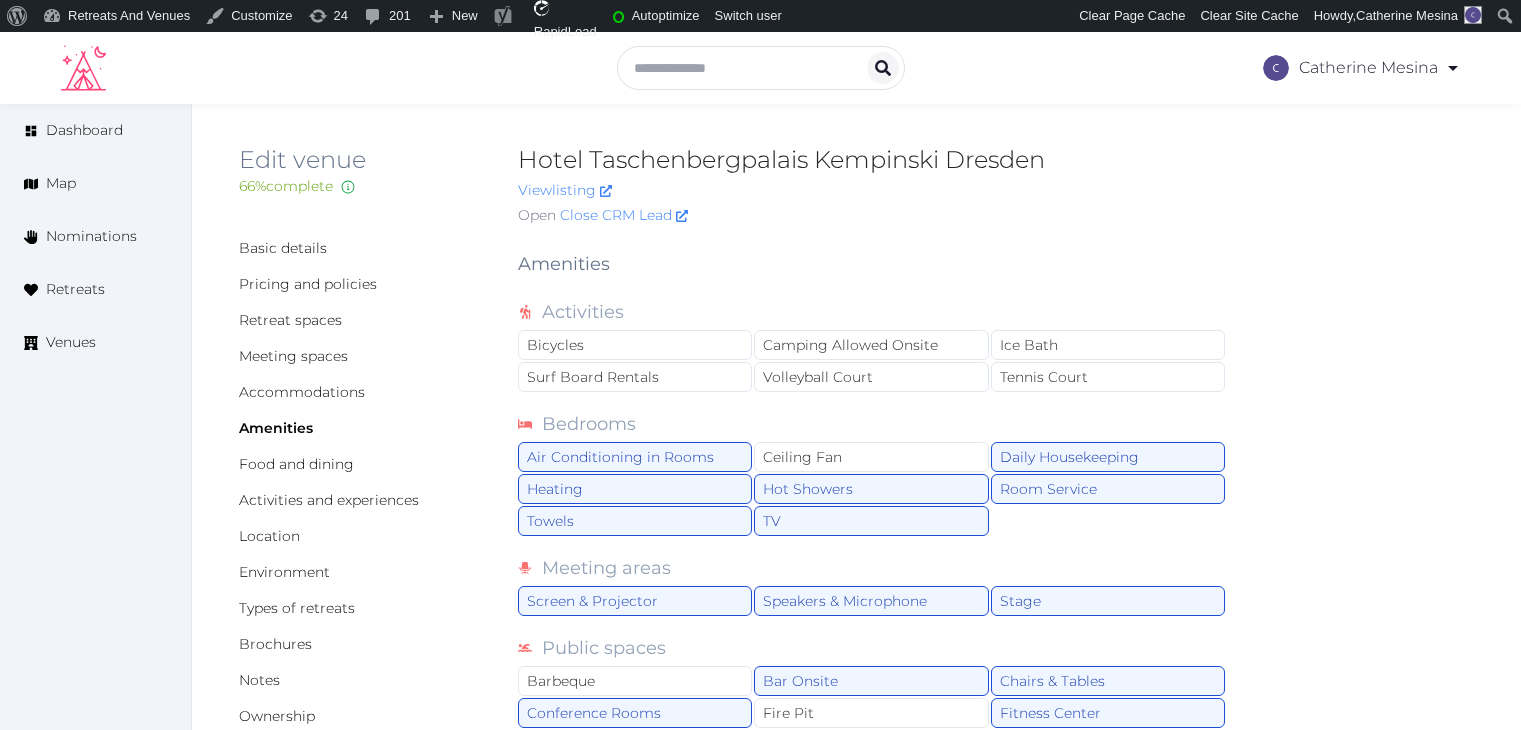 scroll, scrollTop: 0, scrollLeft: 0, axis: both 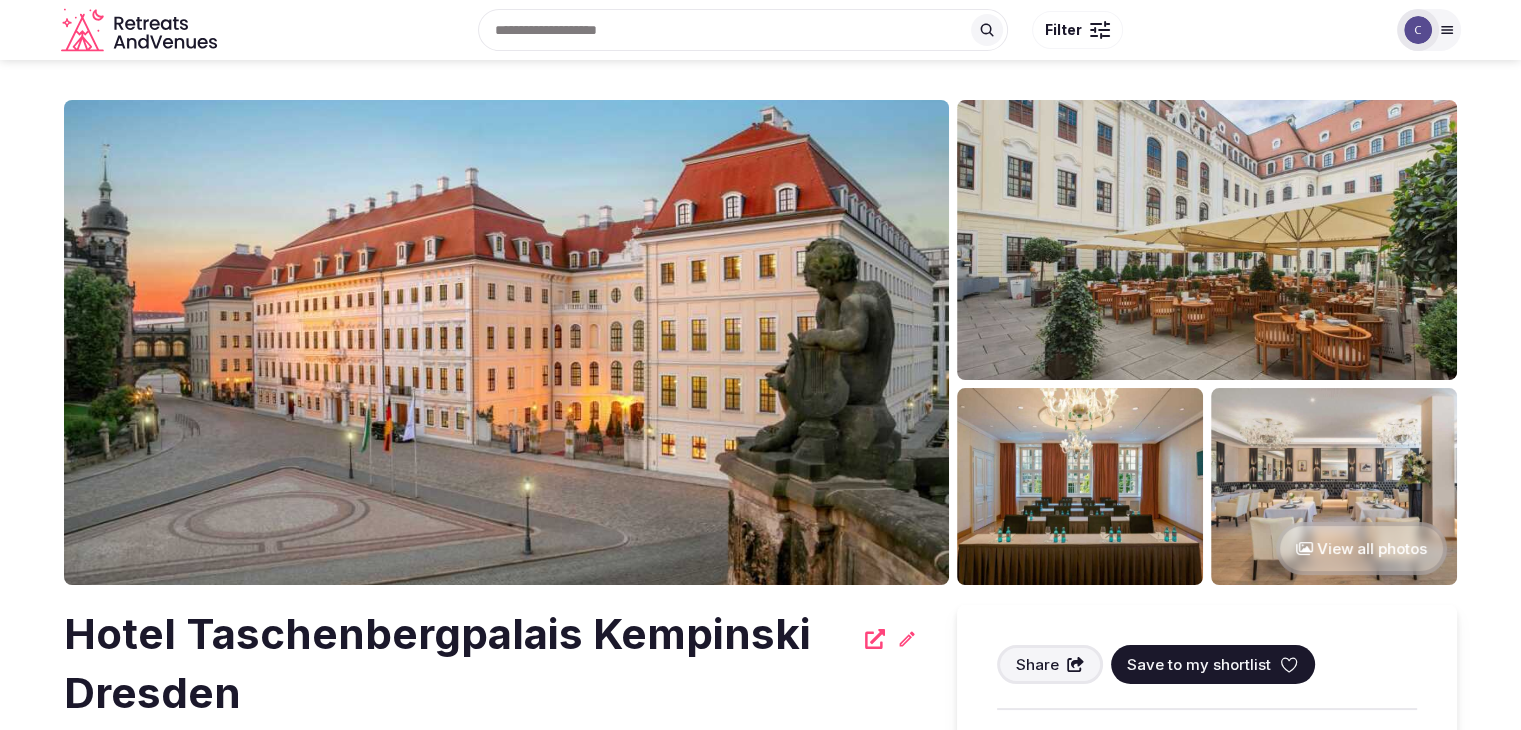 click 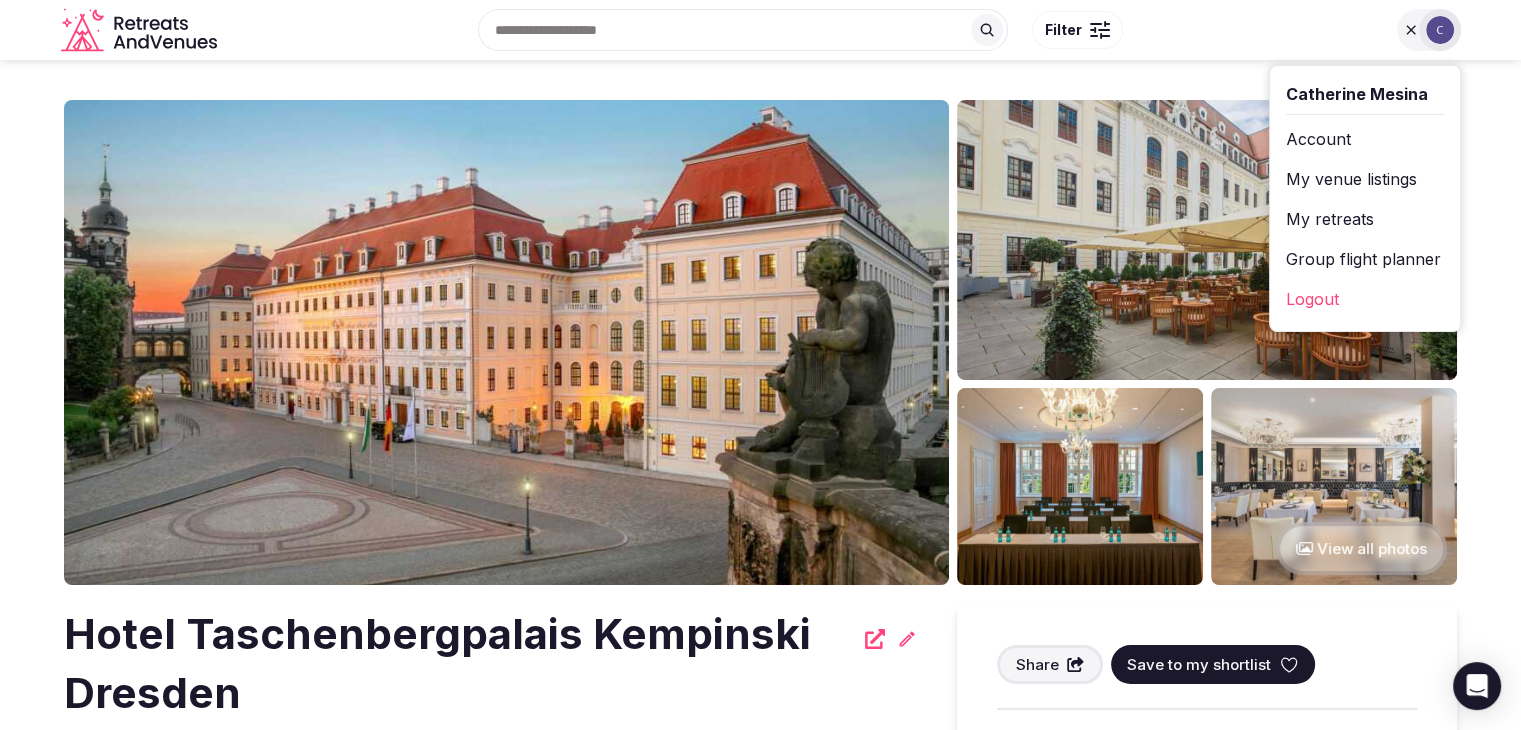 click on "Group flight planner" at bounding box center (1365, 259) 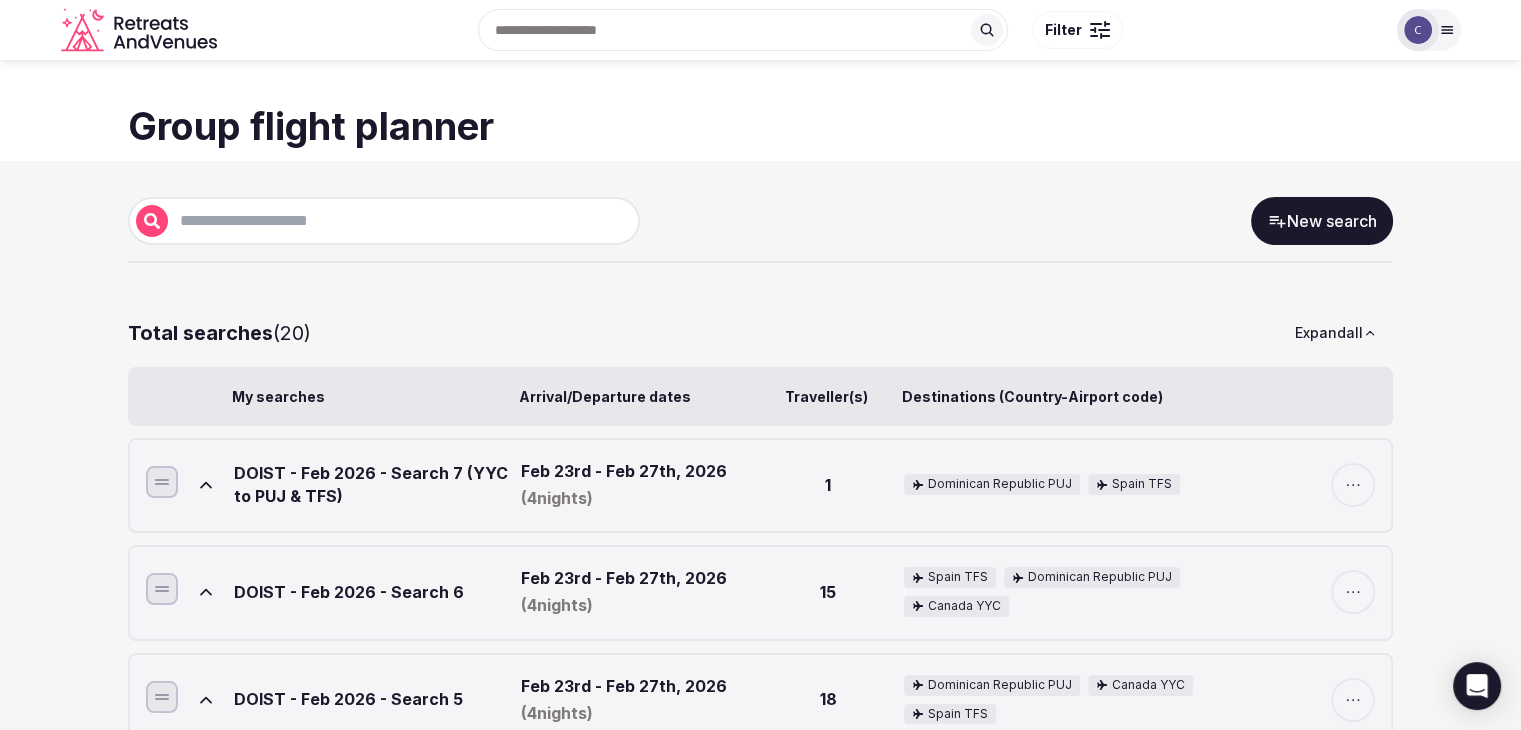 click on "New search" at bounding box center (1322, 221) 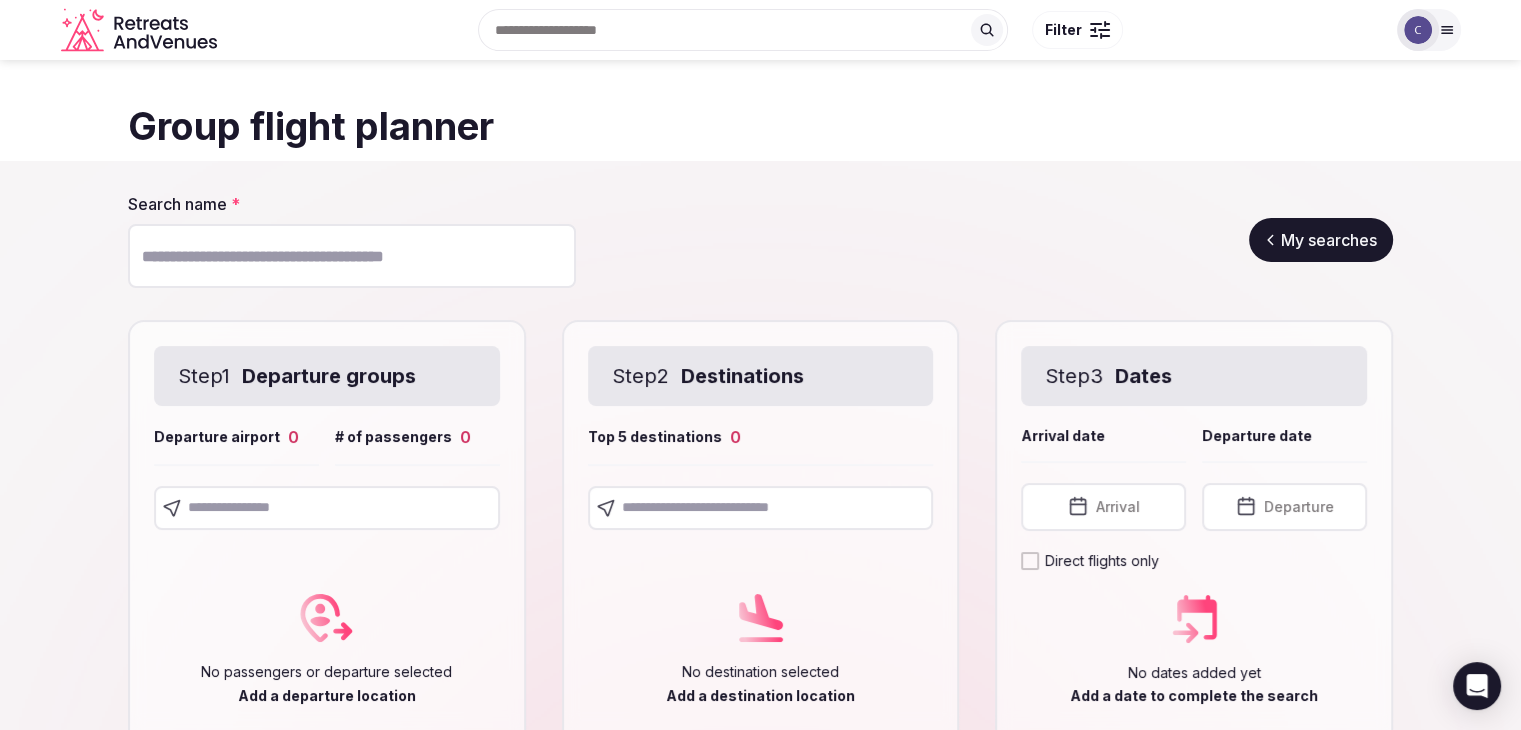 click on "Search name *" at bounding box center (352, 256) 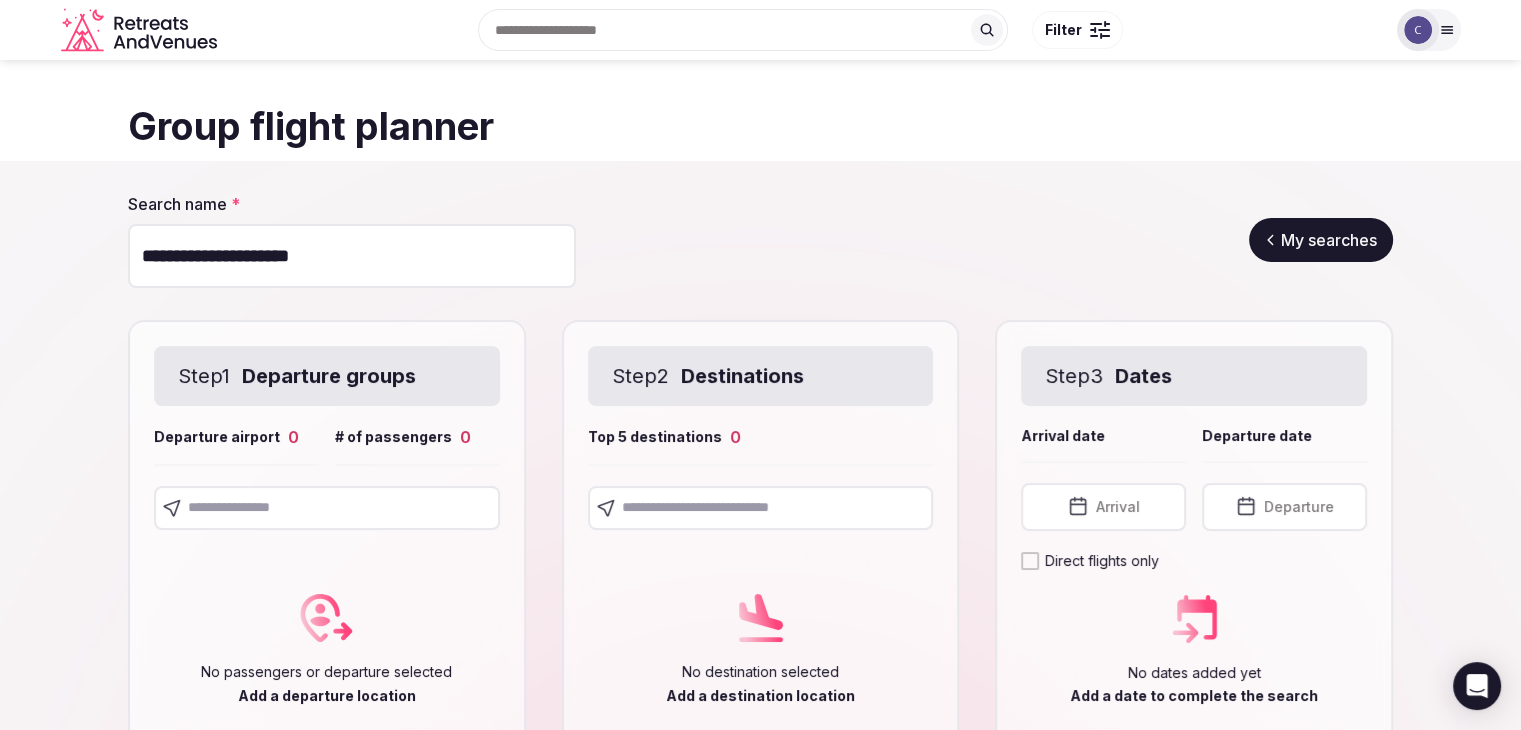 type on "**********" 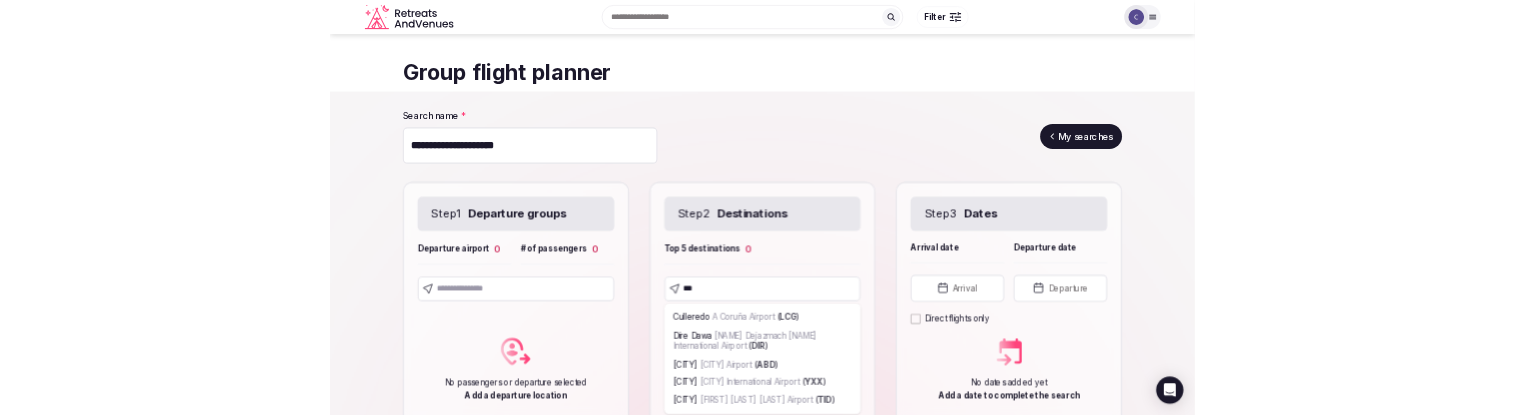 scroll, scrollTop: 100, scrollLeft: 0, axis: vertical 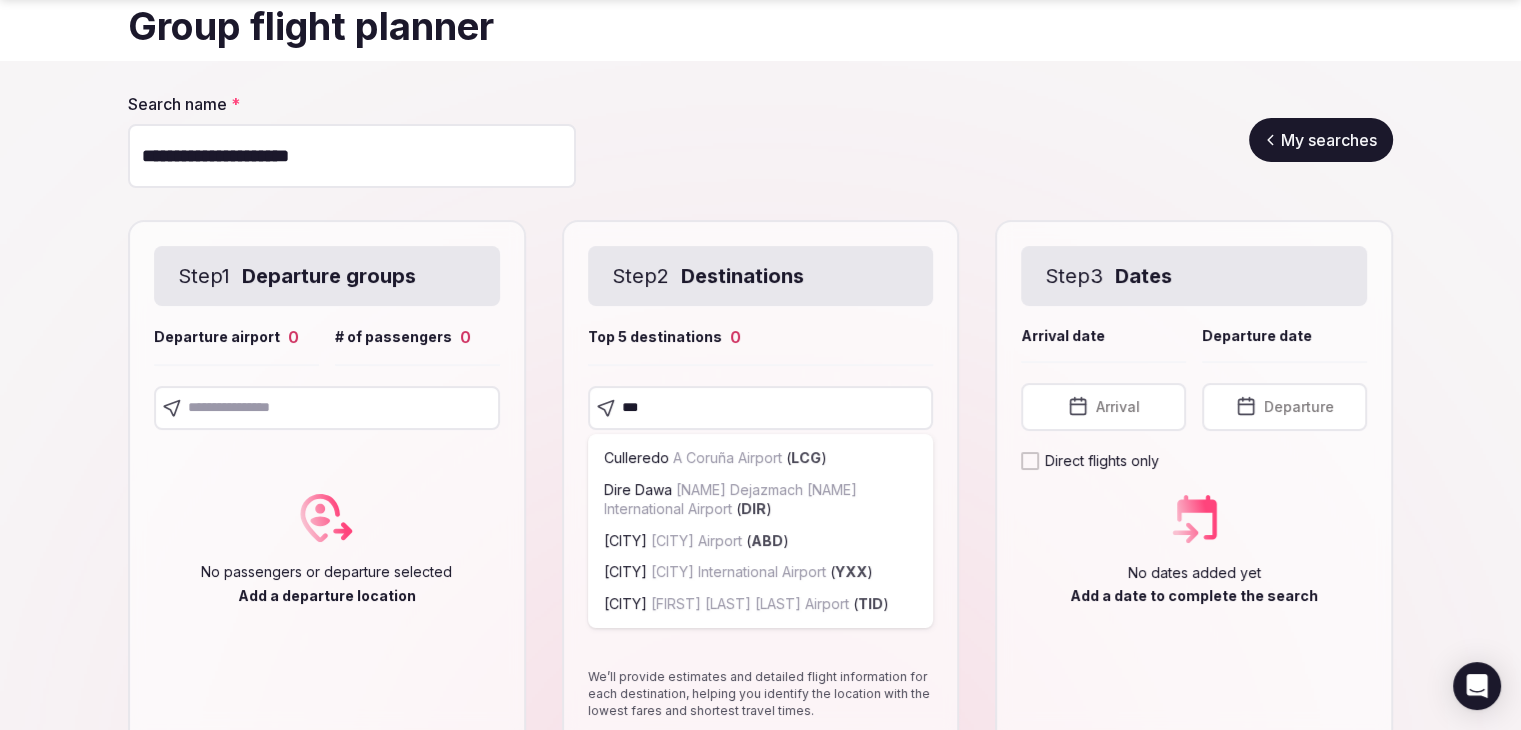 click on "***" at bounding box center [761, 408] 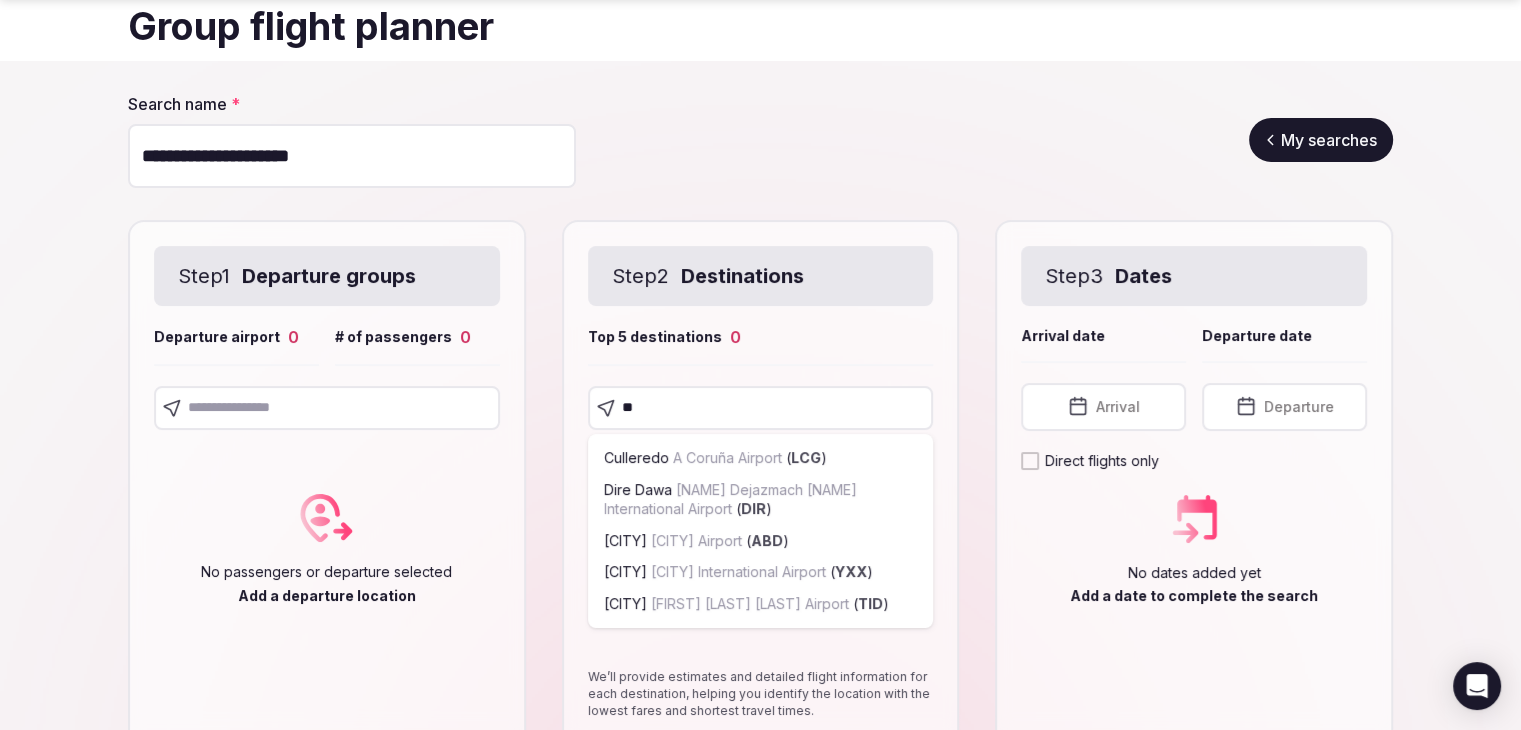 type on "***" 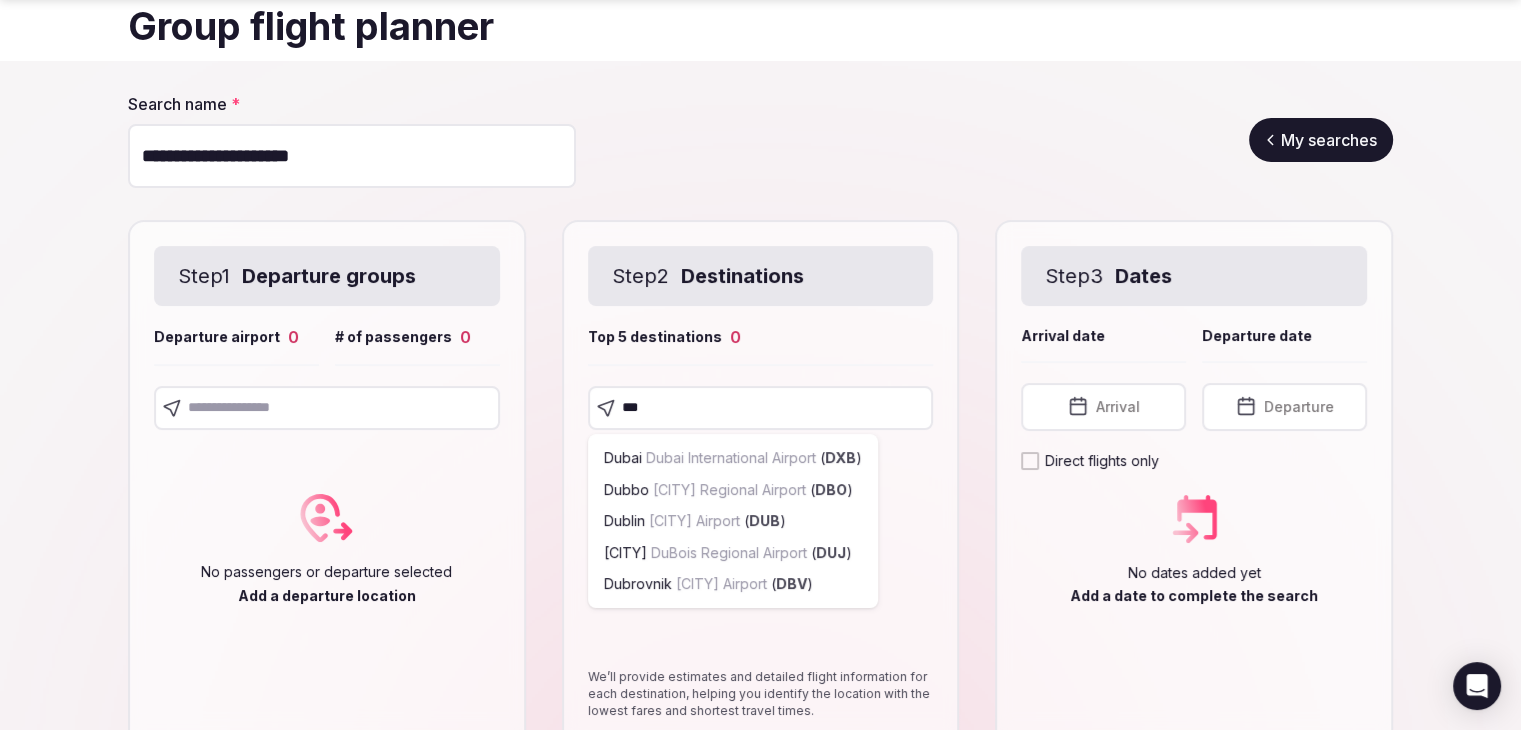 type 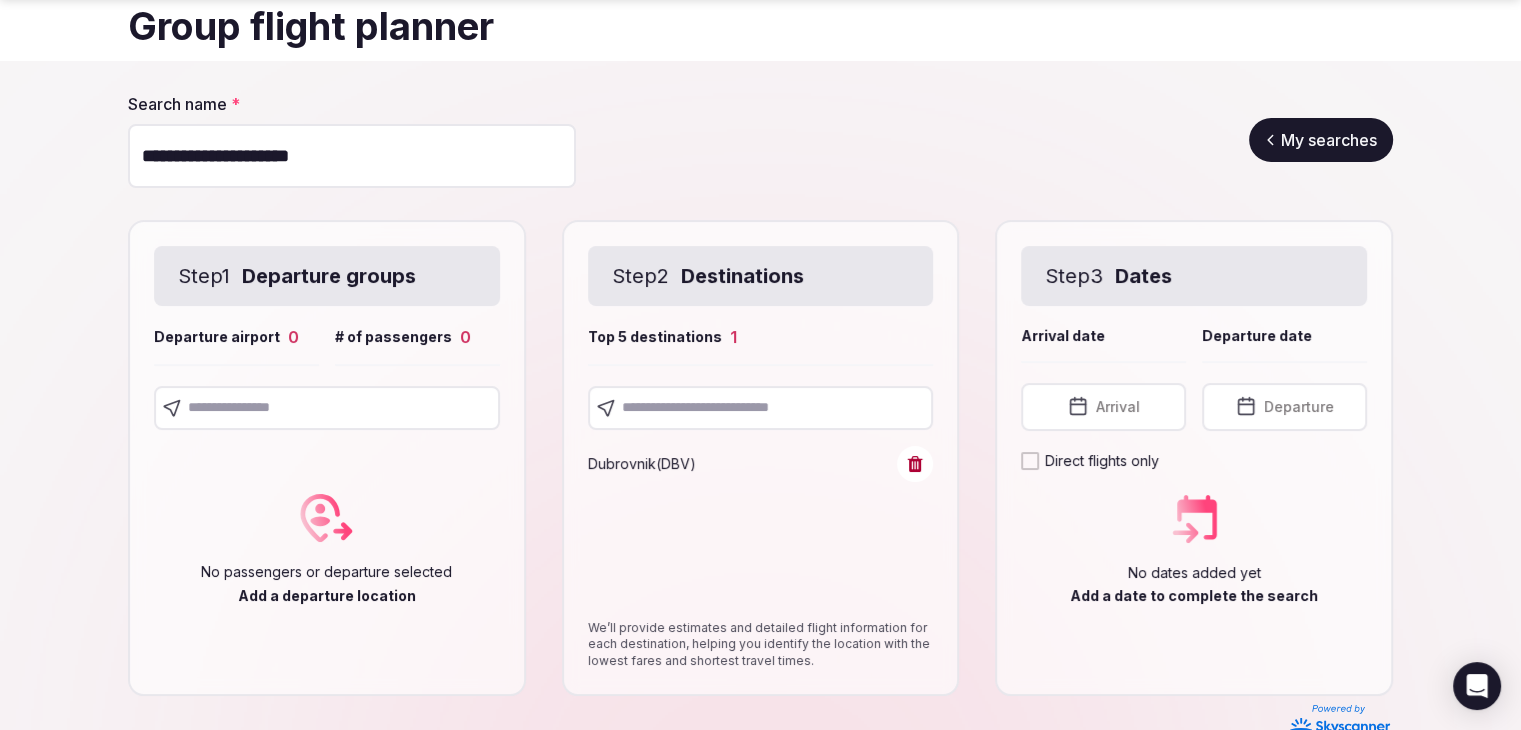 click on "Arrival" at bounding box center (1103, 407) 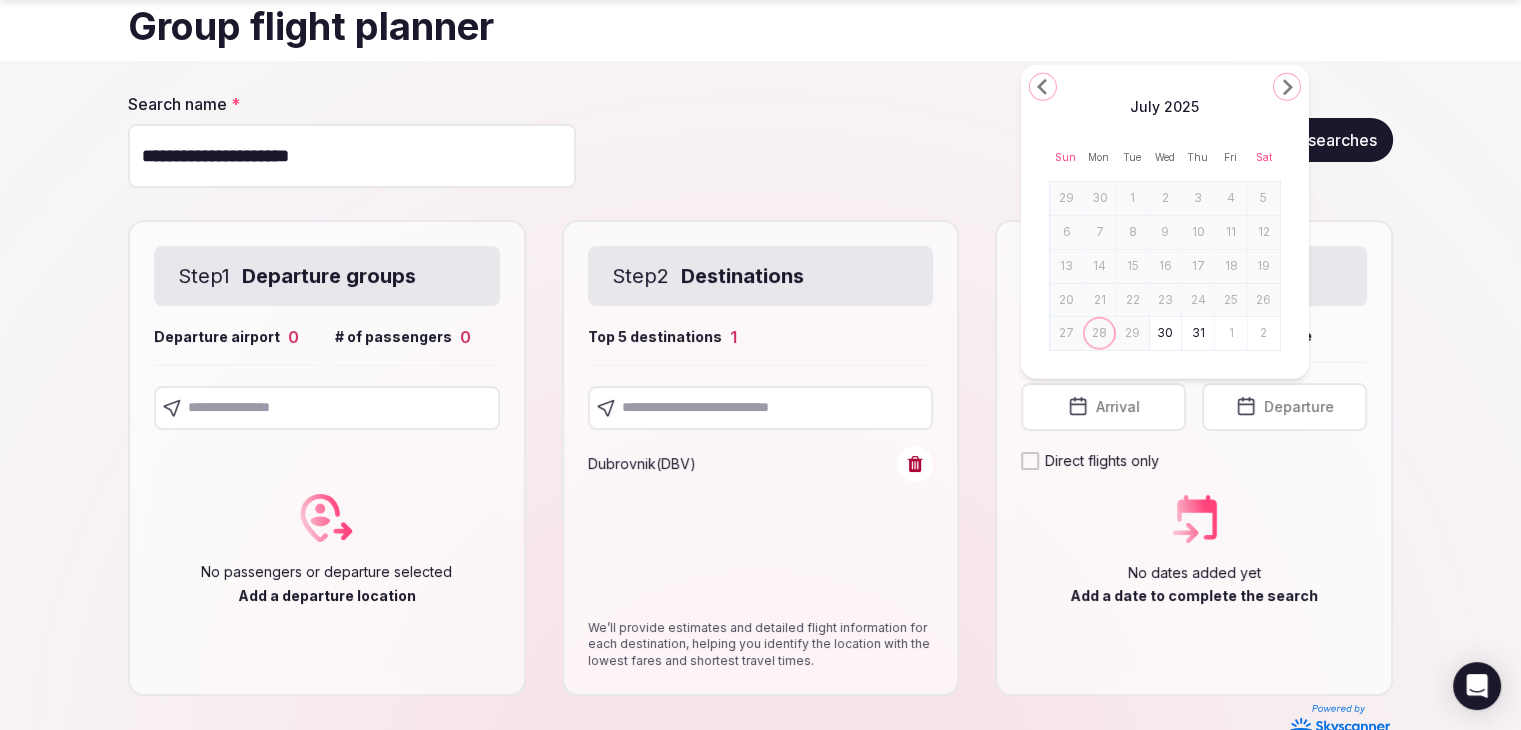 click 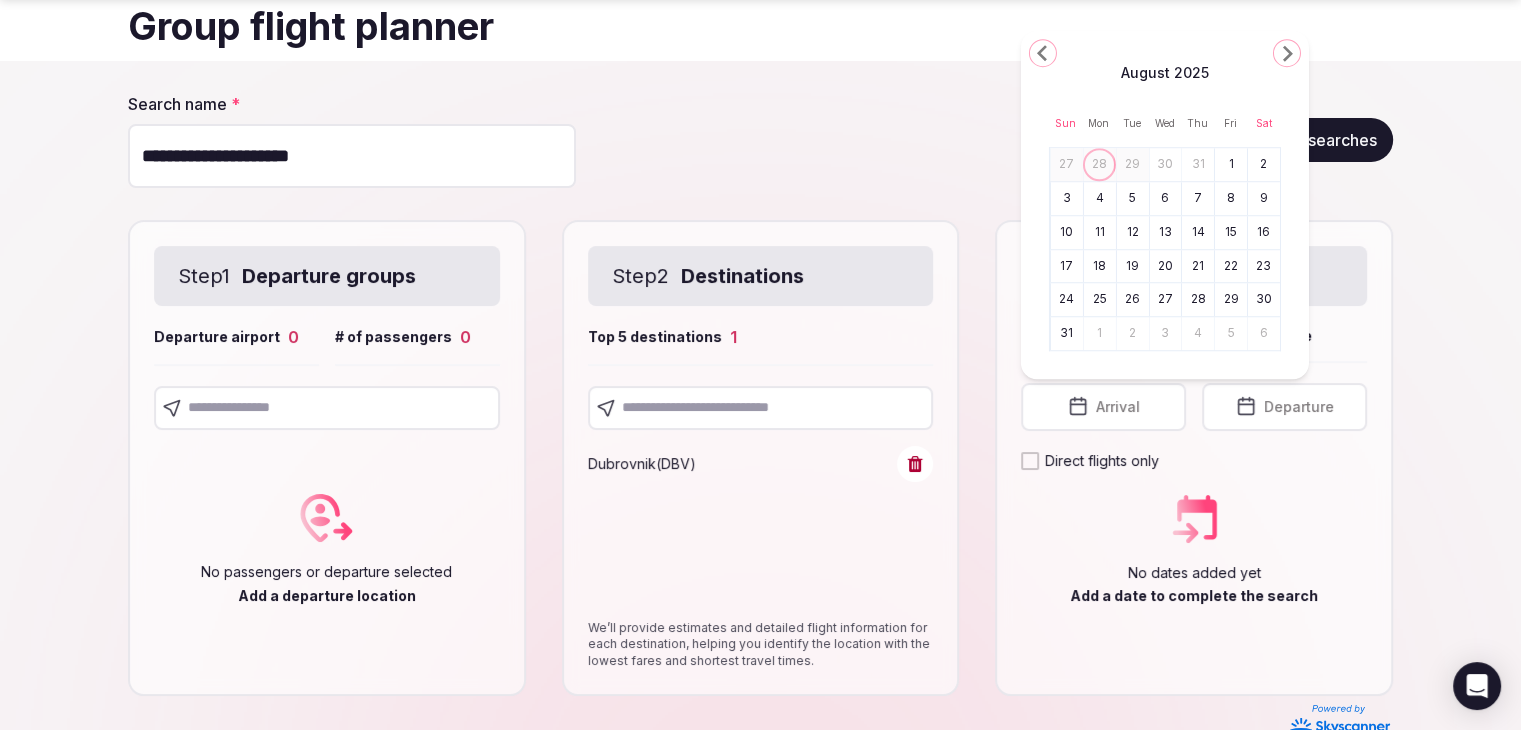 click 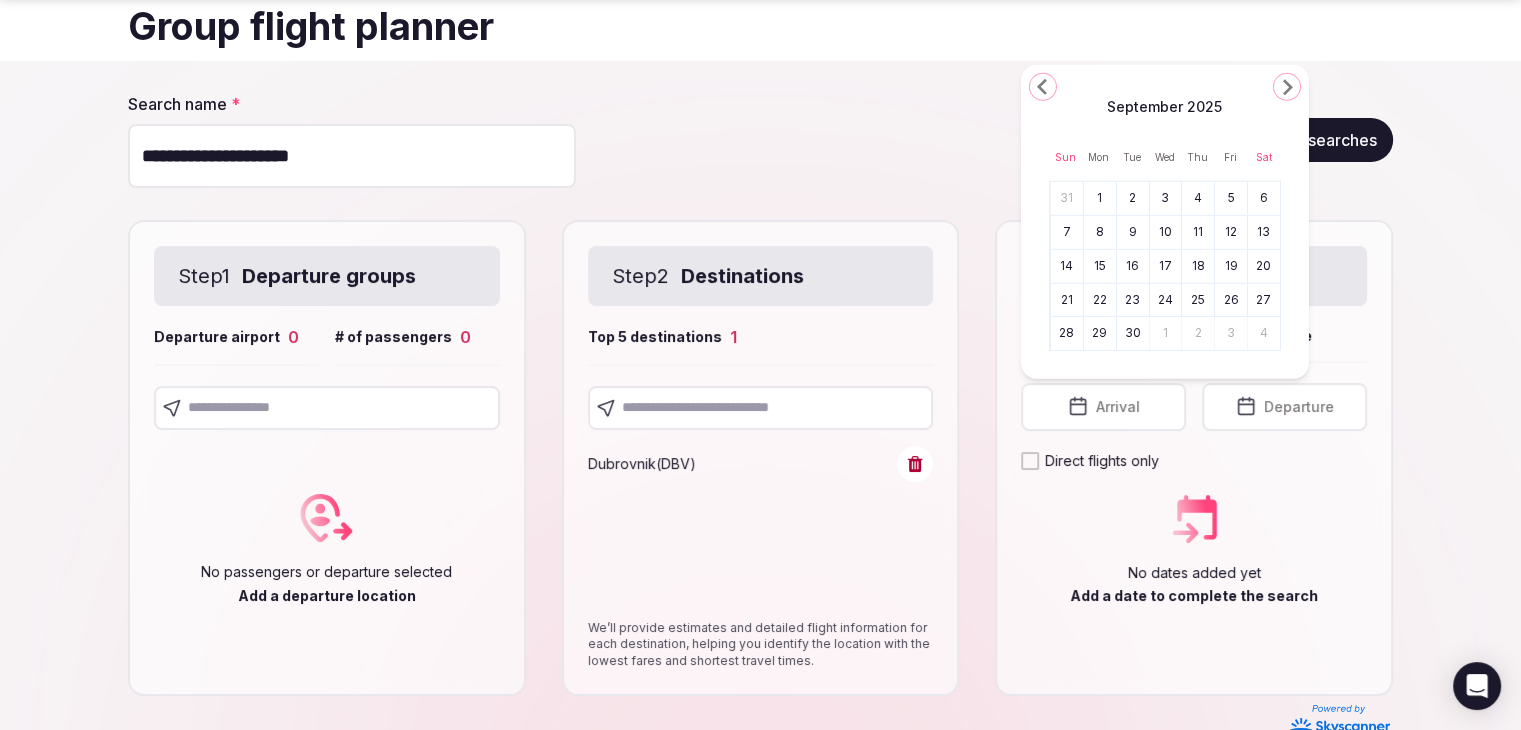 click 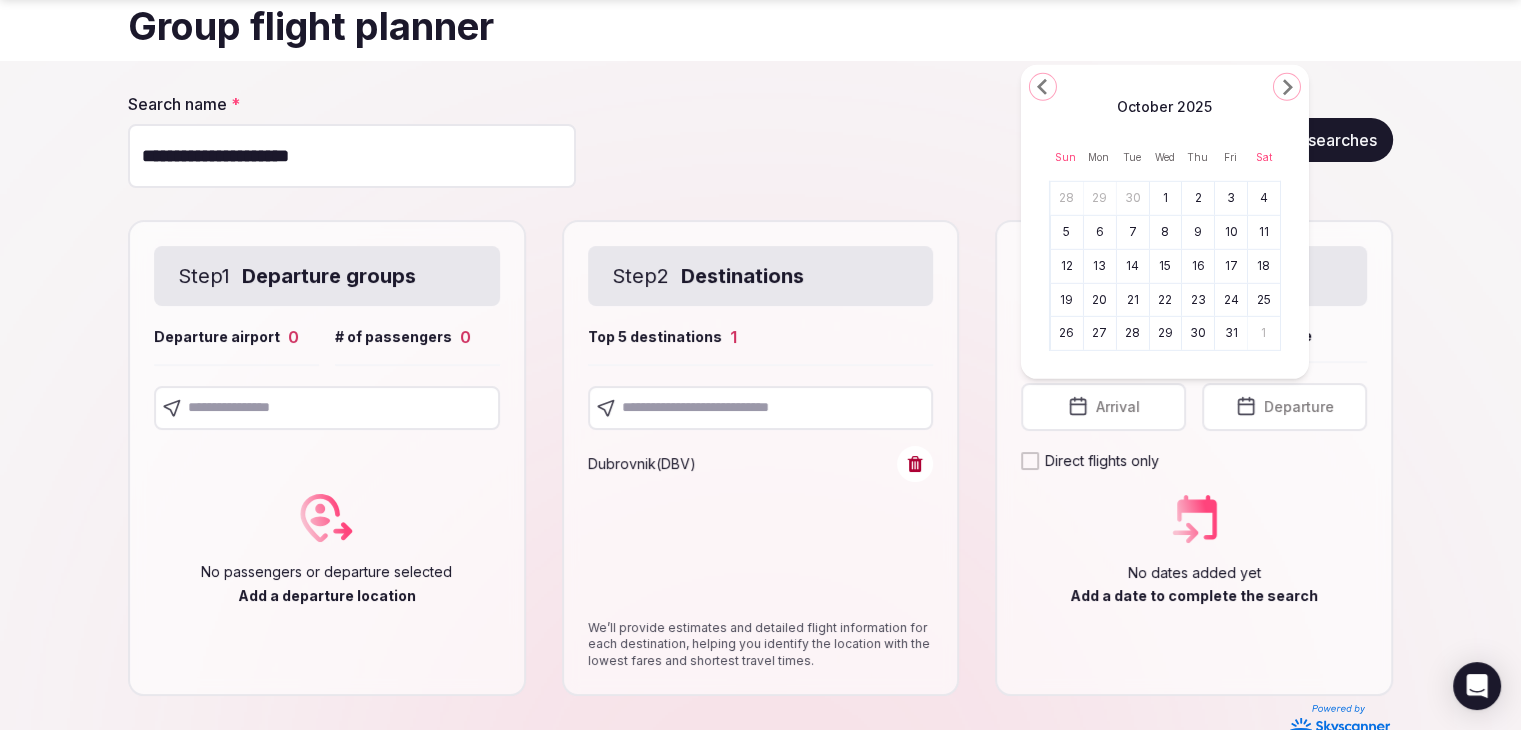 drag, startPoint x: 1101, startPoint y: 232, endPoint x: 1114, endPoint y: 257, distance: 28.178005 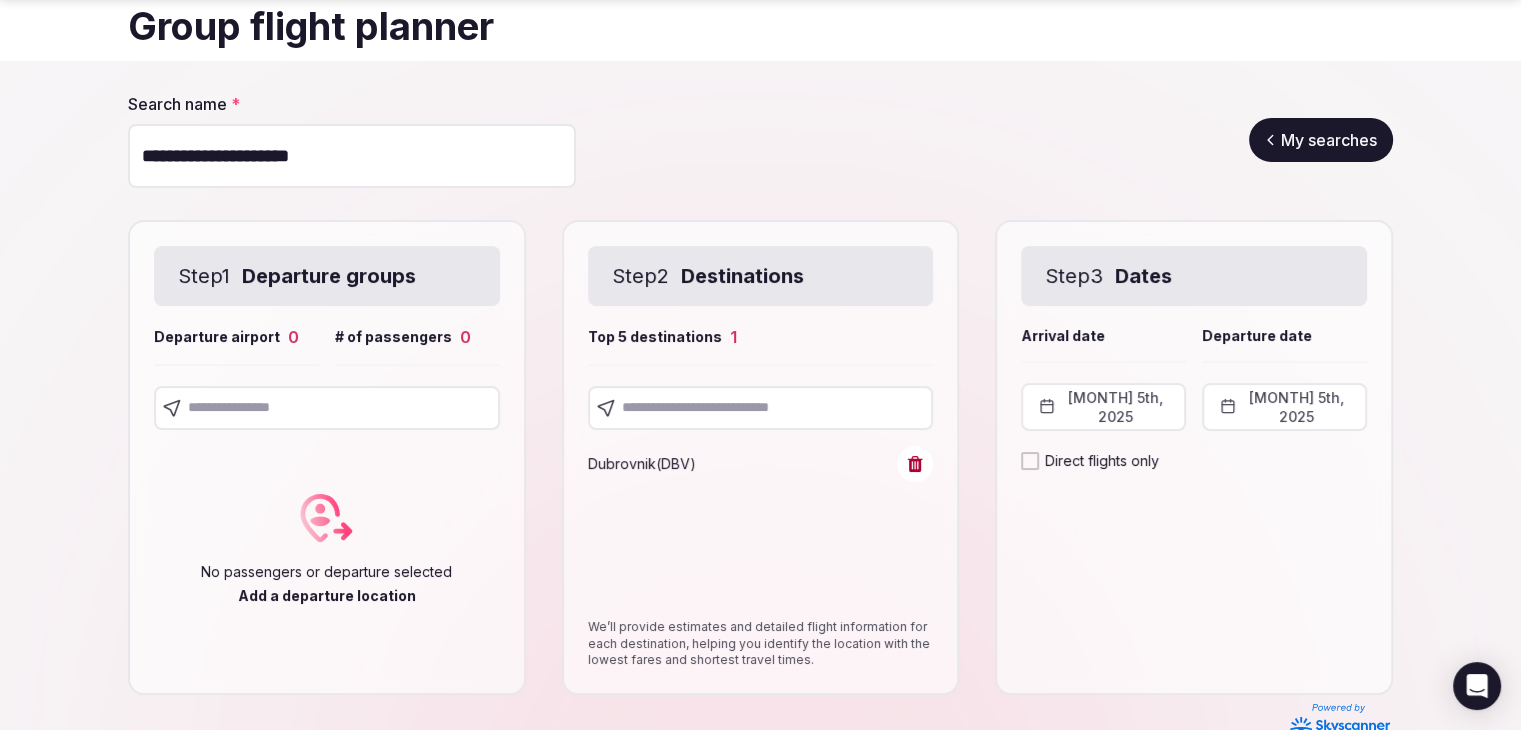 click on "October 5th, 2025" at bounding box center [1284, 407] 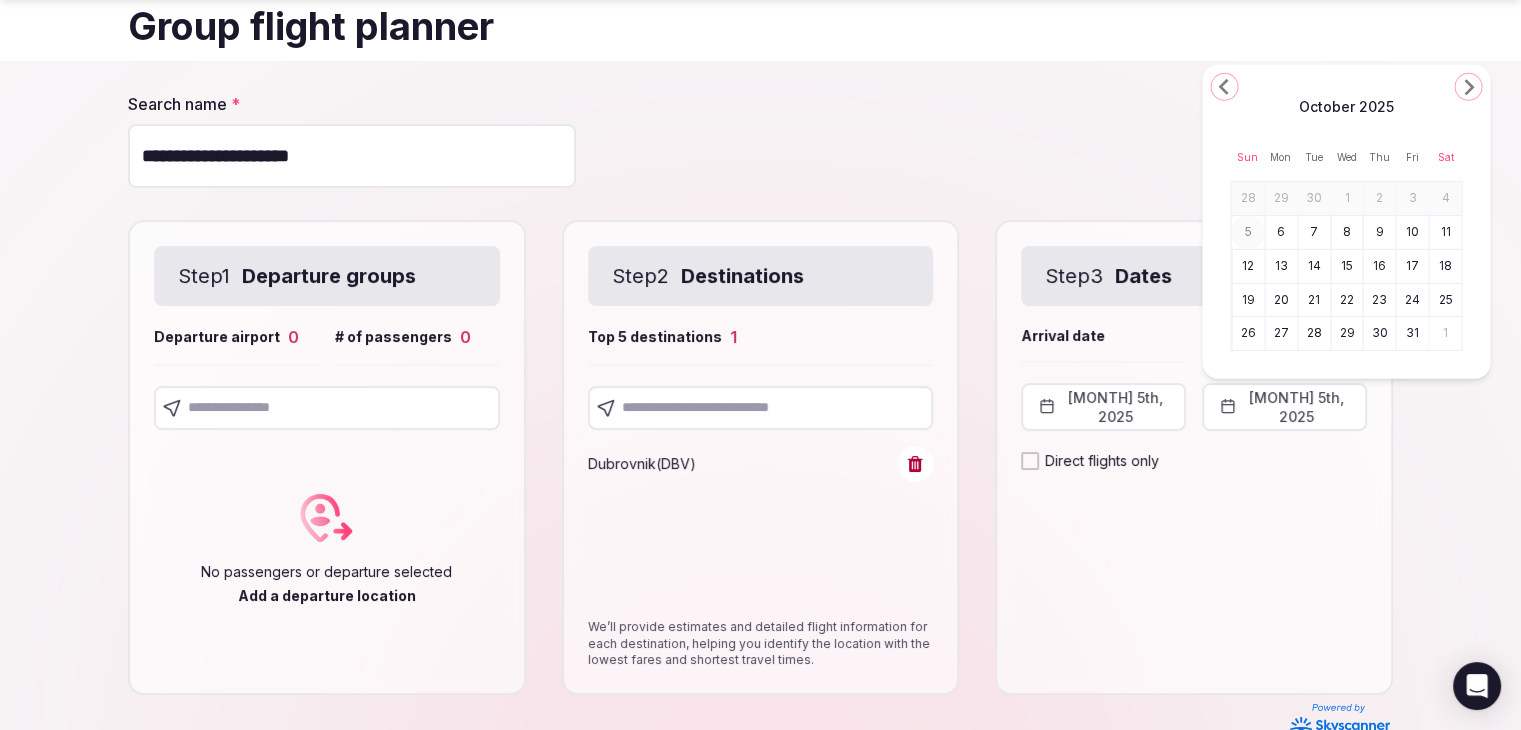 click on "10" at bounding box center [1413, 232] 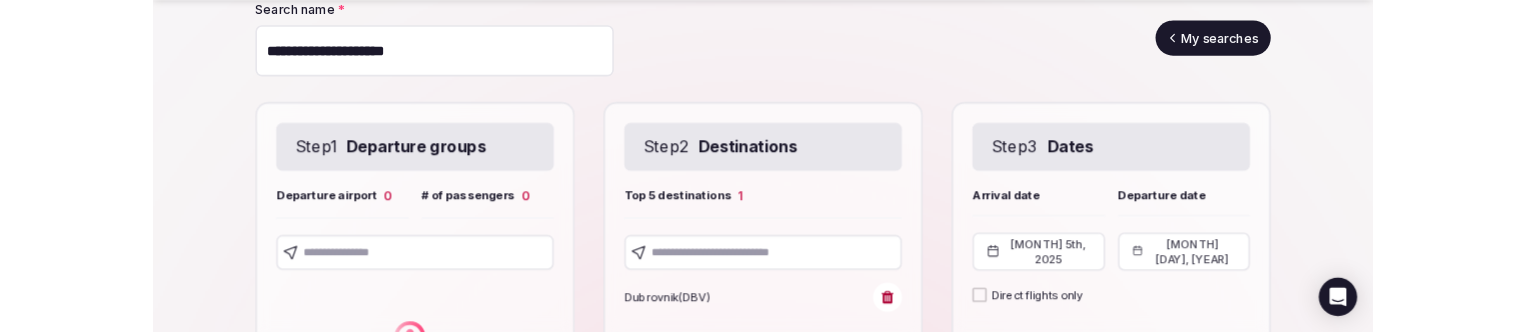 scroll, scrollTop: 300, scrollLeft: 0, axis: vertical 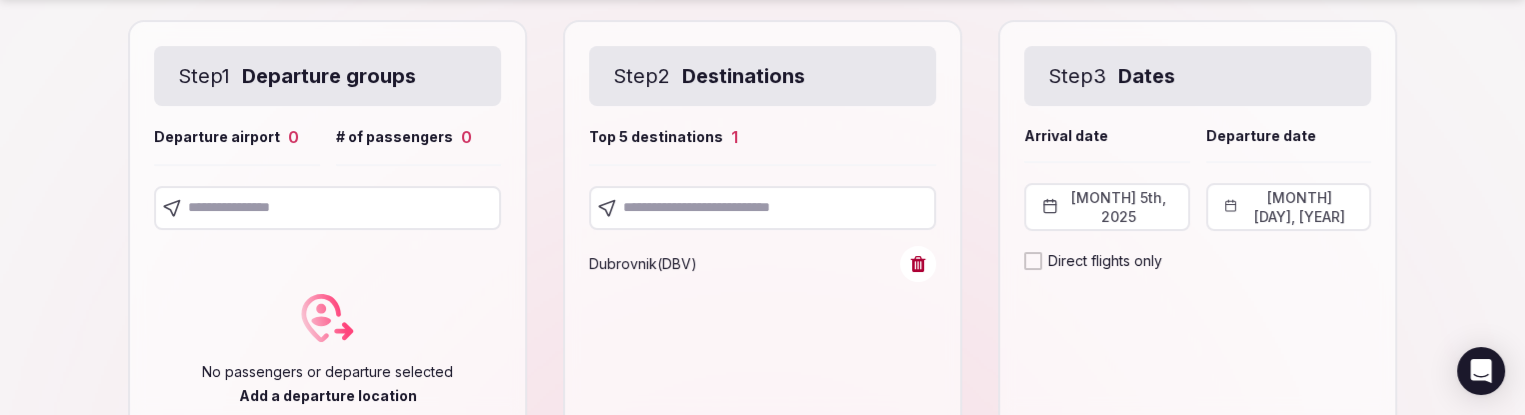 click at bounding box center [327, 208] 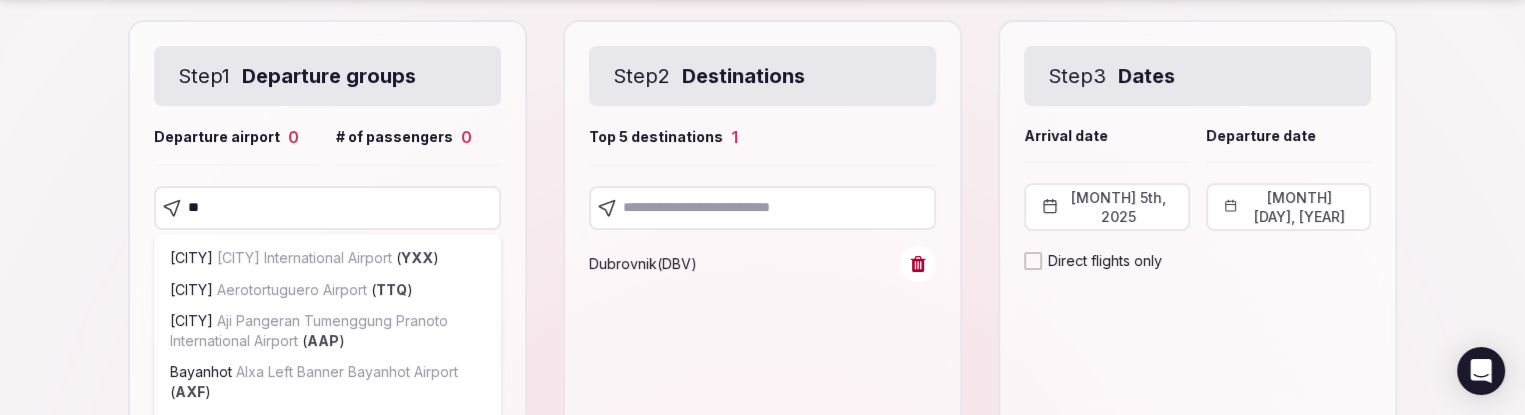type on "***" 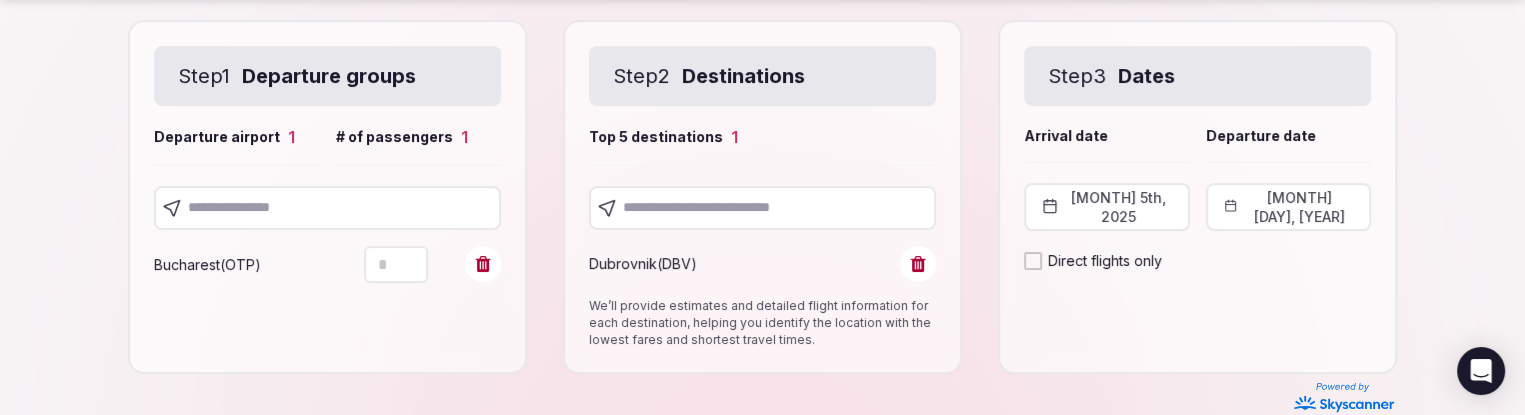 click at bounding box center [327, 208] 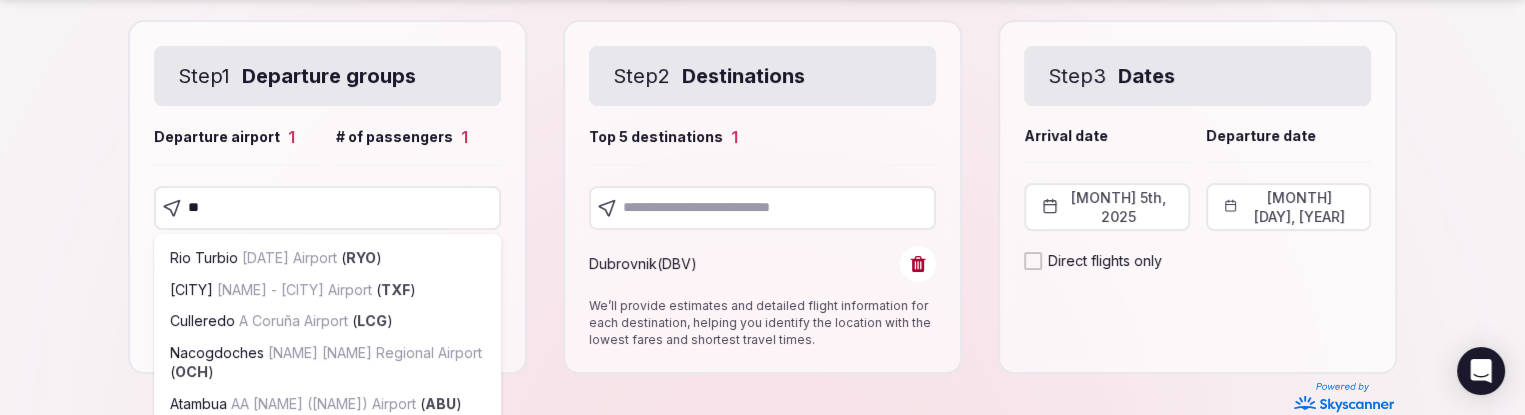 type on "***" 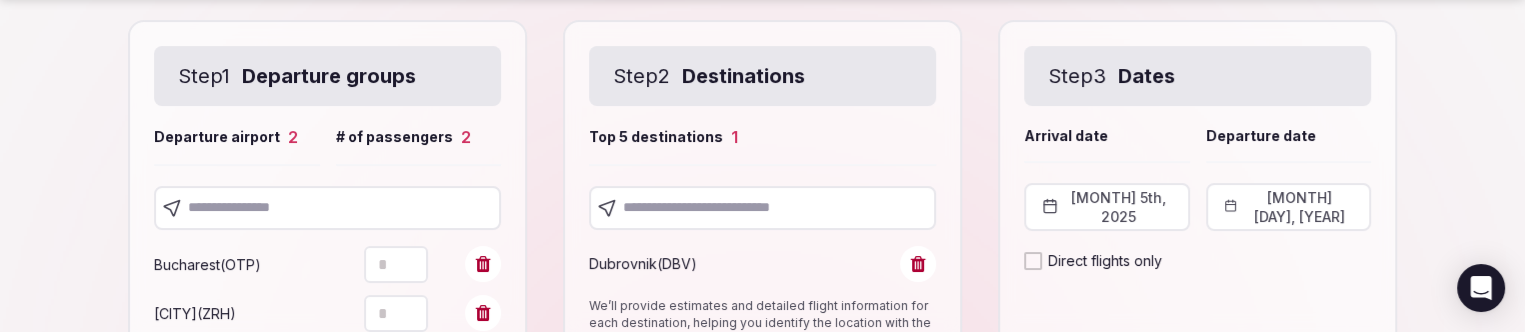 click at bounding box center (327, 208) 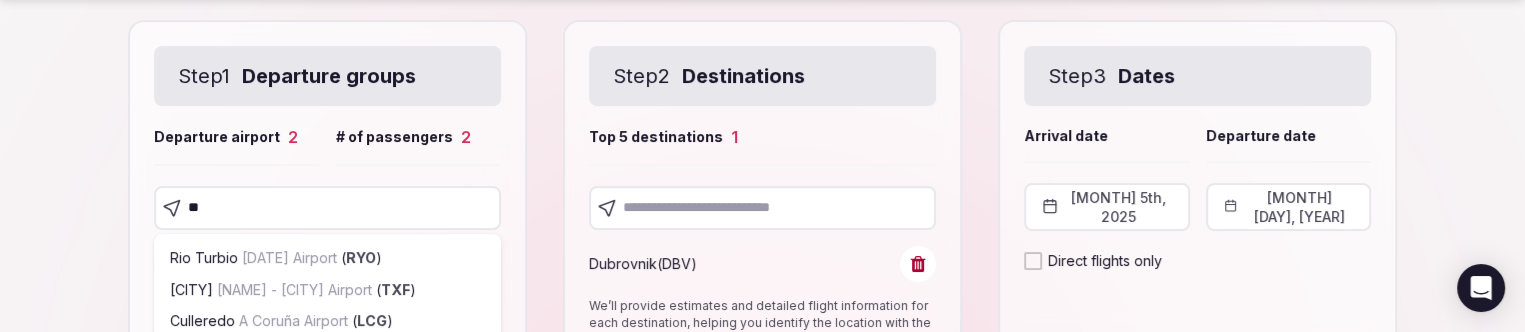 type on "***" 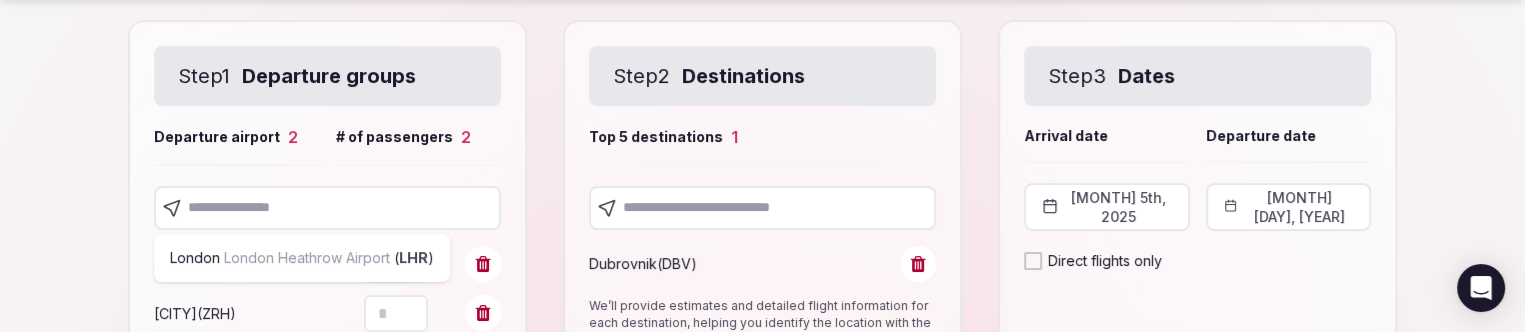 scroll, scrollTop: 336, scrollLeft: 0, axis: vertical 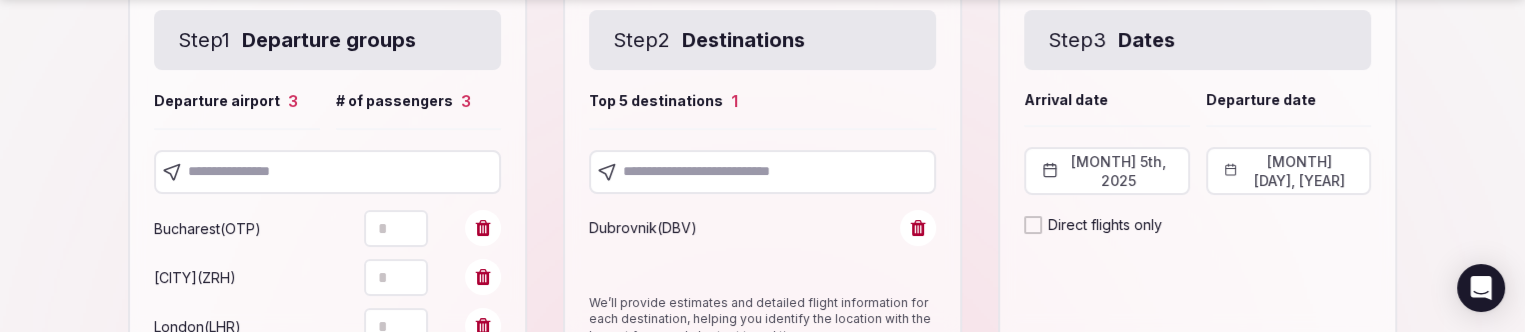 click at bounding box center [327, 172] 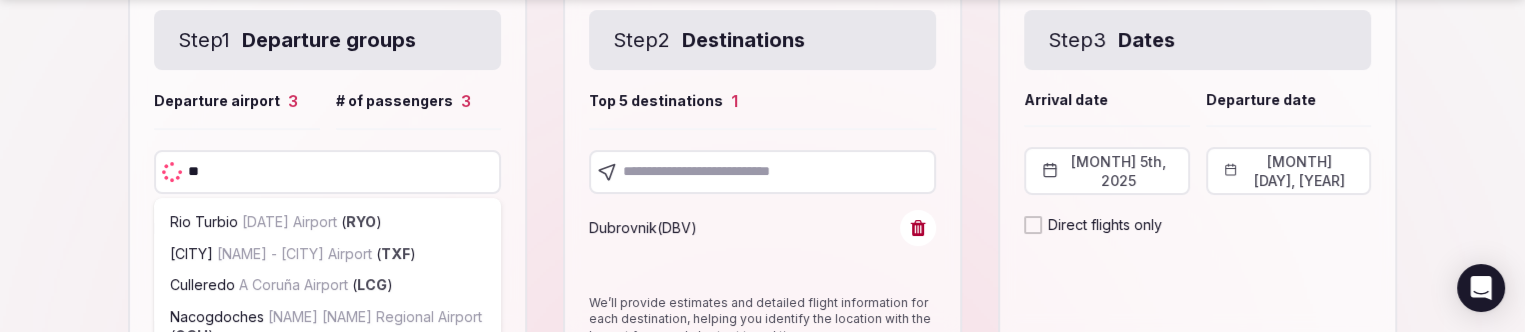type on "***" 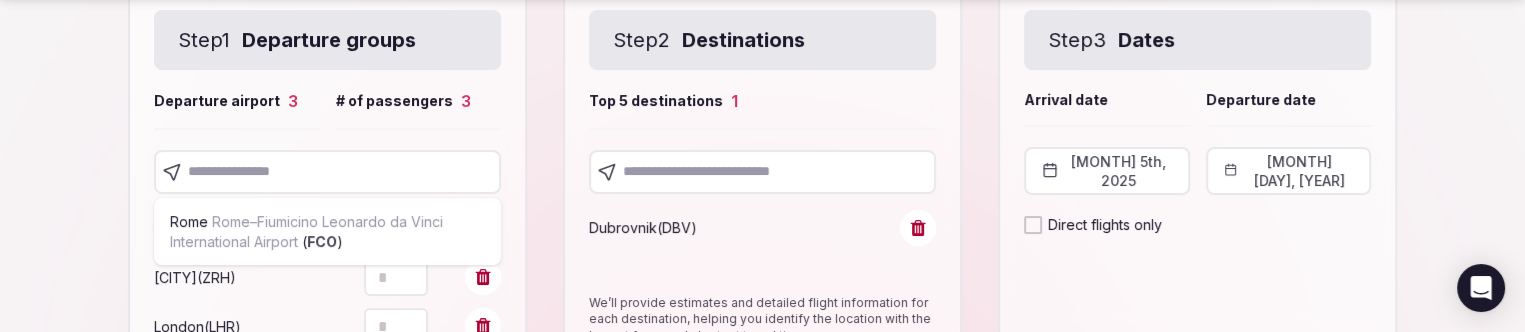 scroll, scrollTop: 387, scrollLeft: 0, axis: vertical 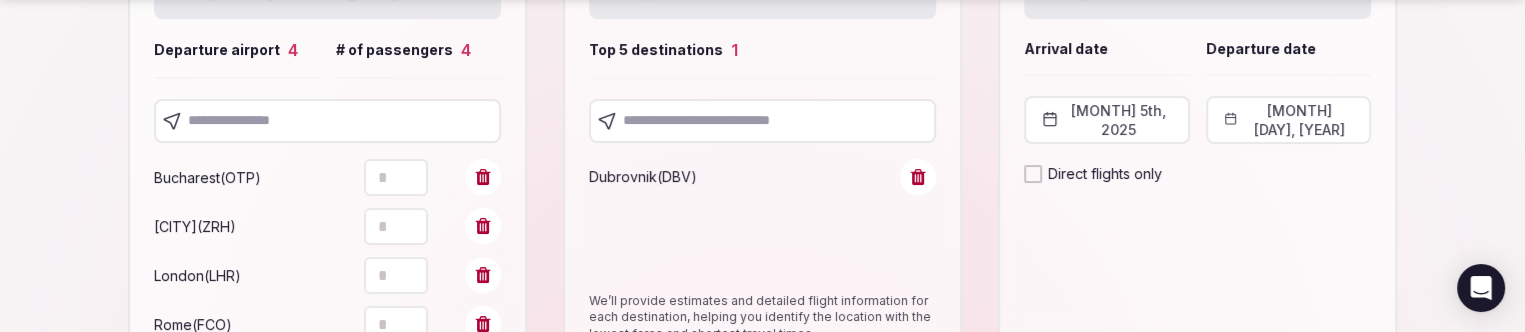 click at bounding box center (327, 121) 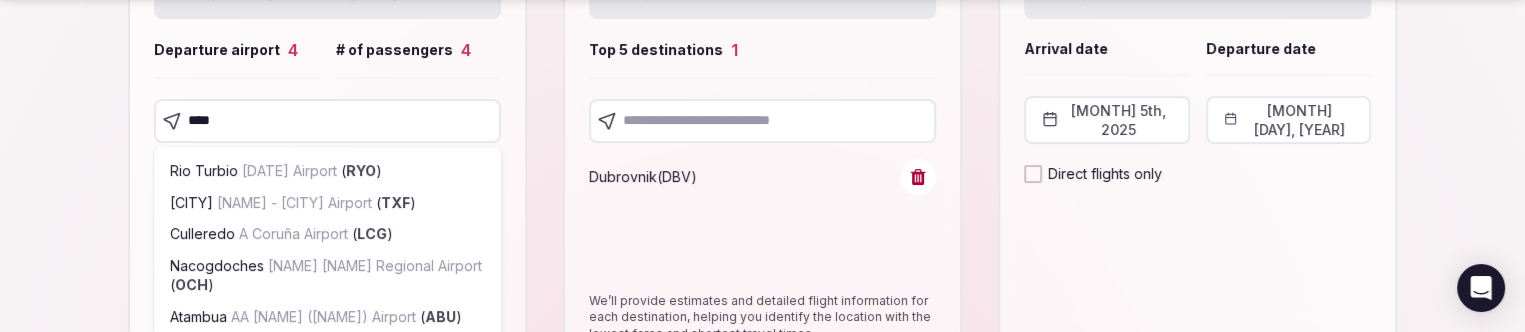 type on "*****" 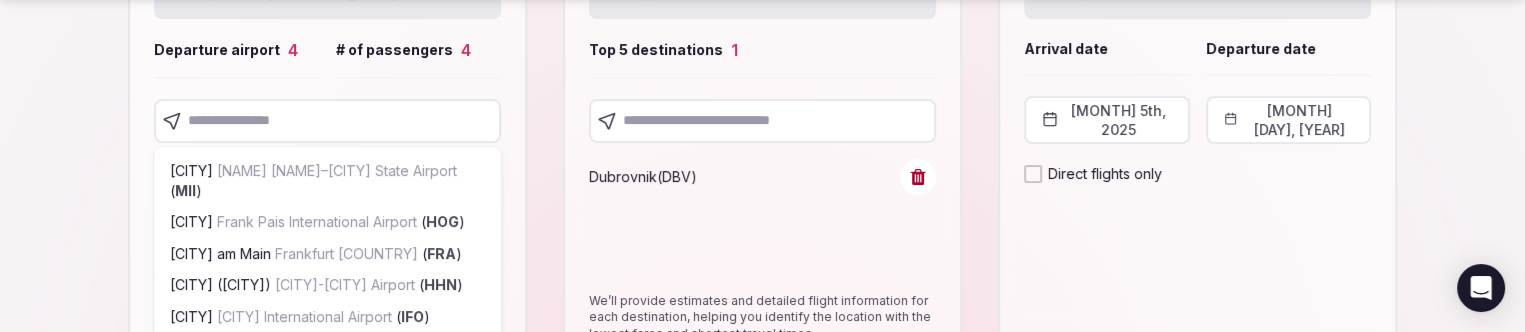 scroll, scrollTop: 437, scrollLeft: 0, axis: vertical 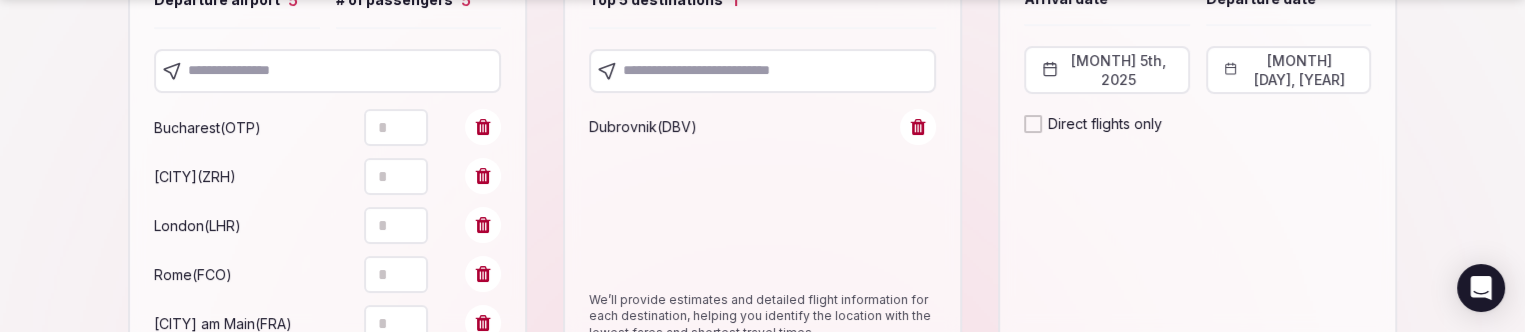 click at bounding box center [327, 71] 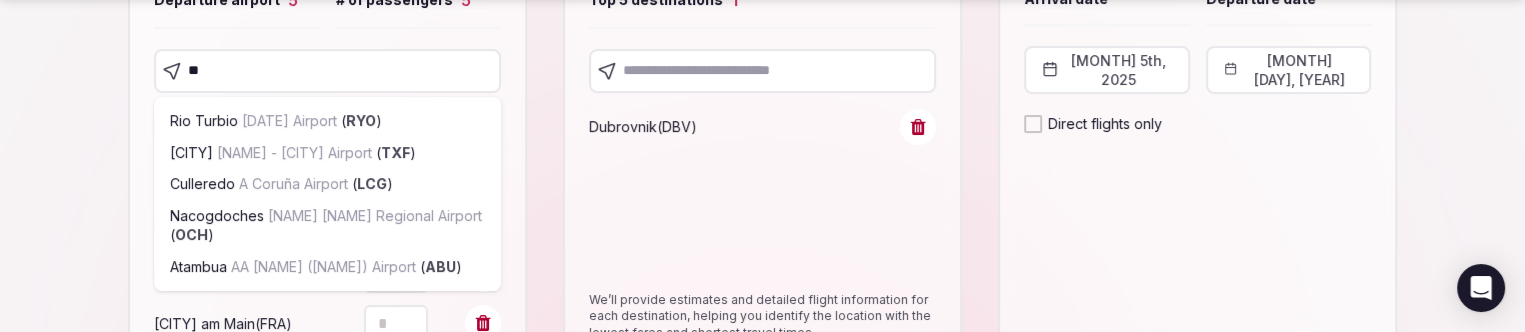 type on "***" 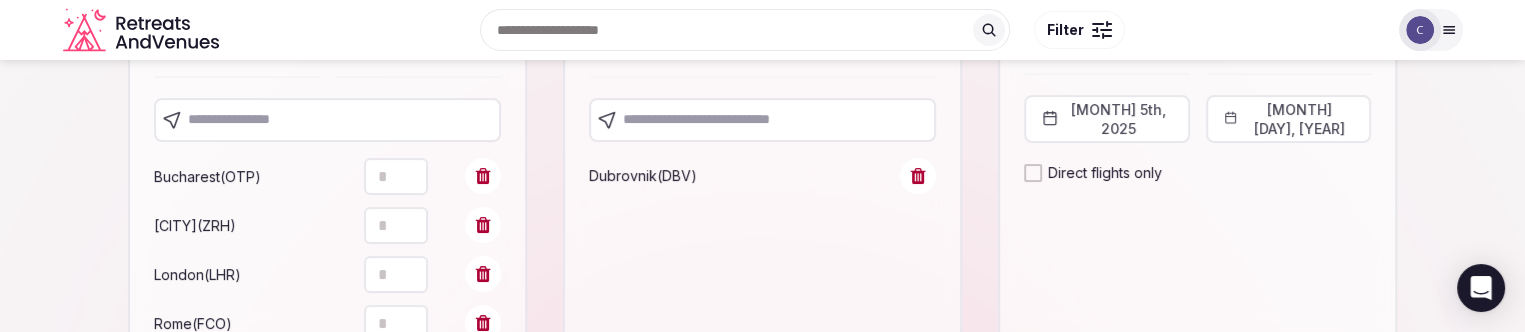 scroll, scrollTop: 388, scrollLeft: 0, axis: vertical 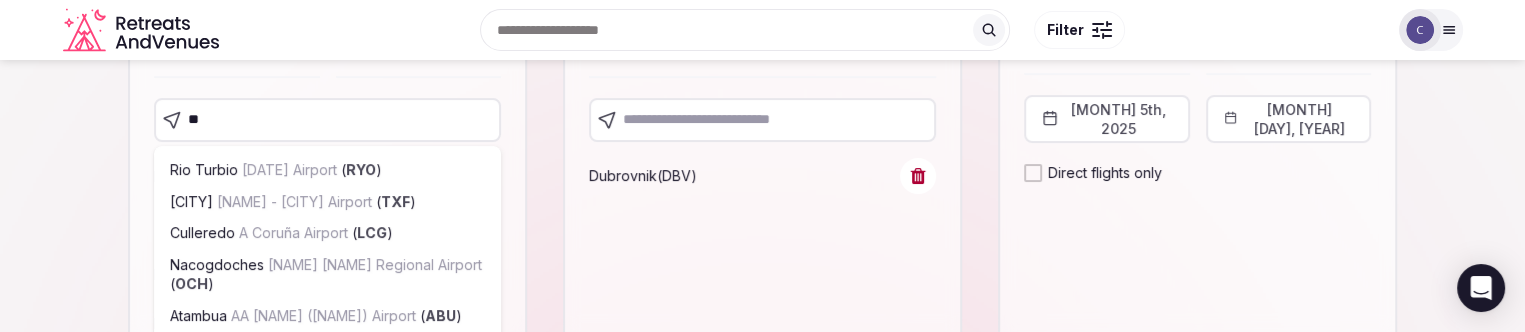 type on "***" 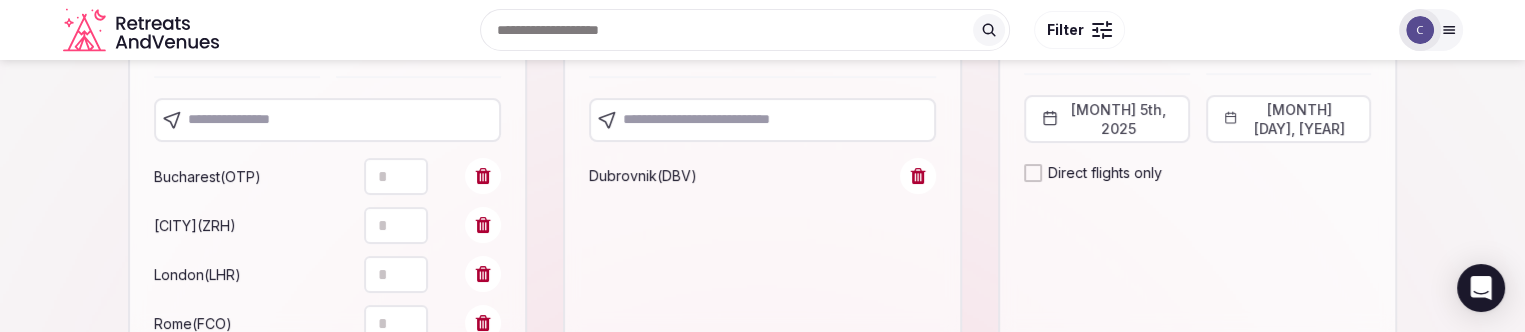 click at bounding box center [327, 120] 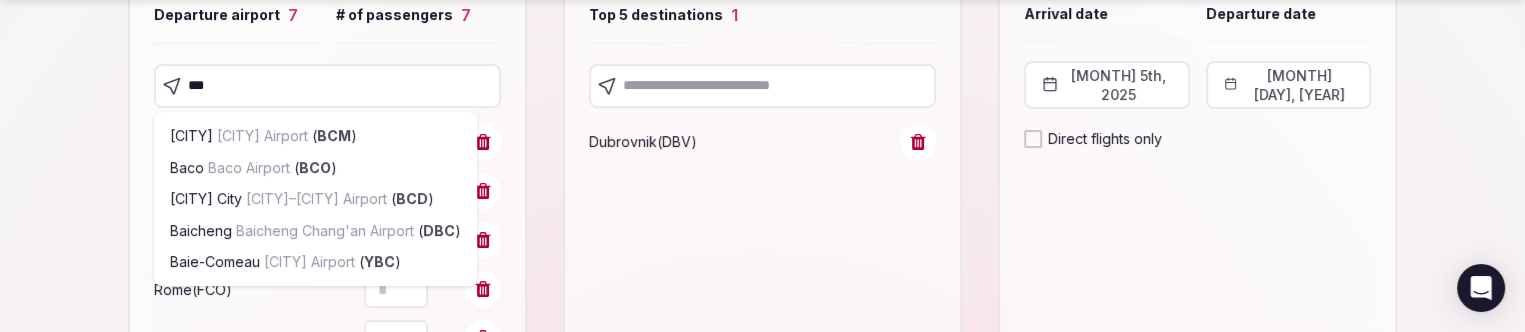 scroll, scrollTop: 388, scrollLeft: 0, axis: vertical 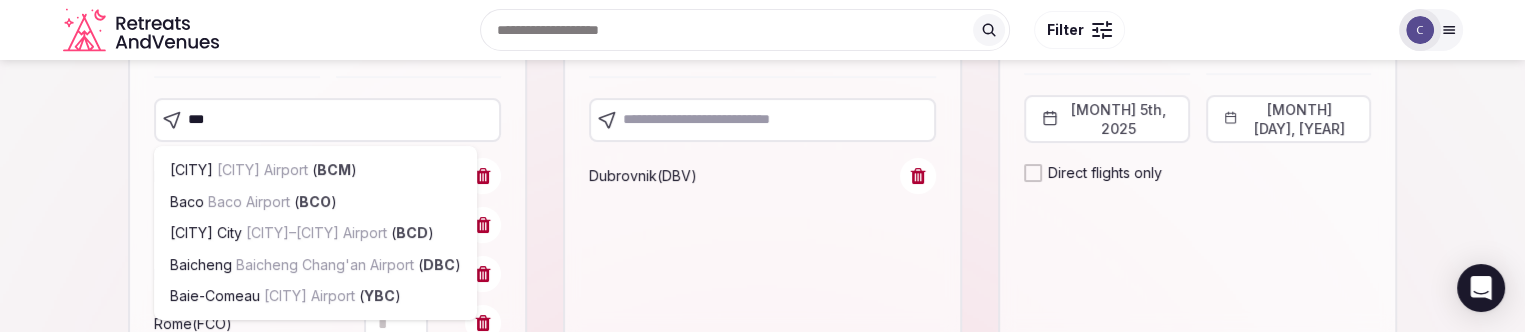 click on "***" at bounding box center [327, 120] 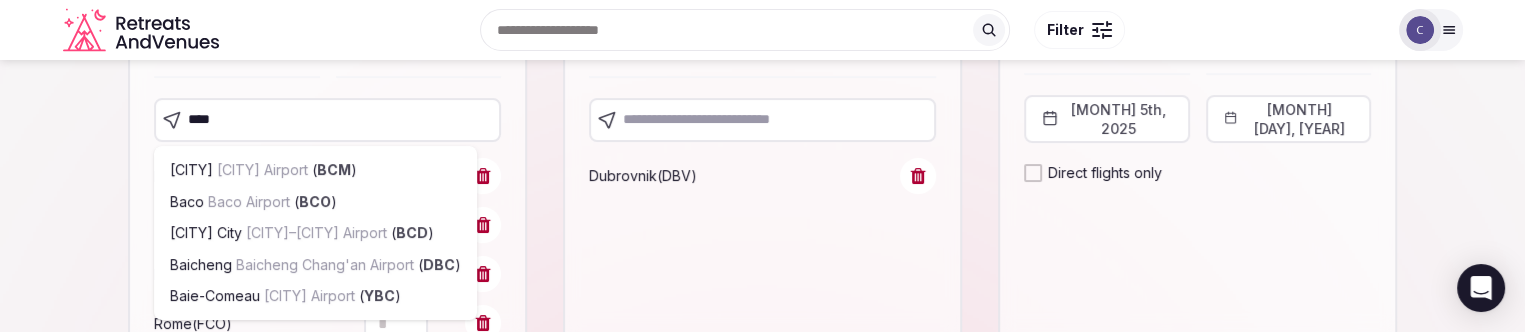 type on "*****" 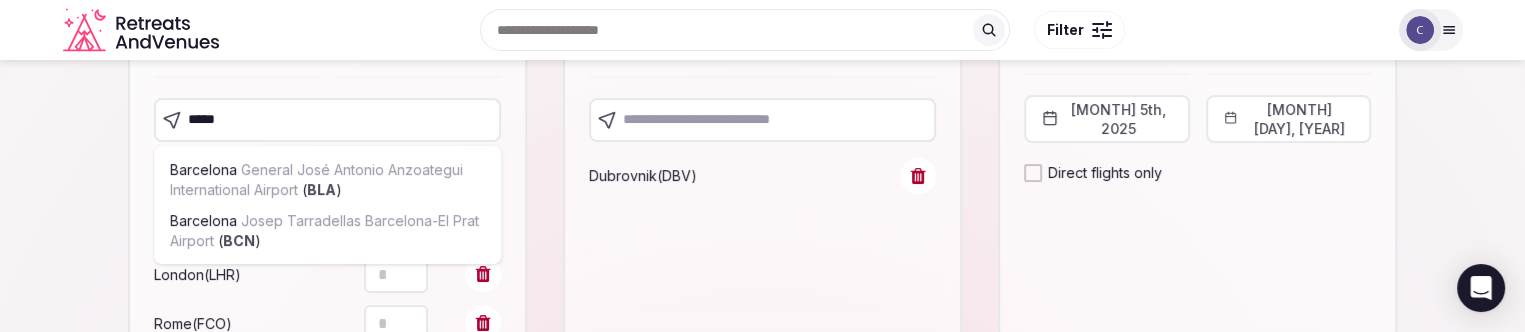 type 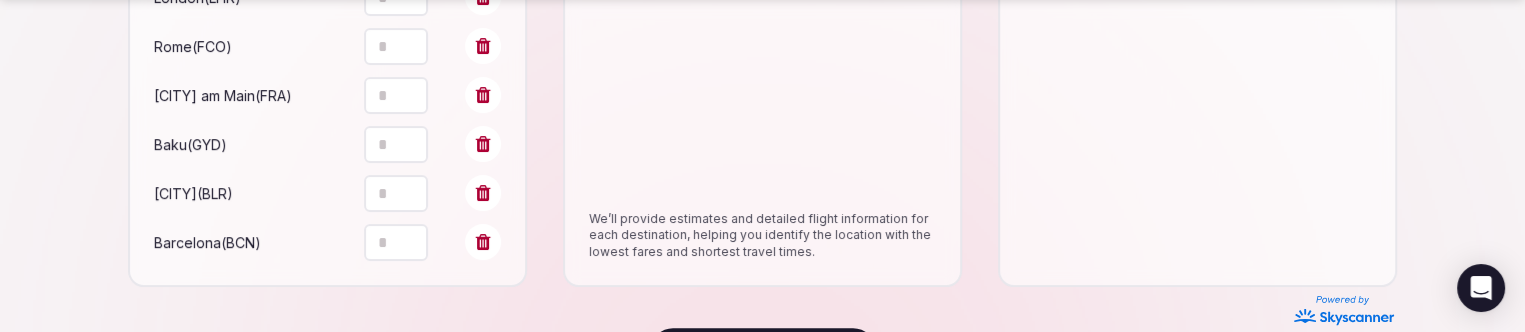 scroll, scrollTop: 747, scrollLeft: 0, axis: vertical 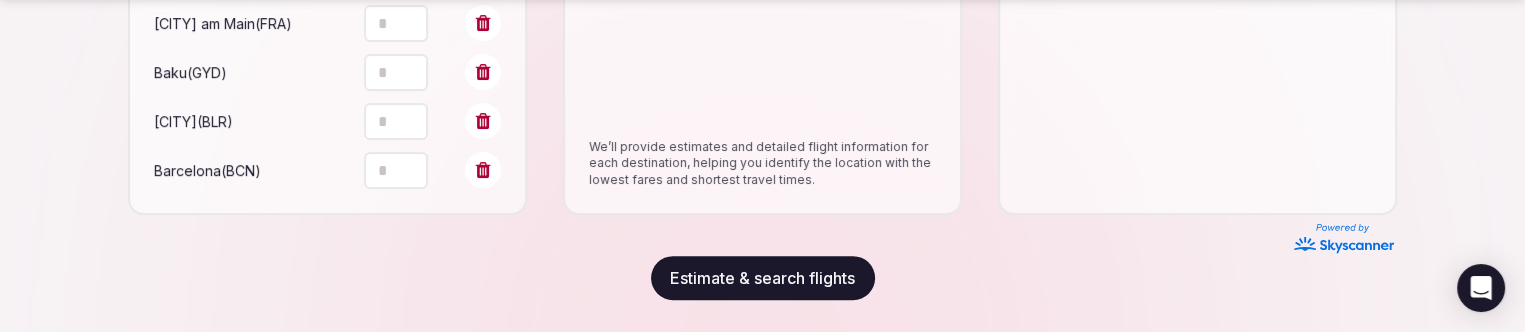 type on "*" 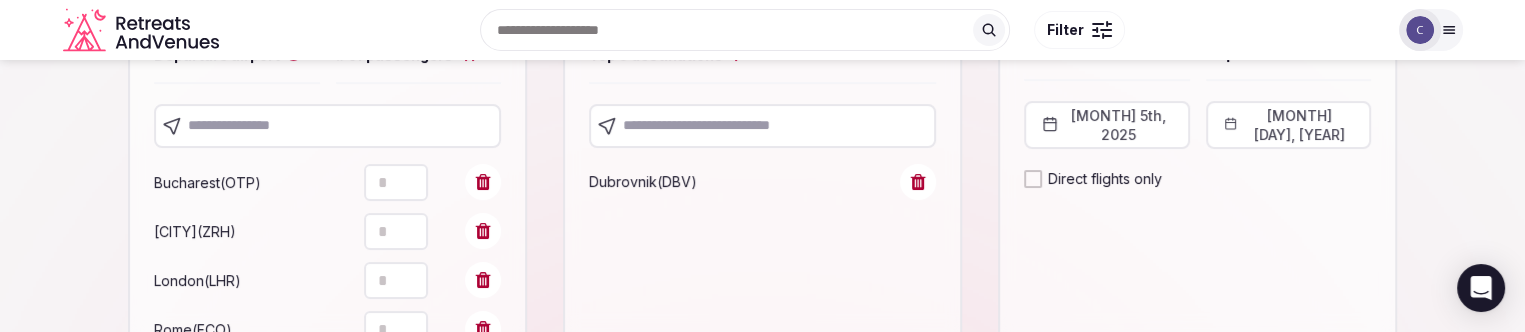scroll, scrollTop: 347, scrollLeft: 0, axis: vertical 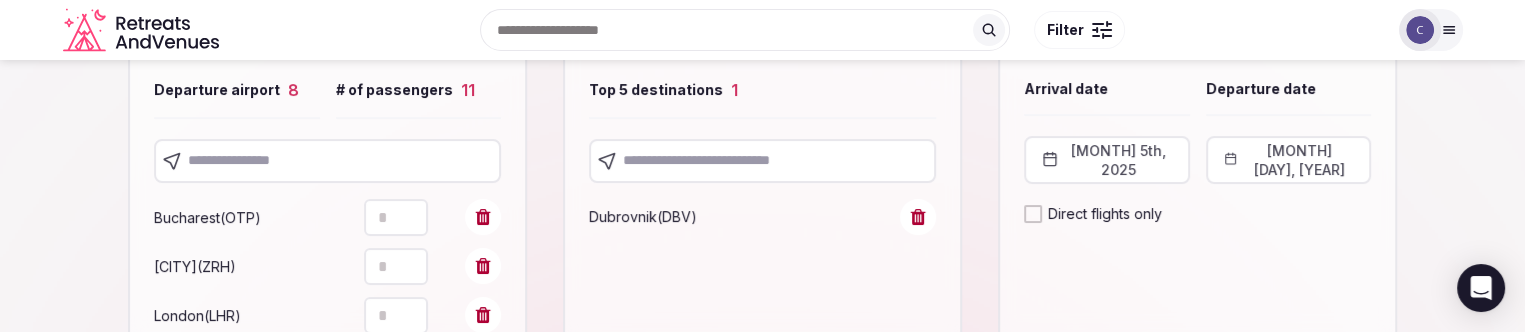 click at bounding box center [327, 161] 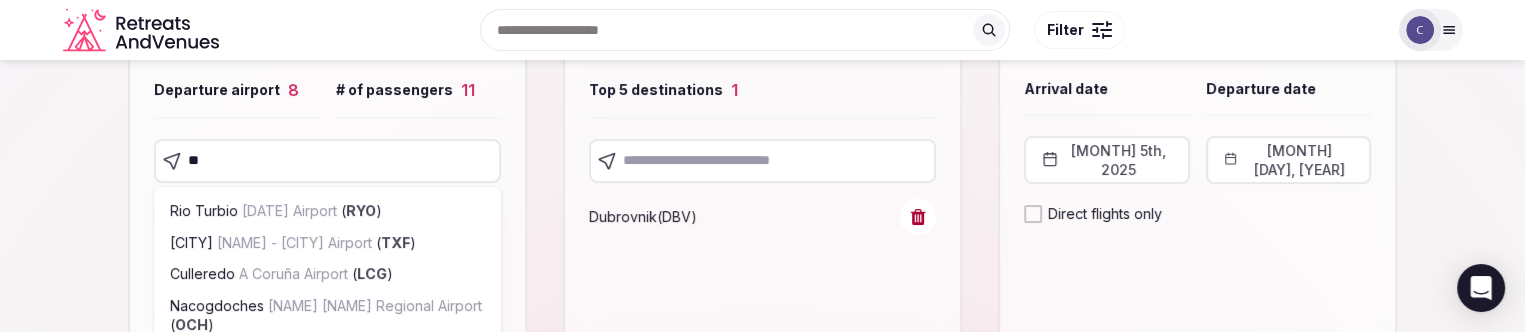 type on "***" 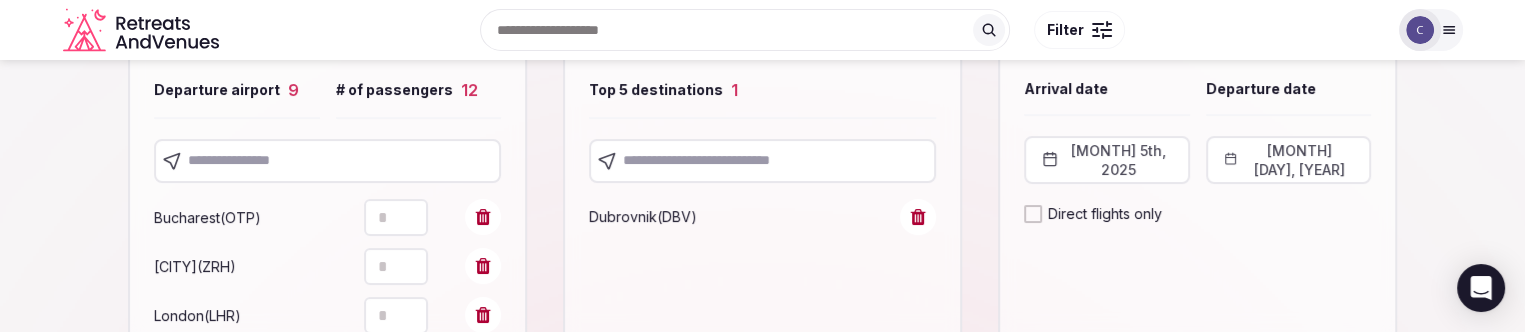 click at bounding box center [327, 161] 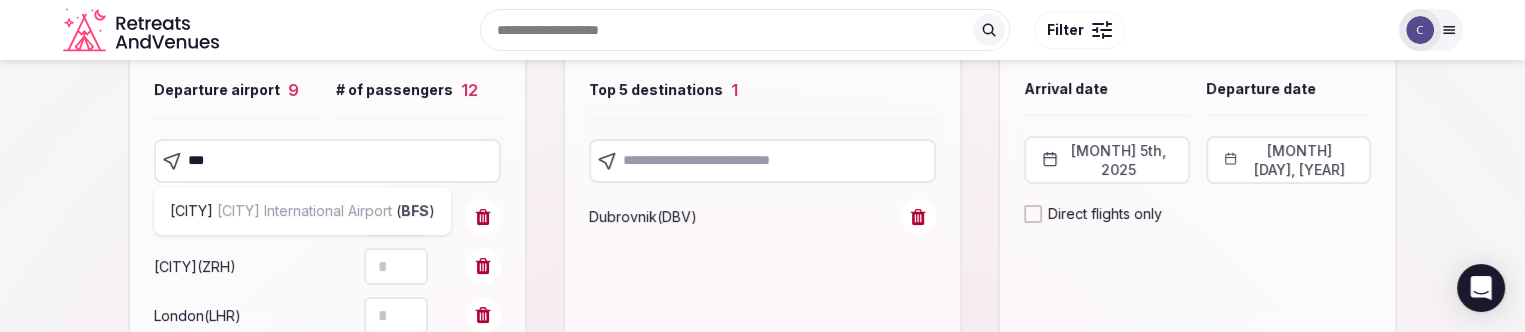 type on "***" 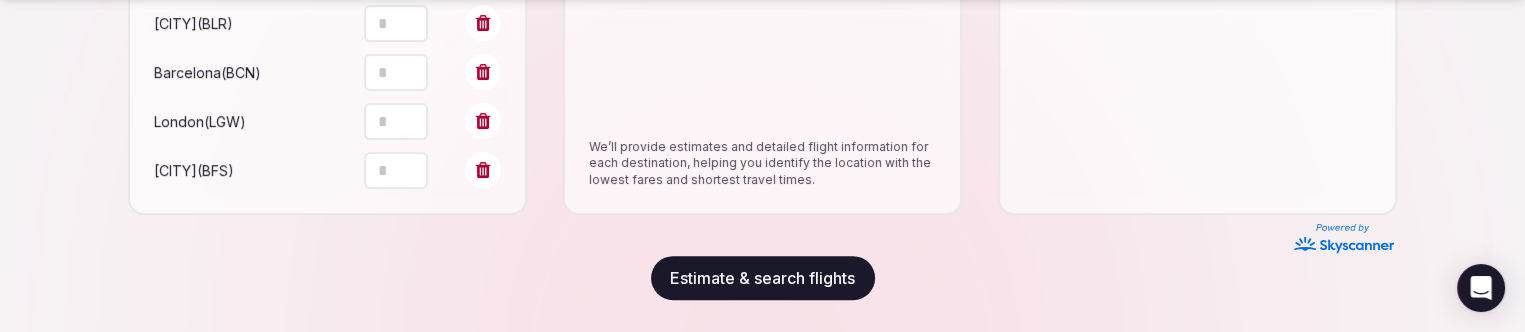 scroll, scrollTop: 848, scrollLeft: 0, axis: vertical 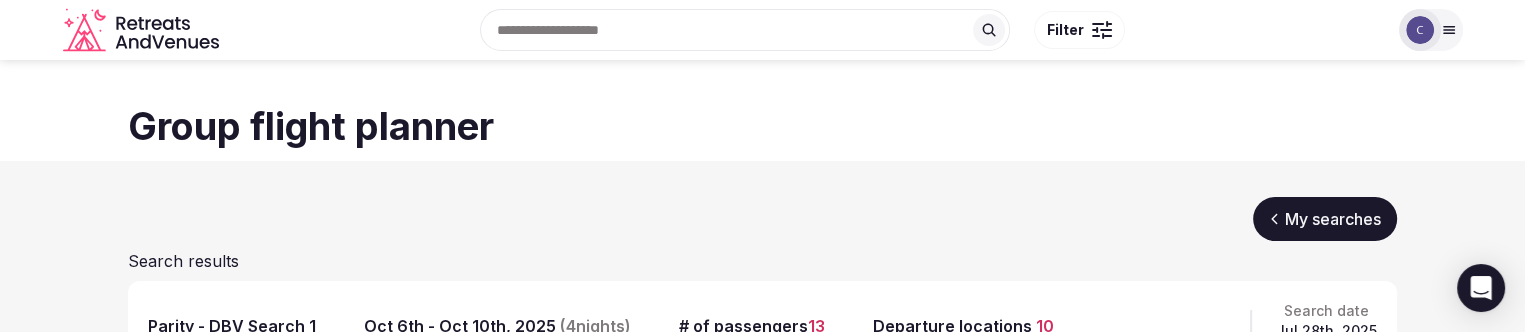 click on "My searches" at bounding box center (1325, 219) 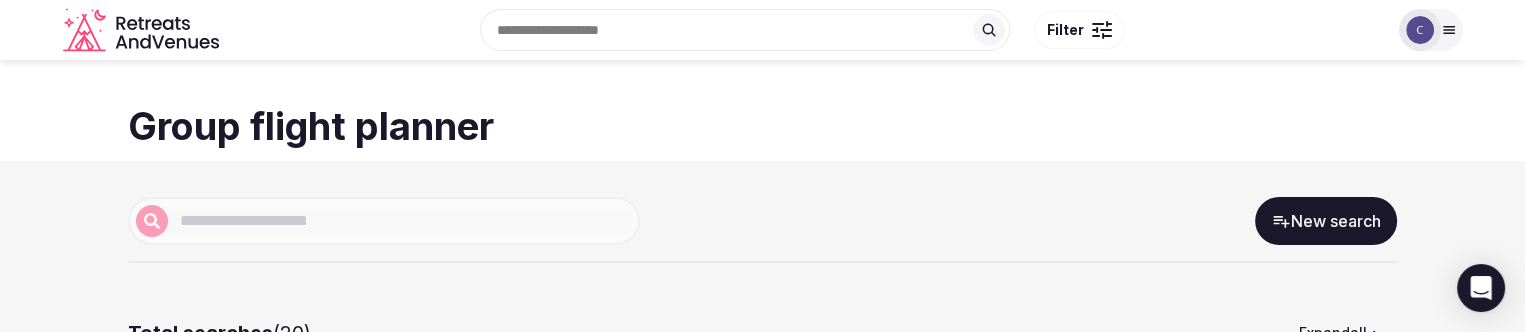 scroll, scrollTop: 200, scrollLeft: 0, axis: vertical 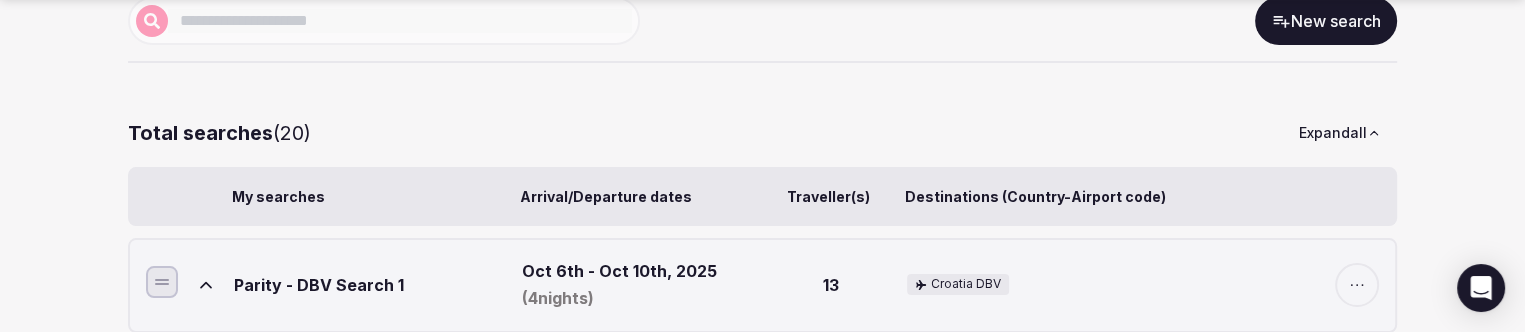 click on "Parity - DBV Search 1" at bounding box center (374, 284) 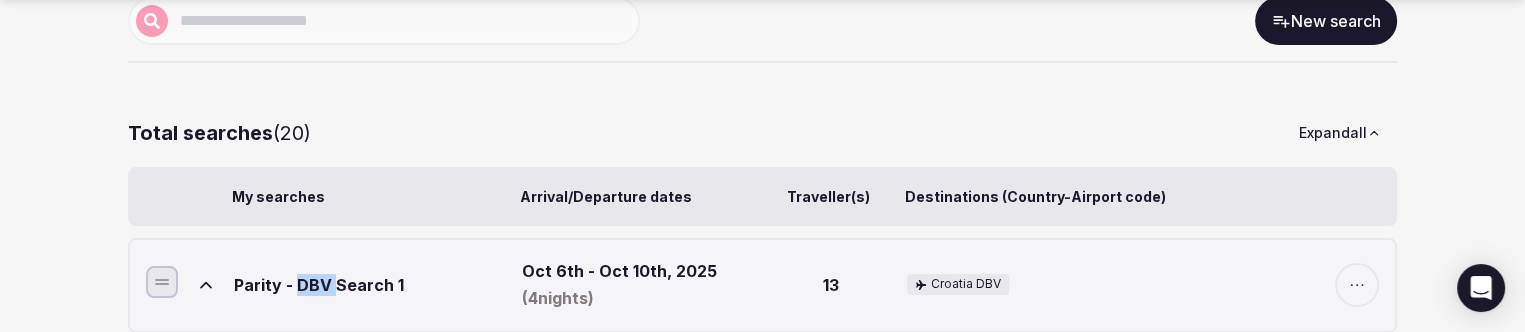 click on "Parity - DBV Search 1" at bounding box center (374, 284) 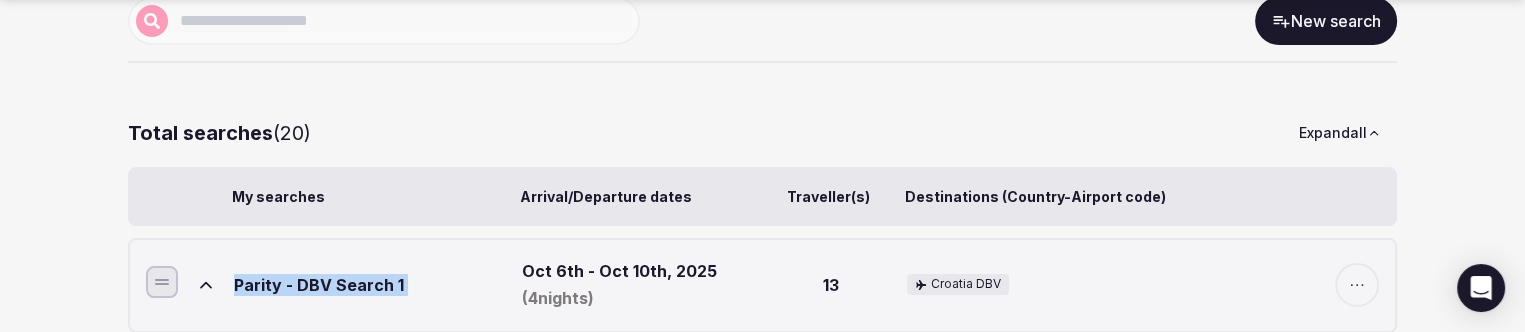 click on "Parity - DBV Search 1" at bounding box center [374, 284] 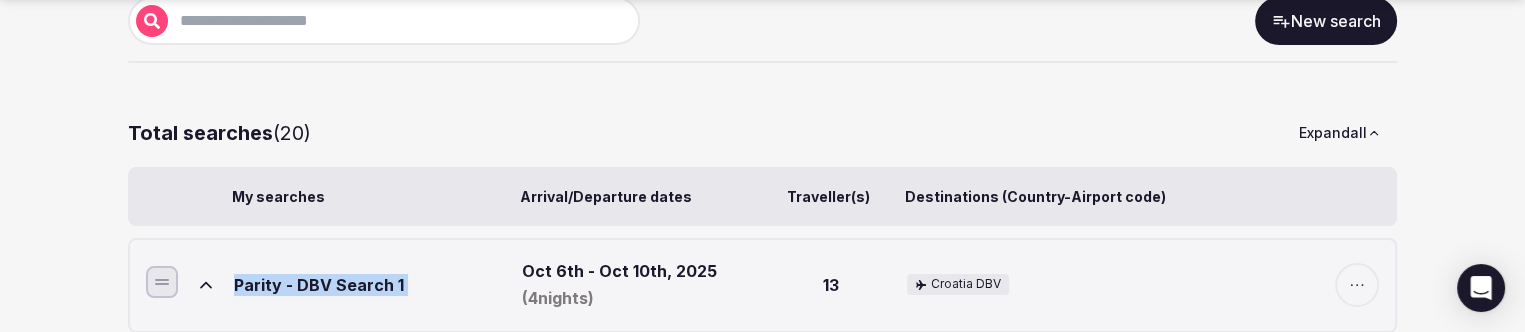 copy on "Parity - DBV Search 1" 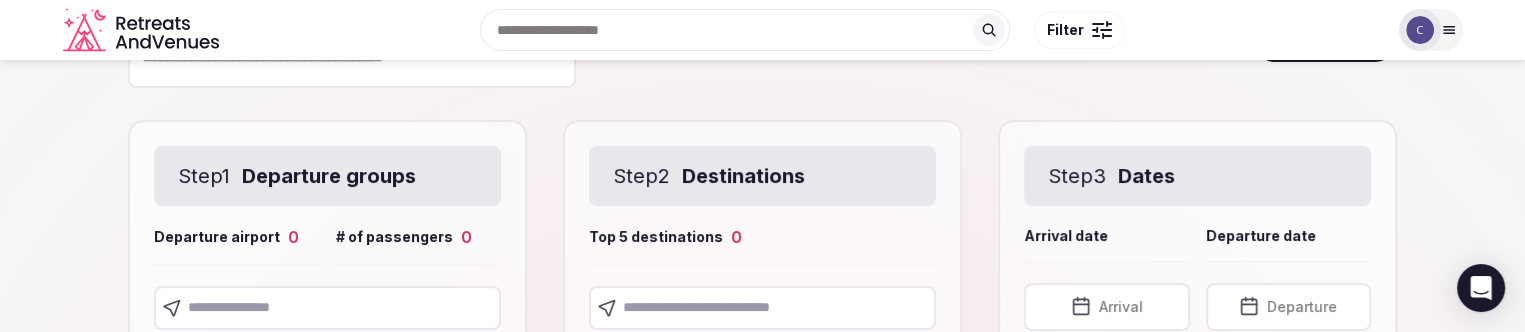 scroll, scrollTop: 0, scrollLeft: 0, axis: both 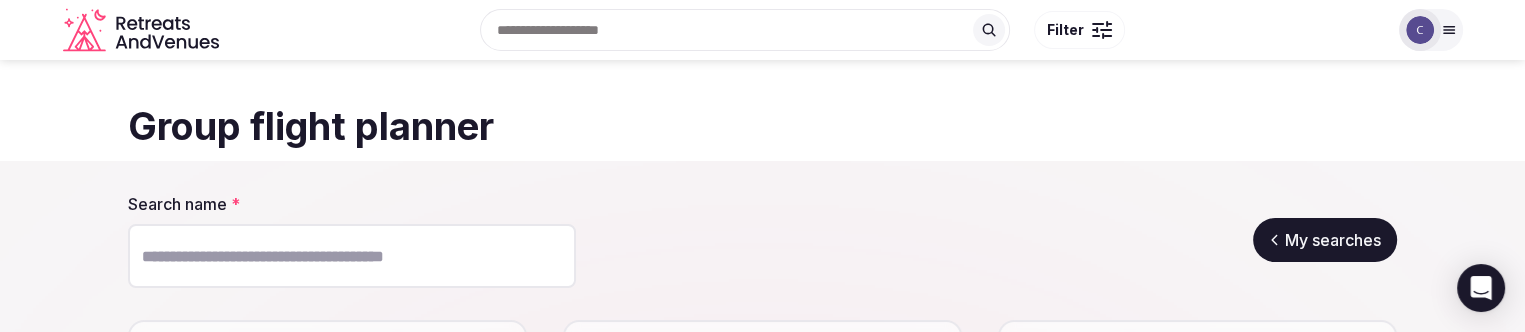 click on "Search name *" at bounding box center [352, 256] 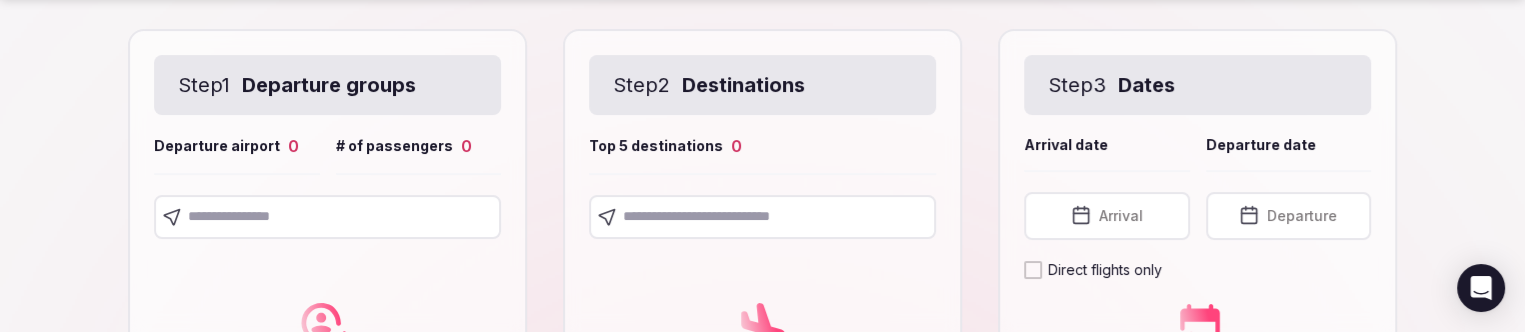 scroll, scrollTop: 400, scrollLeft: 0, axis: vertical 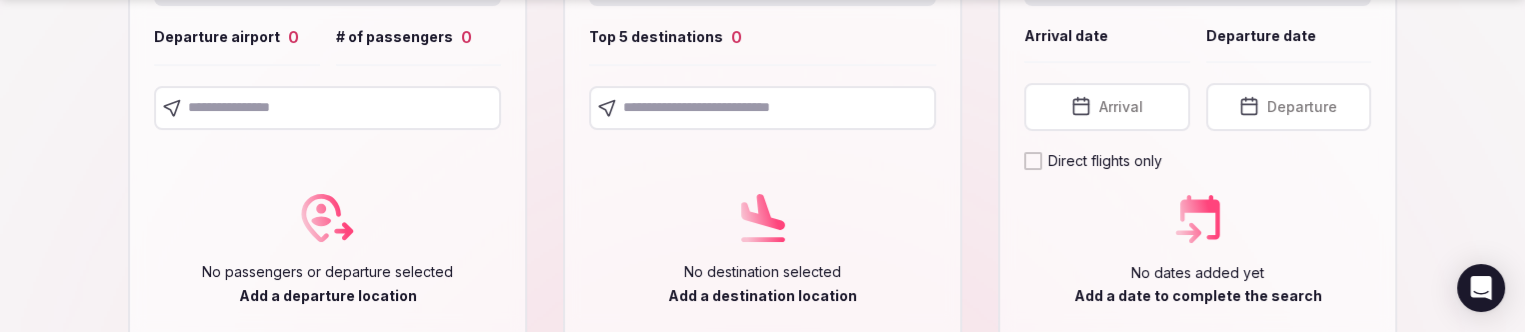 type on "**********" 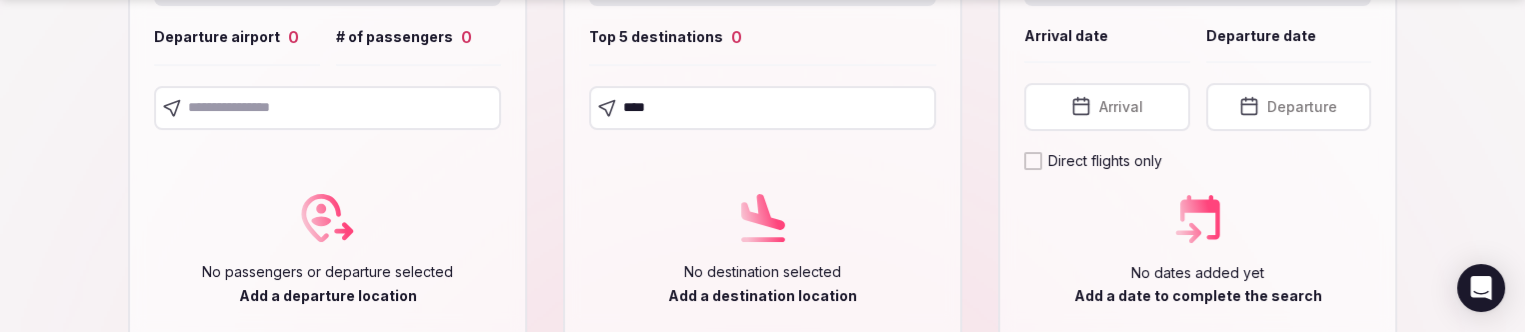 type on "***" 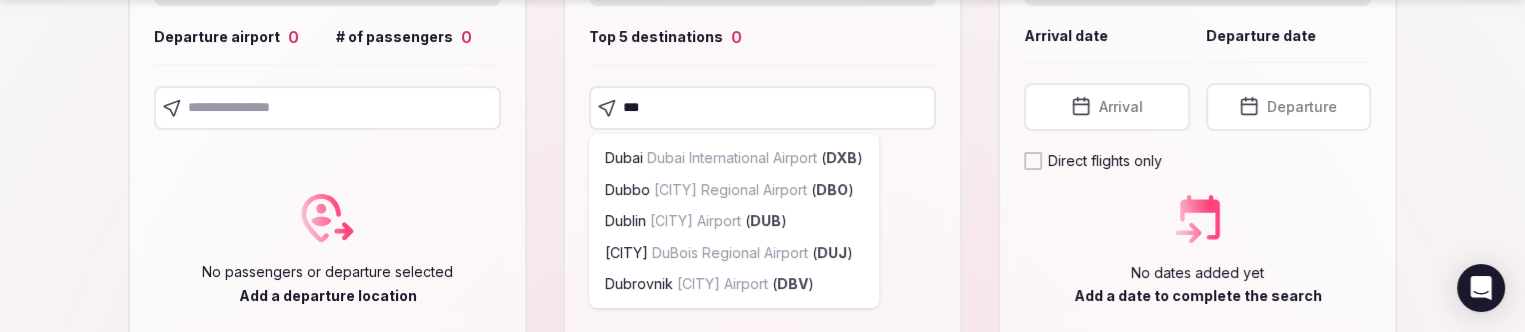 type 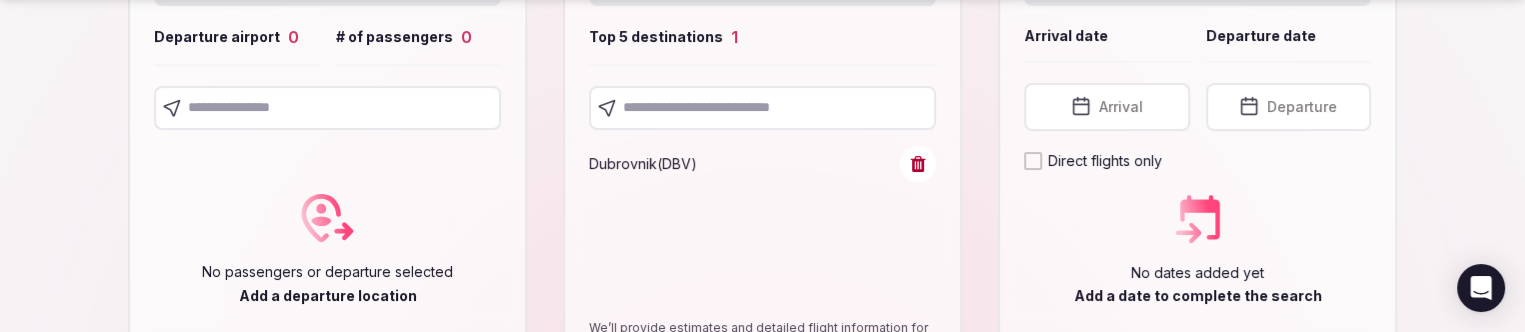 click on "Arrival" at bounding box center (1107, 107) 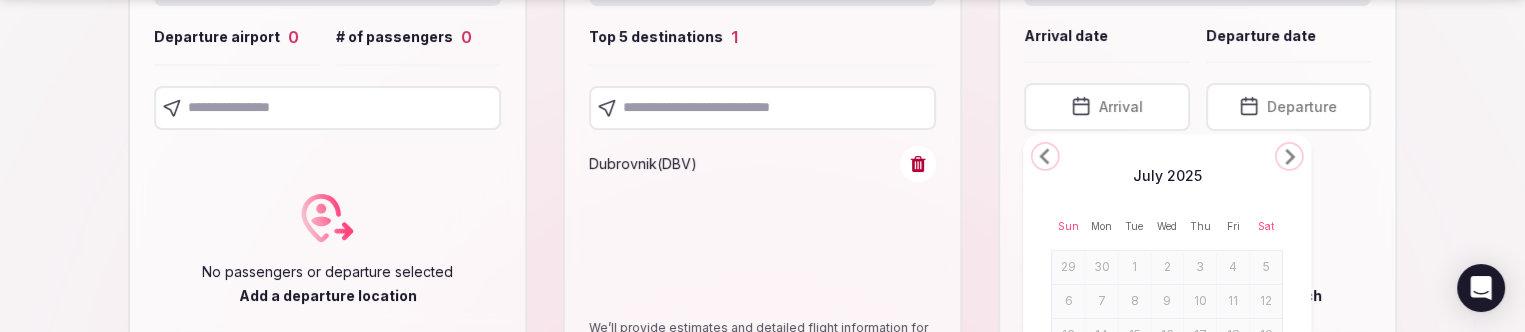 click 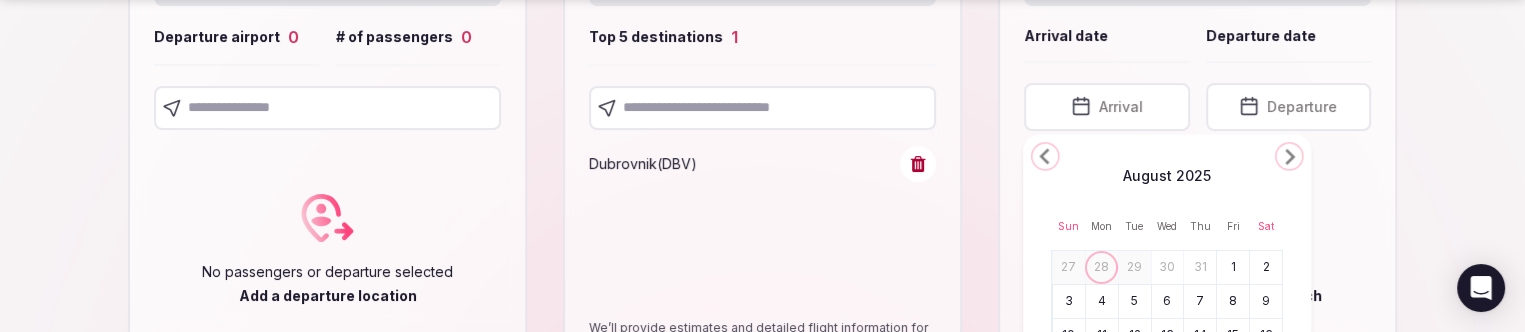 click 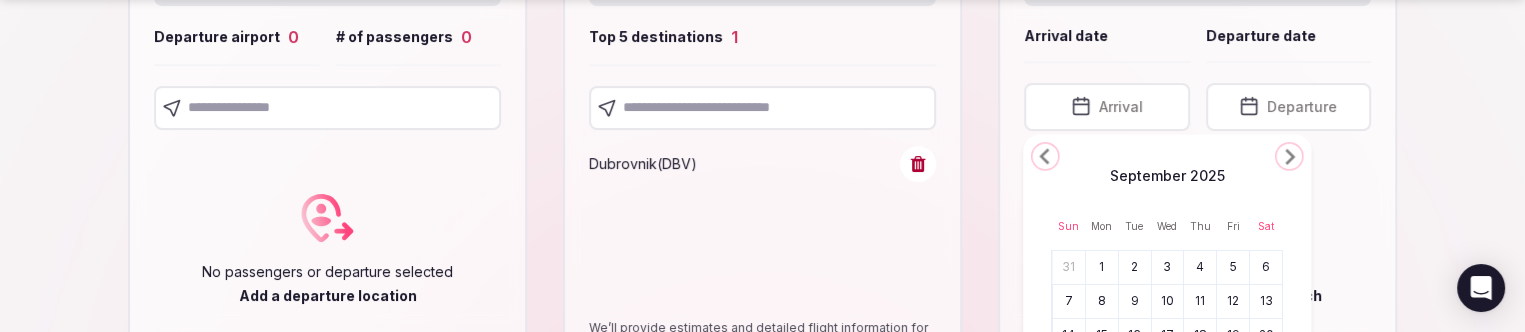 click 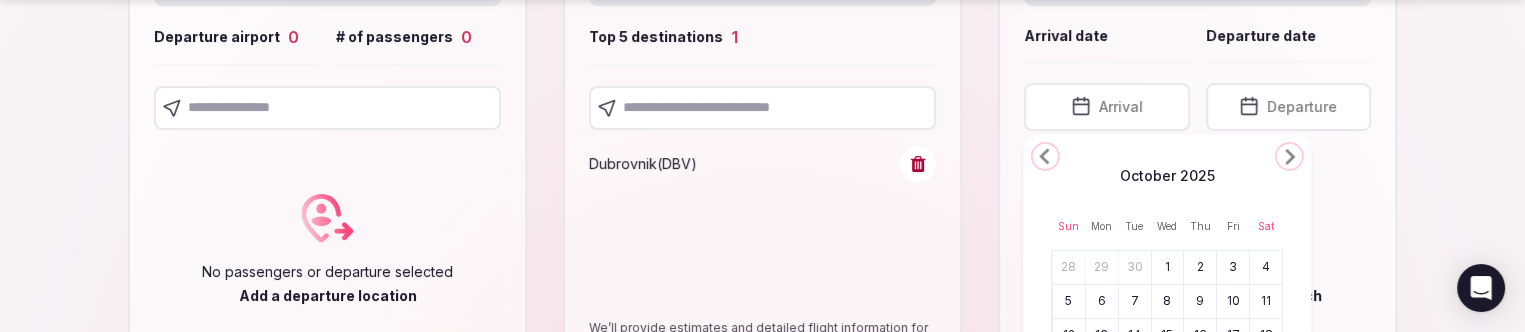 click on "6" at bounding box center [1102, 301] 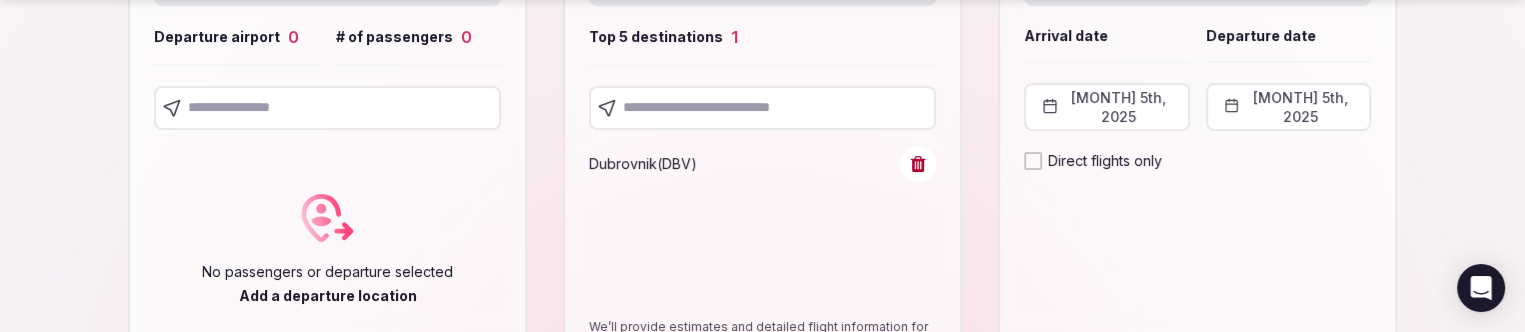click on "October 5th, 2025" at bounding box center (1289, 107) 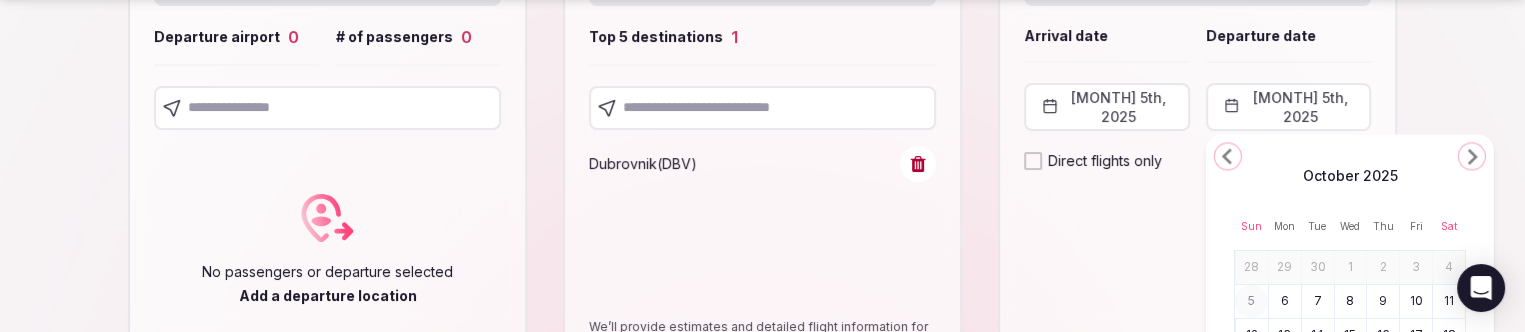 click on "10" at bounding box center (1416, 301) 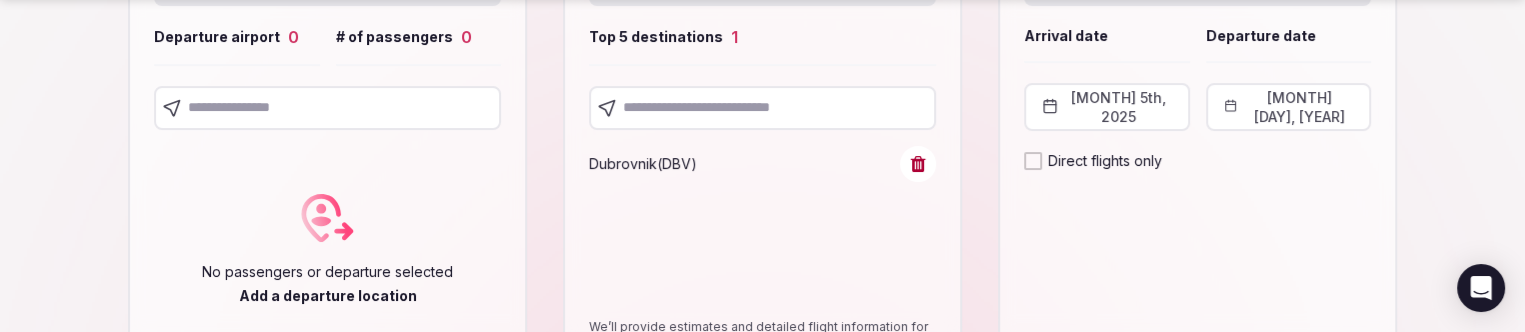 click at bounding box center [327, 108] 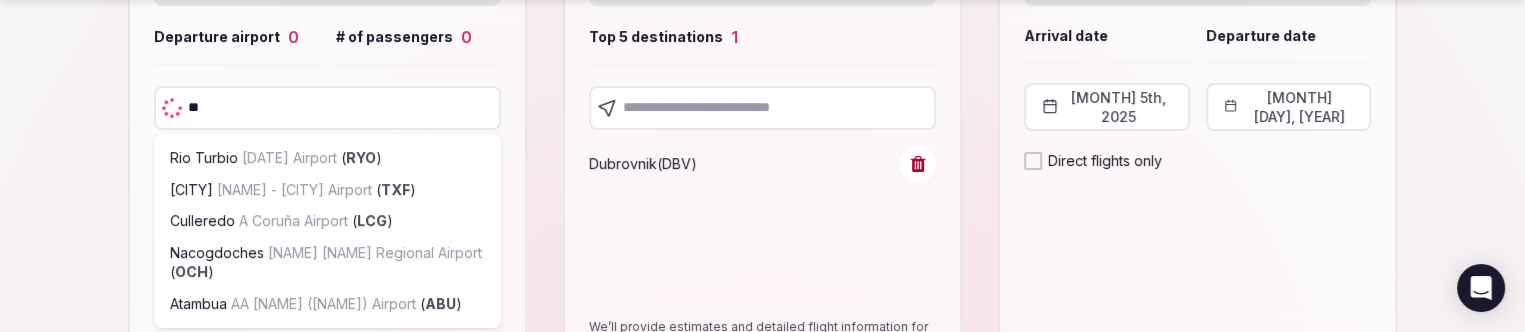 type on "***" 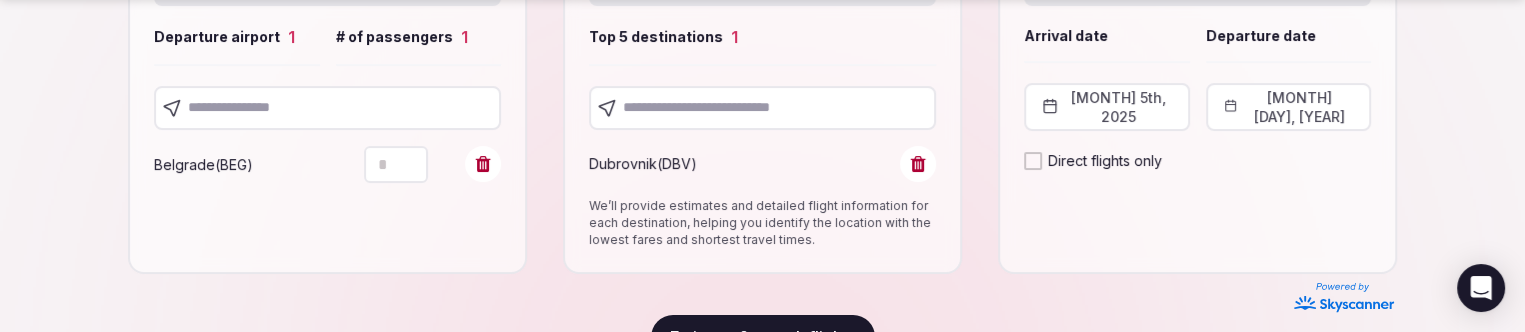 click at bounding box center (327, 108) 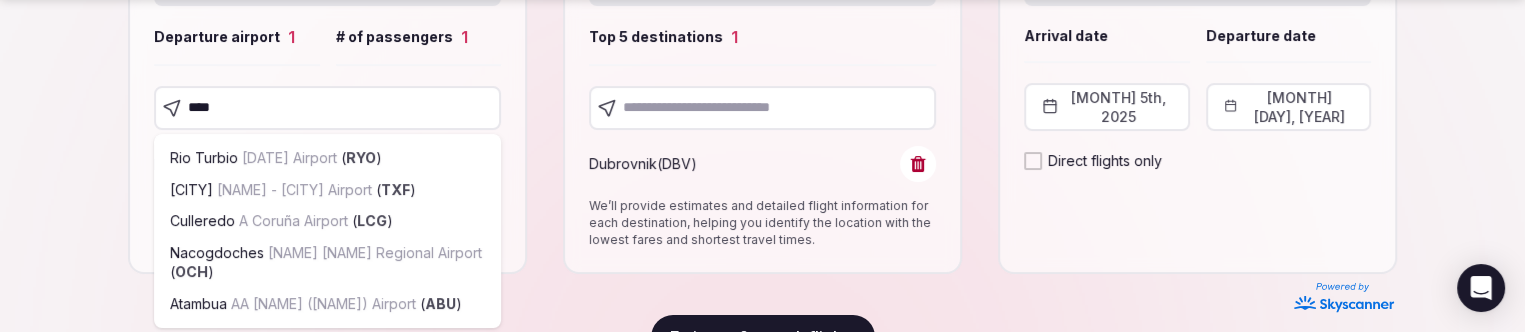 type on "*****" 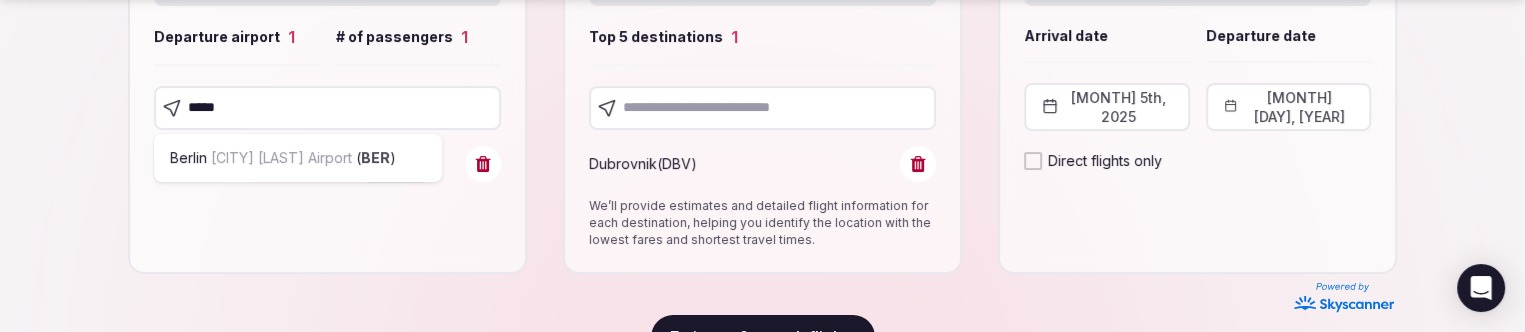 type 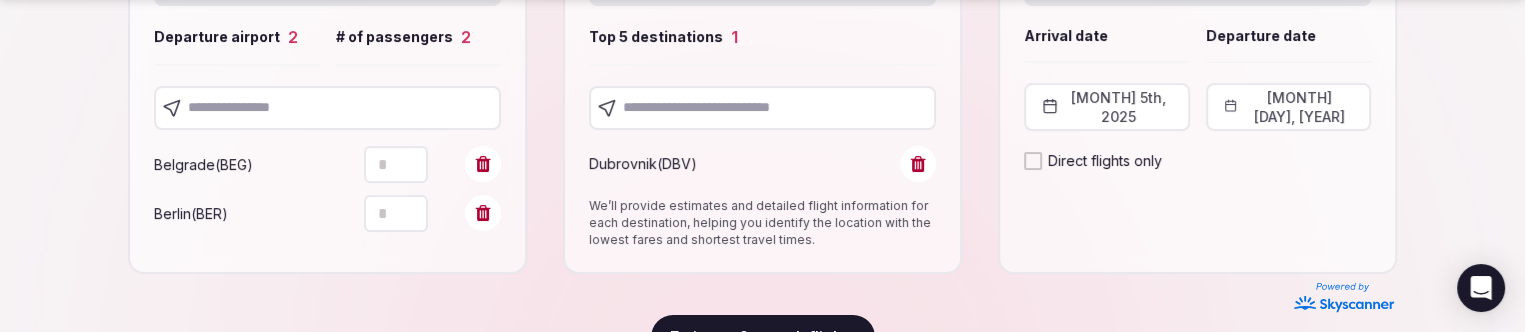 click 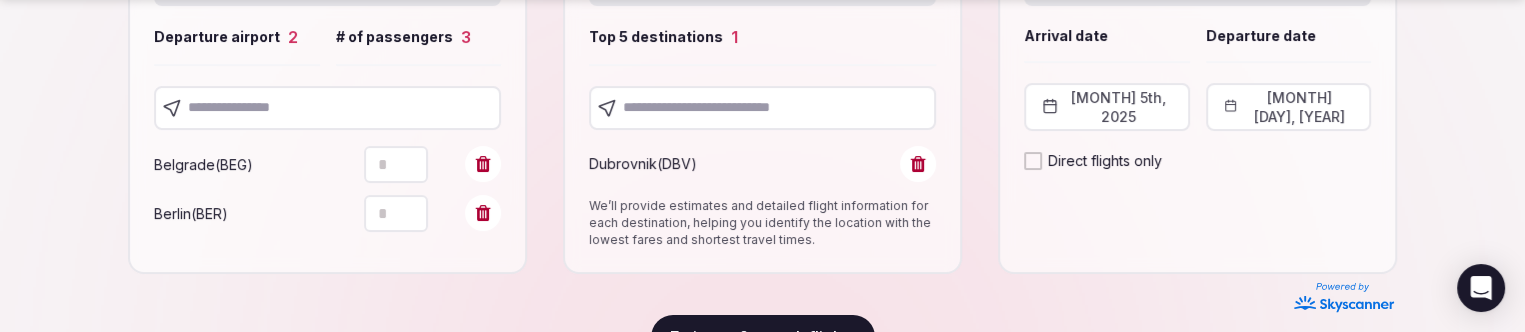 drag, startPoint x: 389, startPoint y: 216, endPoint x: 354, endPoint y: 205, distance: 36.687874 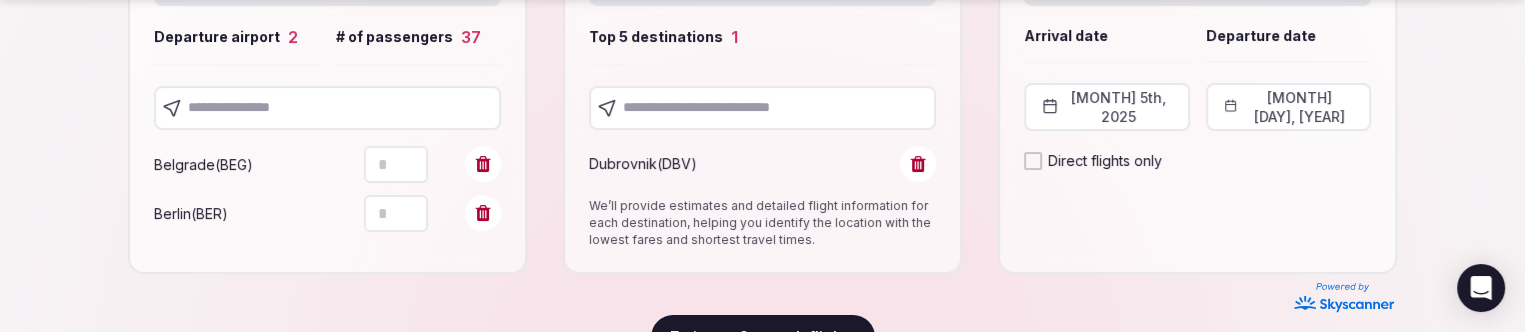 type on "**" 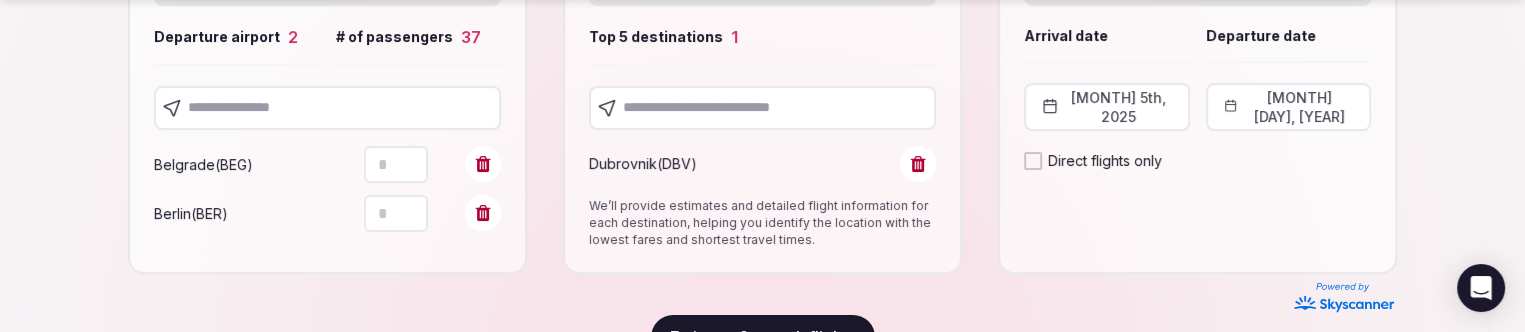 click at bounding box center (327, 108) 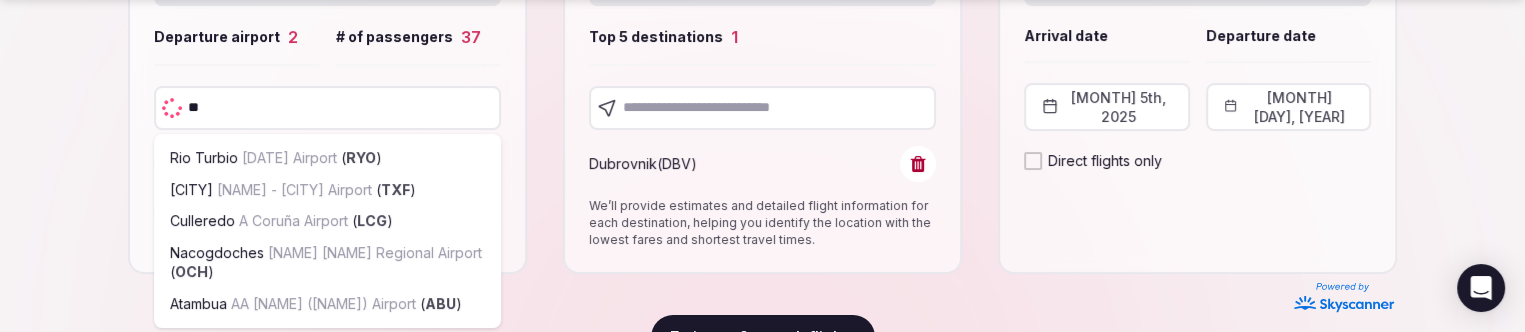 type on "***" 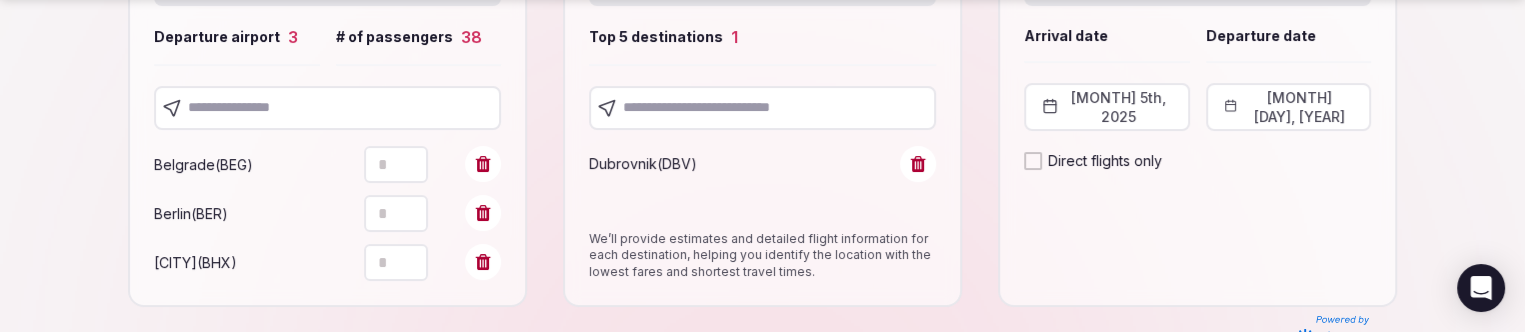 scroll, scrollTop: 436, scrollLeft: 0, axis: vertical 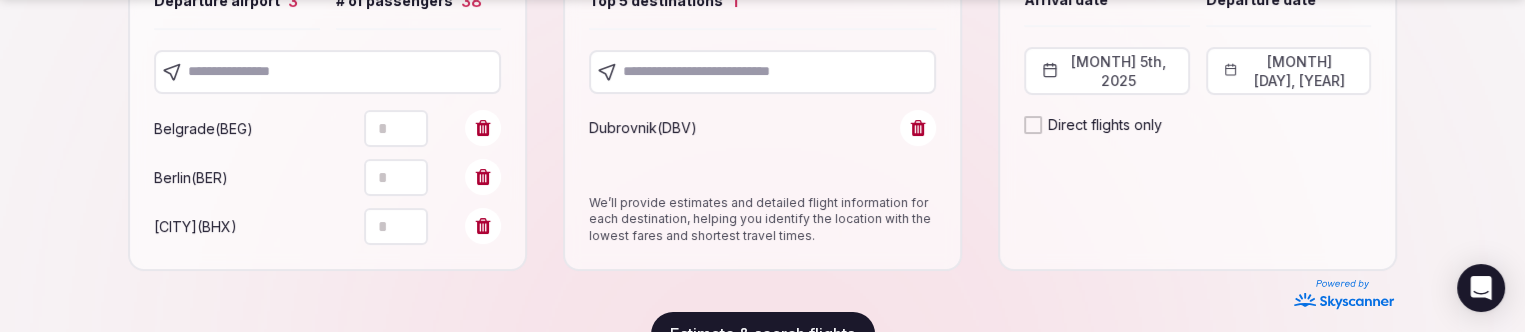 click at bounding box center [327, 72] 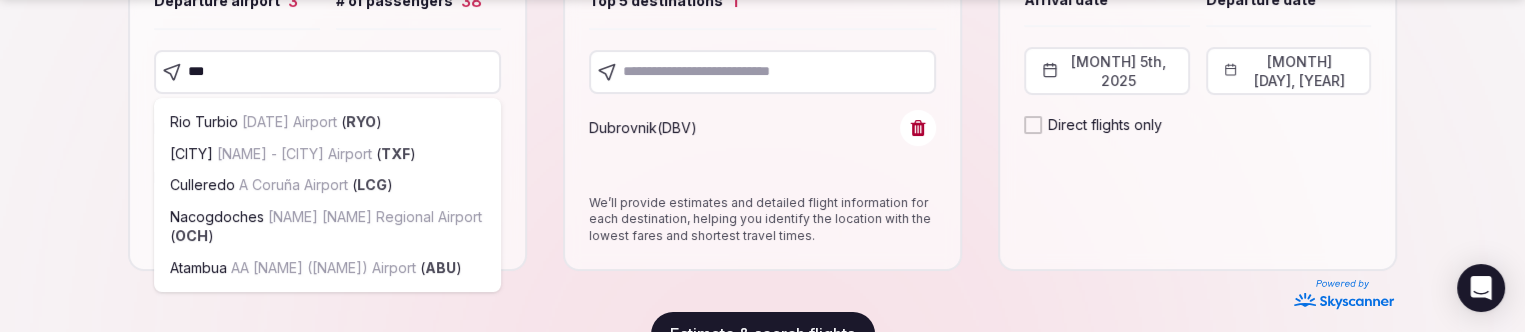 type on "****" 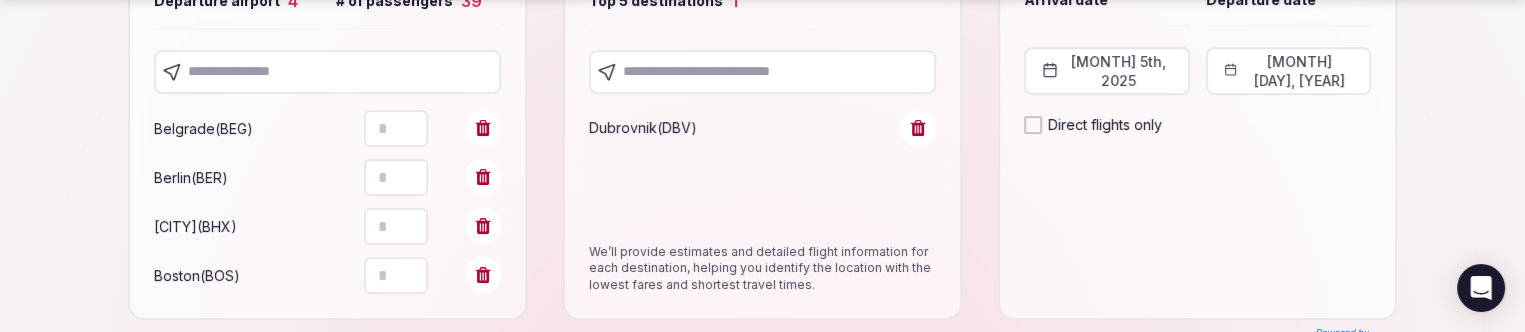 scroll, scrollTop: 487, scrollLeft: 0, axis: vertical 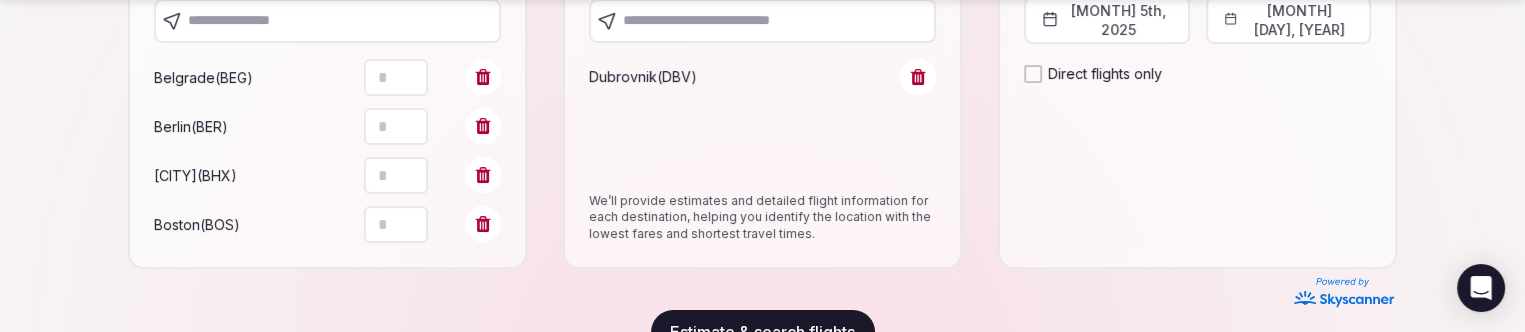 drag, startPoint x: 328, startPoint y: 20, endPoint x: 304, endPoint y: 43, distance: 33.24154 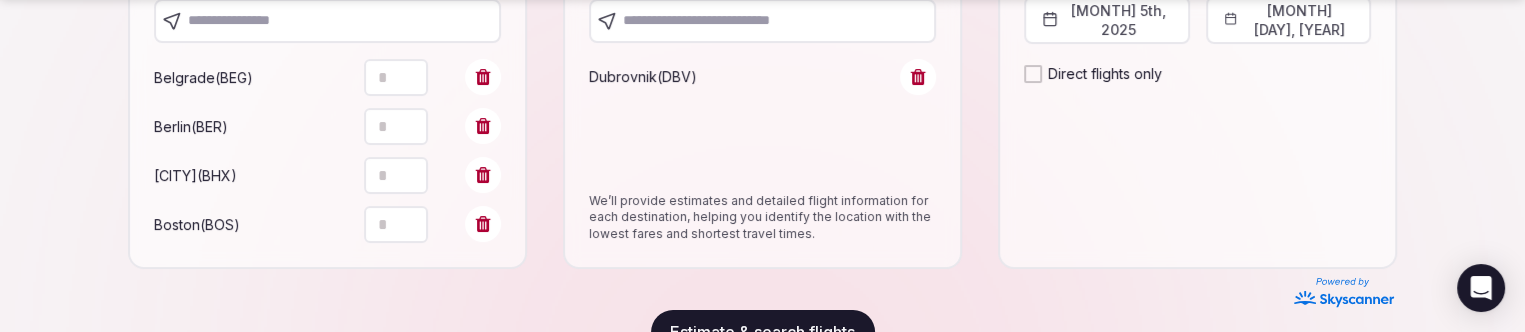 click on "**********" at bounding box center [762, -321] 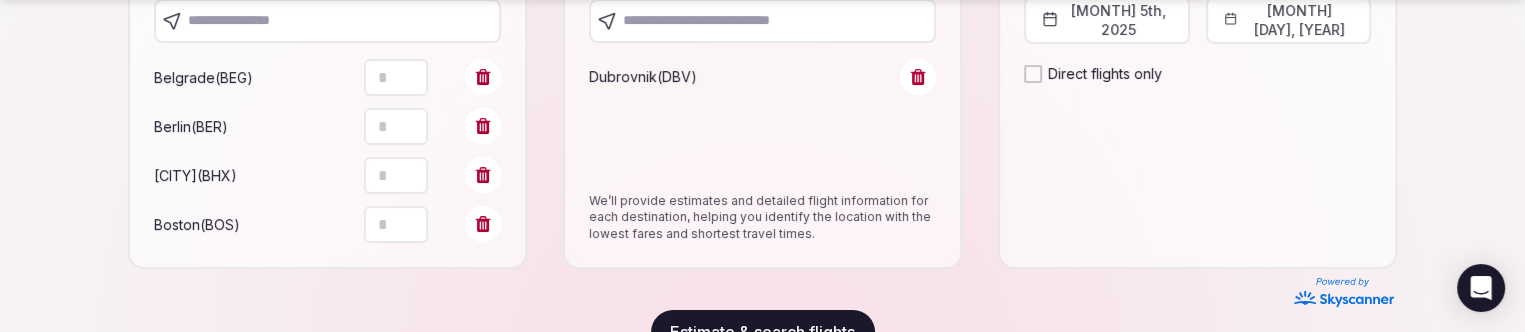 click at bounding box center (327, 21) 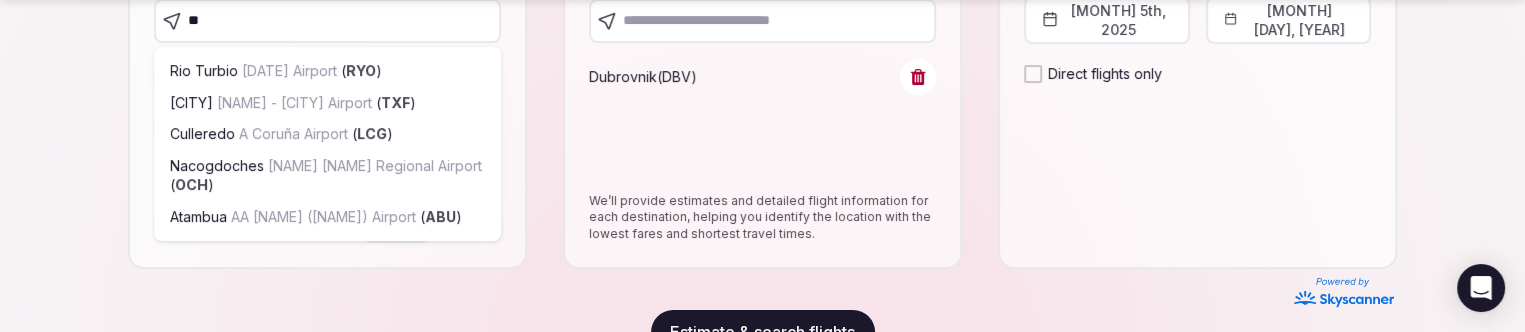 type on "***" 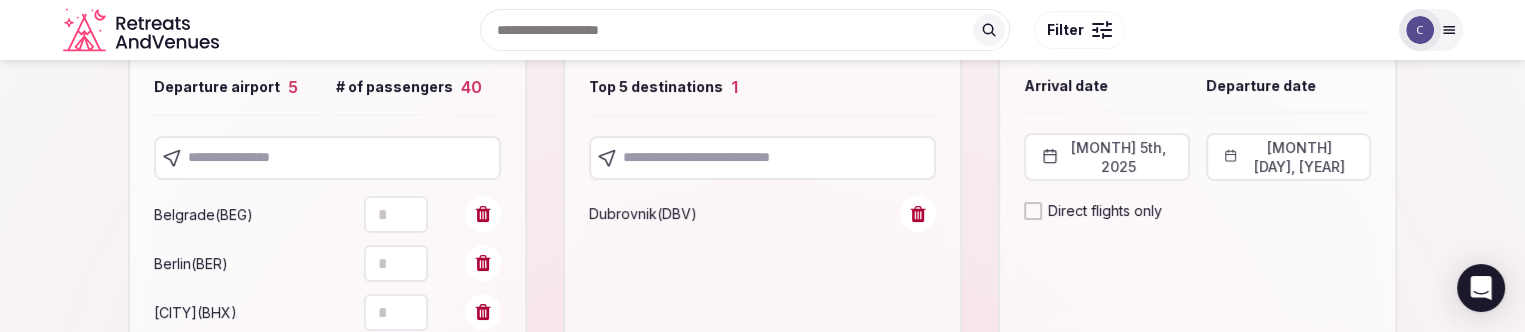scroll, scrollTop: 337, scrollLeft: 0, axis: vertical 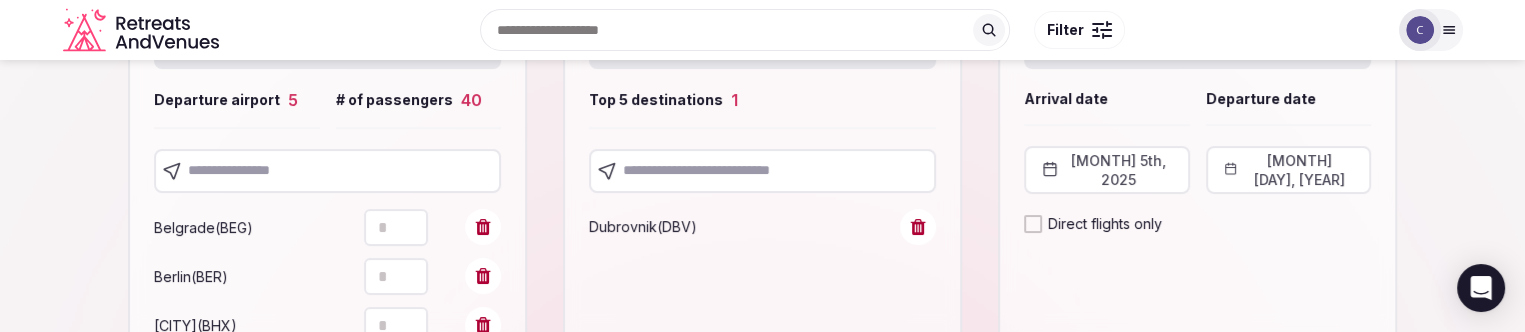 click at bounding box center [327, 171] 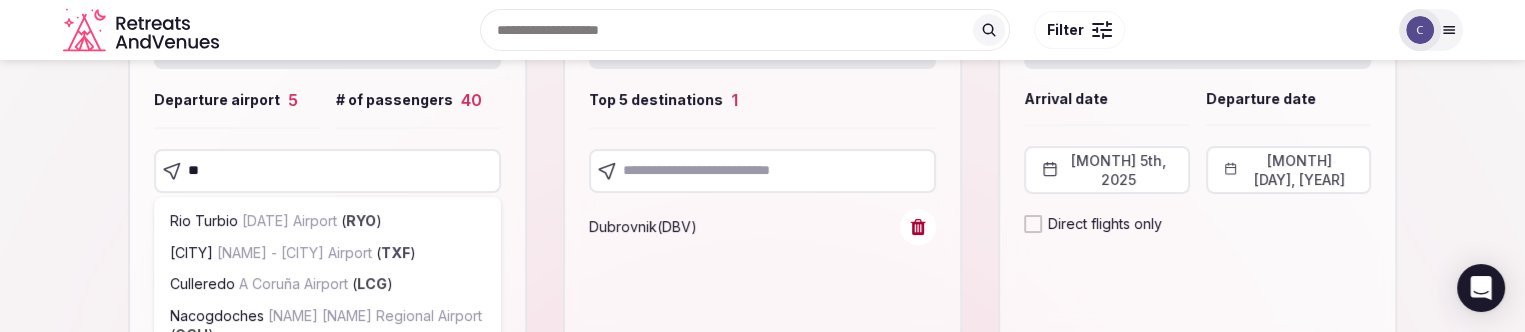 type on "***" 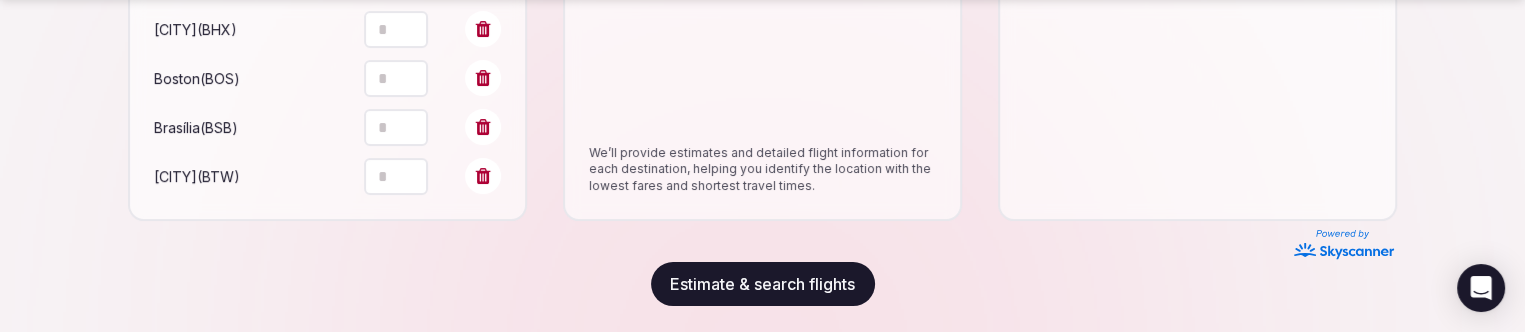 scroll, scrollTop: 637, scrollLeft: 0, axis: vertical 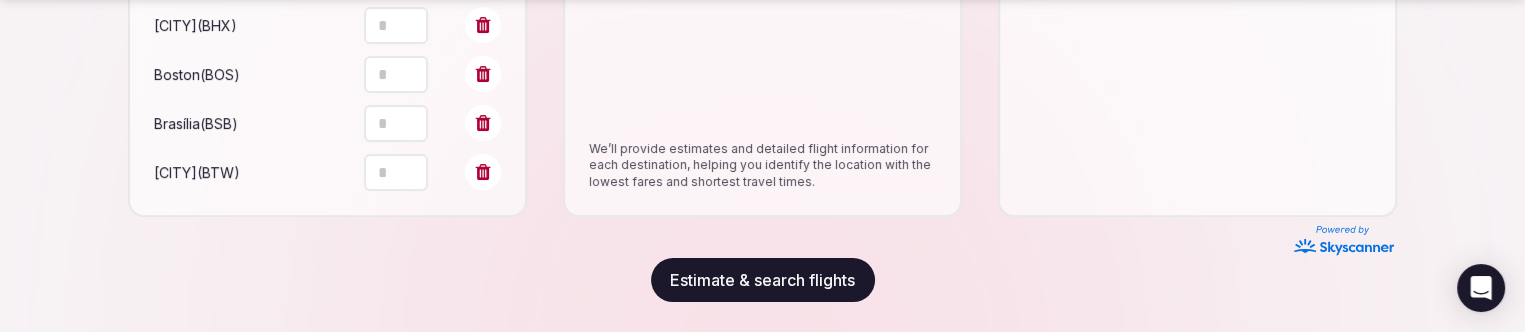 click 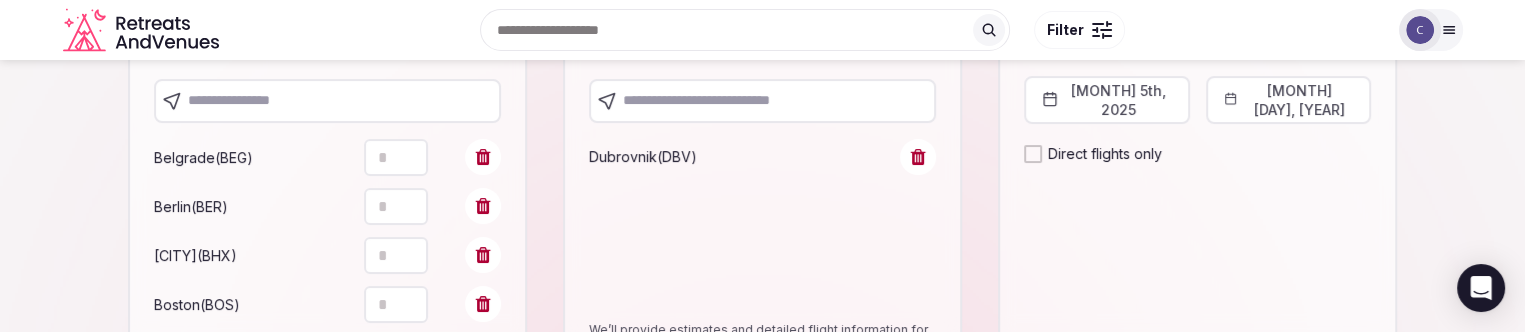 scroll, scrollTop: 387, scrollLeft: 0, axis: vertical 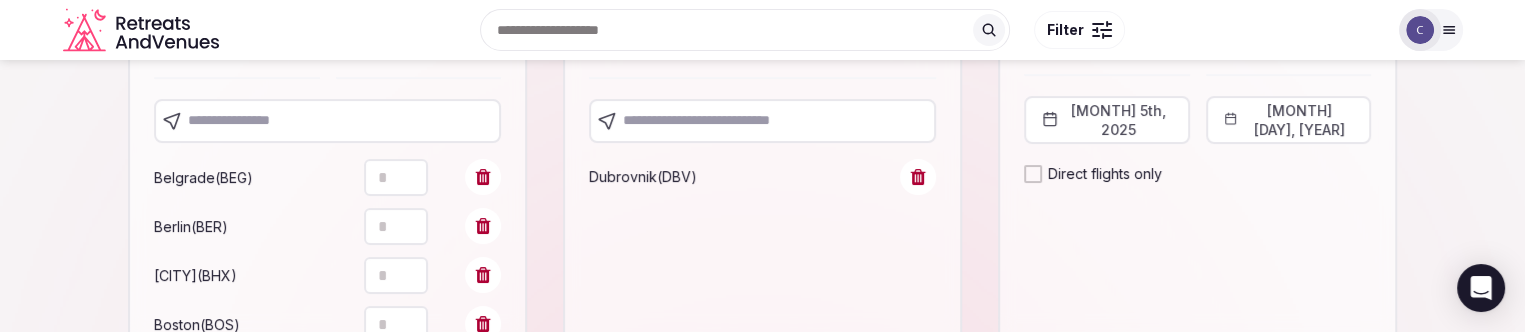 click at bounding box center [327, 121] 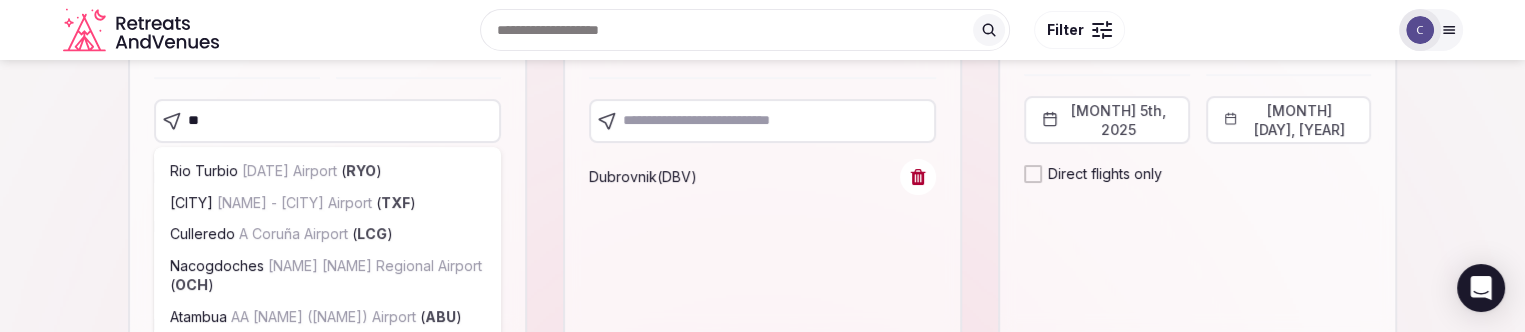 type on "***" 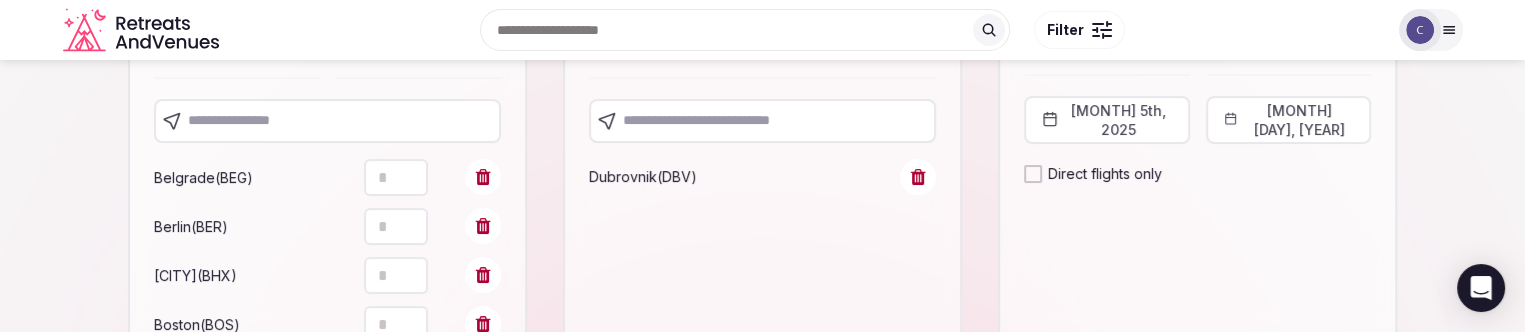 click at bounding box center [327, 121] 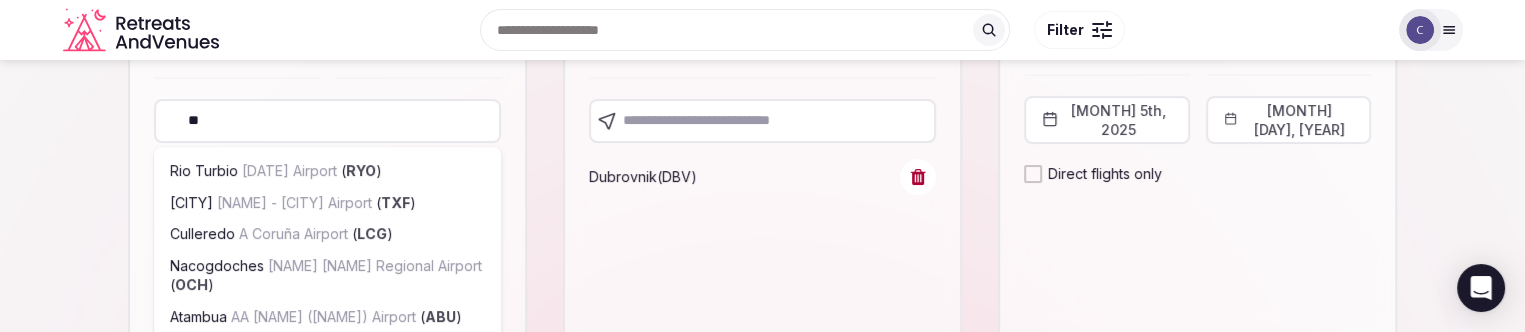 type on "***" 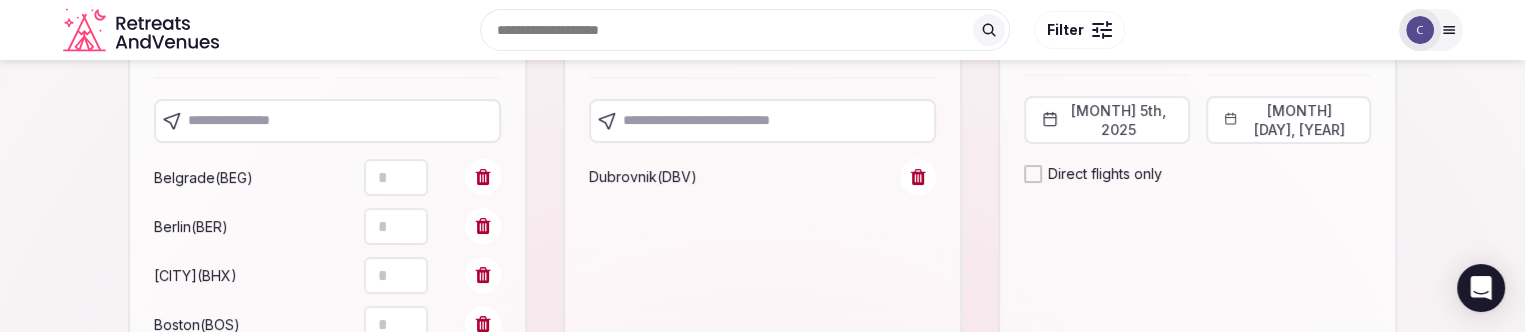 click at bounding box center [327, 121] 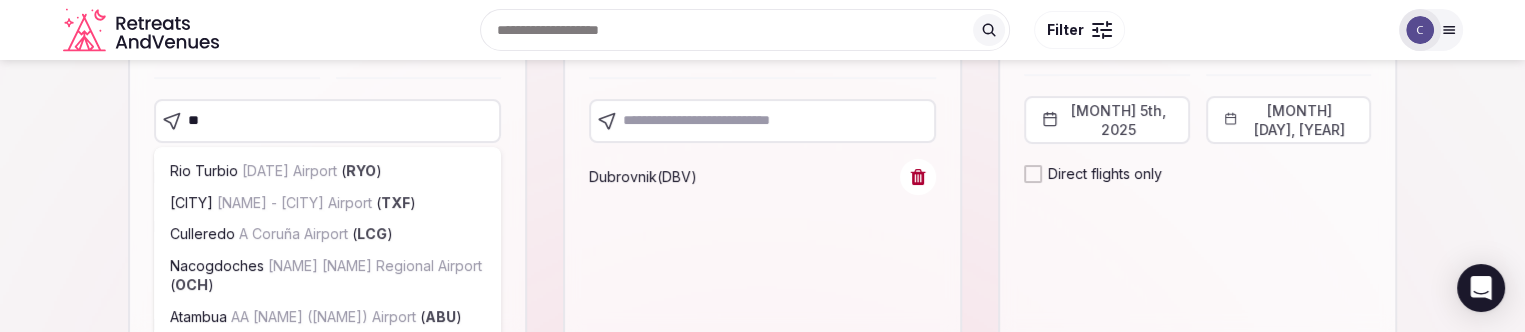 type on "***" 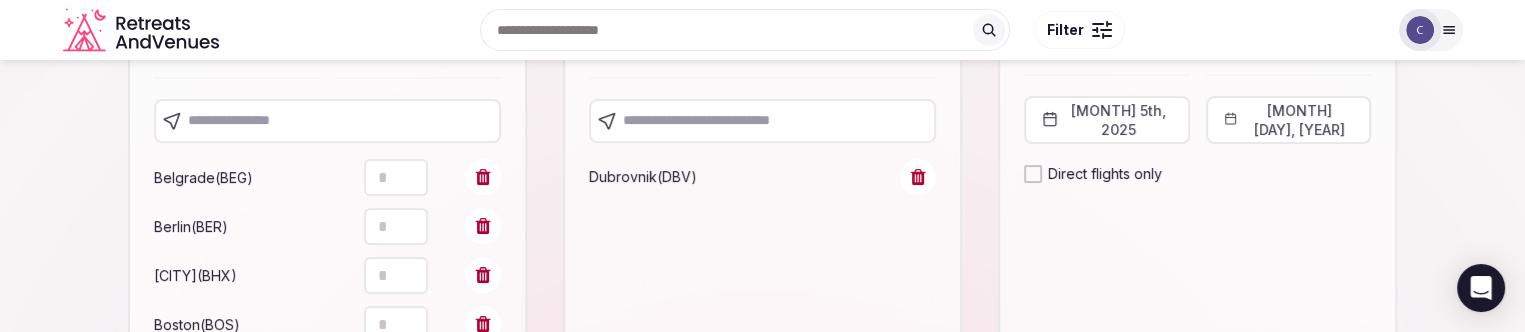 click at bounding box center [327, 121] 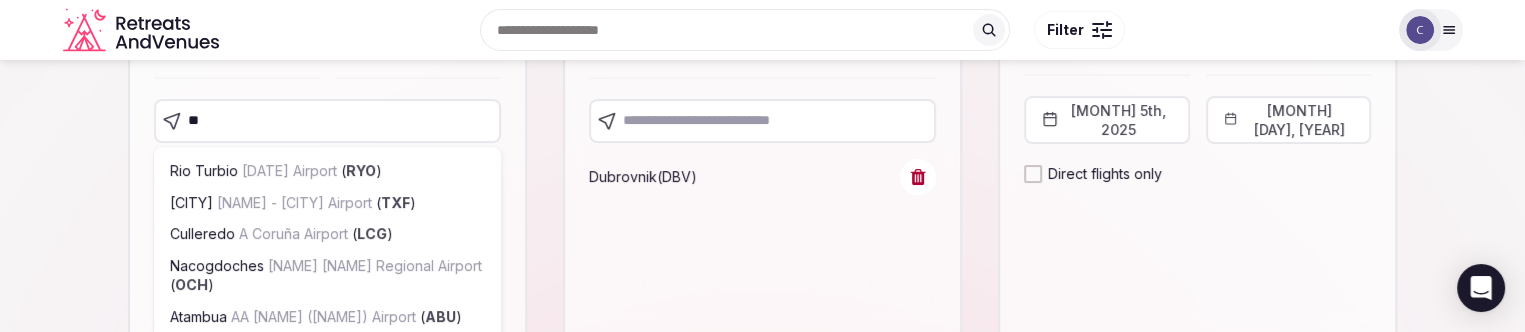 type on "***" 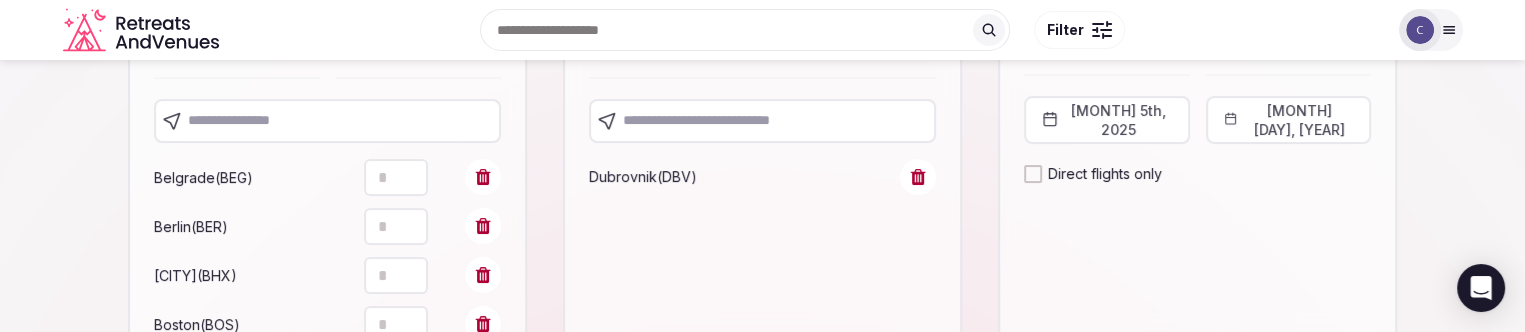 click at bounding box center (327, 121) 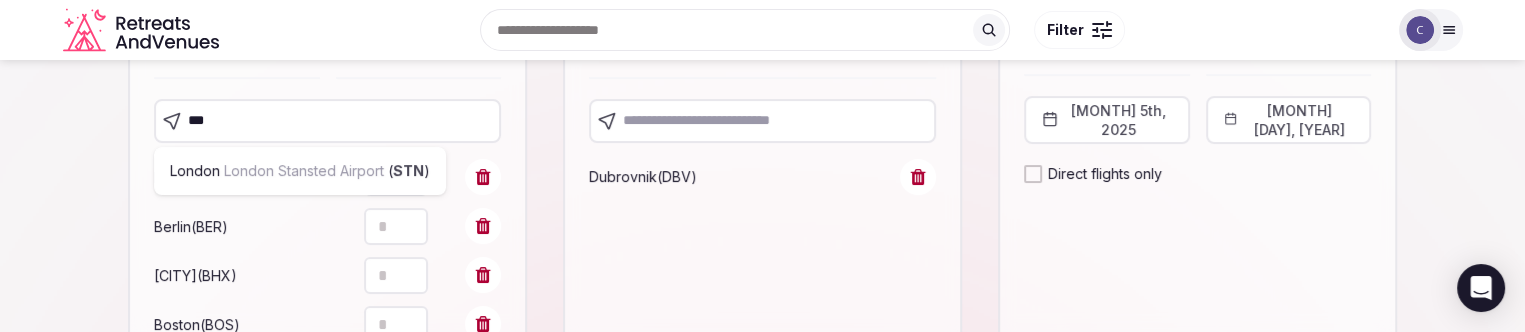 type on "***" 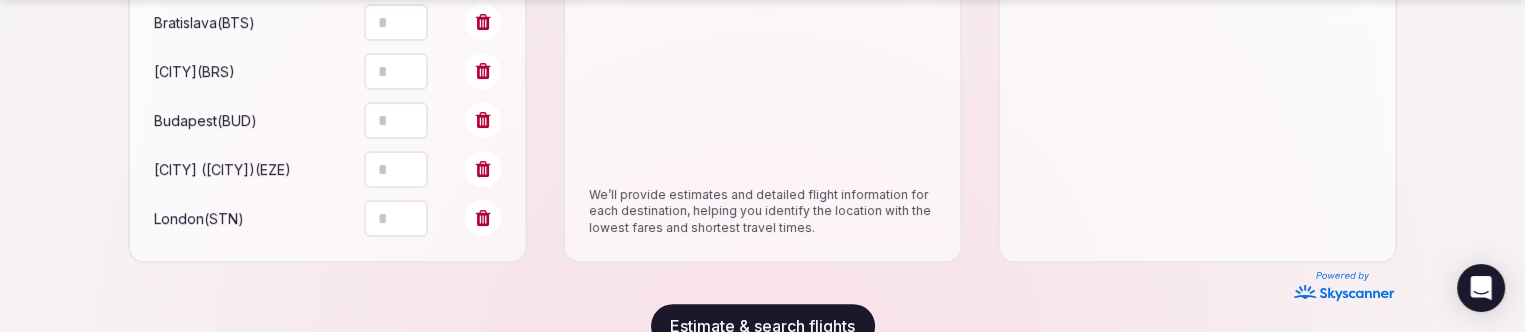 scroll, scrollTop: 848, scrollLeft: 0, axis: vertical 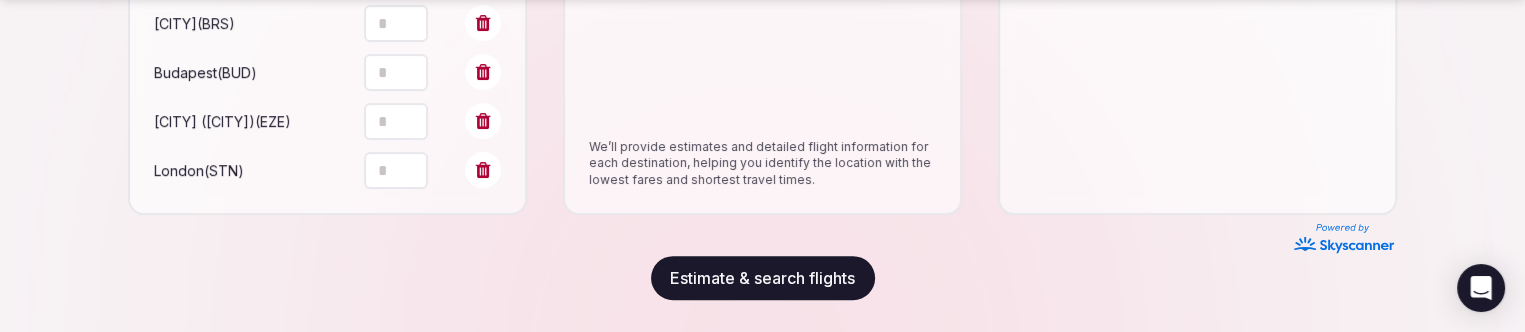 click on "Estimate & search flights" at bounding box center [763, 278] 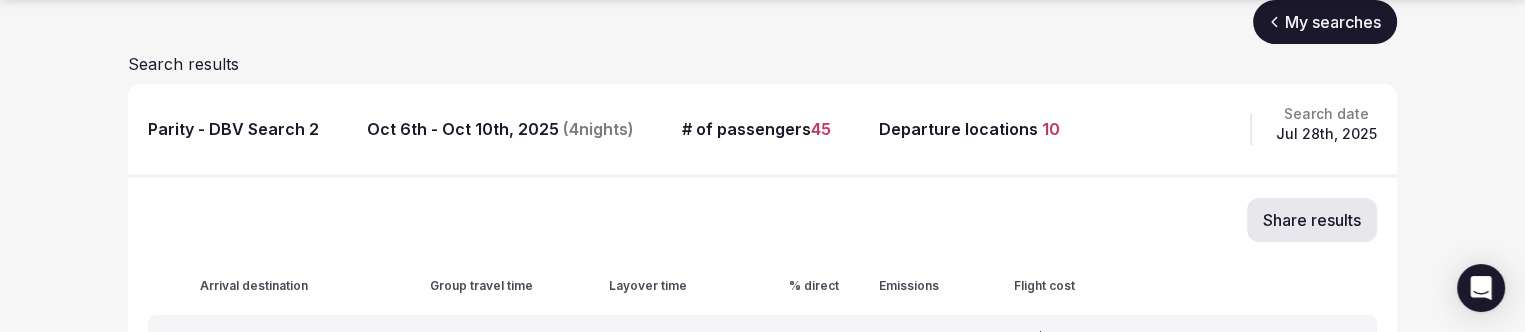 scroll, scrollTop: 200, scrollLeft: 0, axis: vertical 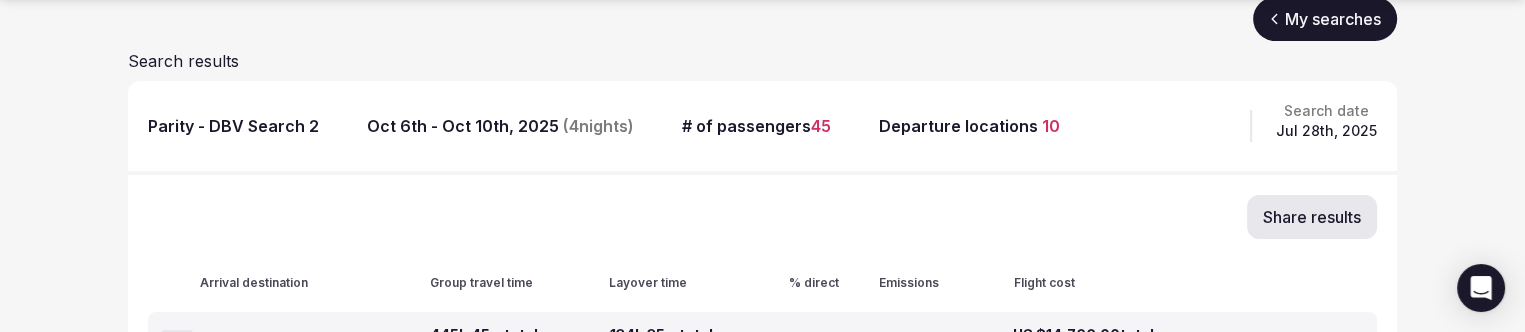click on "Parity - DBV Search 2" at bounding box center (233, 126) 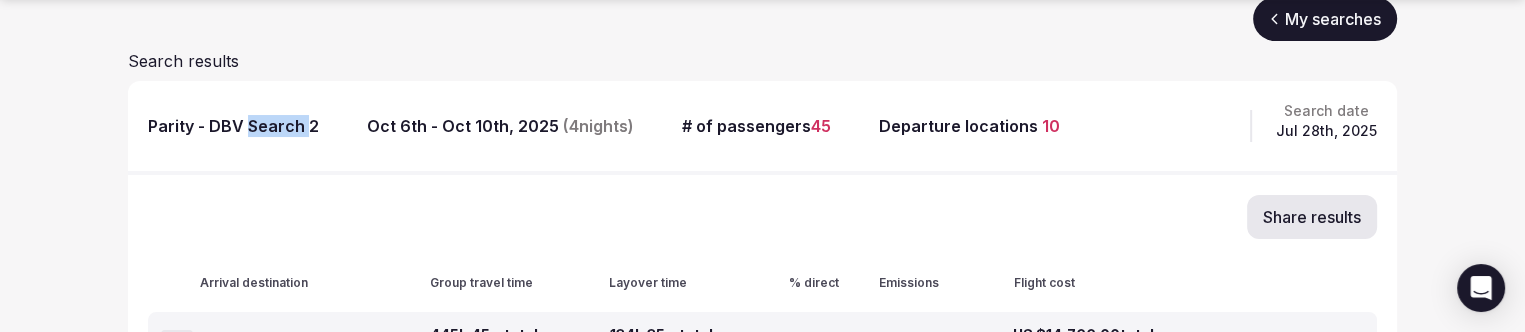 click on "Parity - DBV Search 2" at bounding box center [233, 126] 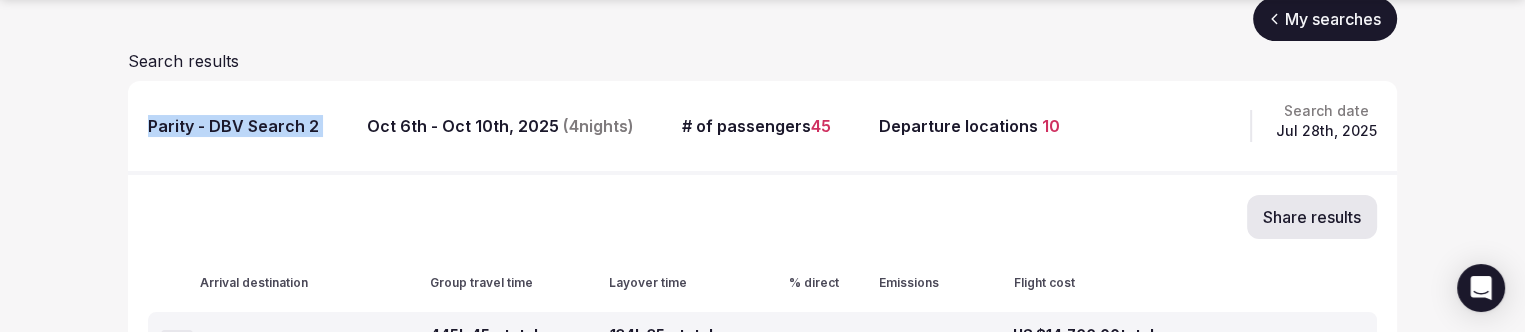 click on "Parity - DBV Search 2" at bounding box center [233, 126] 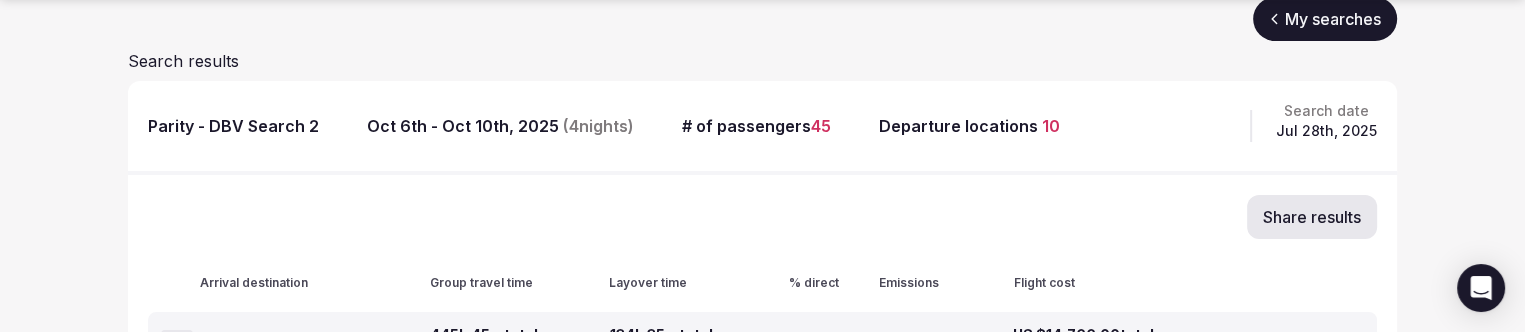 click on "Search Popular Destinations Toscana, Italy Riviera Maya, Mexico Indonesia, Bali California, USA New York, USA Napa Valley, USA Beja, Portugal Canarias, Spain Filter" at bounding box center [807, -30] 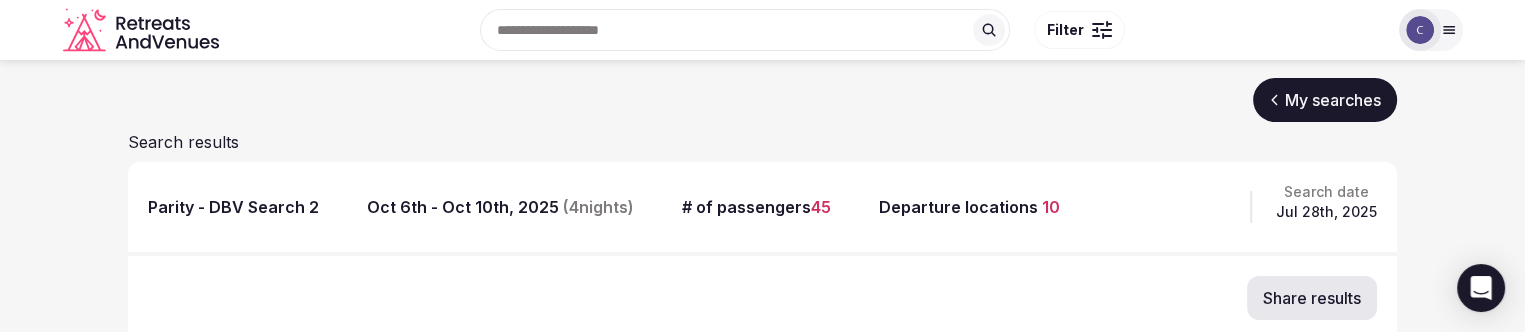 scroll, scrollTop: 0, scrollLeft: 0, axis: both 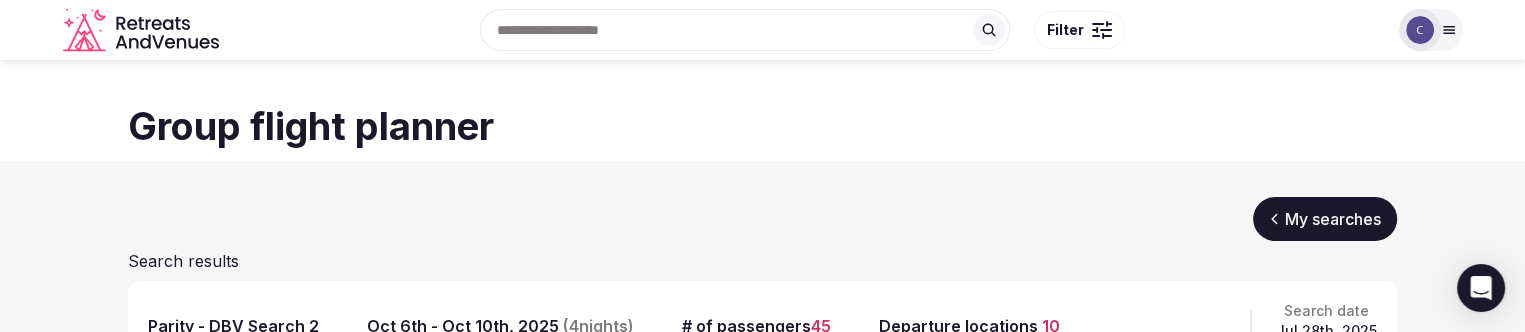 click on "My searches" at bounding box center [1325, 219] 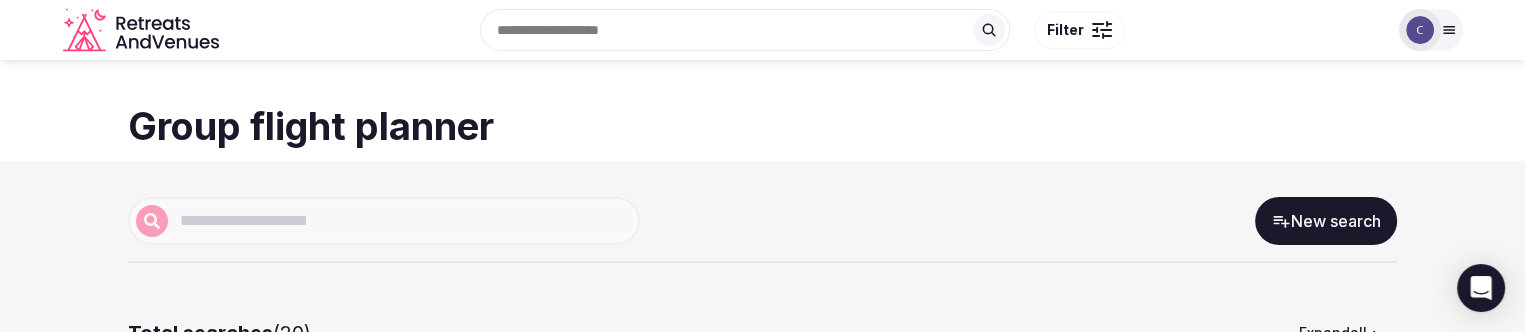 click on "New search" at bounding box center [1326, 221] 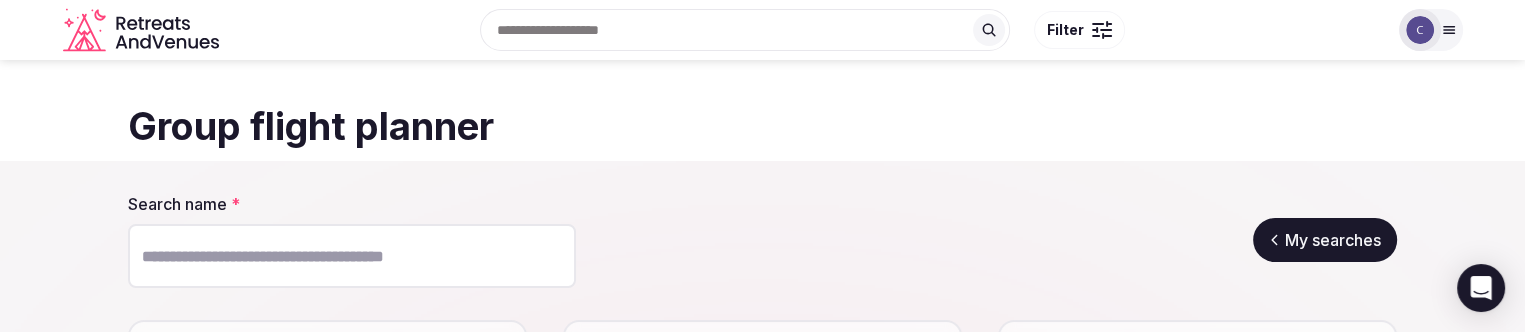 click on "Search name *" at bounding box center (352, 256) 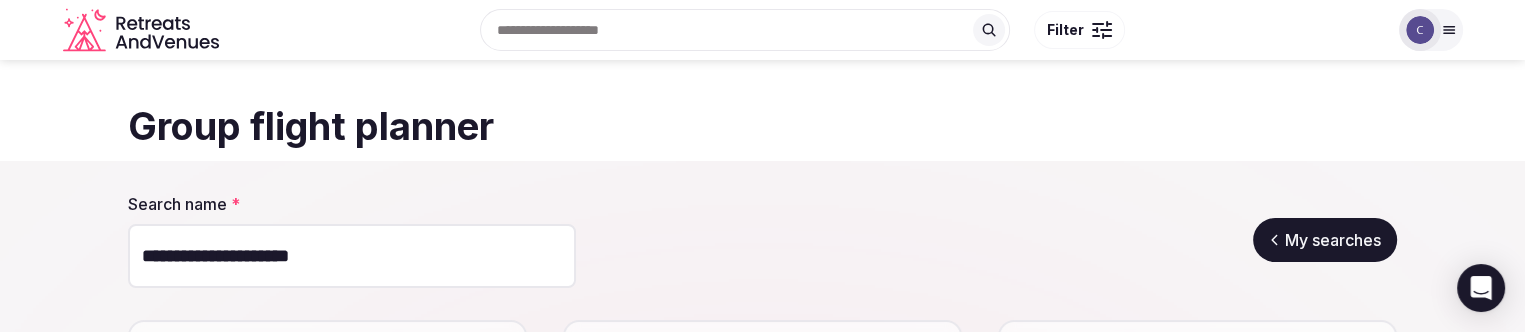 type on "**********" 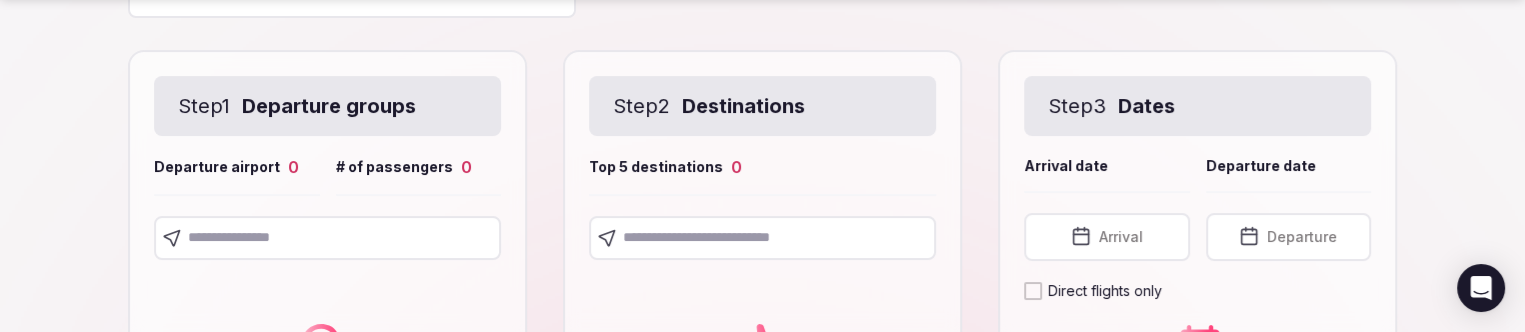 scroll, scrollTop: 300, scrollLeft: 0, axis: vertical 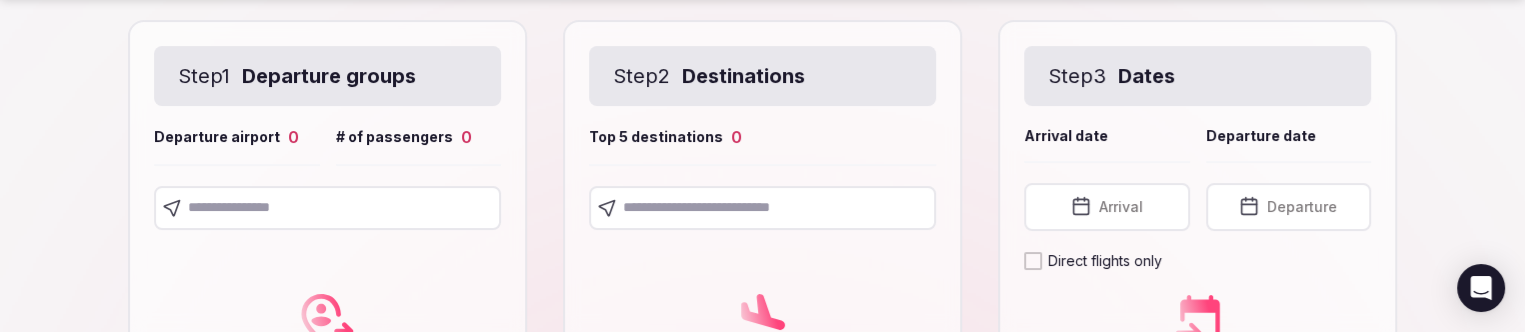 click at bounding box center (762, 208) 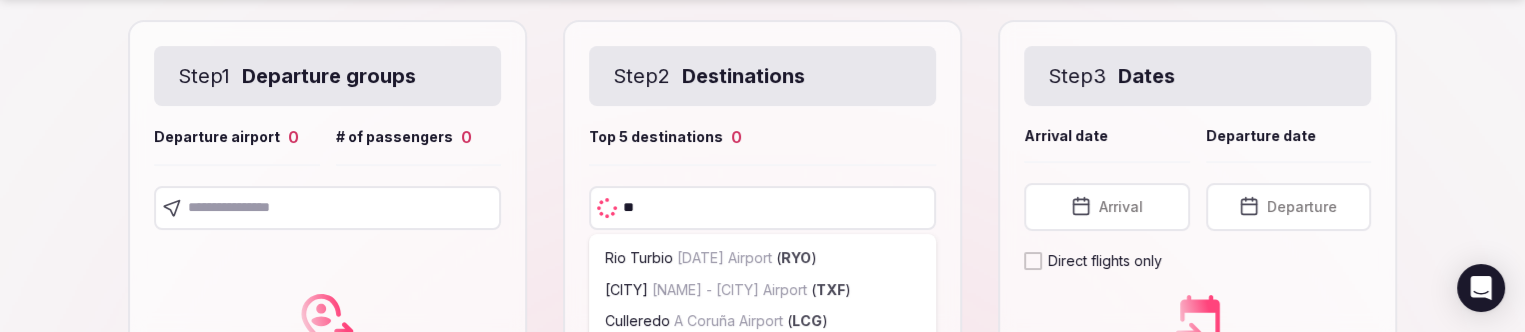 type on "***" 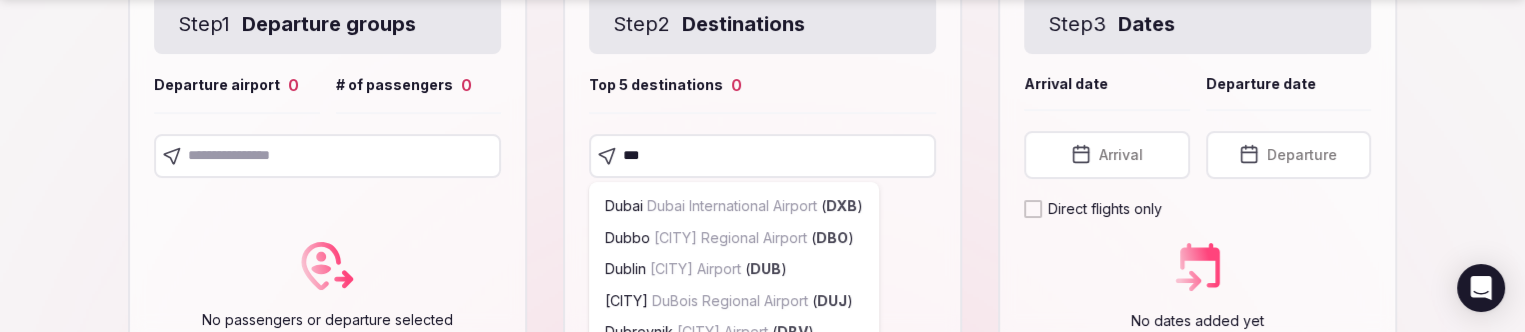scroll, scrollTop: 400, scrollLeft: 0, axis: vertical 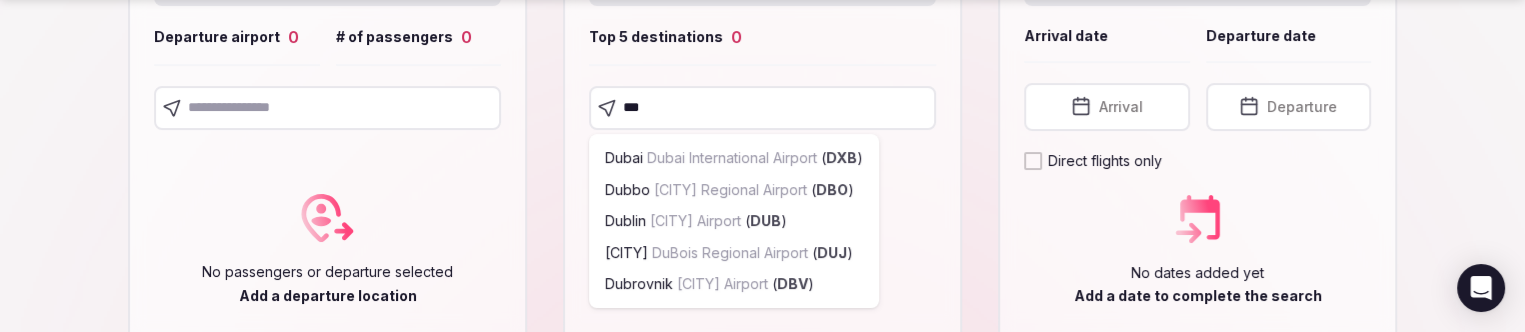 type 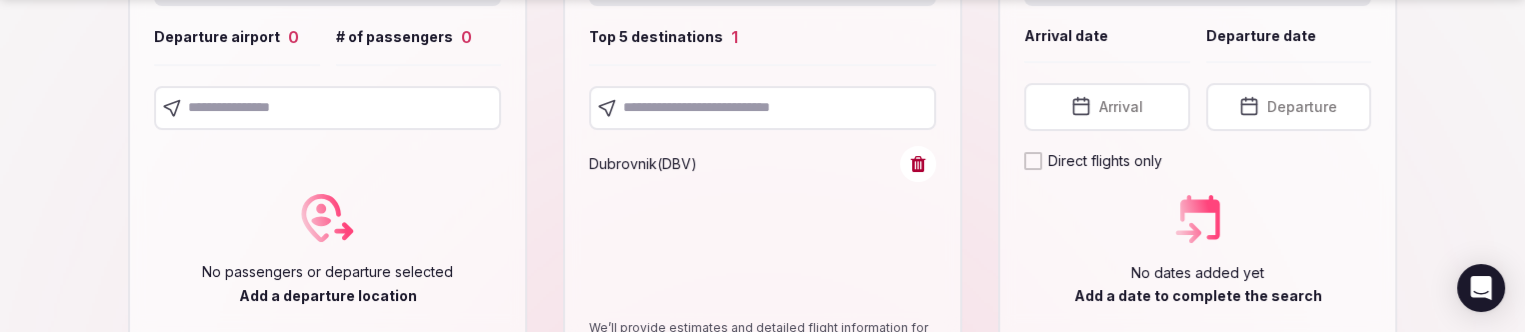 click on "Arrival" at bounding box center (1107, 107) 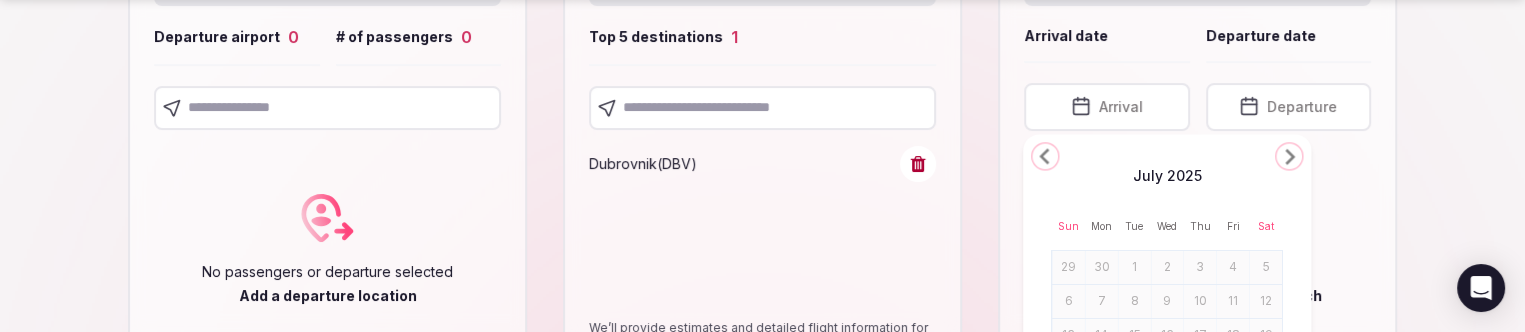 click 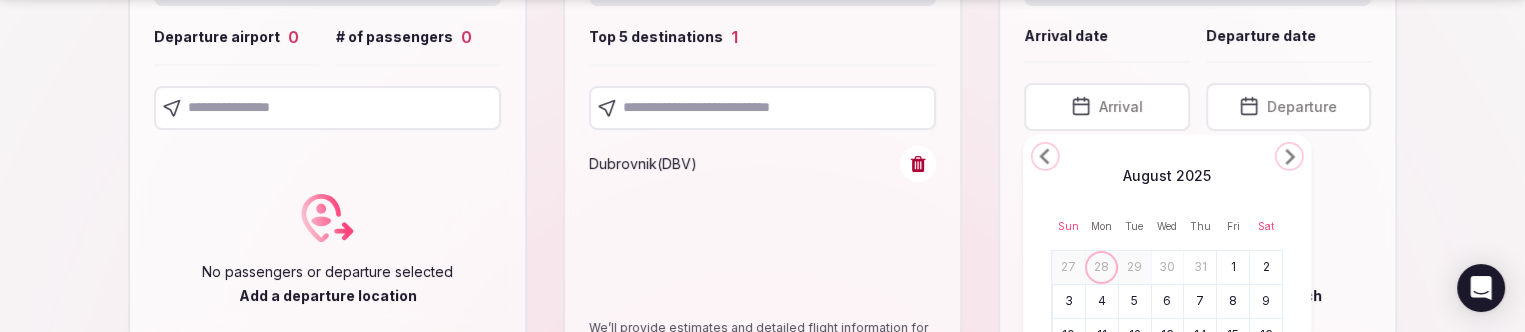 click 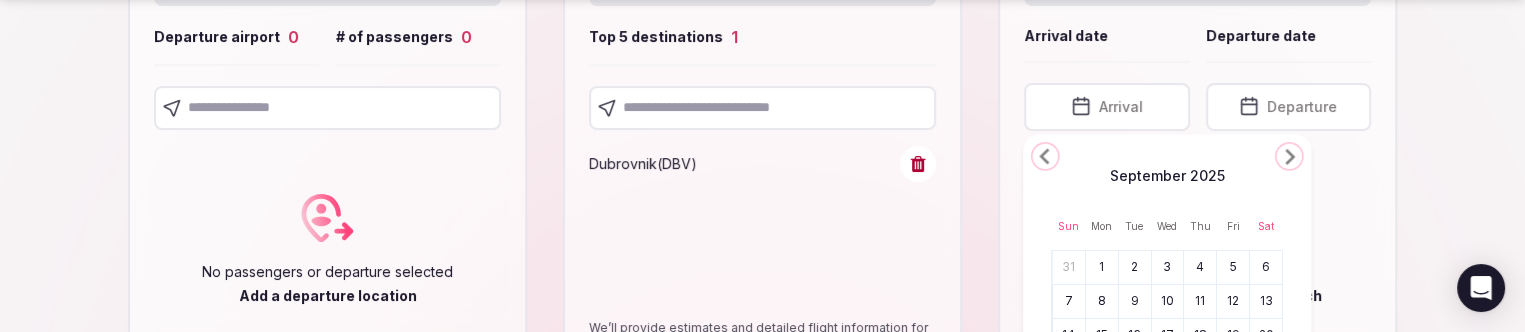 click 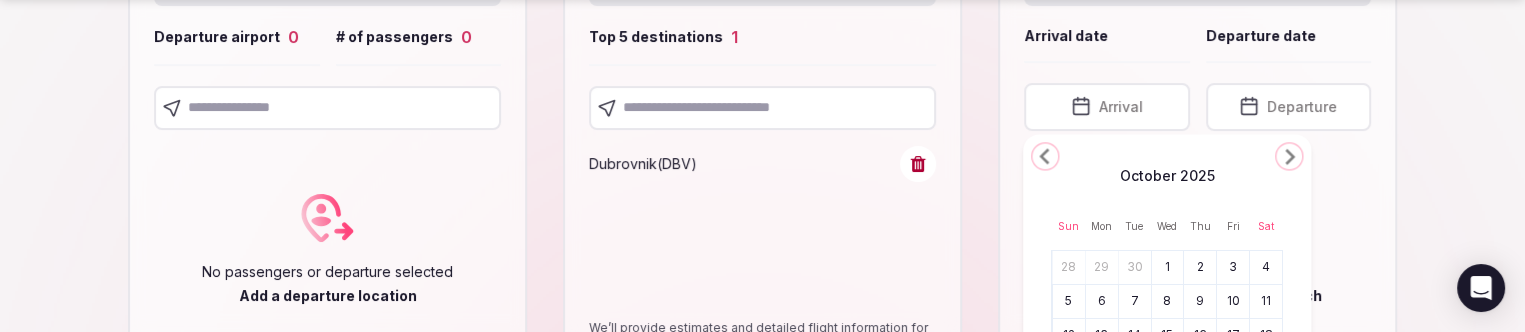 click on "6" at bounding box center (1102, 301) 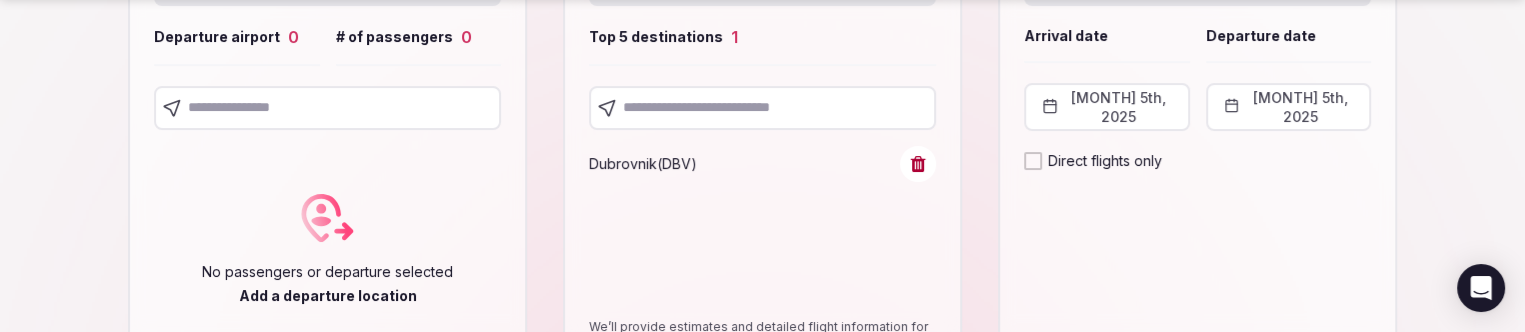click on "October 5th, 2025" at bounding box center (1289, 107) 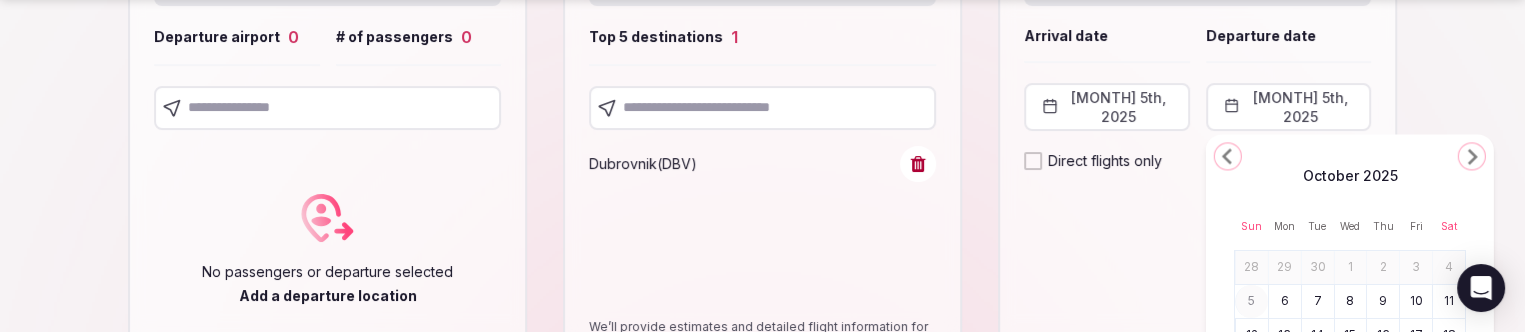 click on "10" at bounding box center [1416, 301] 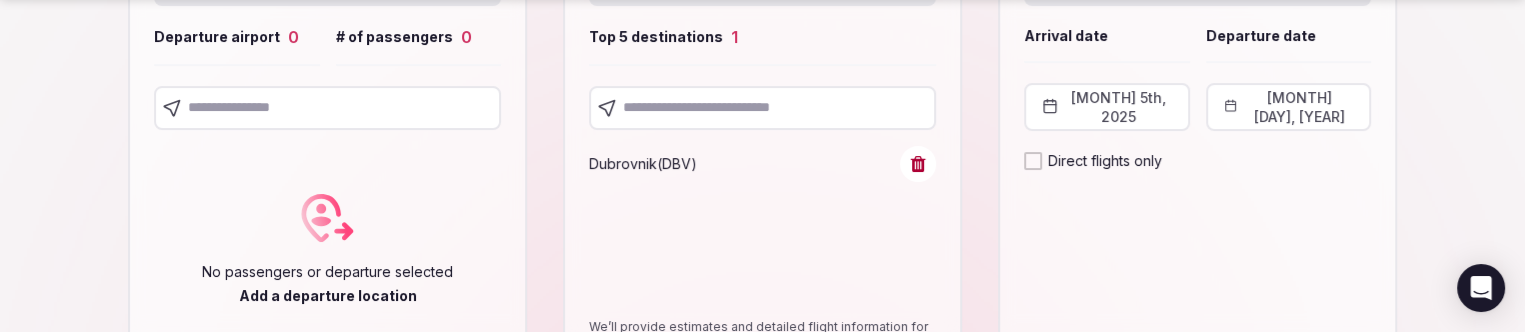 click at bounding box center (327, 108) 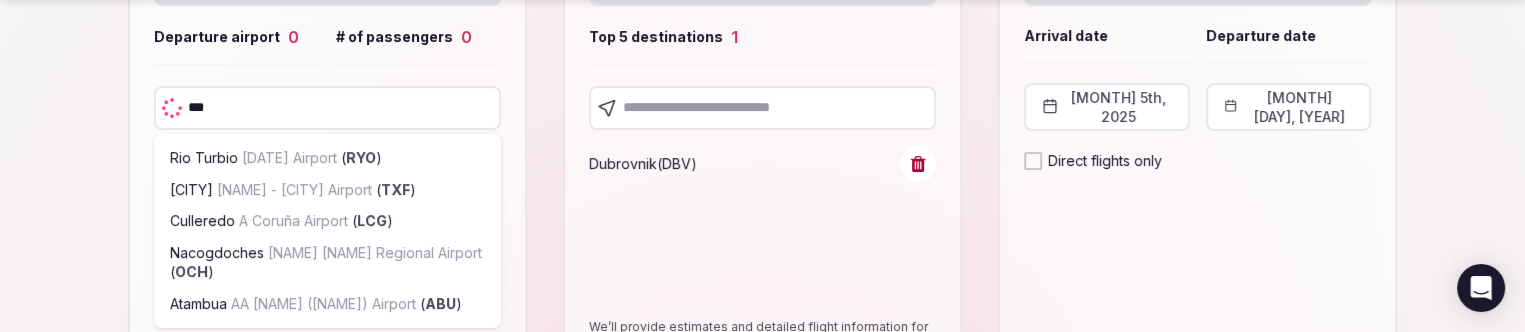 type on "****" 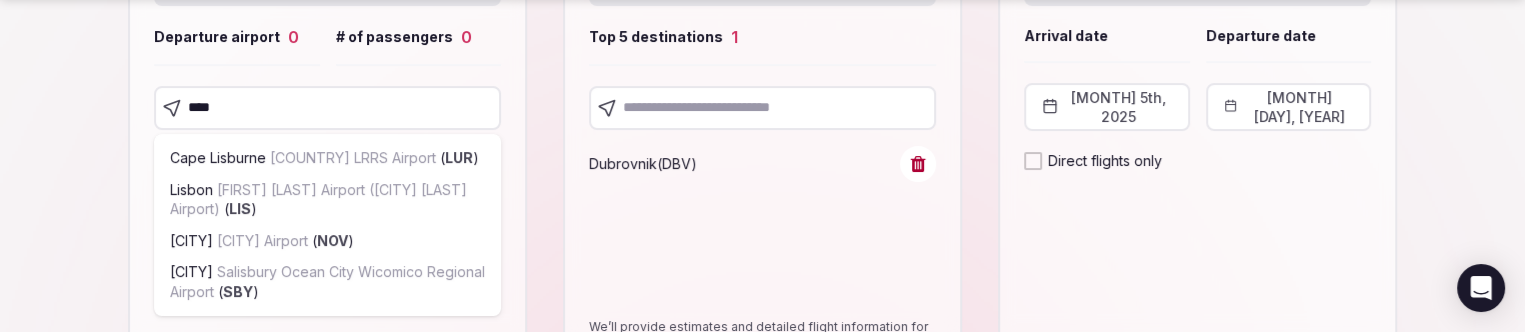 type 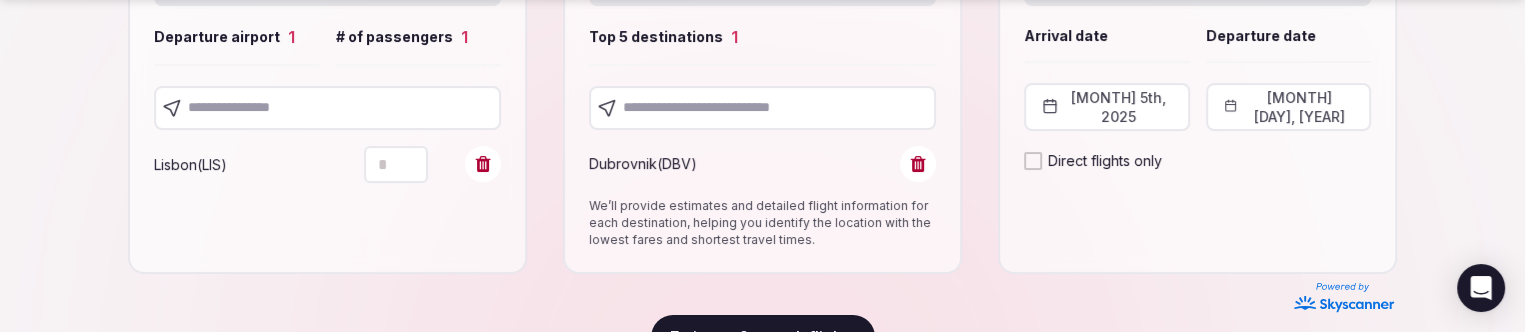 type on "*" 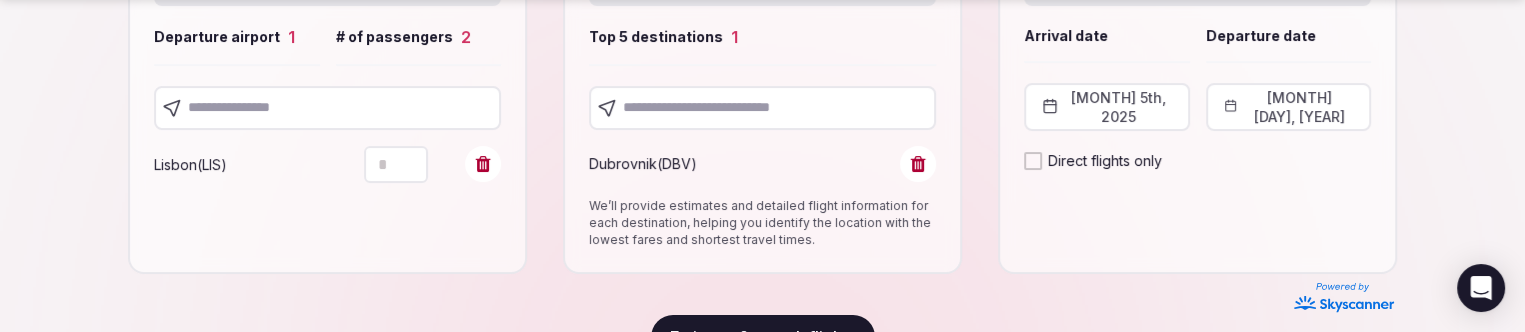 click at bounding box center (327, 108) 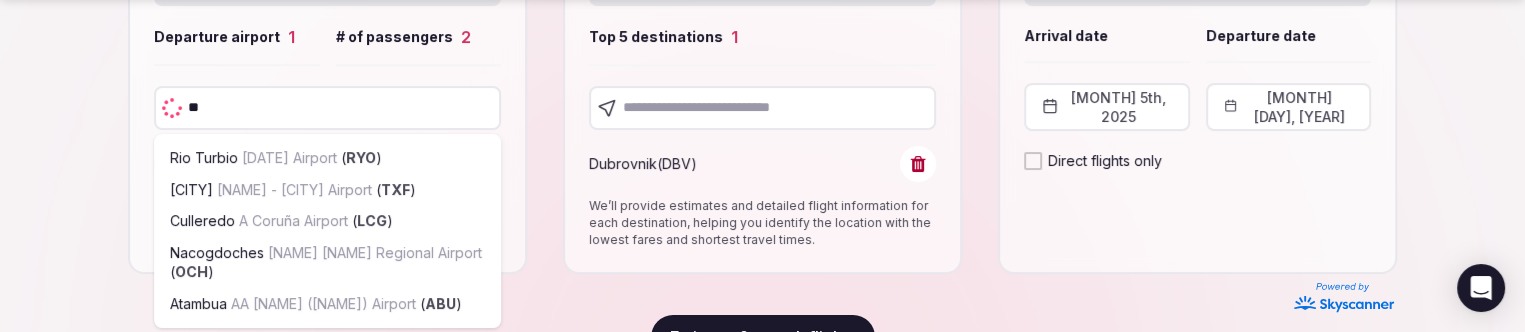 type on "***" 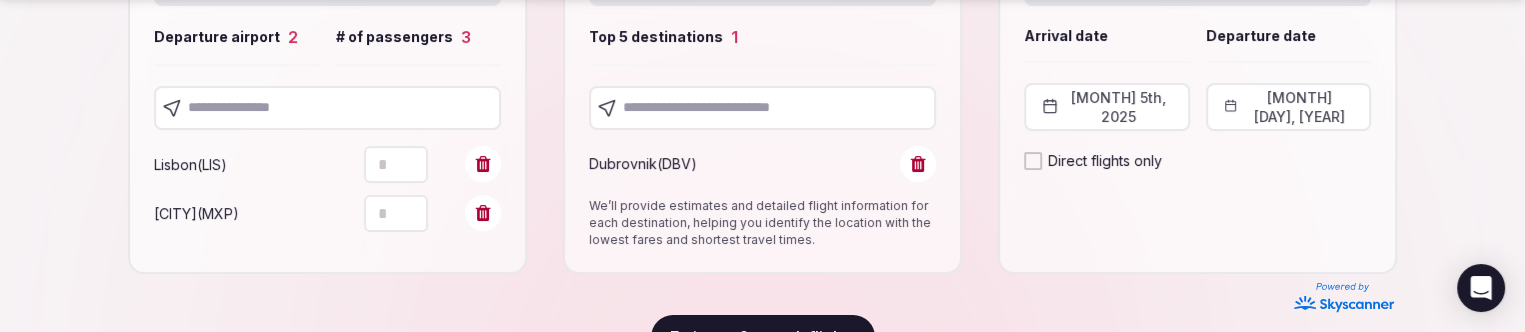 click at bounding box center [327, 108] 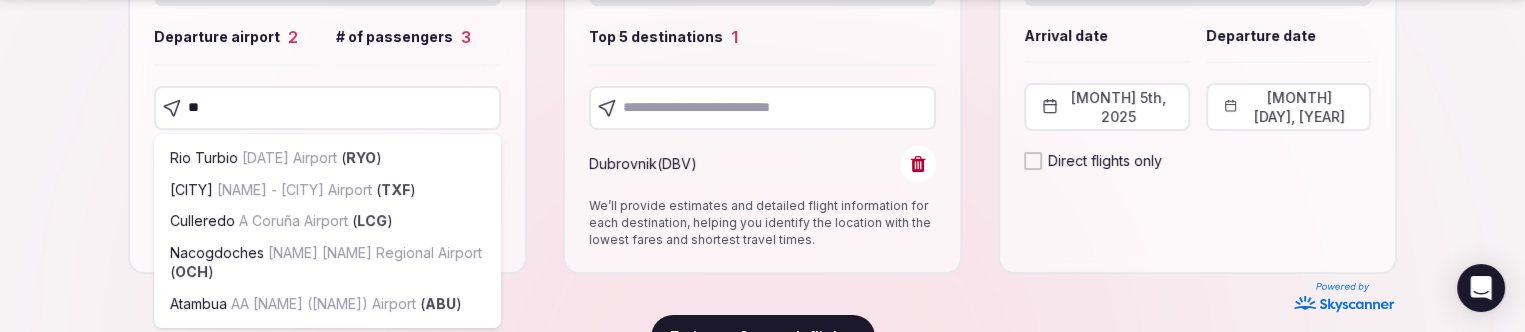 type on "***" 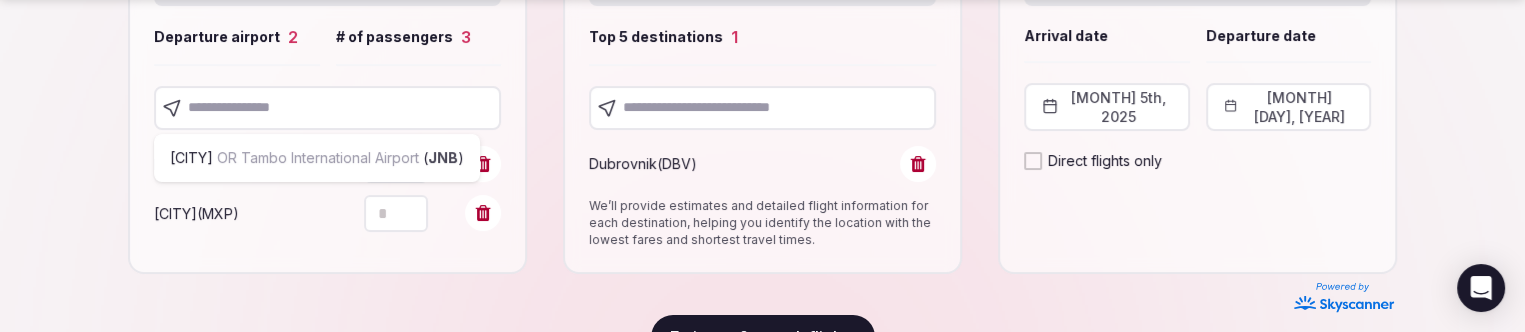 scroll, scrollTop: 436, scrollLeft: 0, axis: vertical 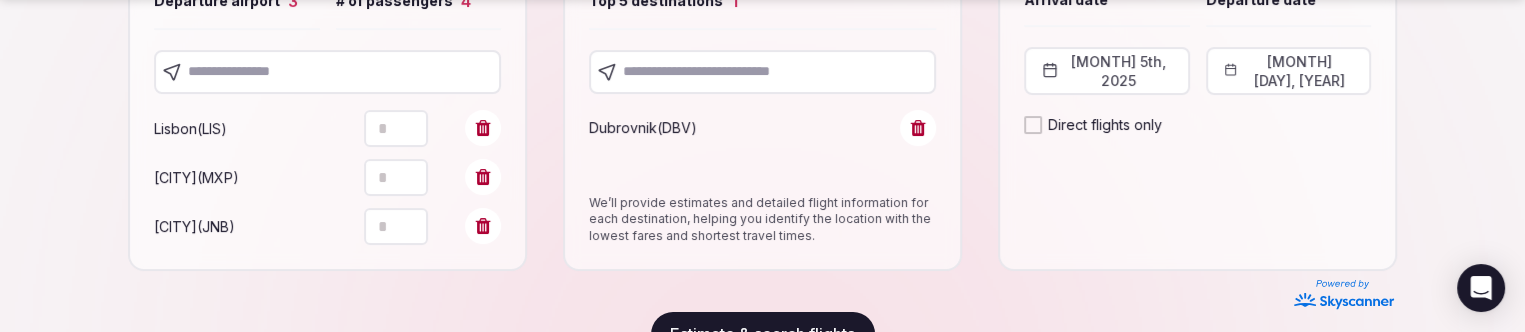 click at bounding box center [327, 72] 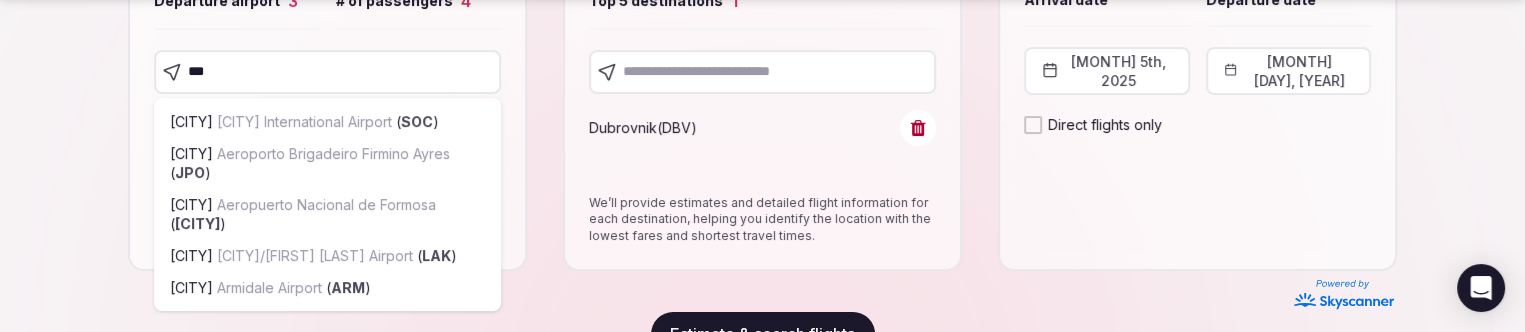 click on "***" at bounding box center (327, 72) 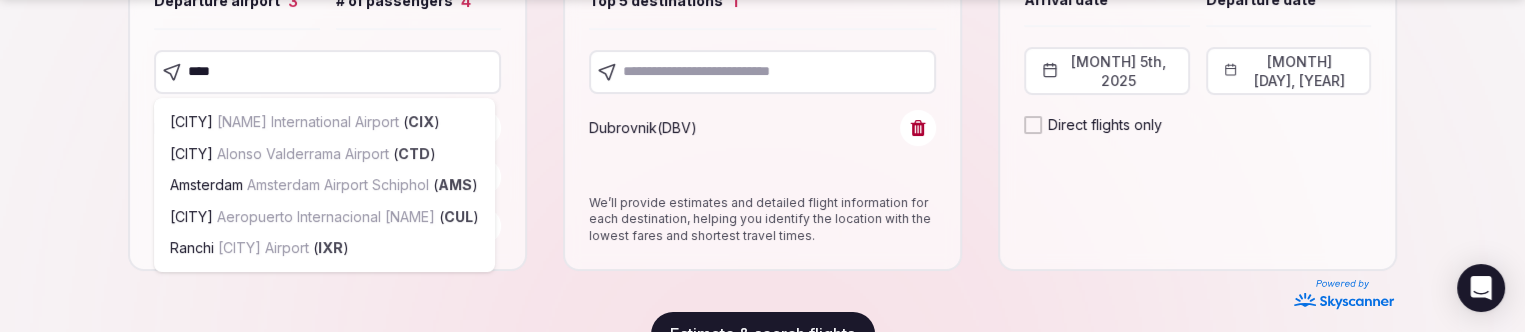 click on "****" at bounding box center [327, 72] 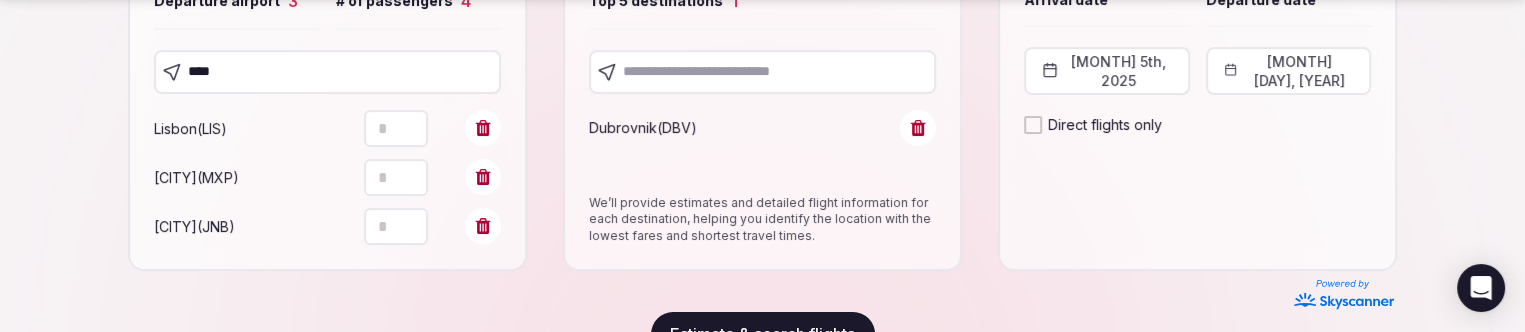 click on "****" at bounding box center [327, 72] 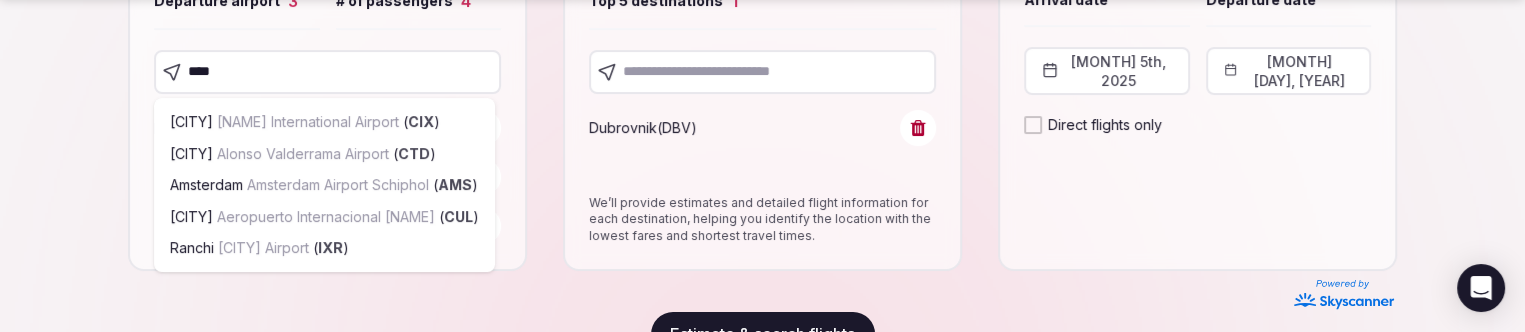 click on "****" at bounding box center [327, 72] 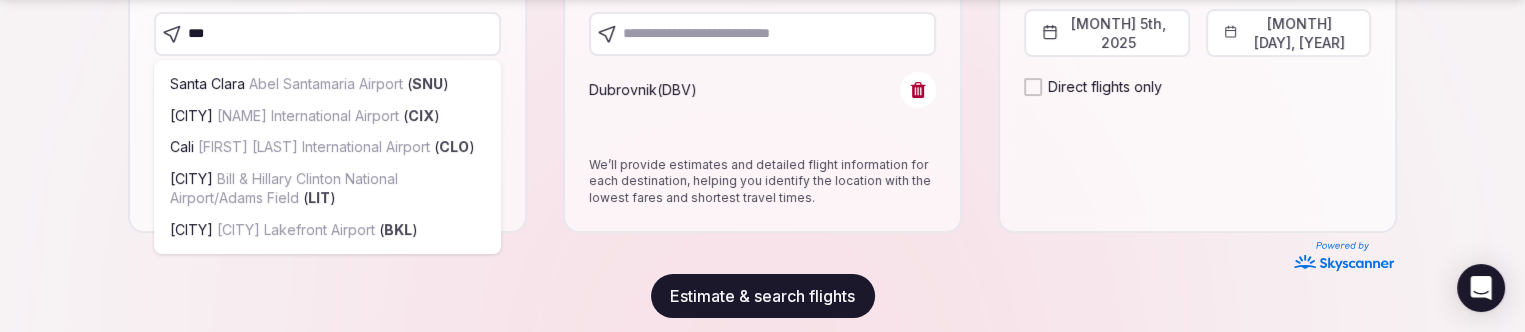 scroll, scrollTop: 495, scrollLeft: 0, axis: vertical 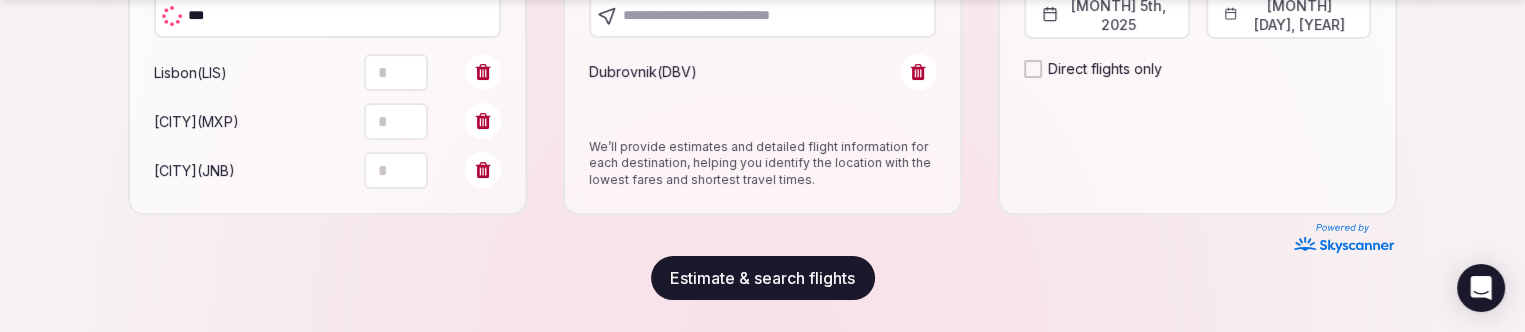 type on "****" 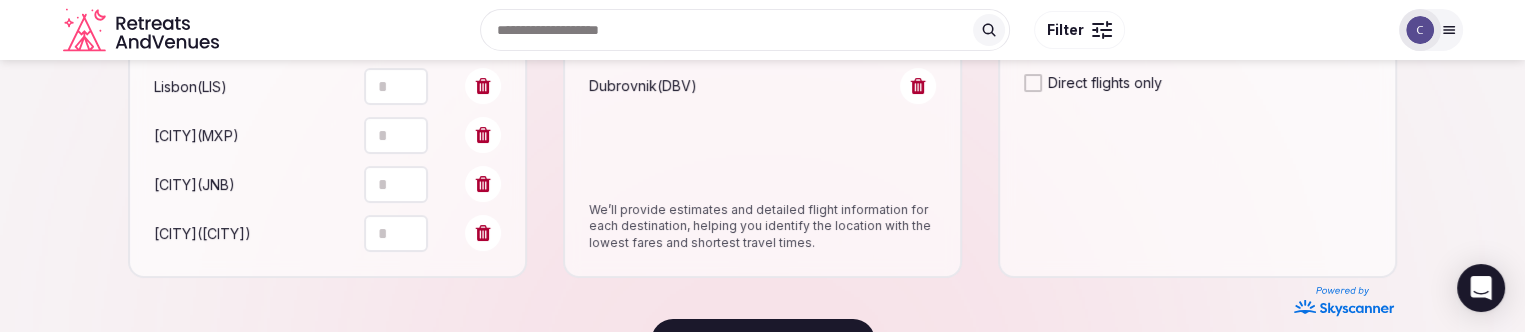 scroll, scrollTop: 445, scrollLeft: 0, axis: vertical 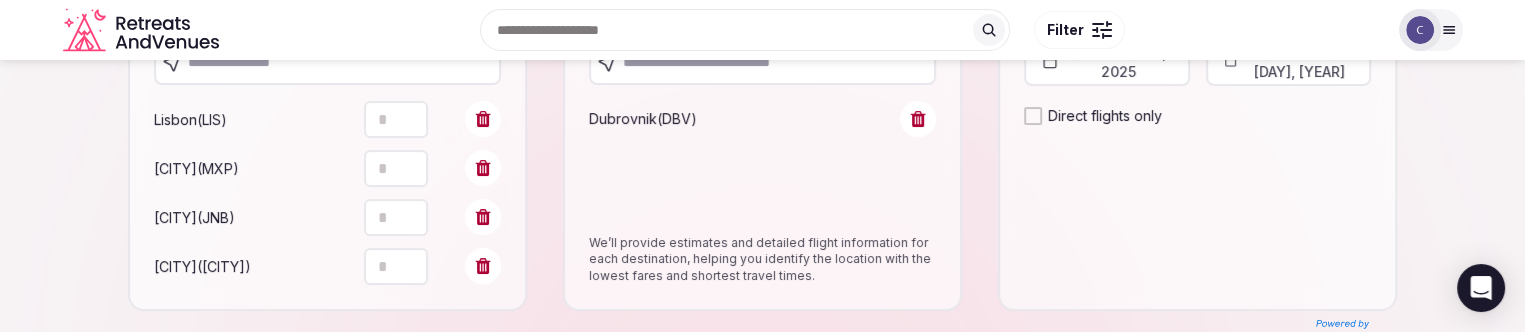 click on "Search Popular Destinations Toscana, Italy Riviera Maya, Mexico Indonesia, Bali California, USA New York, USA Napa Valley, USA Beja, Portugal Canarias, Spain Filter" at bounding box center (807, 30) 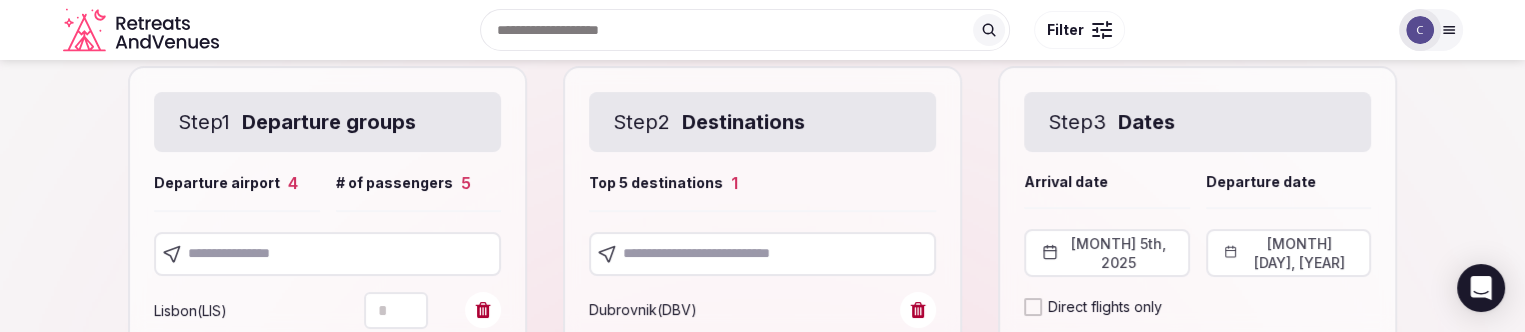scroll, scrollTop: 245, scrollLeft: 0, axis: vertical 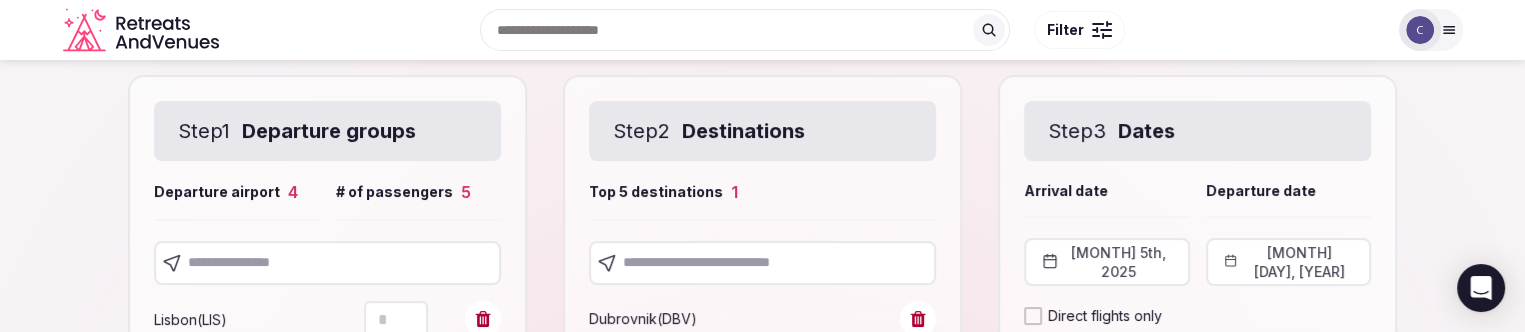 click at bounding box center [327, 263] 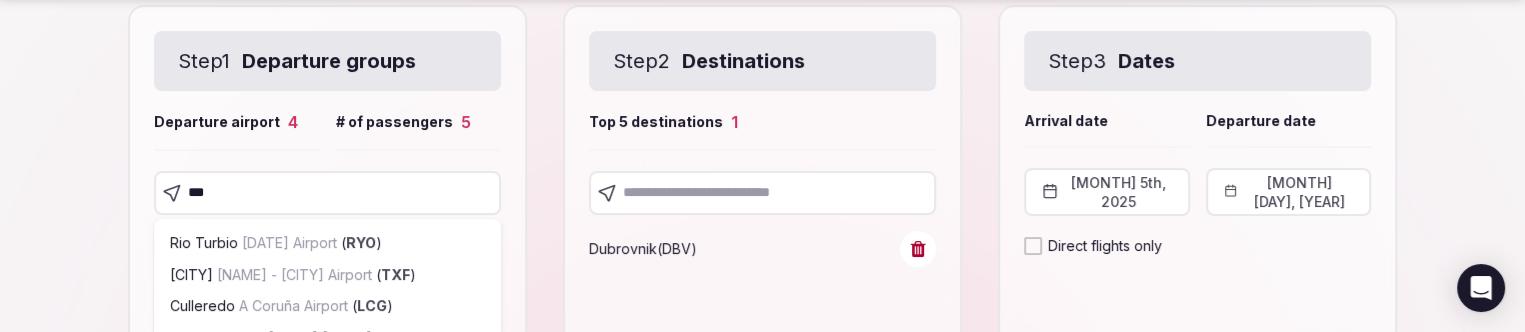 scroll, scrollTop: 345, scrollLeft: 0, axis: vertical 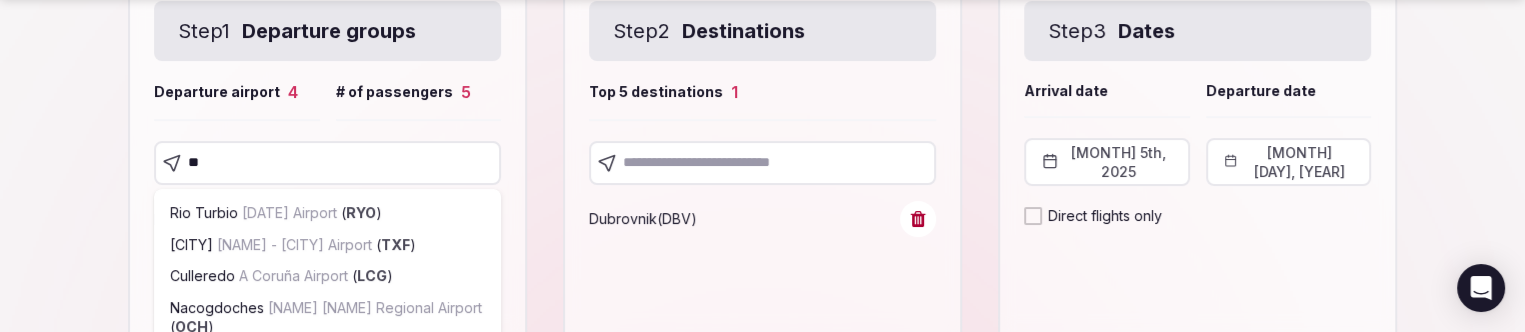 type on "***" 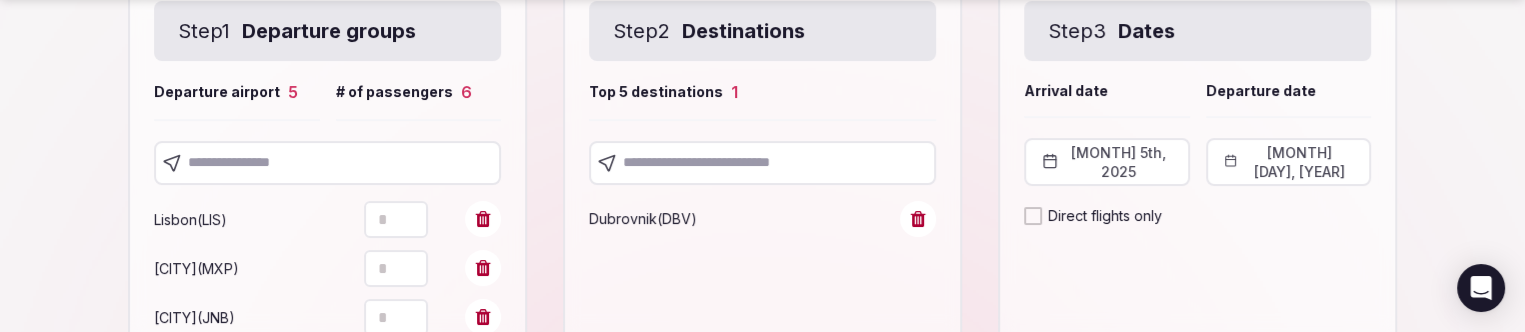 click at bounding box center [327, 163] 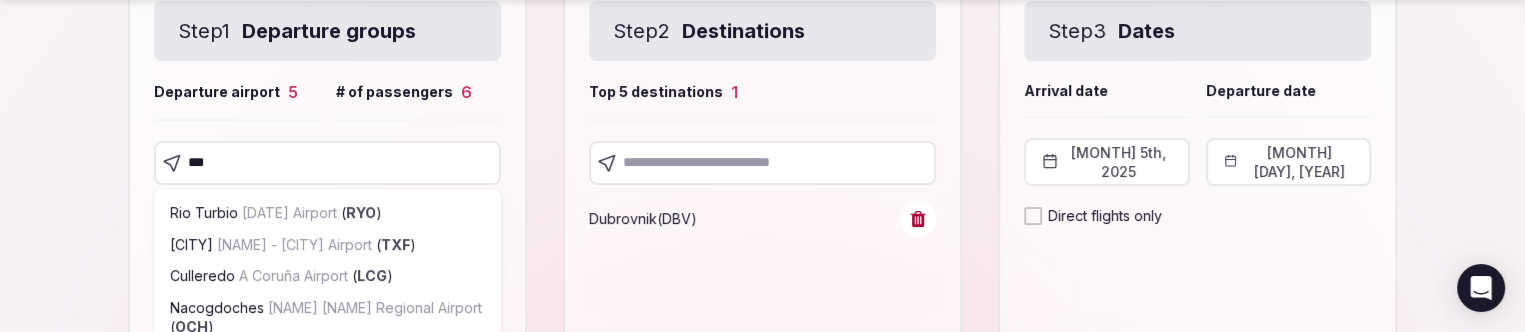 type on "****" 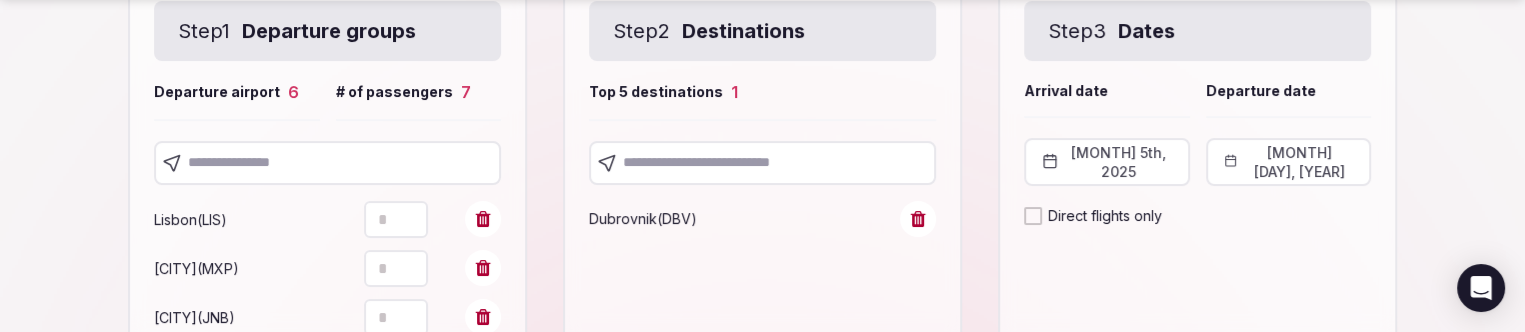 click at bounding box center [327, 163] 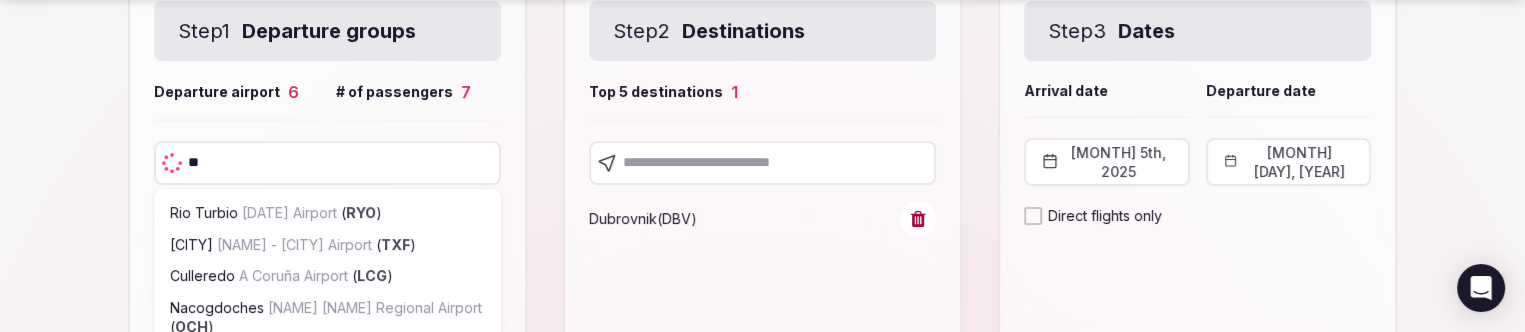 type on "***" 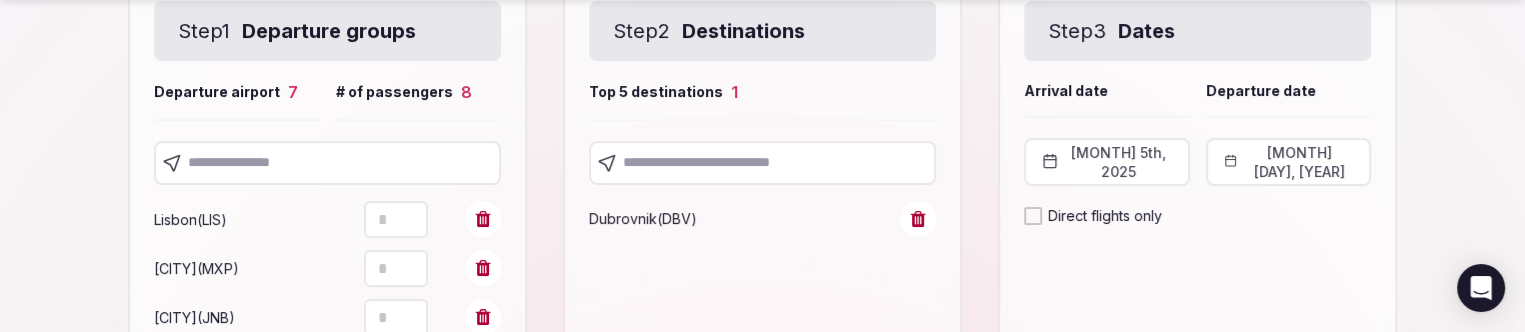 click on "Departure airport 7 # of passengers 8" at bounding box center (327, 99) 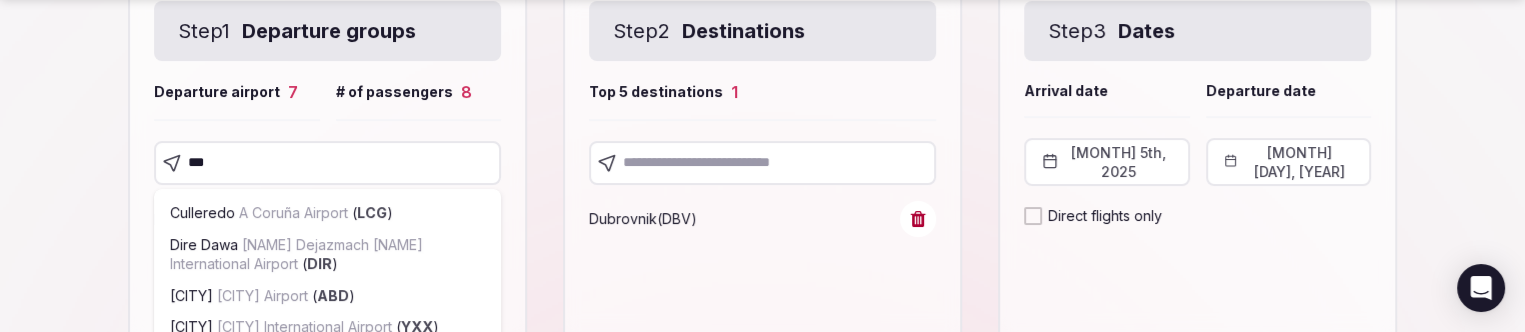 type on "****" 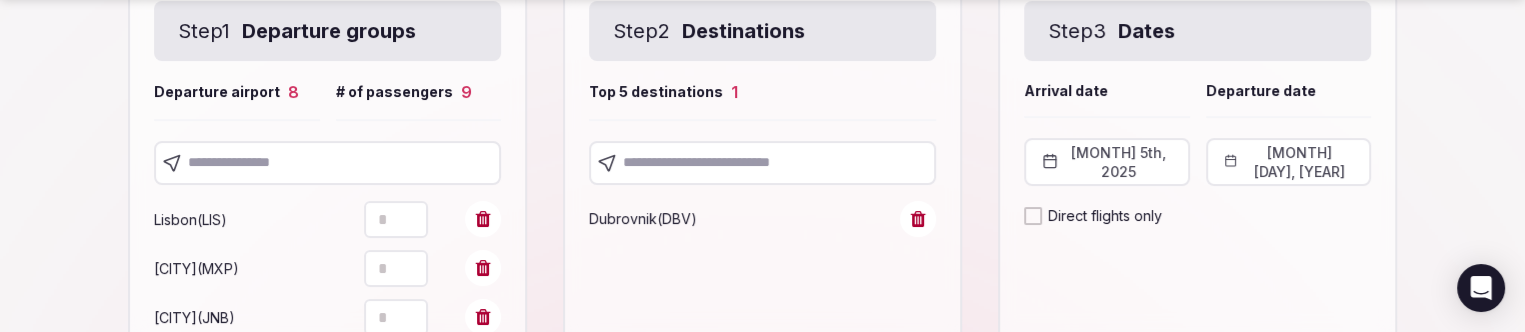 click at bounding box center [327, 163] 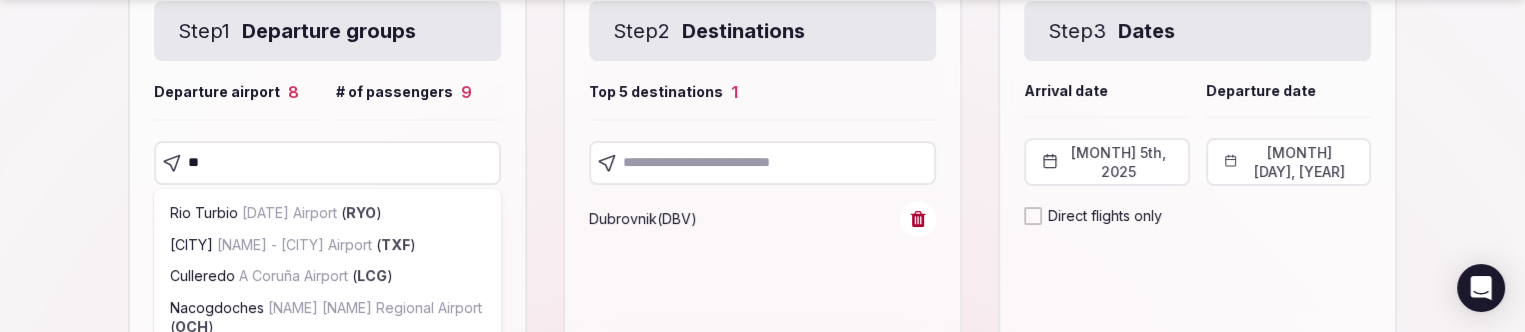 type on "***" 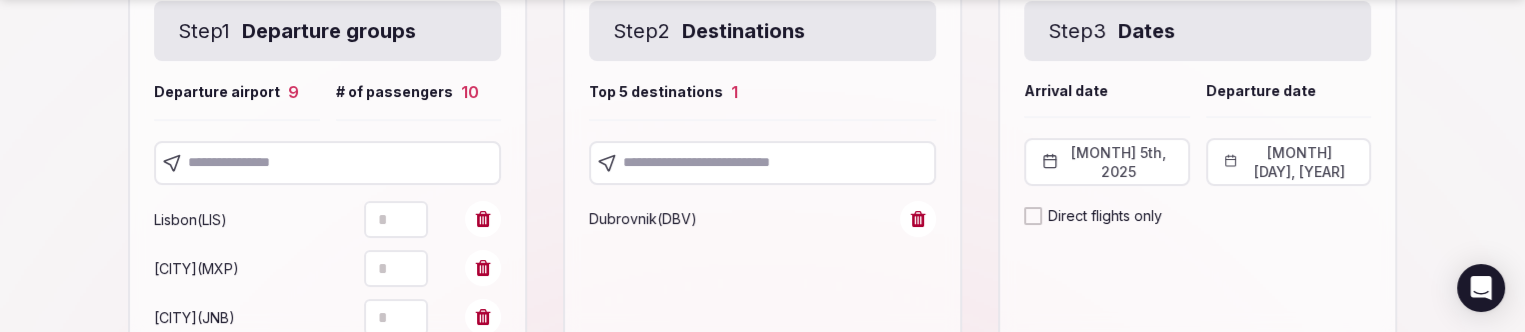 click at bounding box center [327, 163] 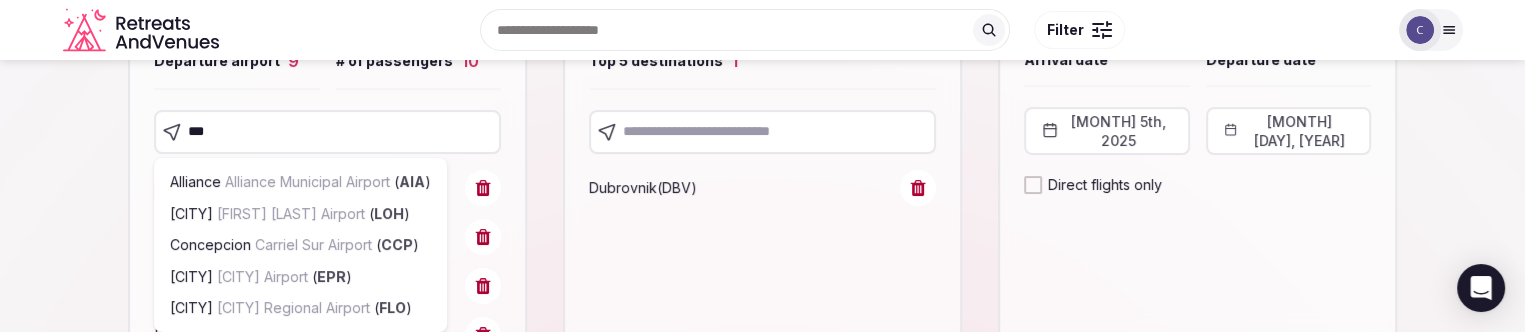 scroll, scrollTop: 345, scrollLeft: 0, axis: vertical 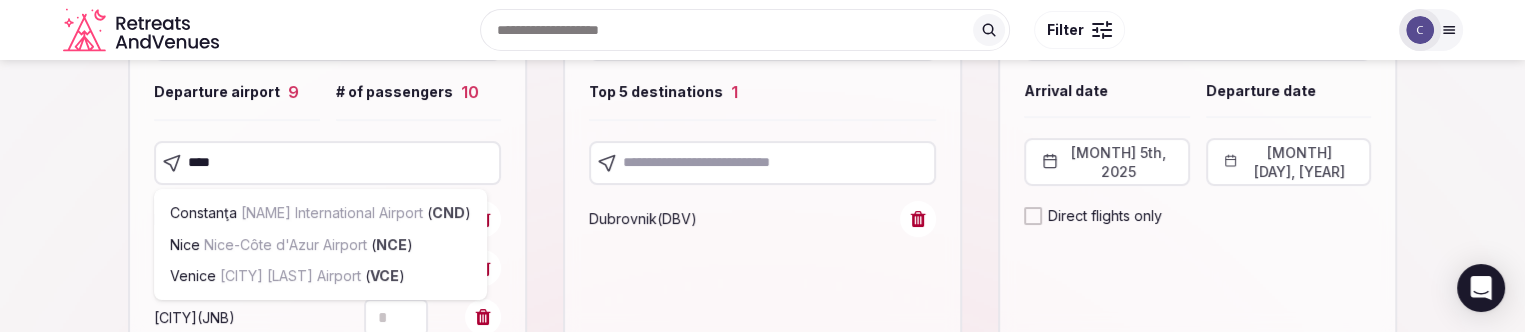 type on "****" 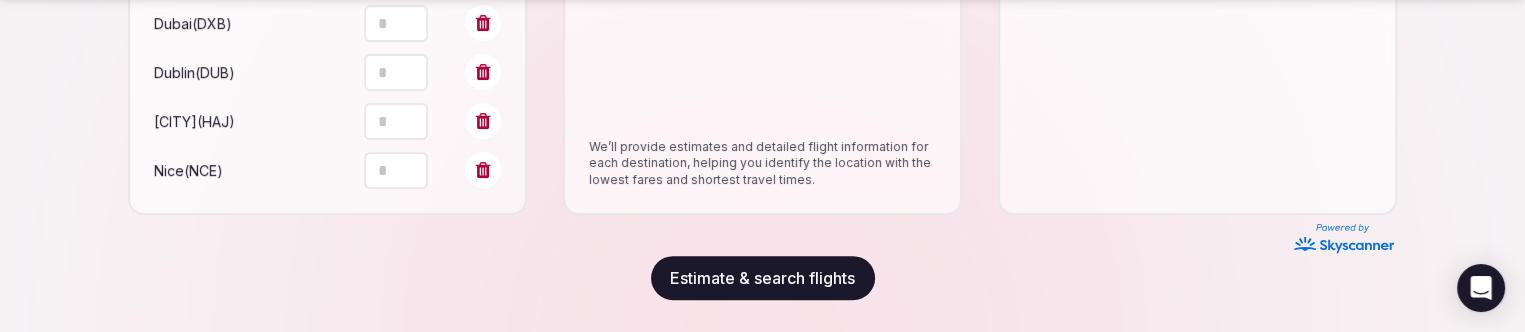 scroll, scrollTop: 848, scrollLeft: 0, axis: vertical 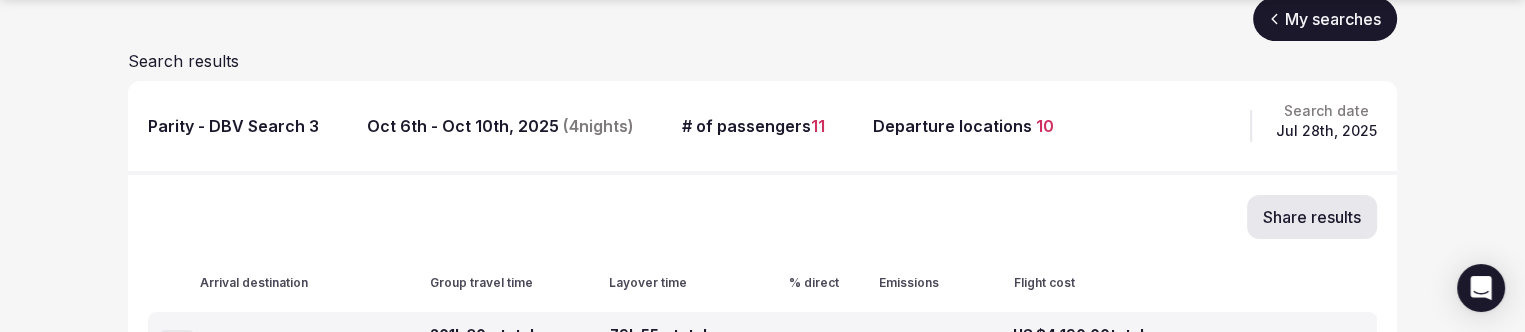 click on "Parity - DBV Search 3" at bounding box center (233, 126) 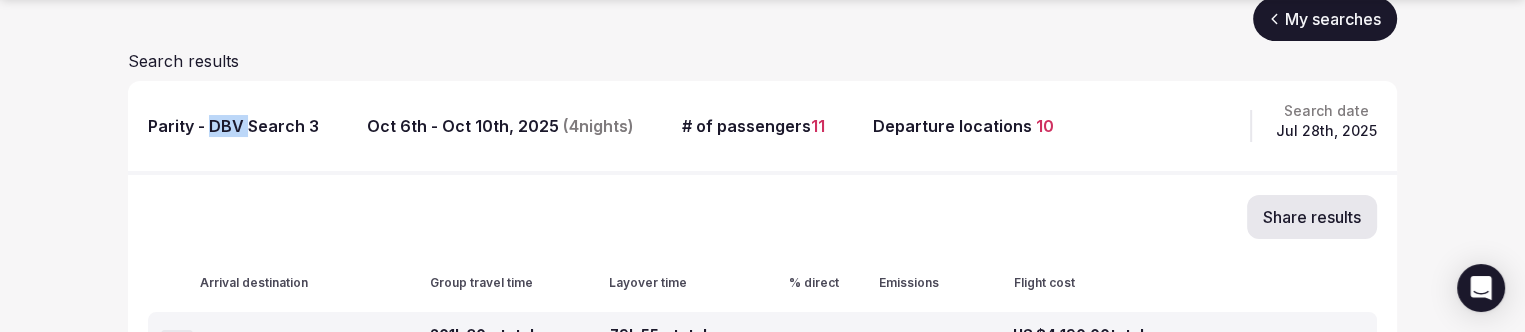 click on "Parity - DBV Search 3" at bounding box center (233, 126) 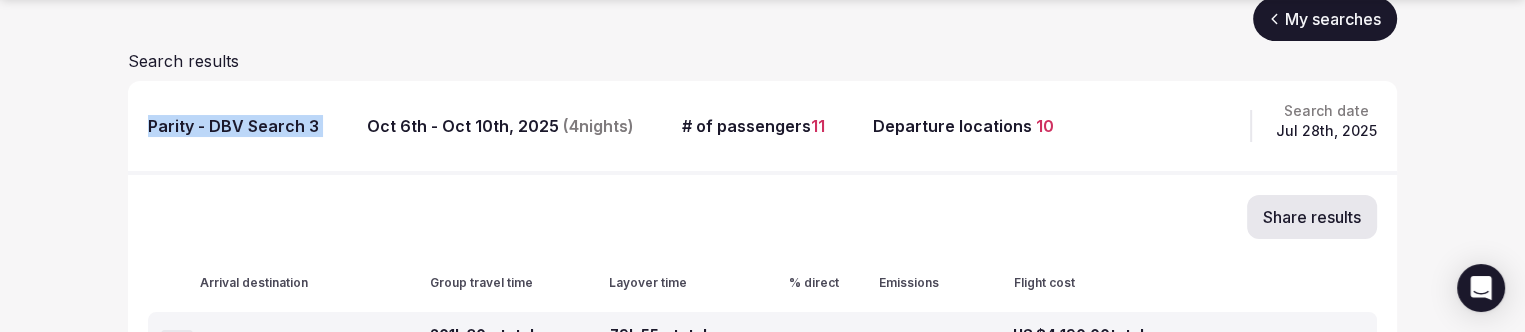 click on "Parity - DBV Search 3" at bounding box center (233, 126) 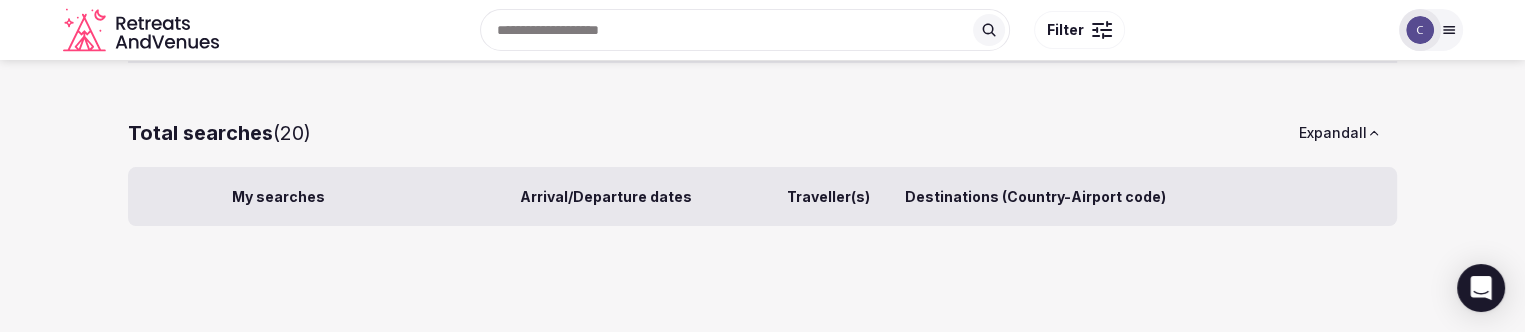 scroll, scrollTop: 0, scrollLeft: 0, axis: both 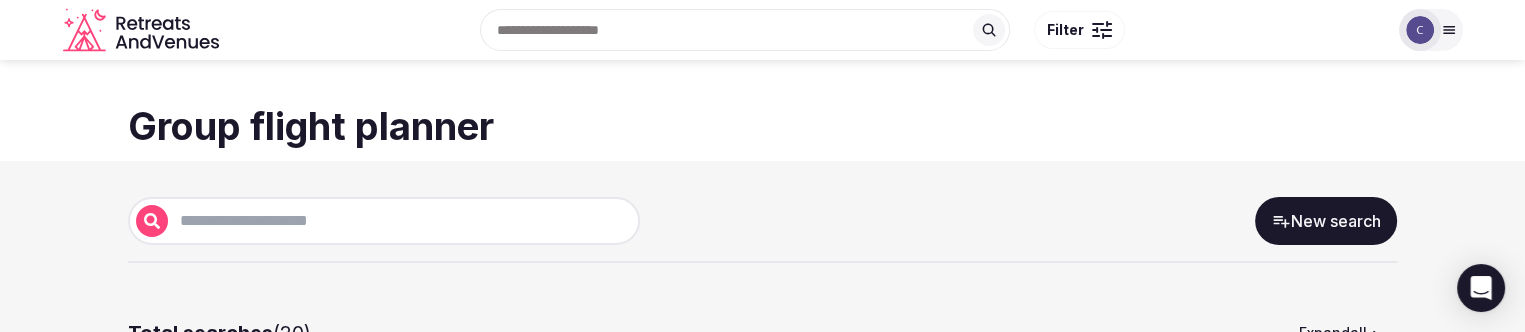 click on "New search" at bounding box center (1326, 221) 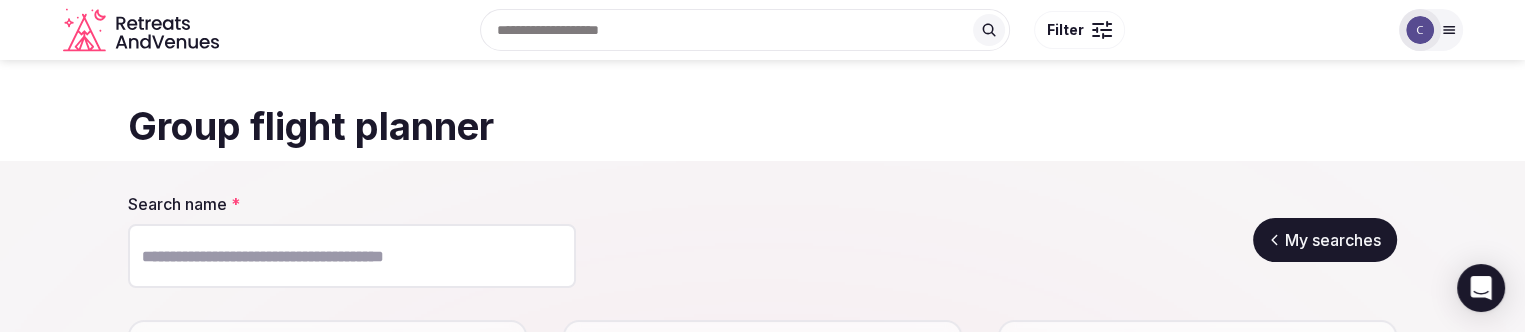 click on "Search name *" at bounding box center (352, 256) 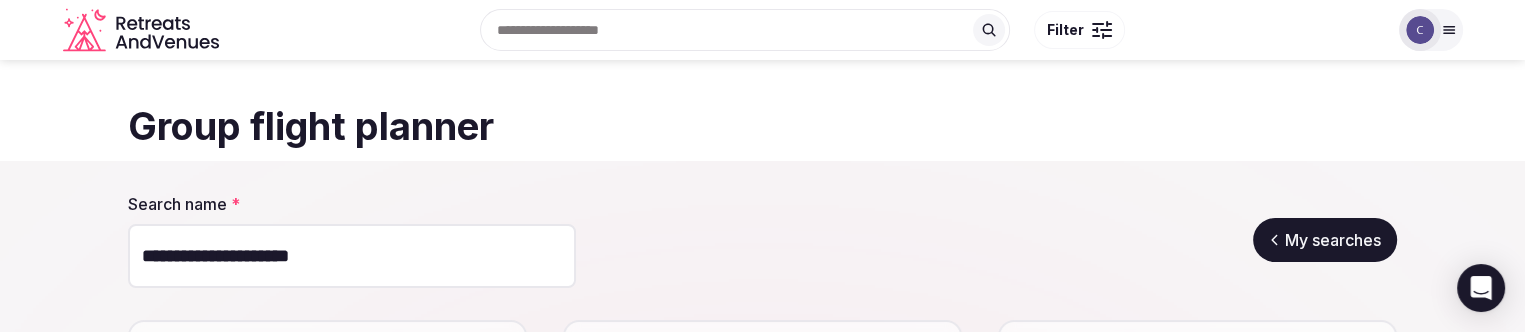type on "**********" 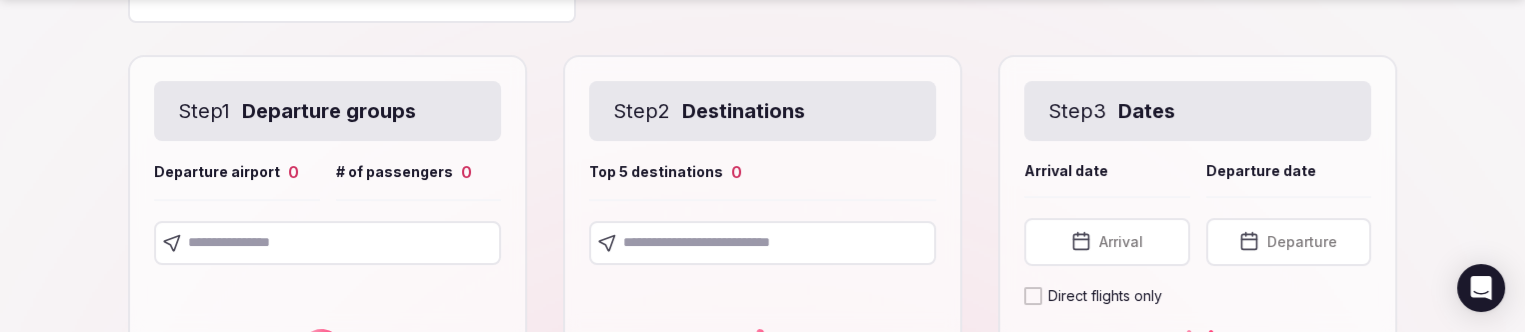 scroll, scrollTop: 300, scrollLeft: 0, axis: vertical 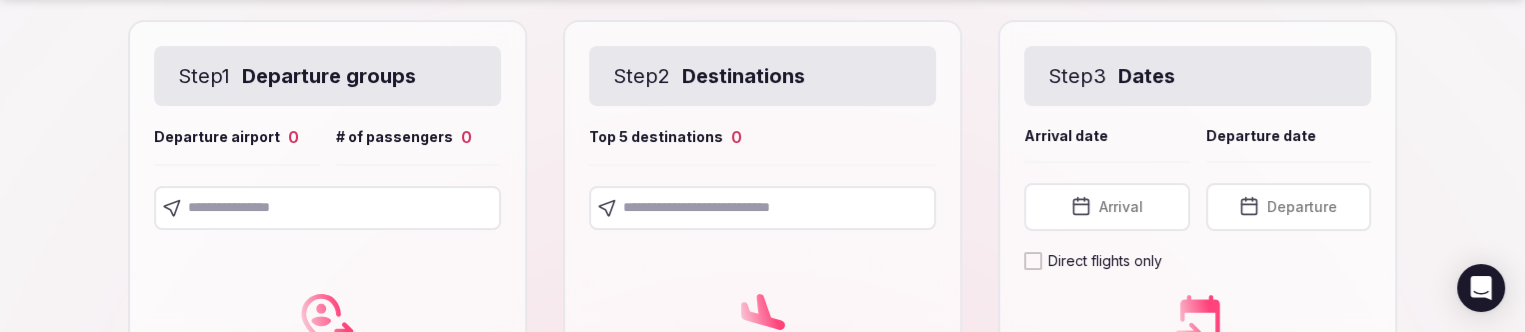 click at bounding box center [762, 208] 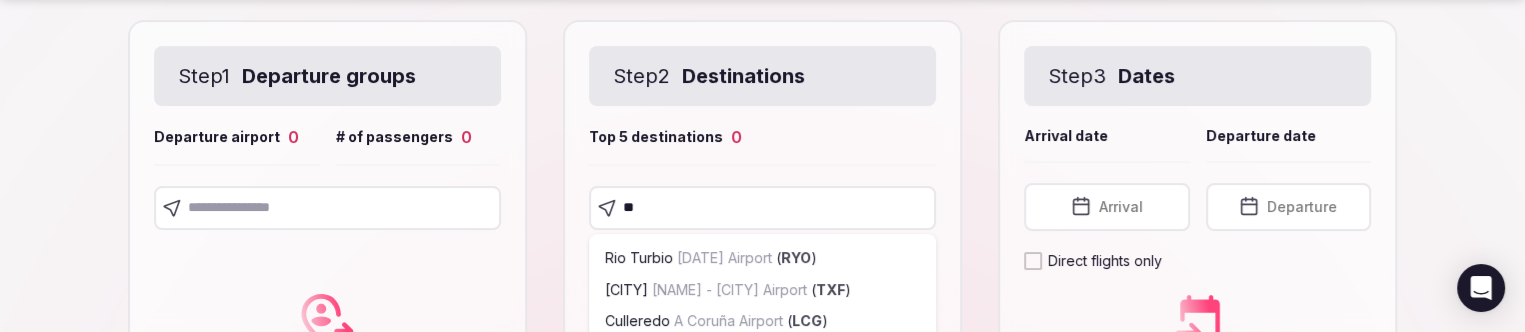type on "***" 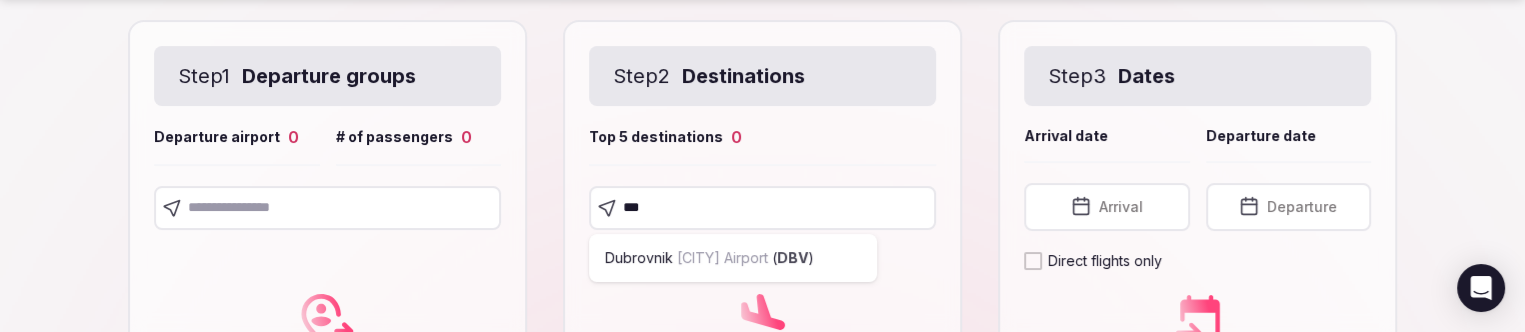 type 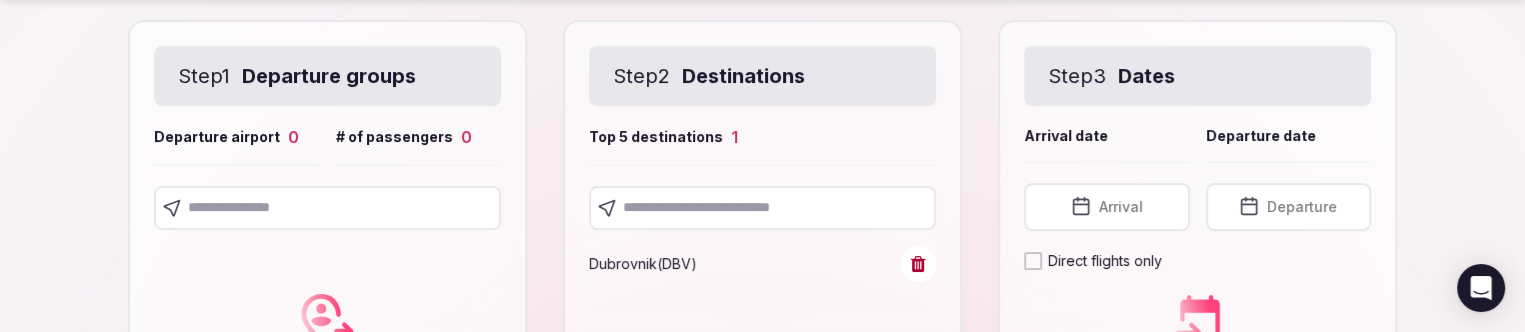 click on "Arrival" at bounding box center [1107, 207] 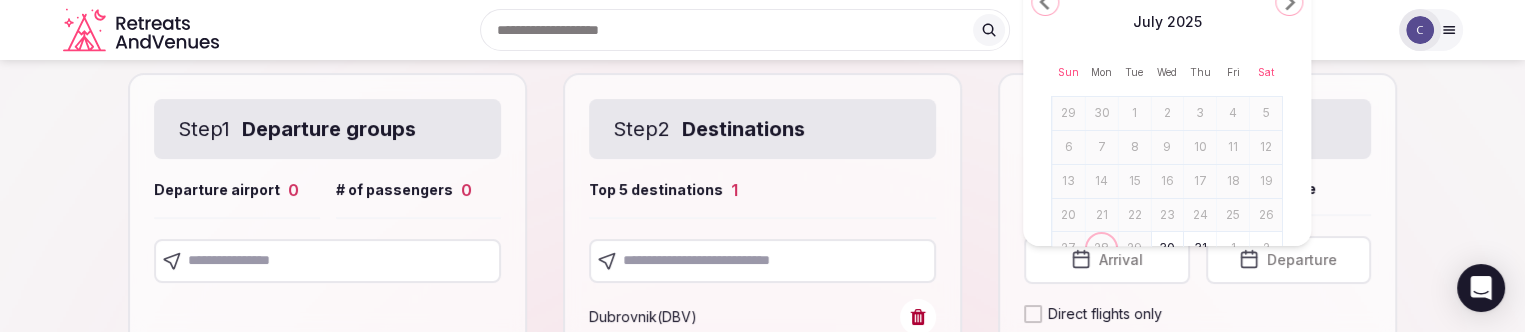 scroll, scrollTop: 200, scrollLeft: 0, axis: vertical 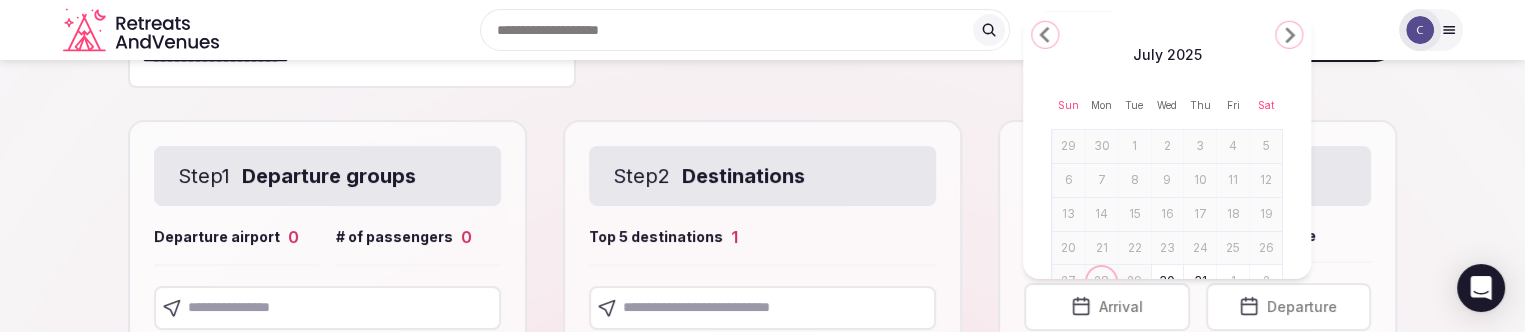 click 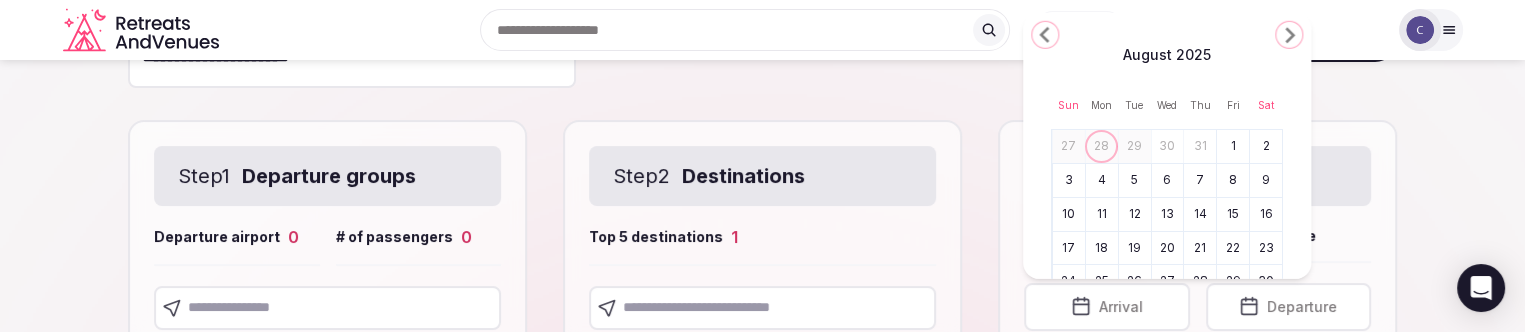 click 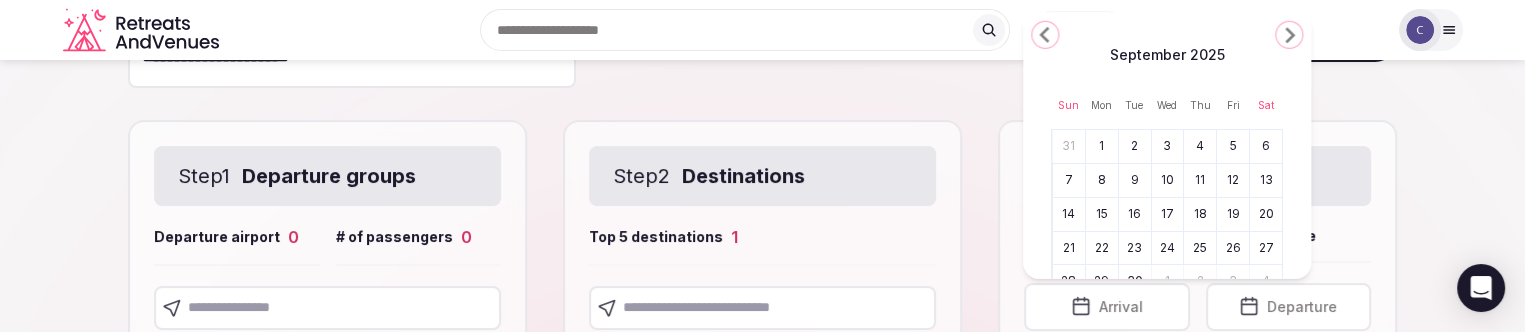 click 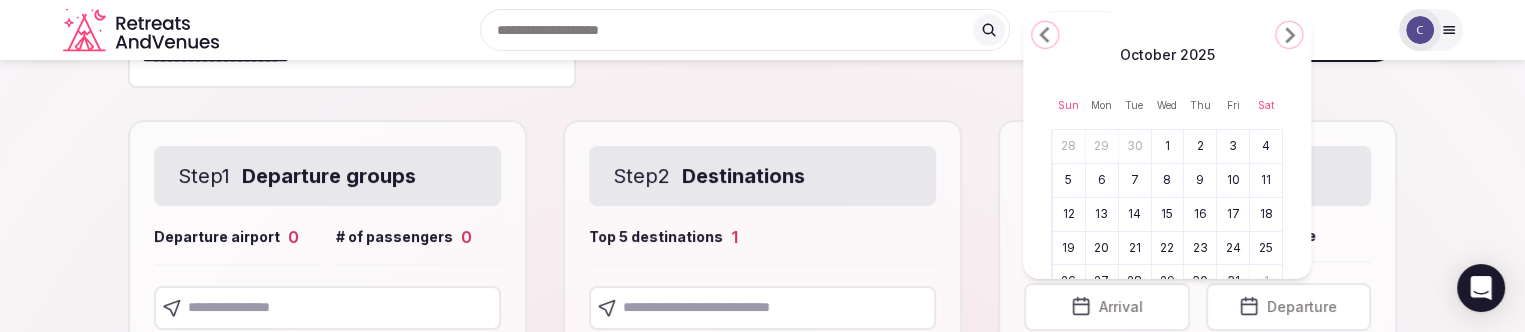 click on "6" at bounding box center (1102, 180) 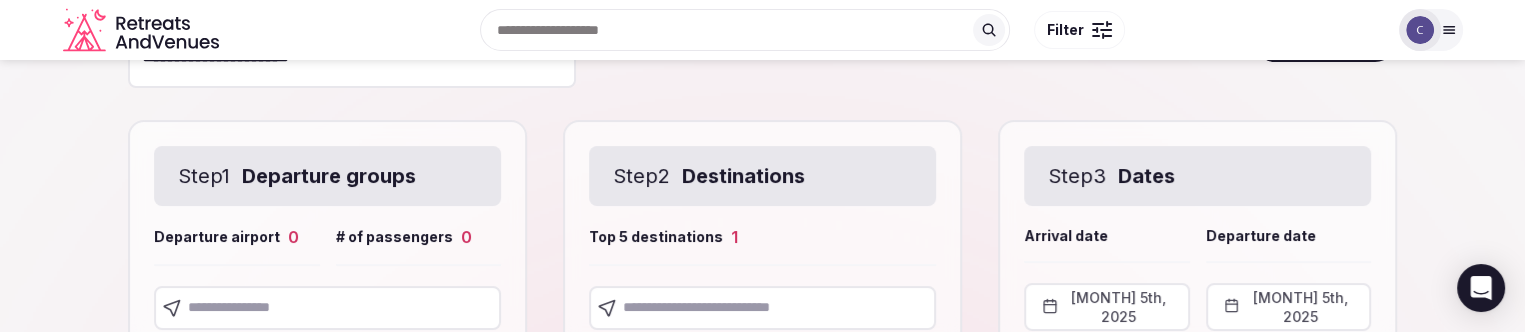 click on "October 5th, 2025" at bounding box center [1289, 307] 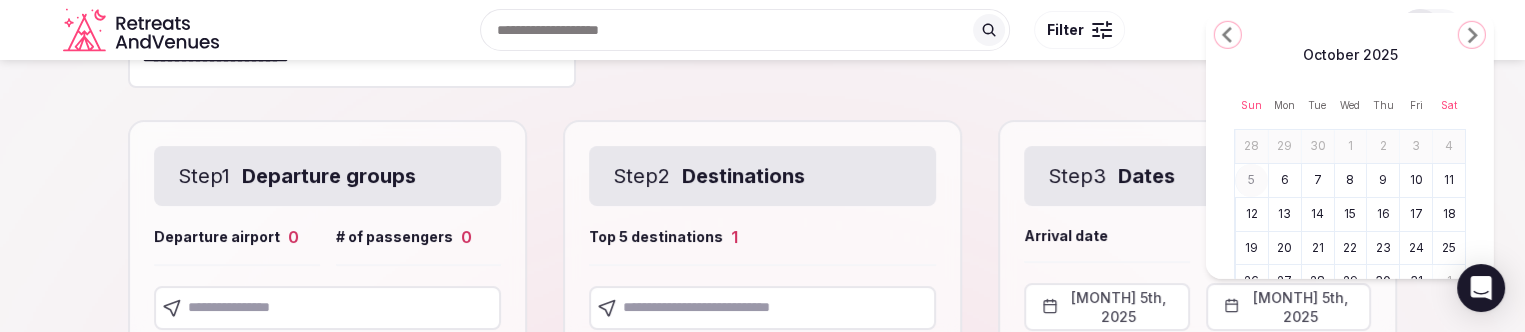 click on "10" at bounding box center [1416, 180] 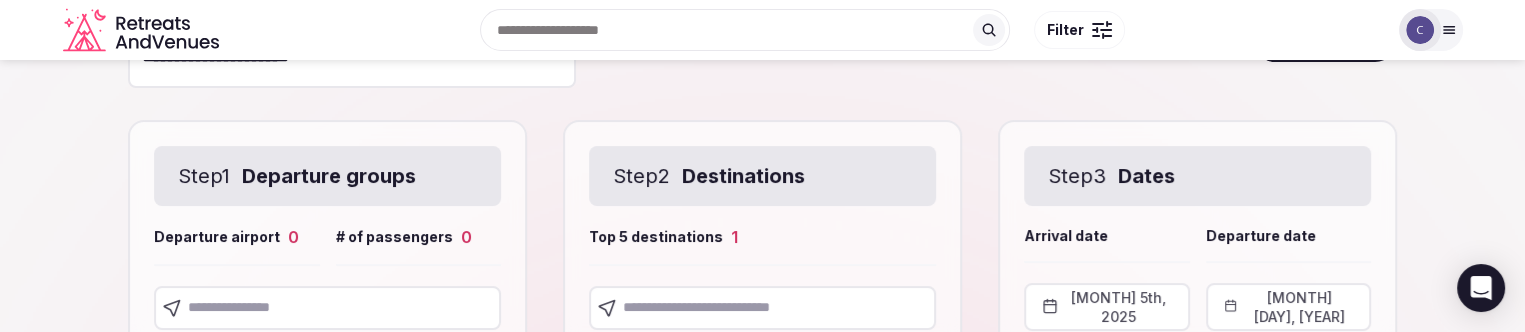 click at bounding box center (327, 308) 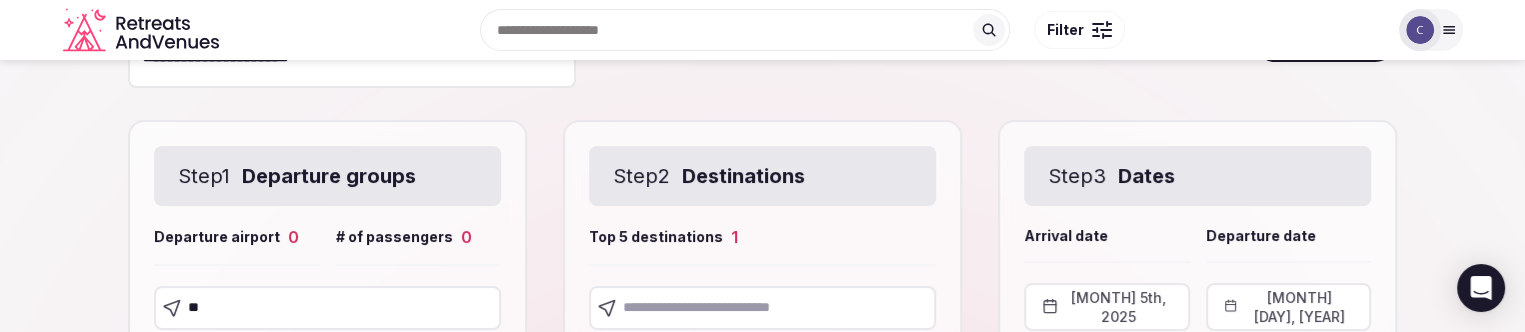 type on "***" 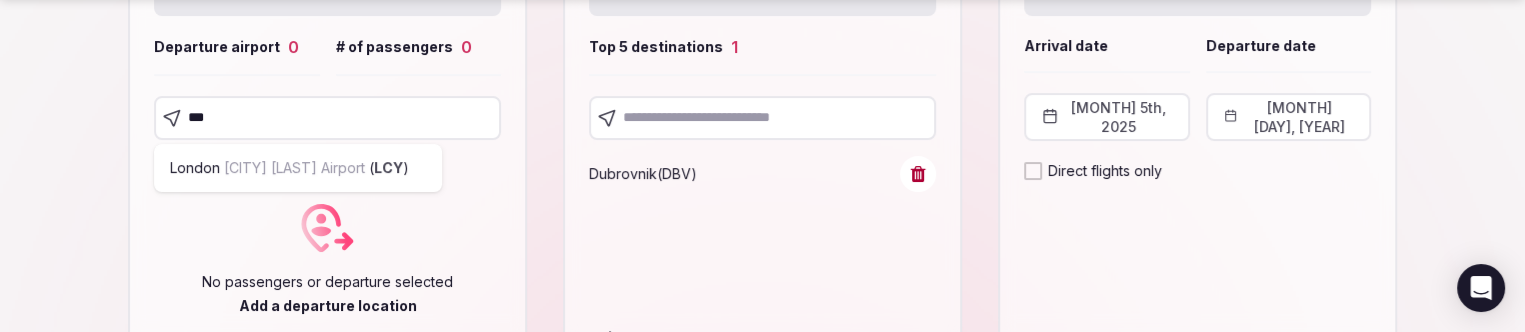 scroll, scrollTop: 400, scrollLeft: 0, axis: vertical 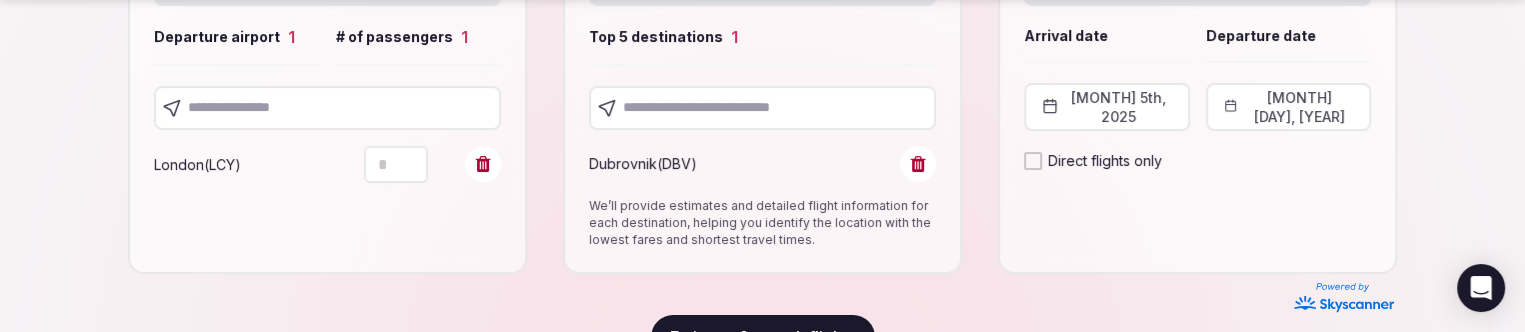 click at bounding box center (327, 108) 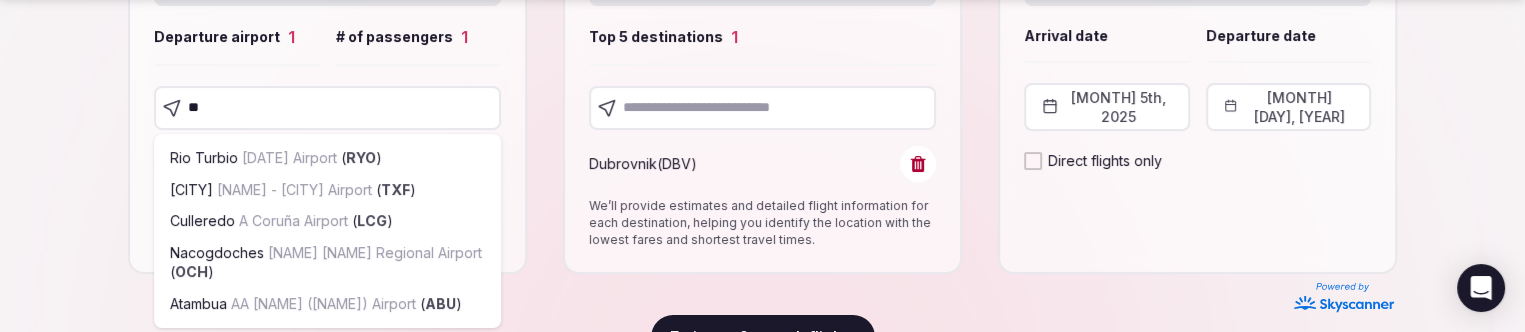 type on "***" 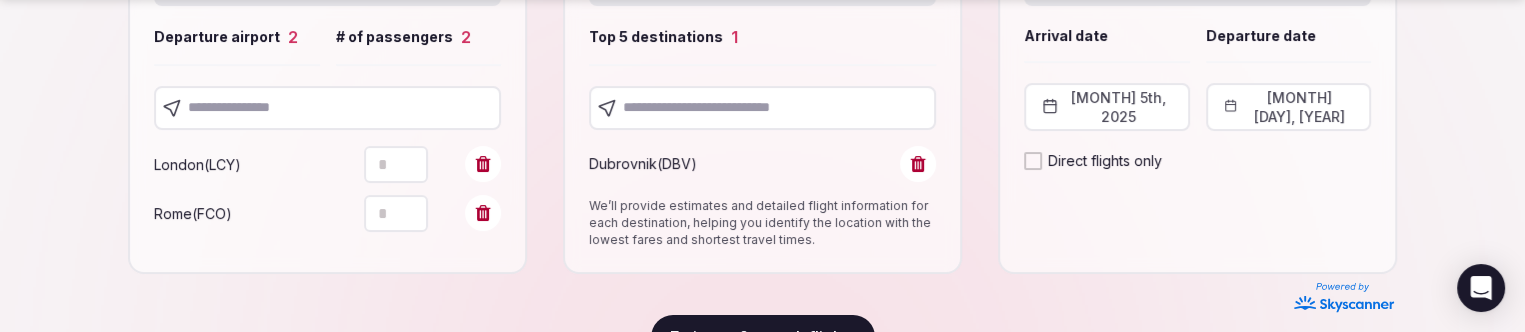 click 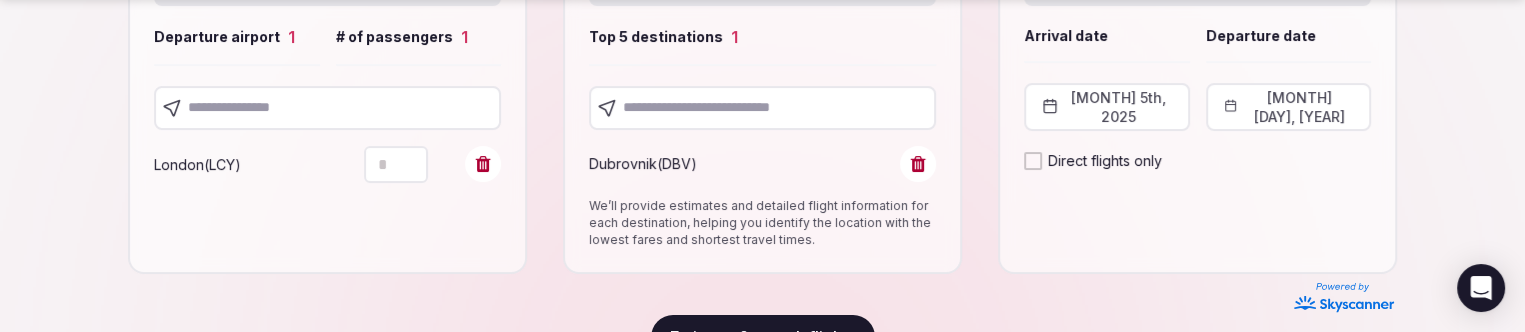 click at bounding box center (327, 108) 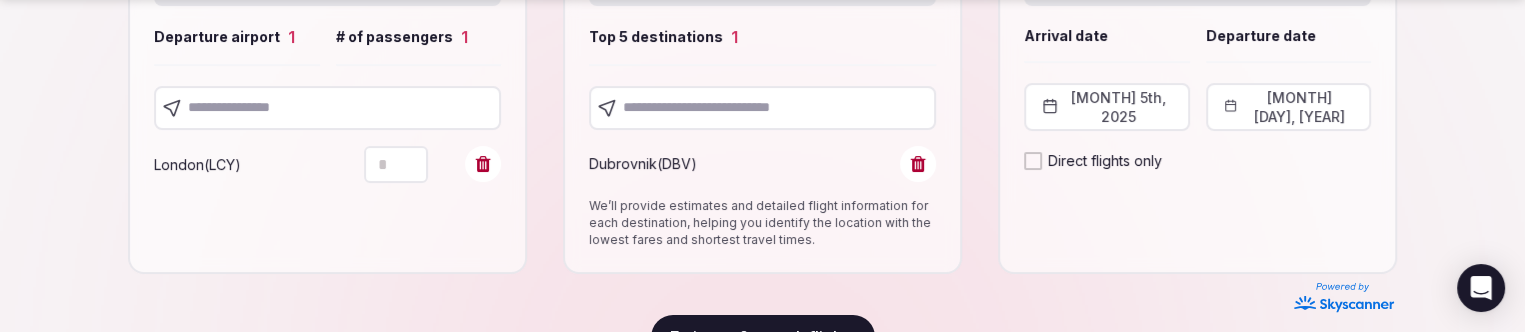 type on "*" 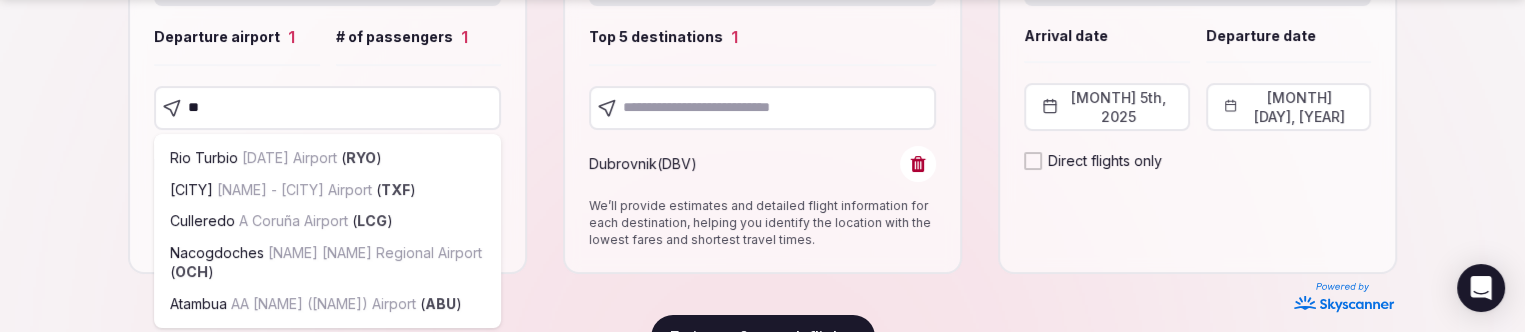 type on "***" 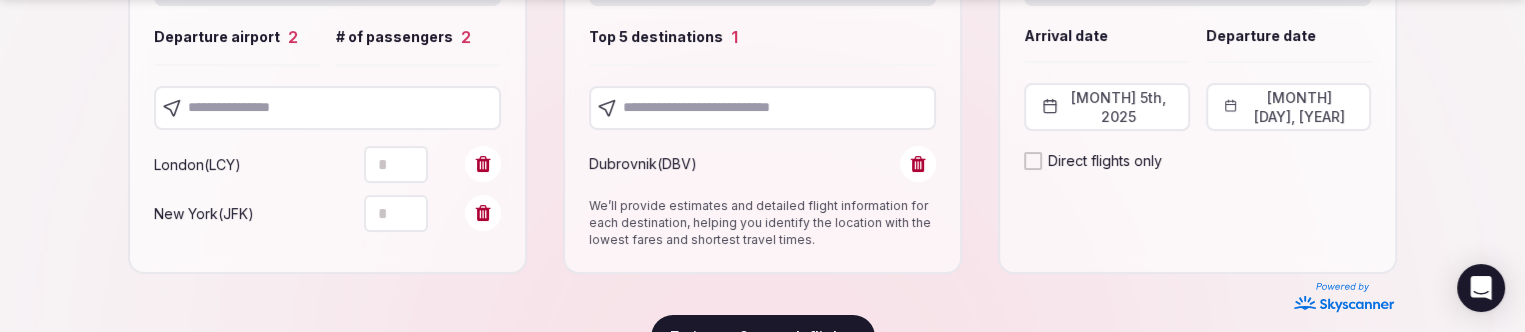 click at bounding box center (327, 108) 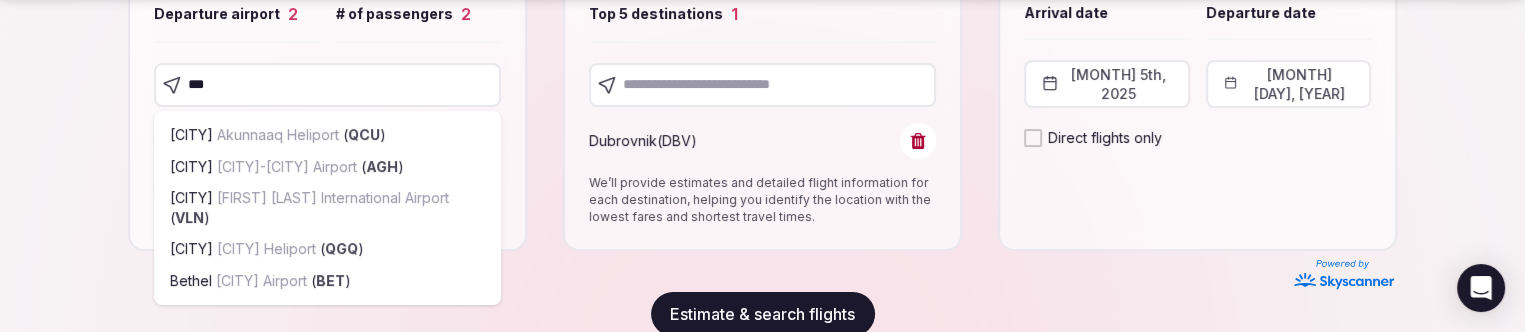 scroll, scrollTop: 458, scrollLeft: 0, axis: vertical 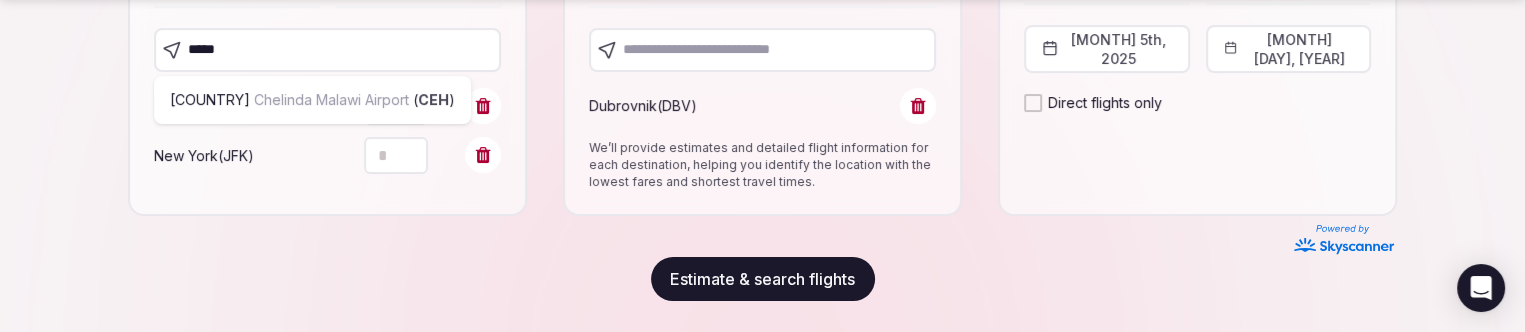 click on "*****" at bounding box center [327, 50] 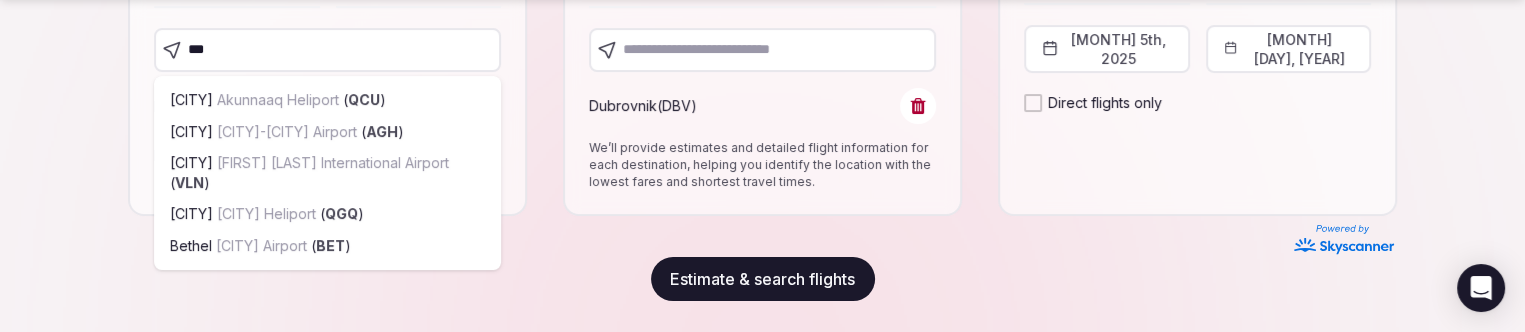 type on "****" 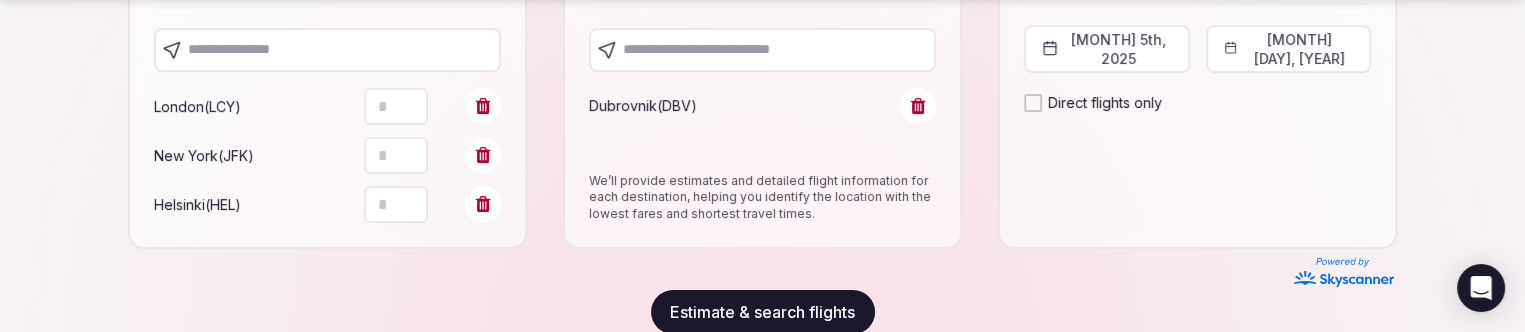 scroll, scrollTop: 495, scrollLeft: 0, axis: vertical 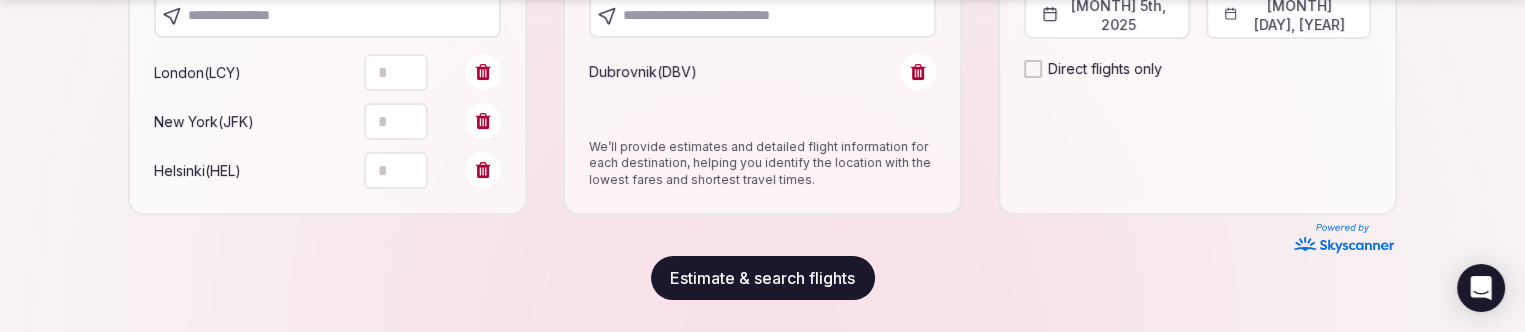 drag, startPoint x: 377, startPoint y: 146, endPoint x: 343, endPoint y: 159, distance: 36.40055 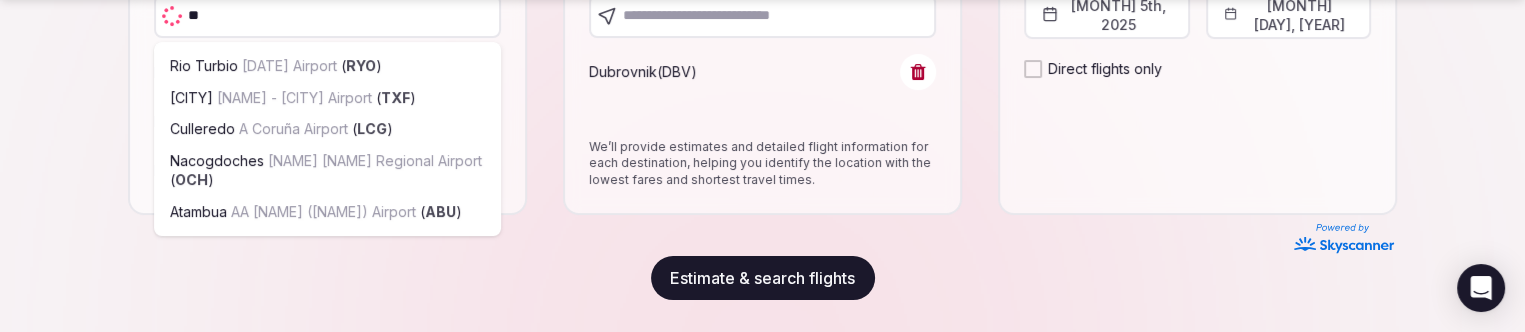 type on "***" 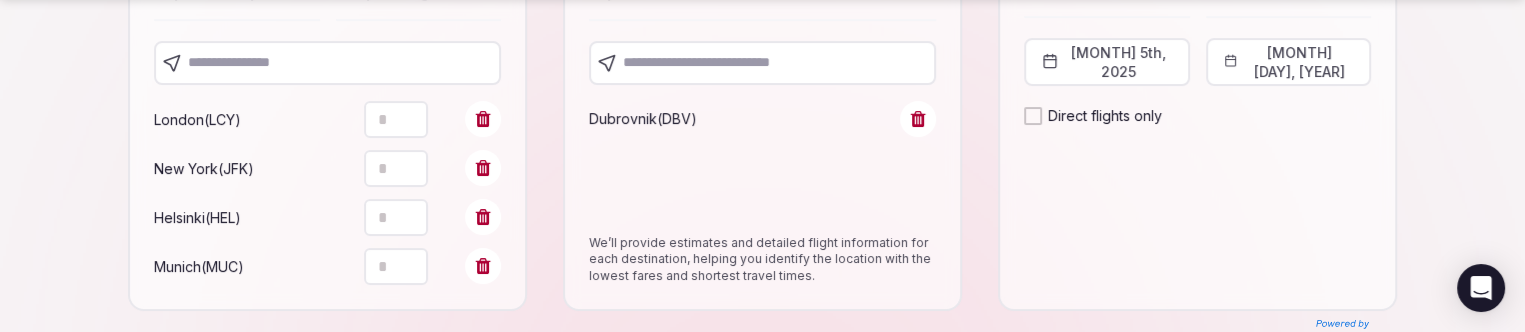 scroll, scrollTop: 345, scrollLeft: 0, axis: vertical 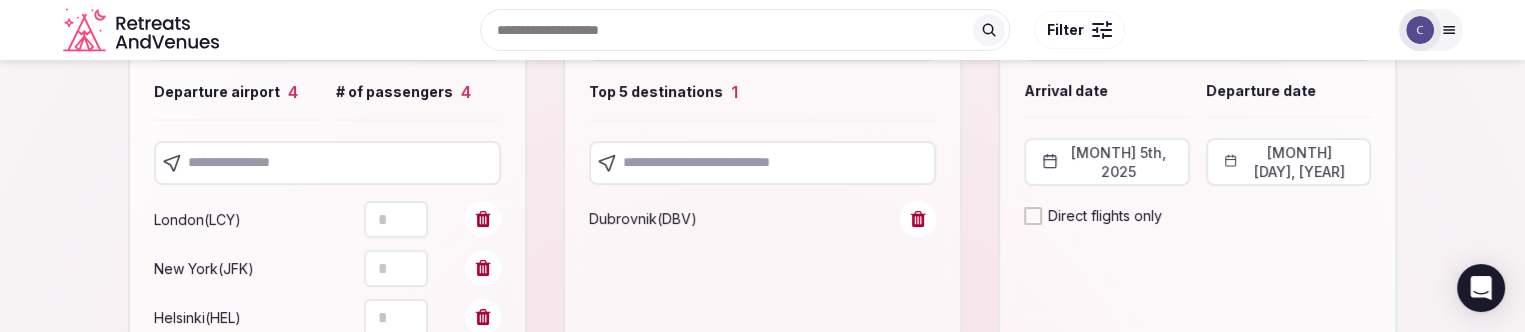 click at bounding box center (327, 163) 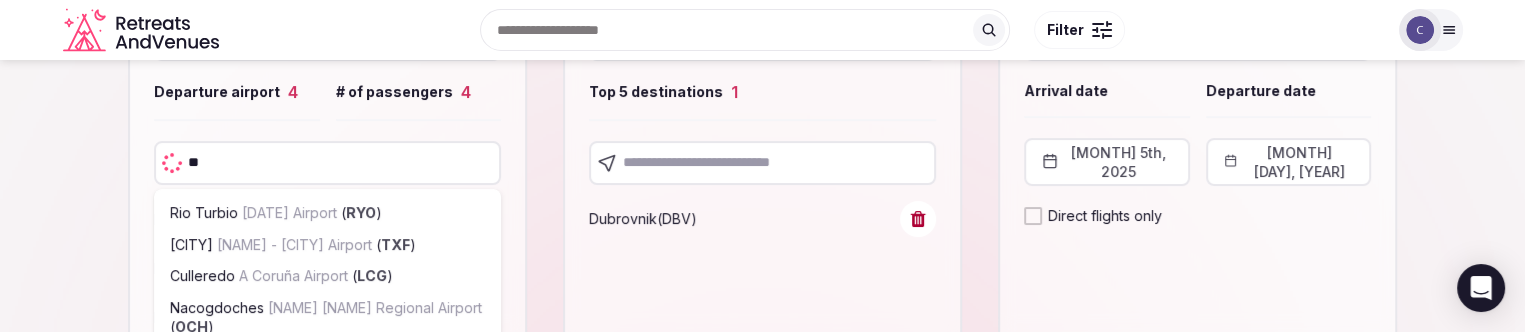 type on "***" 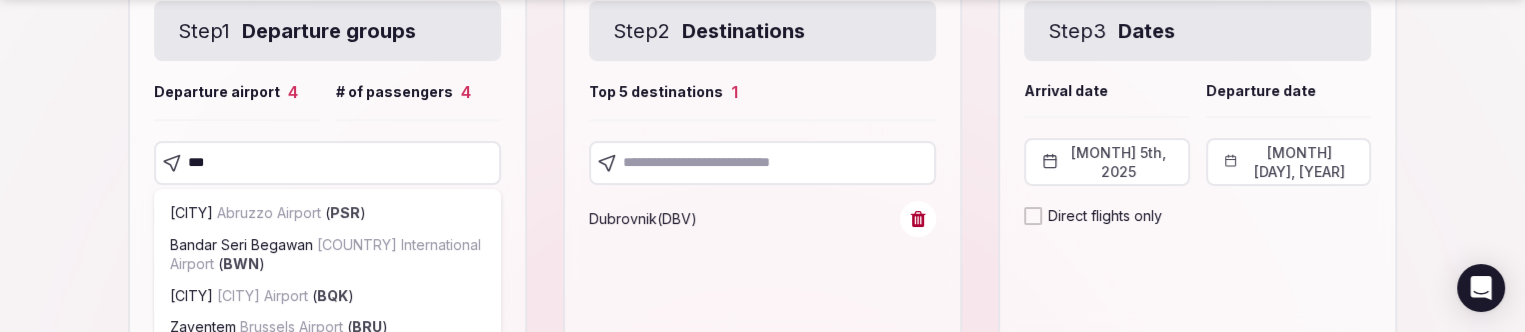 scroll, scrollTop: 445, scrollLeft: 0, axis: vertical 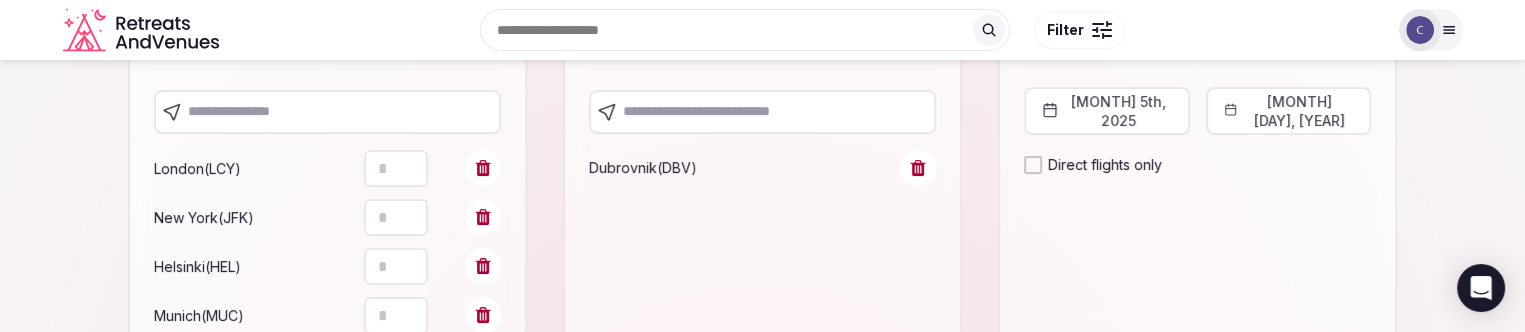 click at bounding box center [327, 112] 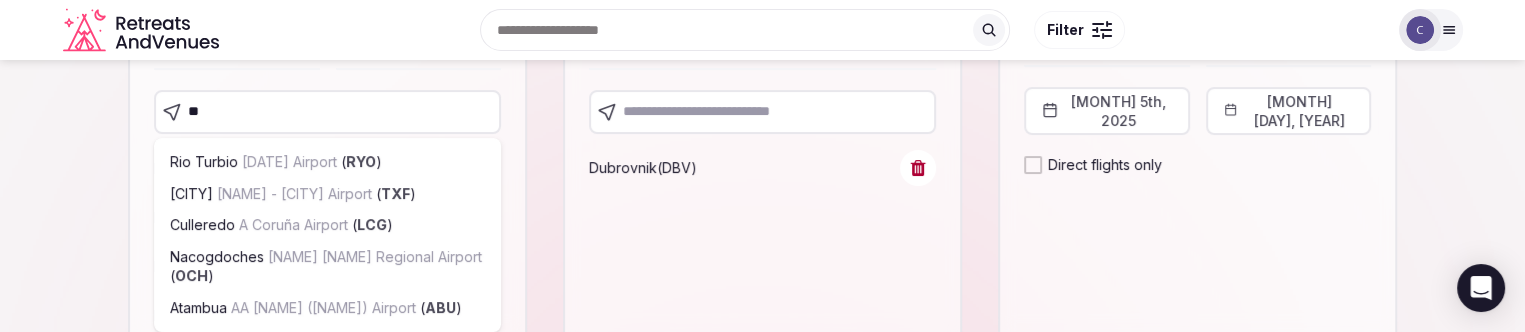 type on "***" 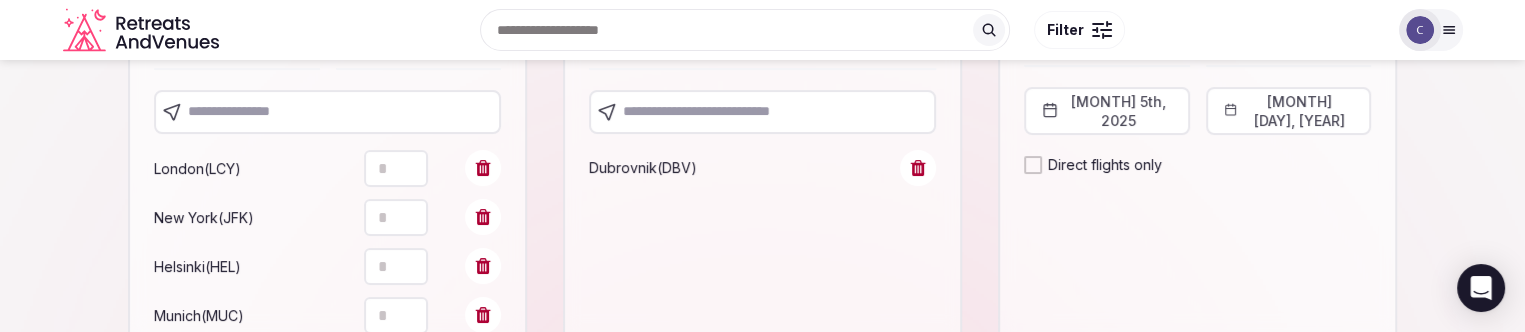 click at bounding box center [327, 112] 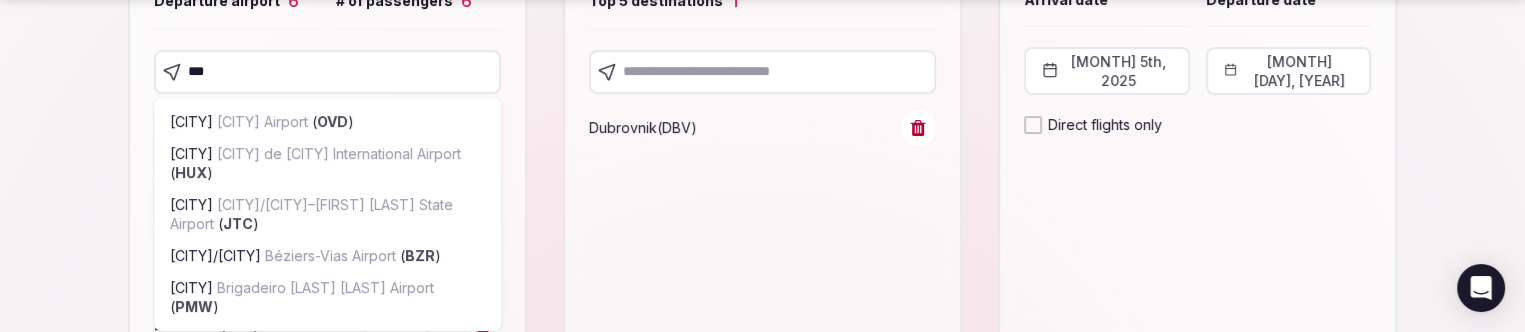scroll, scrollTop: 496, scrollLeft: 0, axis: vertical 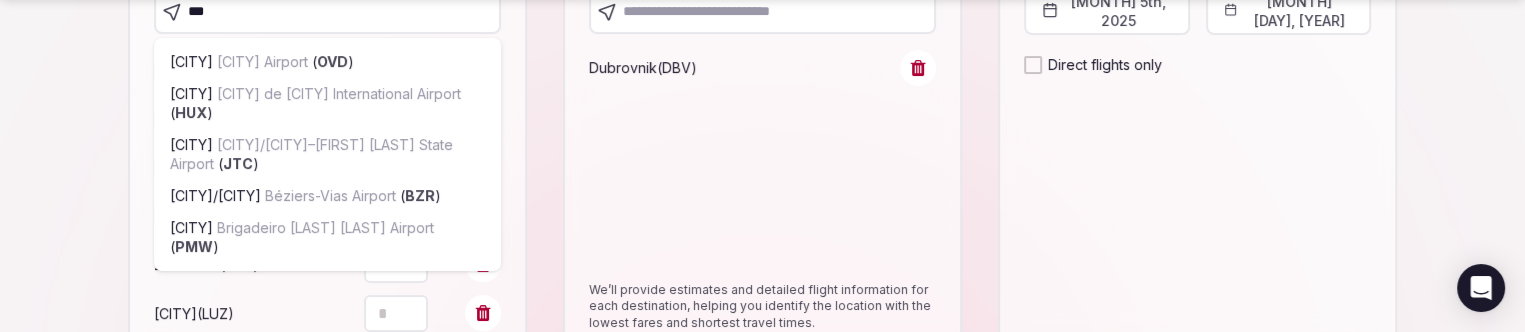 type on "****" 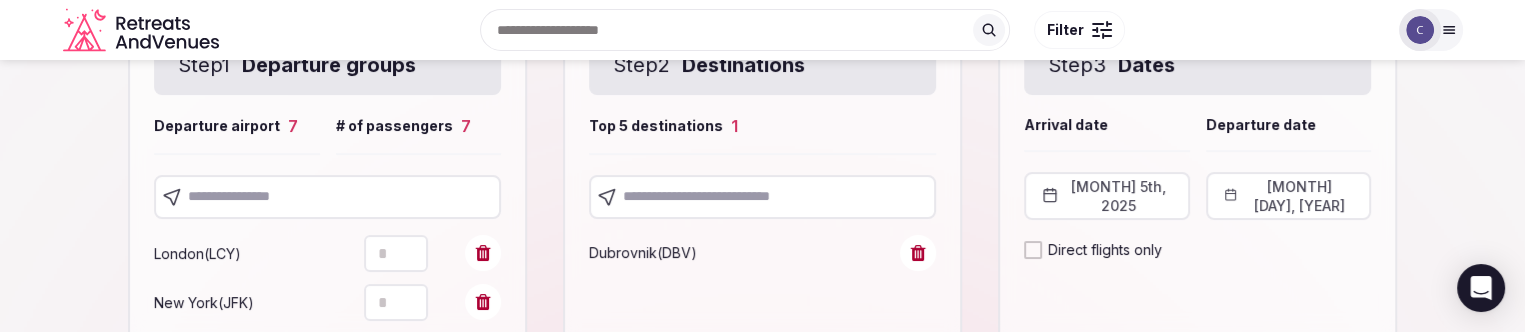 scroll, scrollTop: 346, scrollLeft: 0, axis: vertical 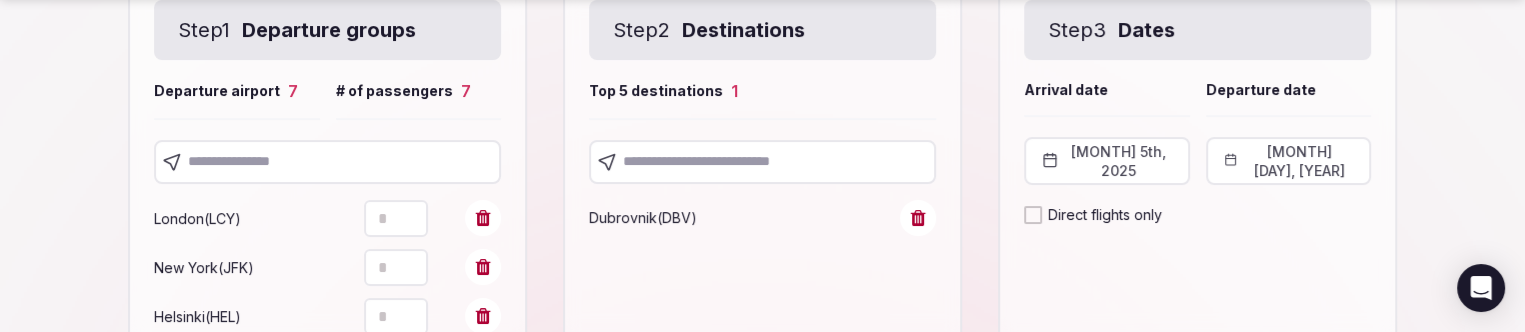 click at bounding box center (327, 162) 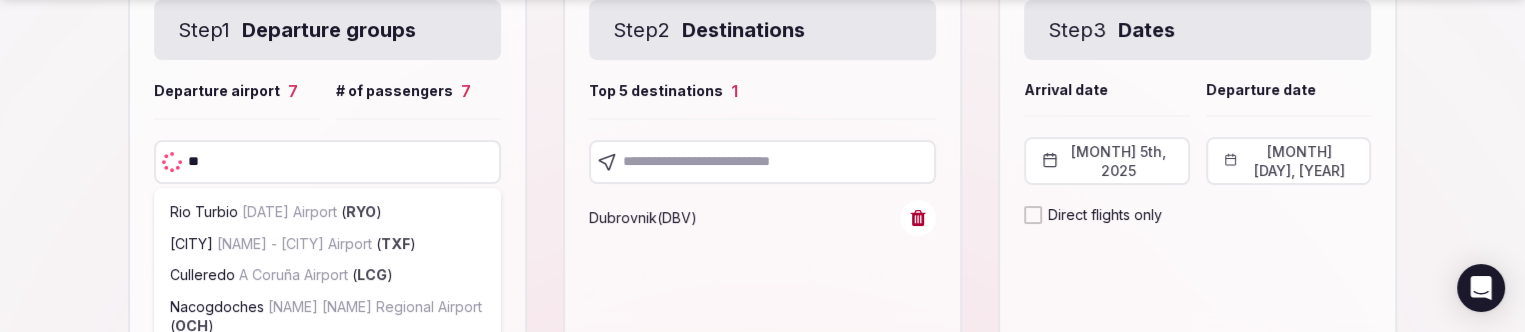 type on "***" 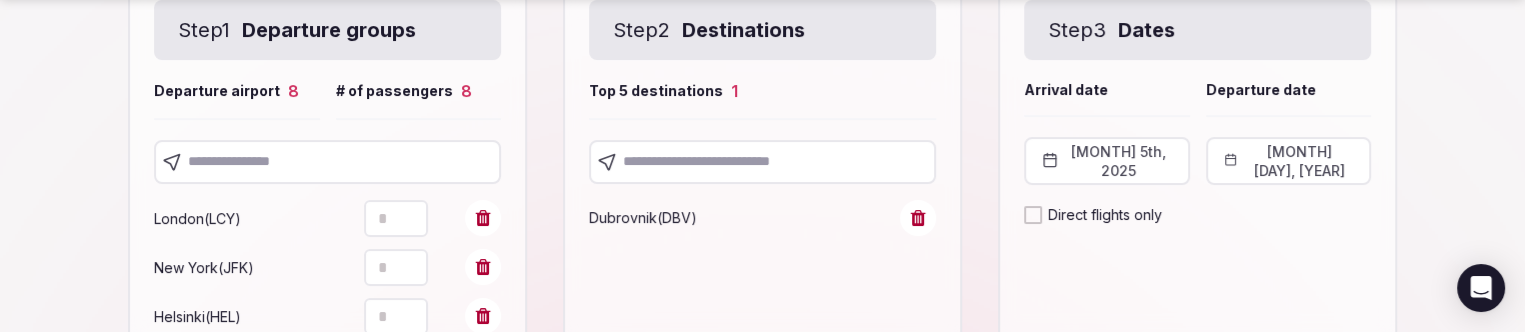 click at bounding box center (327, 162) 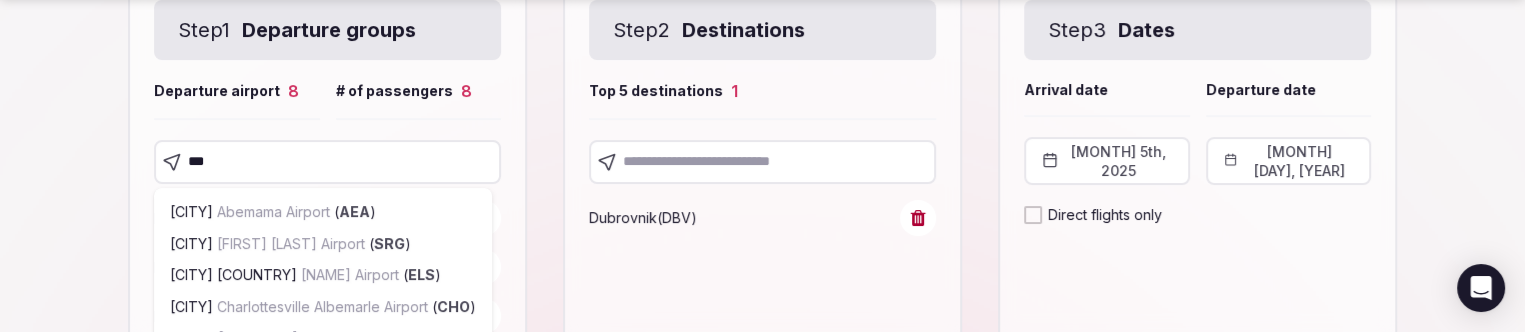 scroll, scrollTop: 446, scrollLeft: 0, axis: vertical 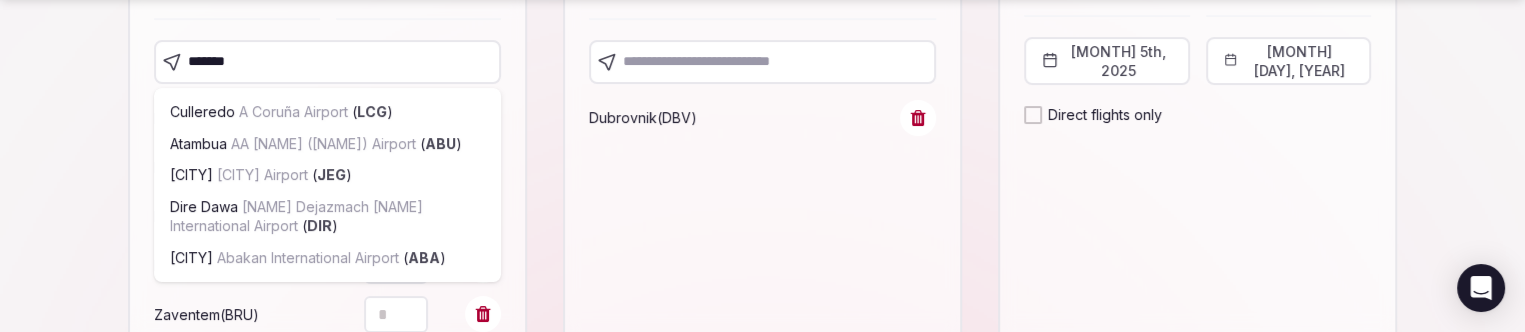 type on "********" 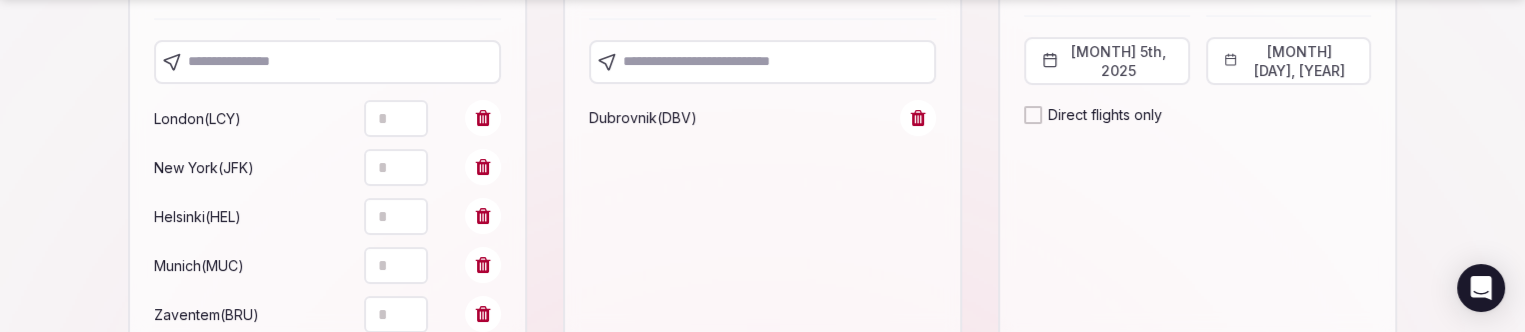 click at bounding box center (327, 62) 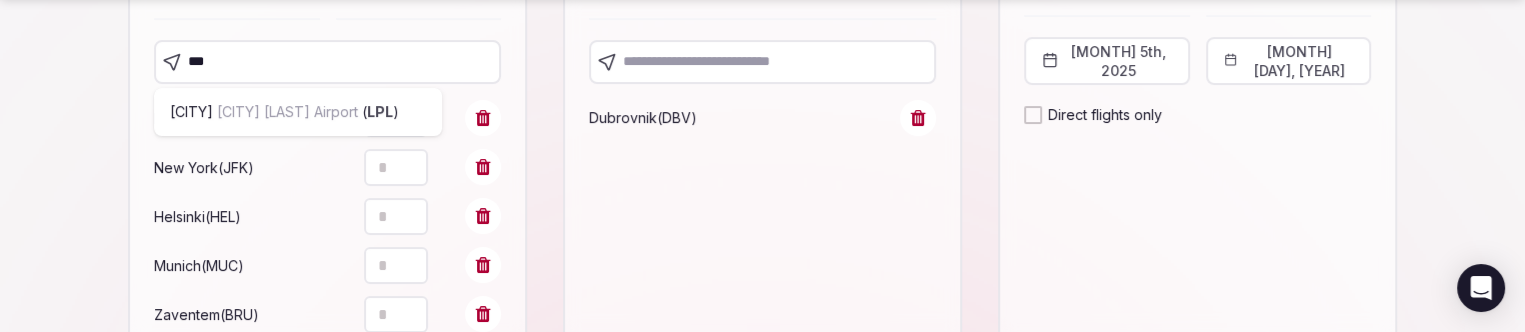 type on "***" 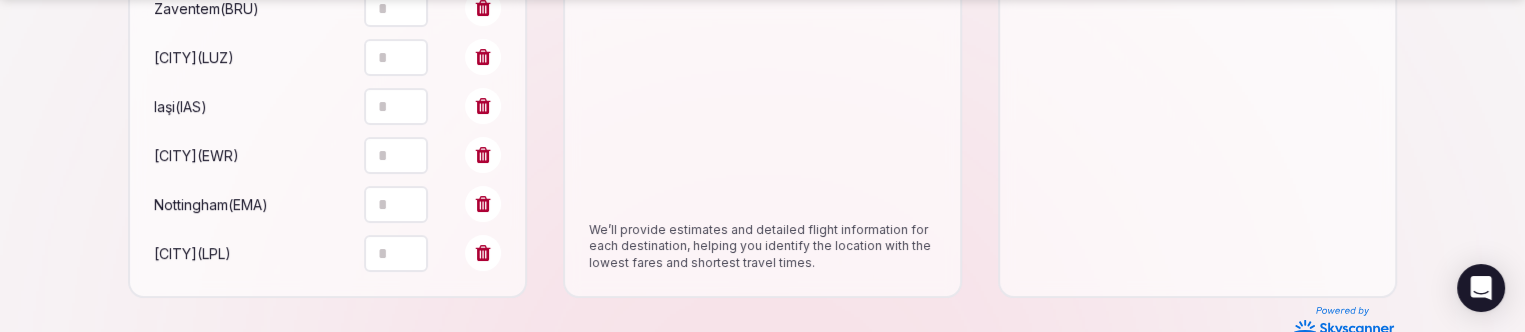 scroll, scrollTop: 848, scrollLeft: 0, axis: vertical 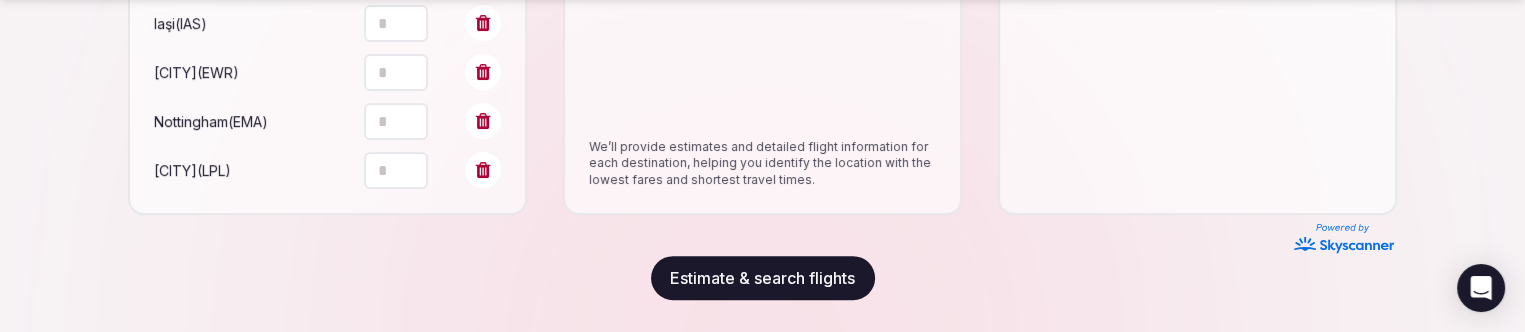 click on "Estimate & search flights" at bounding box center (763, 278) 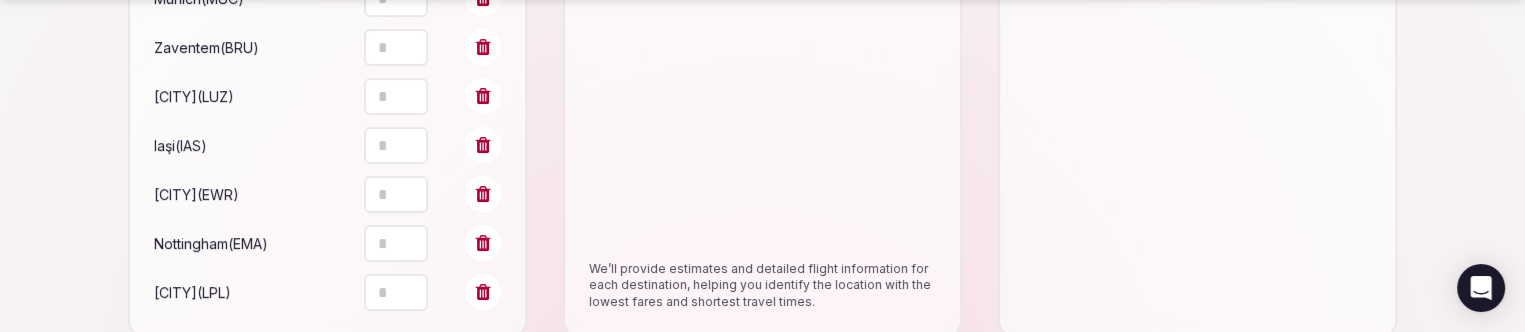 scroll, scrollTop: 848, scrollLeft: 0, axis: vertical 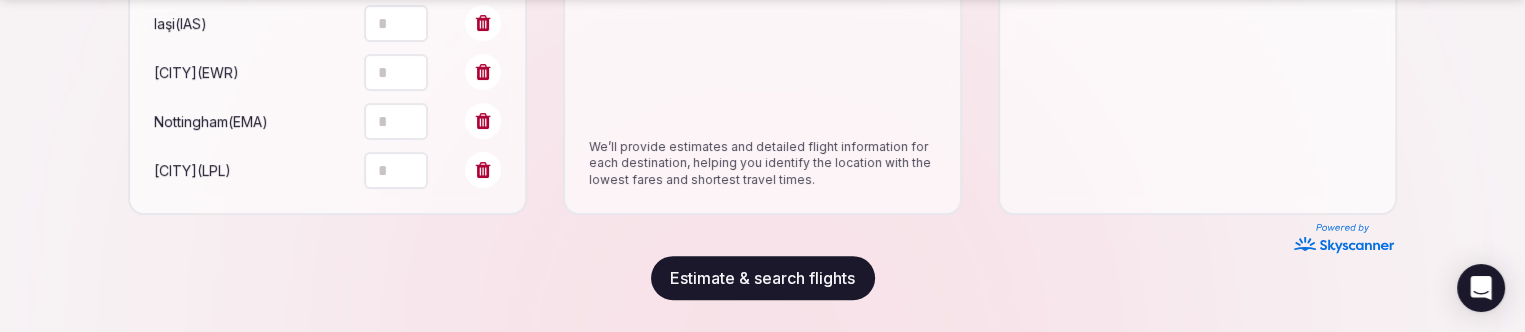 click on "Estimate & search flights" at bounding box center [763, 278] 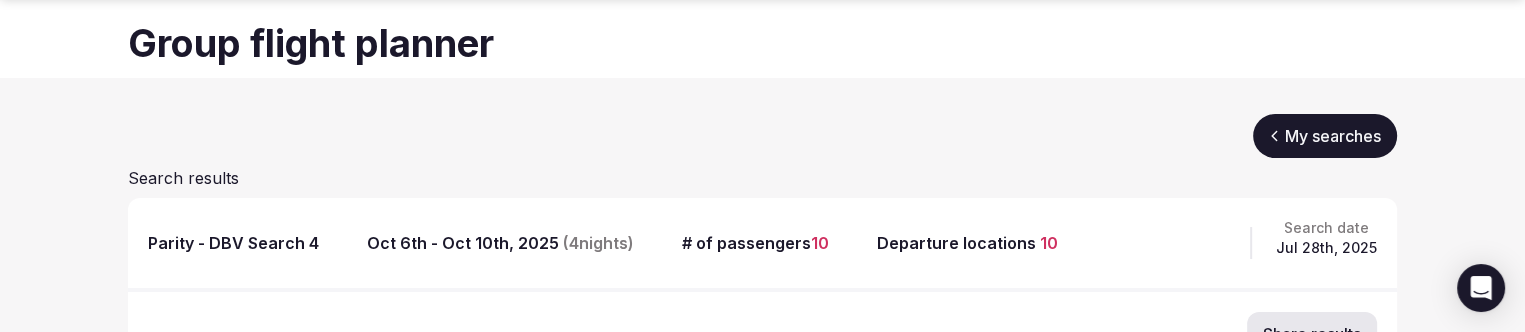 scroll, scrollTop: 200, scrollLeft: 0, axis: vertical 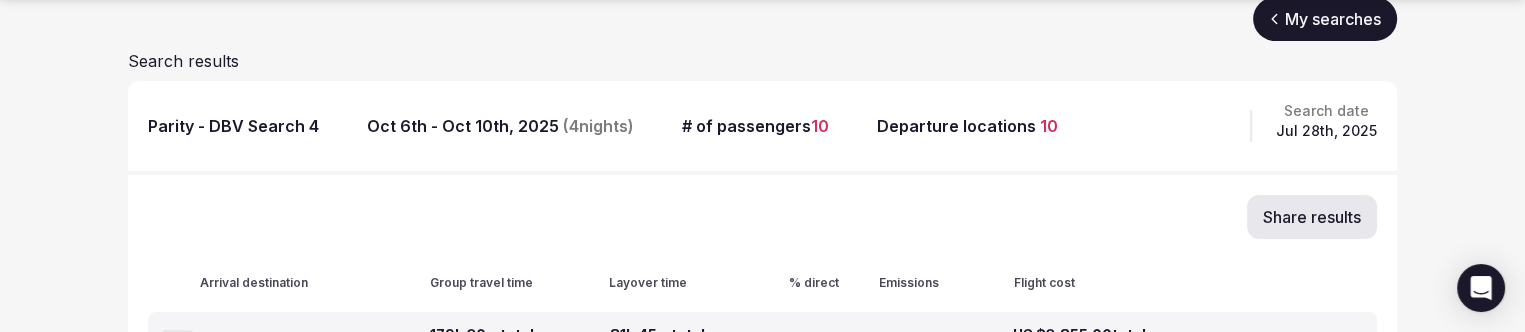 click on "Parity - DBV Search 4" at bounding box center [233, 126] 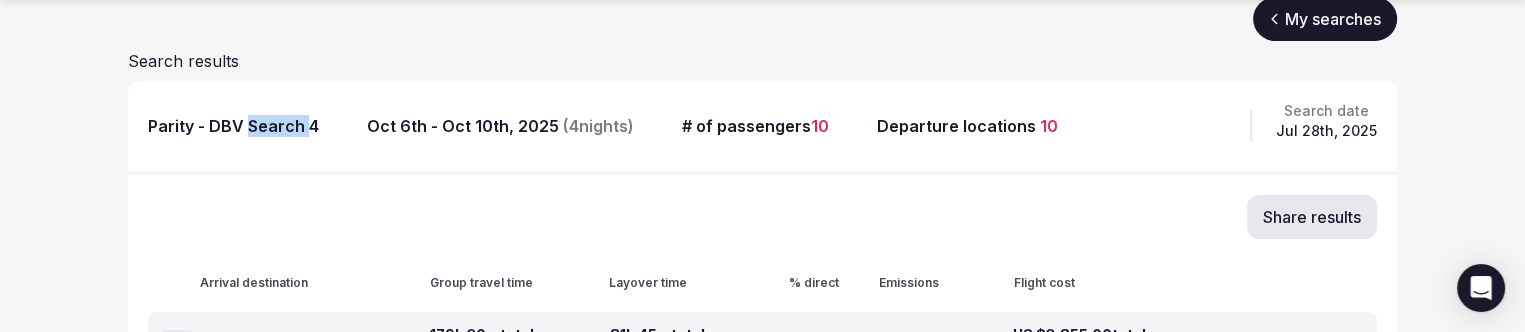 click on "Parity - DBV Search 4" at bounding box center [233, 126] 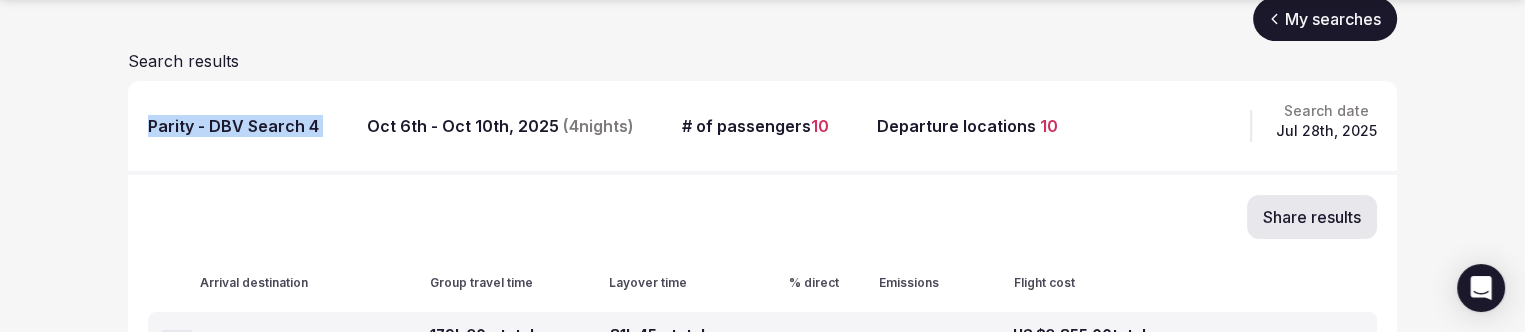 click on "Parity - DBV Search 4" at bounding box center [233, 126] 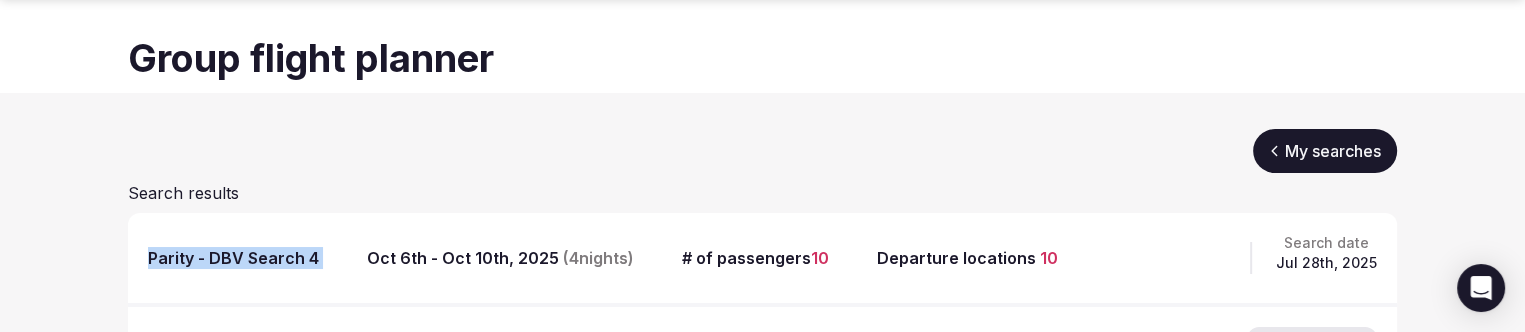 scroll, scrollTop: 200, scrollLeft: 0, axis: vertical 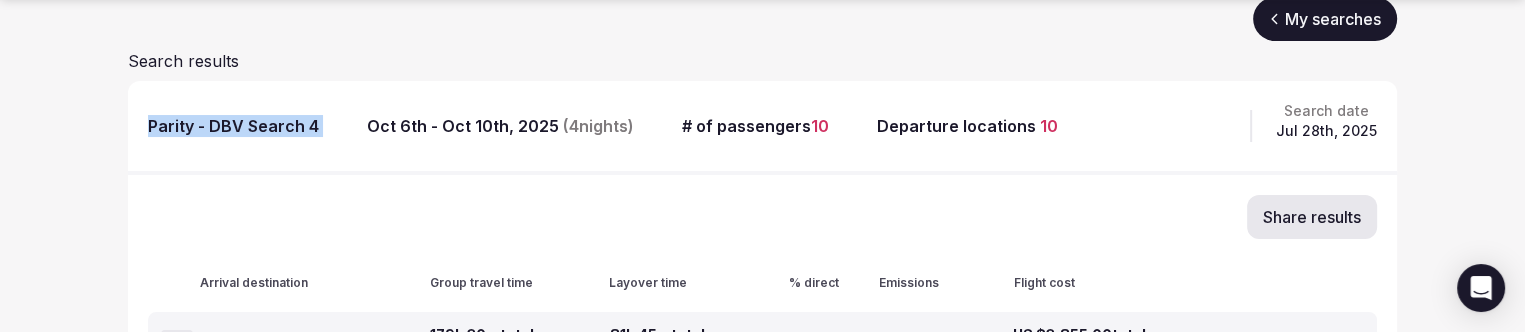click on "My searches" at bounding box center [1325, 19] 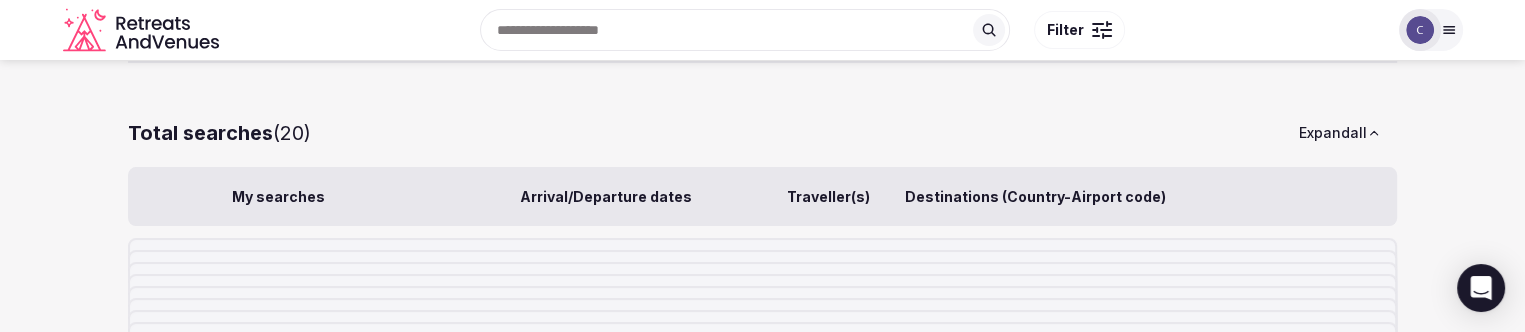 scroll, scrollTop: 0, scrollLeft: 0, axis: both 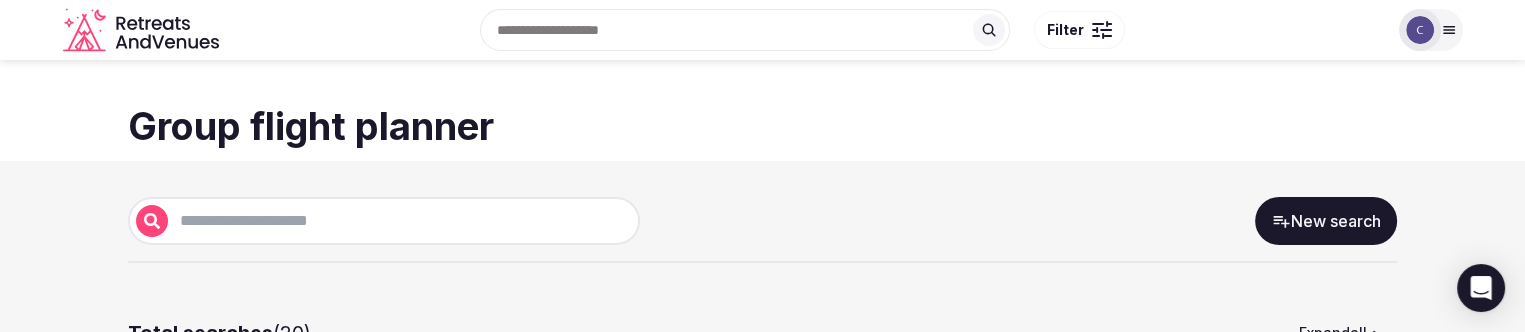 click on "New search" at bounding box center (1326, 221) 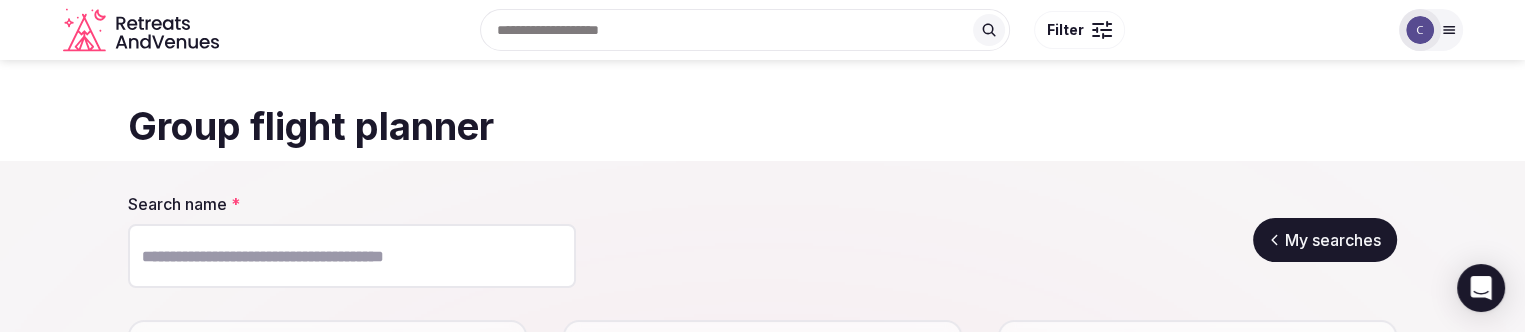 click on "Search name *" at bounding box center [352, 256] 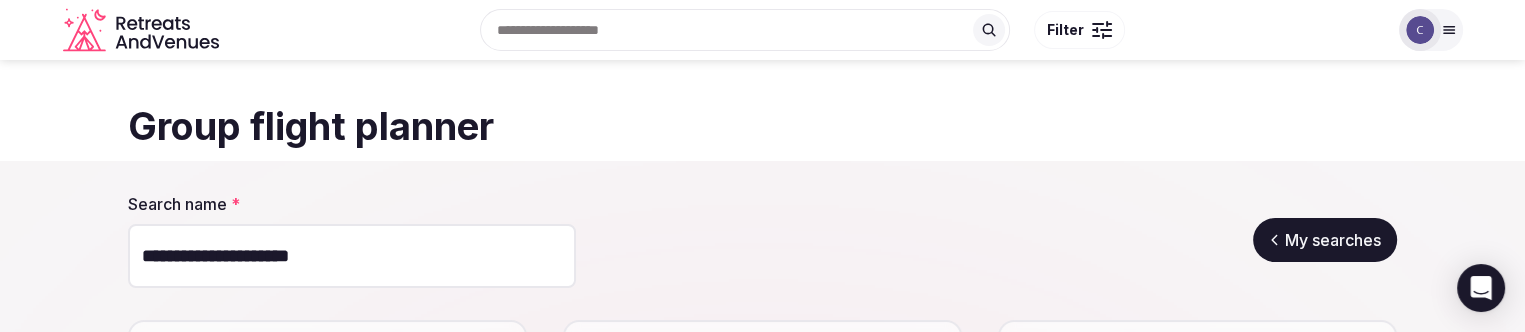 type on "**********" 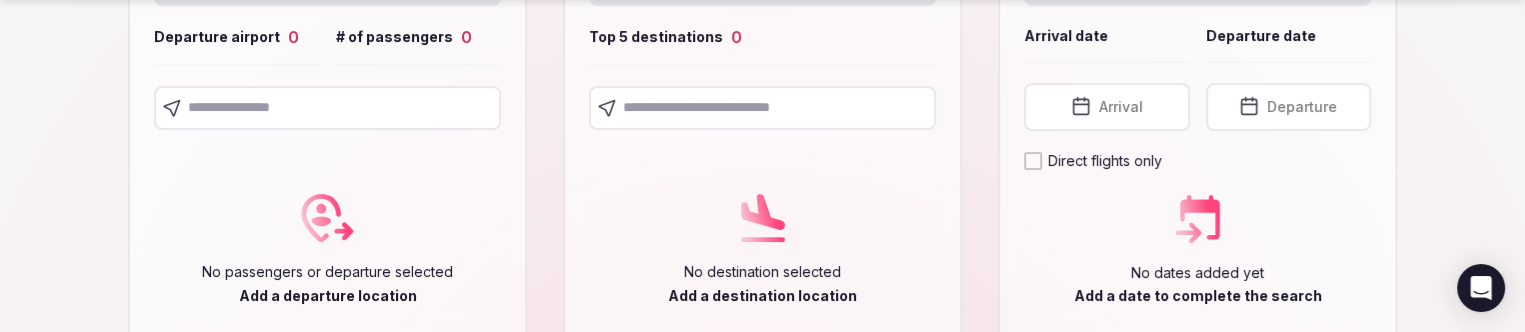 click at bounding box center (762, 108) 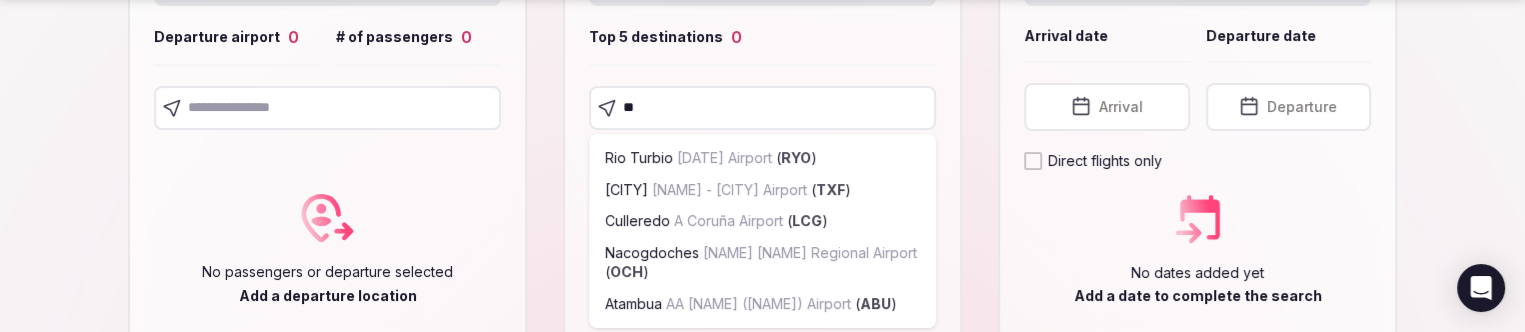 type on "***" 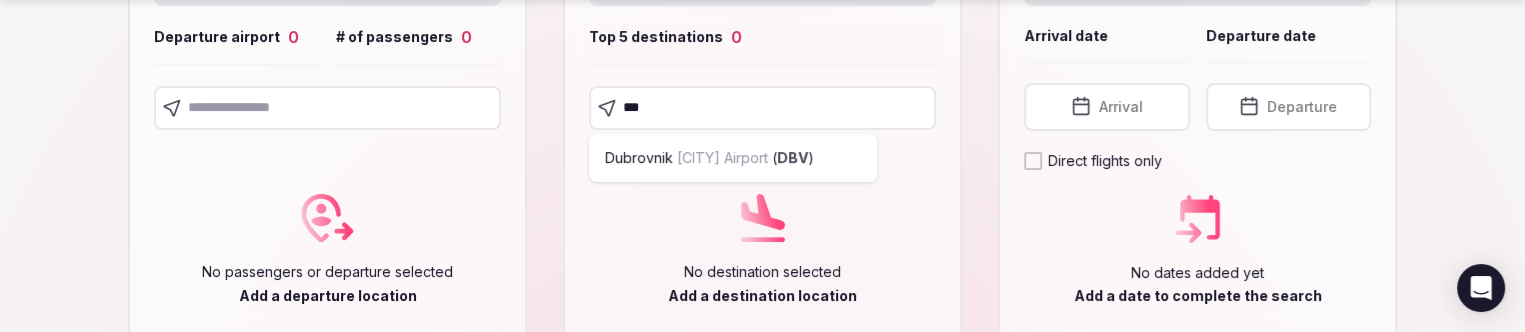 type 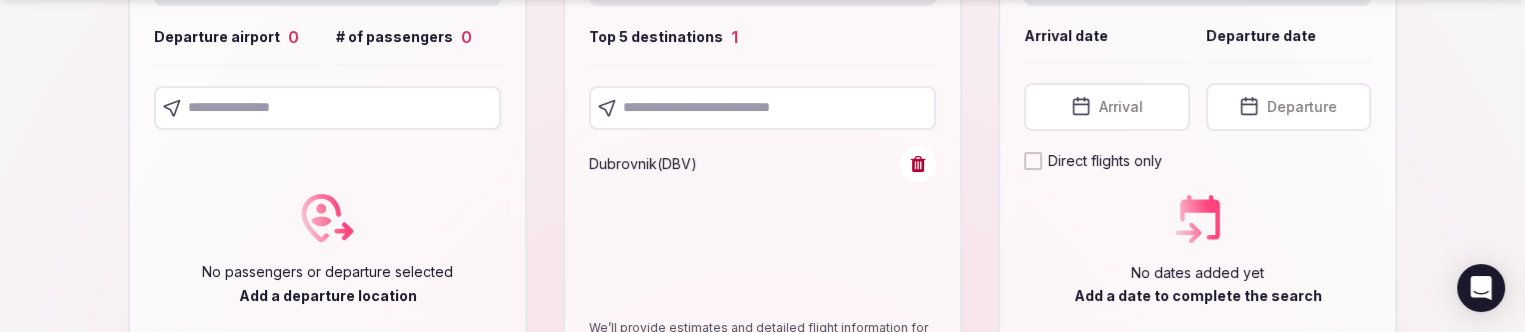 click on "Arrival" at bounding box center (1121, 107) 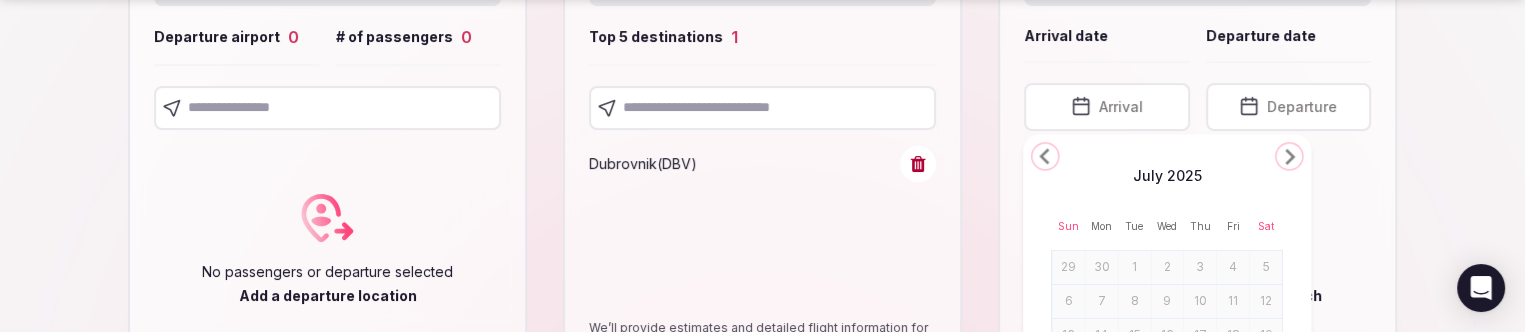 click 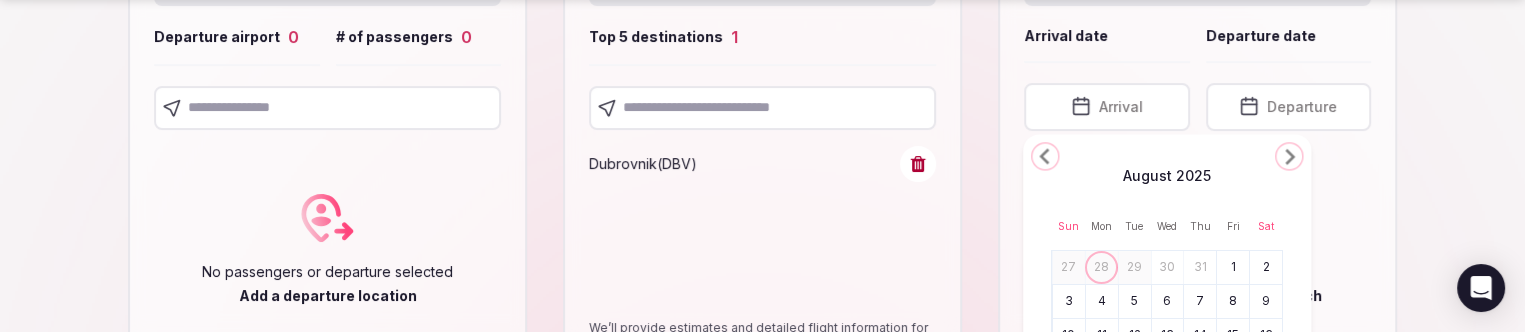 click 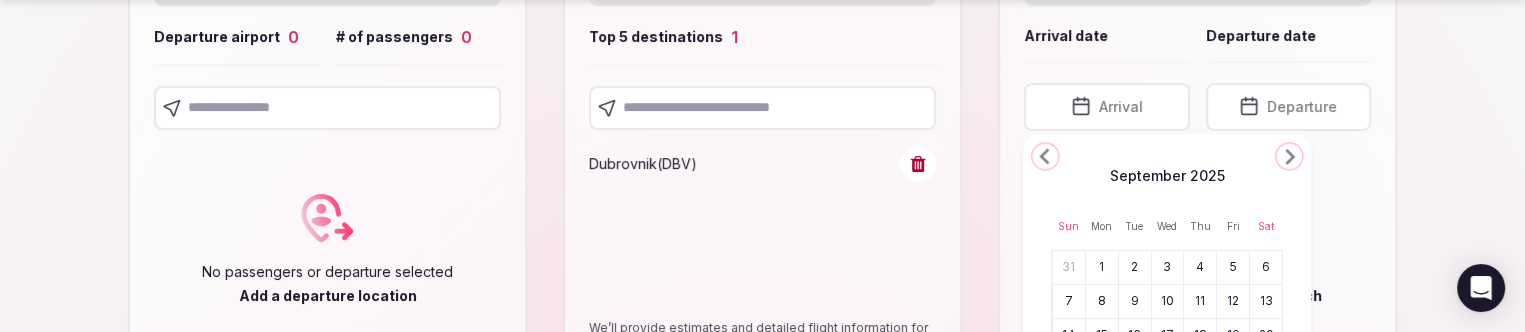 click 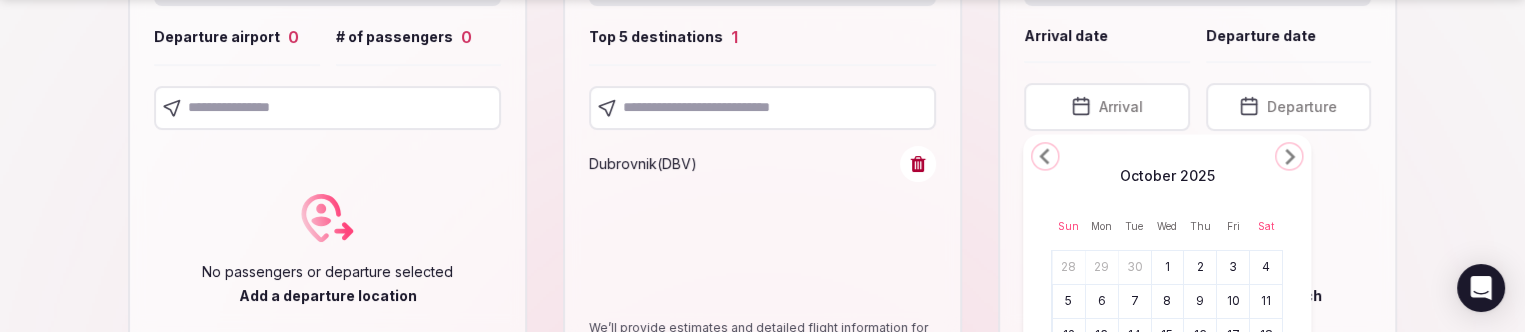 click on "6" at bounding box center [1102, 301] 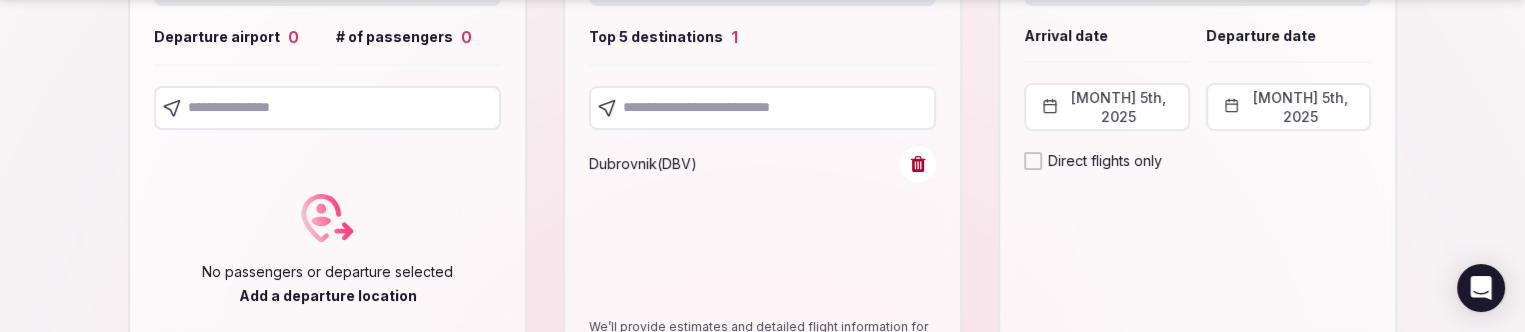 drag, startPoint x: 1276, startPoint y: 104, endPoint x: 1272, endPoint y: 129, distance: 25.317978 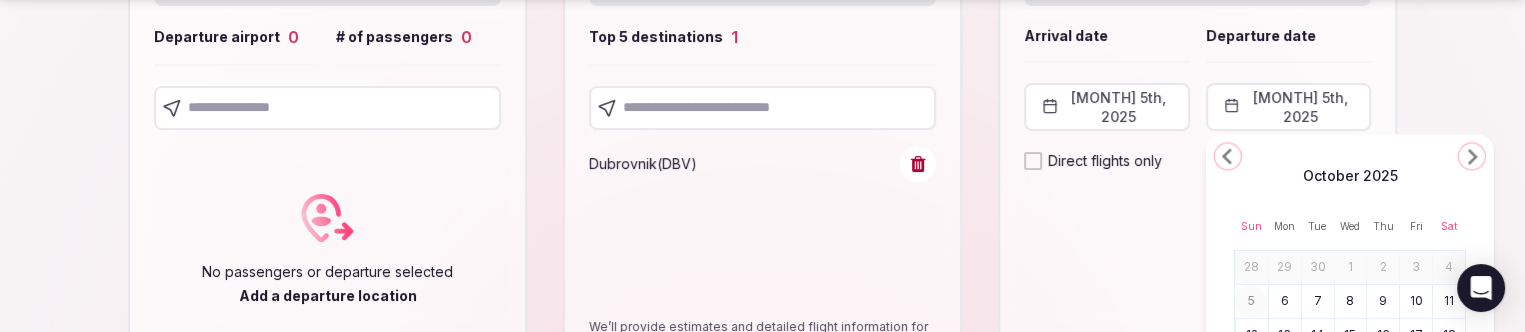click on "10" at bounding box center [1416, 301] 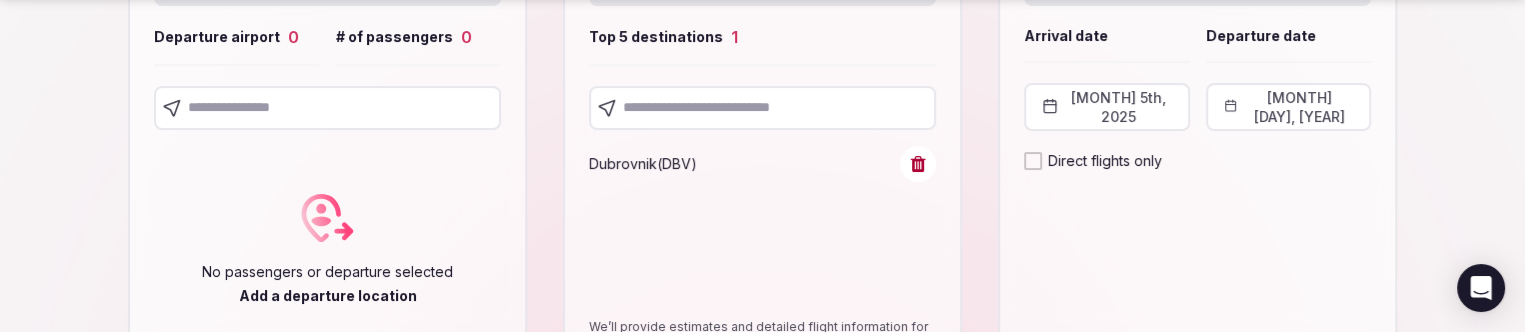 click at bounding box center (327, 108) 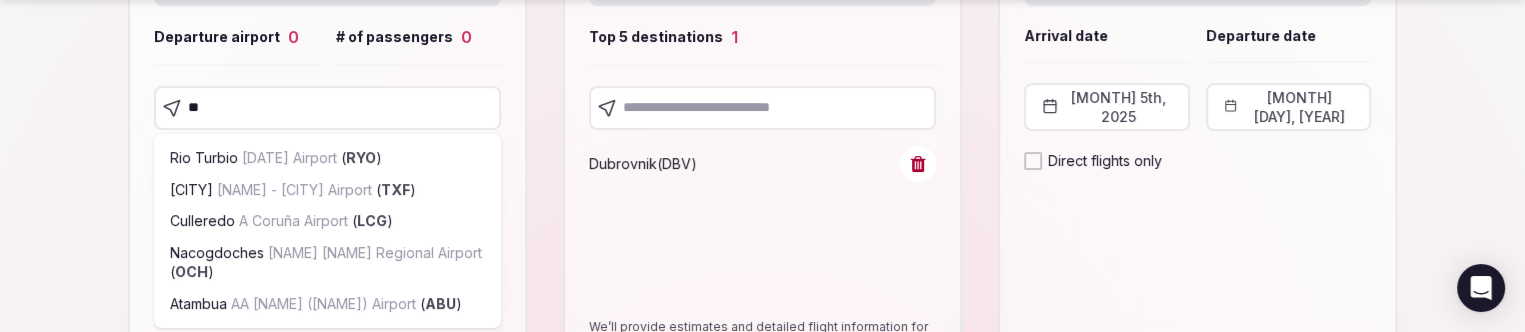 type on "***" 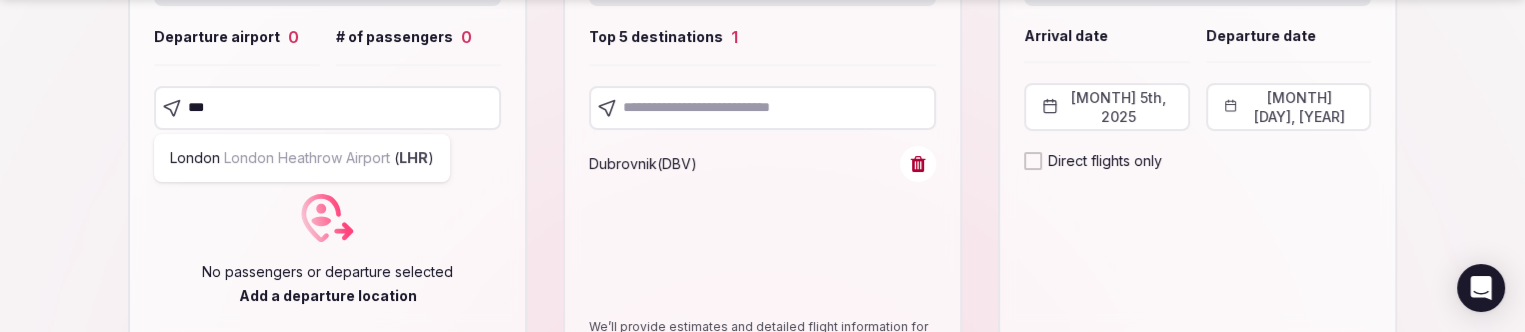 type 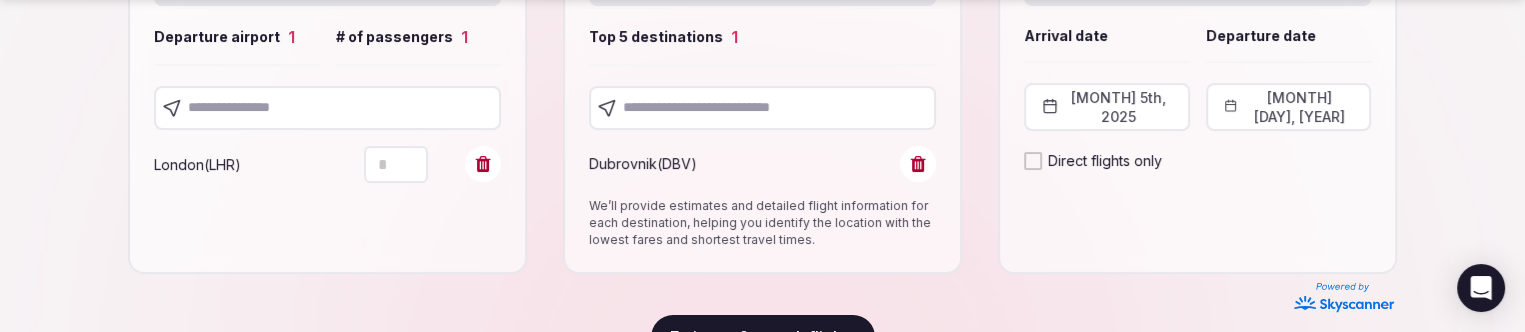 click on "*" at bounding box center (396, 164) 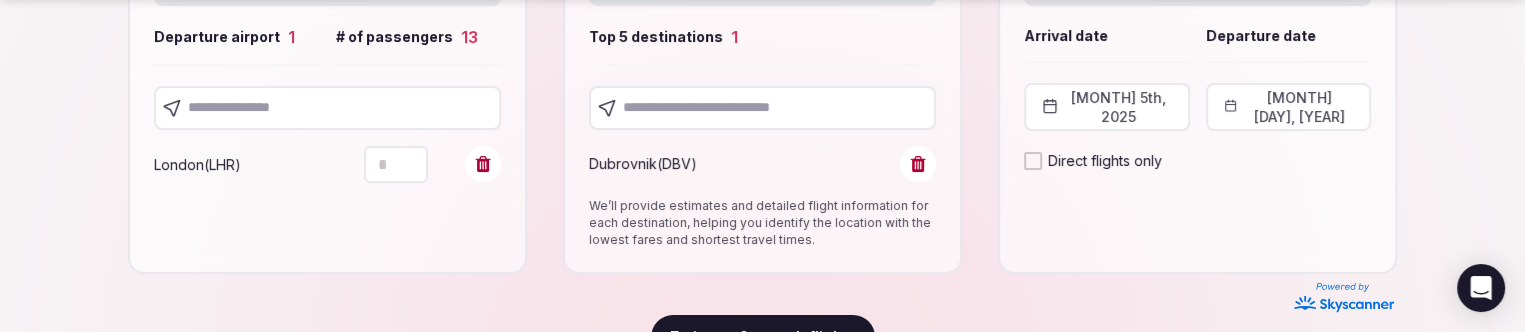 type on "**" 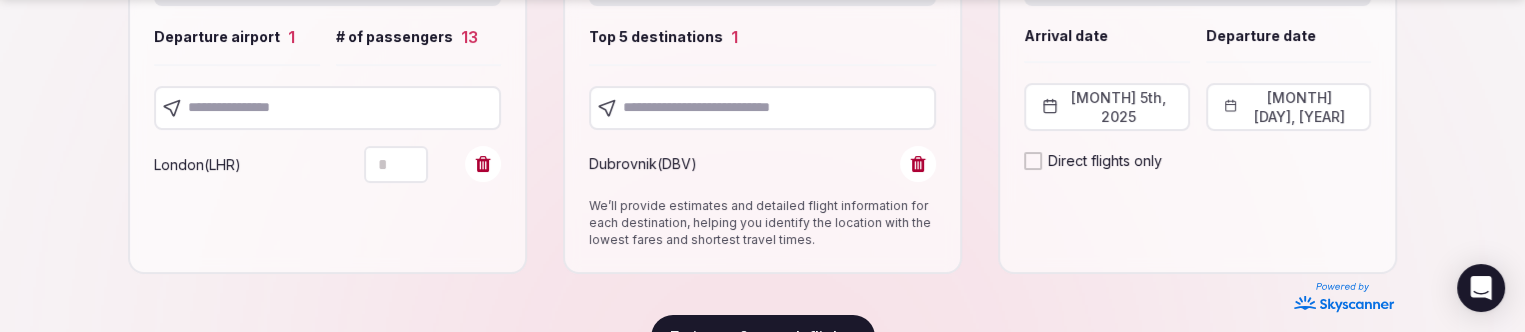 click at bounding box center [327, 108] 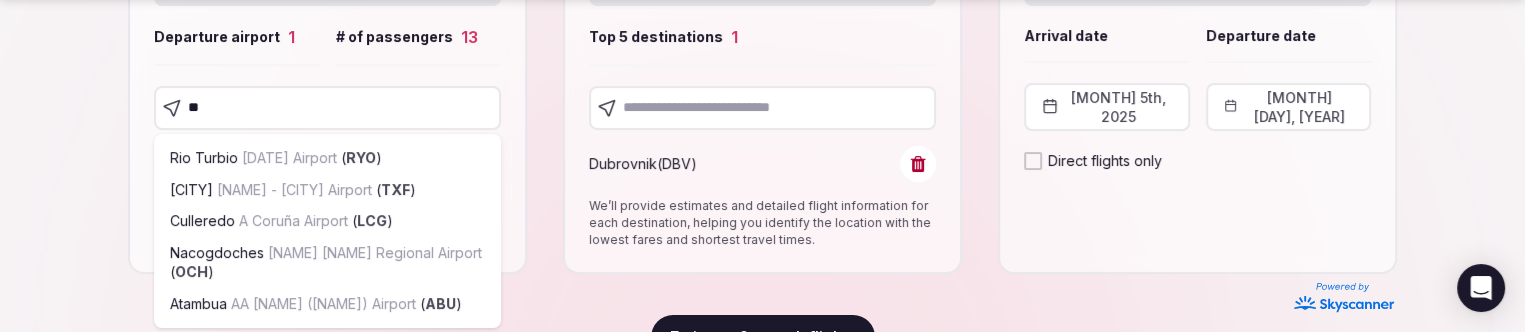 type on "***" 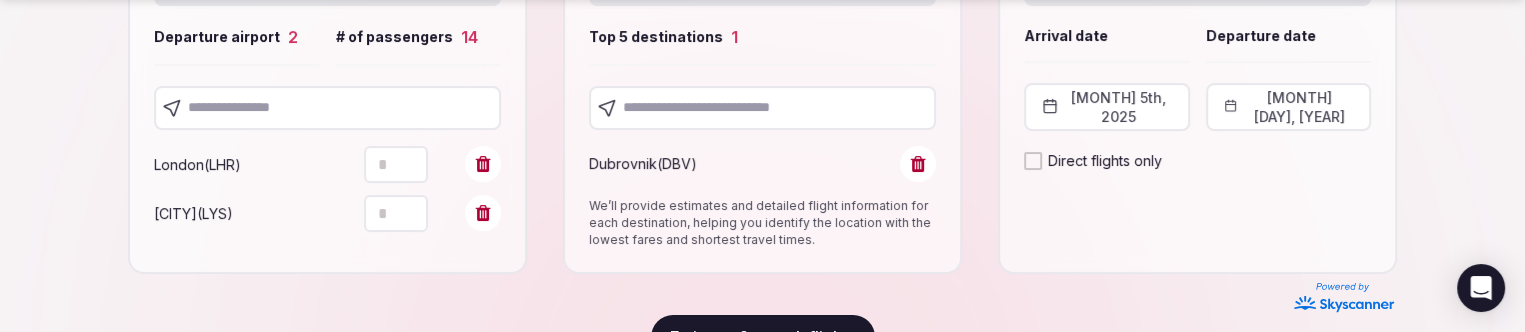 click at bounding box center (327, 108) 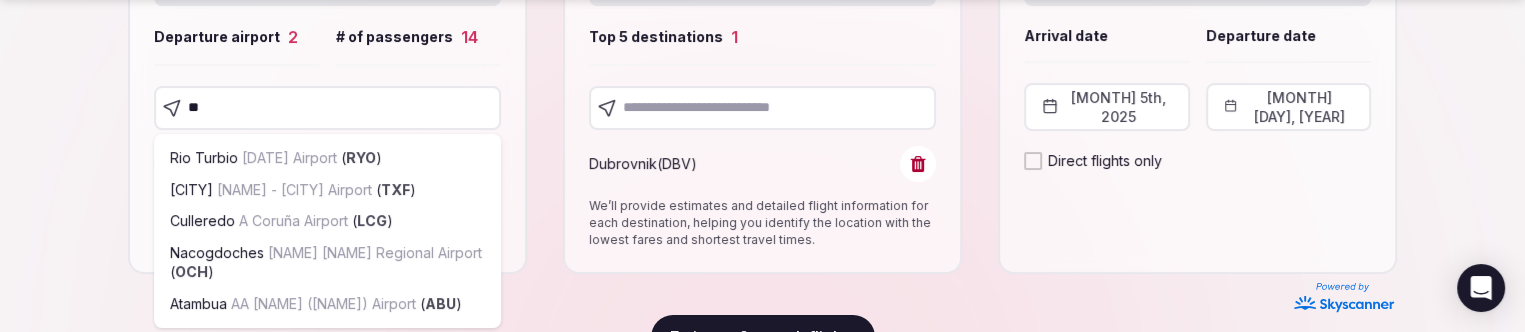 type on "***" 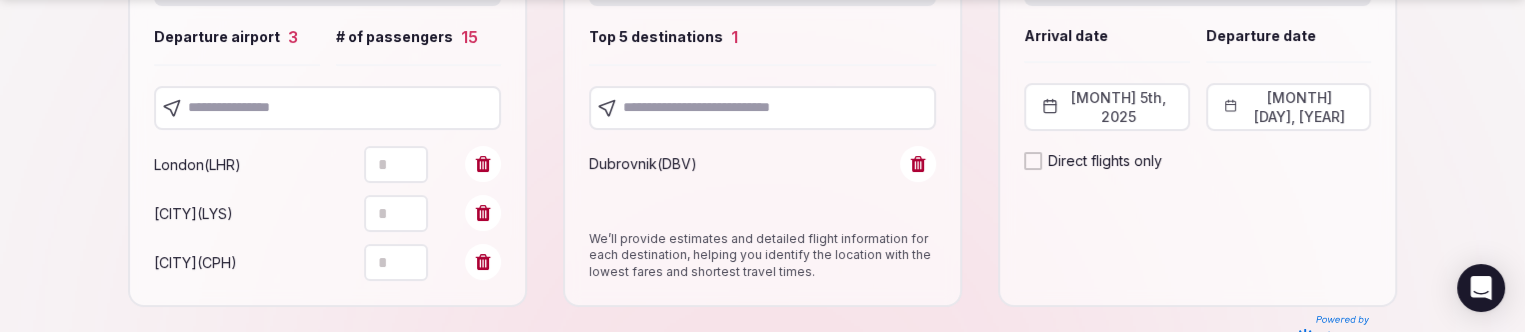 scroll, scrollTop: 436, scrollLeft: 0, axis: vertical 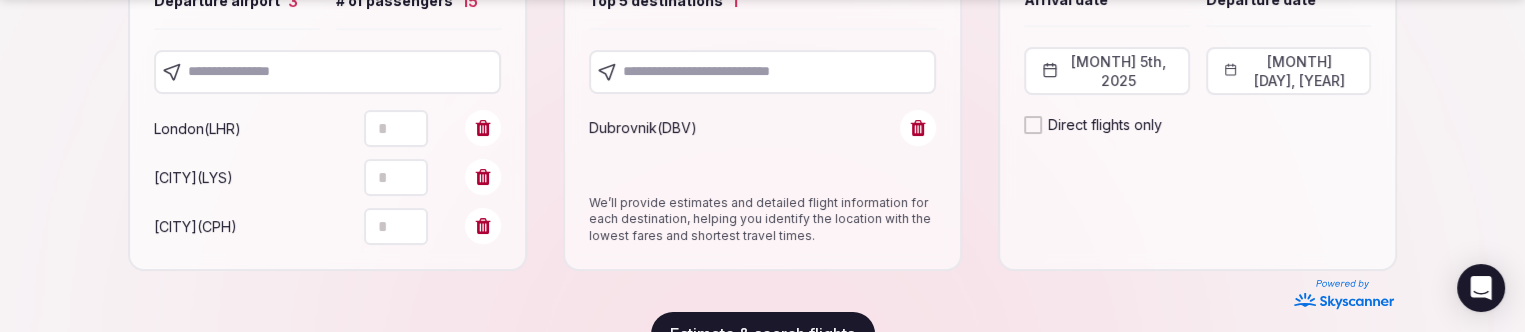 click at bounding box center (327, 72) 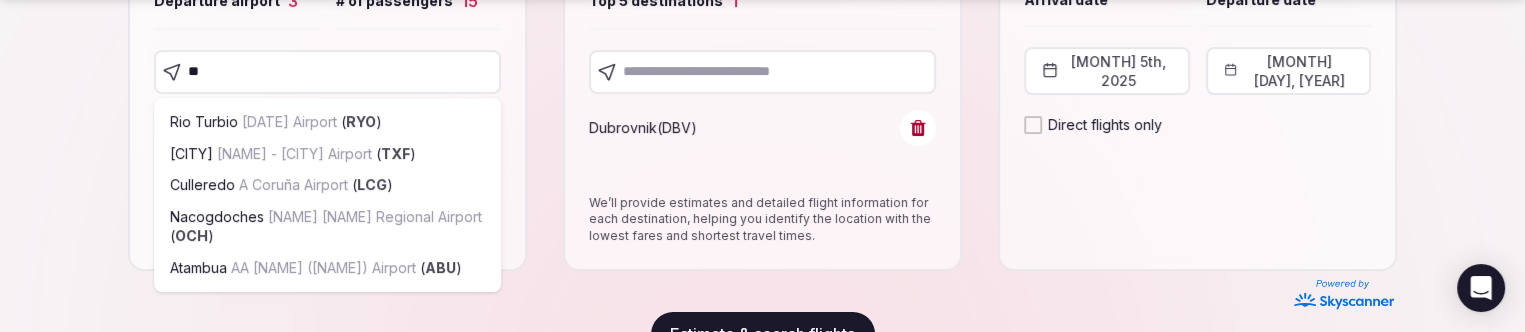 type on "***" 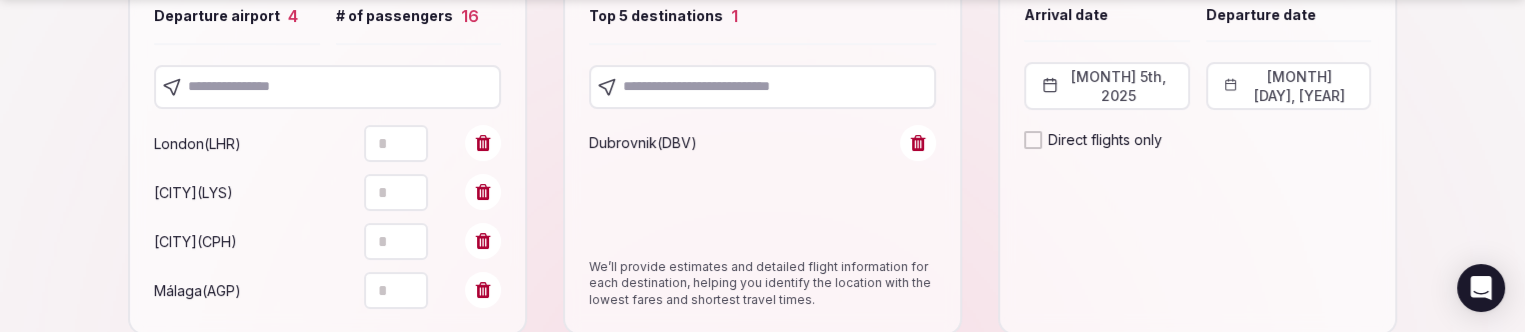 scroll, scrollTop: 387, scrollLeft: 0, axis: vertical 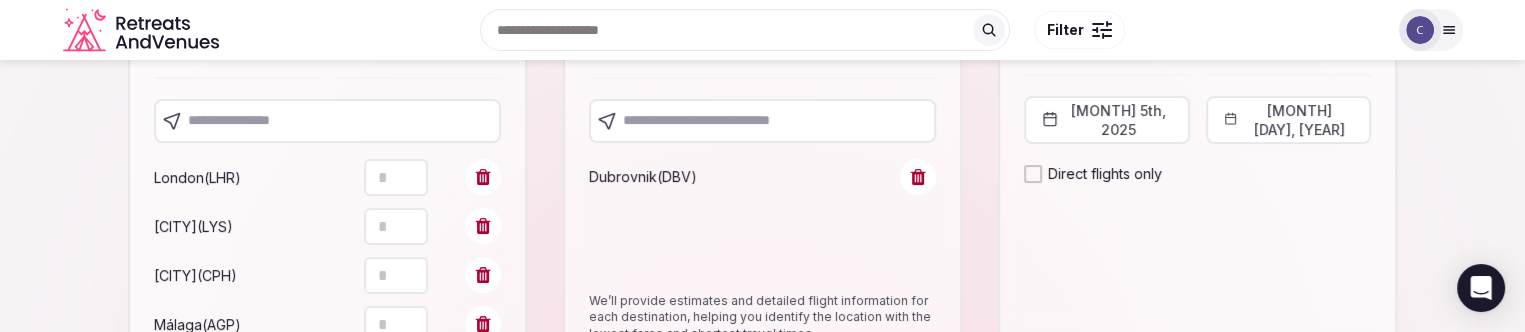click at bounding box center [327, 121] 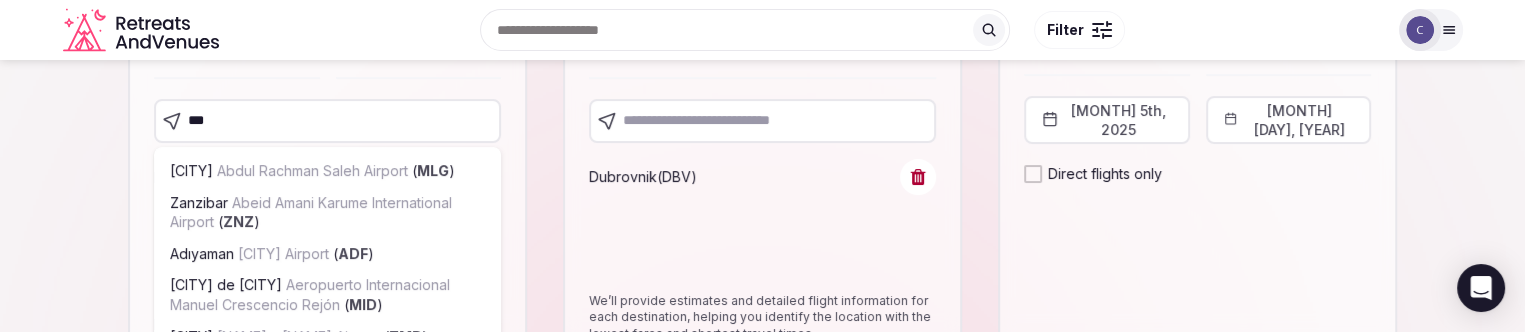 type on "****" 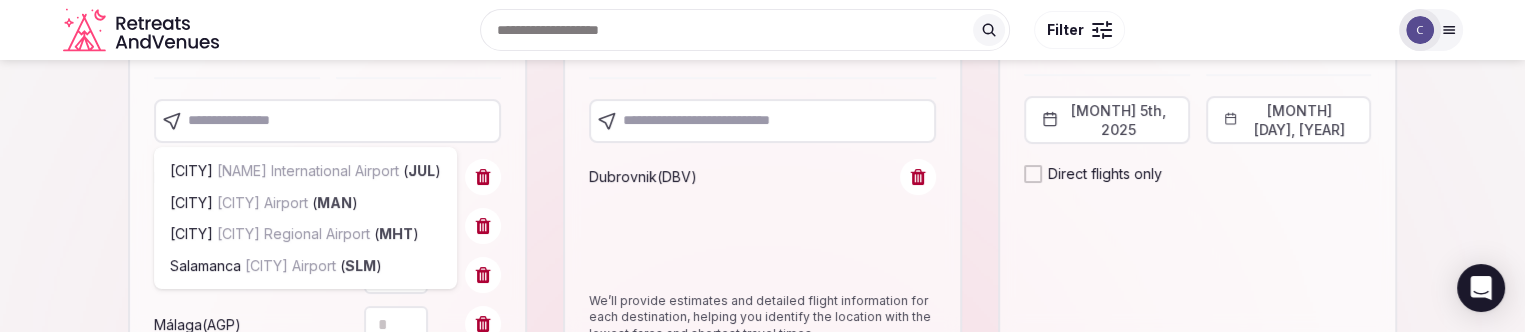 scroll, scrollTop: 437, scrollLeft: 0, axis: vertical 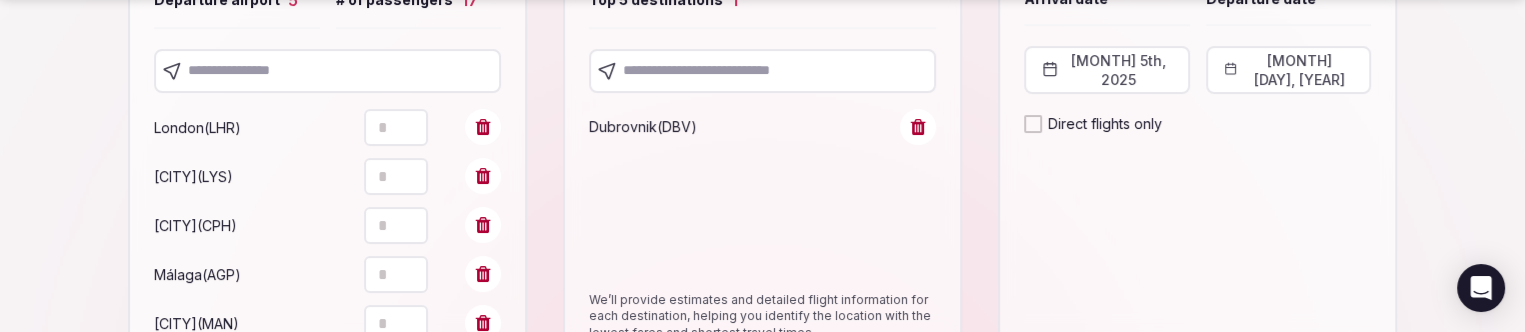 click at bounding box center (327, 71) 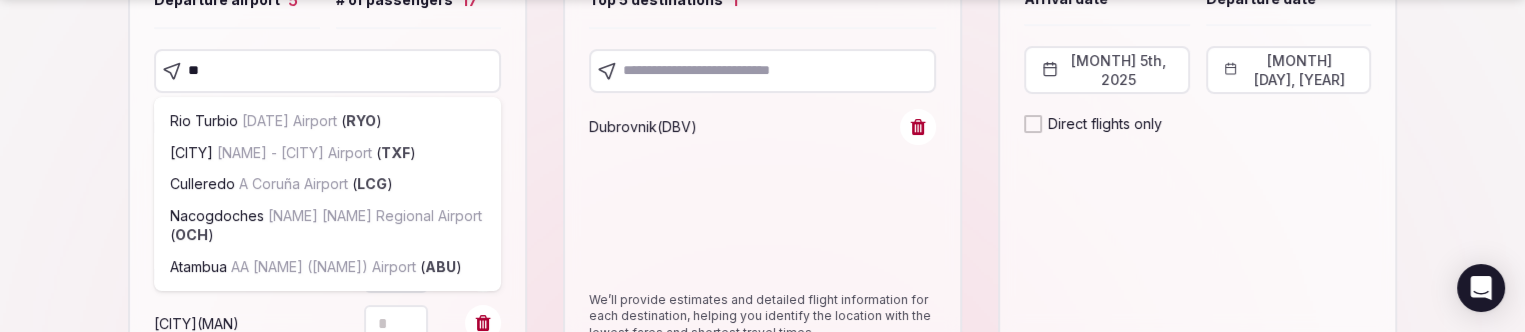 type on "***" 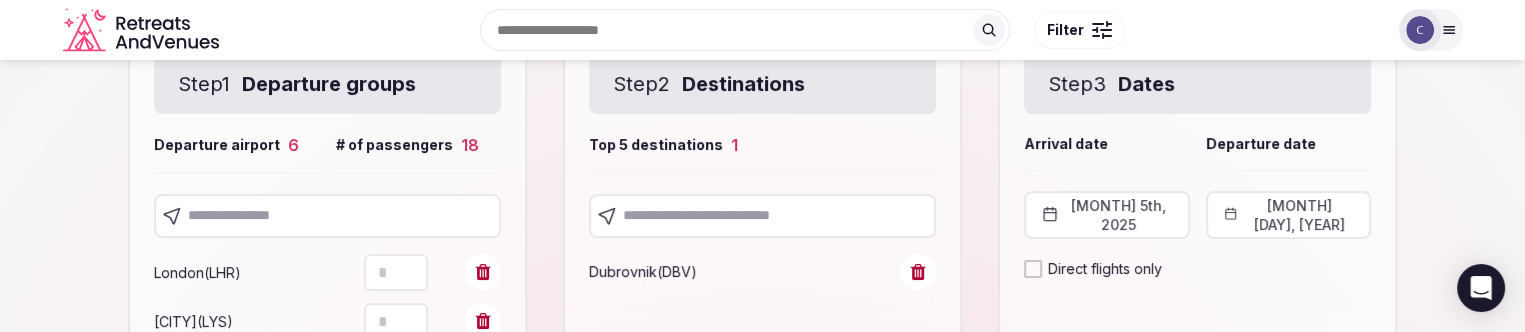 scroll, scrollTop: 288, scrollLeft: 0, axis: vertical 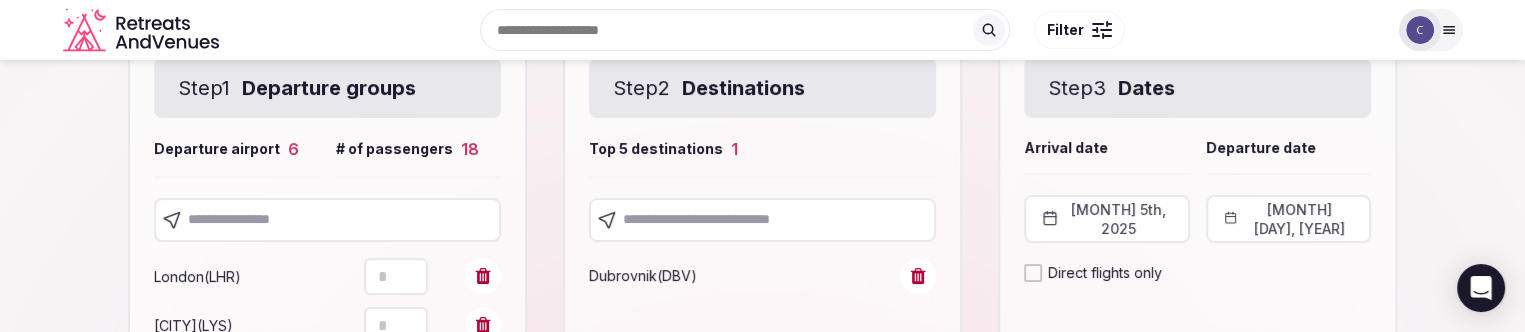 click at bounding box center (327, 220) 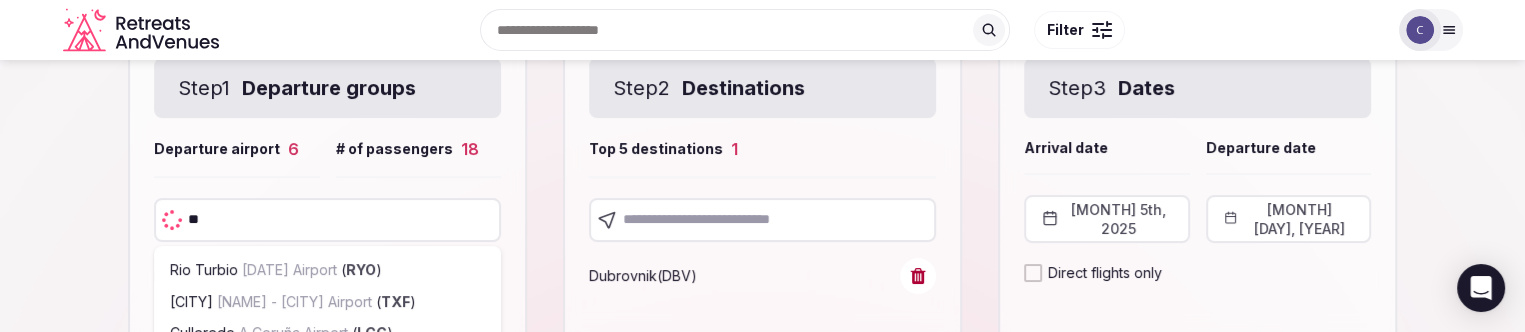 type on "***" 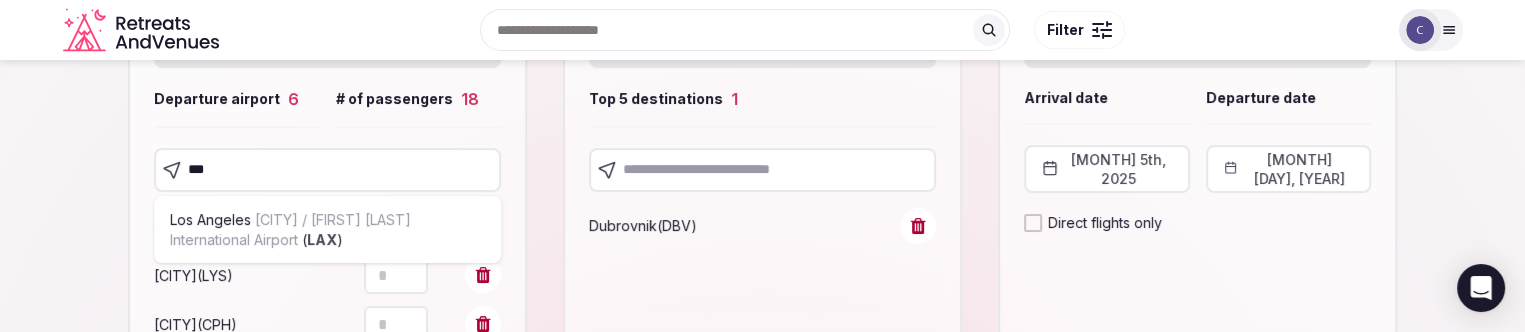 scroll, scrollTop: 388, scrollLeft: 0, axis: vertical 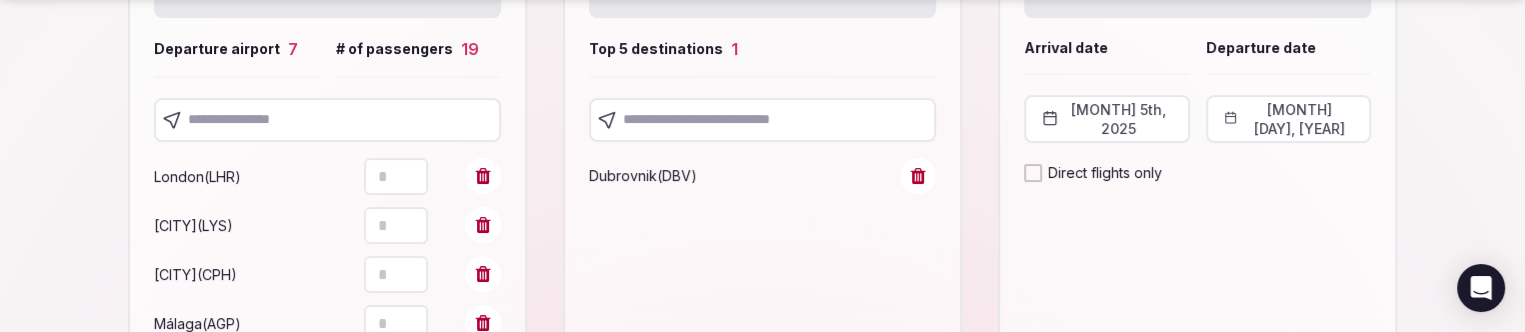 click at bounding box center (327, 120) 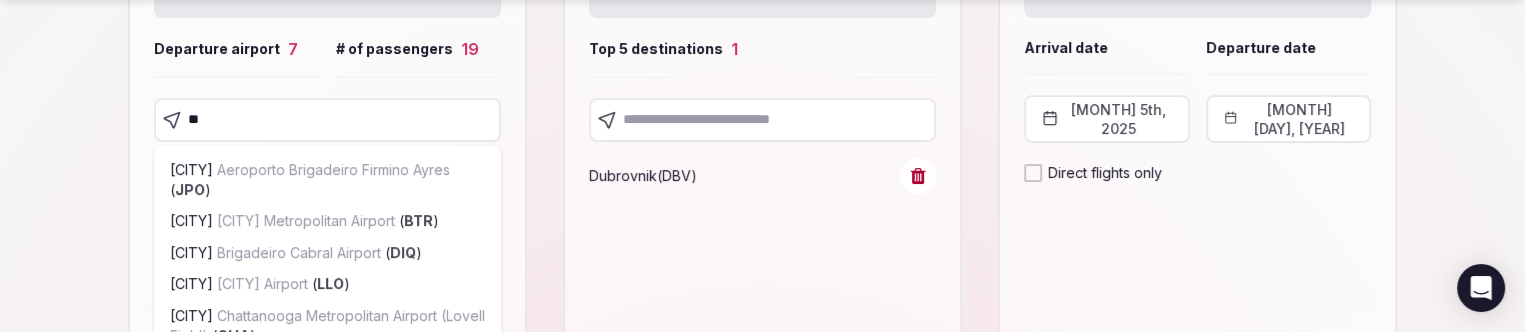 type on "*" 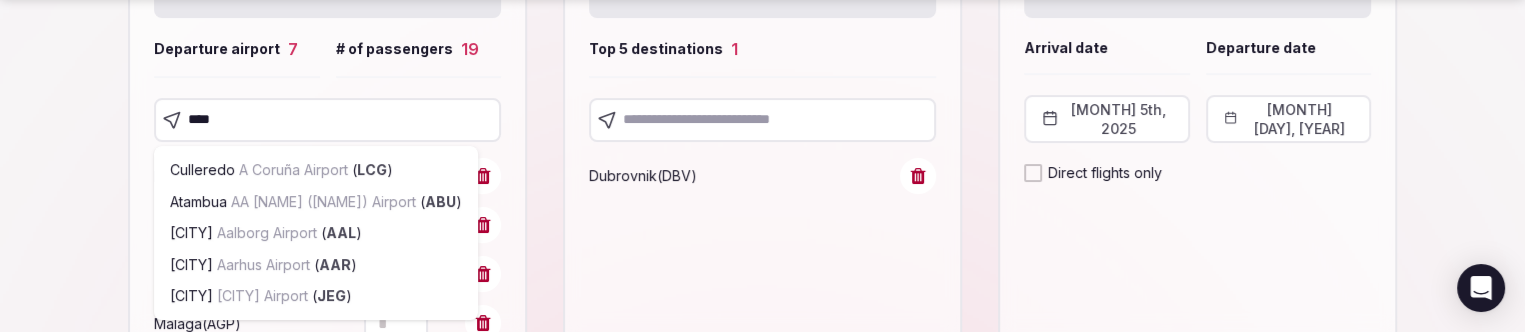type on "*****" 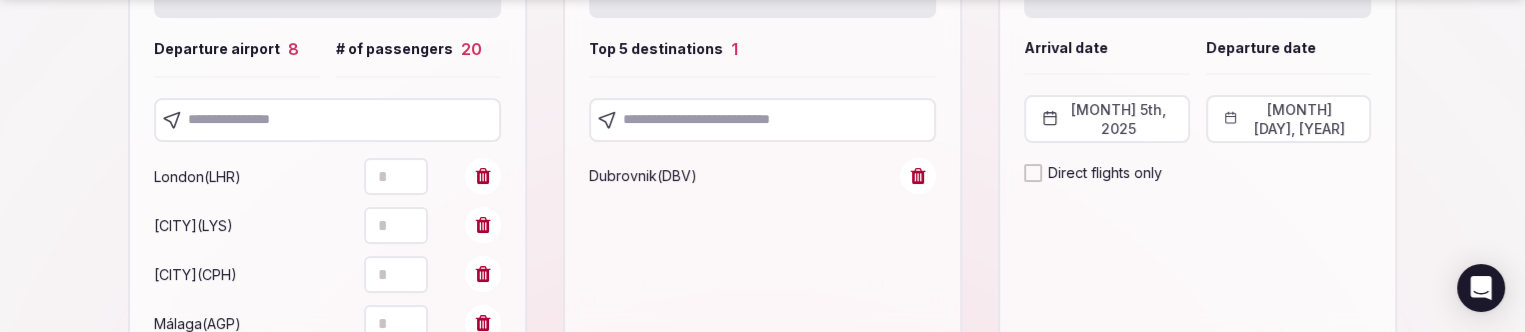 click at bounding box center (327, 120) 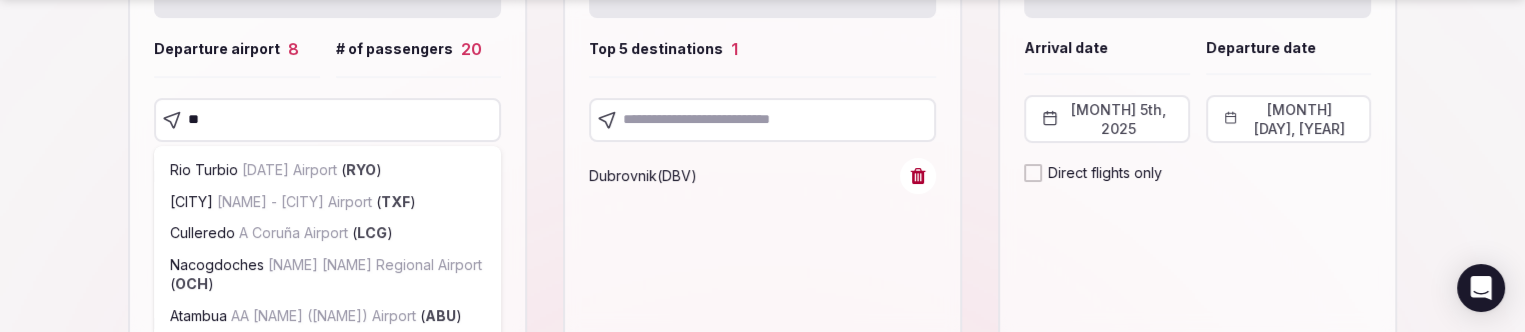 type on "***" 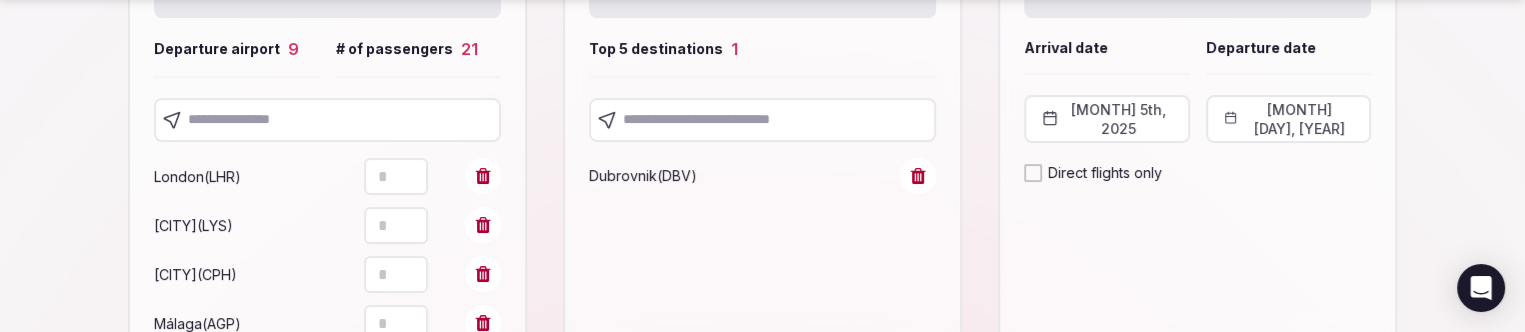 drag, startPoint x: 307, startPoint y: 111, endPoint x: 300, endPoint y: 125, distance: 15.652476 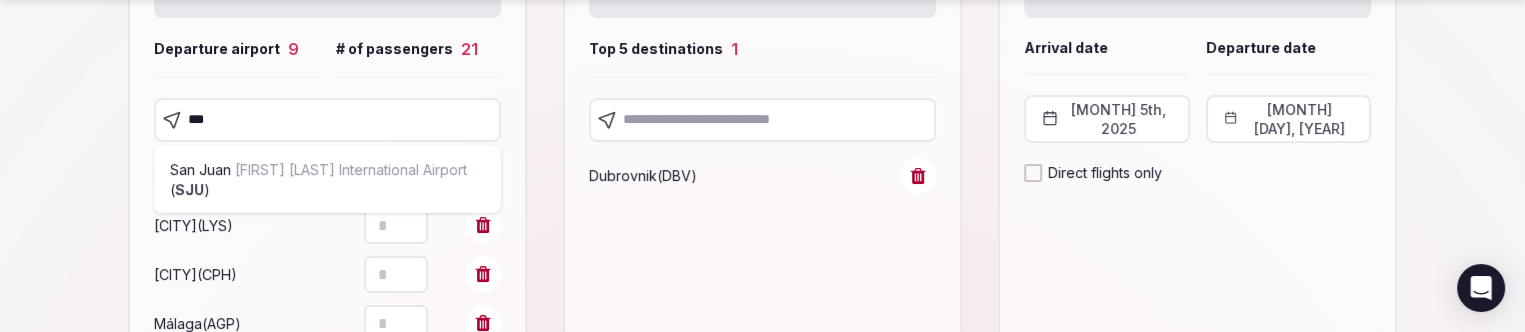 type on "***" 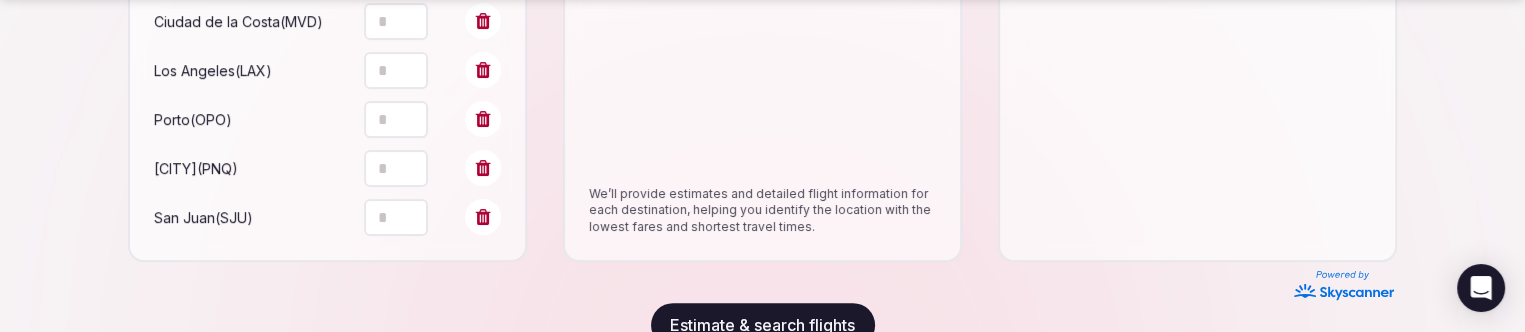 scroll, scrollTop: 848, scrollLeft: 0, axis: vertical 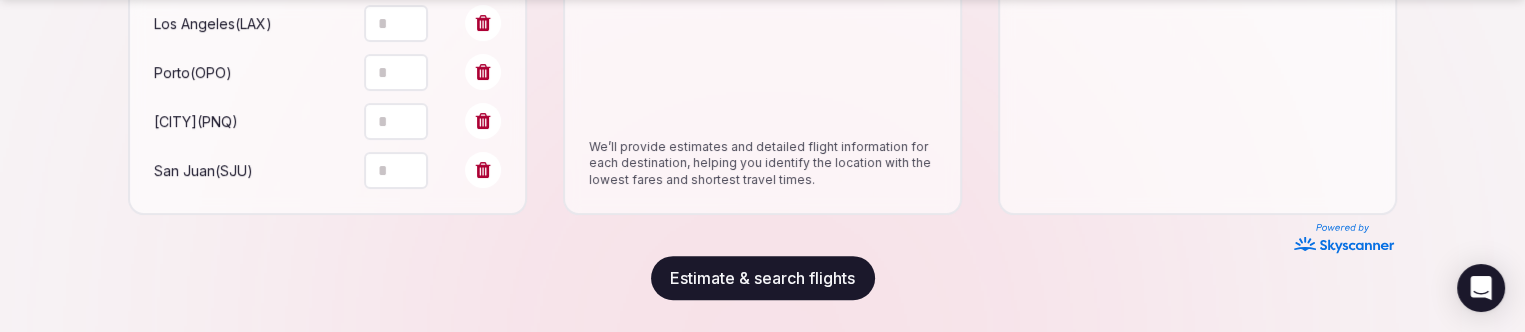 click on "Estimate & search flights" at bounding box center [763, 278] 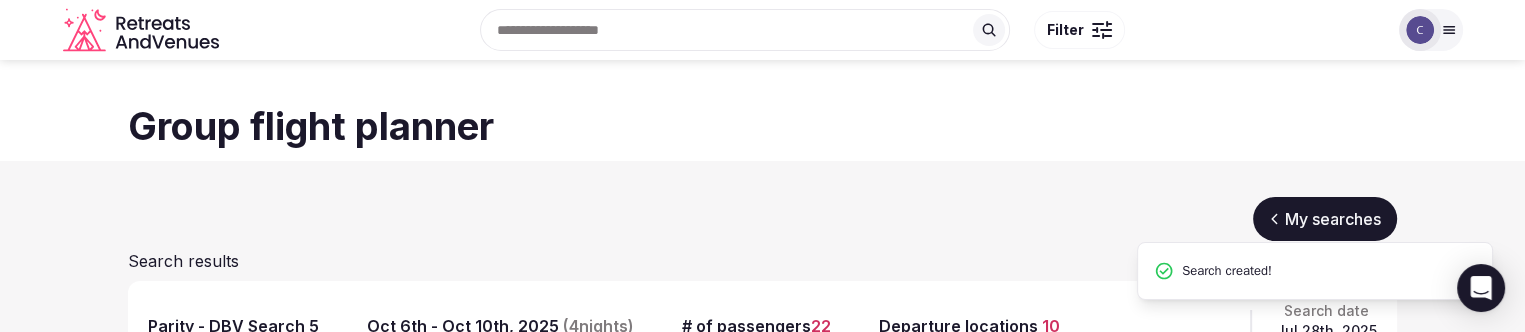 scroll, scrollTop: 200, scrollLeft: 0, axis: vertical 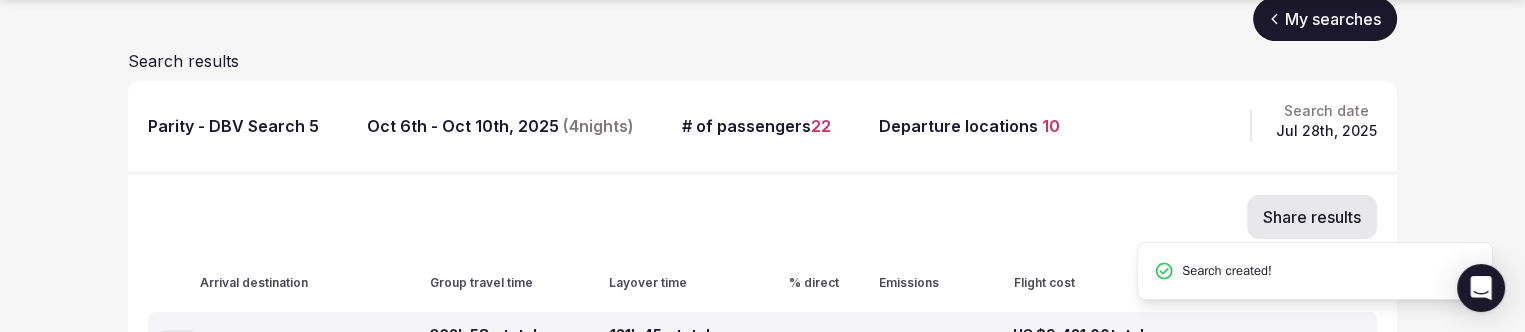 click on "Parity - DBV Search 5" at bounding box center (233, 126) 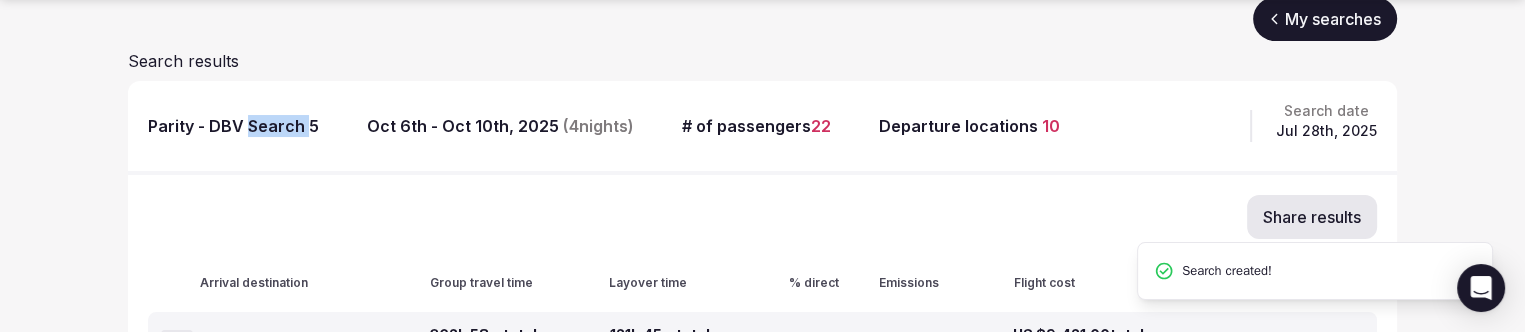 click on "Parity - DBV Search 5" at bounding box center [233, 126] 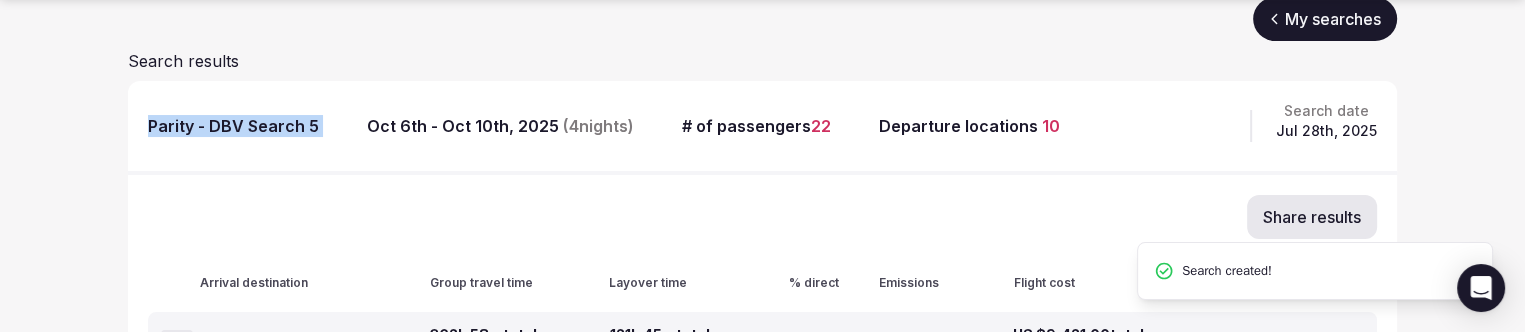 click on "Parity - DBV Search 5" at bounding box center [233, 126] 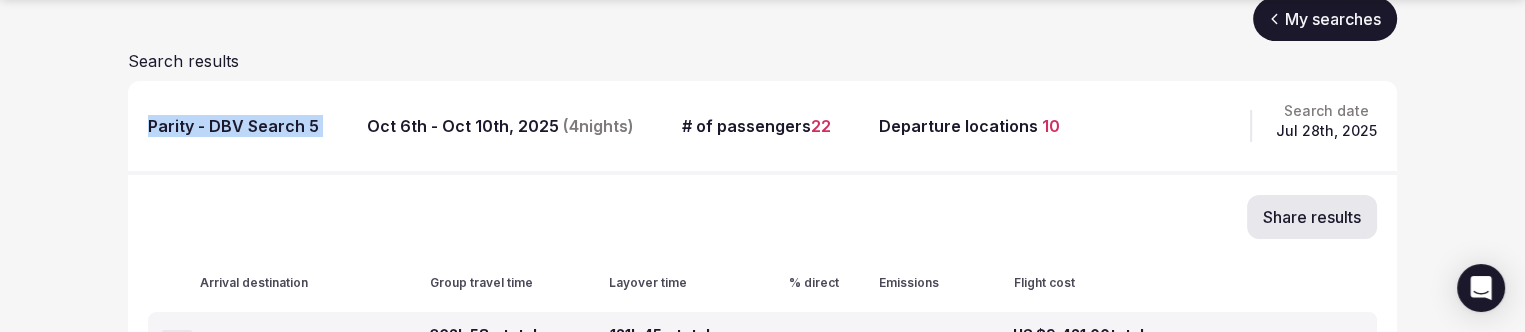 copy on "Parity - DBV Search 5" 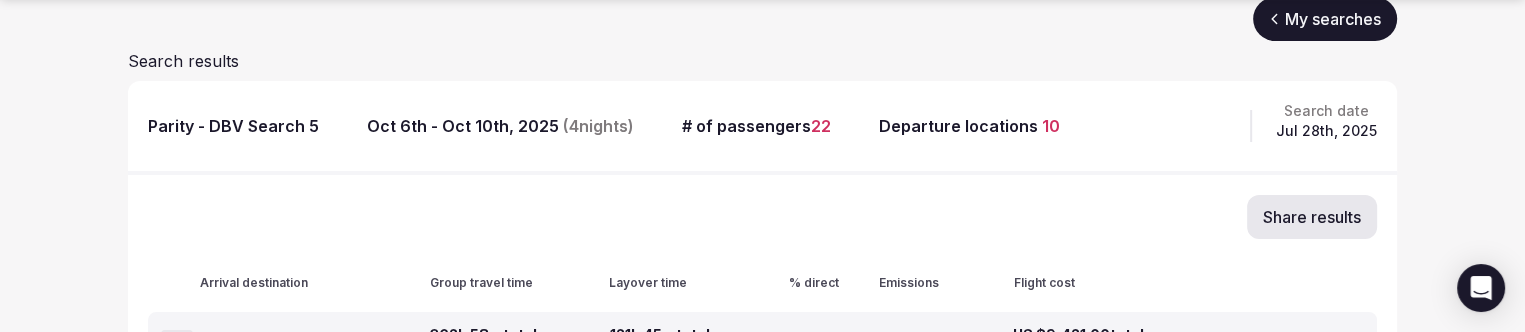 click on "Search Popular Destinations Toscana, Italy Riviera Maya, Mexico Indonesia, Bali California, USA New York, USA Napa Valley, USA Beja, Portugal Canarias, Spain Filter Explore  destinations Filter Catherine Mesina Account My venue listings My retreats Group flight planner Logout" at bounding box center [763, -30] 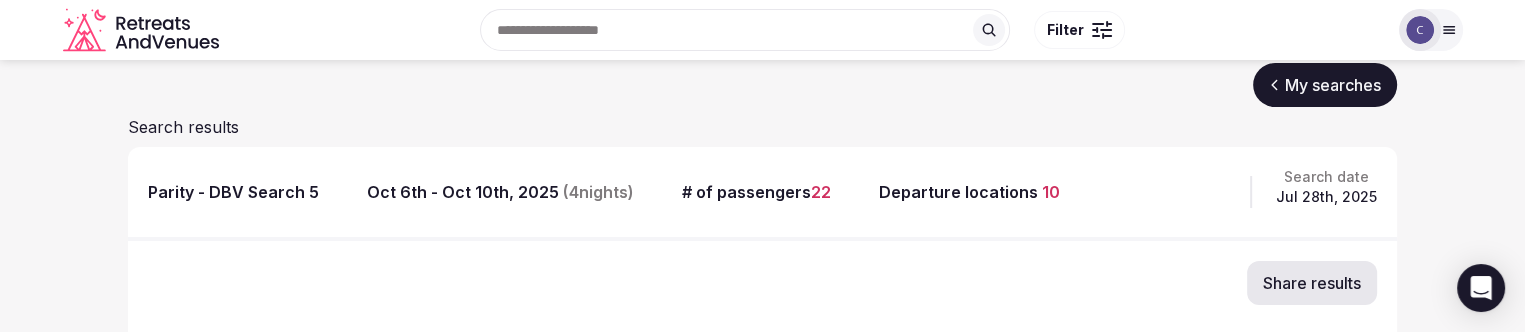scroll, scrollTop: 100, scrollLeft: 0, axis: vertical 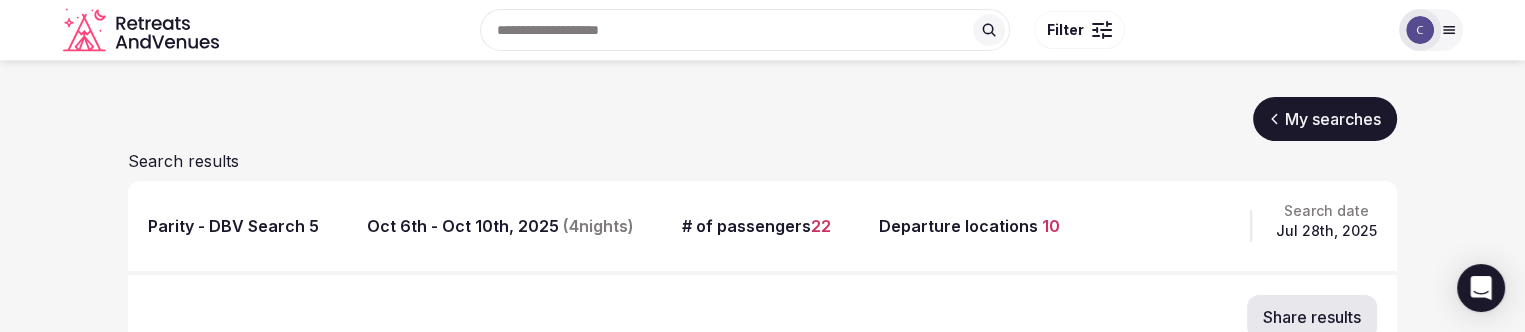 click on "My searches" at bounding box center (1325, 119) 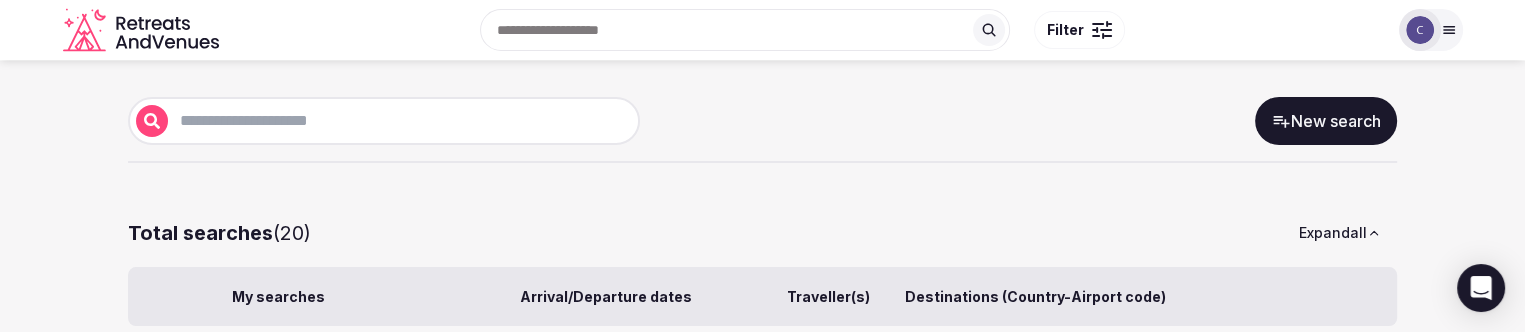 click on "New search" at bounding box center [1326, 121] 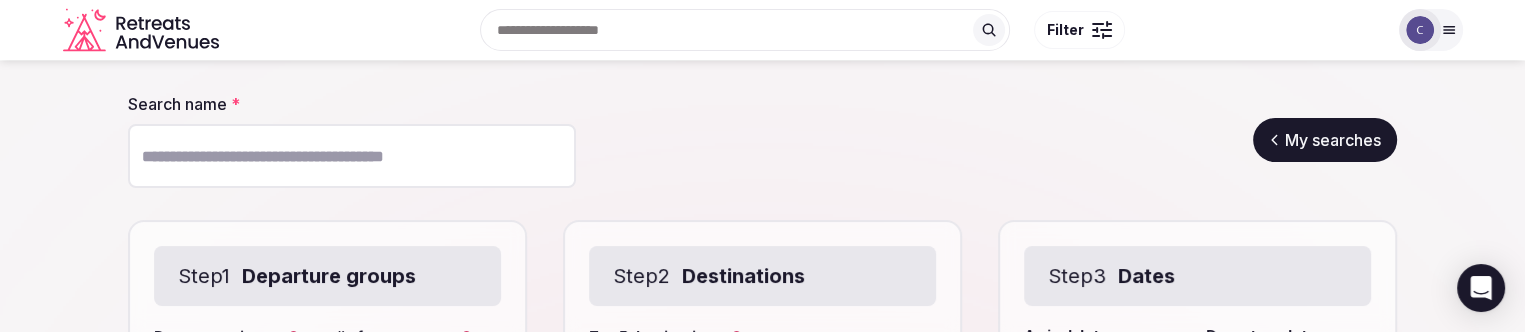 click on "Search name *" at bounding box center [352, 156] 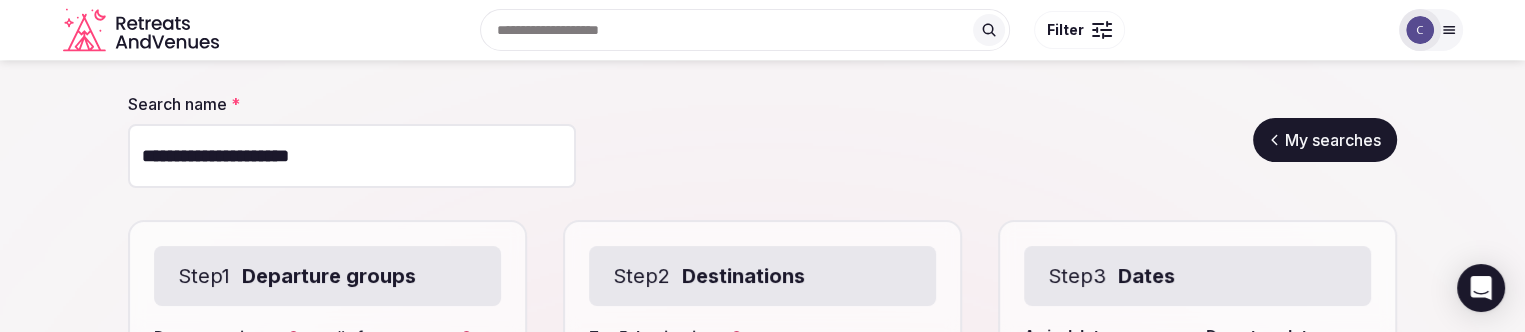 type on "**********" 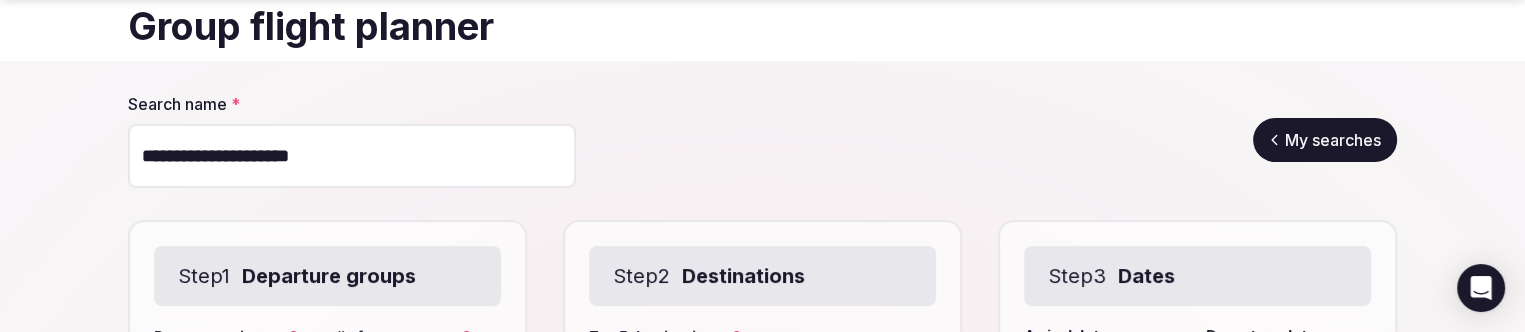 scroll, scrollTop: 300, scrollLeft: 0, axis: vertical 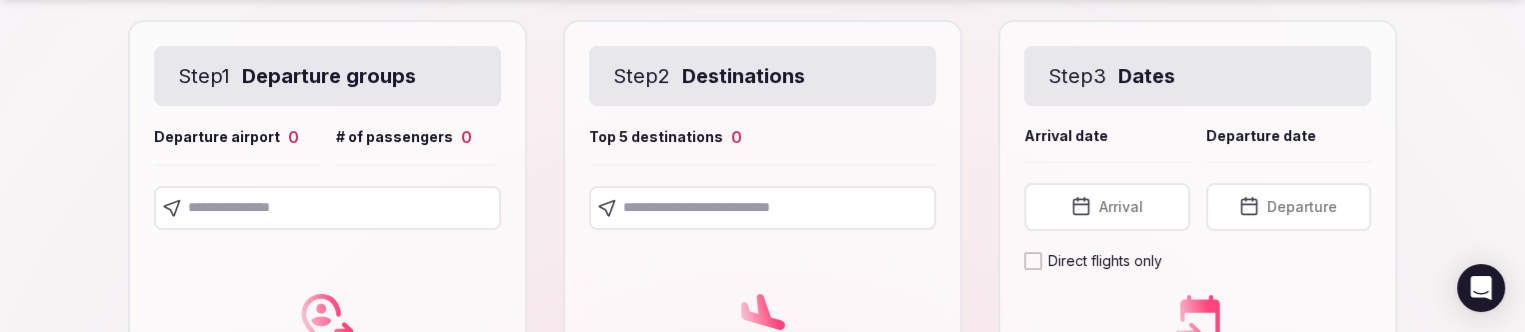 click at bounding box center (762, 208) 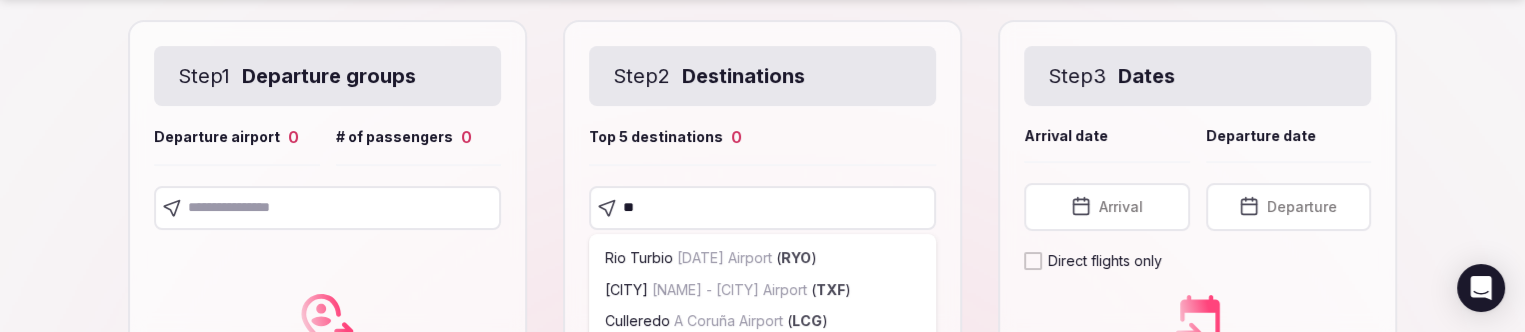type on "***" 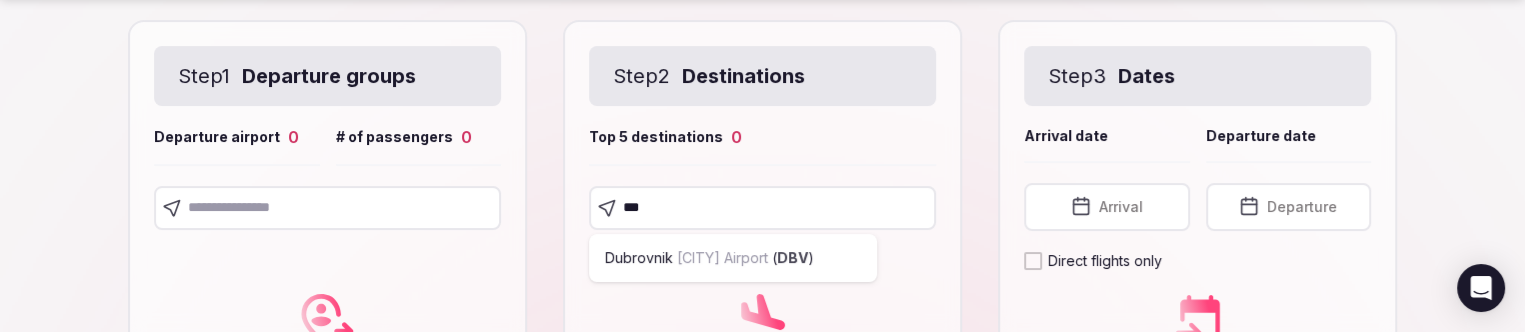 type 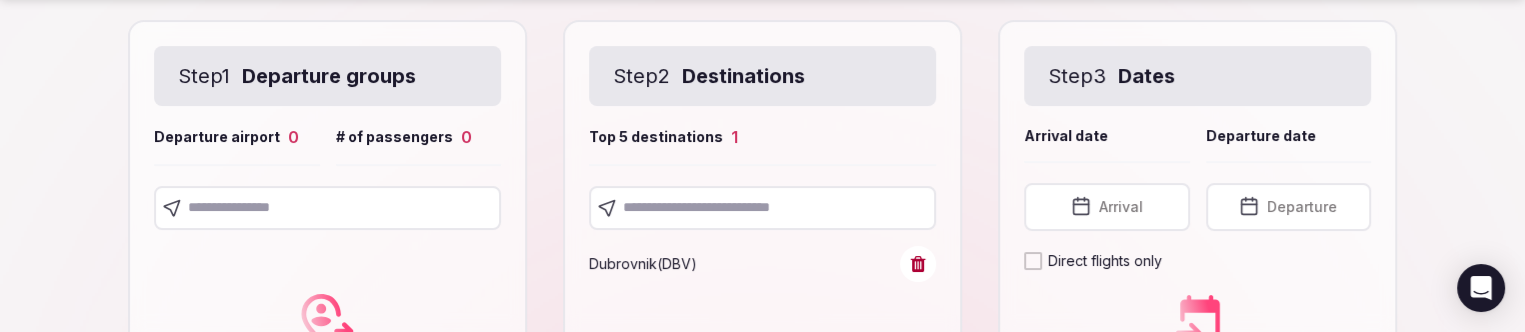 click on "Arrival" at bounding box center (1107, 207) 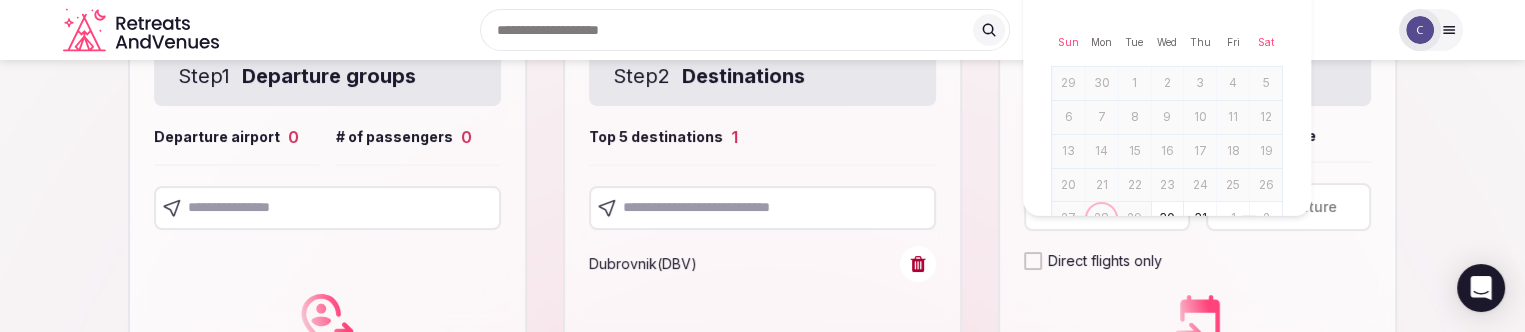 scroll, scrollTop: 200, scrollLeft: 0, axis: vertical 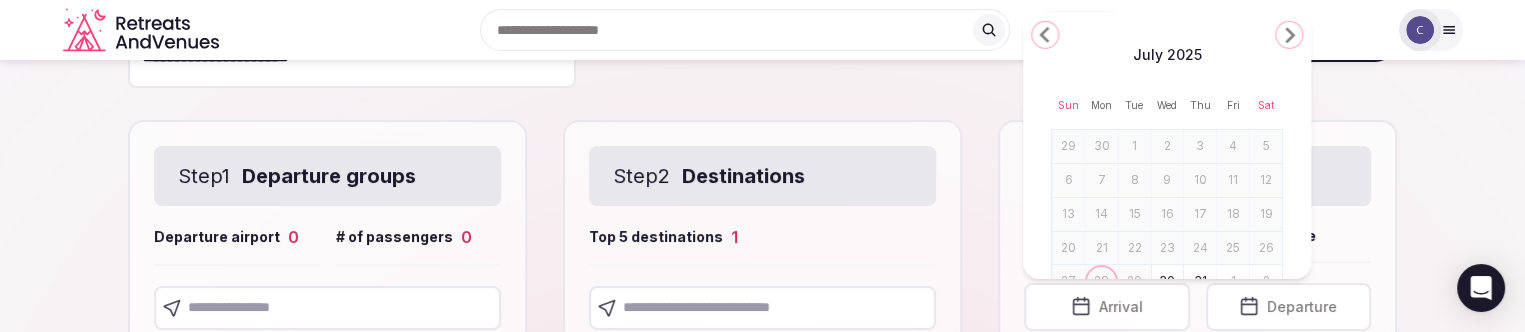 click 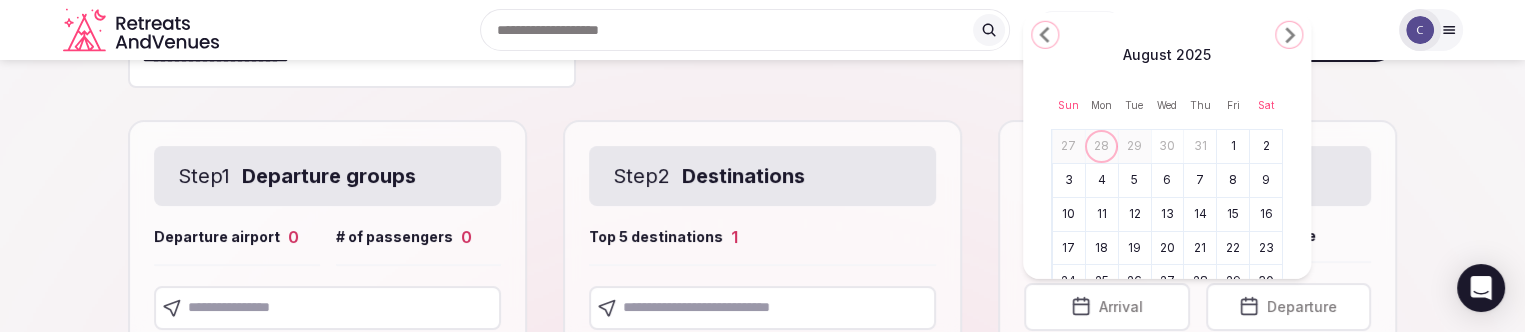 click 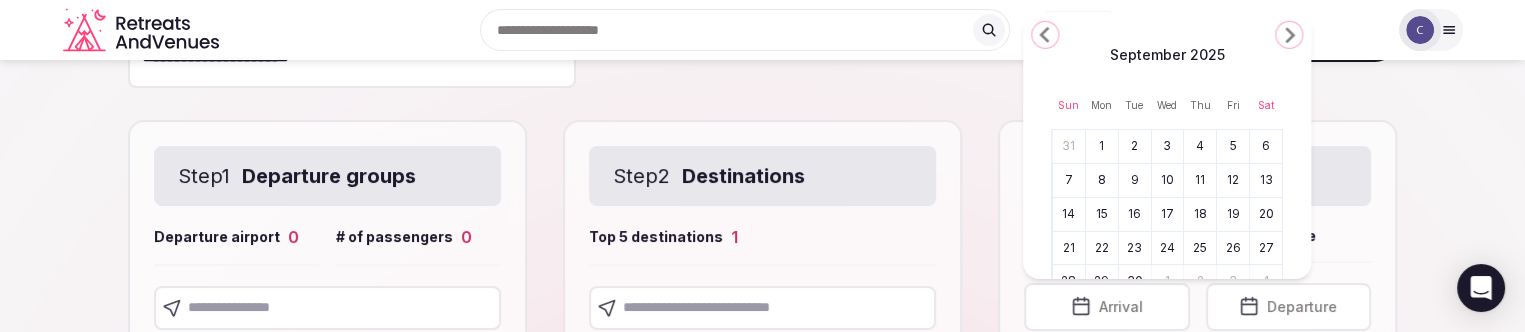 click 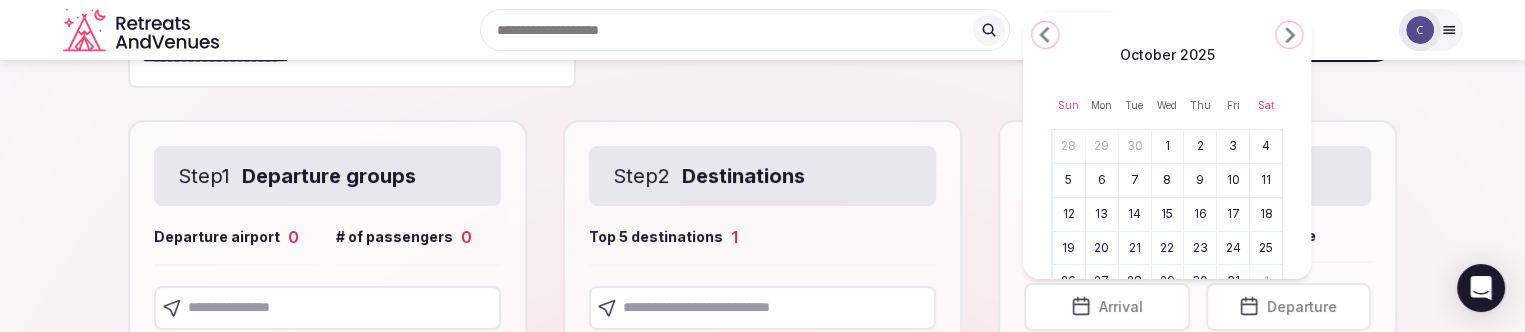 click on "6" at bounding box center (1102, 180) 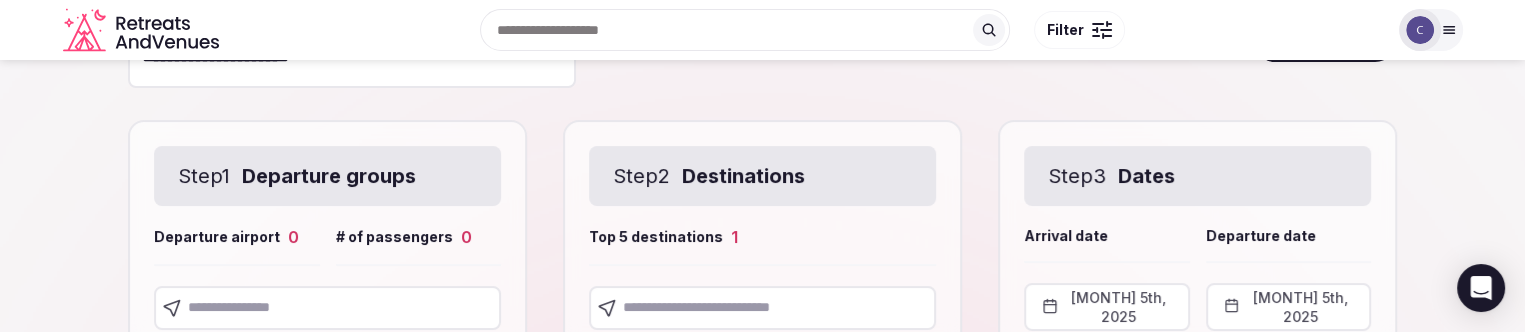 click on "October 5th, 2025" at bounding box center (1289, 307) 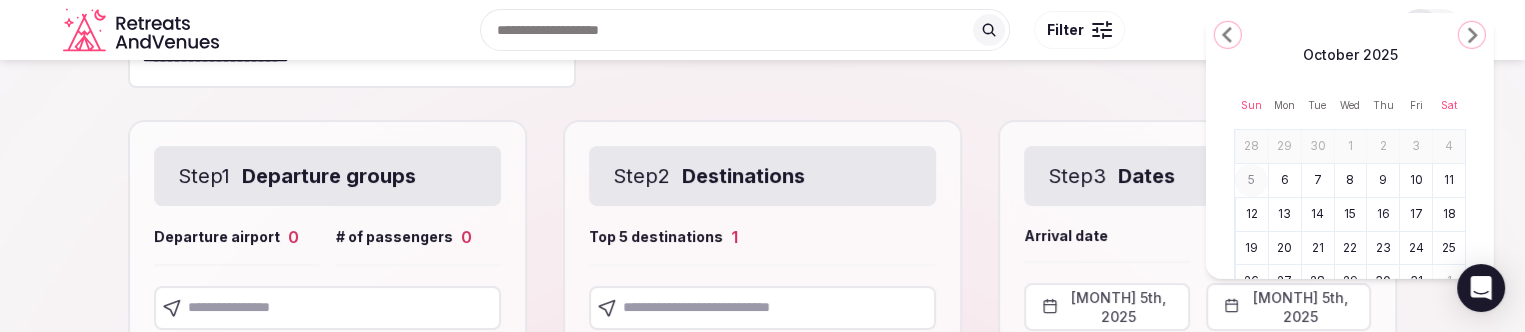 click on "10" at bounding box center [1416, 180] 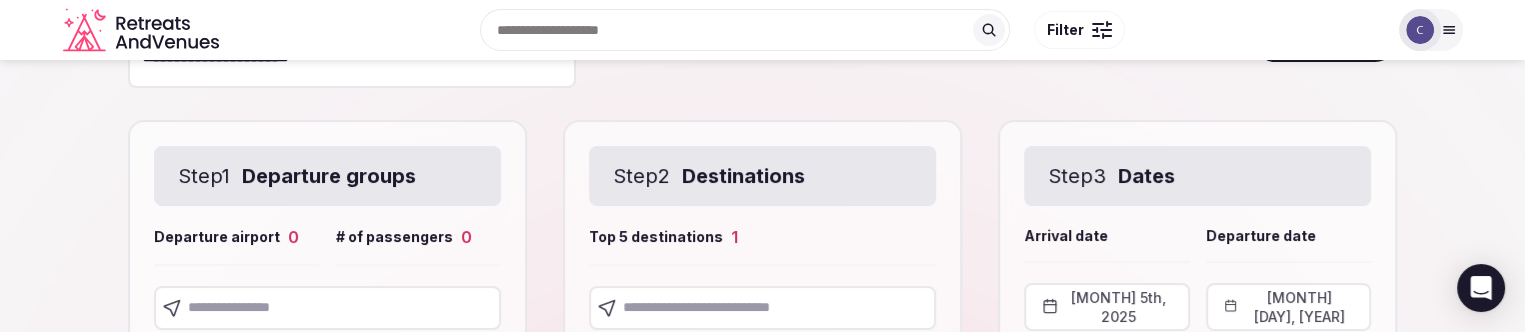 click at bounding box center (327, 308) 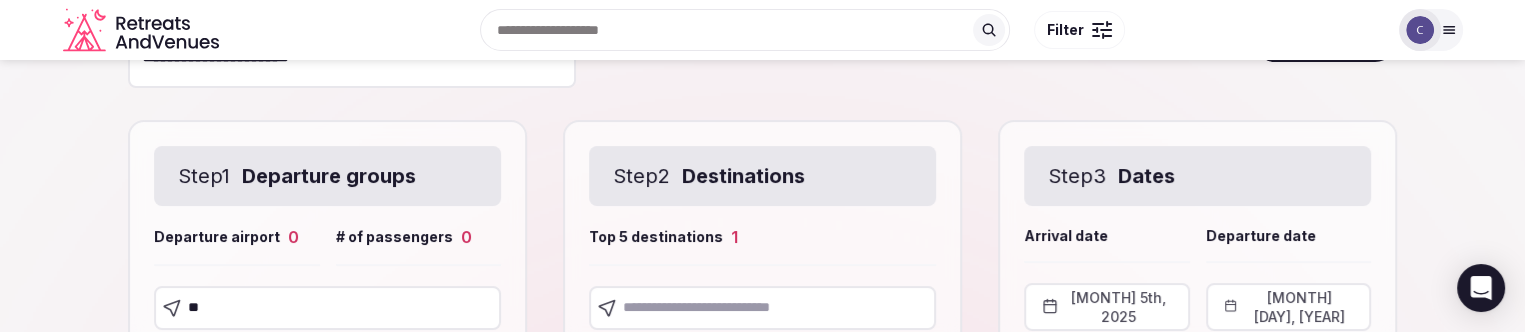 type on "***" 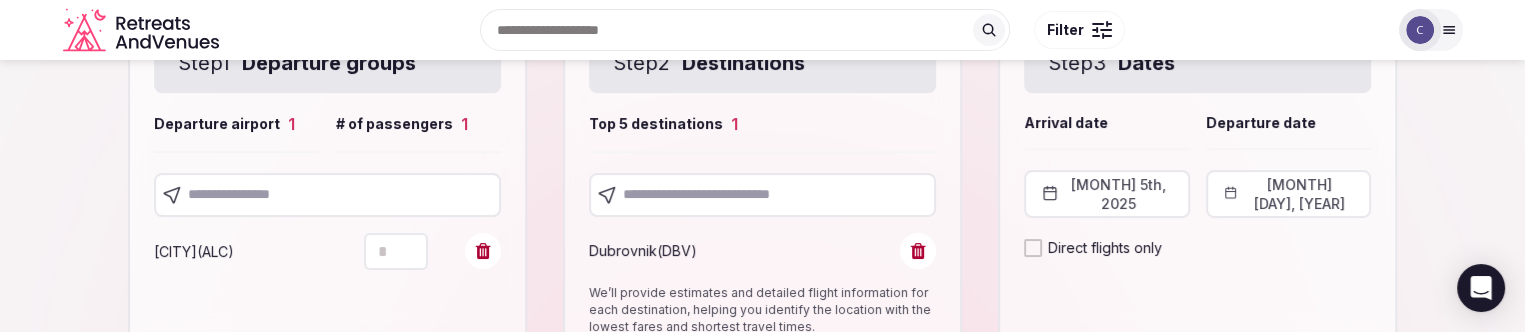 scroll, scrollTop: 279, scrollLeft: 0, axis: vertical 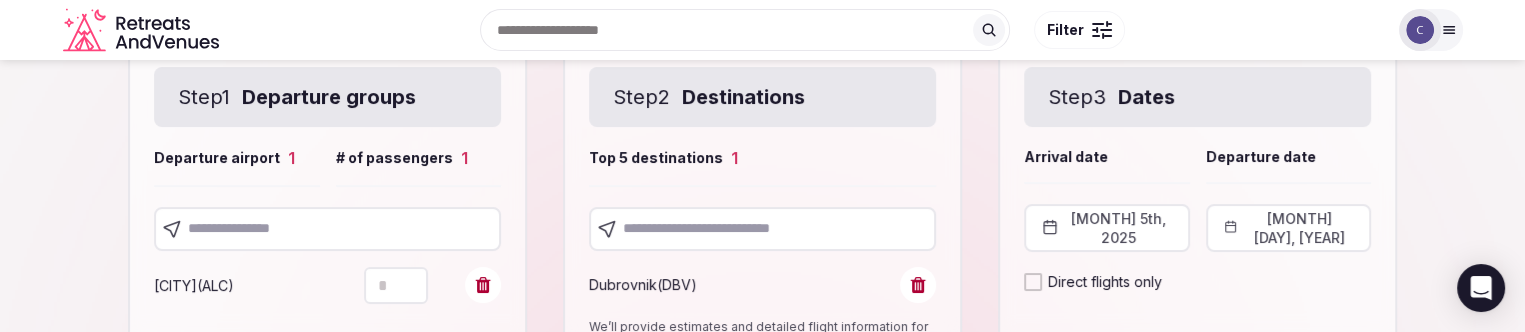 click at bounding box center (327, 229) 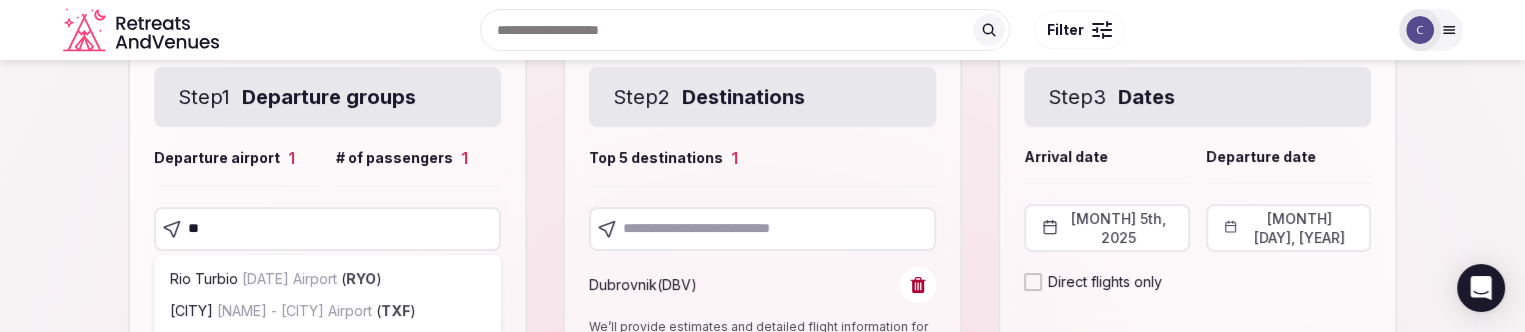 type on "***" 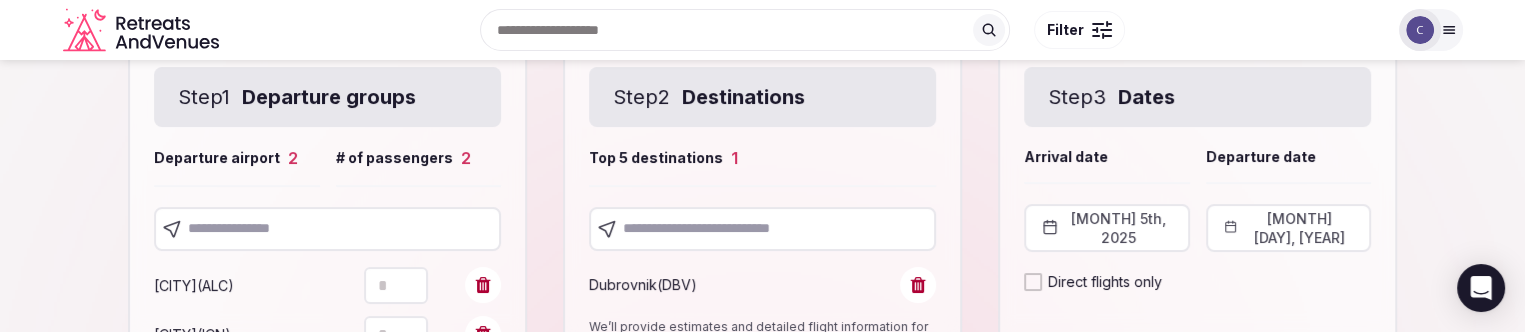 click at bounding box center (327, 229) 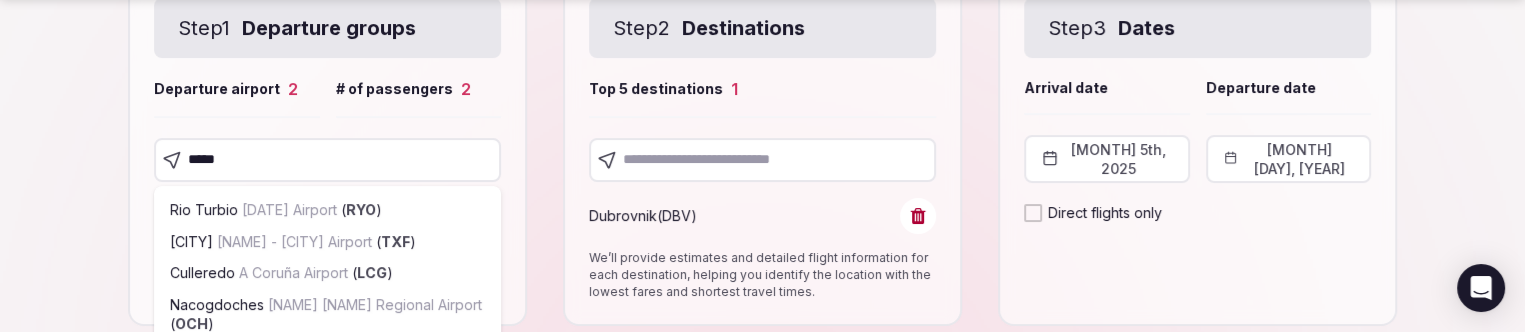 scroll, scrollTop: 379, scrollLeft: 0, axis: vertical 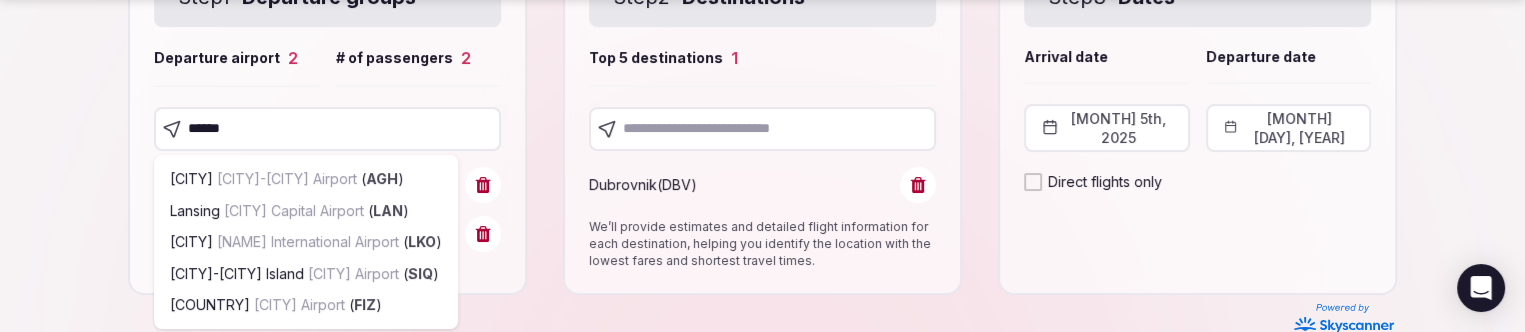 type on "*******" 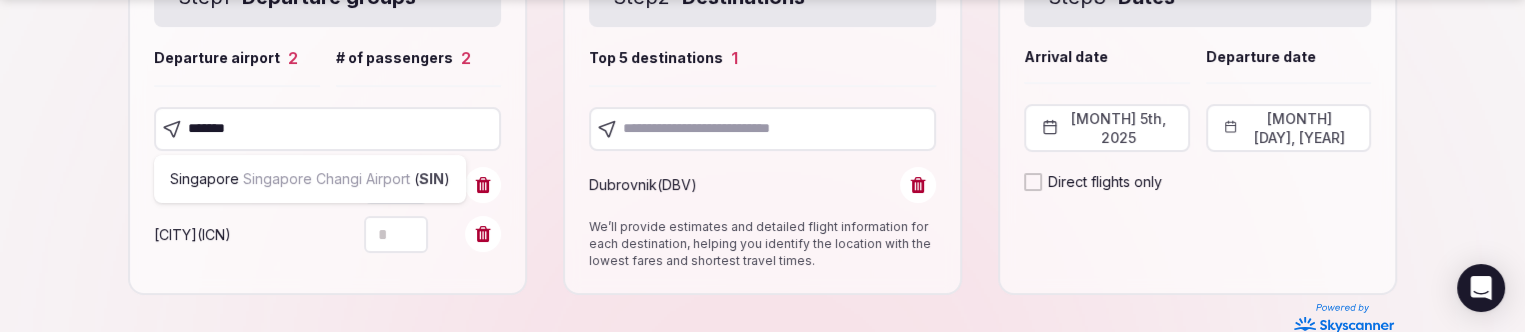 type 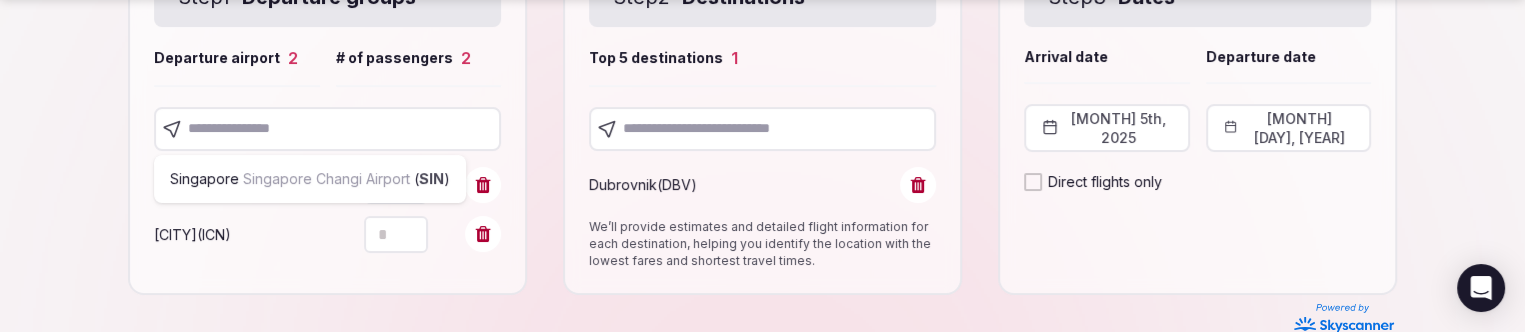 scroll, scrollTop: 416, scrollLeft: 0, axis: vertical 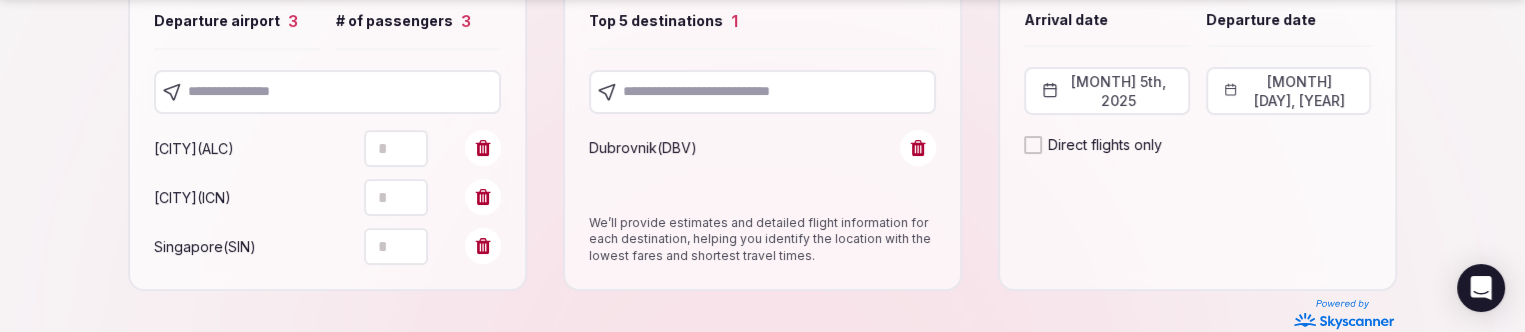type on "*" 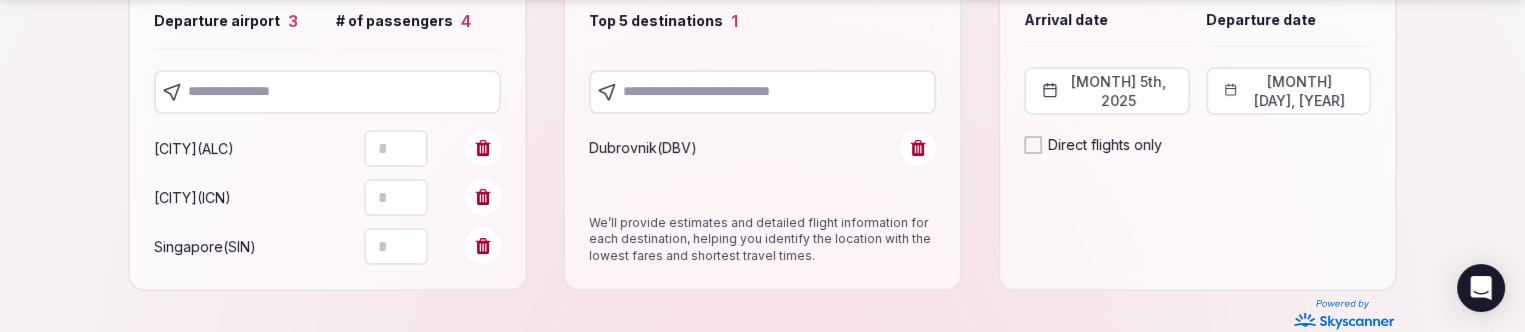 click 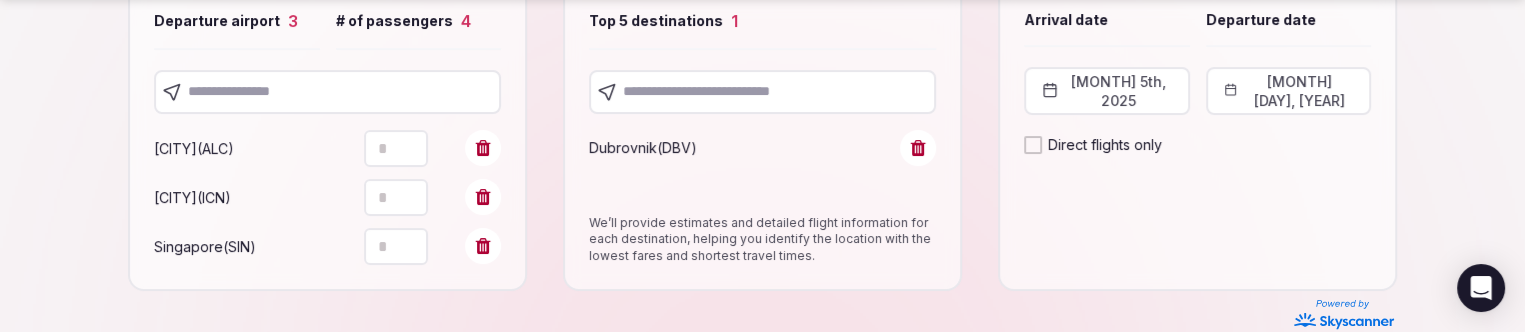 click at bounding box center [327, 92] 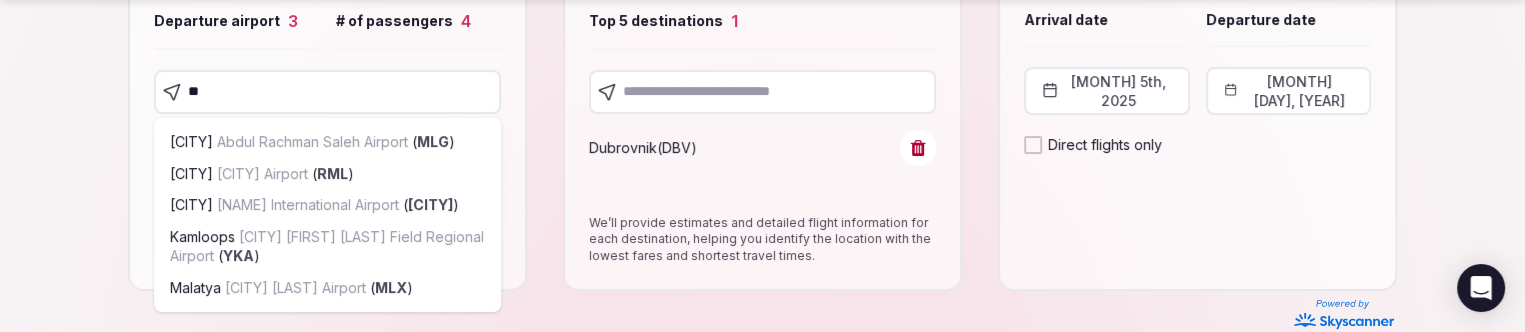 type on "***" 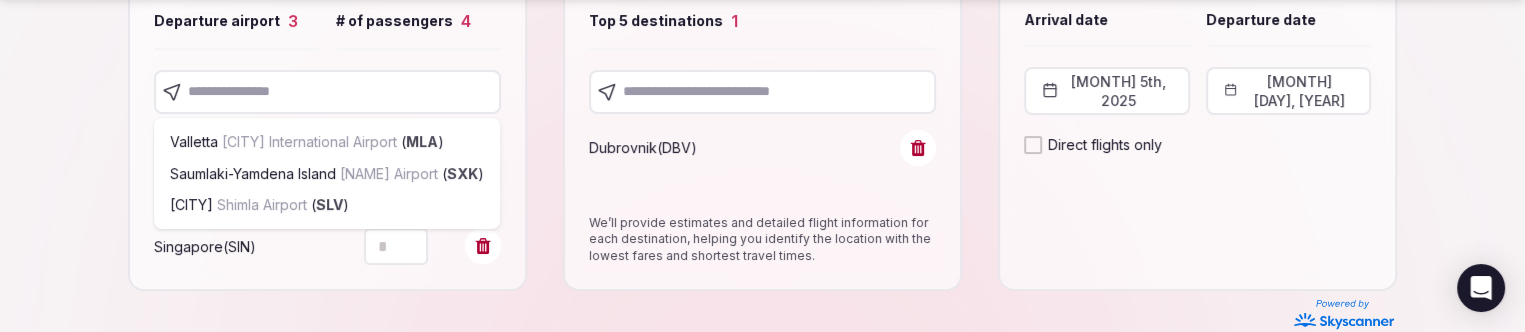 scroll, scrollTop: 466, scrollLeft: 0, axis: vertical 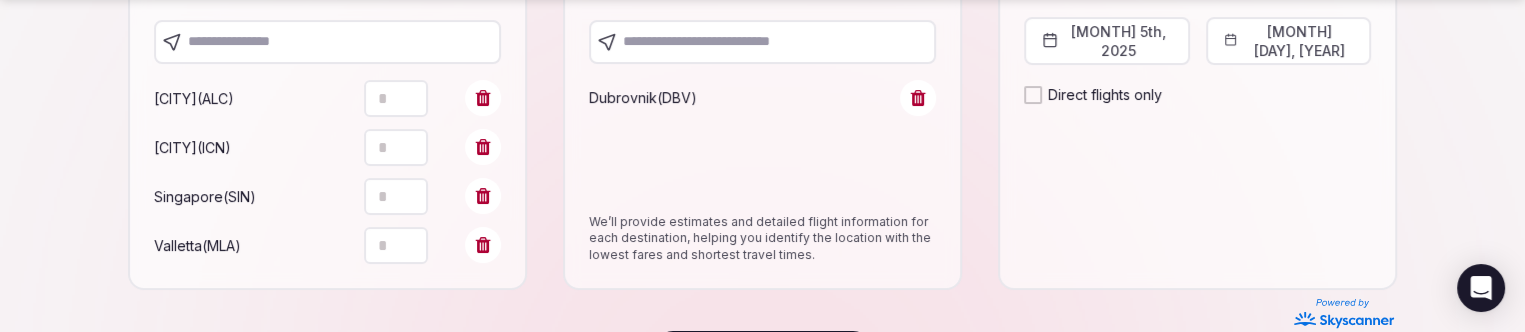 click at bounding box center (327, 42) 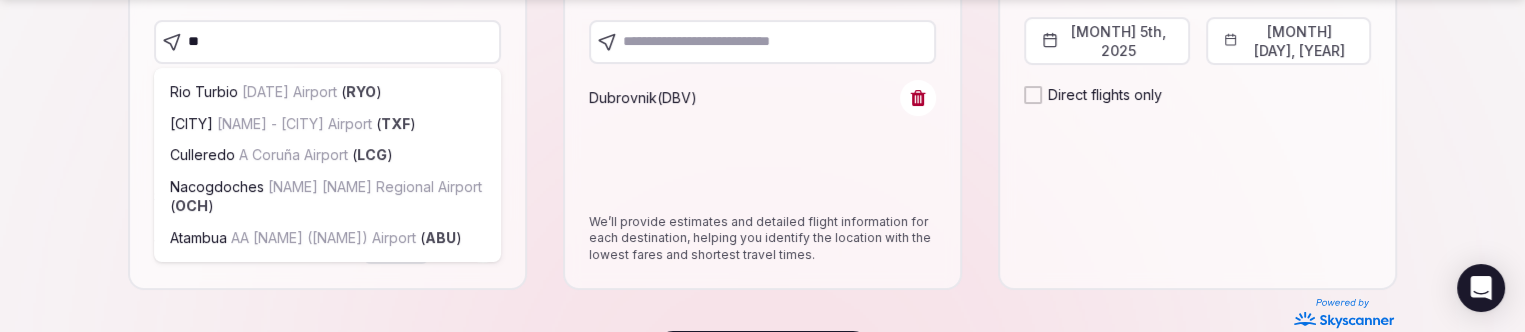 type on "***" 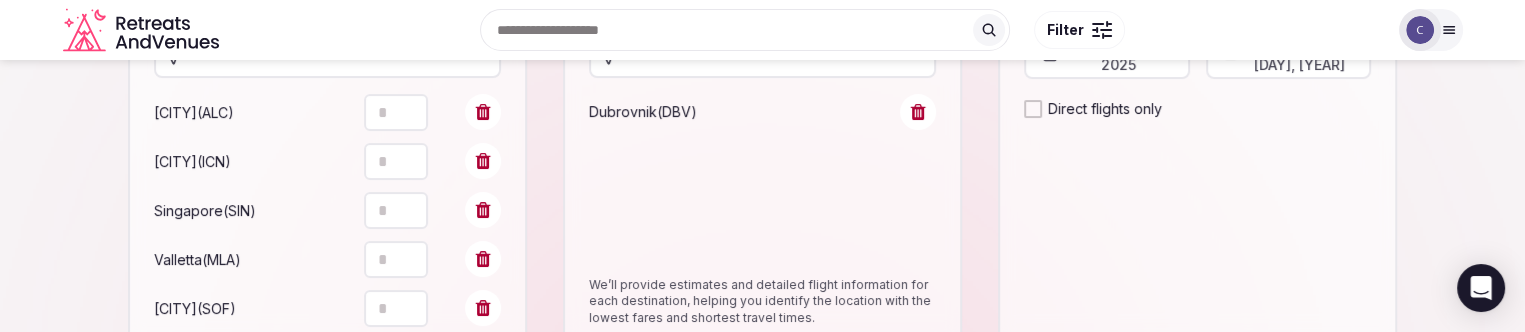 scroll, scrollTop: 416, scrollLeft: 0, axis: vertical 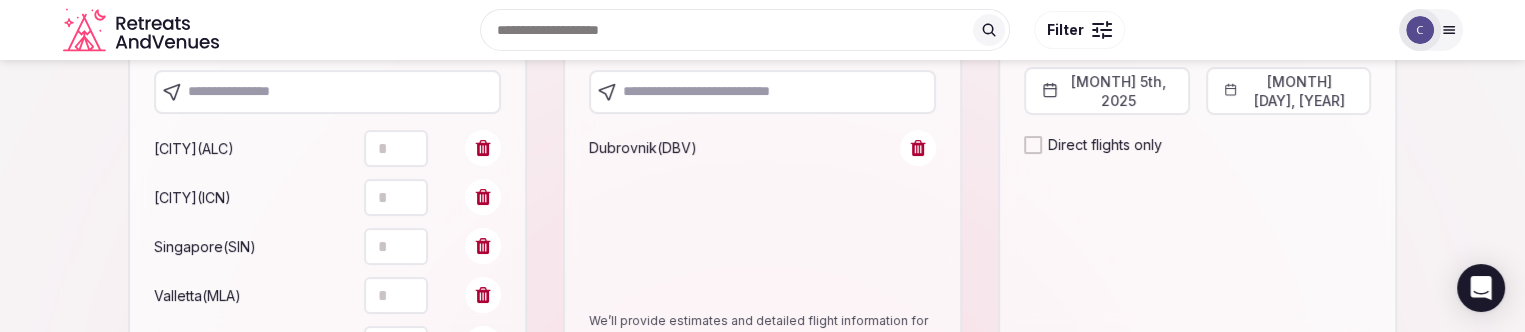 click at bounding box center (327, 92) 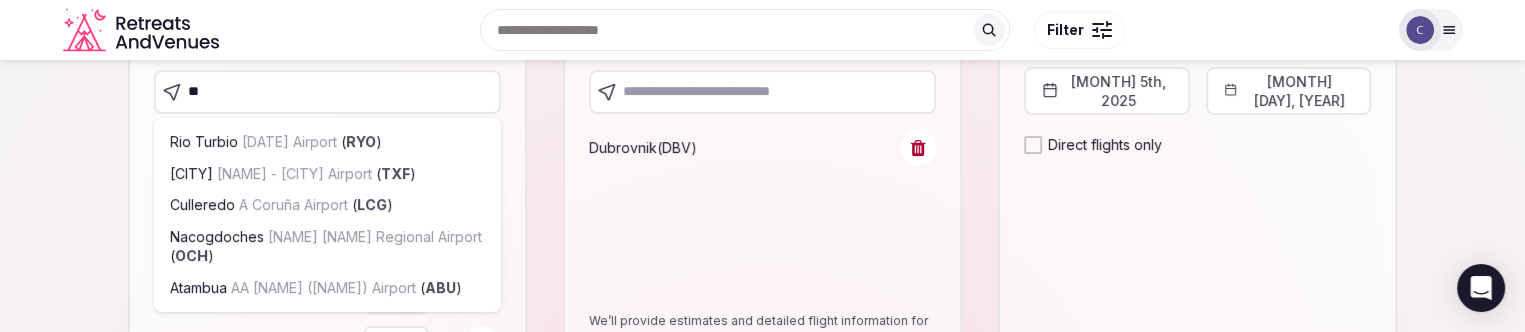 type on "***" 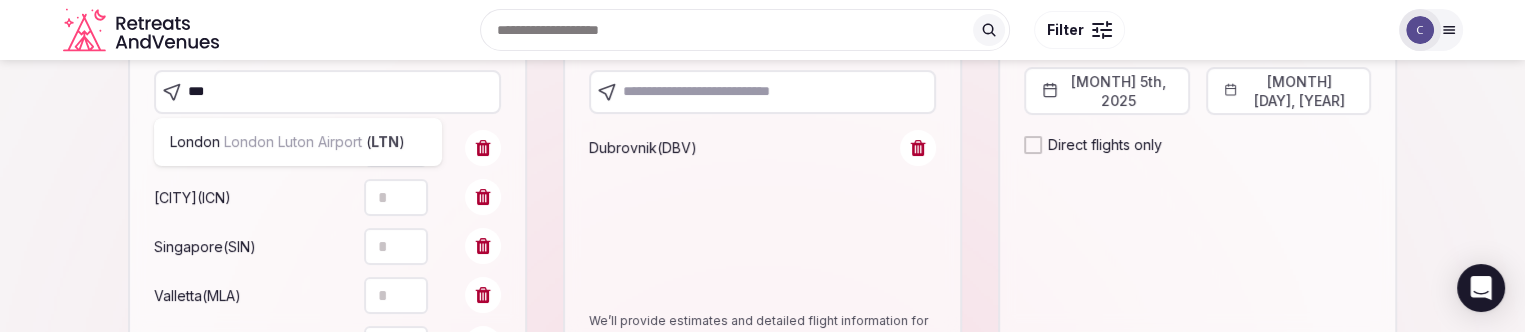 type 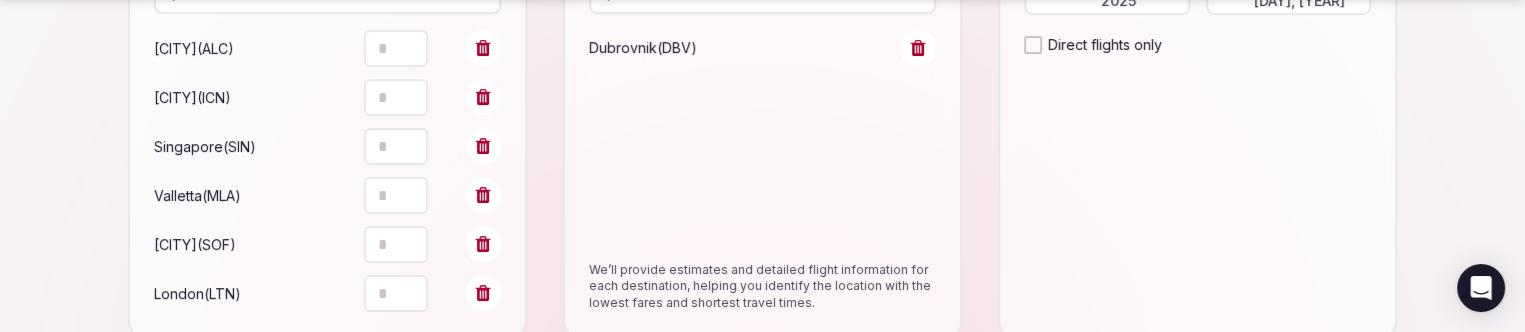 scroll, scrollTop: 646, scrollLeft: 0, axis: vertical 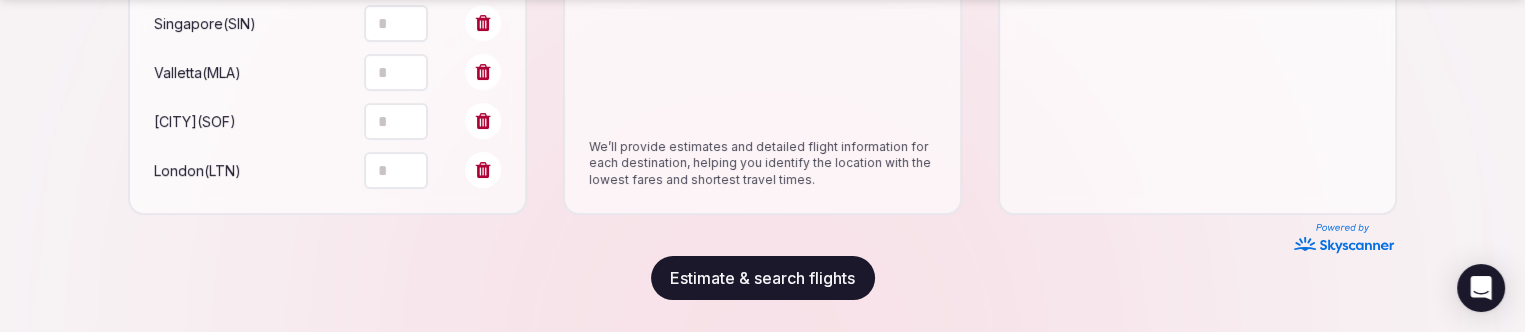 type on "*" 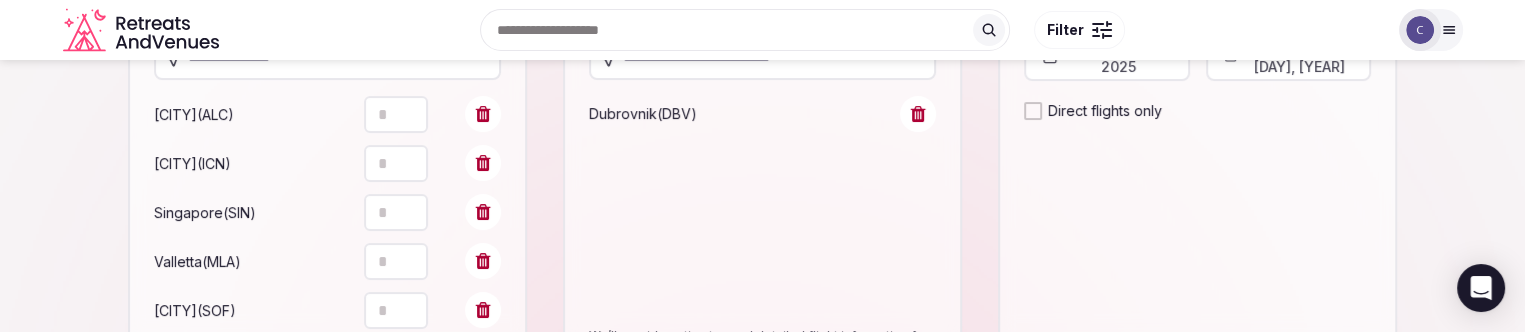 scroll, scrollTop: 446, scrollLeft: 0, axis: vertical 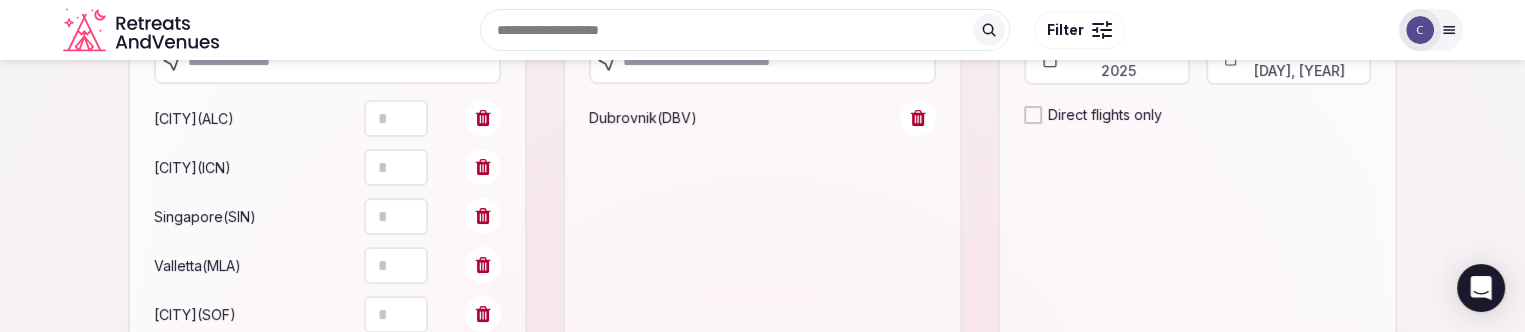 click on "Search Popular Destinations Toscana, Italy Riviera Maya, Mexico Indonesia, Bali California, USA New York, USA Napa Valley, USA Beja, Portugal Canarias, Spain Filter" at bounding box center [807, 30] 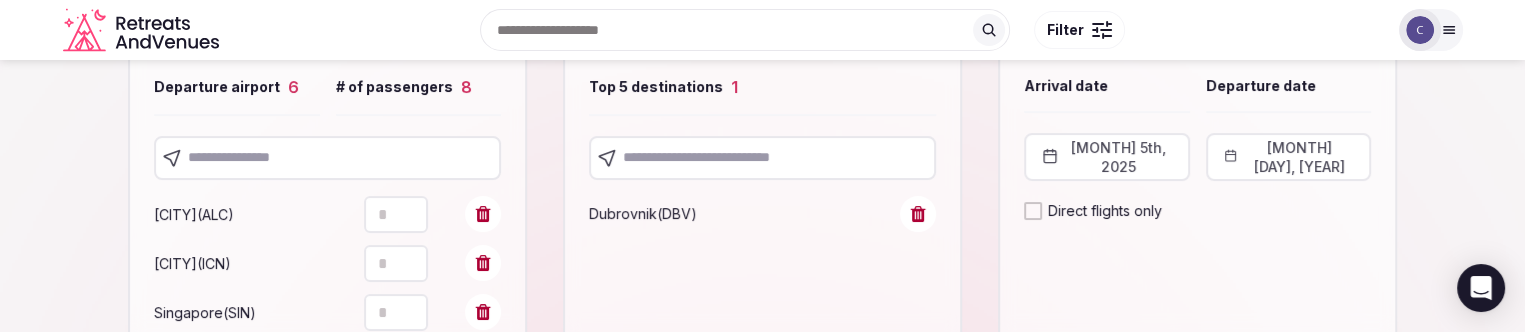 scroll, scrollTop: 346, scrollLeft: 0, axis: vertical 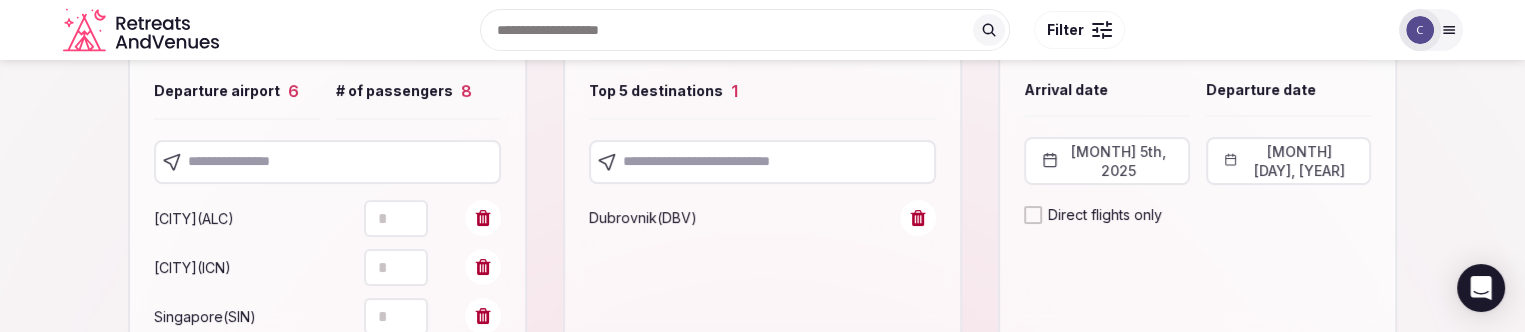 click at bounding box center (327, 162) 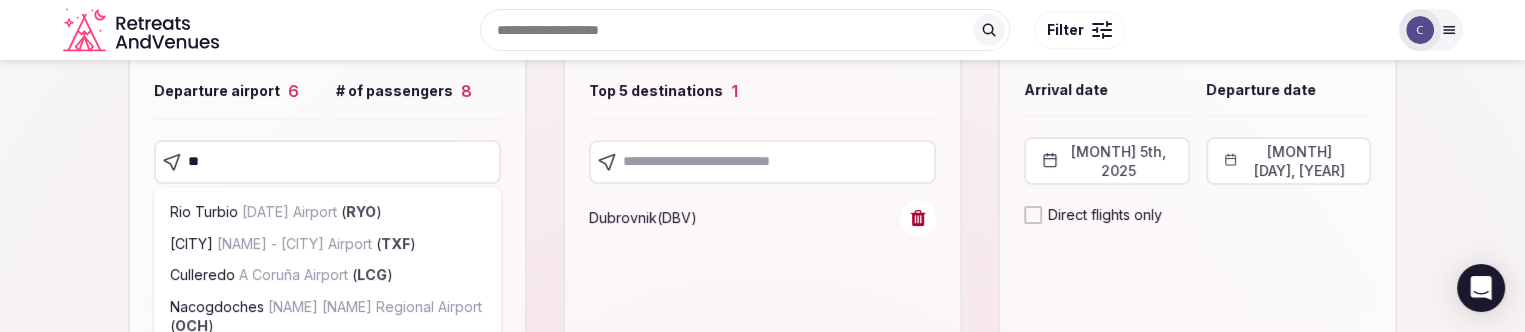 type on "***" 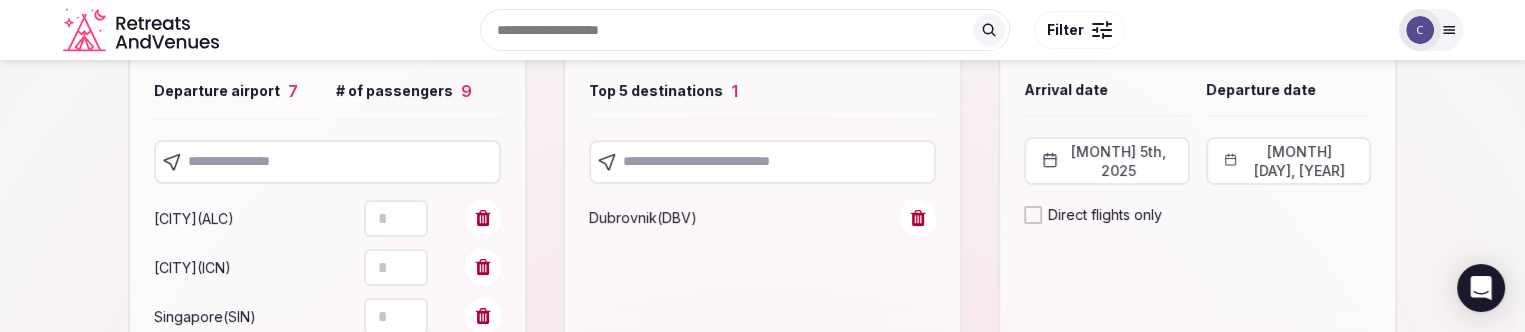 click at bounding box center (327, 162) 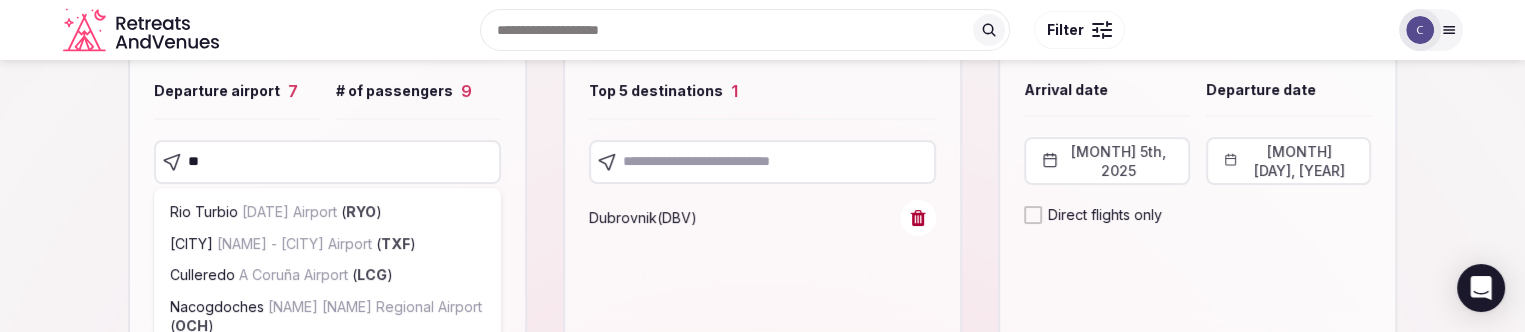 type on "***" 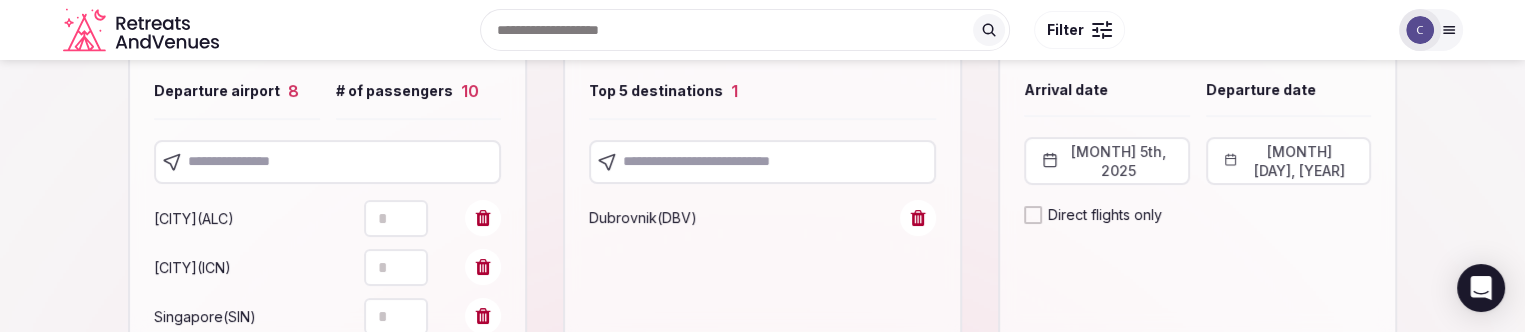 click at bounding box center [327, 162] 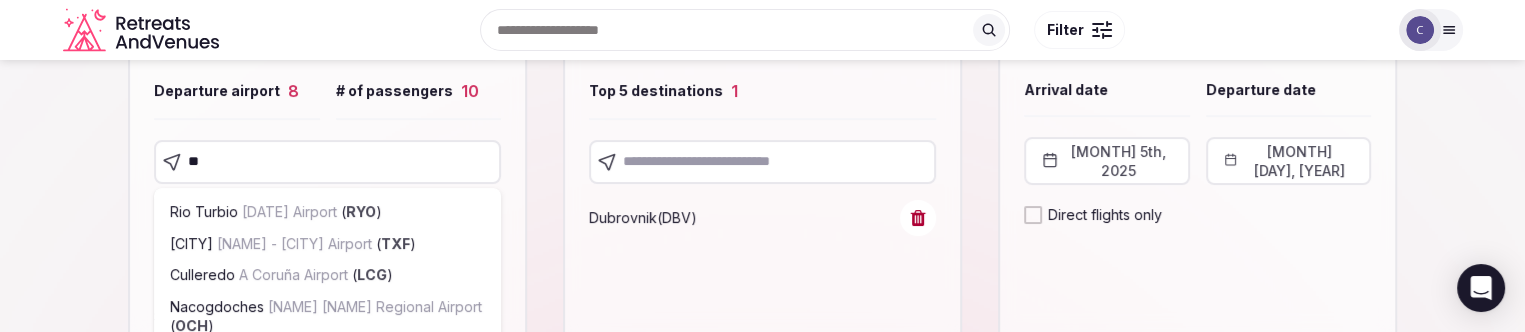 type on "***" 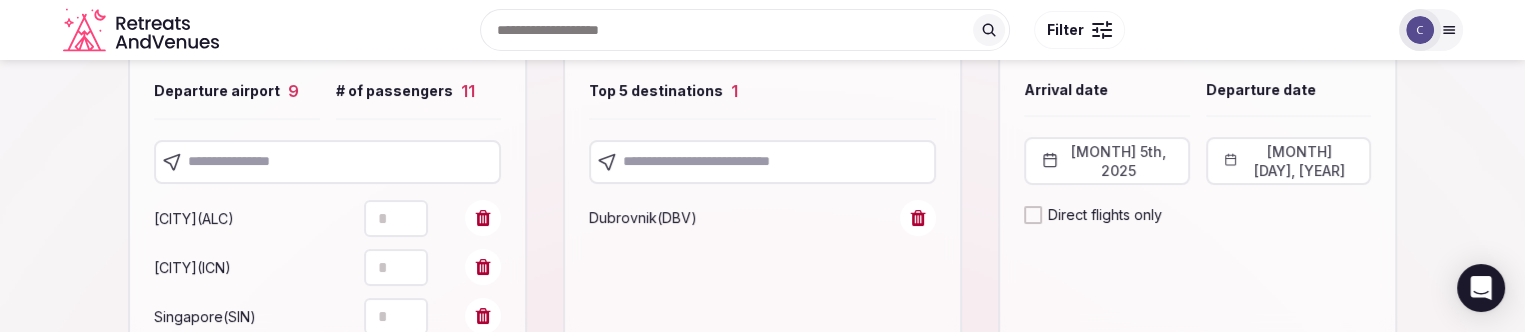 click at bounding box center (327, 162) 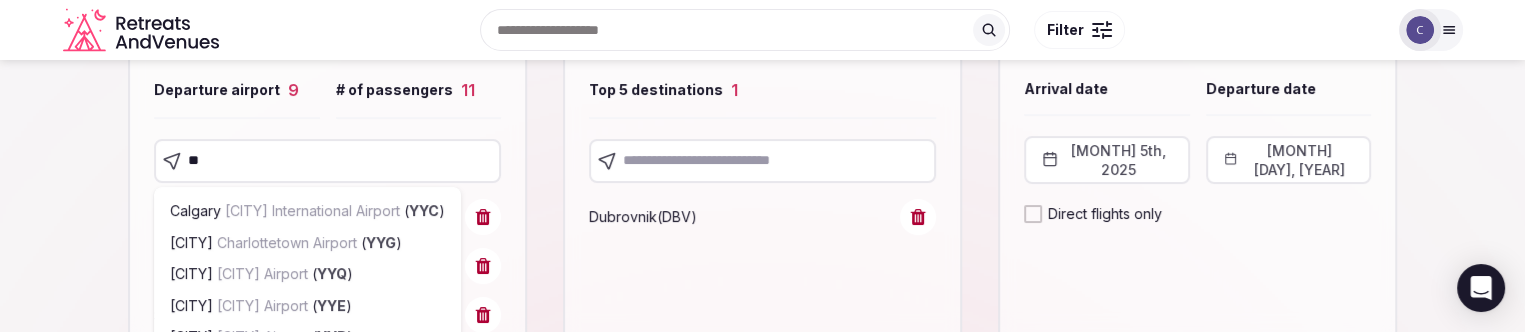 scroll, scrollTop: 346, scrollLeft: 0, axis: vertical 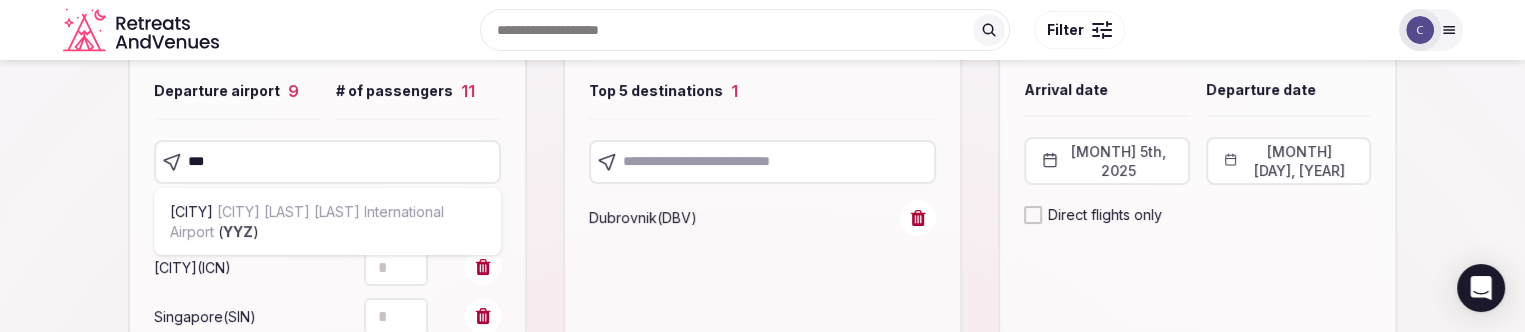 type on "***" 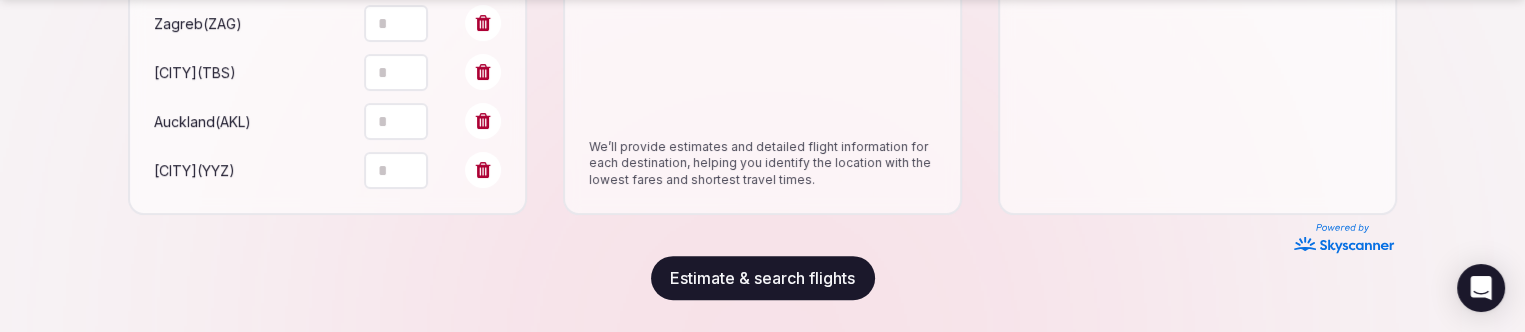 scroll, scrollTop: 848, scrollLeft: 0, axis: vertical 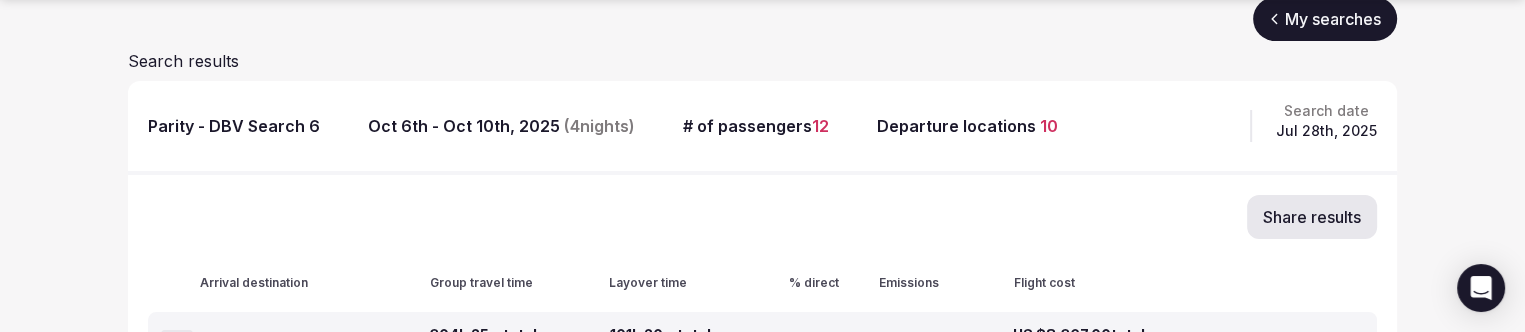 click on "Parity - DBV Search 6" at bounding box center (234, 126) 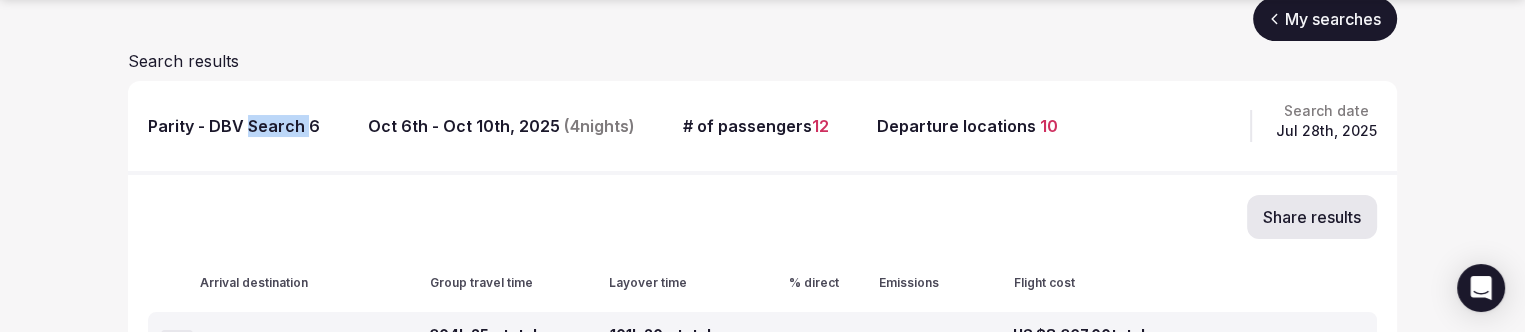 click on "Parity - DBV Search 6" at bounding box center (234, 126) 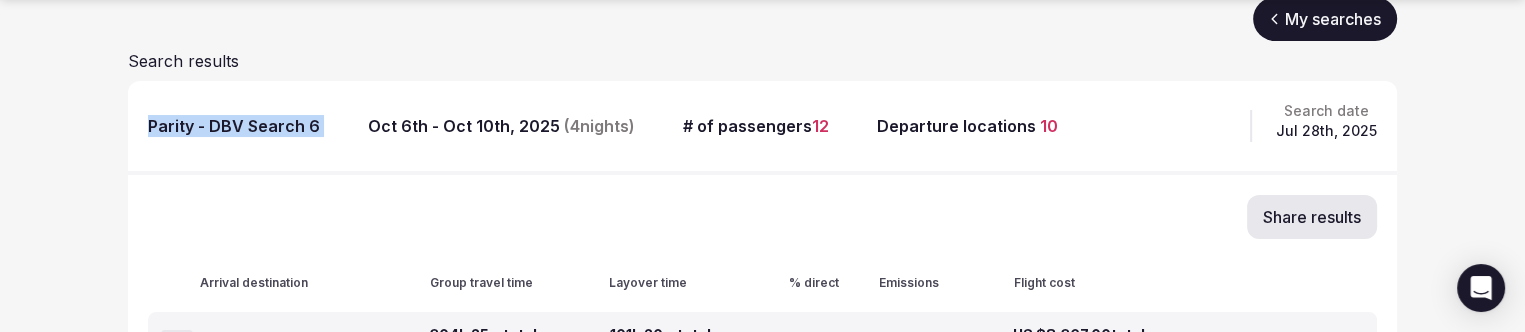 click on "Parity - DBV Search 6" at bounding box center [234, 126] 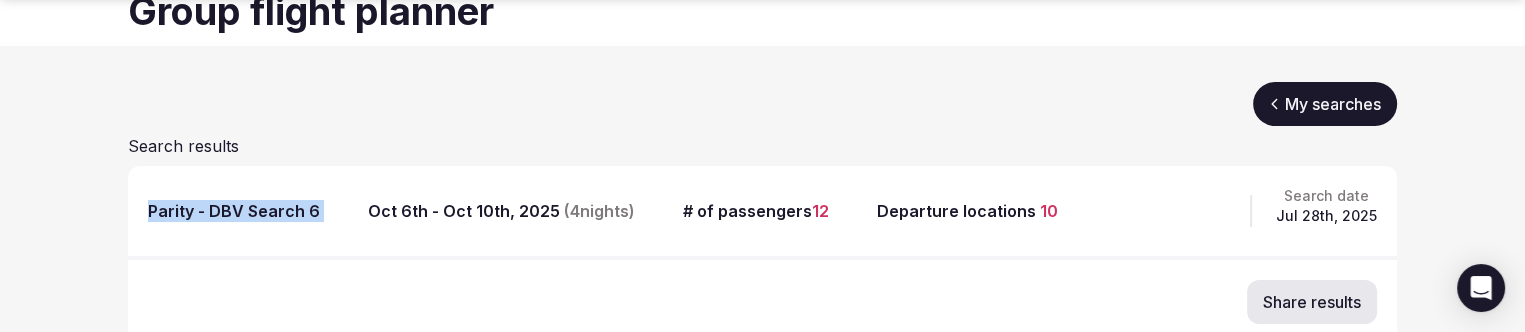 scroll, scrollTop: 0, scrollLeft: 0, axis: both 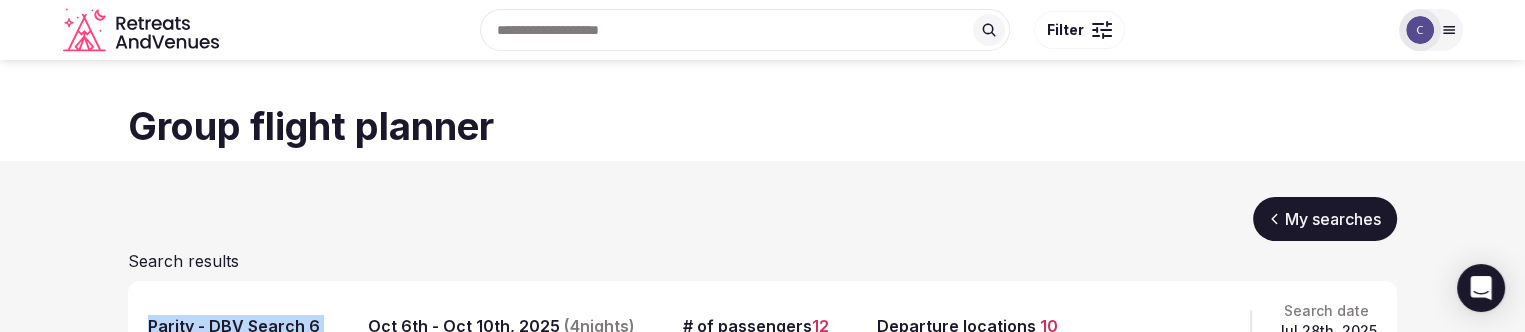 click on "My searches" at bounding box center (1325, 219) 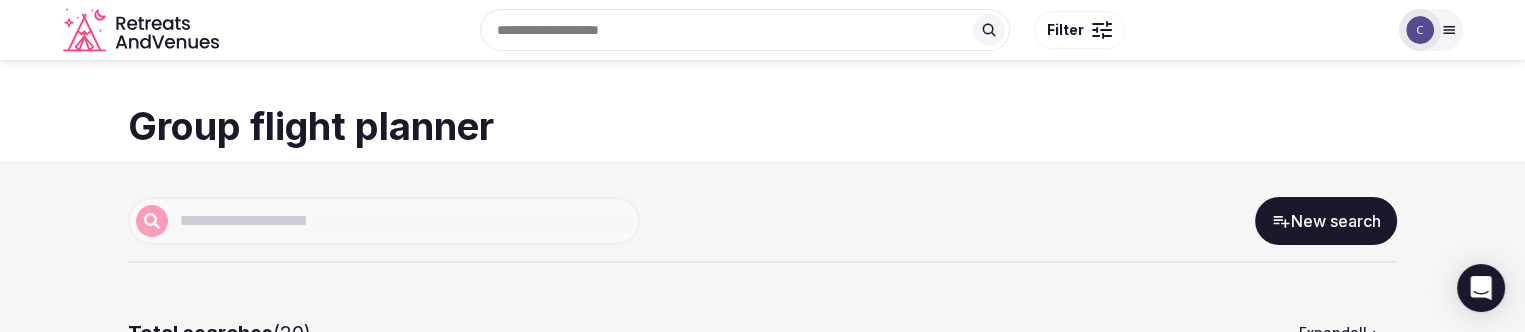 drag, startPoint x: 1336, startPoint y: 219, endPoint x: 733, endPoint y: 297, distance: 608.02386 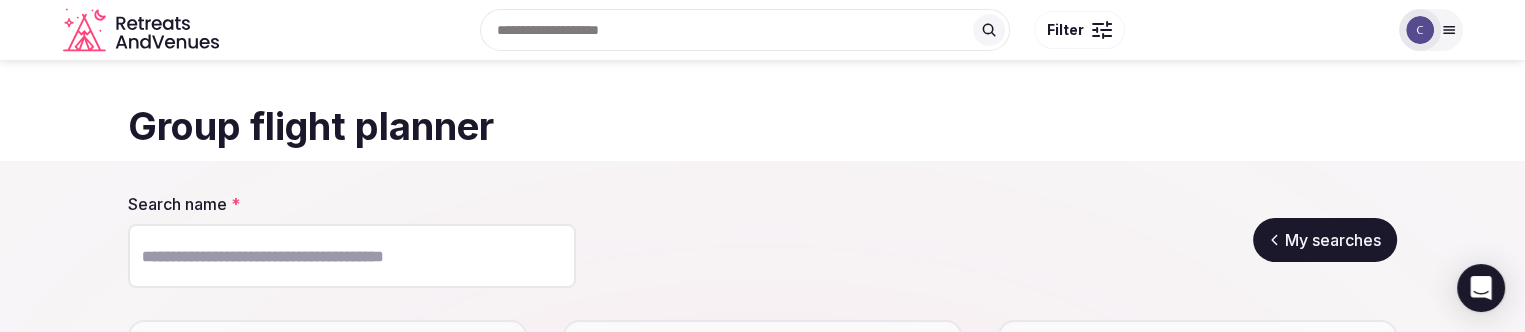 click on "My searches" at bounding box center [1325, 240] 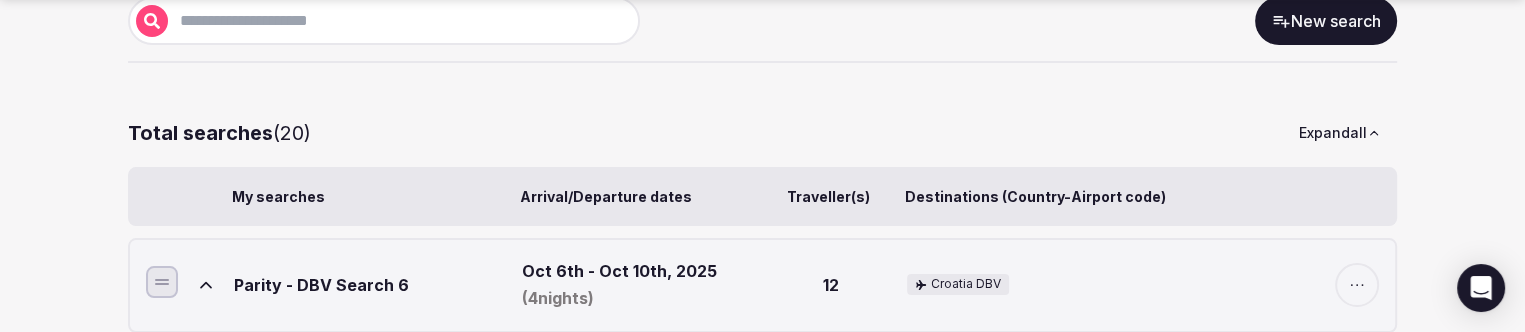 scroll, scrollTop: 100, scrollLeft: 0, axis: vertical 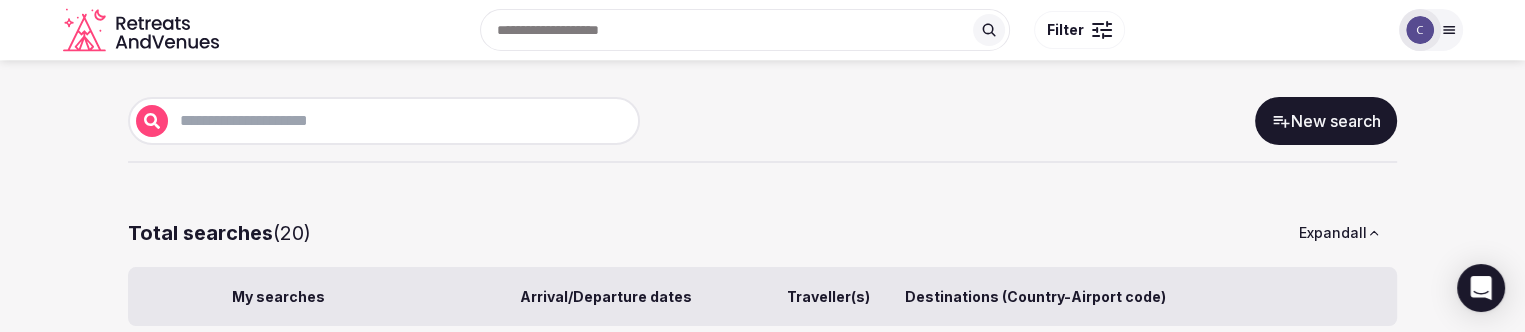 click at bounding box center (400, 121) 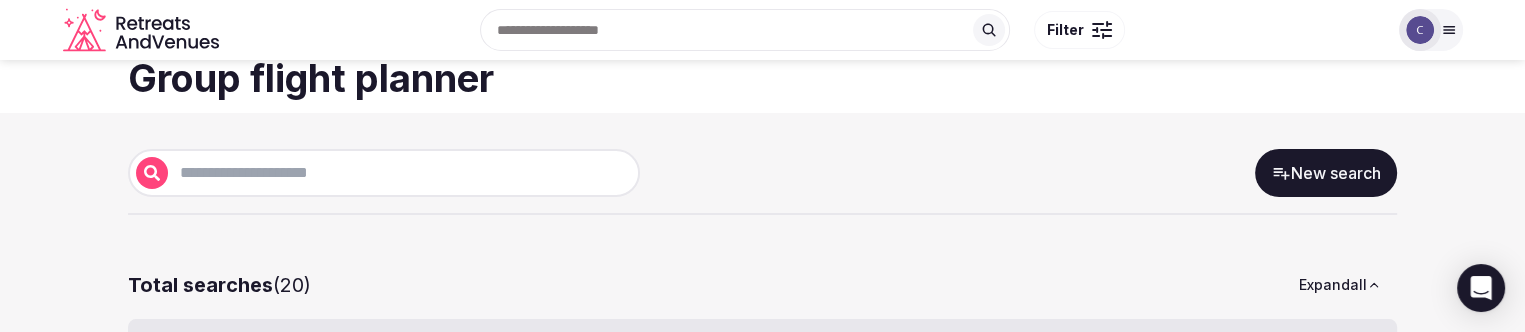 scroll, scrollTop: 0, scrollLeft: 0, axis: both 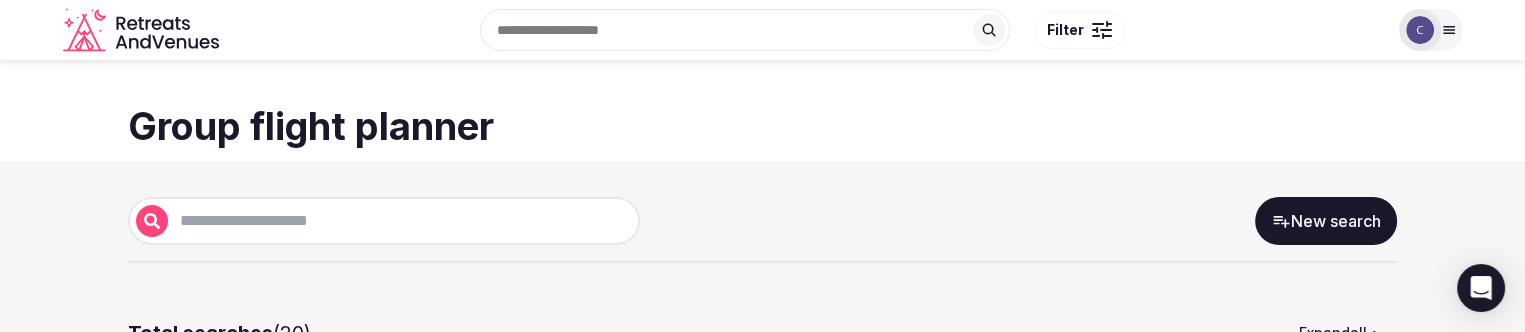 drag, startPoint x: 1336, startPoint y: 222, endPoint x: 1340, endPoint y: 241, distance: 19.416489 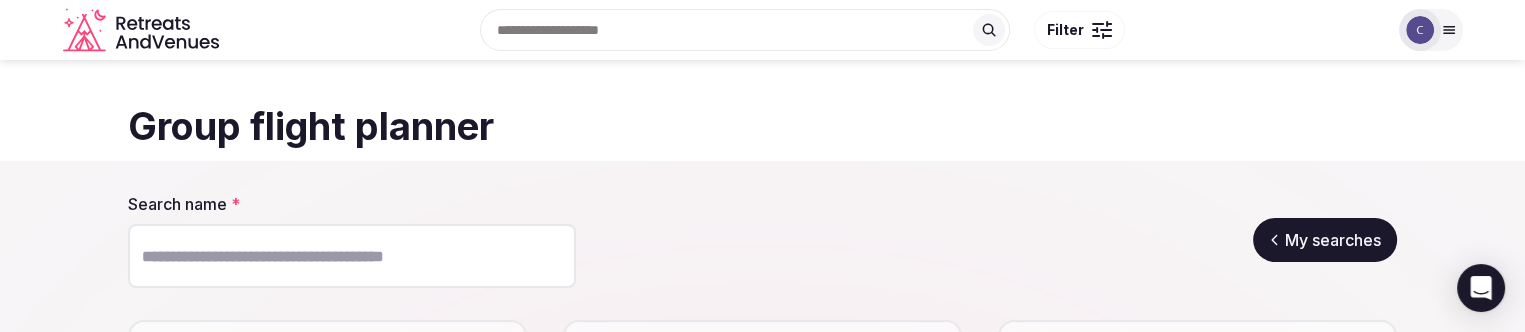 click on "Search name *" at bounding box center [352, 256] 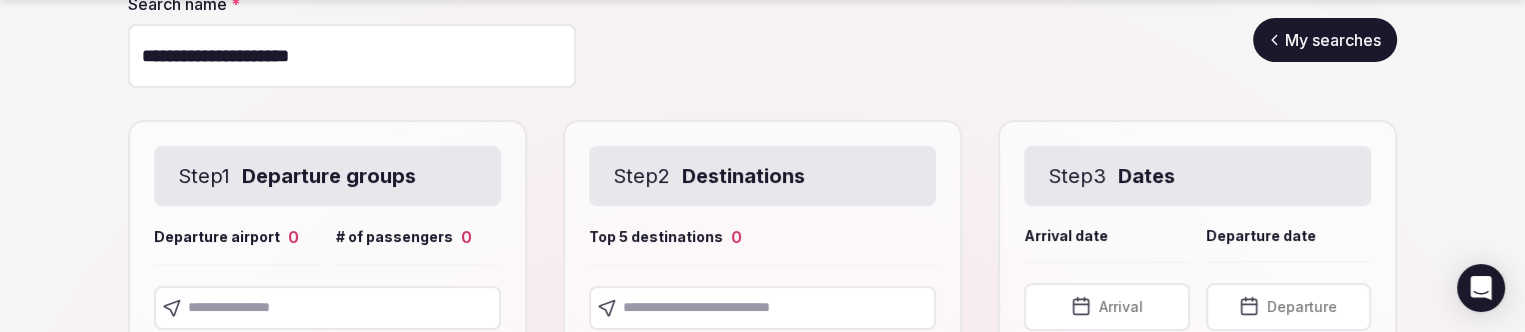 scroll, scrollTop: 400, scrollLeft: 0, axis: vertical 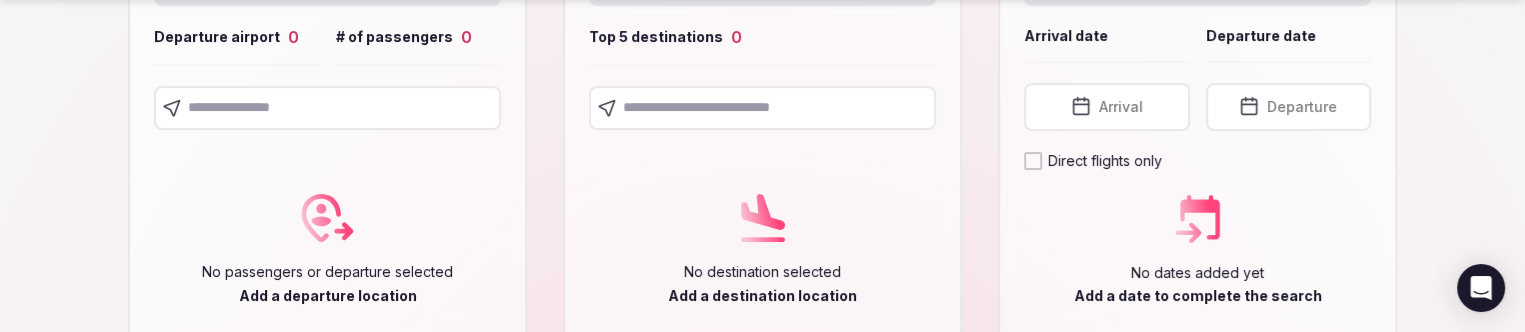 type on "**********" 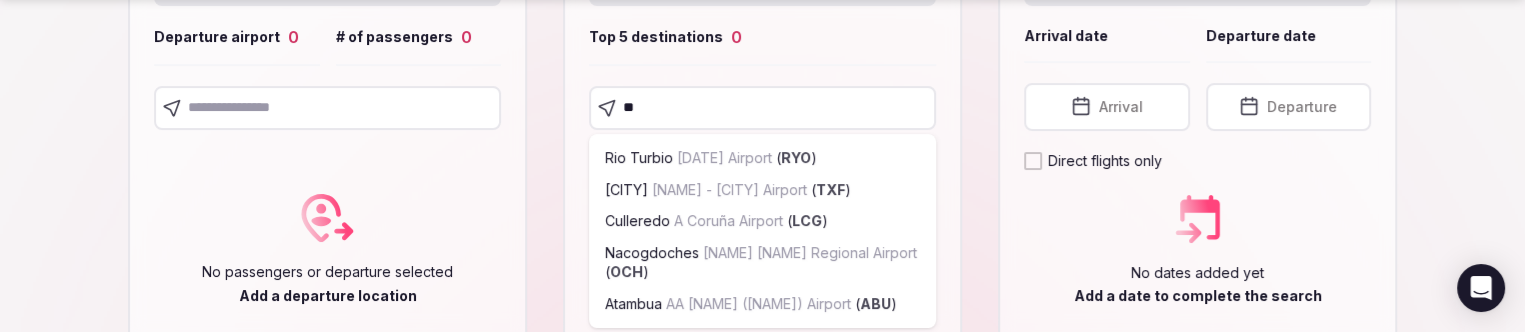 type on "***" 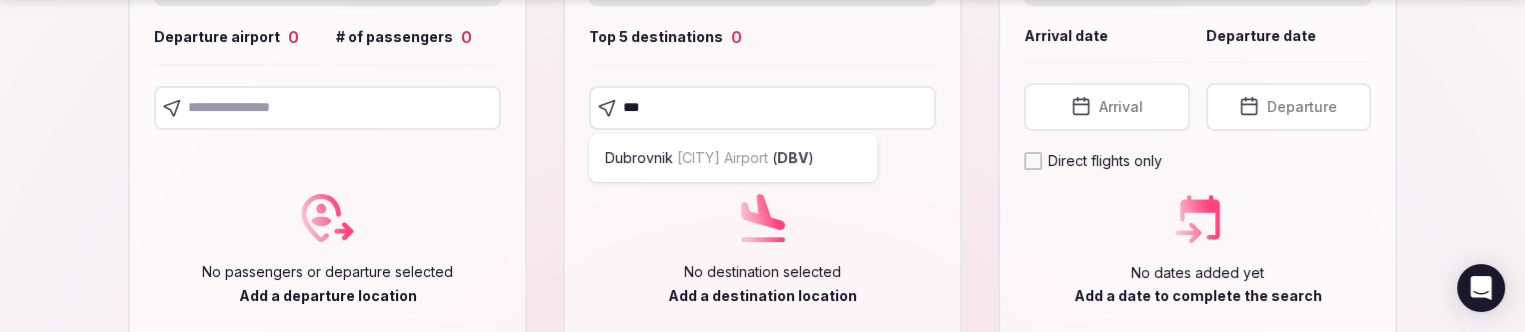 type 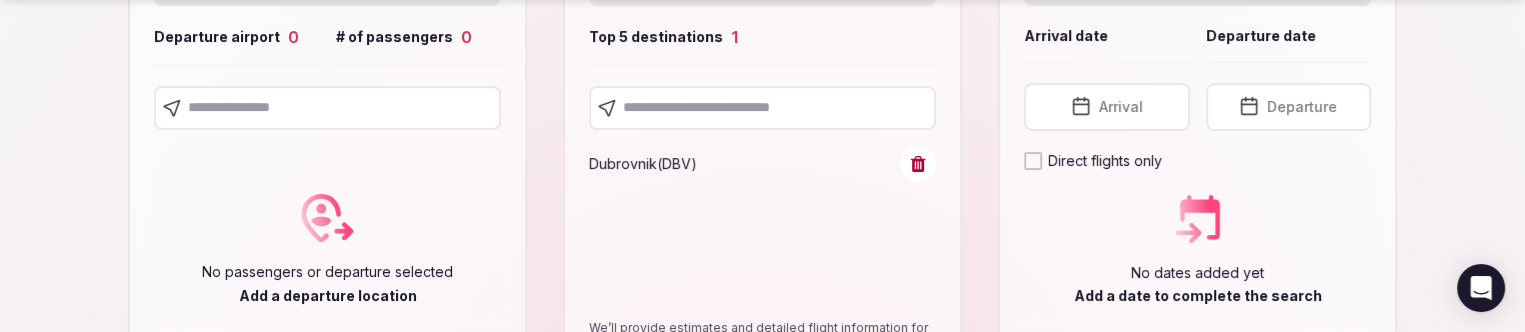 click on "Arrival" at bounding box center [1121, 107] 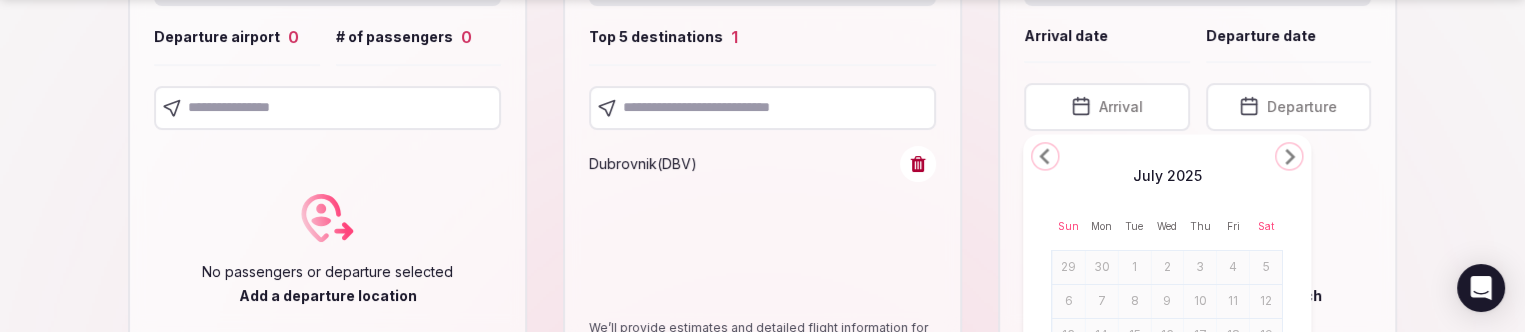 click 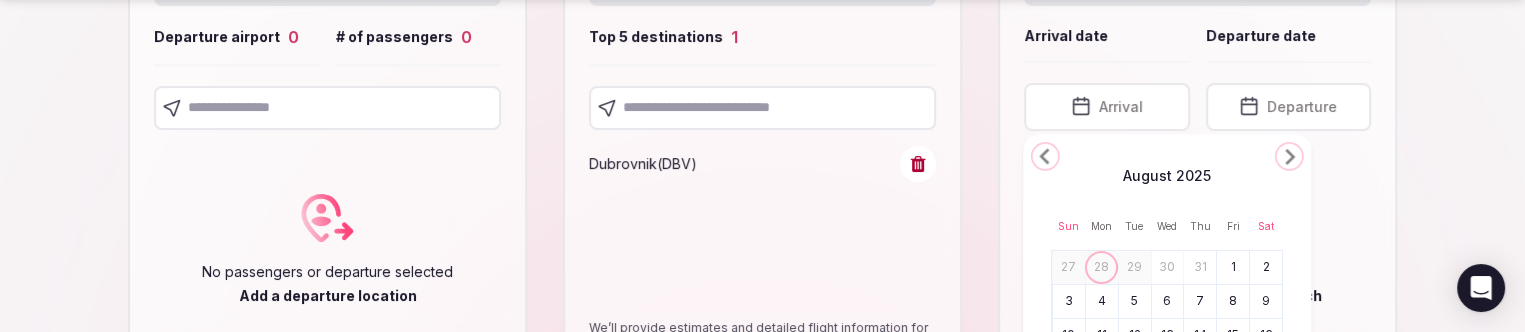 click 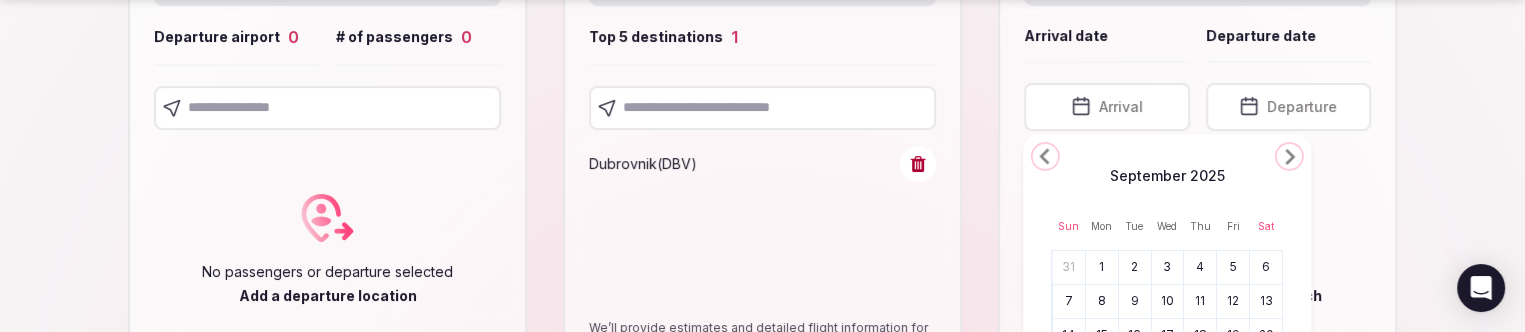click 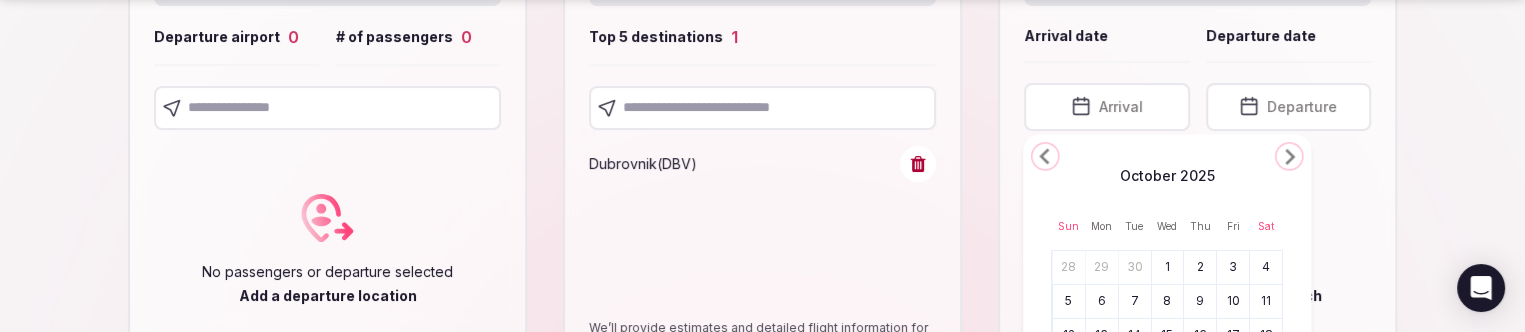click on "6" at bounding box center (1102, 301) 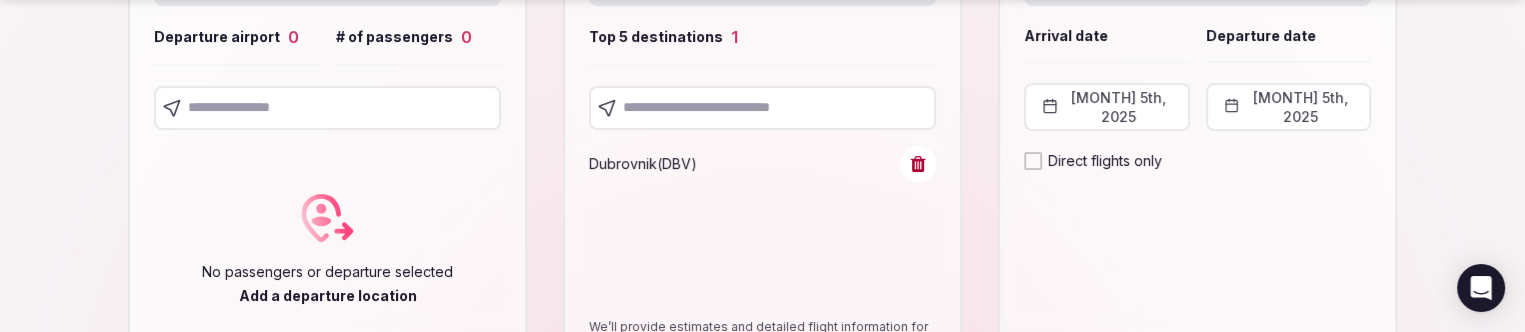 click on "Arrival date Departure date" at bounding box center (1197, 43) 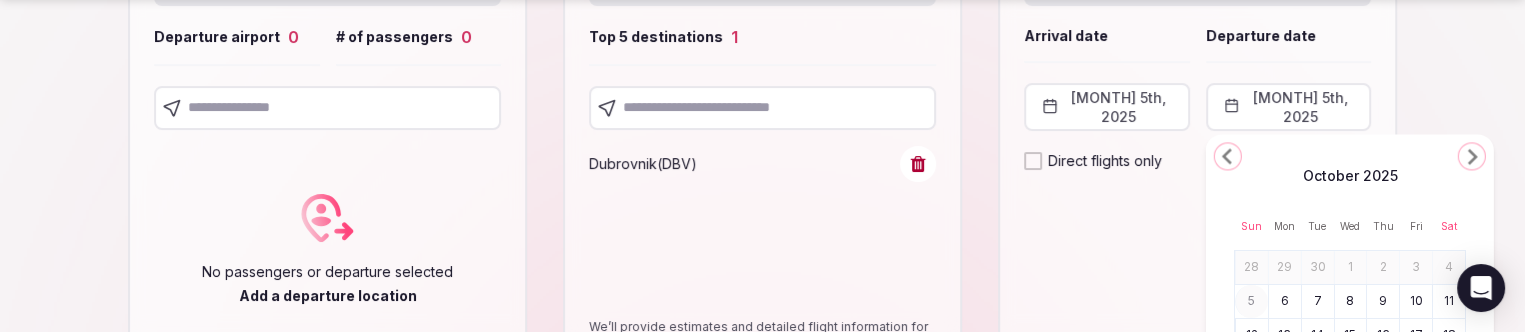 click on "10" at bounding box center [1416, 301] 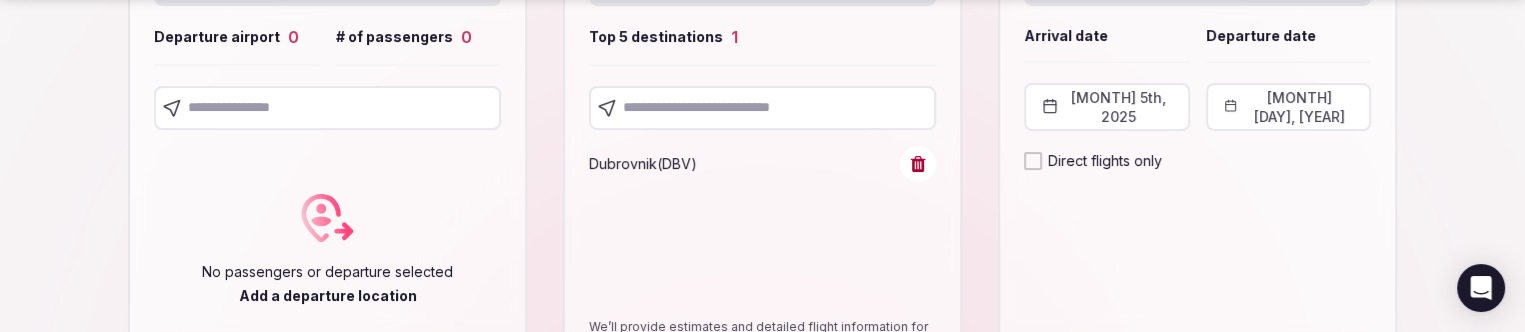 click at bounding box center [327, 108] 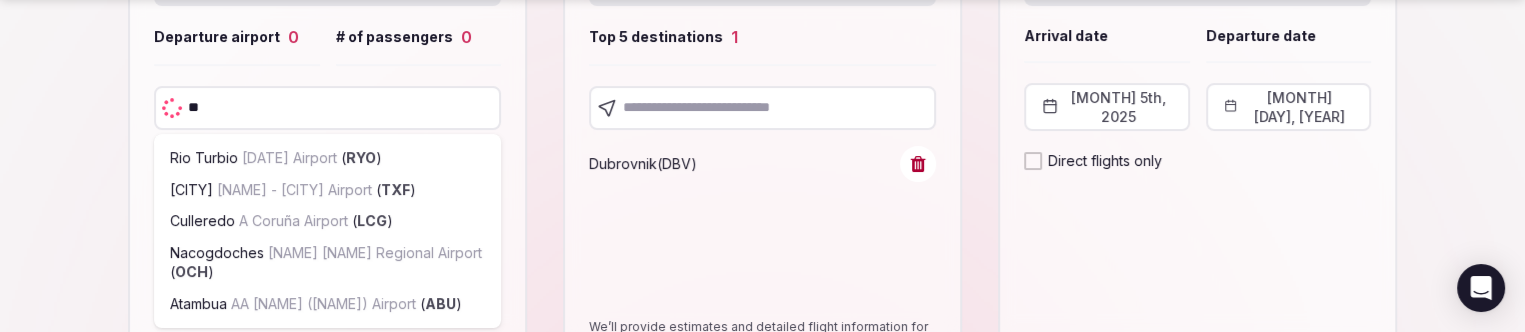 type on "***" 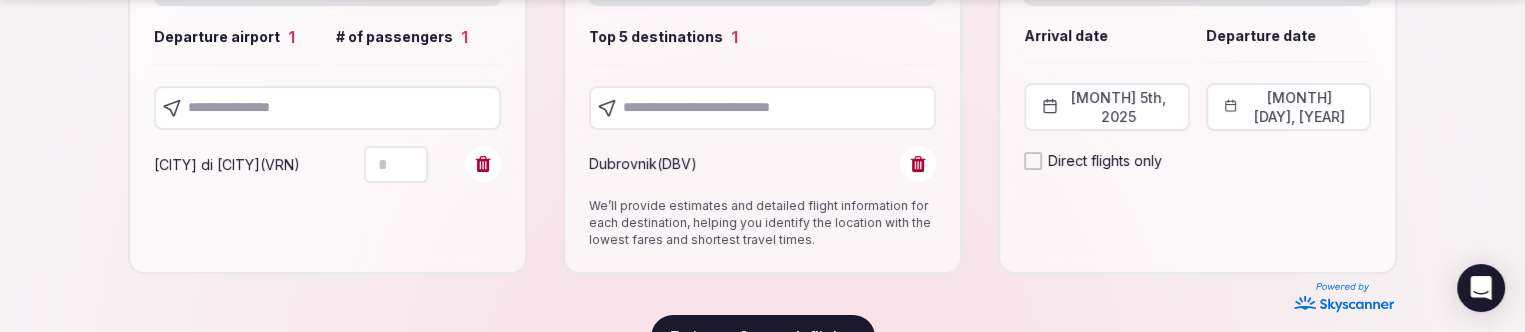 click at bounding box center [327, 108] 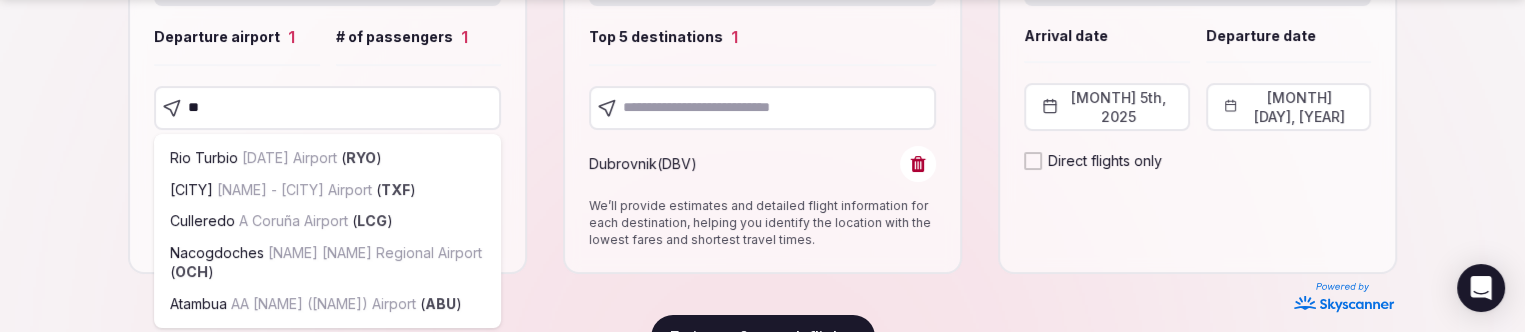 type on "***" 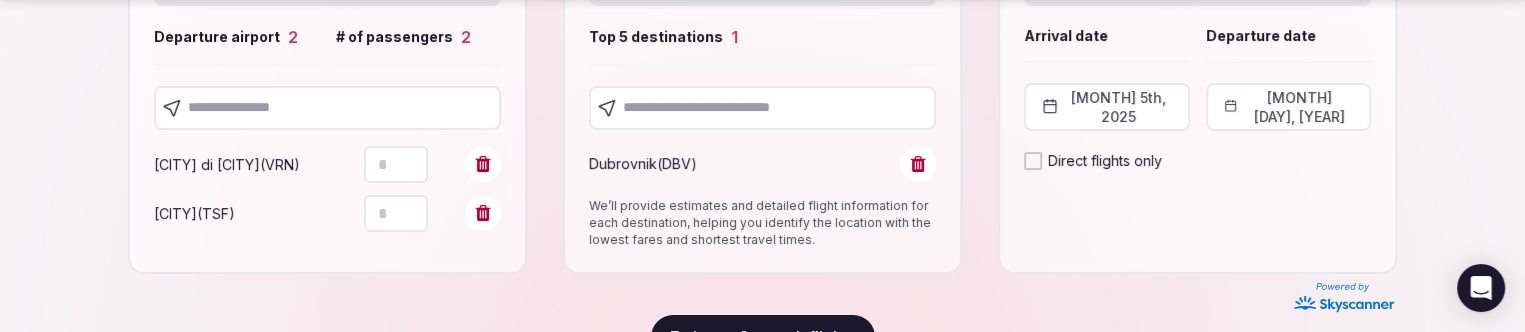 click at bounding box center (327, 108) 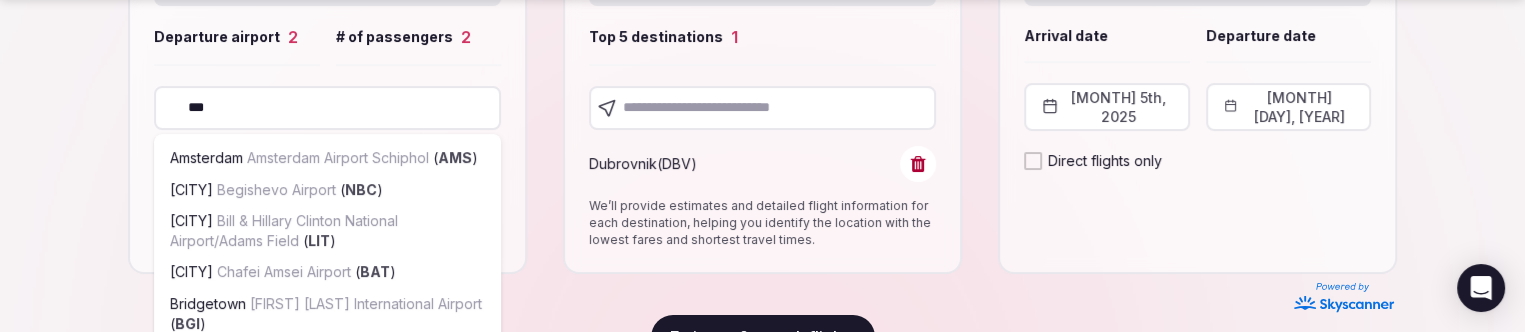 type on "****" 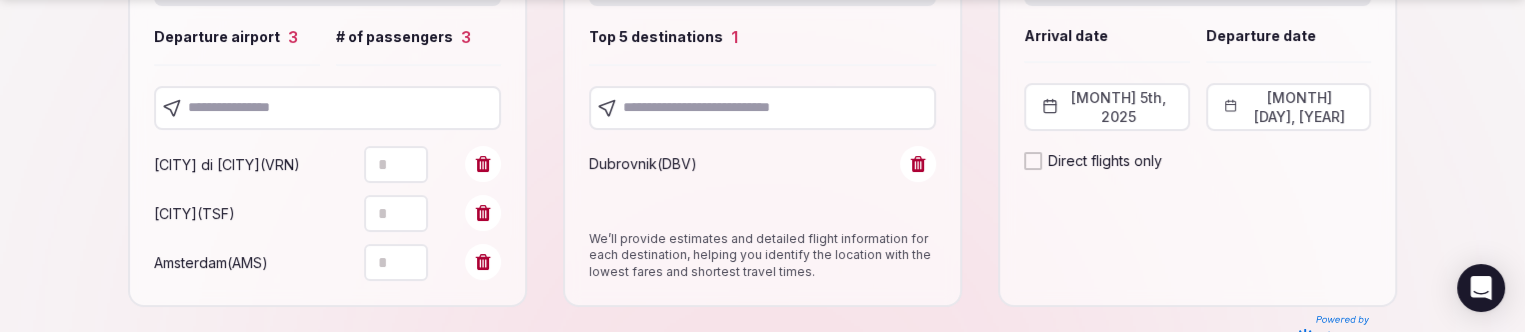 scroll, scrollTop: 437, scrollLeft: 0, axis: vertical 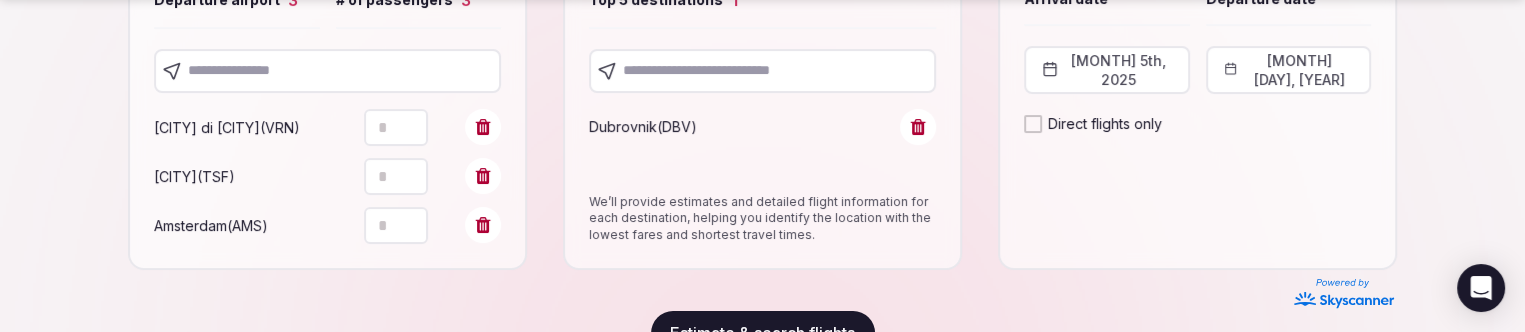 click at bounding box center (327, 71) 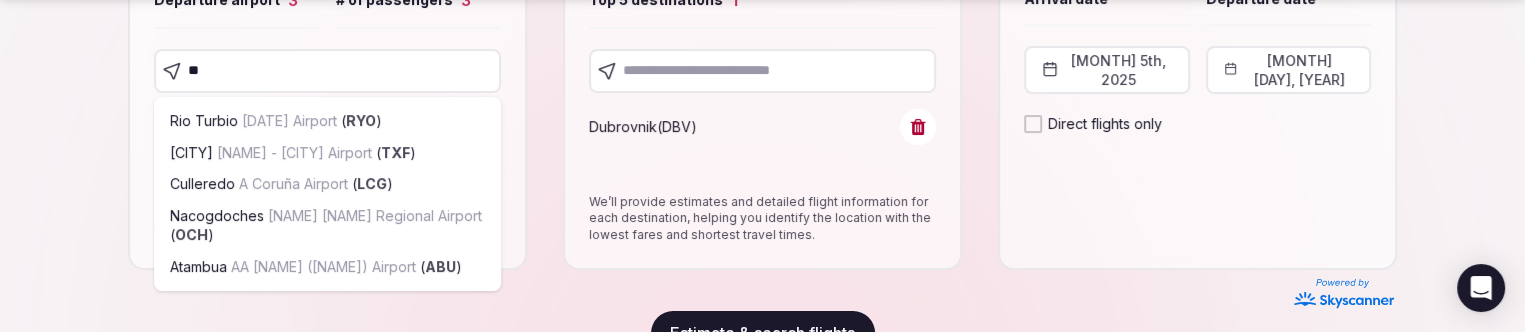 type on "***" 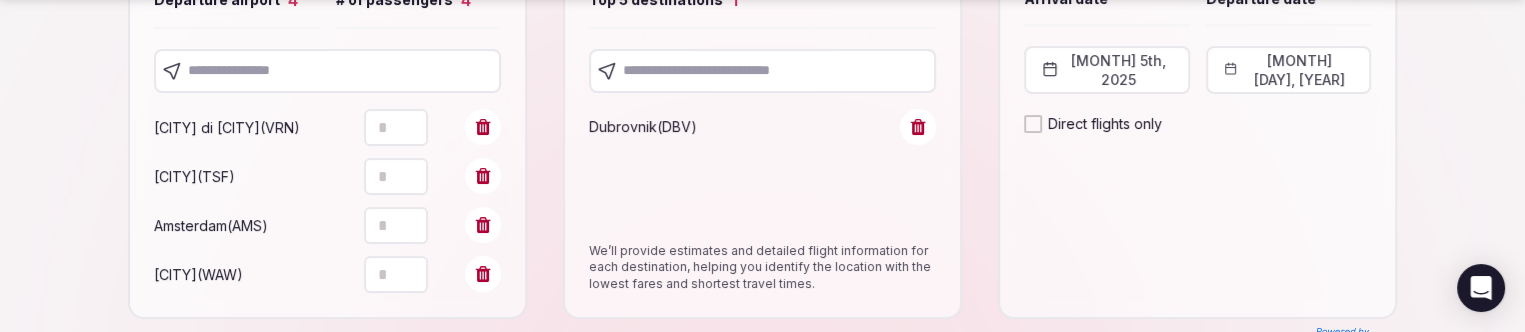 scroll, scrollTop: 488, scrollLeft: 0, axis: vertical 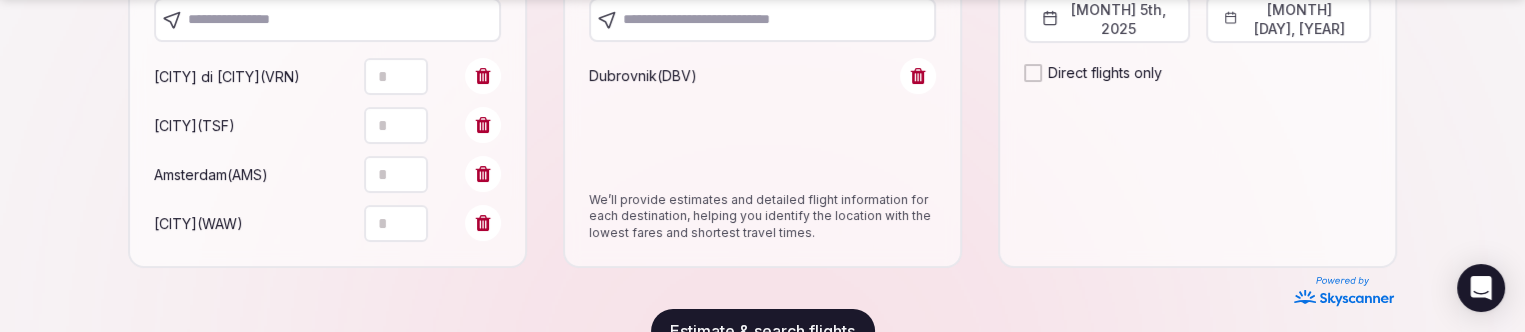 click at bounding box center (327, 20) 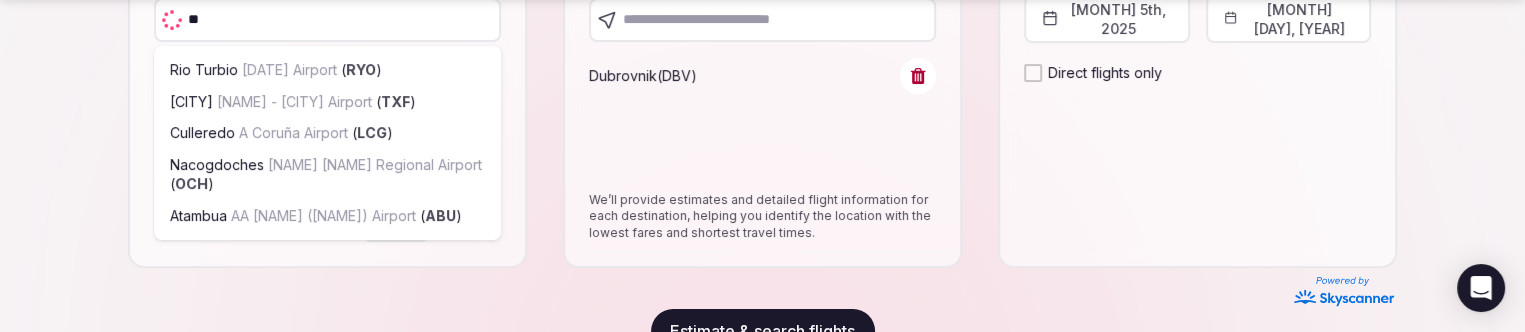 type on "***" 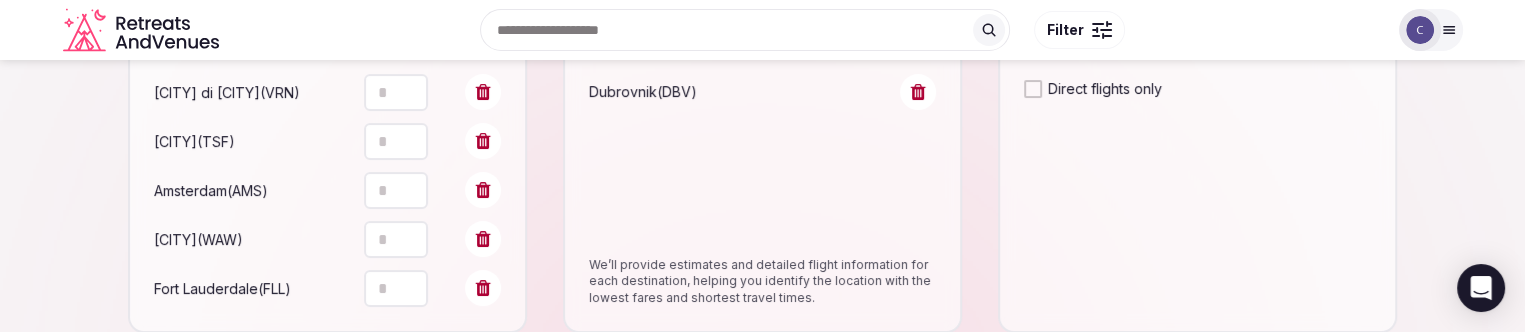 scroll, scrollTop: 438, scrollLeft: 0, axis: vertical 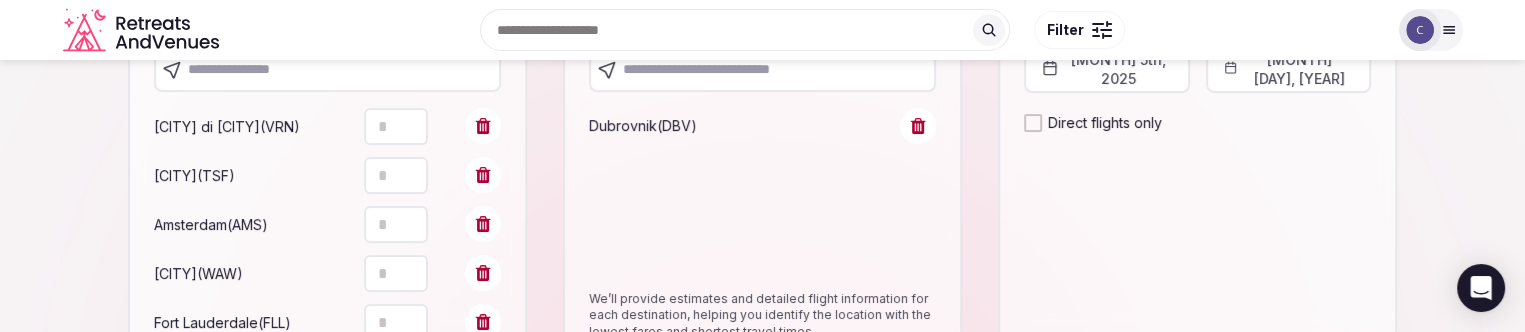 click on "Search Popular Destinations Toscana, Italy Riviera Maya, Mexico Indonesia, Bali California, USA New York, USA Napa Valley, USA Beja, Portugal Canarias, Spain Filter Explore  destinations Filter Catherine Mesina Account My venue listings My retreats Group flight planner Logout" at bounding box center [763, 30] 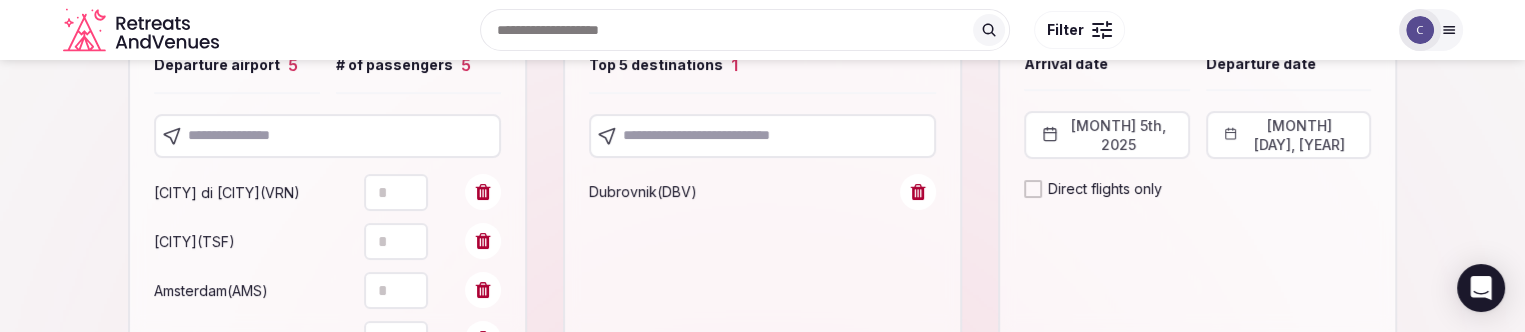 scroll, scrollTop: 338, scrollLeft: 0, axis: vertical 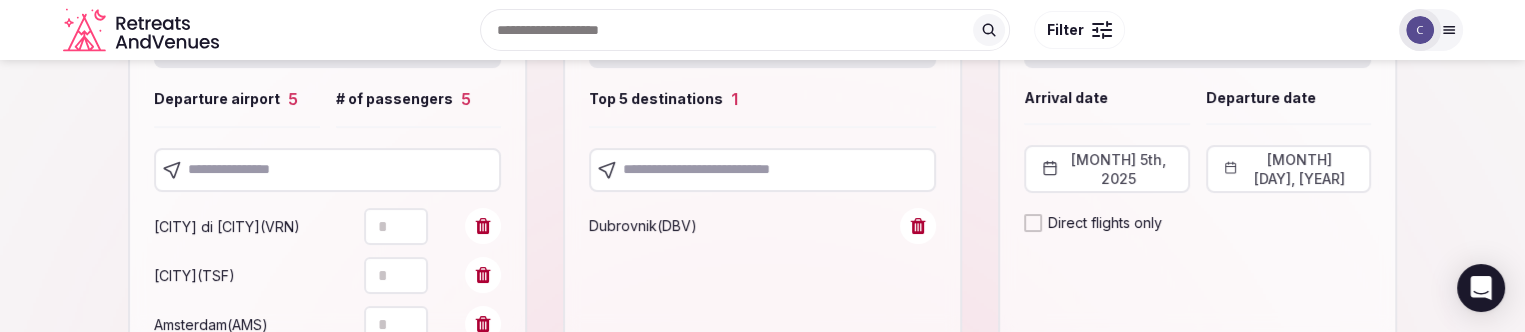 click at bounding box center (327, 170) 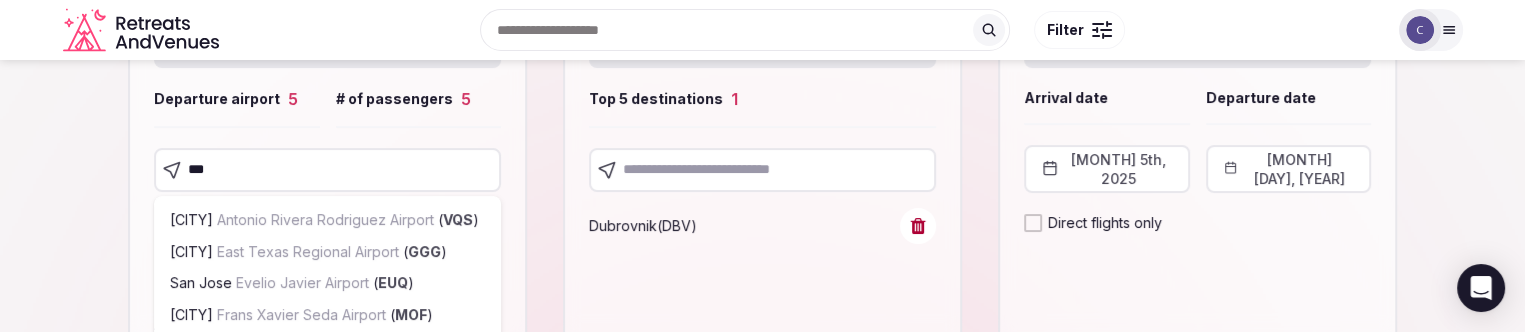 type on "****" 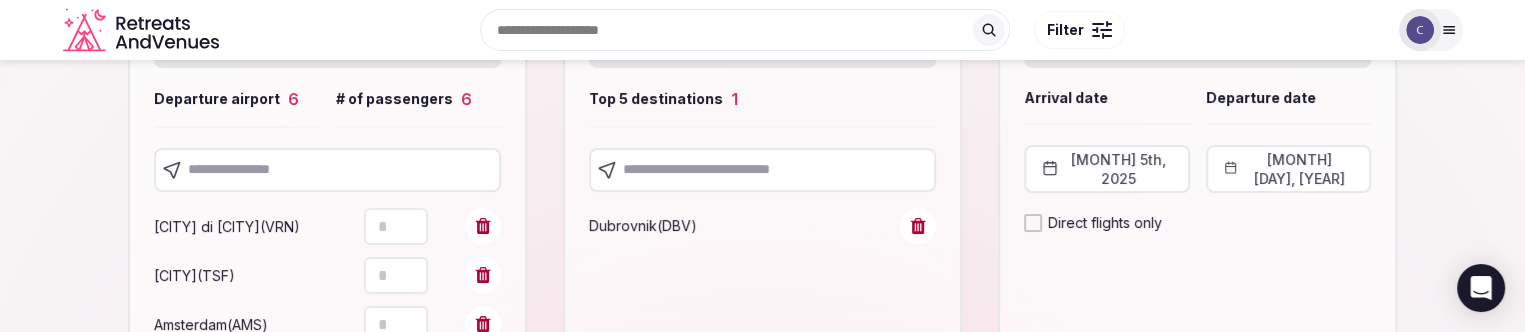 click at bounding box center (327, 170) 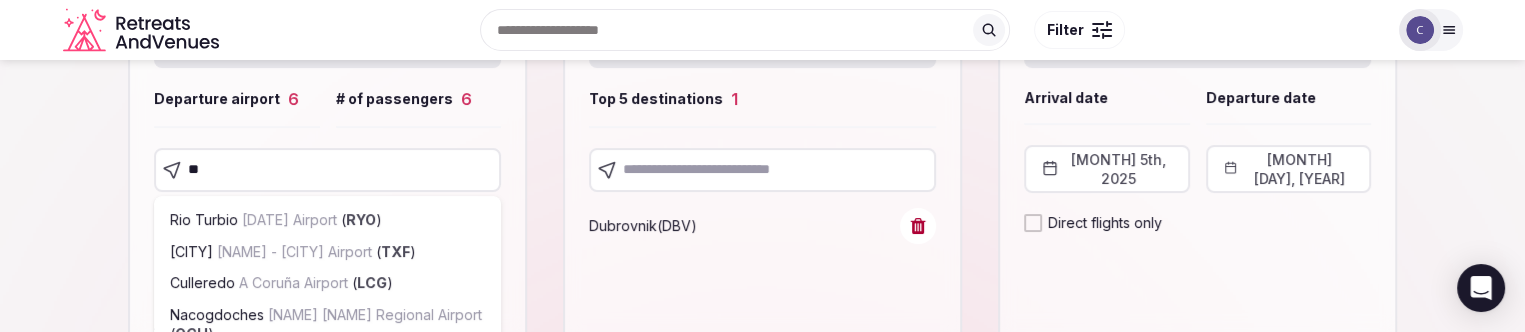 type on "***" 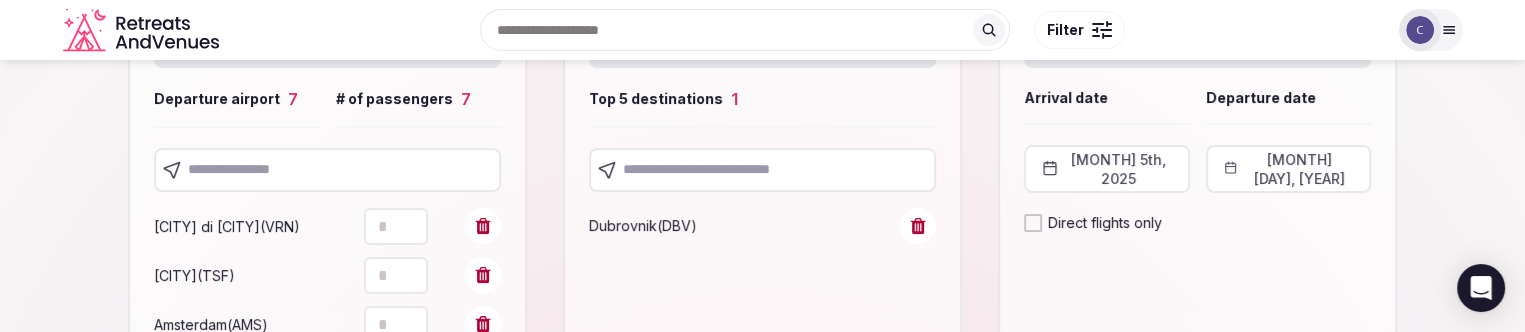 click at bounding box center [327, 170] 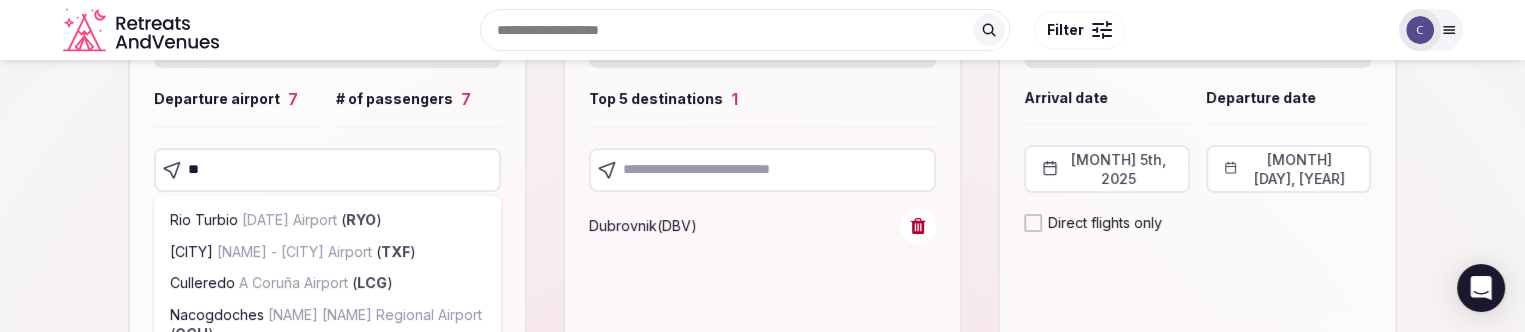 type on "***" 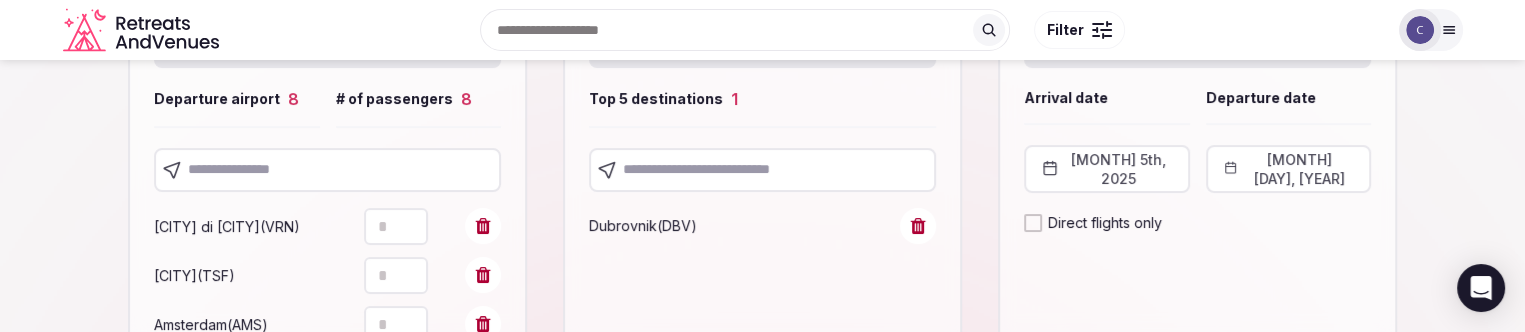 click at bounding box center [327, 170] 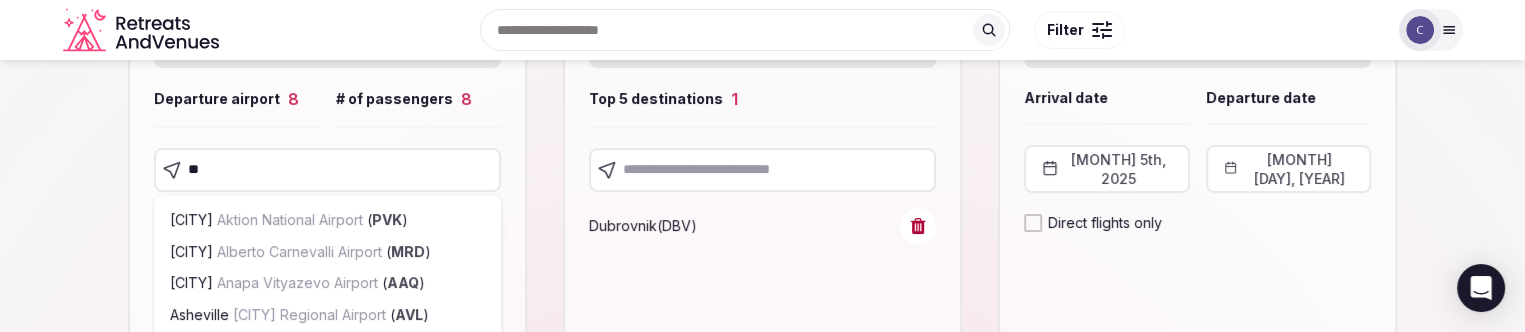 type on "***" 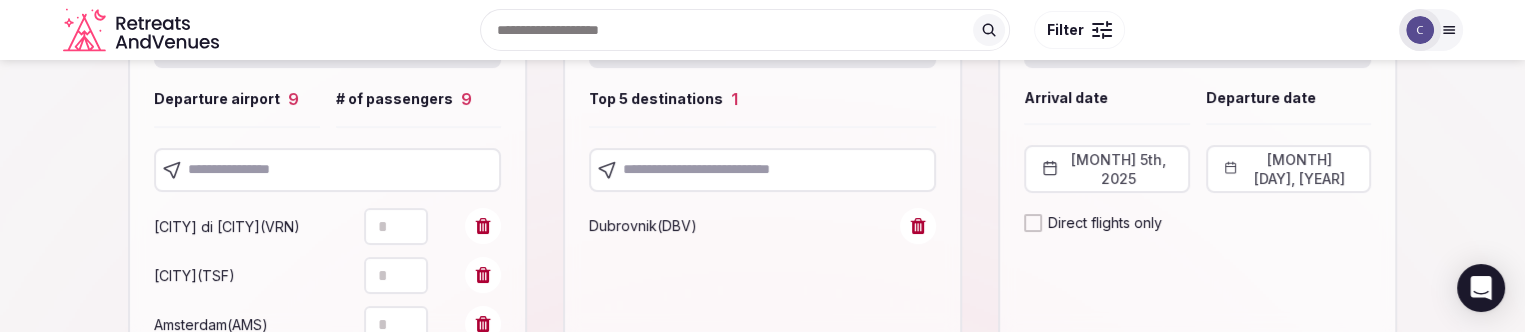 click at bounding box center [327, 170] 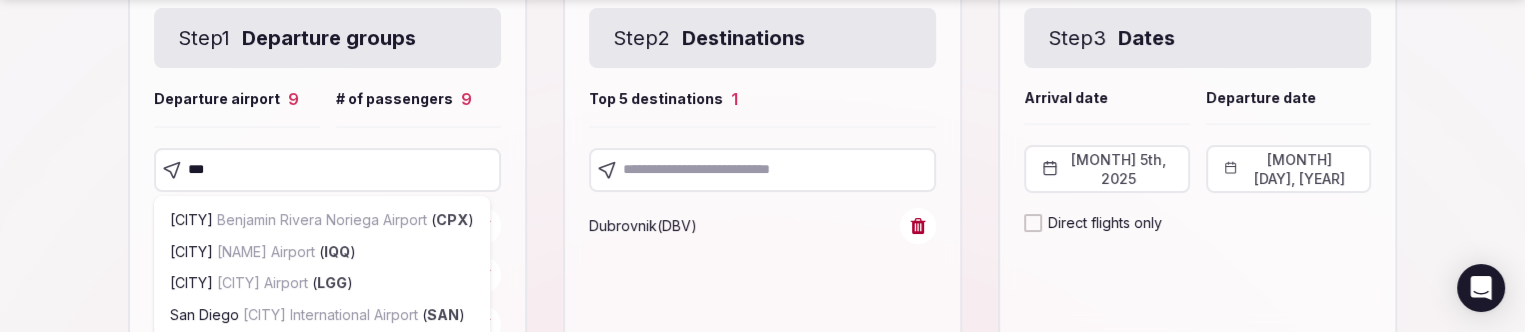 scroll, scrollTop: 438, scrollLeft: 0, axis: vertical 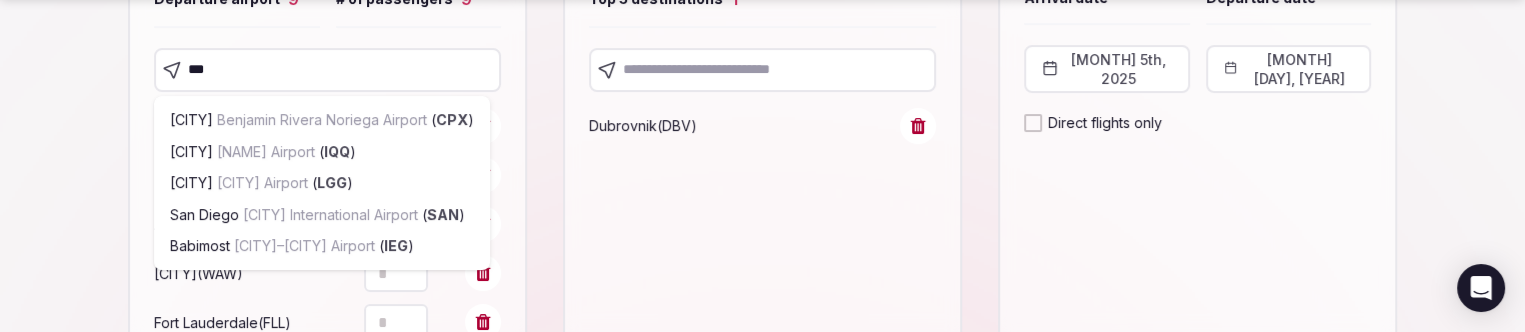 type on "***" 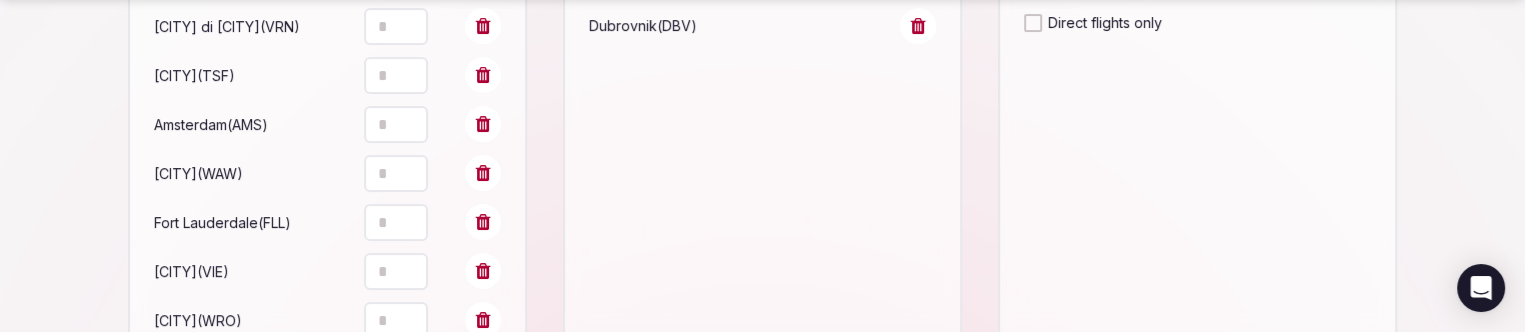 scroll, scrollTop: 848, scrollLeft: 0, axis: vertical 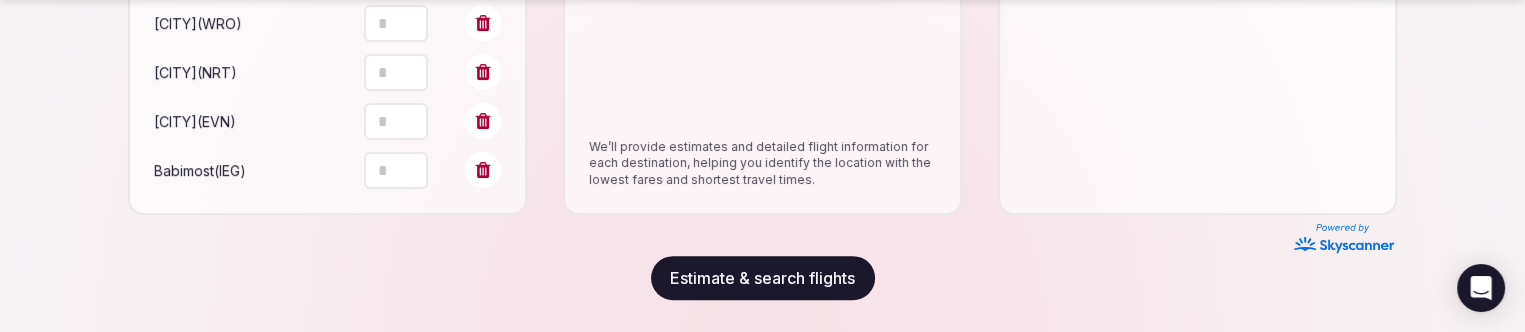 drag, startPoint x: 793, startPoint y: 292, endPoint x: 866, endPoint y: 331, distance: 82.764725 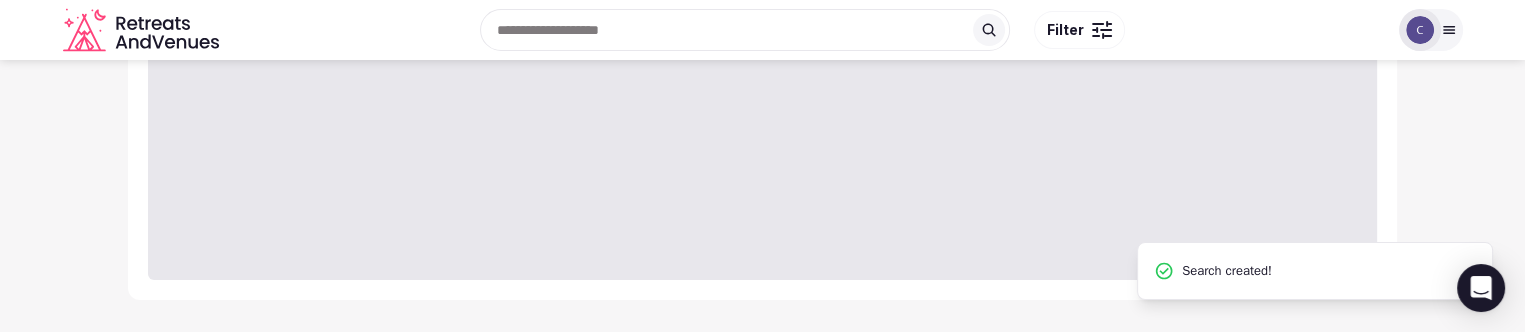 scroll, scrollTop: 0, scrollLeft: 0, axis: both 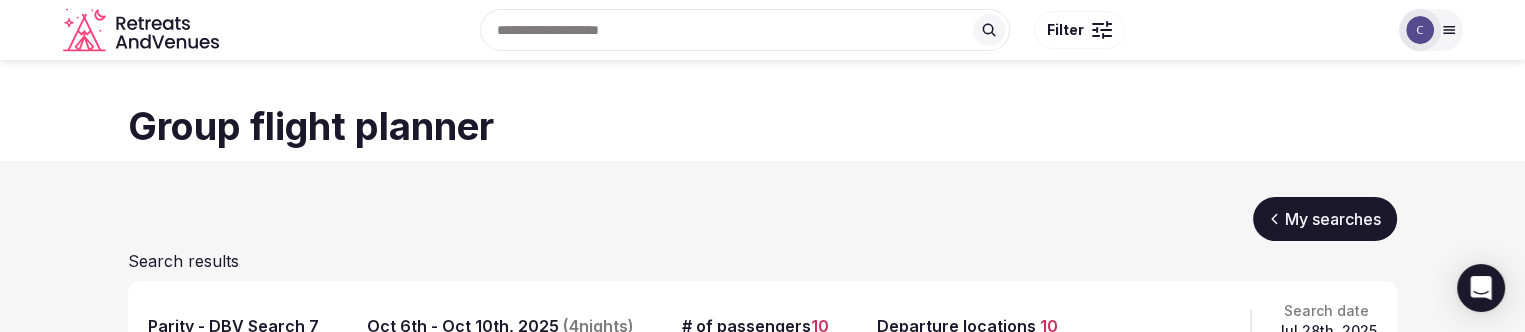 click on "Search results" at bounding box center [762, 261] 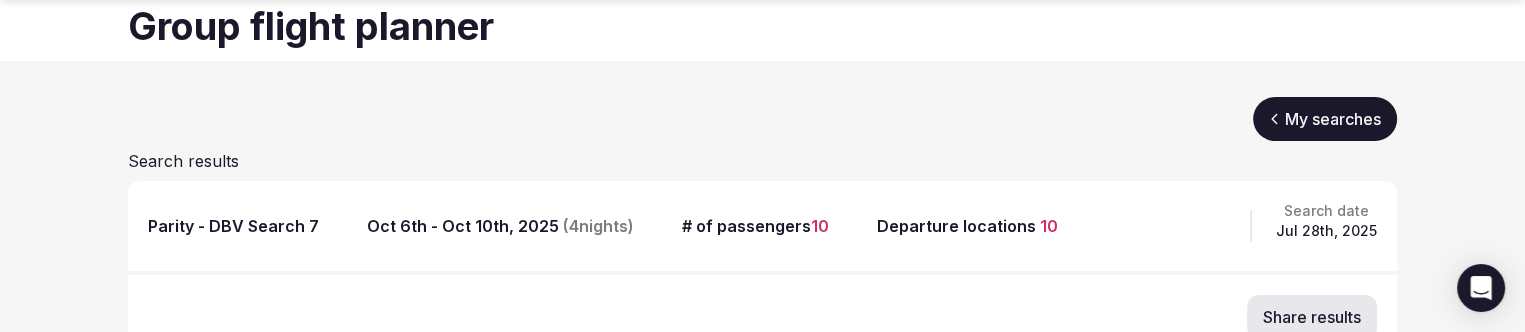 click on "Parity - DBV Search 7" at bounding box center [233, 226] 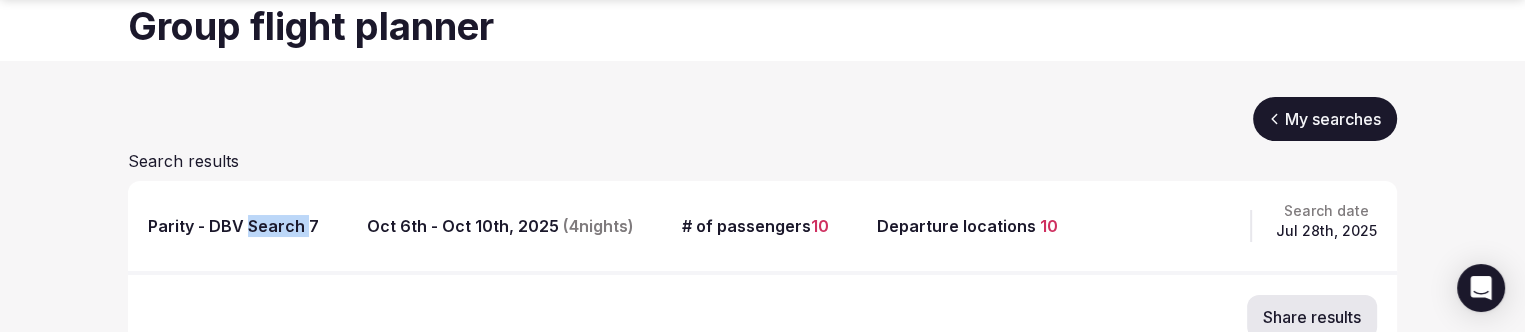 click on "Parity - DBV Search 7" at bounding box center (233, 226) 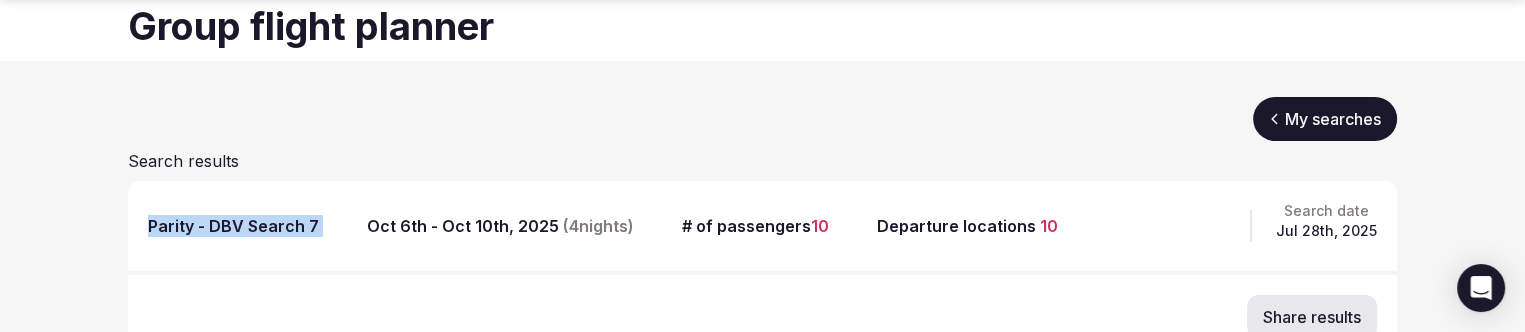 click on "Parity - DBV Search 7" at bounding box center (233, 226) 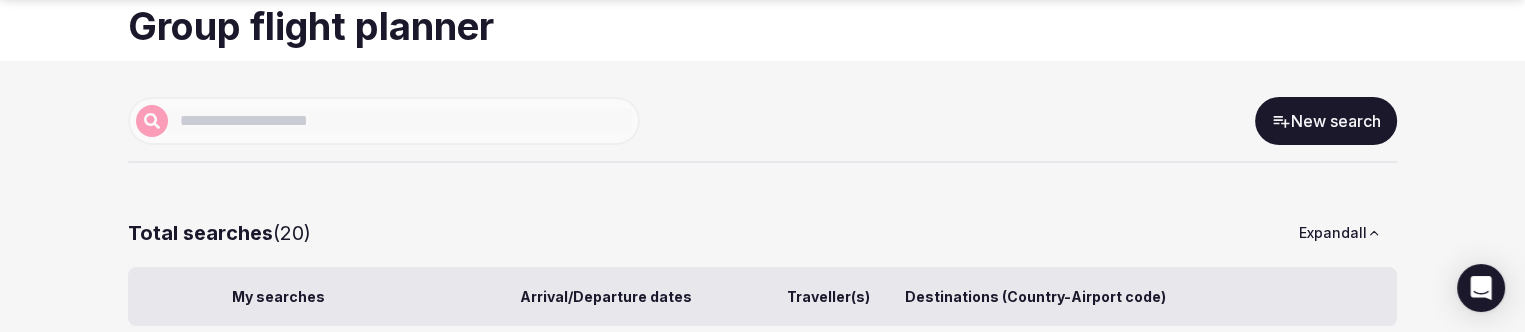 click on "New search" at bounding box center (1326, 121) 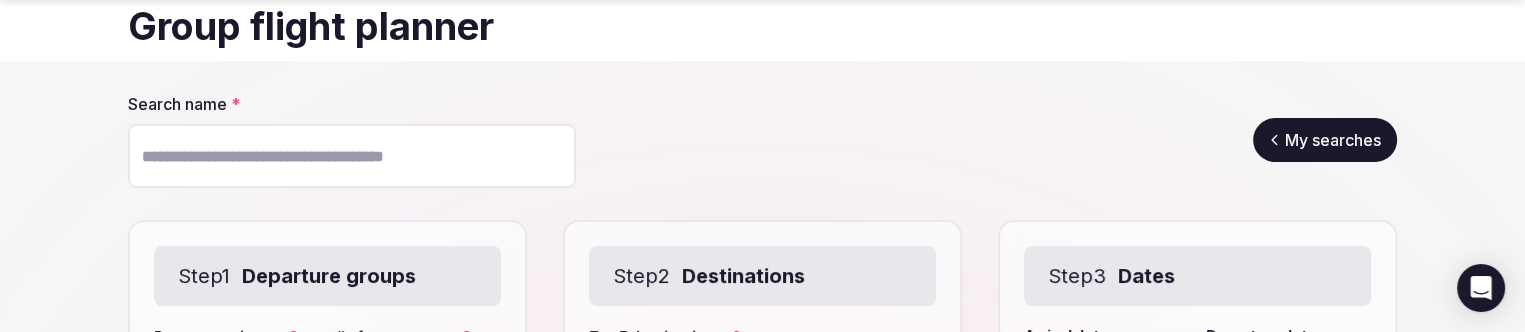 click on "Search name *" at bounding box center [352, 156] 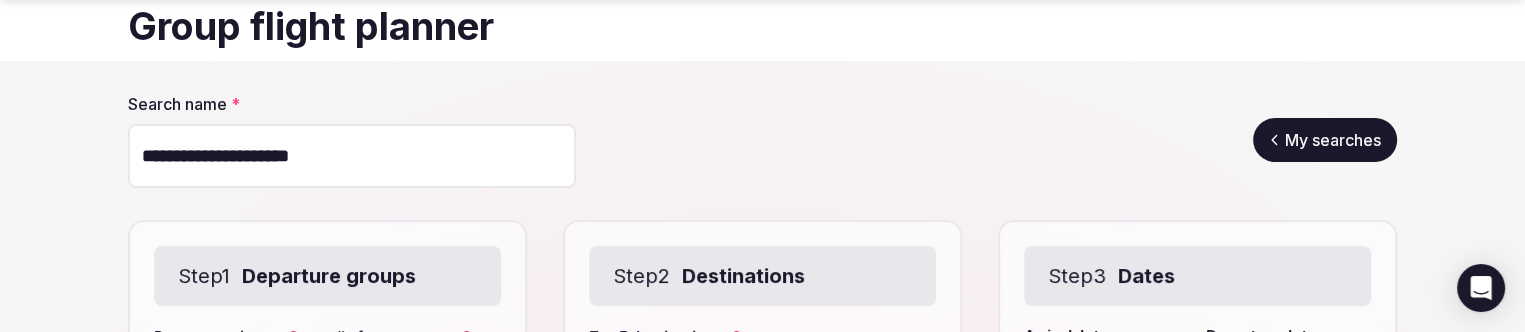 click on "**********" at bounding box center (352, 156) 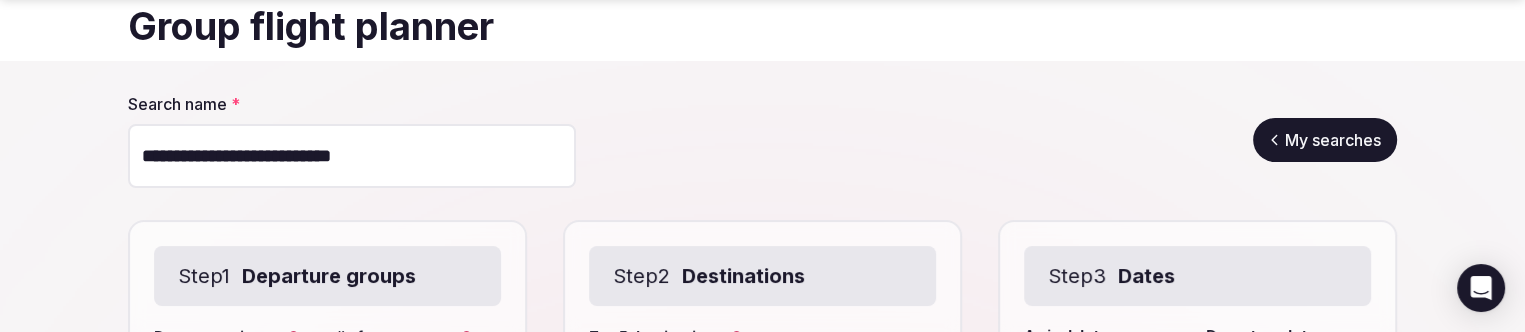 click on "**********" at bounding box center (352, 156) 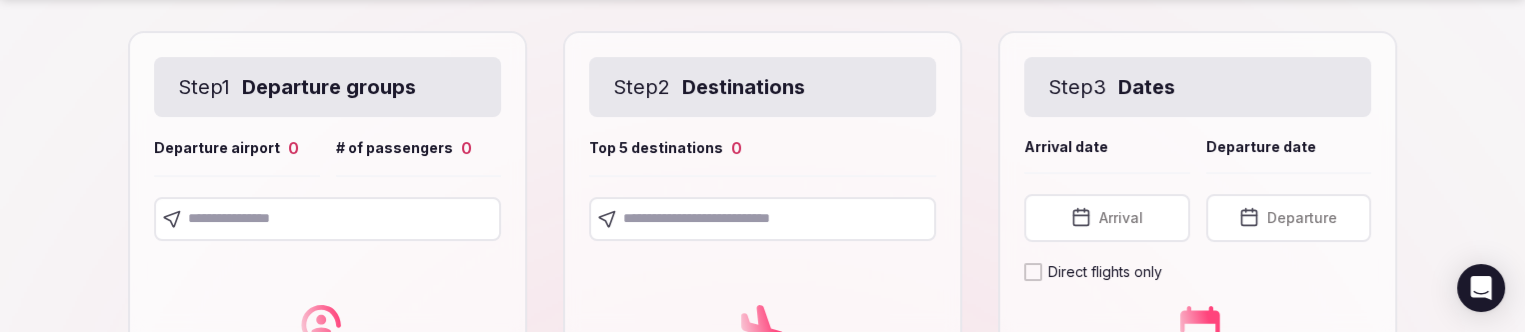 scroll, scrollTop: 300, scrollLeft: 0, axis: vertical 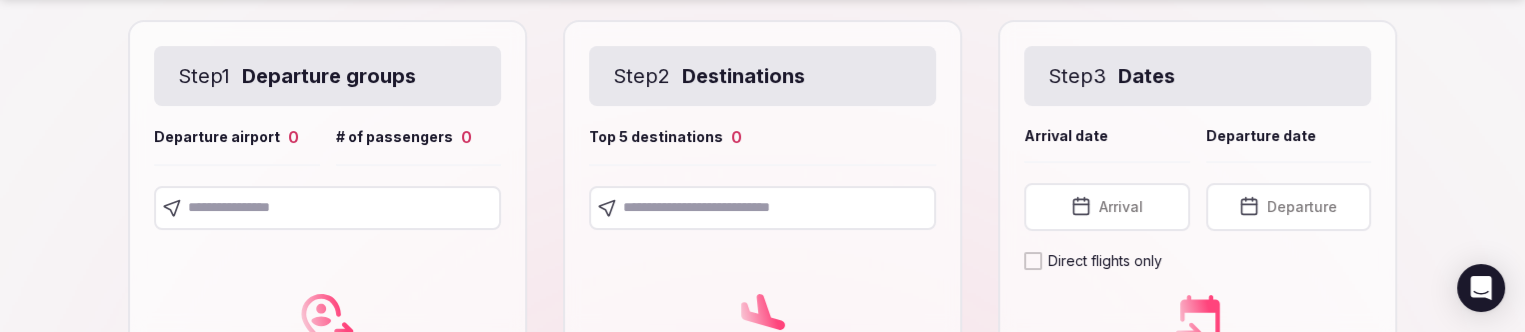 type on "**********" 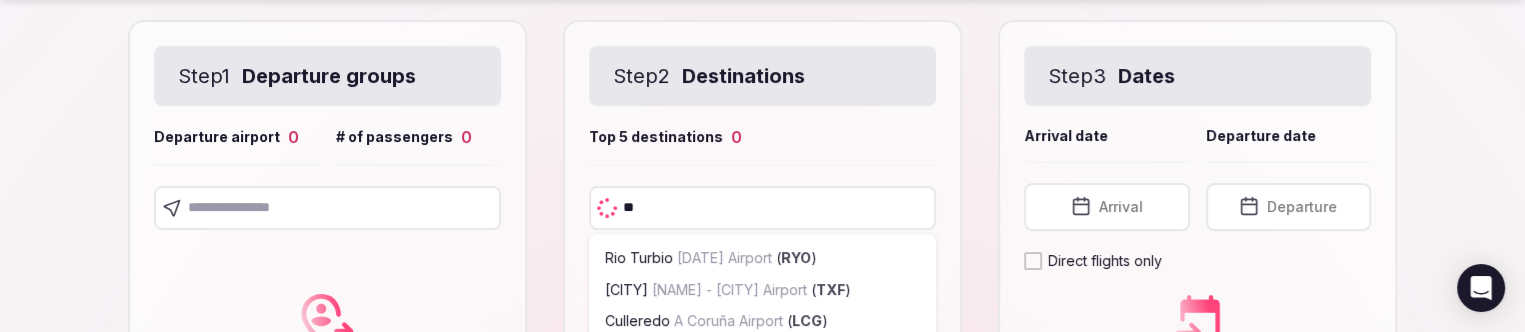 type on "***" 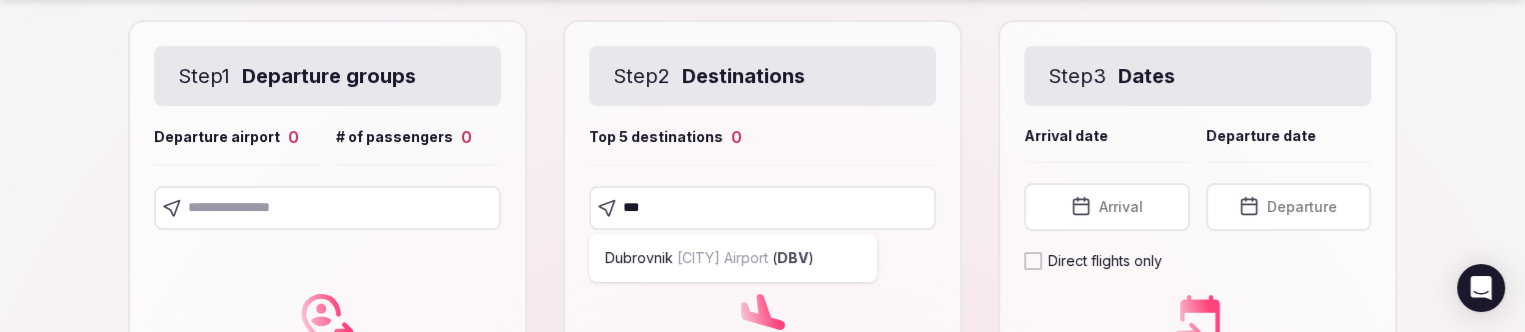 type 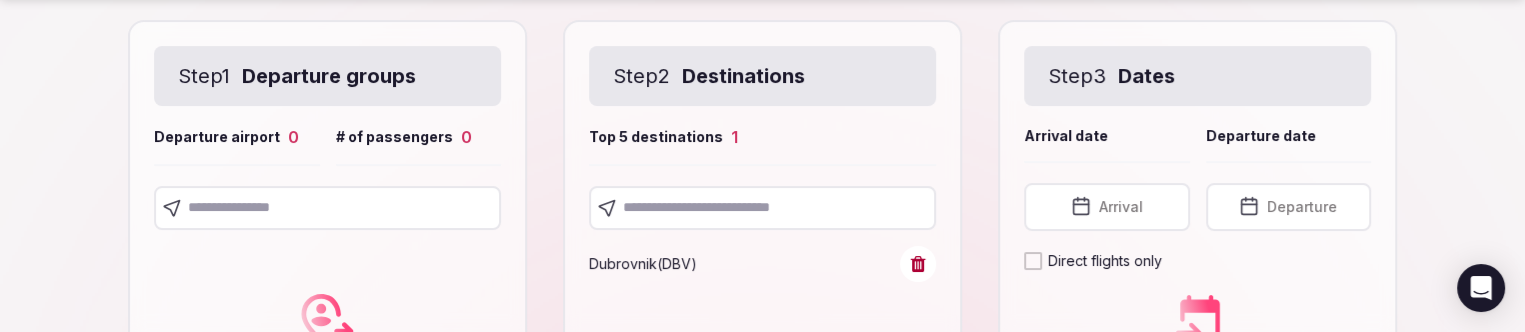 click on "Arrival" at bounding box center [1121, 207] 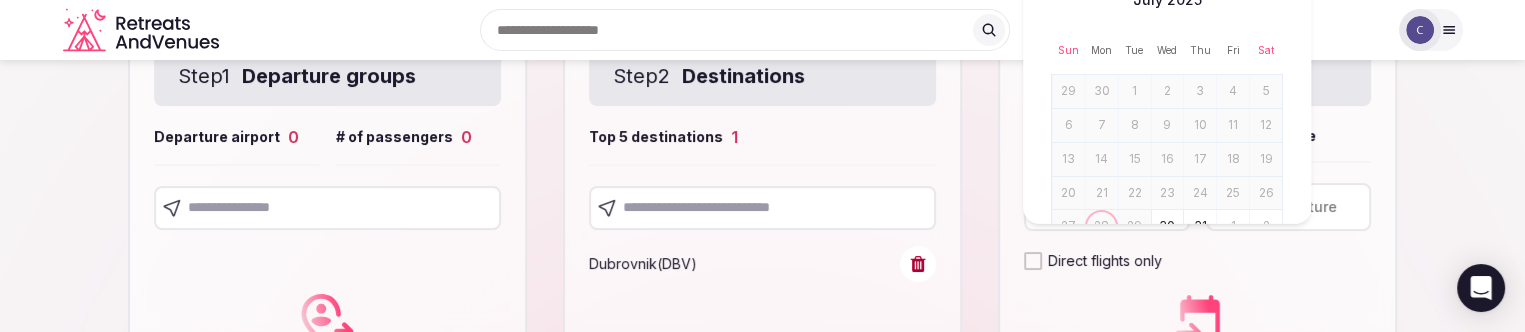 scroll, scrollTop: 100, scrollLeft: 0, axis: vertical 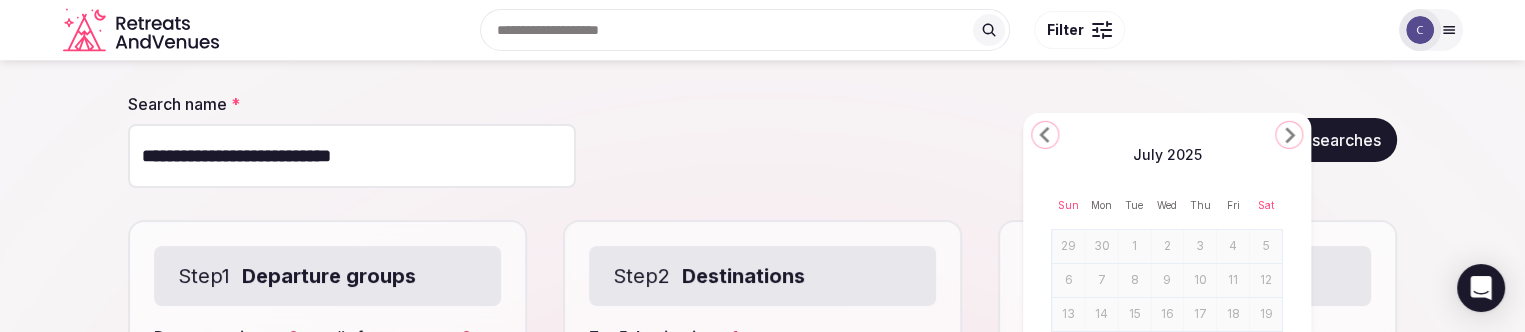click 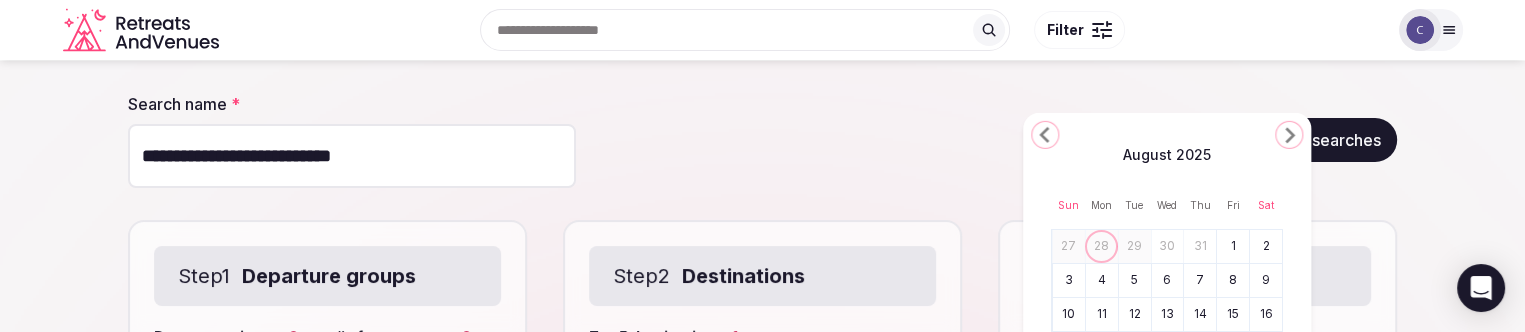 click 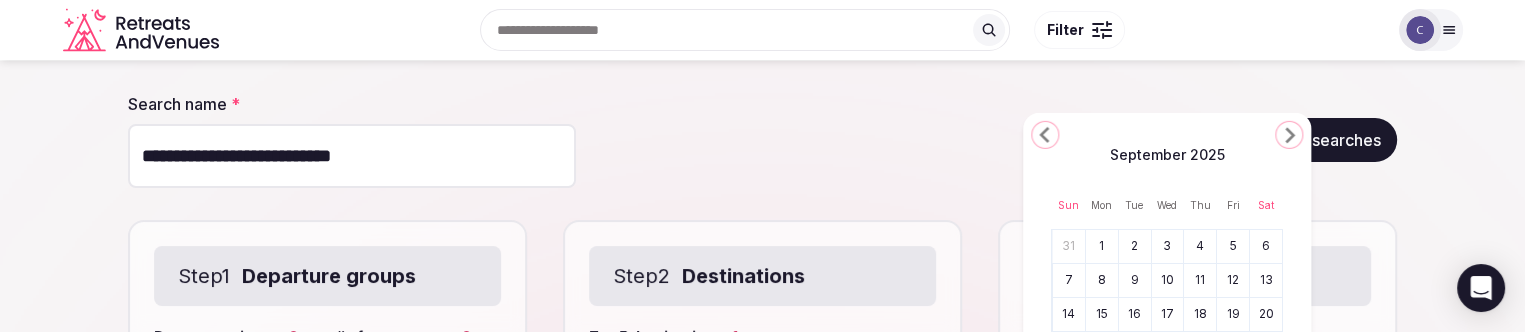click 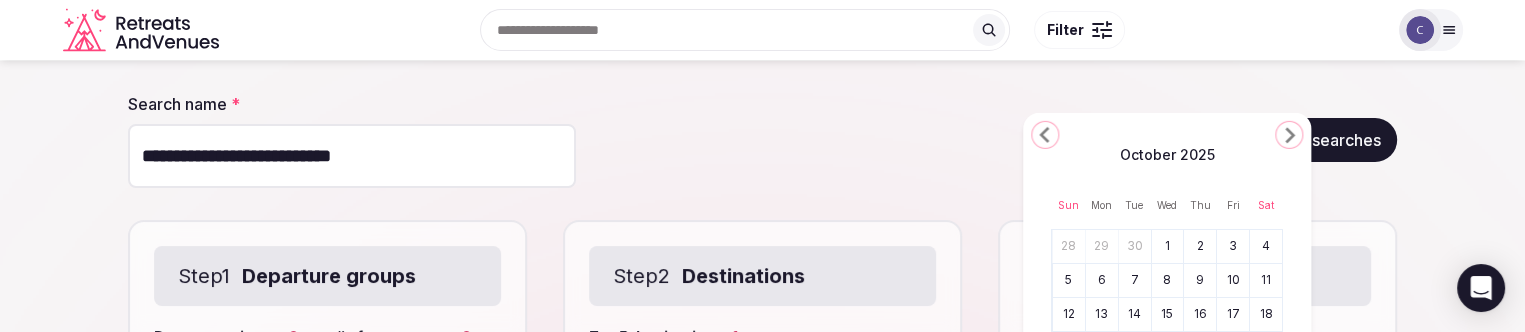 click 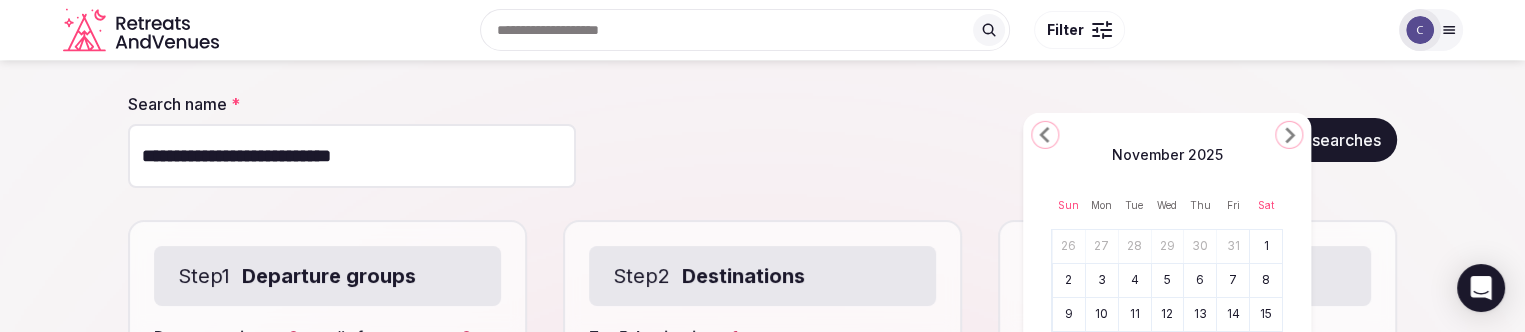 click on "3" at bounding box center [1102, 280] 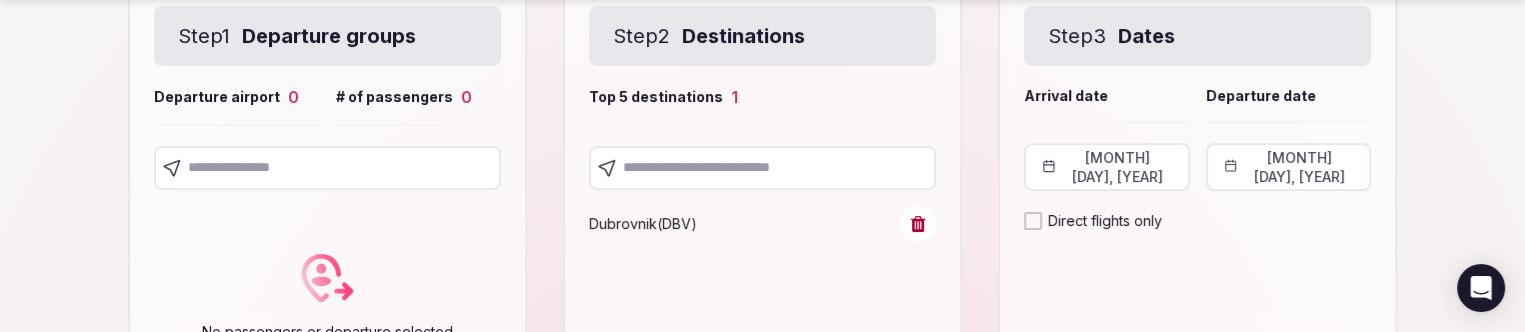 scroll, scrollTop: 440, scrollLeft: 0, axis: vertical 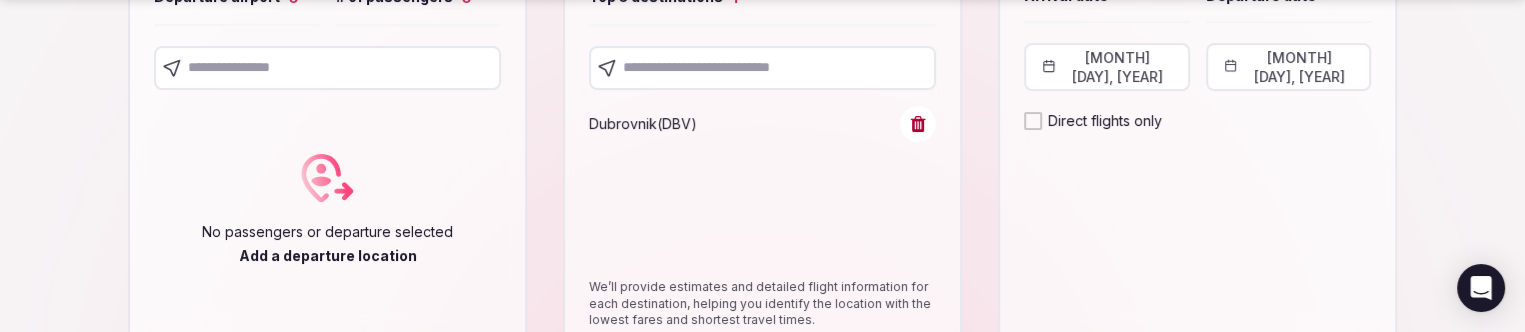 click on "November 2nd, 2025" at bounding box center [1289, 67] 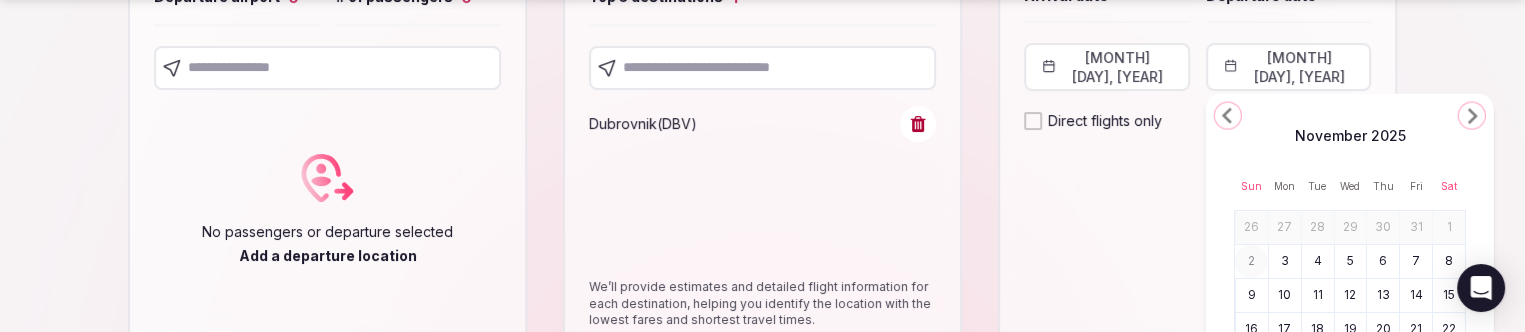 click on "7" at bounding box center (1416, 260) 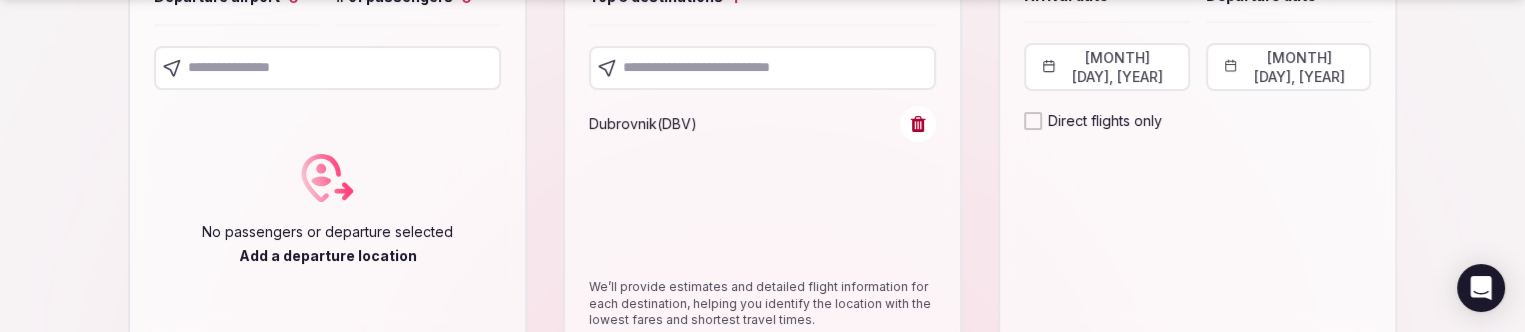 click at bounding box center (327, 68) 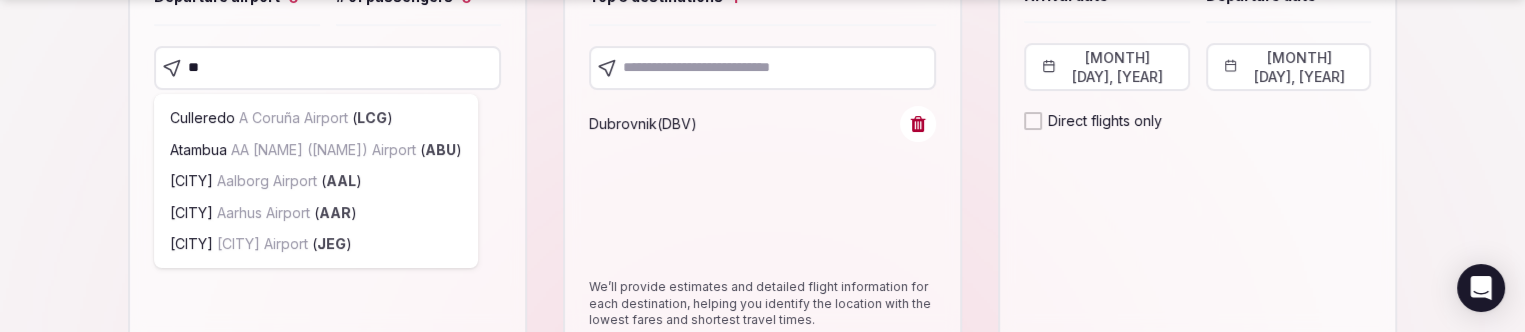 type on "***" 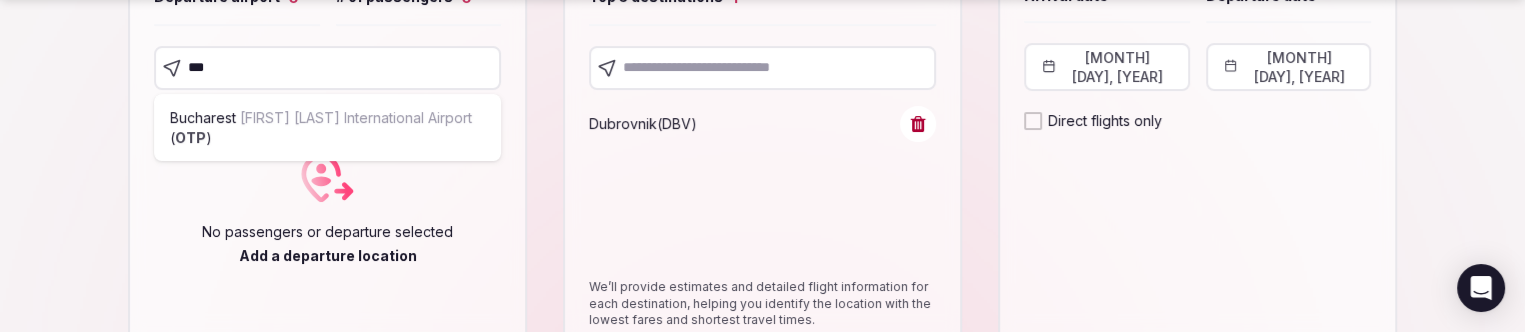 scroll, scrollTop: 320, scrollLeft: 0, axis: vertical 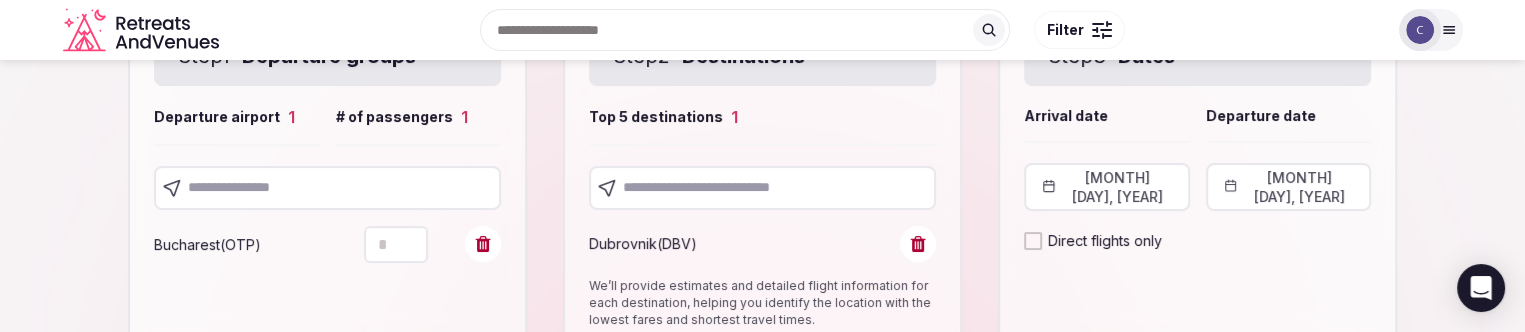 click at bounding box center [327, 188] 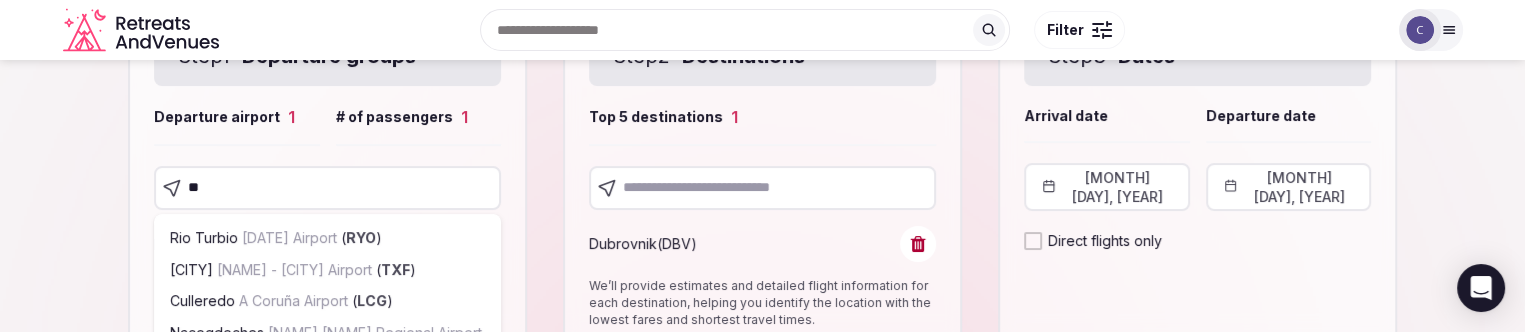 type on "***" 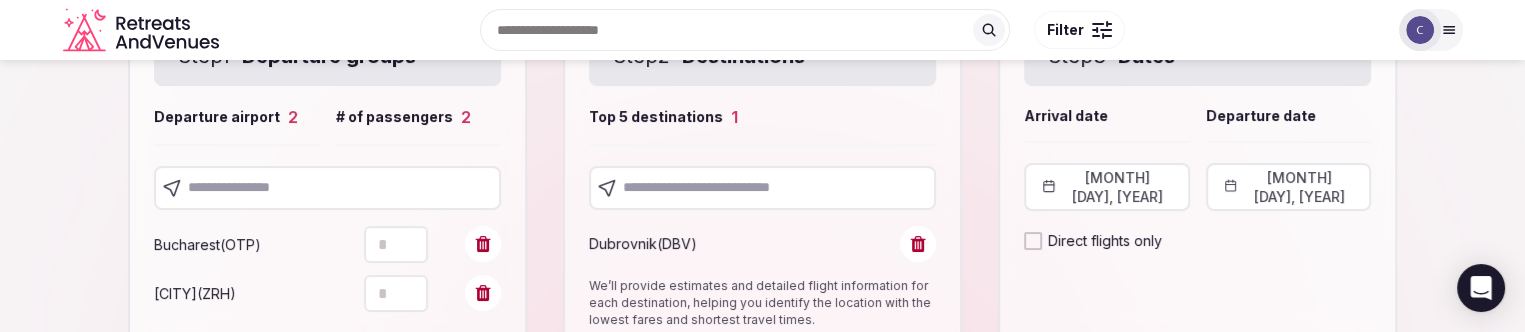 click at bounding box center [327, 188] 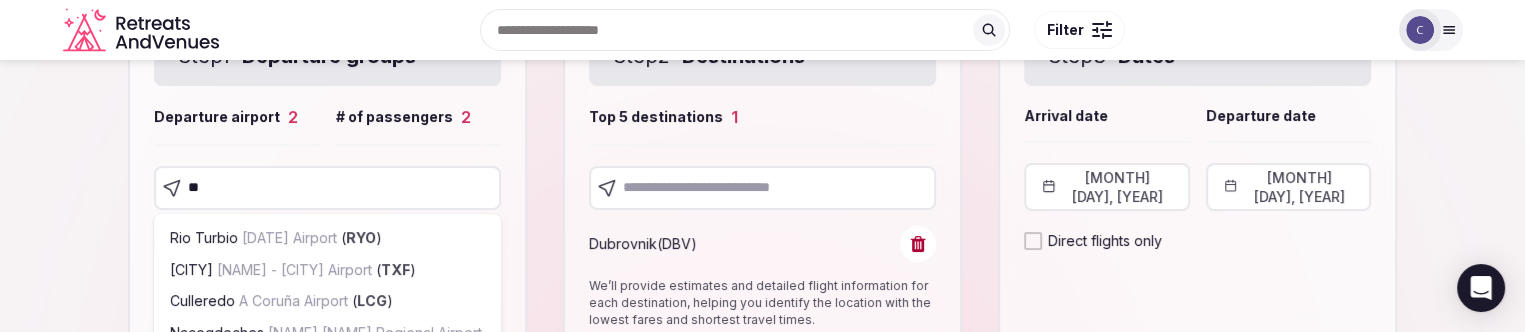 type on "***" 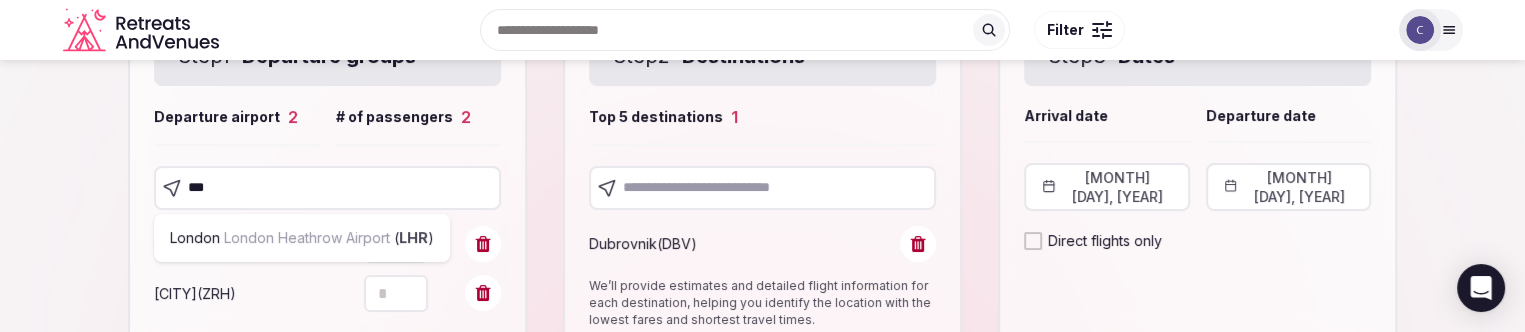 scroll, scrollTop: 356, scrollLeft: 0, axis: vertical 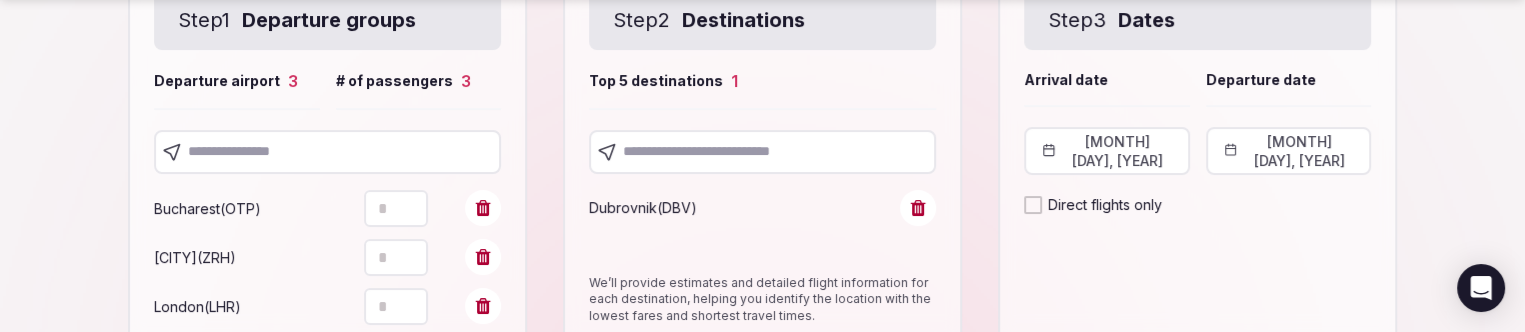 click at bounding box center [327, 152] 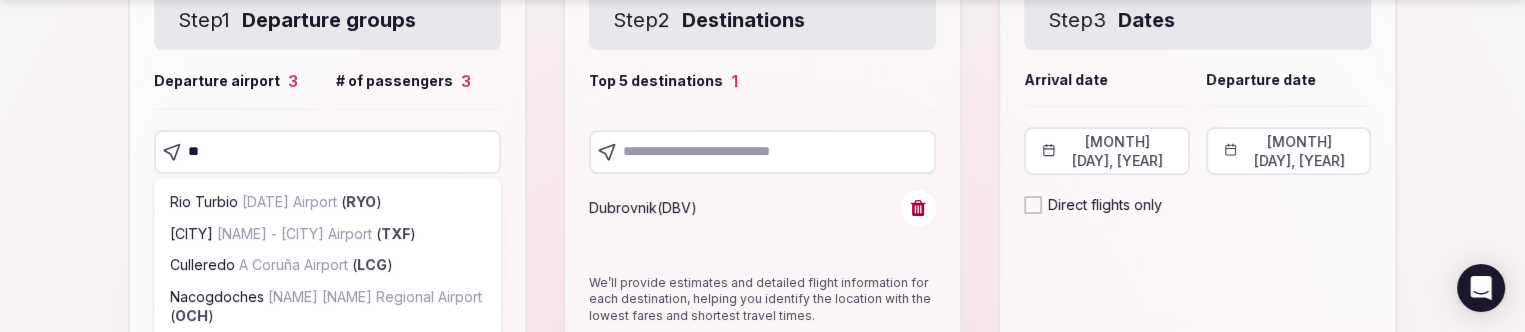 type on "***" 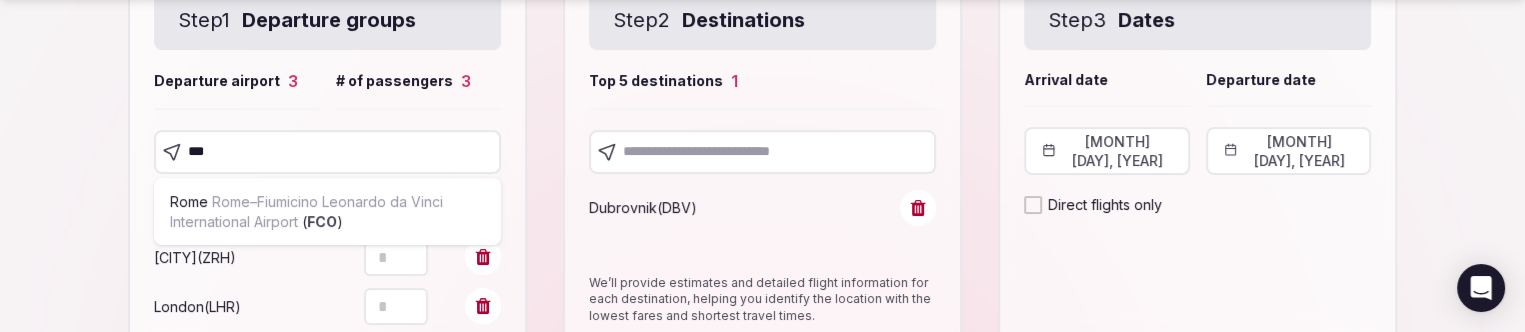 scroll, scrollTop: 407, scrollLeft: 0, axis: vertical 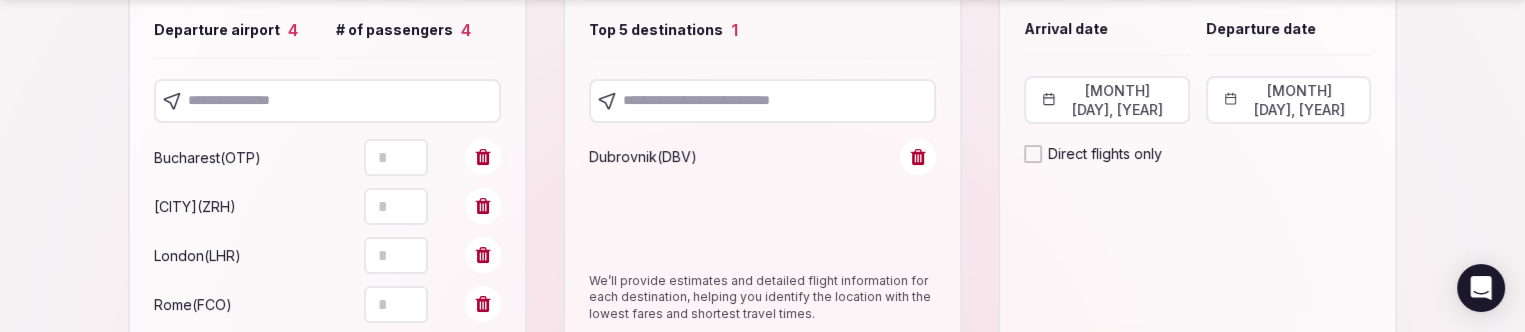 click at bounding box center (327, 101) 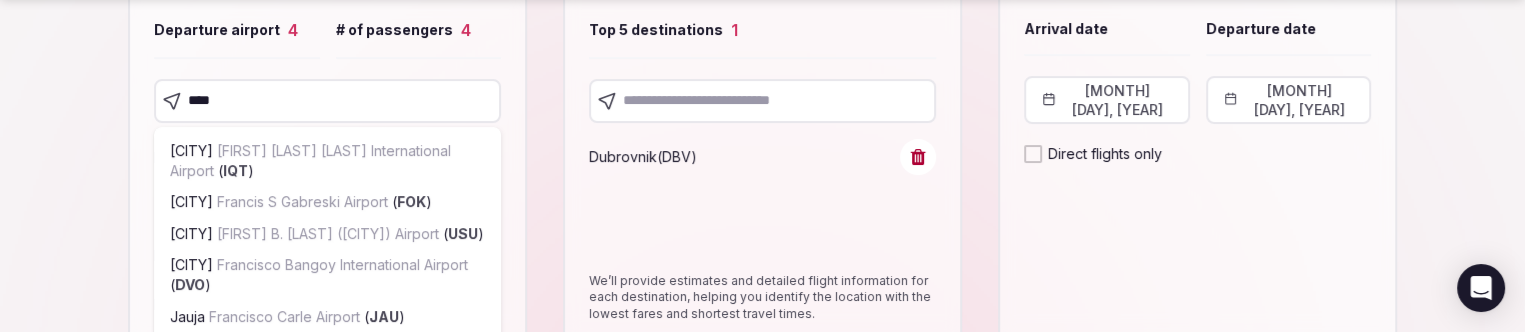 type on "*****" 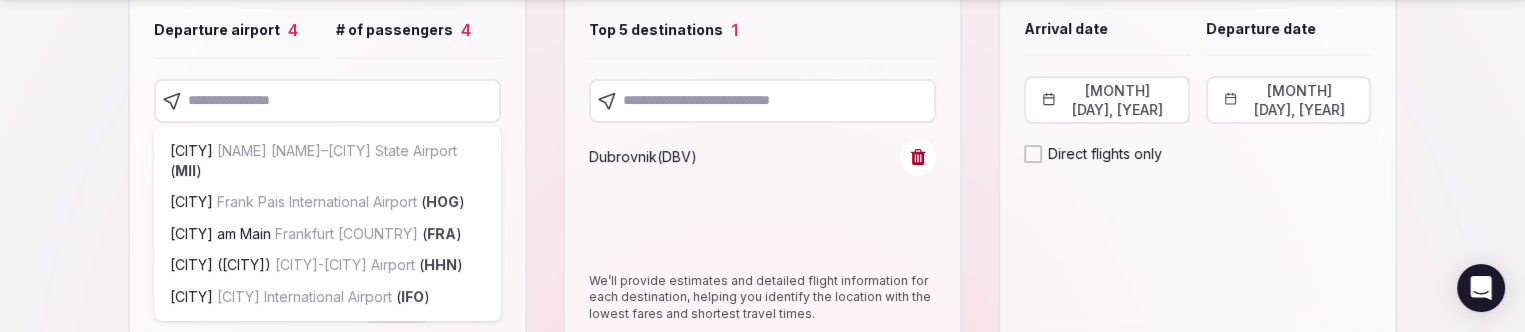 scroll, scrollTop: 457, scrollLeft: 0, axis: vertical 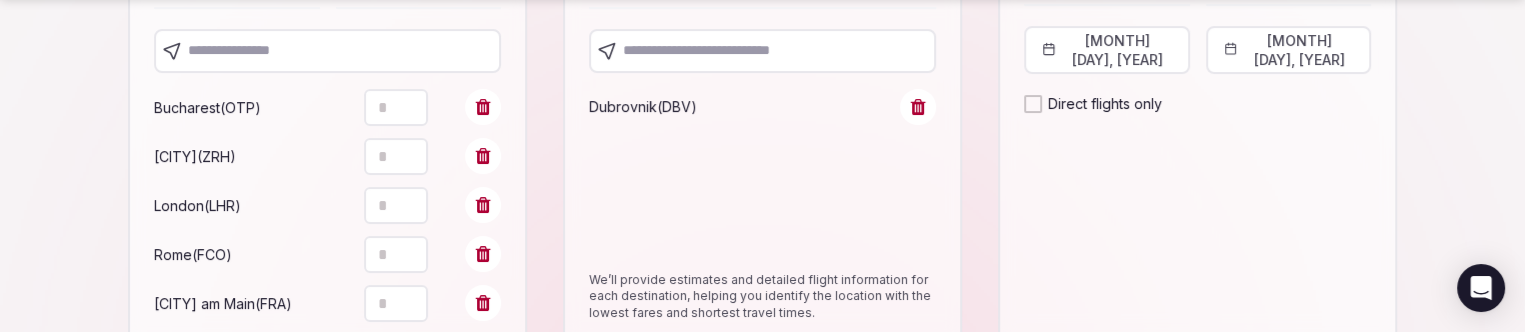click at bounding box center (327, 51) 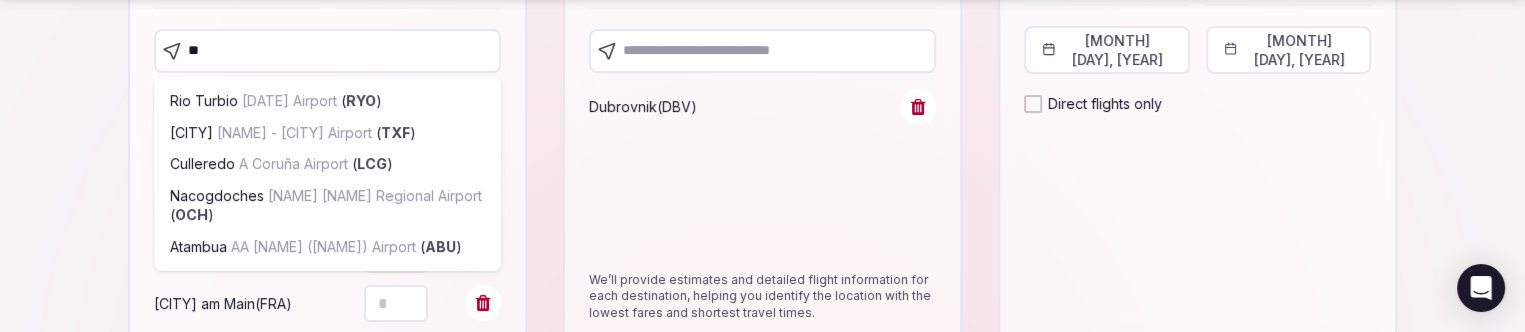 type on "***" 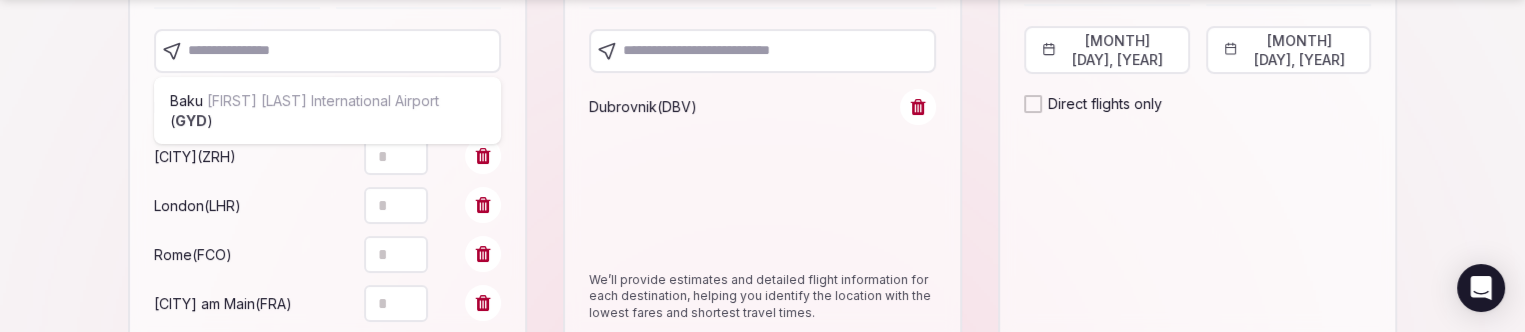 scroll, scrollTop: 508, scrollLeft: 0, axis: vertical 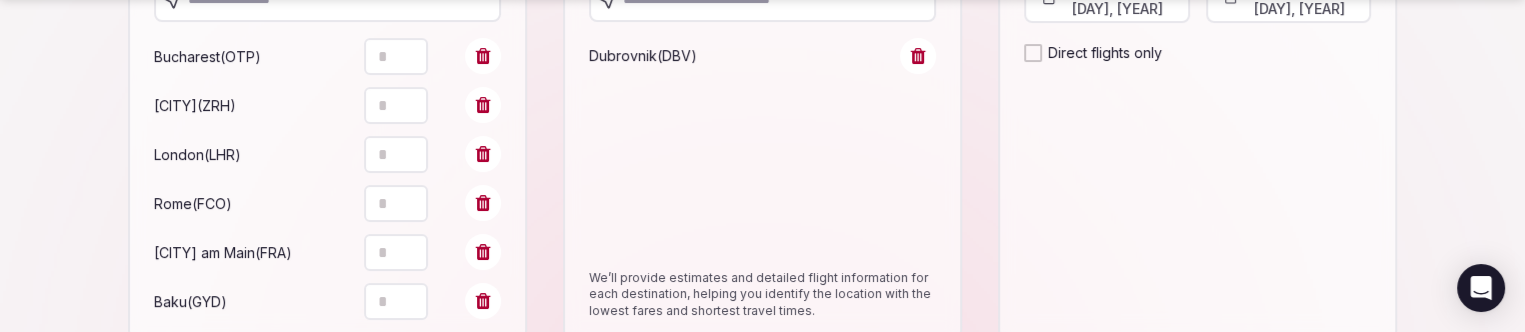 click on "Search Popular Destinations Toscana, Italy Riviera Maya, Mexico Indonesia, Bali California, USA New York, USA Napa Valley, USA Beja, Portugal Canarias, Spain Filter" at bounding box center [807, -30] 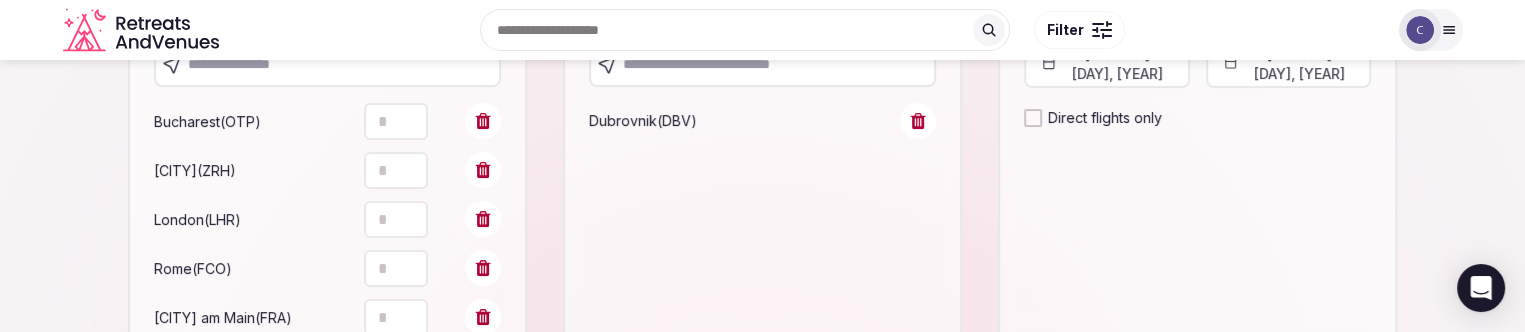 scroll, scrollTop: 408, scrollLeft: 0, axis: vertical 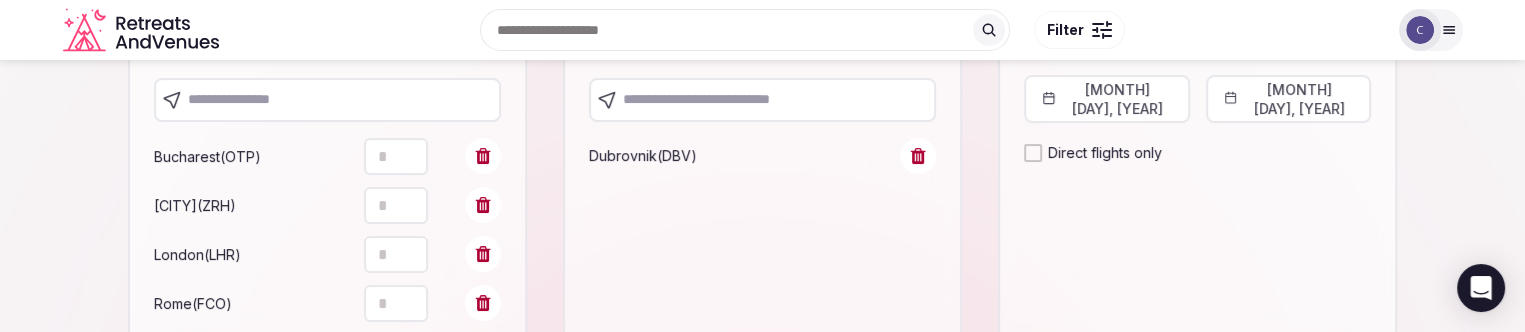 click at bounding box center (327, 100) 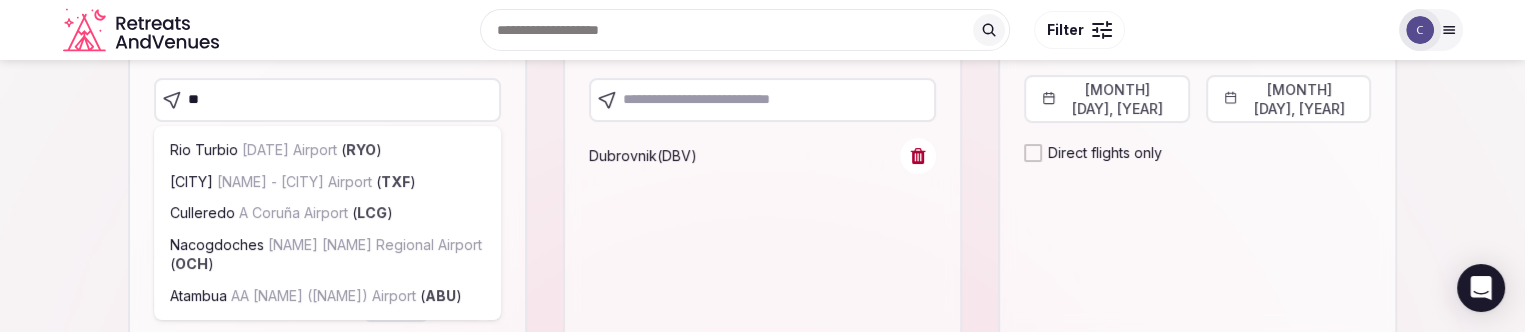 type on "***" 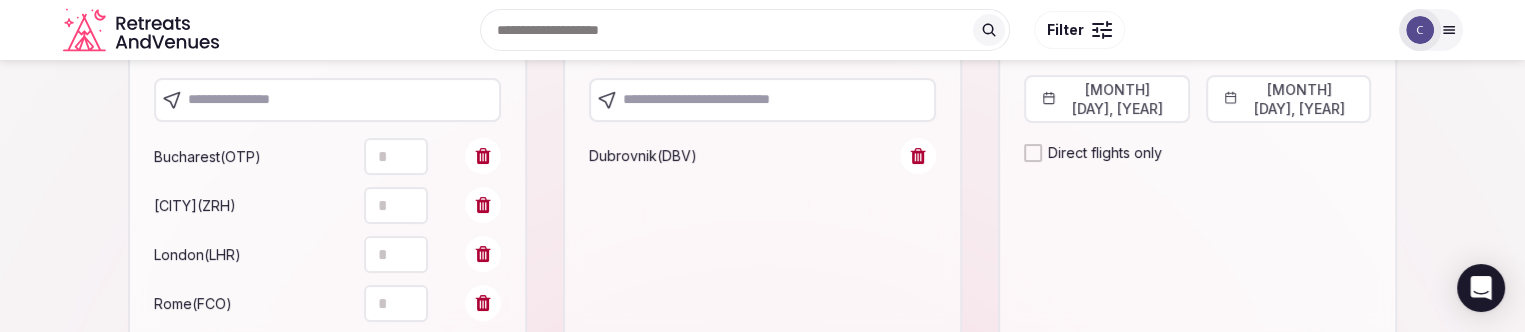 click at bounding box center (327, 100) 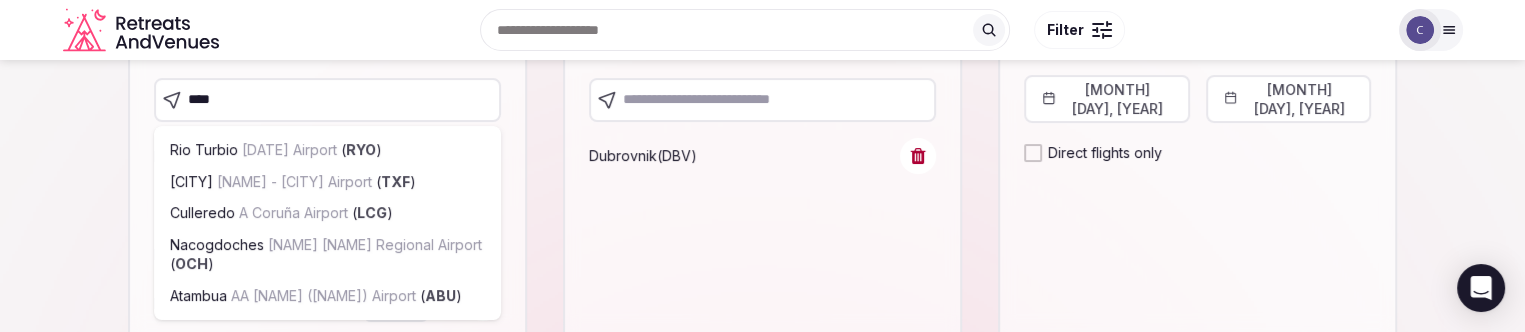 type on "*****" 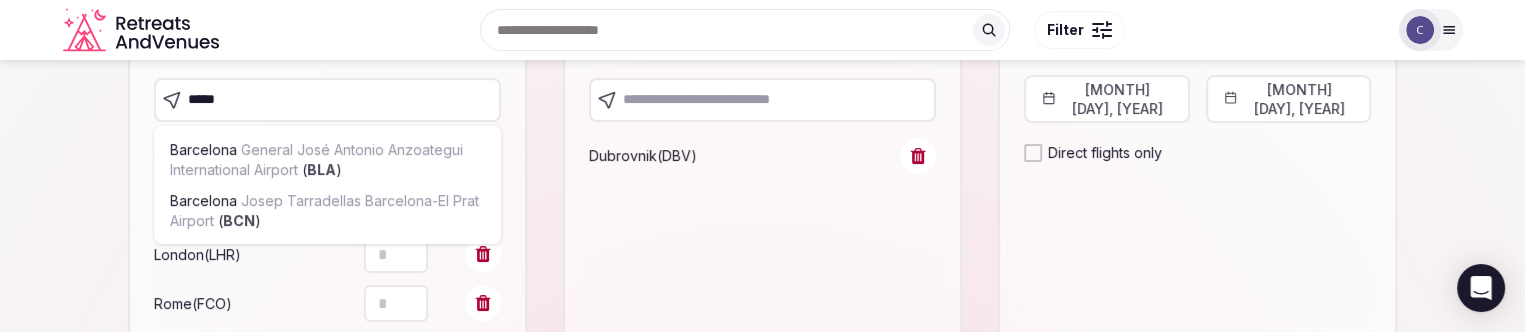 type 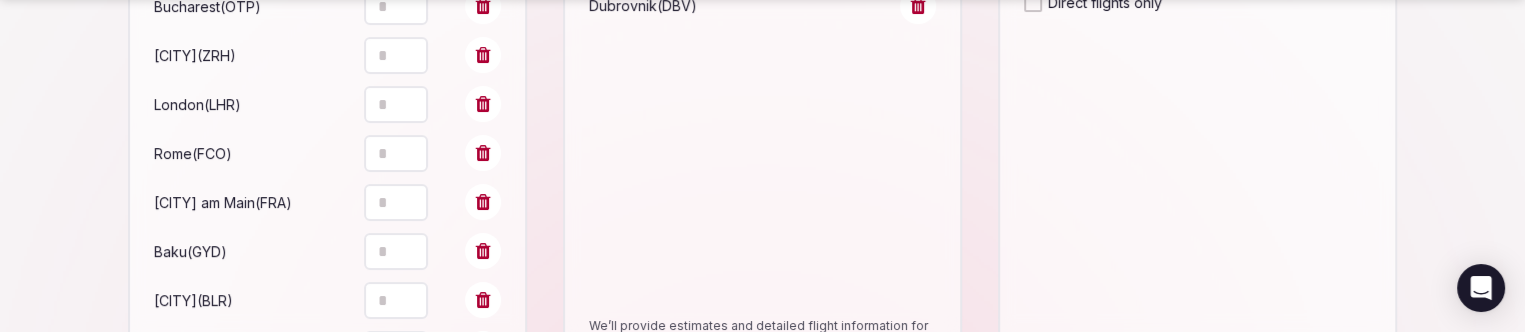 scroll, scrollTop: 708, scrollLeft: 0, axis: vertical 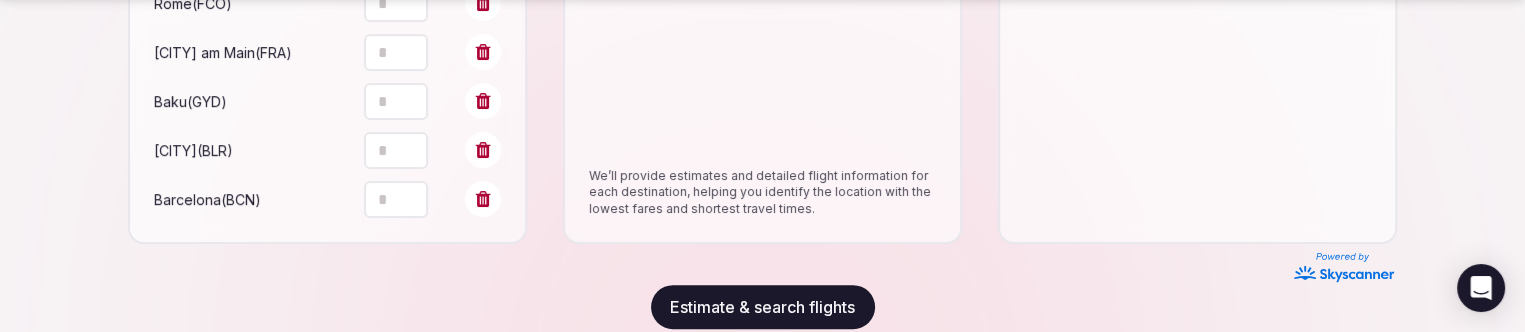 click 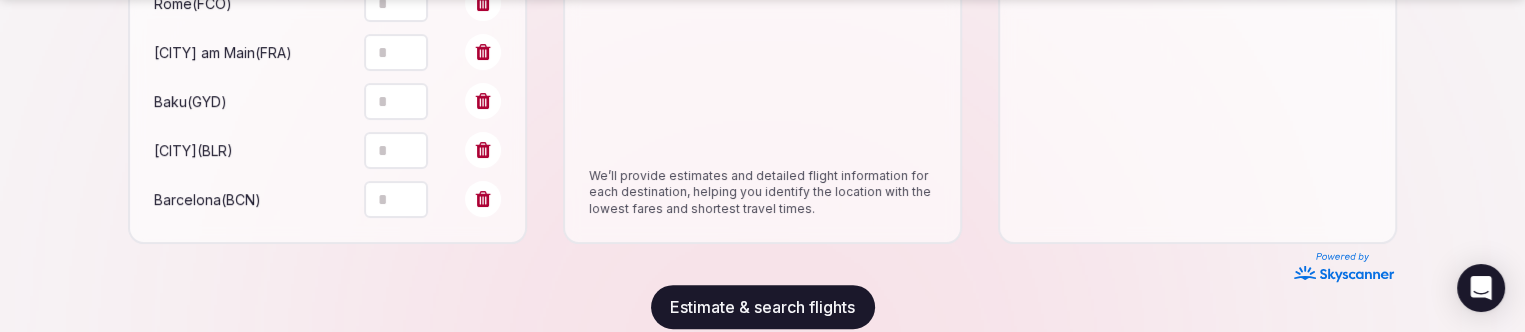 type on "*" 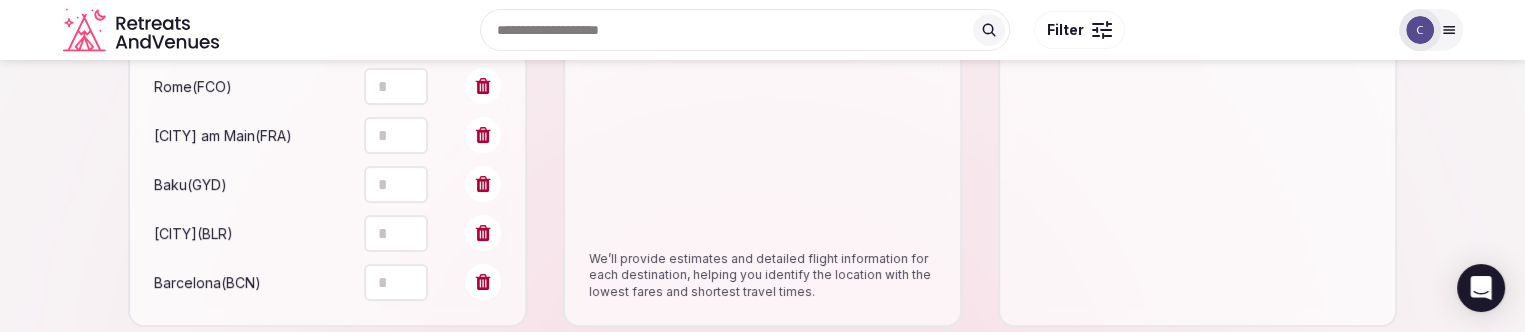 scroll, scrollTop: 408, scrollLeft: 0, axis: vertical 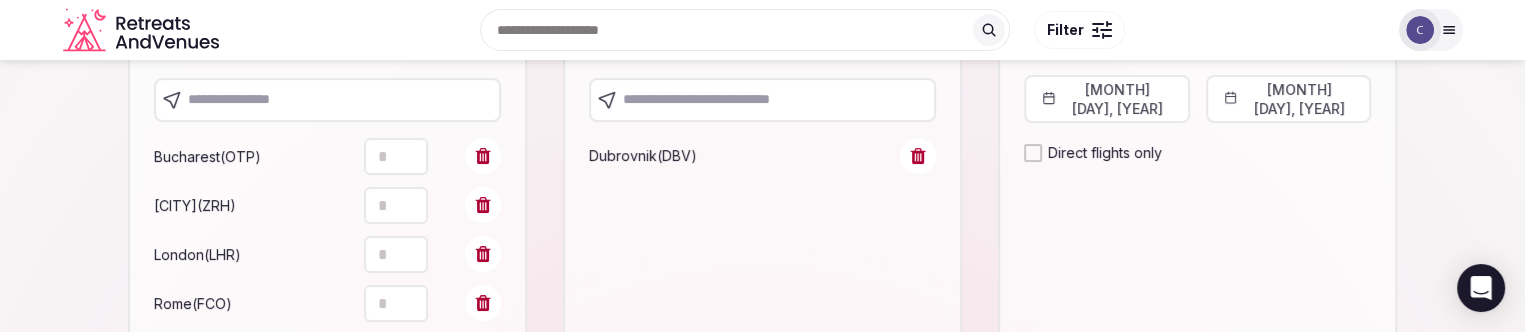 click at bounding box center (327, 100) 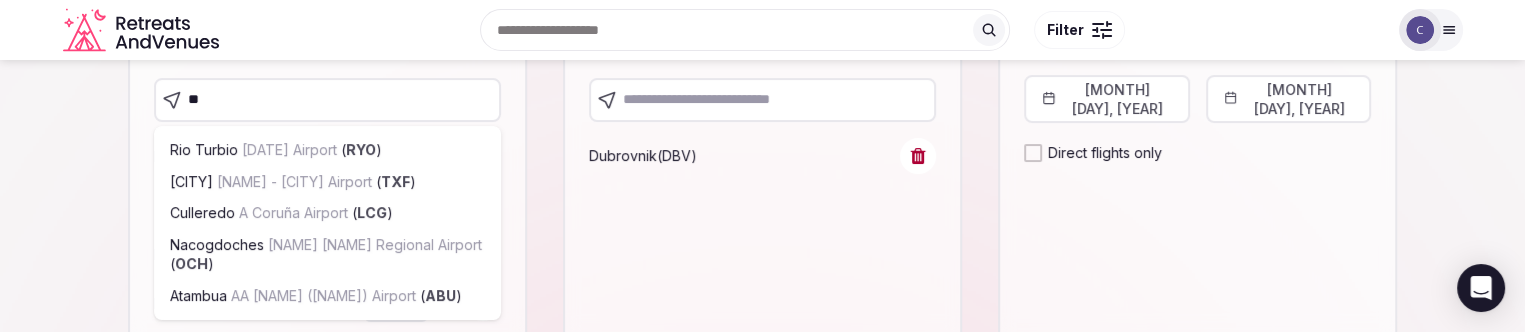 type on "***" 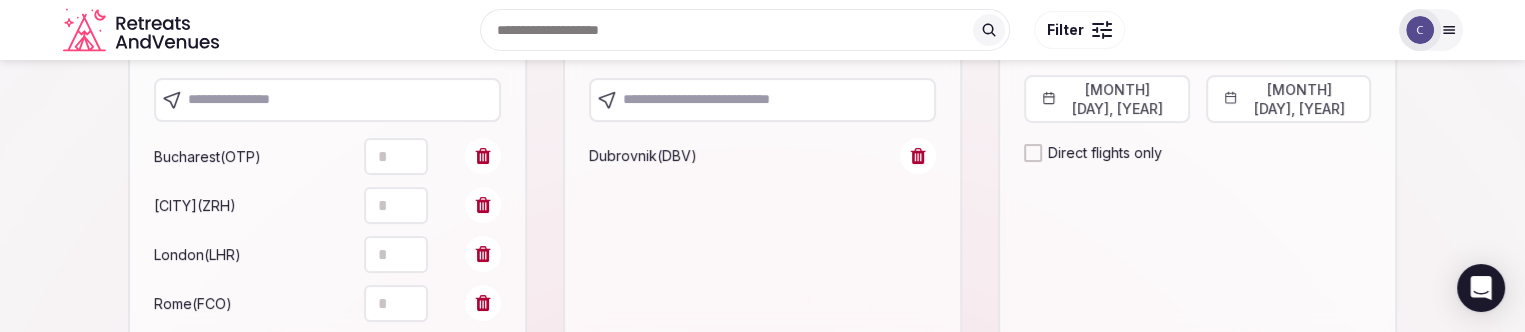 click at bounding box center (327, 100) 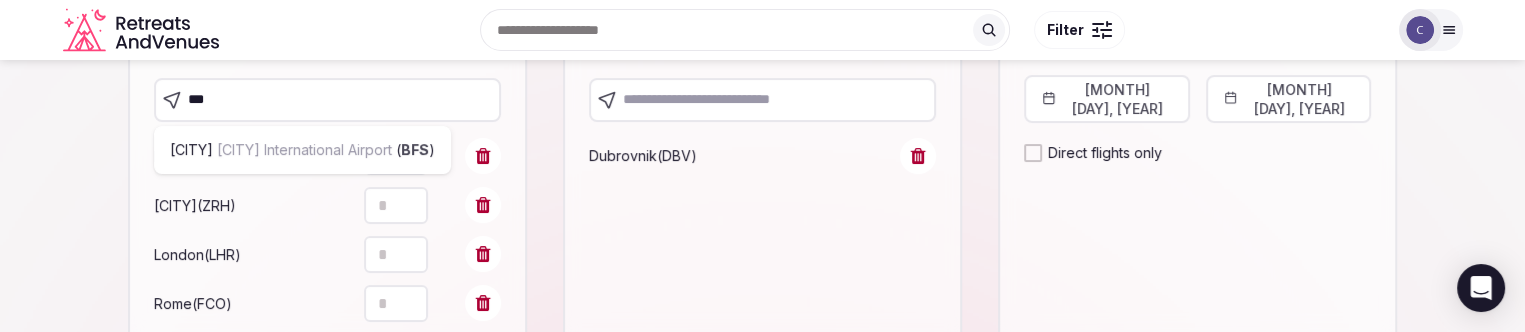 type on "***" 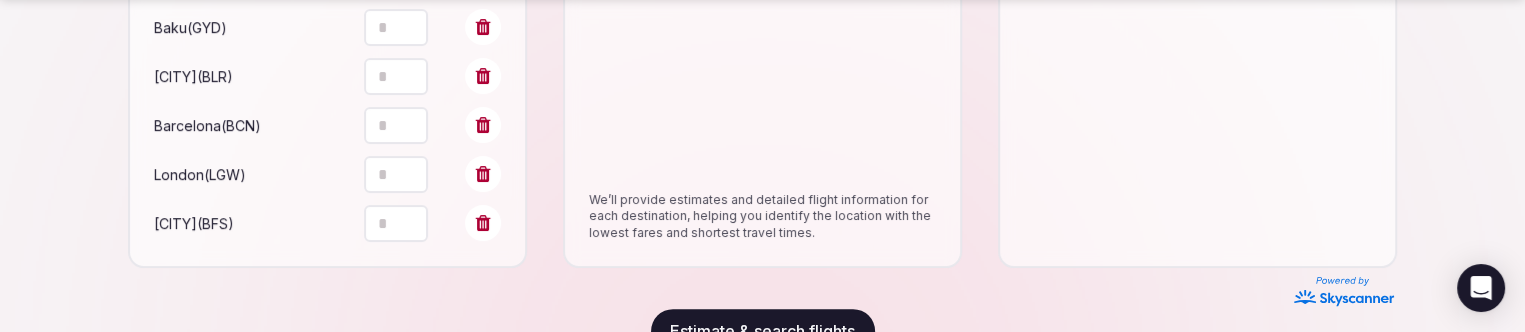 scroll, scrollTop: 848, scrollLeft: 0, axis: vertical 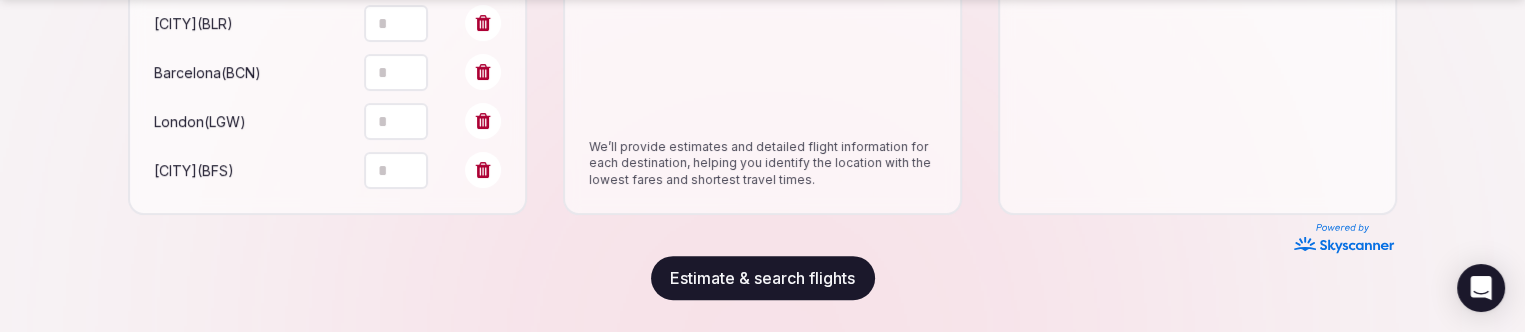 drag, startPoint x: 710, startPoint y: 273, endPoint x: 821, endPoint y: 303, distance: 114.982605 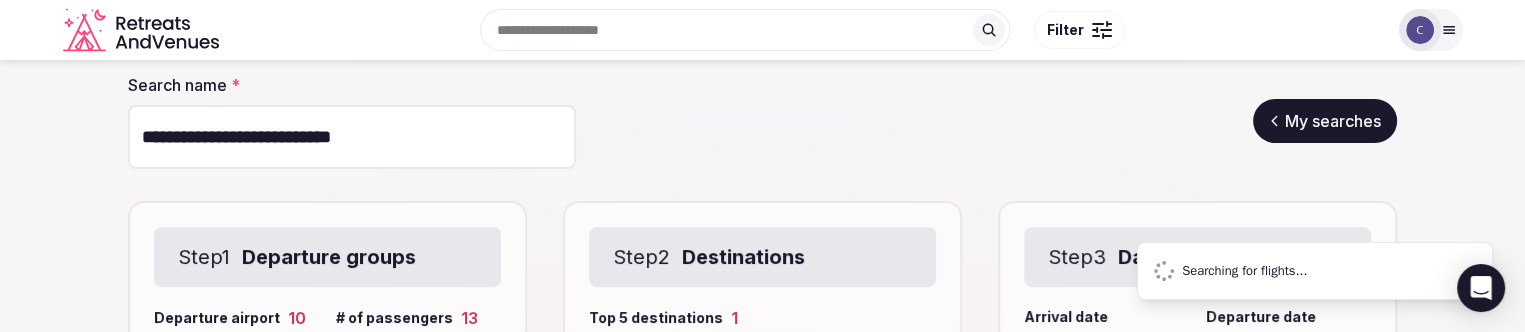 scroll, scrollTop: 0, scrollLeft: 0, axis: both 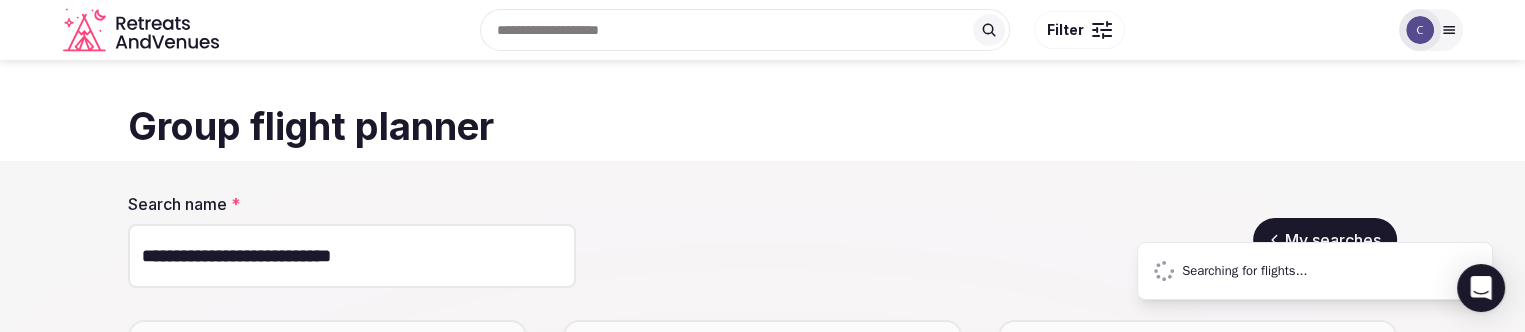 click on "**********" at bounding box center (352, 256) 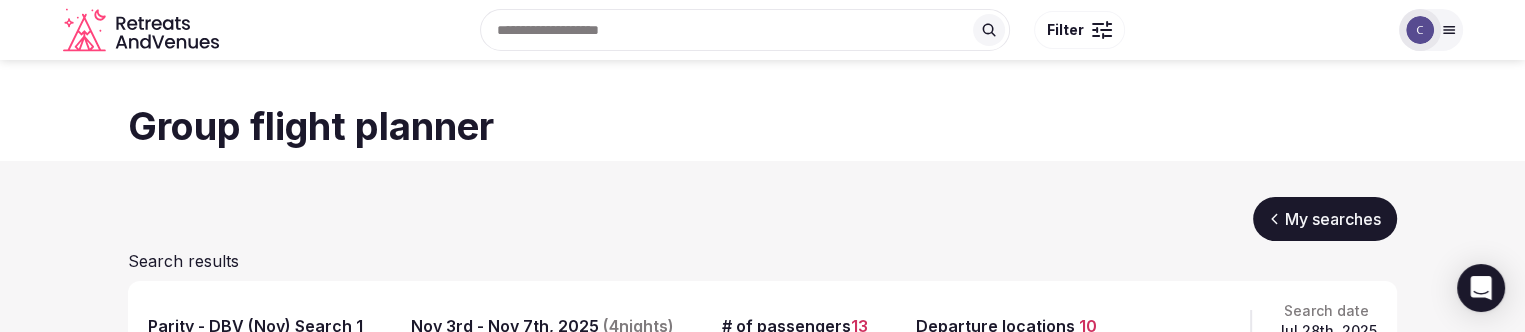 click on "My searches" at bounding box center (1325, 219) 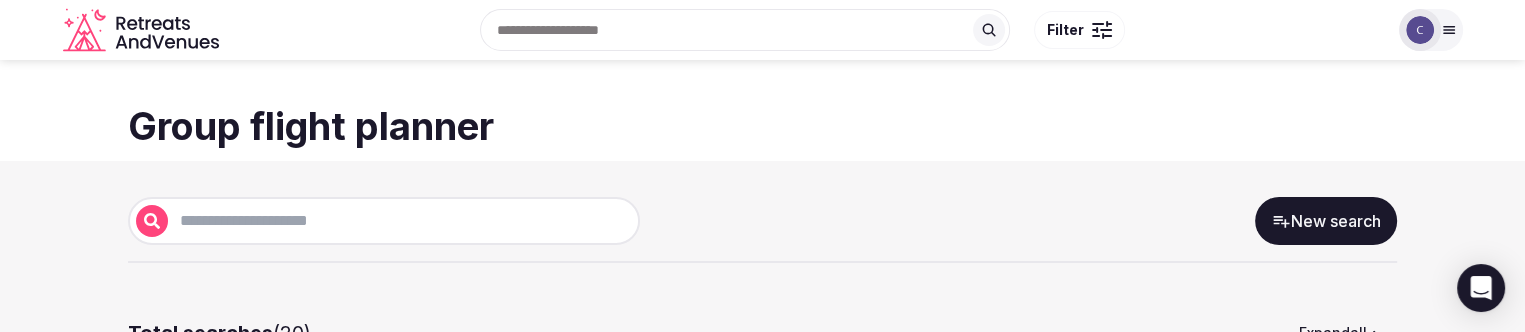 click on "New search" at bounding box center (1326, 221) 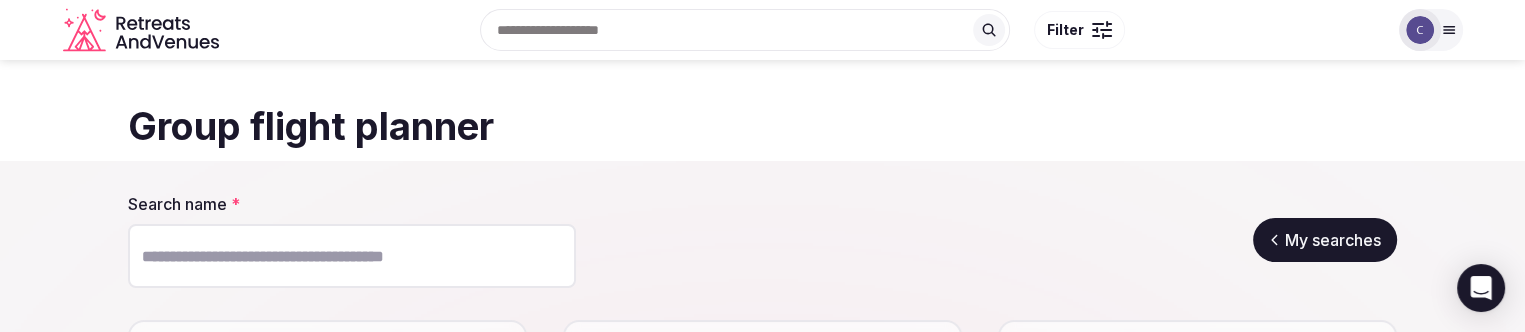click on "Search name *" at bounding box center (352, 256) 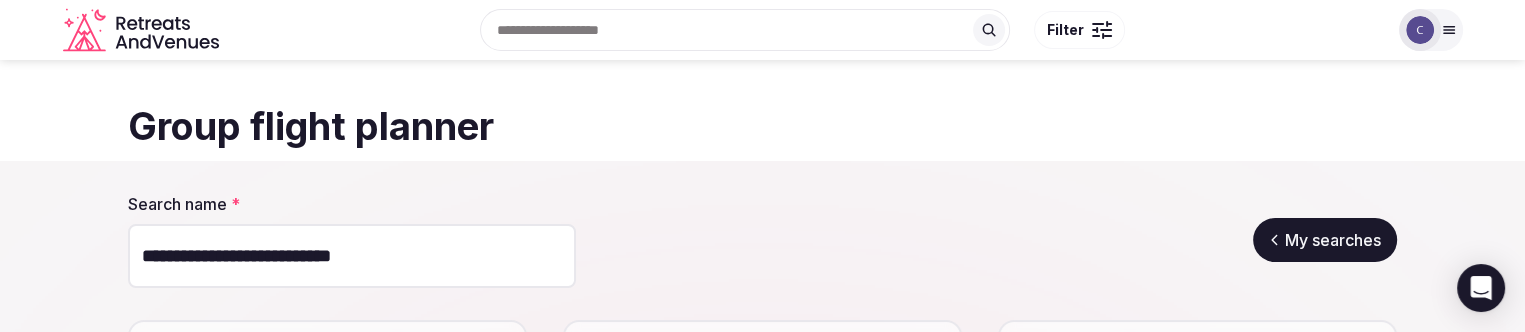 type on "**********" 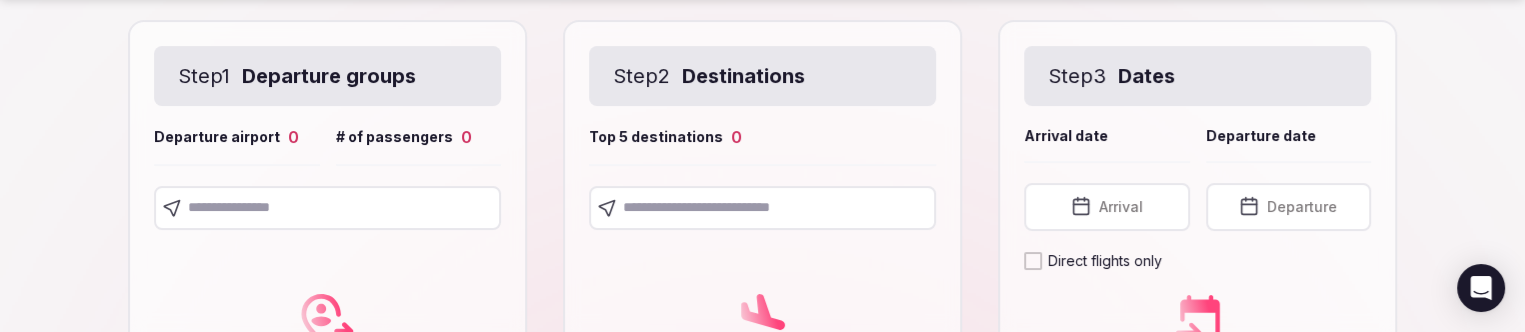 scroll, scrollTop: 400, scrollLeft: 0, axis: vertical 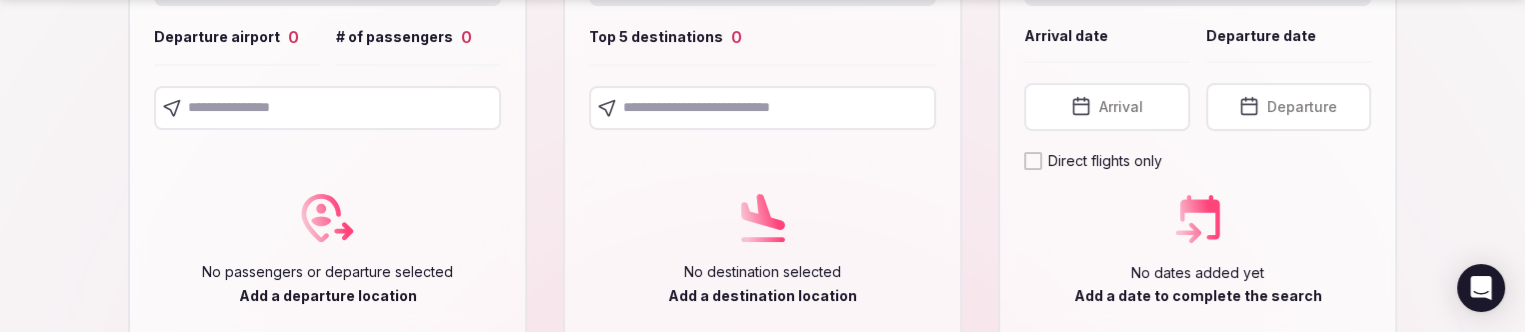 click at bounding box center [762, 108] 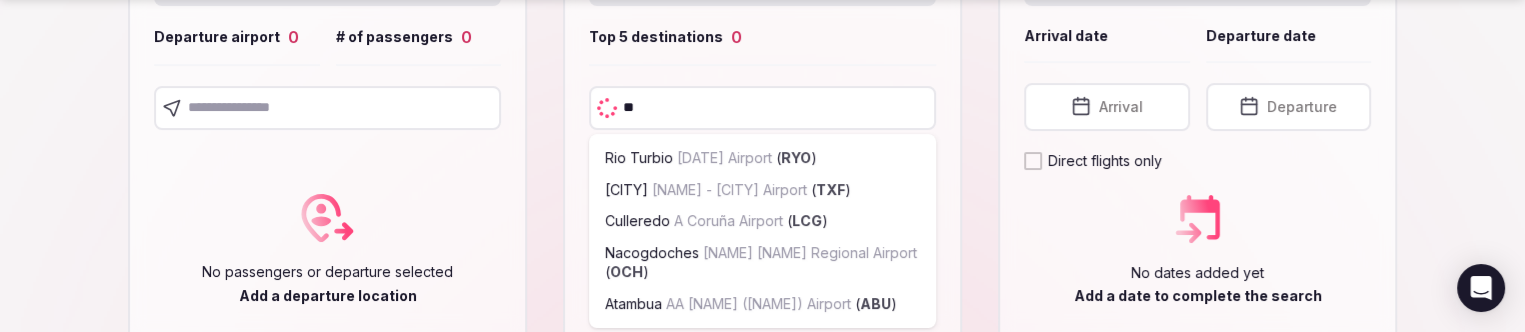 type on "***" 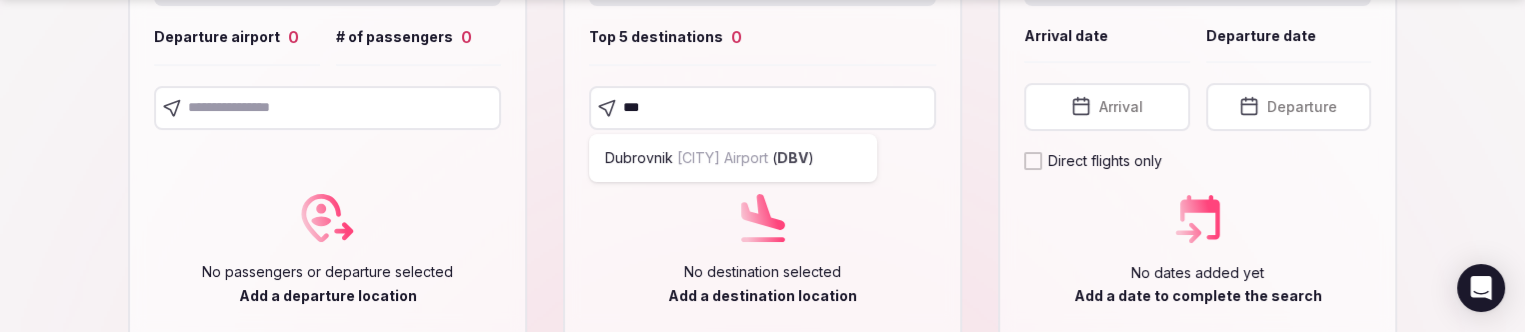 type 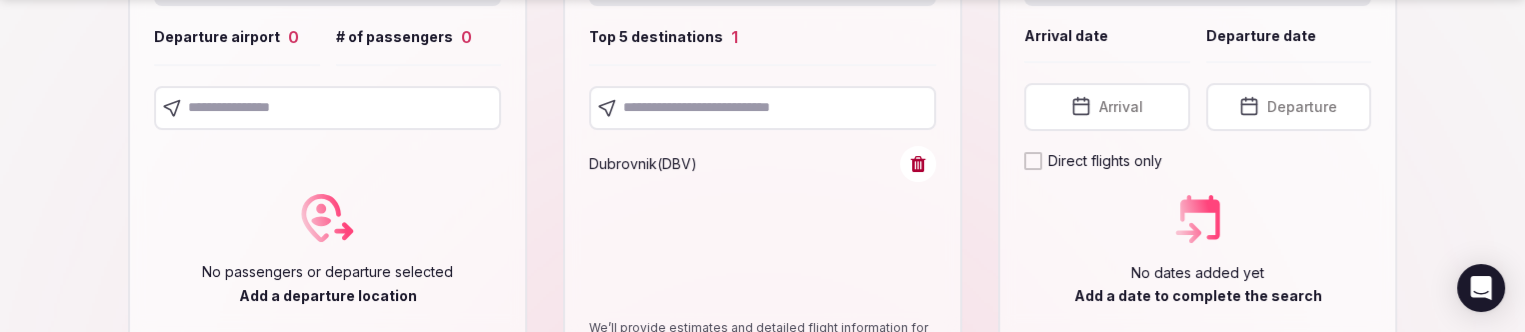 click on "Arrival" at bounding box center (1107, 107) 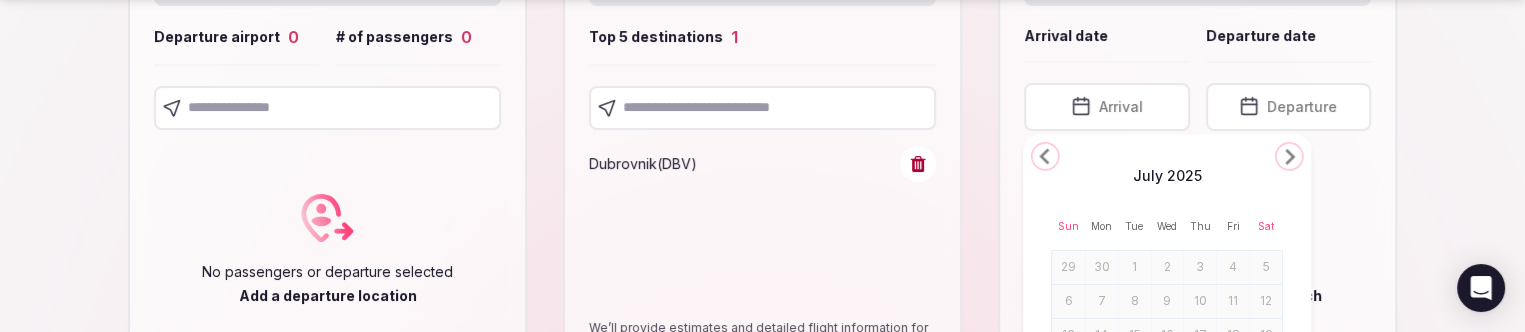 click 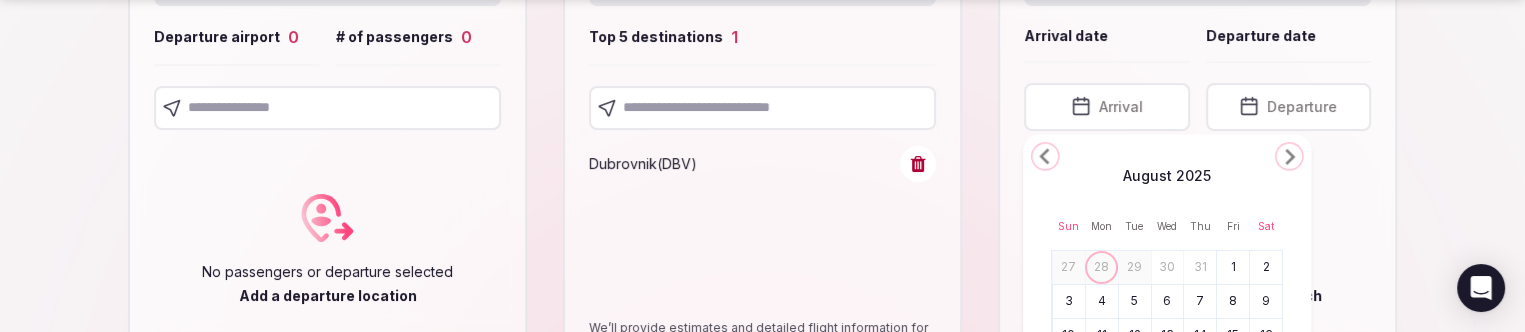 click 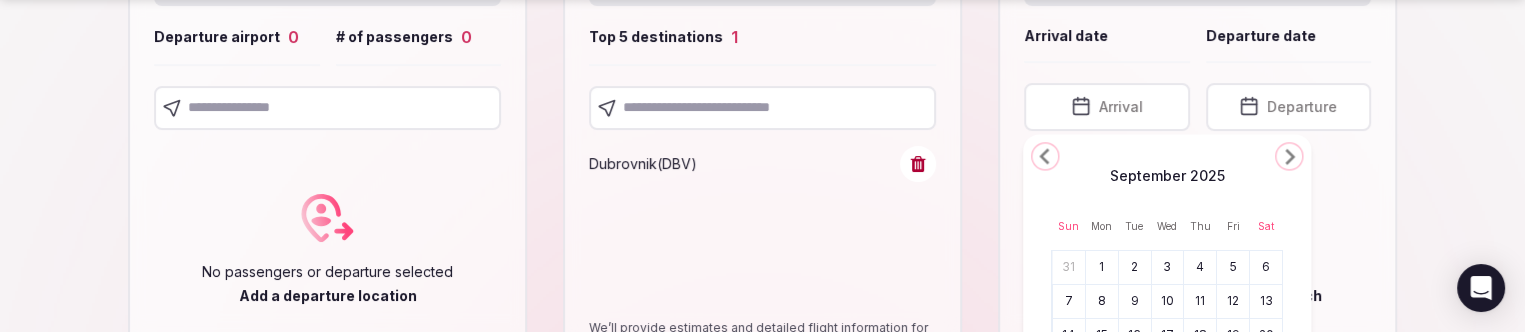 click 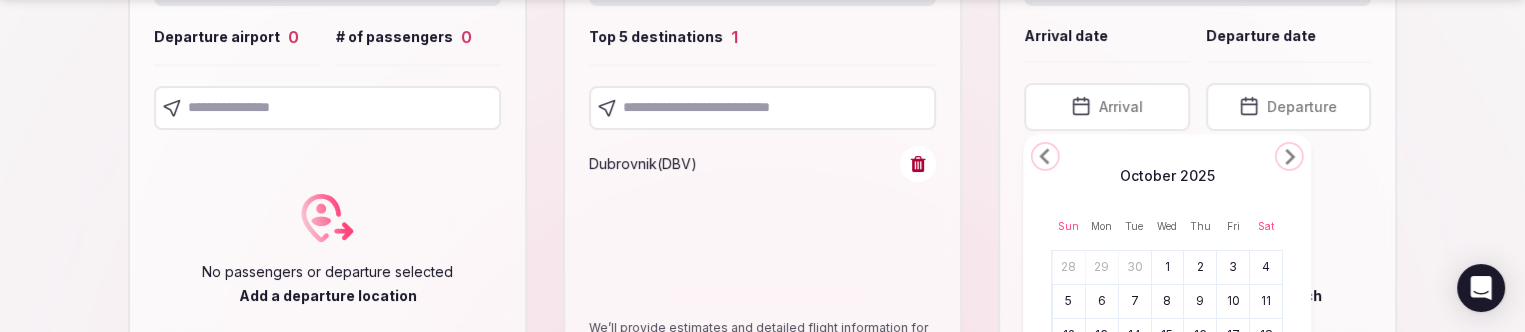click 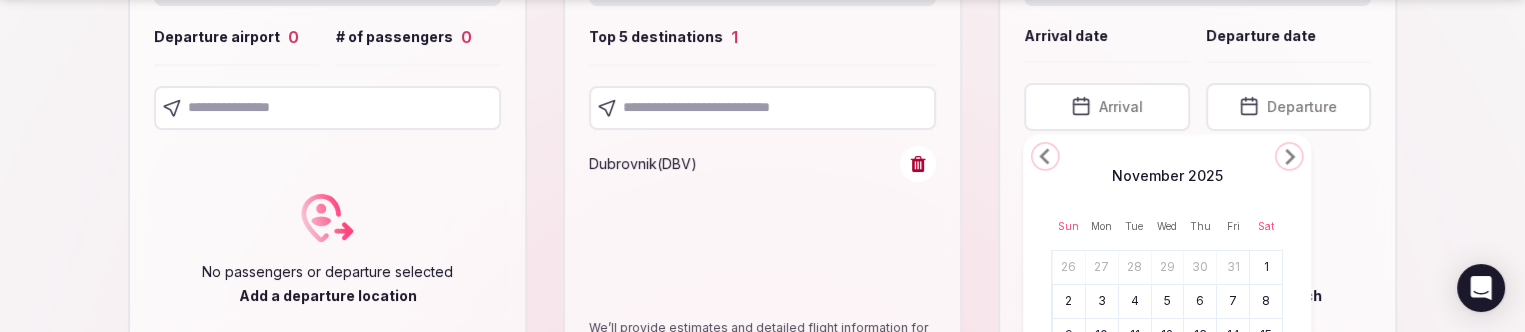 drag, startPoint x: 1104, startPoint y: 301, endPoint x: 1120, endPoint y: 292, distance: 18.35756 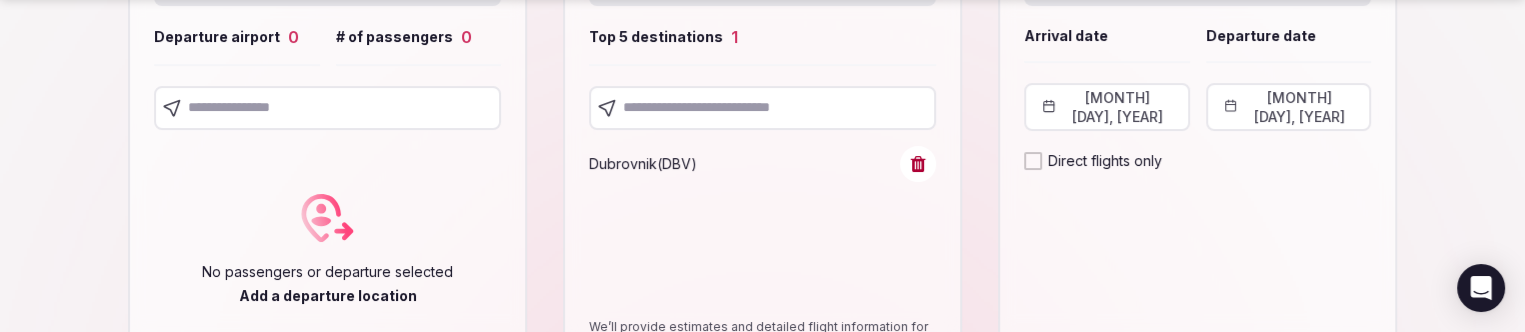 click on "November 2nd, 2025" at bounding box center [1289, 107] 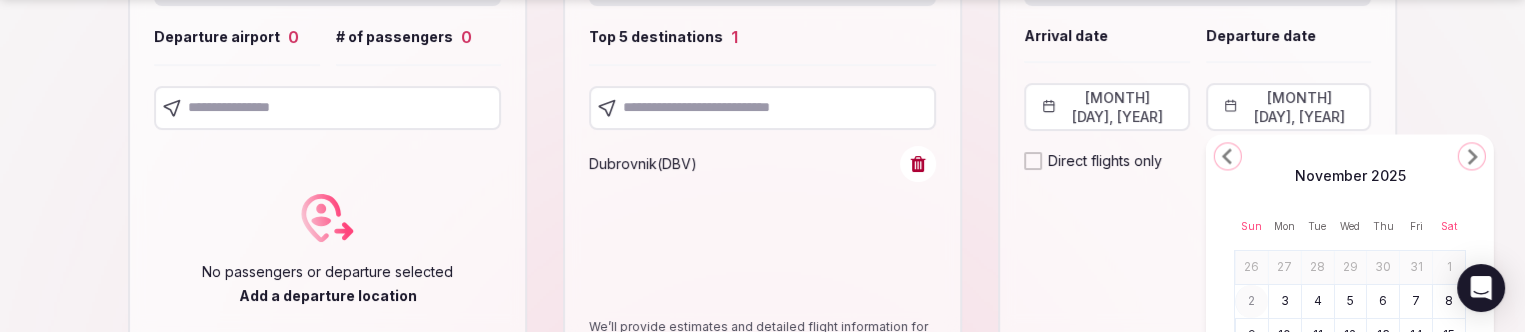 click on "7" at bounding box center (1416, 301) 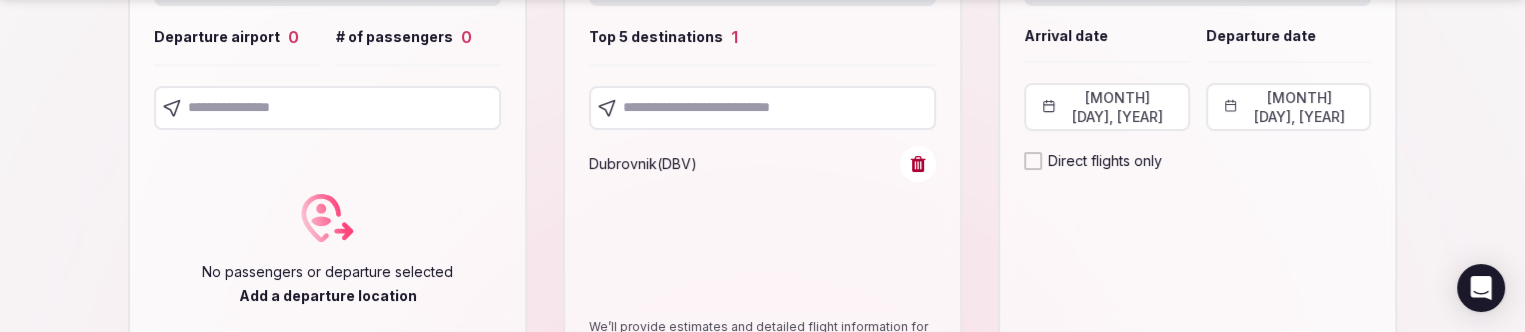 click at bounding box center [327, 108] 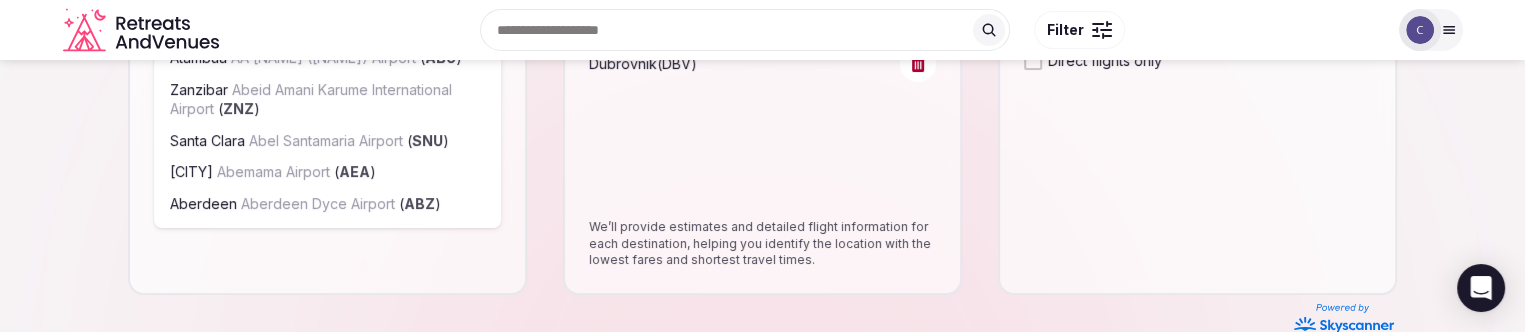 scroll, scrollTop: 499, scrollLeft: 0, axis: vertical 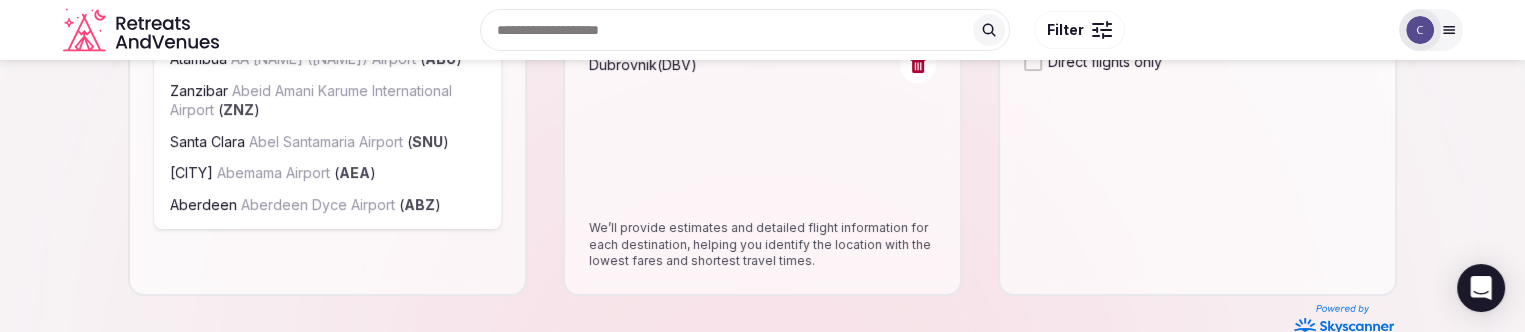 type on "***" 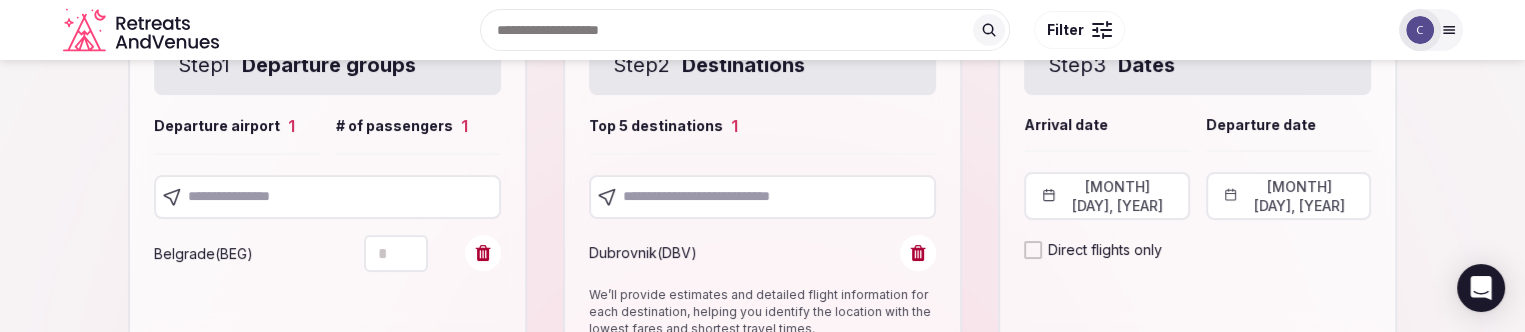 scroll, scrollTop: 278, scrollLeft: 0, axis: vertical 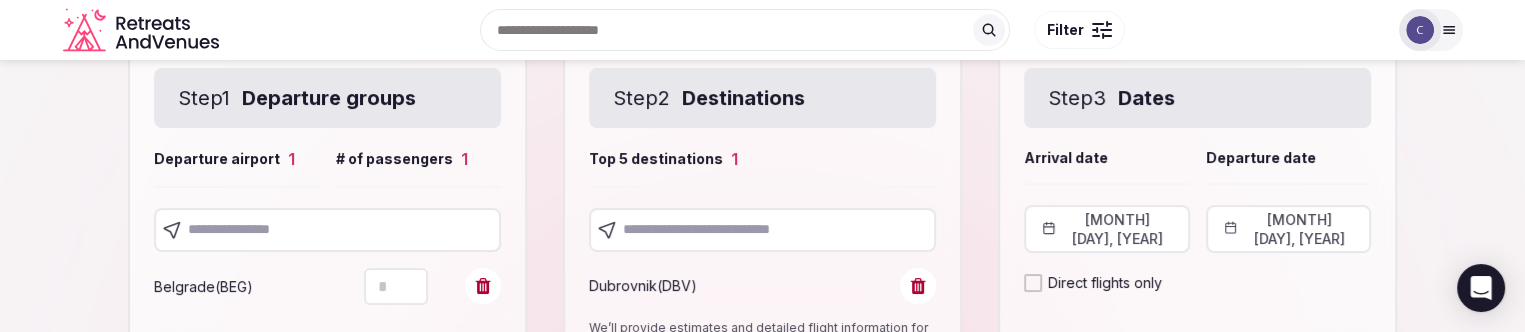 drag, startPoint x: 282, startPoint y: 232, endPoint x: 284, endPoint y: 243, distance: 11.18034 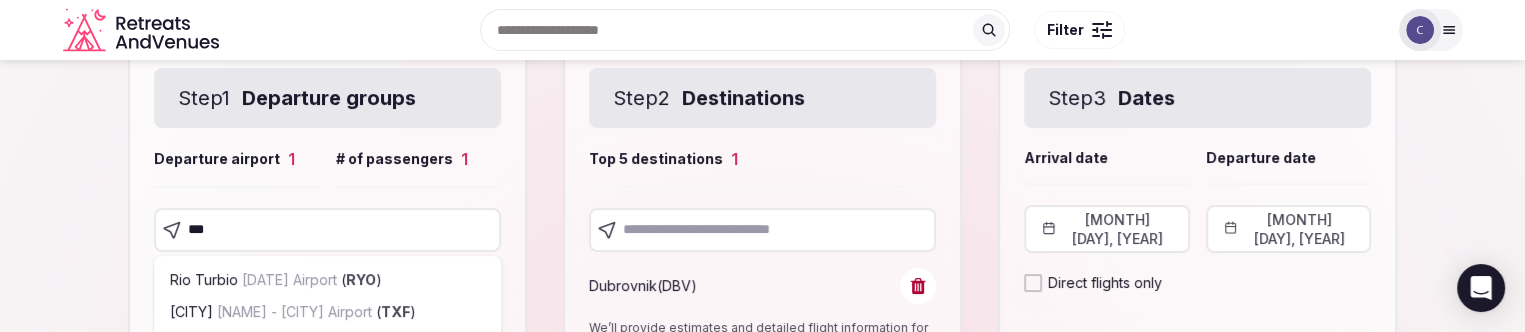 type on "****" 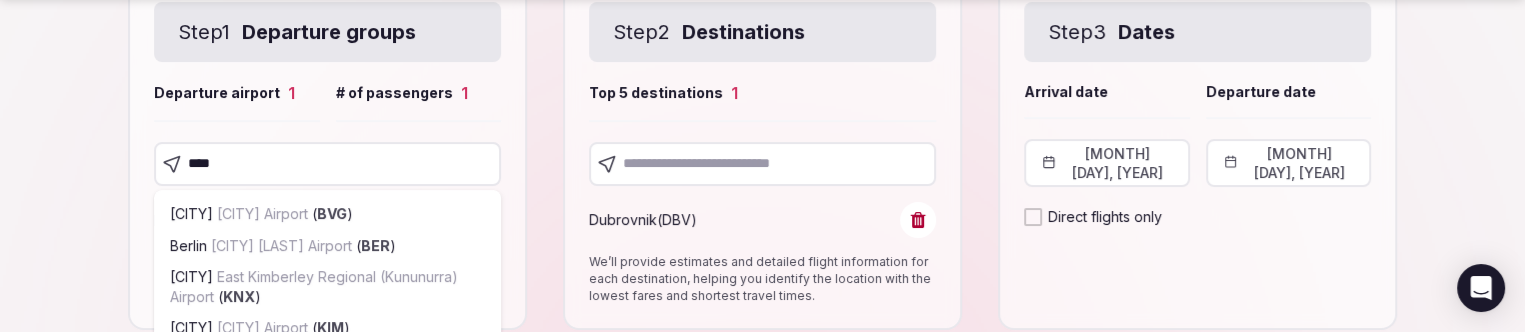 scroll, scrollTop: 378, scrollLeft: 0, axis: vertical 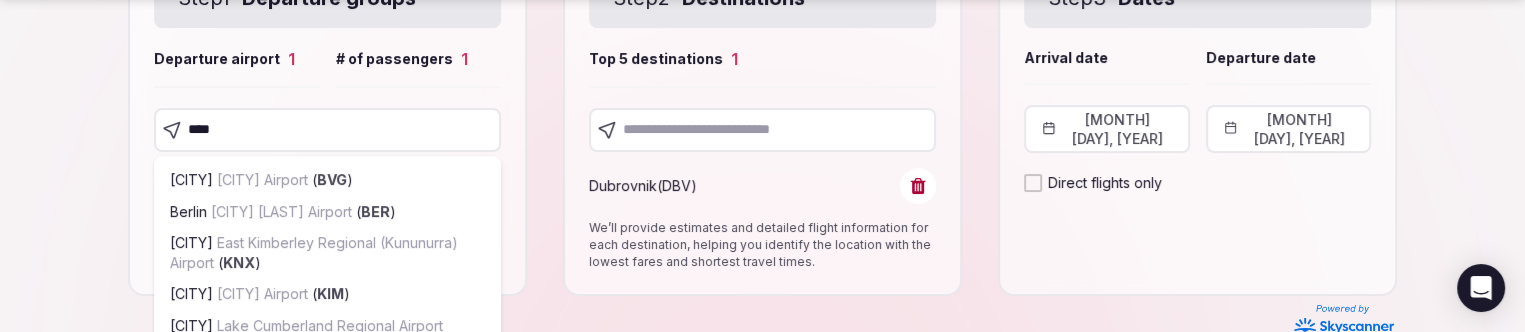 type 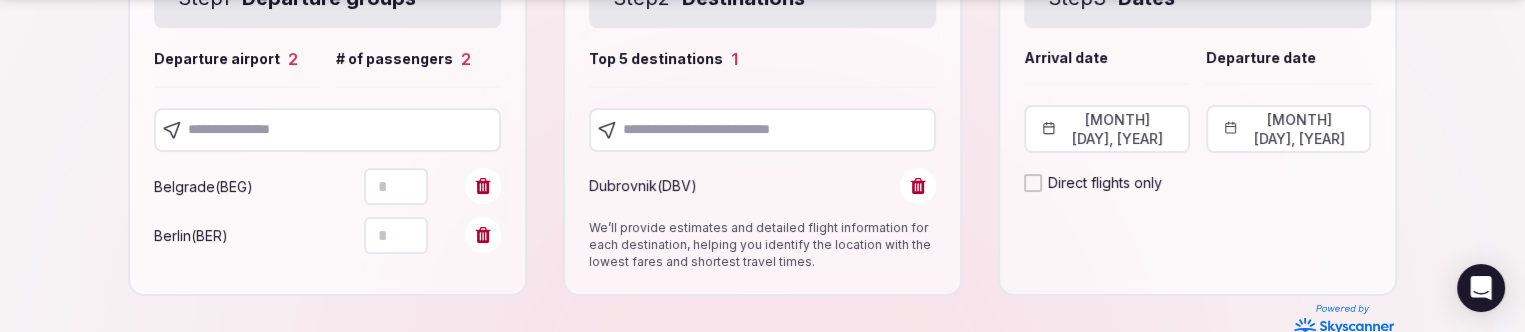drag, startPoint x: 395, startPoint y: 240, endPoint x: 344, endPoint y: 223, distance: 53.75872 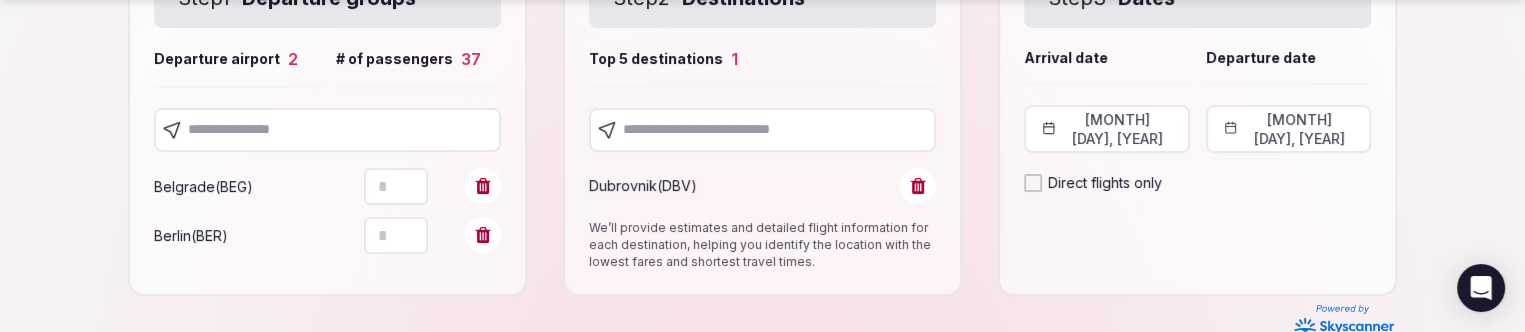 type on "**" 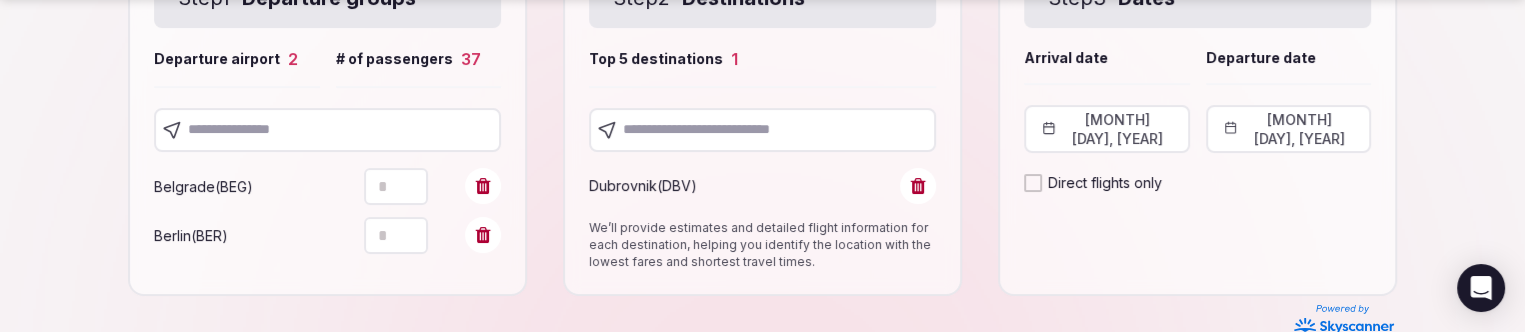 click on "Step  1   Departure groups Departure airport 2 # of passengers 37 Belgrade  ( BEG ) * Berlin  ( BER ) ** Step  2   Destinations Top 5 destinations 1 Dubrovnik  ( DBV ) We’ll provide estimates and detailed flight information for each destination, helping you identify the location with the lowest fares and shortest travel times. Step  3   Dates Arrival date Departure date Arrival date November 2nd, 2025 Departure date November 6th, 2025 Direct flights only" at bounding box center (762, 119) 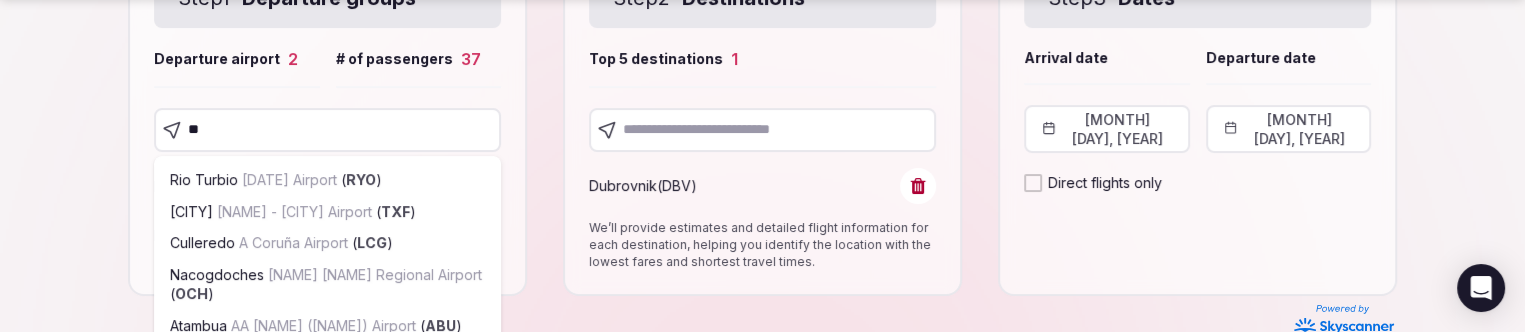 type on "***" 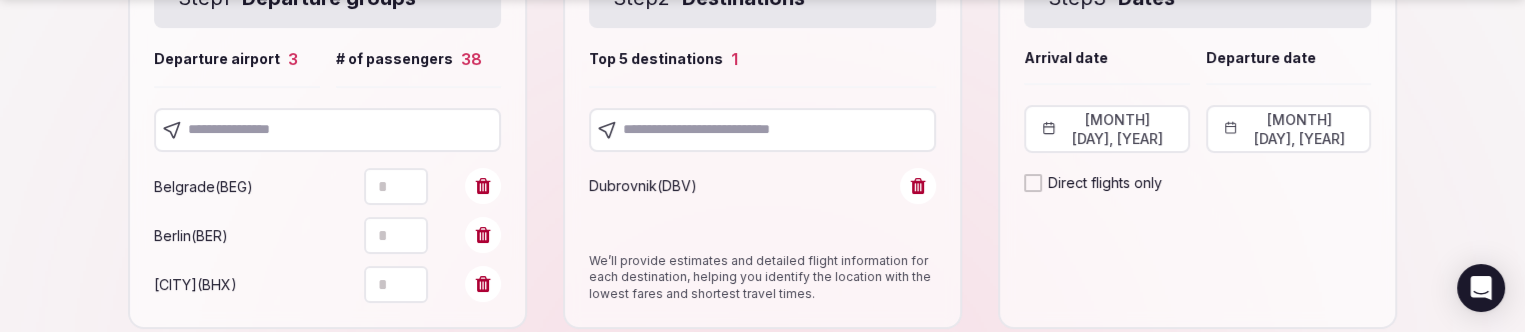 scroll, scrollTop: 415, scrollLeft: 0, axis: vertical 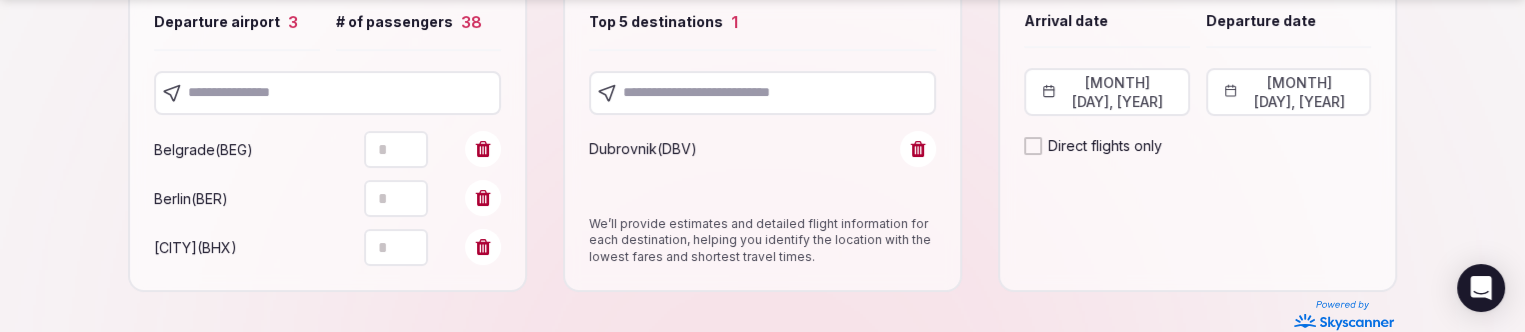 click at bounding box center [327, 93] 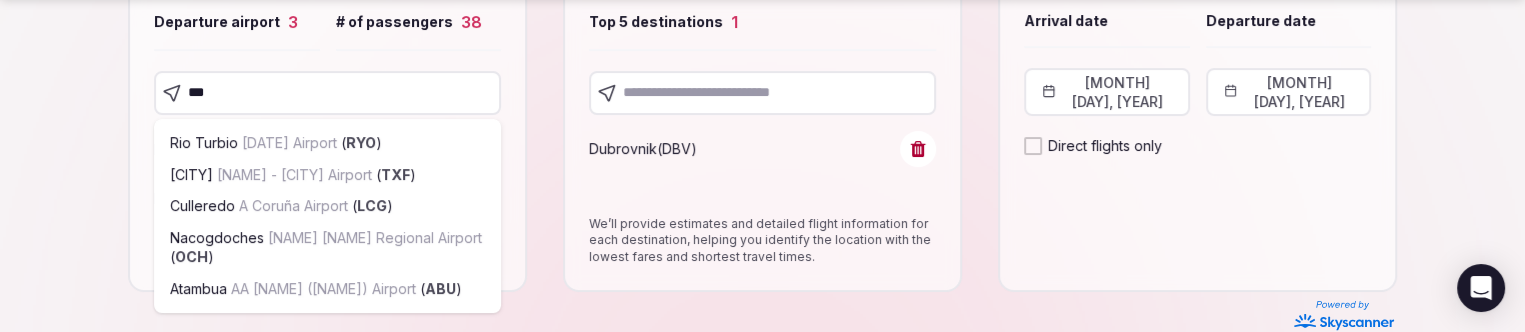 type on "****" 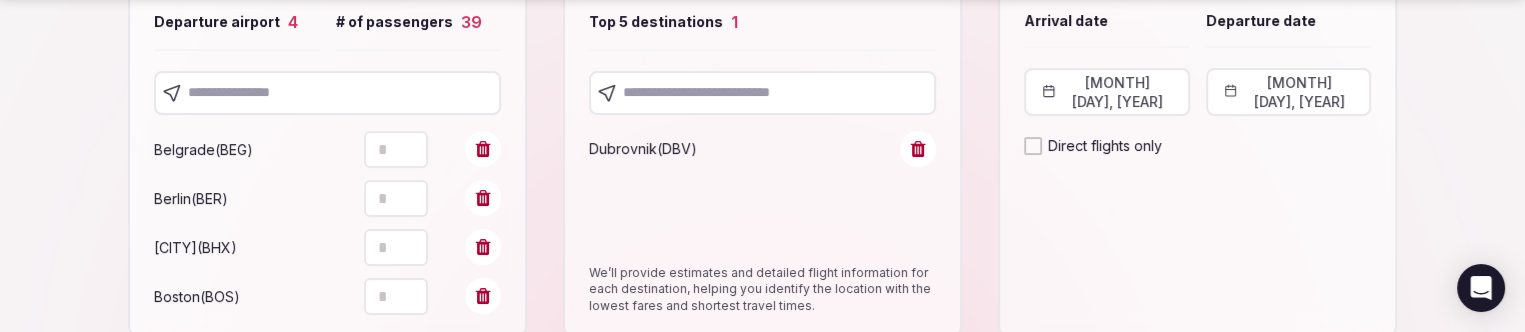 scroll, scrollTop: 465, scrollLeft: 0, axis: vertical 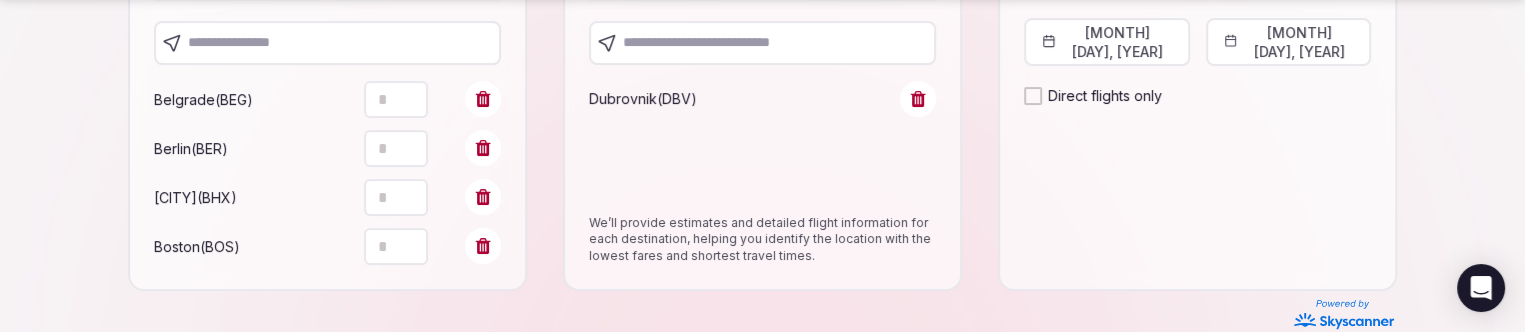 click on "Belgrade  ( BEG ) * Berlin  ( BER ) ** Birmingham  ( BHX ) * Boston  ( BOS ) *" at bounding box center (327, 165) 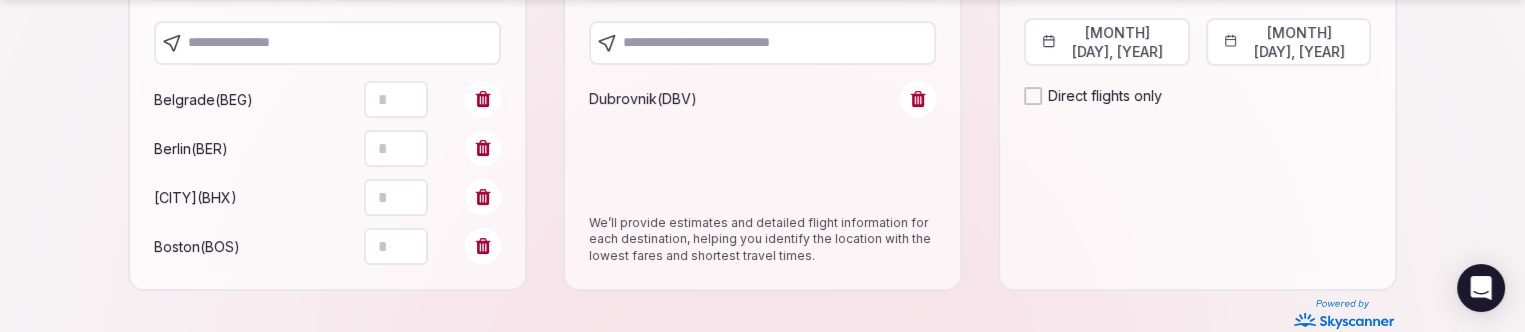 click at bounding box center [327, 43] 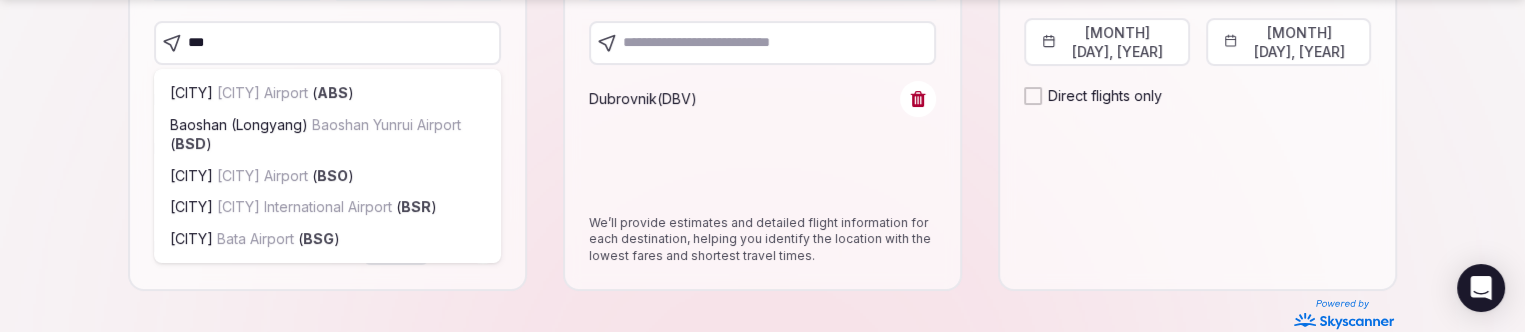 click on "***" at bounding box center [327, 43] 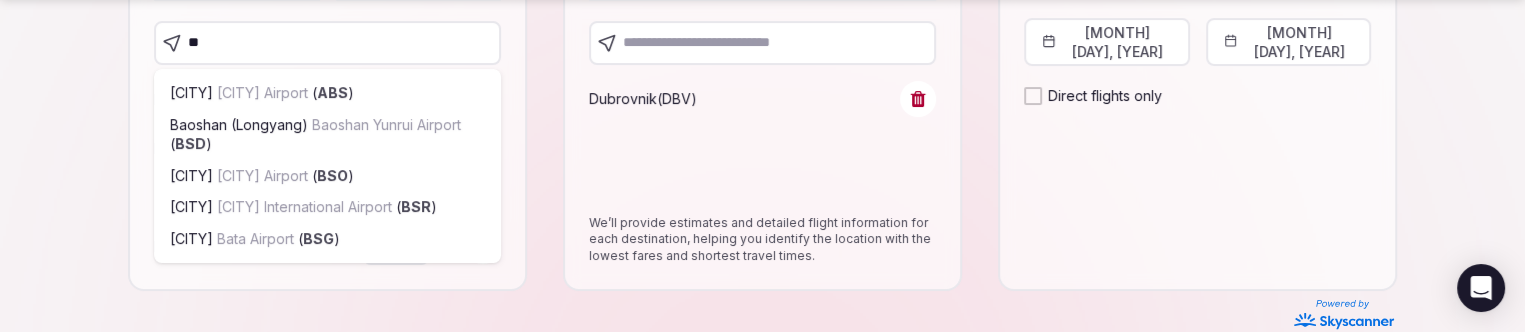 type on "*" 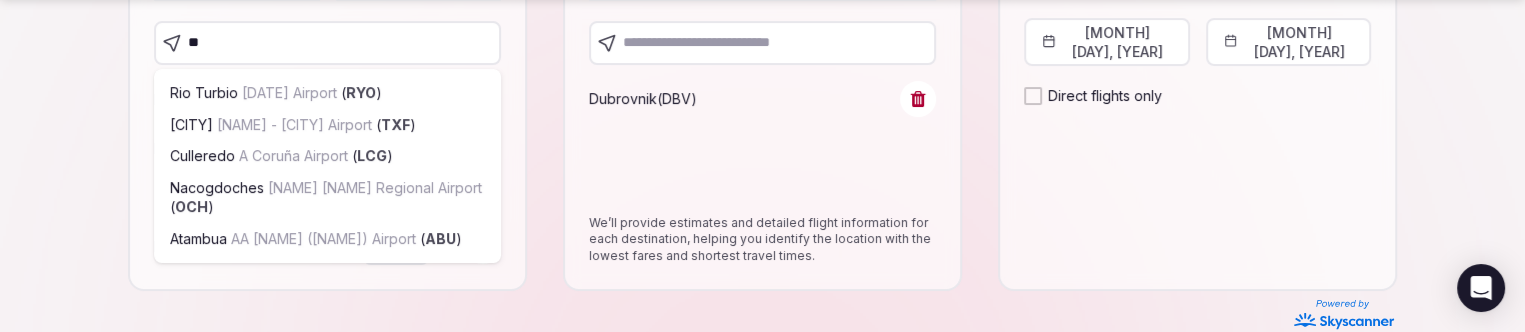 type on "***" 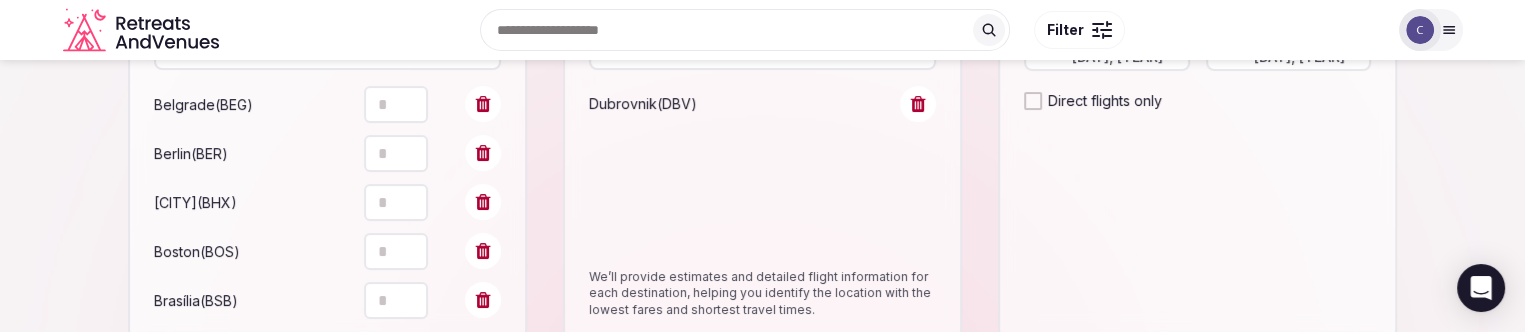 scroll, scrollTop: 416, scrollLeft: 0, axis: vertical 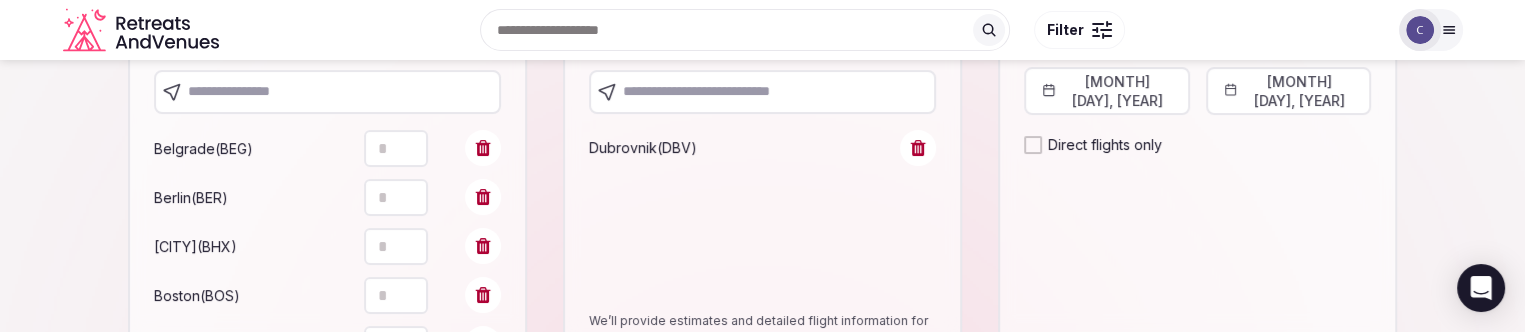 click on "Search Popular Destinations Toscana, Italy Riviera Maya, Mexico Indonesia, Bali California, USA New York, USA Napa Valley, USA Beja, Portugal Canarias, Spain Filter Explore  destinations Filter Catherine Mesina Account My venue listings My retreats Group flight planner Logout" at bounding box center [763, 30] 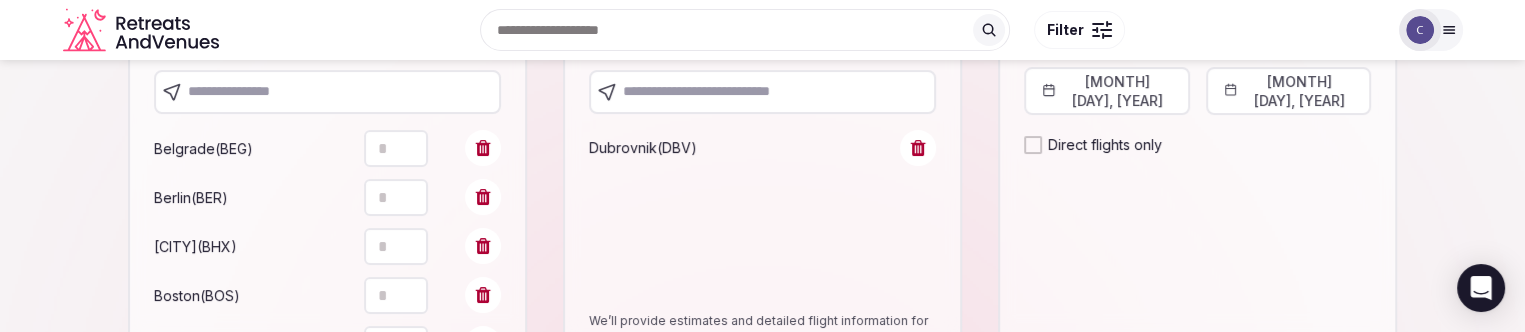 click at bounding box center (327, 92) 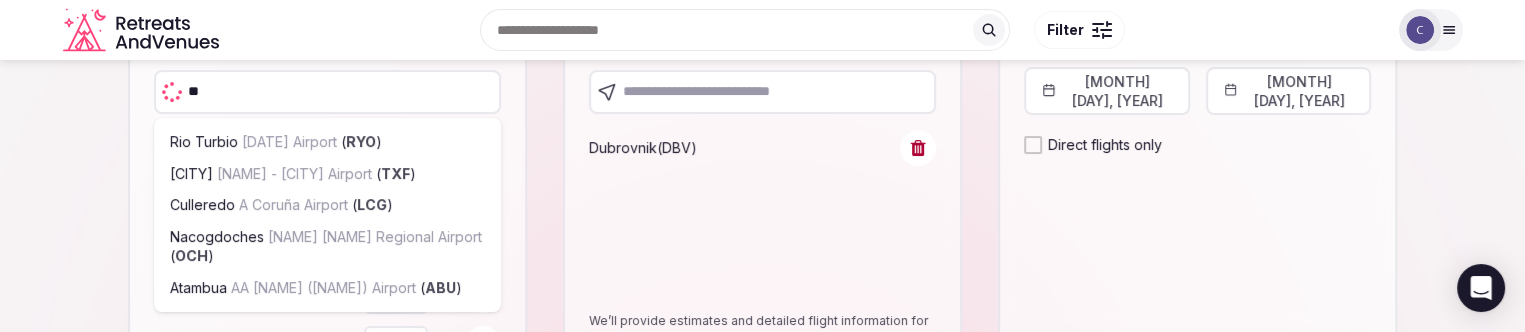 type on "***" 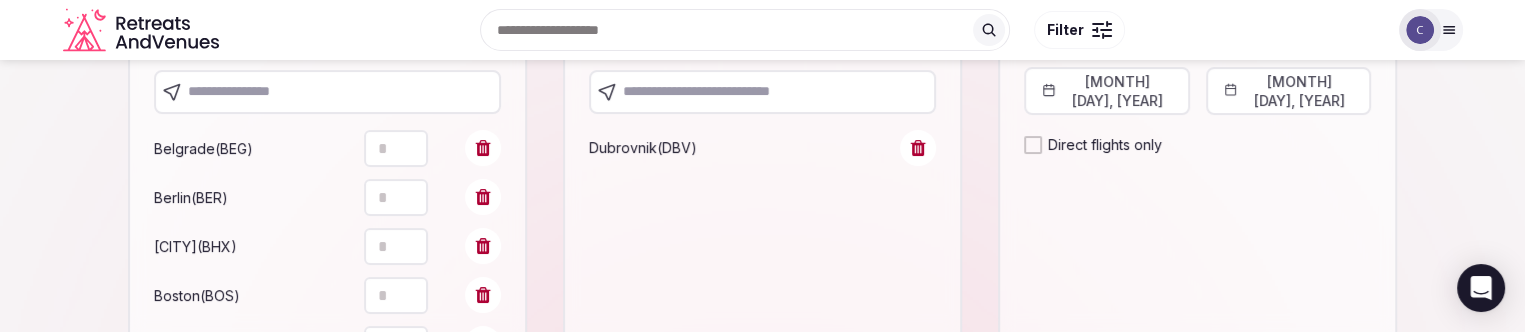 click at bounding box center [327, 92] 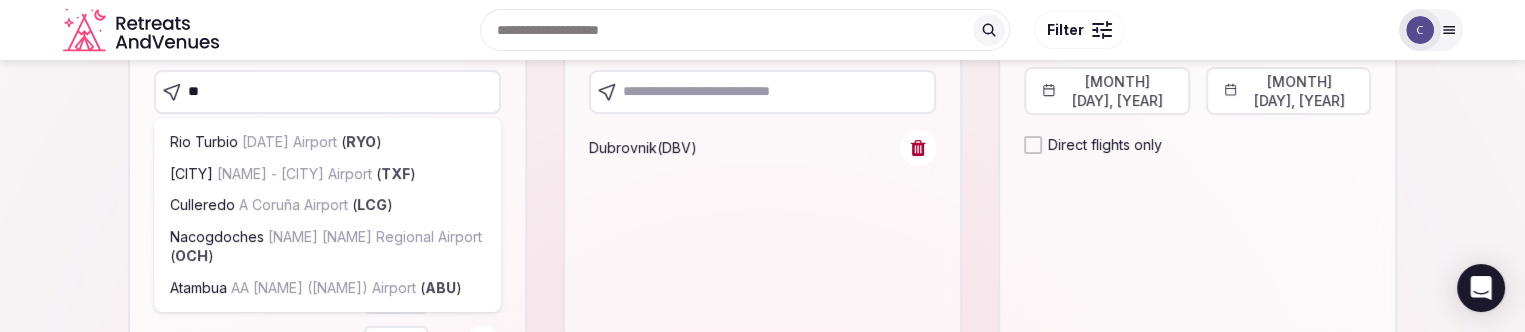type on "***" 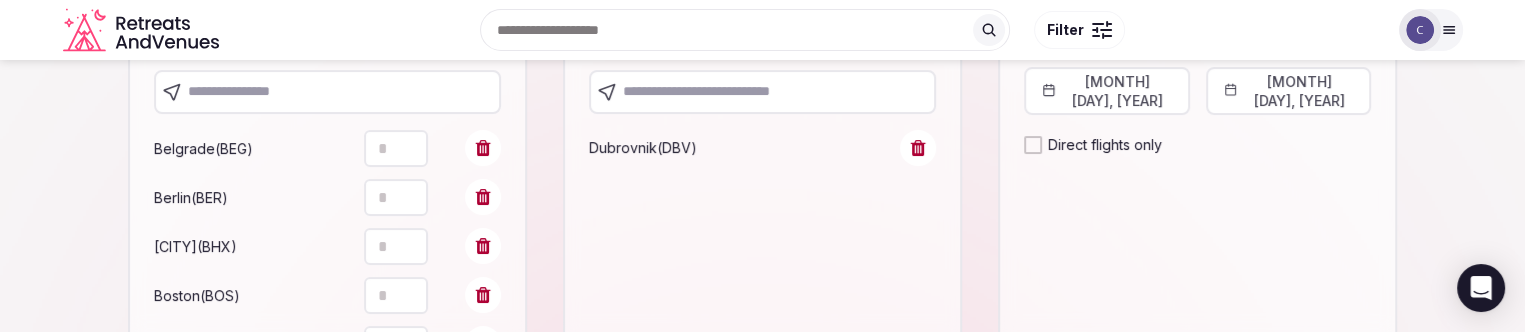click at bounding box center (327, 92) 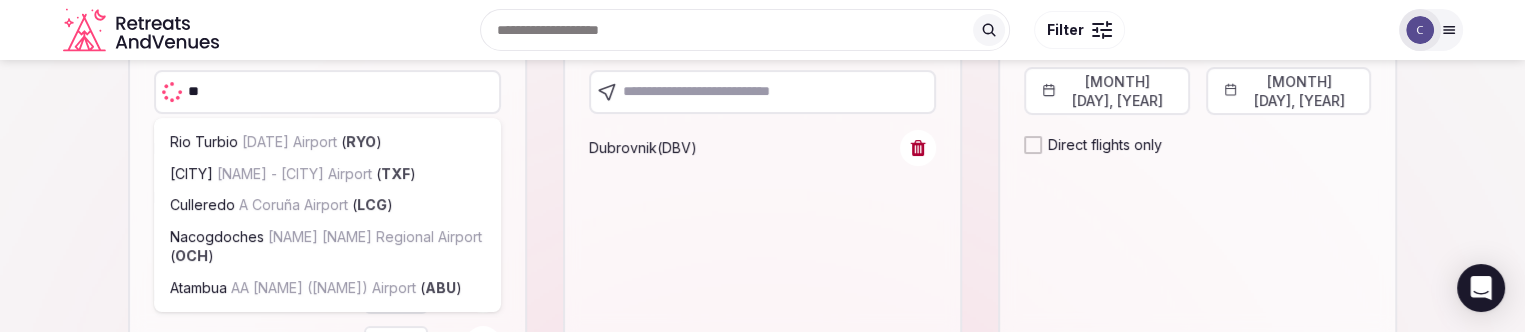 type on "***" 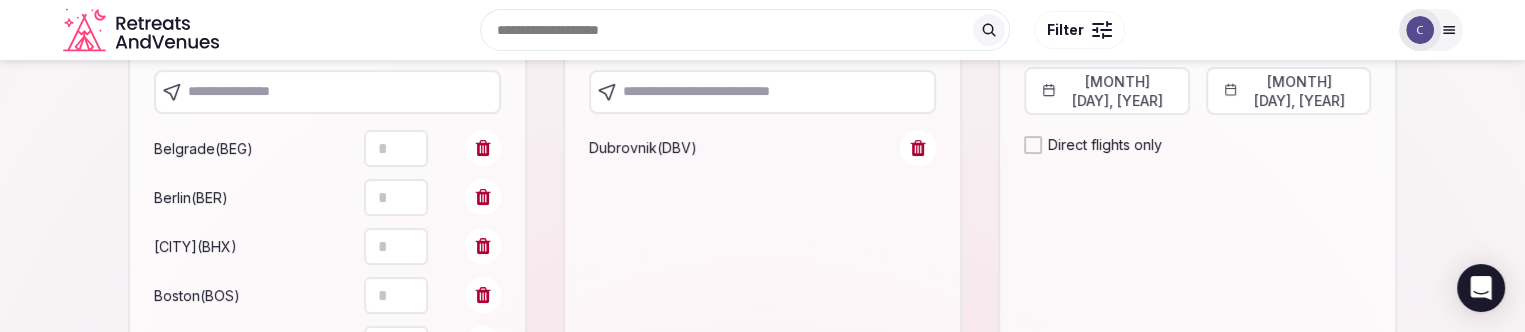 click at bounding box center (327, 92) 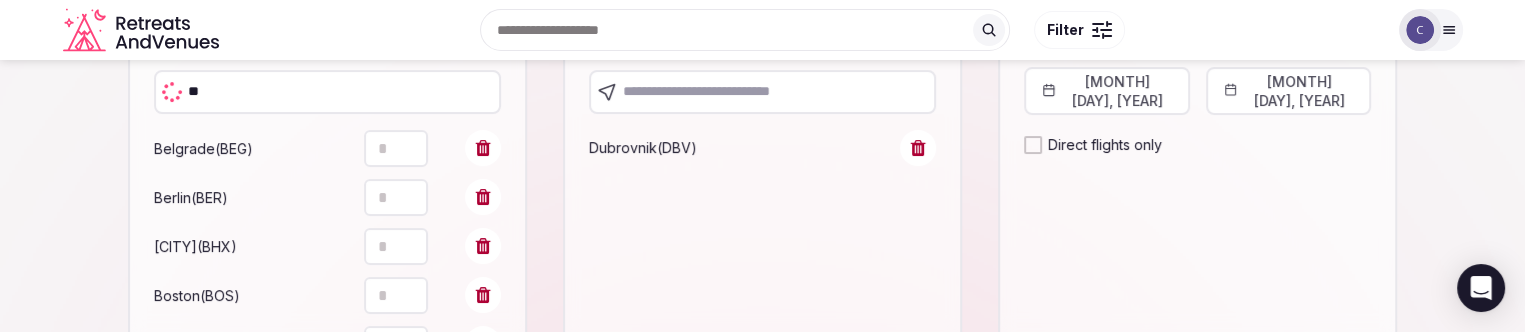 type on "***" 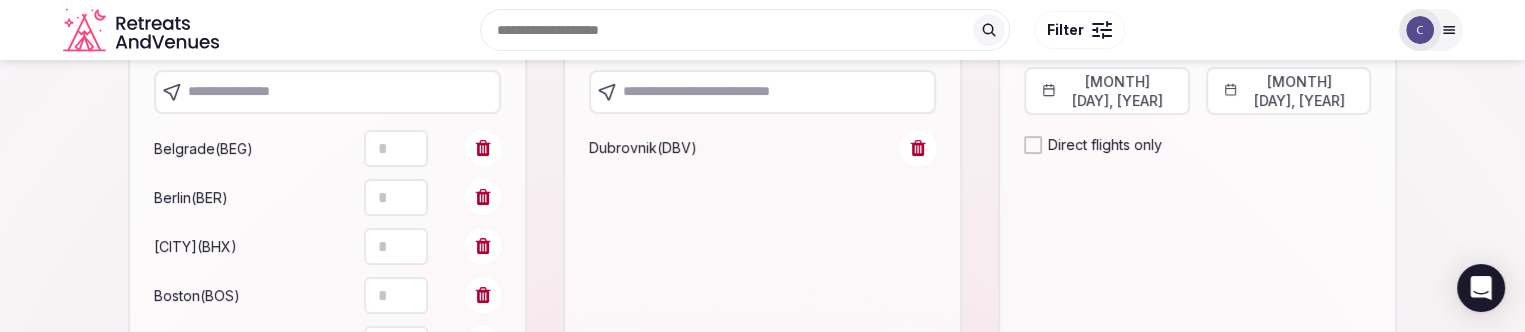 click at bounding box center [327, 92] 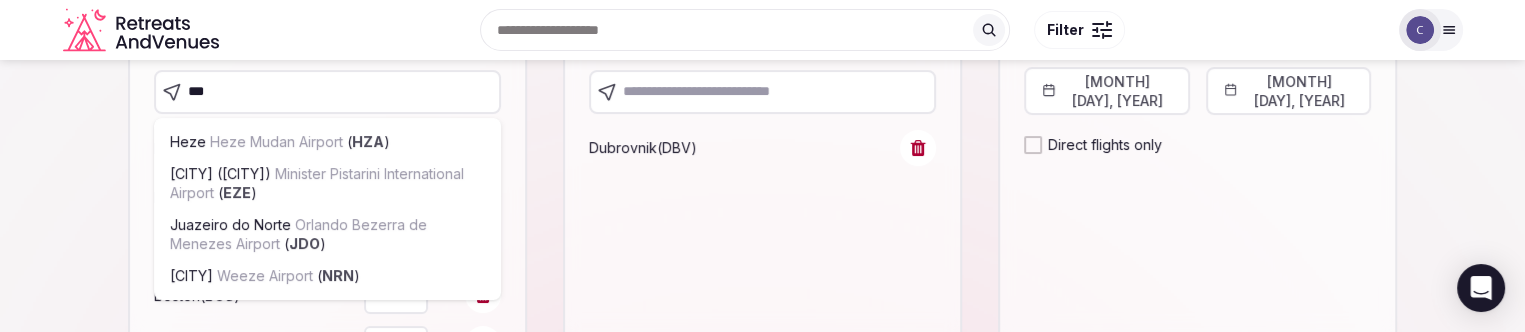type on "***" 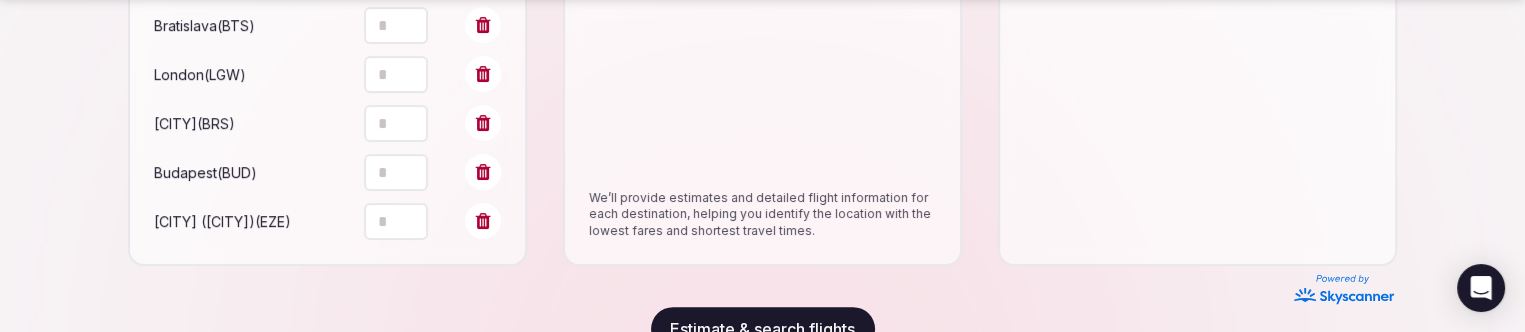 scroll, scrollTop: 848, scrollLeft: 0, axis: vertical 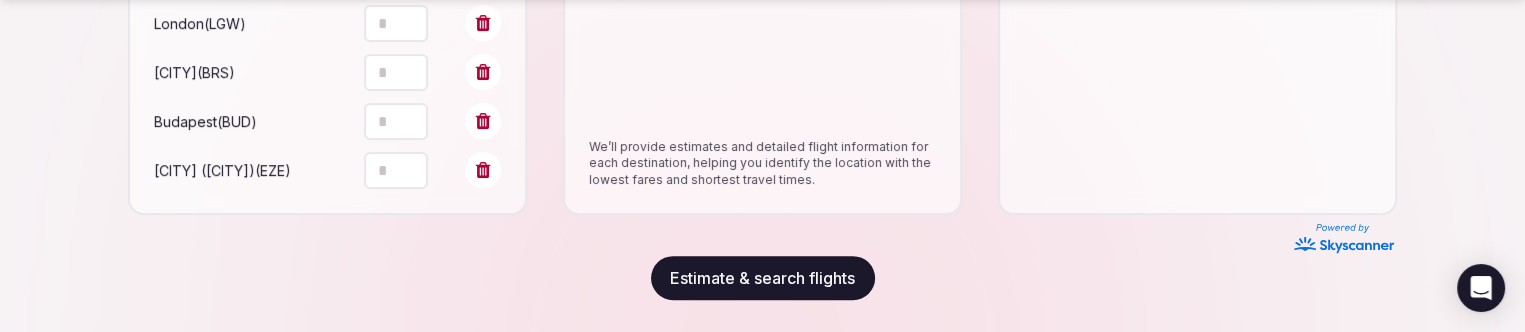 click on "Estimate & search flights" at bounding box center [763, 278] 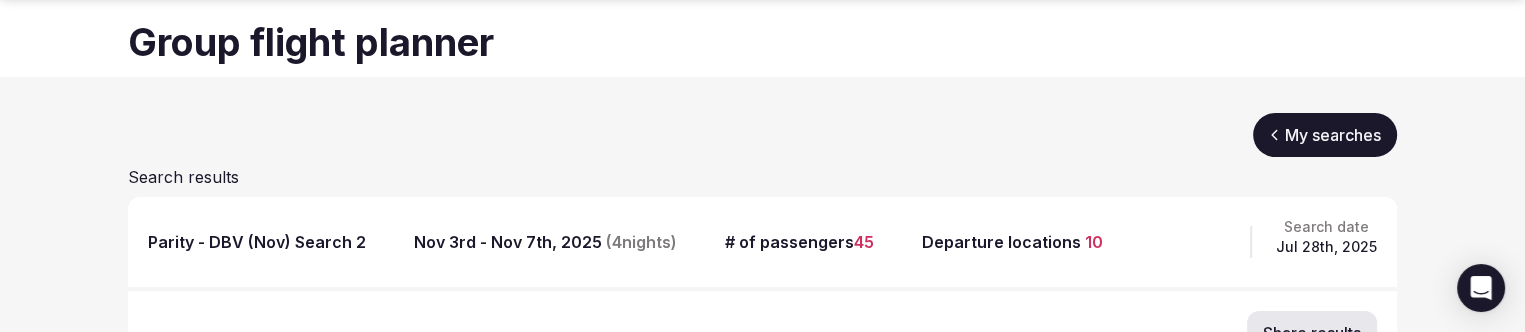 scroll, scrollTop: 200, scrollLeft: 0, axis: vertical 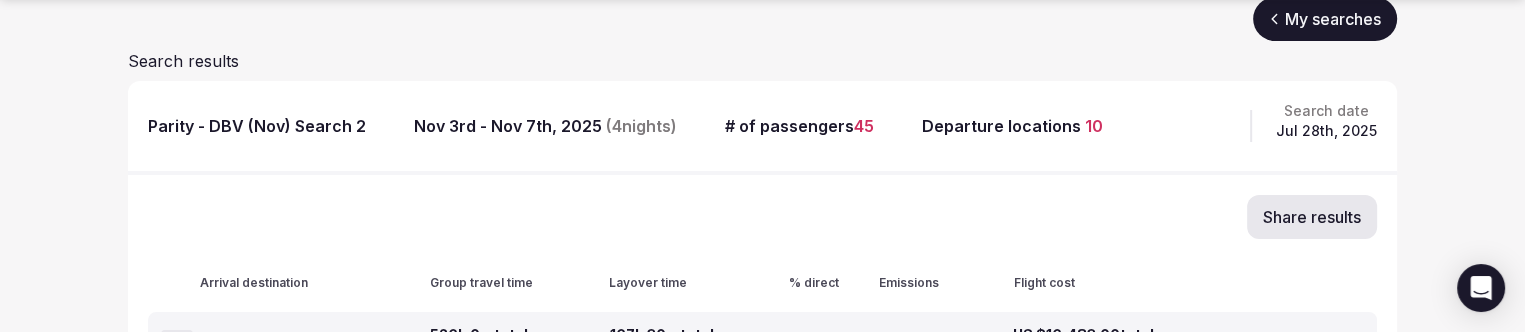 click on "Parity - DBV (Nov) Search 2" at bounding box center [257, 126] 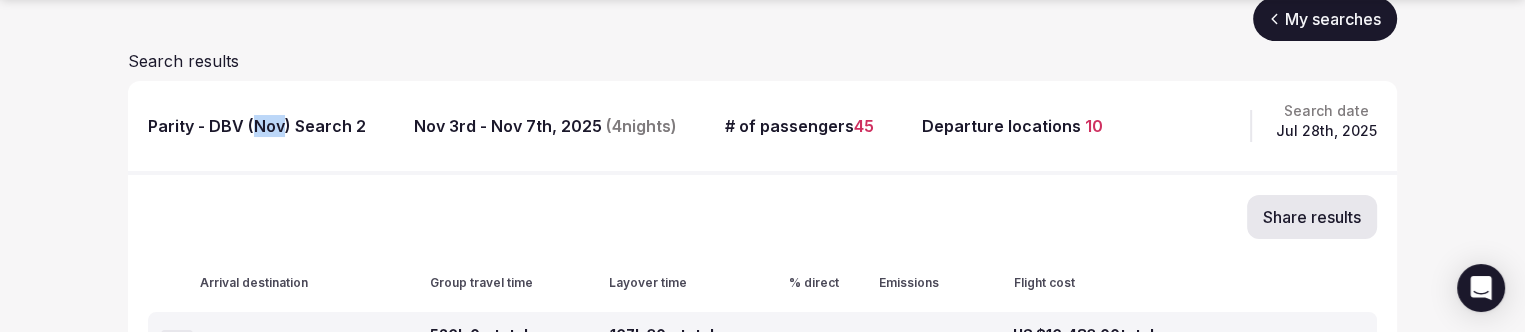 click on "Parity - DBV (Nov) Search 2" at bounding box center [257, 126] 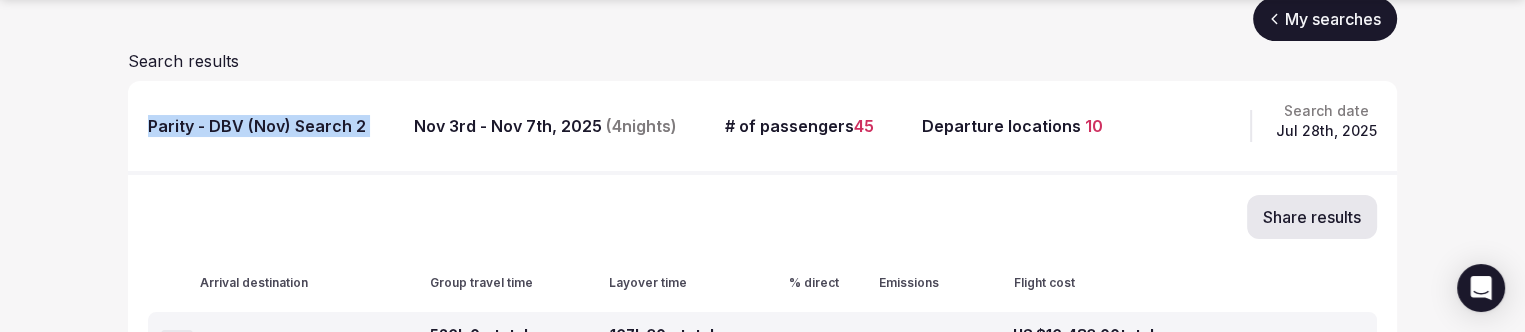 click on "Parity - DBV (Nov) Search 2" at bounding box center [257, 126] 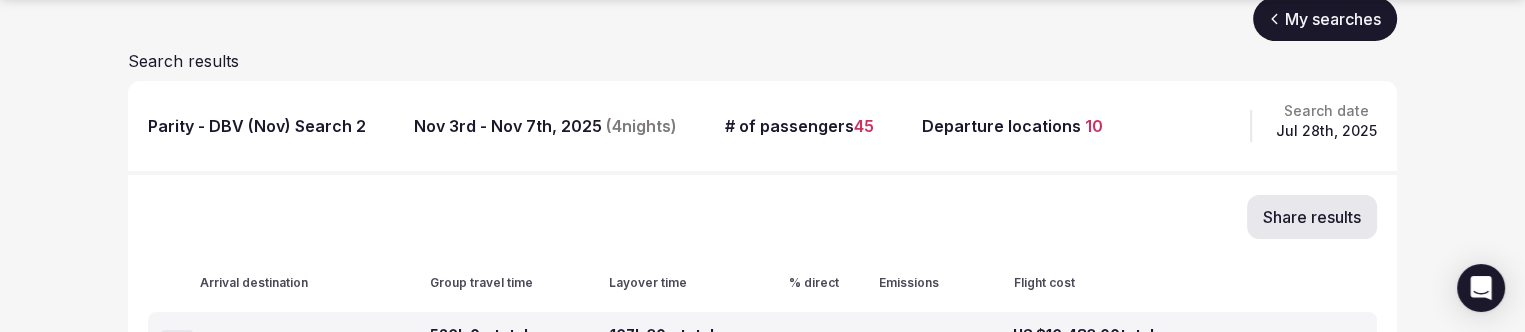 drag, startPoint x: 1336, startPoint y: 17, endPoint x: 1322, endPoint y: 38, distance: 25.23886 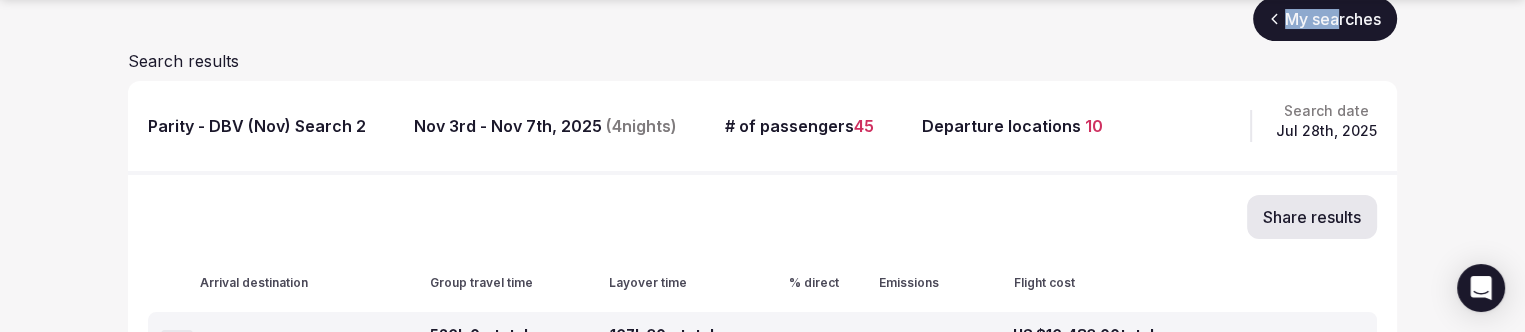 click on "My searches" at bounding box center (1325, 19) 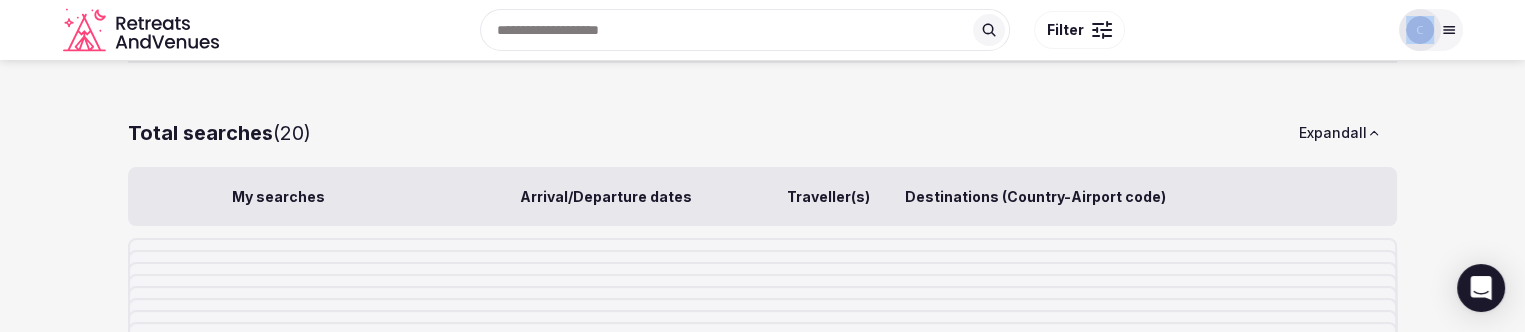 scroll, scrollTop: 0, scrollLeft: 0, axis: both 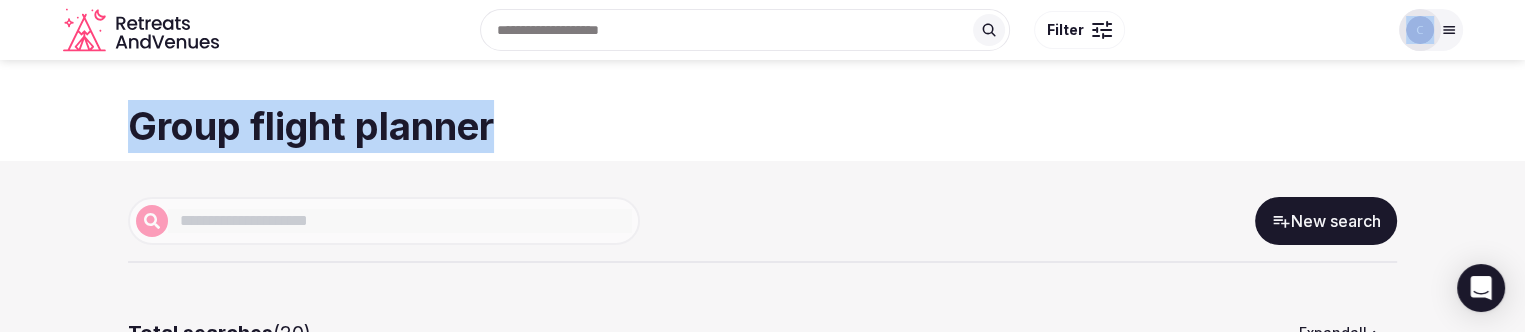 click on "New search" at bounding box center (1326, 221) 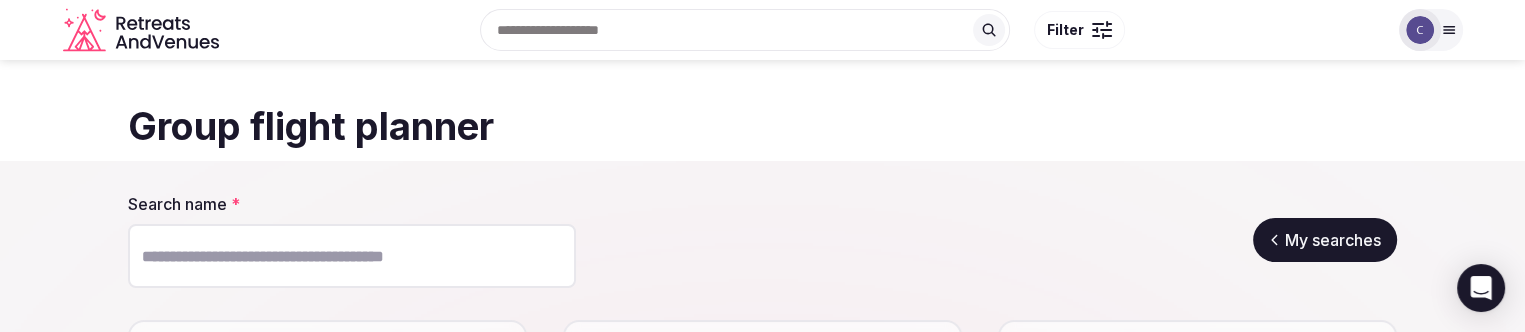 click on "Search name *" at bounding box center (352, 256) 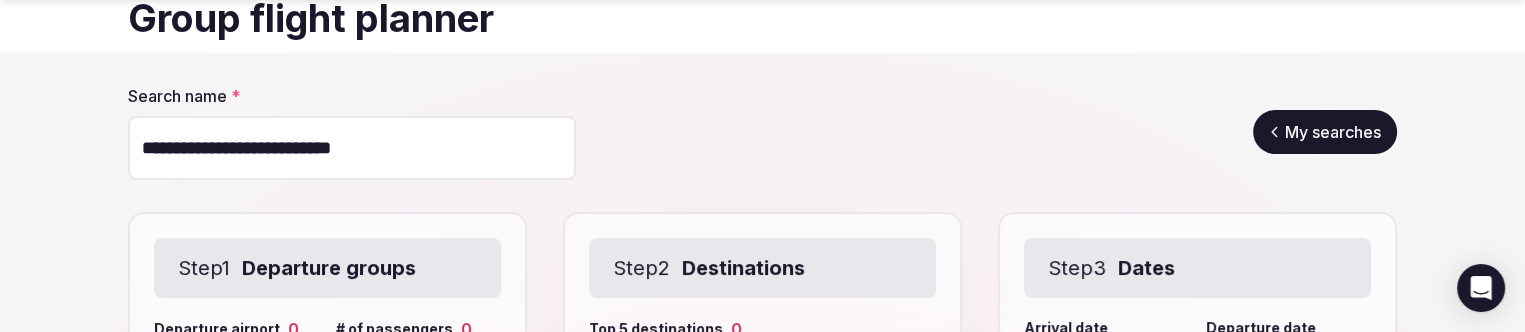 scroll, scrollTop: 400, scrollLeft: 0, axis: vertical 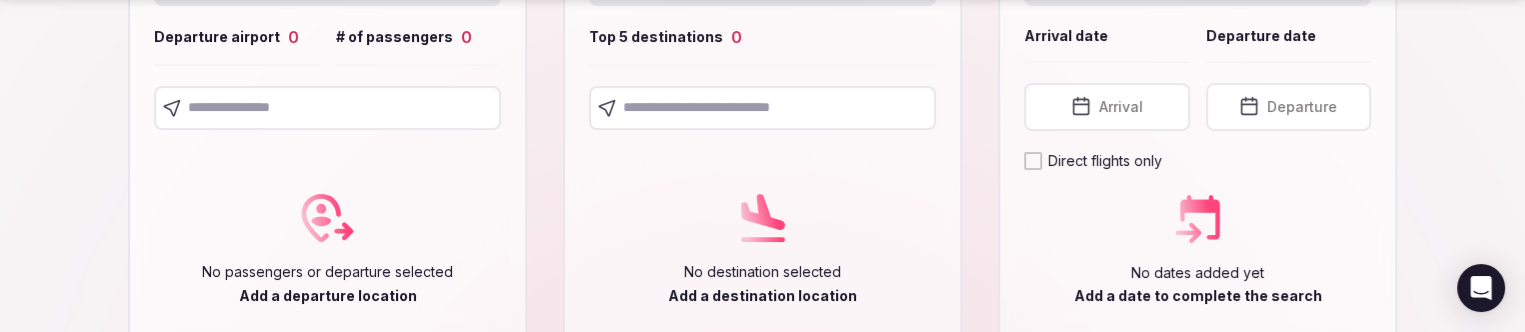 type on "**********" 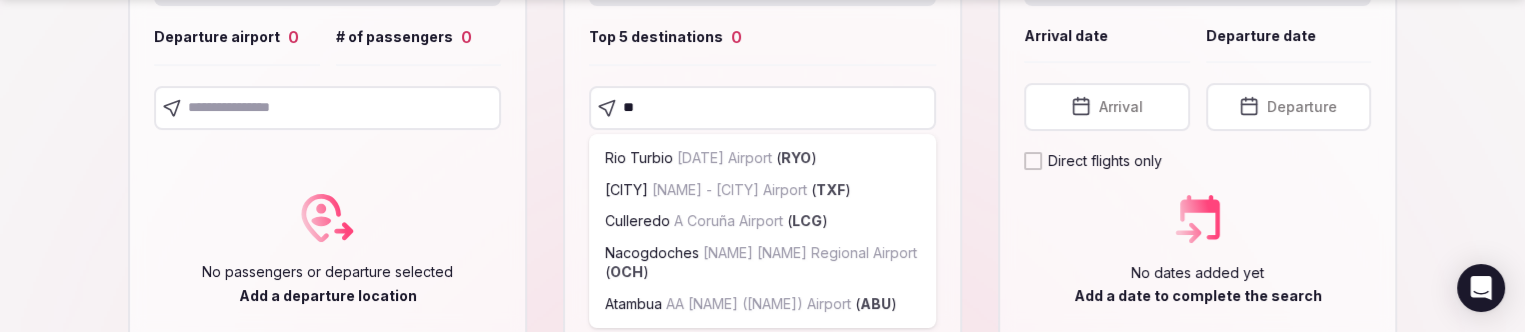 type on "***" 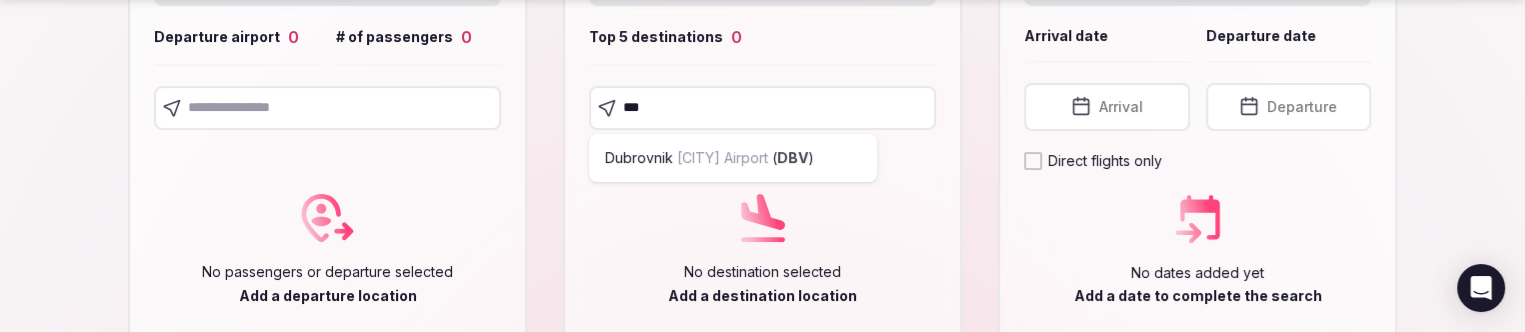 type 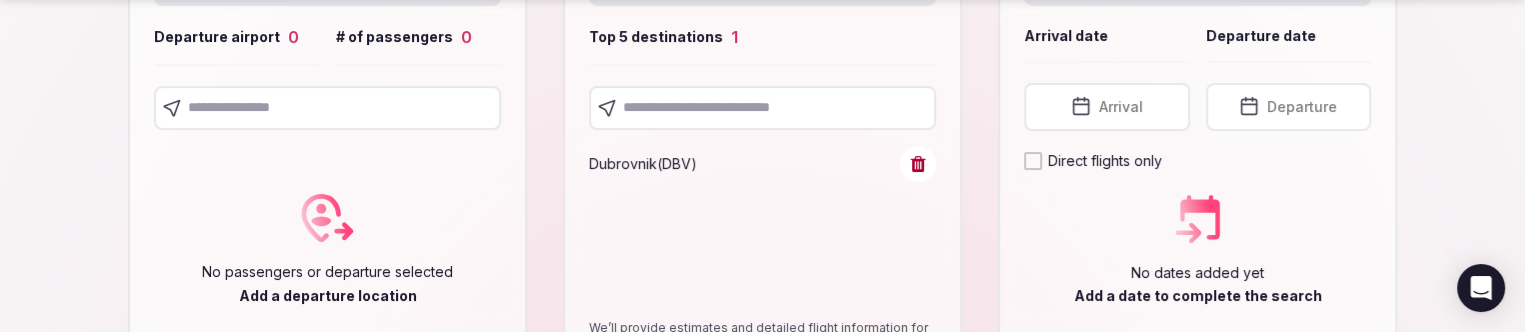 click on "Arrival" at bounding box center (1107, 107) 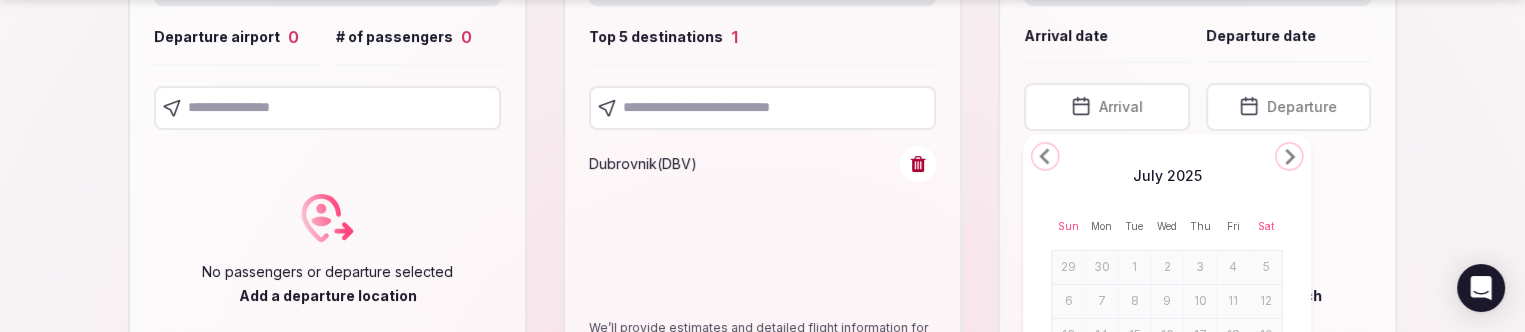 click 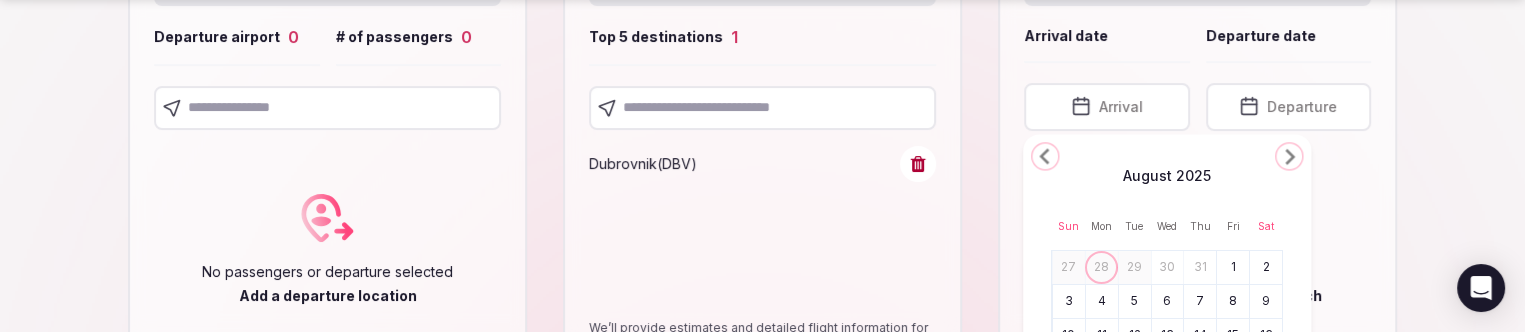 click 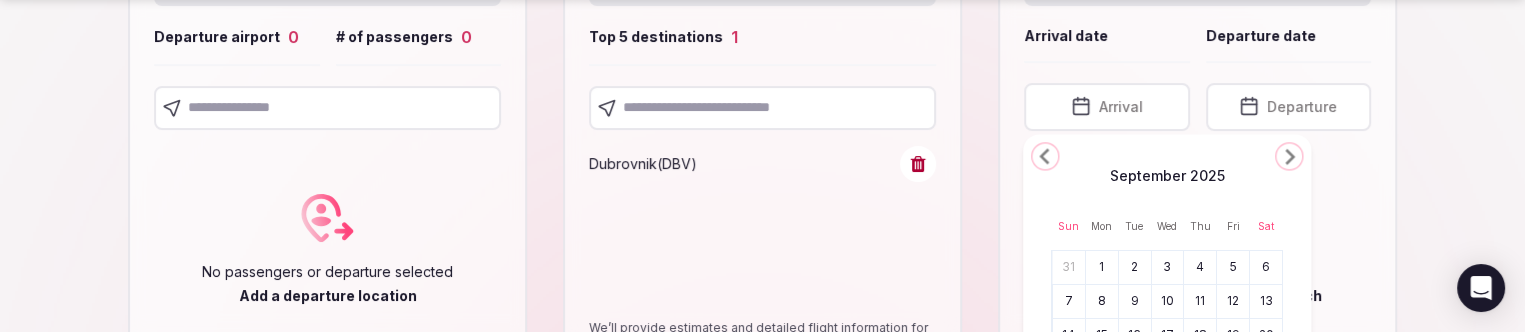 click 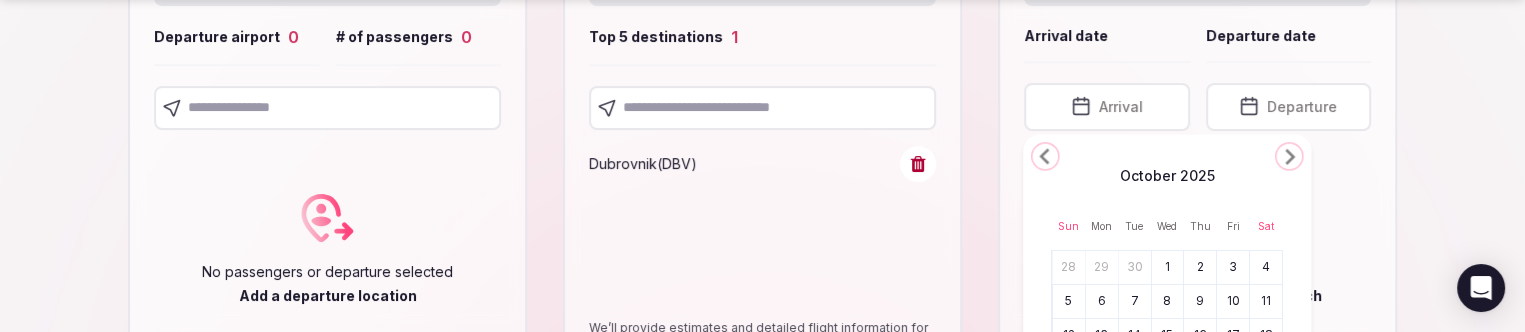 click 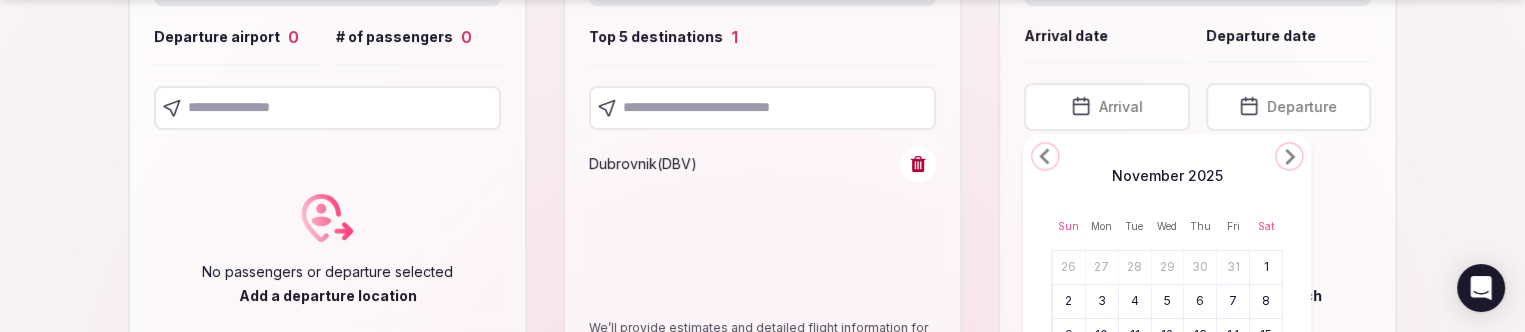 click on "3" at bounding box center (1102, 301) 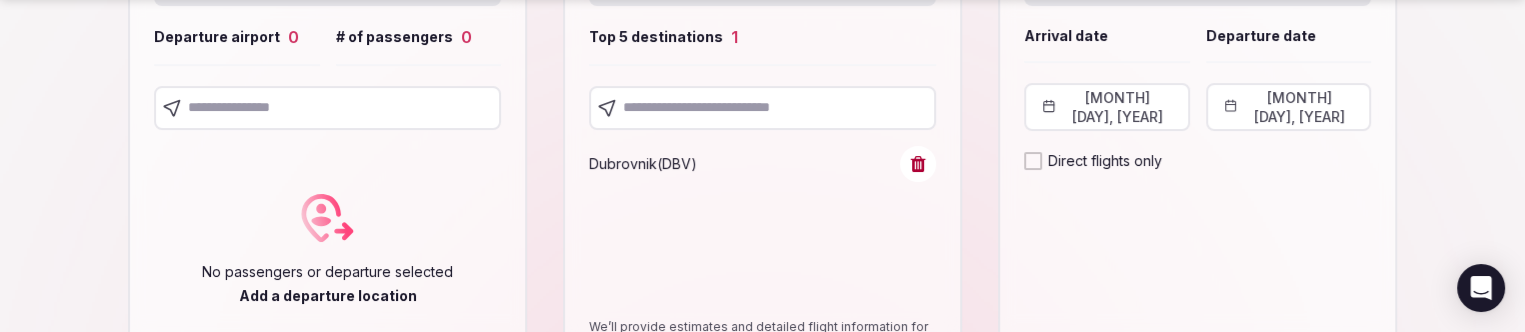 click on "November 2nd, 2025" at bounding box center (1289, 107) 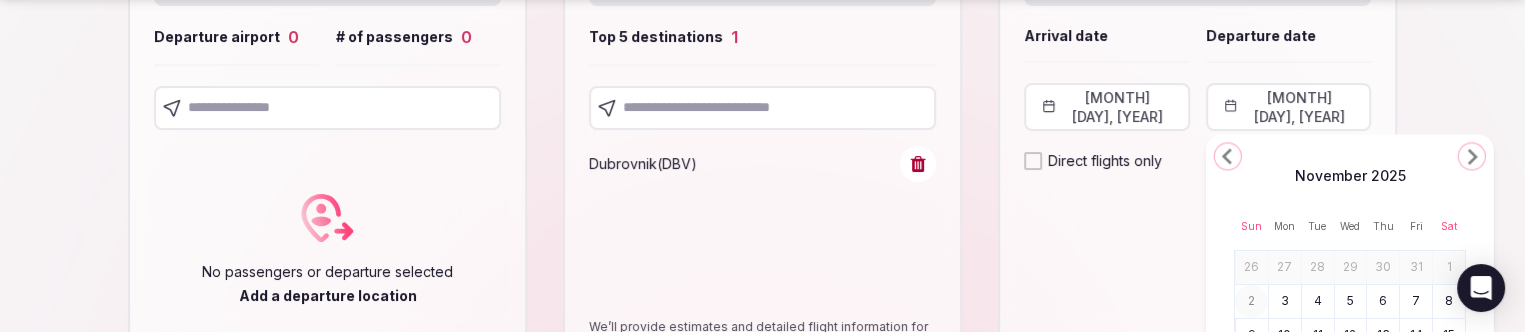 click on "7" at bounding box center [1416, 301] 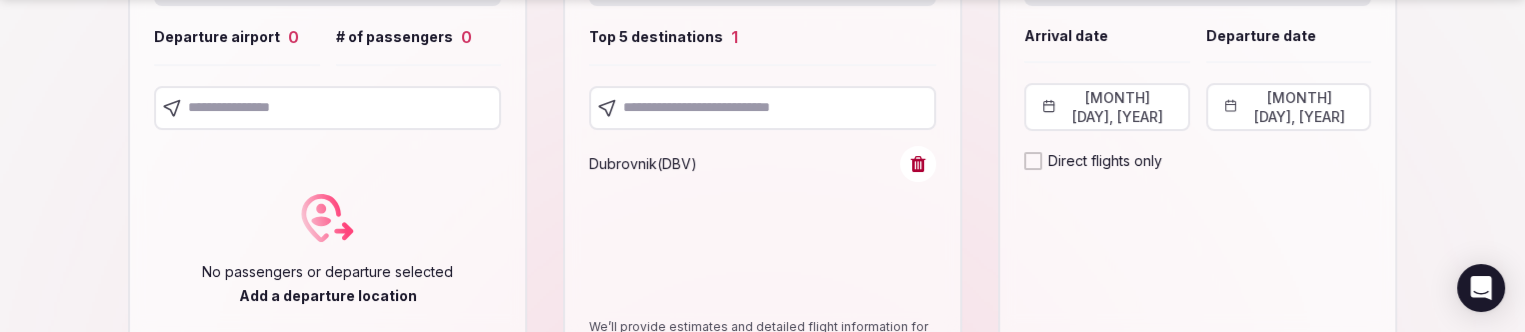 click at bounding box center [327, 108] 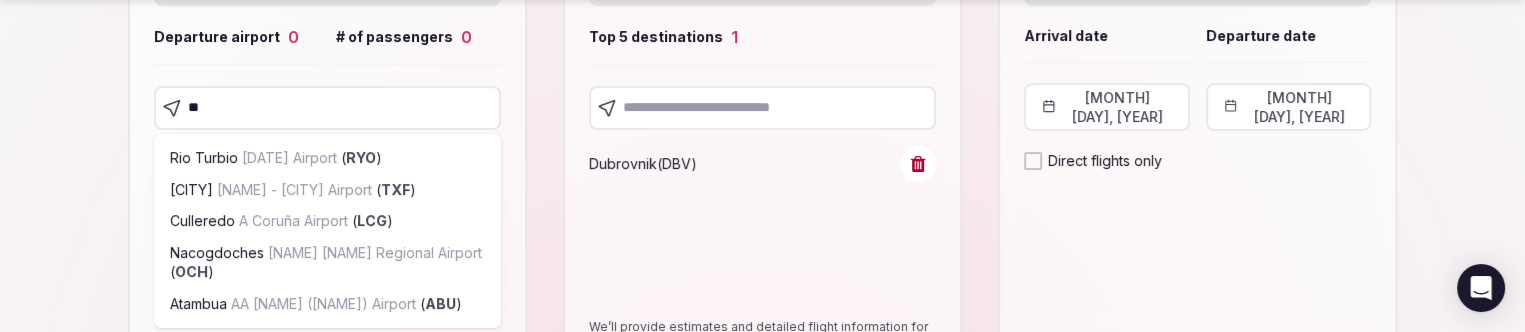 type on "***" 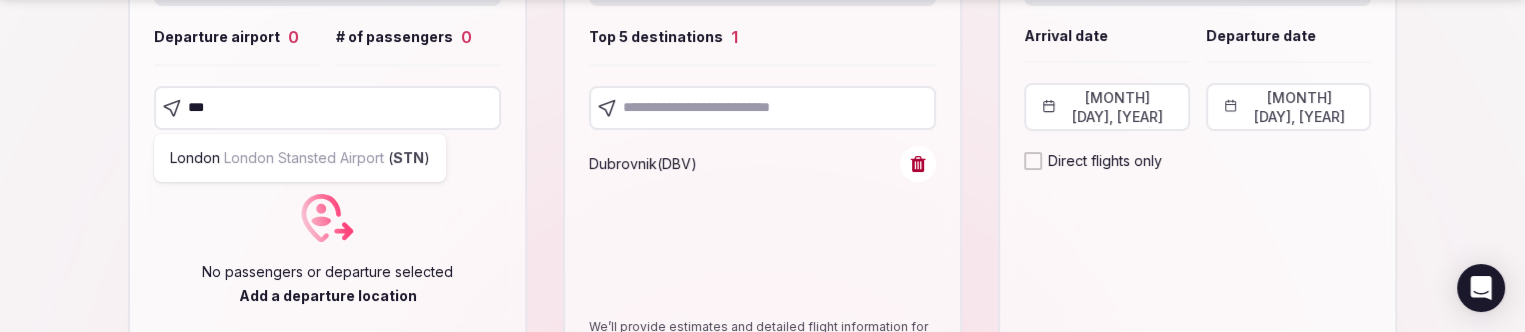 type 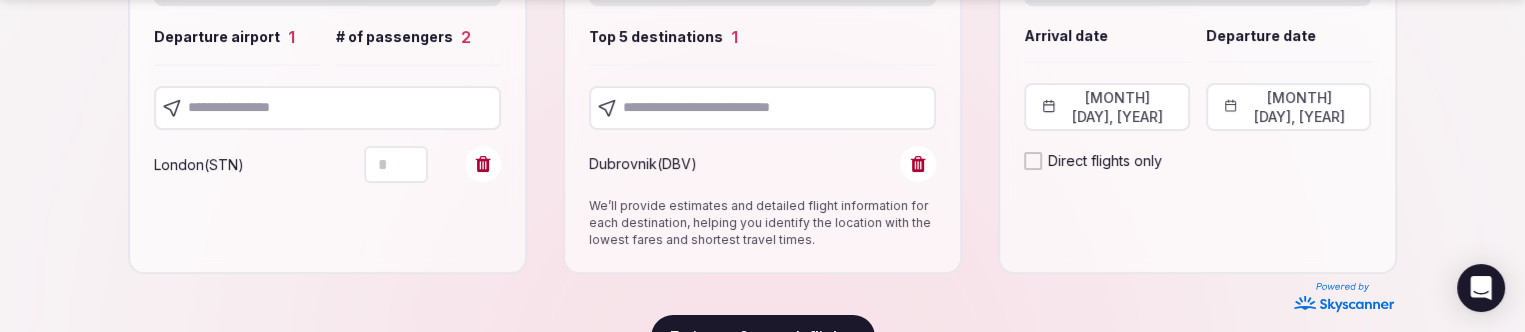 click 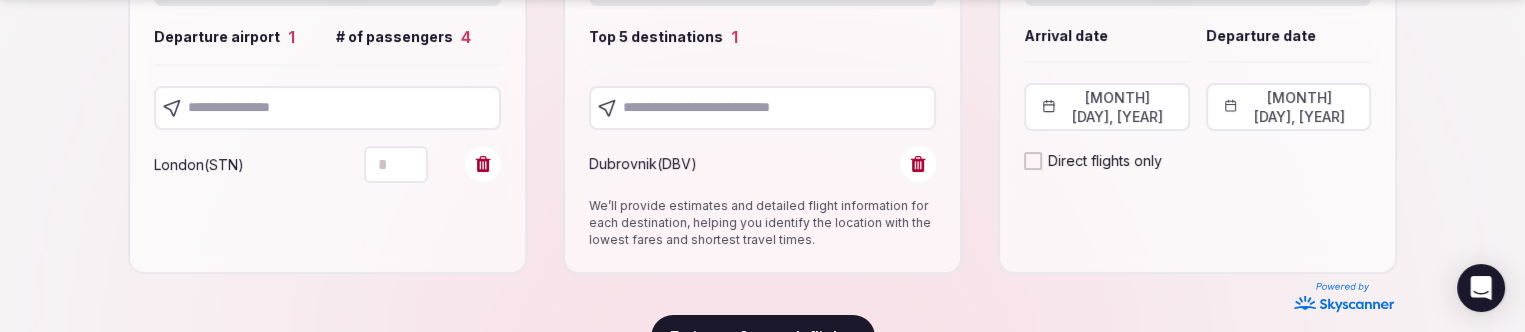 click 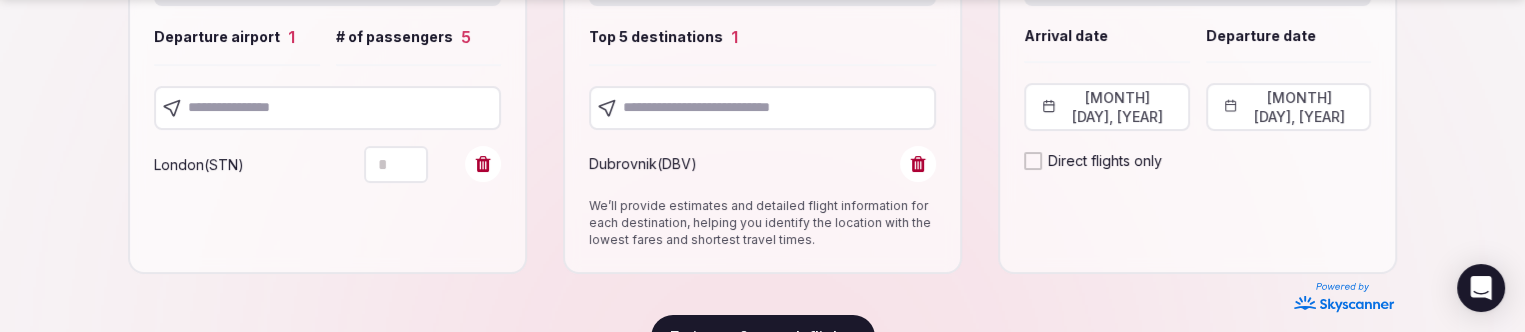 type on "*" 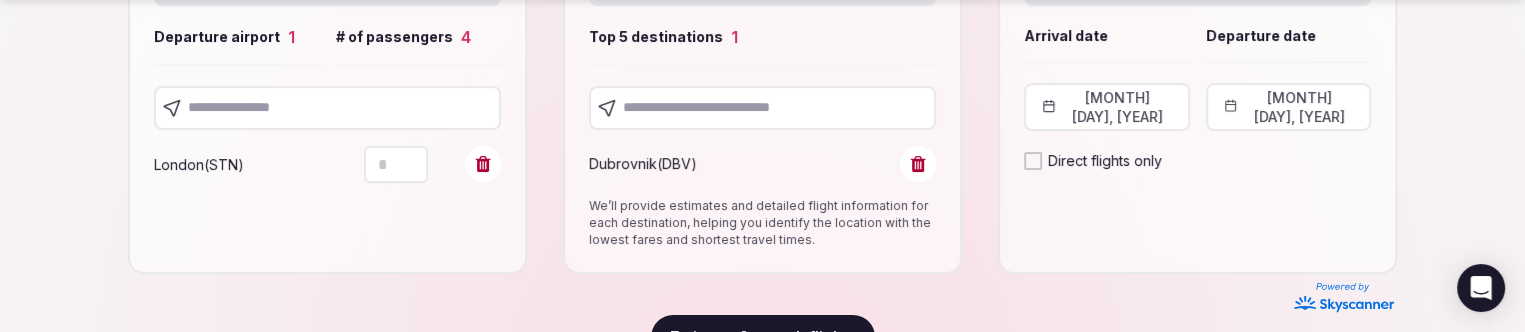 drag, startPoint x: 332, startPoint y: 98, endPoint x: 323, endPoint y: 115, distance: 19.235384 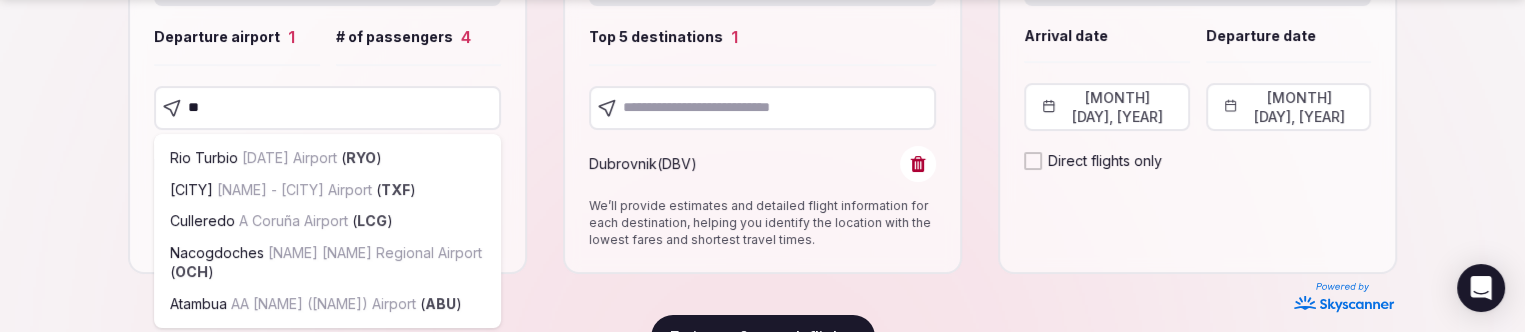 type on "***" 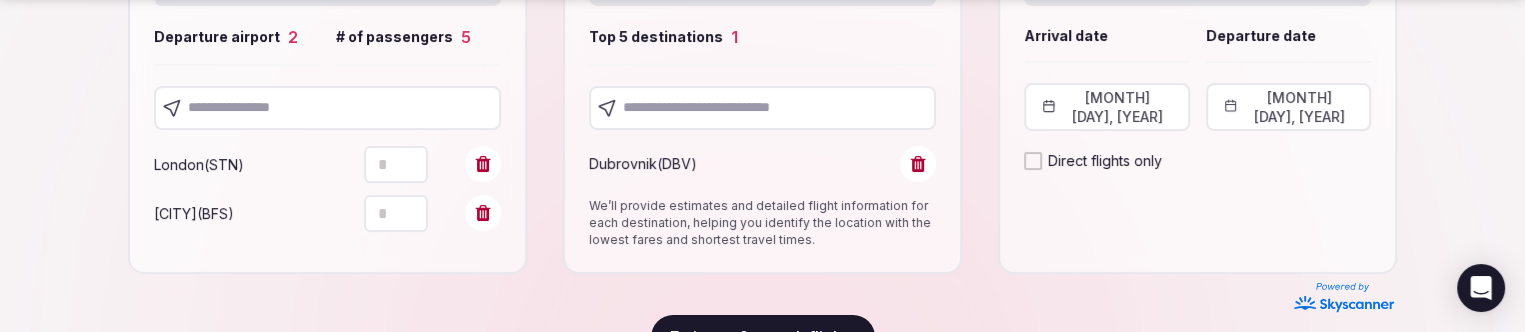 click at bounding box center (327, 108) 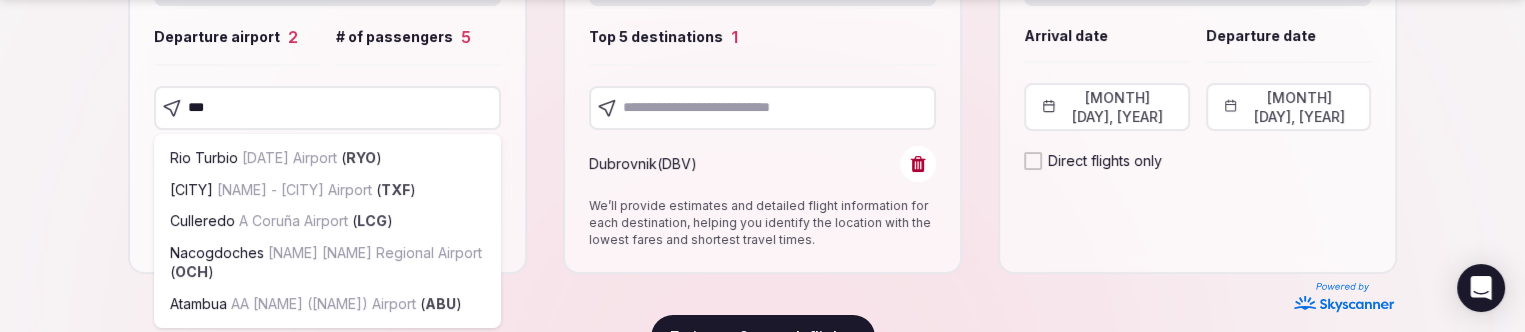 type on "****" 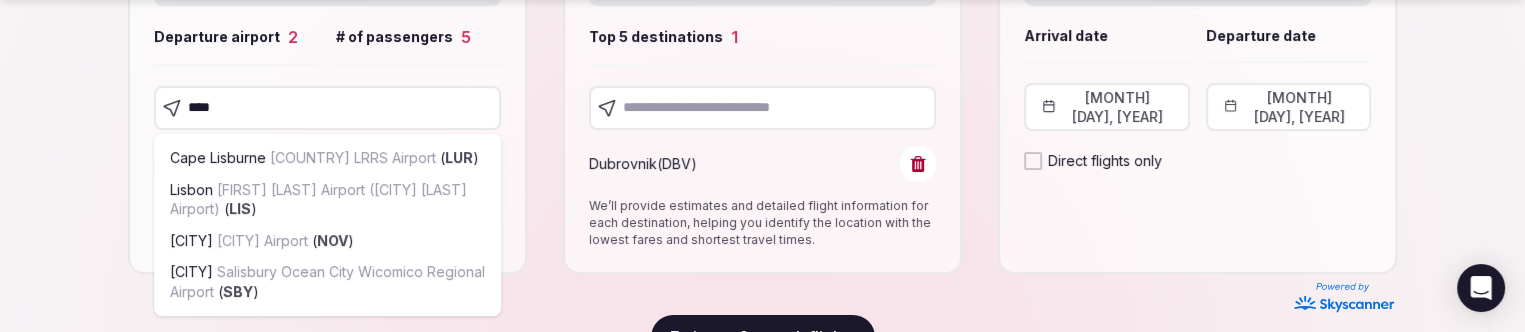 type 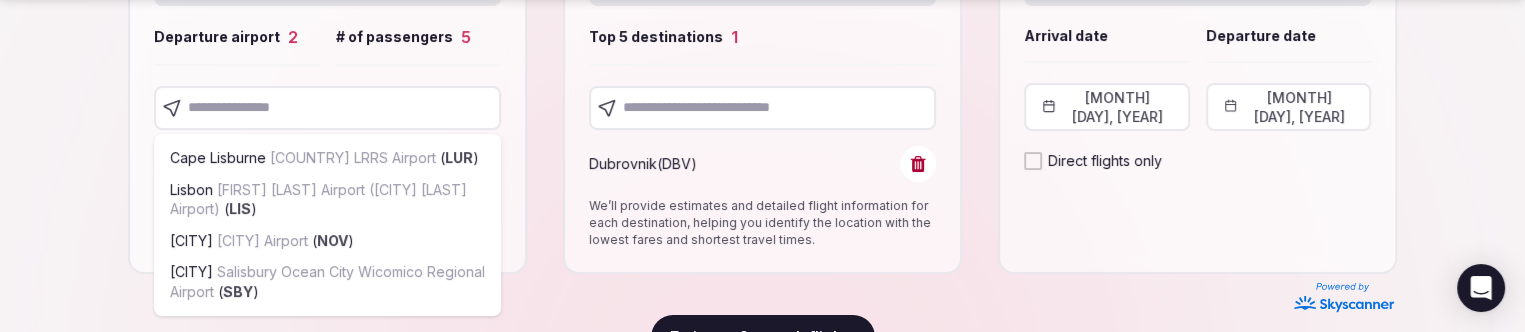 scroll, scrollTop: 436, scrollLeft: 0, axis: vertical 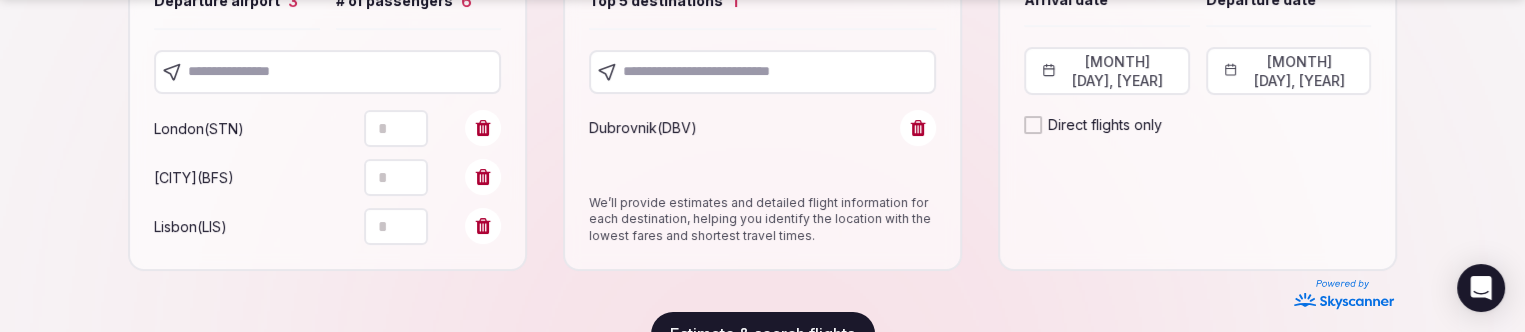 type on "*" 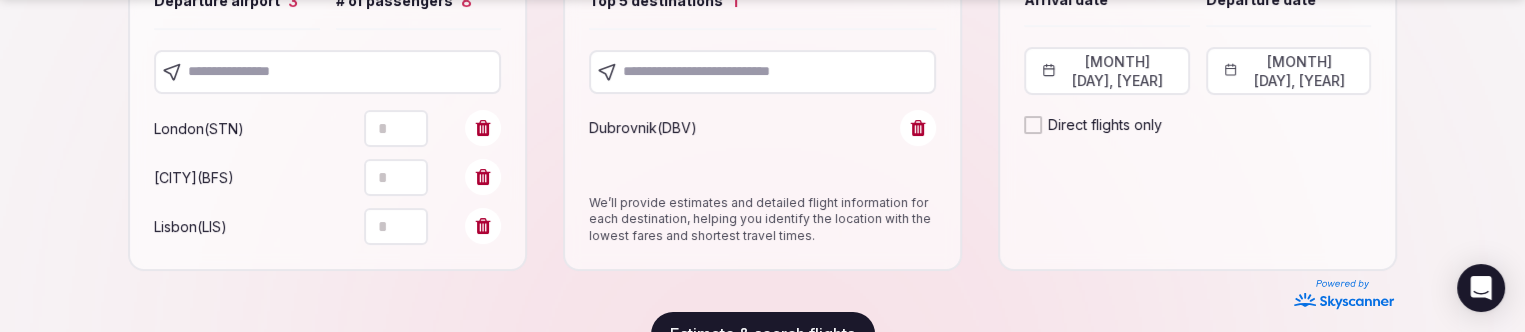 click 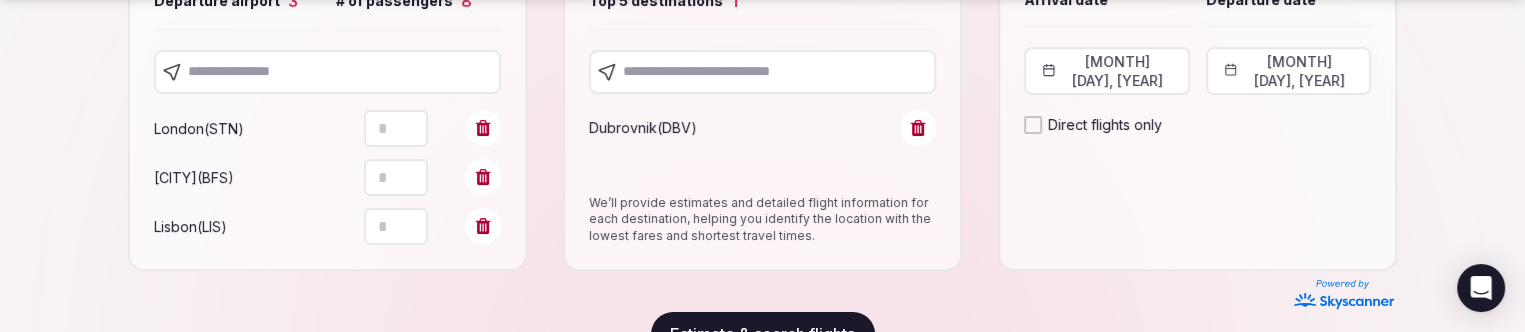 click at bounding box center [327, 72] 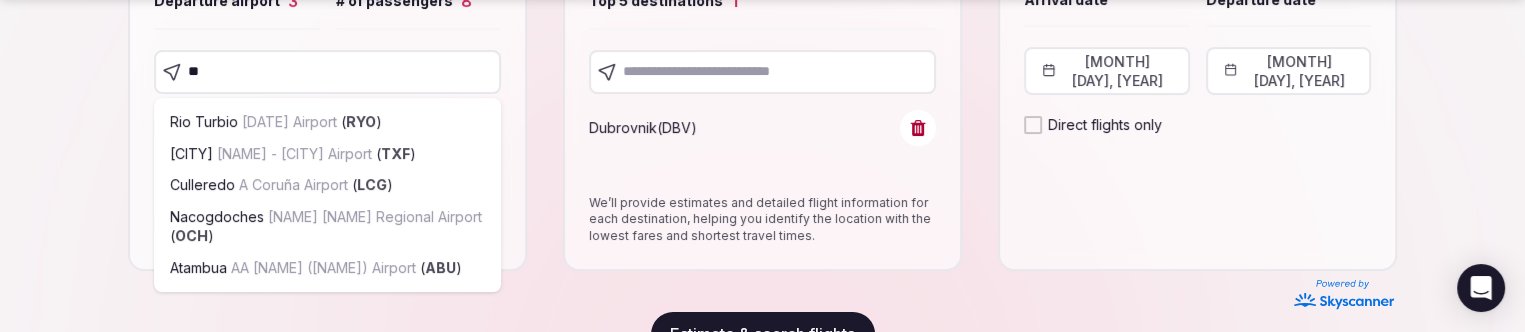 type on "***" 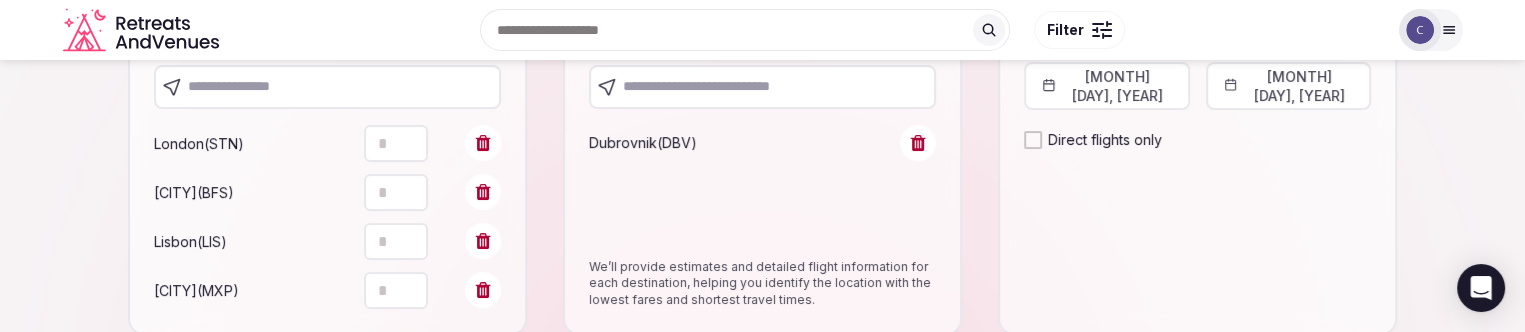 scroll, scrollTop: 387, scrollLeft: 0, axis: vertical 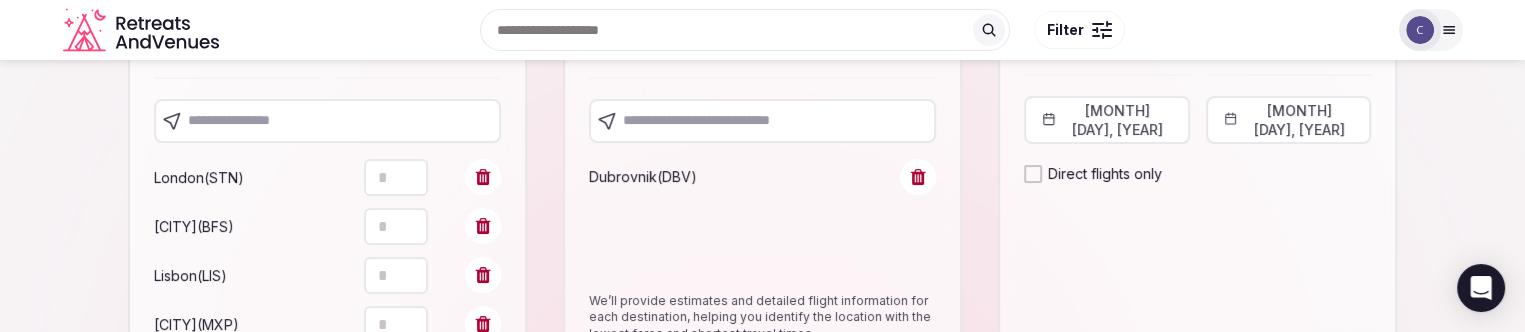 click at bounding box center [327, 121] 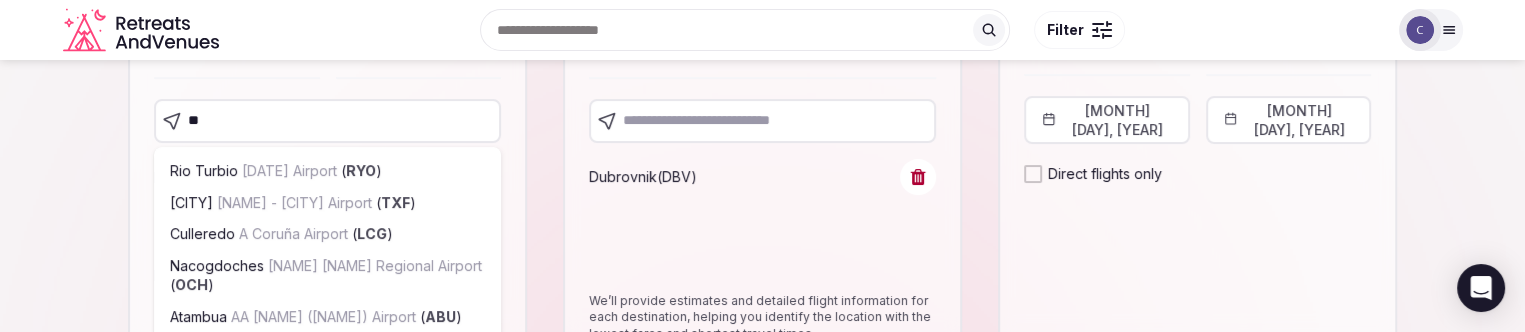 type on "***" 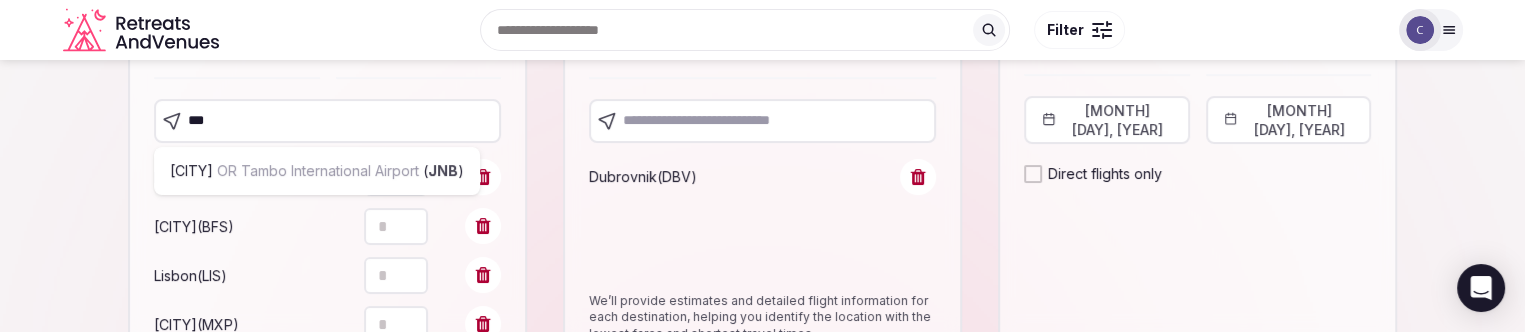 scroll, scrollTop: 437, scrollLeft: 0, axis: vertical 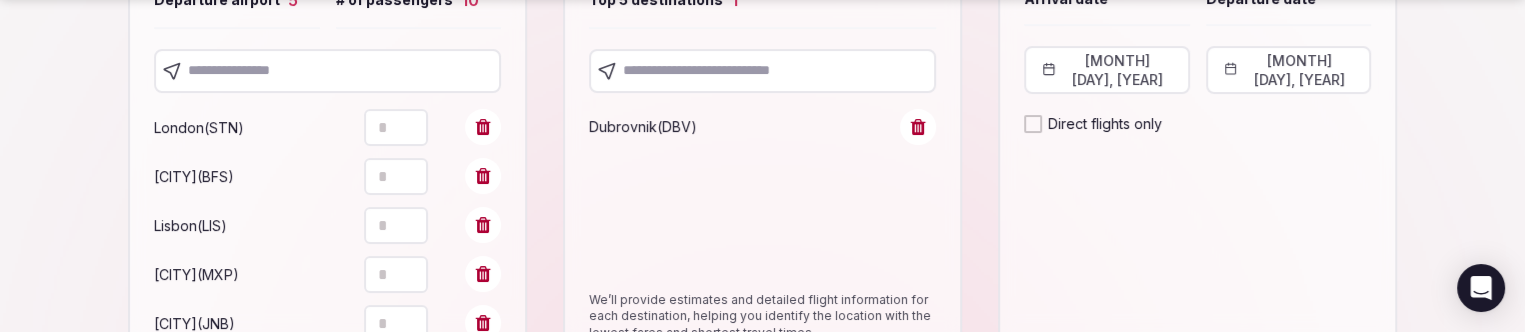 click at bounding box center [327, 71] 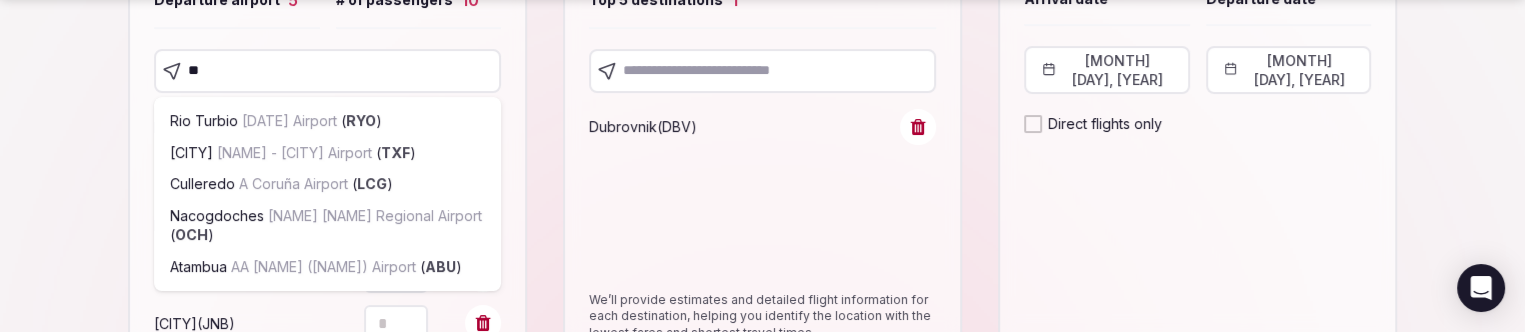 type on "***" 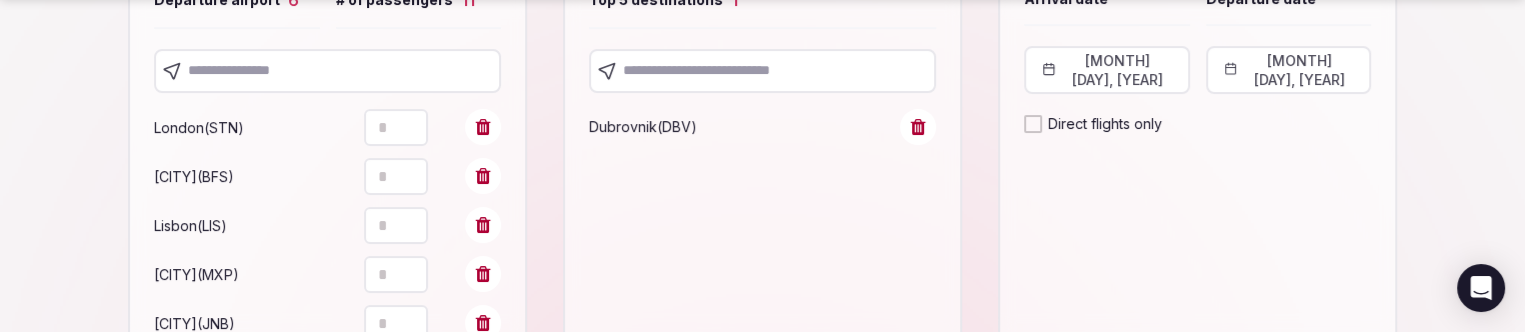 scroll, scrollTop: 488, scrollLeft: 0, axis: vertical 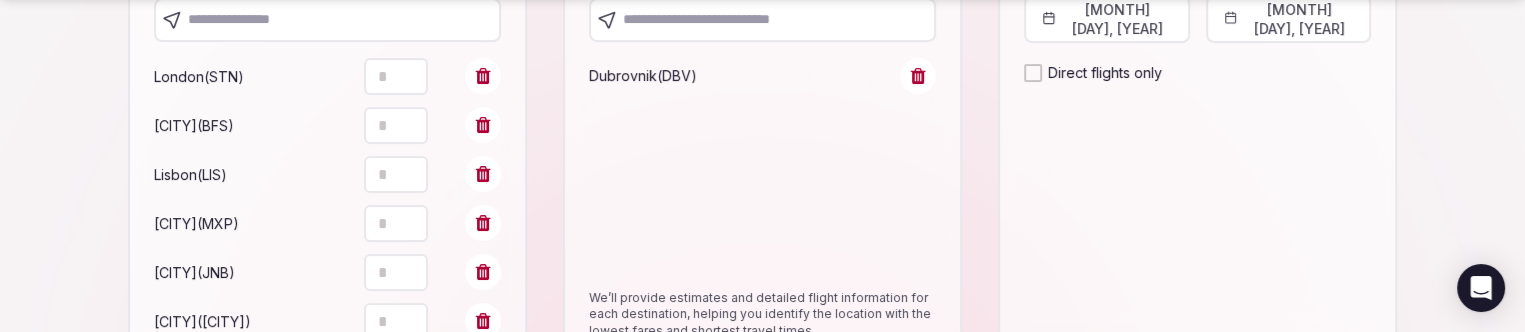 click on "Search Popular Destinations Toscana, Italy Riviera Maya, Mexico Indonesia, Bali California, USA New York, USA Napa Valley, USA Beja, Portugal Canarias, Spain Filter" at bounding box center [807, -30] 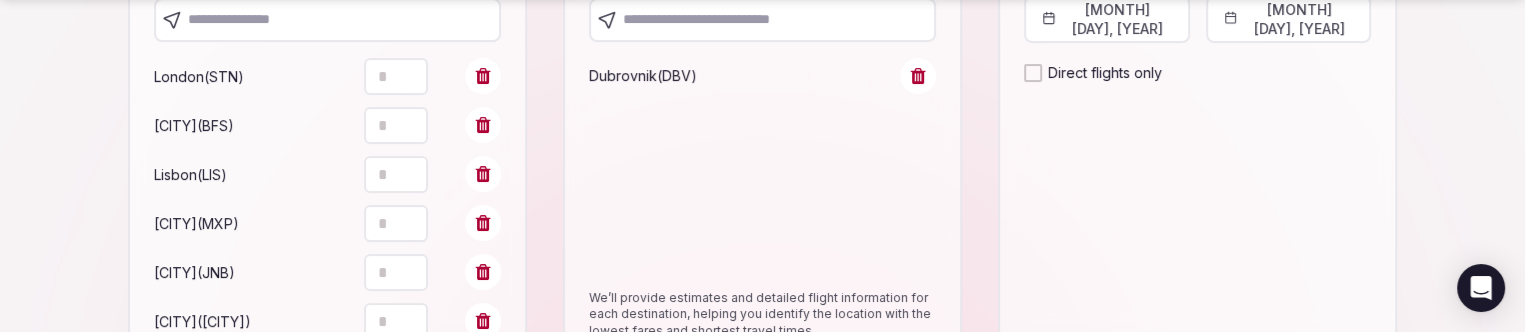 click at bounding box center [327, 20] 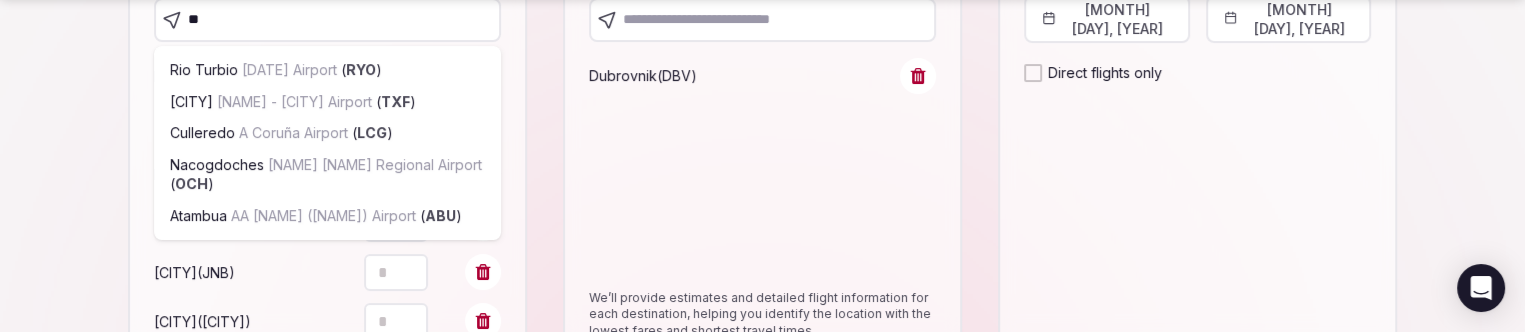 type on "***" 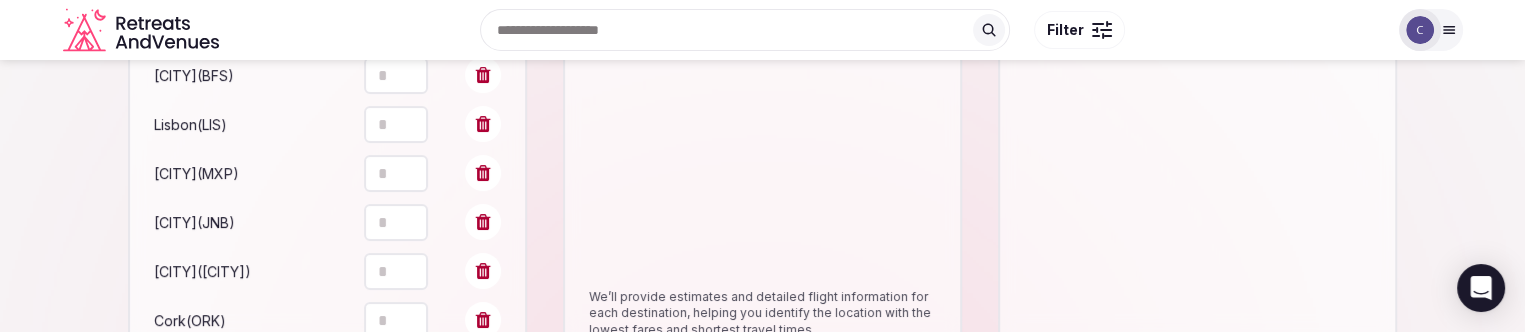 scroll, scrollTop: 438, scrollLeft: 0, axis: vertical 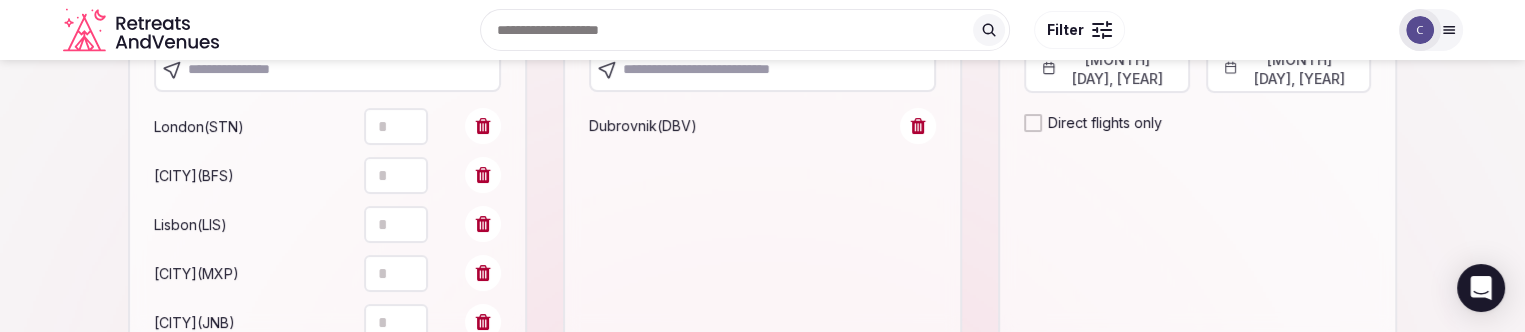 click at bounding box center (327, 70) 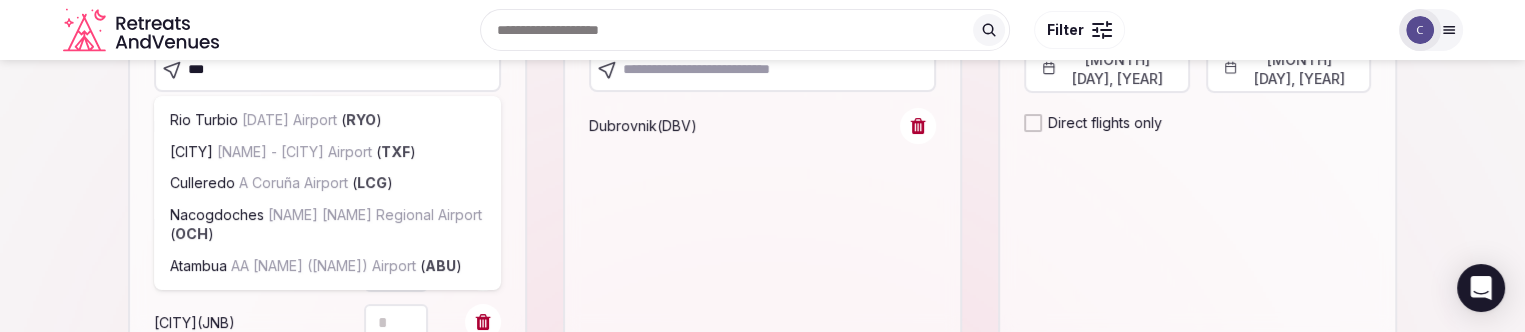 type on "****" 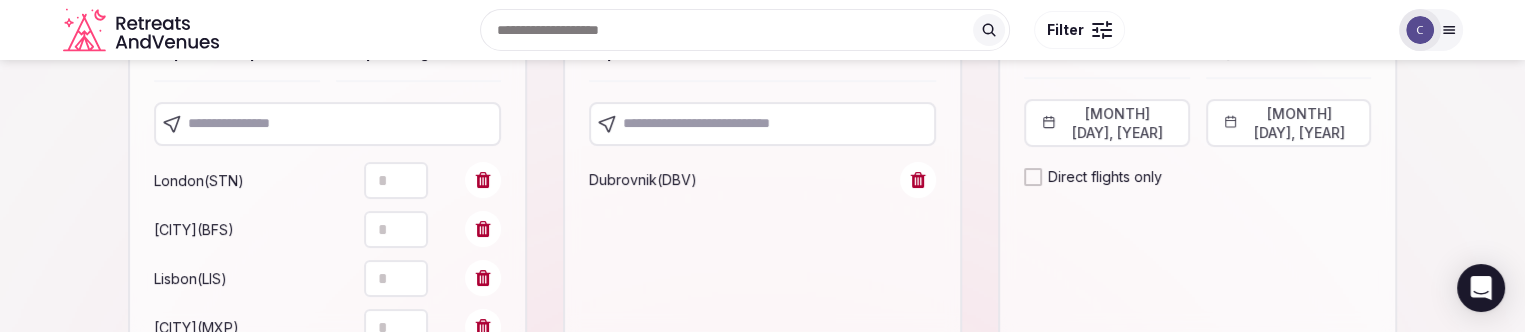 scroll, scrollTop: 338, scrollLeft: 0, axis: vertical 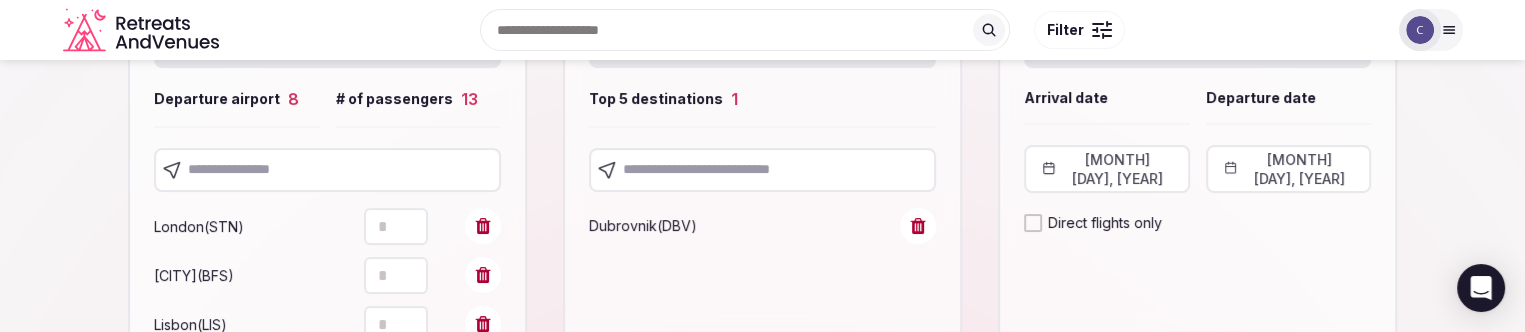 click at bounding box center [327, 170] 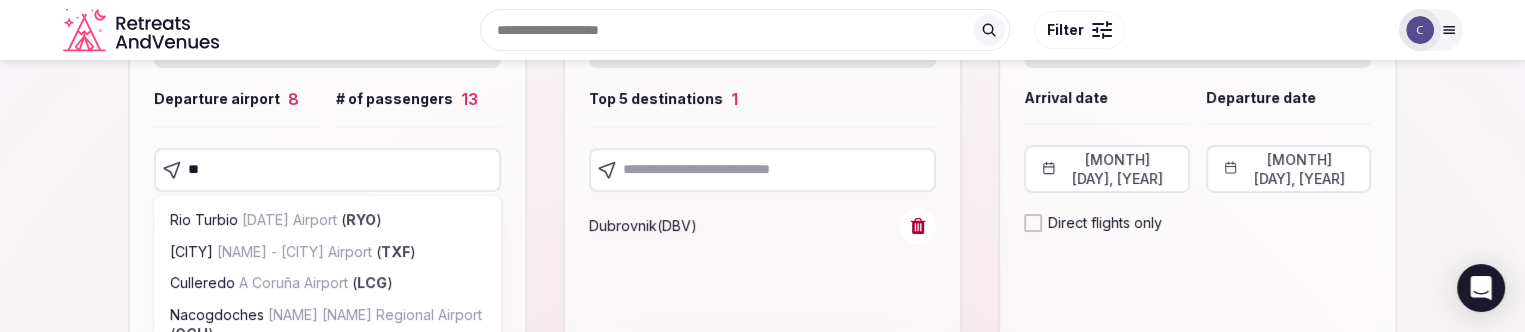 type on "***" 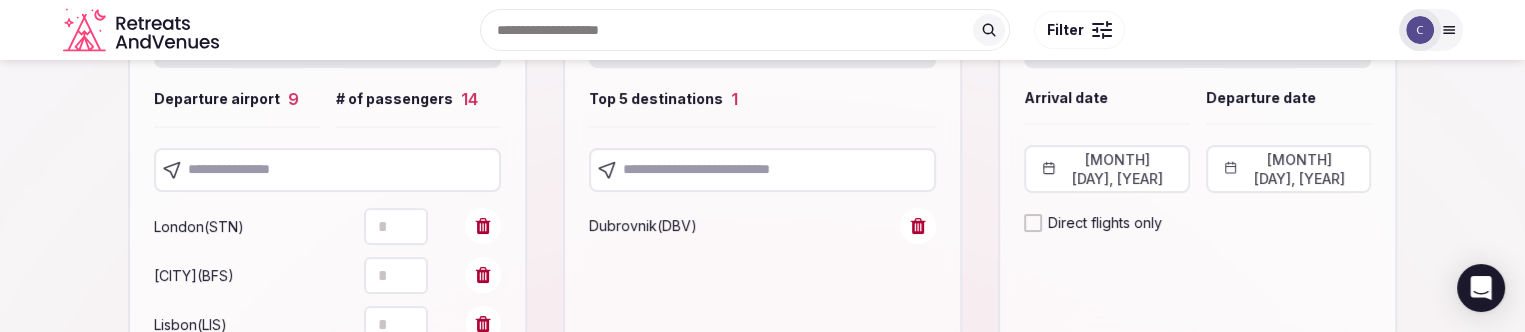 click at bounding box center [327, 170] 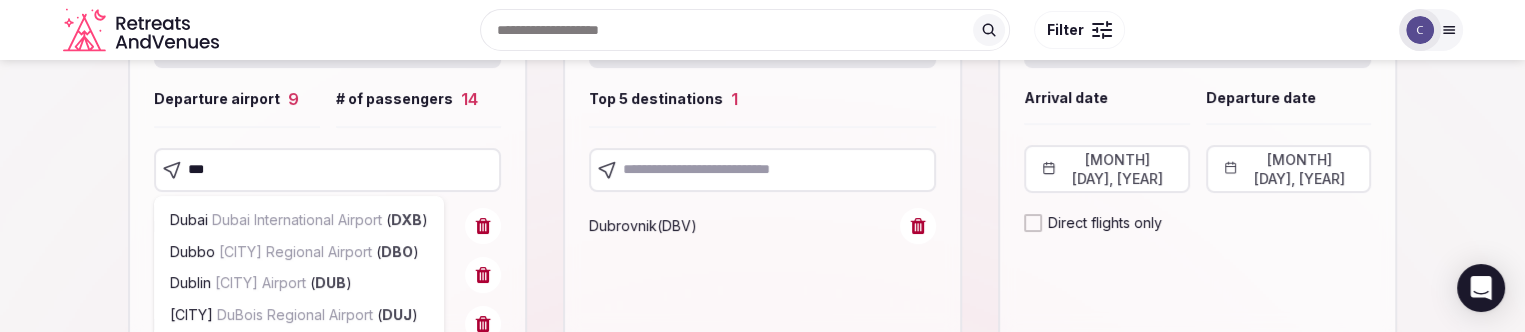 type on "***" 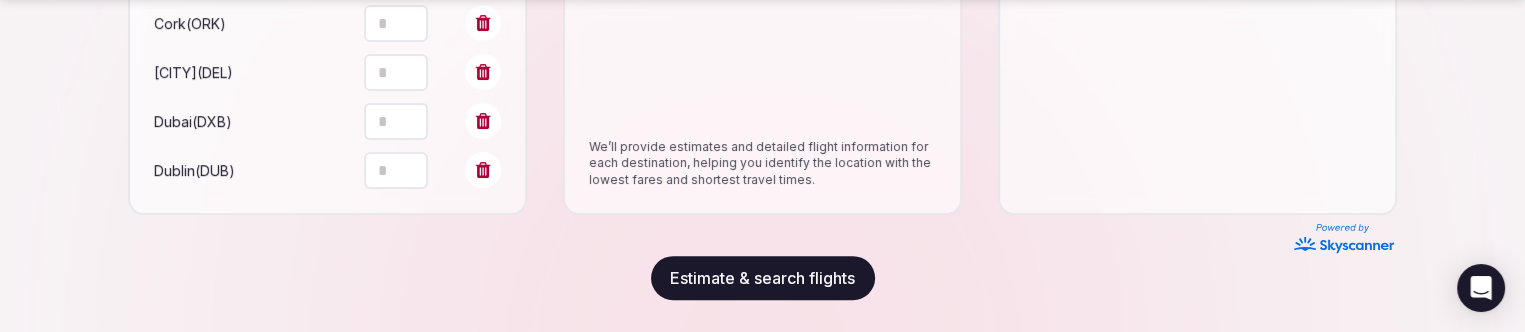 scroll, scrollTop: 848, scrollLeft: 0, axis: vertical 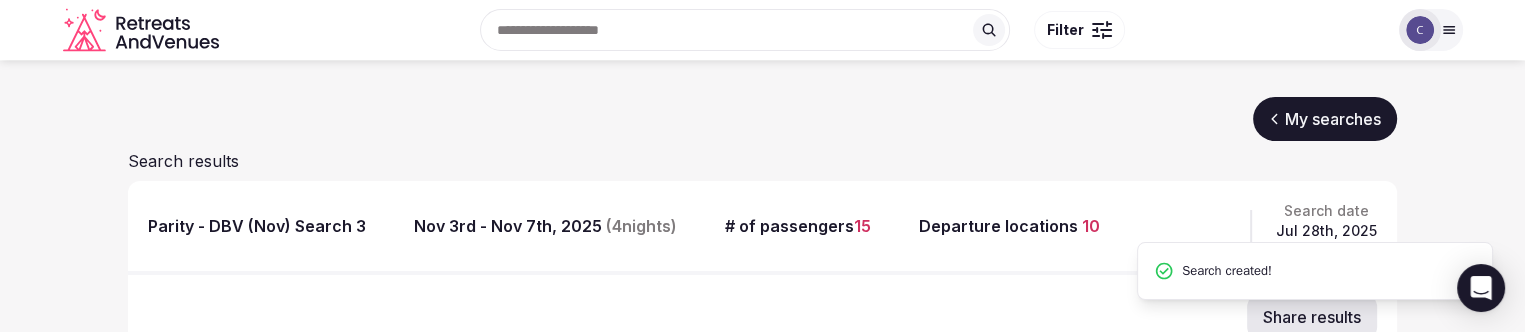 click on "Parity - DBV (Nov) Search 3" at bounding box center (257, 226) 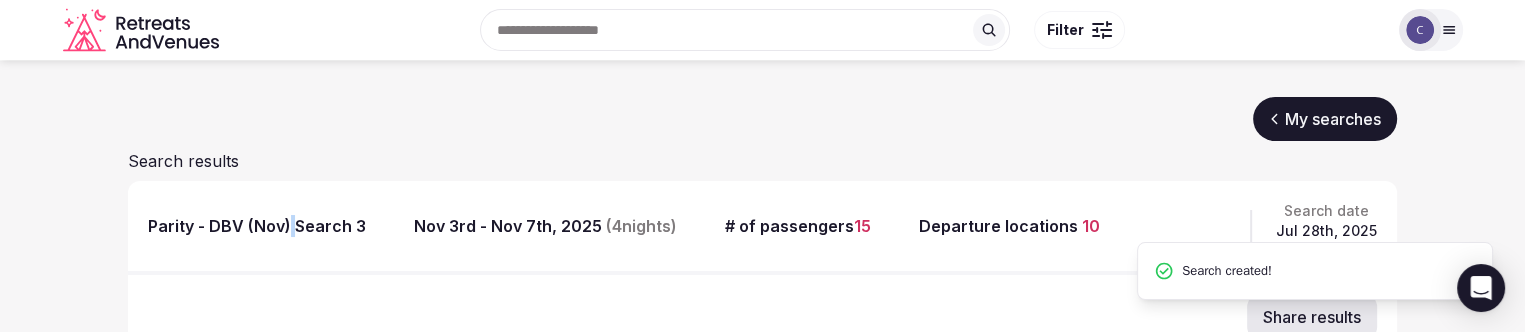 click on "Parity - DBV (Nov) Search 3" at bounding box center (257, 226) 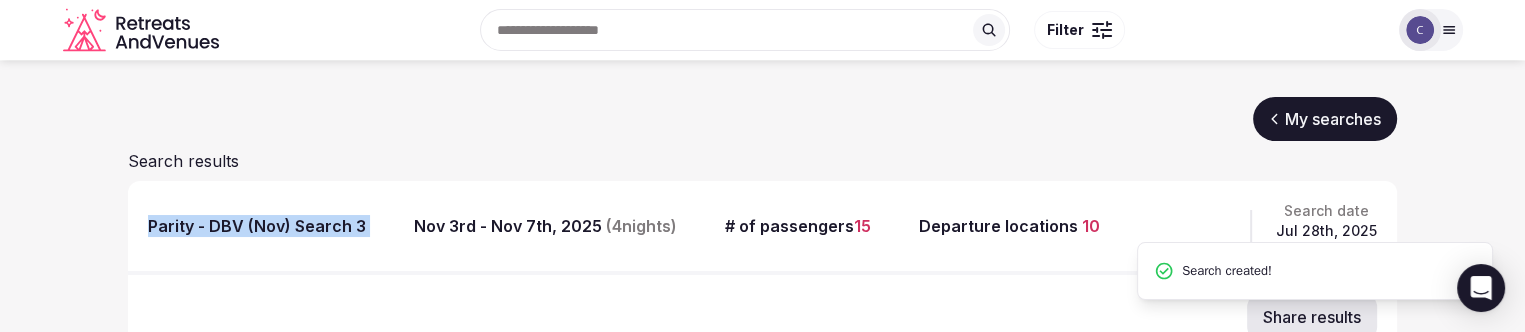click on "Parity - DBV (Nov) Search 3" at bounding box center (257, 226) 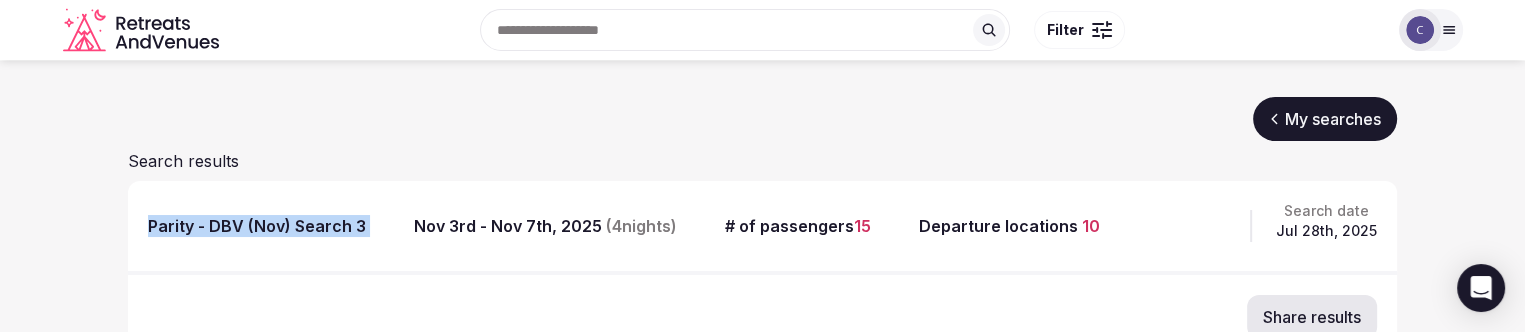 copy on "Parity - DBV (Nov) Search 3" 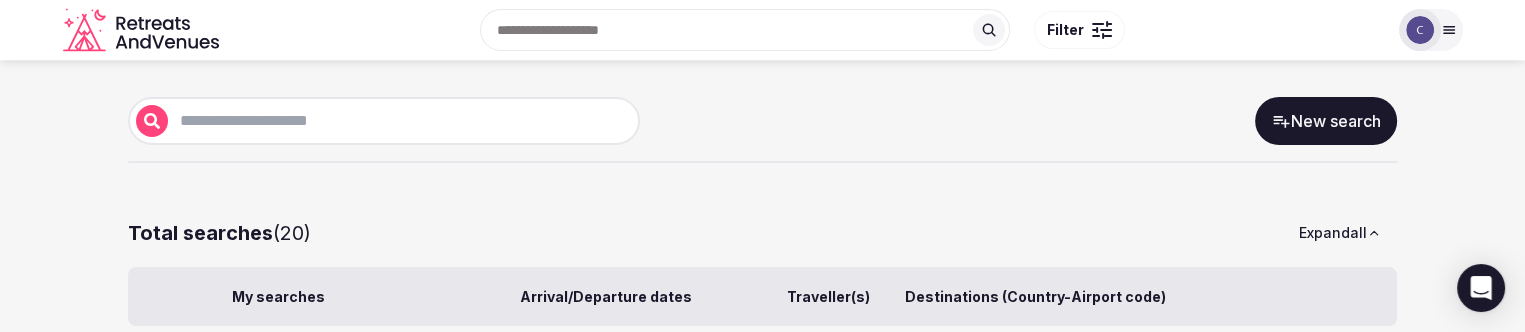 click on "New search" at bounding box center (1326, 121) 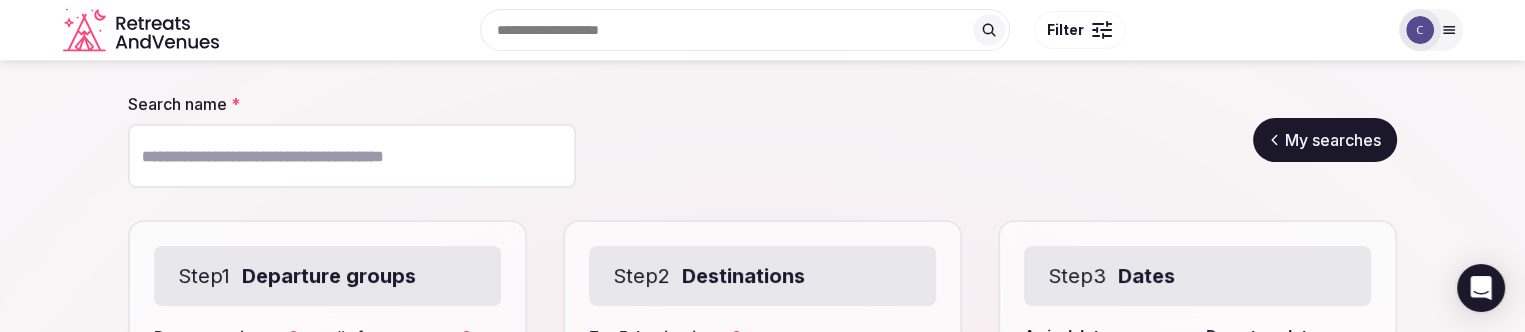 click on "Search name *" at bounding box center (352, 156) 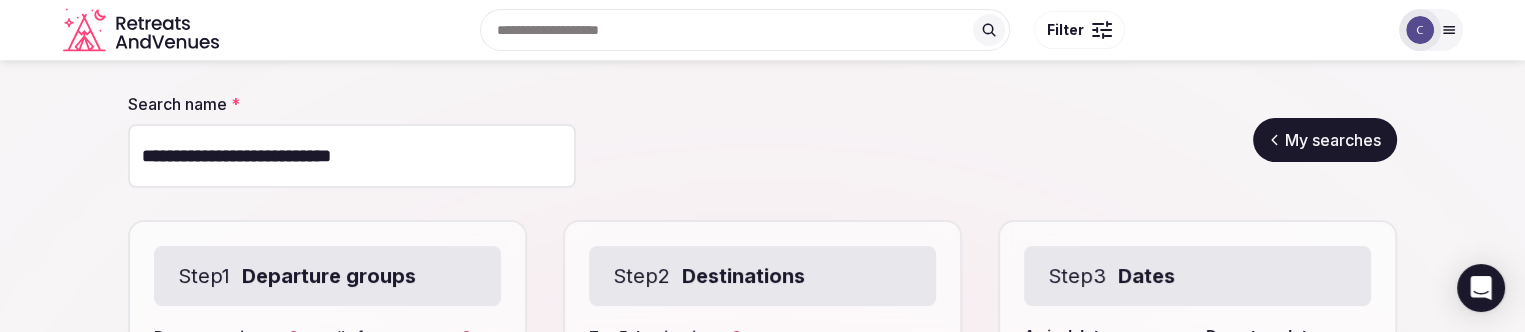 type on "**********" 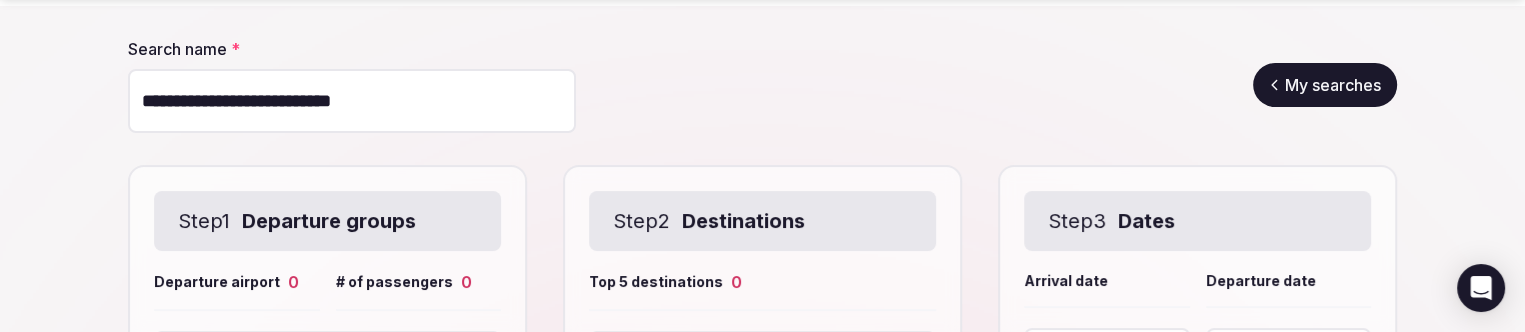 scroll, scrollTop: 200, scrollLeft: 0, axis: vertical 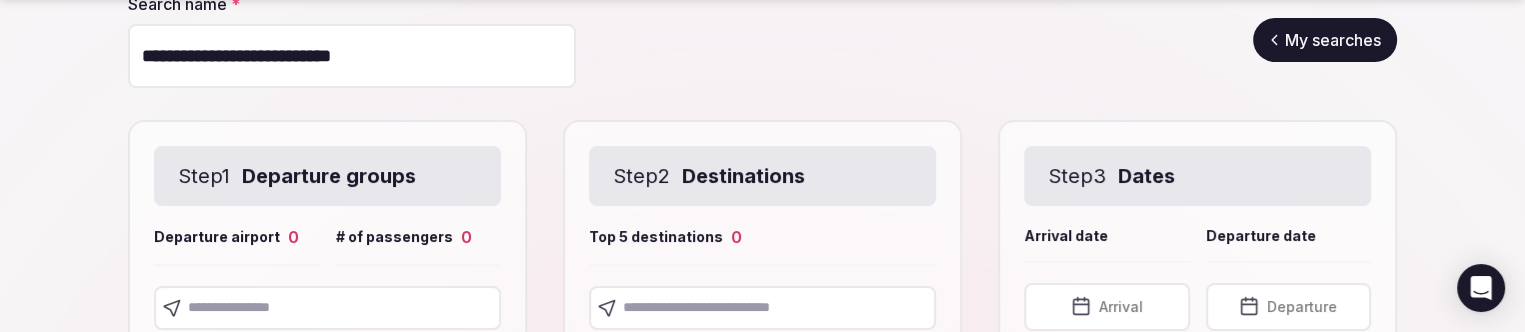 click at bounding box center [762, 308] 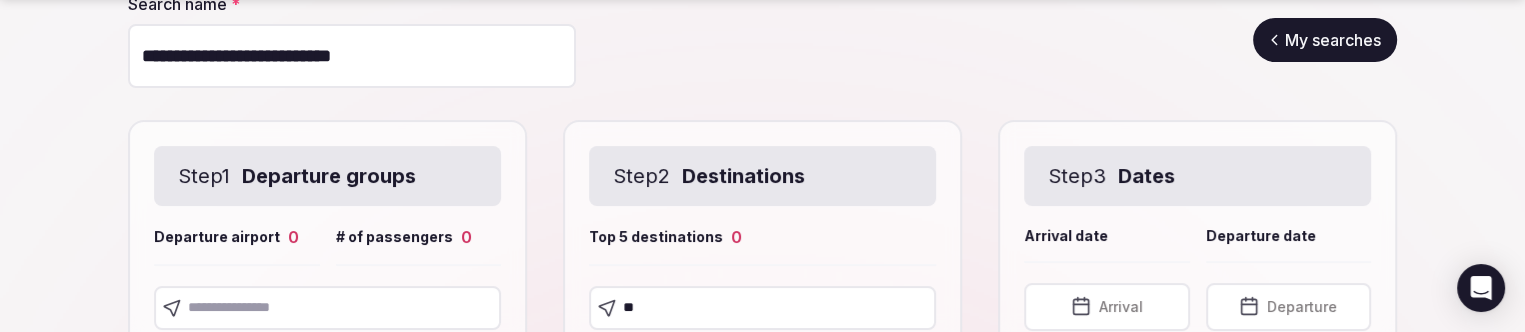 type on "***" 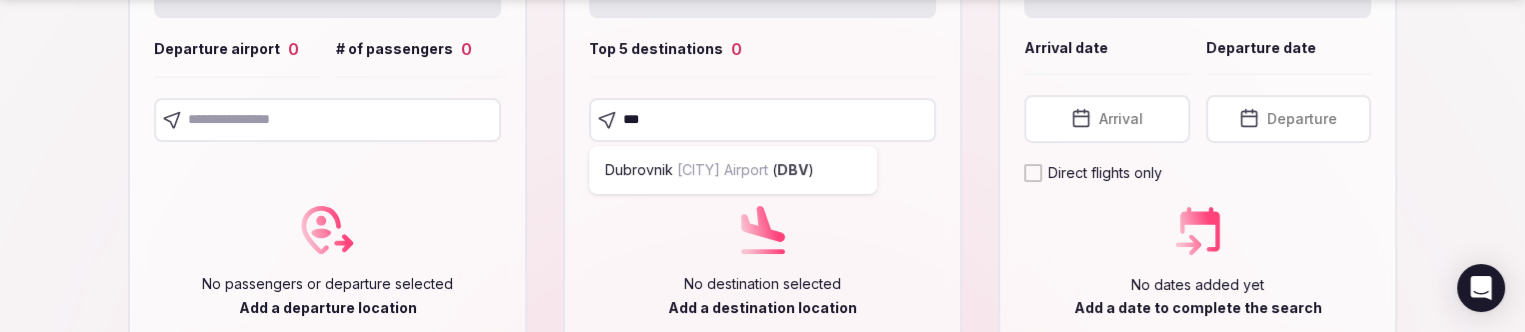scroll, scrollTop: 400, scrollLeft: 0, axis: vertical 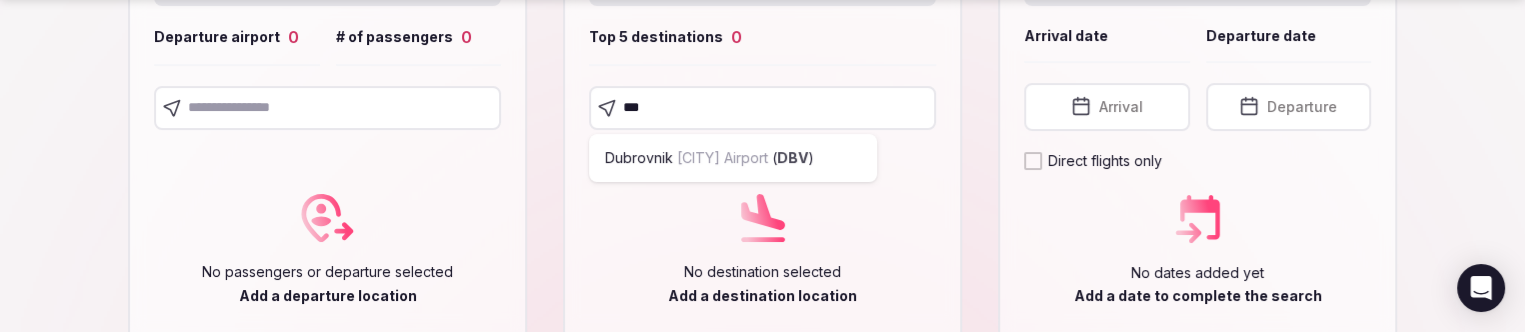 type 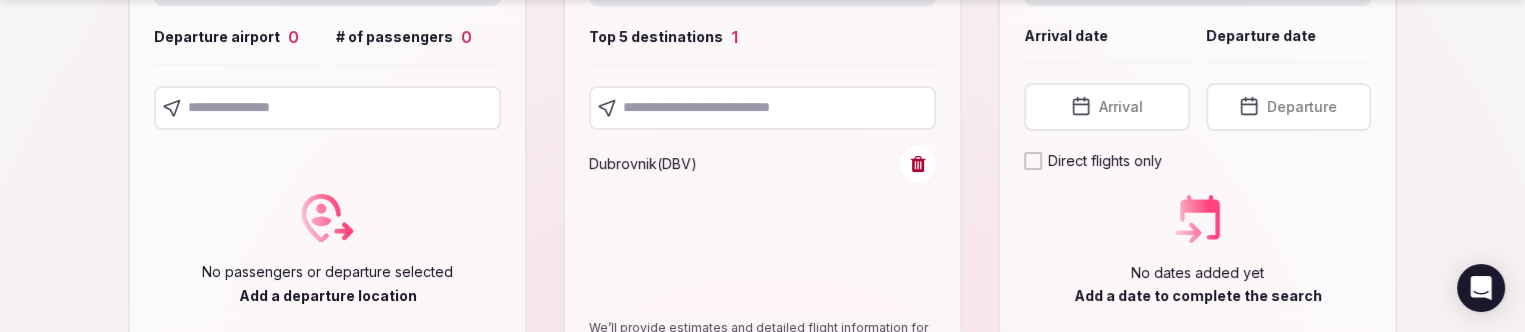 click on "Arrival" at bounding box center [1121, 107] 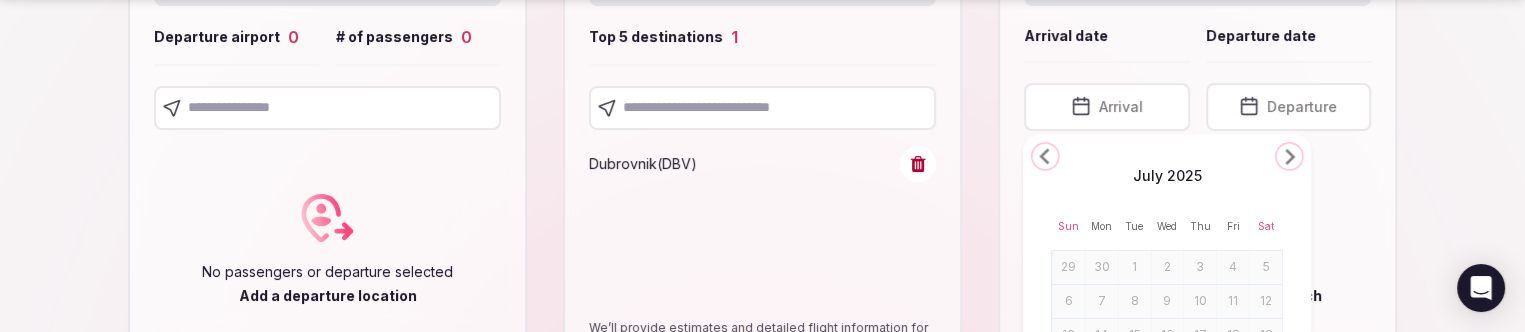 click 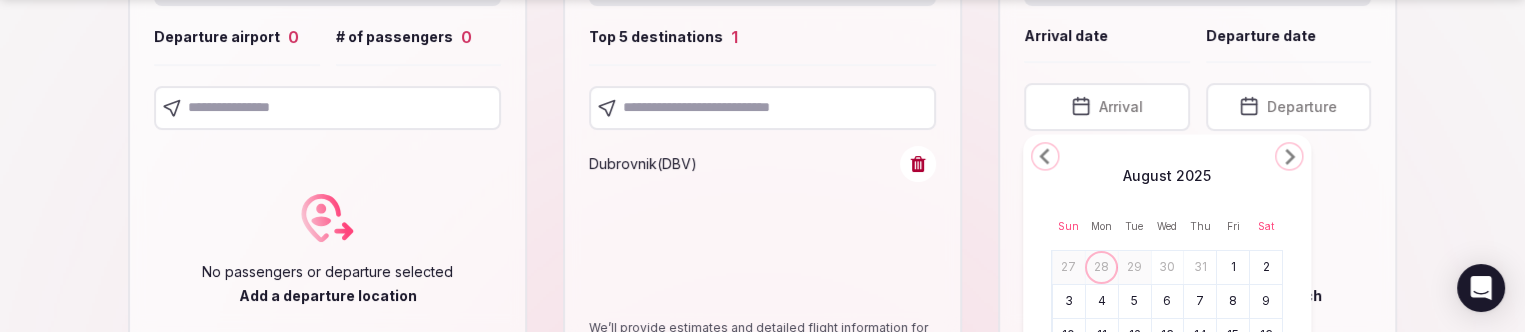 click 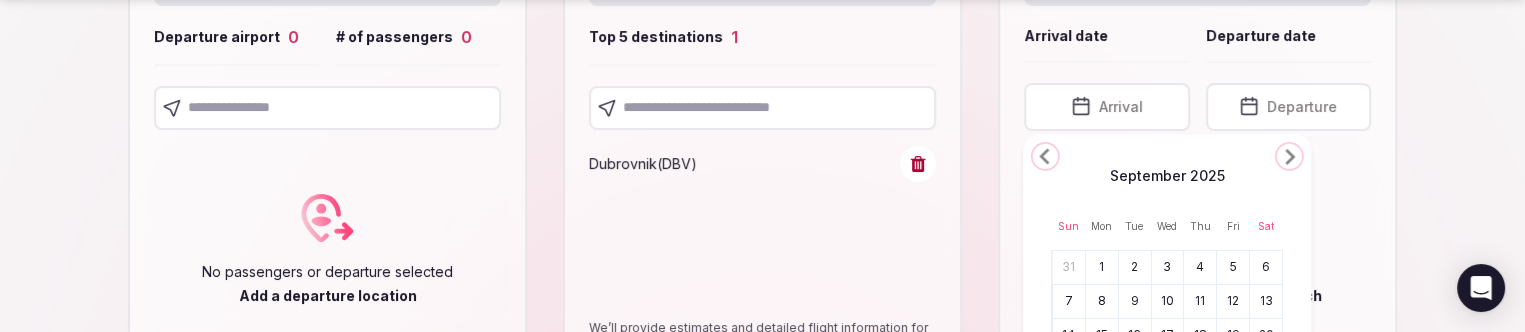 click 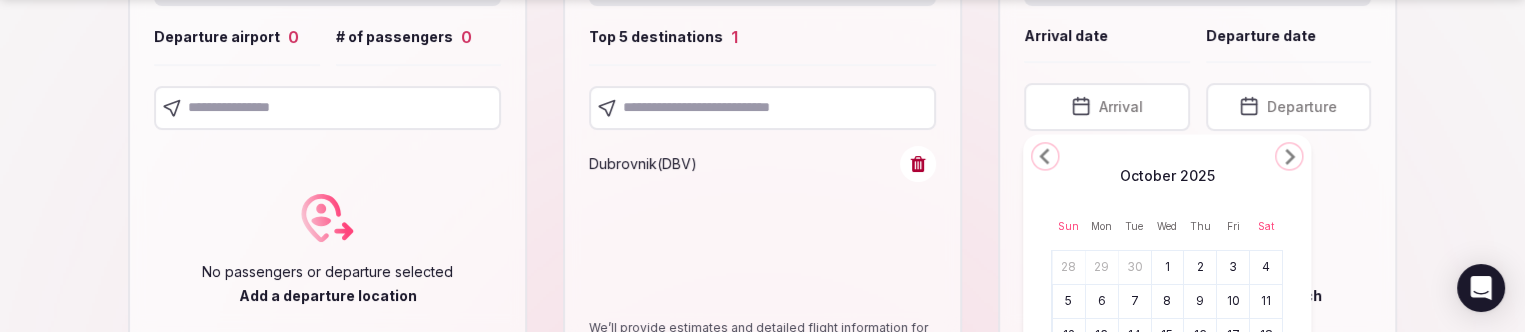 click 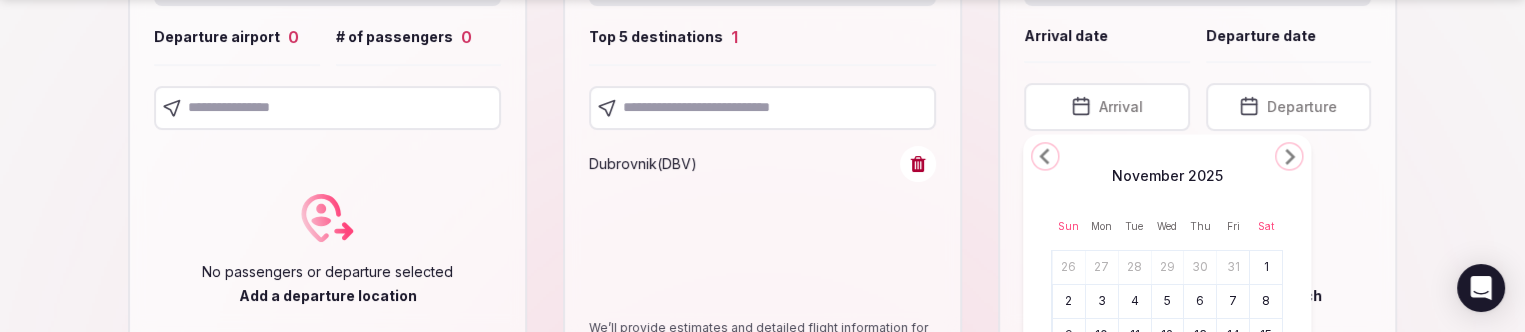 click on "3" at bounding box center (1102, 301) 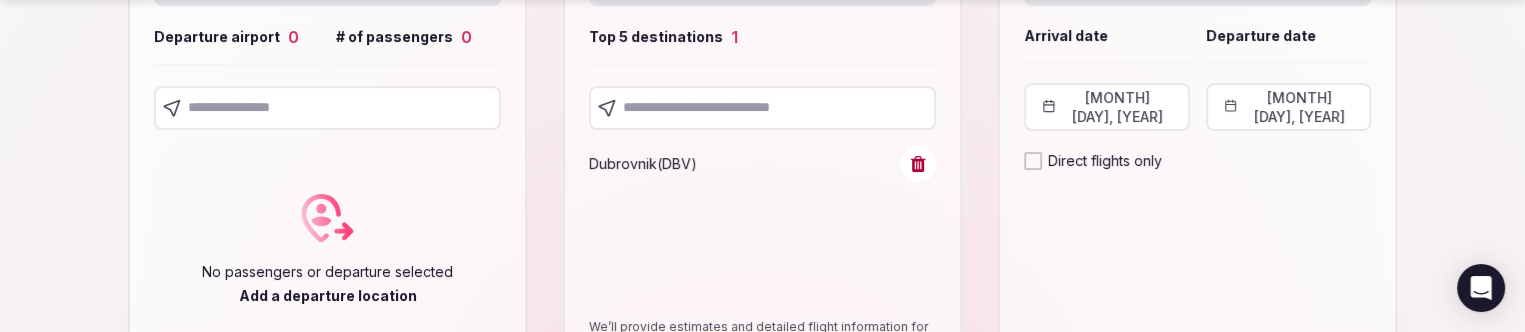 click on "November 2nd, 2025" at bounding box center (1289, 107) 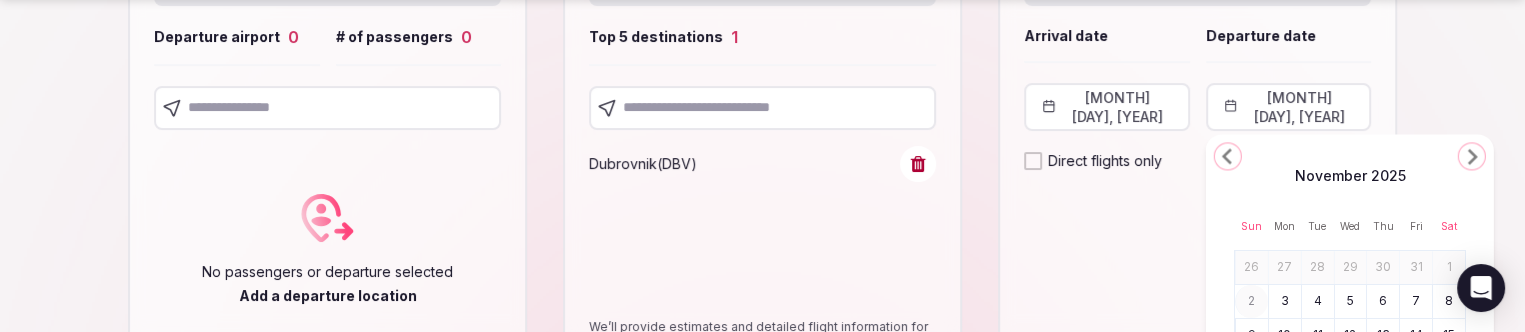 click on "7" at bounding box center [1416, 301] 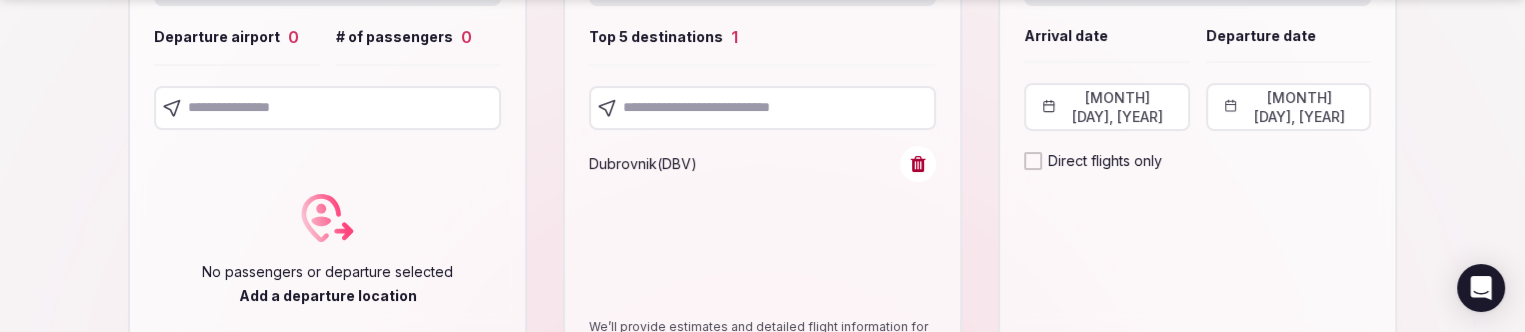 click at bounding box center [327, 108] 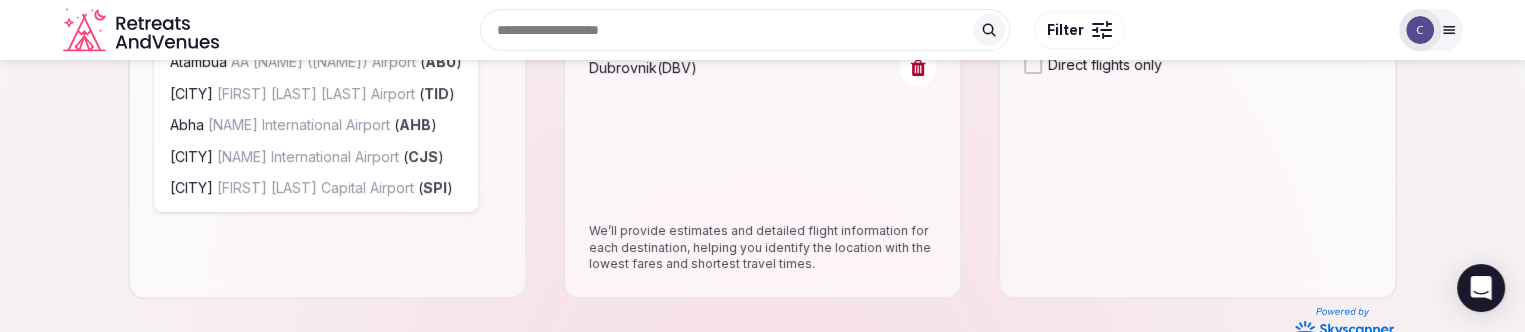 scroll, scrollTop: 379, scrollLeft: 0, axis: vertical 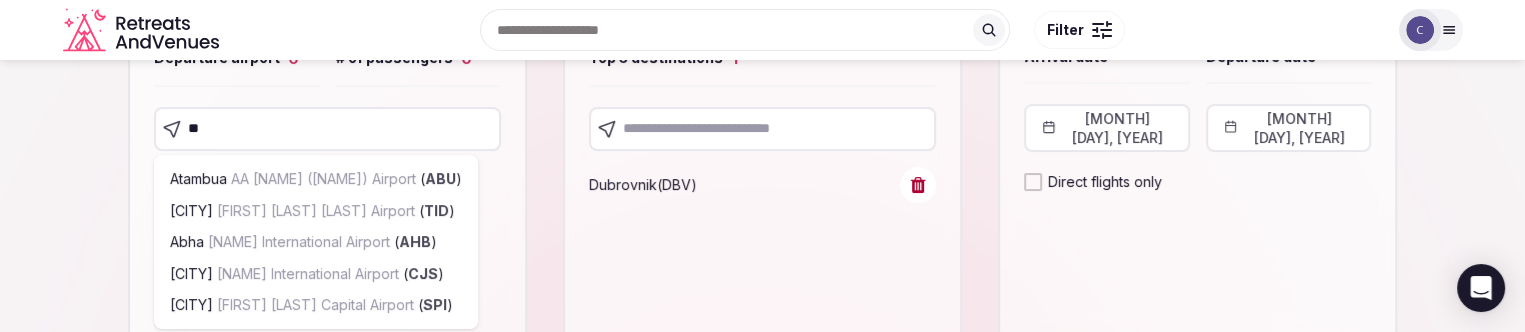 type on "*" 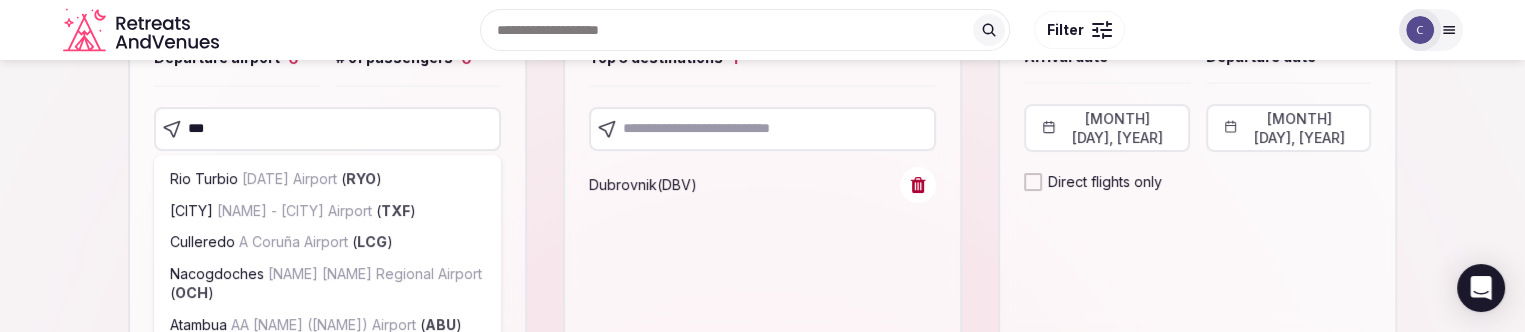 click on "***" at bounding box center [327, 129] 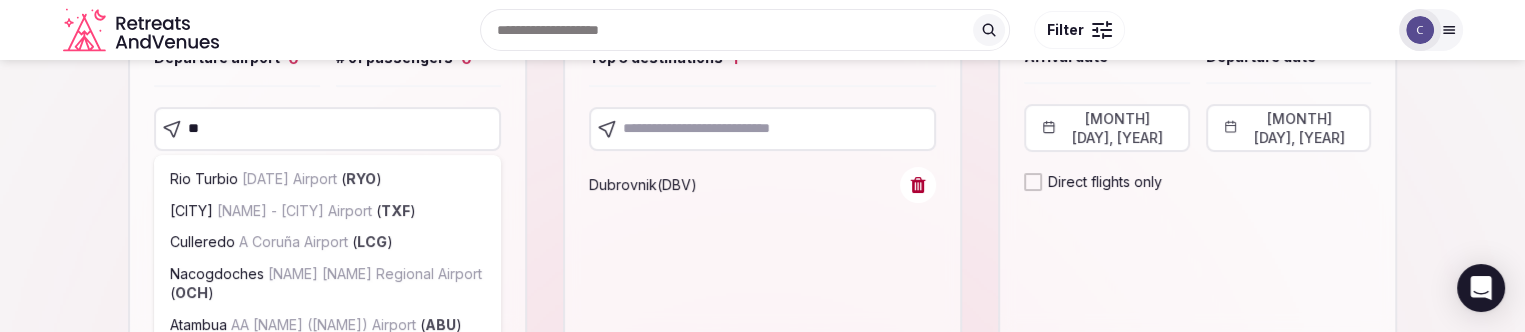 type on "***" 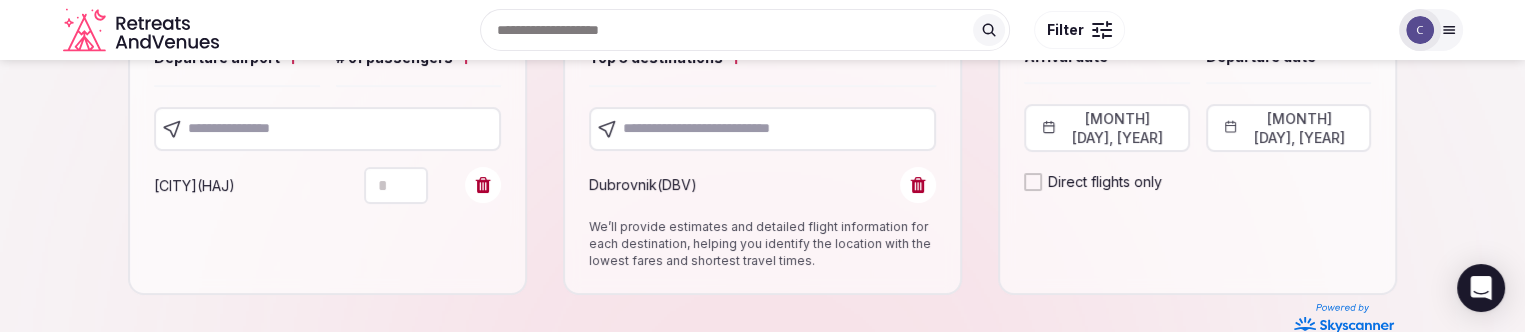 click at bounding box center (327, 129) 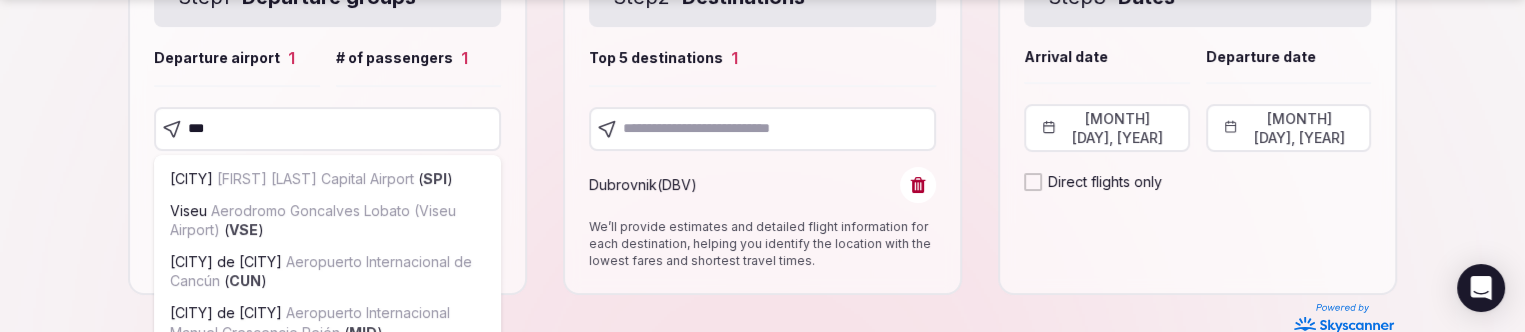 scroll, scrollTop: 458, scrollLeft: 0, axis: vertical 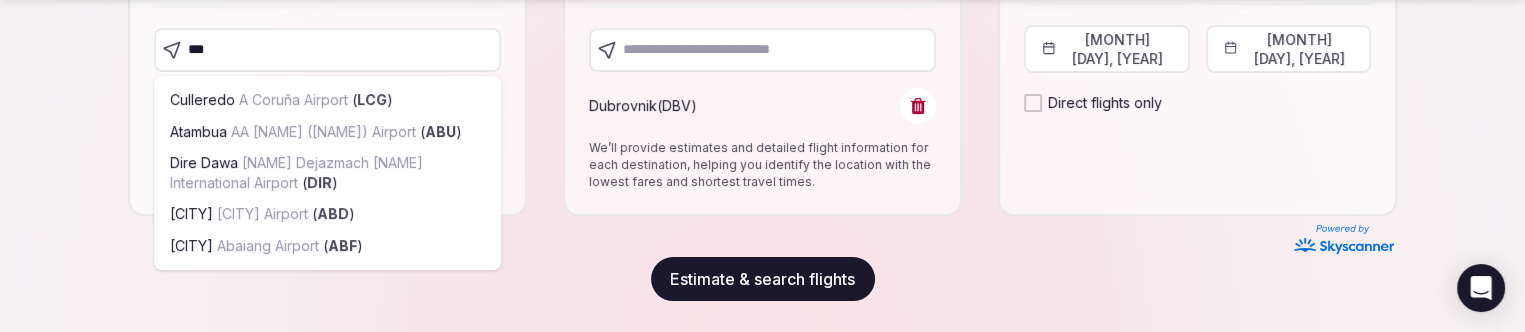 type on "****" 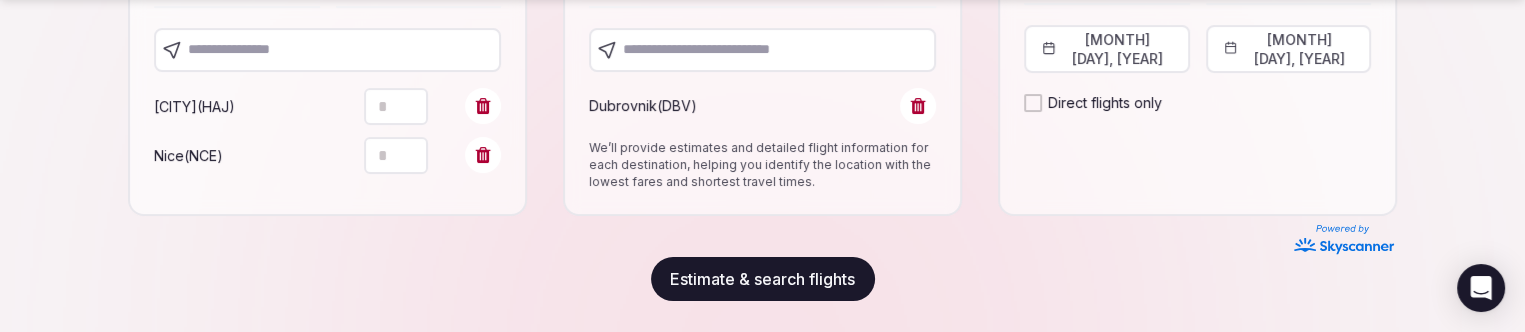 click at bounding box center (327, 50) 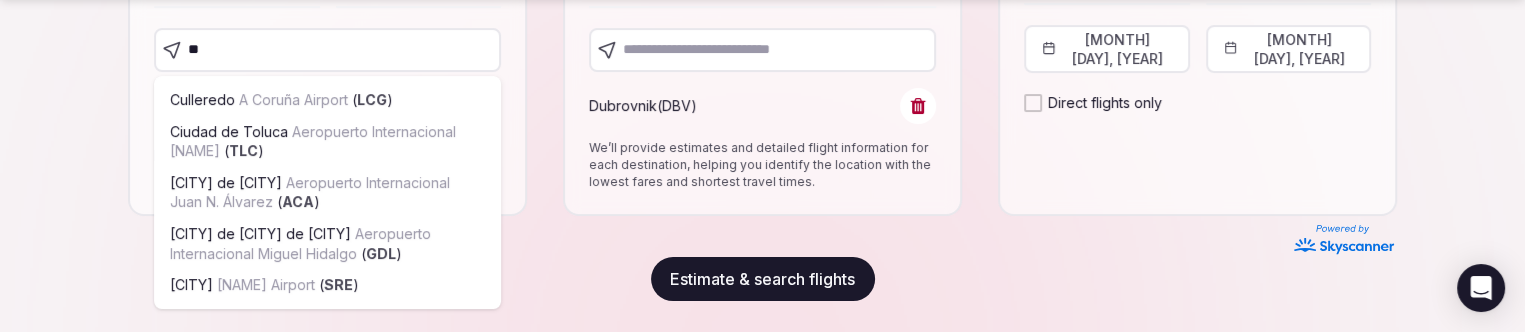 type on "*" 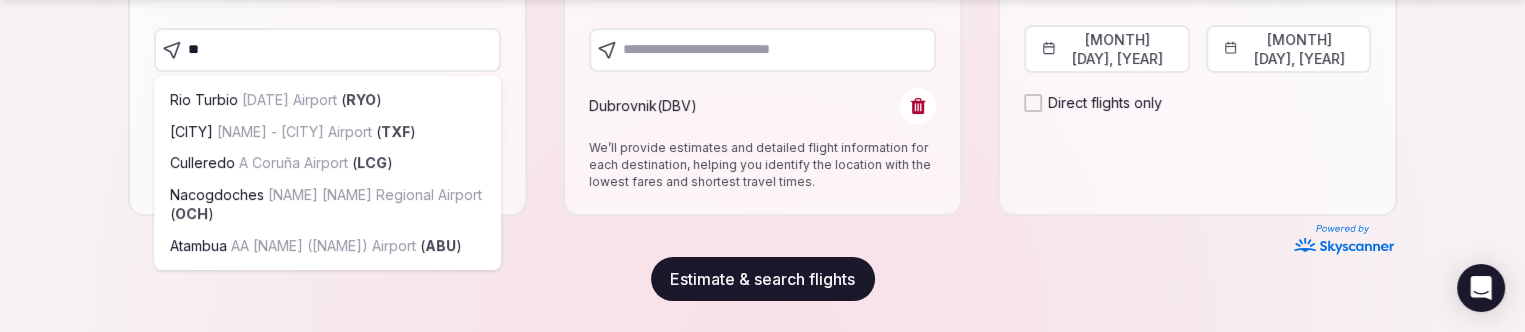 type on "***" 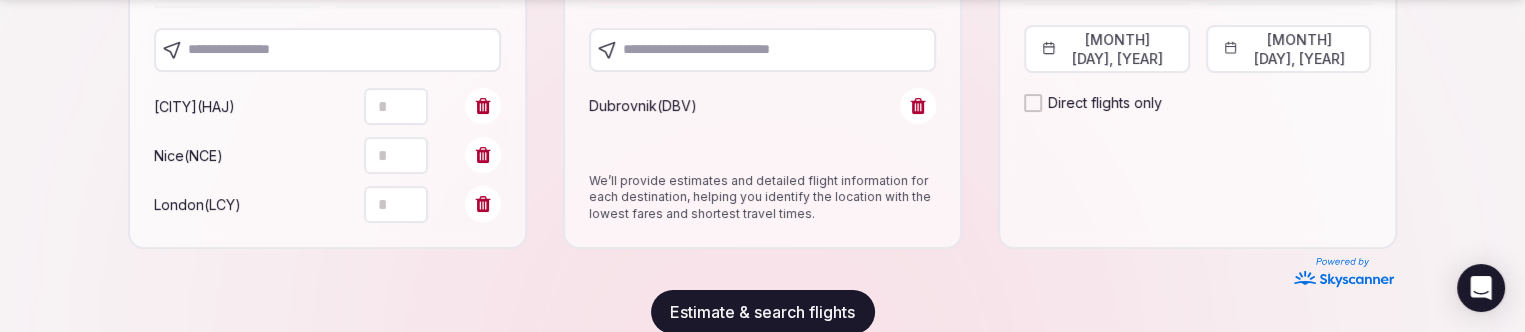 scroll, scrollTop: 495, scrollLeft: 0, axis: vertical 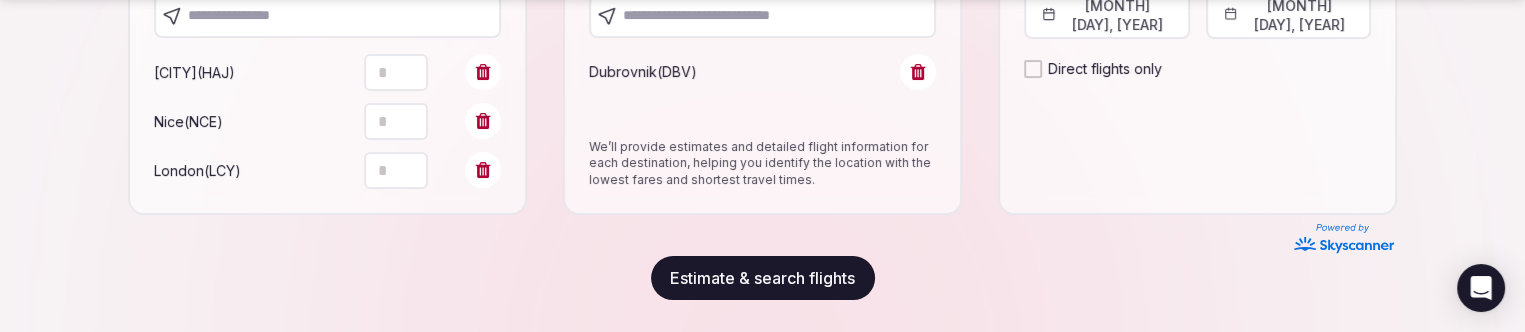 click on "Search Popular Destinations Toscana, Italy Riviera Maya, Mexico Indonesia, Bali California, USA New York, USA Napa Valley, USA Beja, Portugal Canarias, Spain Filter Explore  destinations Filter Catherine Mesina Account My venue listings My retreats Group flight planner Logout" at bounding box center (763, -30) 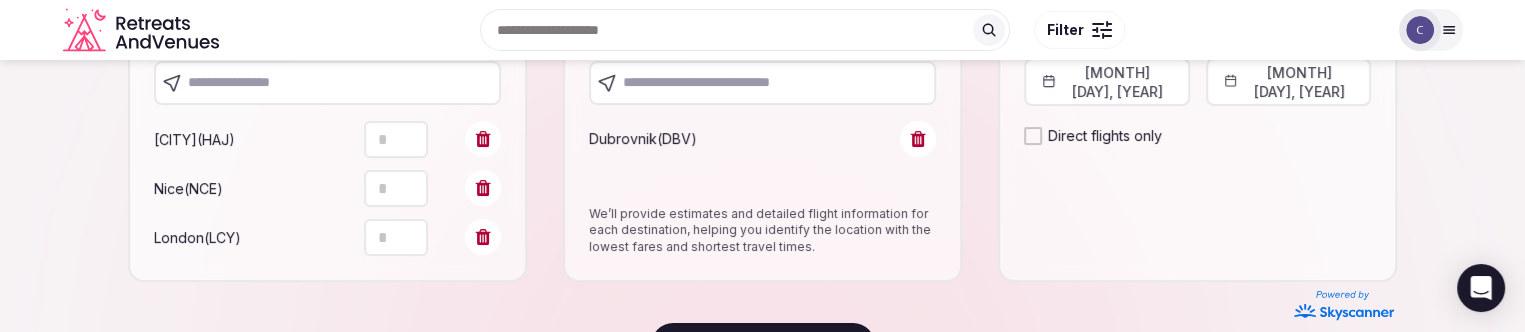scroll, scrollTop: 395, scrollLeft: 0, axis: vertical 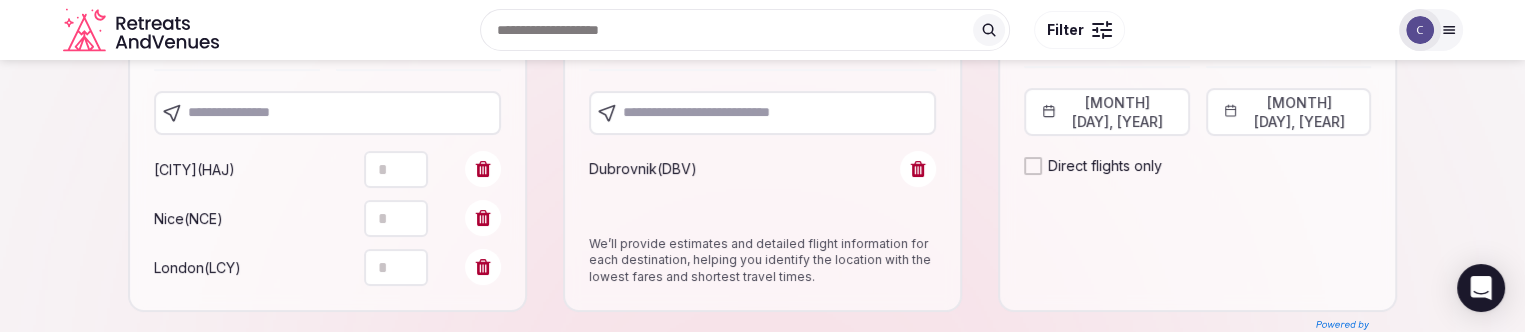 click at bounding box center (327, 113) 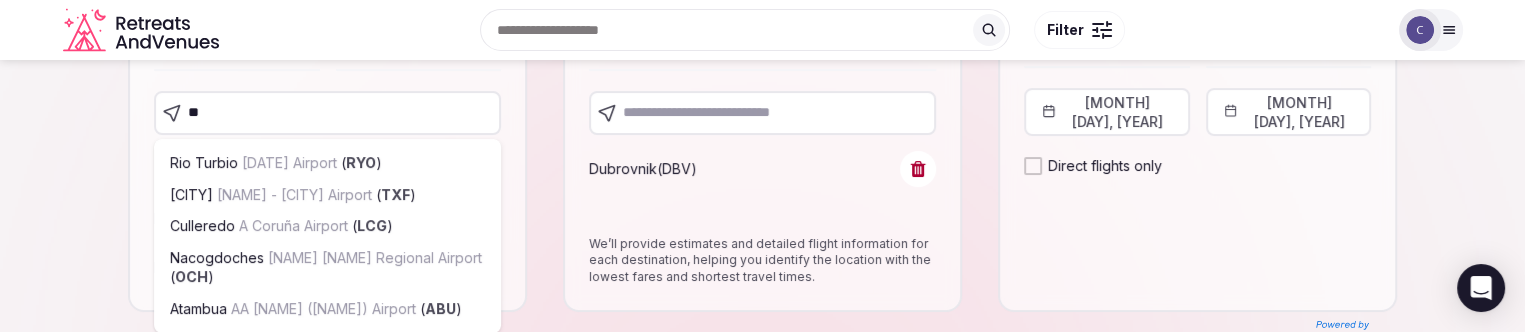 type on "***" 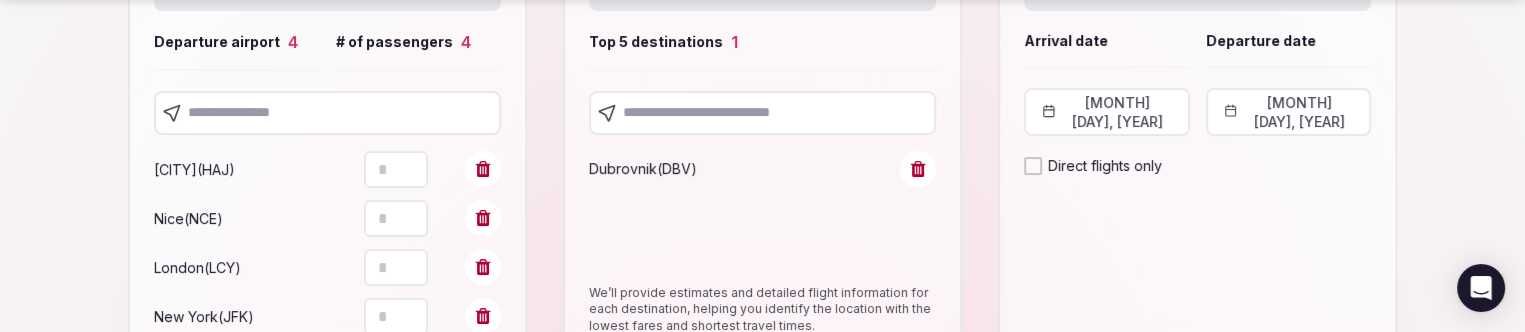 scroll, scrollTop: 445, scrollLeft: 0, axis: vertical 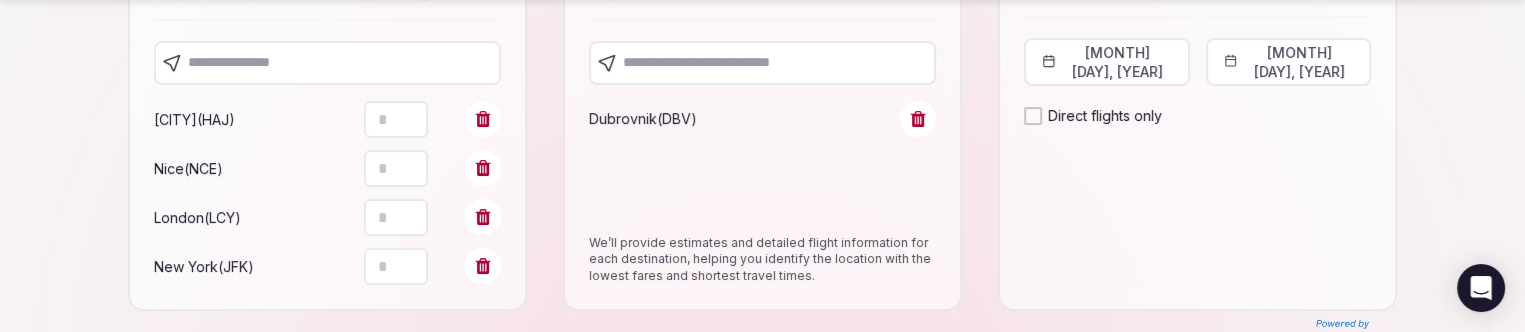 click at bounding box center (327, 63) 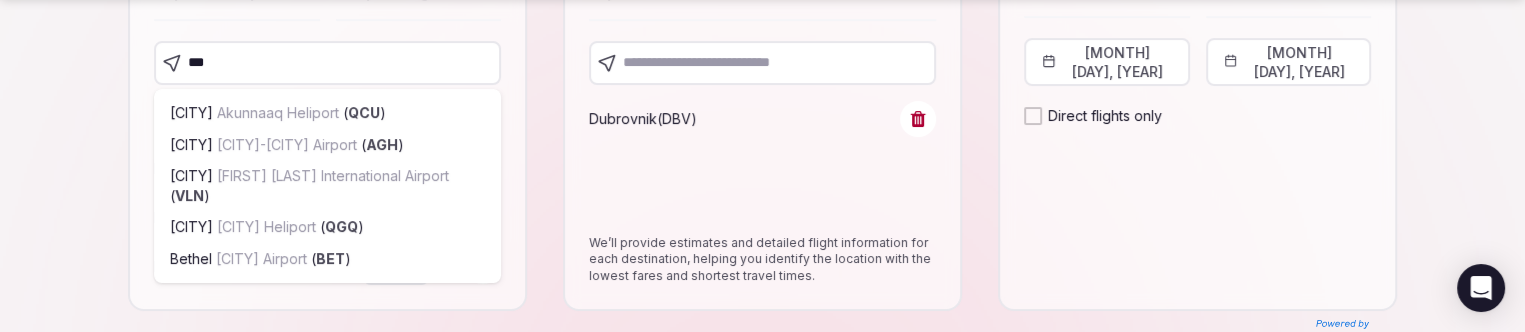 type on "****" 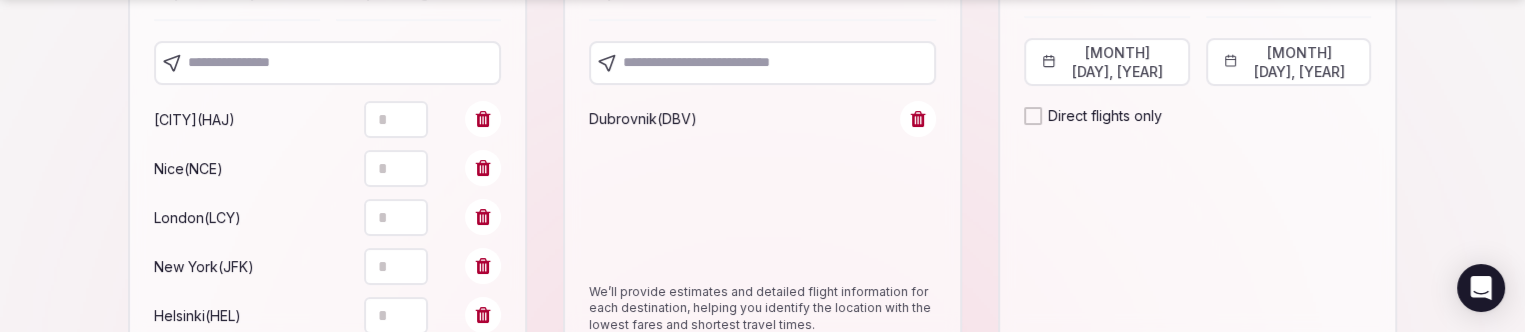 scroll, scrollTop: 496, scrollLeft: 0, axis: vertical 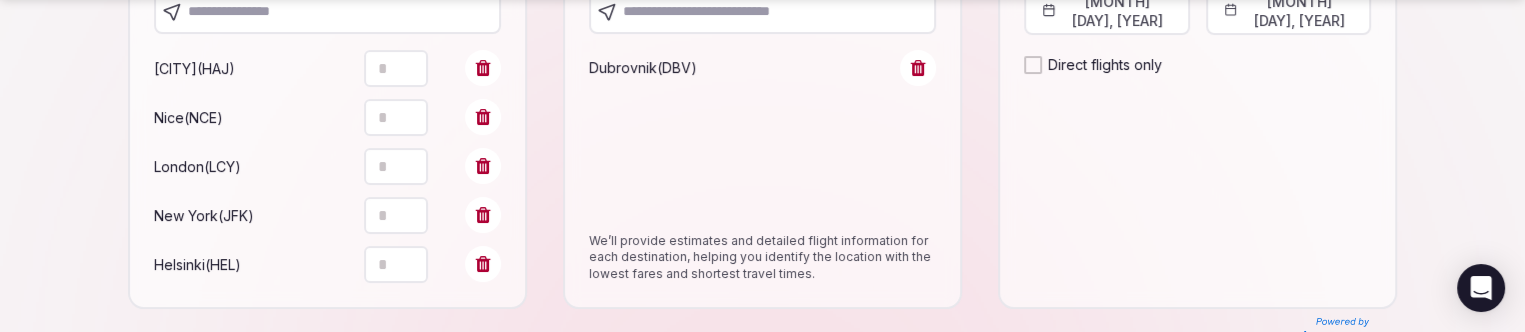 click on "Search Popular Destinations Toscana, Italy Riviera Maya, Mexico Indonesia, Bali California, USA New York, USA Napa Valley, USA Beja, Portugal Canarias, Spain Filter" at bounding box center [807, -30] 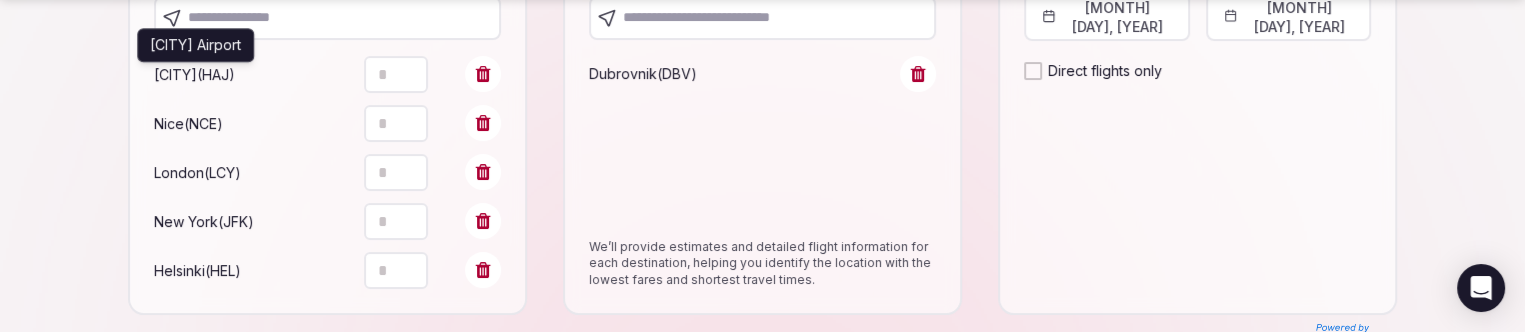 scroll, scrollTop: 396, scrollLeft: 0, axis: vertical 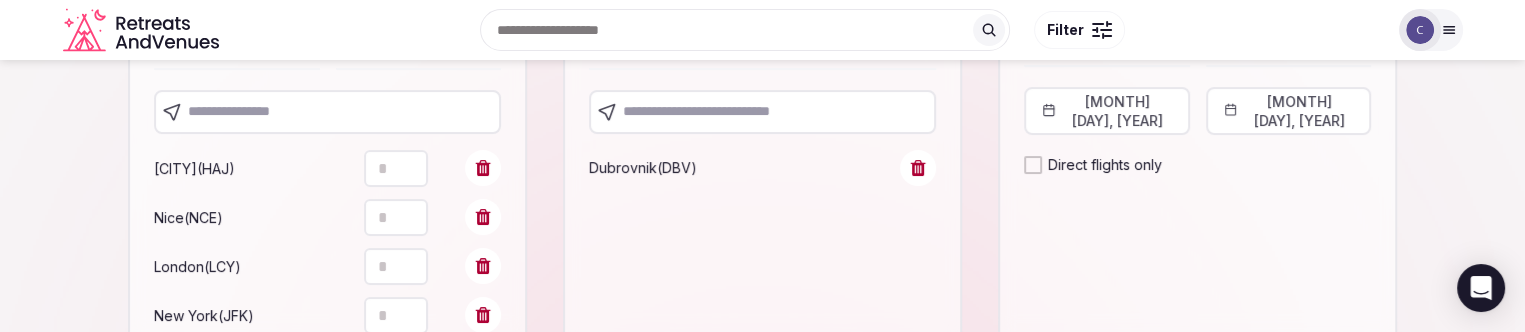 click at bounding box center [327, 112] 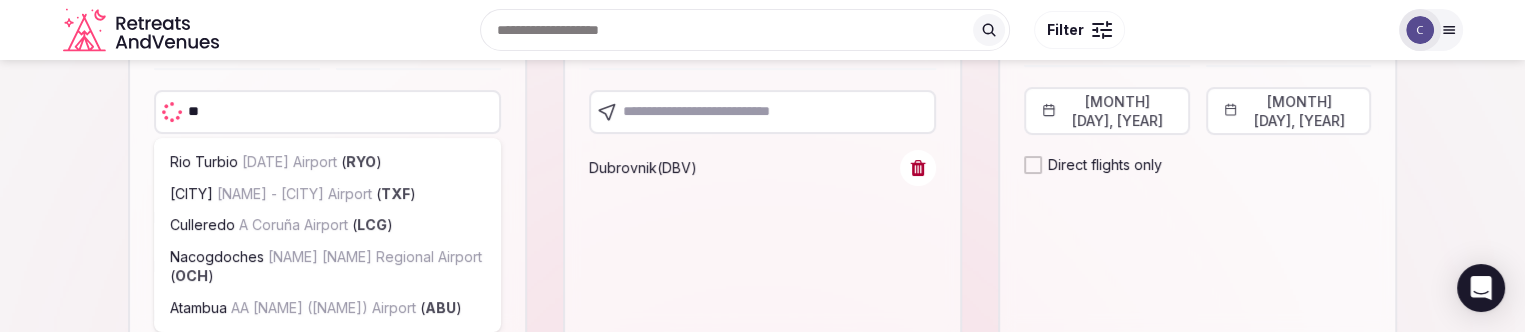 type on "***" 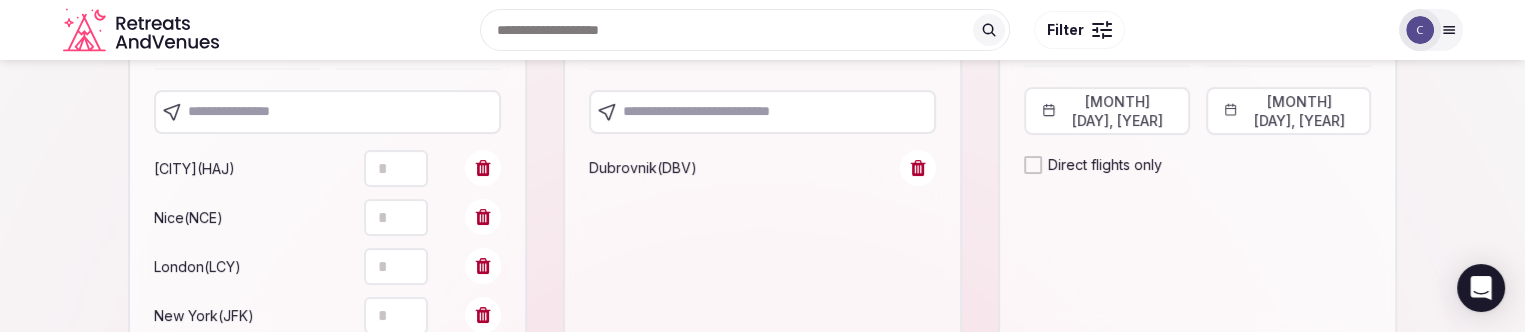 click at bounding box center [327, 112] 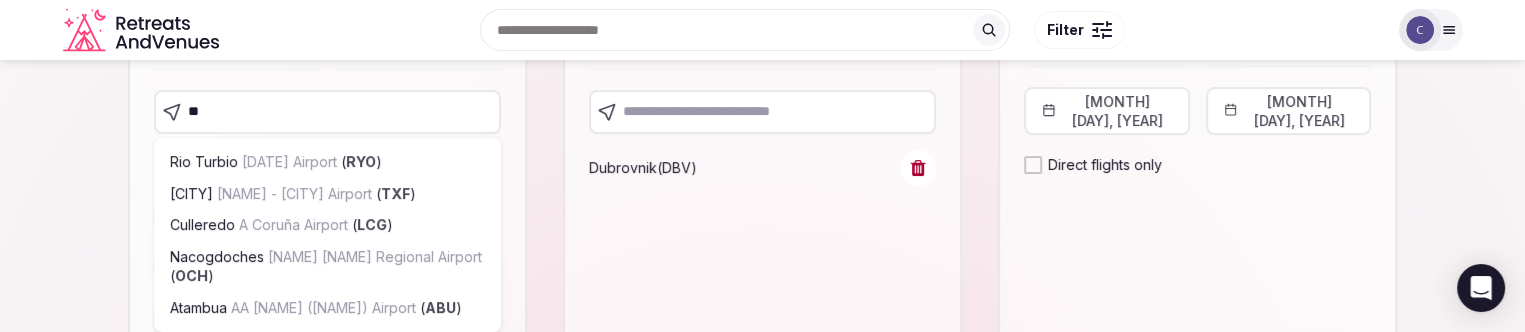 type on "***" 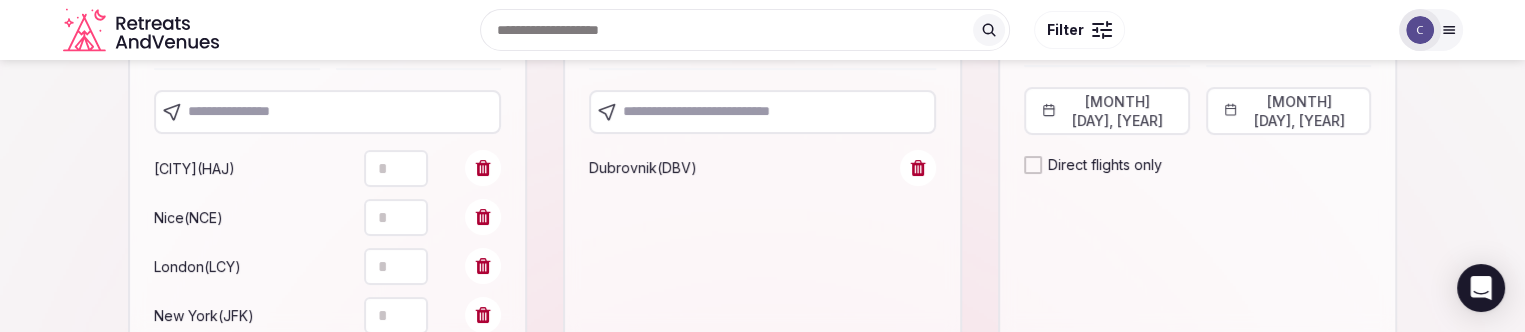 click at bounding box center [327, 112] 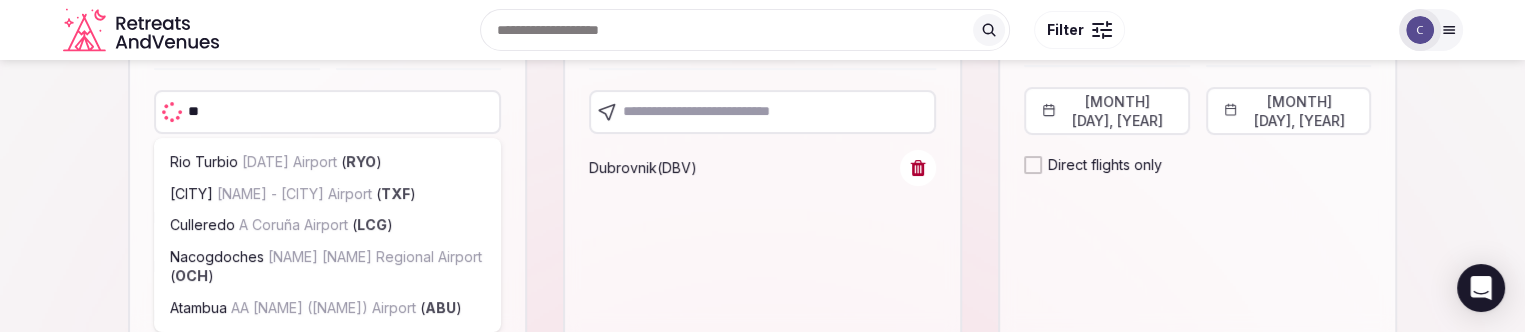 type on "***" 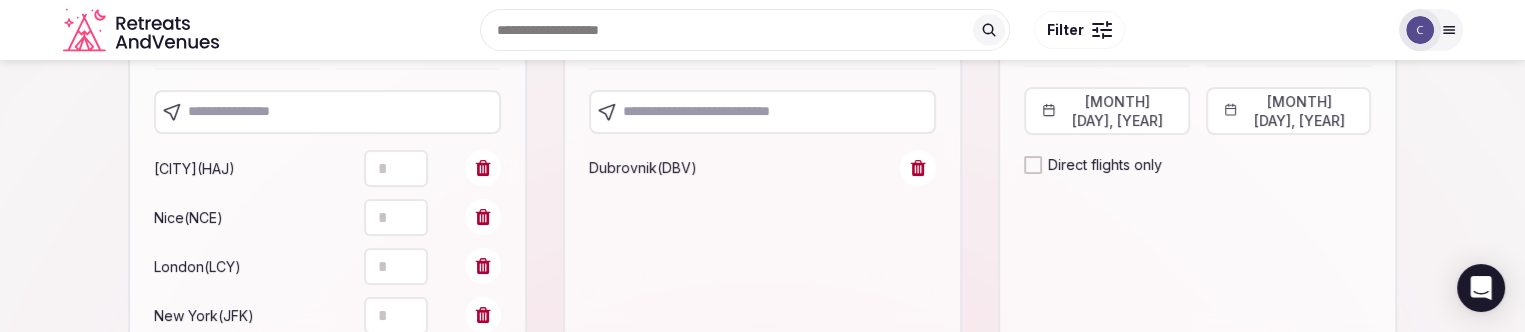 click at bounding box center (327, 112) 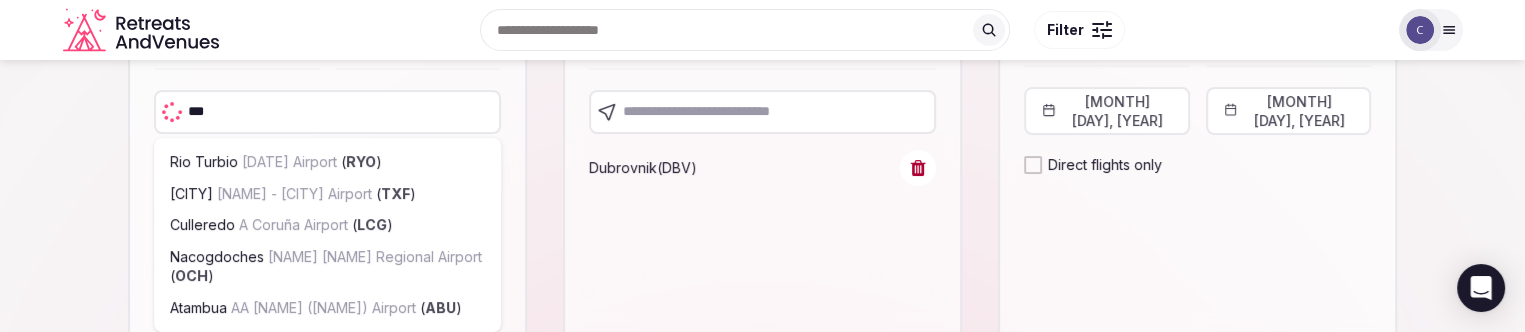 type on "****" 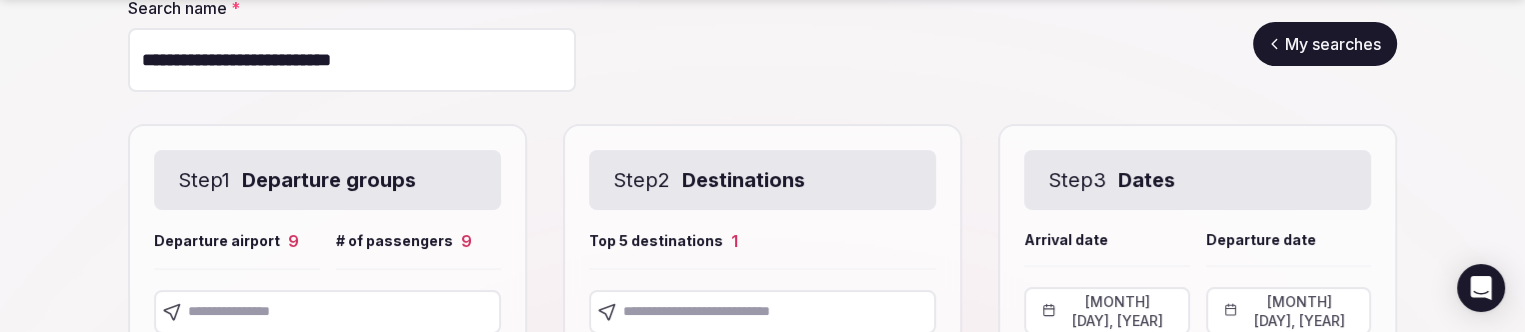 scroll, scrollTop: 396, scrollLeft: 0, axis: vertical 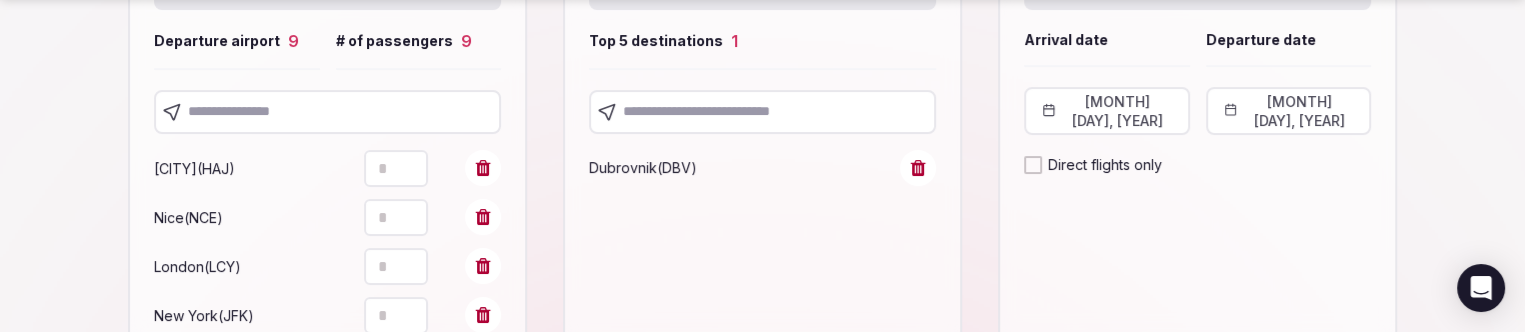 click at bounding box center [327, 112] 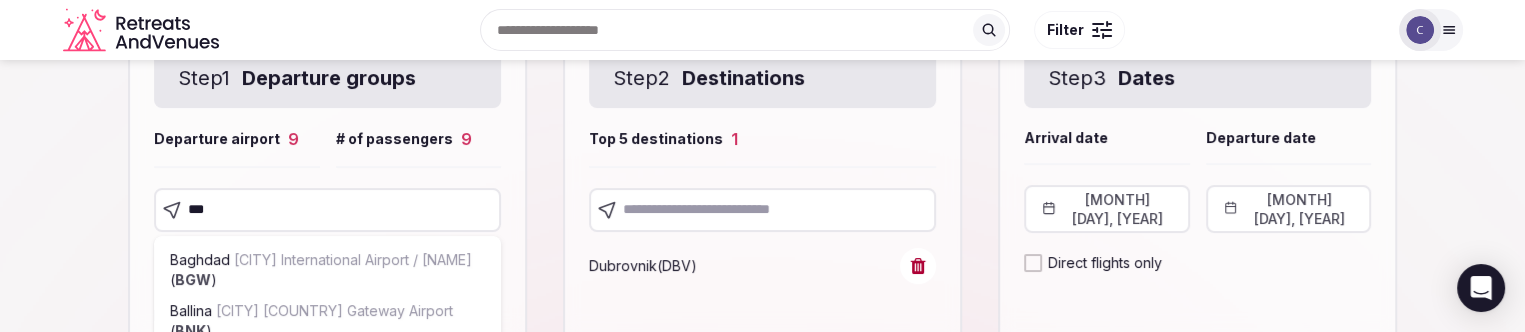 scroll, scrollTop: 296, scrollLeft: 0, axis: vertical 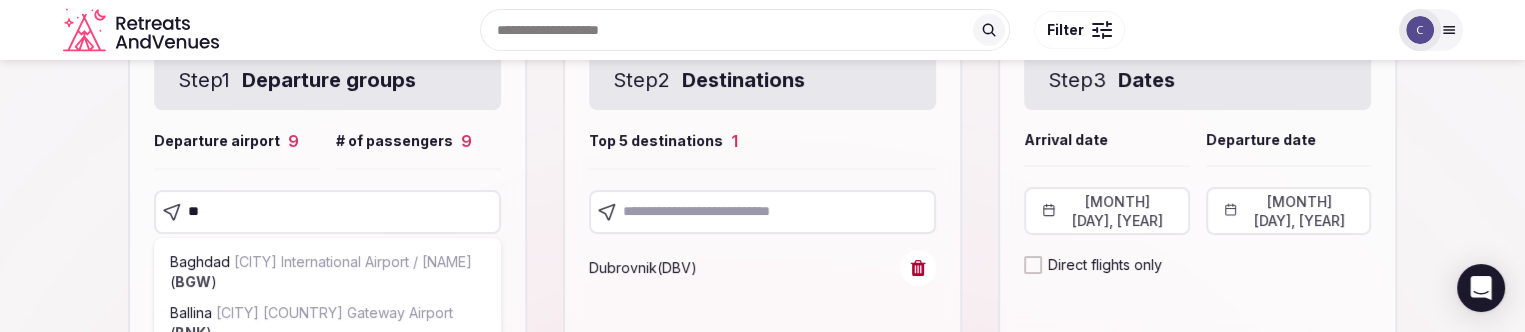type on "*" 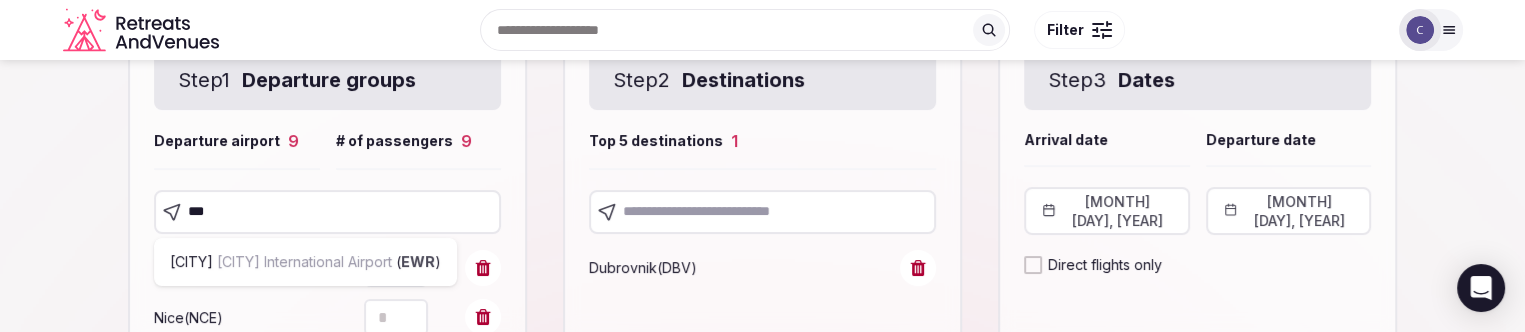 type on "***" 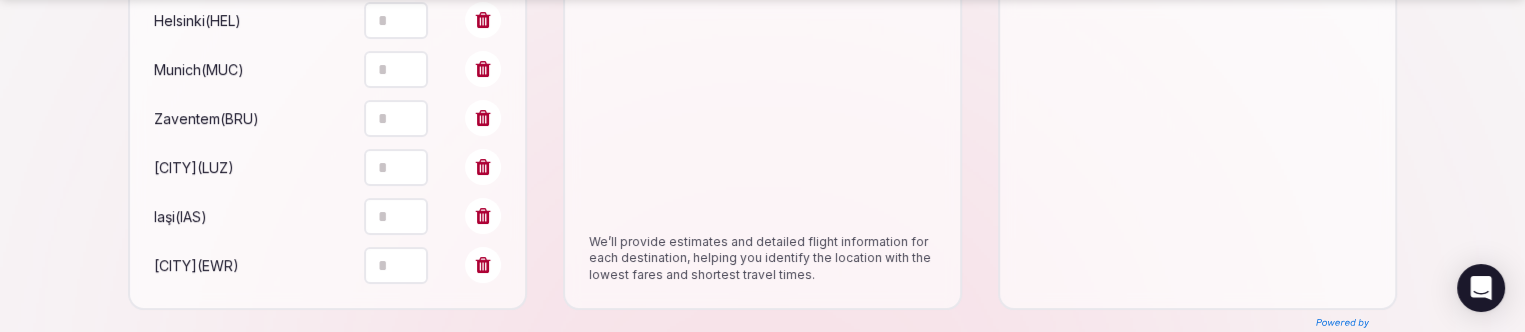 scroll, scrollTop: 848, scrollLeft: 0, axis: vertical 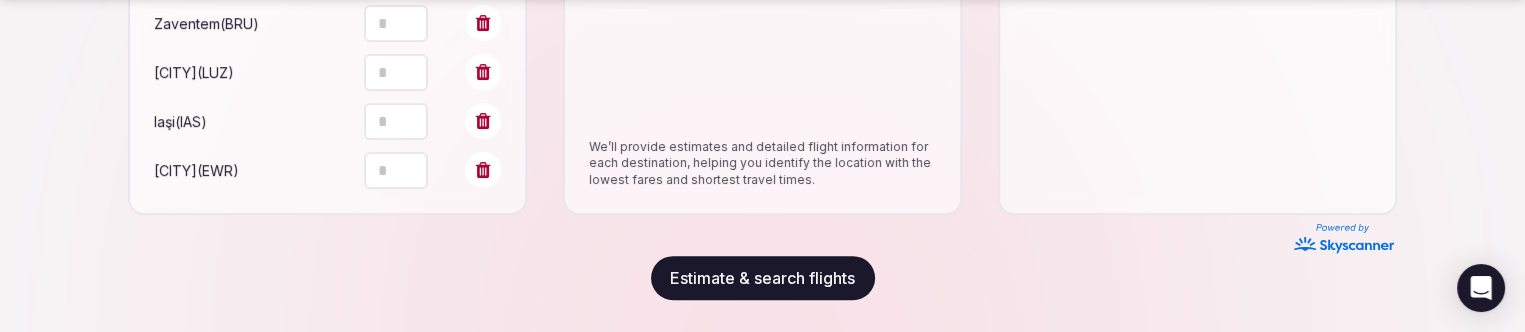 drag, startPoint x: 794, startPoint y: 281, endPoint x: 810, endPoint y: 300, distance: 24.839485 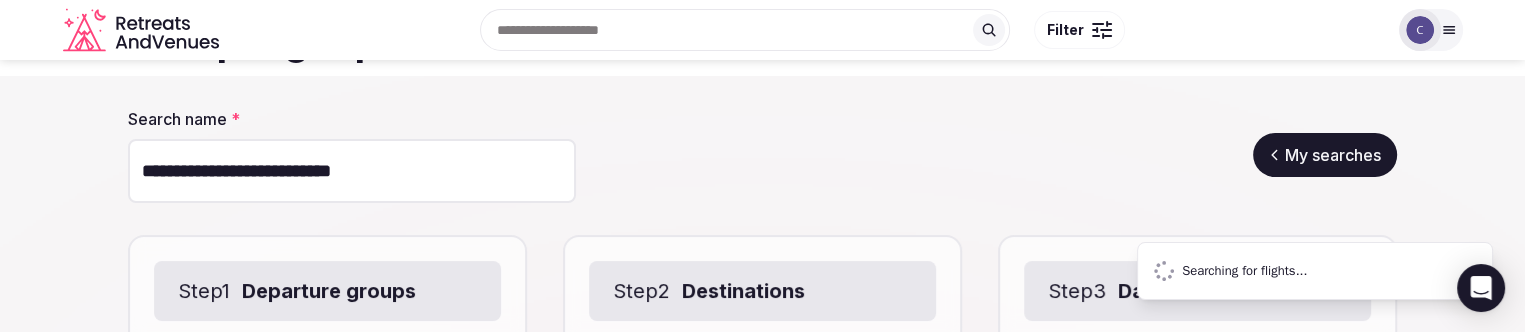 scroll, scrollTop: 0, scrollLeft: 0, axis: both 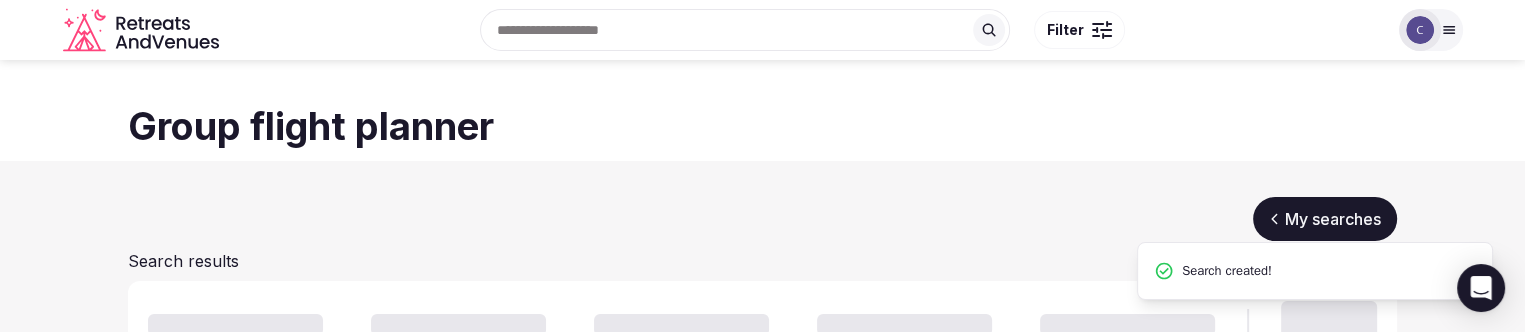 click on "Search results" at bounding box center [762, 261] 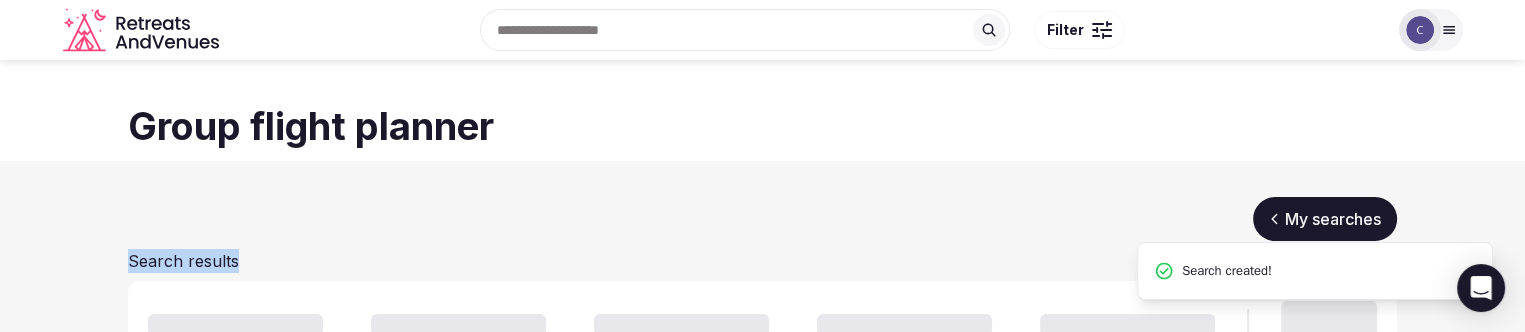 click on "Search results" at bounding box center [762, 261] 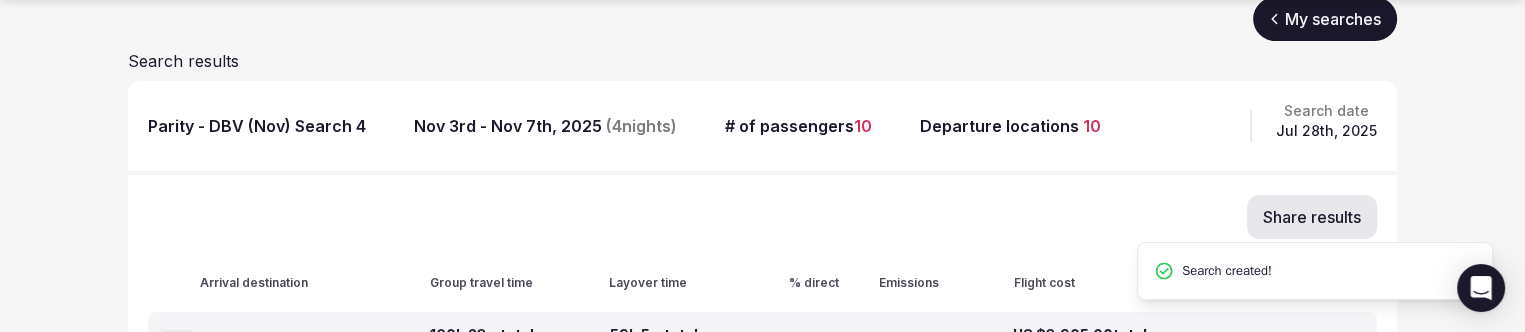 click on "Parity - DBV (Nov) Search 4" at bounding box center (257, 126) 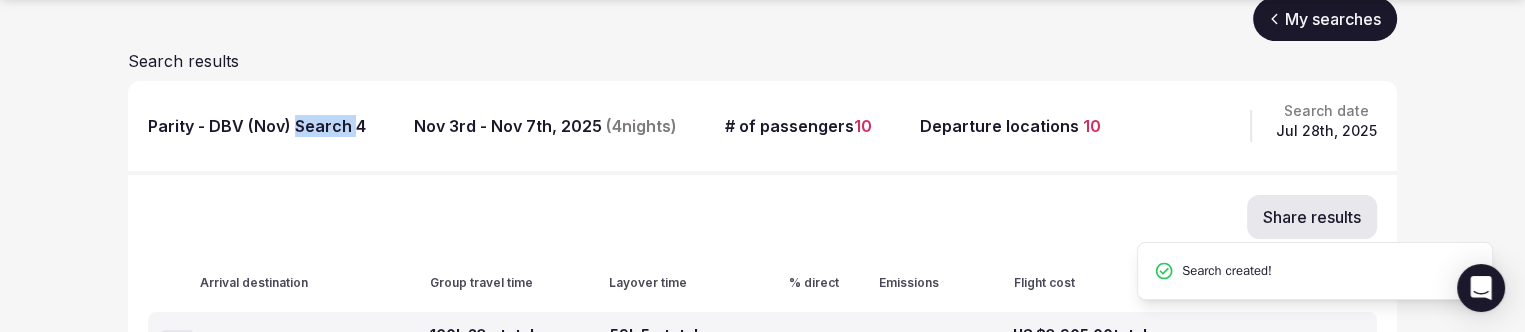 click on "Parity - DBV (Nov) Search 4" at bounding box center (257, 126) 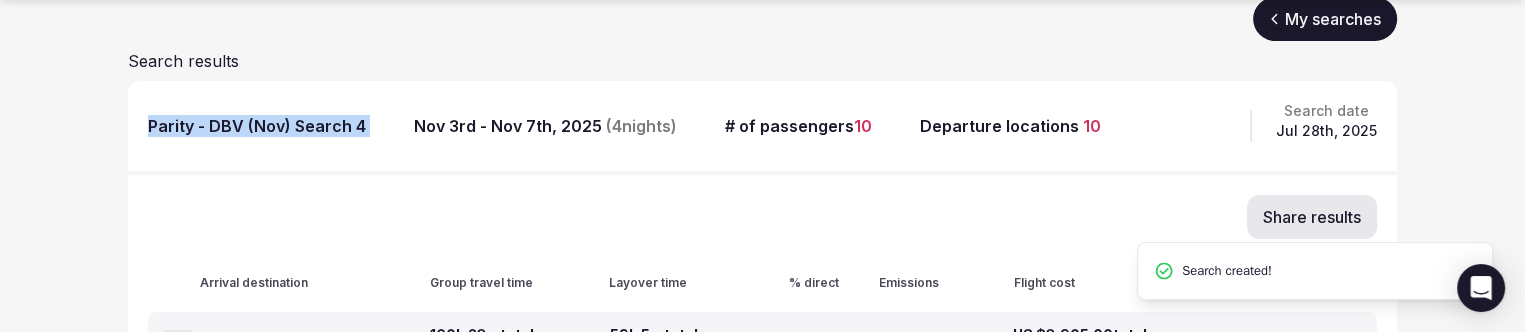 click on "Parity - DBV (Nov) Search 4" at bounding box center [257, 126] 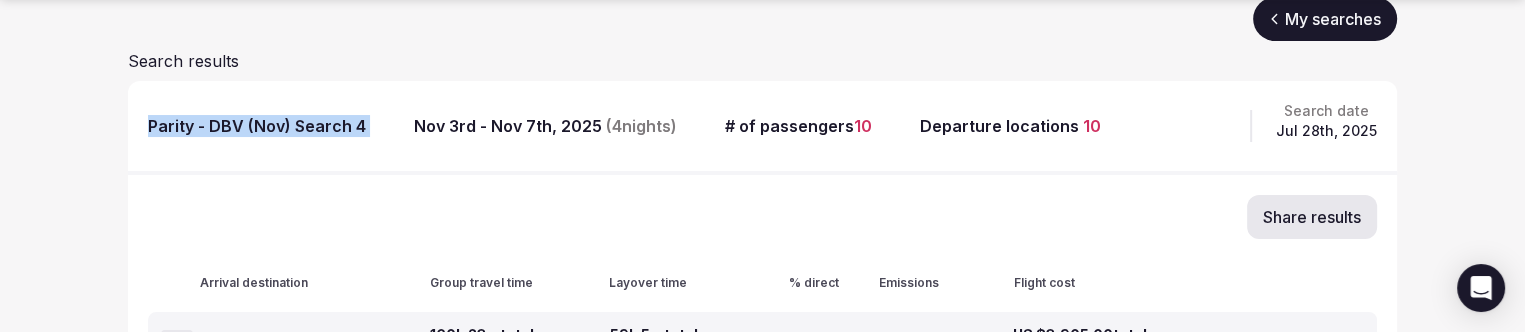 copy on "Parity - DBV (Nov) Search 4" 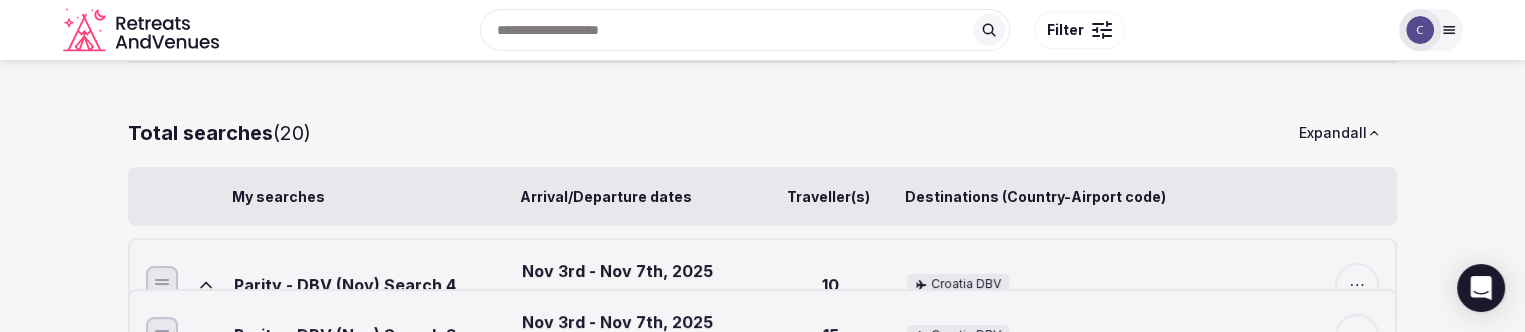 scroll, scrollTop: 0, scrollLeft: 0, axis: both 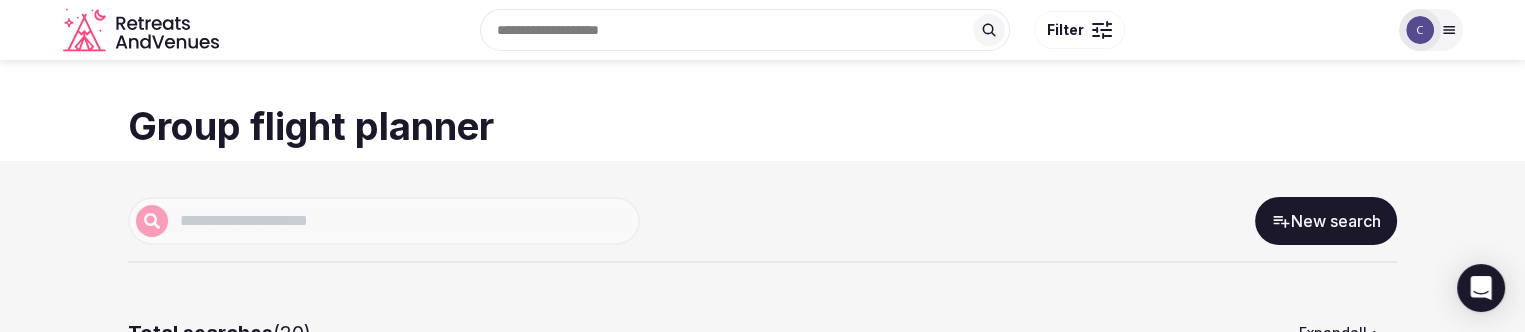 click on "New search" at bounding box center (1326, 221) 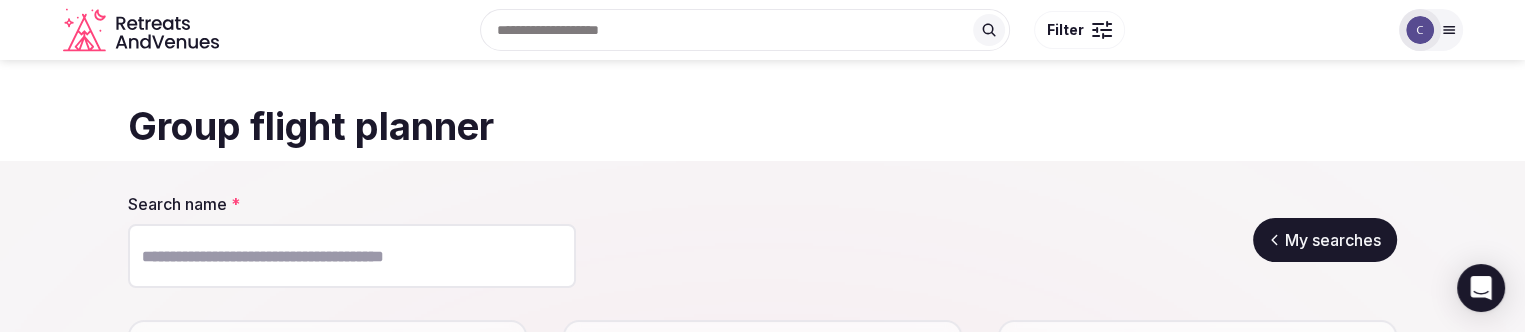 scroll, scrollTop: 200, scrollLeft: 0, axis: vertical 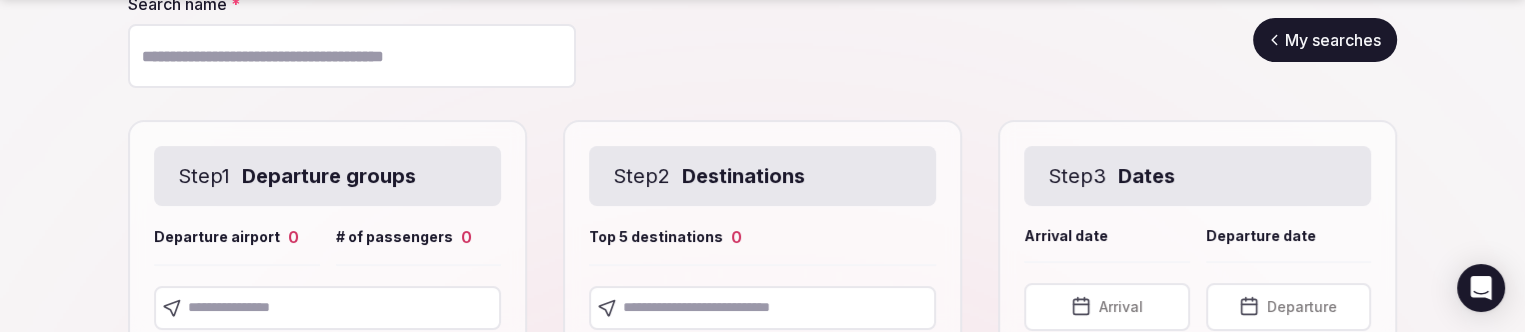 click on "Search name *" at bounding box center [352, 56] 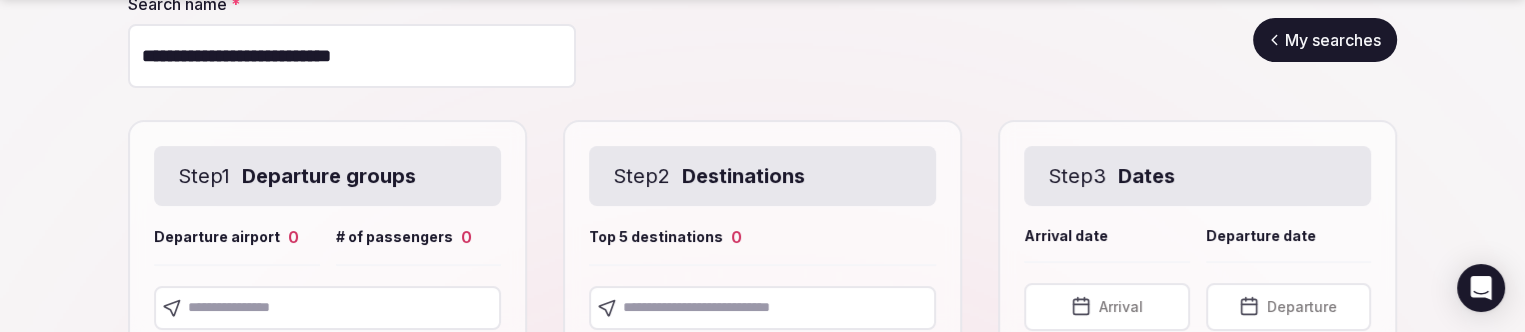 type on "**********" 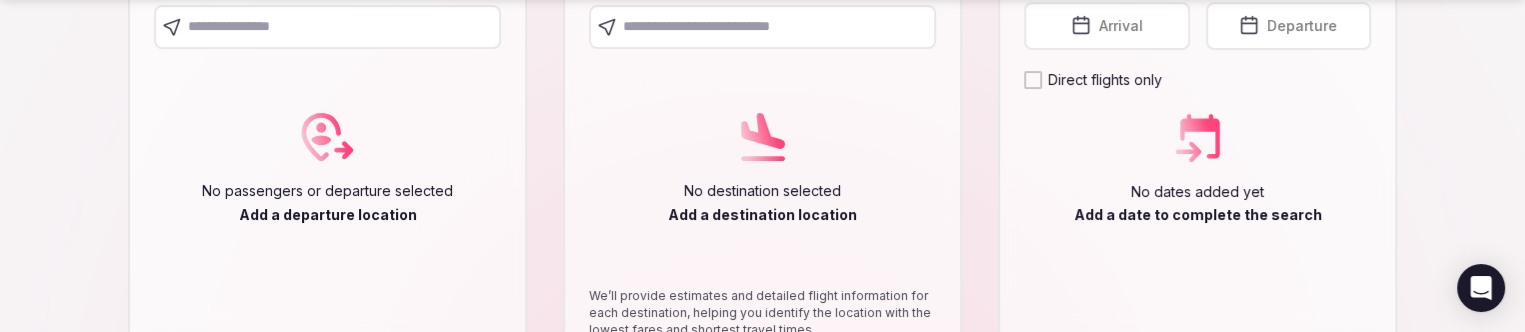scroll, scrollTop: 500, scrollLeft: 0, axis: vertical 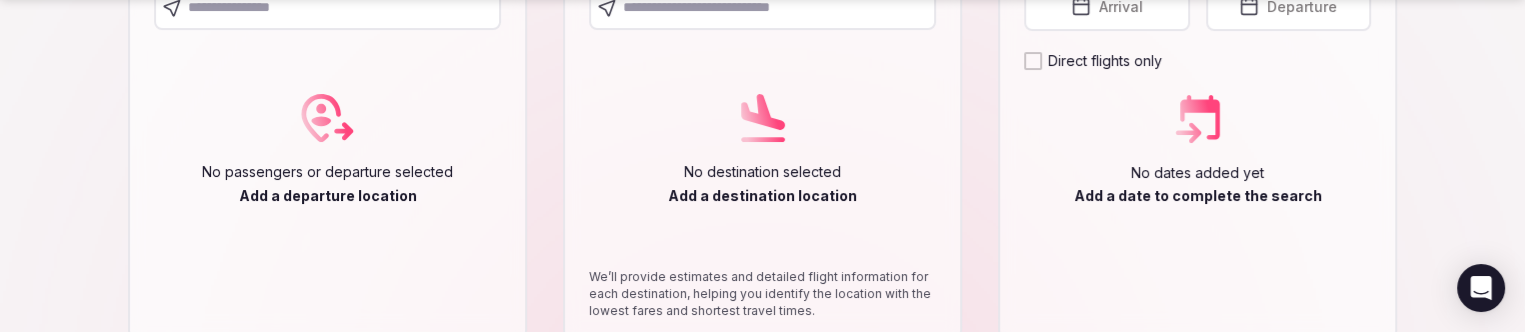 click at bounding box center (762, 8) 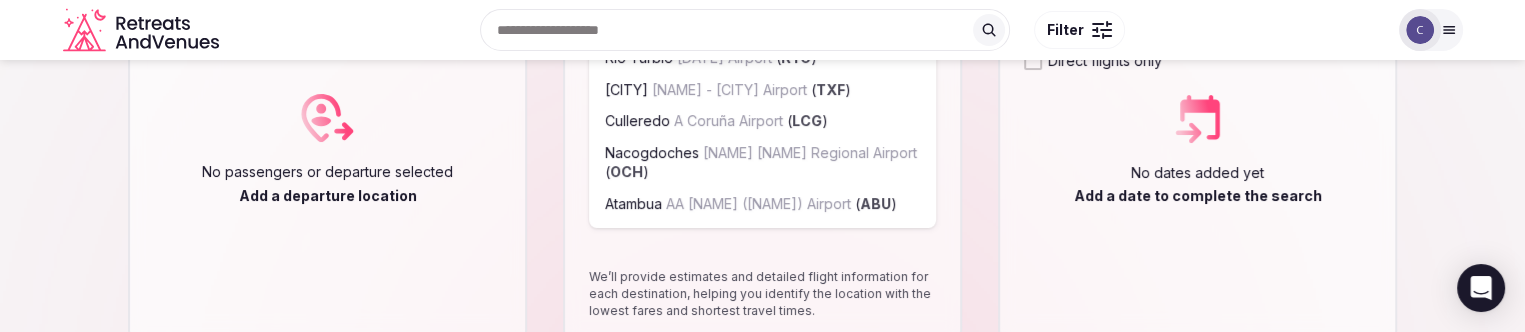 scroll, scrollTop: 499, scrollLeft: 0, axis: vertical 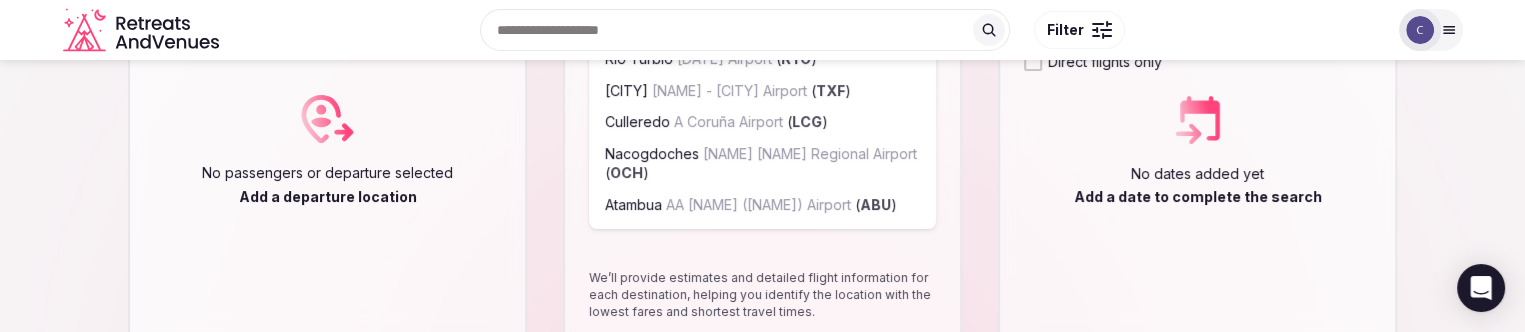 type on "***" 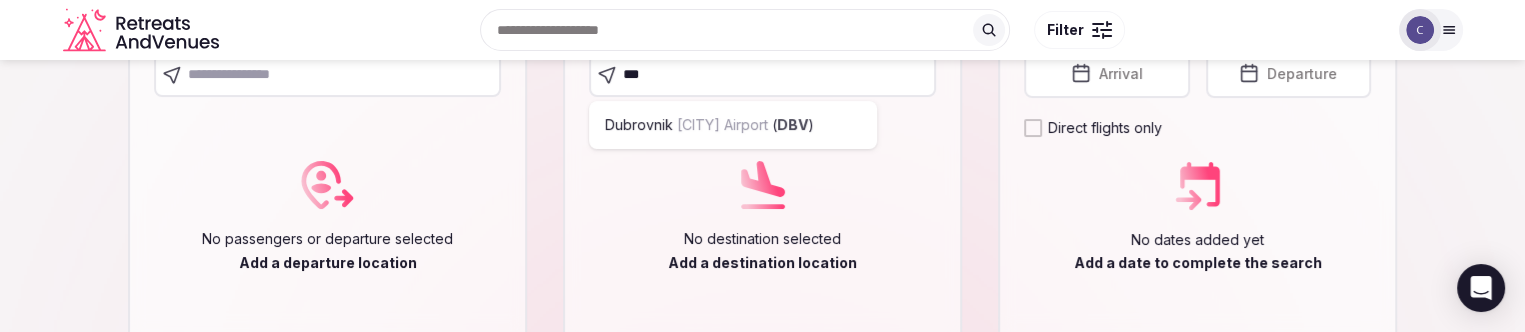 scroll, scrollTop: 399, scrollLeft: 0, axis: vertical 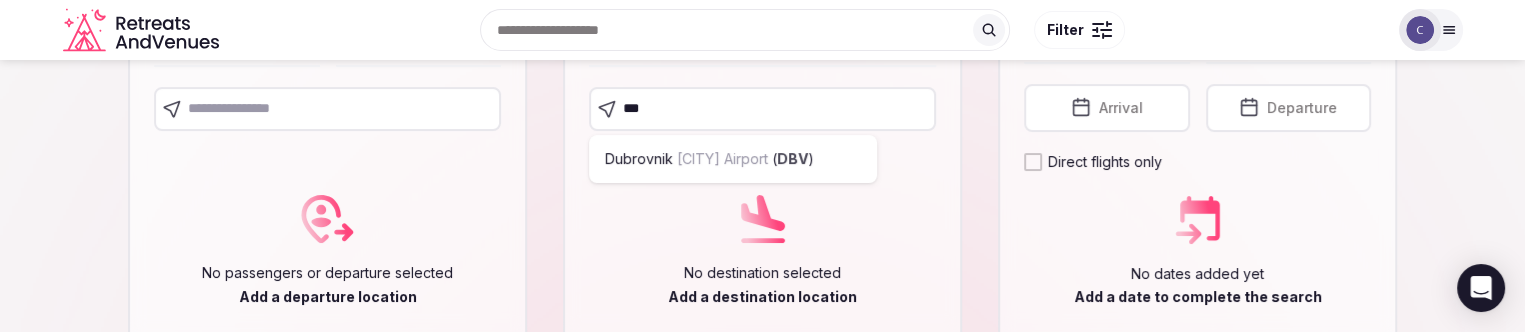 type 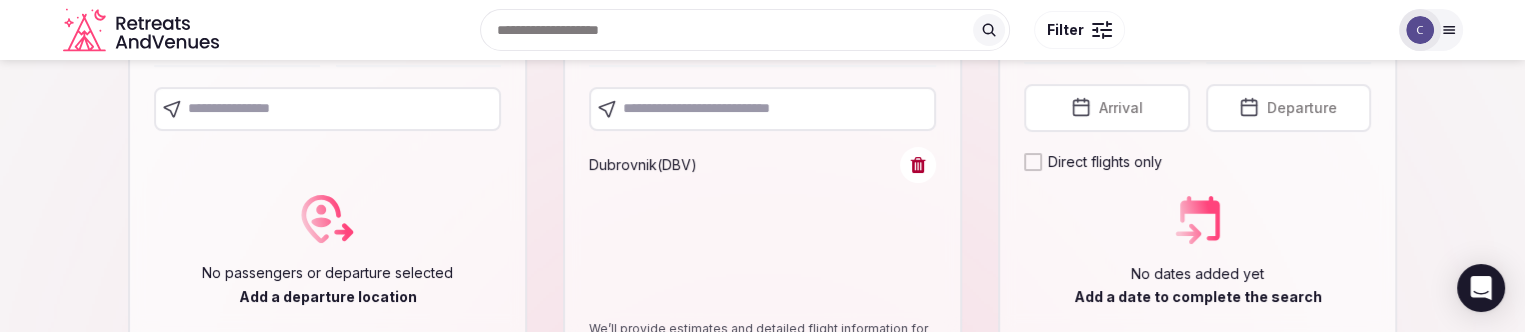click on "Arrival" at bounding box center (1121, 108) 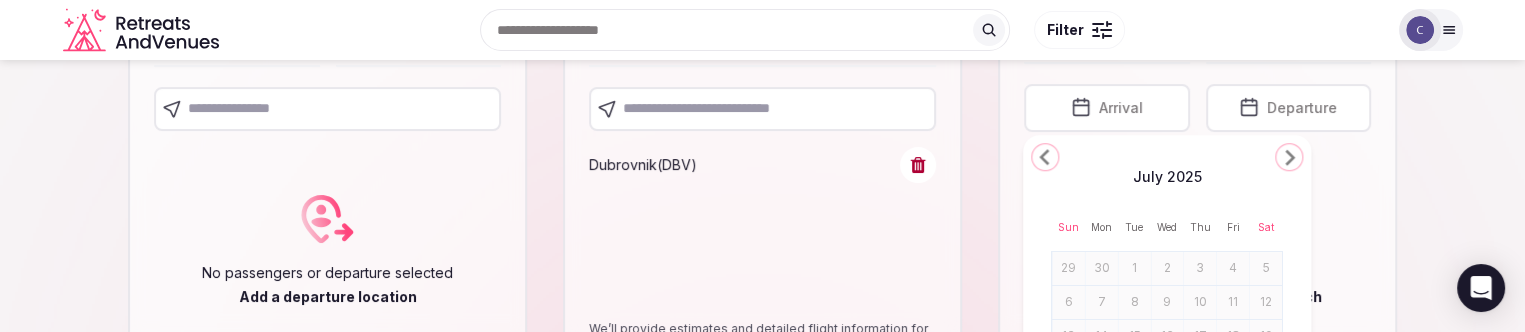 click 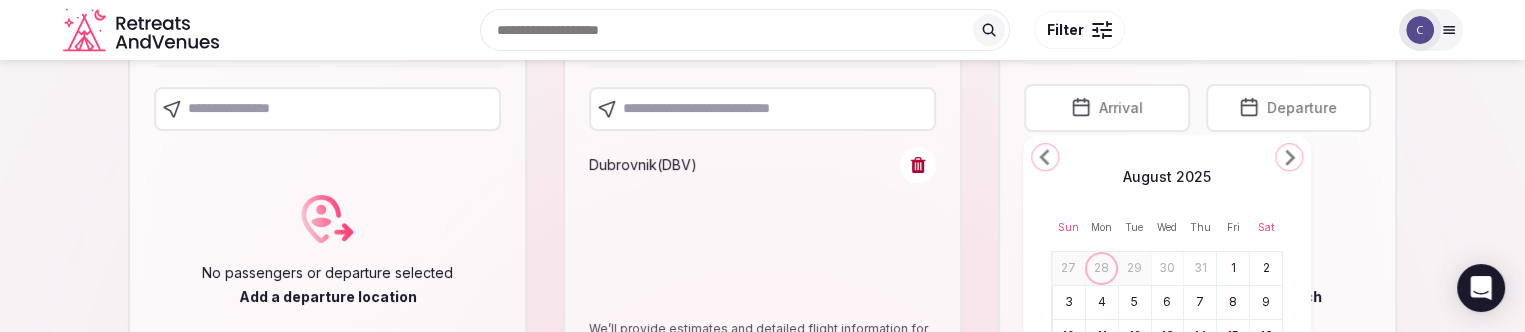click 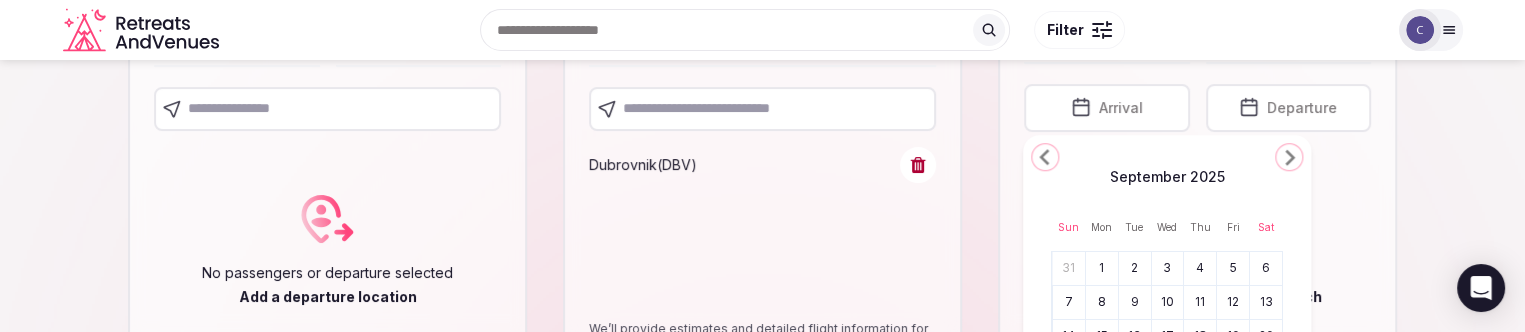 click 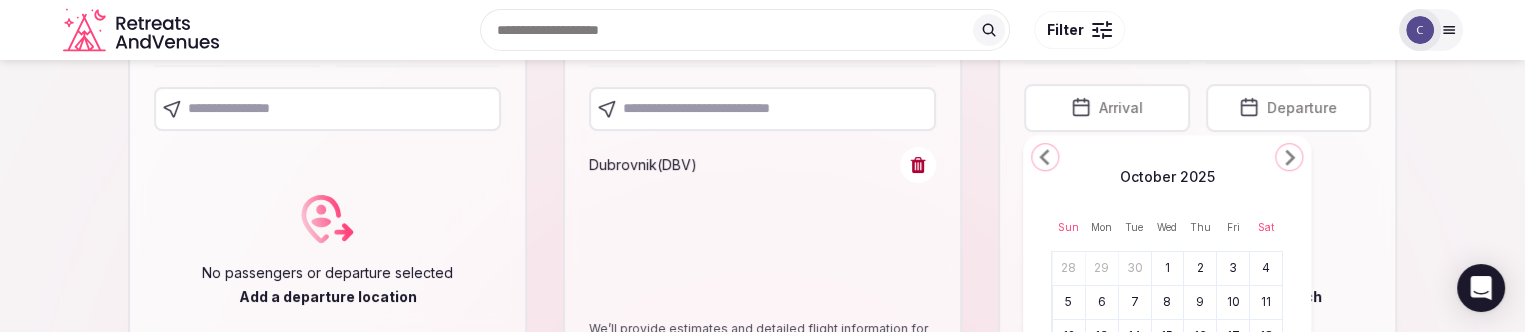 click 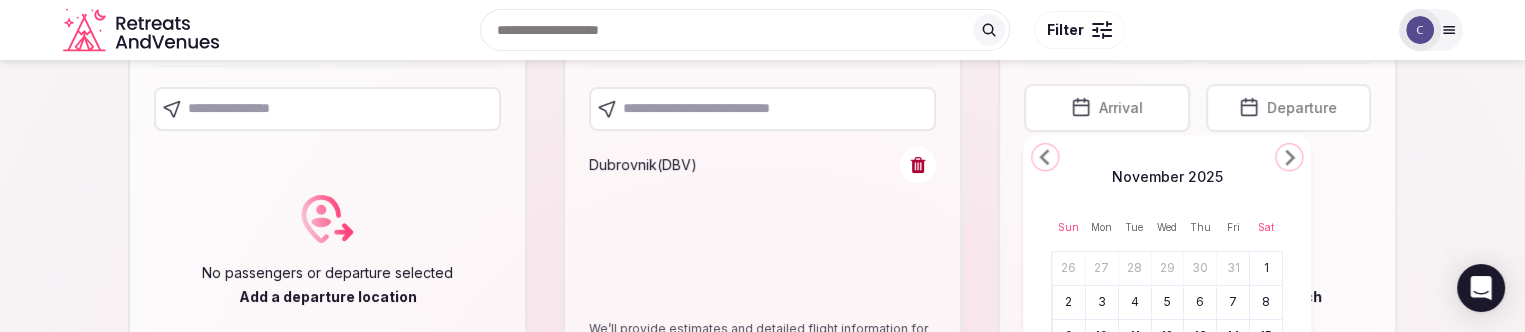 click on "3" at bounding box center [1102, 302] 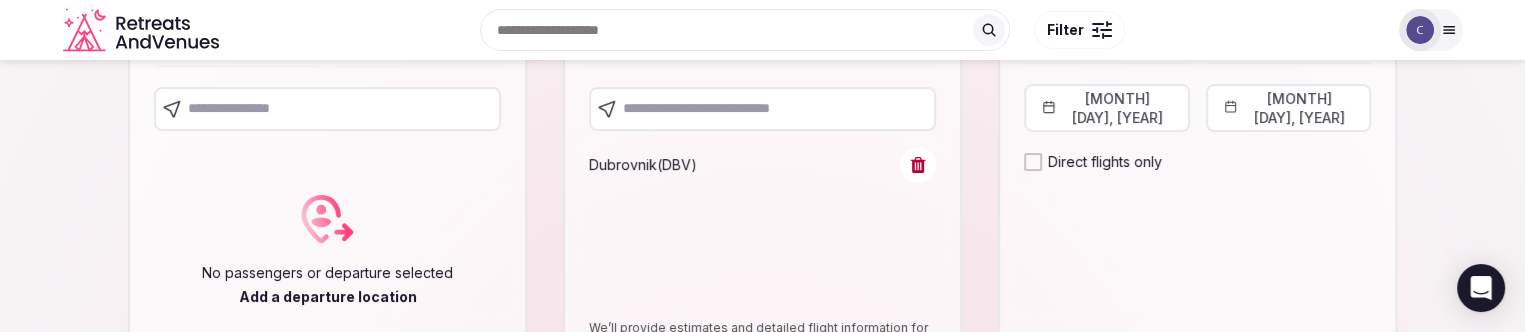 click on "November 2nd, 2025" at bounding box center (1289, 108) 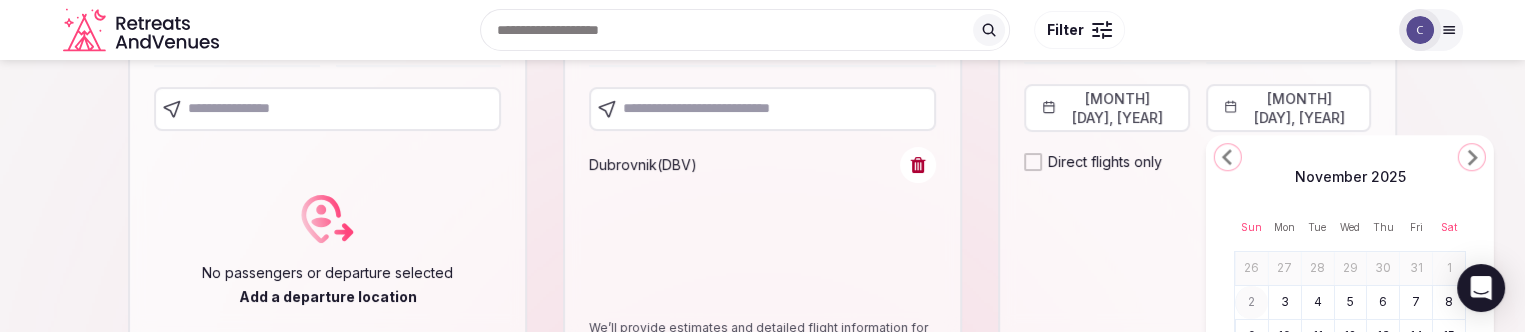click on "7" at bounding box center [1416, 302] 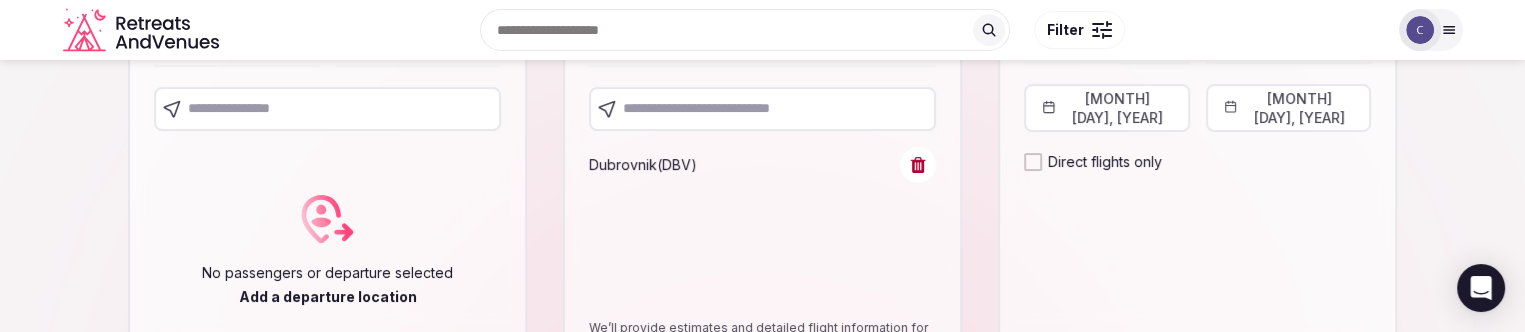 click at bounding box center (327, 109) 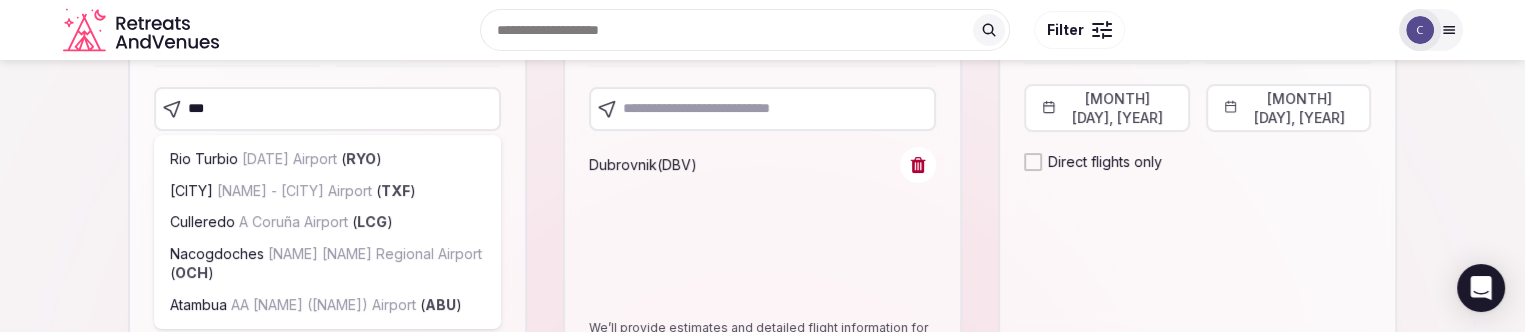 type on "****" 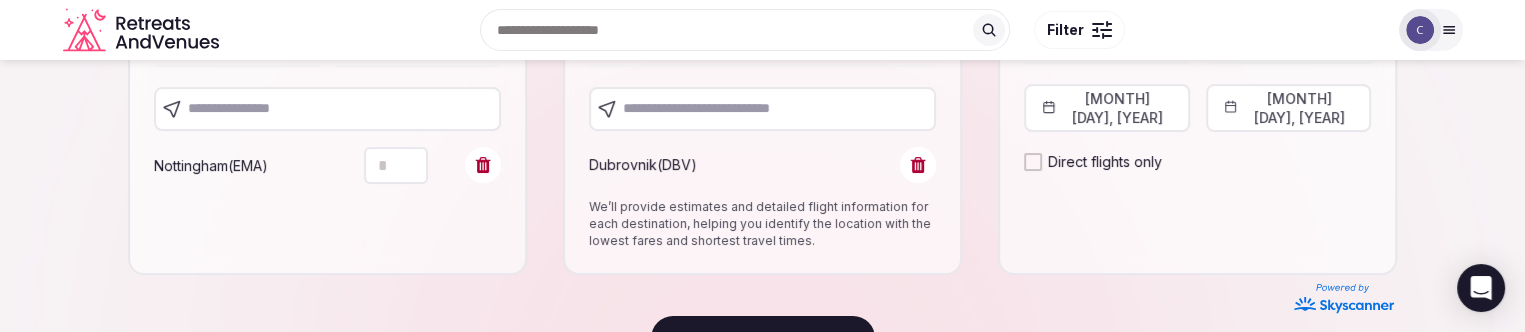click at bounding box center [327, 109] 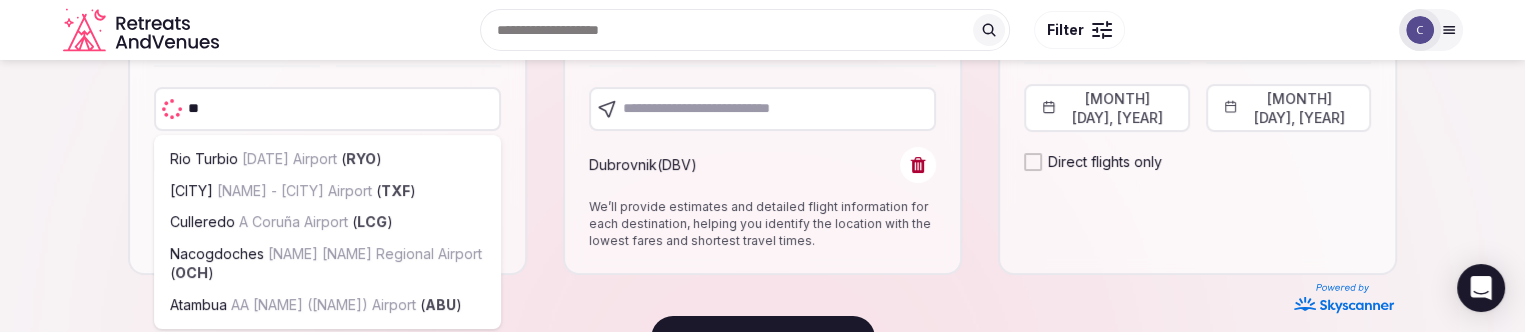 type on "***" 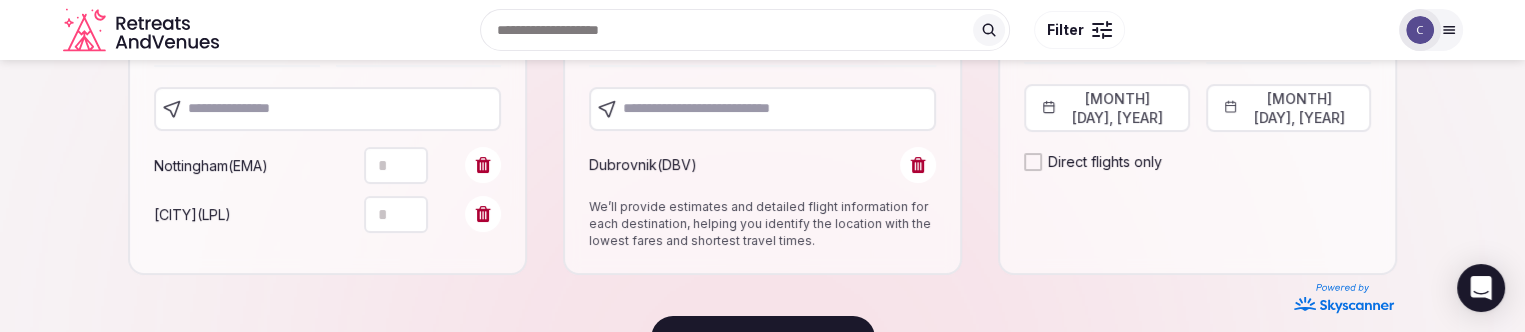 click at bounding box center (327, 109) 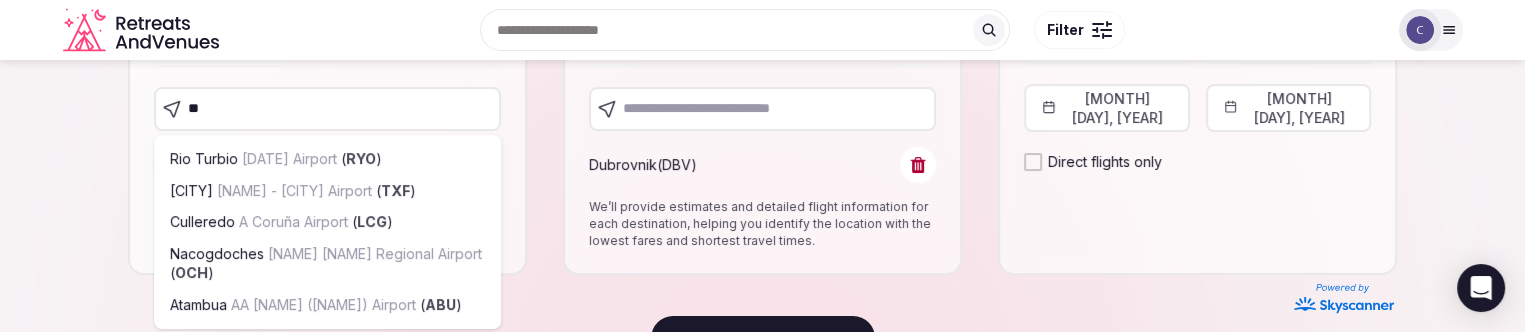 type on "***" 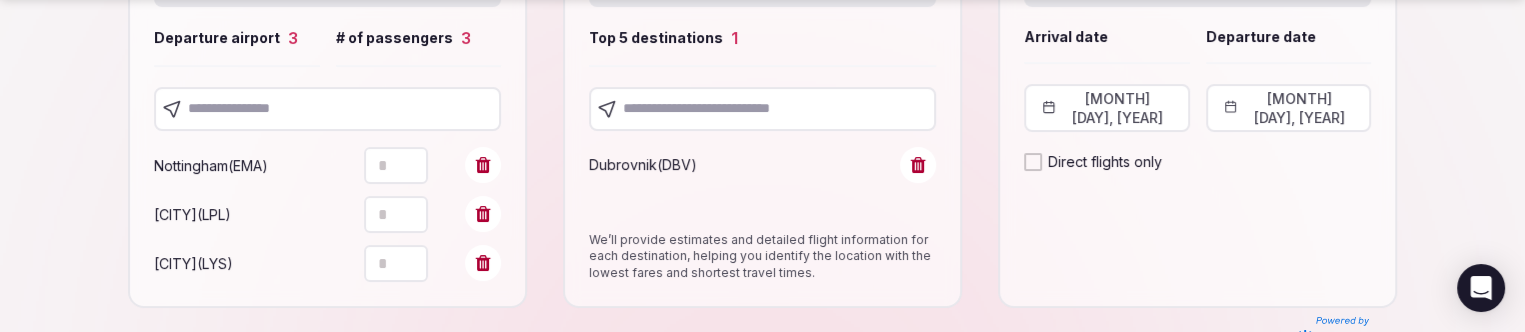 scroll, scrollTop: 436, scrollLeft: 0, axis: vertical 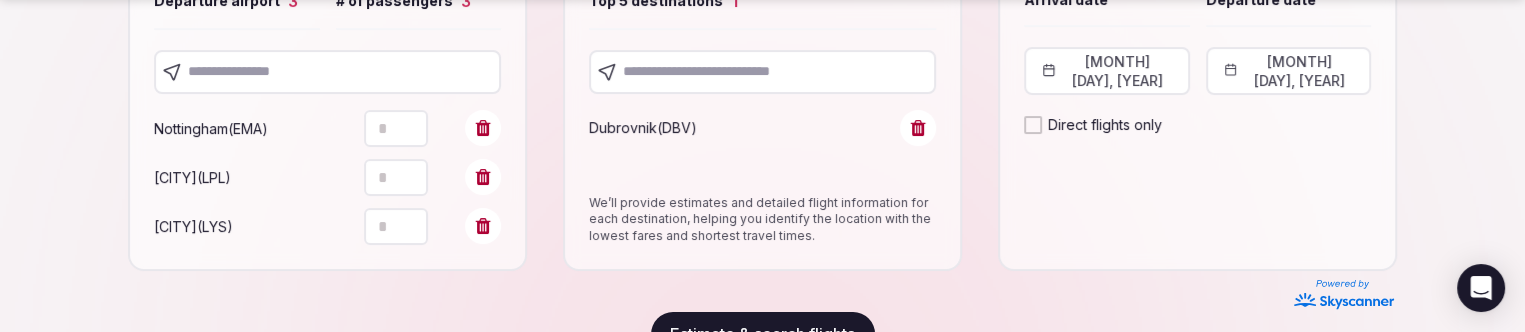 click at bounding box center [327, 72] 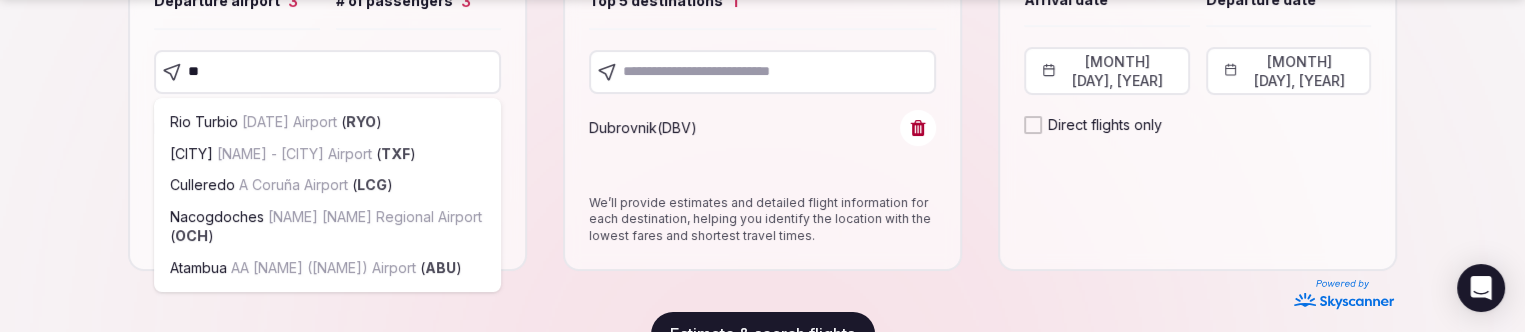 type on "***" 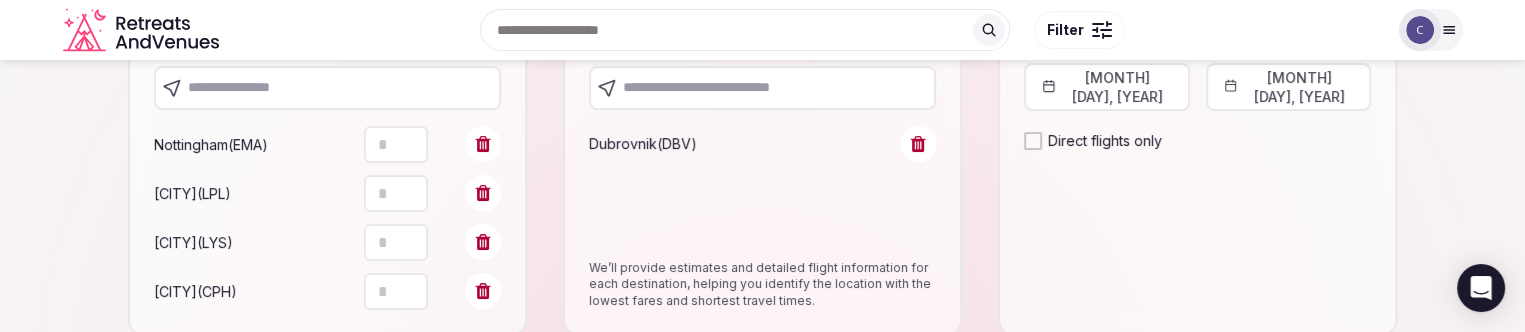 scroll, scrollTop: 386, scrollLeft: 0, axis: vertical 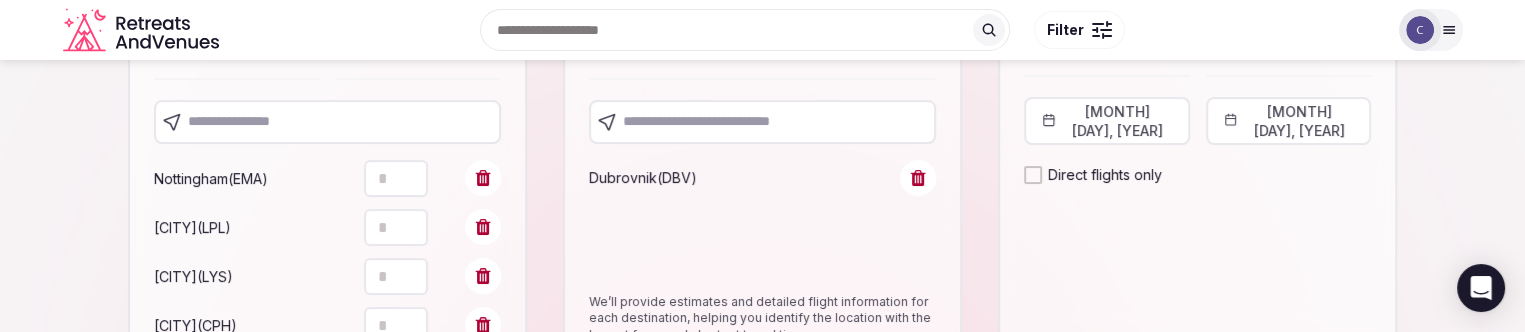 click at bounding box center (327, 122) 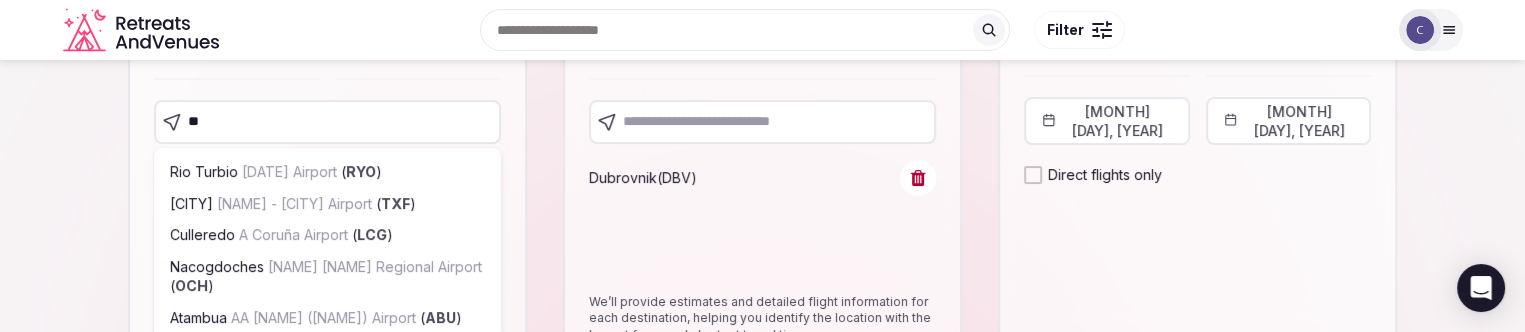 type on "***" 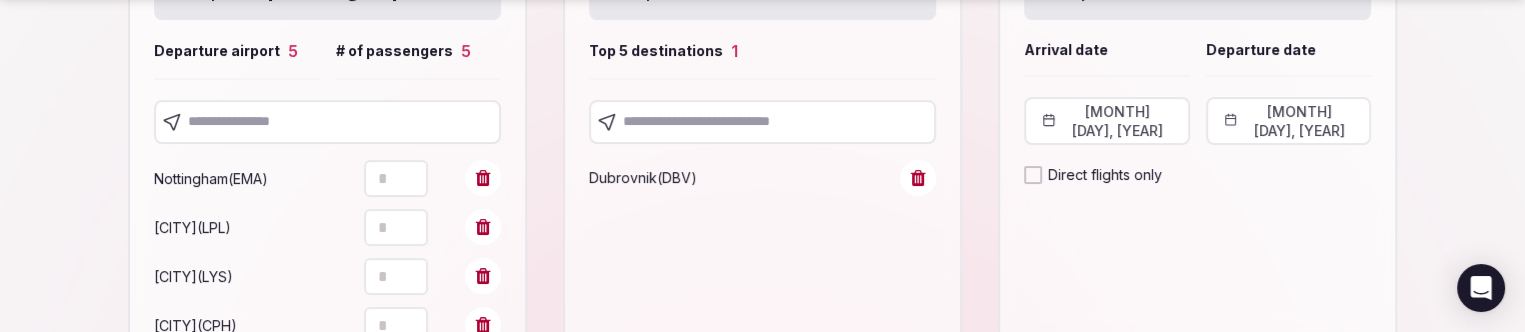 scroll, scrollTop: 436, scrollLeft: 0, axis: vertical 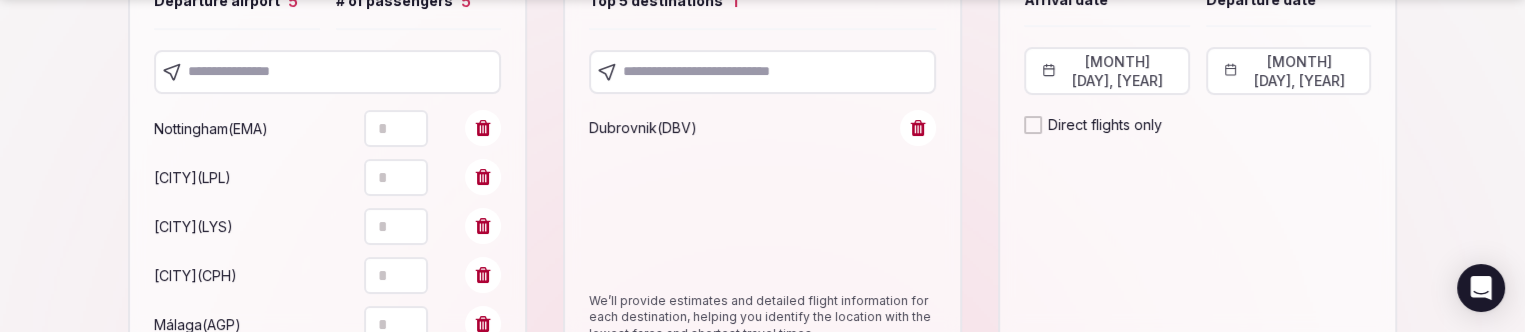 click at bounding box center (327, 72) 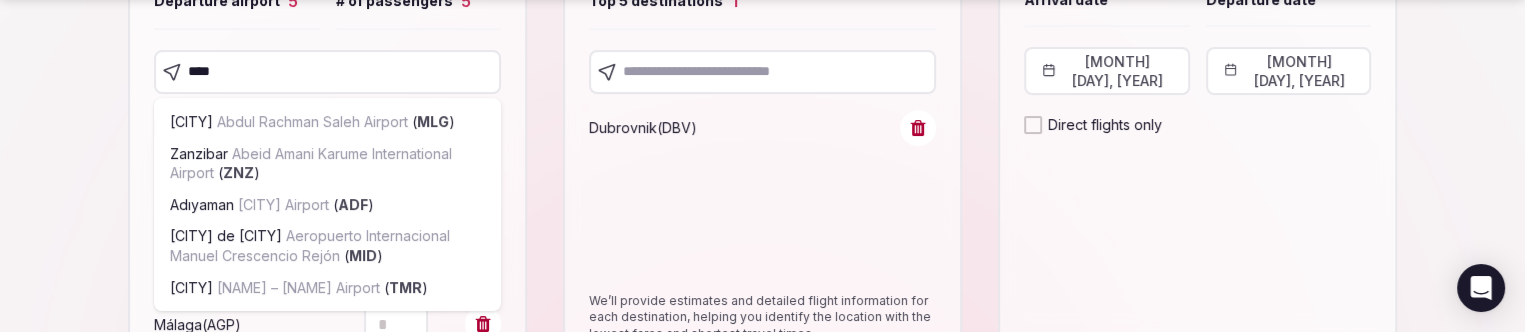 type on "*****" 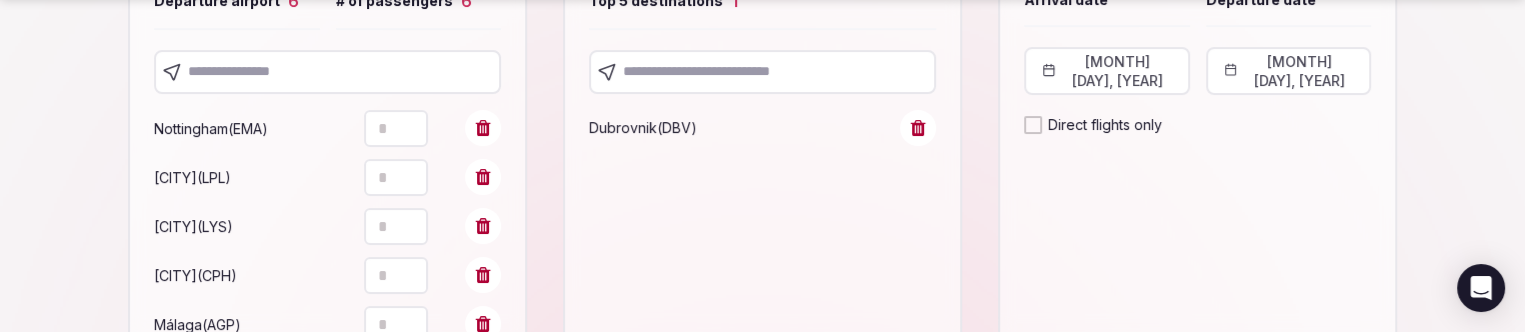 scroll, scrollTop: 487, scrollLeft: 0, axis: vertical 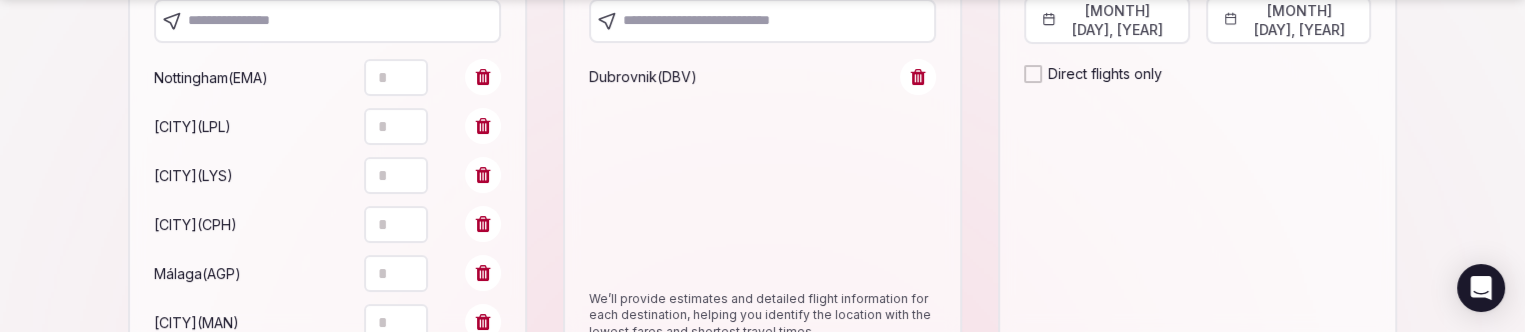 click at bounding box center (327, 21) 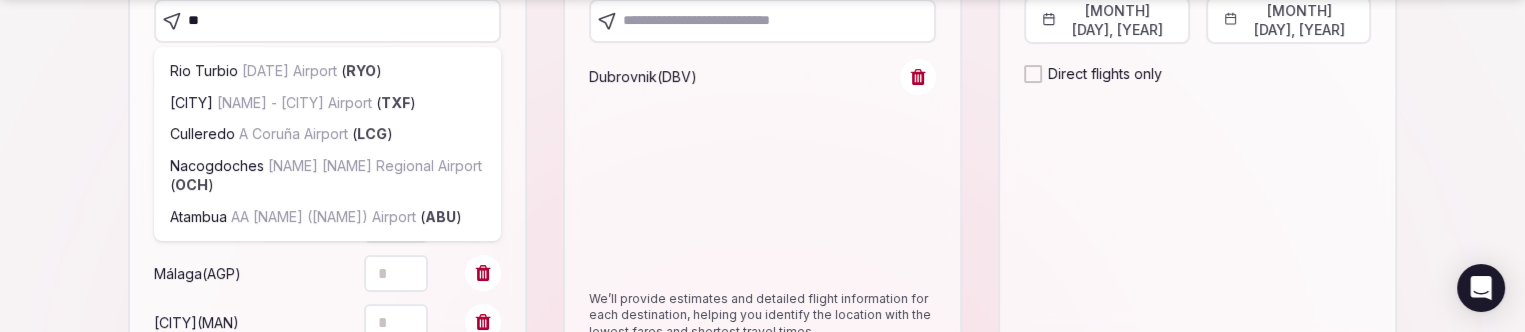 type on "***" 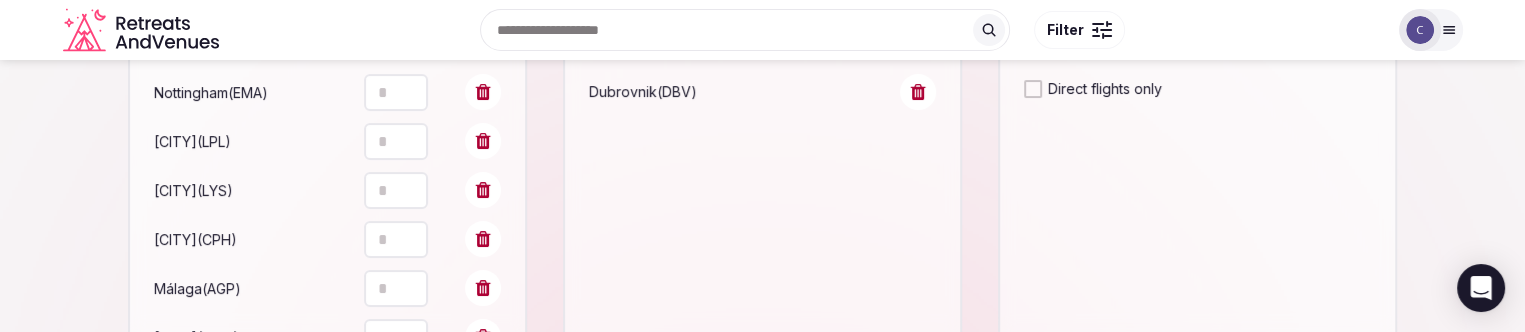 scroll, scrollTop: 337, scrollLeft: 0, axis: vertical 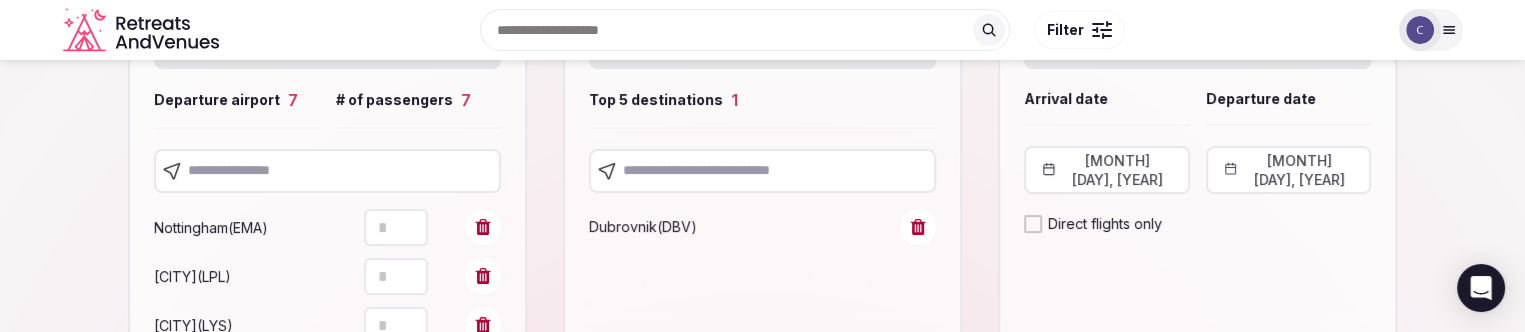 click at bounding box center [327, 171] 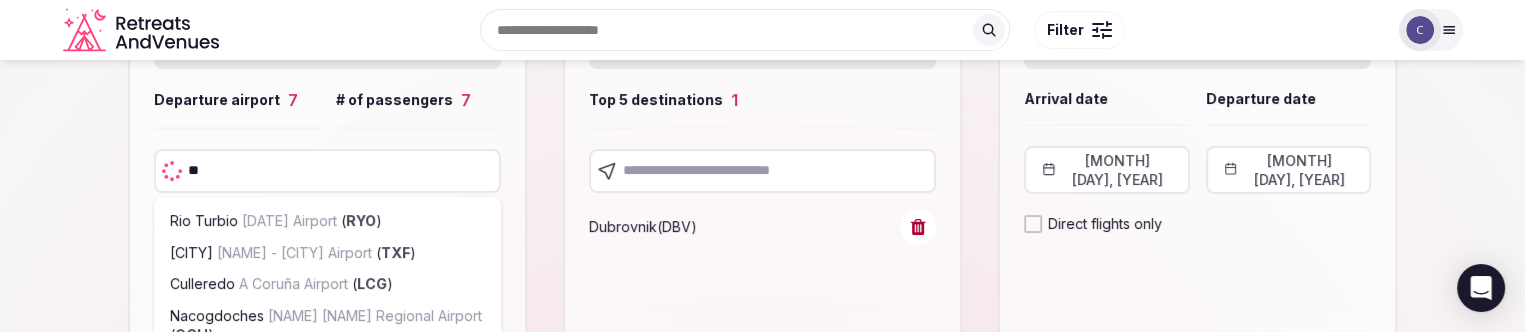 type on "***" 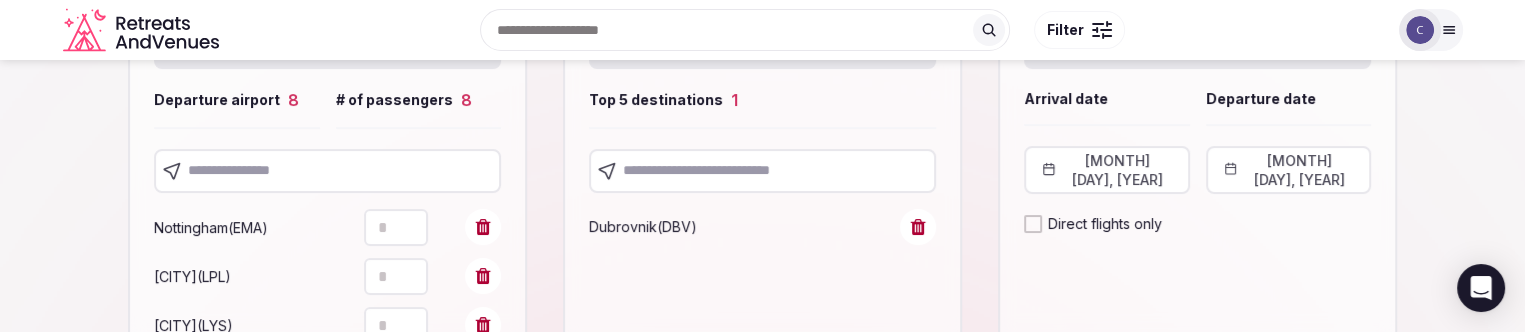 click at bounding box center (327, 171) 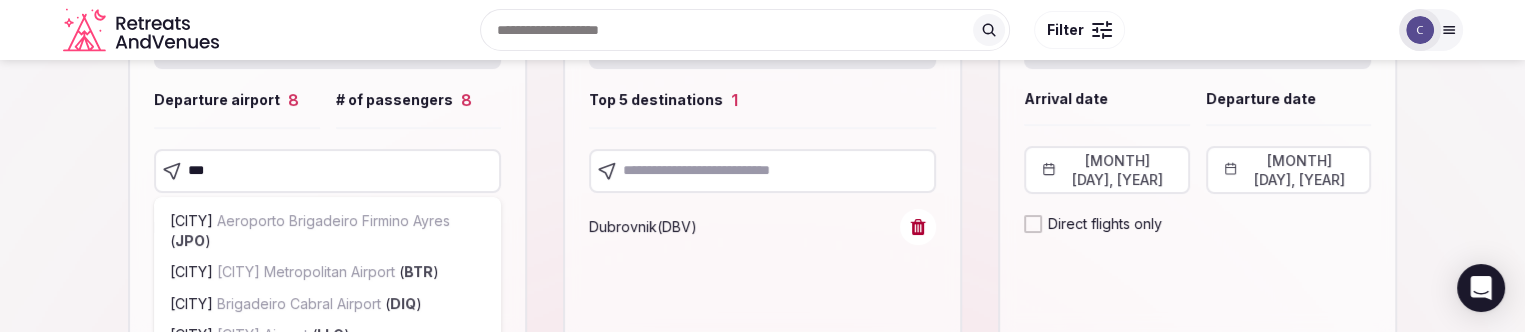 click on "***" at bounding box center [327, 171] 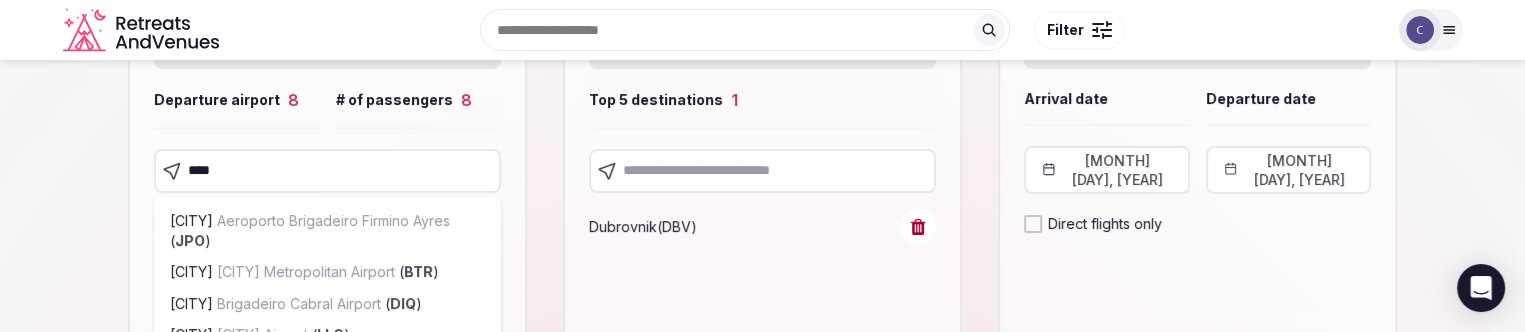 type on "*****" 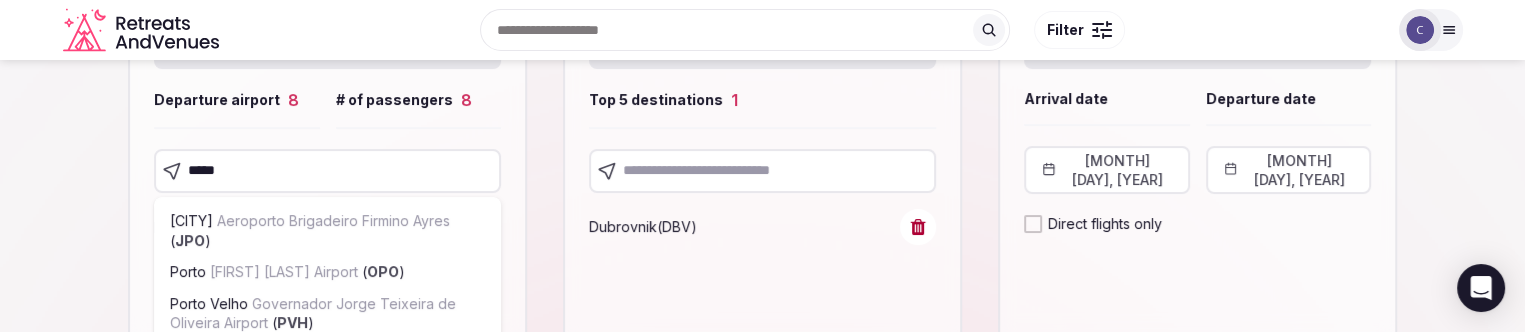 type 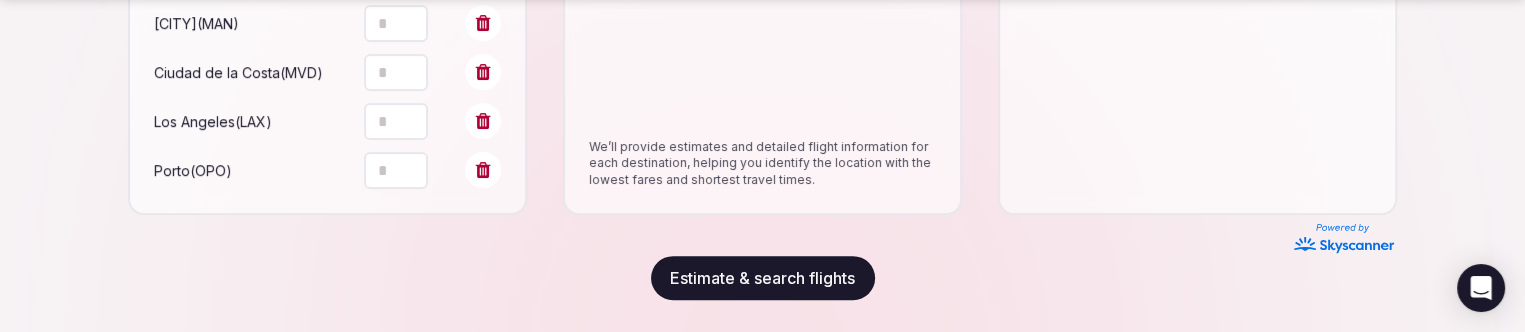 scroll, scrollTop: 797, scrollLeft: 0, axis: vertical 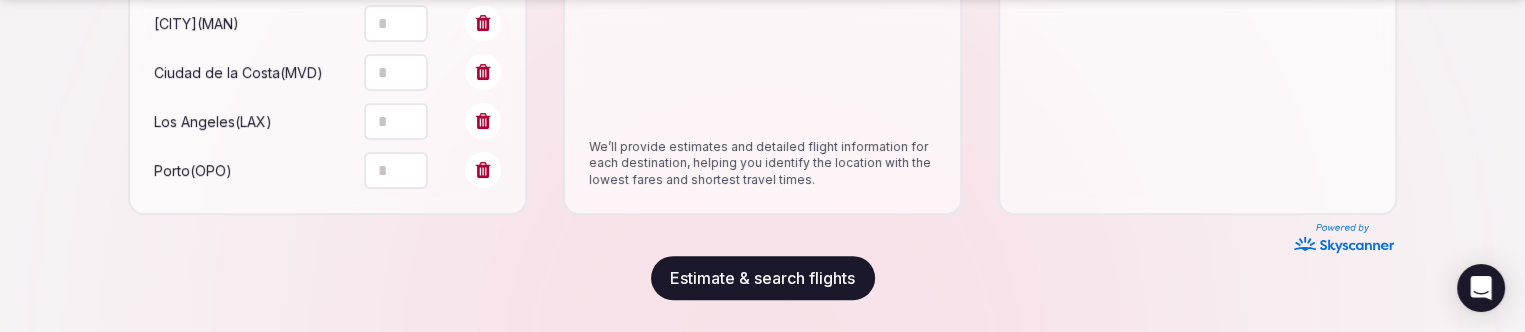 click 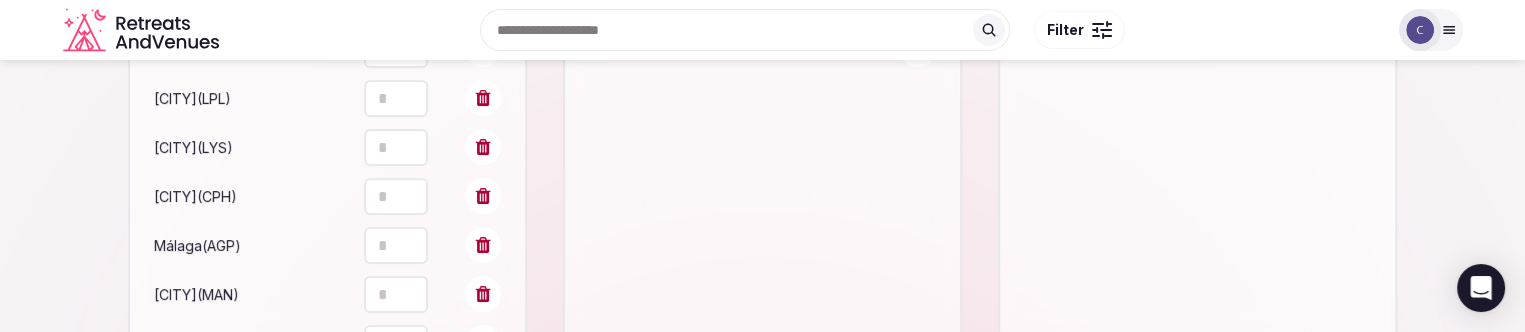 scroll, scrollTop: 297, scrollLeft: 0, axis: vertical 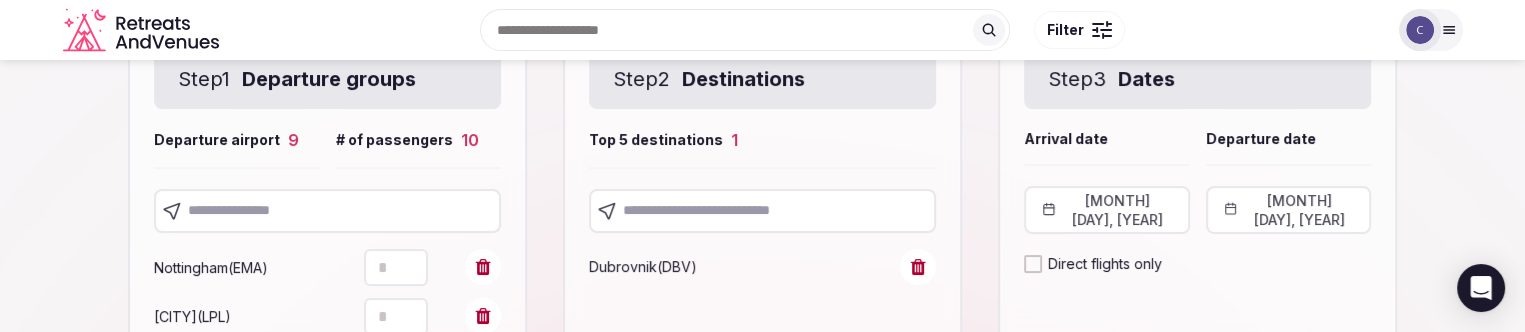click at bounding box center (327, 211) 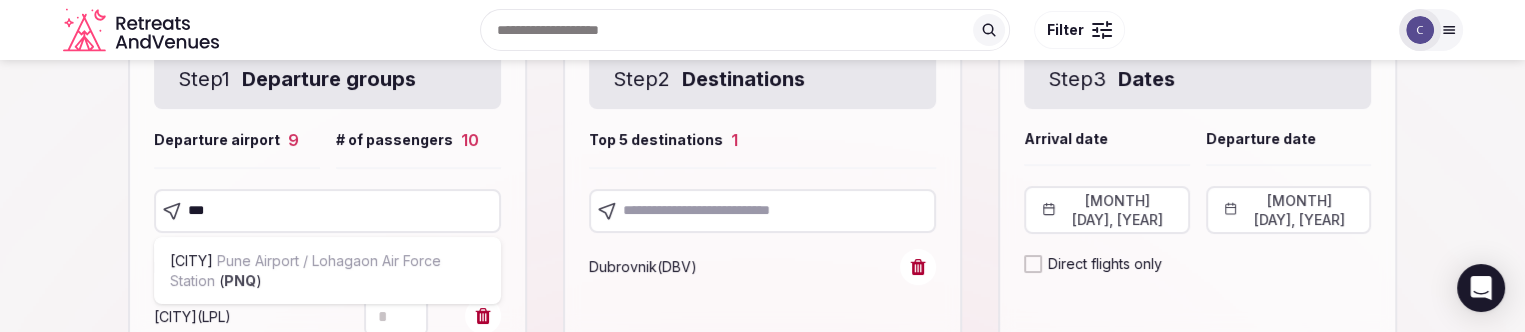 type on "***" 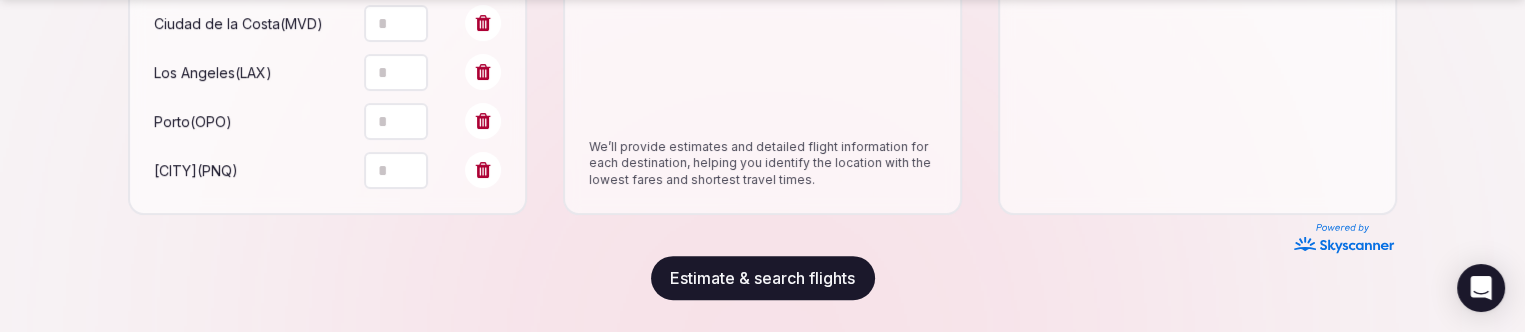 scroll, scrollTop: 848, scrollLeft: 0, axis: vertical 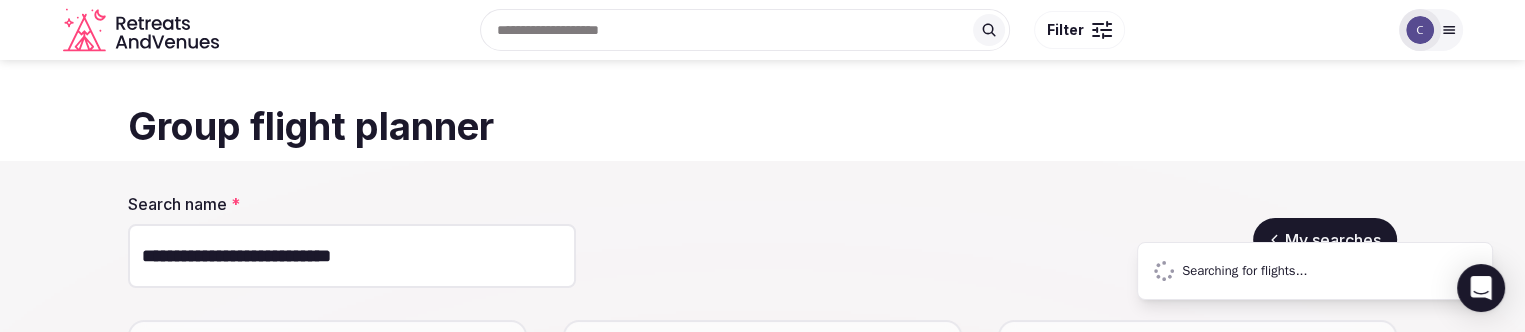 click on "**********" at bounding box center (352, 256) 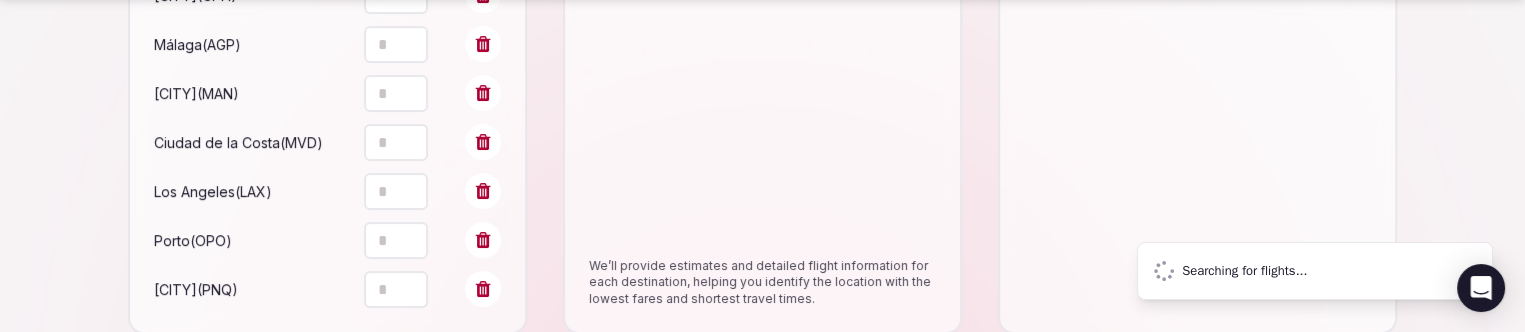 scroll, scrollTop: 848, scrollLeft: 0, axis: vertical 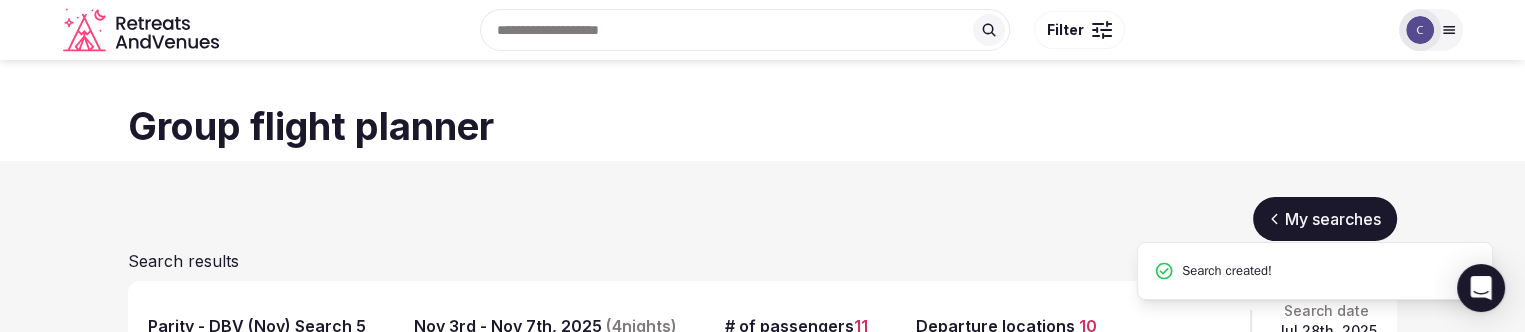 click on "My searches" at bounding box center (1325, 219) 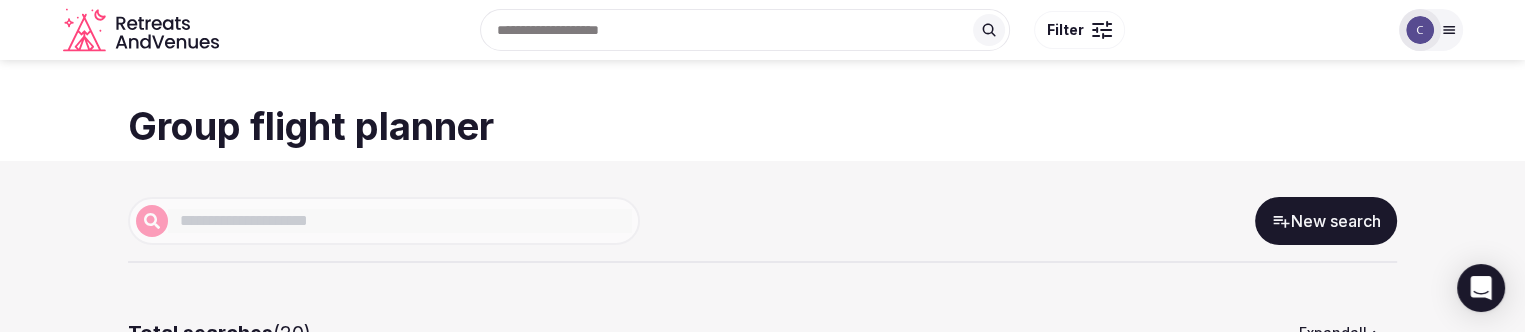 click on "New search" at bounding box center (1326, 221) 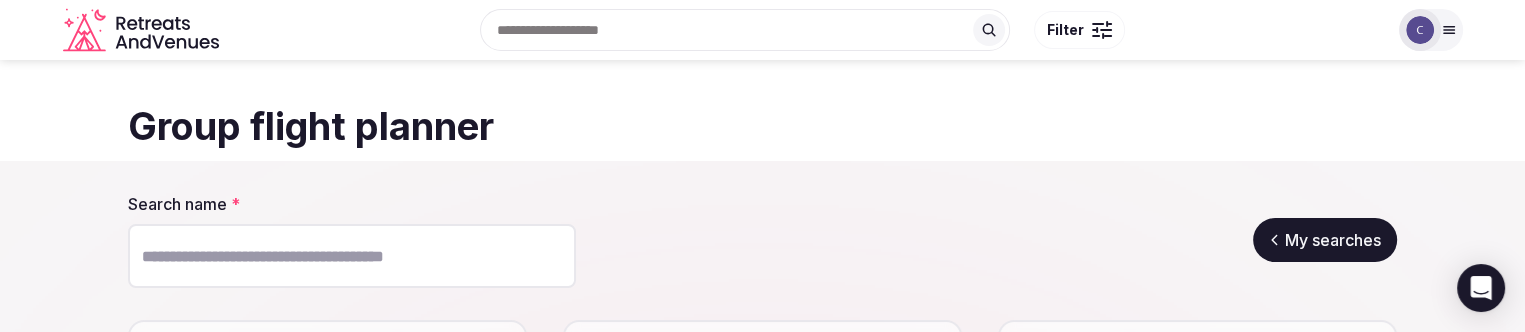 click on "Search name *" at bounding box center [352, 256] 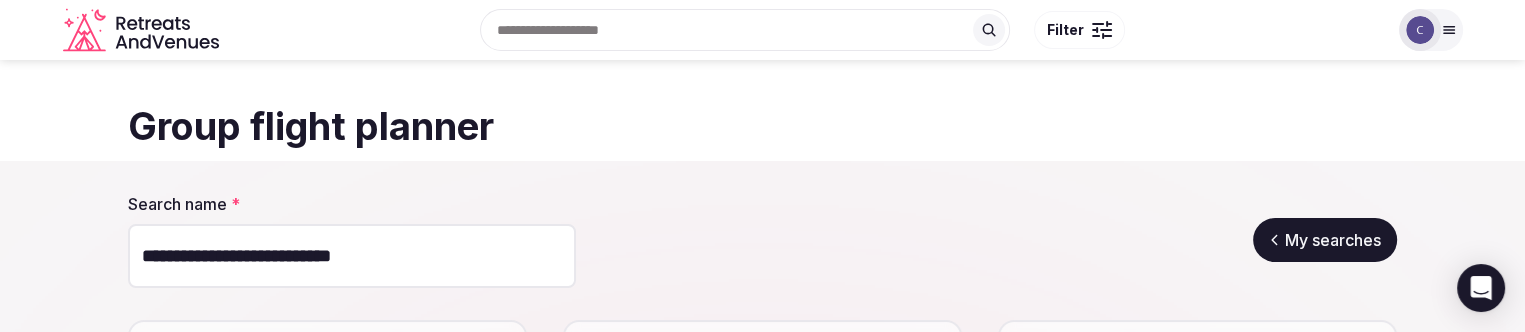 type on "**********" 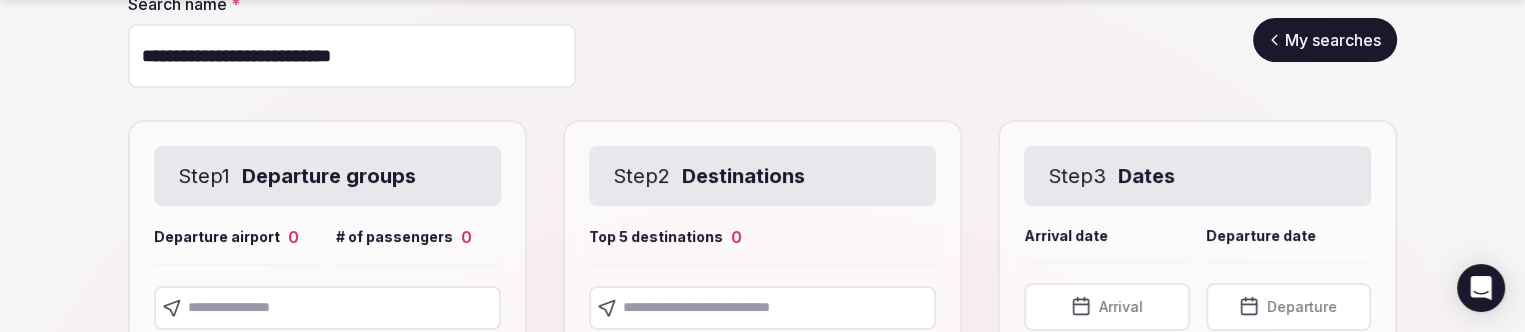 scroll, scrollTop: 400, scrollLeft: 0, axis: vertical 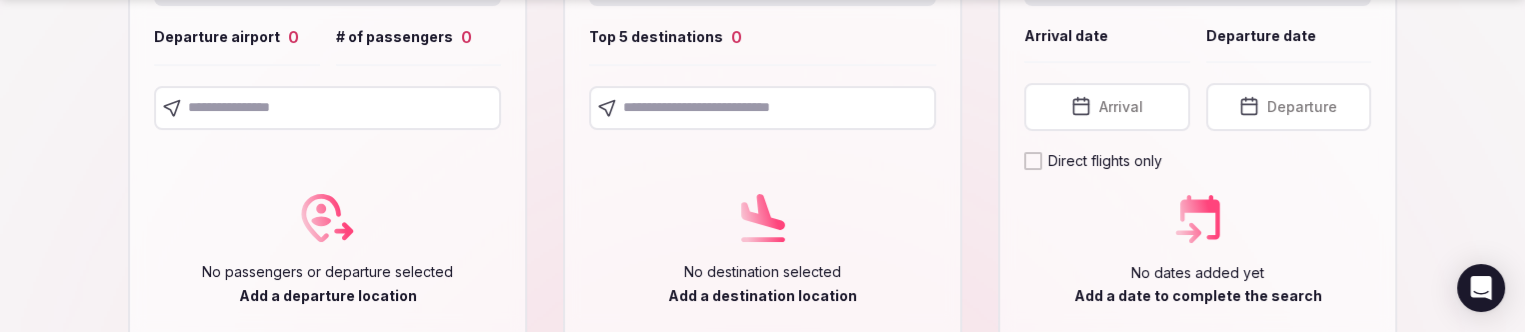 click at bounding box center [762, 108] 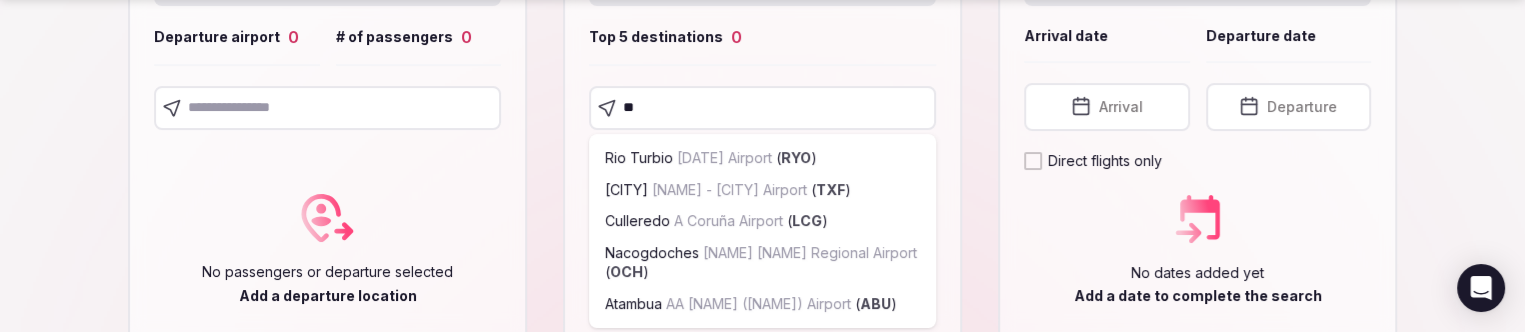 type 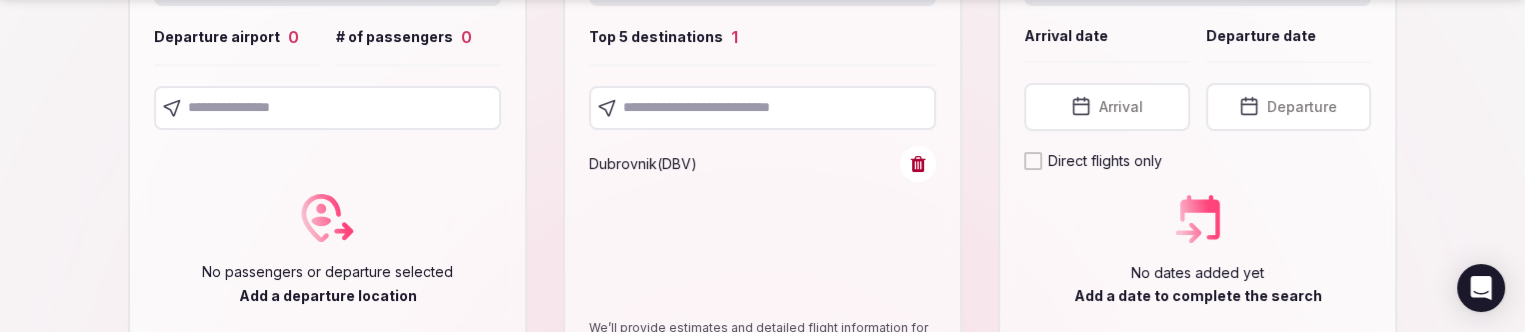 drag, startPoint x: 1140, startPoint y: 85, endPoint x: 1138, endPoint y: 97, distance: 12.165525 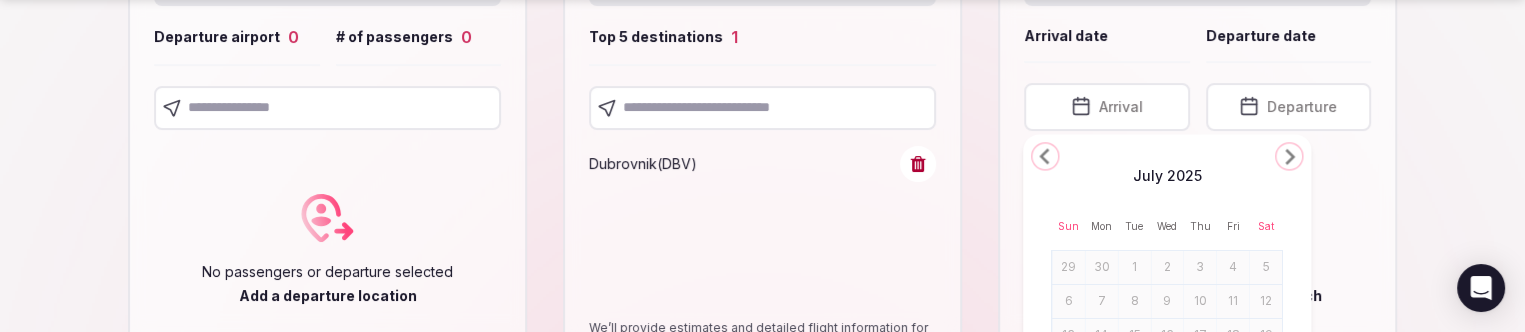 click 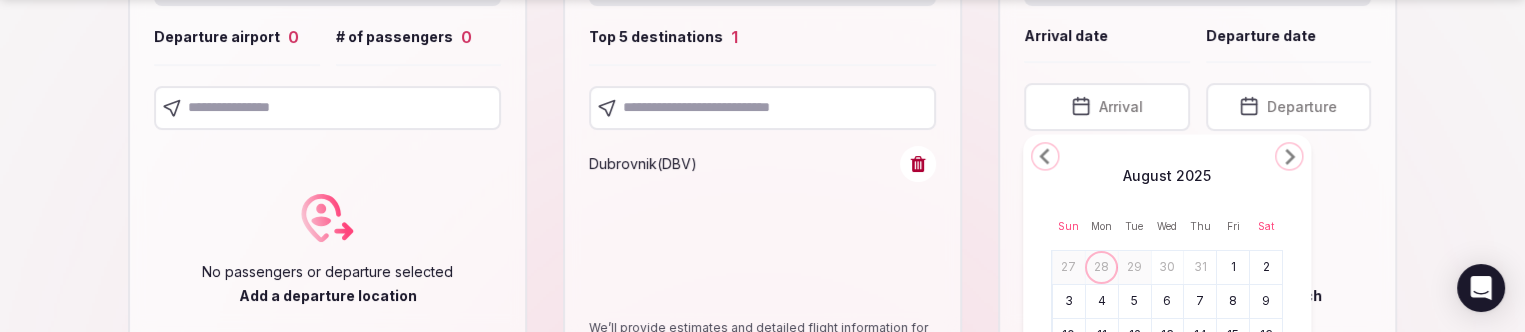 click 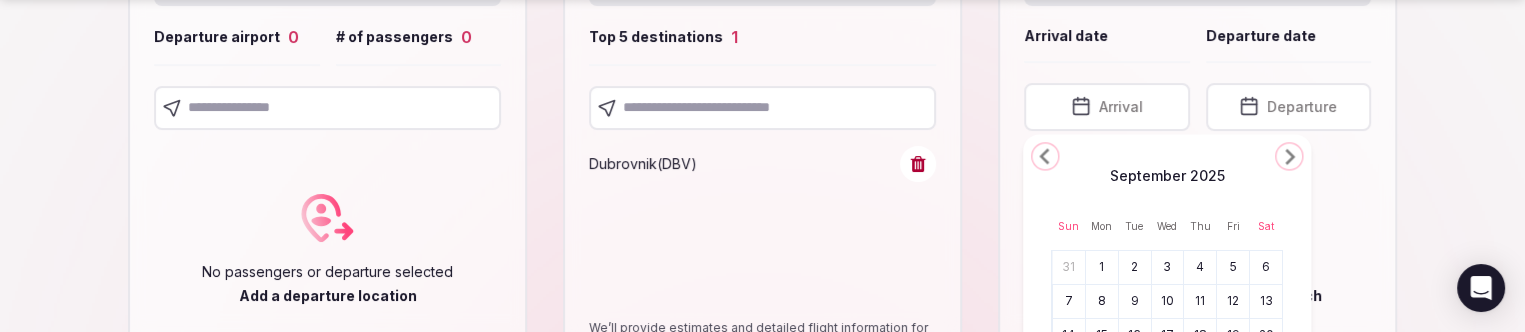 click 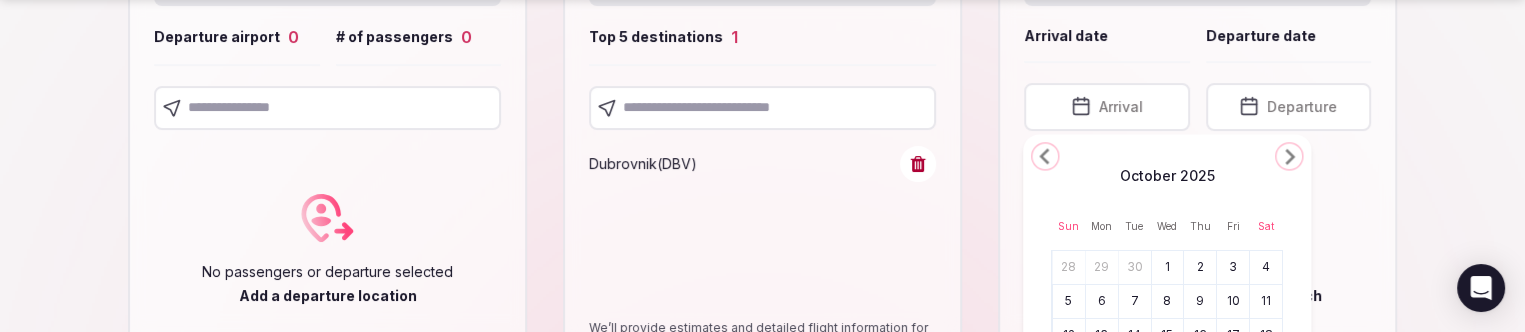 click 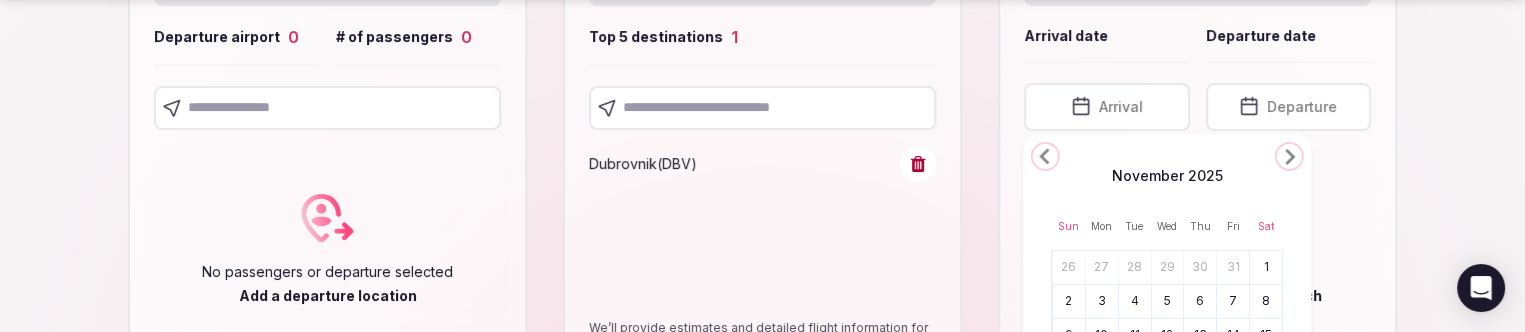 click on "3" at bounding box center (1102, 301) 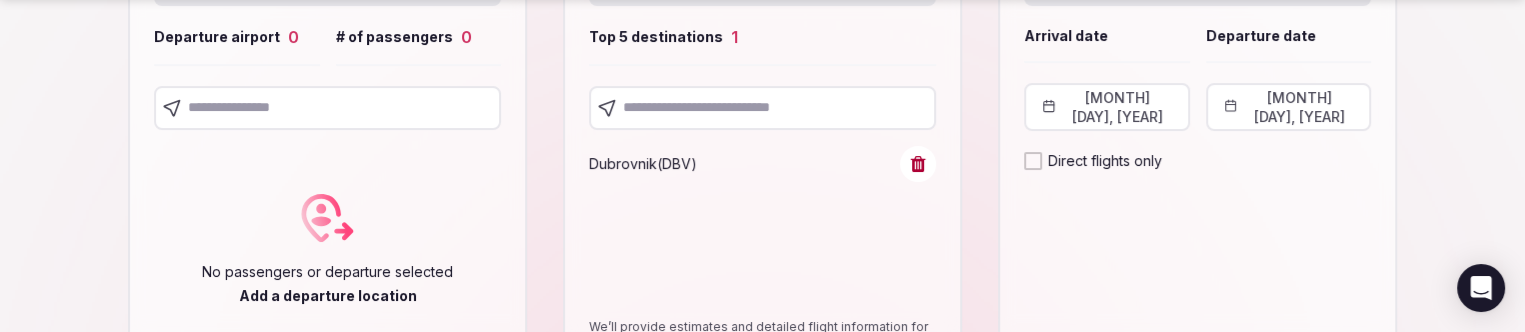 drag, startPoint x: 1299, startPoint y: 91, endPoint x: 1298, endPoint y: 121, distance: 30.016663 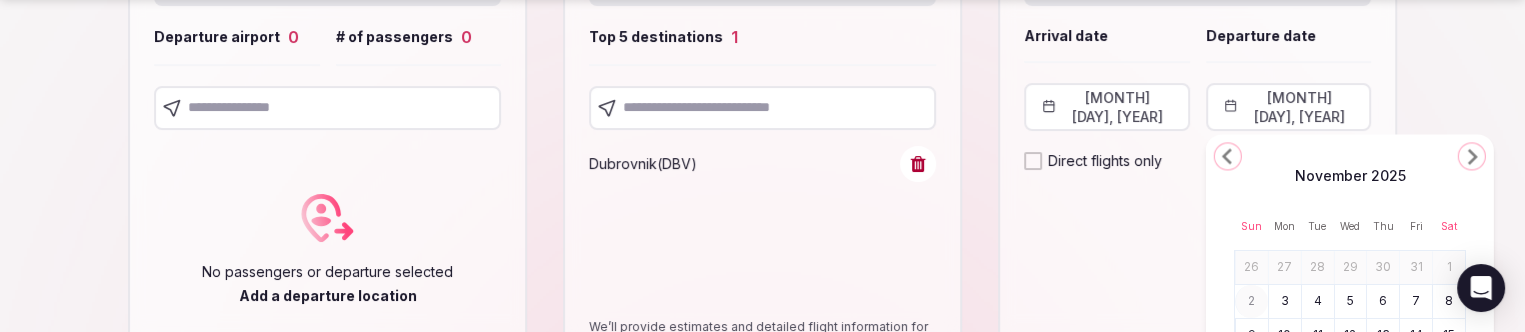 click on "7" at bounding box center (1416, 301) 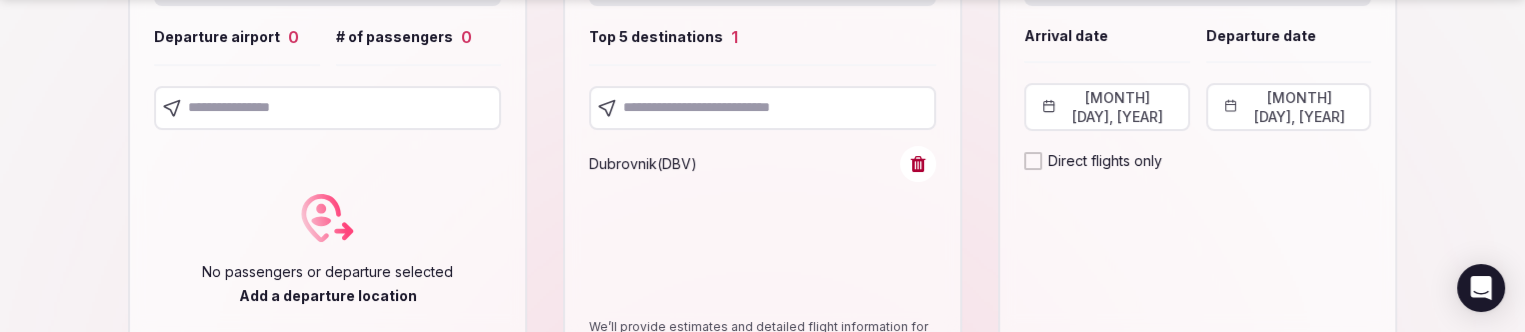 click at bounding box center [327, 108] 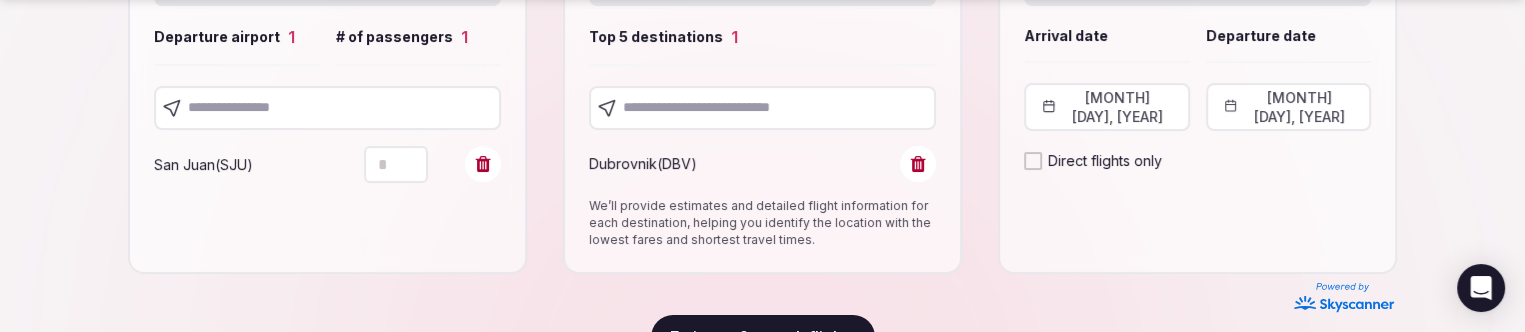 click at bounding box center (327, 108) 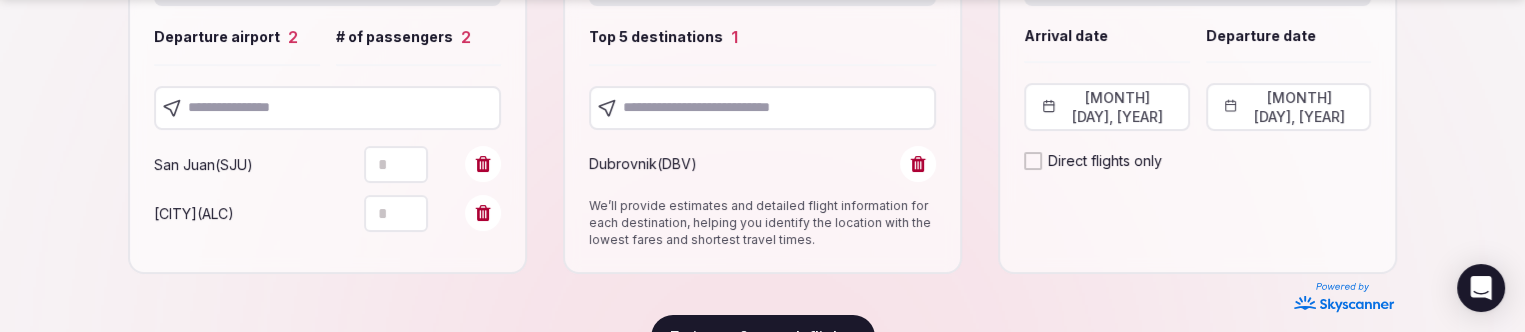 click at bounding box center (327, 108) 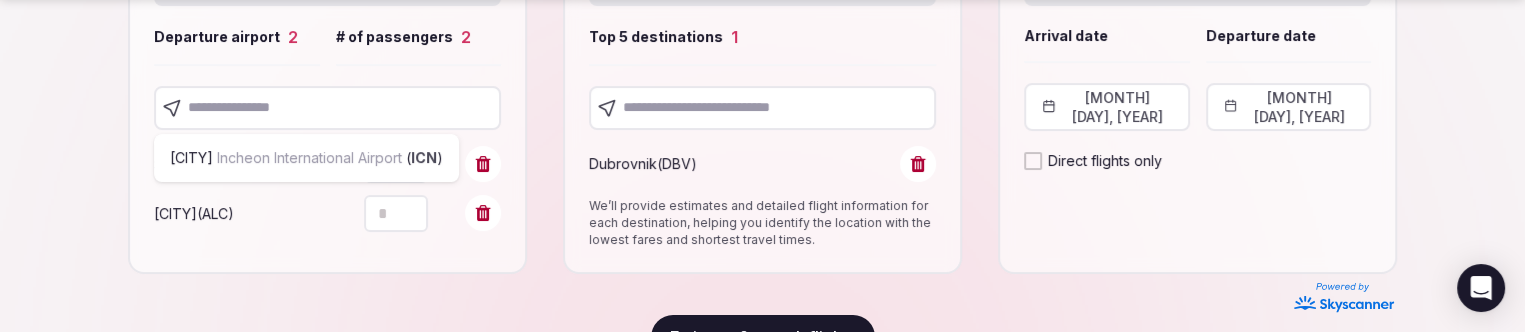 scroll, scrollTop: 436, scrollLeft: 0, axis: vertical 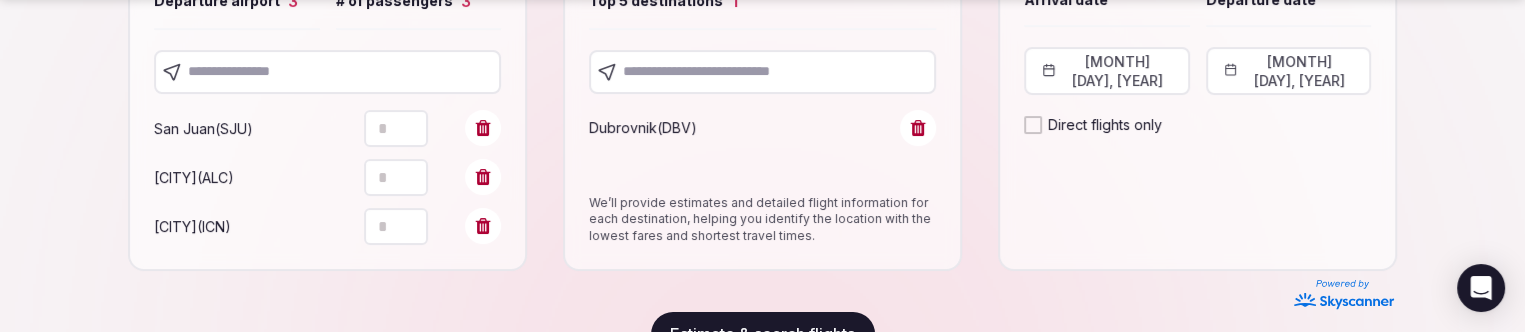 click at bounding box center [327, 72] 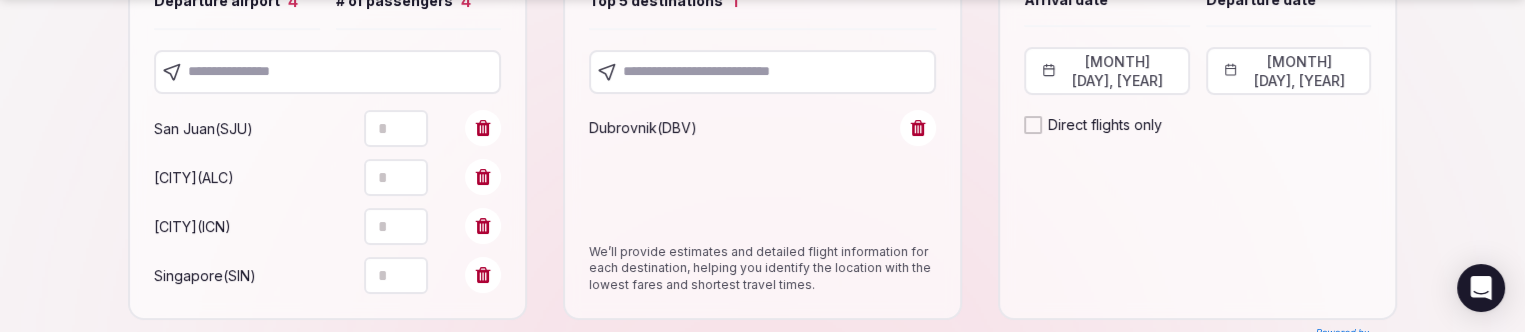 scroll, scrollTop: 487, scrollLeft: 0, axis: vertical 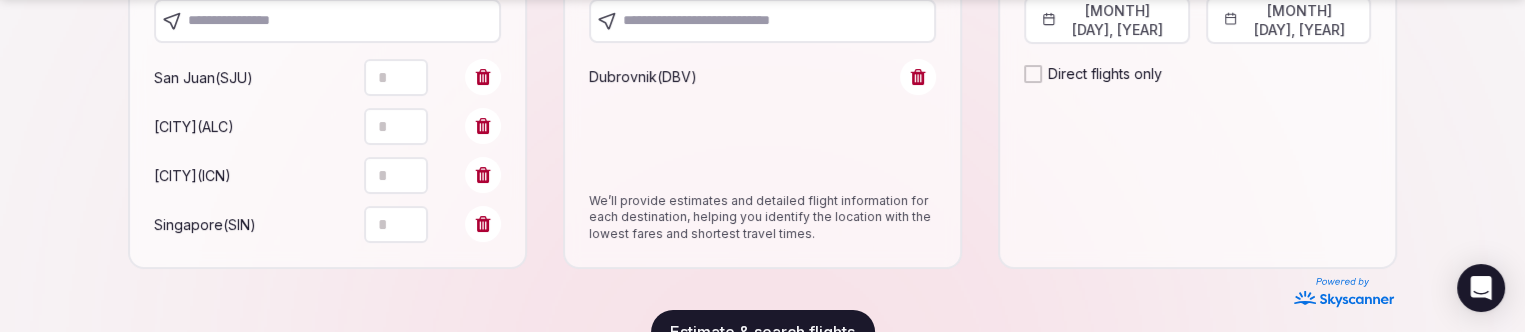 click 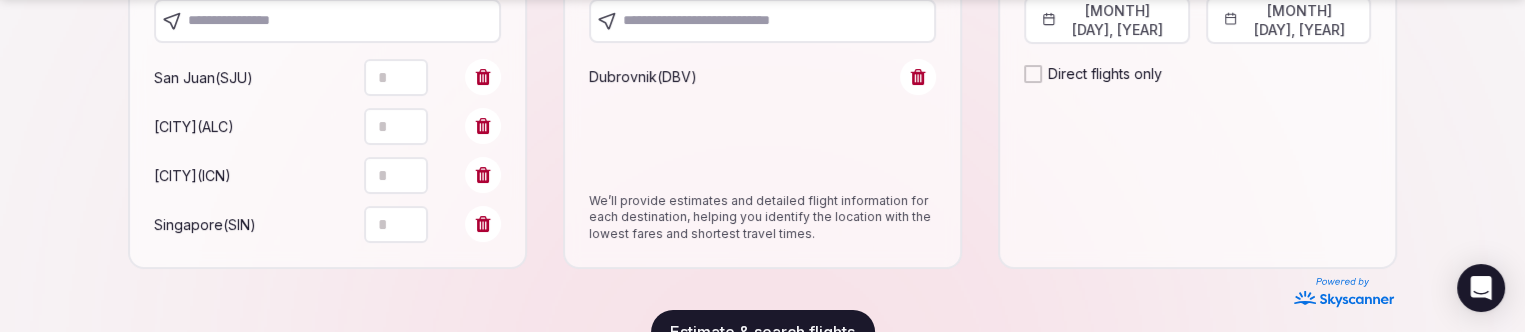 click at bounding box center [327, 21] 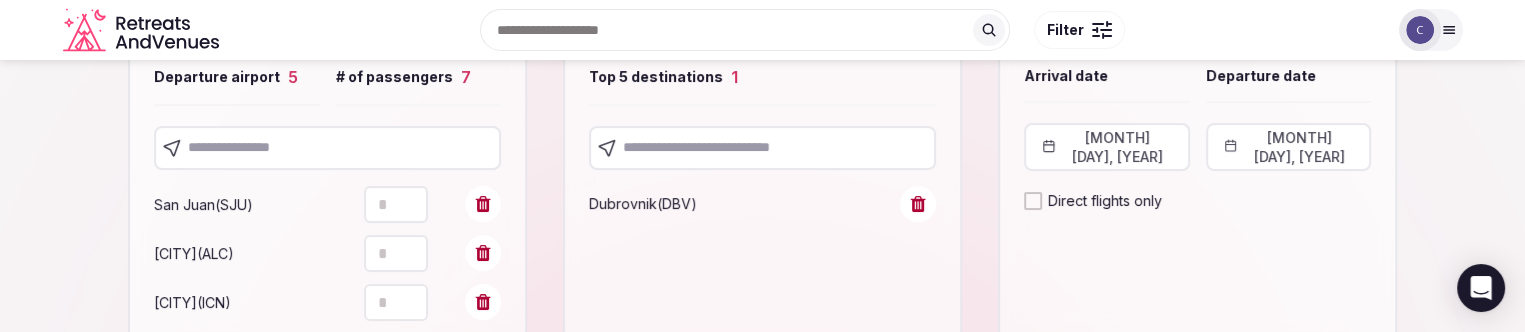 scroll, scrollTop: 337, scrollLeft: 0, axis: vertical 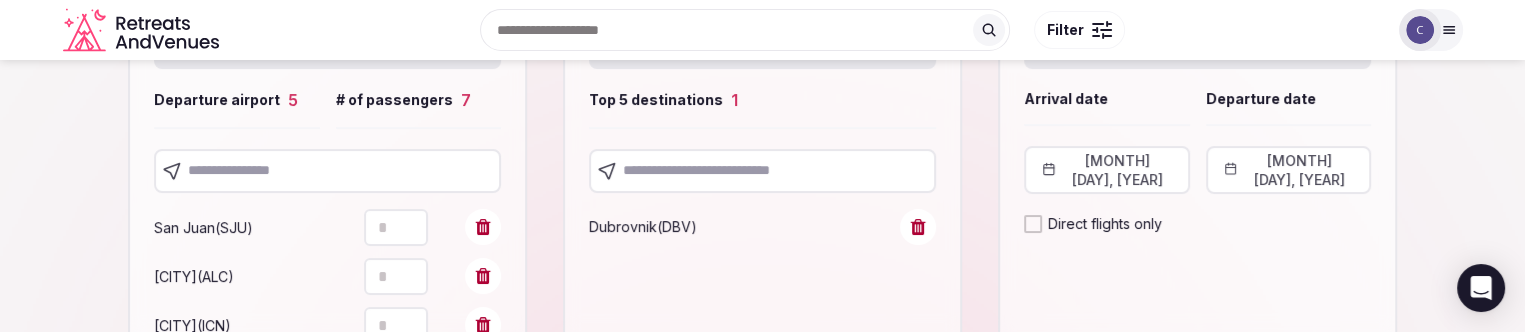 click at bounding box center (327, 171) 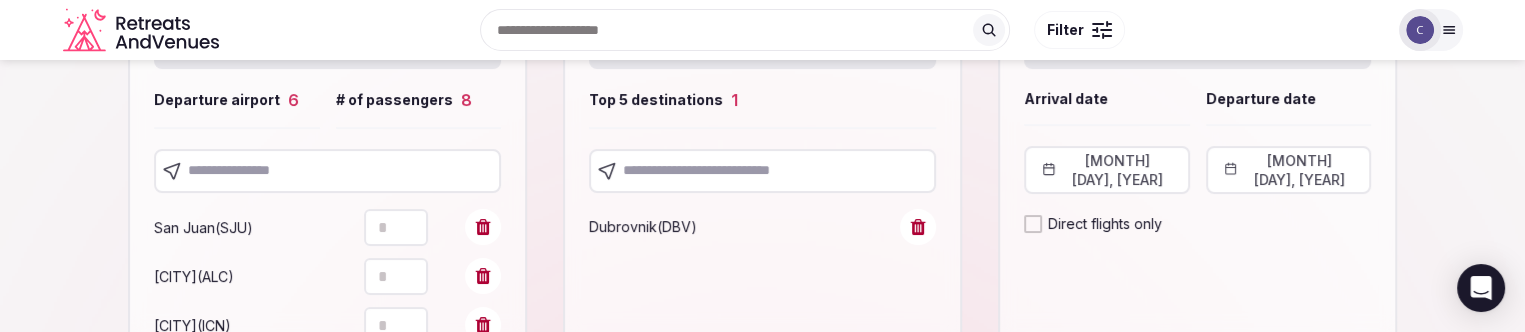 click at bounding box center (327, 171) 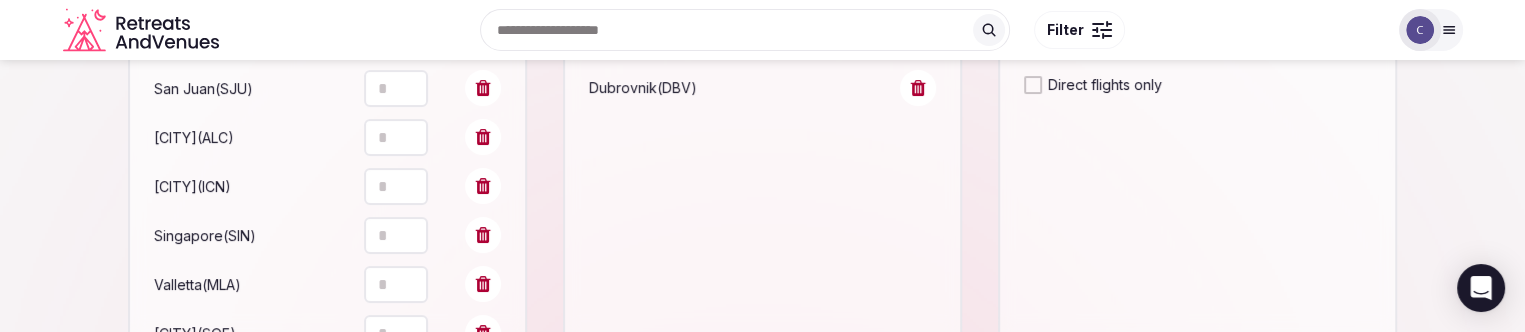 scroll, scrollTop: 637, scrollLeft: 0, axis: vertical 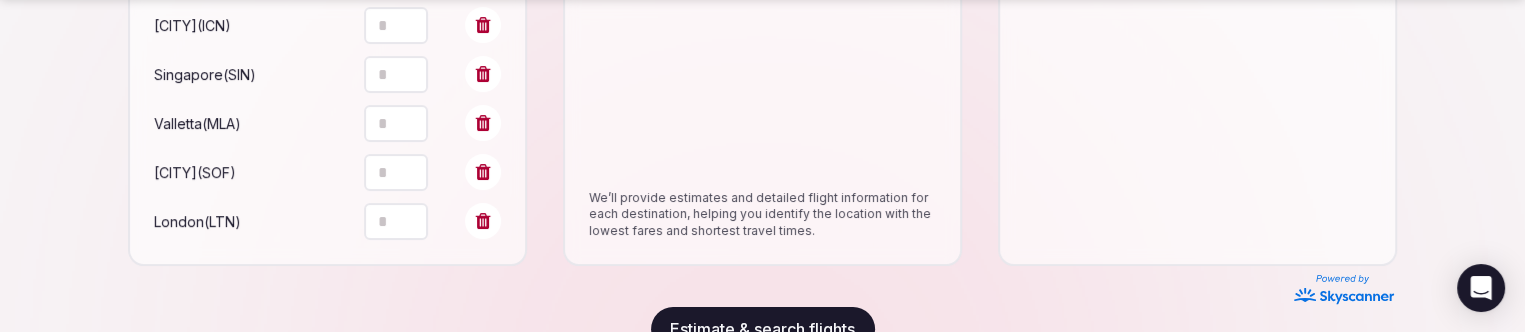 click 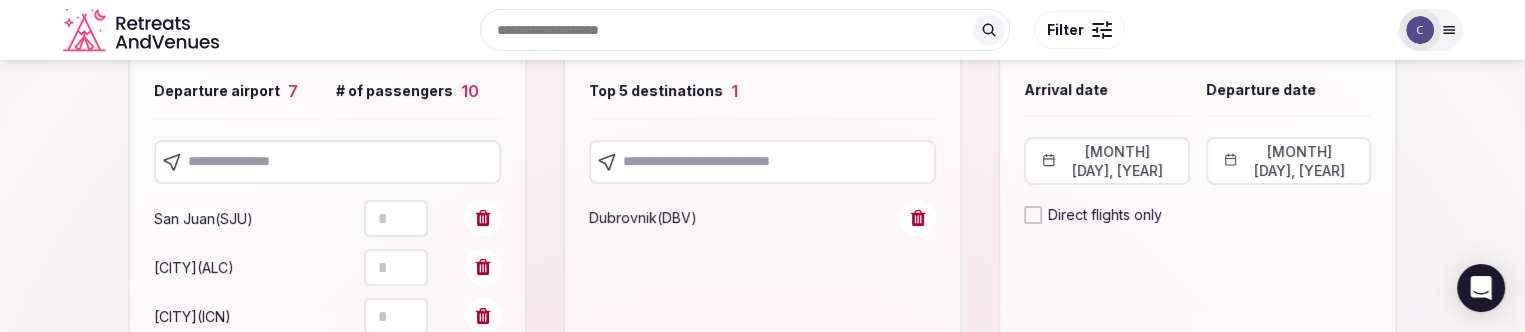 scroll, scrollTop: 337, scrollLeft: 0, axis: vertical 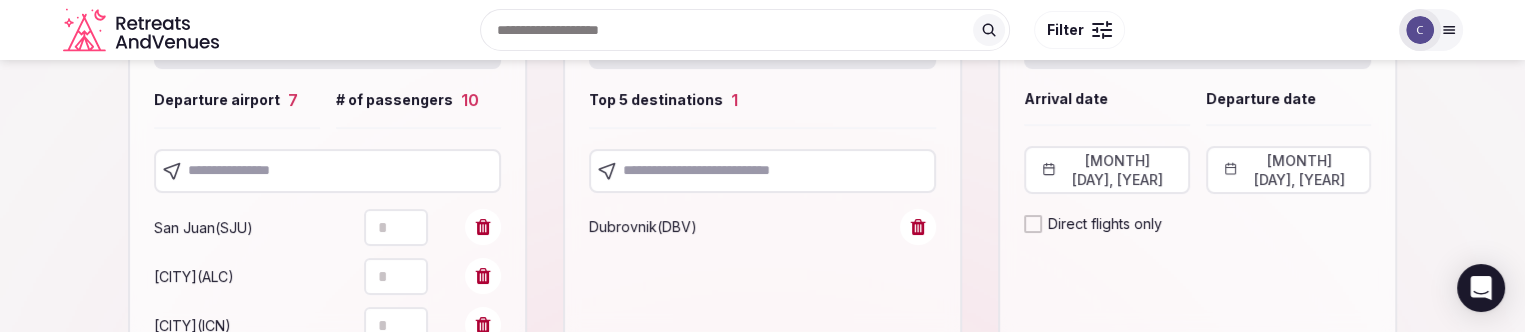 drag, startPoint x: 341, startPoint y: 172, endPoint x: 340, endPoint y: 185, distance: 13.038404 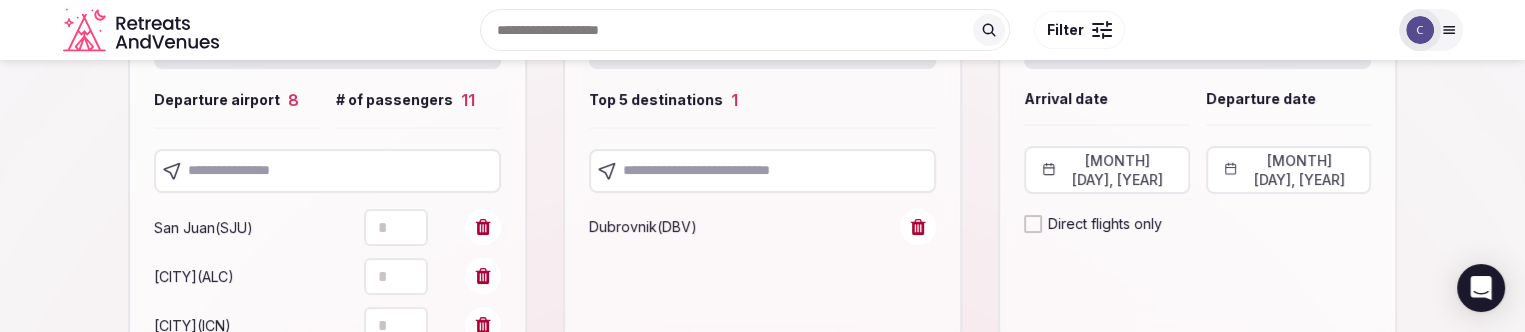 click at bounding box center [327, 171] 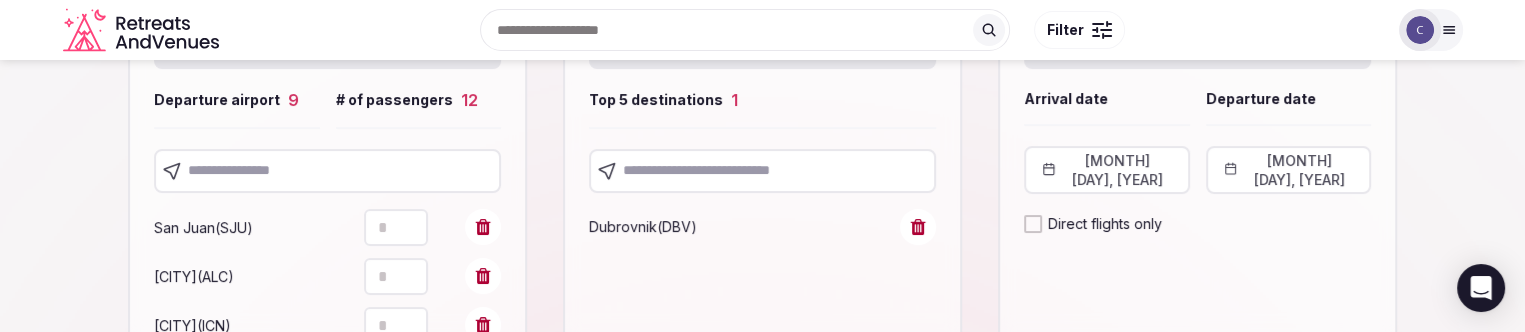 click at bounding box center [327, 171] 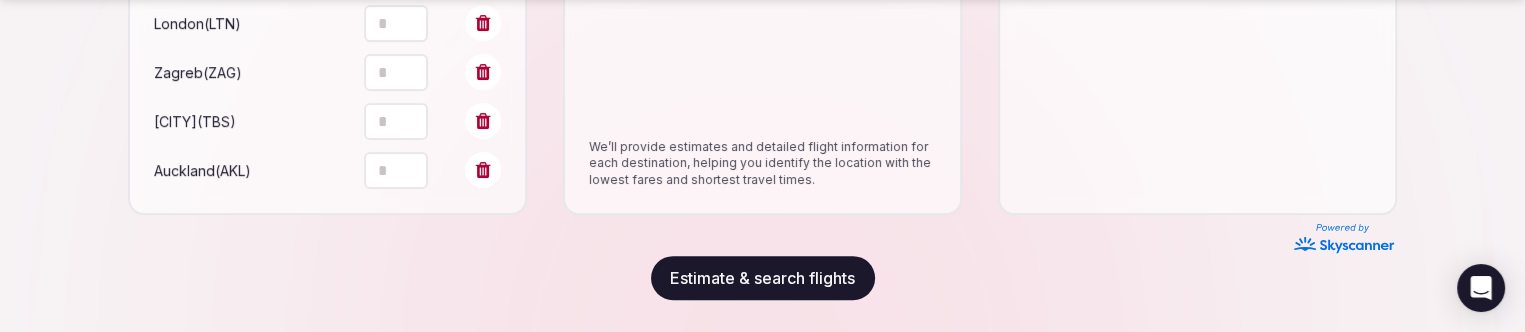 scroll, scrollTop: 848, scrollLeft: 0, axis: vertical 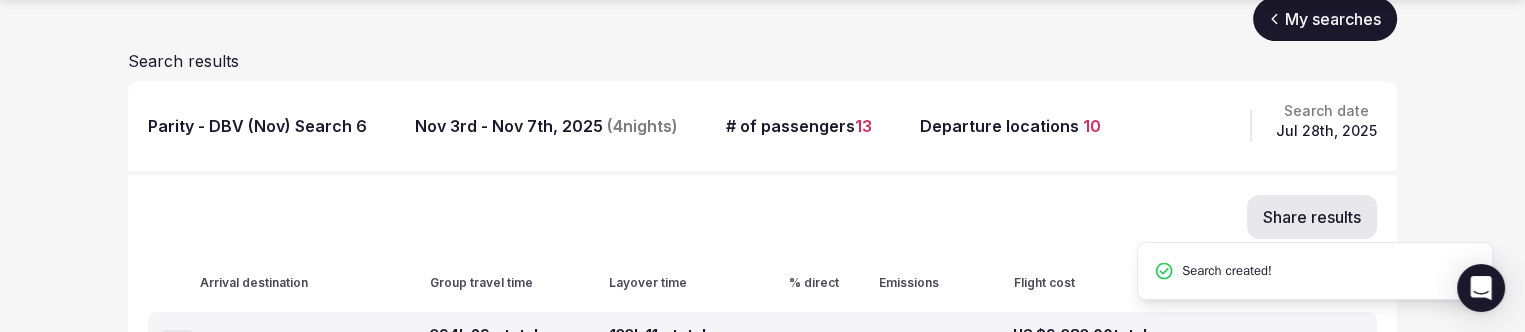 click on "Parity - DBV (Nov) Search 6" at bounding box center [257, 126] 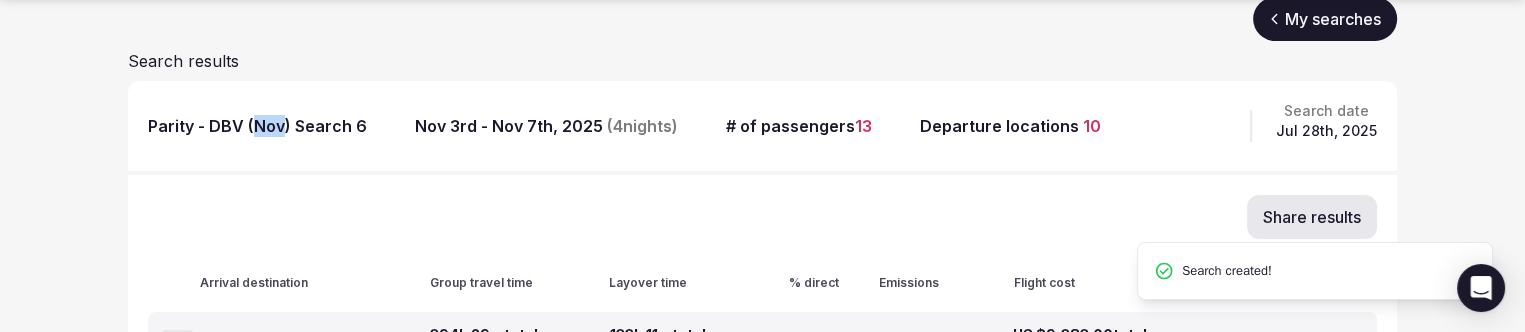 click on "Parity - DBV (Nov) Search 6" at bounding box center [257, 126] 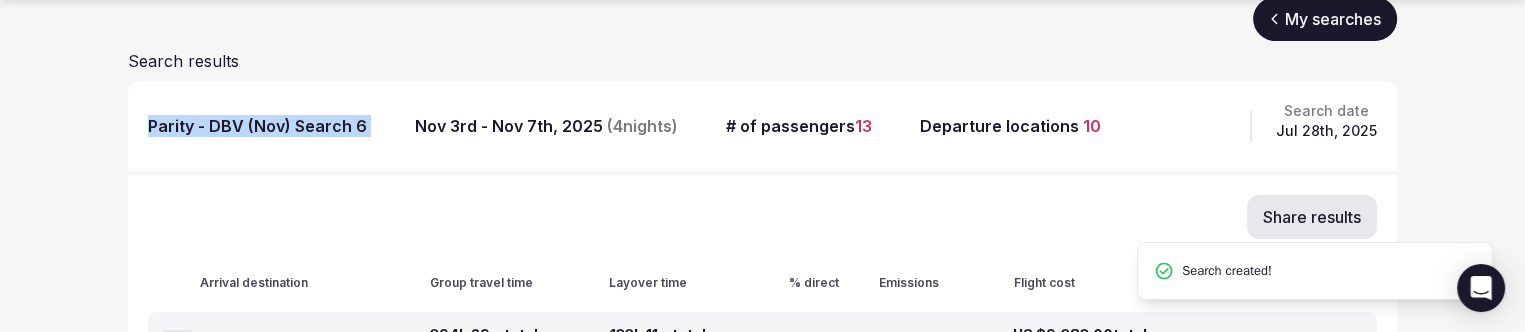 click on "Parity - DBV (Nov) Search 6" at bounding box center [257, 126] 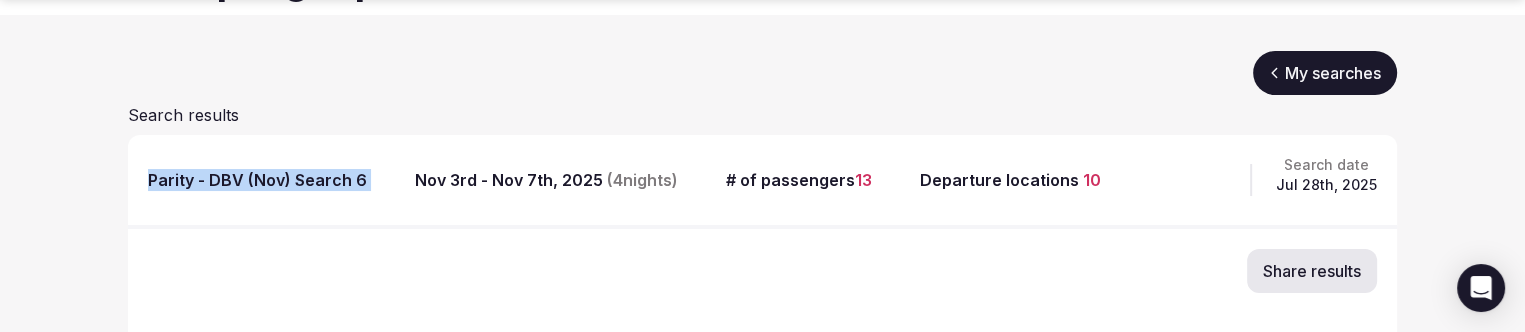 scroll, scrollTop: 100, scrollLeft: 0, axis: vertical 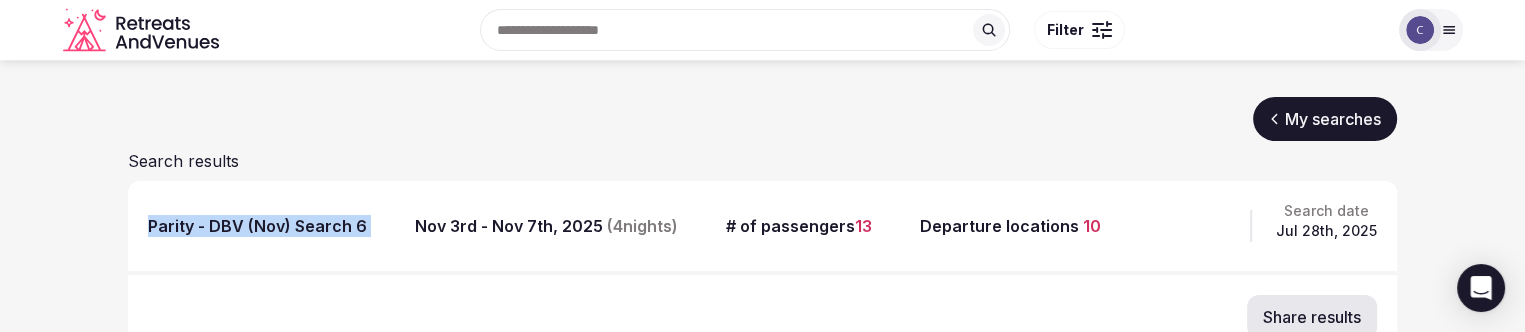 click on "My searches" at bounding box center [1325, 119] 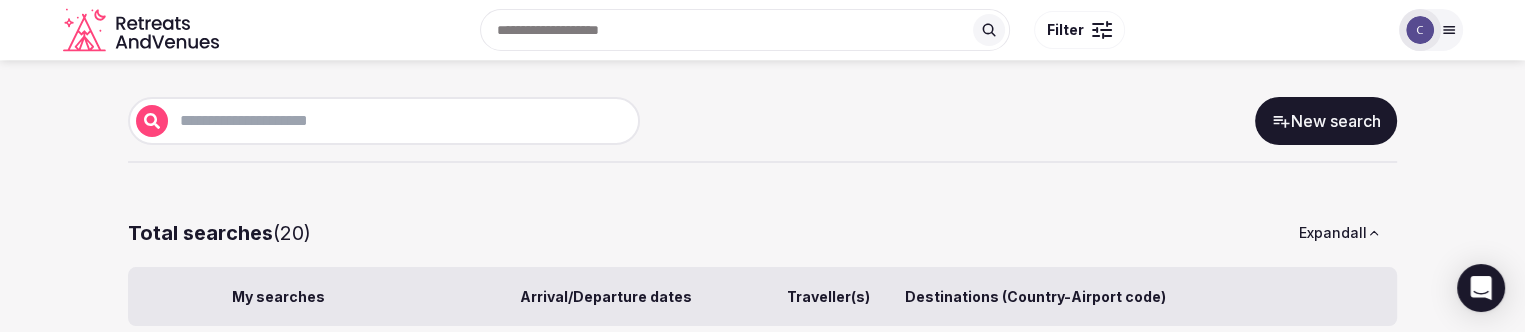 click on "New search" at bounding box center (1326, 121) 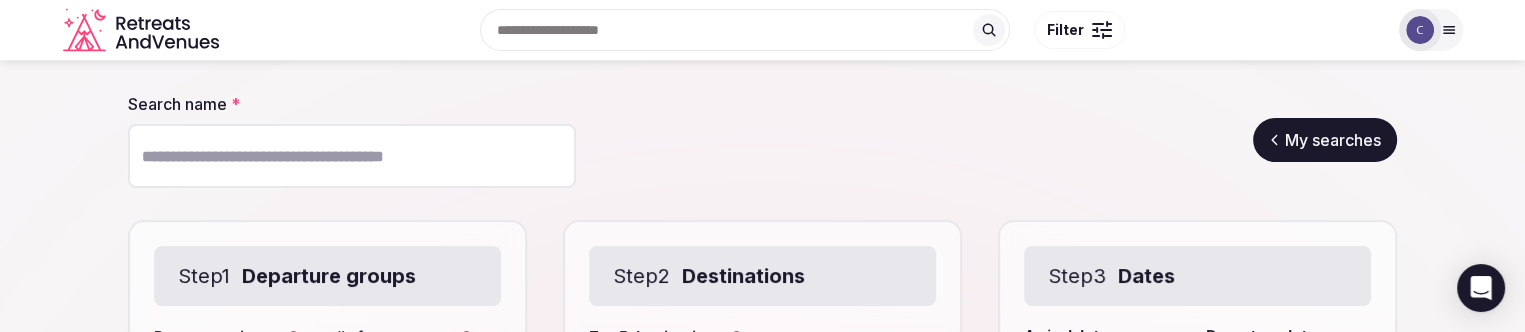 click on "Search name *" at bounding box center [352, 156] 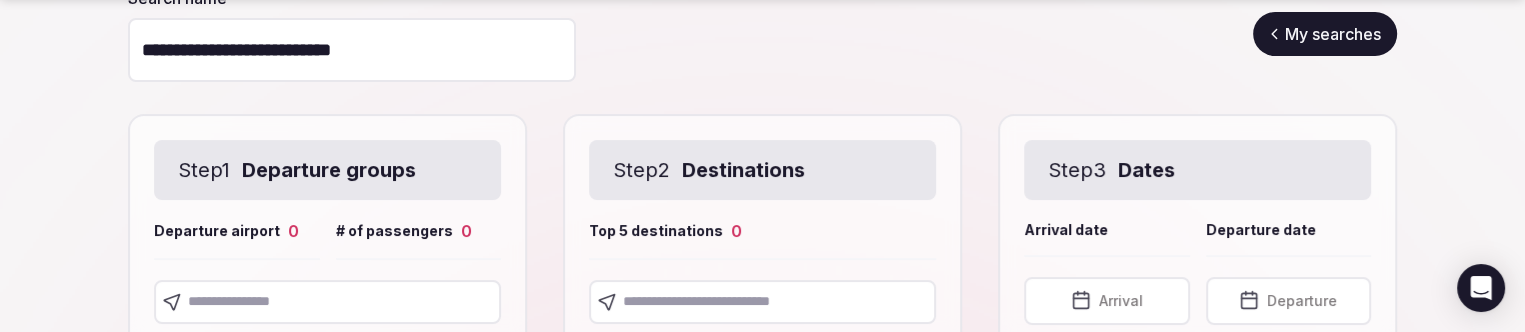 scroll, scrollTop: 300, scrollLeft: 0, axis: vertical 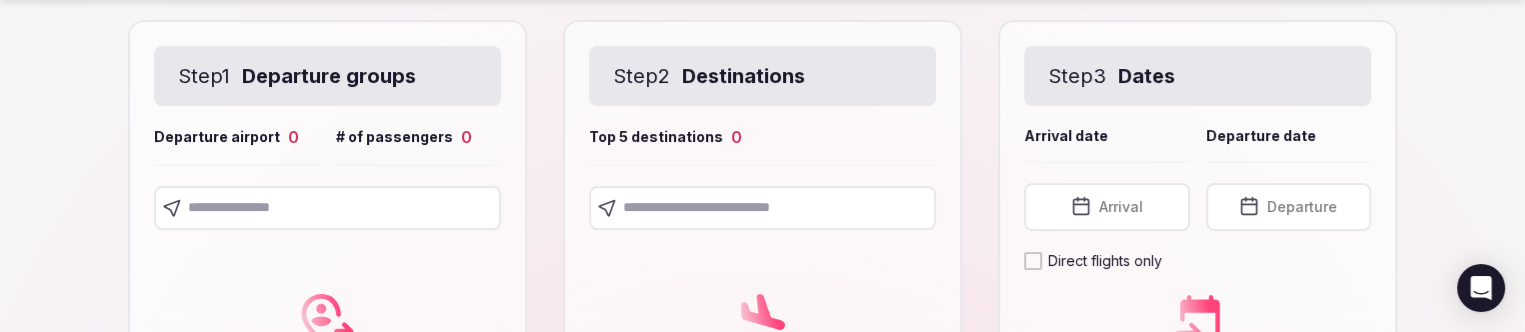 click at bounding box center [762, 208] 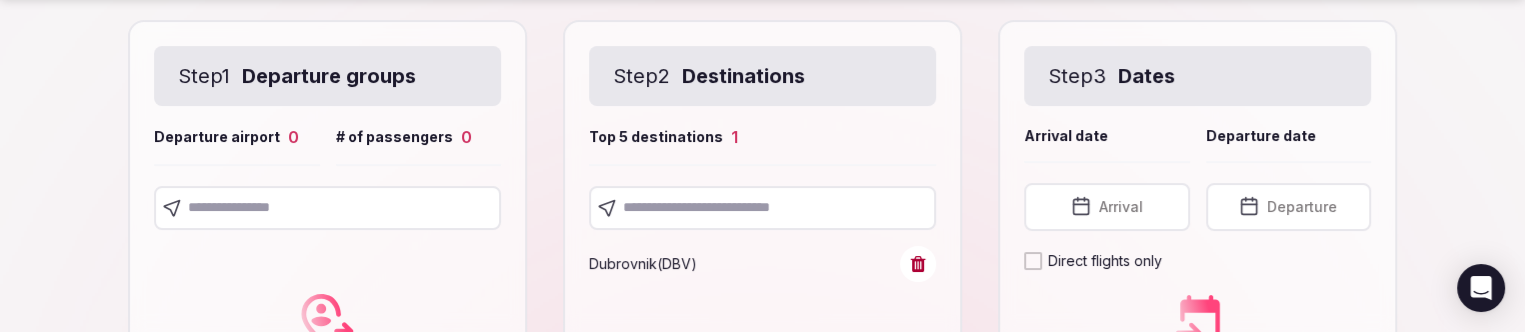 click on "Arrival" at bounding box center [1121, 207] 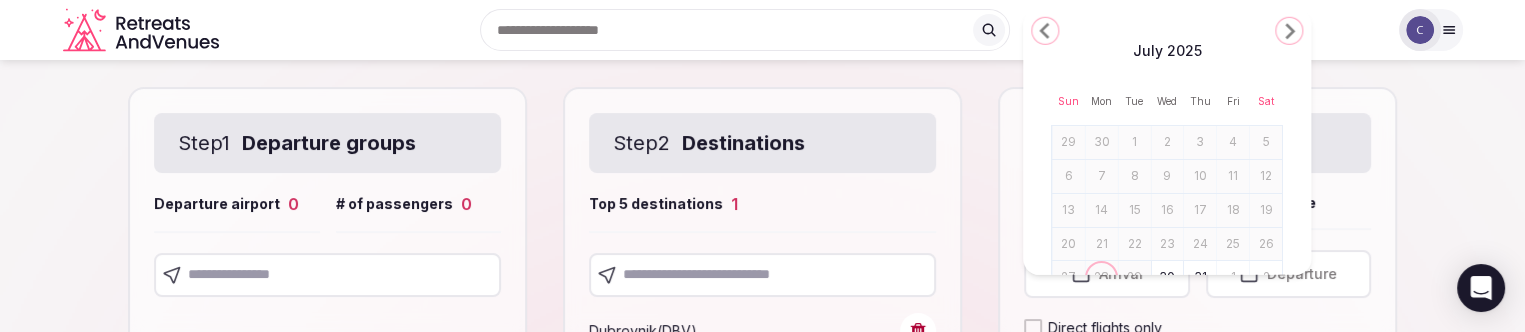 scroll, scrollTop: 200, scrollLeft: 0, axis: vertical 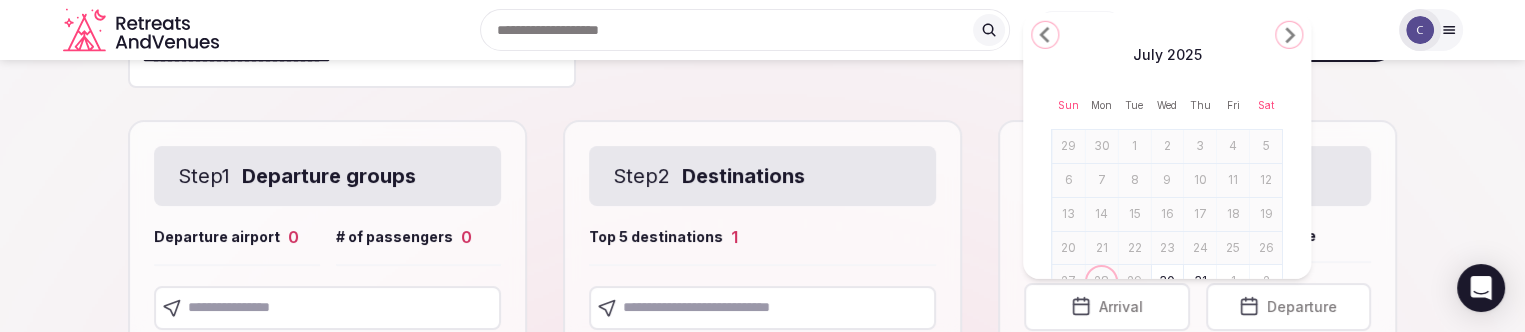 click 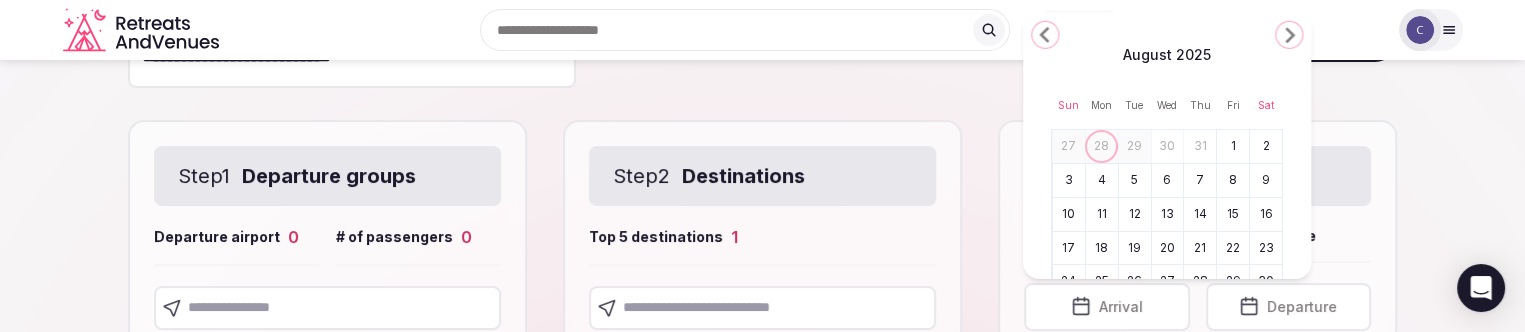 click 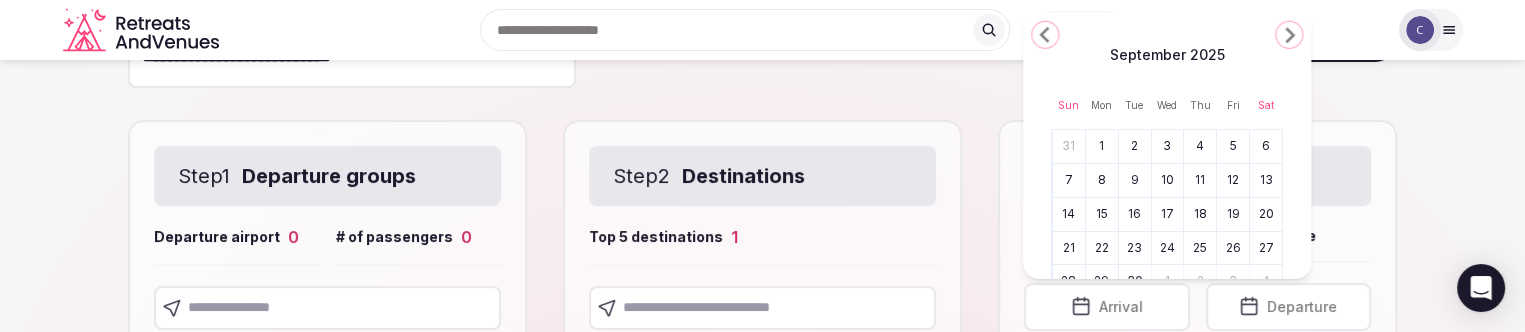 click 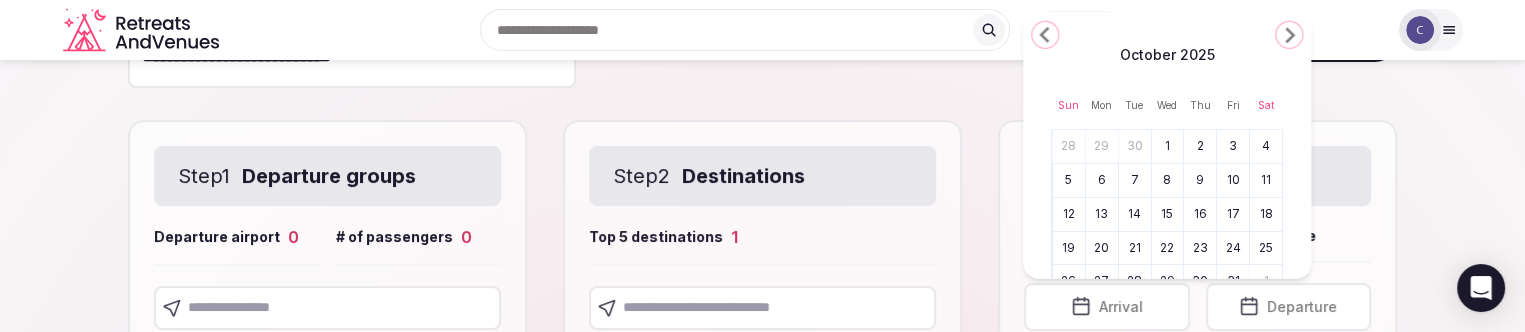 click 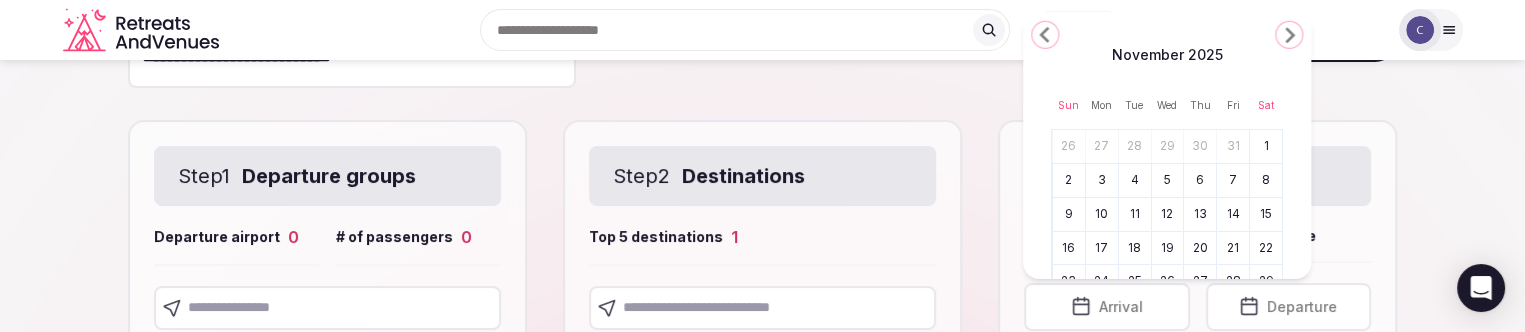 click on "3" at bounding box center (1102, 180) 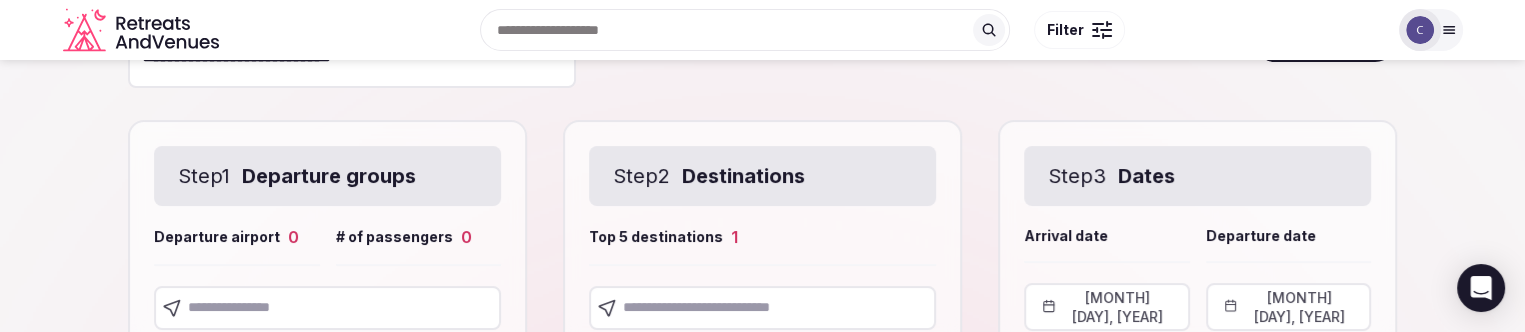 click on "November 2nd, 2025" at bounding box center [1289, 307] 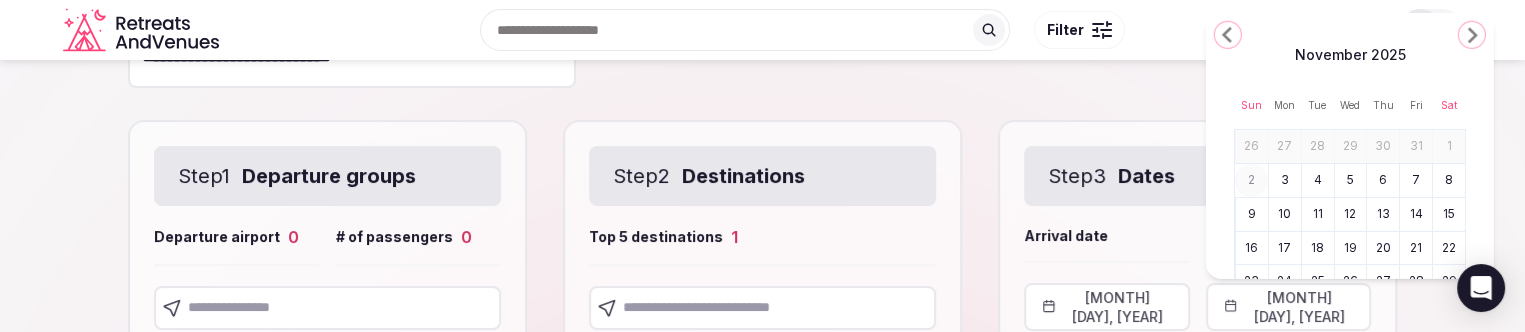 click on "7" at bounding box center (1416, 180) 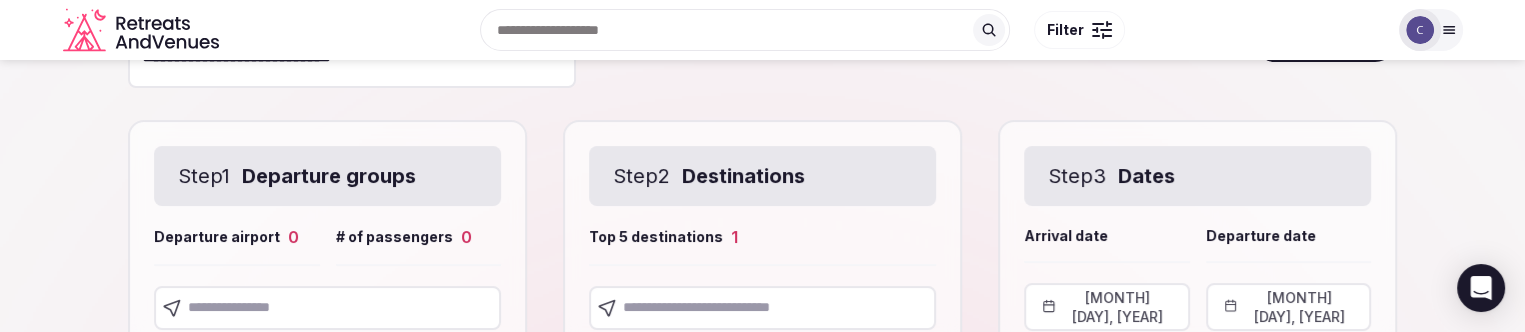 click at bounding box center [327, 308] 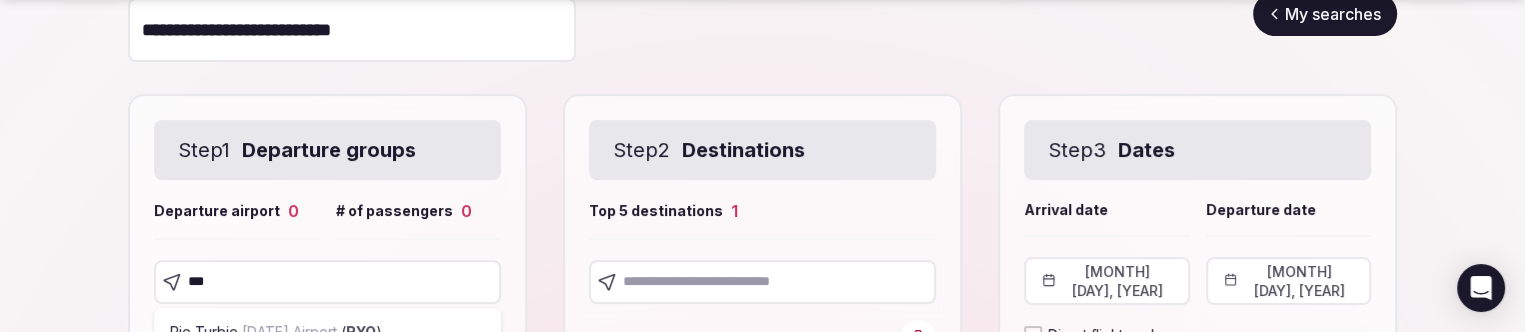 scroll, scrollTop: 300, scrollLeft: 0, axis: vertical 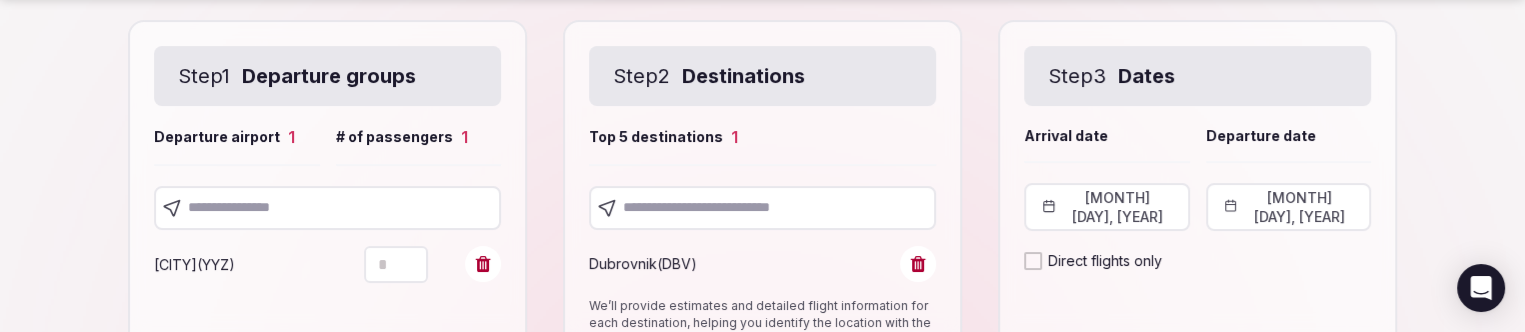 click at bounding box center [327, 208] 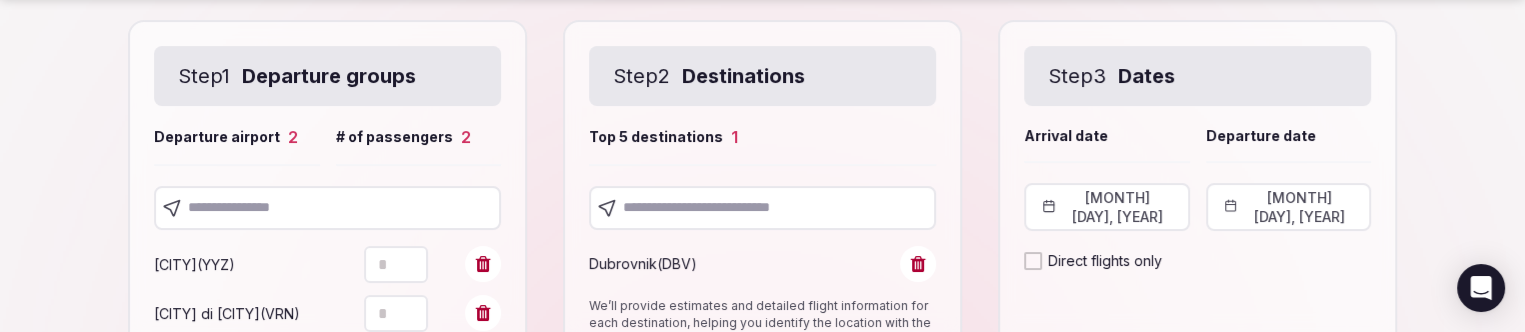 click at bounding box center [327, 208] 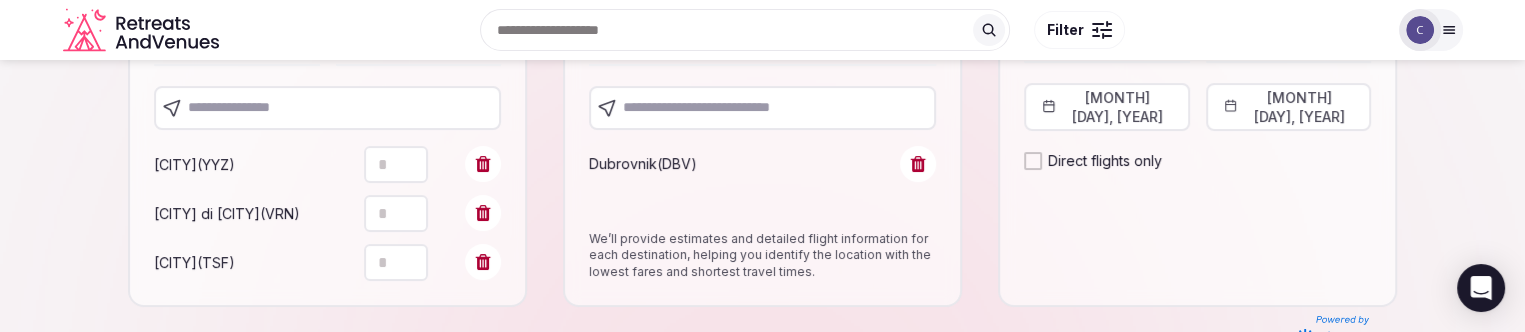 scroll, scrollTop: 296, scrollLeft: 0, axis: vertical 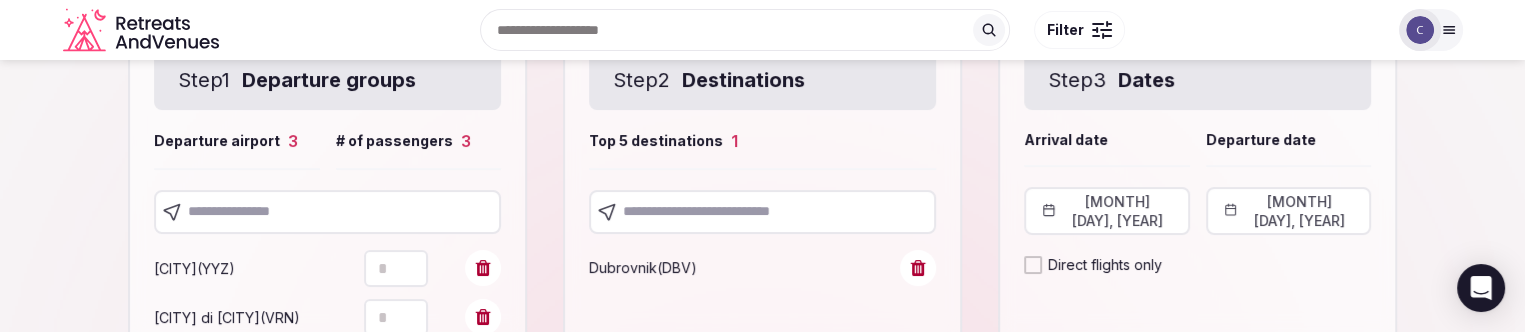 click at bounding box center [327, 212] 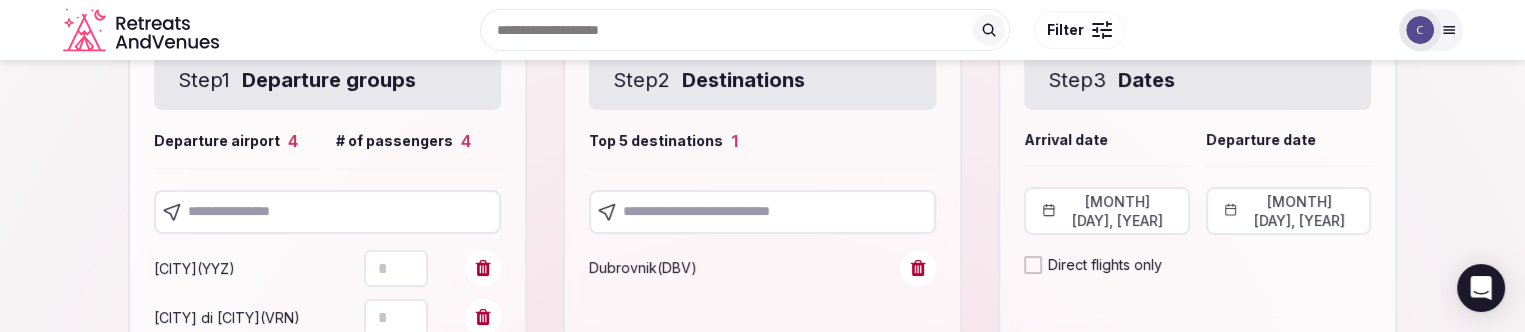 click at bounding box center (327, 212) 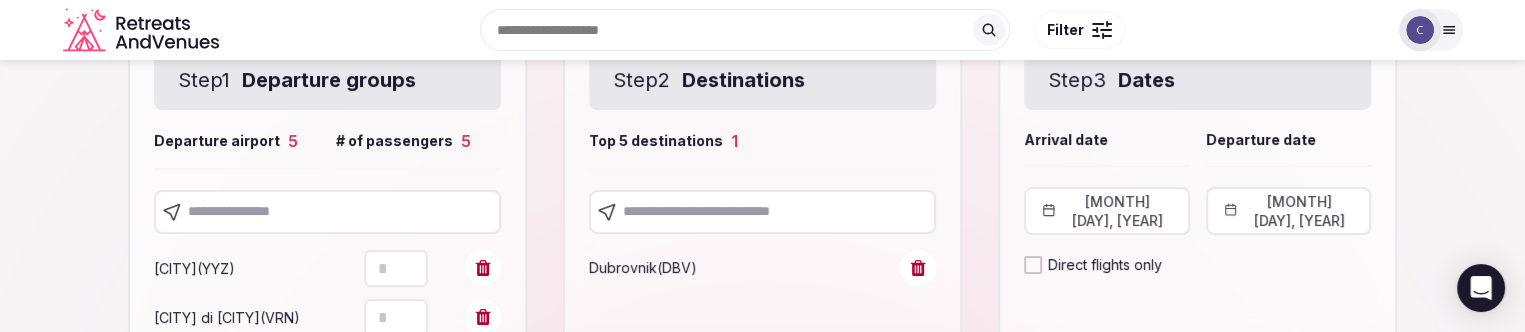 click at bounding box center [327, 212] 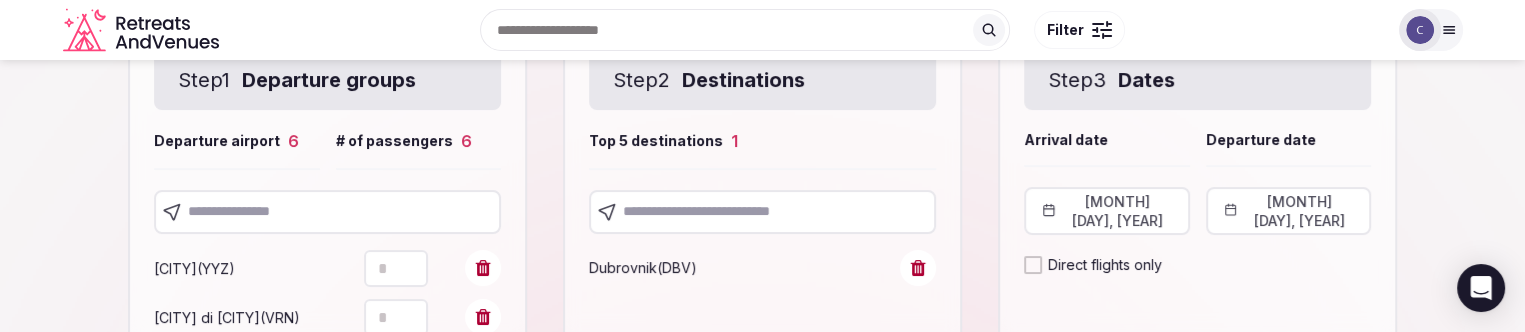 click at bounding box center (327, 212) 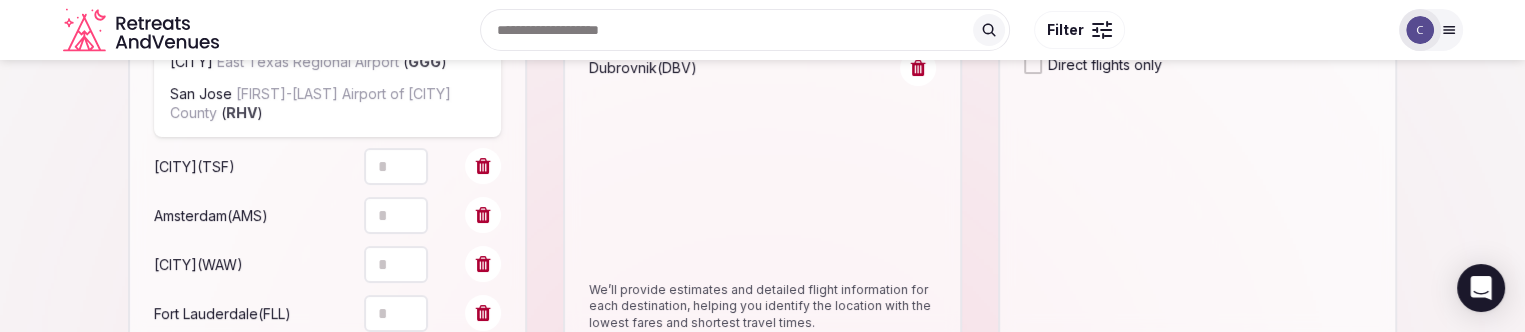 scroll, scrollTop: 396, scrollLeft: 0, axis: vertical 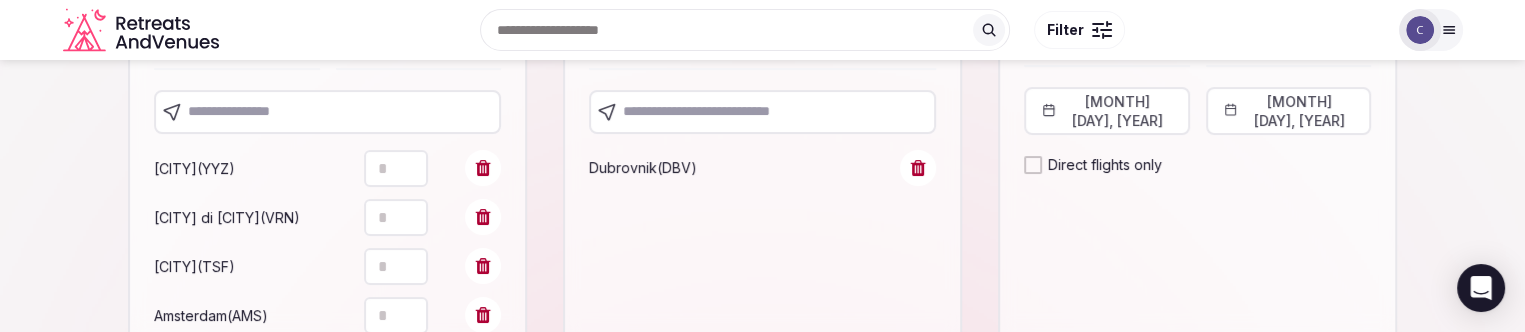 click at bounding box center [327, 112] 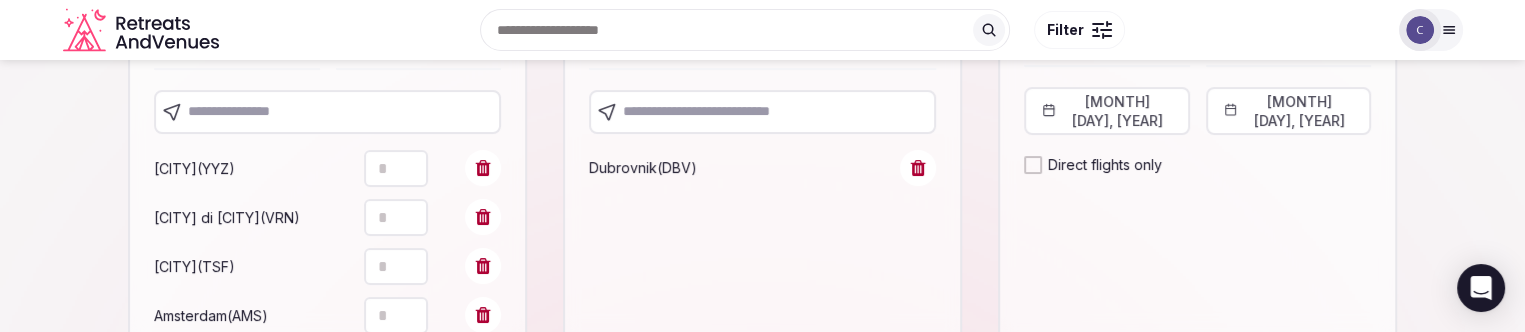 click at bounding box center [327, 112] 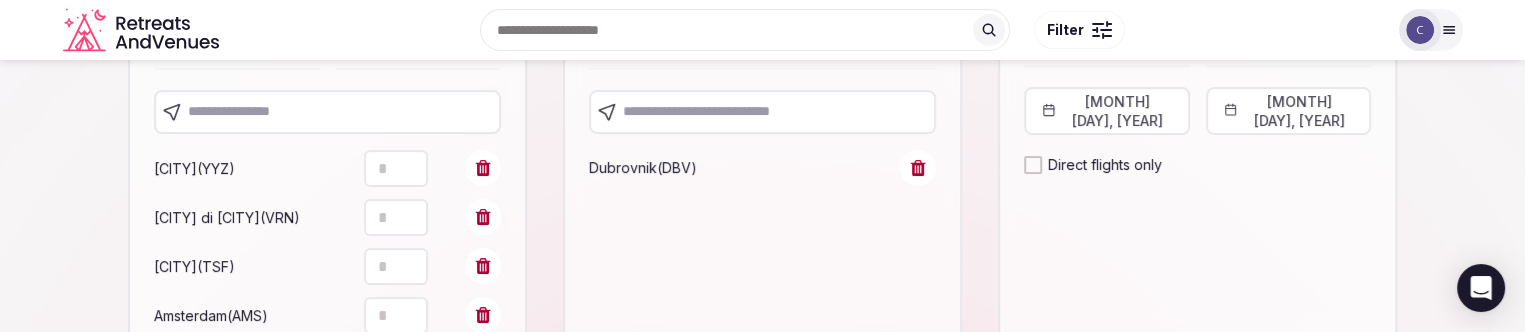 click at bounding box center [327, 112] 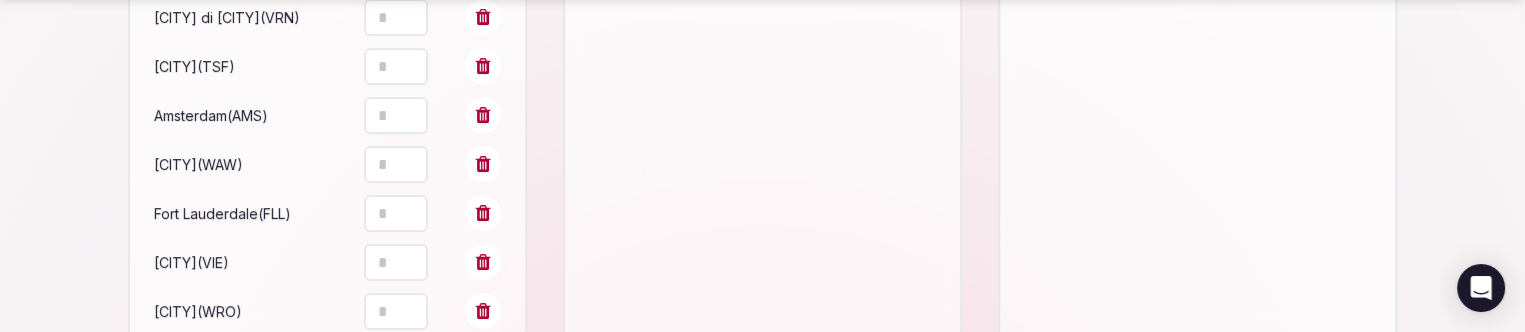 scroll, scrollTop: 848, scrollLeft: 0, axis: vertical 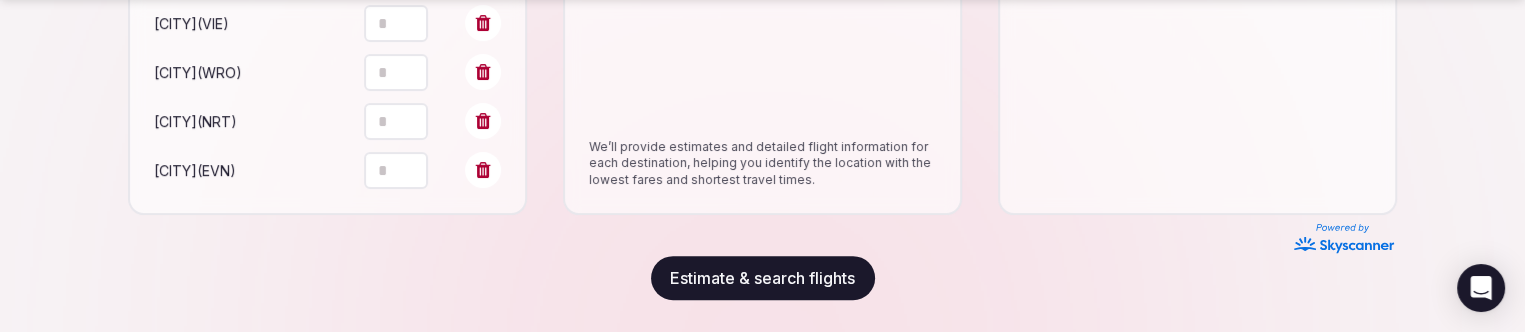drag, startPoint x: 848, startPoint y: 274, endPoint x: 927, endPoint y: 298, distance: 82.565125 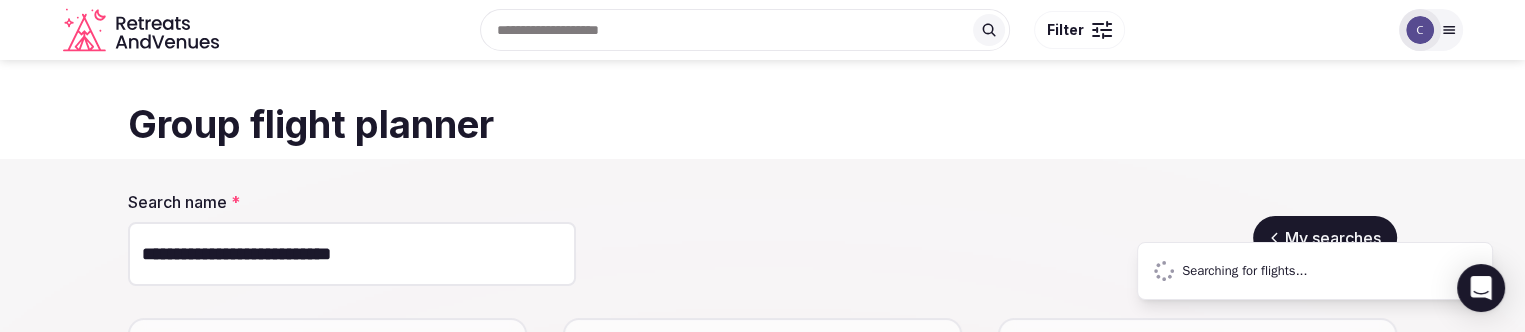 scroll, scrollTop: 0, scrollLeft: 0, axis: both 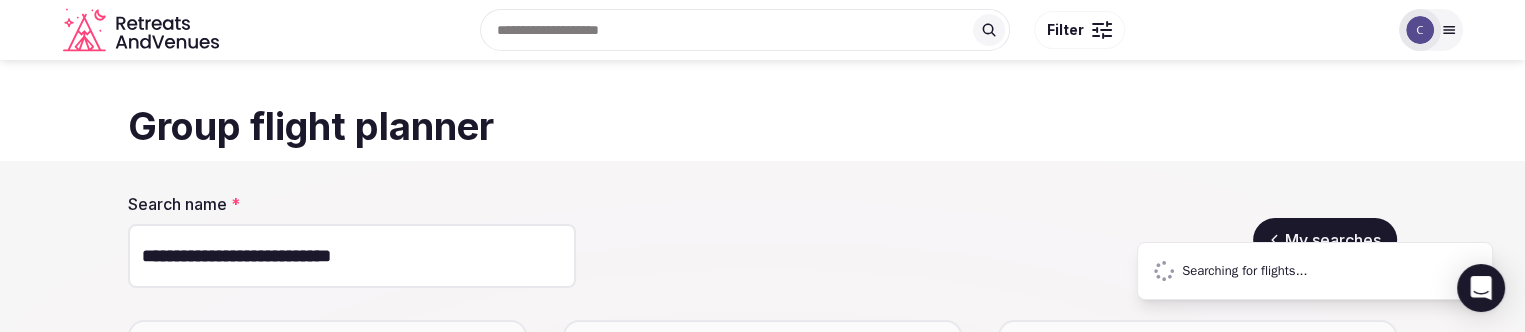click on "**********" at bounding box center [352, 256] 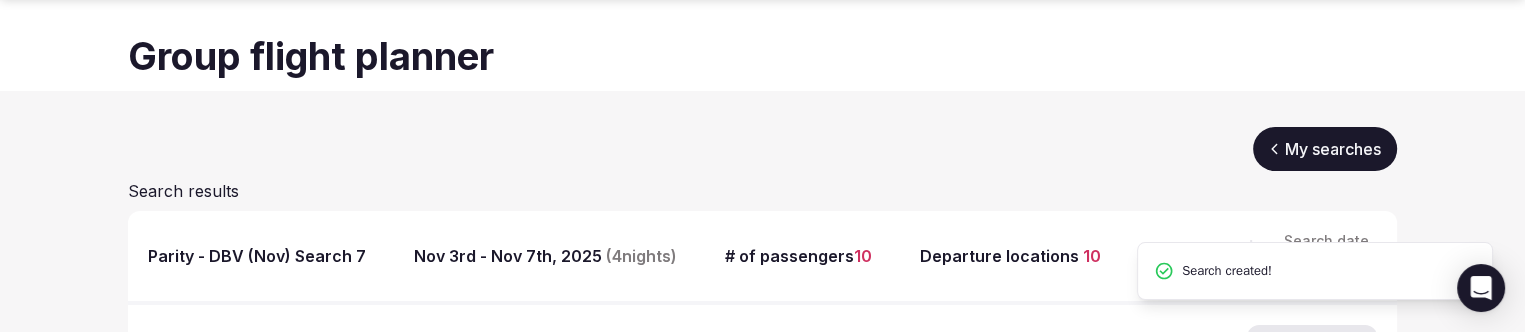 scroll, scrollTop: 100, scrollLeft: 0, axis: vertical 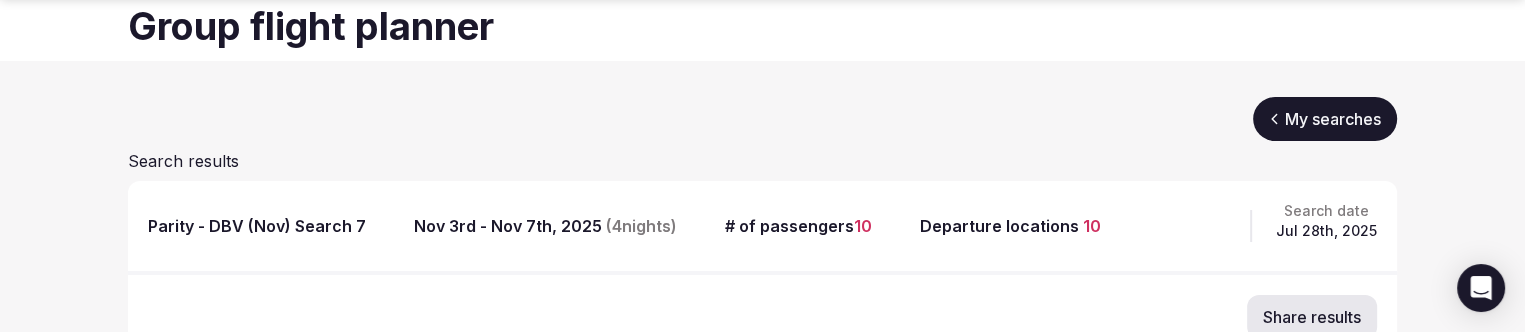 click on "My searches" at bounding box center (1325, 119) 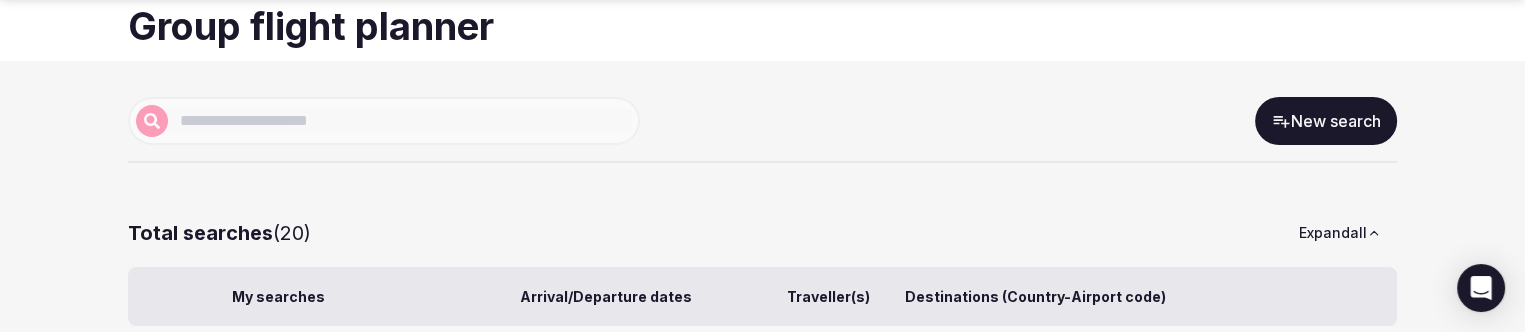 click on "New search" at bounding box center (1326, 121) 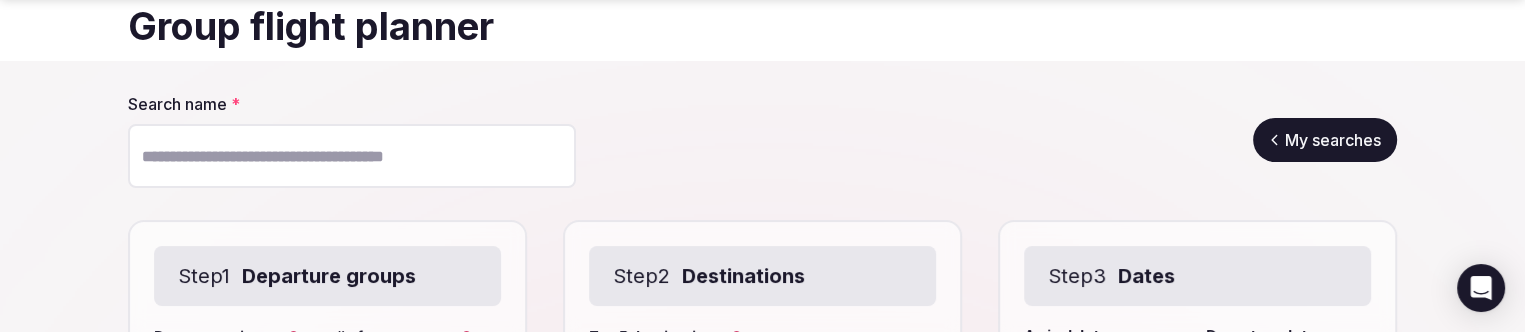 click on "Search name *" at bounding box center (352, 156) 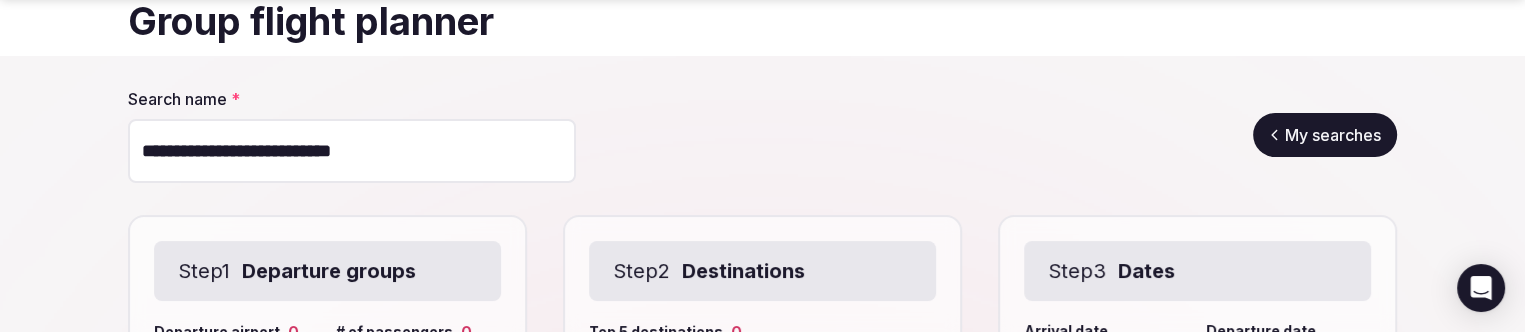 scroll, scrollTop: 300, scrollLeft: 0, axis: vertical 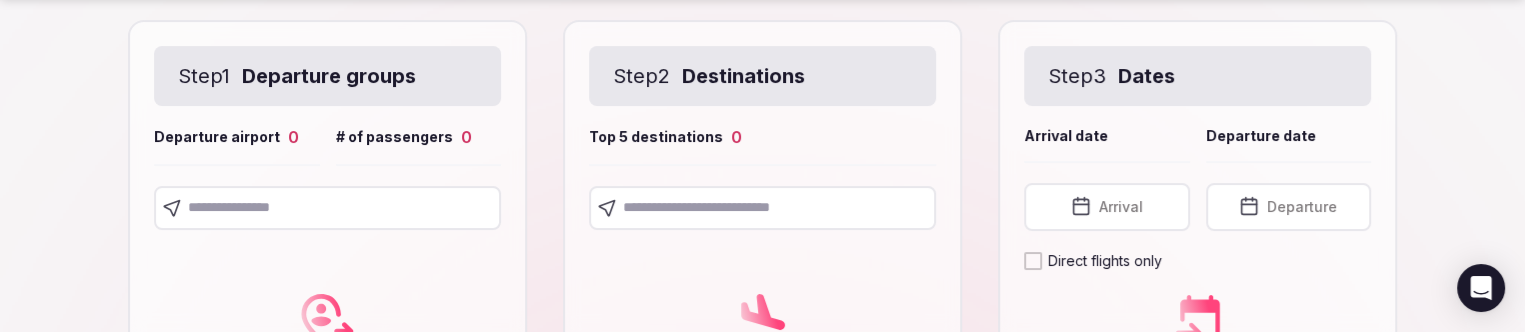 click at bounding box center [762, 208] 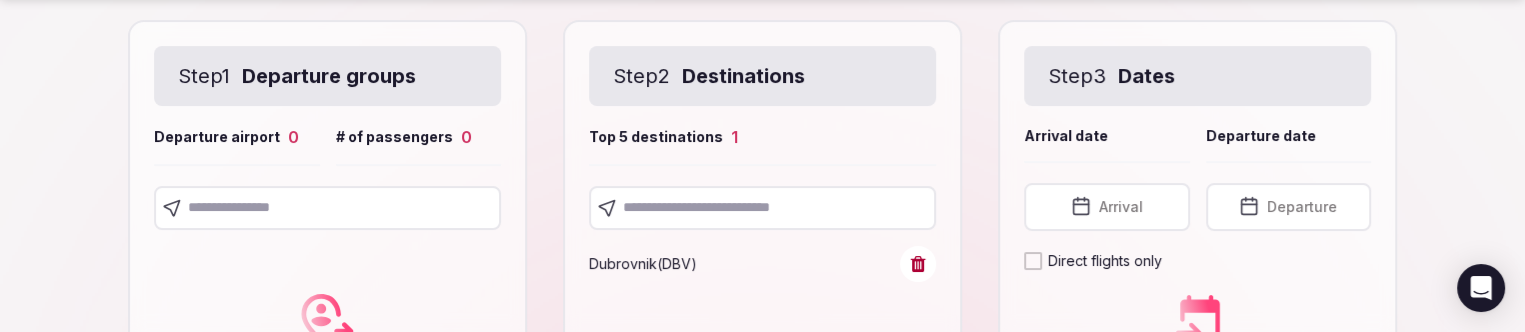 drag, startPoint x: 1136, startPoint y: 209, endPoint x: 1111, endPoint y: 227, distance: 30.805843 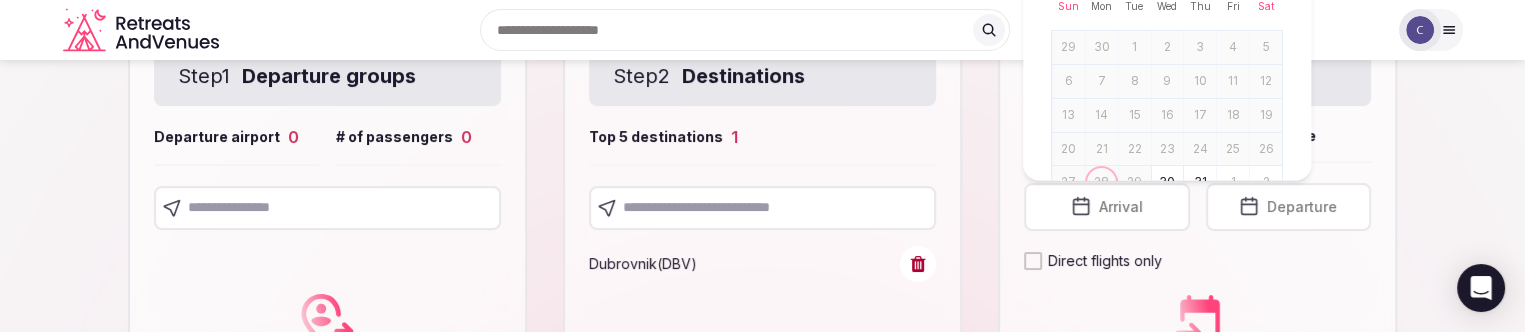 scroll, scrollTop: 200, scrollLeft: 0, axis: vertical 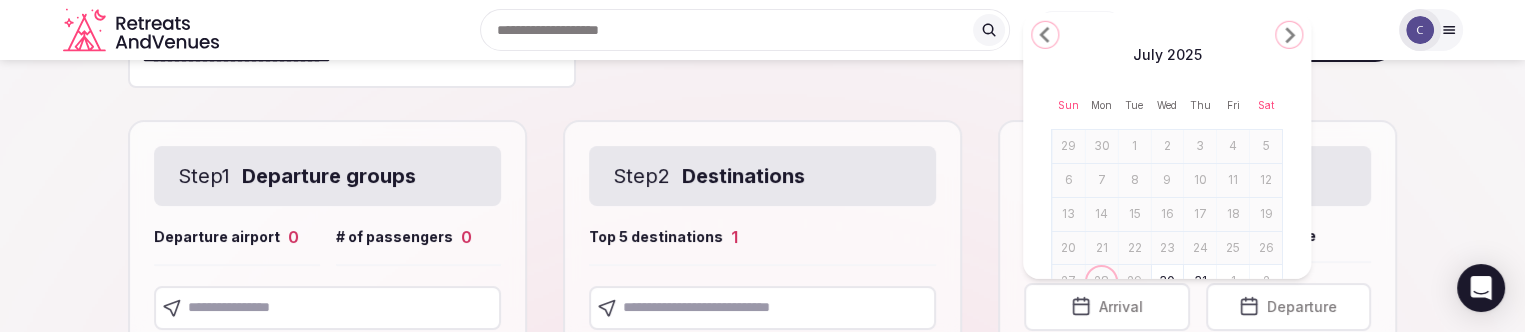 click 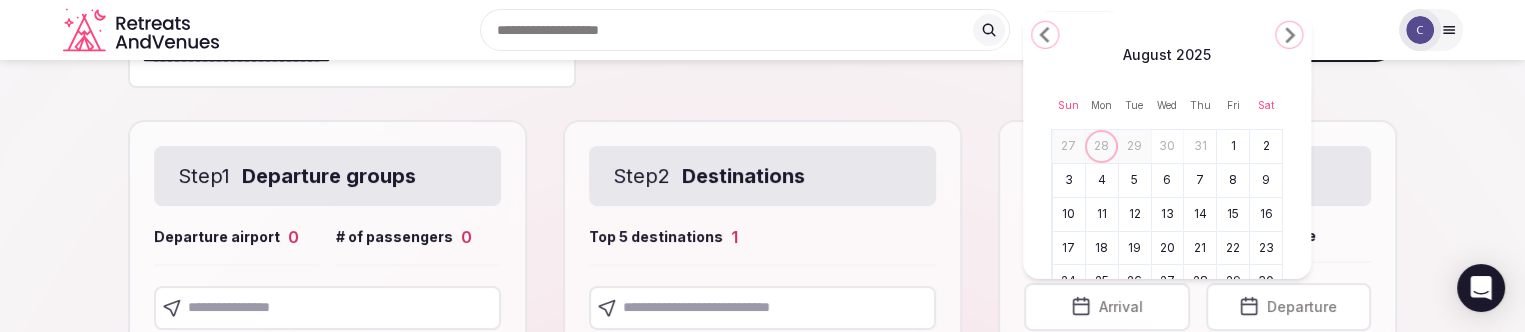 click 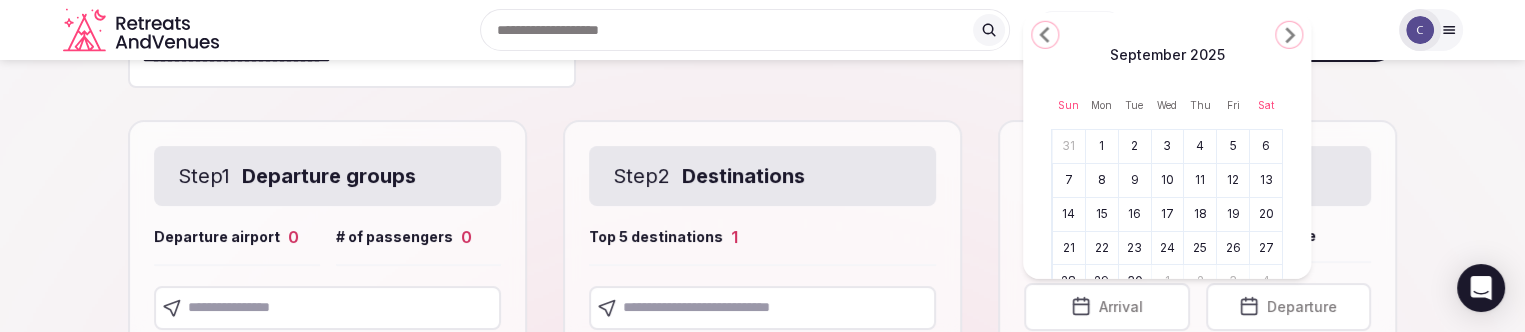 click 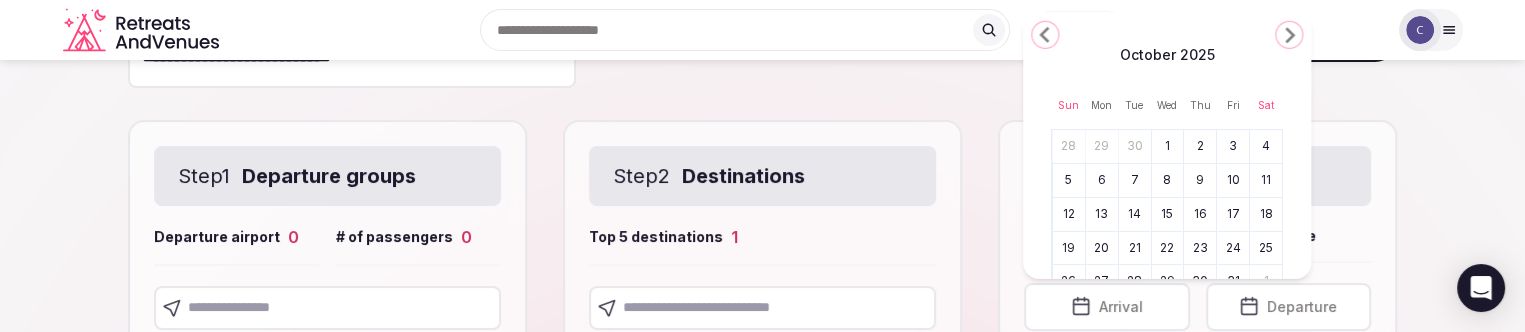 click 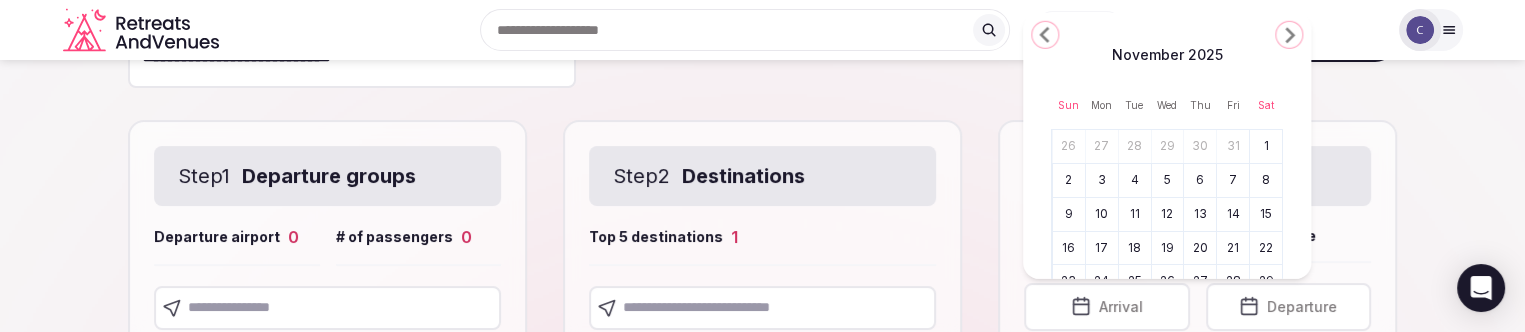 click on "3" at bounding box center (1102, 180) 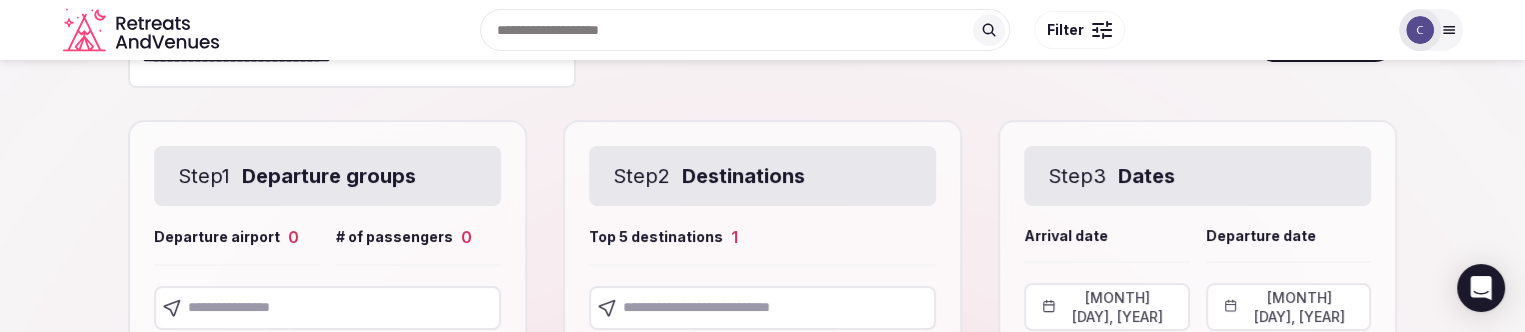 click on "November 2nd, 2025" at bounding box center (1289, 307) 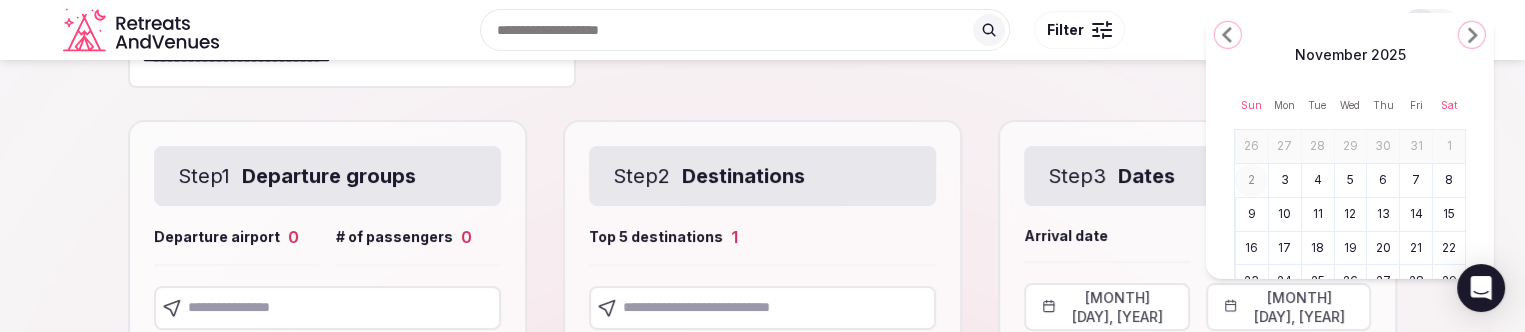 click on "7" at bounding box center [1416, 180] 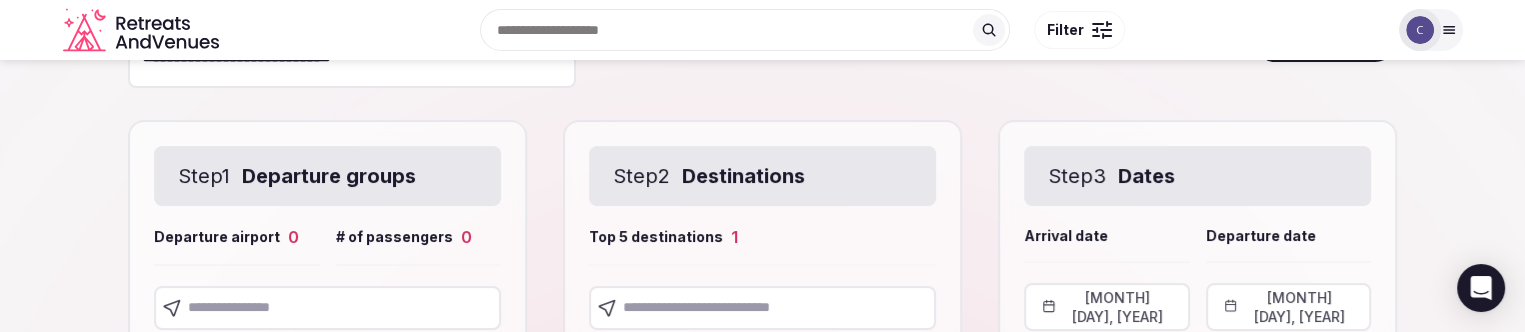 click at bounding box center (327, 308) 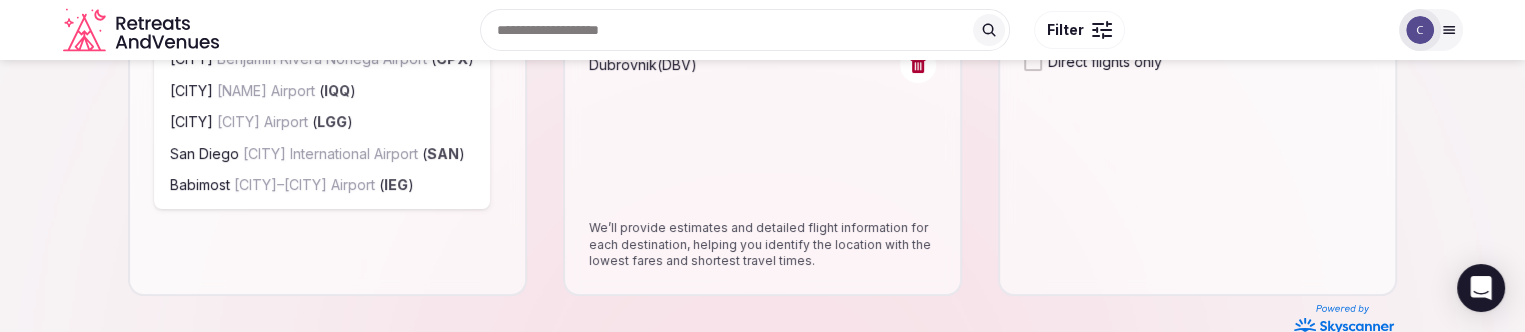 scroll, scrollTop: 378, scrollLeft: 0, axis: vertical 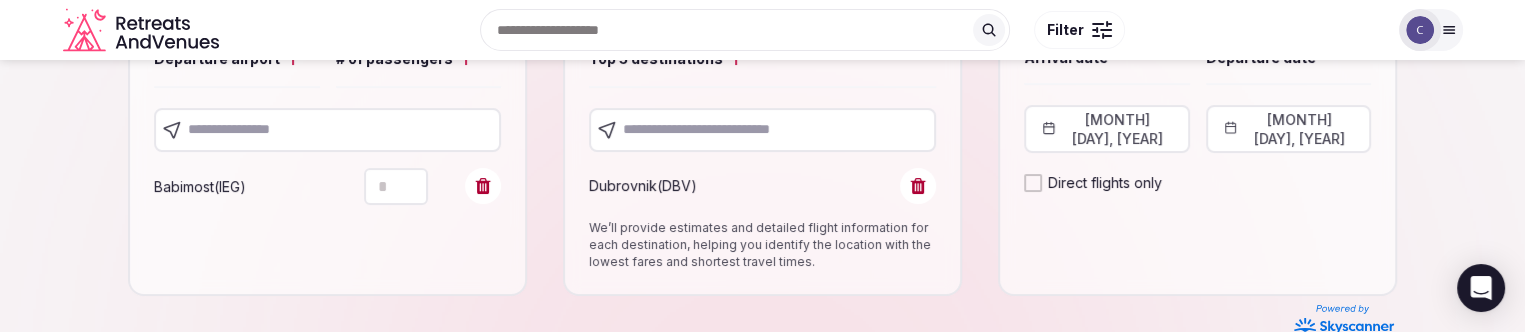 click at bounding box center [327, 130] 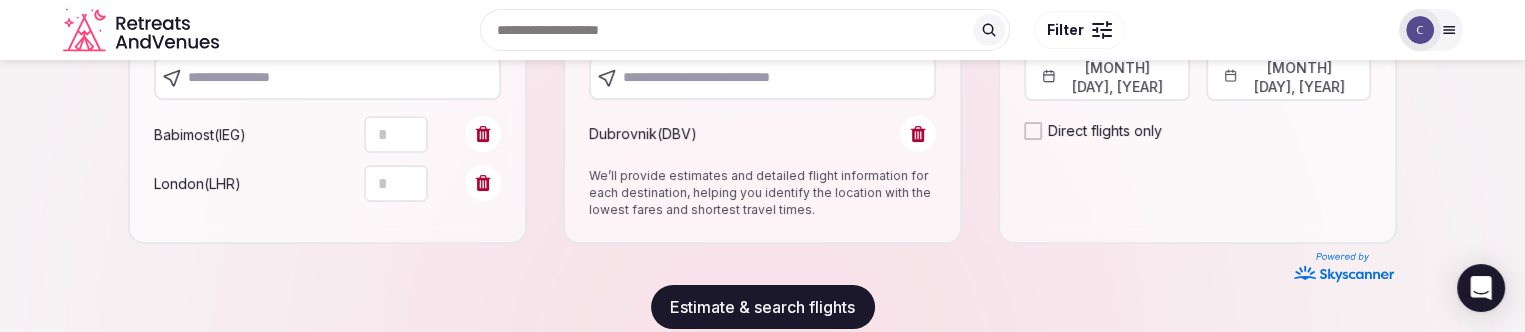 scroll, scrollTop: 458, scrollLeft: 0, axis: vertical 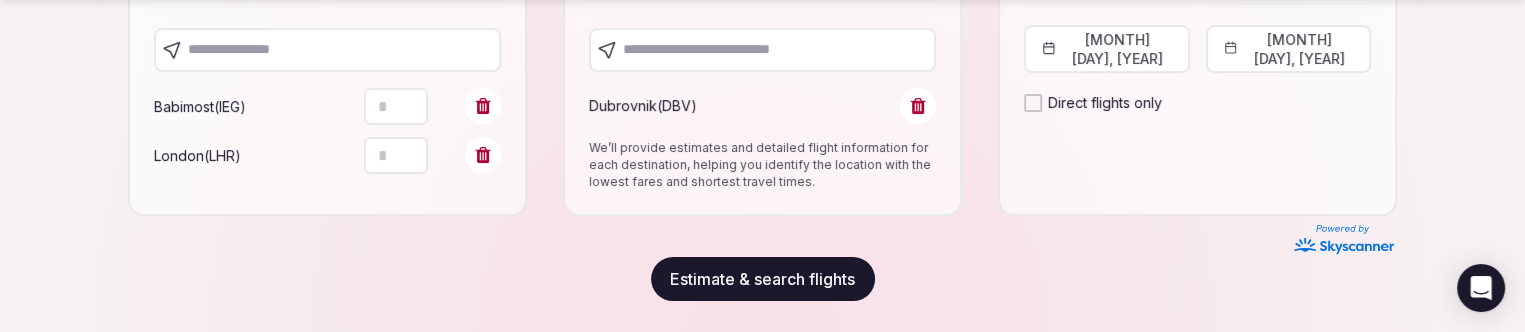 click on "Estimate & search flights" at bounding box center [763, 279] 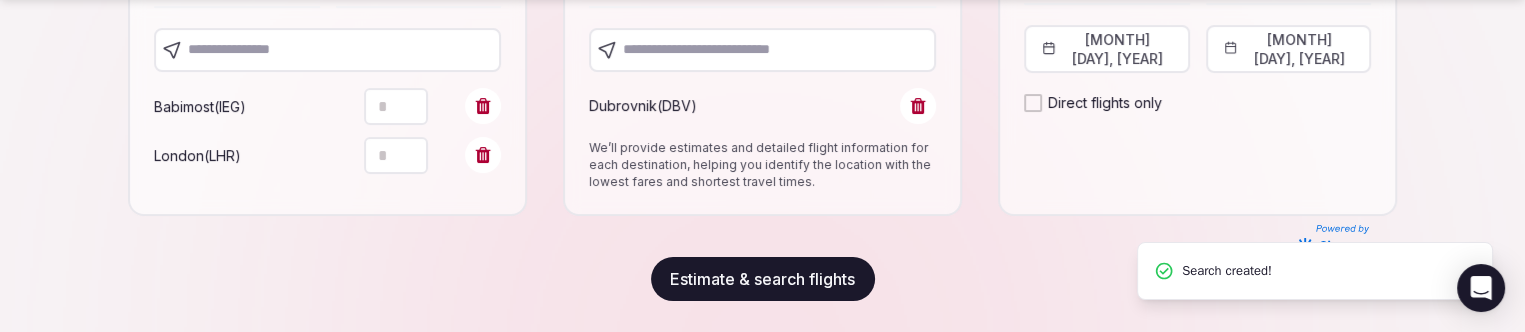 scroll, scrollTop: 0, scrollLeft: 0, axis: both 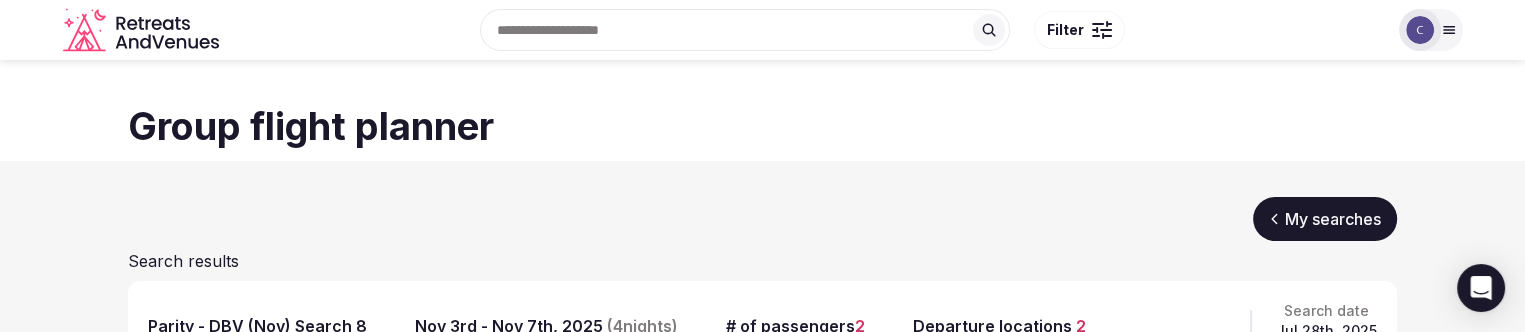 click on "Group flight planner" at bounding box center (762, 110) 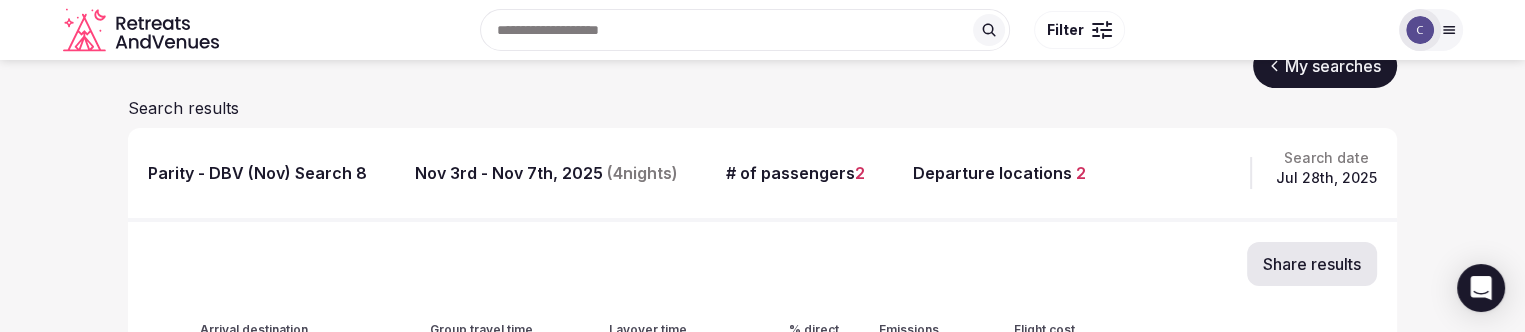 scroll, scrollTop: 0, scrollLeft: 0, axis: both 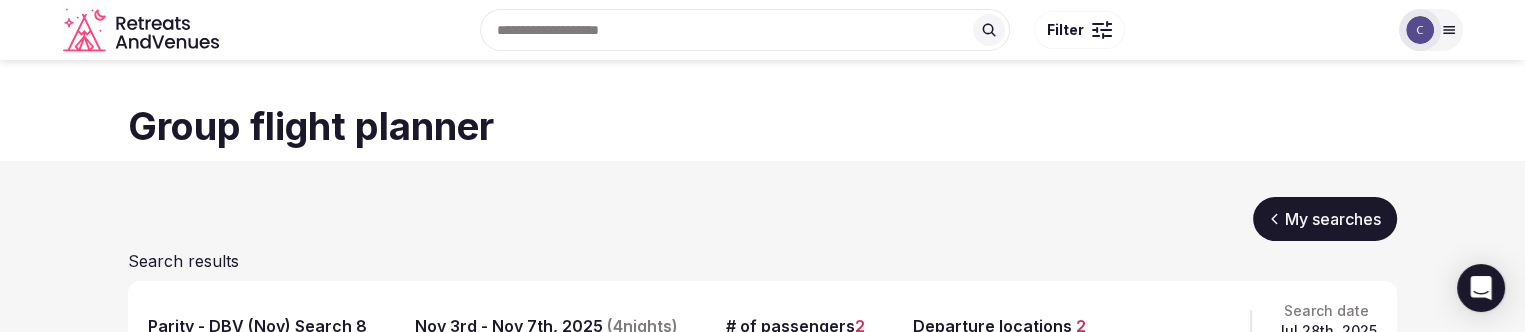 click on "Group flight planner" at bounding box center (762, 126) 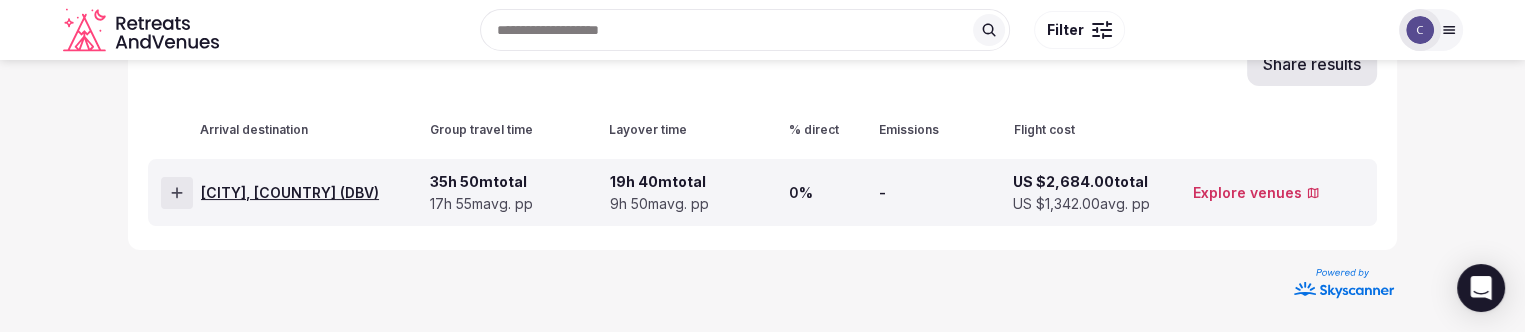 scroll, scrollTop: 53, scrollLeft: 0, axis: vertical 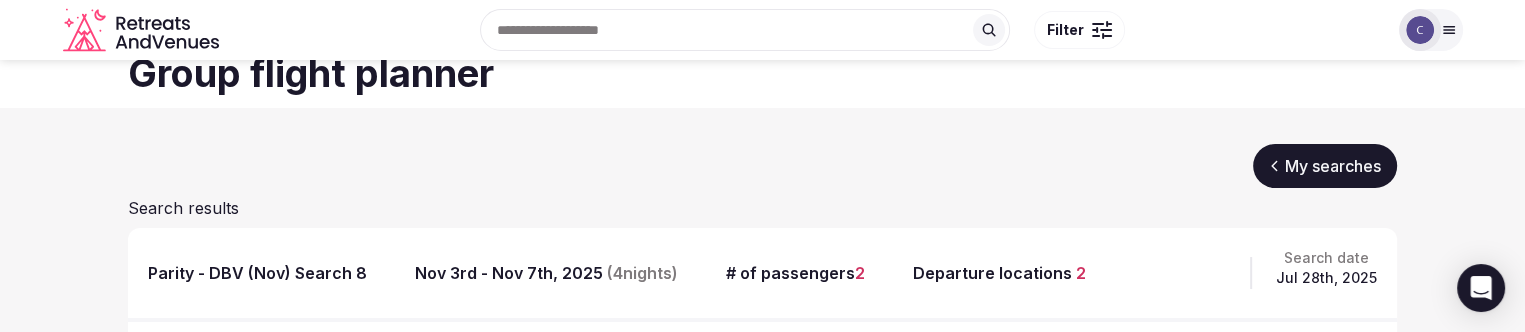 click on "My searches" at bounding box center [1325, 166] 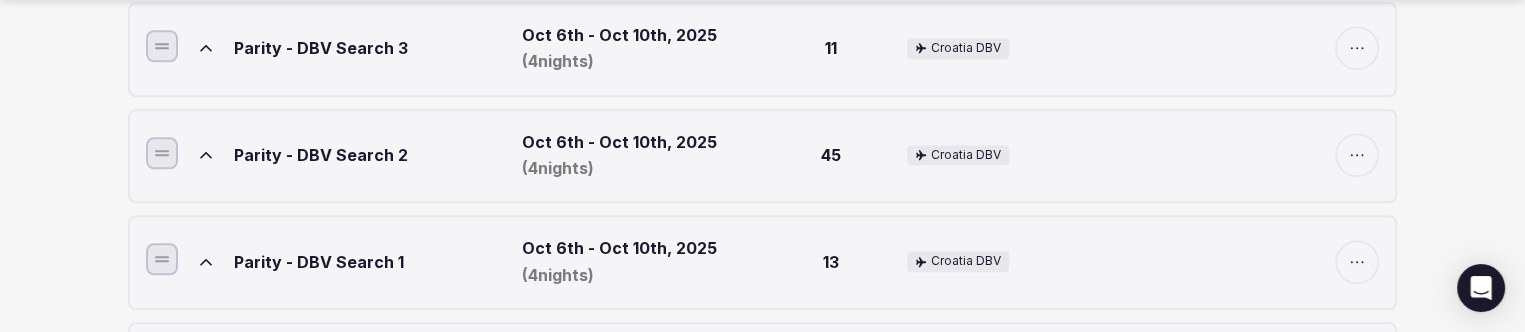 scroll, scrollTop: 1753, scrollLeft: 0, axis: vertical 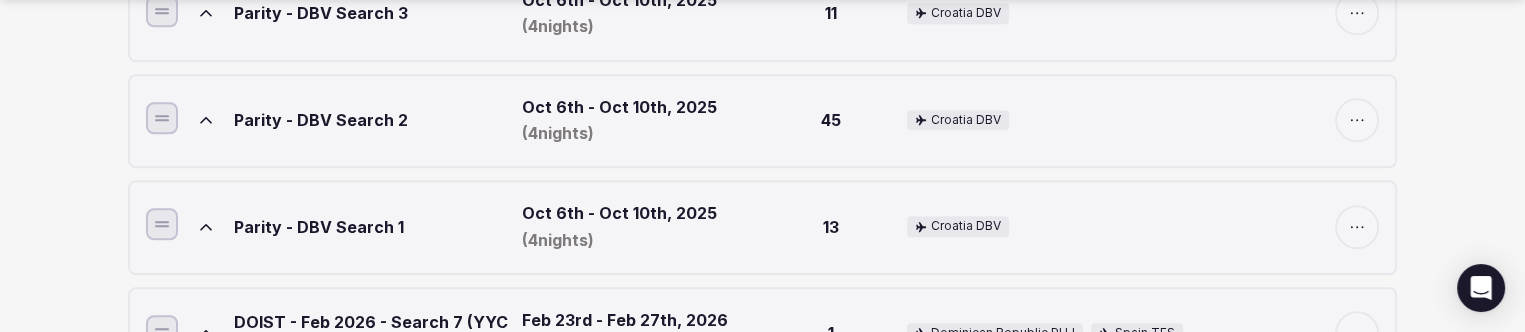 click 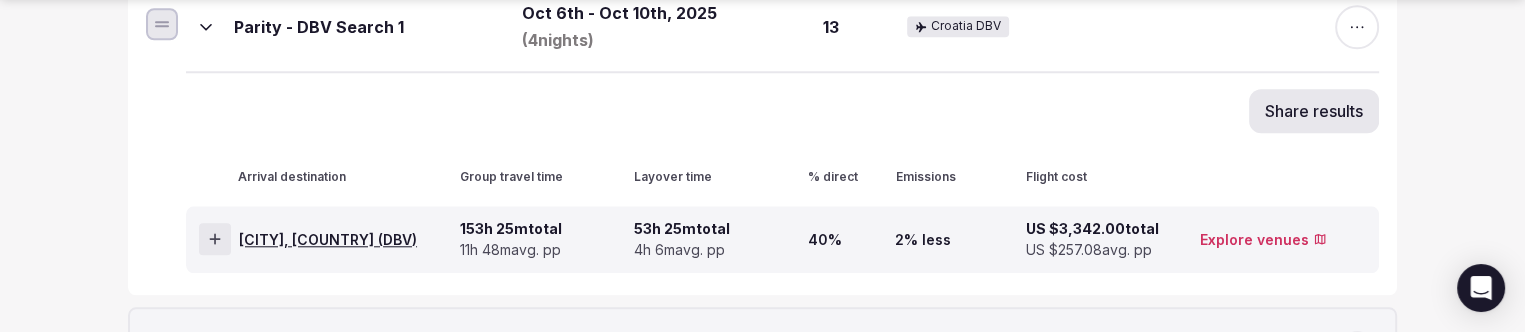 scroll, scrollTop: 2053, scrollLeft: 0, axis: vertical 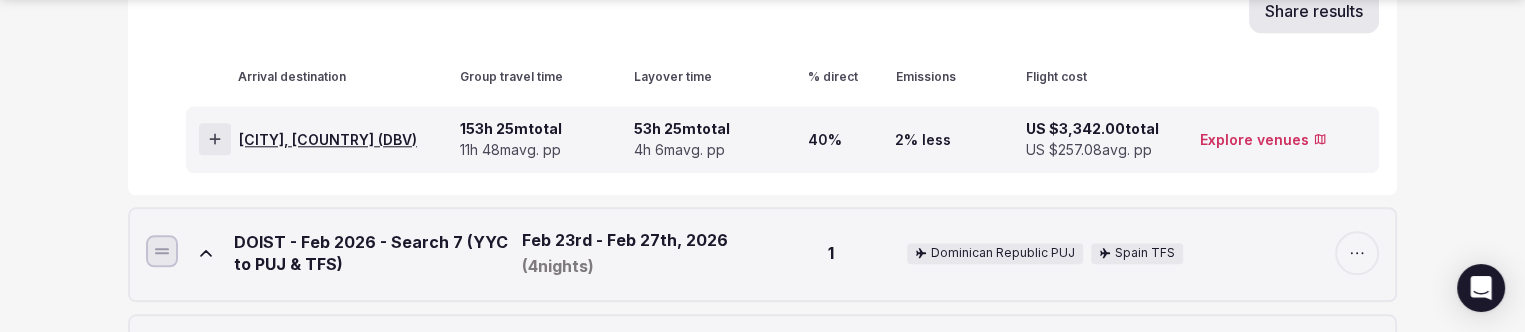 click on "Dubrovnik, Croatia   ( DBV )" at bounding box center (328, 140) 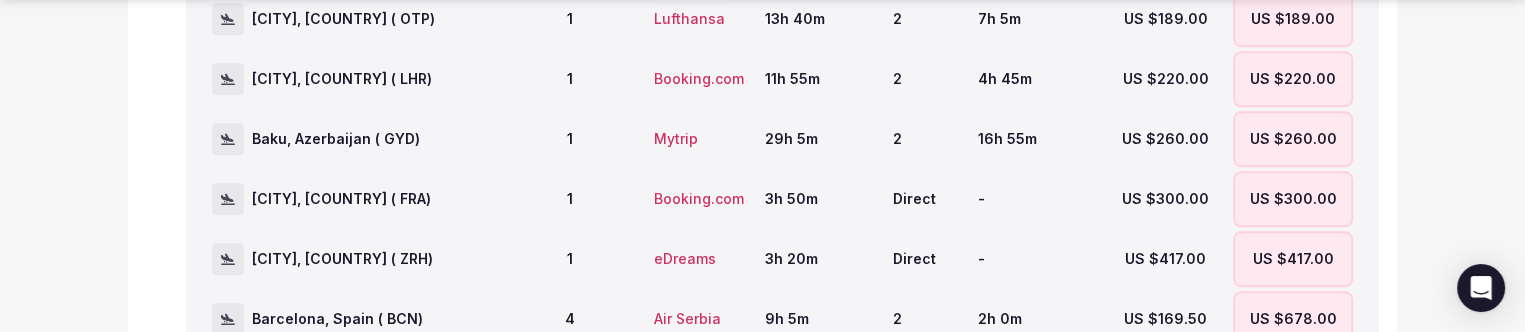 scroll, scrollTop: 2453, scrollLeft: 0, axis: vertical 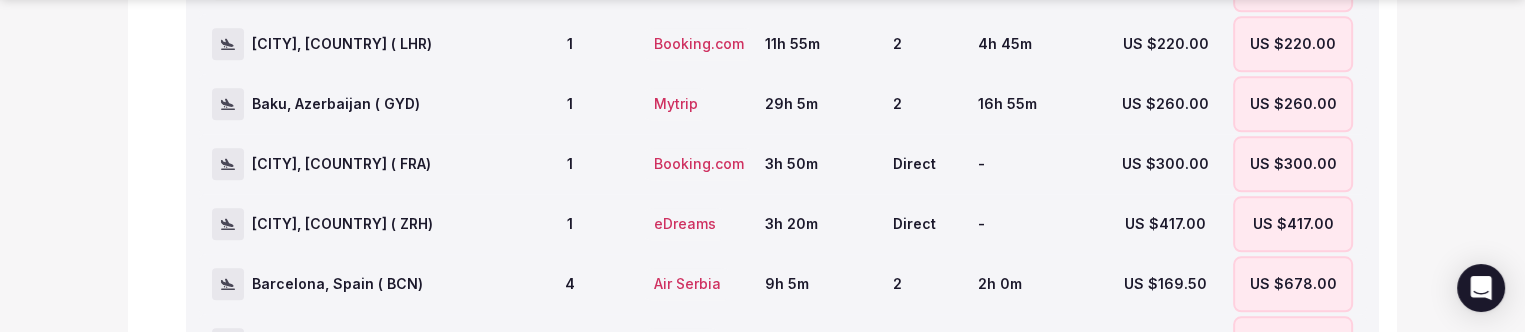 click on "New search Total searches  ( 20 ) Expand  all   My searches Arrival/Departure dates Traveller(s) Destinations (Country-Airport code) Parity - DBV (Nov) Search 8 Nov 3rd - Nov 7th, 2025 ( 4  nights) 2 Croatia   DBV Share results Arrival destination Group travel time Layover time % direct Emissions Flight cost Dubrovnik, Croatia   ( DBV ) 35h 50m  total 17h 55m  avg. pp 19h 40m  total 9h 50m  avg. pp 0% - US $2,684.00  total US $1,342.00  avg. pp Explore venues  Parity - DBV (Nov) Search 7 Nov 3rd - Nov 7th, 2025 ( 4  nights) 10 Croatia   DBV Share results Arrival destination Group travel time Layover time % direct Emissions Flight cost Dubrovnik, Croatia   ( DBV ) 191h 30m  total 19h 9m  avg. pp 63h 6m  total 6h 18m  avg. pp 0% - US $5,182.00  total US $518.20  avg. pp Explore venues  Parity - DBV (Nov) Search 6 Nov 3rd - Nov 7th, 2025 ( 4  nights) 13 Croatia   DBV Share results Arrival destination Group travel time Layover time % direct Emissions Flight cost Dubrovnik, Croatia   ( DBV ) 394h 29m  total 10% (" at bounding box center (762, -636) 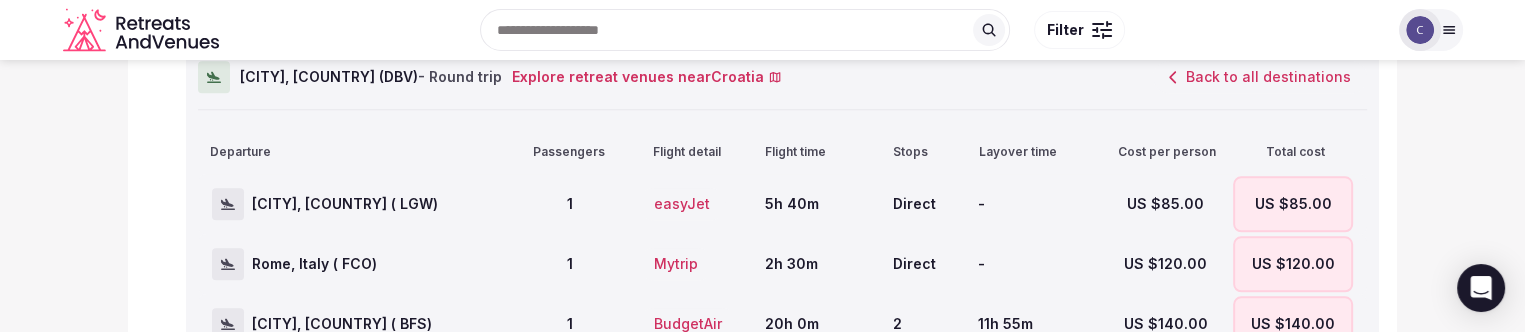 scroll, scrollTop: 1953, scrollLeft: 0, axis: vertical 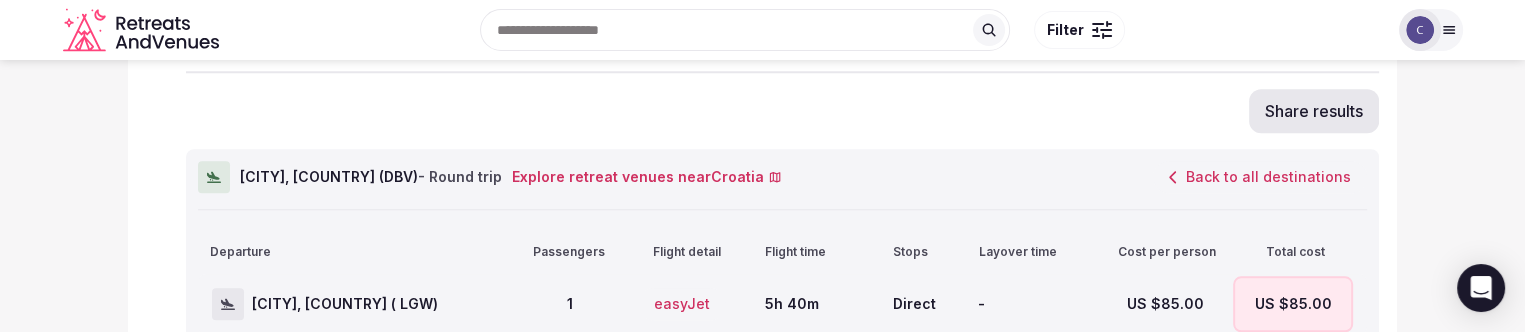 click on "Back to all destinations" at bounding box center (1260, 177) 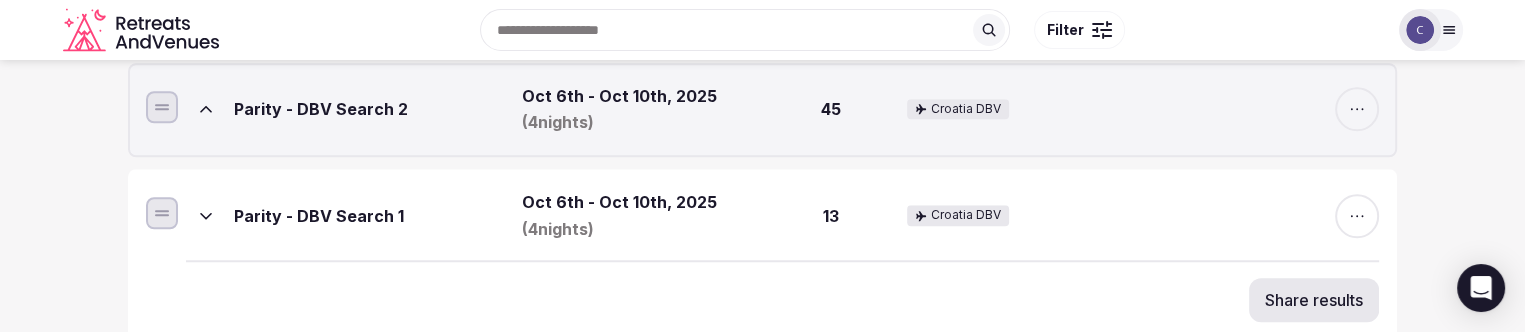 scroll, scrollTop: 1753, scrollLeft: 0, axis: vertical 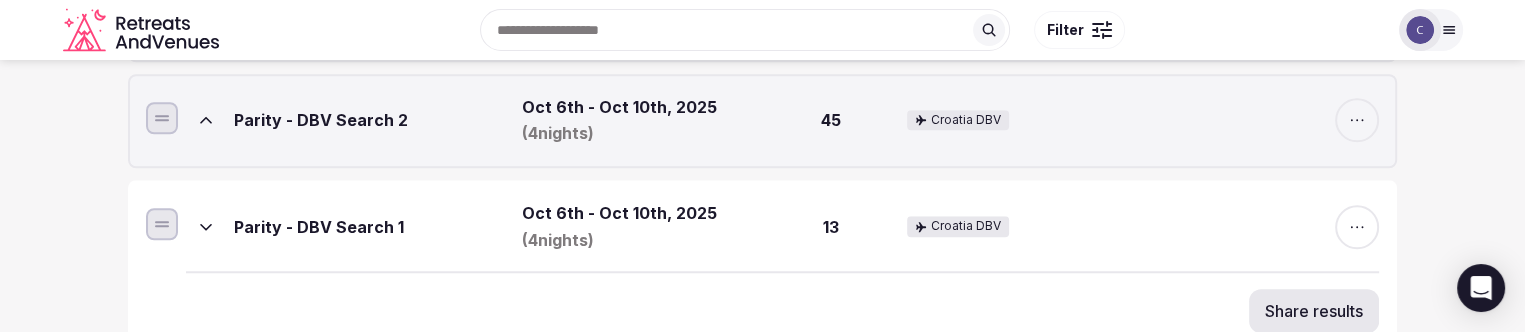 click 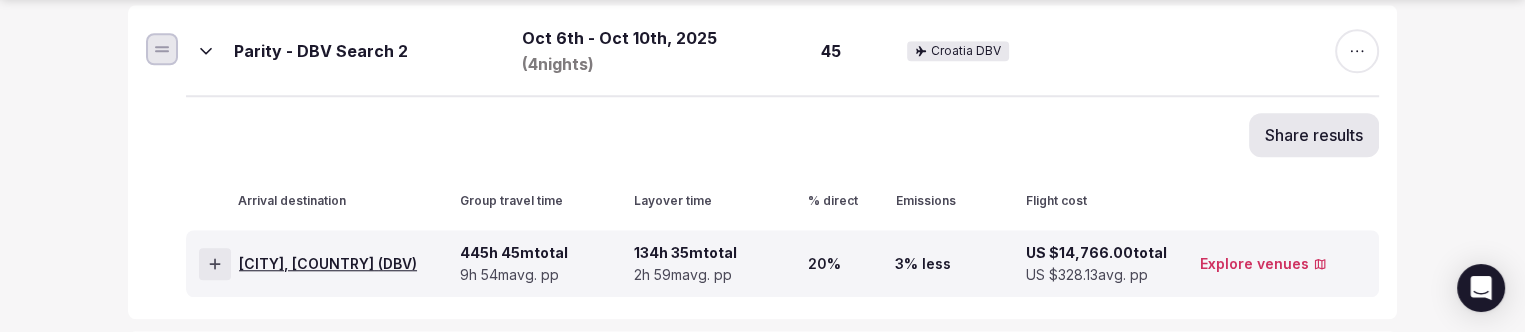scroll, scrollTop: 1853, scrollLeft: 0, axis: vertical 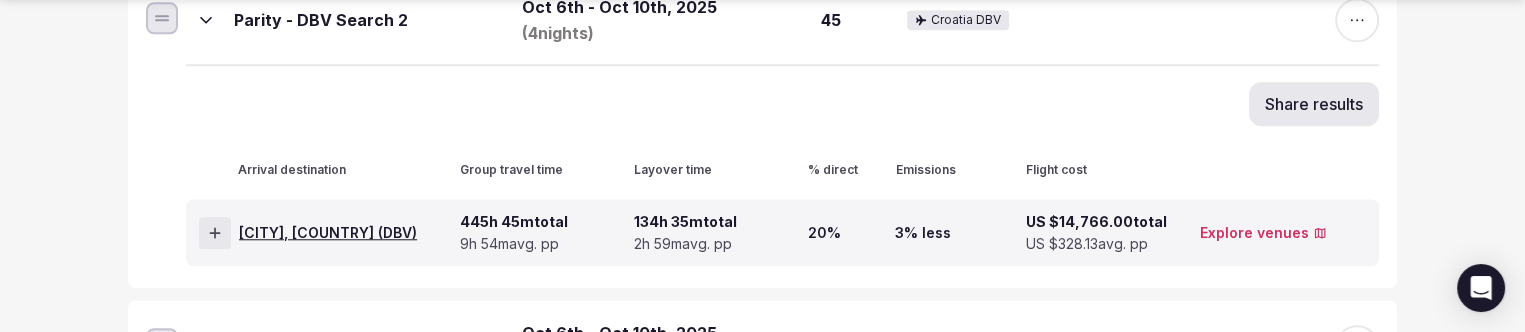 click on "Dubrovnik, Croatia   ( DBV )" at bounding box center (328, 233) 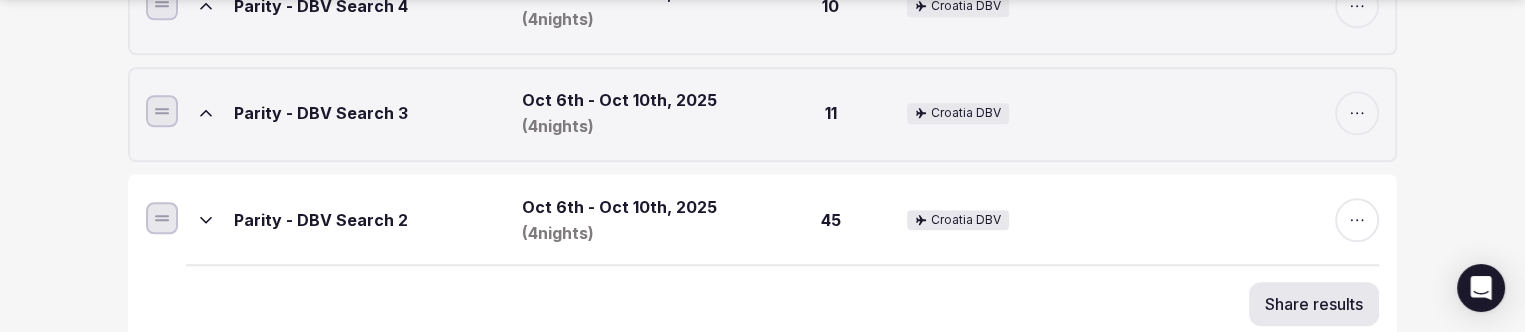 scroll, scrollTop: 1853, scrollLeft: 0, axis: vertical 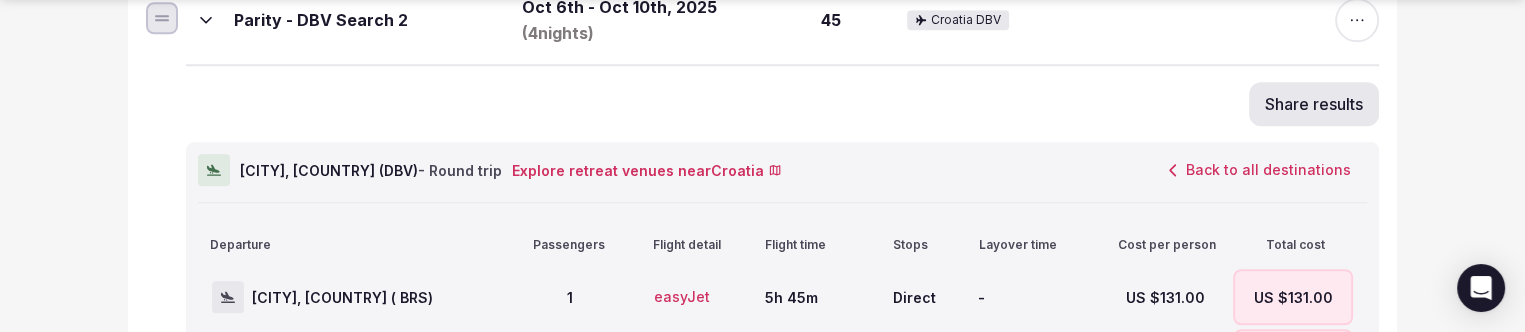 click on "Back to all destinations" at bounding box center [1260, 170] 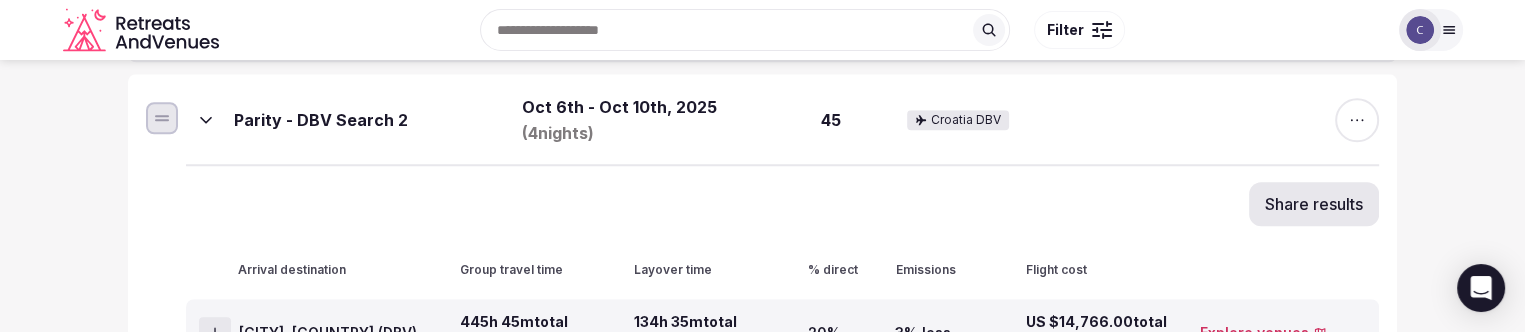 scroll, scrollTop: 1653, scrollLeft: 0, axis: vertical 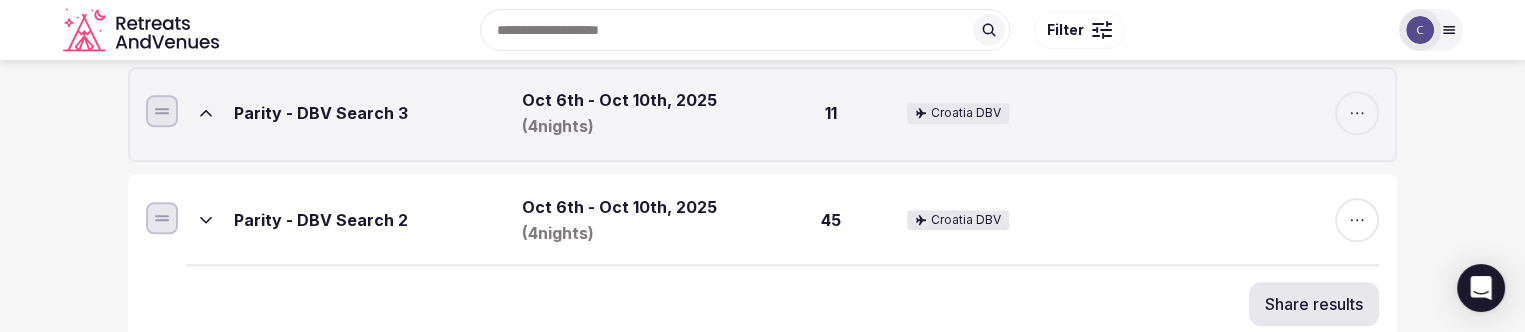 click 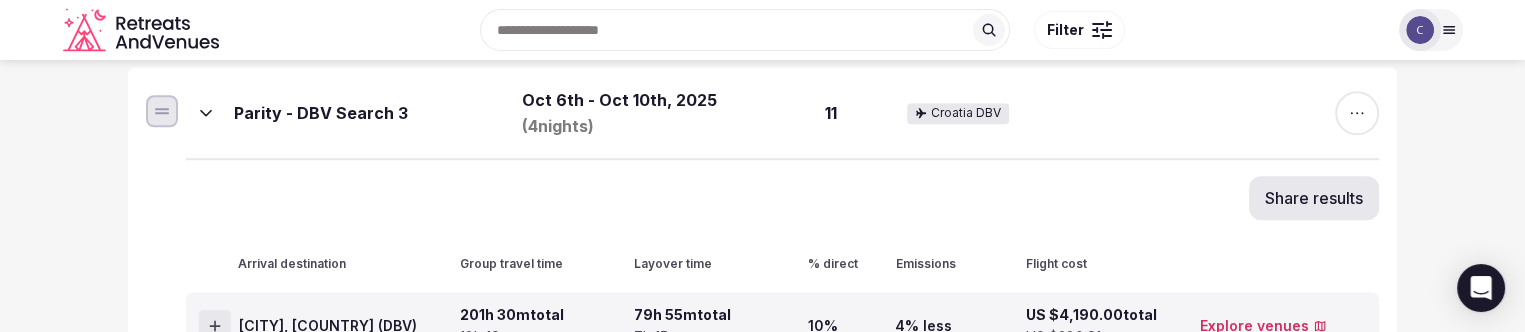 click on "Dubrovnik, Croatia   ( DBV )" at bounding box center (328, 326) 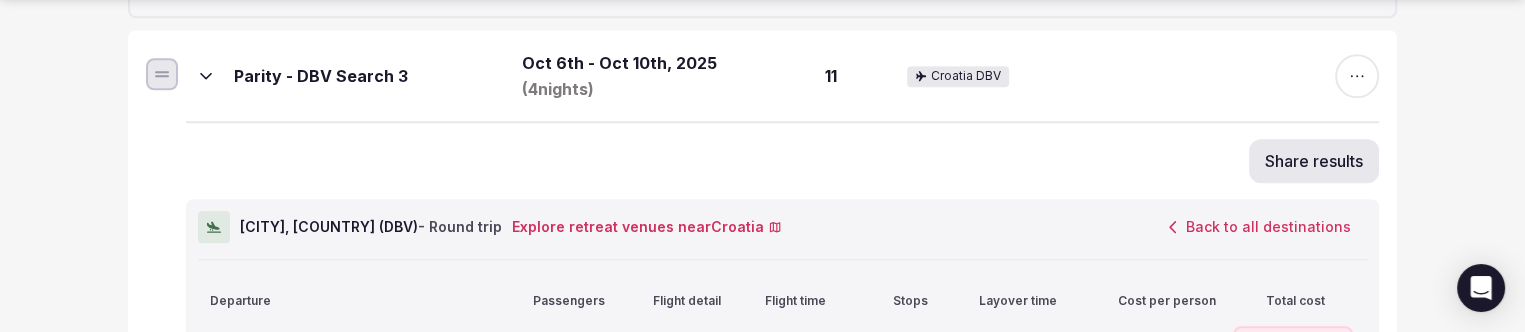 scroll, scrollTop: 1753, scrollLeft: 0, axis: vertical 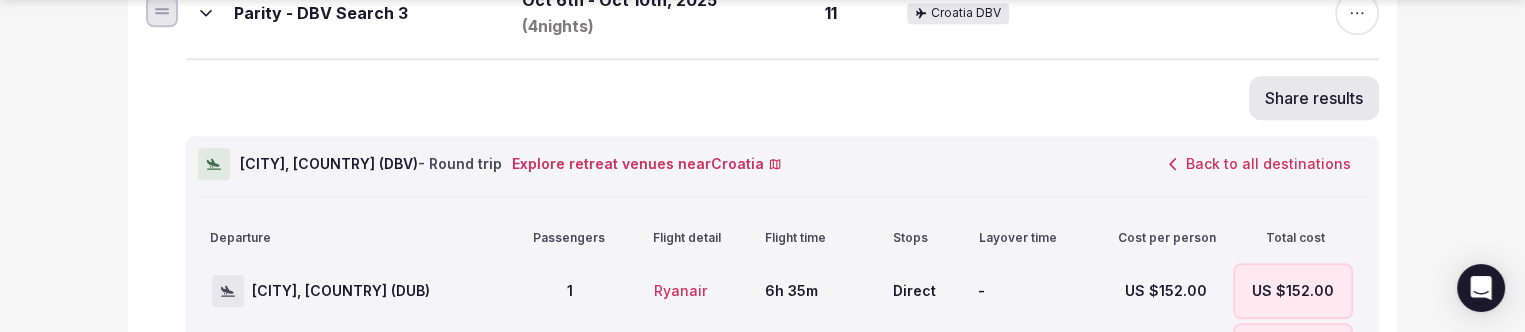 click on "Back to all destinations" at bounding box center [1260, 164] 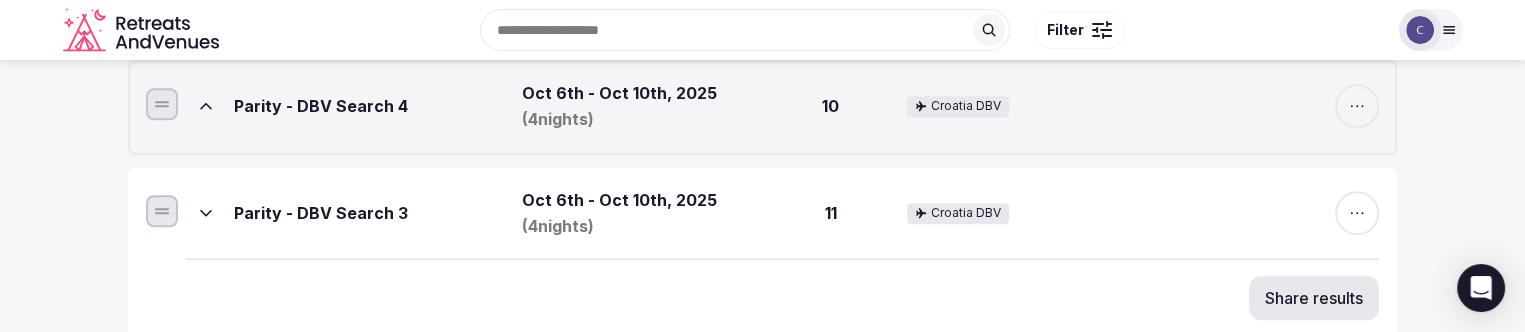 scroll, scrollTop: 1453, scrollLeft: 0, axis: vertical 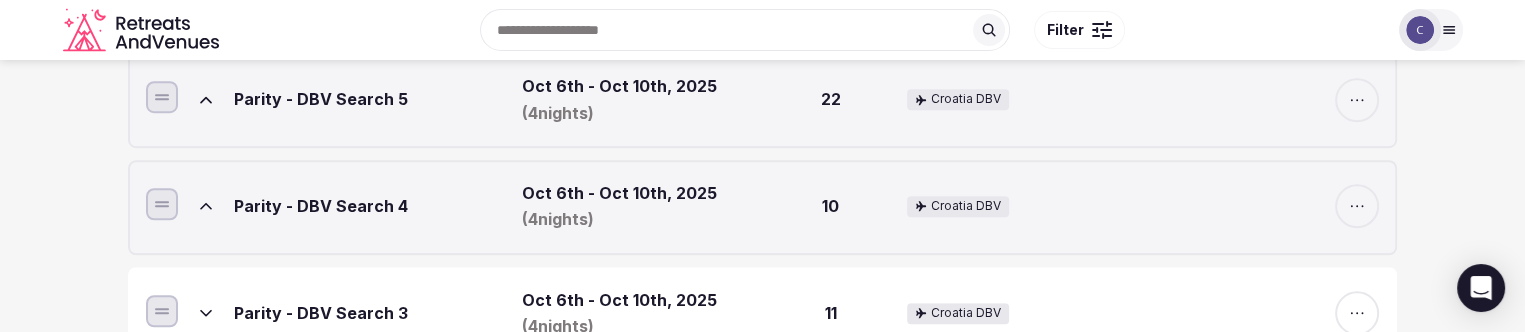 click at bounding box center [206, 206] 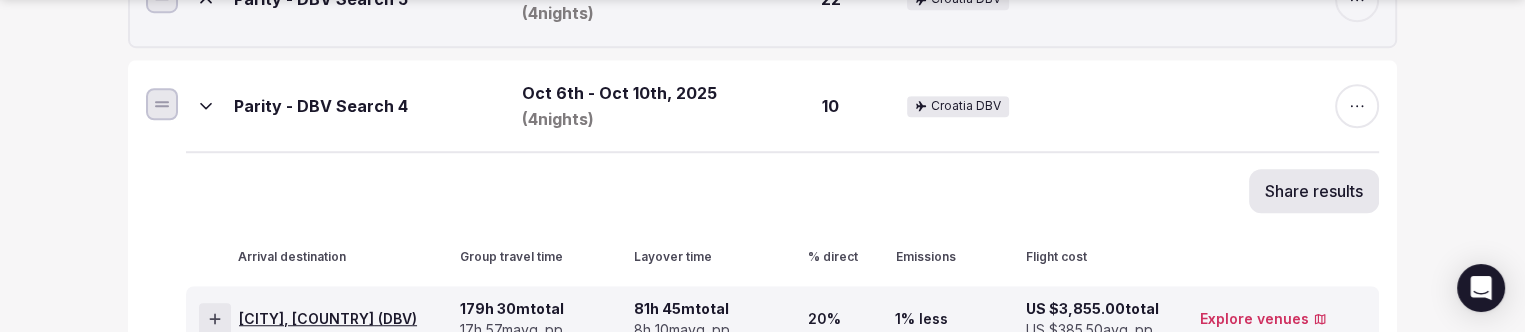 scroll, scrollTop: 1653, scrollLeft: 0, axis: vertical 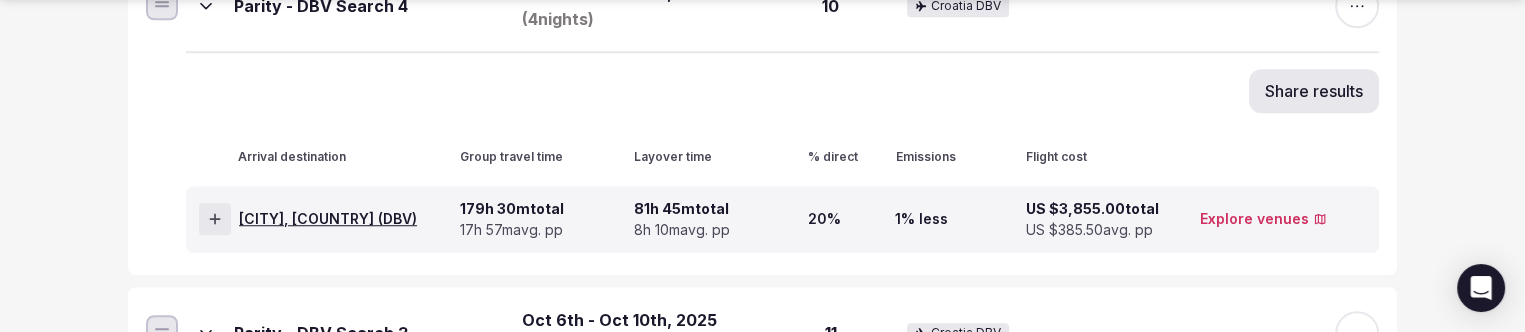 click on "Dubrovnik, Croatia   ( DBV )" at bounding box center [328, 219] 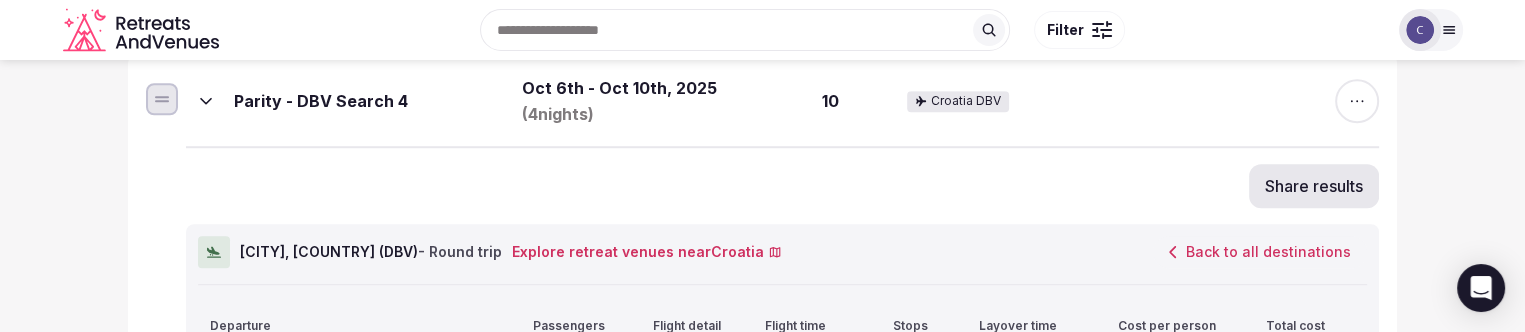 scroll, scrollTop: 1553, scrollLeft: 0, axis: vertical 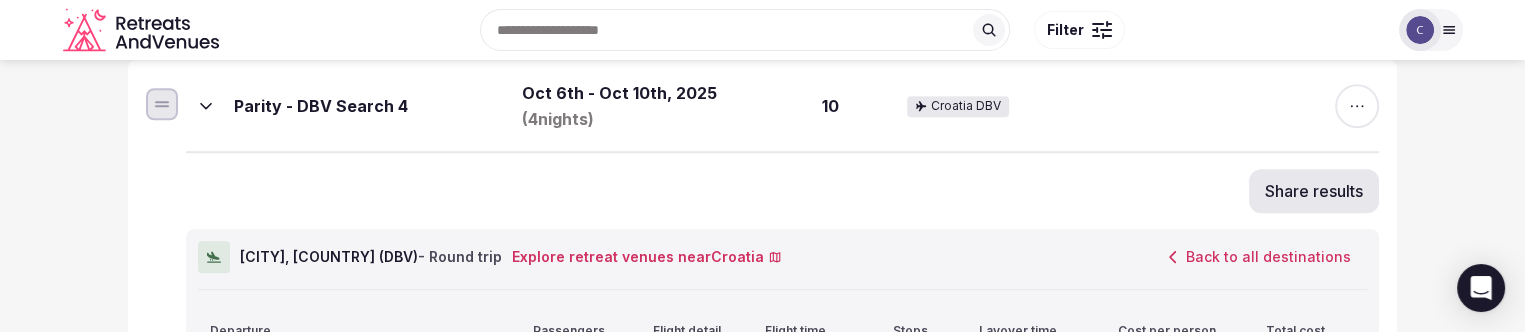 click on "Parity - DBV Search 4 Oct 6th - Oct 10th, 2025 ( 4  nights) 10 Croatia   DBV" at bounding box center [782, 106] 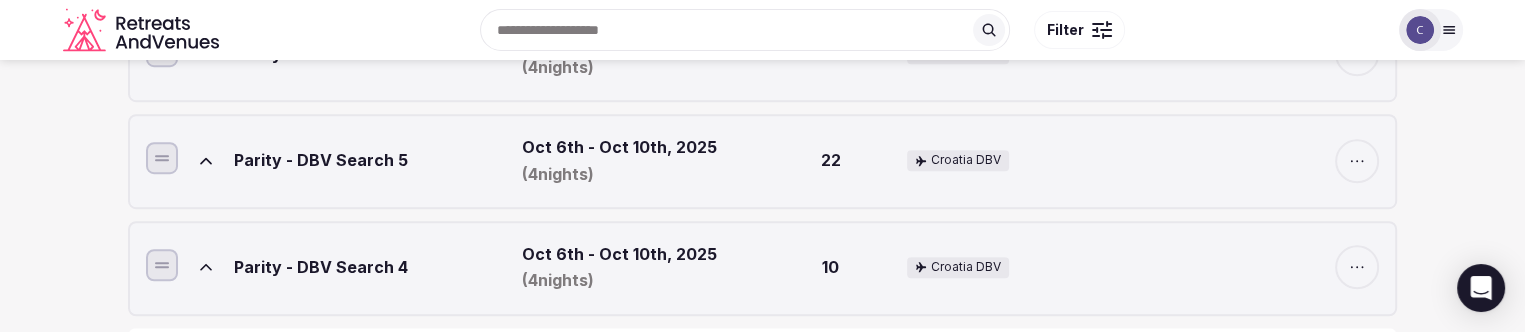 scroll, scrollTop: 1353, scrollLeft: 0, axis: vertical 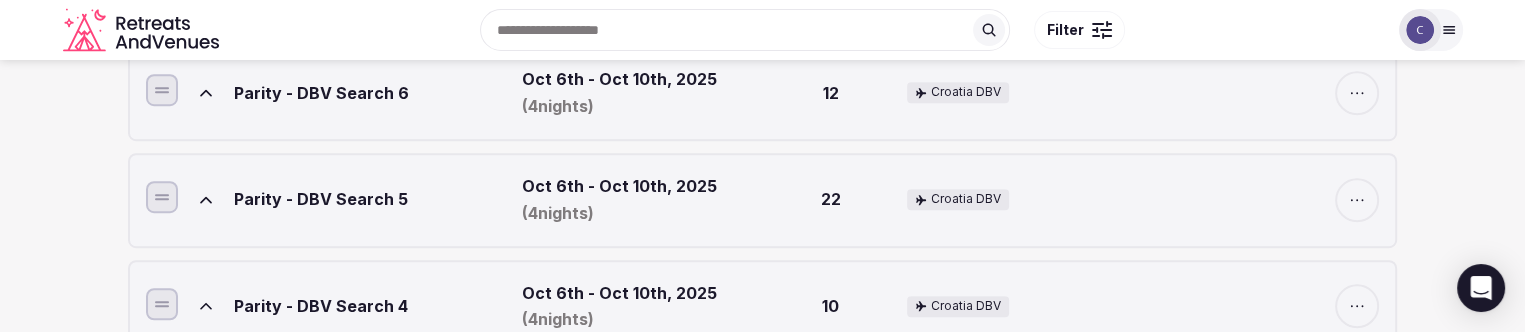 click 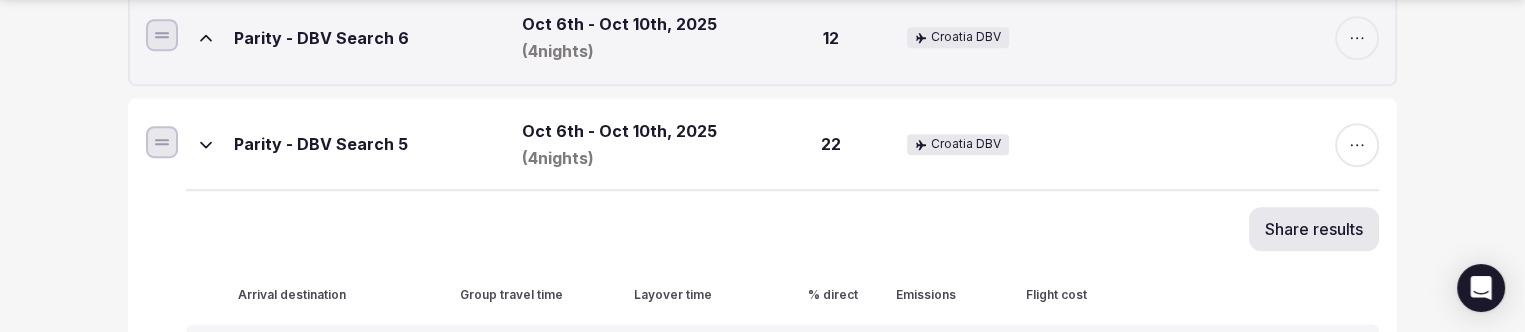 scroll, scrollTop: 1453, scrollLeft: 0, axis: vertical 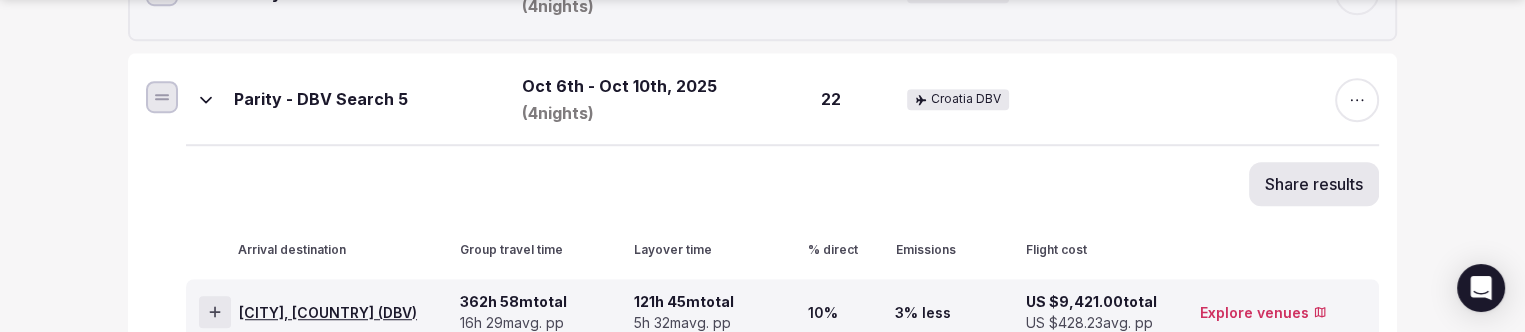 click on "Dubrovnik, Croatia   ( DBV )" at bounding box center (328, 313) 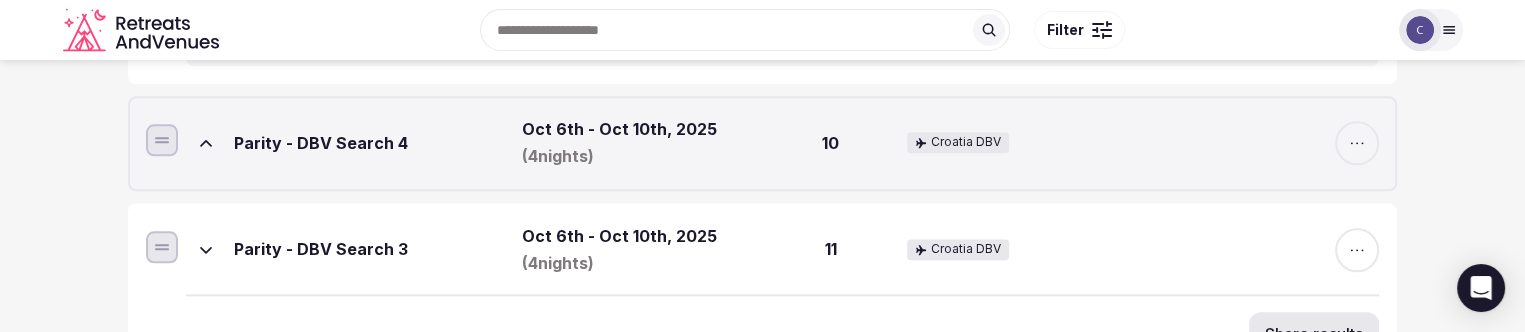 scroll, scrollTop: 2353, scrollLeft: 0, axis: vertical 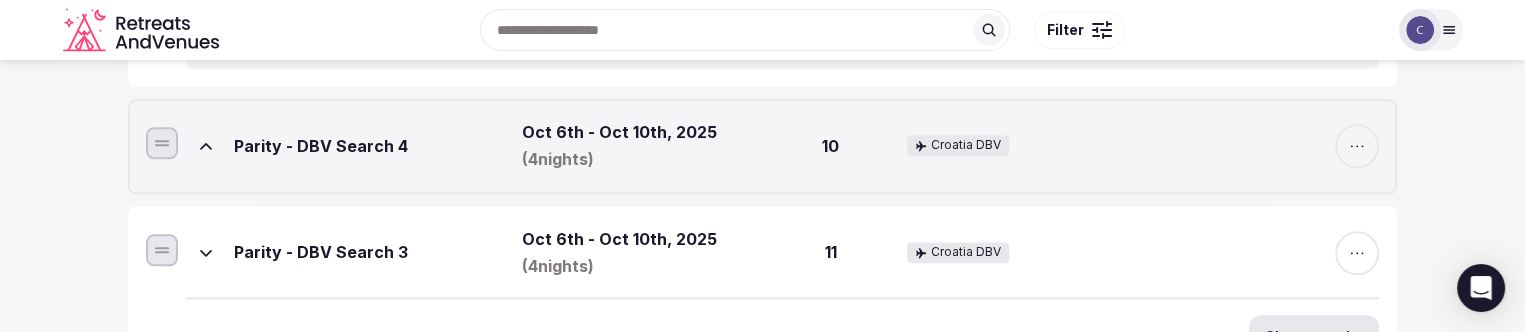 click 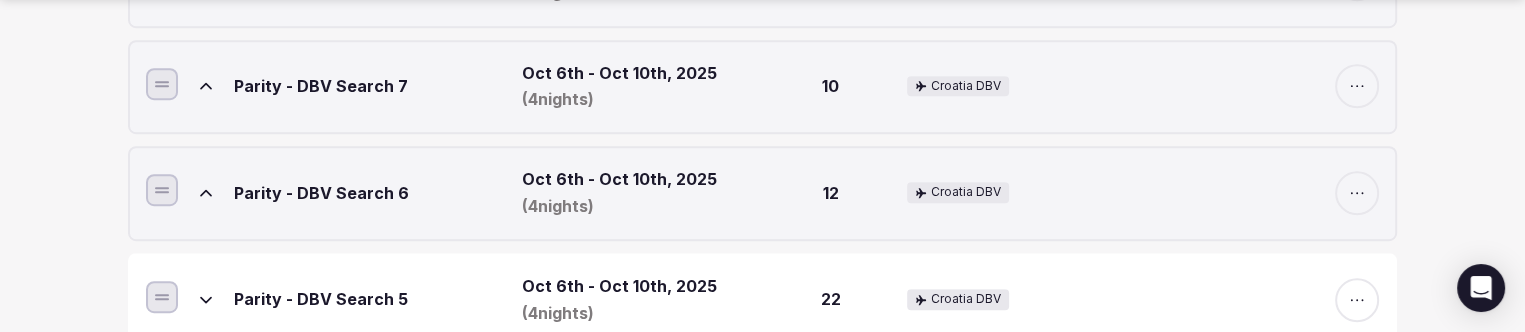 scroll, scrollTop: 1353, scrollLeft: 0, axis: vertical 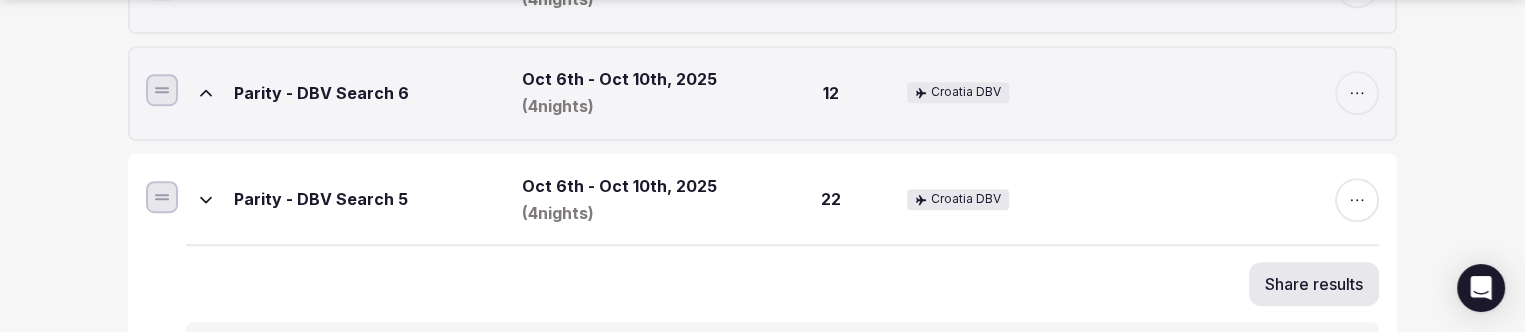 drag, startPoint x: 208, startPoint y: 85, endPoint x: 314, endPoint y: 114, distance: 109.89541 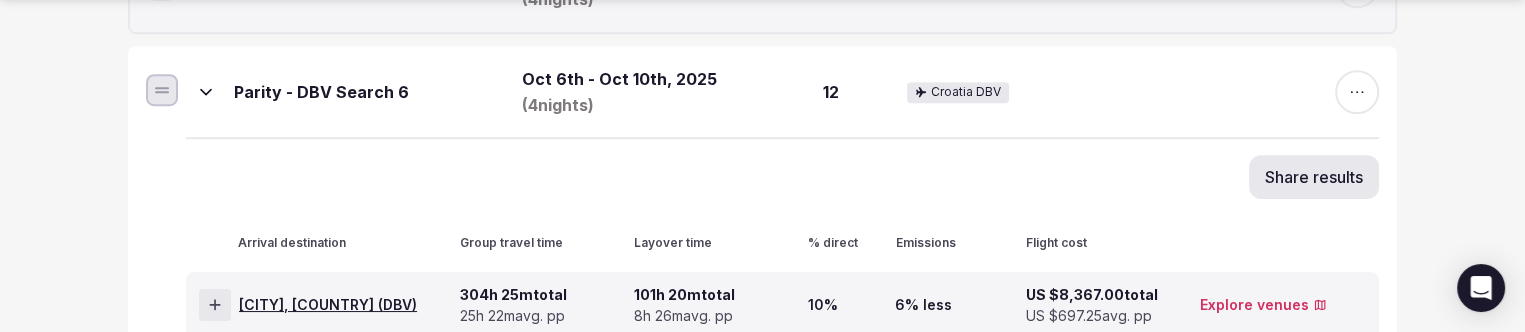 scroll, scrollTop: 1553, scrollLeft: 0, axis: vertical 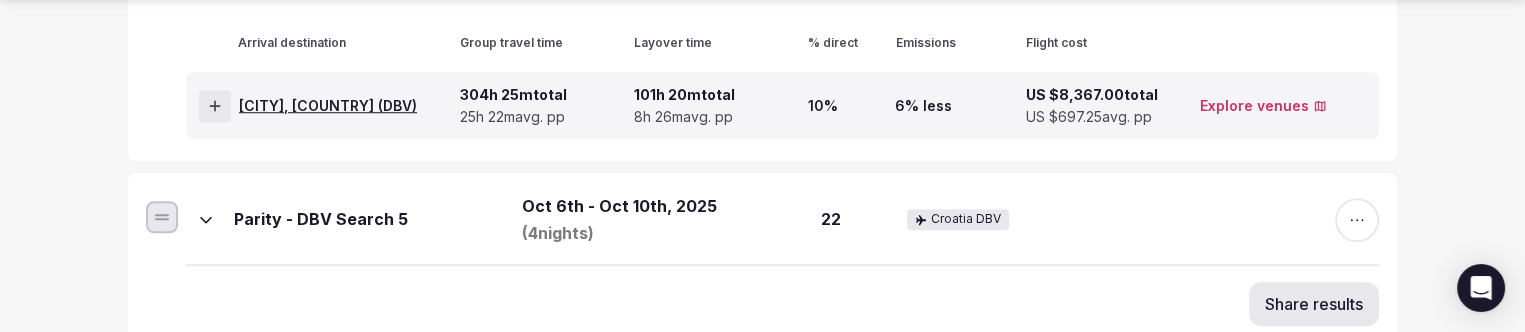 click on "Dubrovnik, Croatia   ( DBV )" at bounding box center (328, 106) 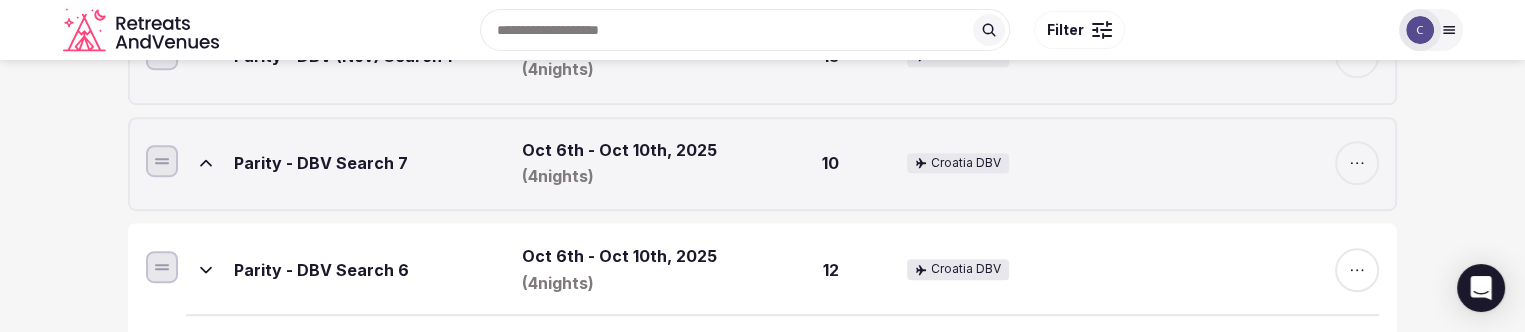 scroll, scrollTop: 1153, scrollLeft: 0, axis: vertical 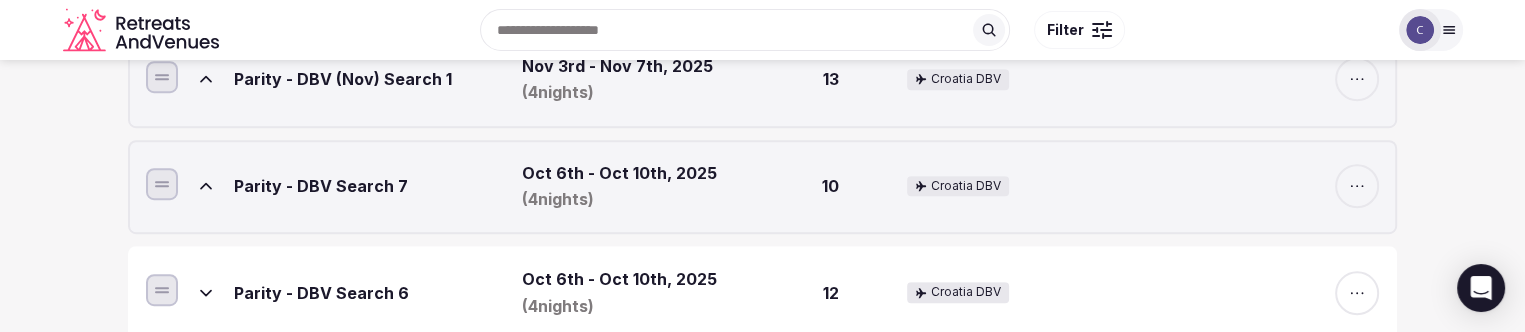 click 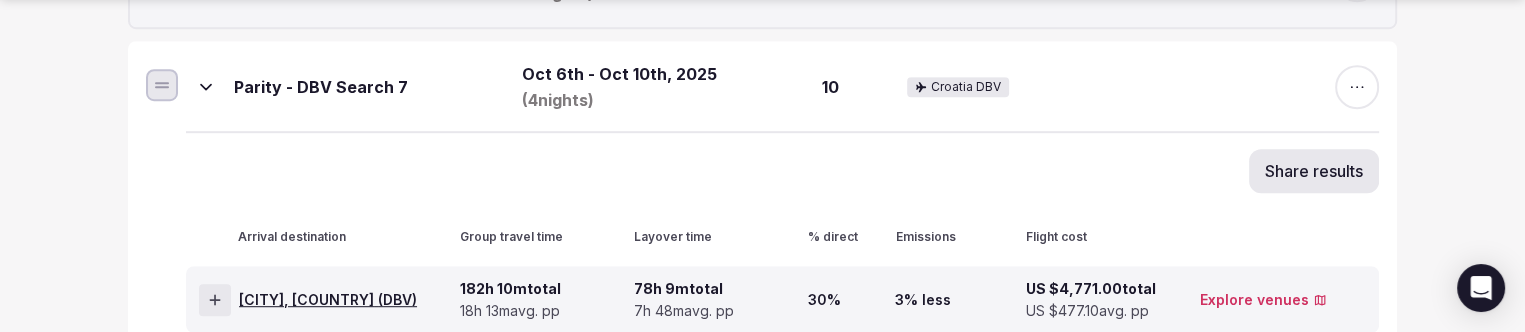 scroll, scrollTop: 1253, scrollLeft: 0, axis: vertical 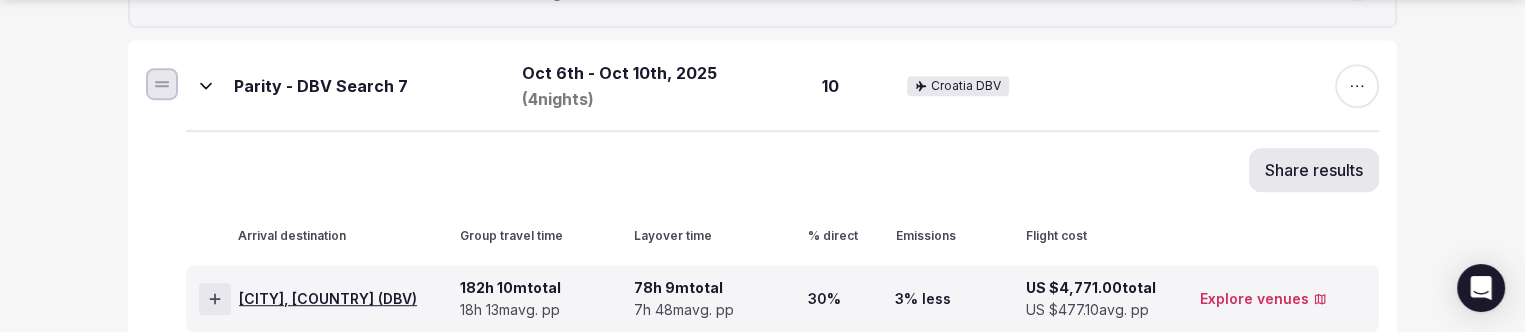 click on "Dubrovnik, Croatia   ( DBV )" at bounding box center (328, 299) 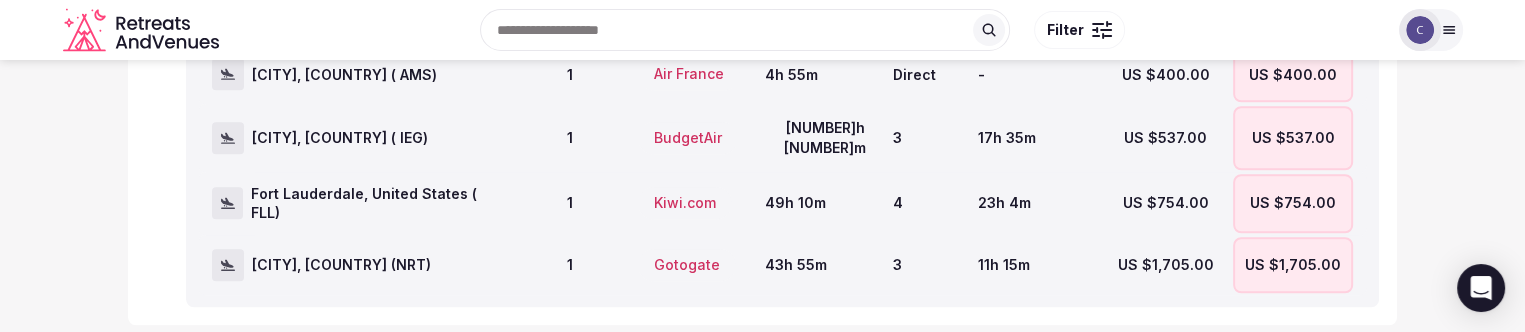 scroll, scrollTop: 1853, scrollLeft: 0, axis: vertical 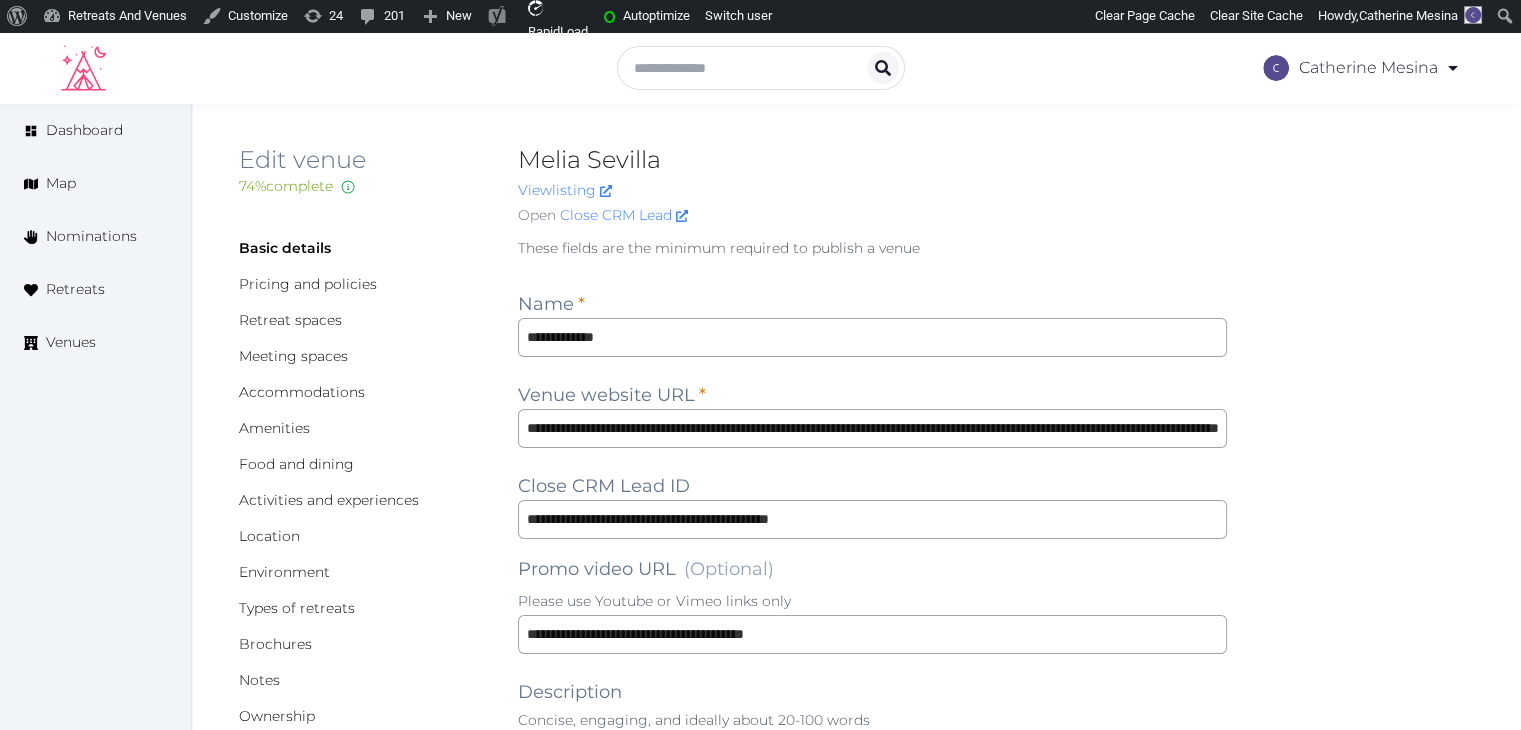 drag, startPoint x: 576, startPoint y: 1, endPoint x: 1385, endPoint y: 241, distance: 843.84894 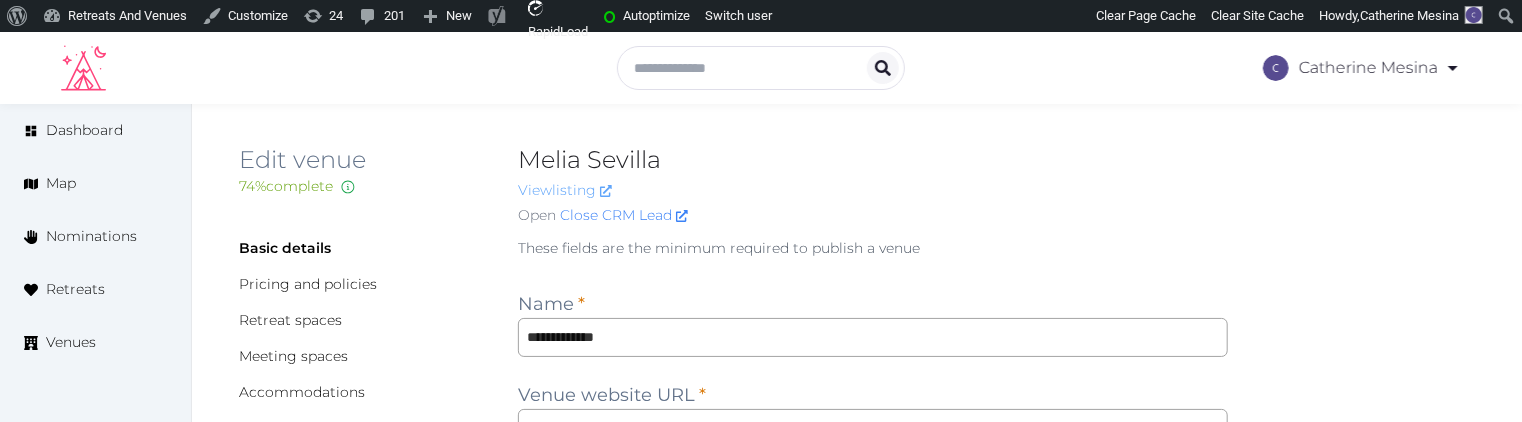 click on "View  listing" at bounding box center (565, 190) 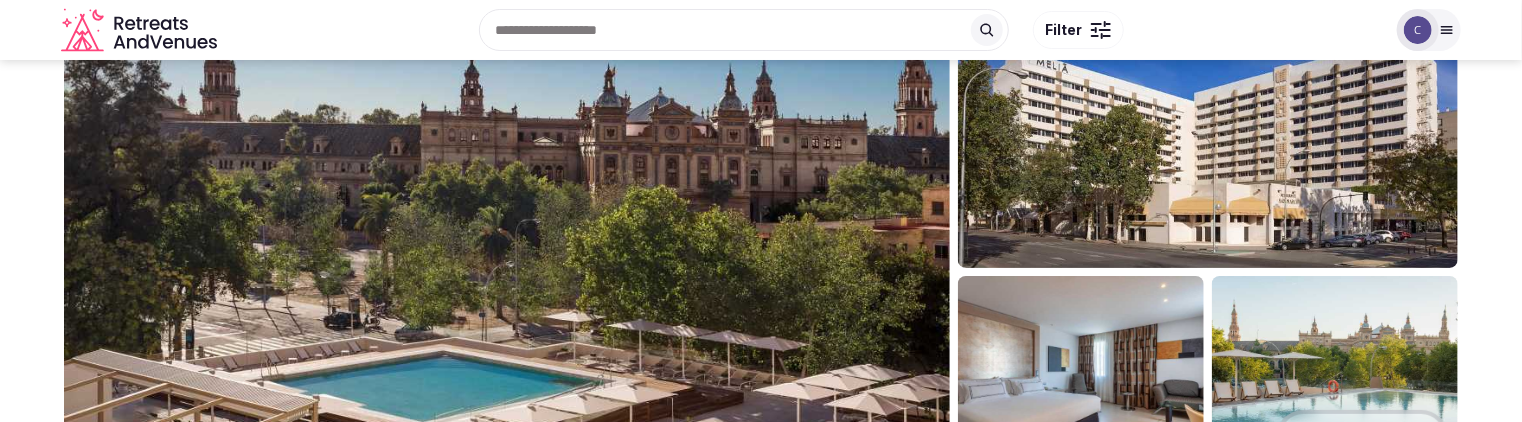 scroll, scrollTop: 0, scrollLeft: 0, axis: both 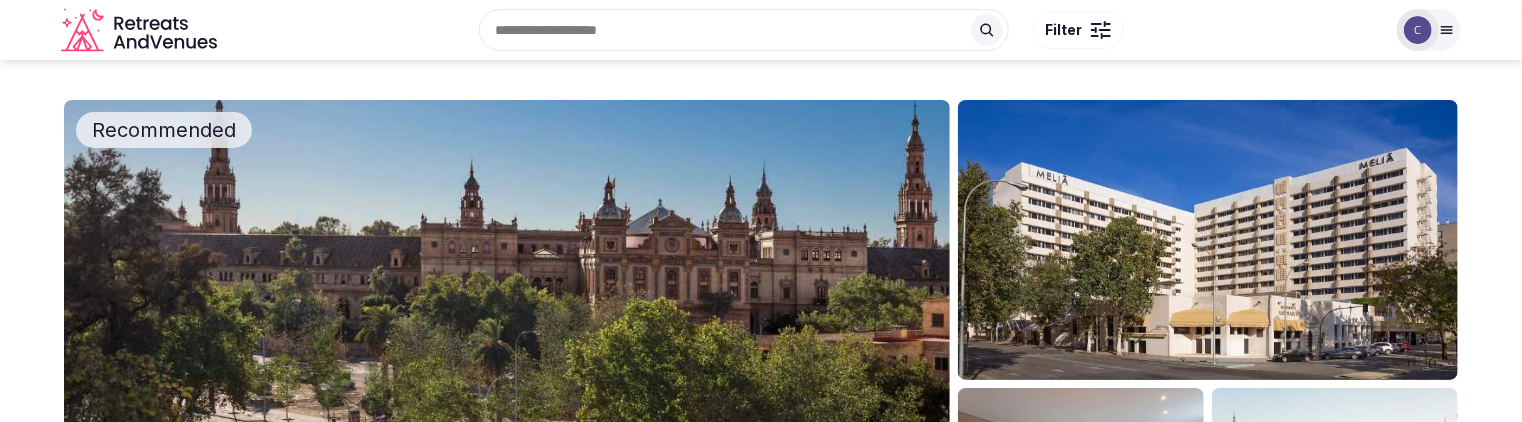 click at bounding box center [1418, 30] 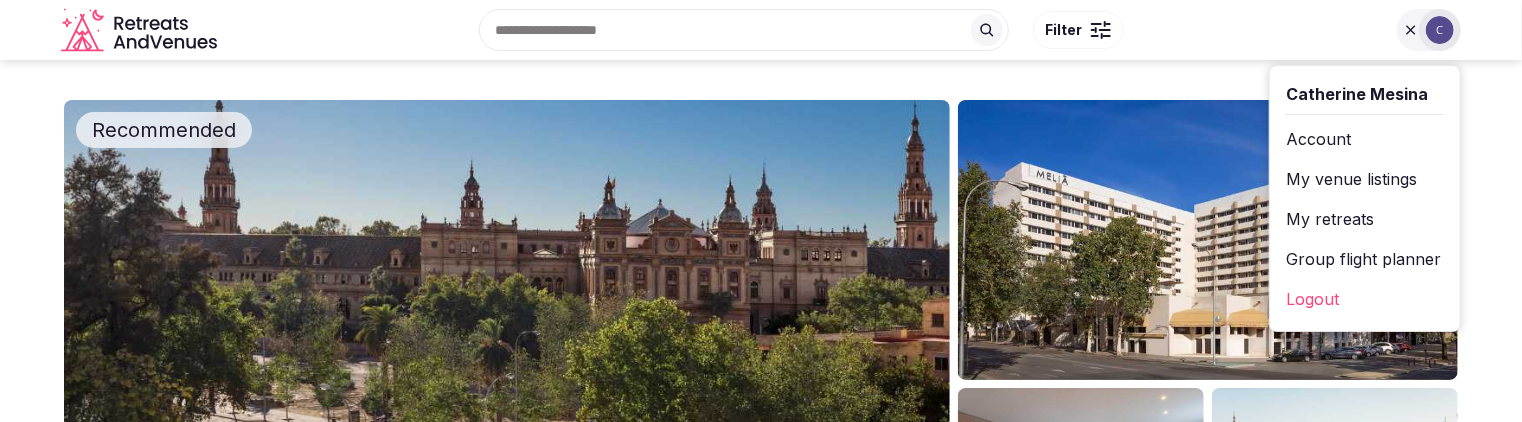 click on "Group flight planner" at bounding box center [1365, 259] 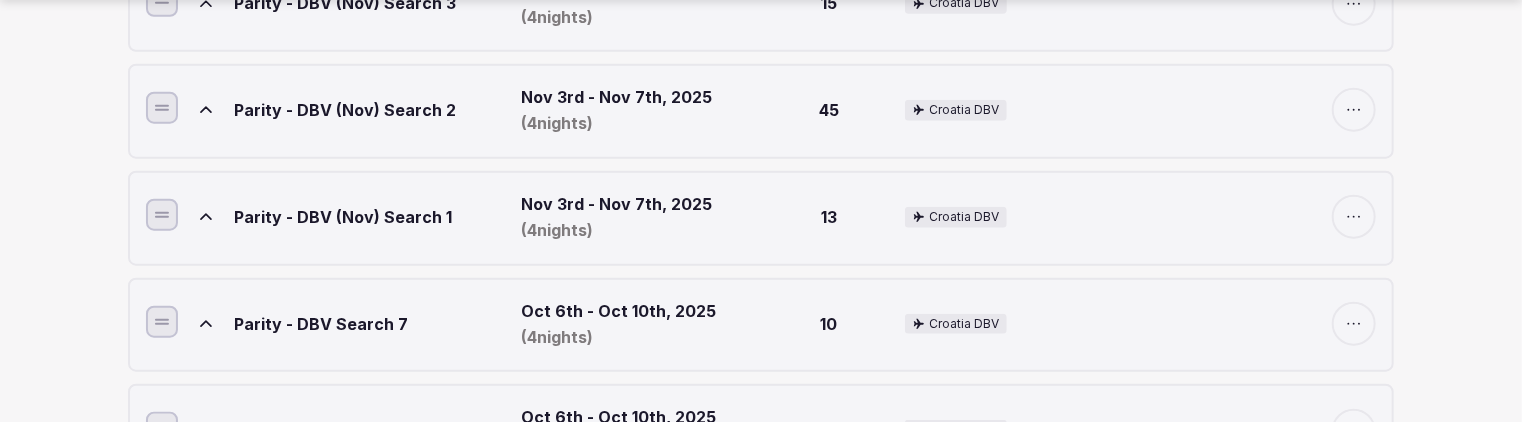 scroll, scrollTop: 1100, scrollLeft: 0, axis: vertical 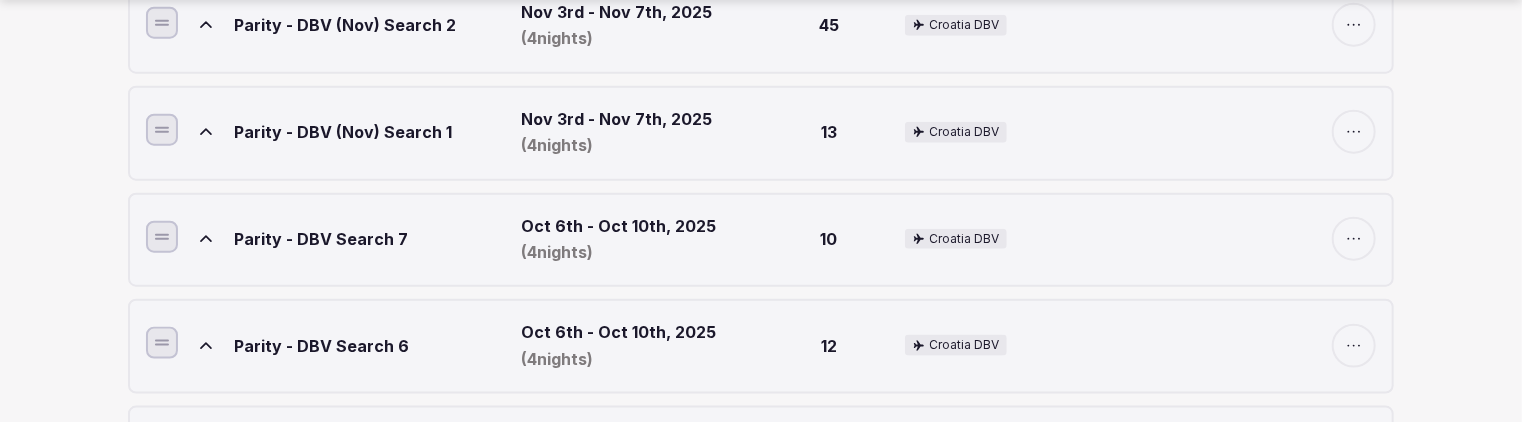 drag, startPoint x: 200, startPoint y: 121, endPoint x: 240, endPoint y: 161, distance: 56.568542 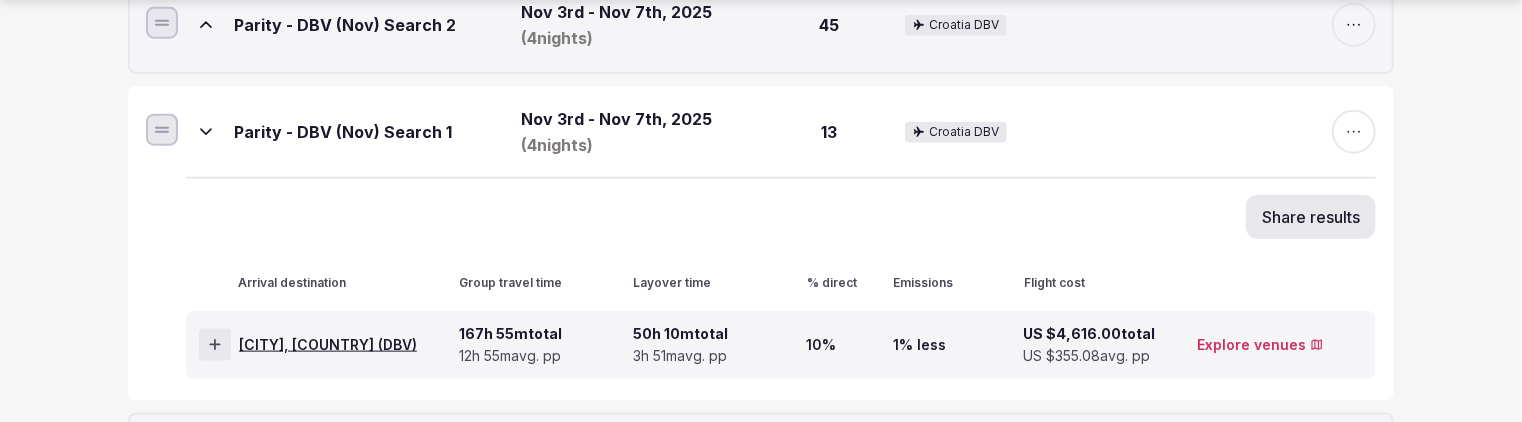 click on "Dubrovnik, Croatia   ( DBV )" at bounding box center [328, 345] 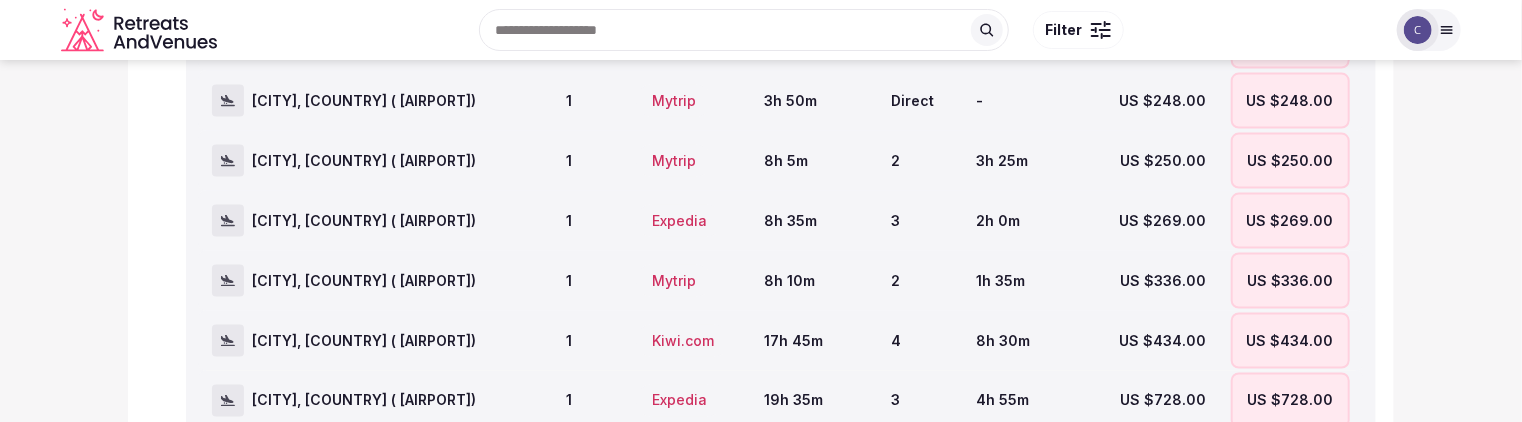 scroll, scrollTop: 1500, scrollLeft: 0, axis: vertical 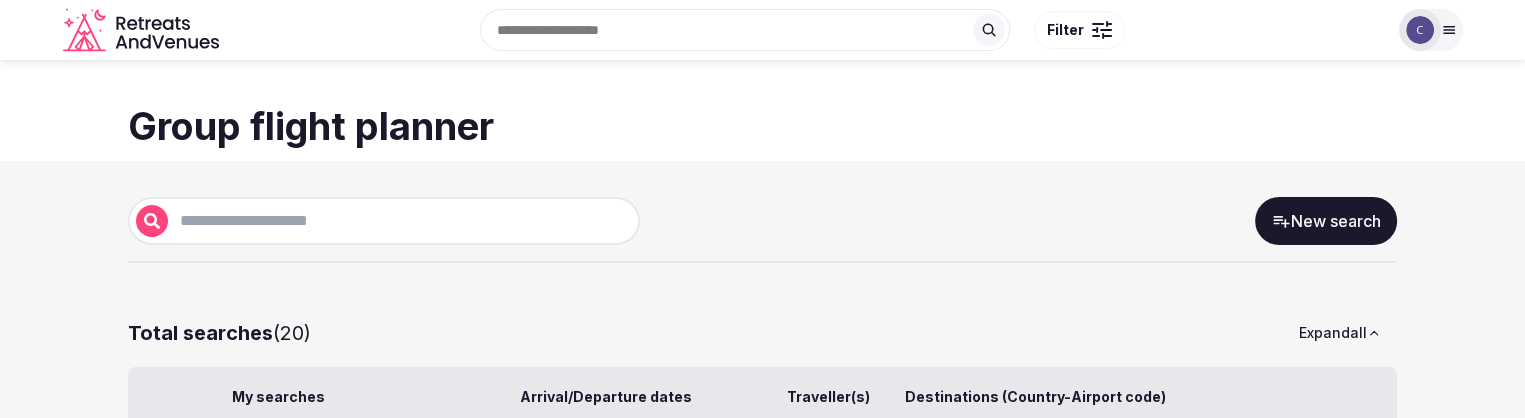 click on "New search Total searches  ( 20 ) Expand  all   My searches Arrival/Departure dates Traveller(s) Destinations (Country-Airport code) Parity - DBV (Nov) Search 8 Nov 3rd - Nov 7th, 2025 ( 4  nights) 2 Croatia   DBV Share results Arrival destination Group travel time Layover time % direct Emissions Flight cost [CITY], [COUNTRY]   ( DBV ) 35h 50m  total 17h 55m  avg. pp 19h 40m  total 9h 50m  avg. pp 0% - US $2,684.00  total US $1,342.00  avg. pp Explore venues  Parity - DBV (Nov) Search 7 Nov 3rd - Nov 7th, 2025 ( 4  nights) 10 Croatia   DBV Share results Arrival destination Group travel time Layover time % direct Emissions Flight cost [CITY], [COUNTRY]   ( DBV ) 191h 30m  total 19h 9m  avg. pp 63h 6m  total 6h 18m  avg. pp 0% - US $5,182.00  total US $518.20  avg. pp Explore venues  Parity - DBV (Nov) Search 6 Nov 3rd - Nov 7th, 2025 ( 4  nights) 13 Croatia   DBV Share results Arrival destination Group travel time Layover time % direct Emissions Flight cost [CITY], [COUNTRY]   ( DBV ) 394h 29m  total 10%" at bounding box center [762, 1402] 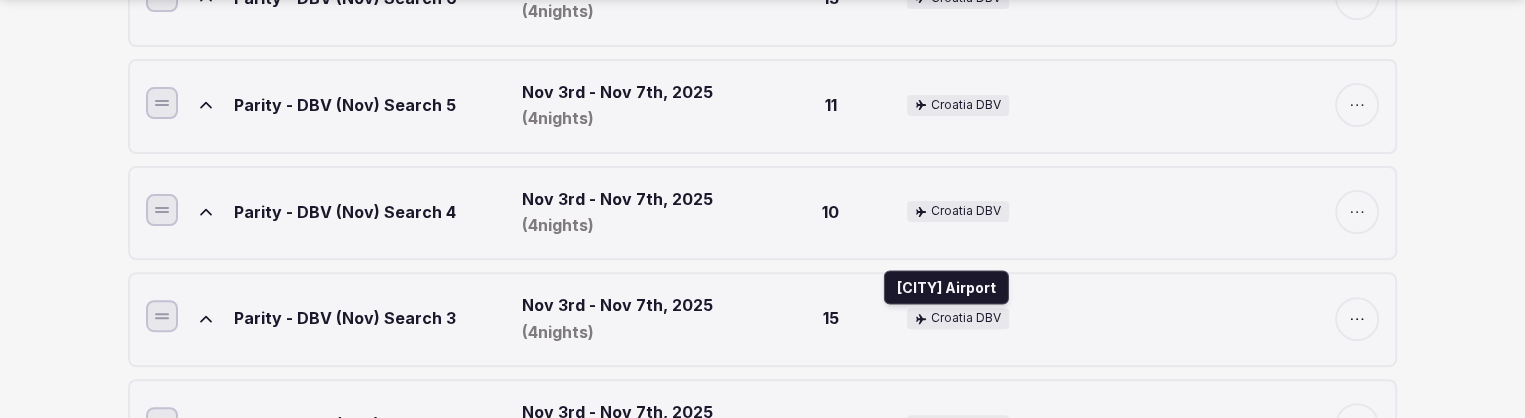 scroll, scrollTop: 1000, scrollLeft: 0, axis: vertical 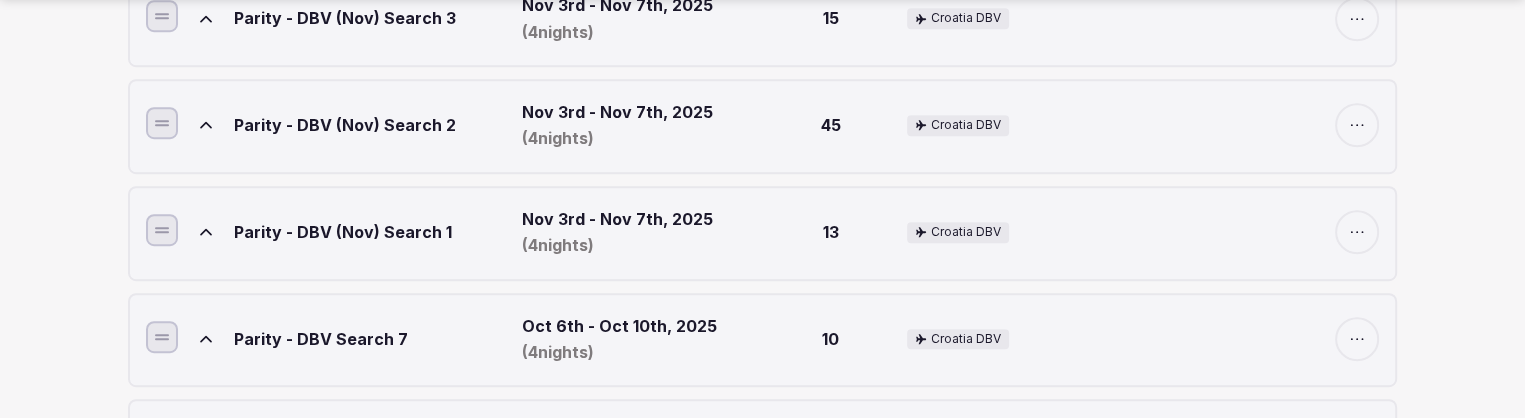 drag, startPoint x: 201, startPoint y: 214, endPoint x: 297, endPoint y: 261, distance: 106.887794 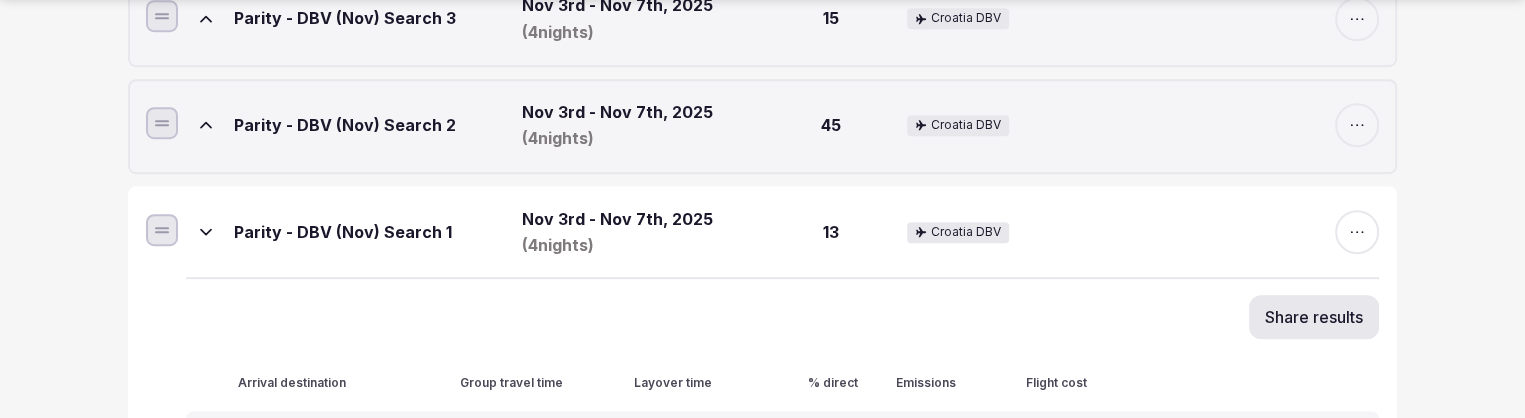 scroll, scrollTop: 1100, scrollLeft: 0, axis: vertical 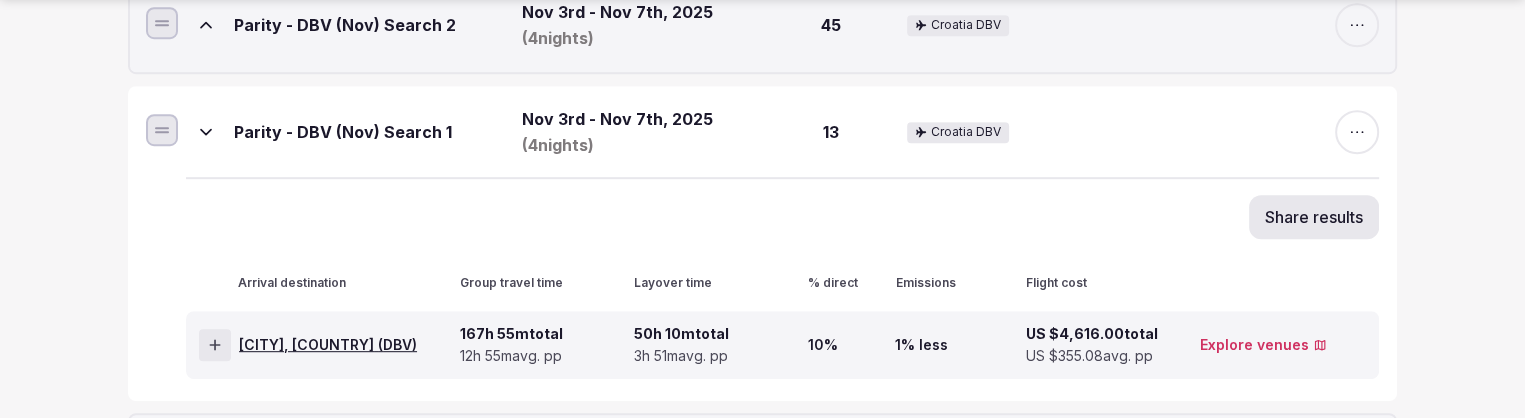click on "Dubrovnik, Croatia   ( DBV )" at bounding box center (328, 345) 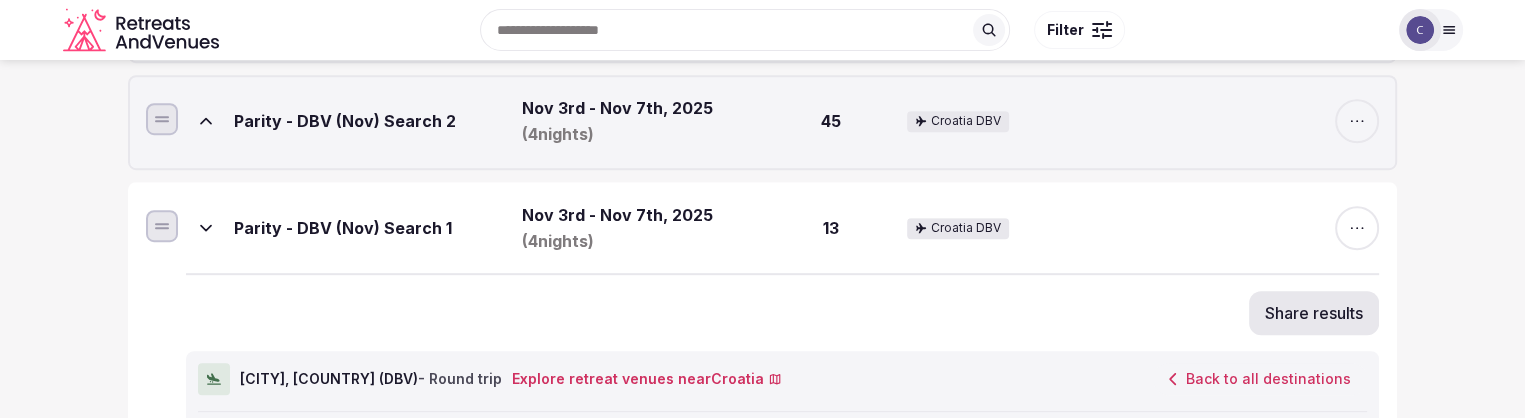 scroll, scrollTop: 1000, scrollLeft: 0, axis: vertical 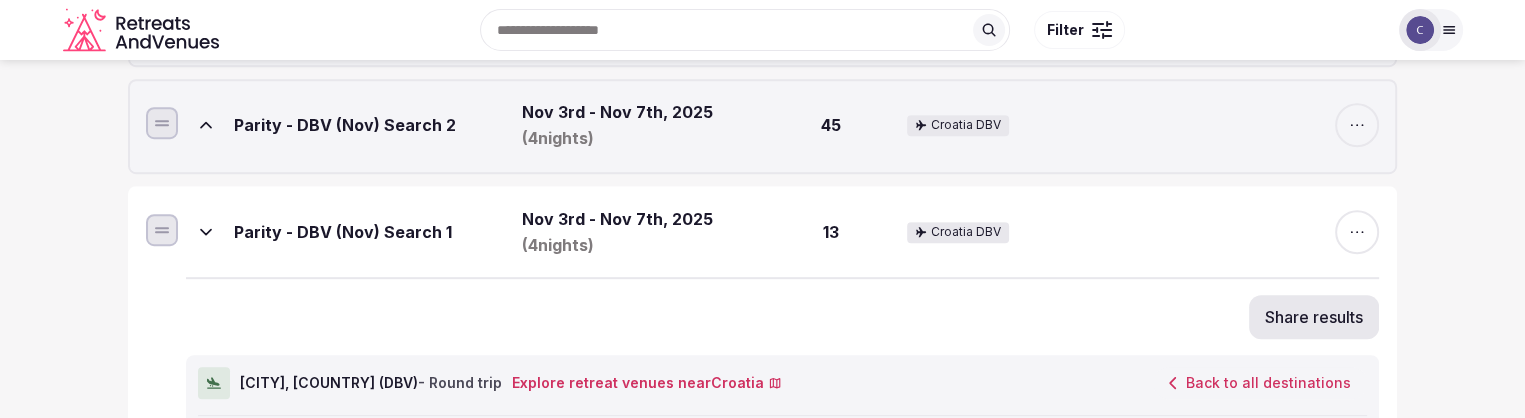 click 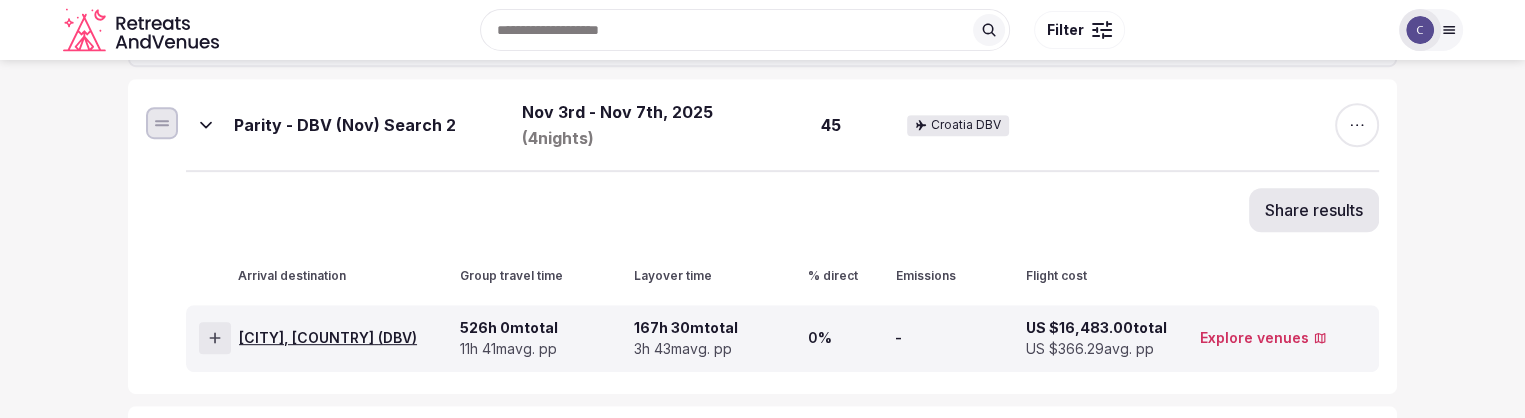 click on "[CITY], [COUNTRY] (DBV)" at bounding box center [328, 338] 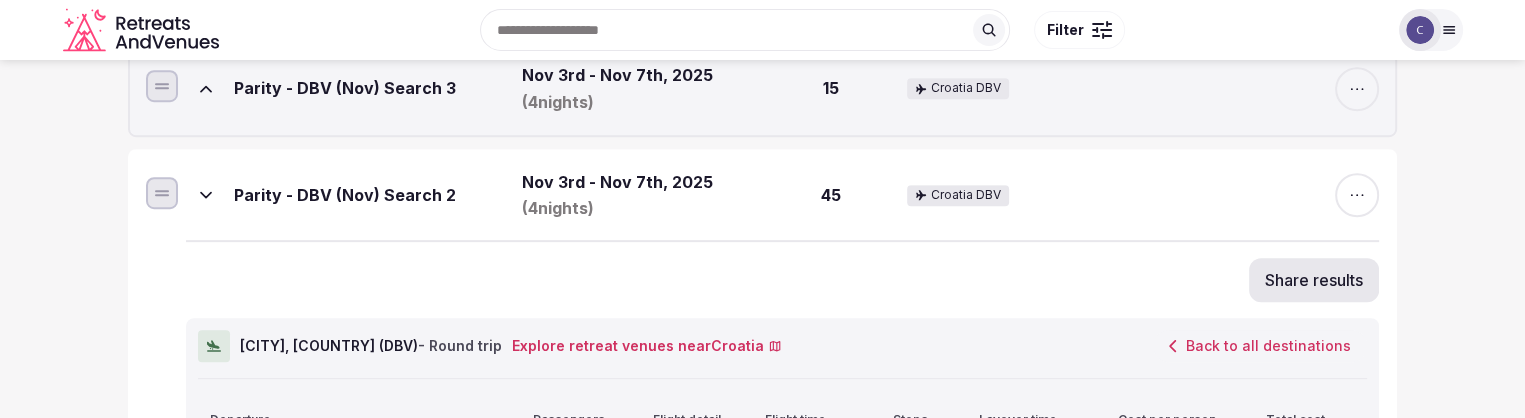 scroll, scrollTop: 800, scrollLeft: 0, axis: vertical 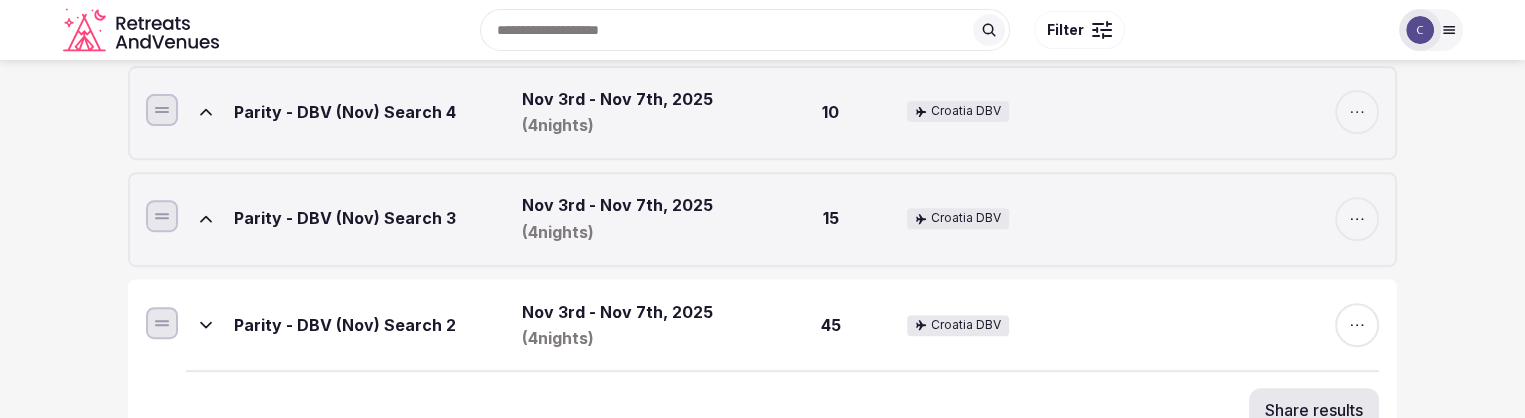 click at bounding box center (206, 219) 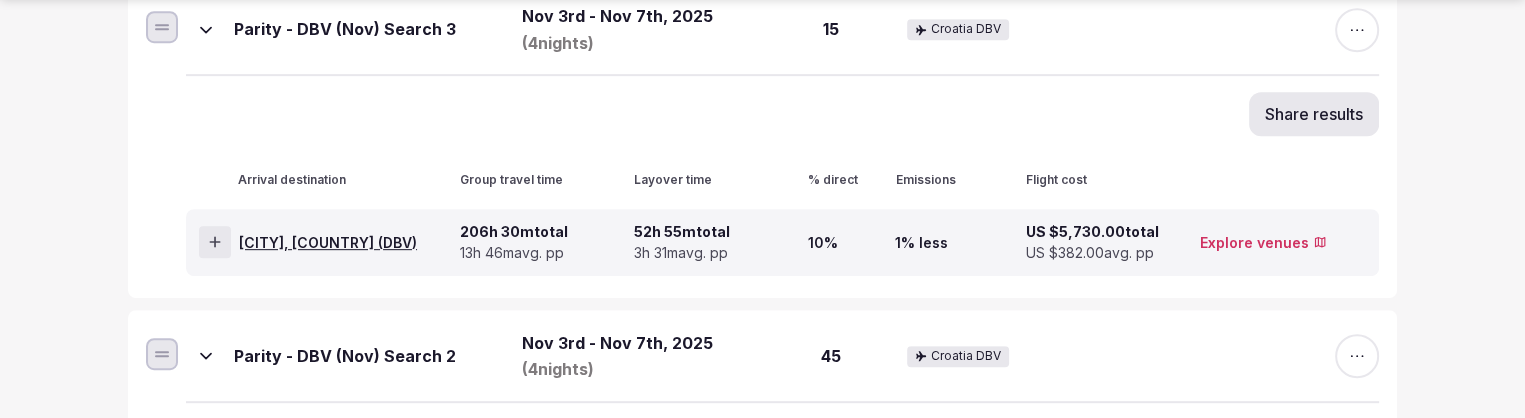 scroll, scrollTop: 1000, scrollLeft: 0, axis: vertical 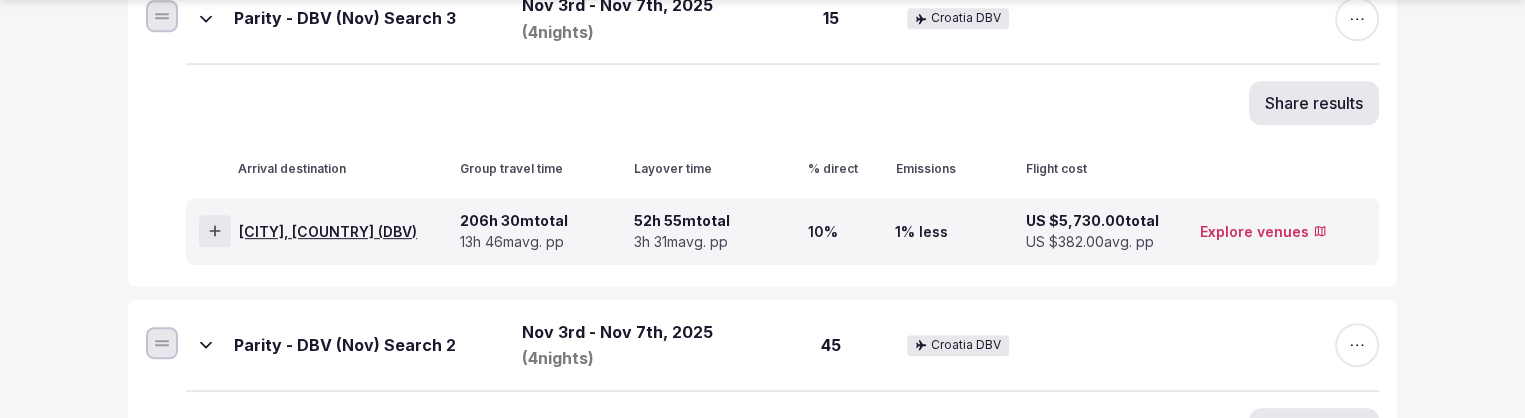 click on "Dubrovnik, Croatia   ( DBV )" at bounding box center [328, 232] 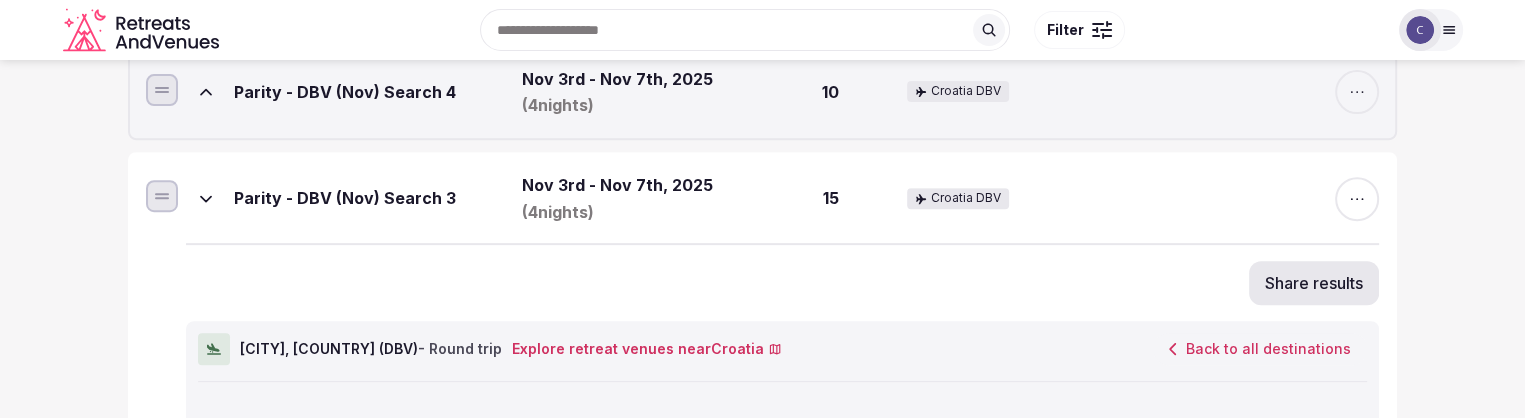 scroll, scrollTop: 800, scrollLeft: 0, axis: vertical 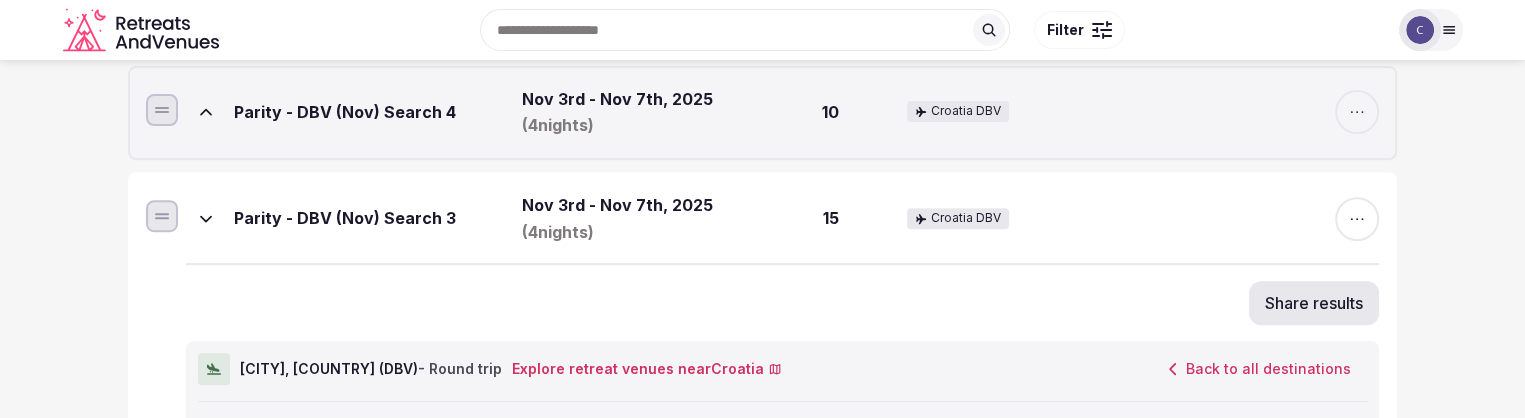 drag, startPoint x: 204, startPoint y: 101, endPoint x: 235, endPoint y: 131, distance: 43.13931 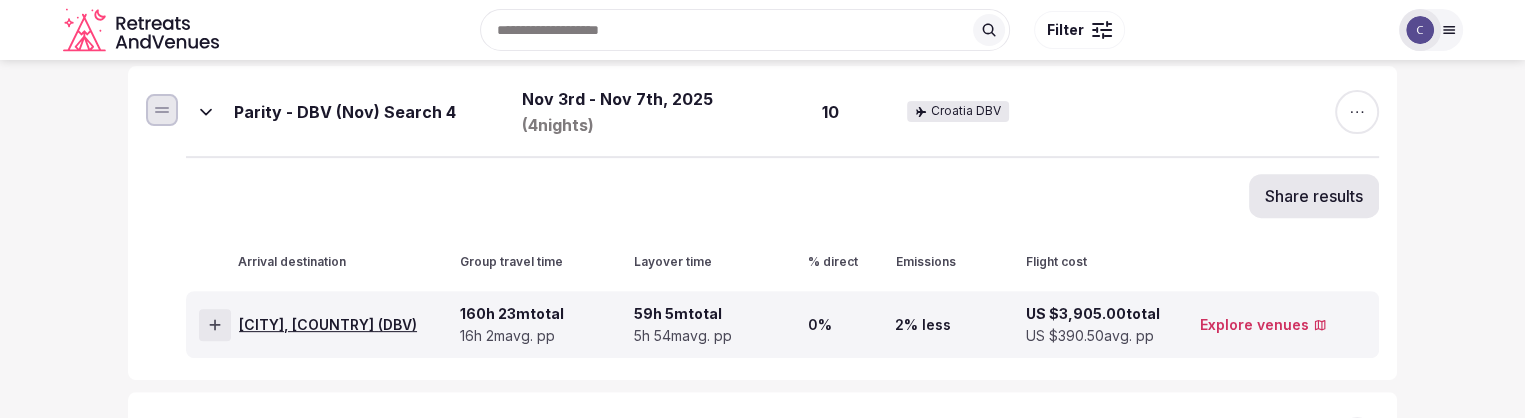 click on "Dubrovnik, Croatia   ( DBV )" at bounding box center (328, 325) 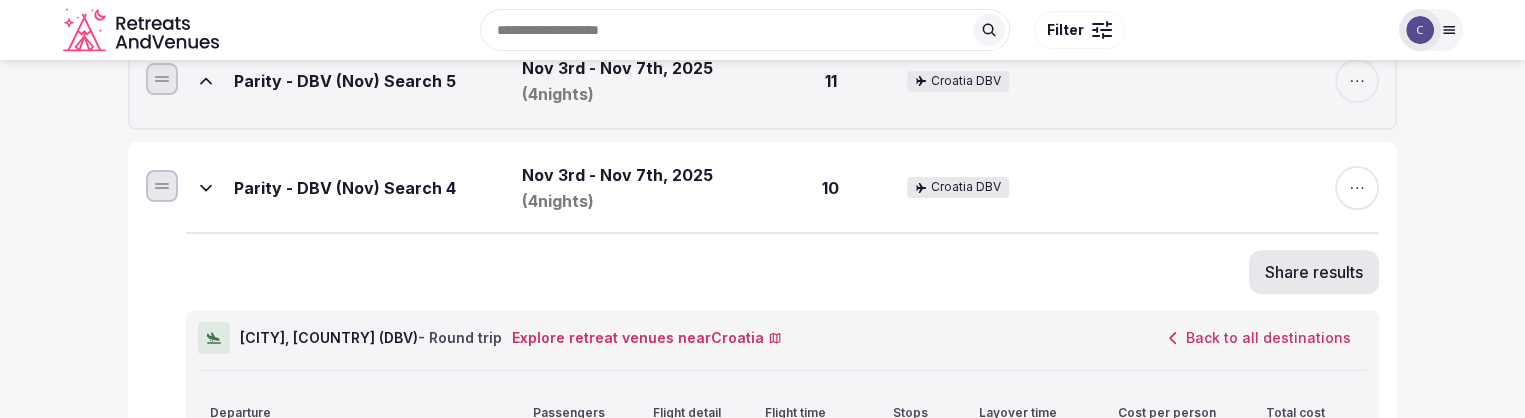 scroll, scrollTop: 600, scrollLeft: 0, axis: vertical 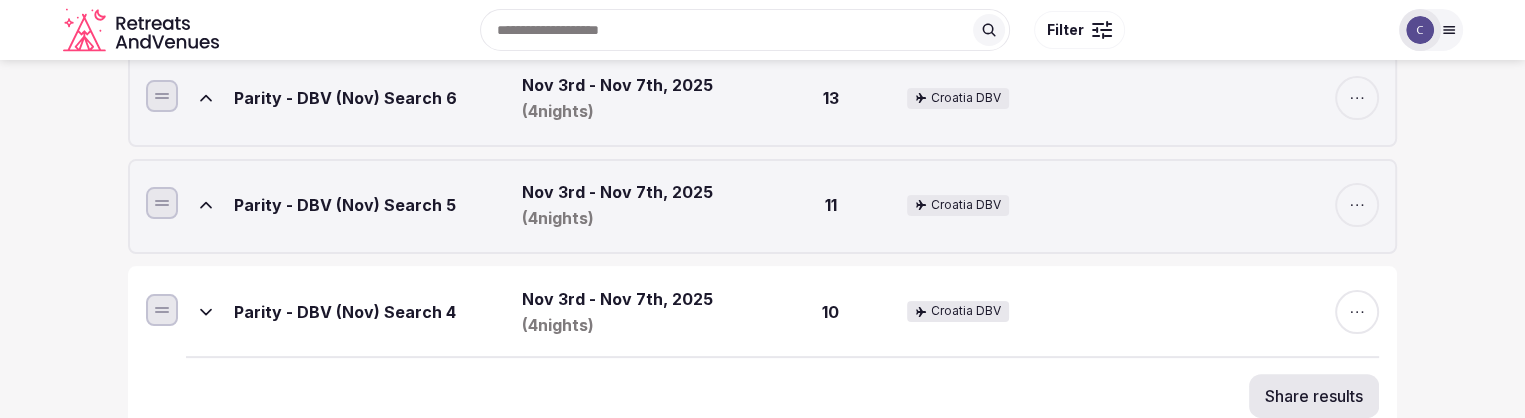 click 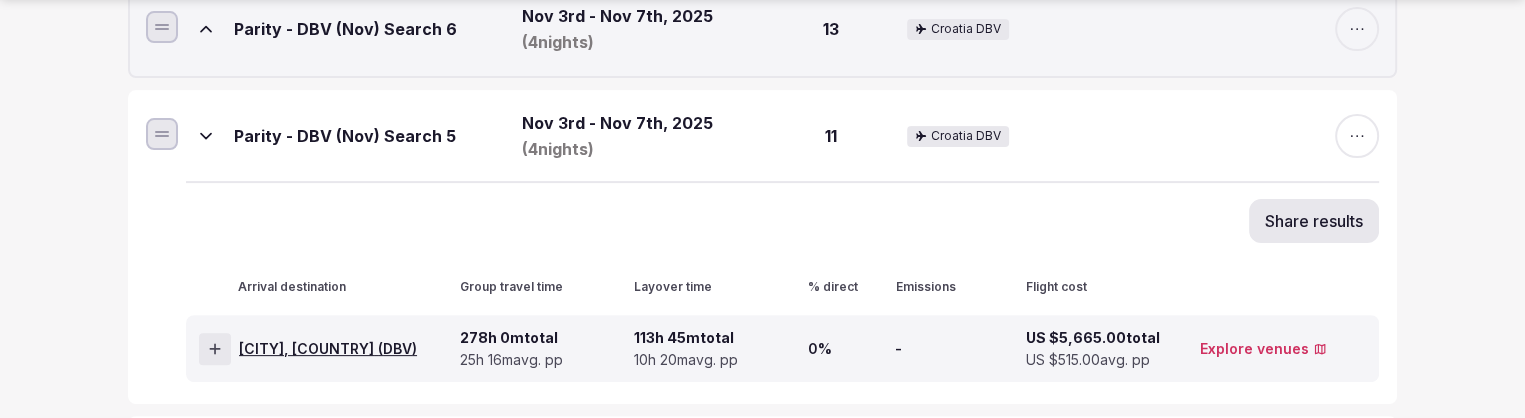 scroll, scrollTop: 700, scrollLeft: 0, axis: vertical 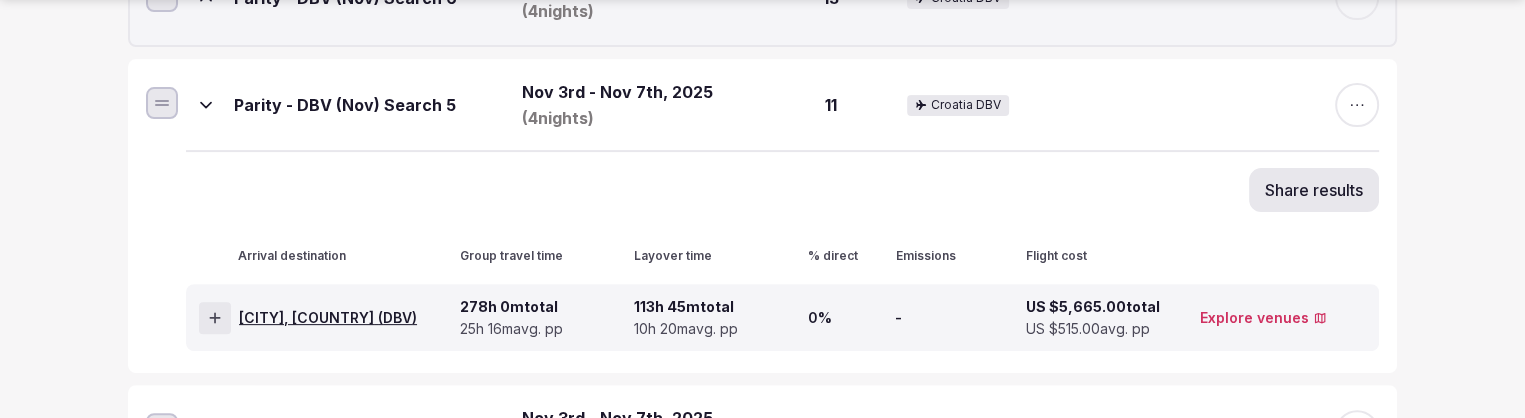click on "Dubrovnik, Croatia   ( DBV )" at bounding box center [328, 318] 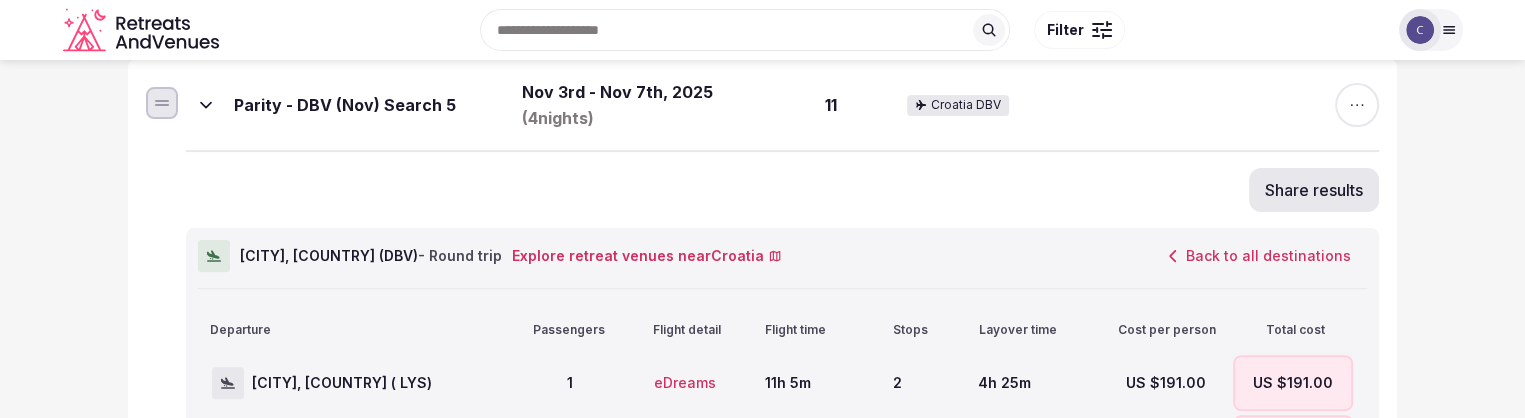 scroll, scrollTop: 600, scrollLeft: 0, axis: vertical 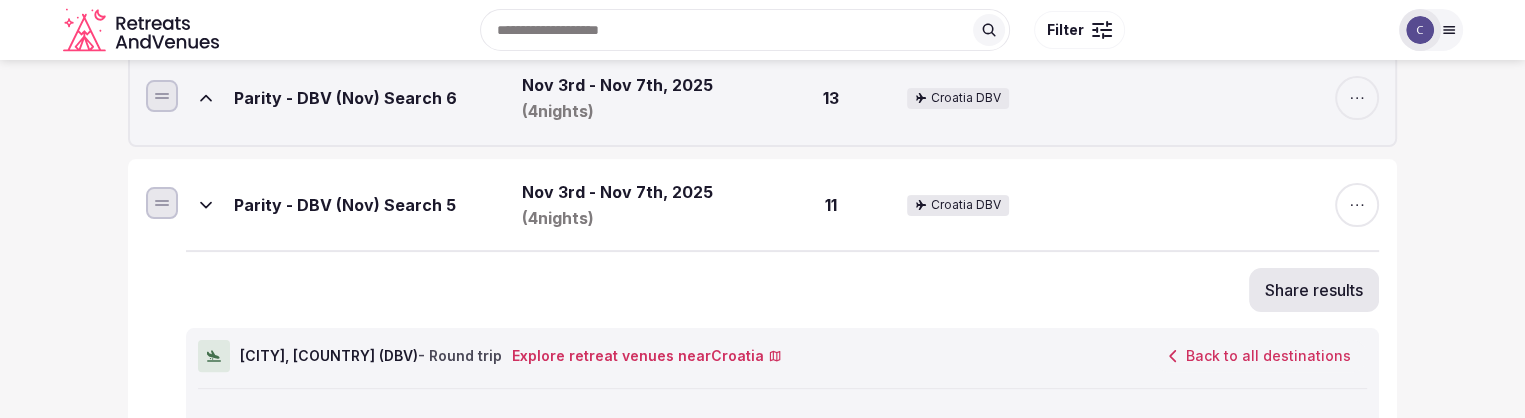 drag, startPoint x: 212, startPoint y: 97, endPoint x: 246, endPoint y: 120, distance: 41.04875 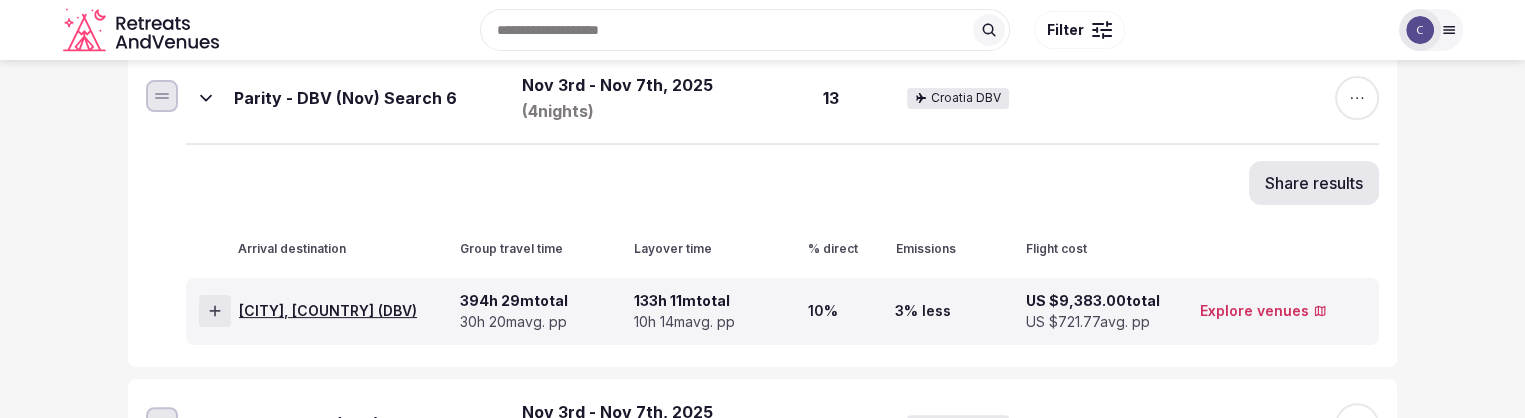 click on "Dubrovnik, Croatia   ( DBV )" at bounding box center (328, 311) 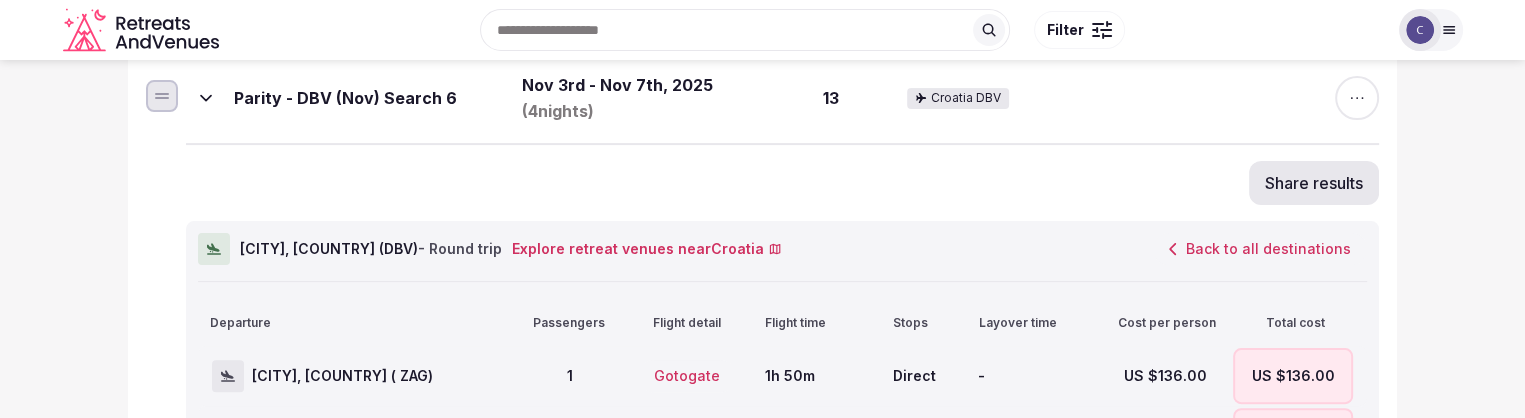 scroll, scrollTop: 500, scrollLeft: 0, axis: vertical 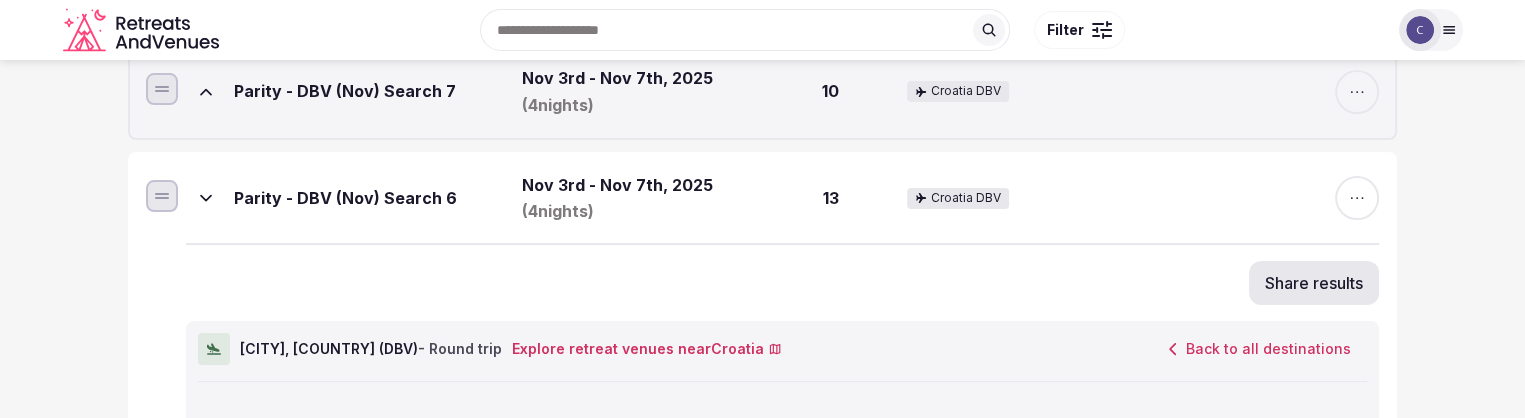 drag, startPoint x: 208, startPoint y: 87, endPoint x: 302, endPoint y: 148, distance: 112.05802 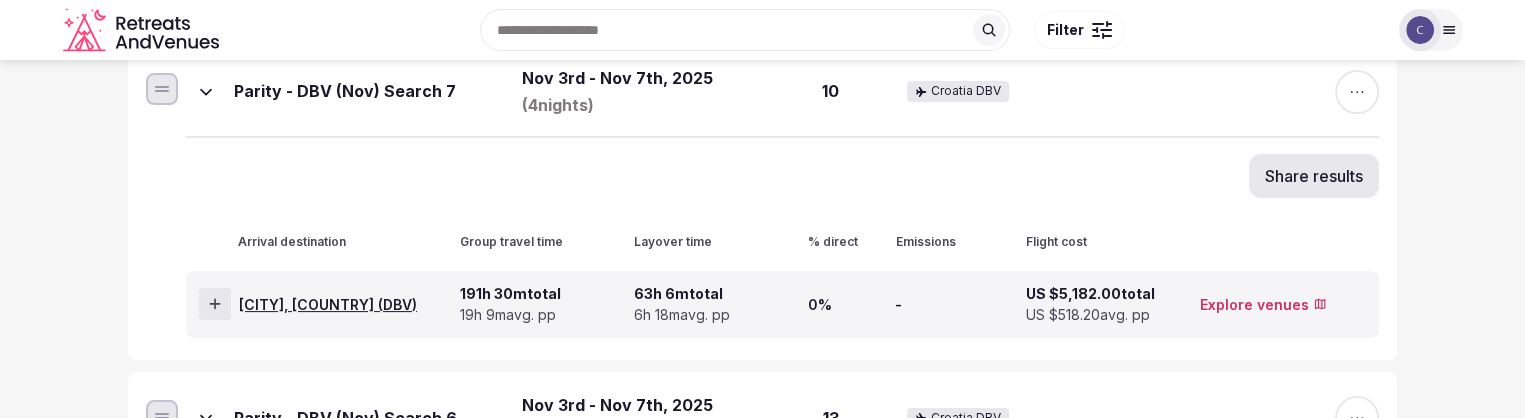click on "Dubrovnik, Croatia   ( DBV )" at bounding box center [328, 305] 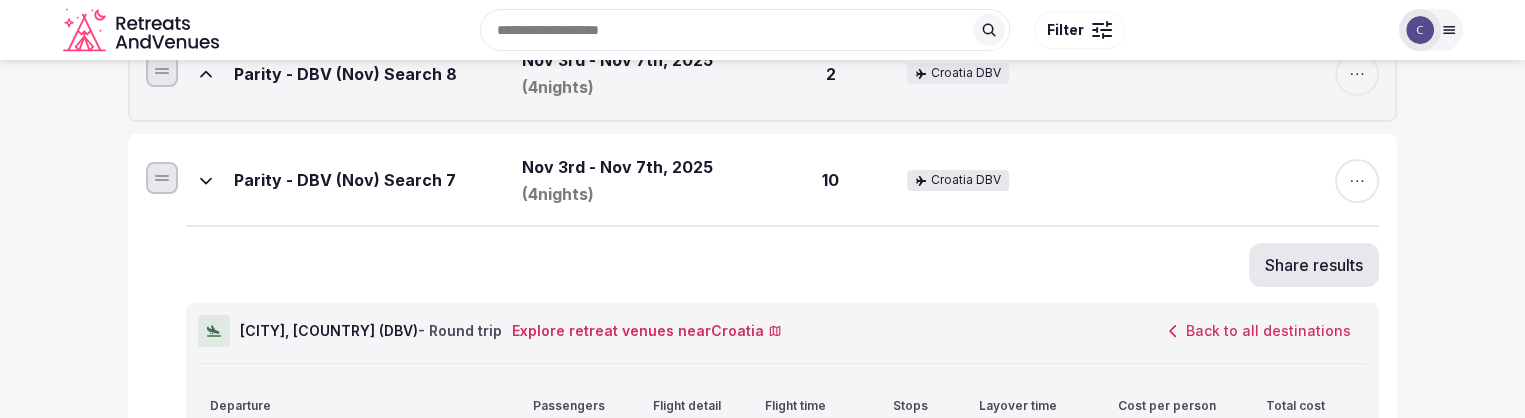 scroll, scrollTop: 400, scrollLeft: 0, axis: vertical 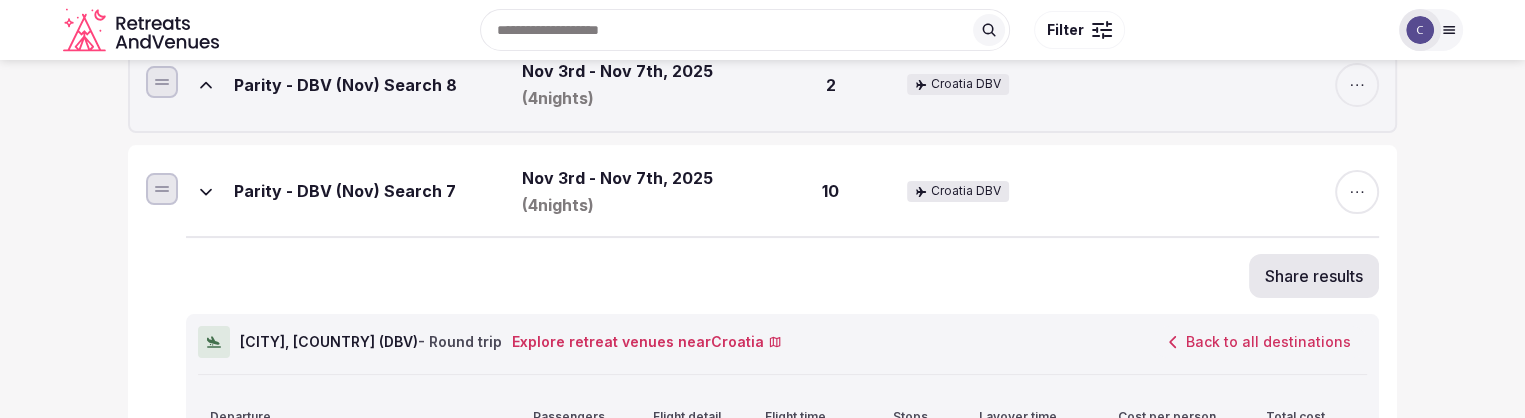 drag, startPoint x: 213, startPoint y: 89, endPoint x: 270, endPoint y: 125, distance: 67.41662 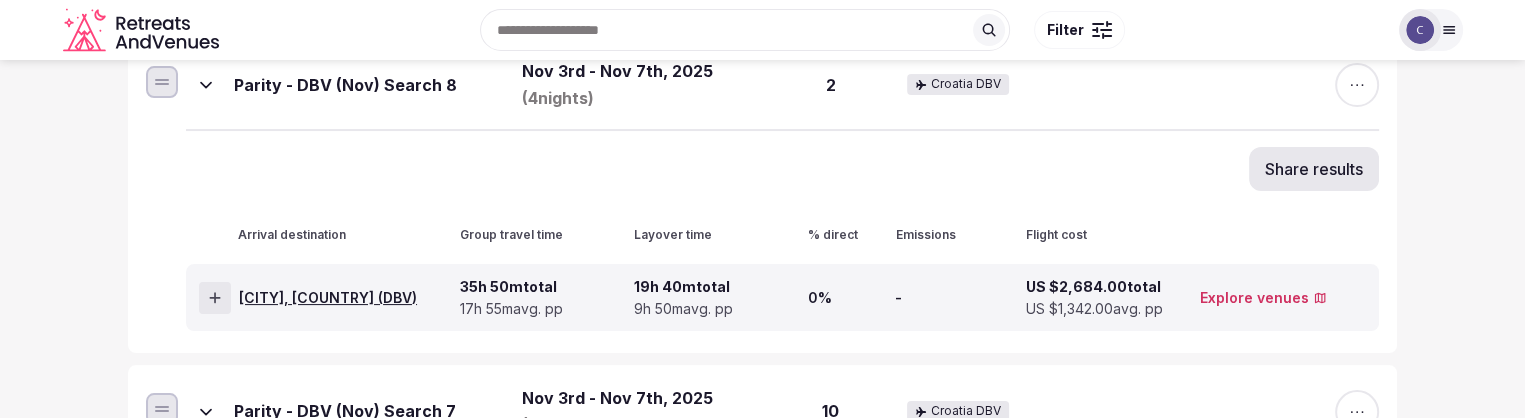 click on "Dubrovnik, Croatia   ( DBV )" at bounding box center (328, 298) 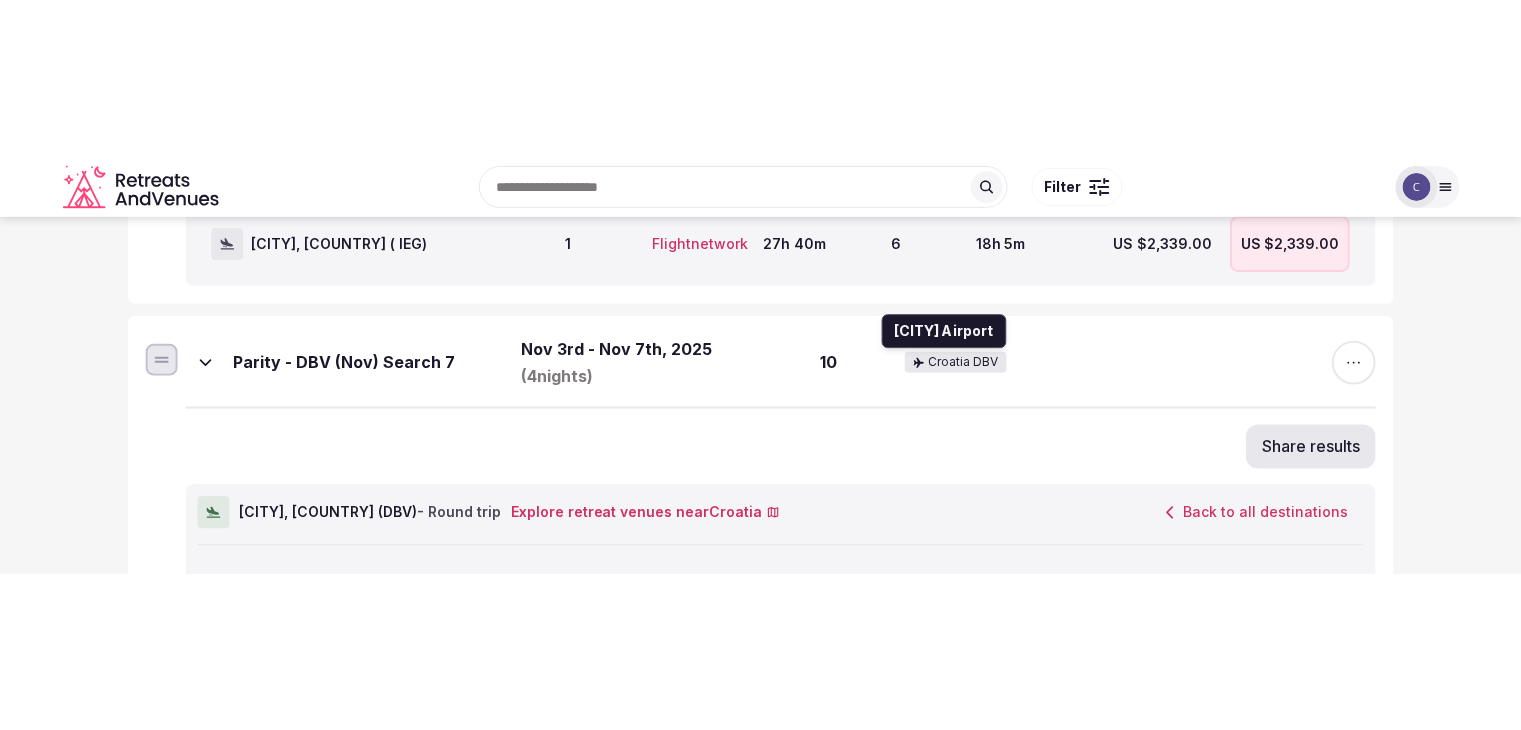 scroll, scrollTop: 700, scrollLeft: 0, axis: vertical 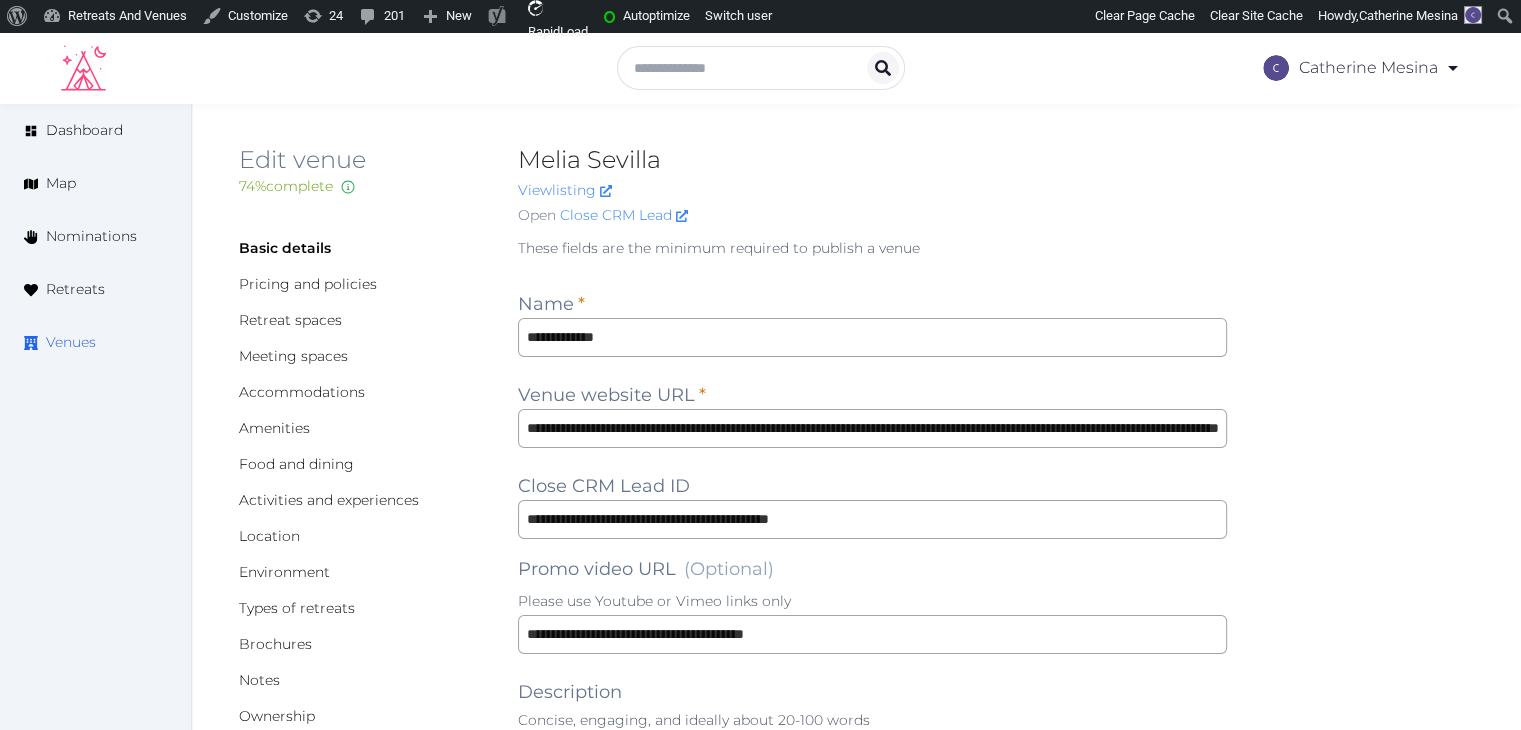 click on "Venues" at bounding box center [71, 342] 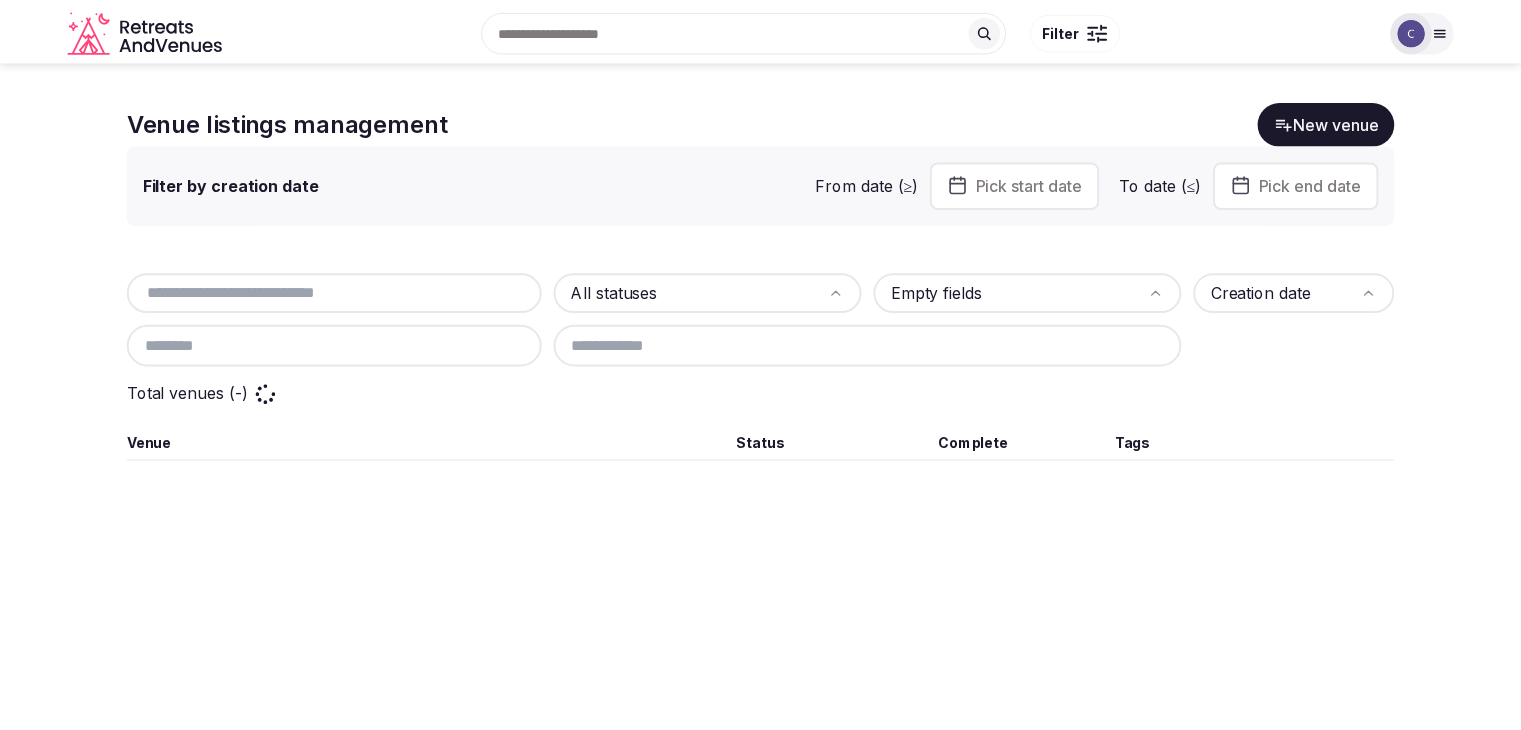 scroll, scrollTop: 0, scrollLeft: 0, axis: both 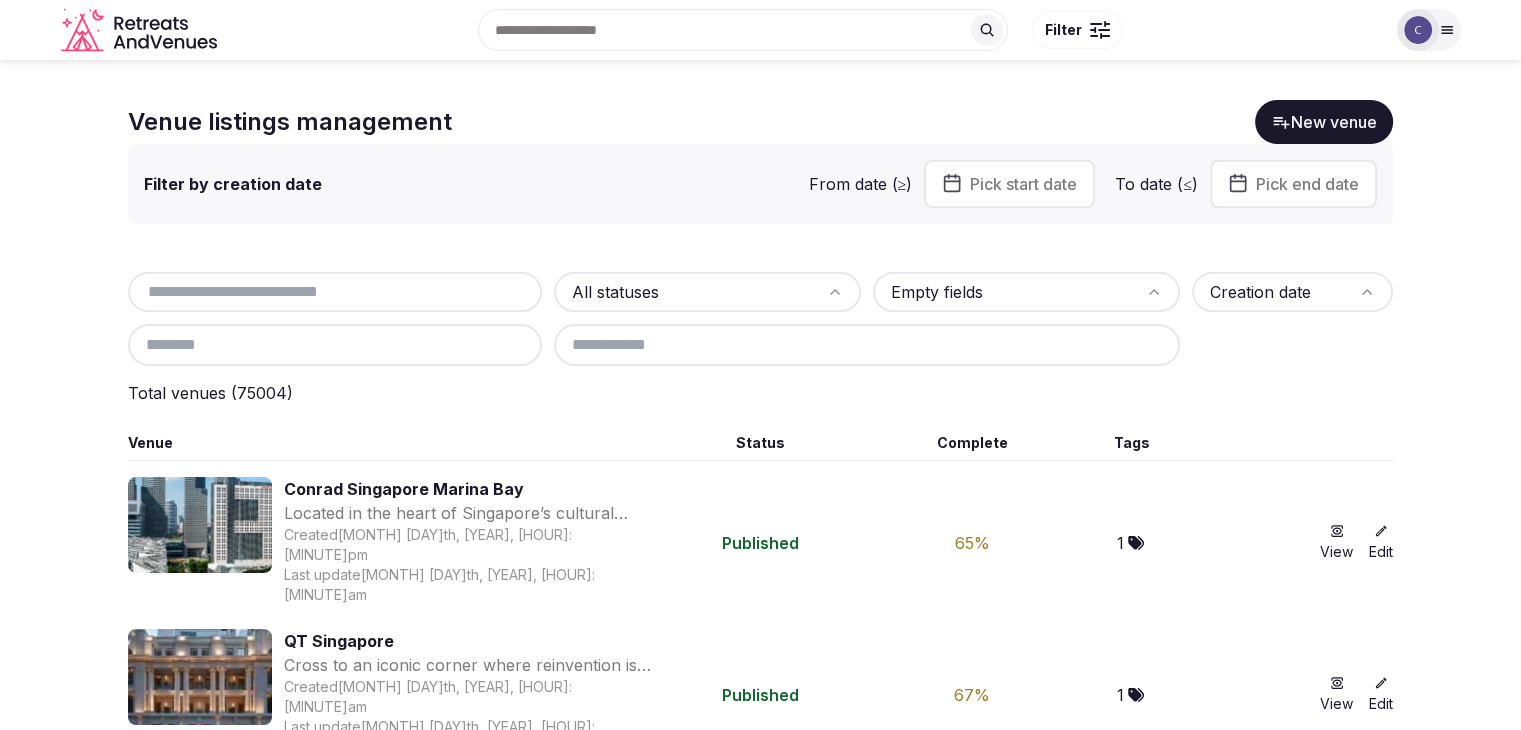 click at bounding box center (335, 345) 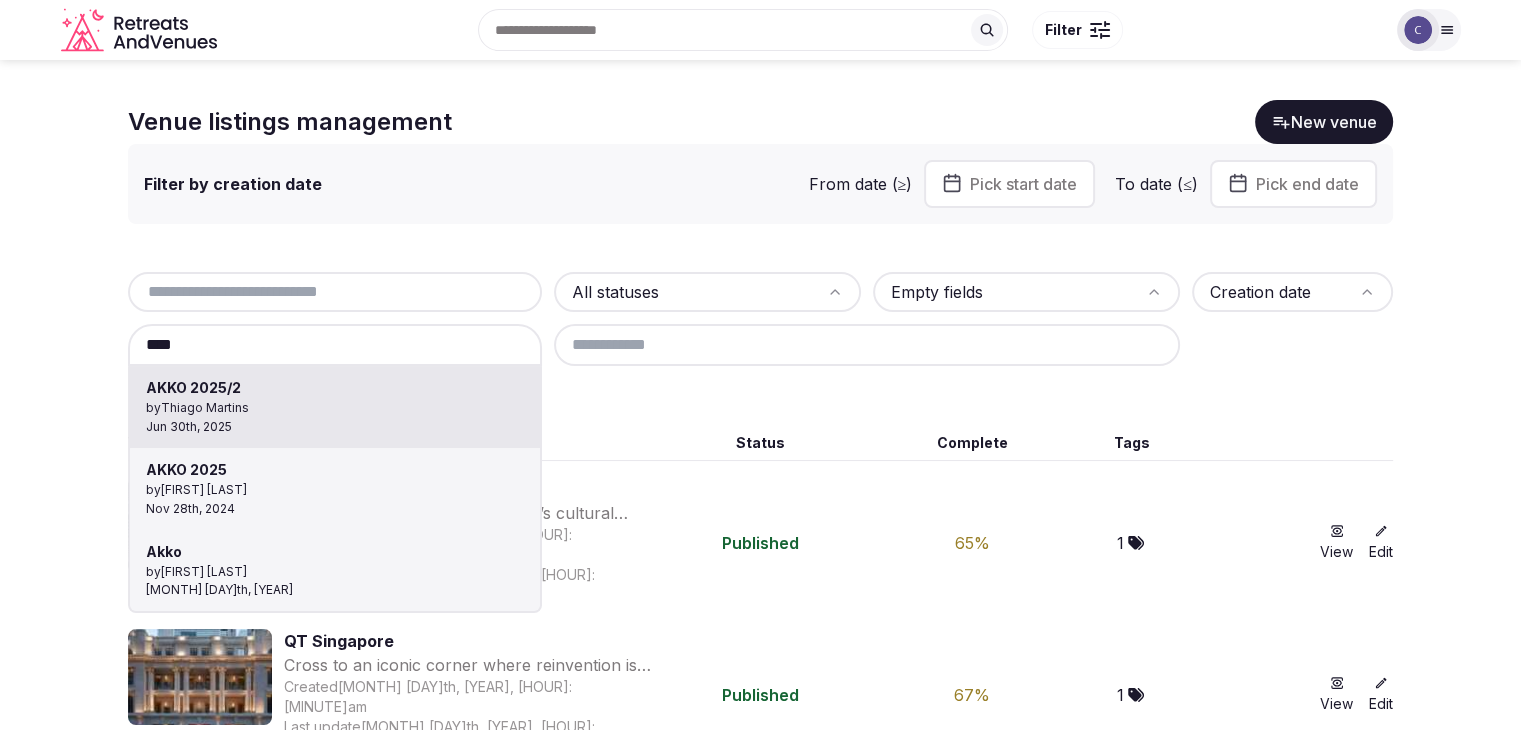 type on "**********" 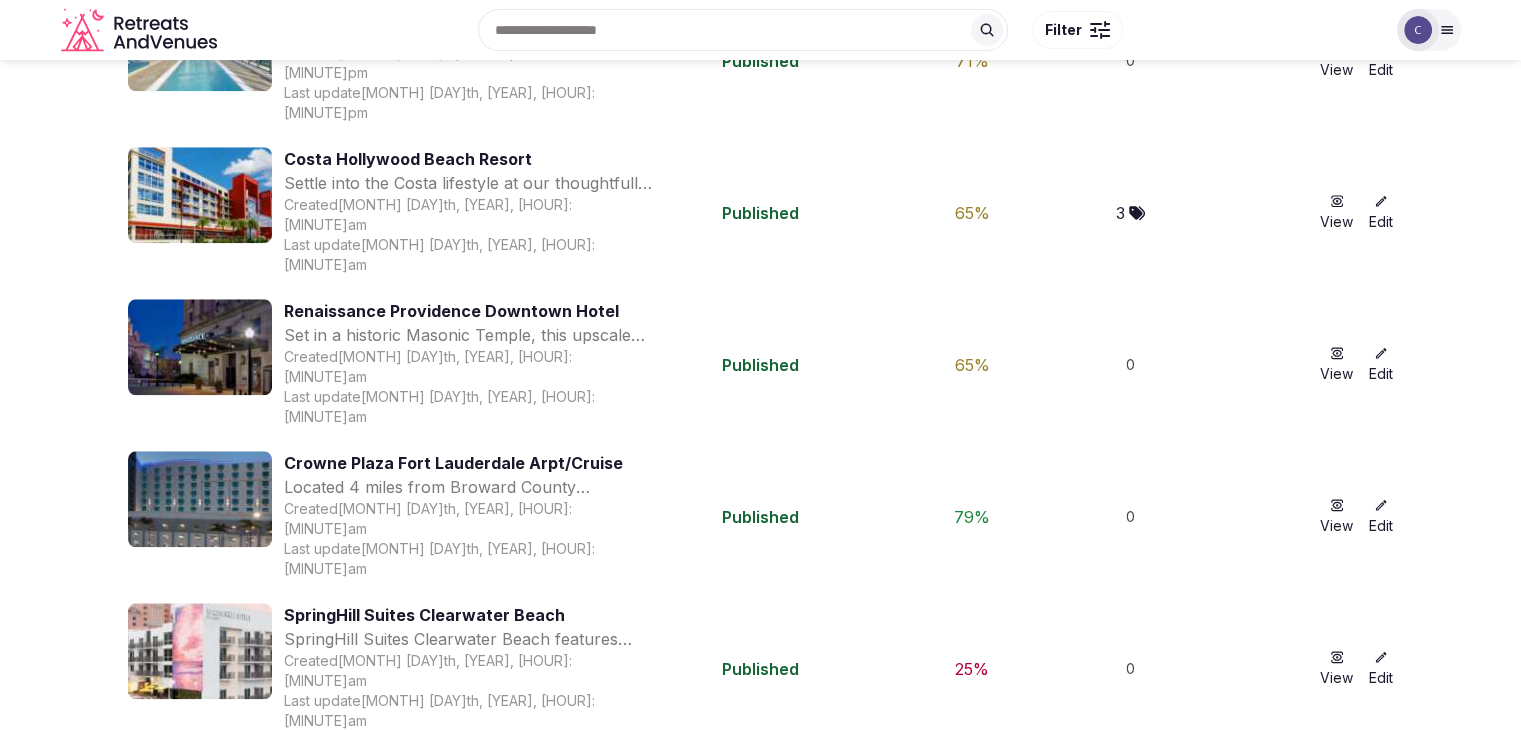 scroll, scrollTop: 1800, scrollLeft: 0, axis: vertical 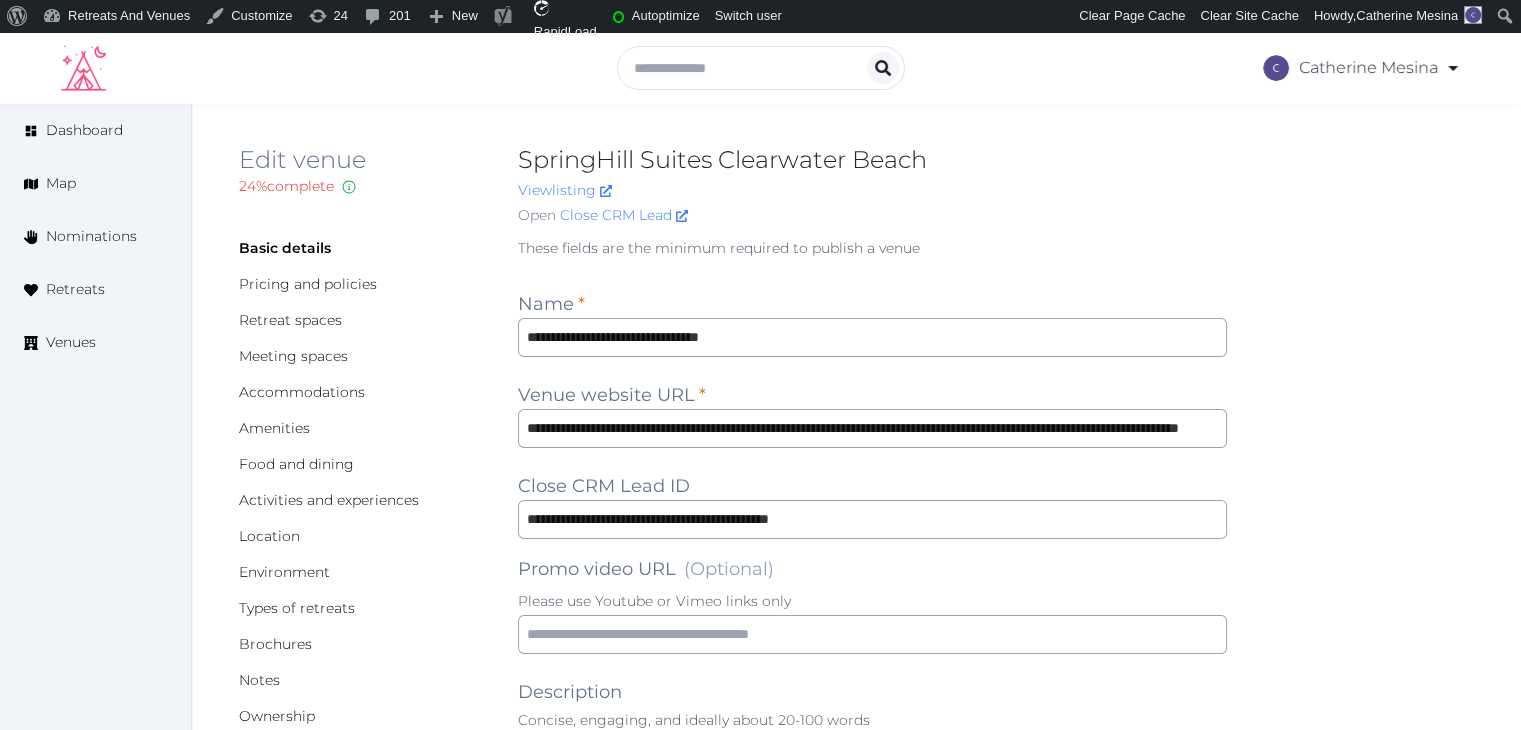 type on "***" 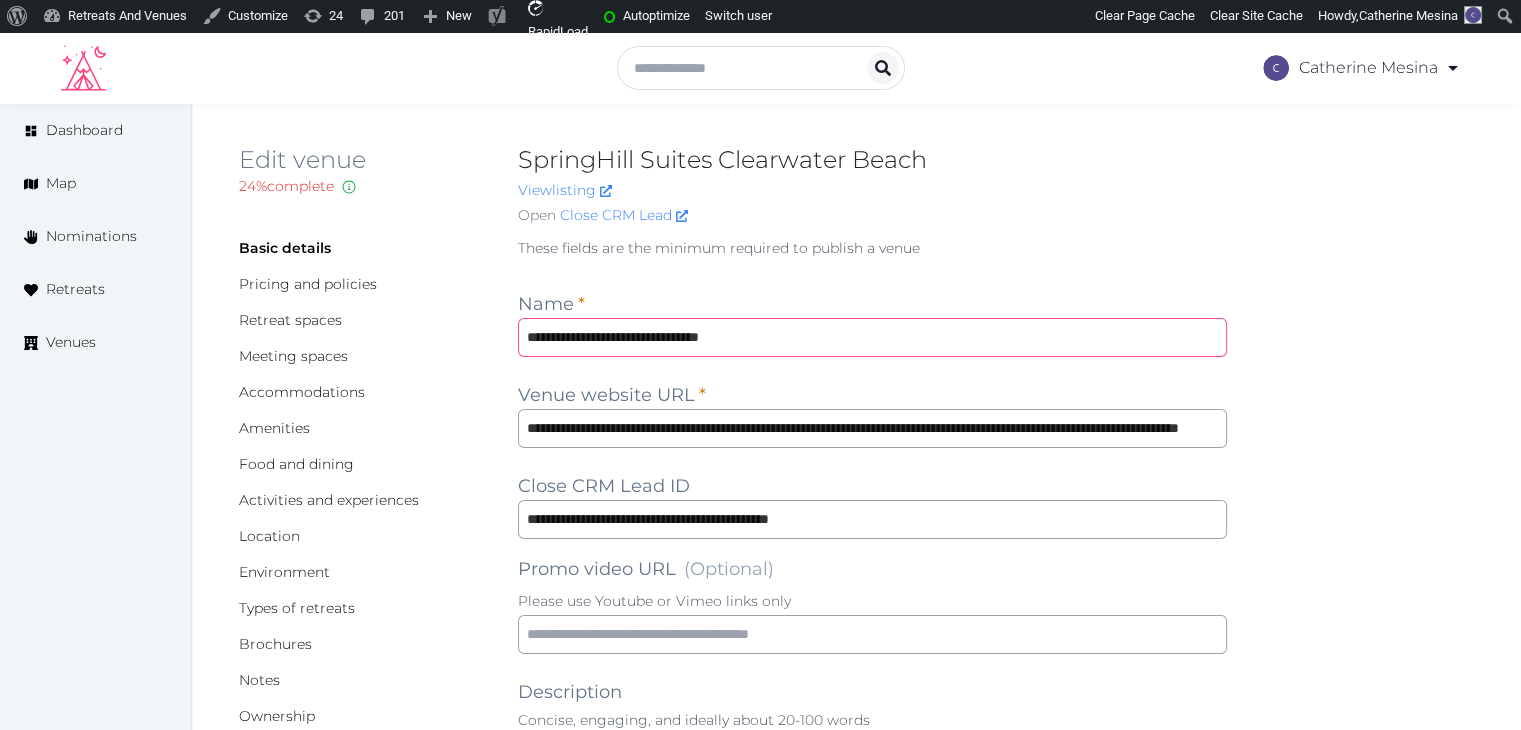 click on "**********" at bounding box center [872, 337] 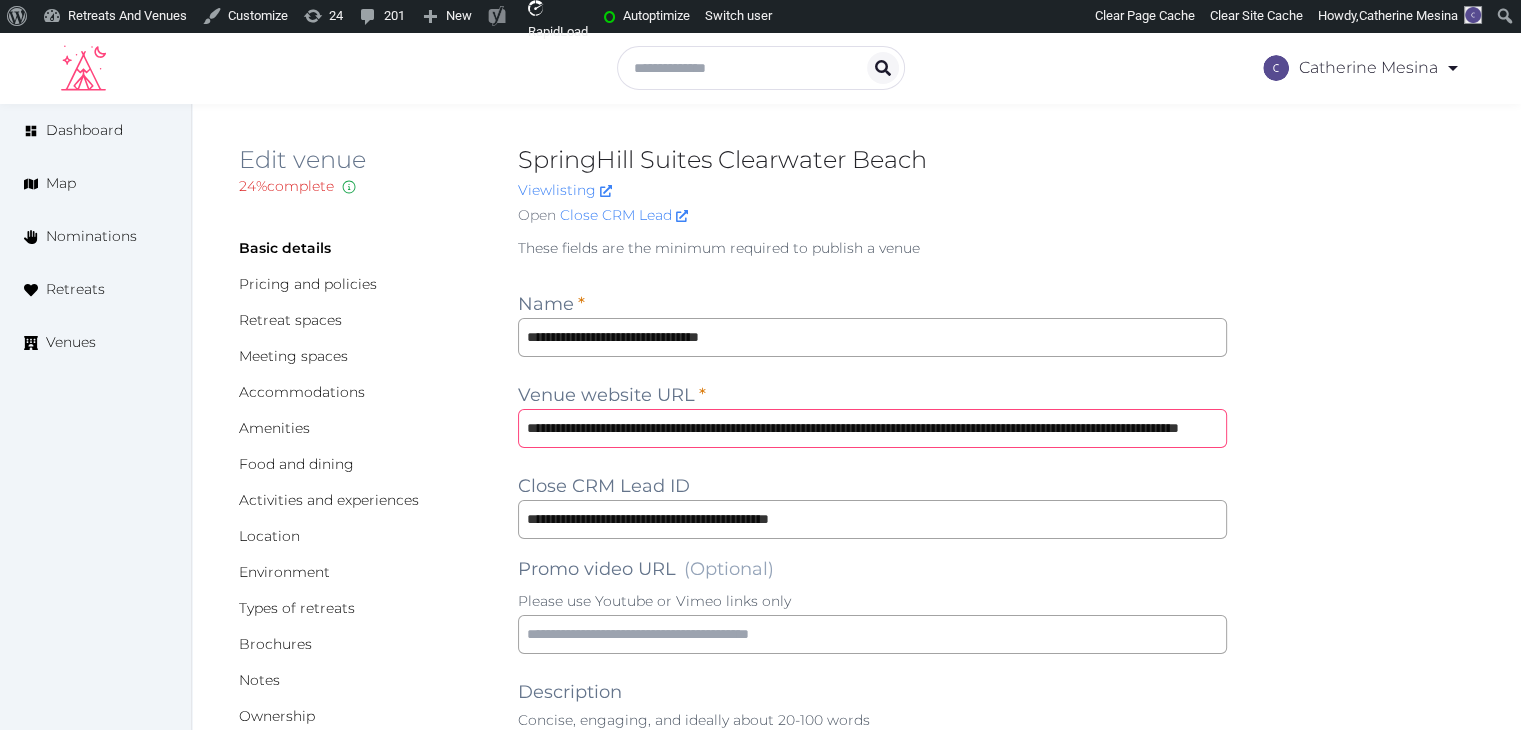 click on "**********" at bounding box center [872, 428] 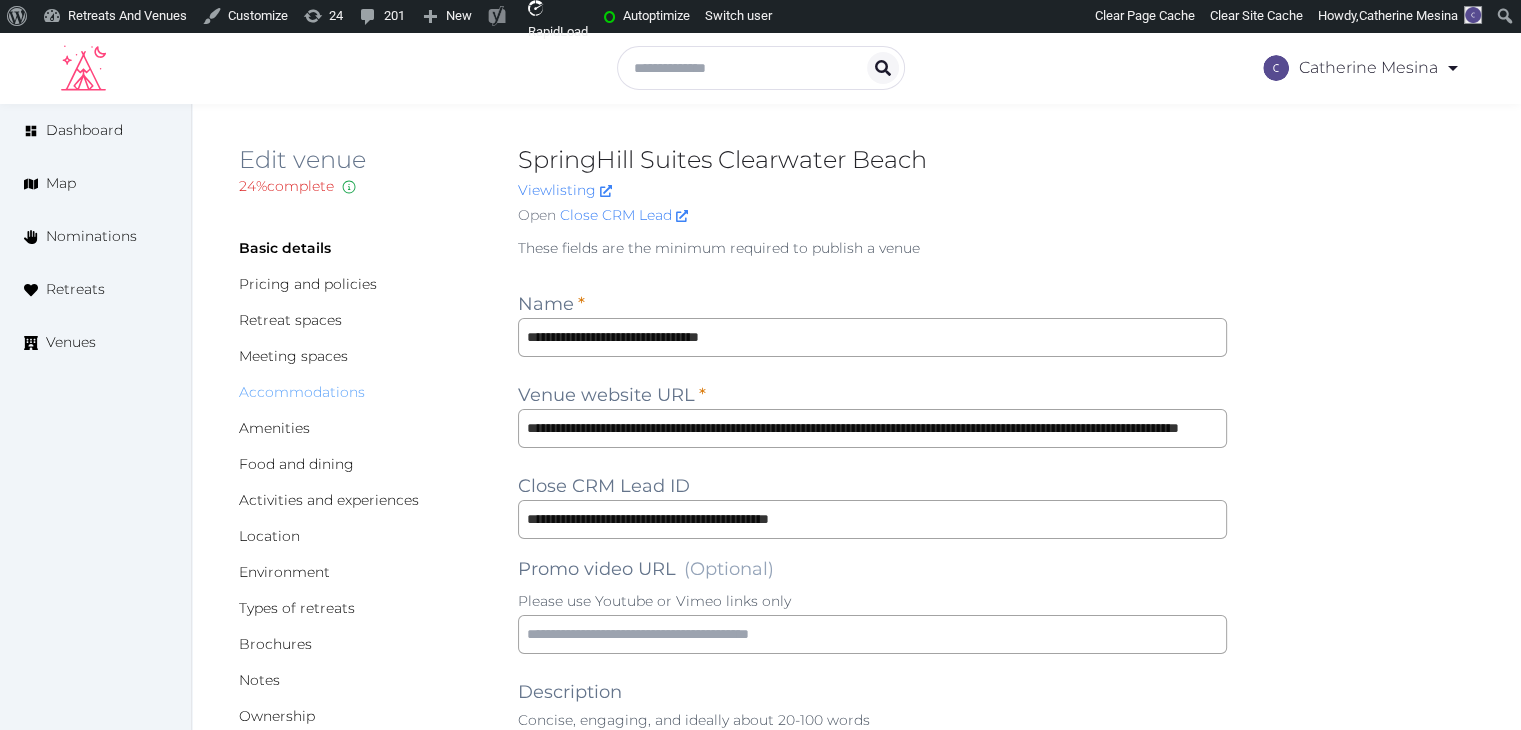 click on "Accommodations" at bounding box center (302, 392) 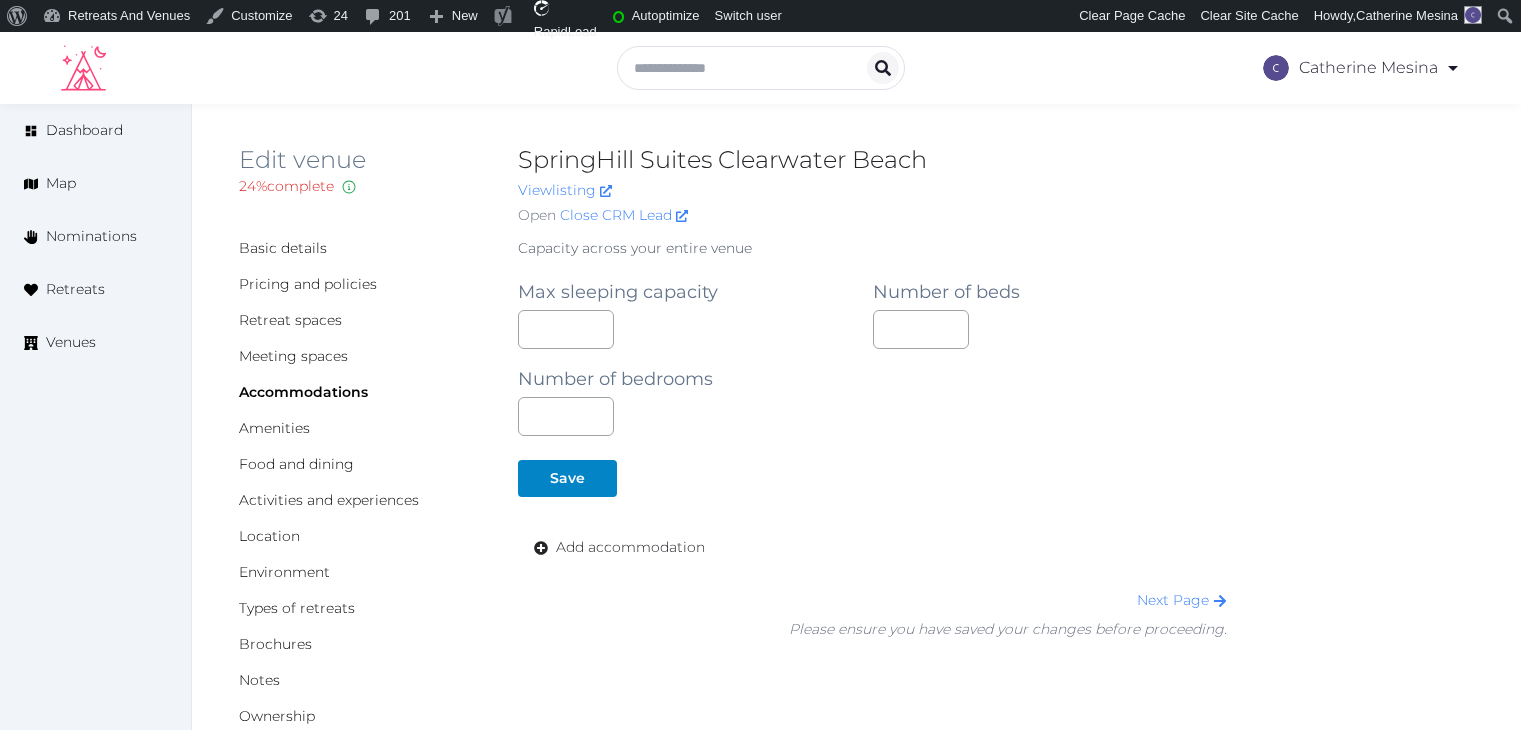 scroll, scrollTop: 0, scrollLeft: 0, axis: both 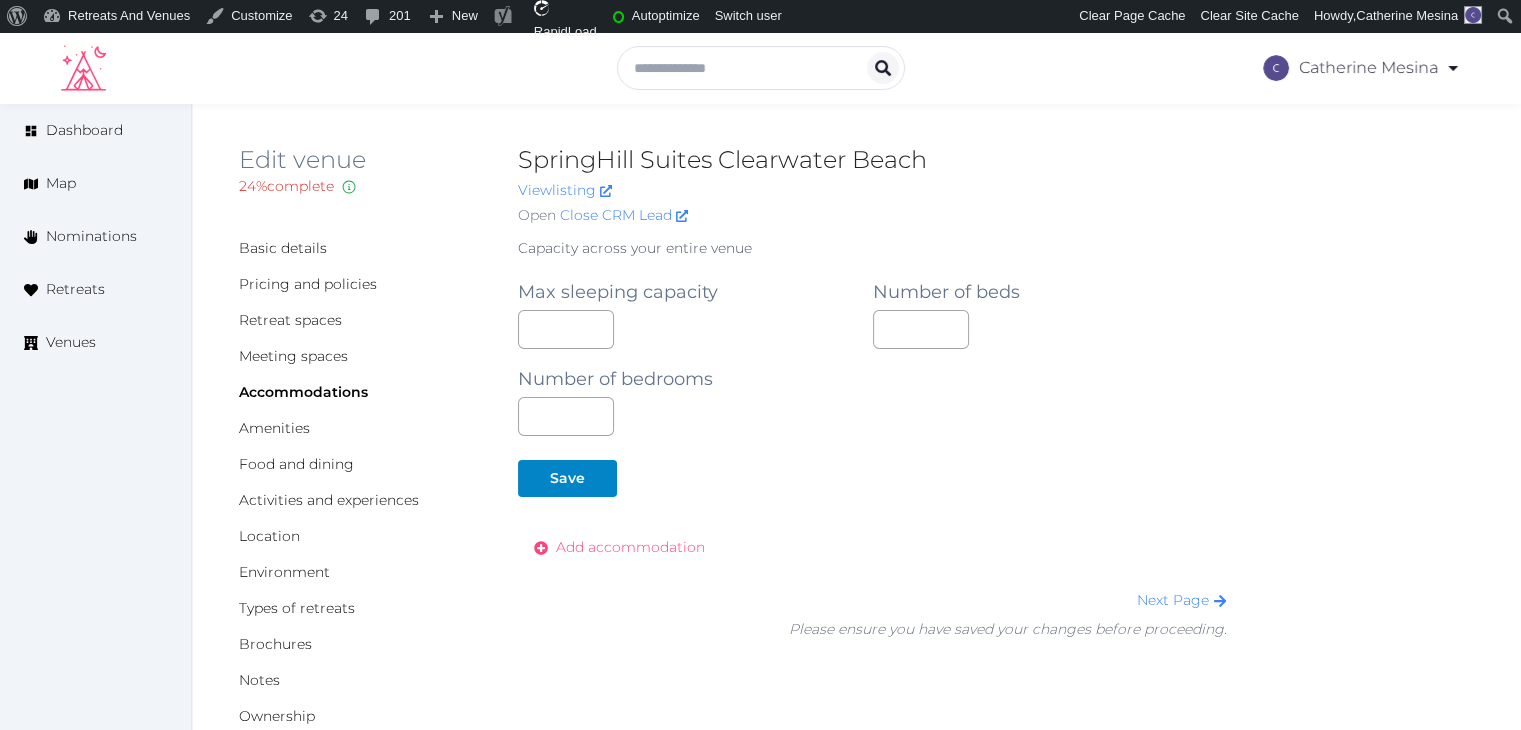 click on "Add accommodation" at bounding box center [630, 547] 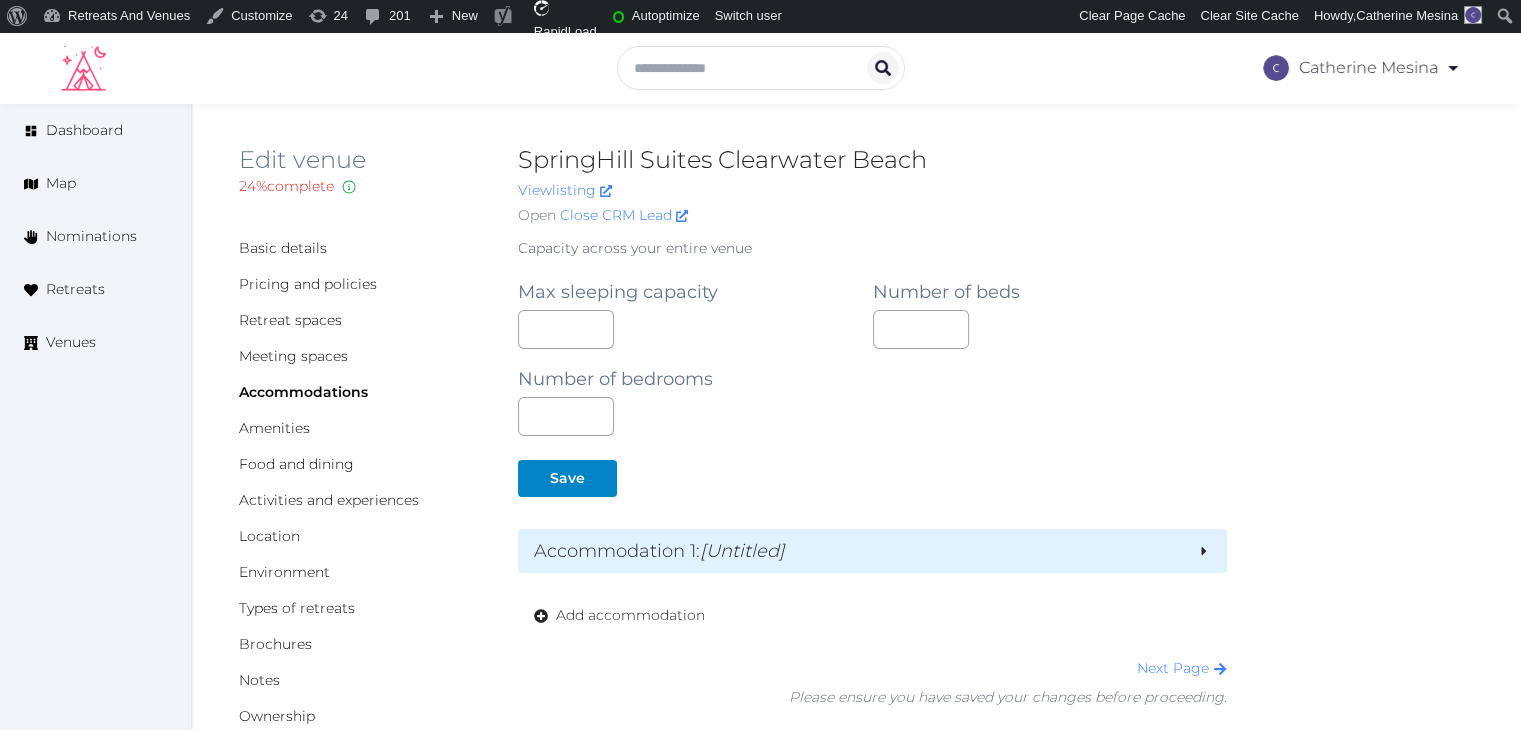 click on "Accommodation 1 :  [Untitled]" at bounding box center (857, 551) 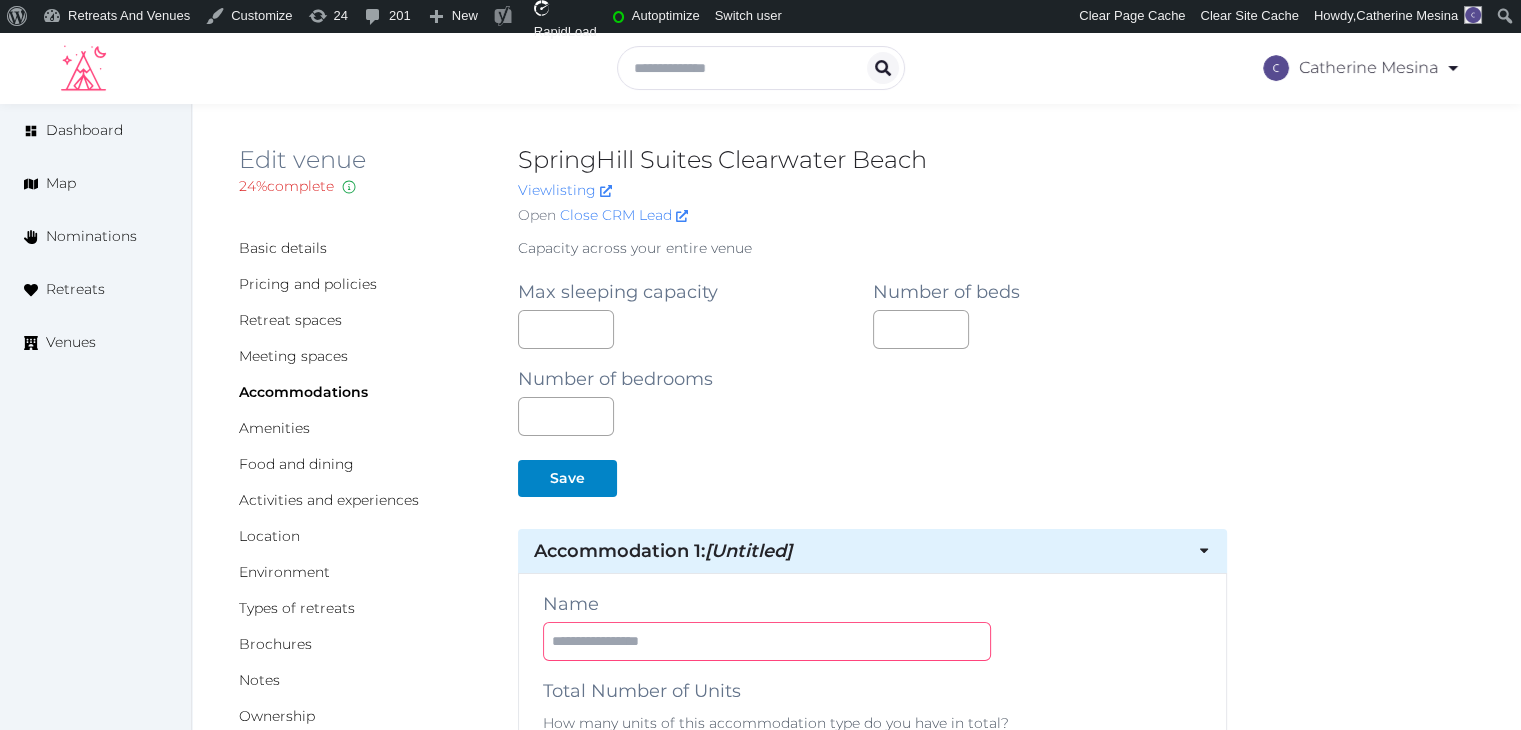 click at bounding box center (767, 641) 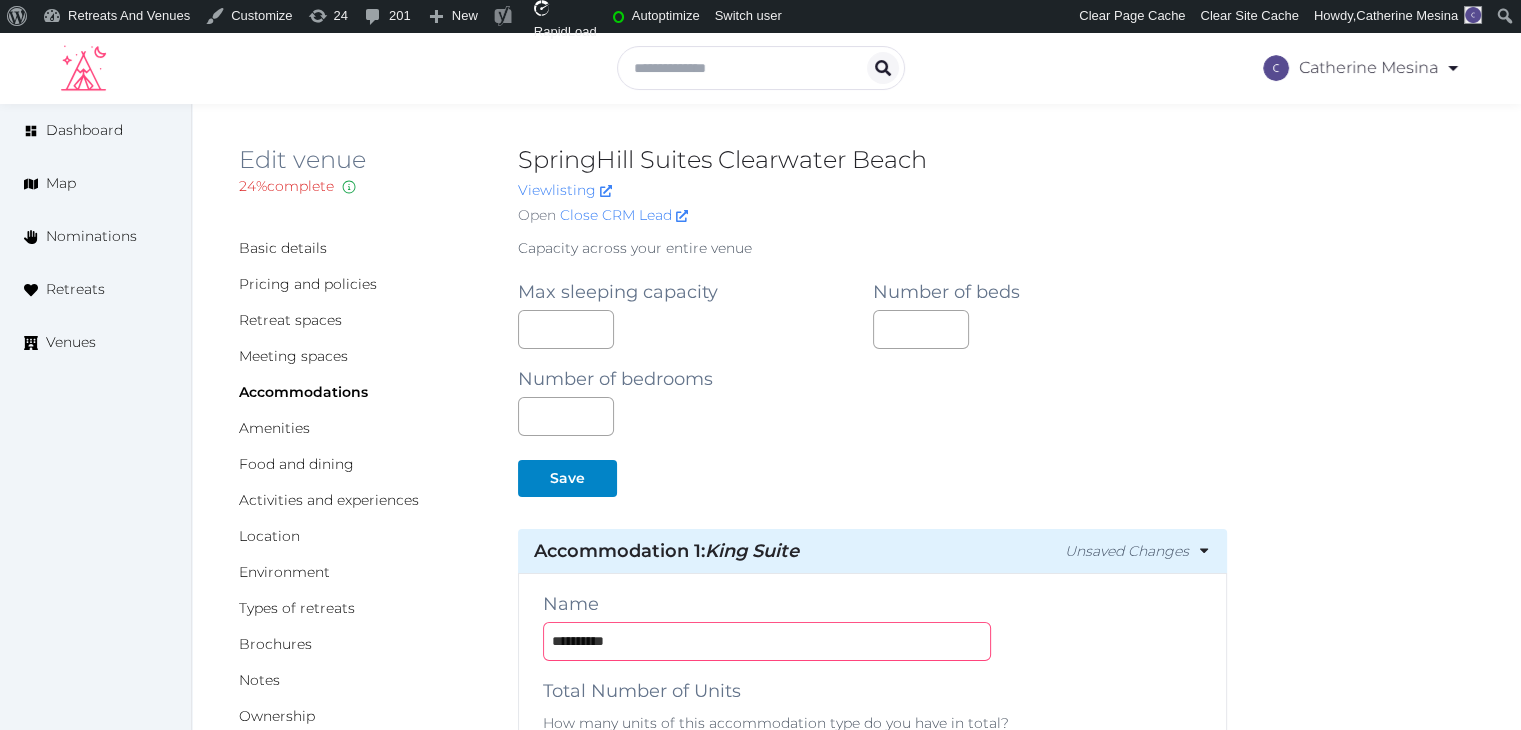 type on "**********" 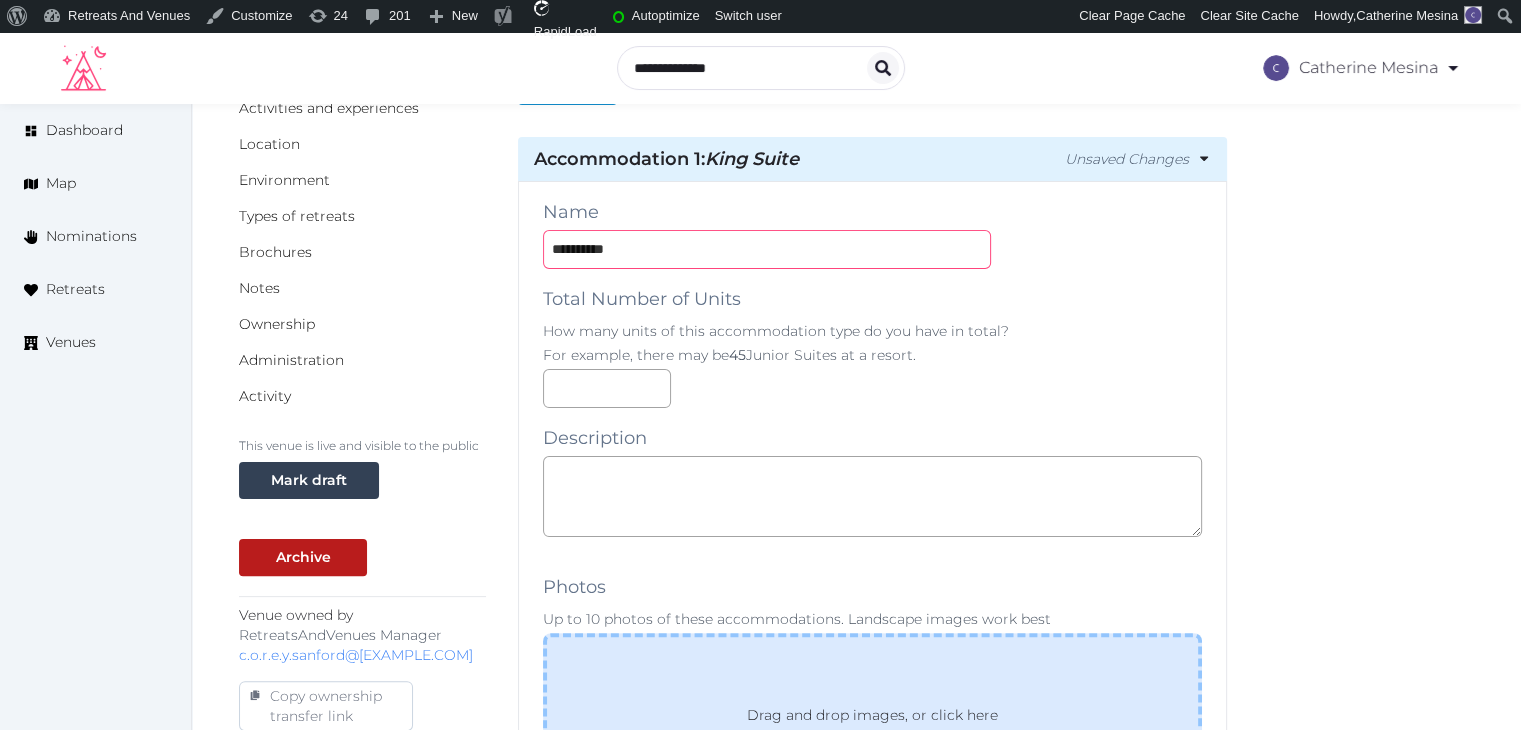scroll, scrollTop: 500, scrollLeft: 0, axis: vertical 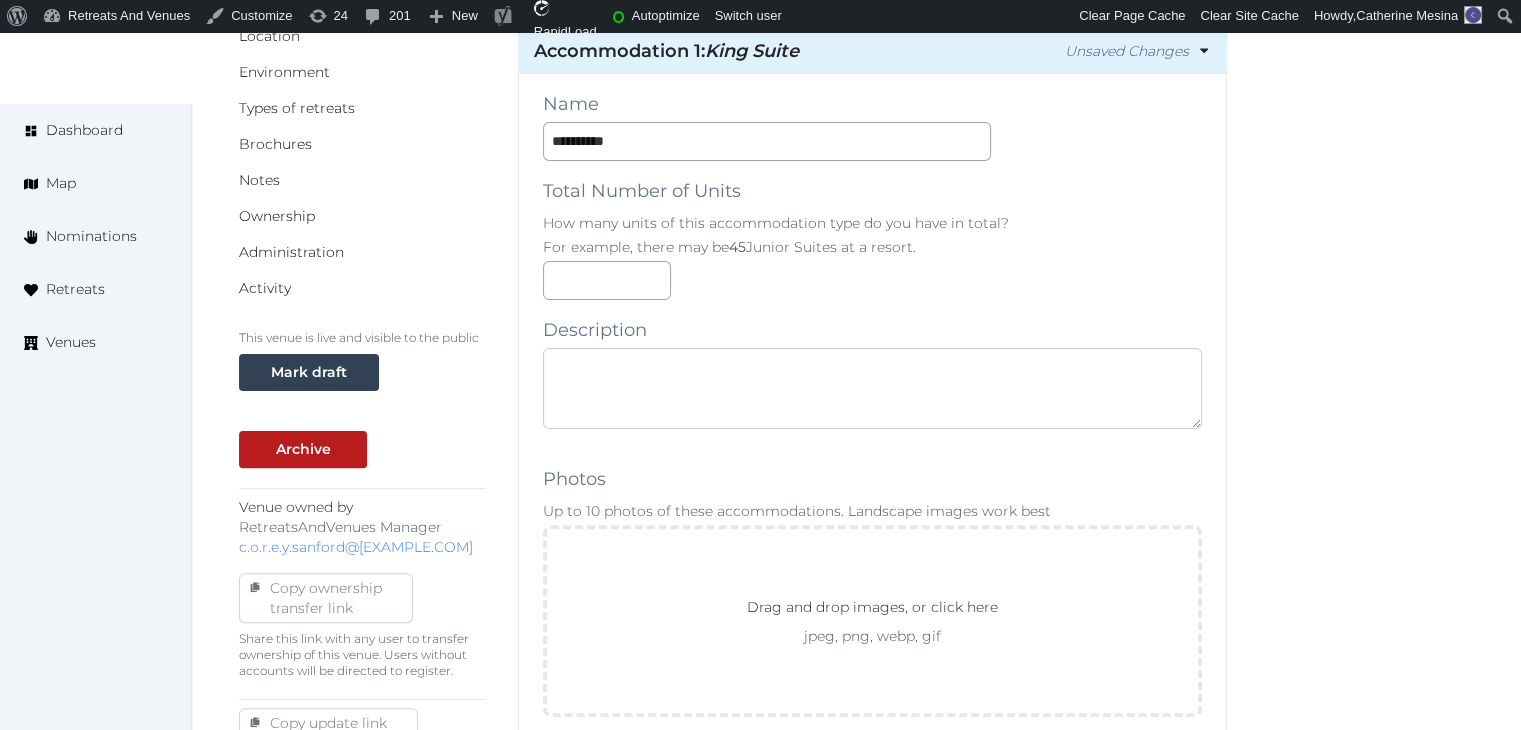 click 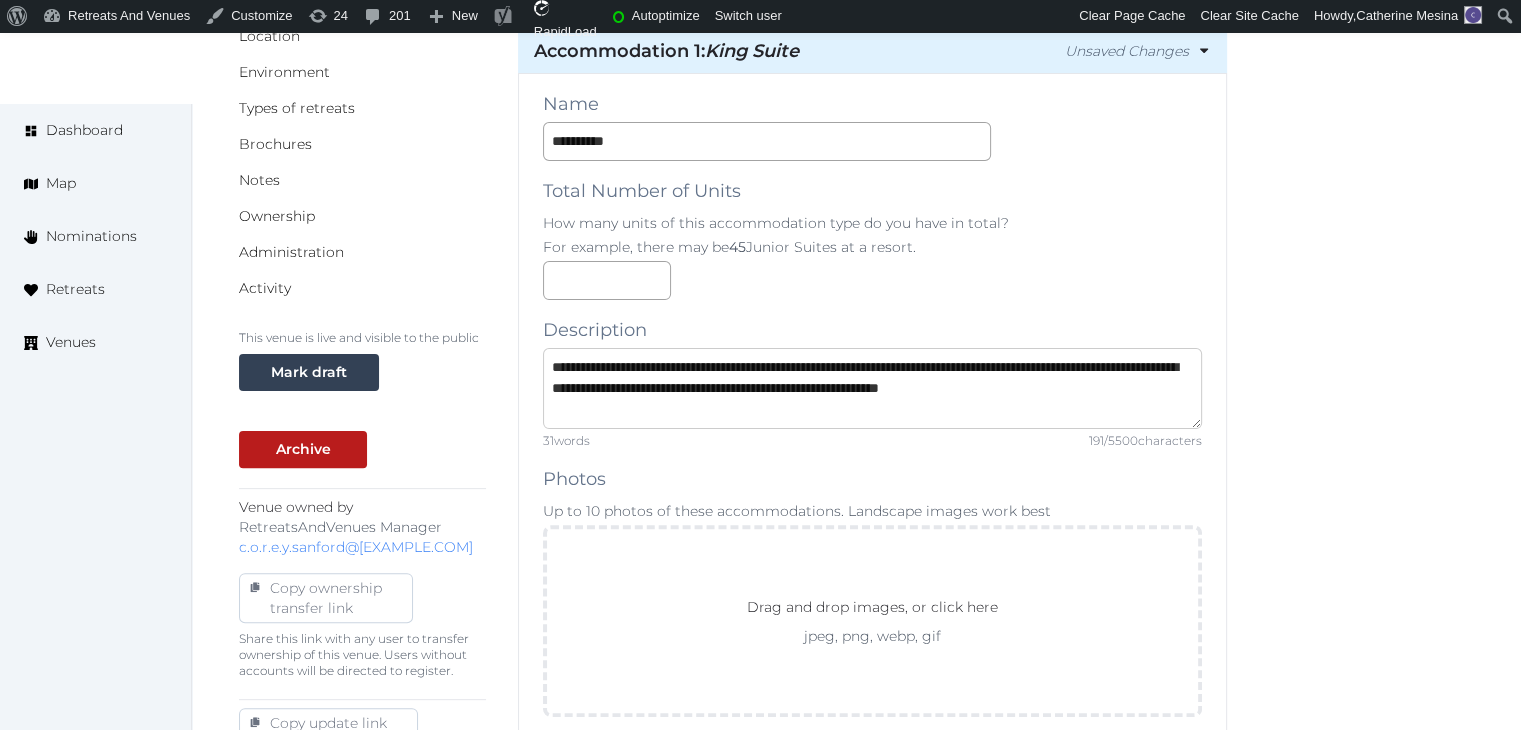 scroll, scrollTop: 0, scrollLeft: 0, axis: both 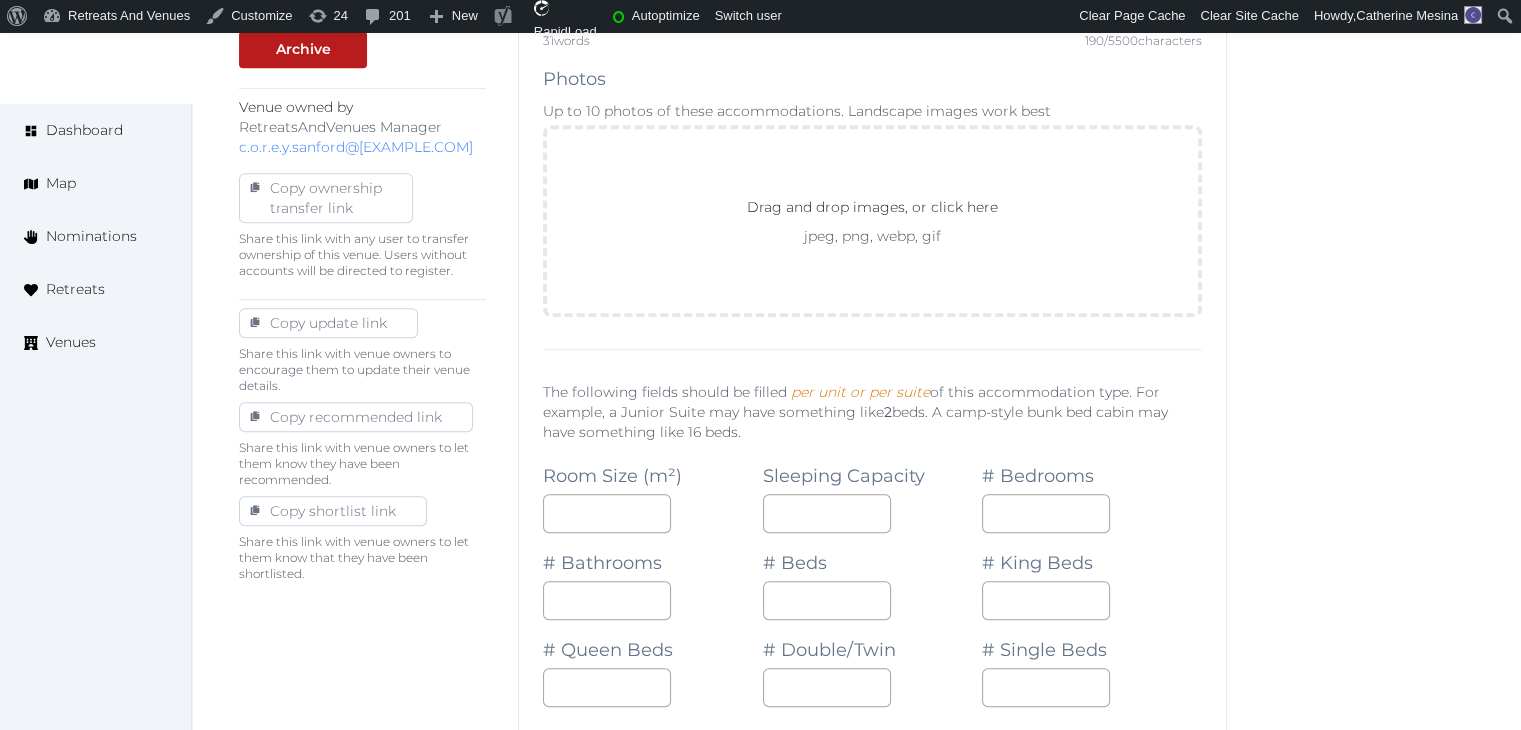 type on "**********" 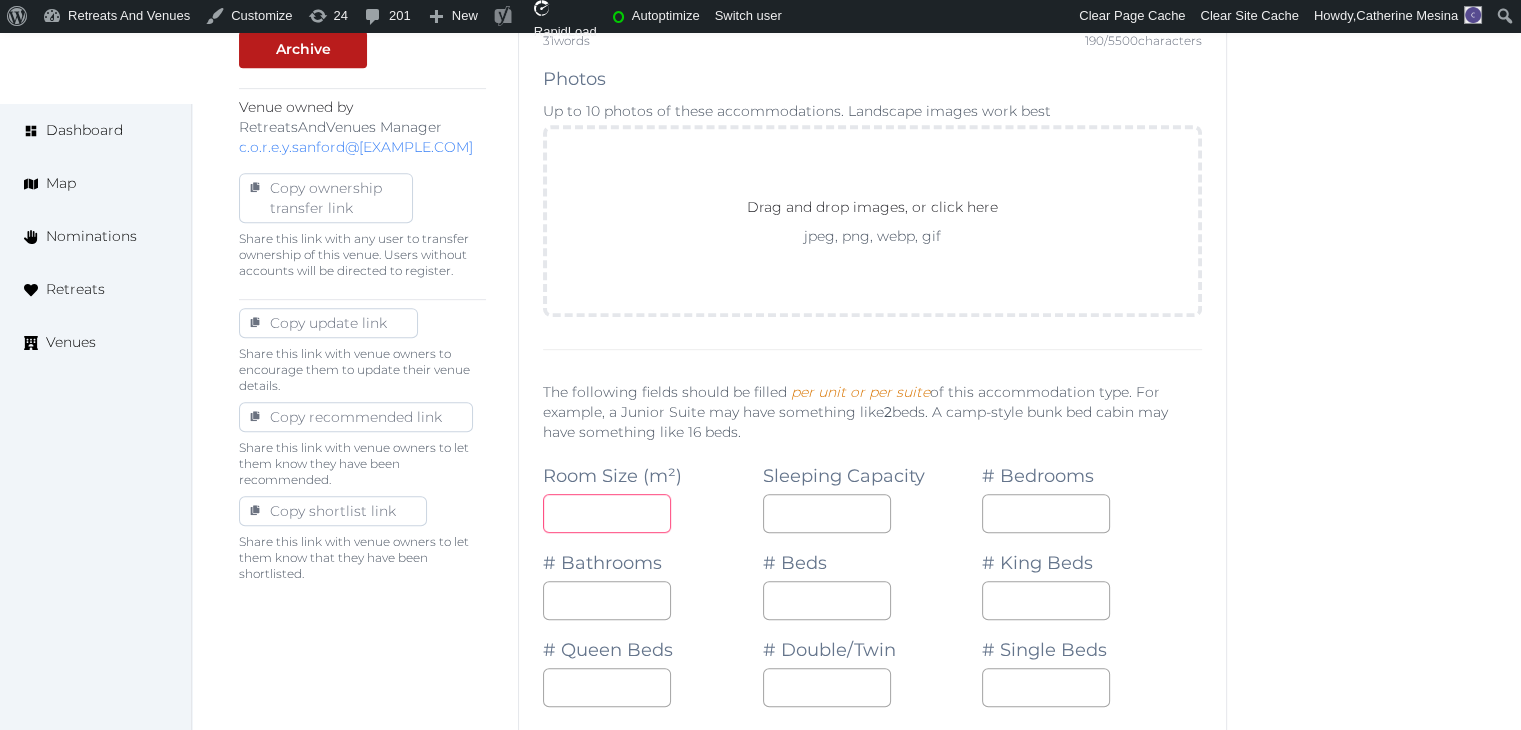 click 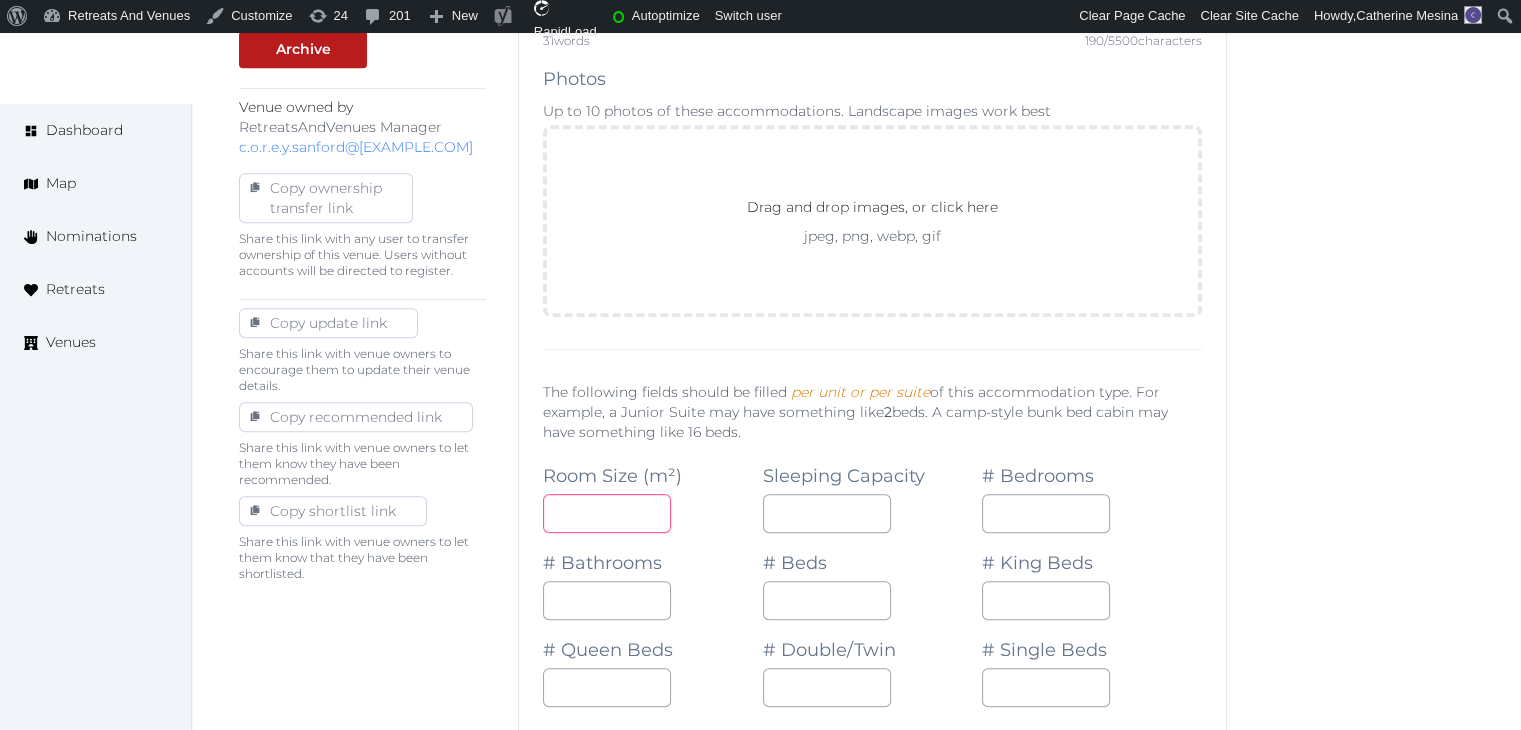 type on "**" 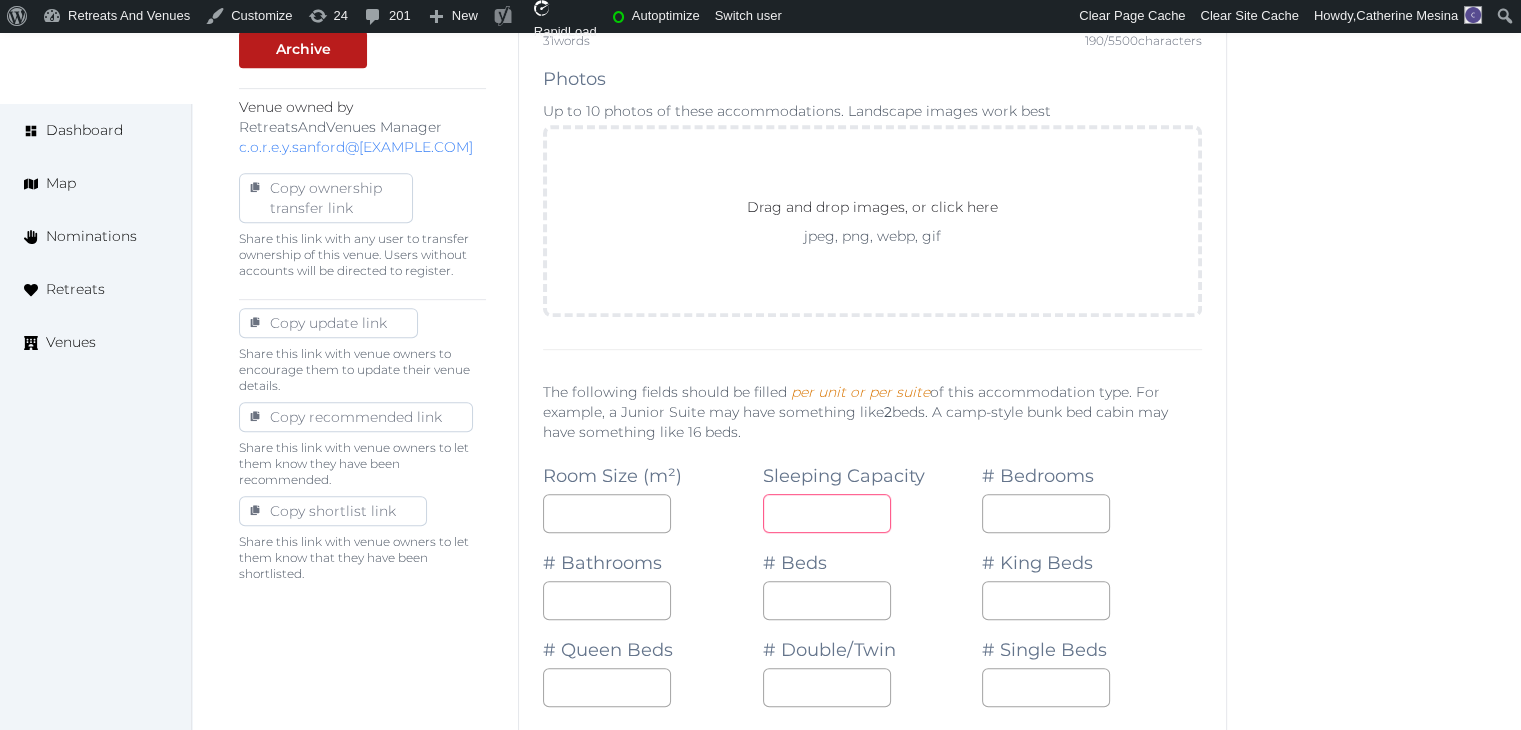 click 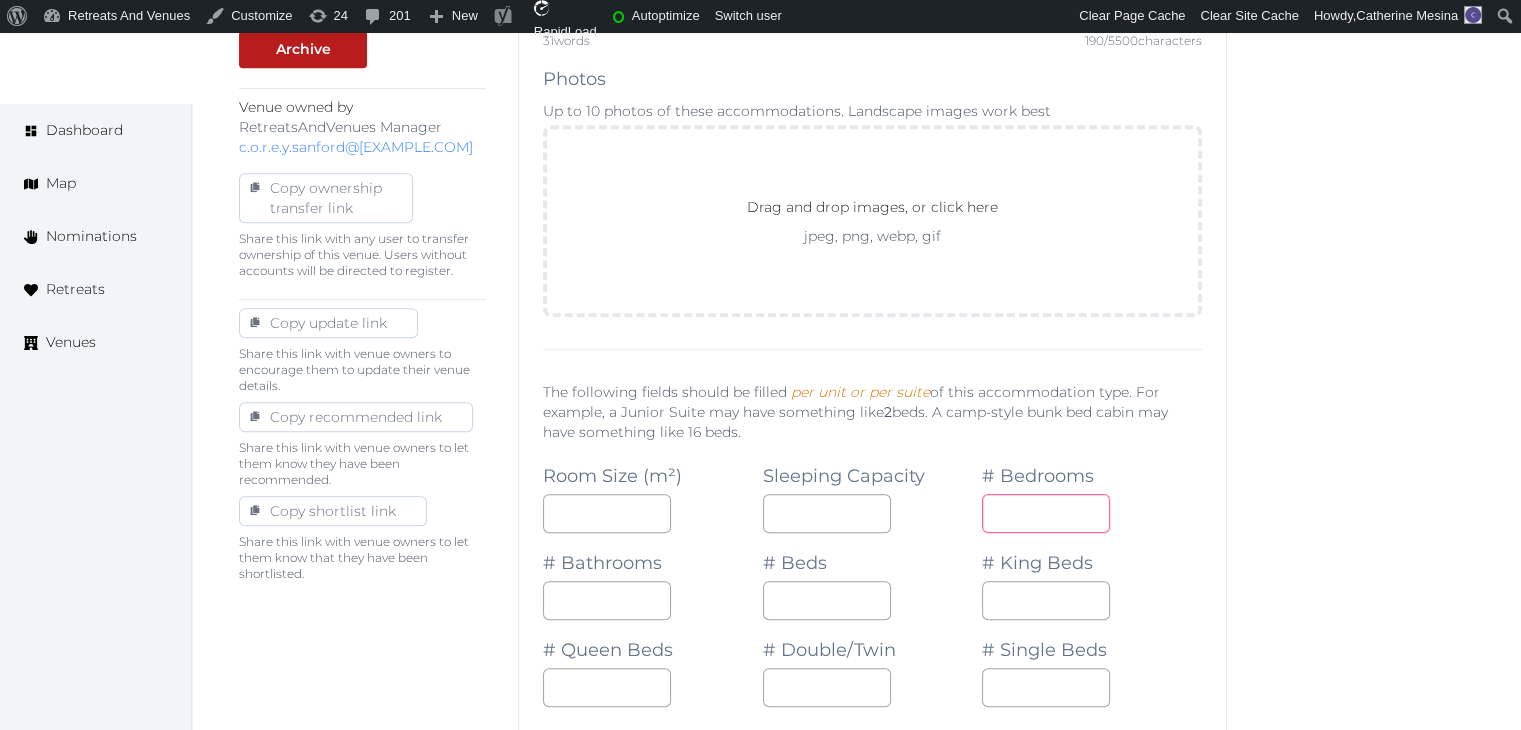 click 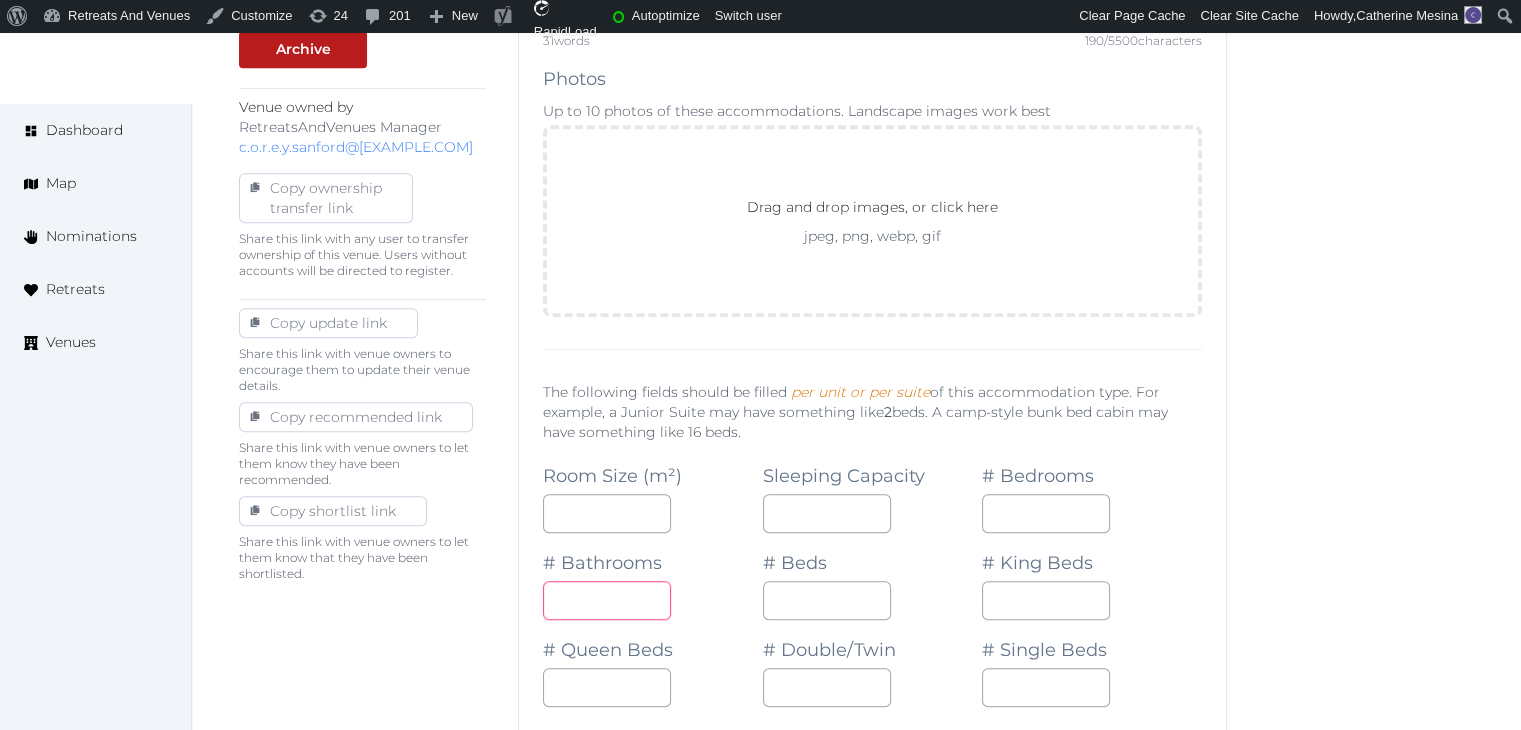 drag, startPoint x: 555, startPoint y: 599, endPoint x: 592, endPoint y: 599, distance: 37 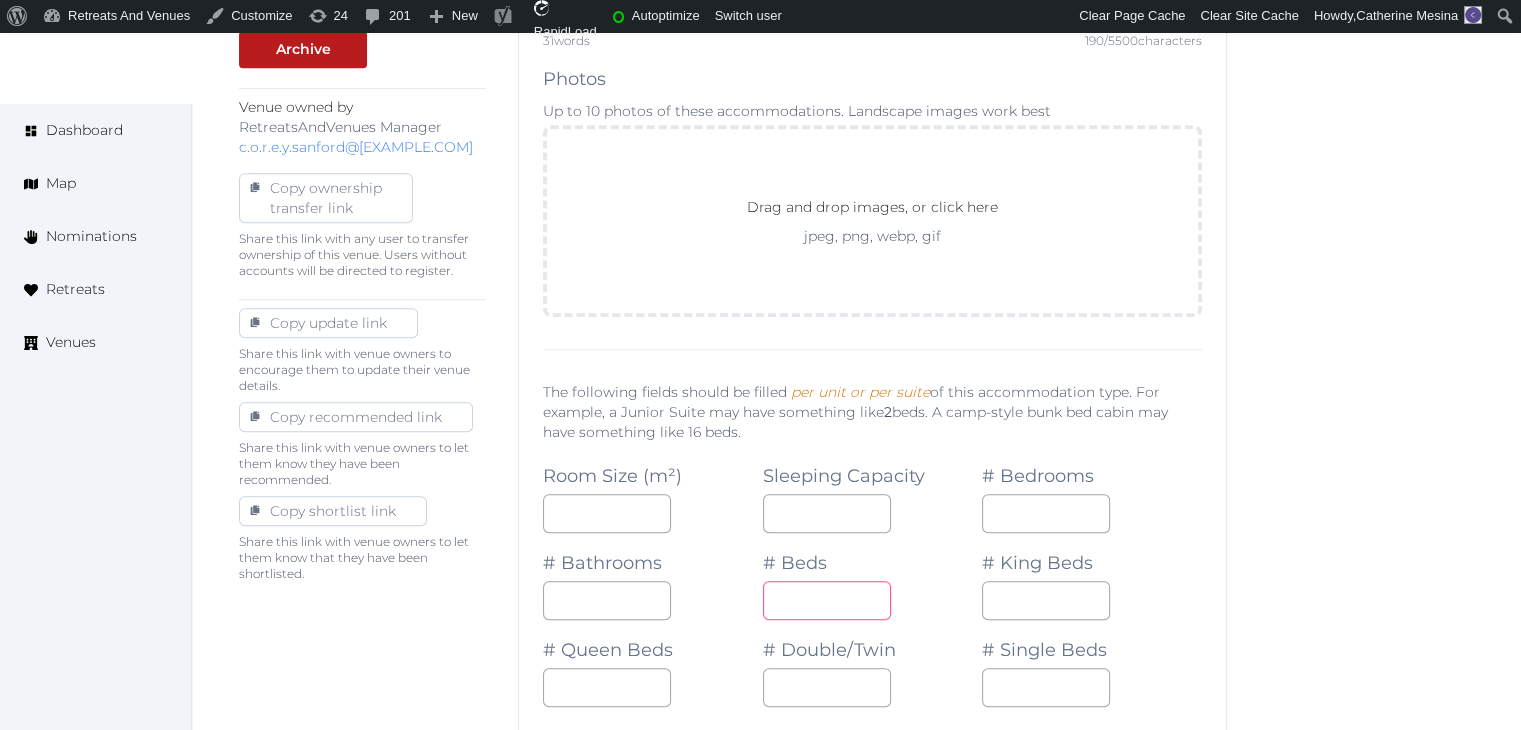 click 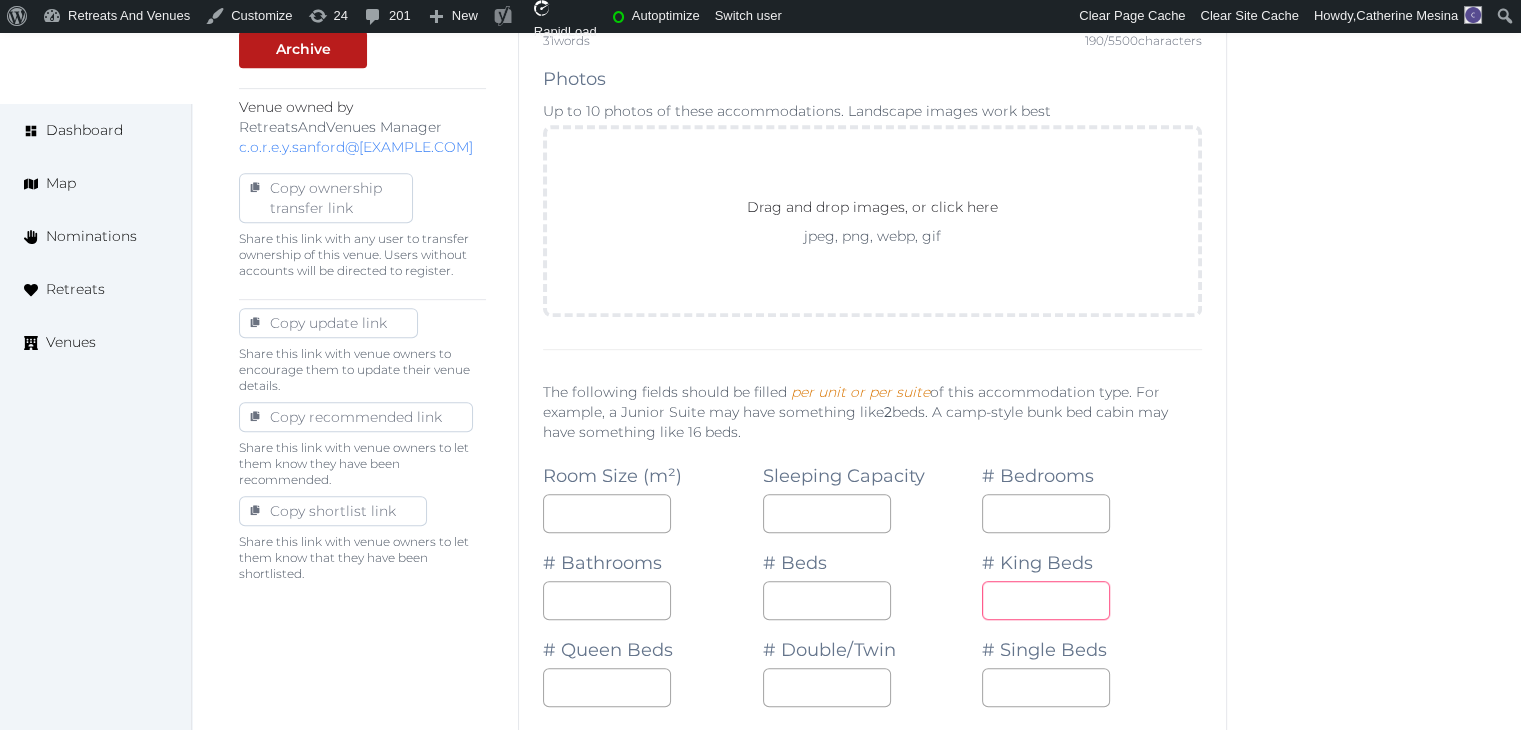click 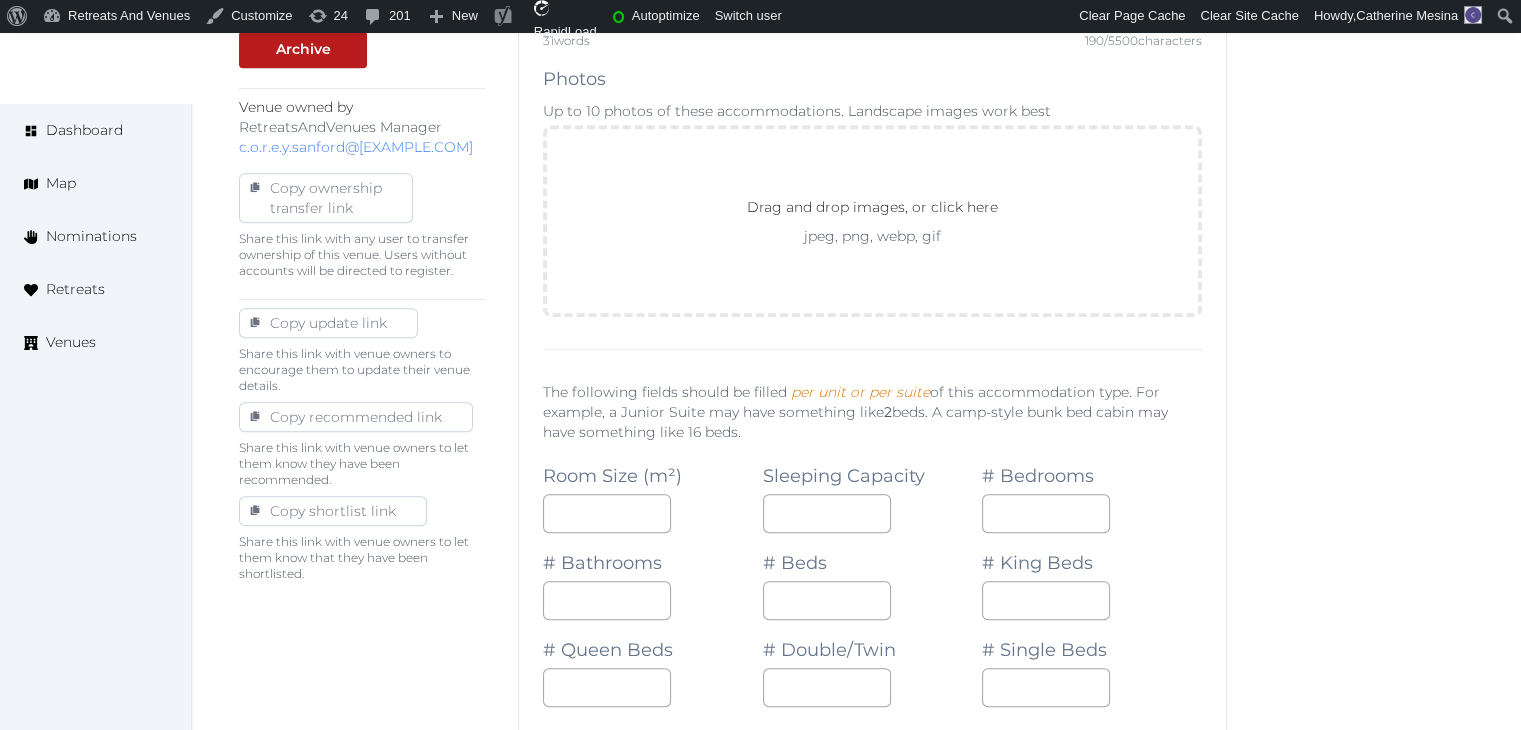 click on "# Single Beds" 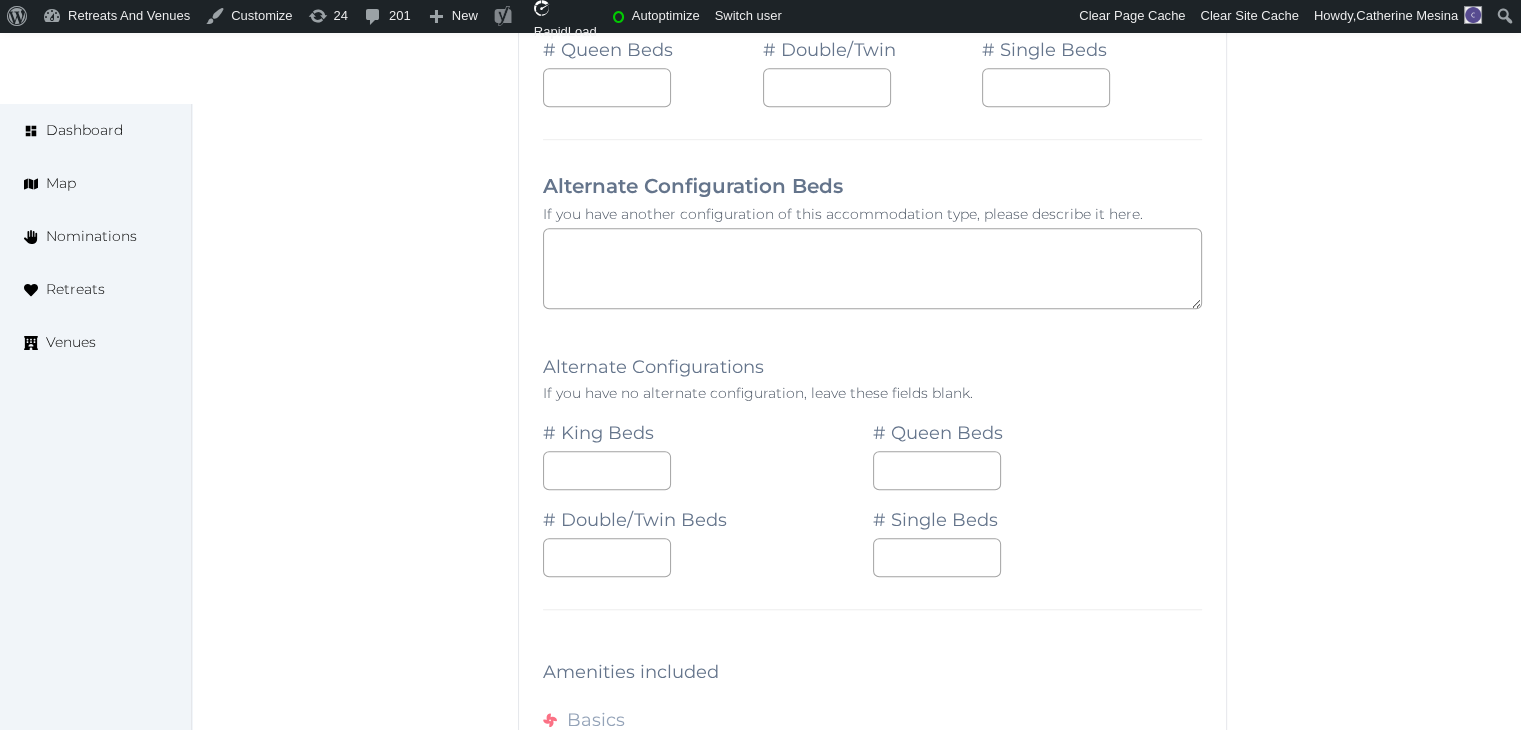 scroll, scrollTop: 1900, scrollLeft: 0, axis: vertical 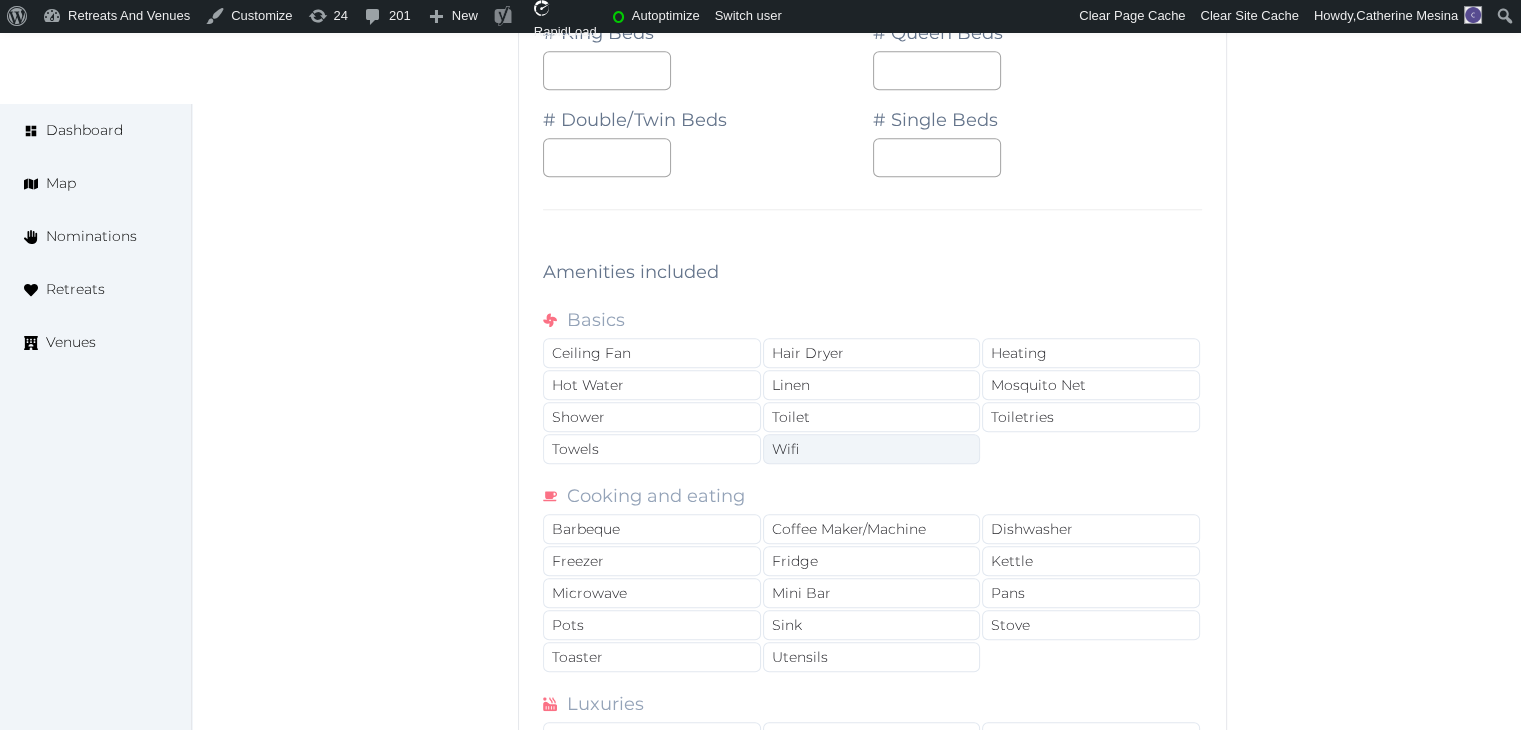 click on "Wifi" 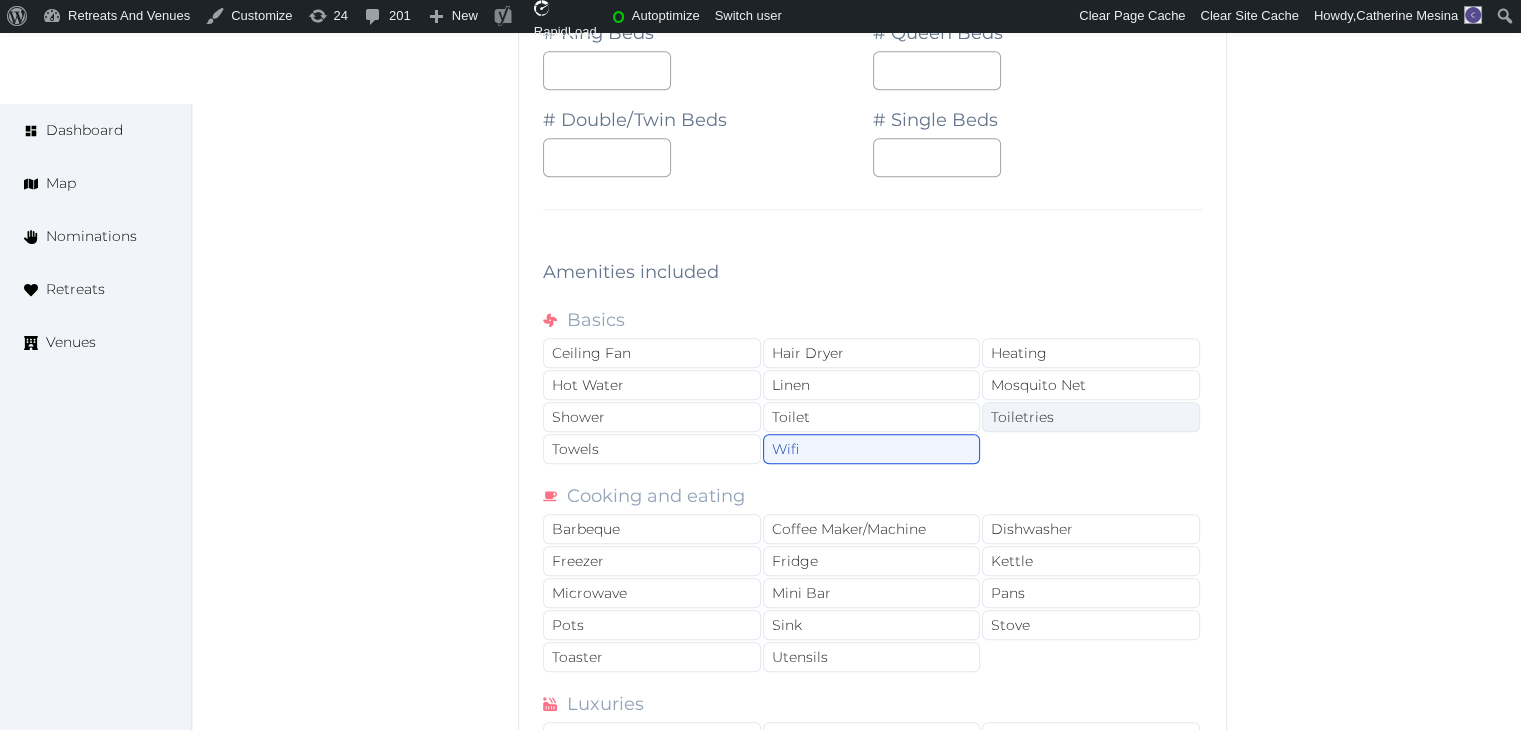 click on "Toiletries" 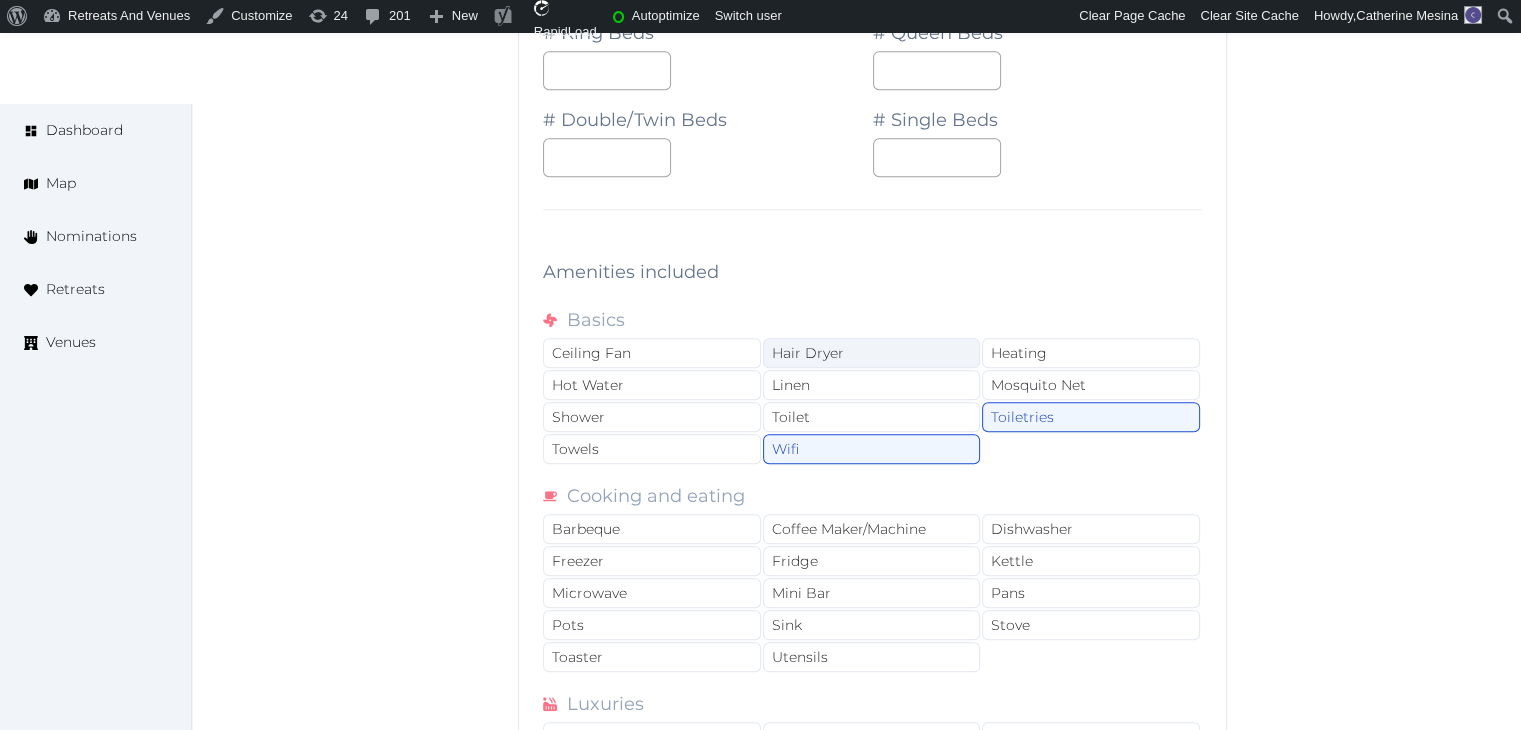 click on "Hair Dryer" 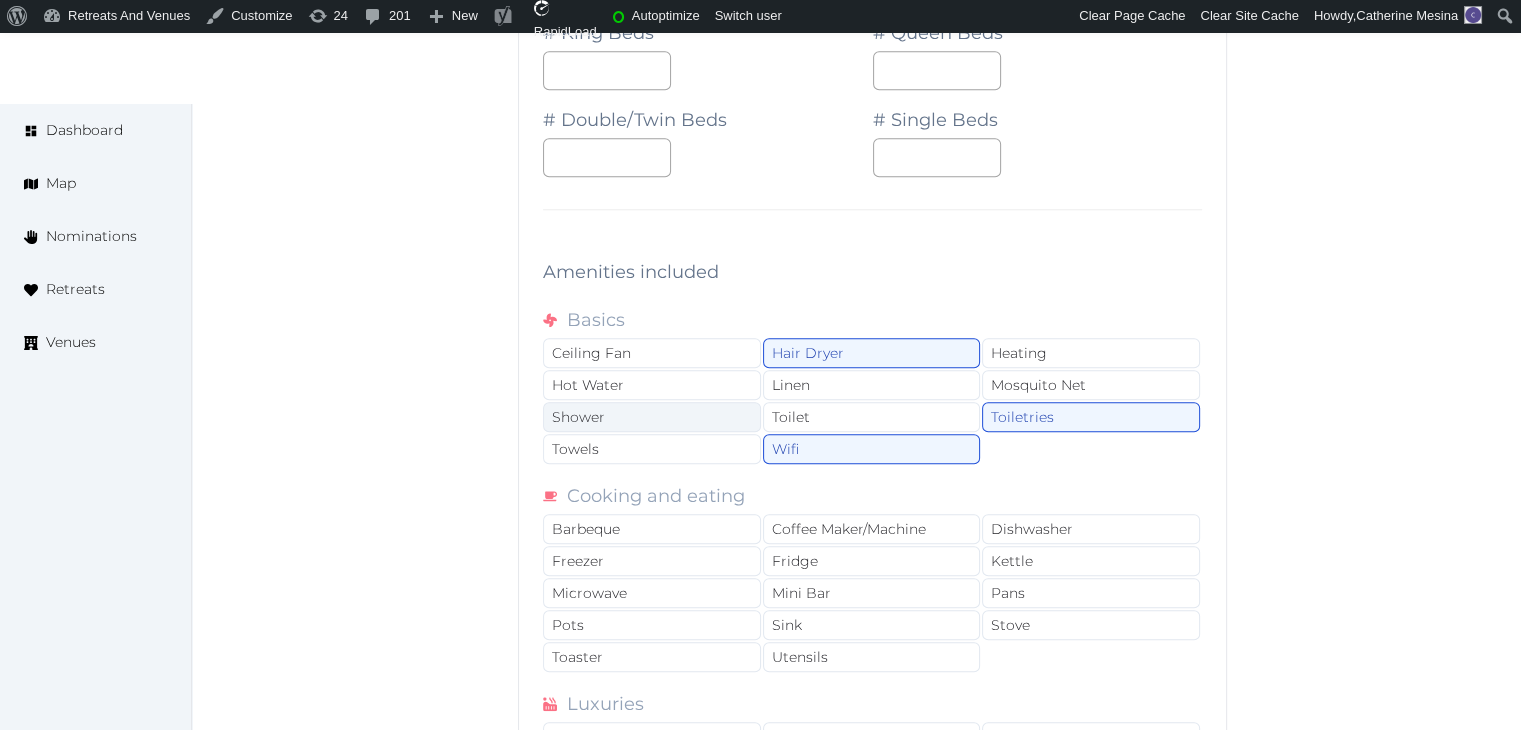 click on "Shower" 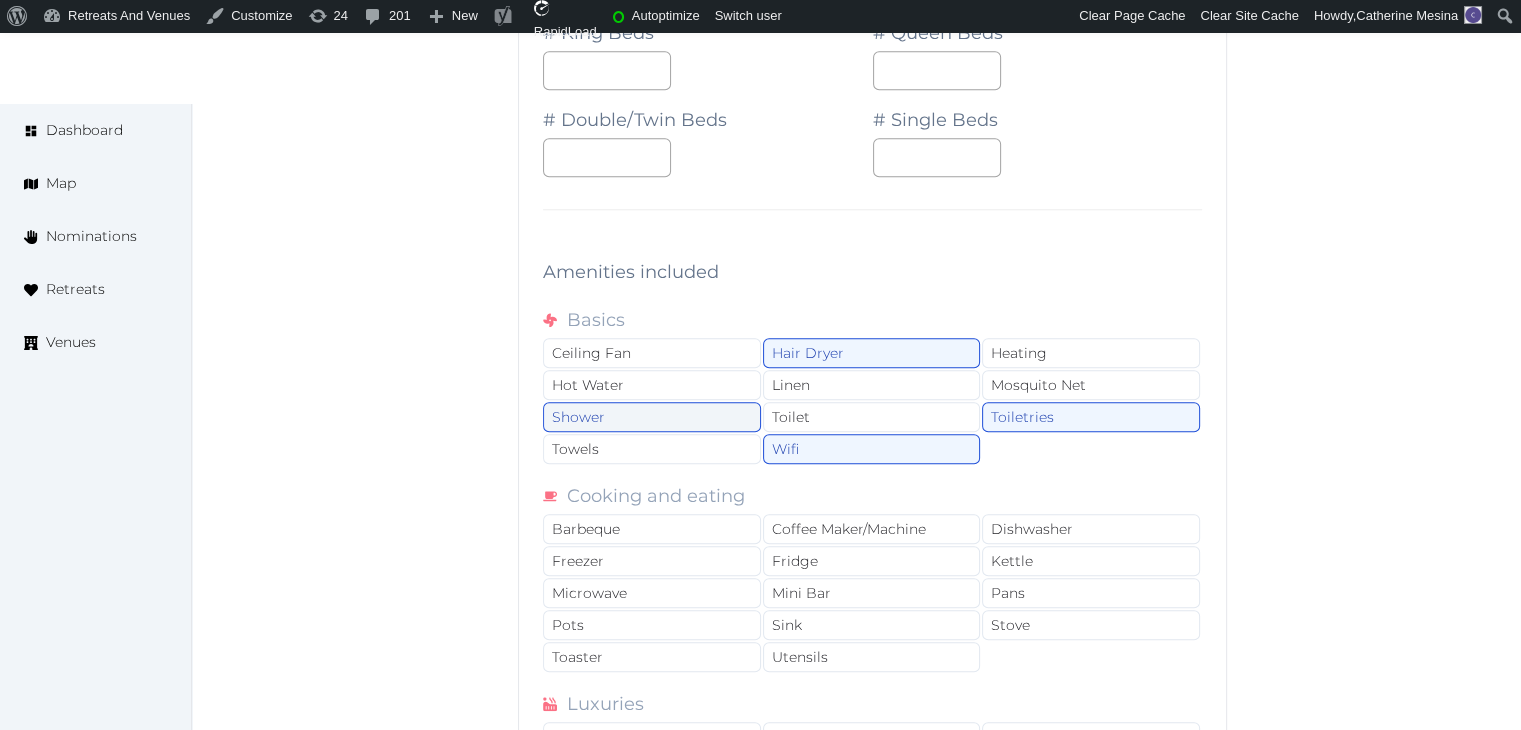 click on "Shower" 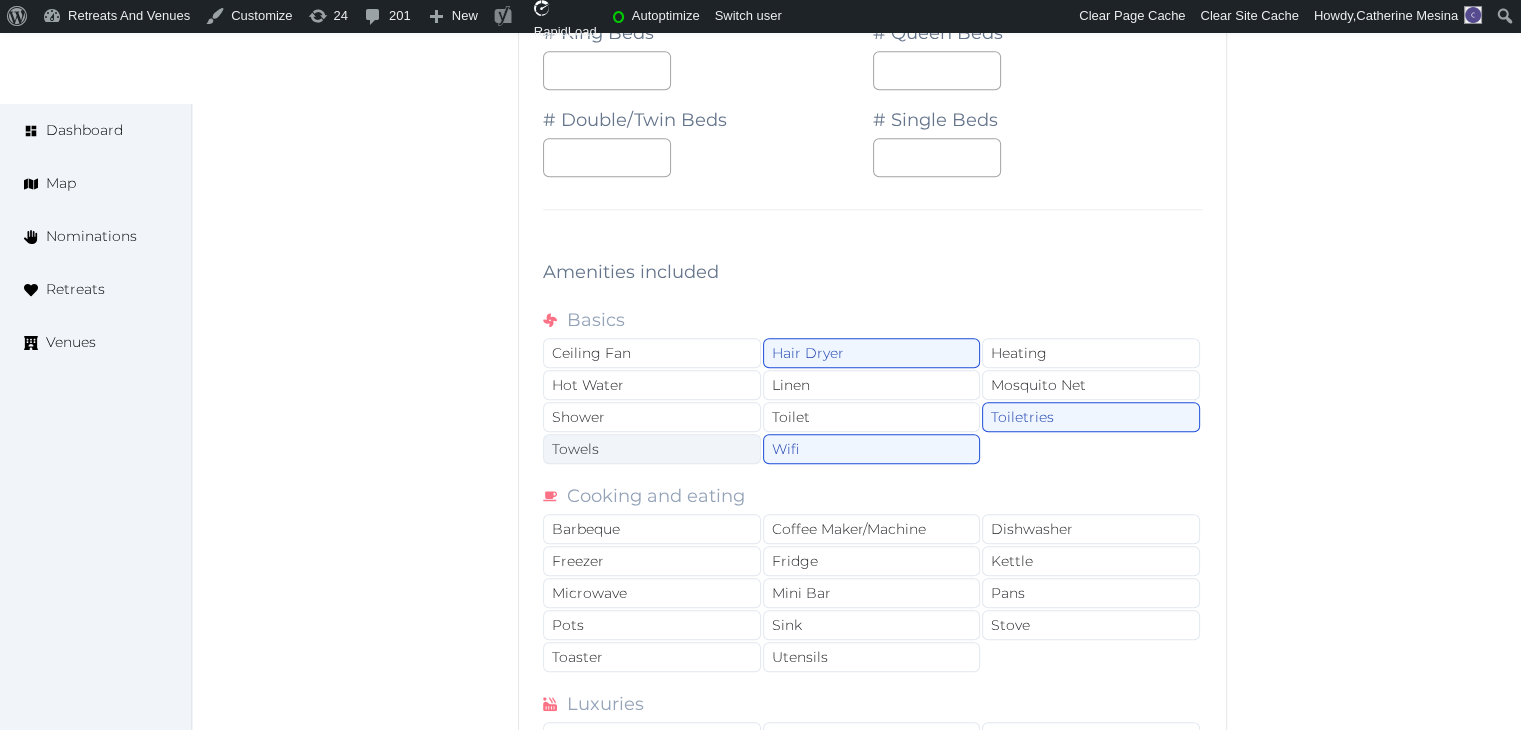 click on "Towels" 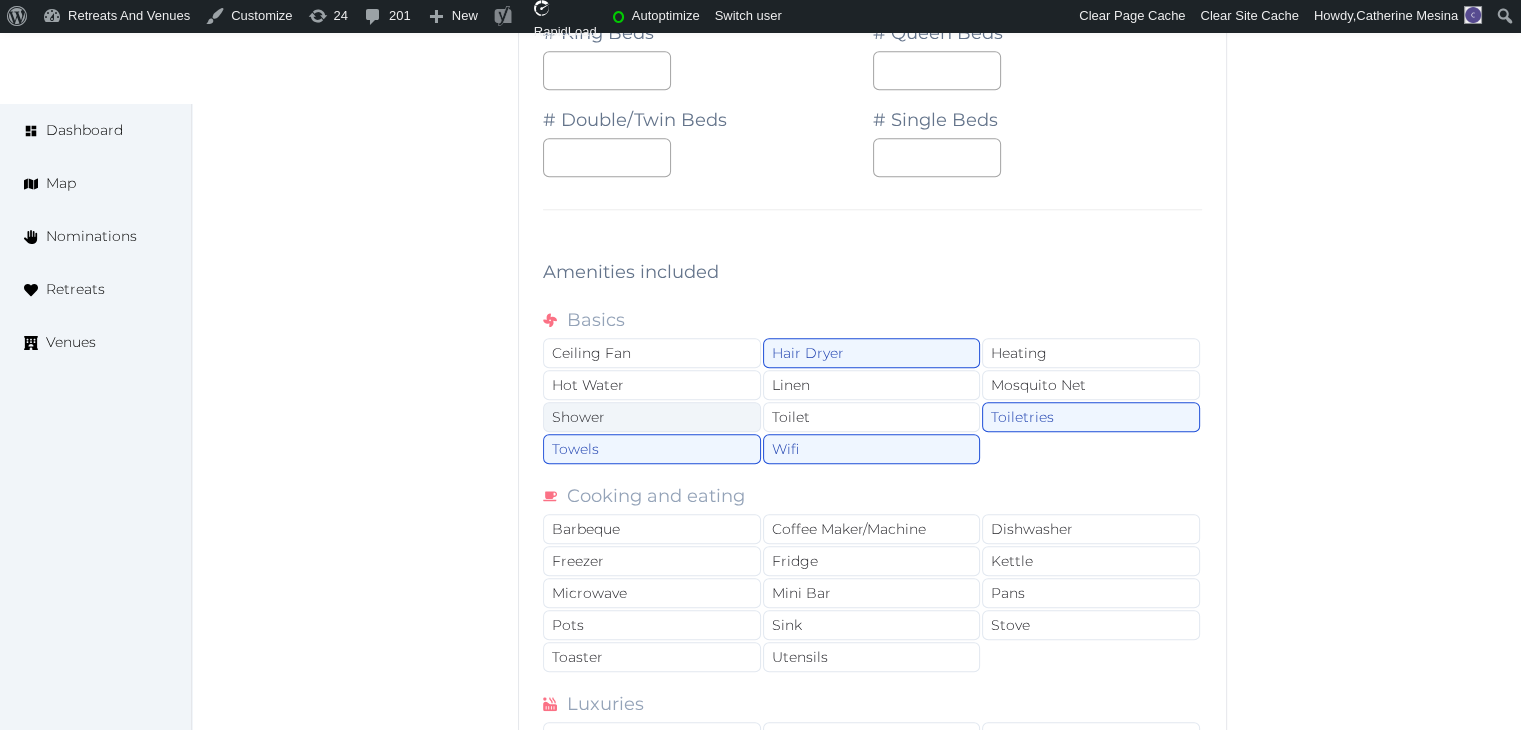 click on "Shower" 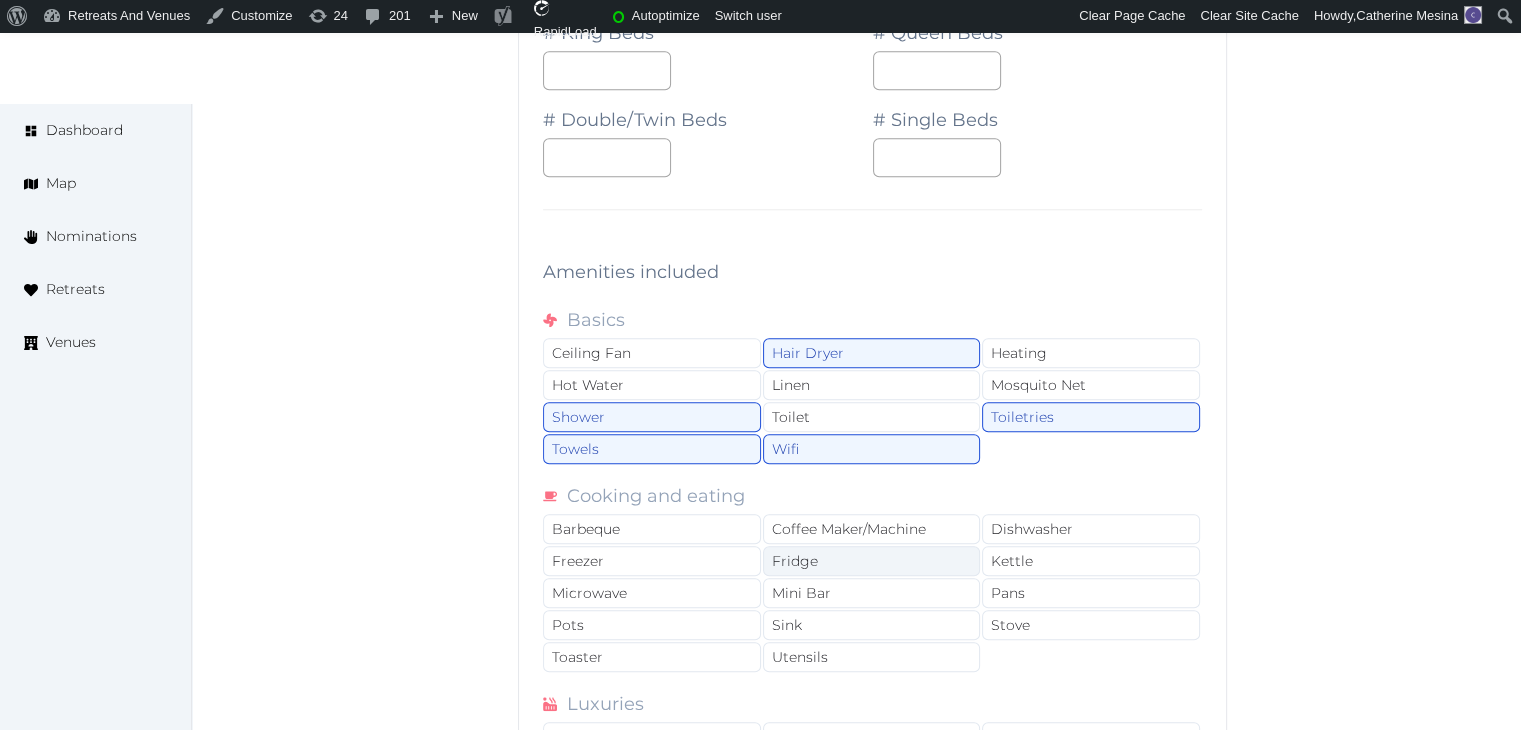 drag, startPoint x: 856, startPoint y: 525, endPoint x: 846, endPoint y: 559, distance: 35.44009 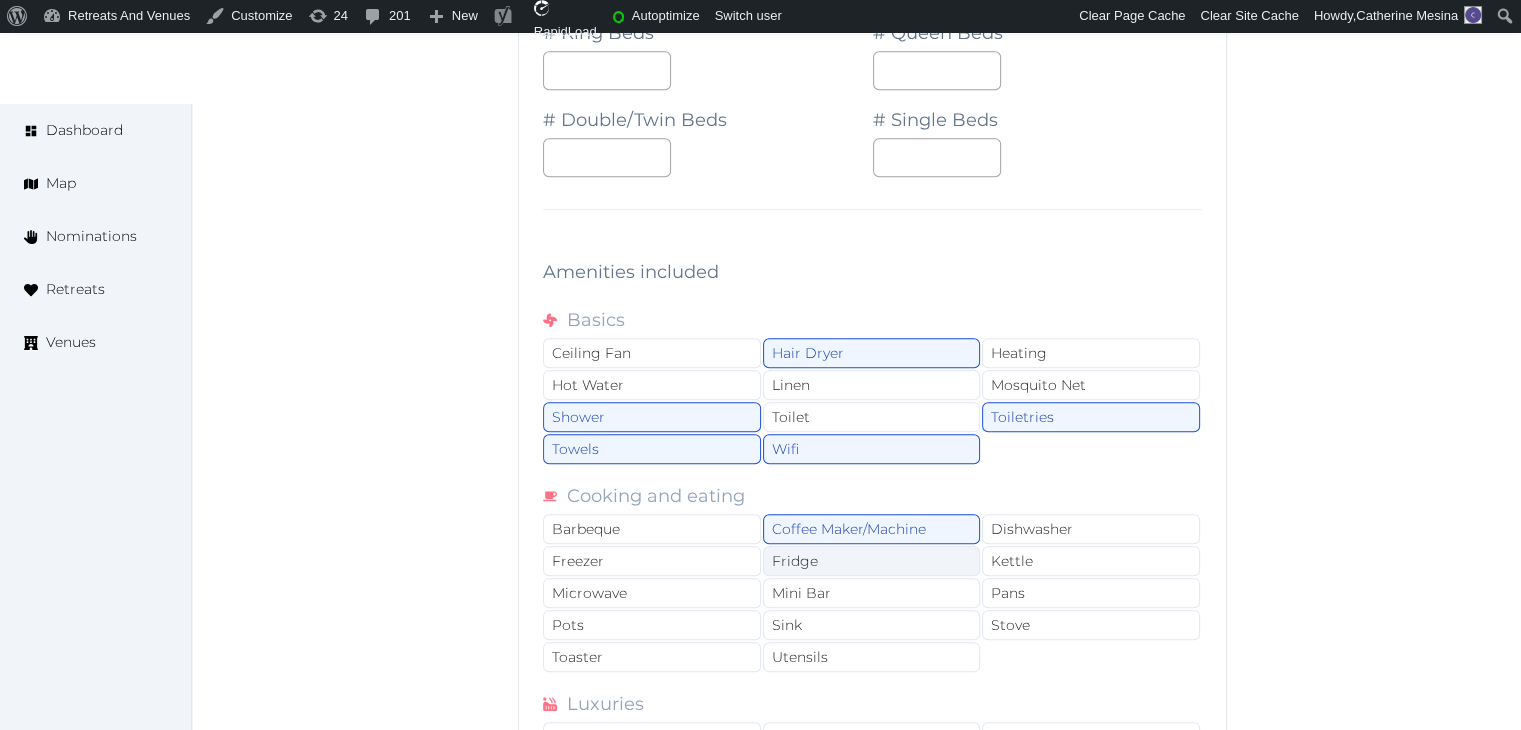 click on "Fridge" 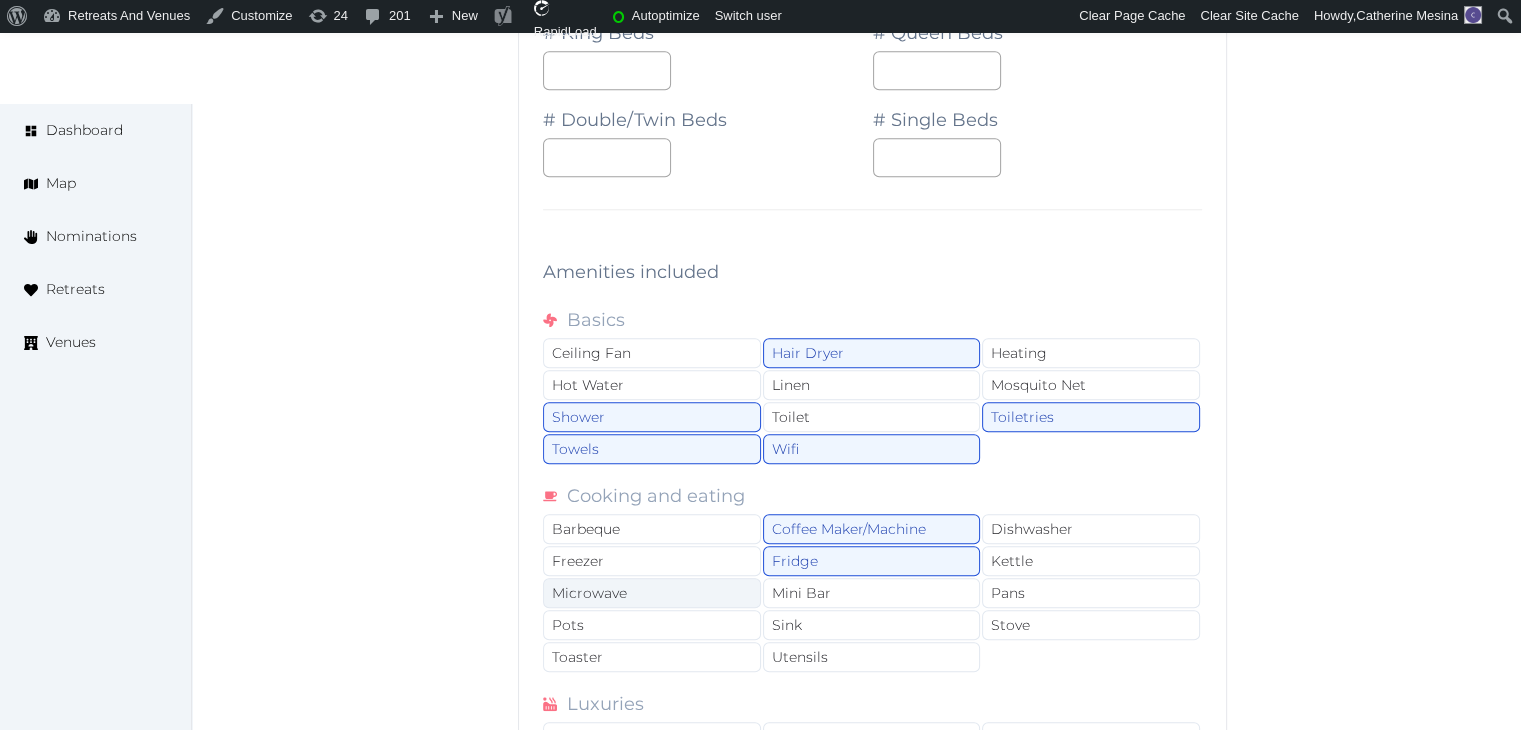 click on "Microwave" 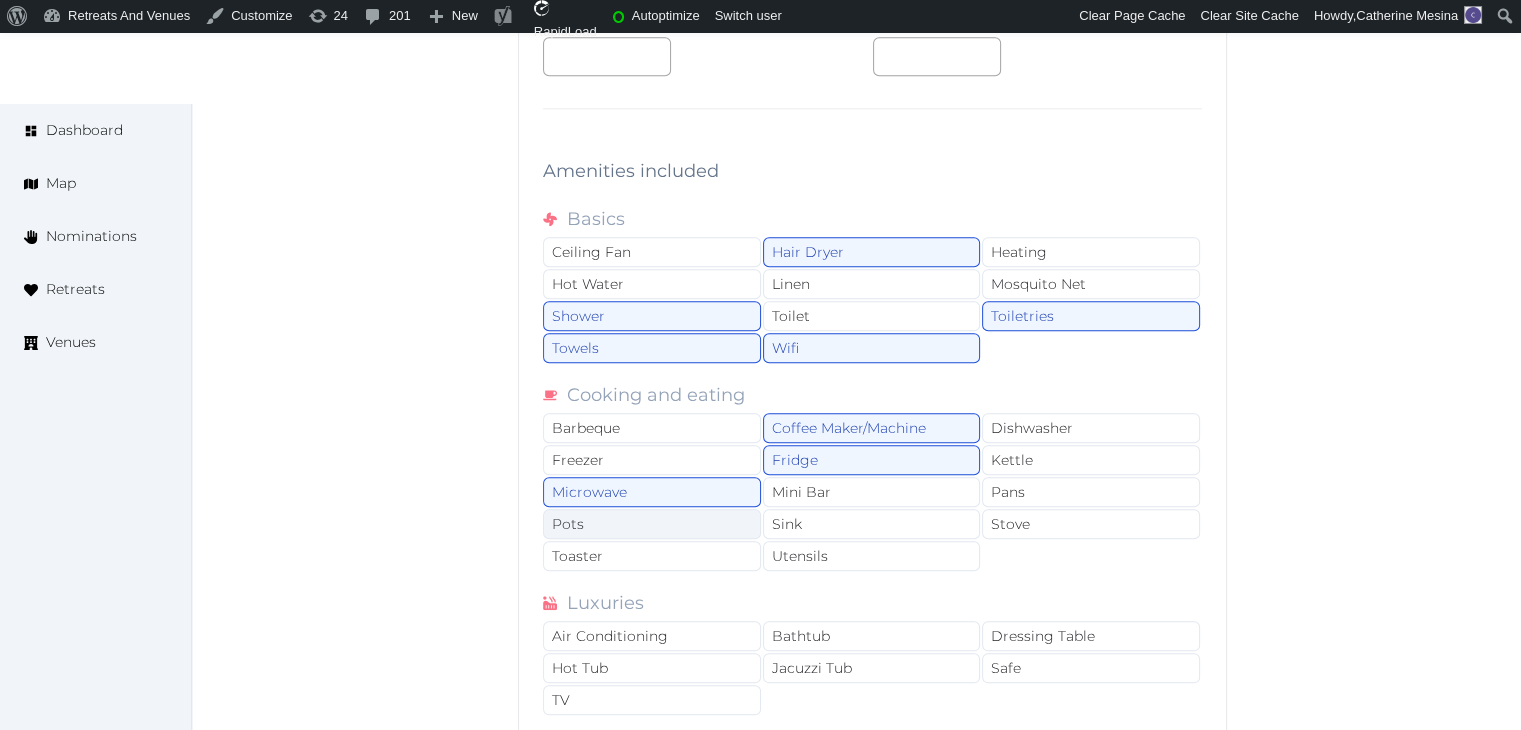 scroll, scrollTop: 2300, scrollLeft: 0, axis: vertical 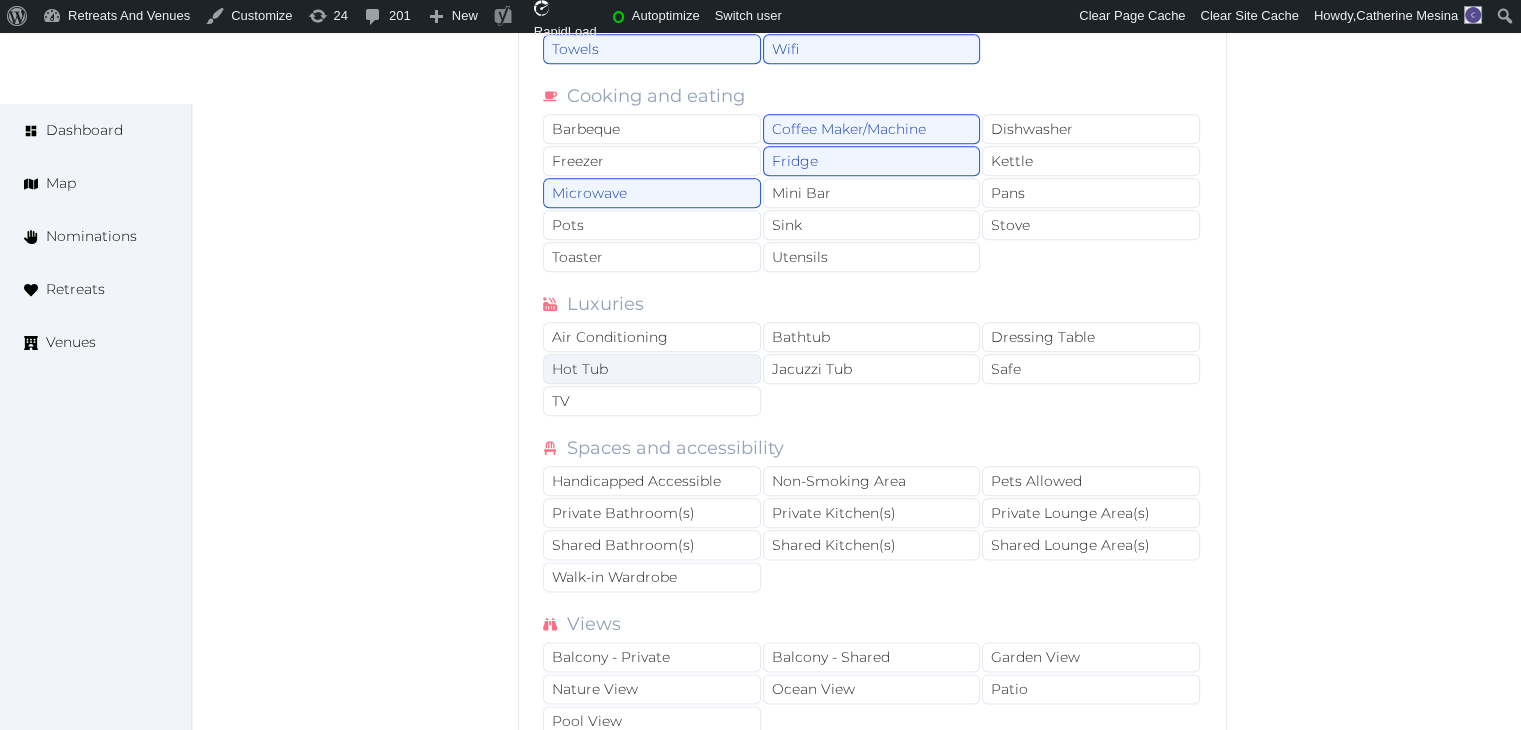 drag, startPoint x: 693, startPoint y: 316, endPoint x: 690, endPoint y: 350, distance: 34.132095 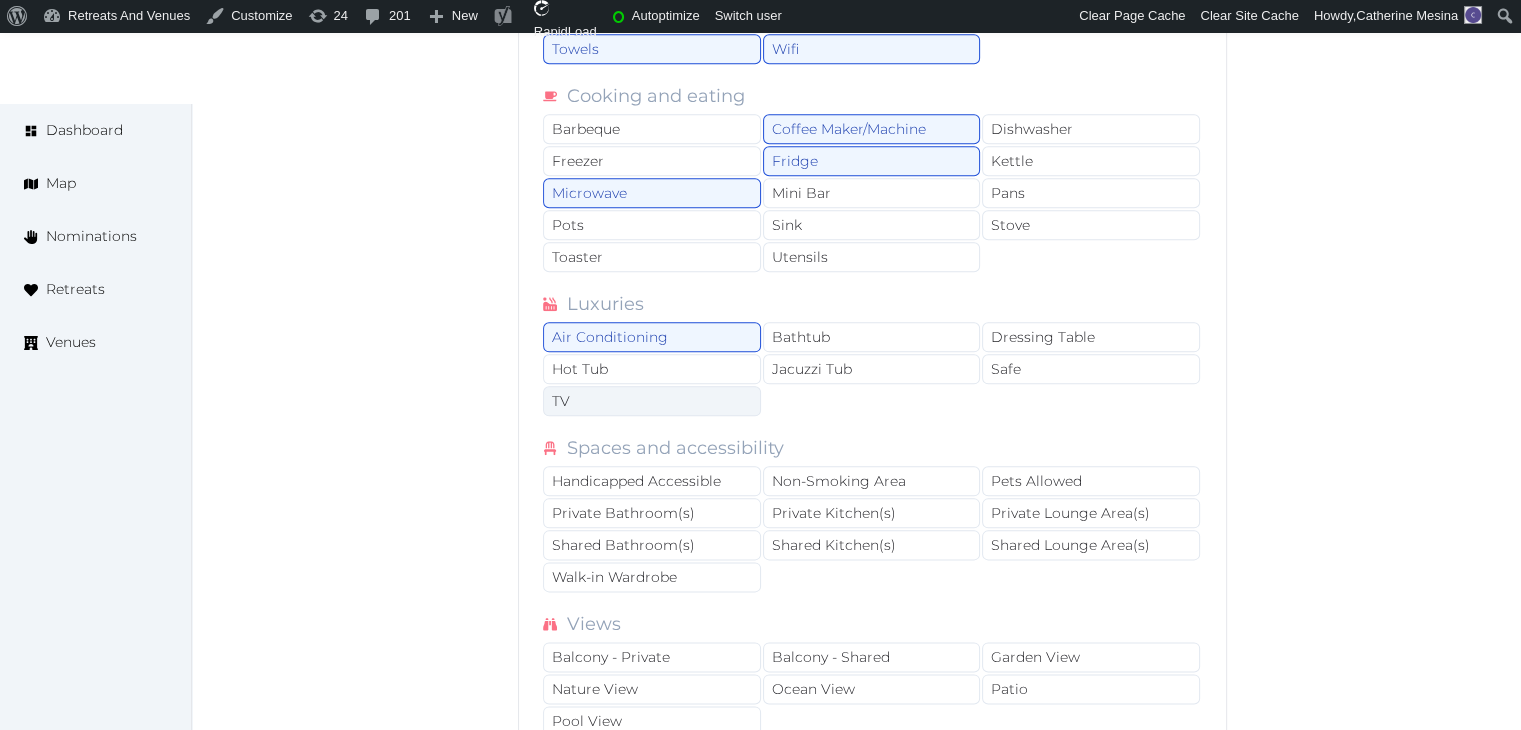 drag, startPoint x: 691, startPoint y: 388, endPoint x: 726, endPoint y: 388, distance: 35 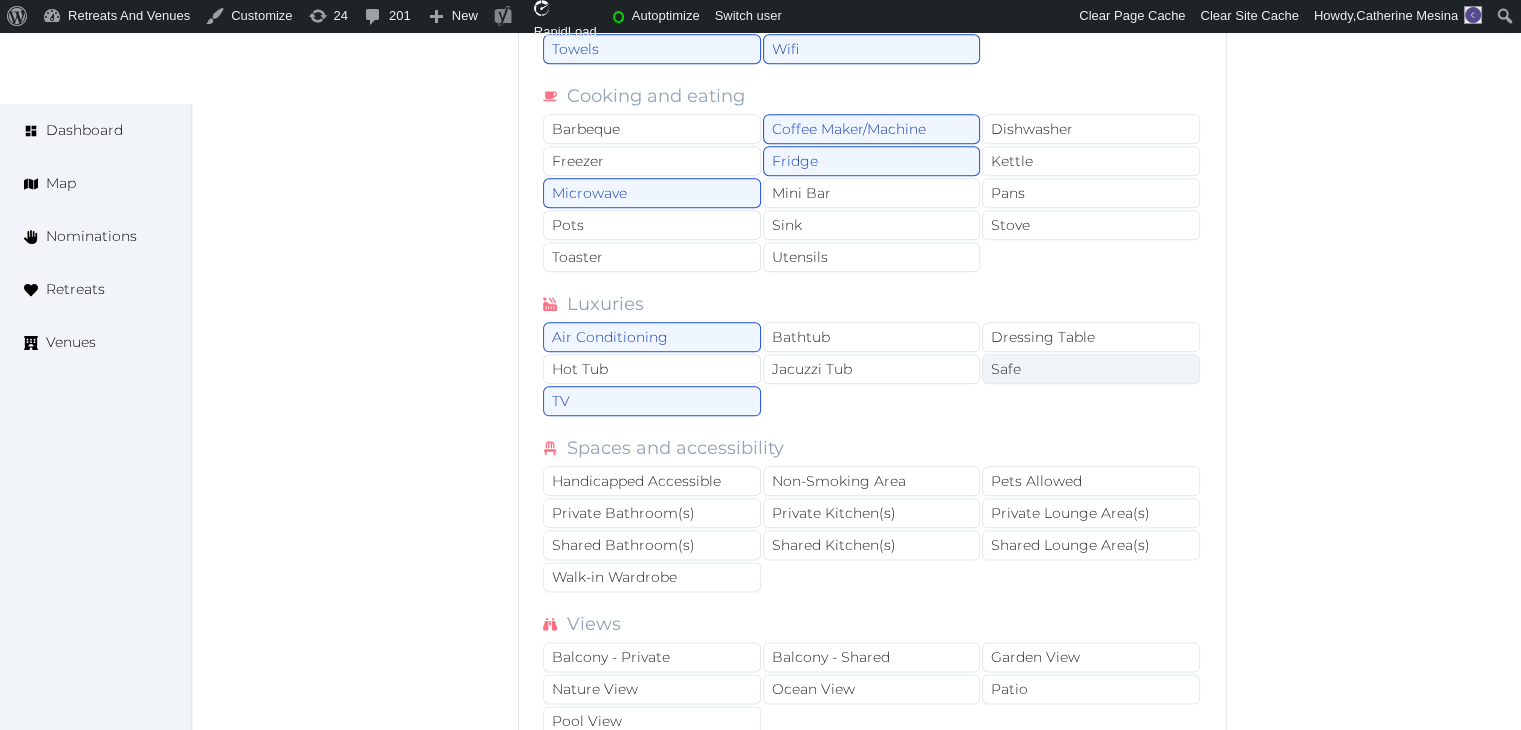click on "Safe" 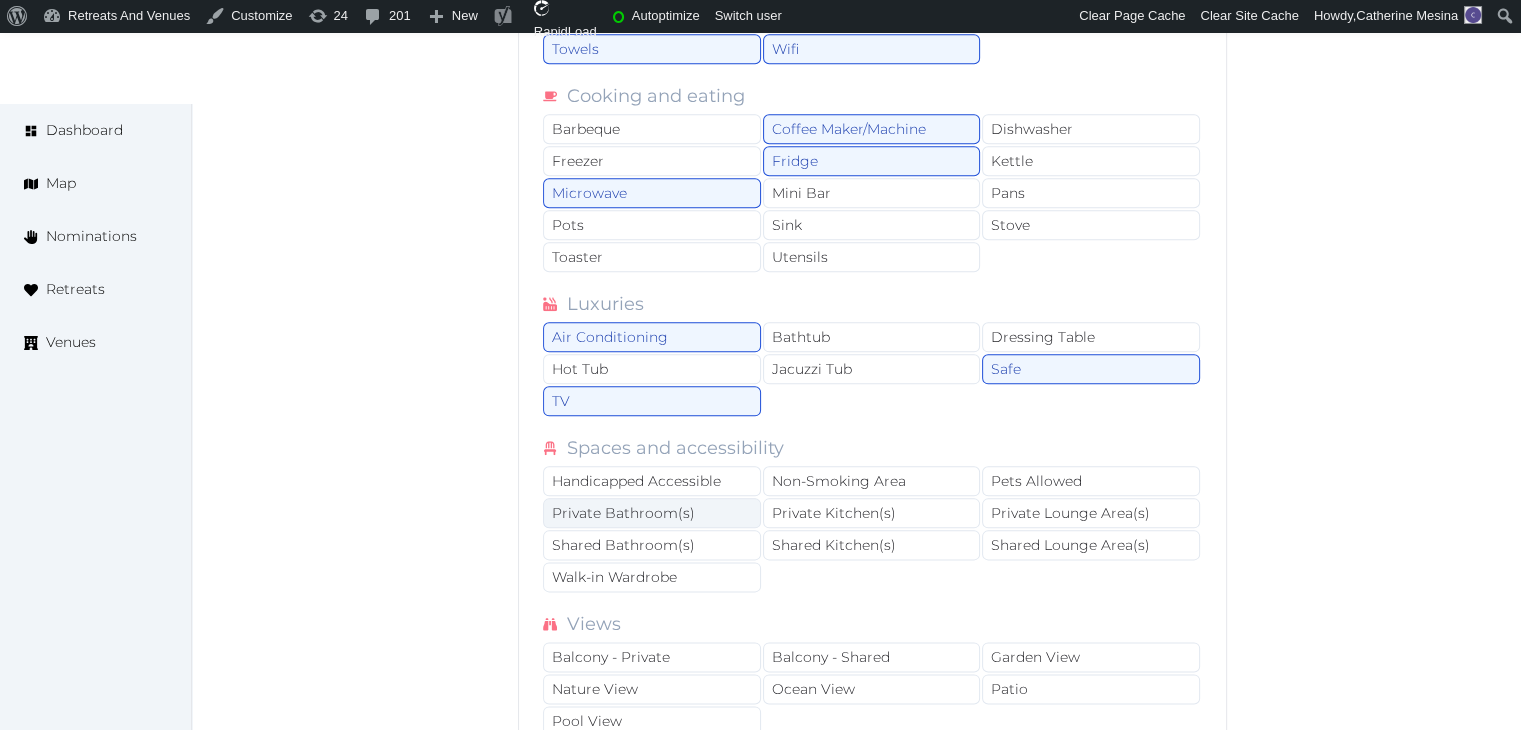 click on "Private Bathroom(s)" 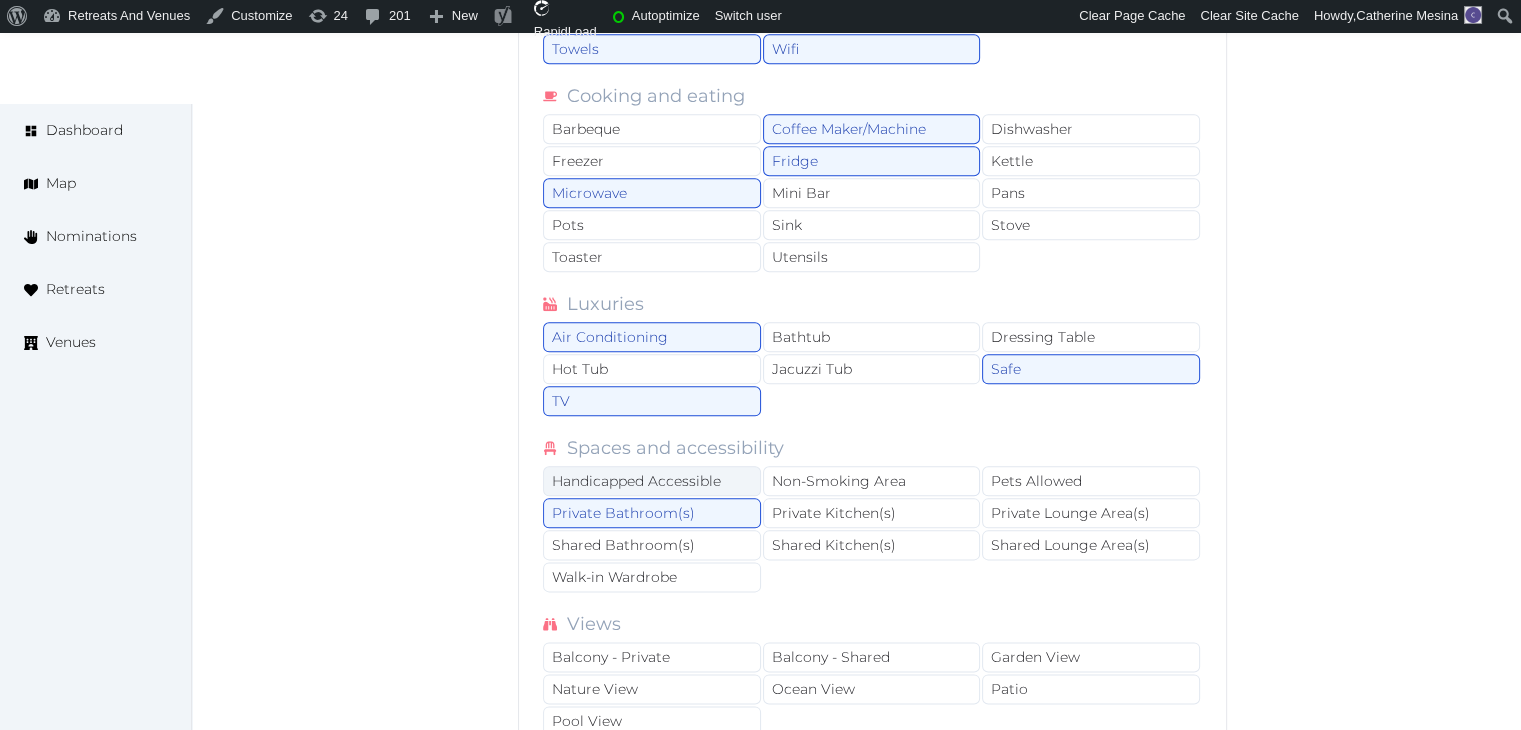 click on "Handicapped Accessible" 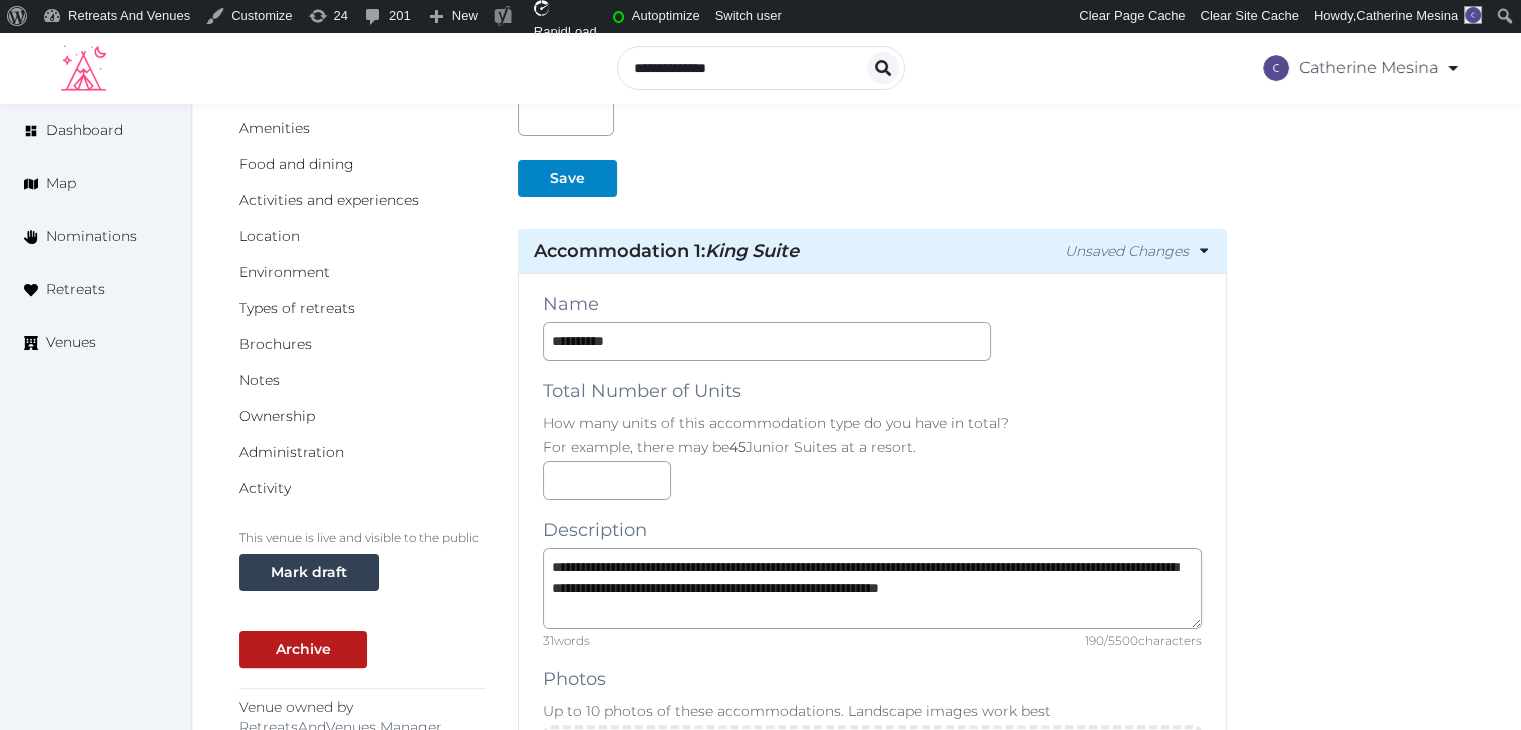 scroll, scrollTop: 0, scrollLeft: 0, axis: both 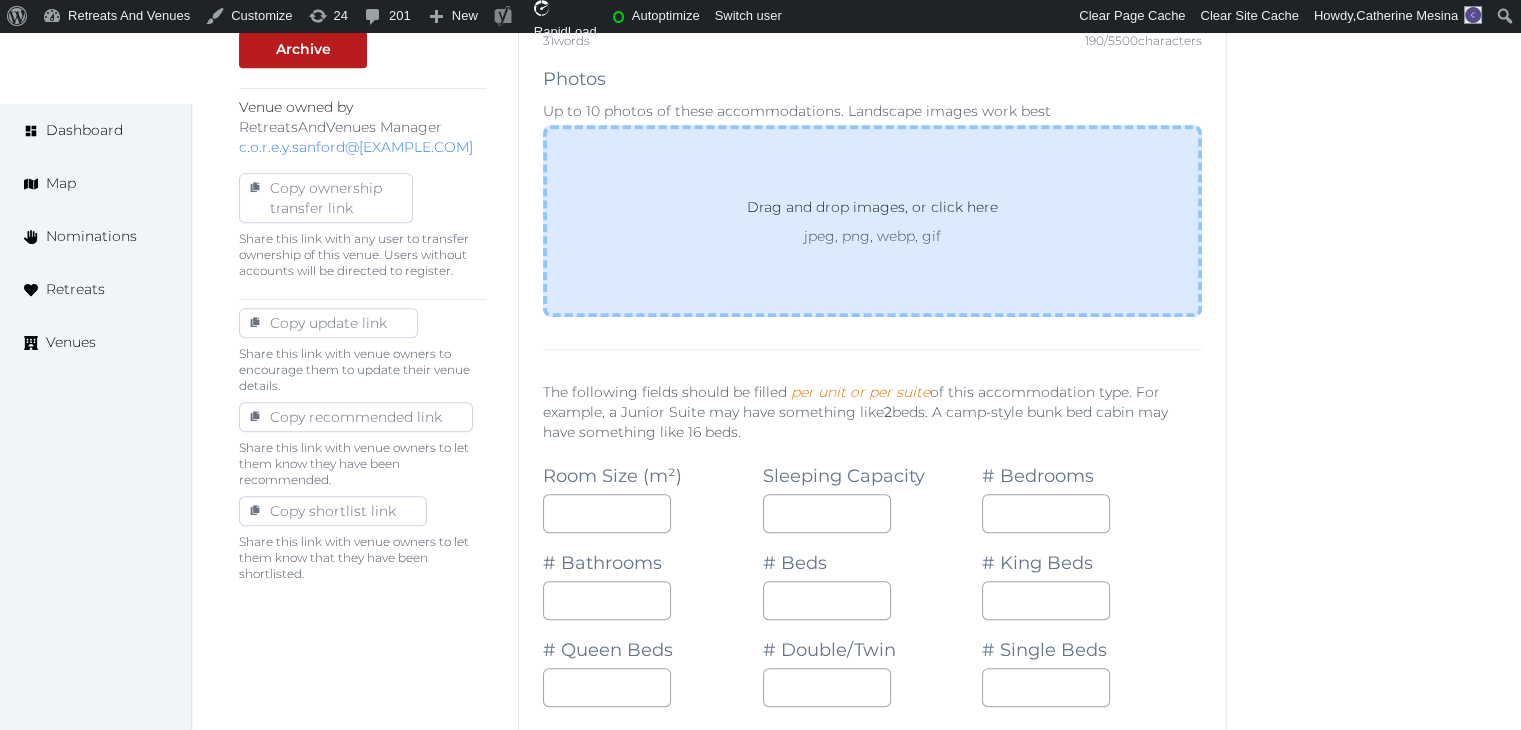 click on "Drag and drop images, or click here jpeg, png, webp, gif" 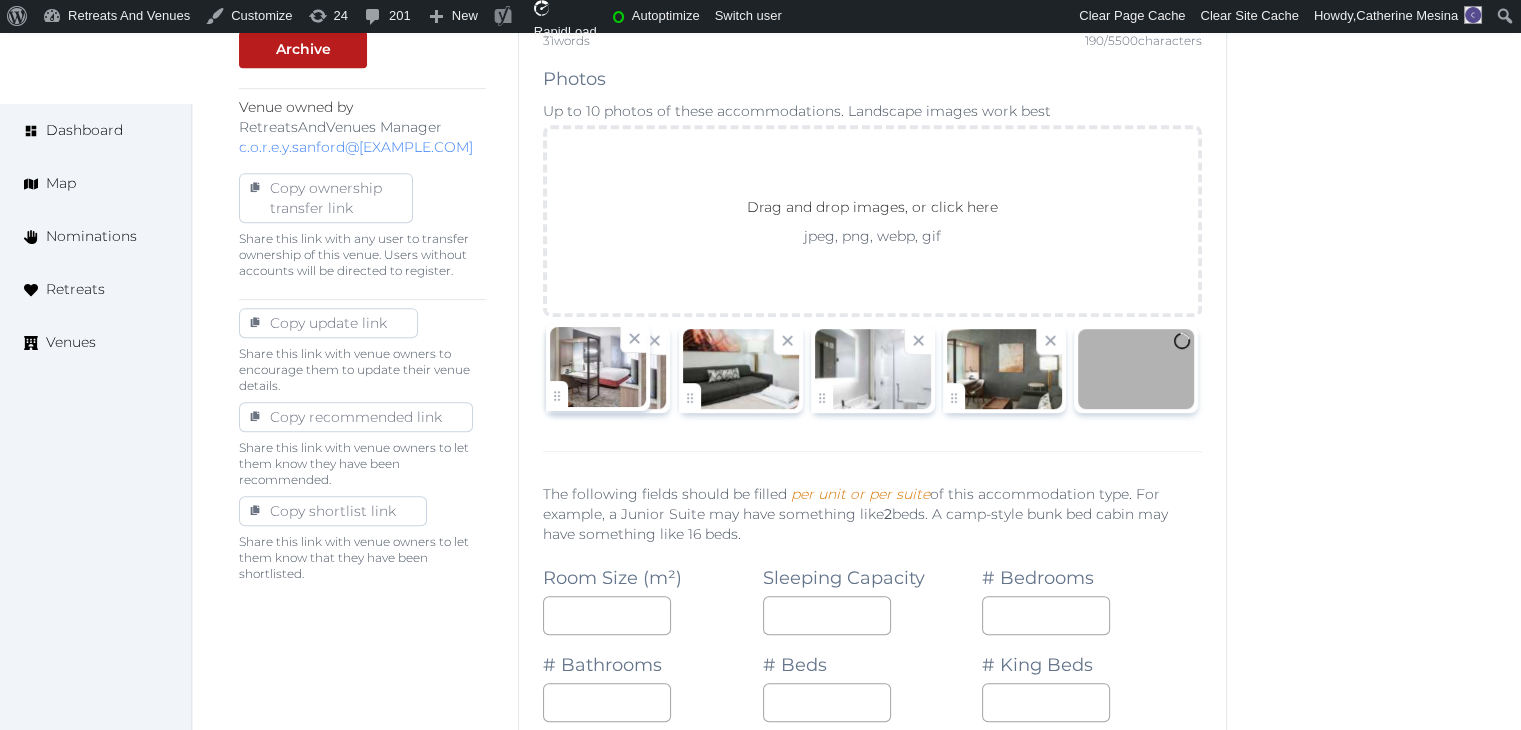 drag, startPoint x: 962, startPoint y: 397, endPoint x: 528, endPoint y: 397, distance: 434 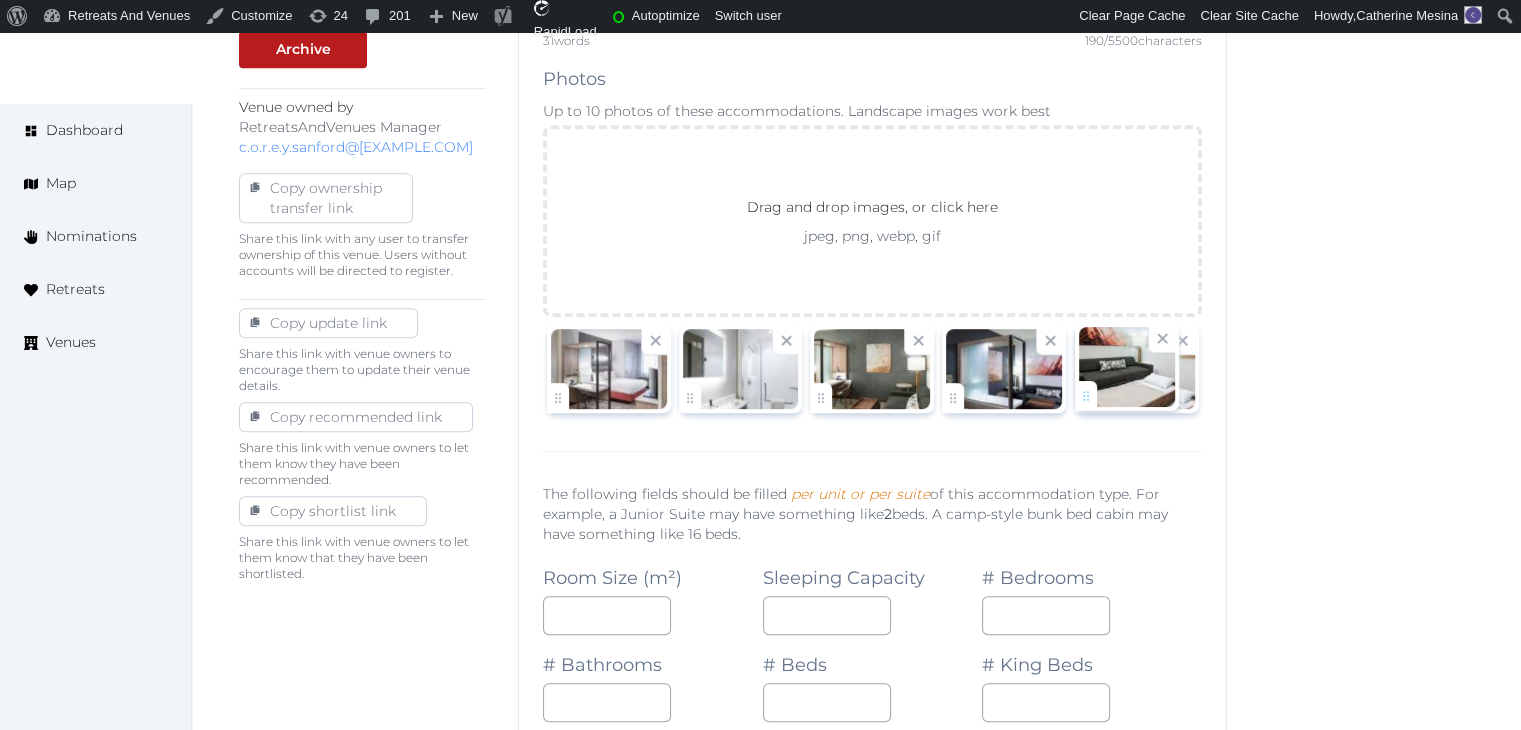 drag, startPoint x: 698, startPoint y: 397, endPoint x: 1128, endPoint y: 398, distance: 430.00116 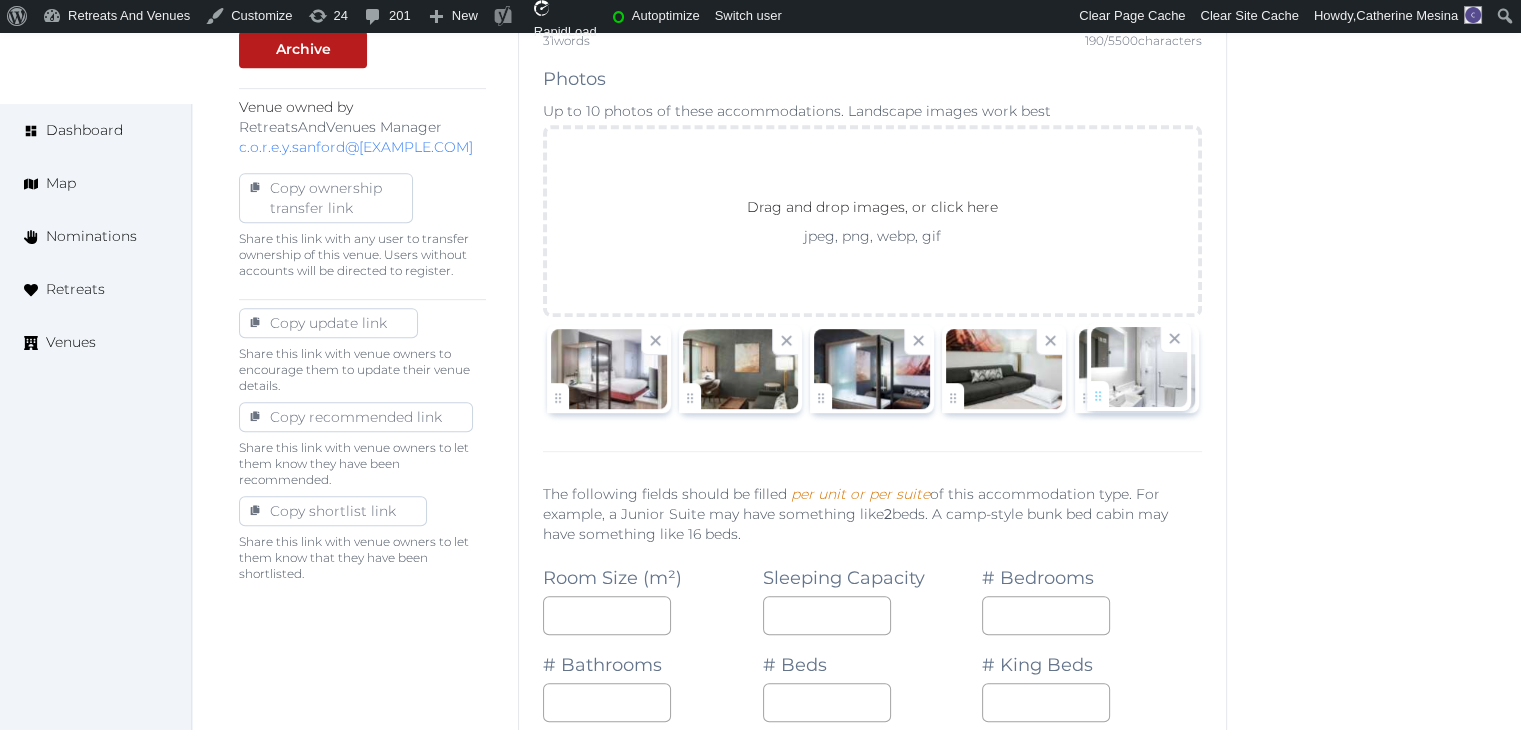 drag, startPoint x: 697, startPoint y: 397, endPoint x: 1128, endPoint y: 398, distance: 431.00116 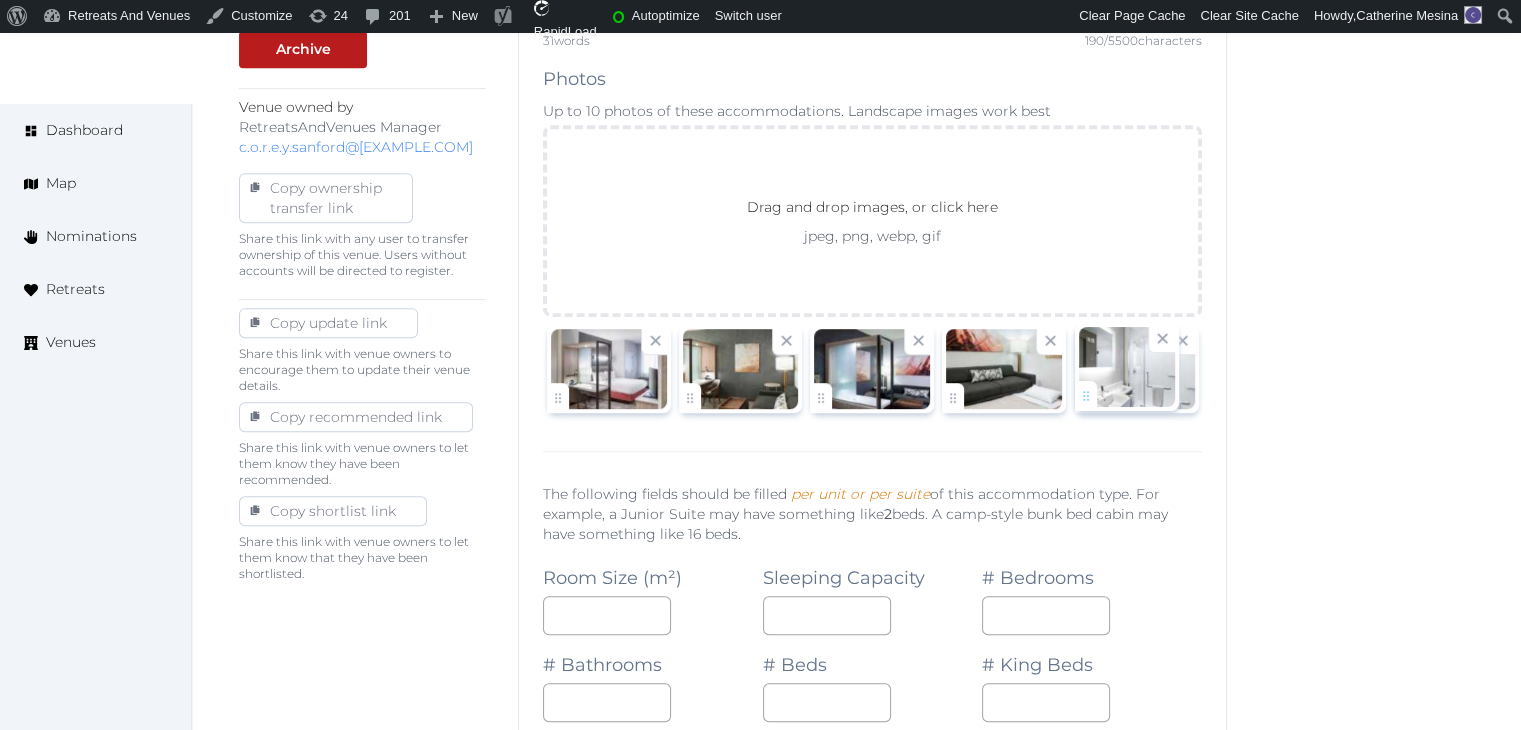 click on "Catherine Mesina   Account My Venue Listings My Retreats Logout      Dashboard Map Nominations Retreats Venues Edit venue 24 %  complete Fill out all the fields in your listing to increase its completion percentage.   A higher completion percentage will make your listing more attractive and result in better matches. SpringHill Suites Clearwater Beach   View  listing   Open    Close CRM Lead Basic details Pricing and policies Retreat spaces Meeting spaces Accommodations Amenities Food and dining Activities and experiences Location Environment Types of retreats Brochures Notes Ownership Administration Activity This venue is live and visible to the public Mark draft Archive Venue owned by RetreatsAndVenues Manager c.o.r.e.y.sanford@retreatsandvenues.com Copy ownership transfer link Share this link with any user to transfer ownership of this venue. Users without accounts will be directed to register. Copy update link Copy recommended link *** /" 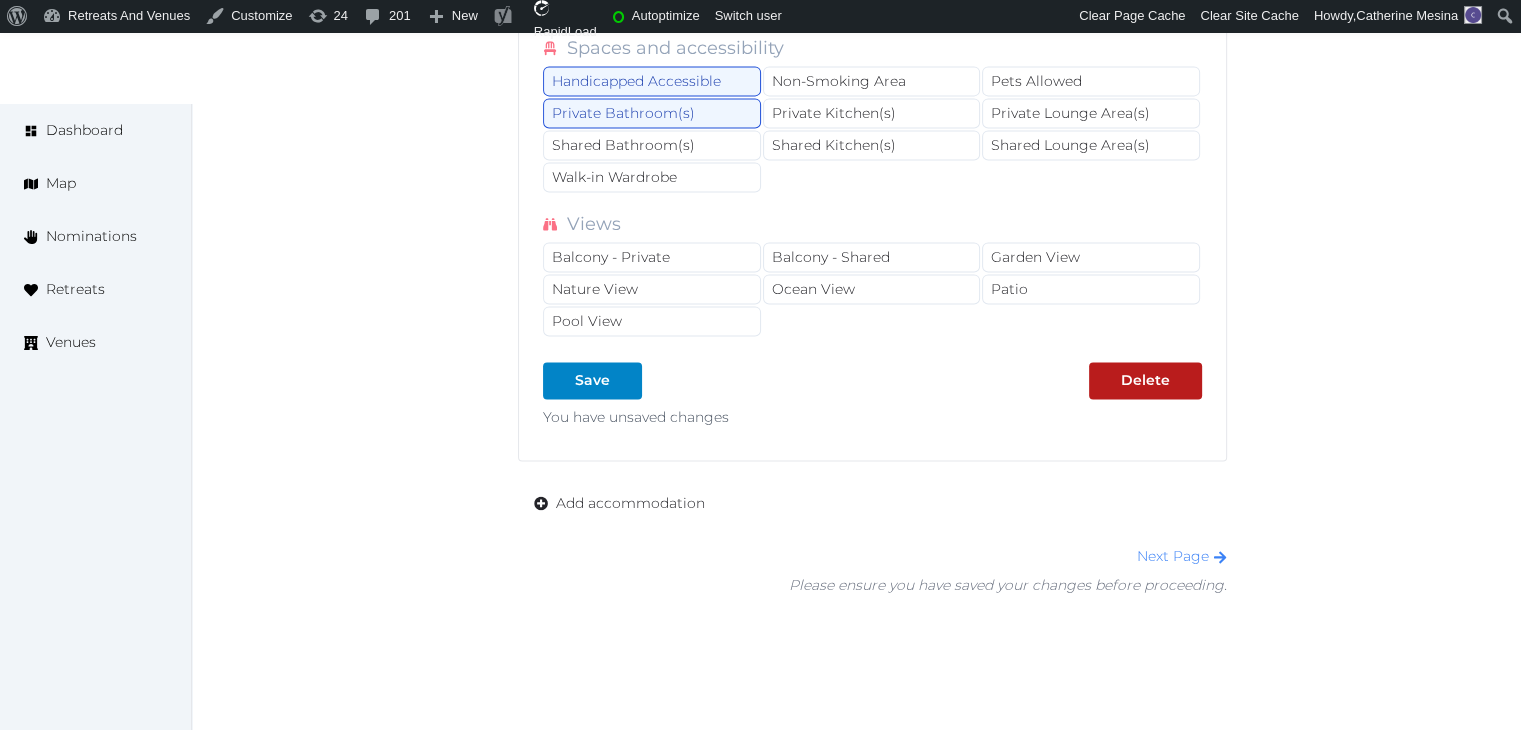 scroll, scrollTop: 2879, scrollLeft: 0, axis: vertical 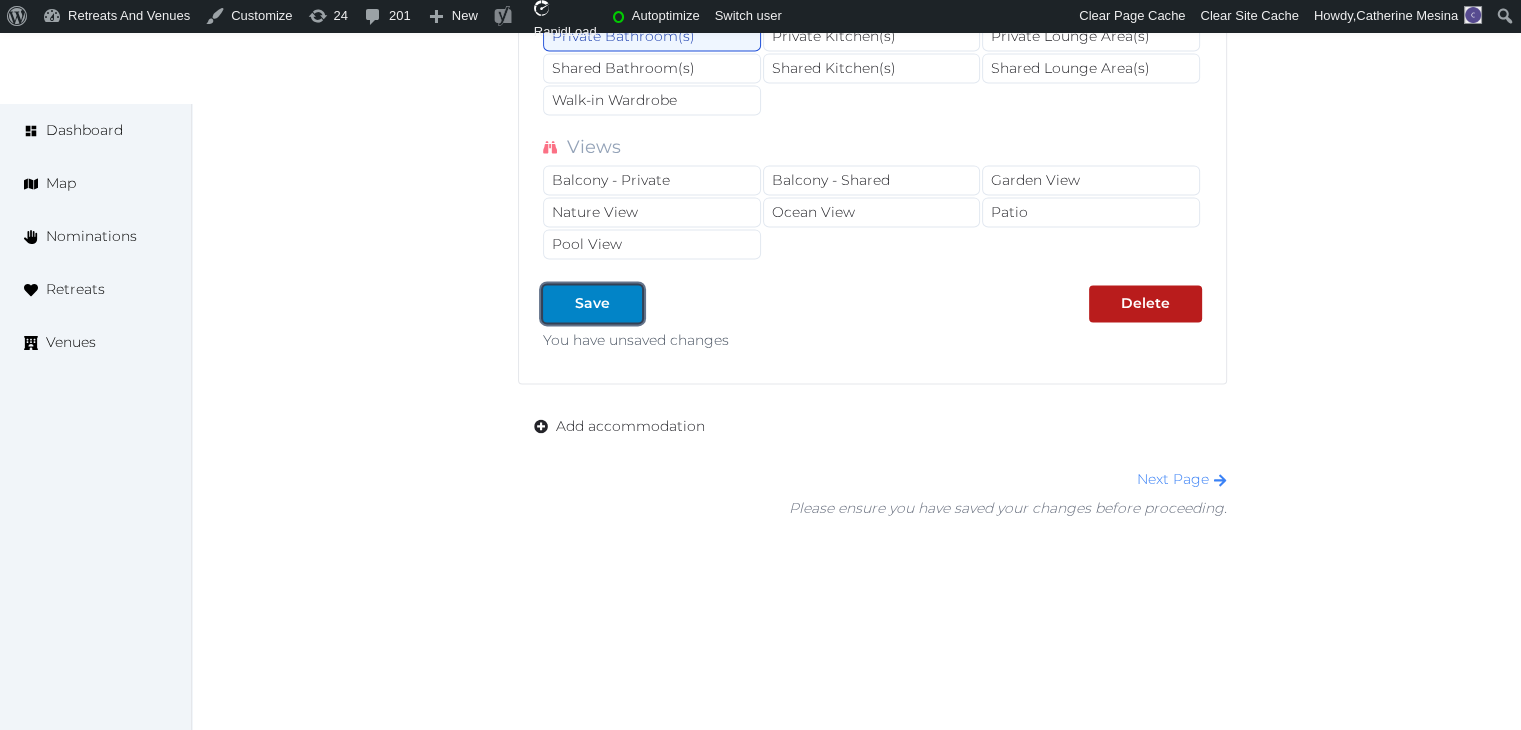 drag, startPoint x: 588, startPoint y: 290, endPoint x: 602, endPoint y: 315, distance: 28.653097 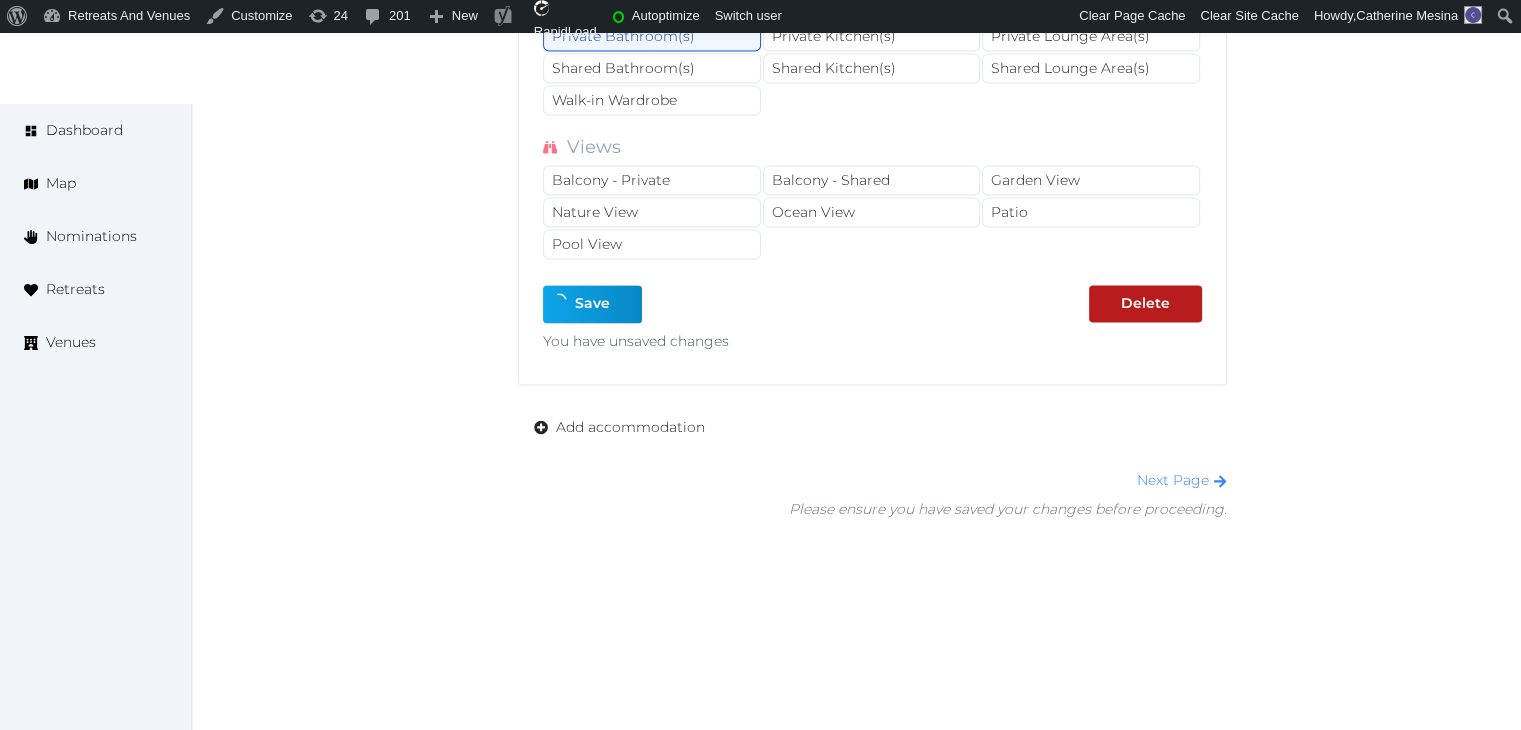 type on "*" 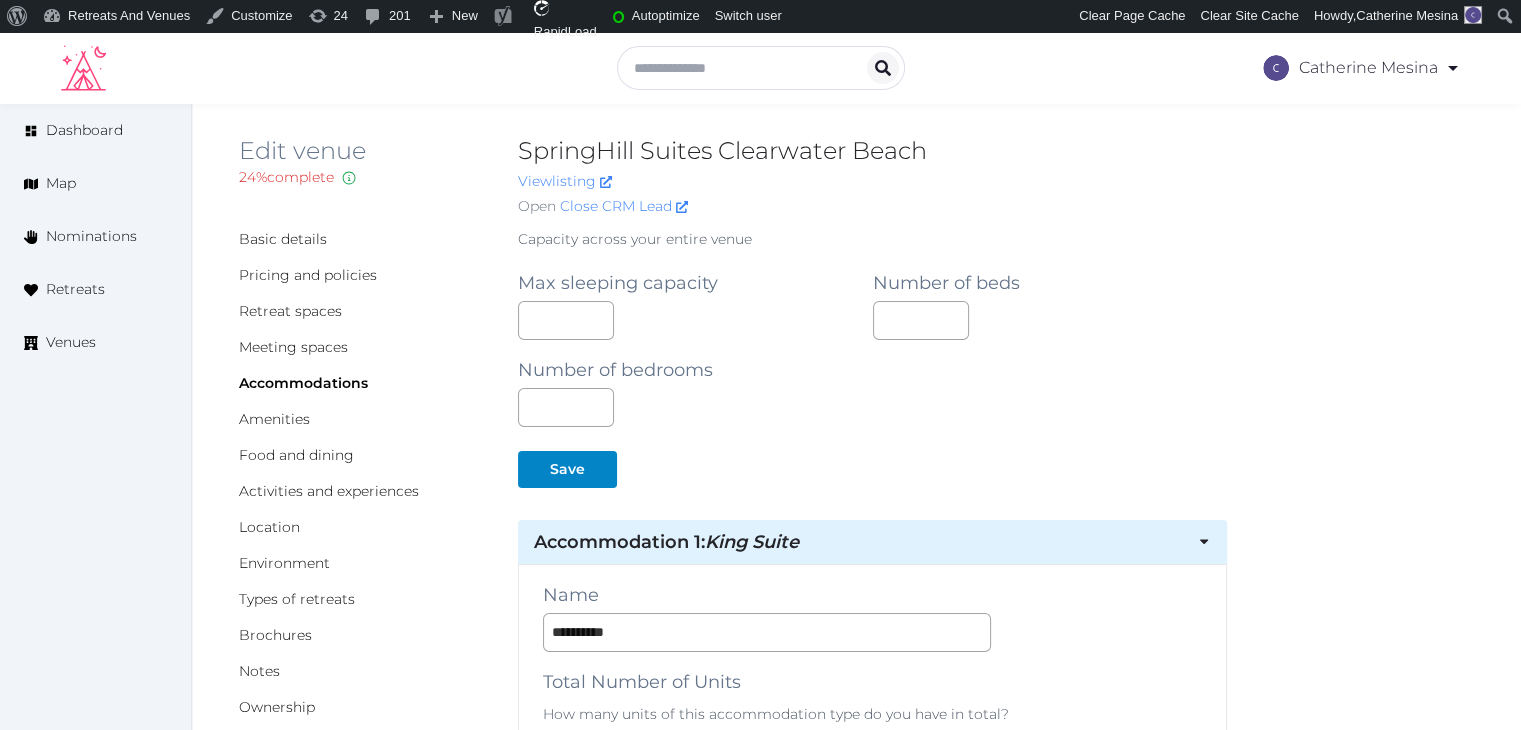 scroll, scrollTop: 0, scrollLeft: 0, axis: both 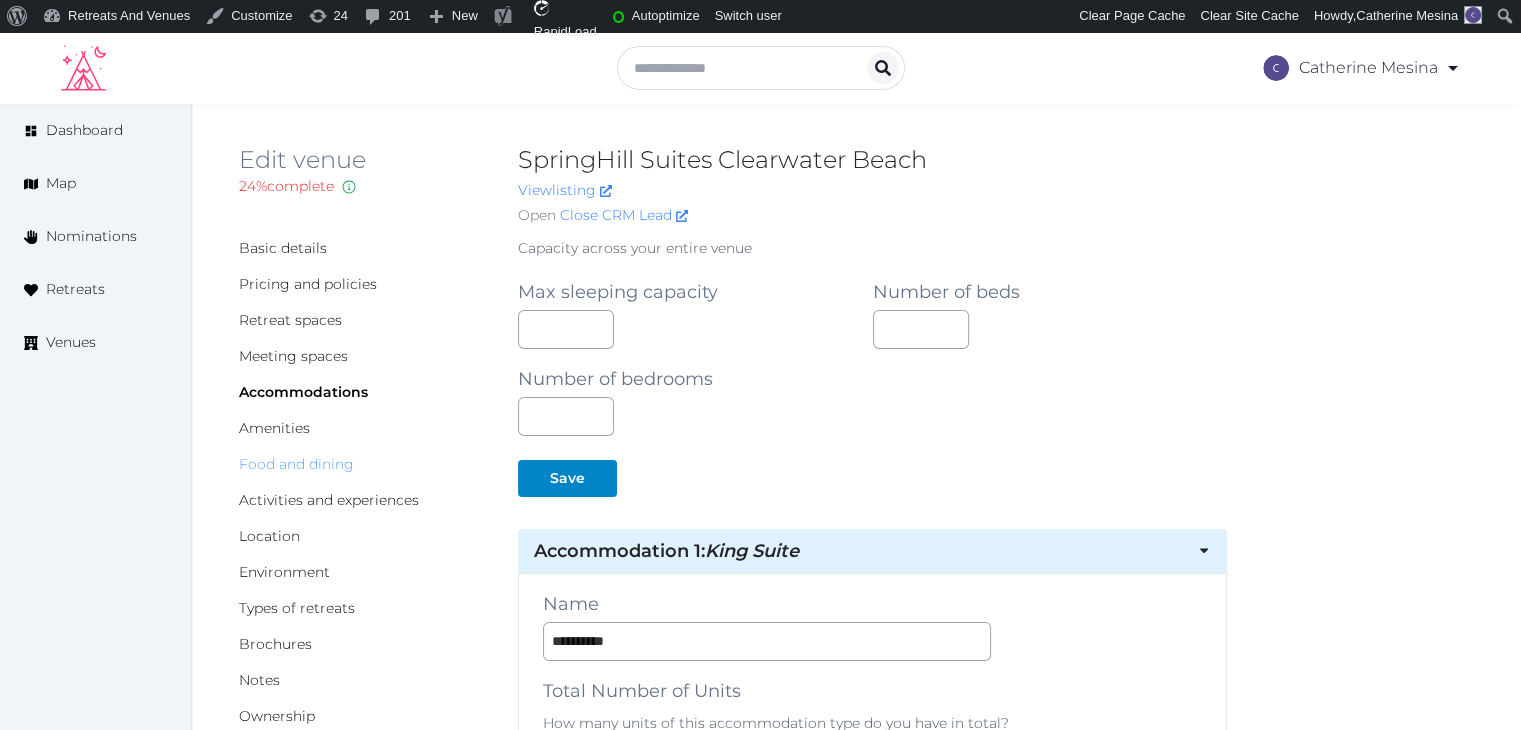 click on "Food and dining" 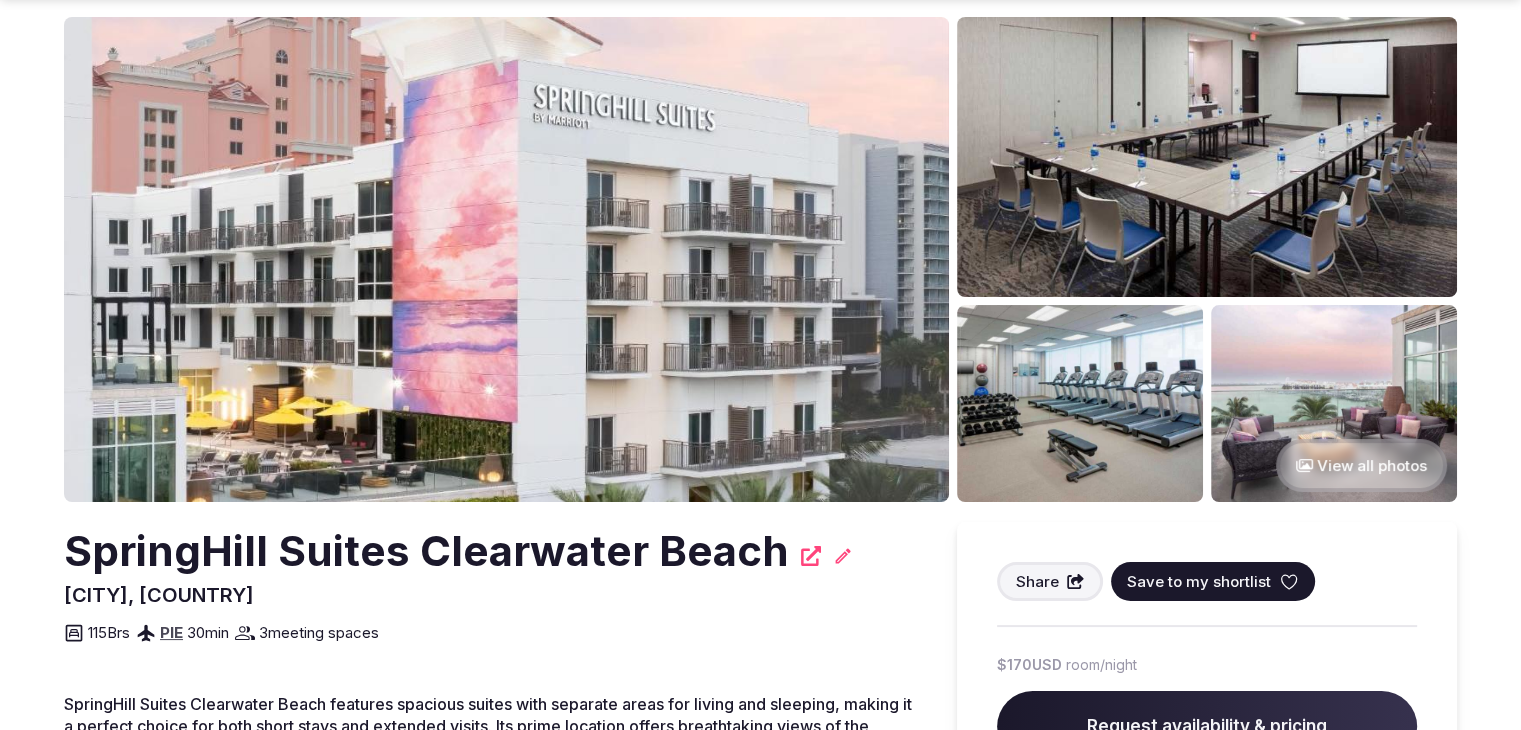 scroll, scrollTop: 200, scrollLeft: 0, axis: vertical 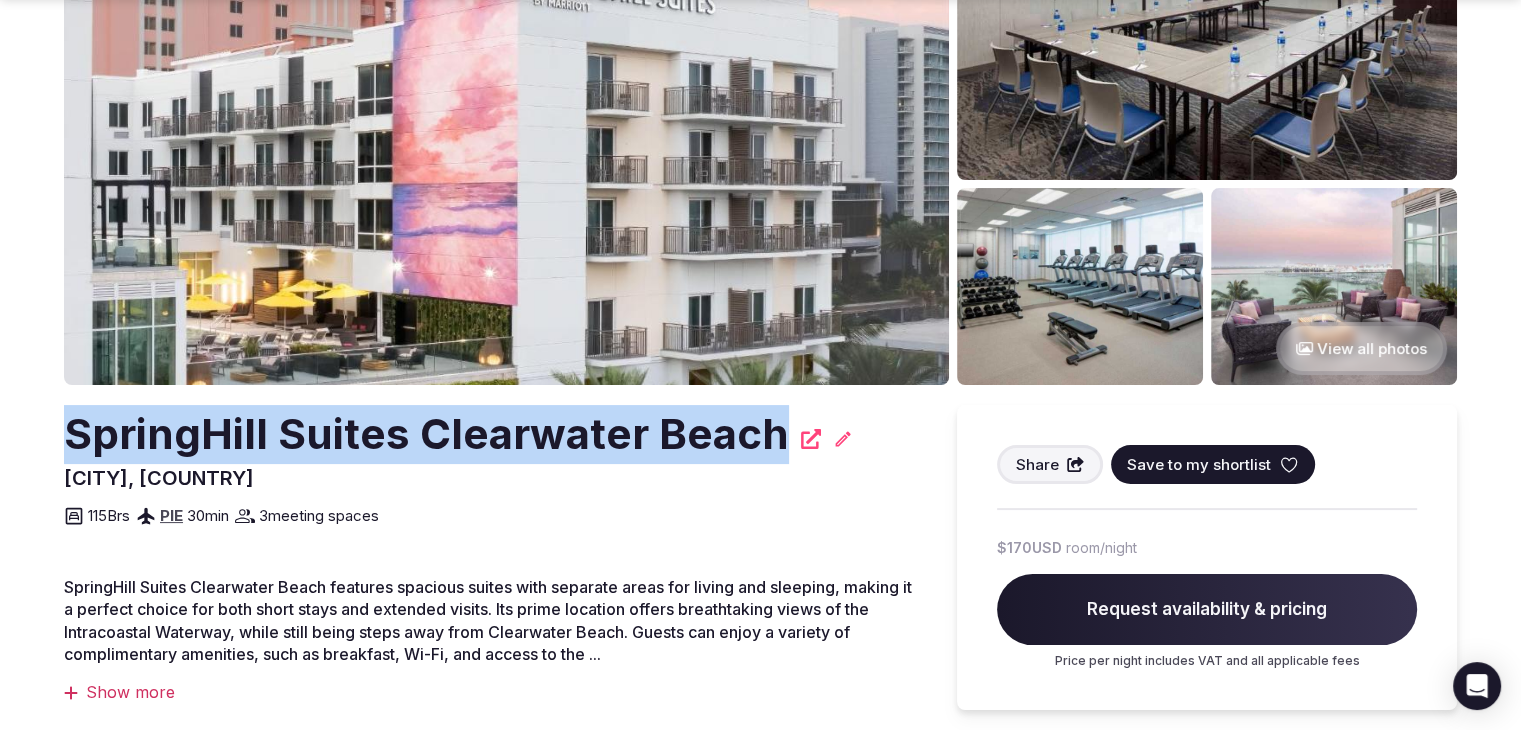 drag, startPoint x: 65, startPoint y: 432, endPoint x: 774, endPoint y: 444, distance: 709.10156 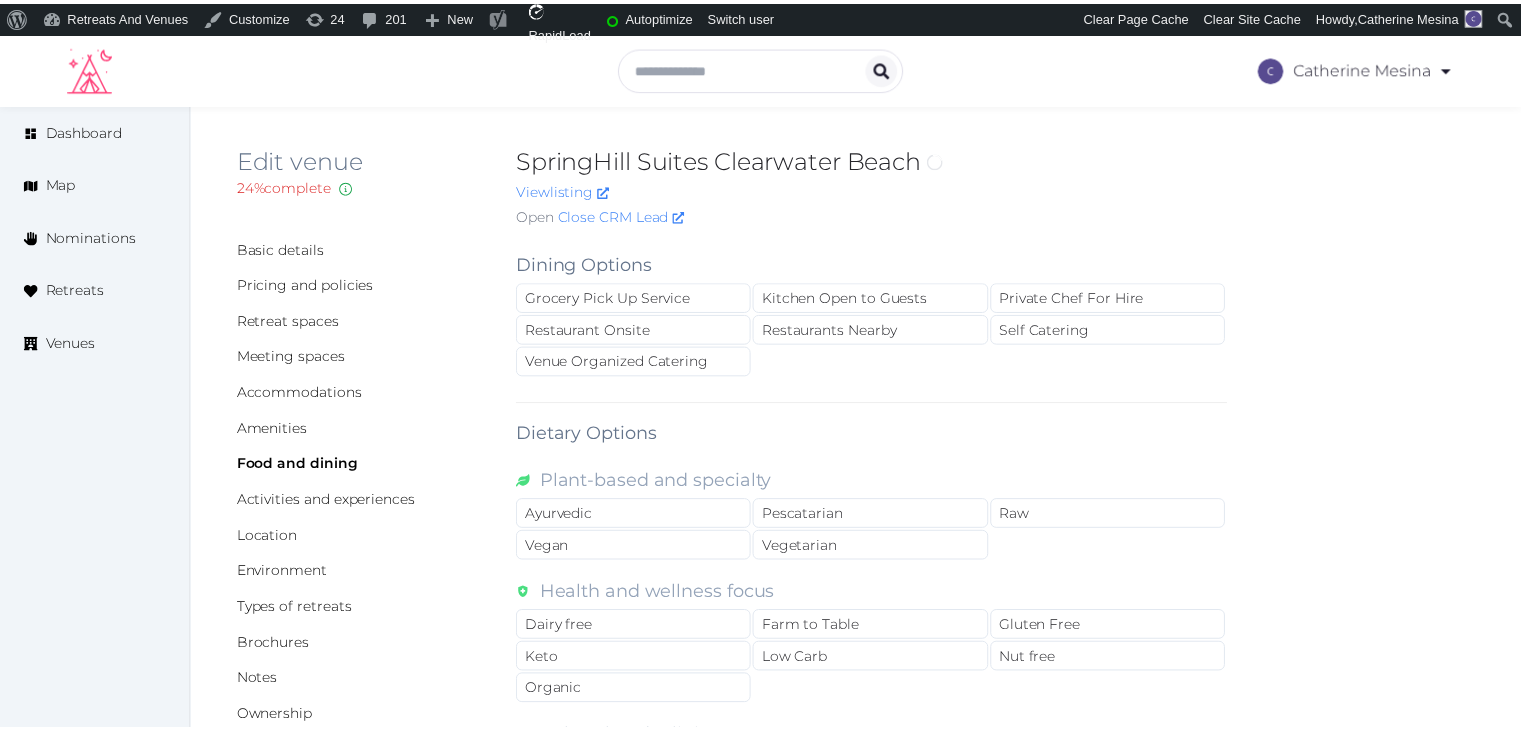 scroll, scrollTop: 0, scrollLeft: 0, axis: both 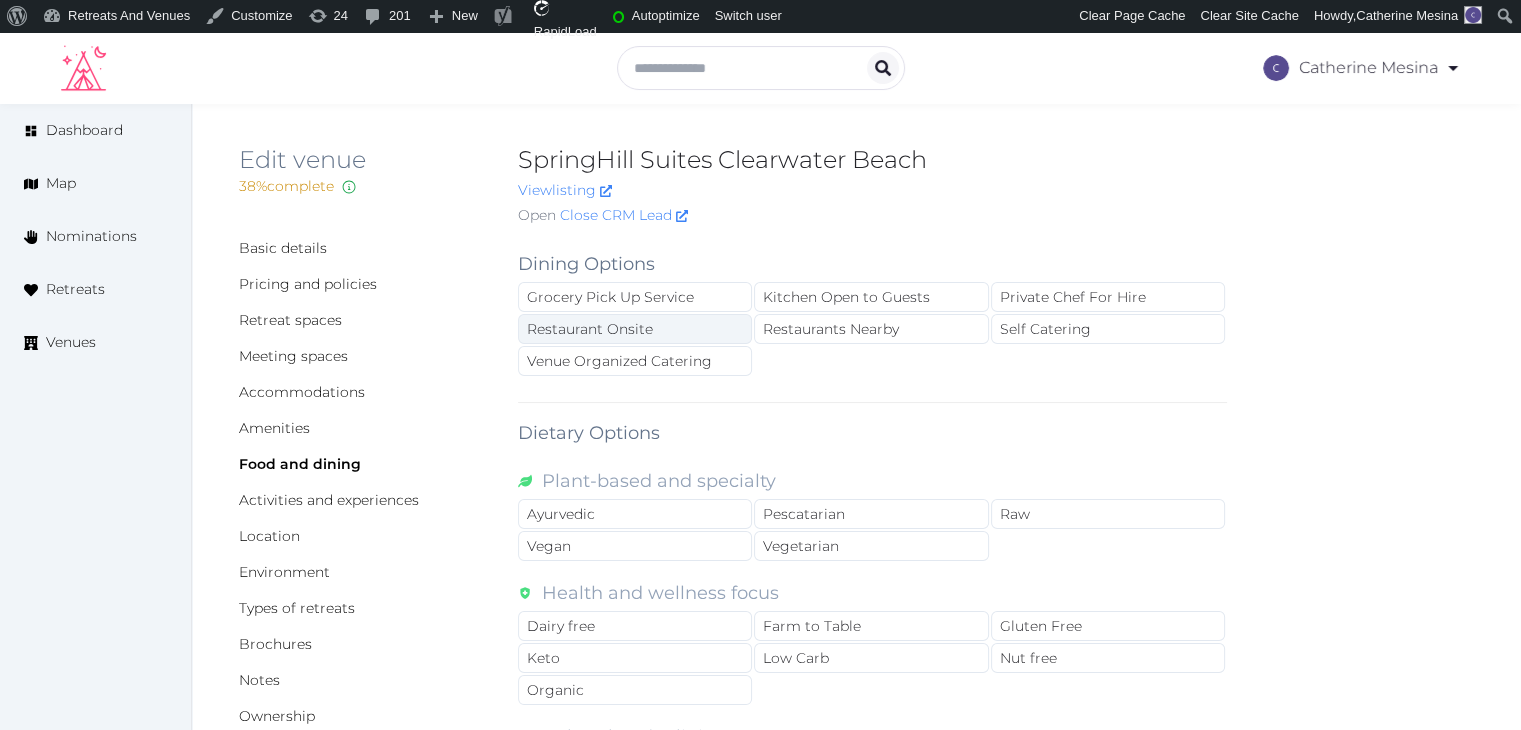 click on "Restaurant Onsite" at bounding box center [635, 329] 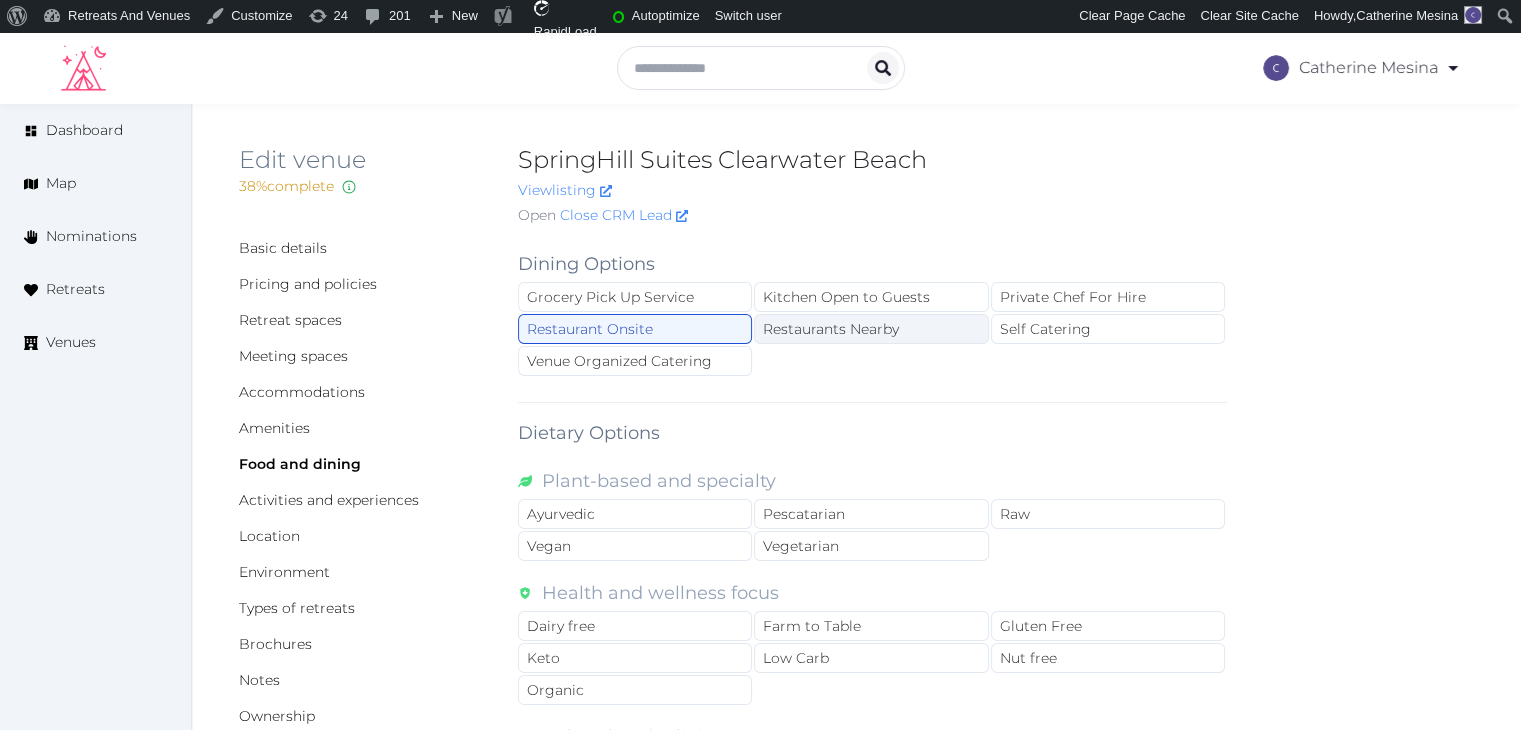 click on "Restaurants Nearby" at bounding box center [871, 329] 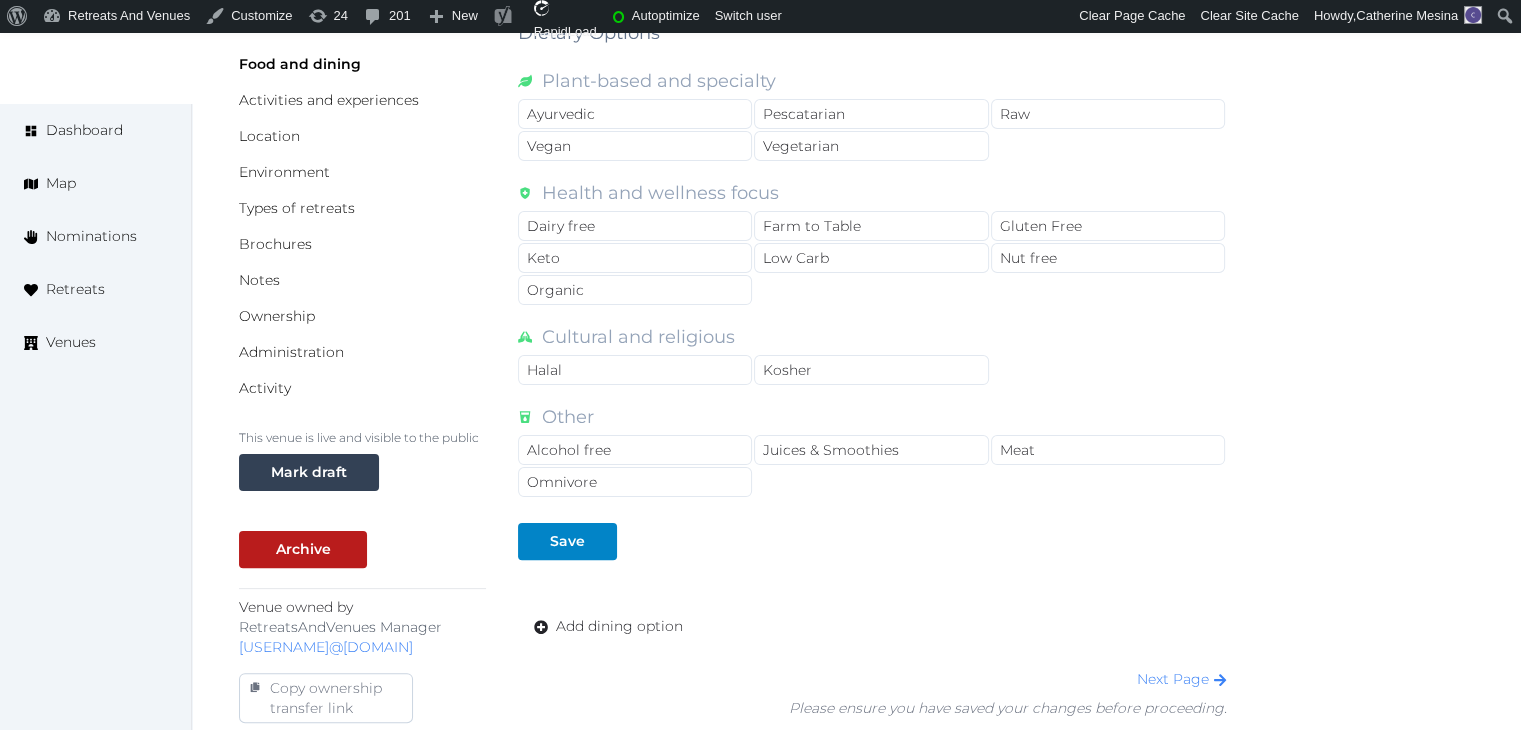 scroll, scrollTop: 500, scrollLeft: 0, axis: vertical 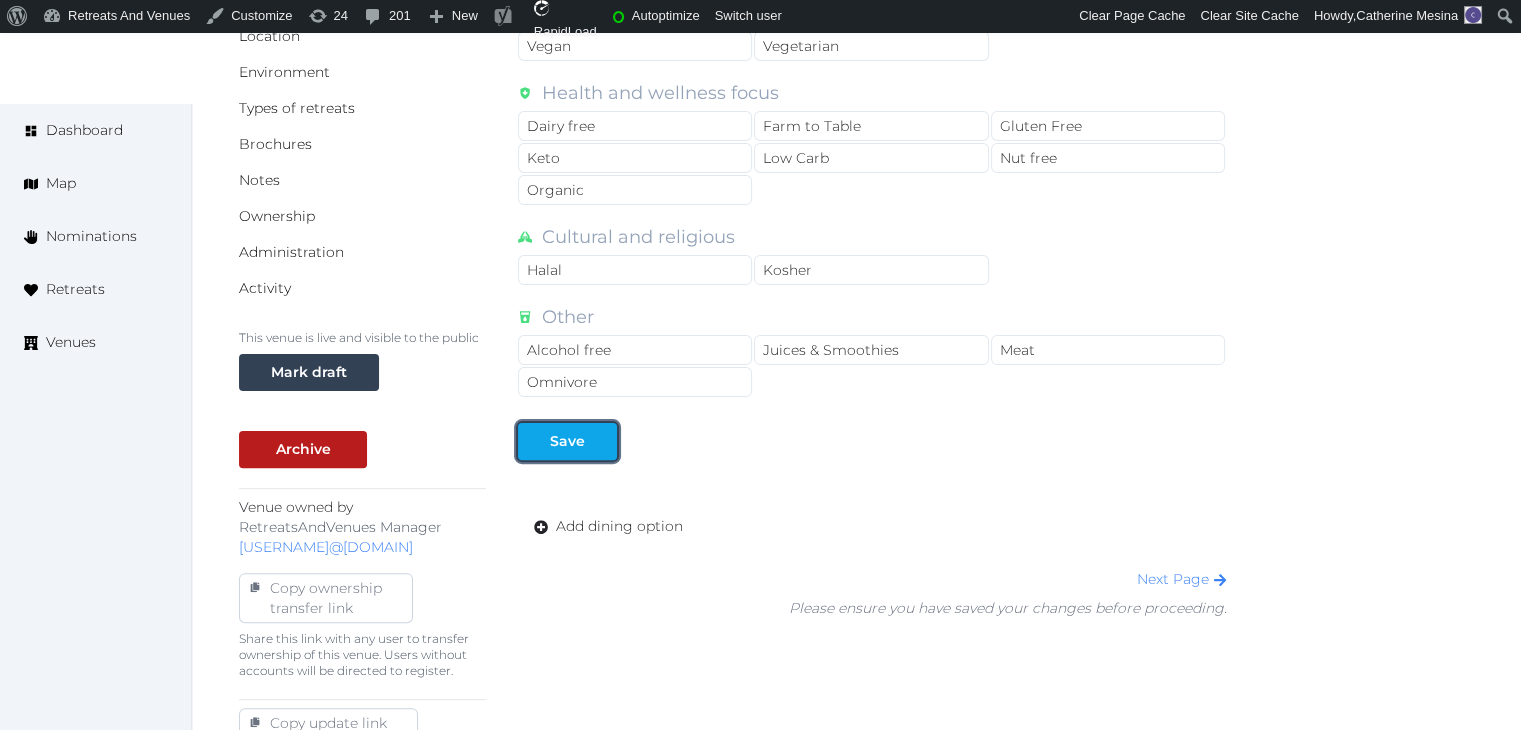 click on "Save" at bounding box center [567, 441] 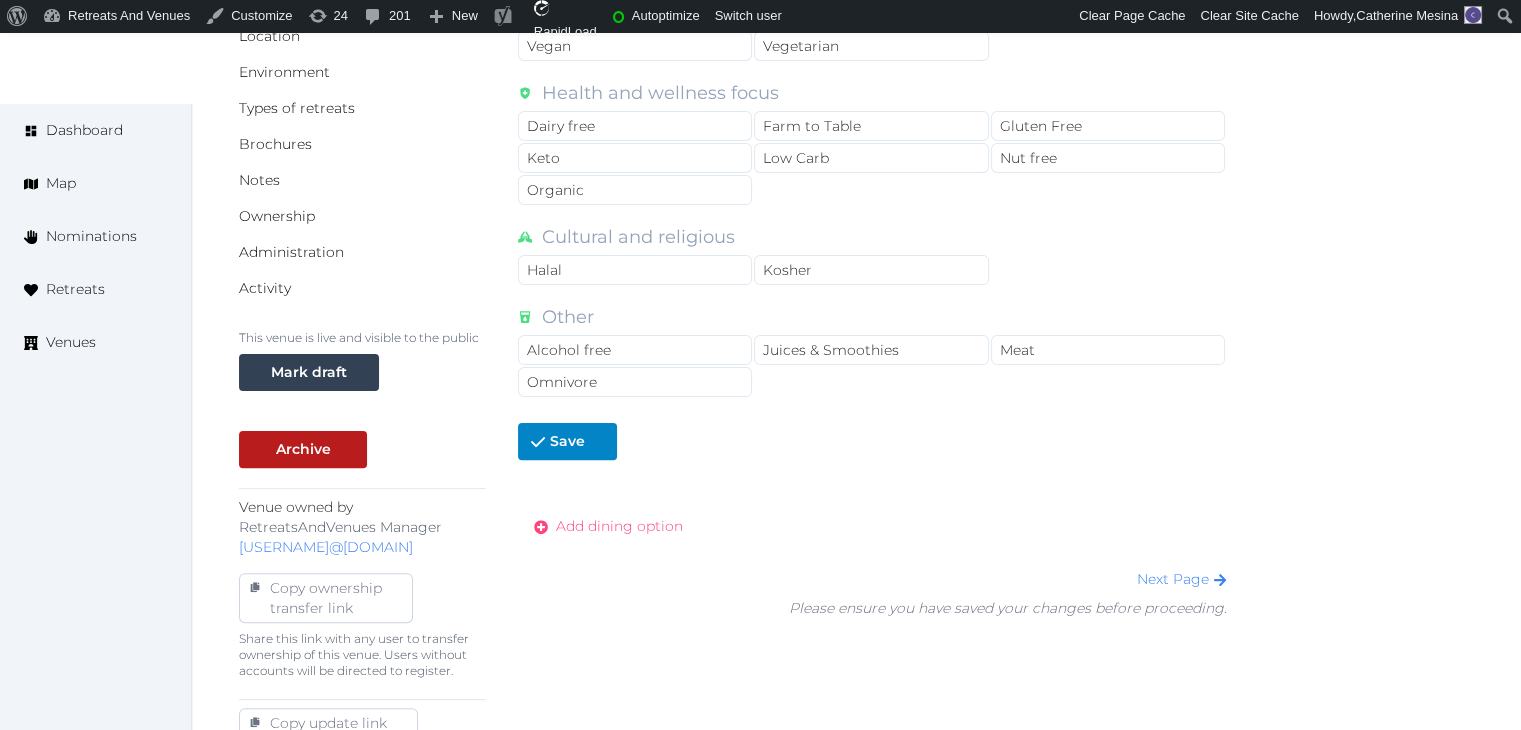 click on "Add dining option" at bounding box center (619, 526) 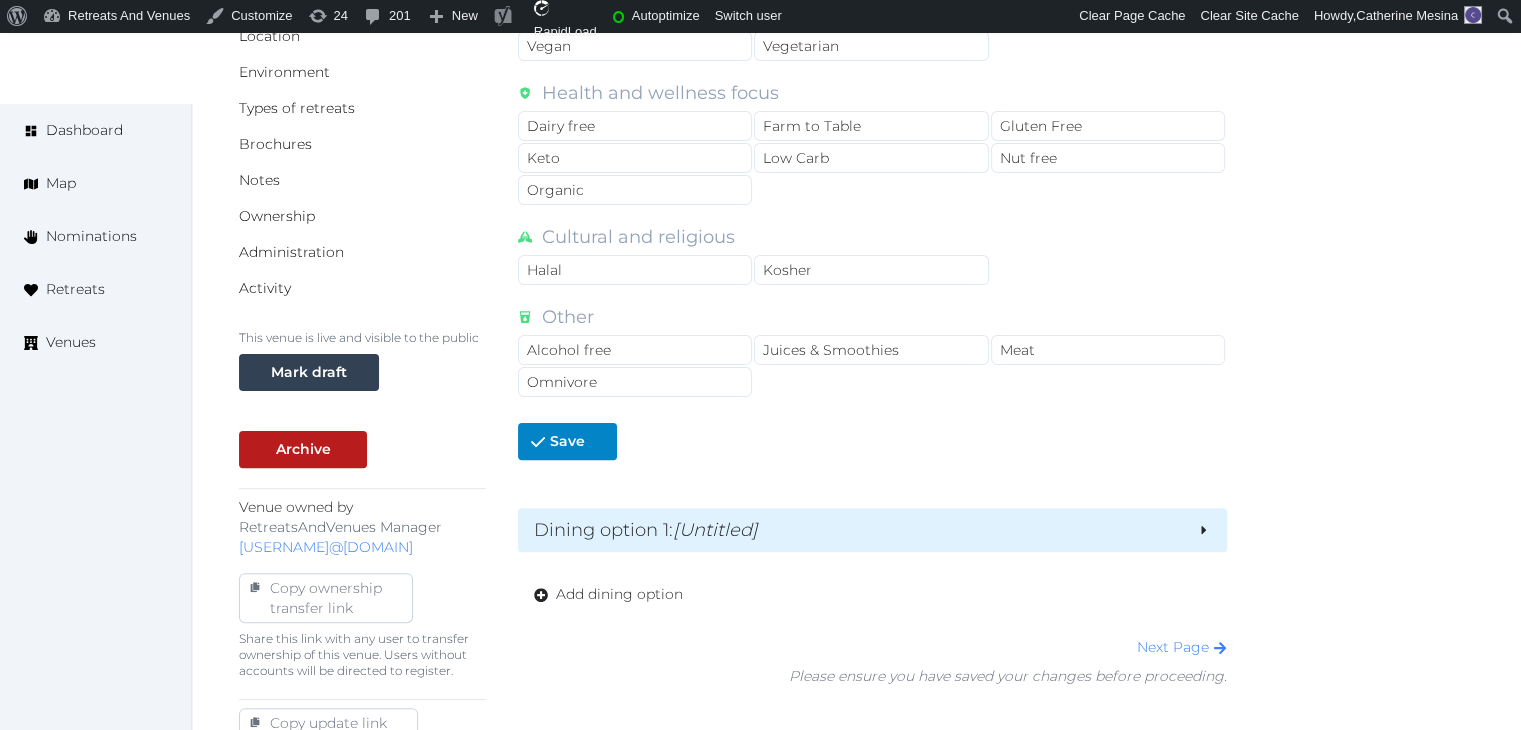 click on "Dining option 1 :  [Untitled]" at bounding box center (857, 530) 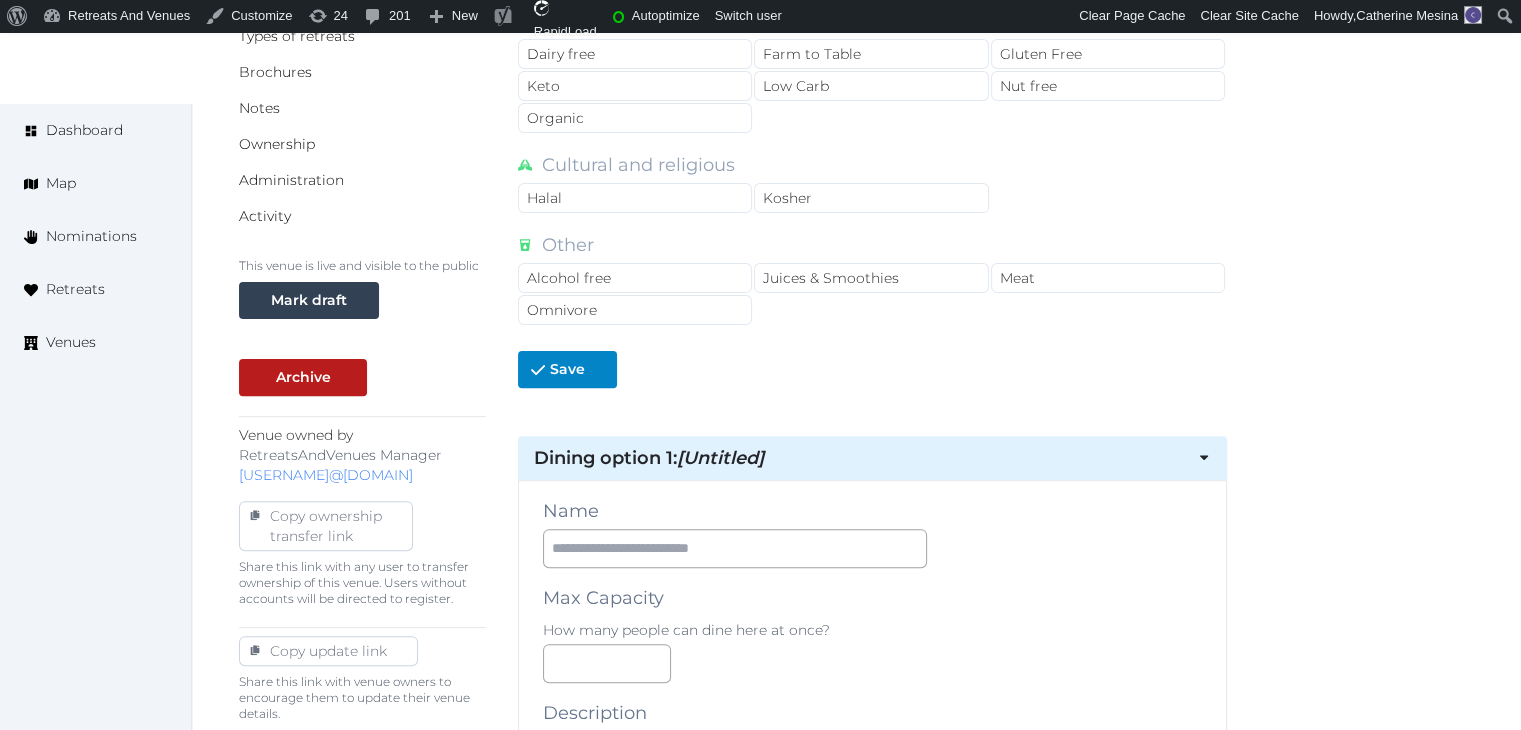 scroll, scrollTop: 700, scrollLeft: 0, axis: vertical 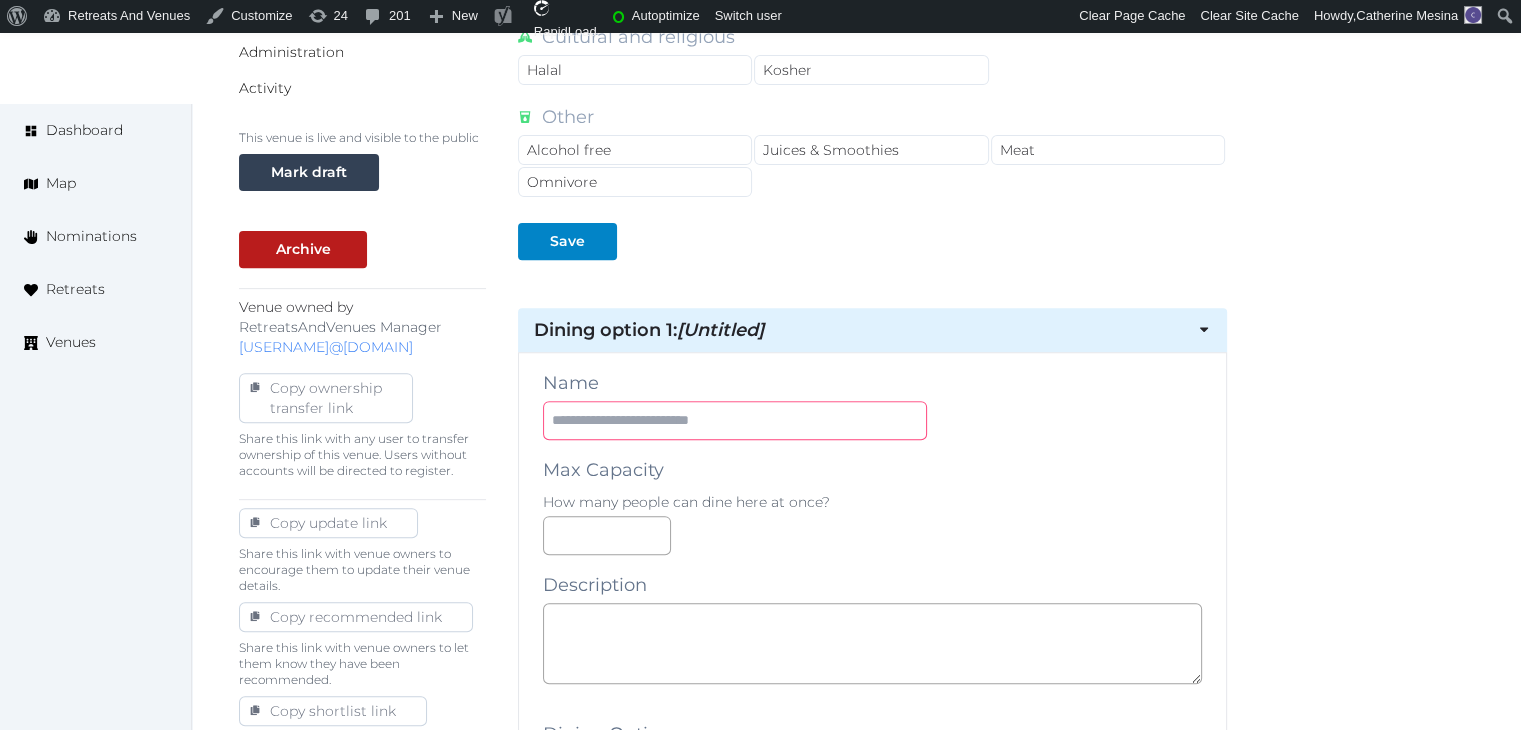 click at bounding box center (735, 420) 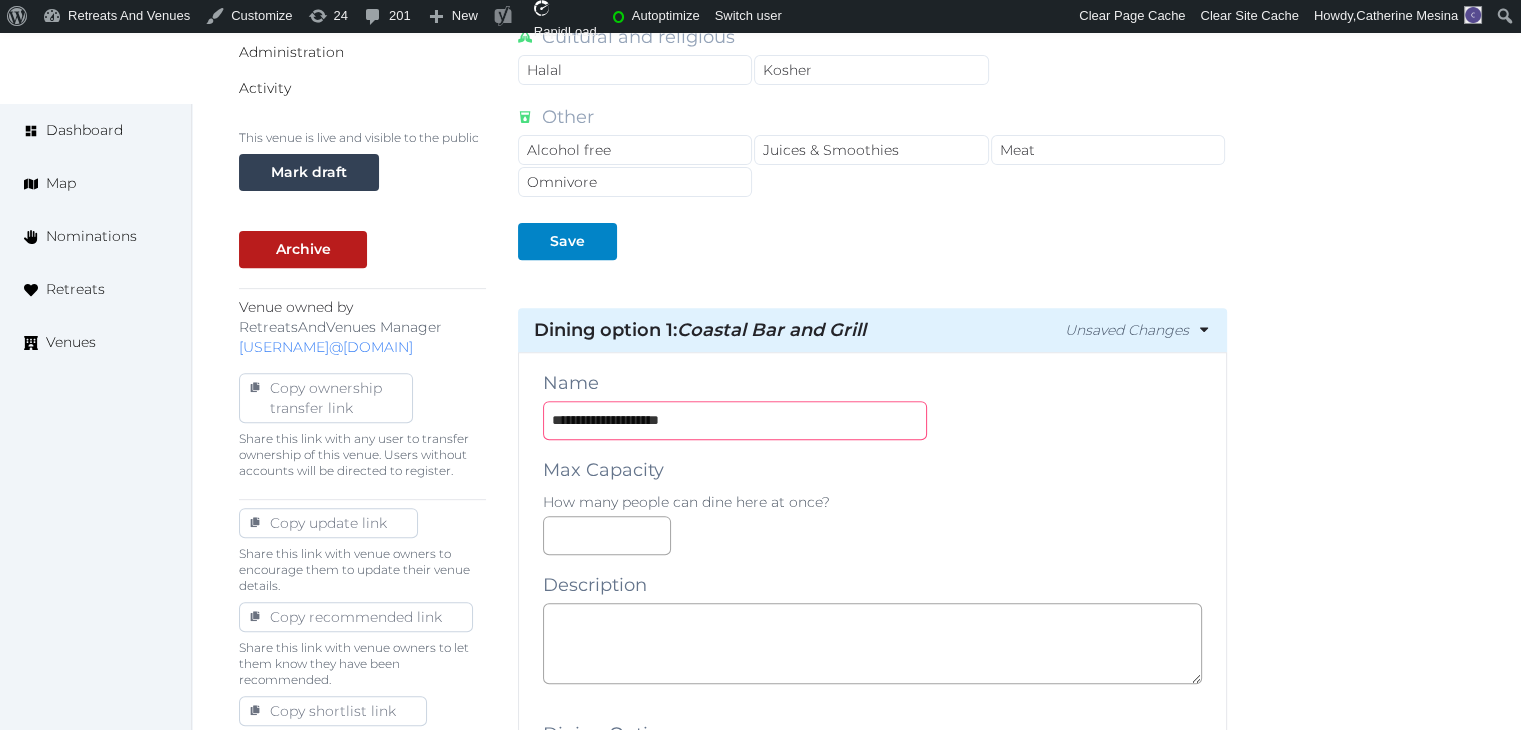 type on "**********" 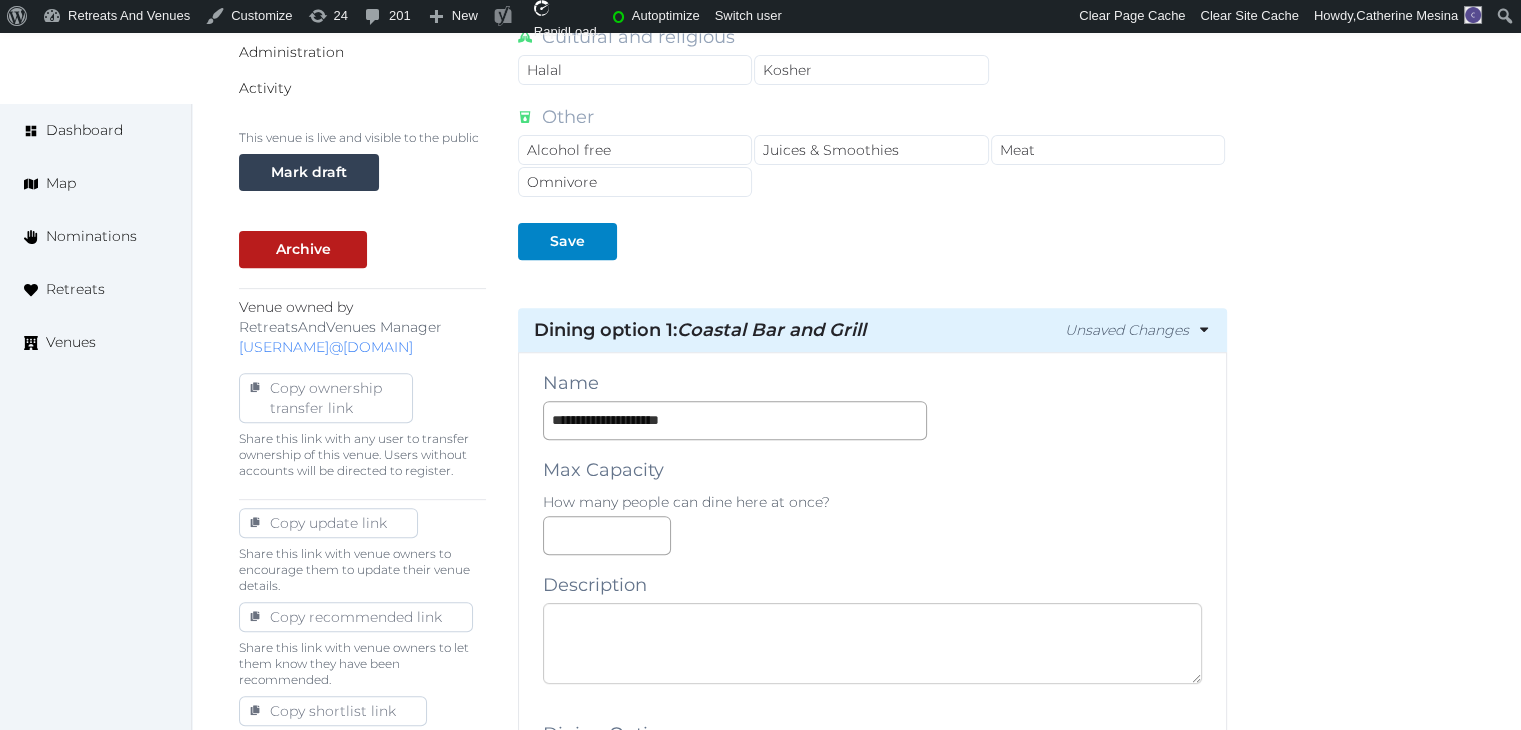 click at bounding box center [872, 643] 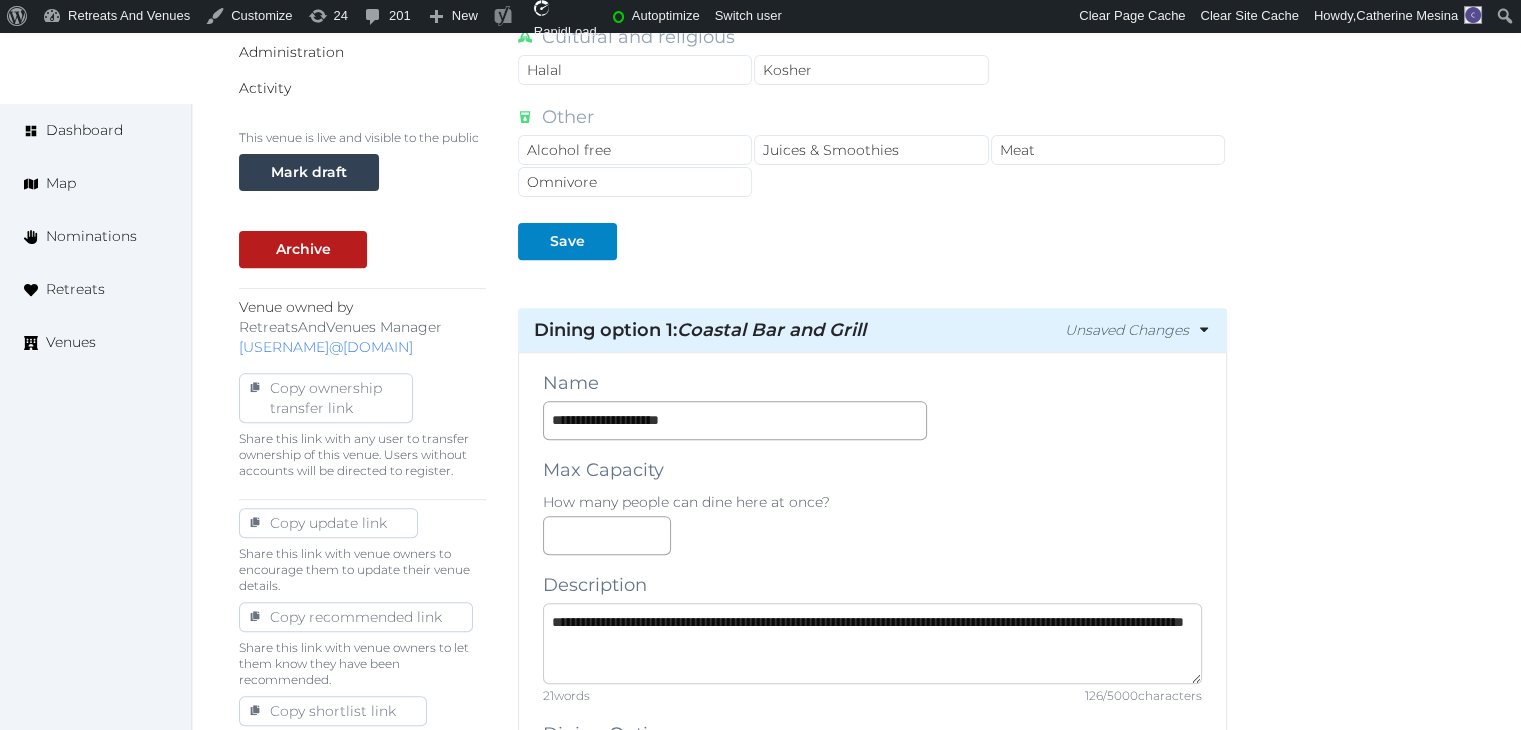 scroll, scrollTop: 11, scrollLeft: 0, axis: vertical 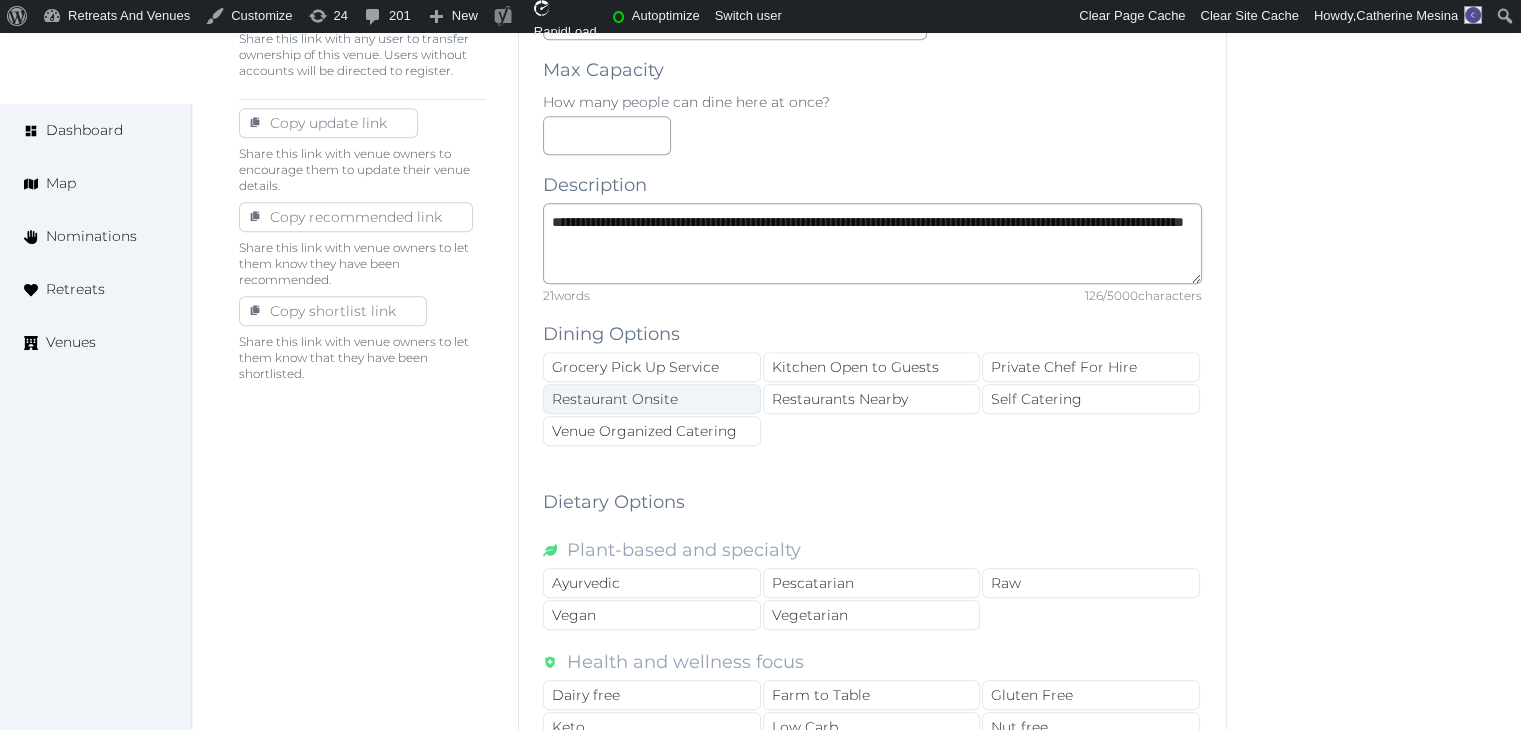 click on "Restaurant Onsite" at bounding box center [652, 399] 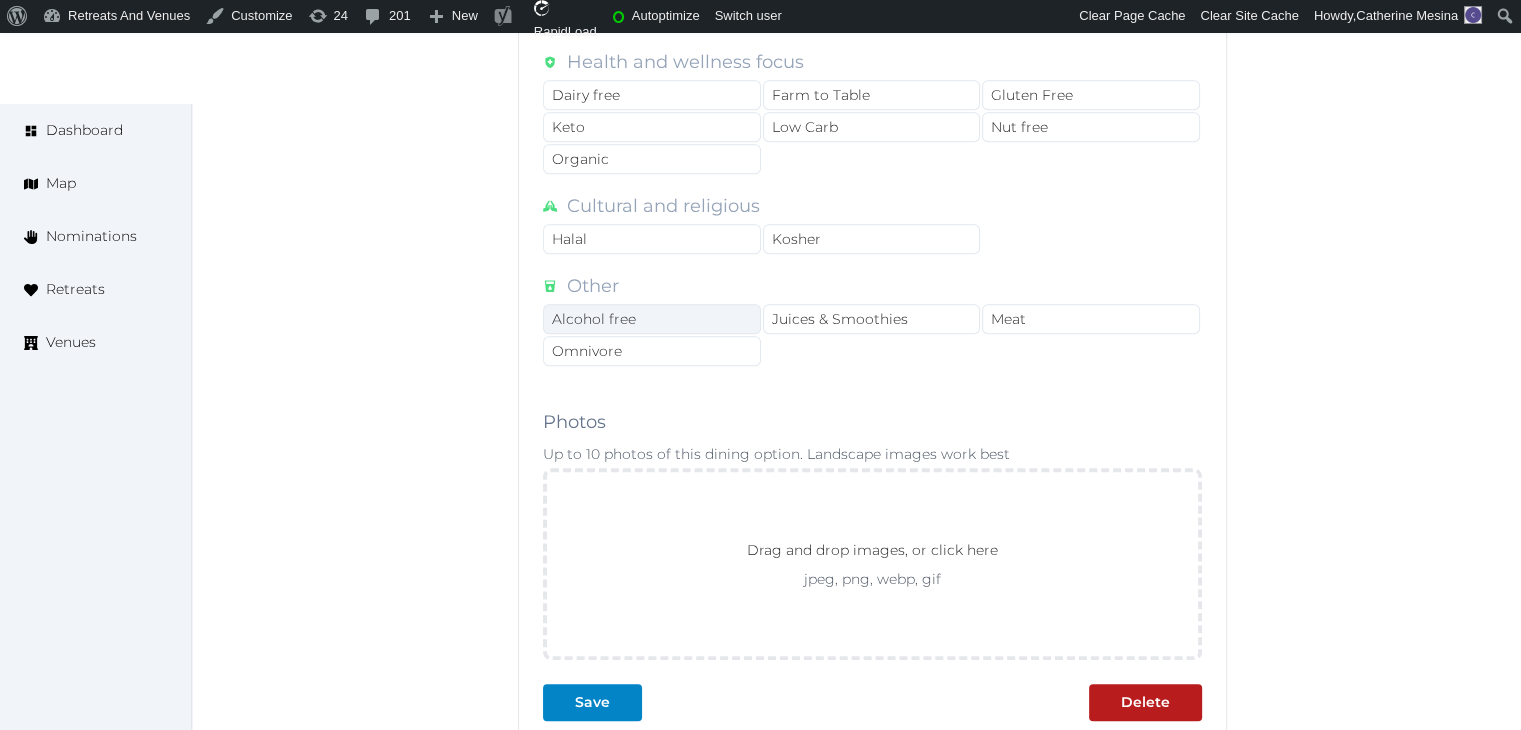 scroll, scrollTop: 2000, scrollLeft: 0, axis: vertical 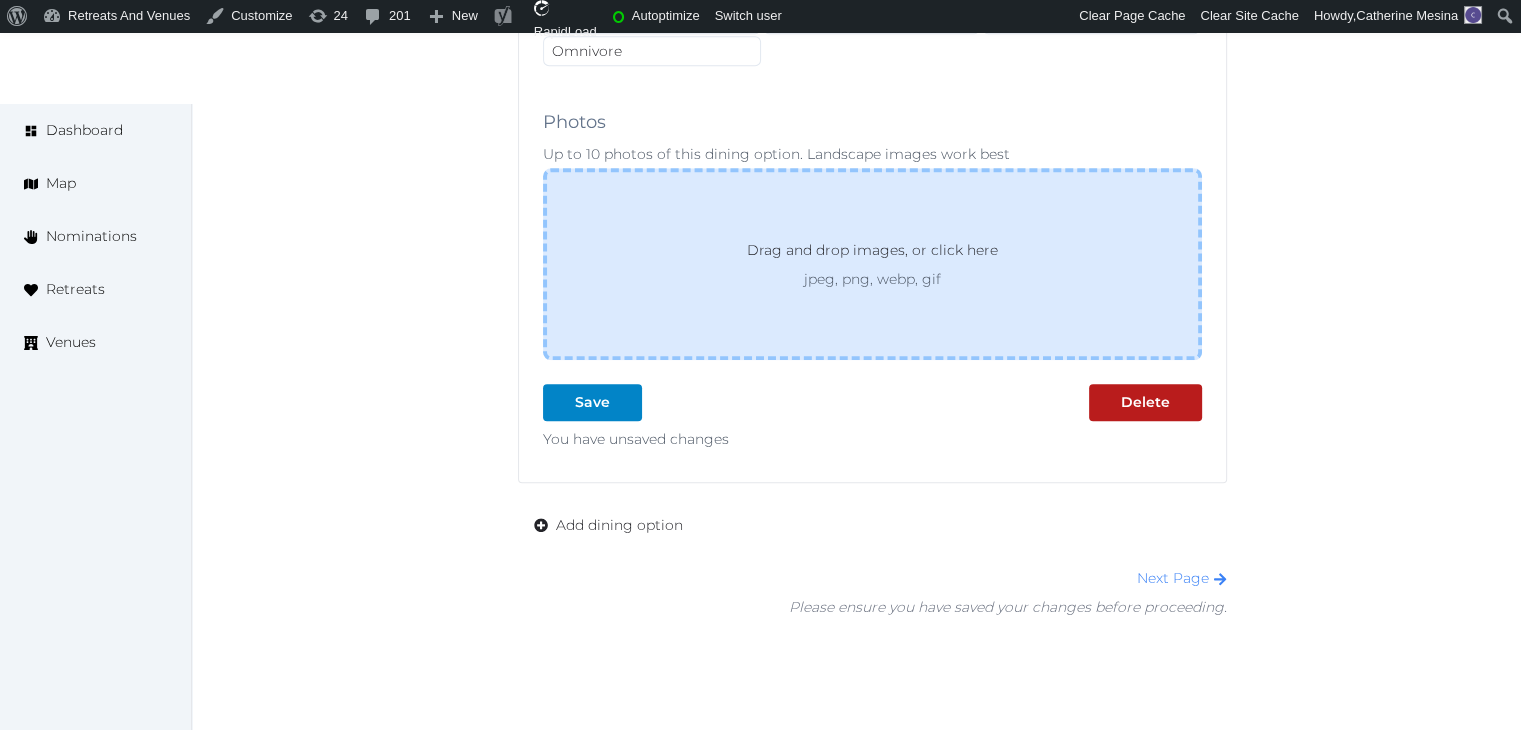click on "jpeg, png, webp, gif" at bounding box center (872, 279) 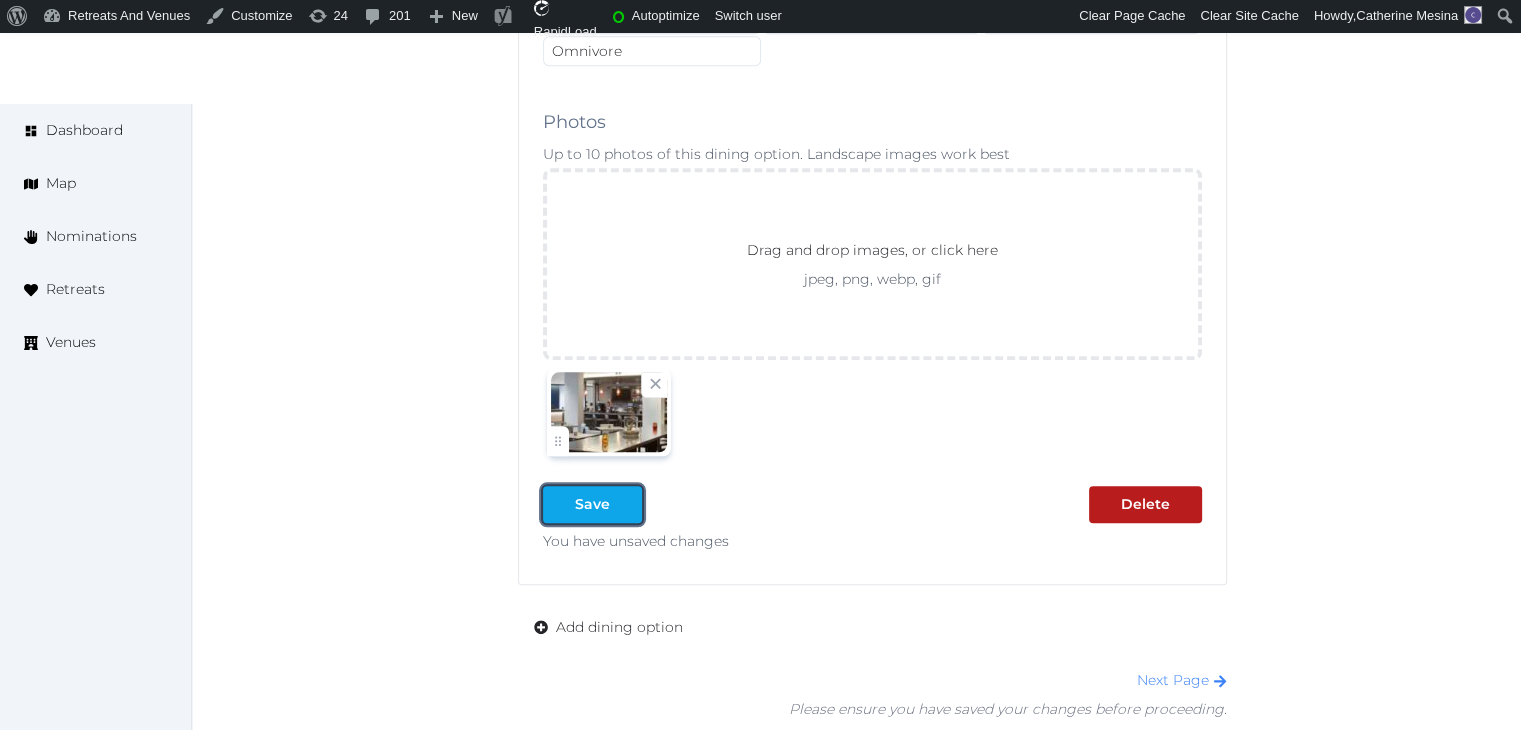click at bounding box center (626, 504) 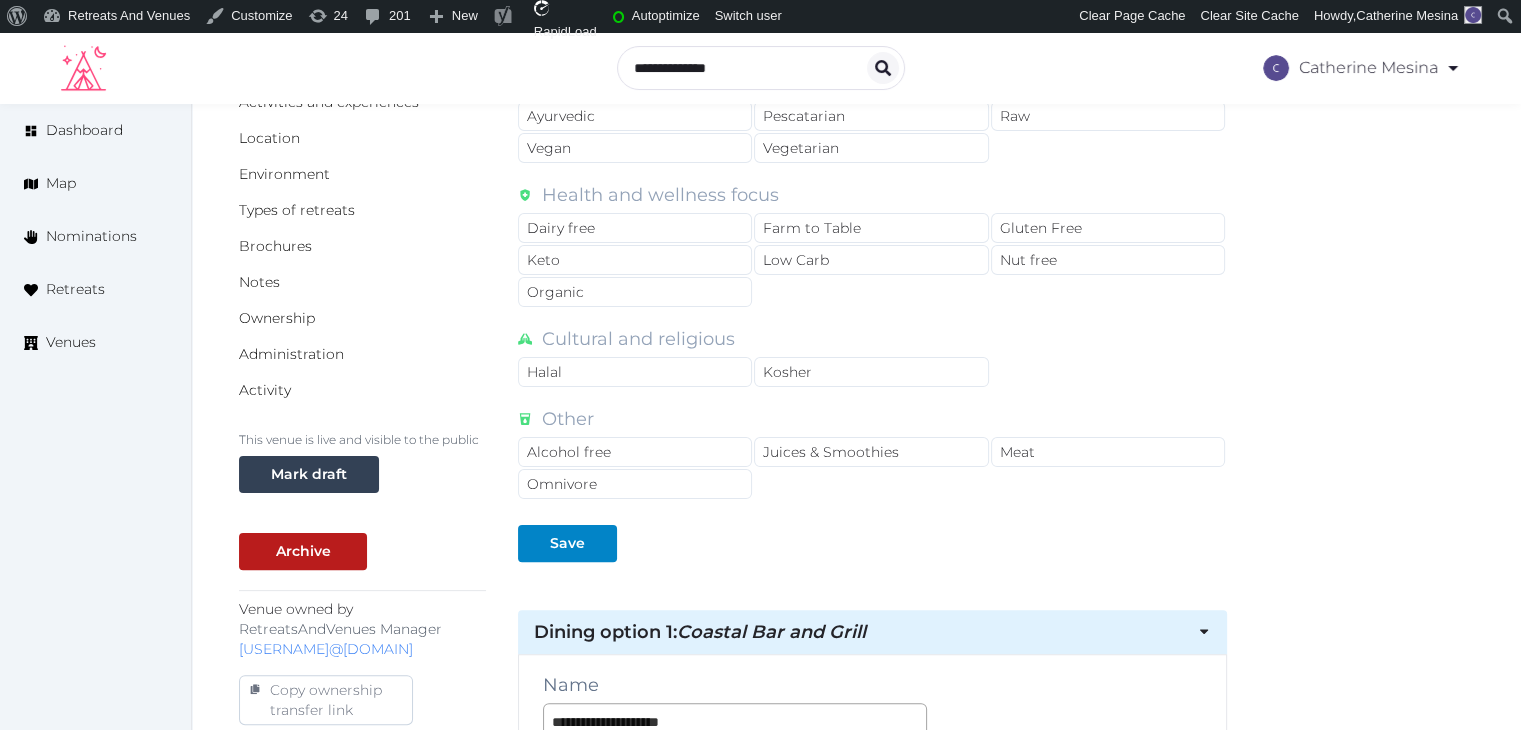 scroll, scrollTop: 0, scrollLeft: 0, axis: both 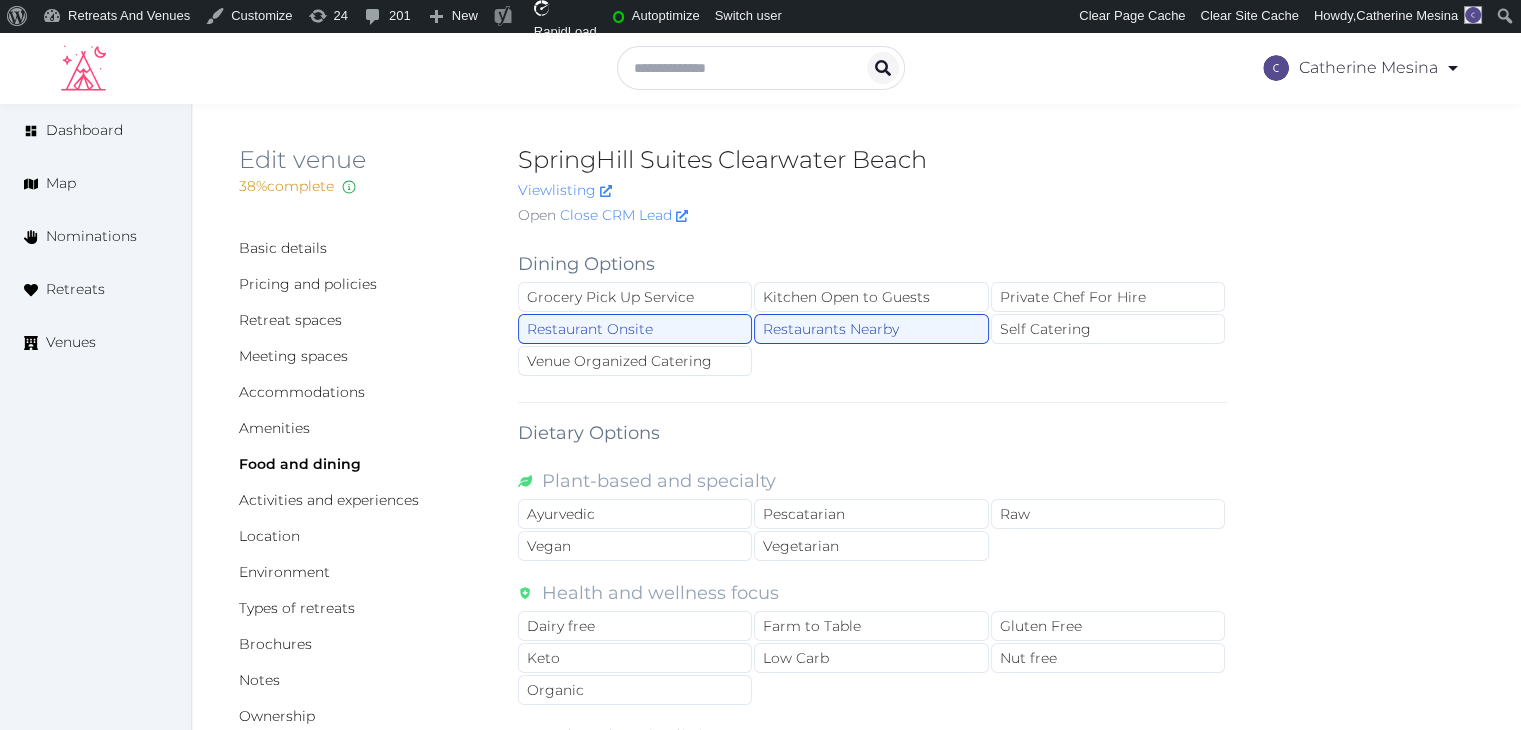 click on "SpringHill Suites Clearwater Beach" at bounding box center [872, 160] 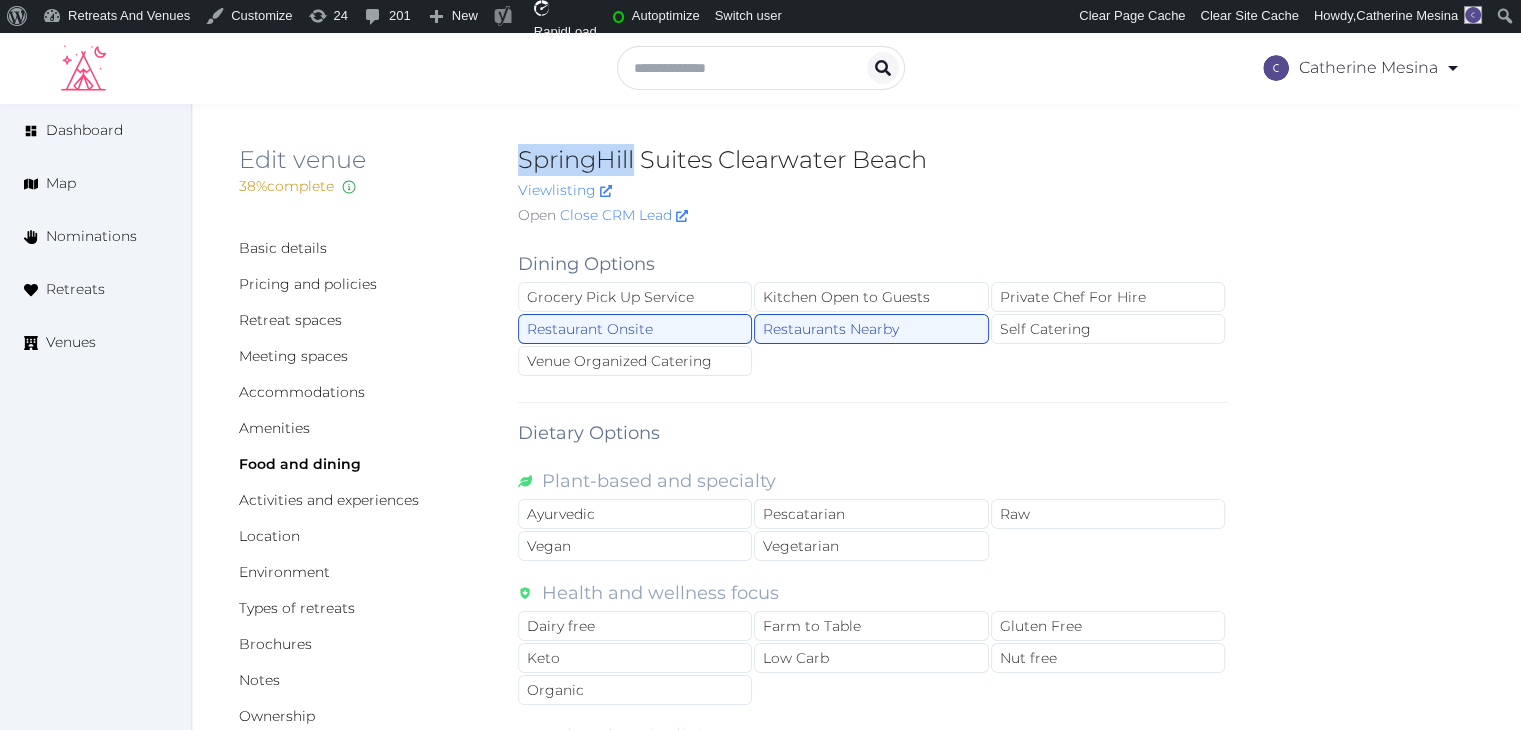 click on "SpringHill Suites Clearwater Beach" at bounding box center (872, 160) 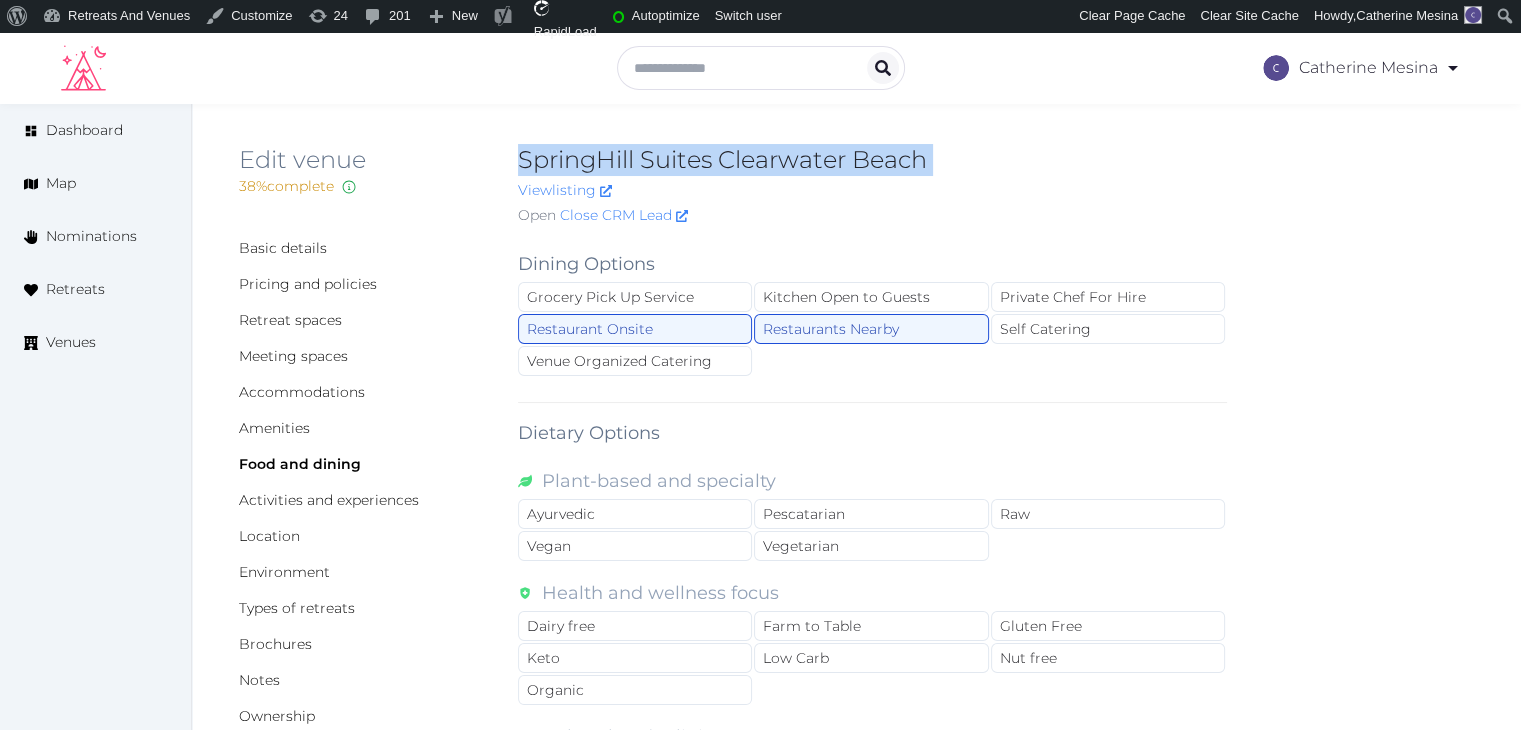 click on "SpringHill Suites Clearwater Beach" at bounding box center (872, 160) 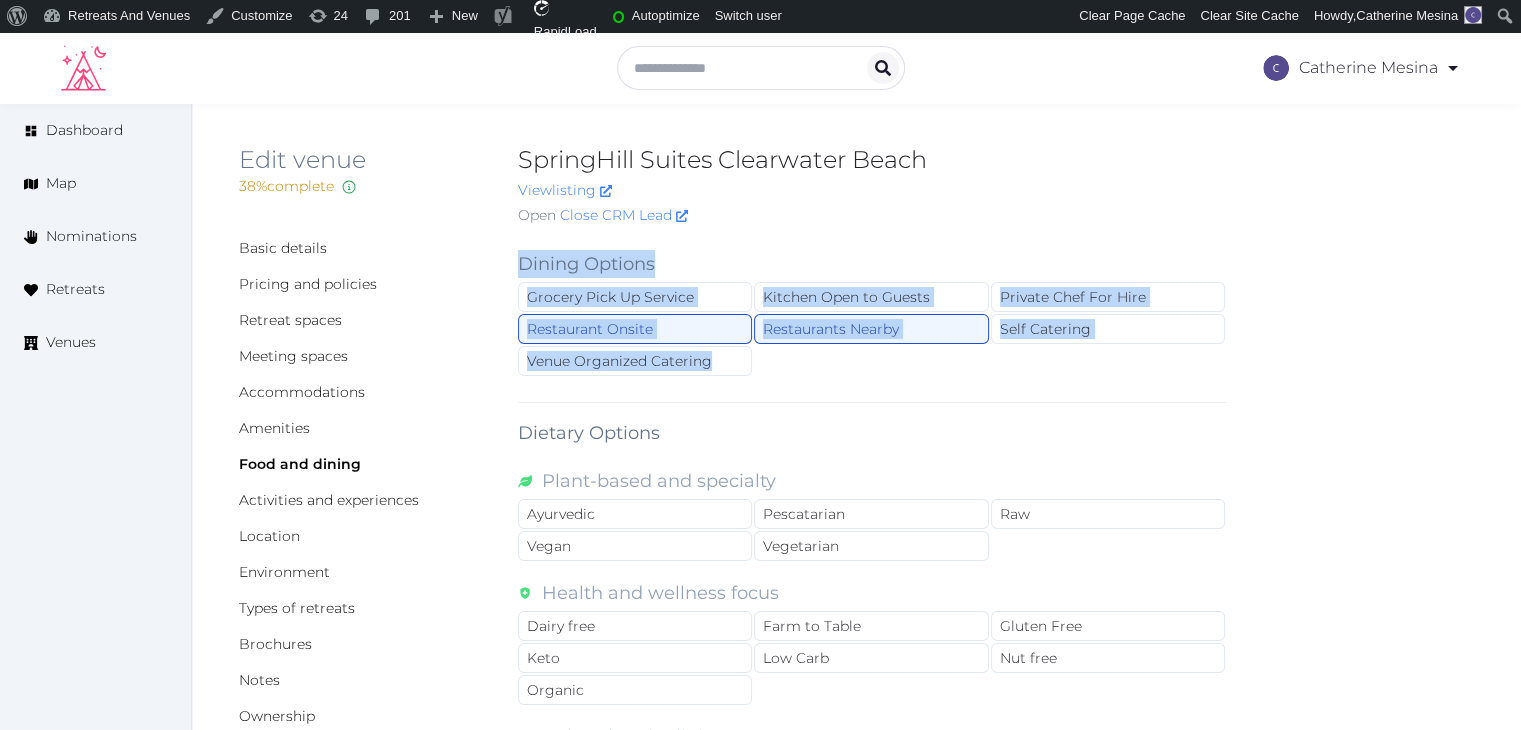 drag, startPoint x: 516, startPoint y: 259, endPoint x: 756, endPoint y: 374, distance: 266.12967 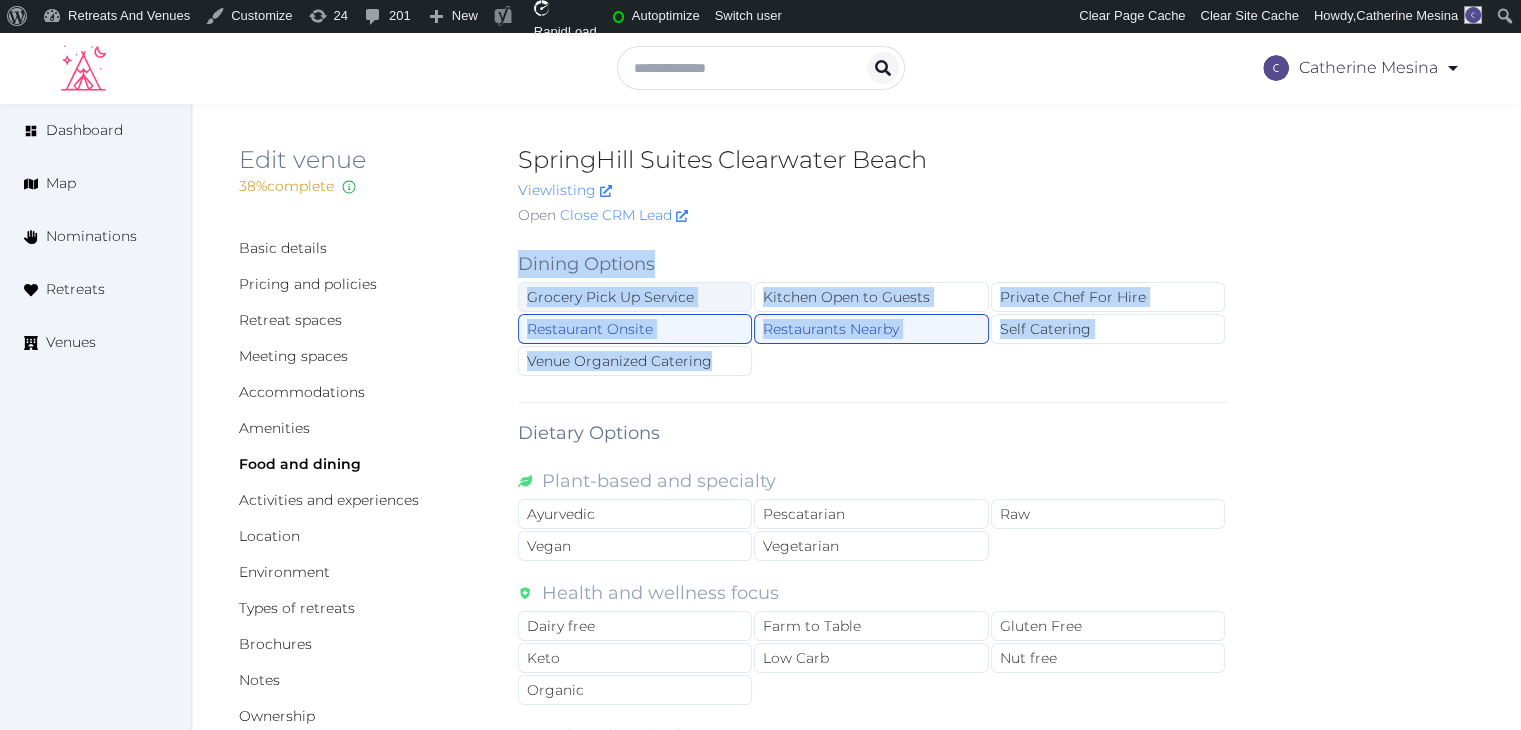 click on "Grocery Pick Up Service" at bounding box center [635, 297] 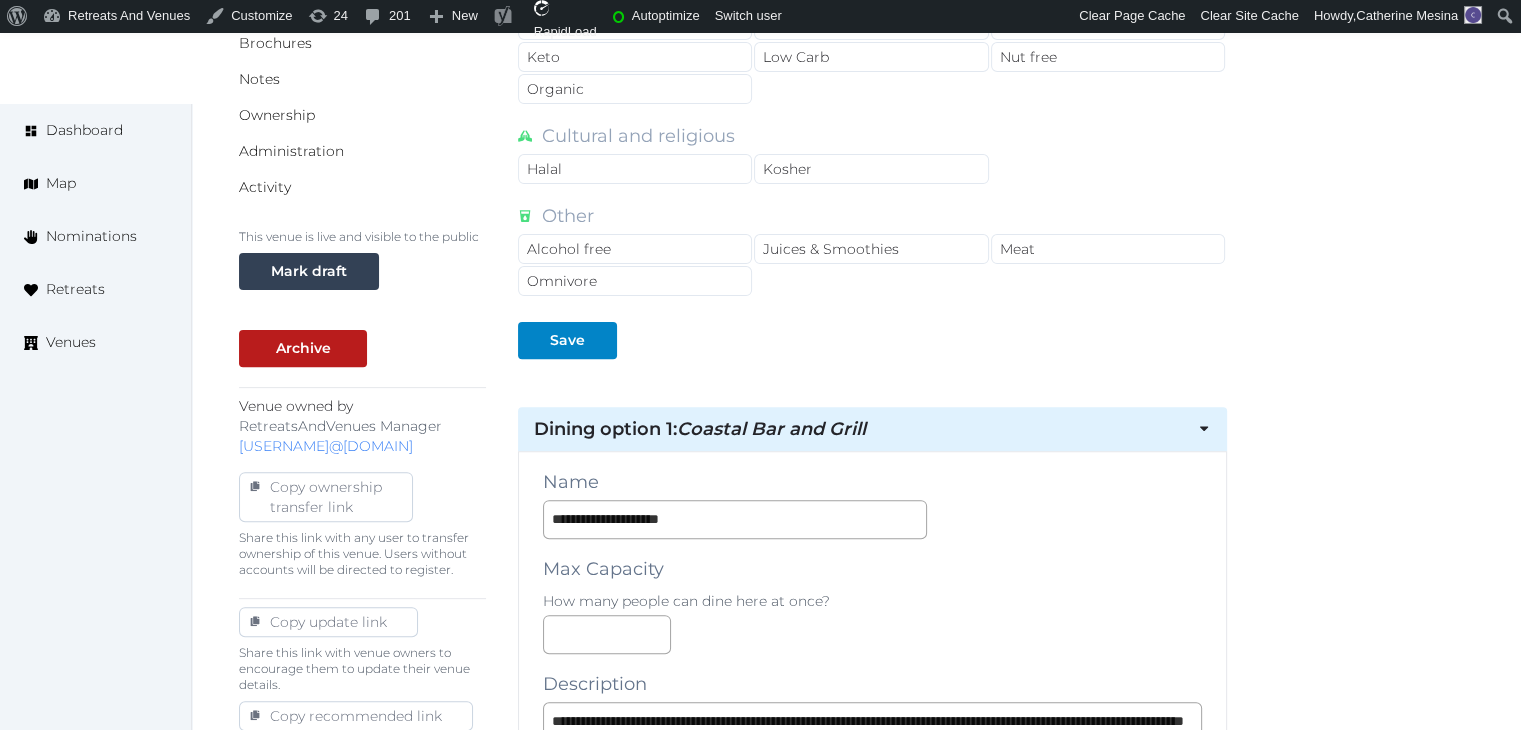 scroll, scrollTop: 700, scrollLeft: 0, axis: vertical 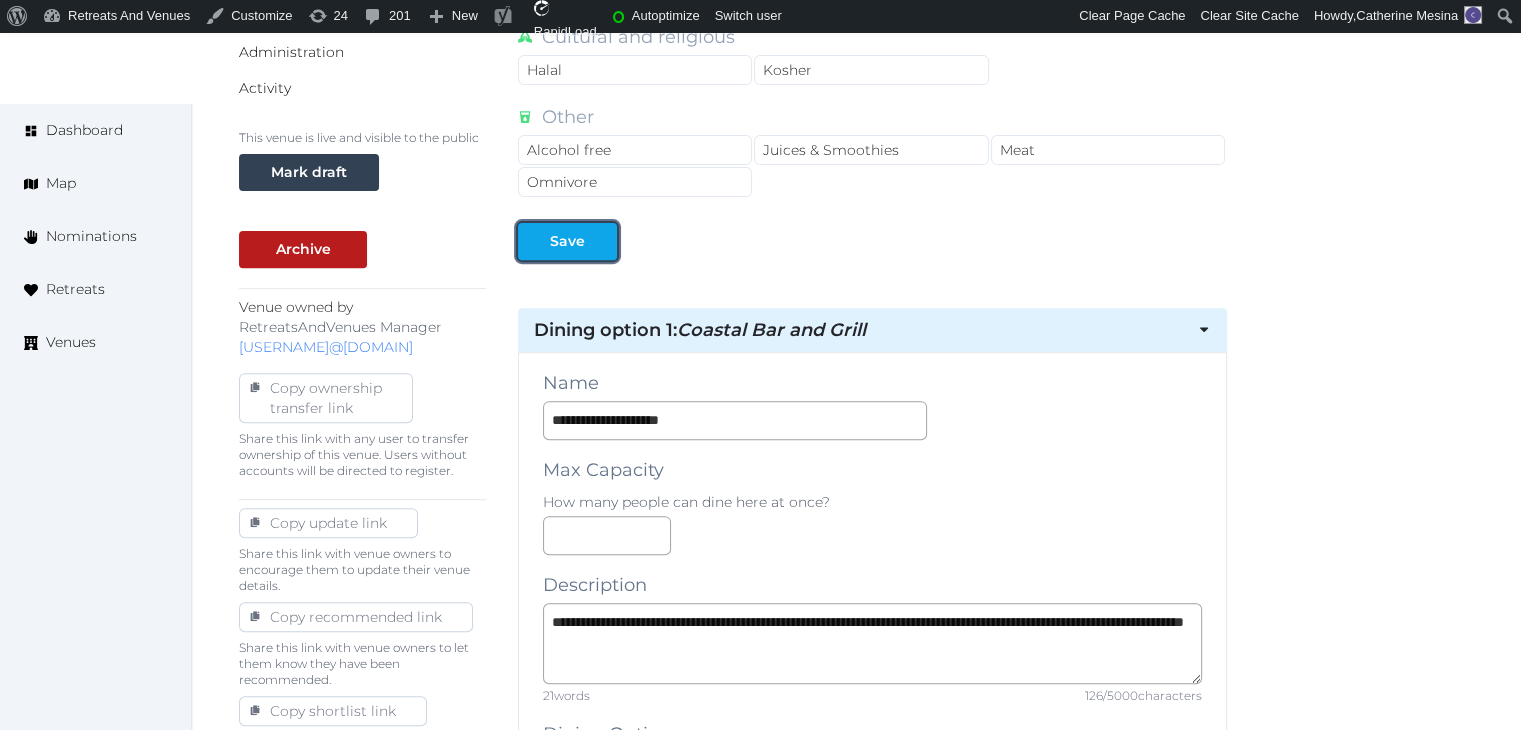 click at bounding box center [601, 241] 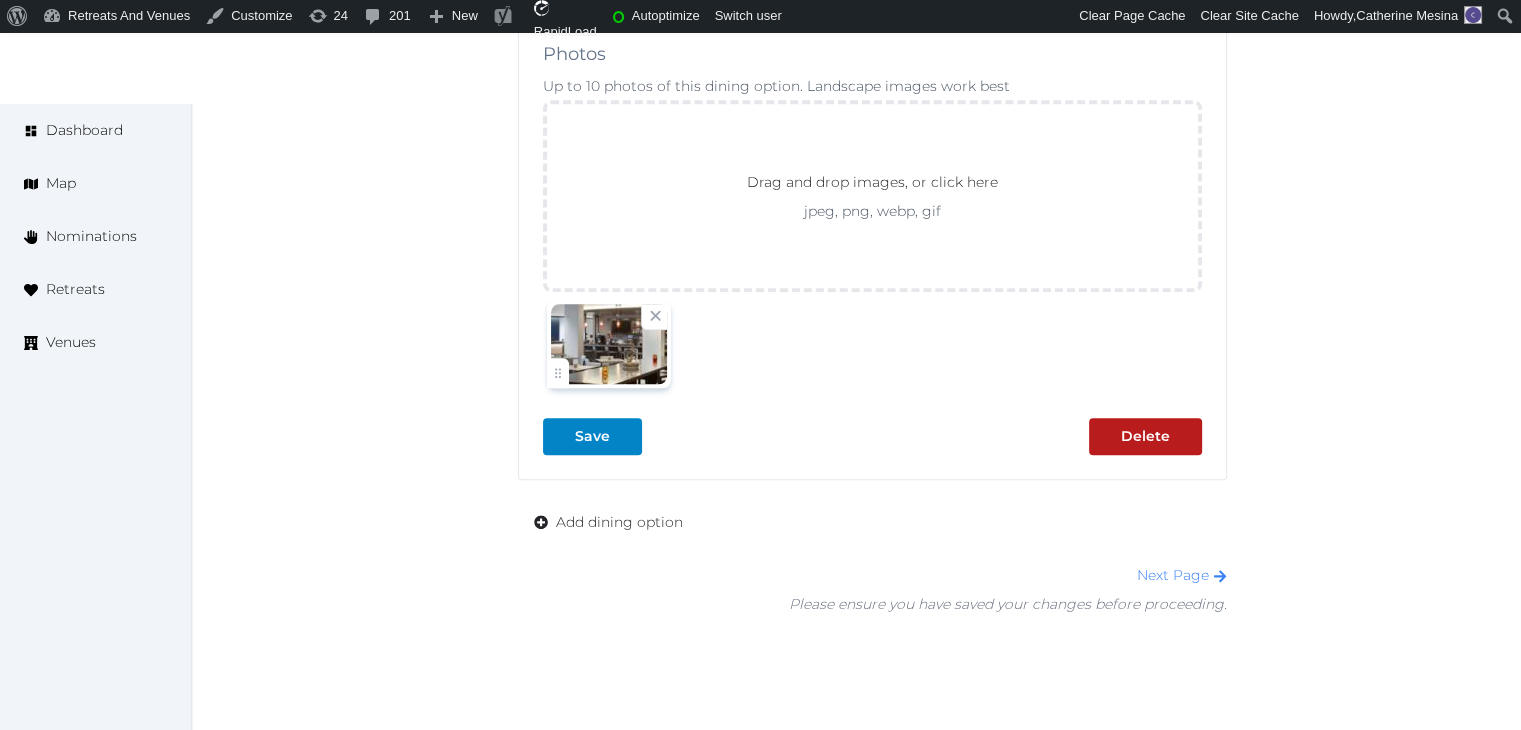 scroll, scrollTop: 2166, scrollLeft: 0, axis: vertical 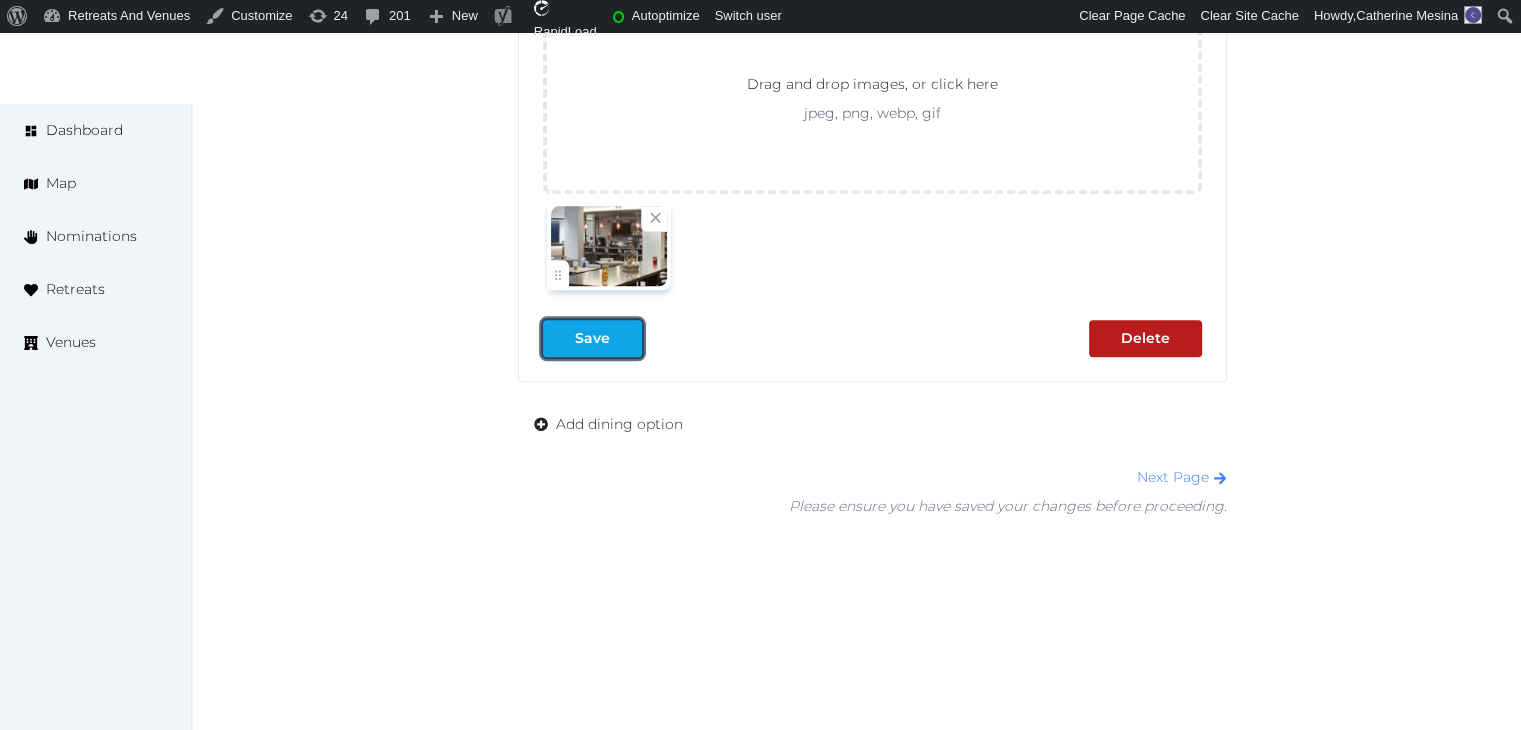 click at bounding box center (626, 338) 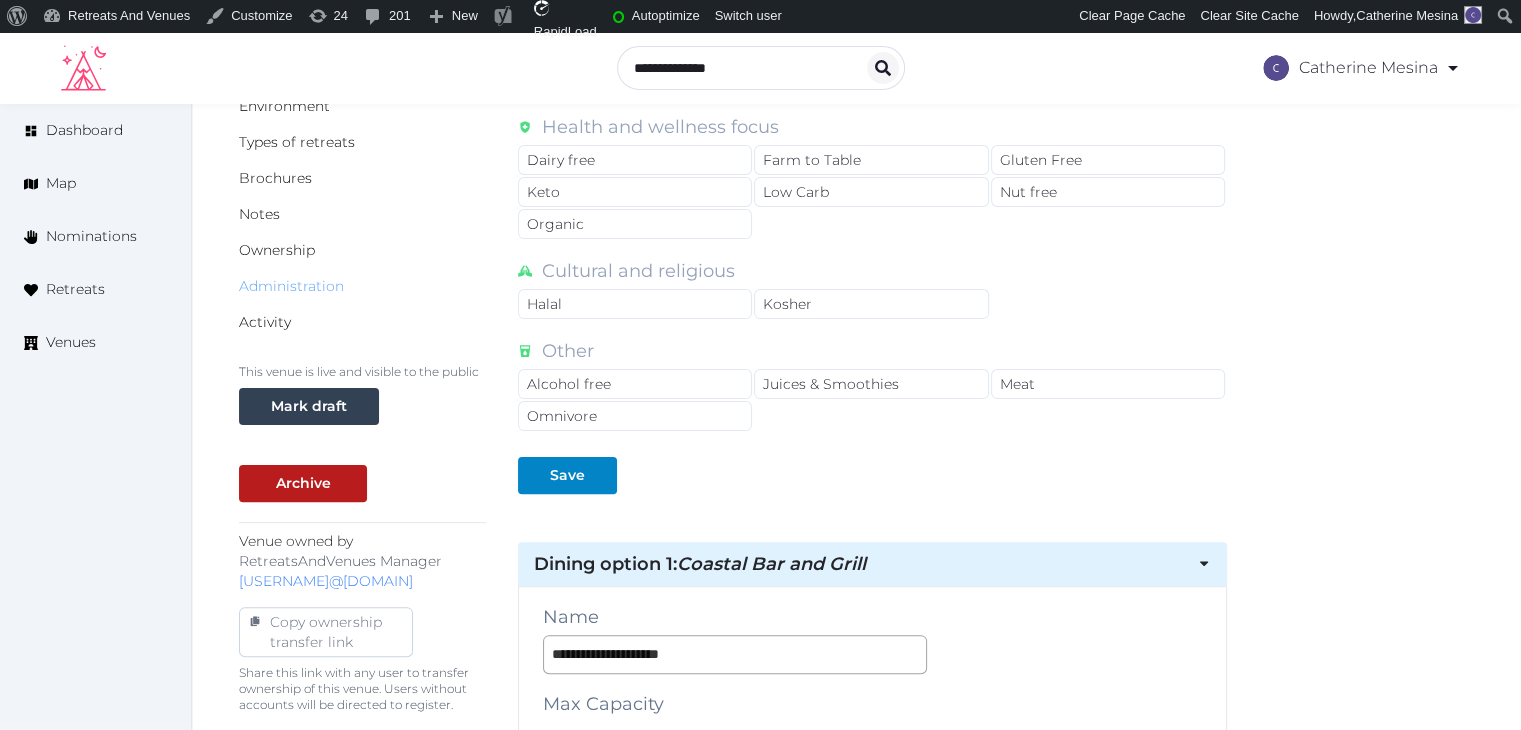 scroll, scrollTop: 66, scrollLeft: 0, axis: vertical 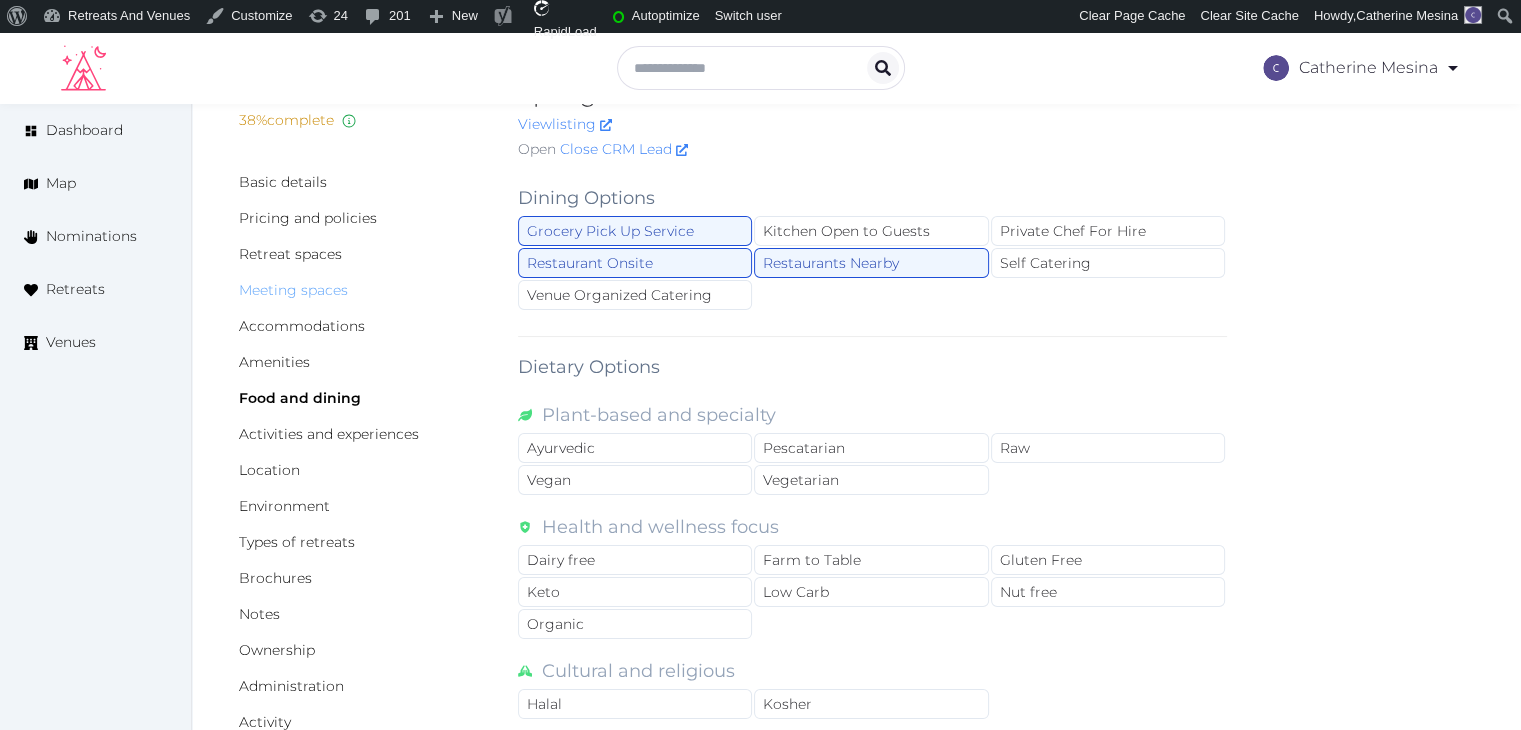 click on "Meeting spaces" at bounding box center [293, 290] 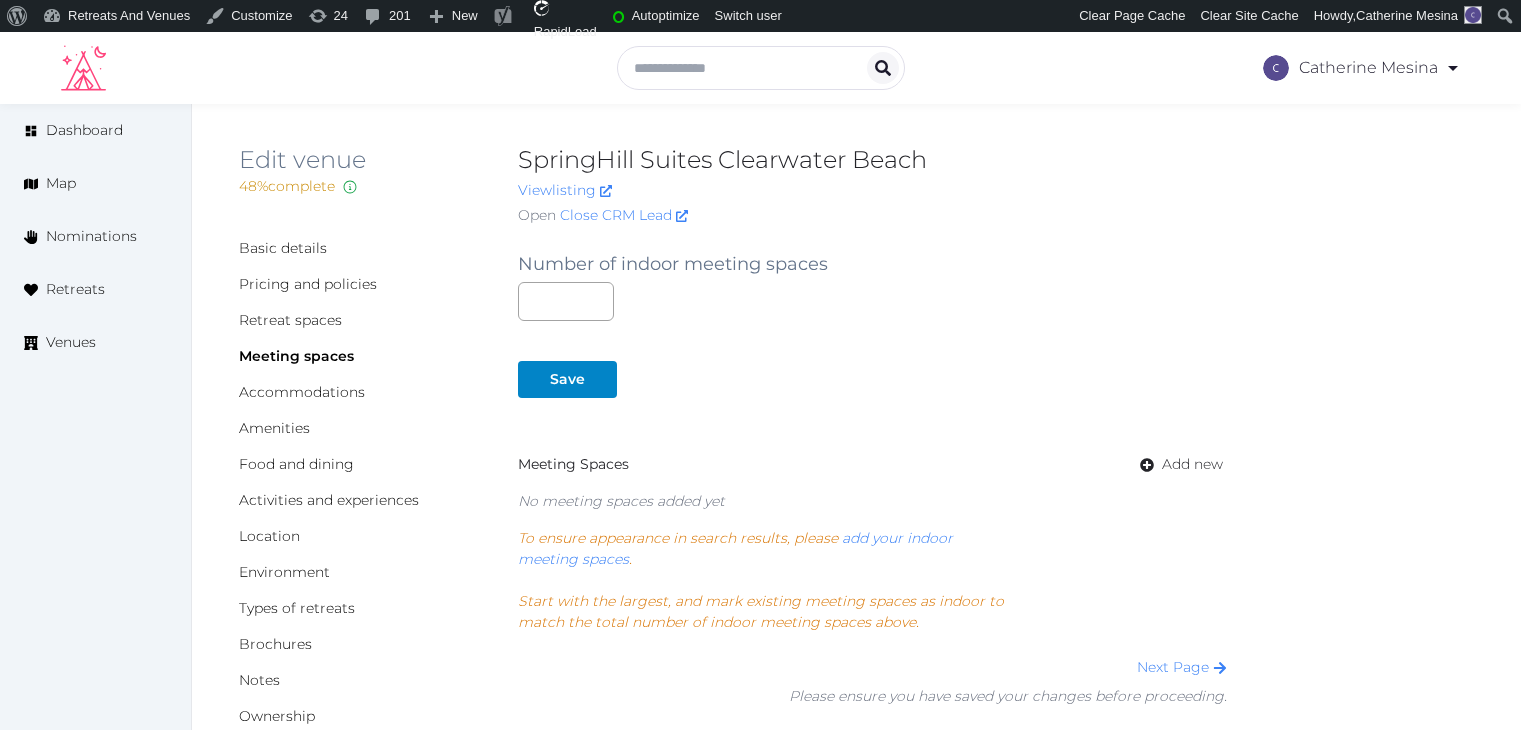 scroll, scrollTop: 0, scrollLeft: 0, axis: both 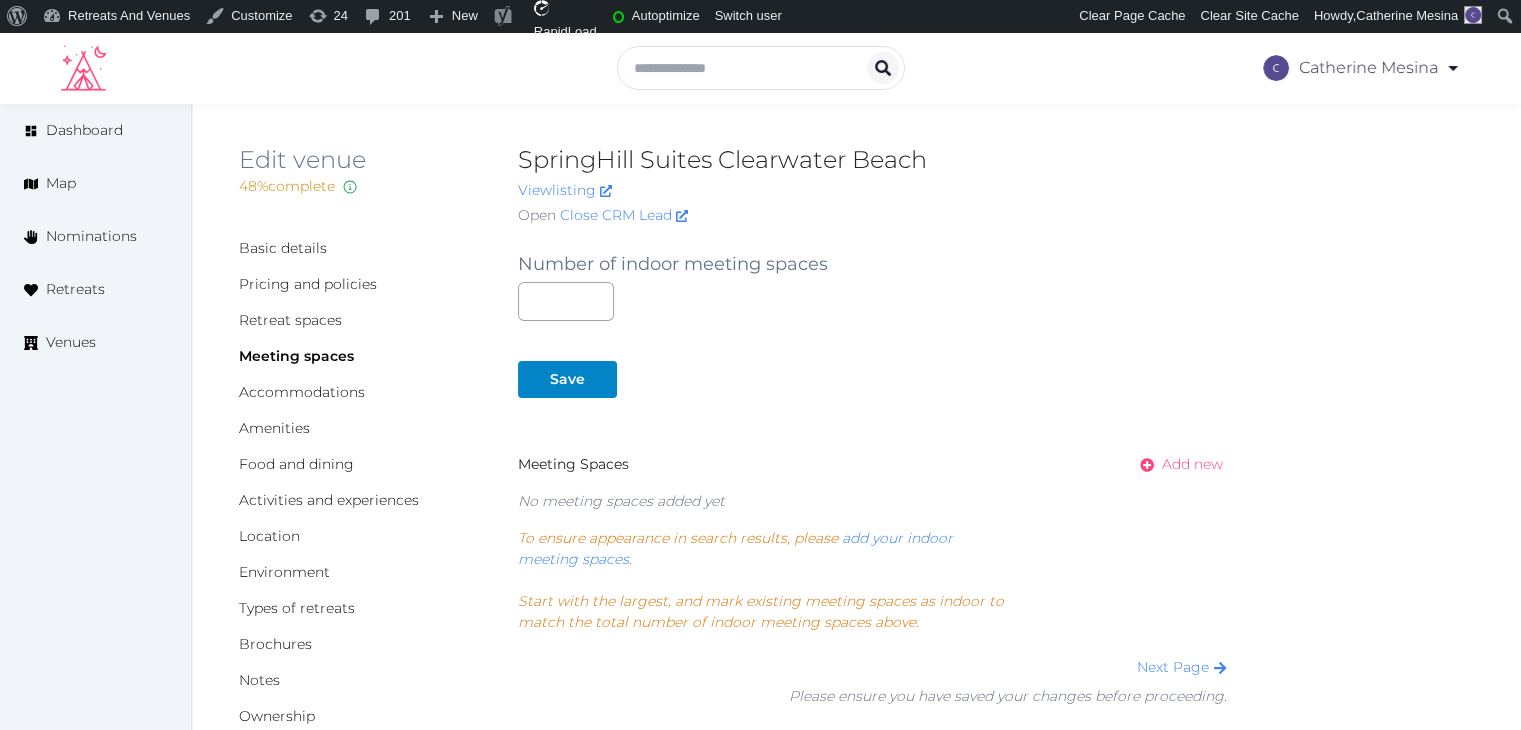 click on "Add new" at bounding box center [1192, 464] 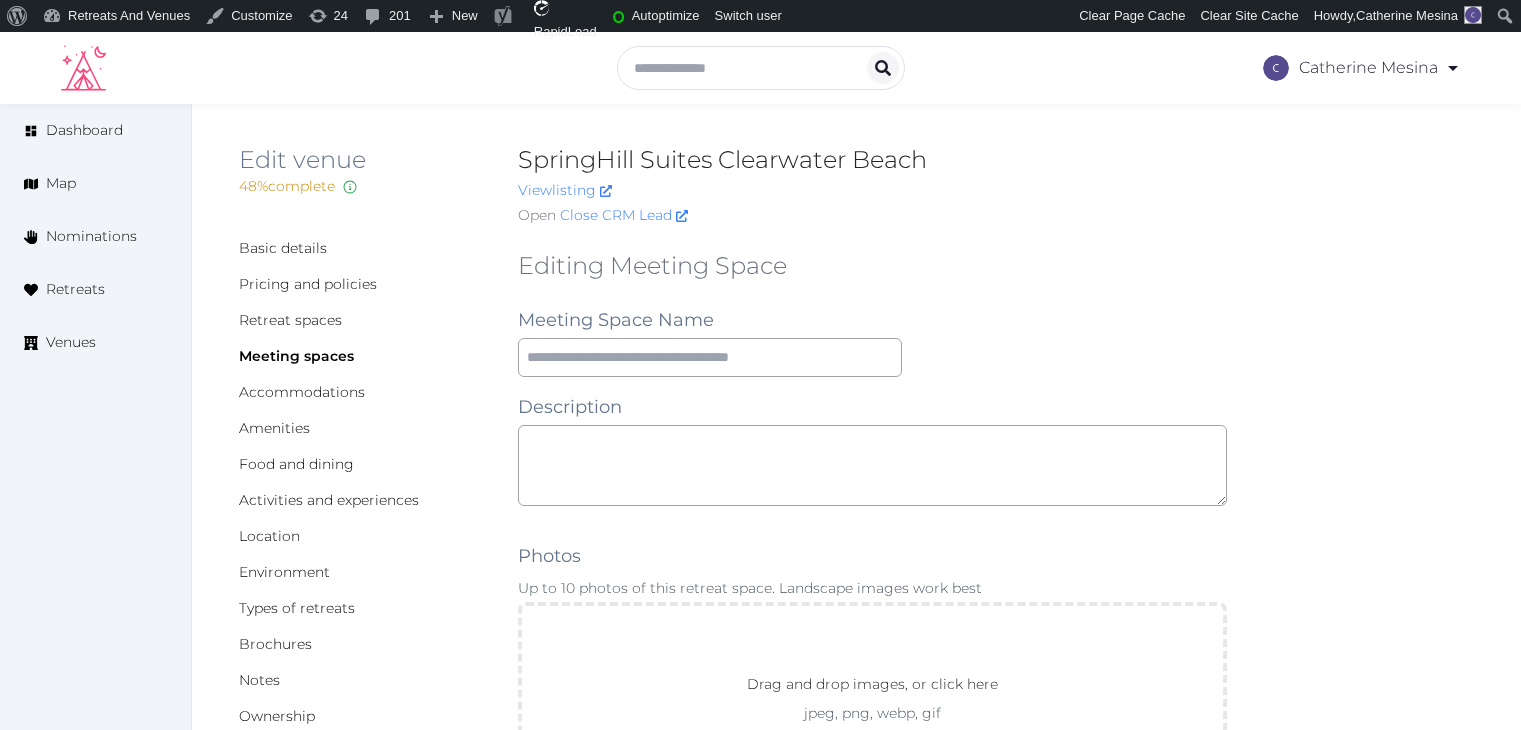 scroll, scrollTop: 0, scrollLeft: 0, axis: both 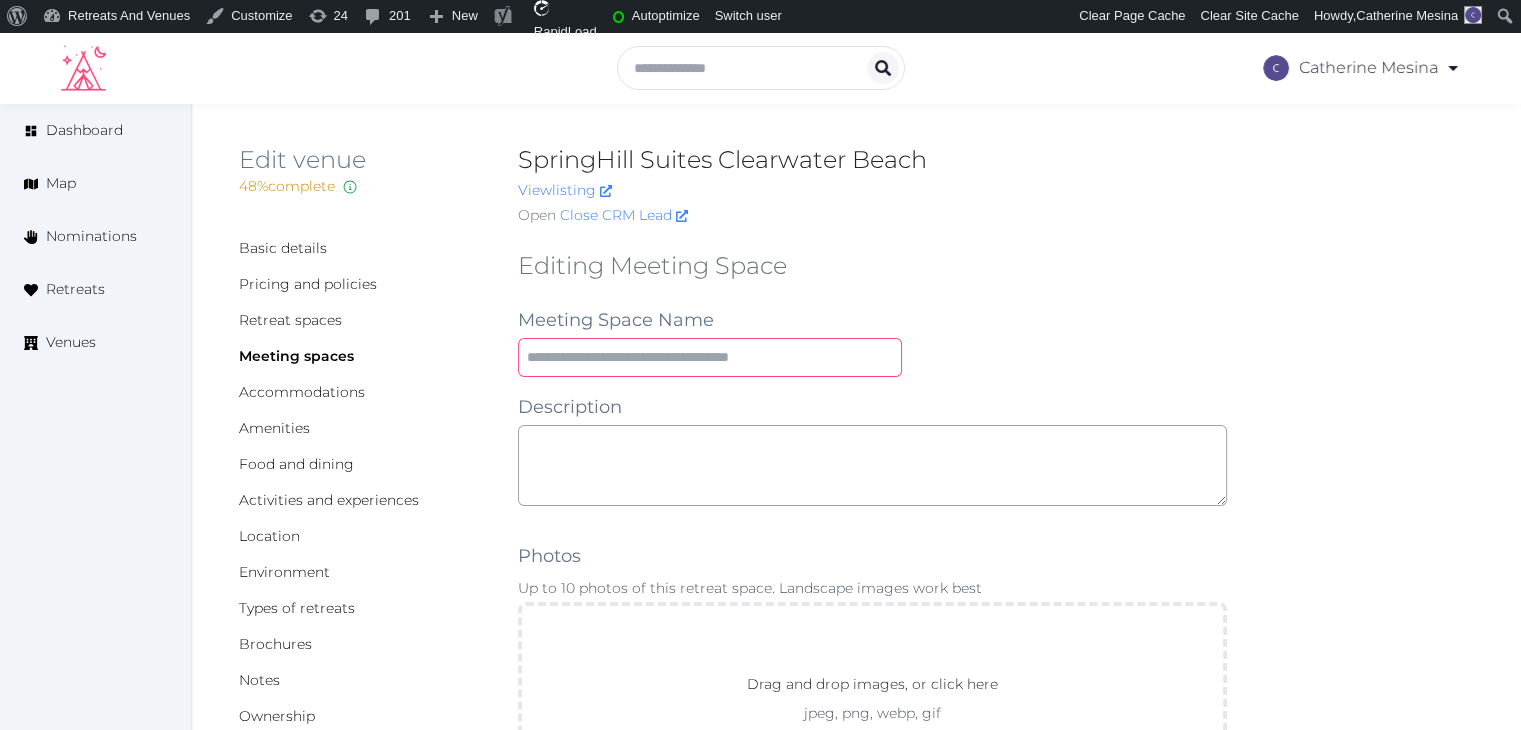 click at bounding box center (710, 357) 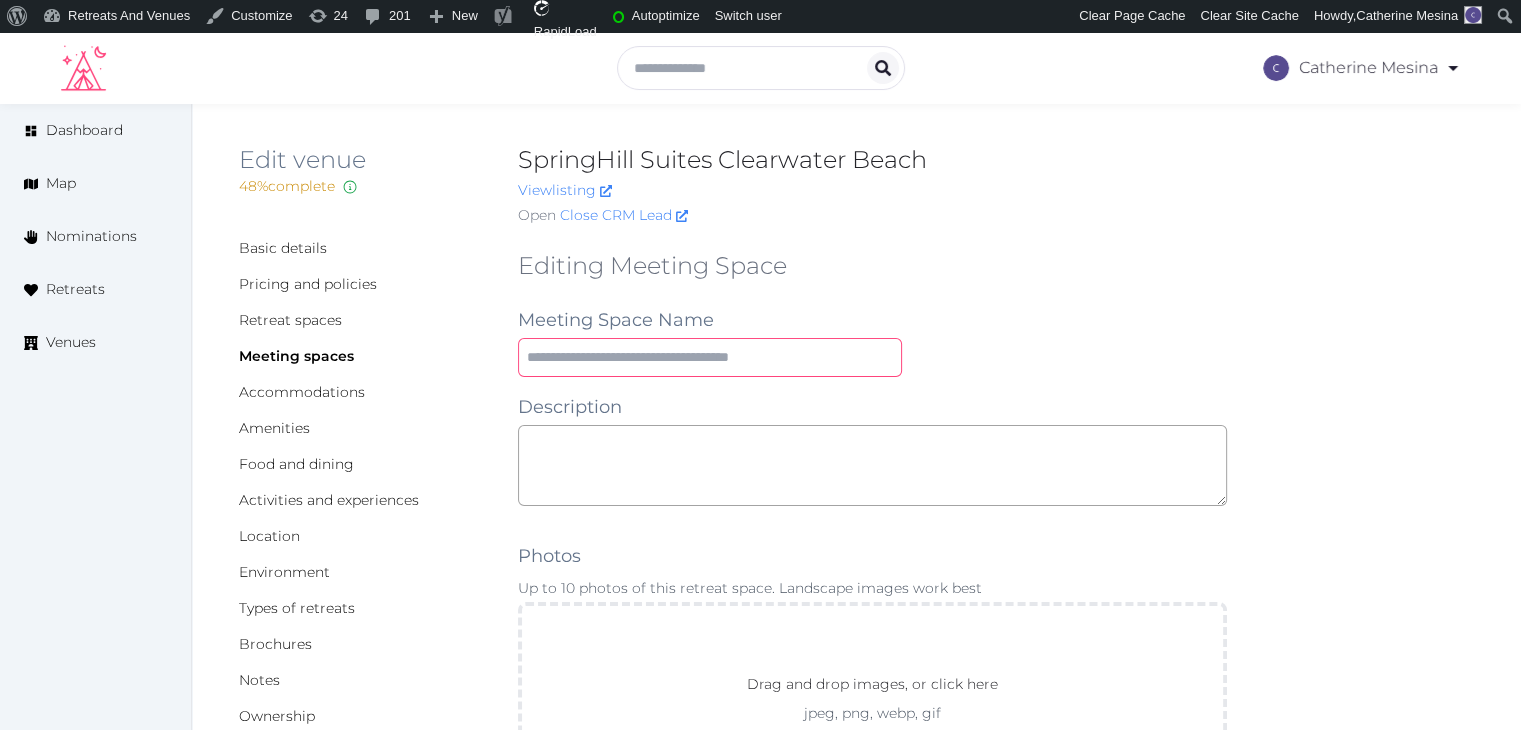 paste on "*******" 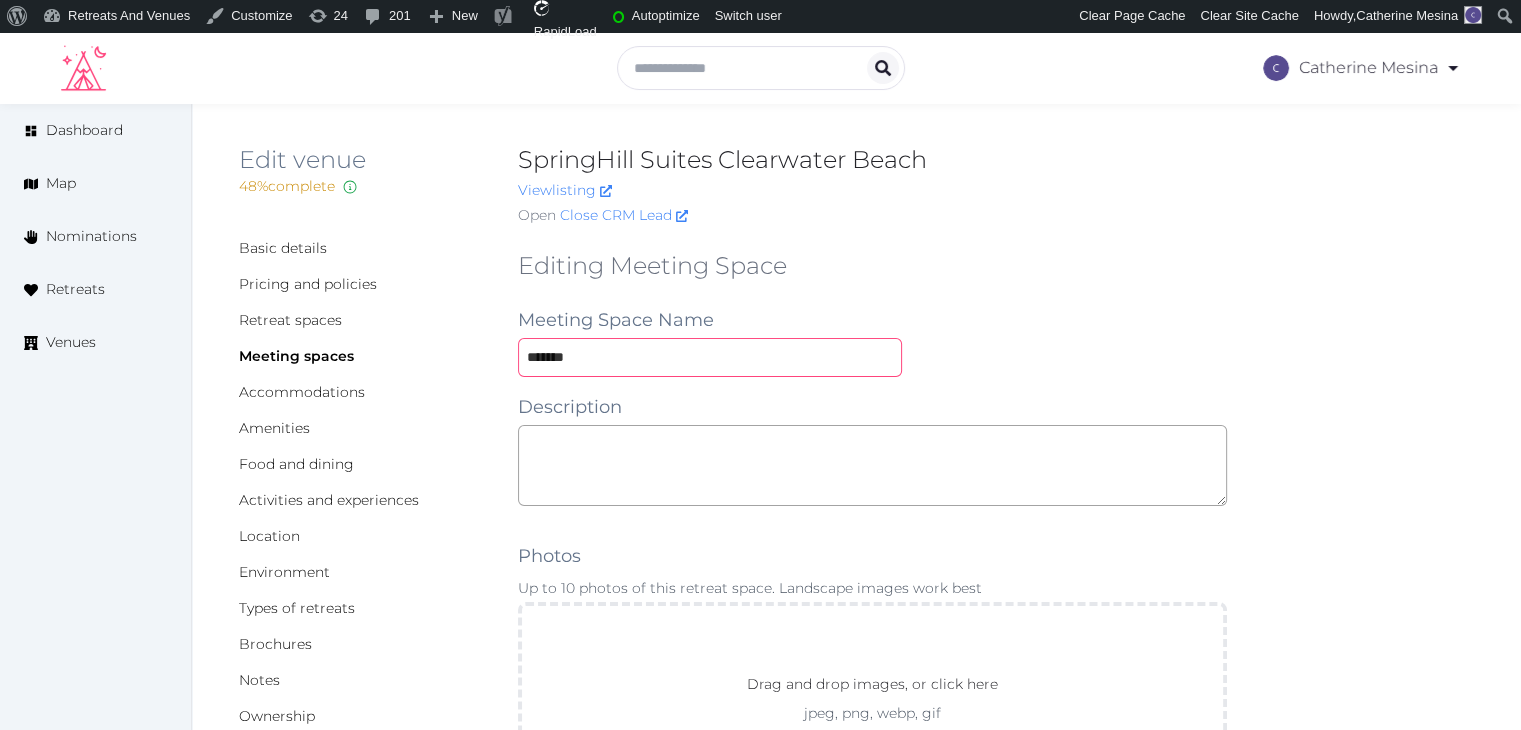 type on "*******" 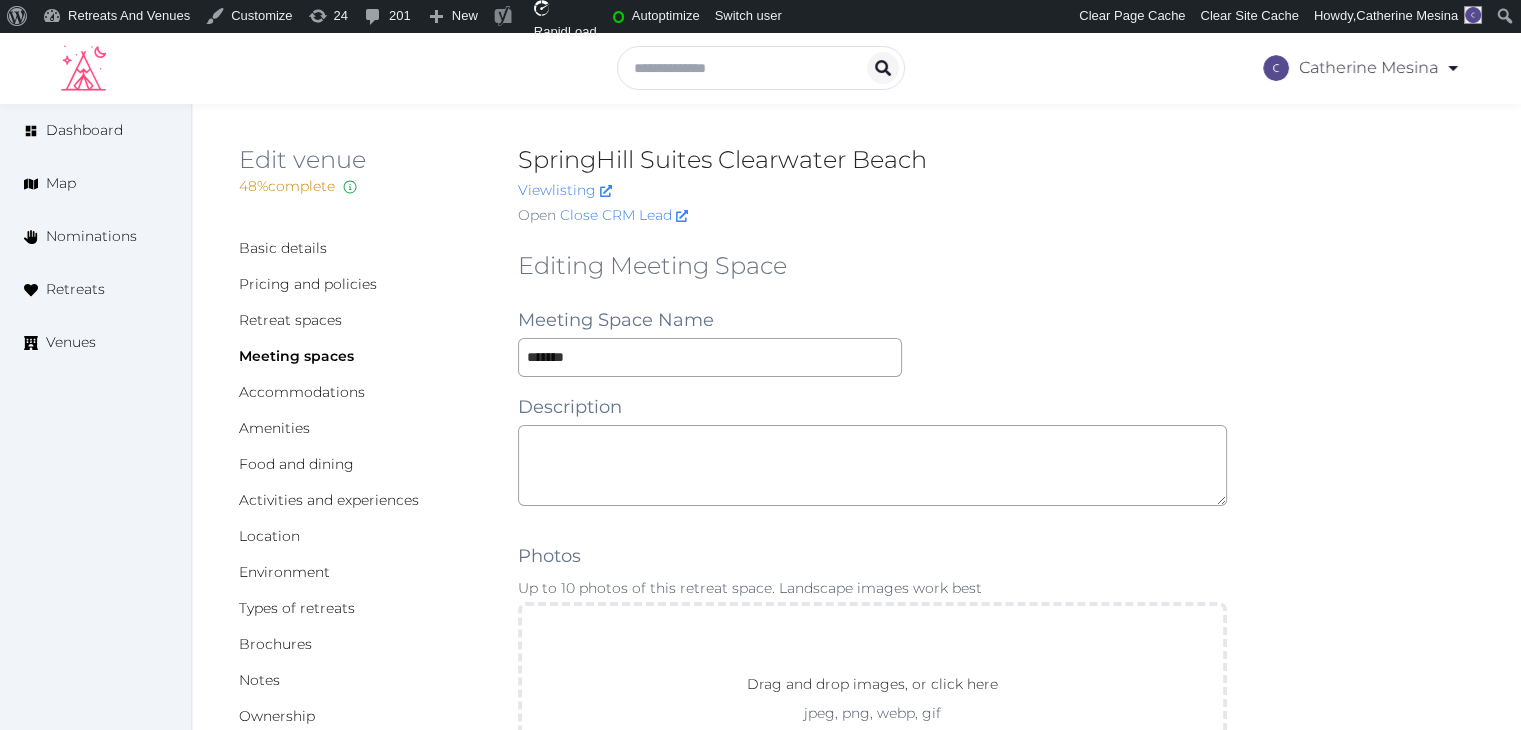 click on "SpringHill Suites Clearwater Beach" at bounding box center [872, 160] 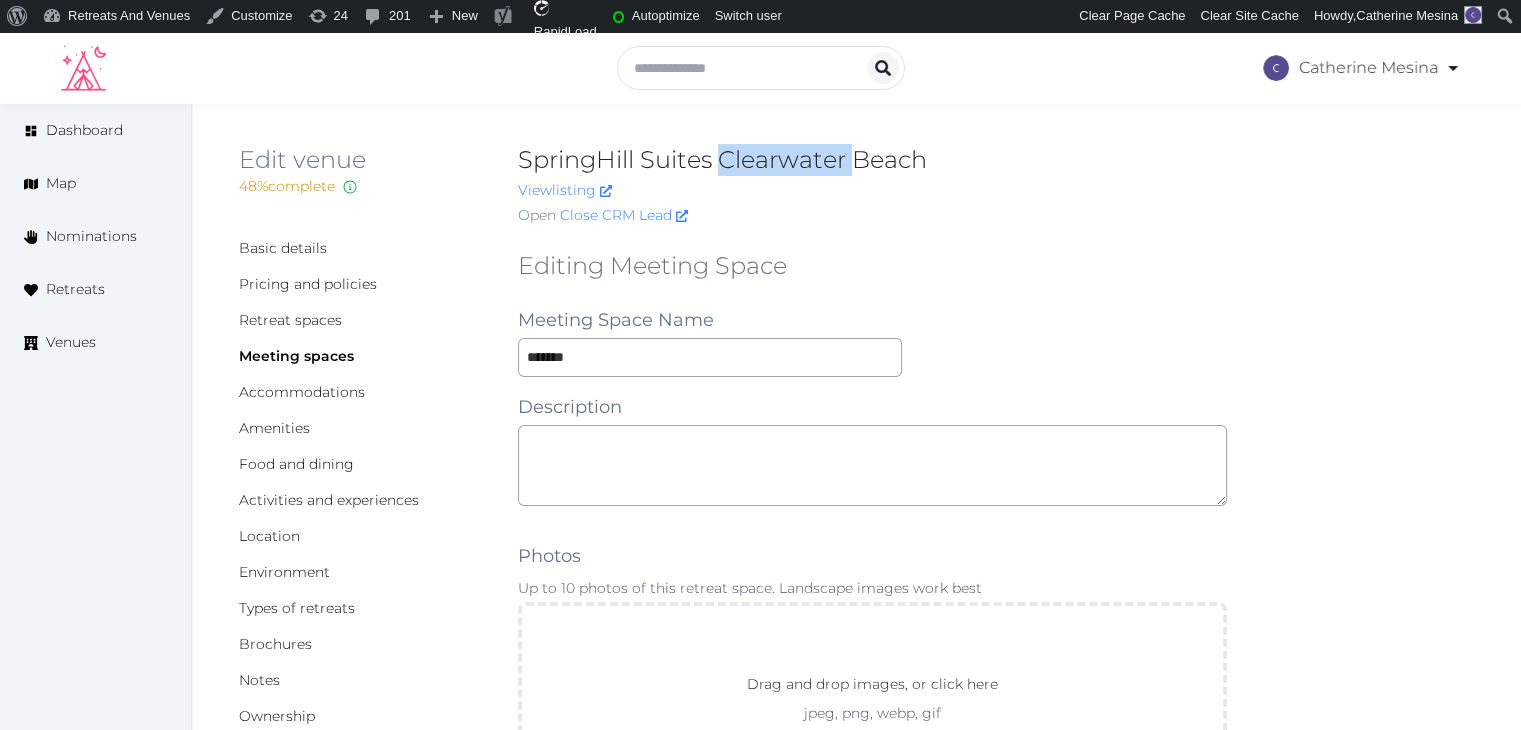 click on "SpringHill Suites Clearwater Beach" at bounding box center (872, 160) 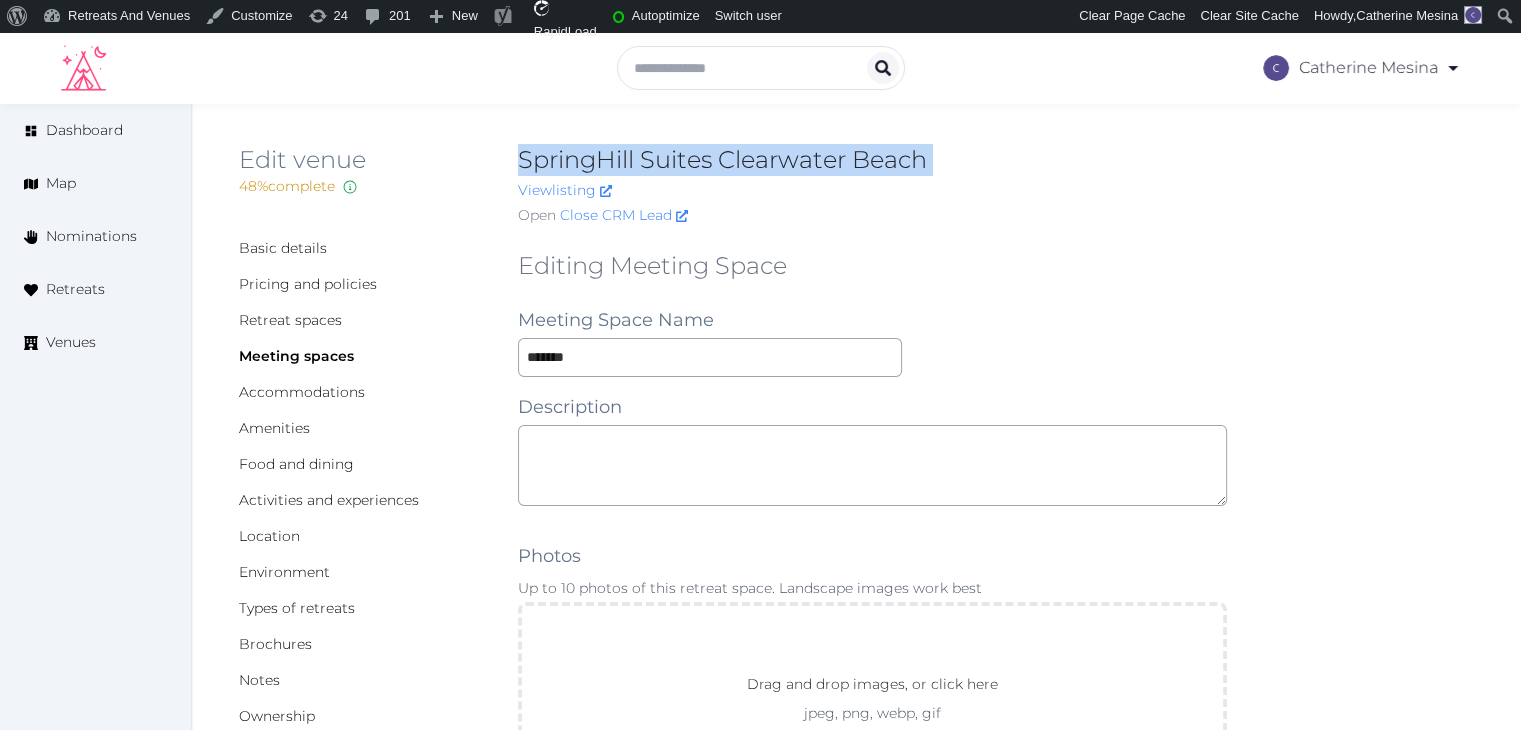 click on "SpringHill Suites Clearwater Beach" at bounding box center [872, 160] 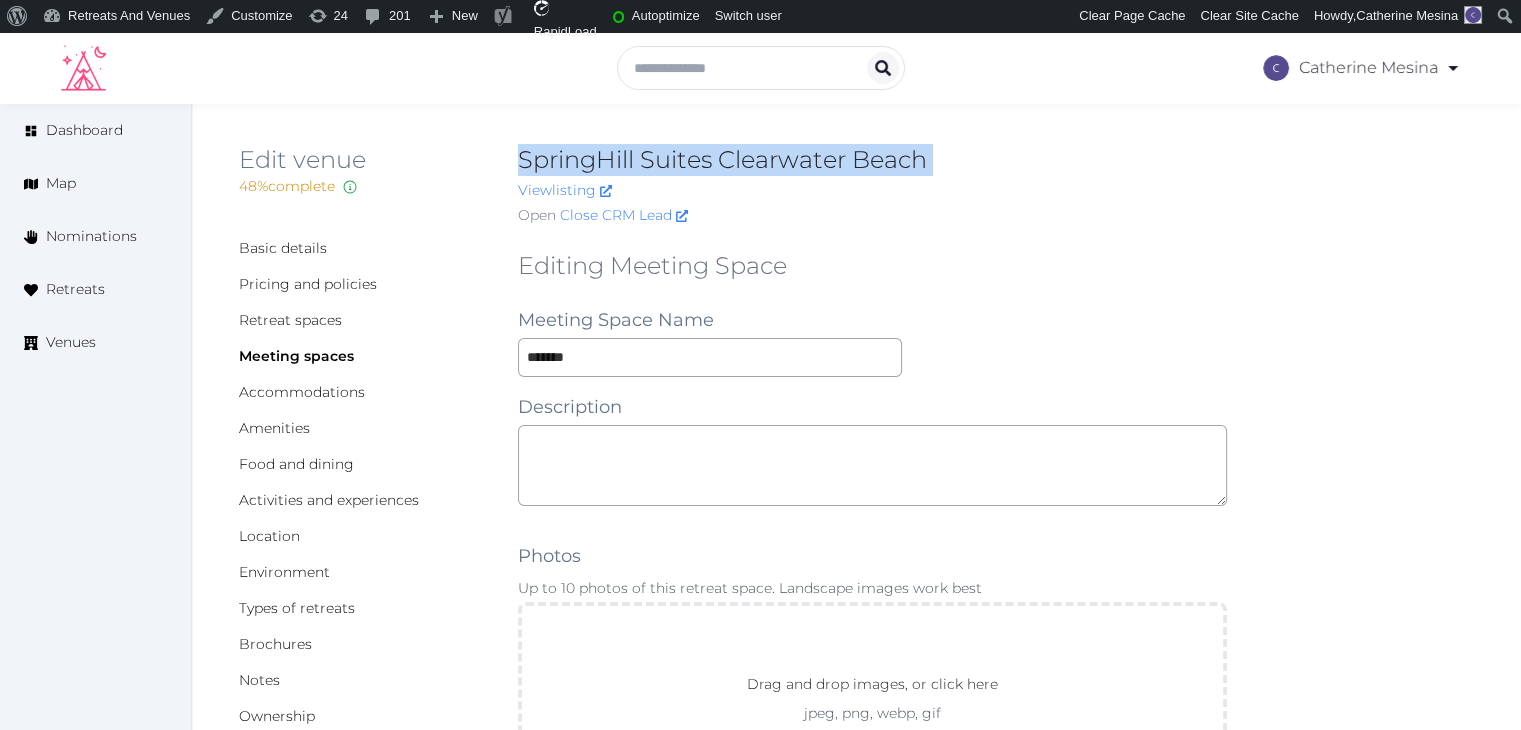 copy on "SpringHill Suites Clearwater Beach" 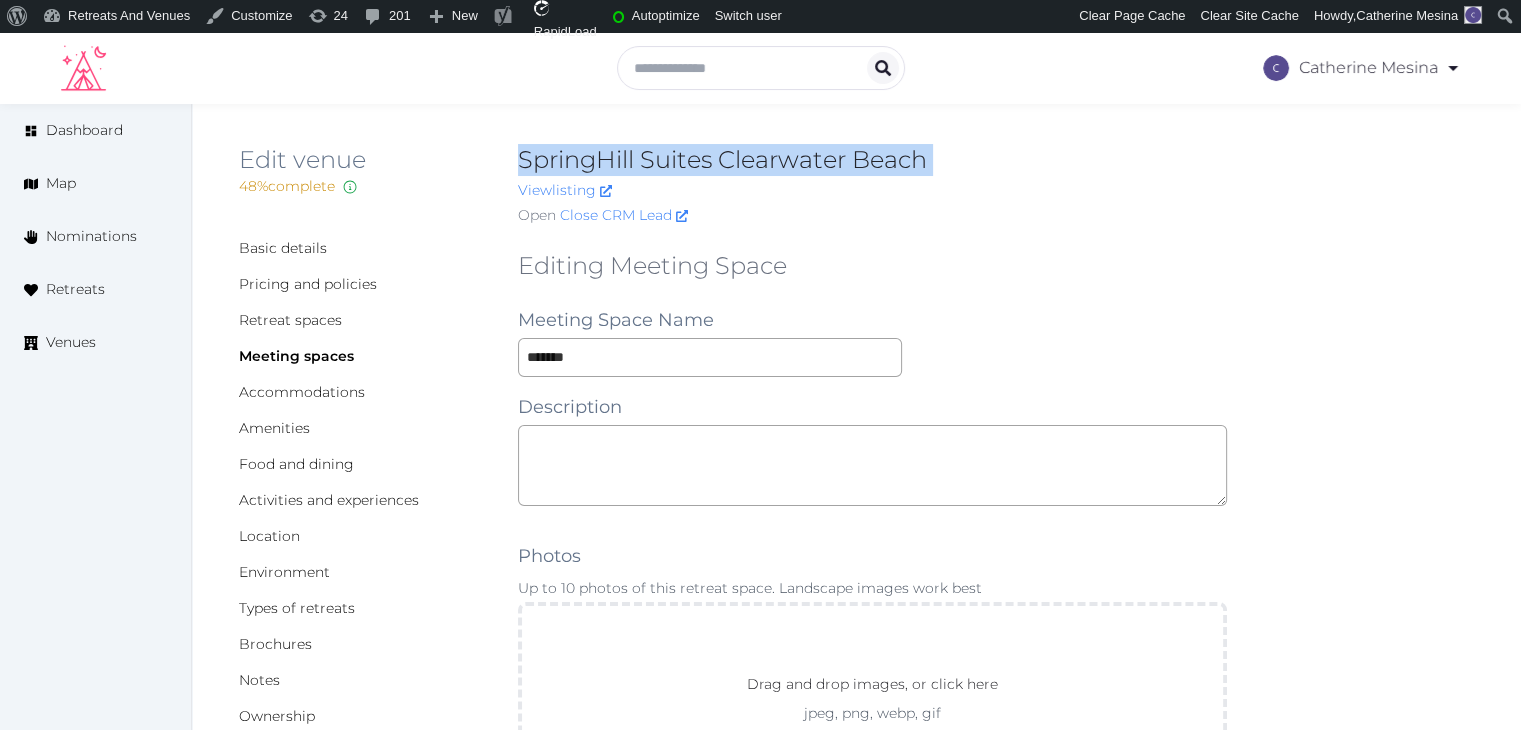 scroll, scrollTop: 400, scrollLeft: 0, axis: vertical 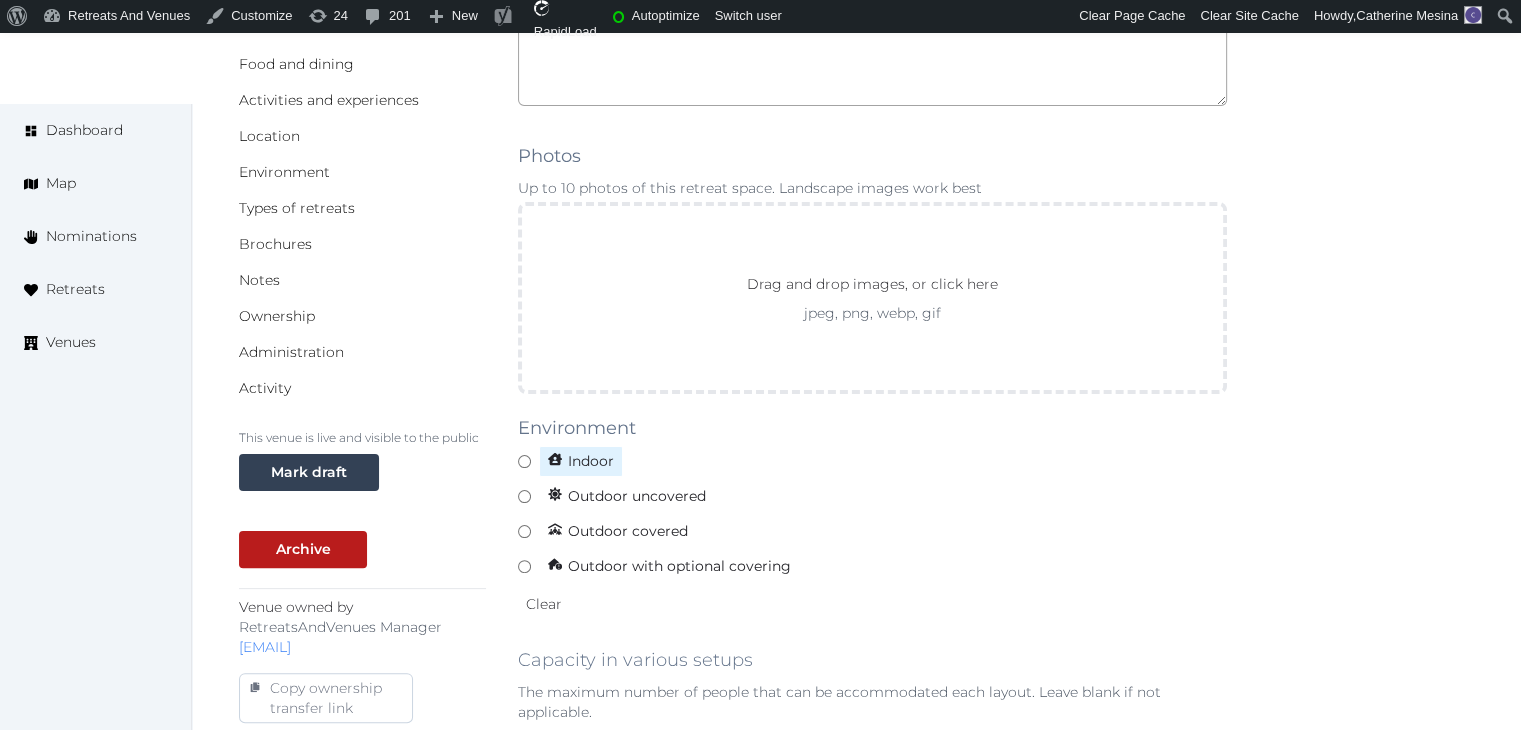 click on "Indoor" at bounding box center [581, 461] 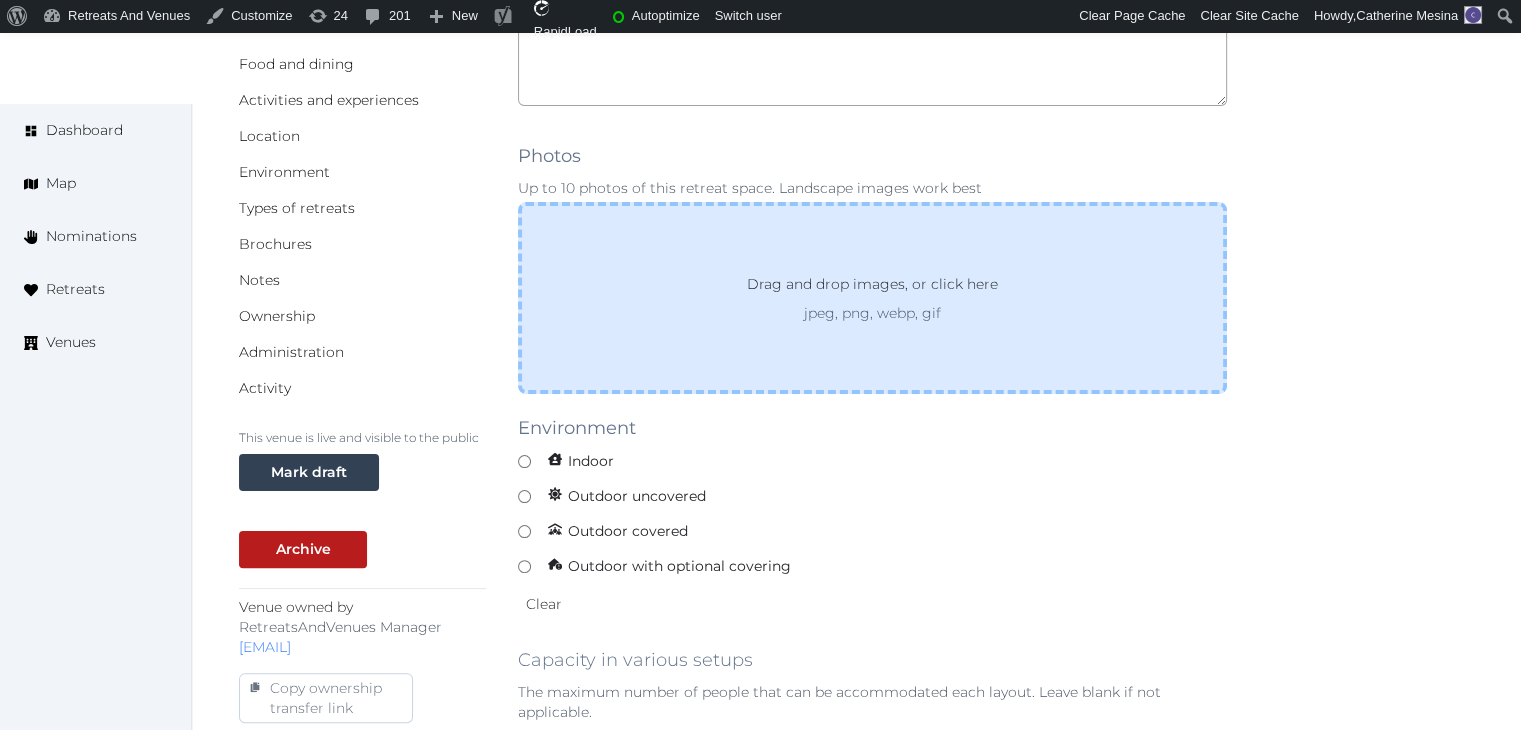 click on "Drag and drop images, or click here jpeg, png, webp, gif" at bounding box center [872, 298] 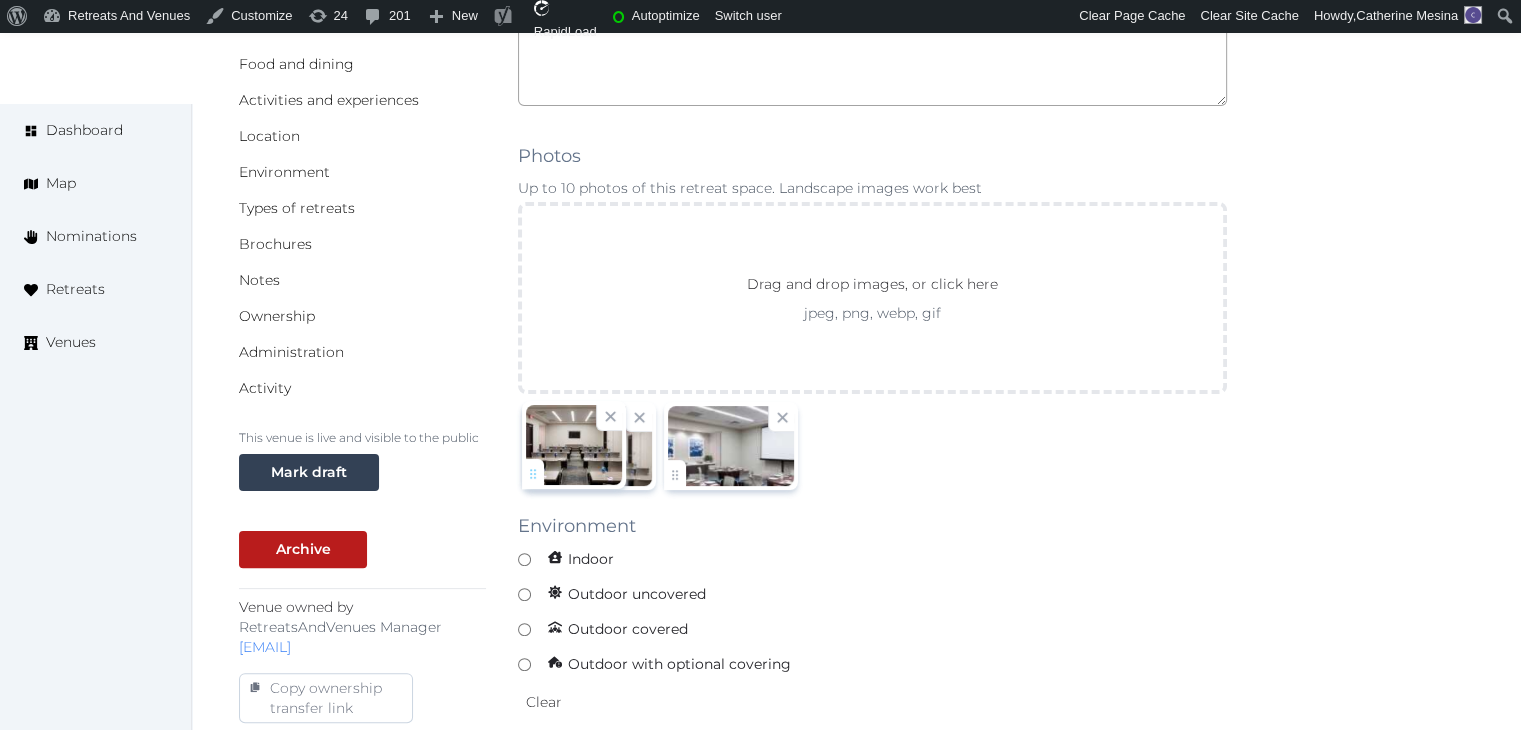 drag, startPoint x: 680, startPoint y: 469, endPoint x: 599, endPoint y: 454, distance: 82.37718 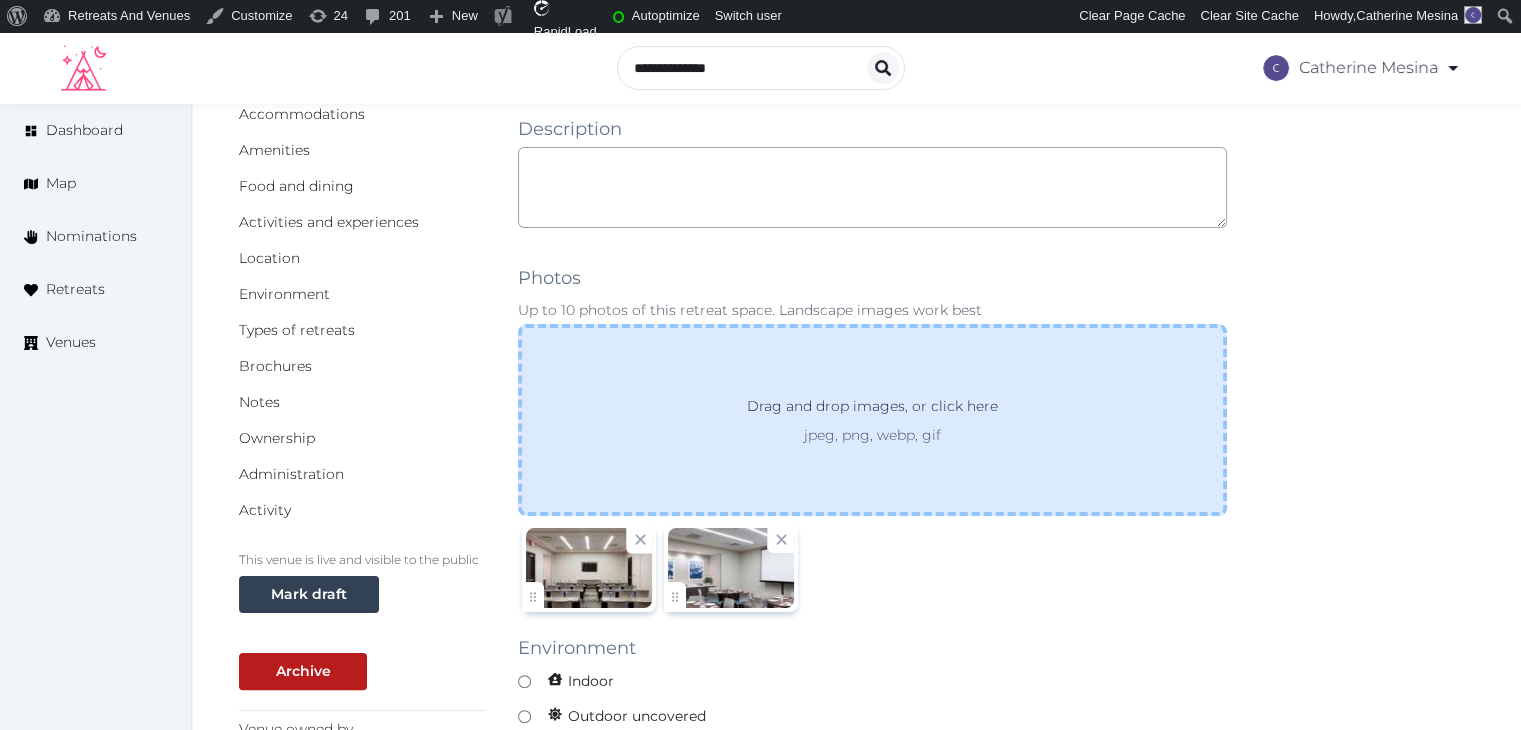 scroll, scrollTop: 200, scrollLeft: 0, axis: vertical 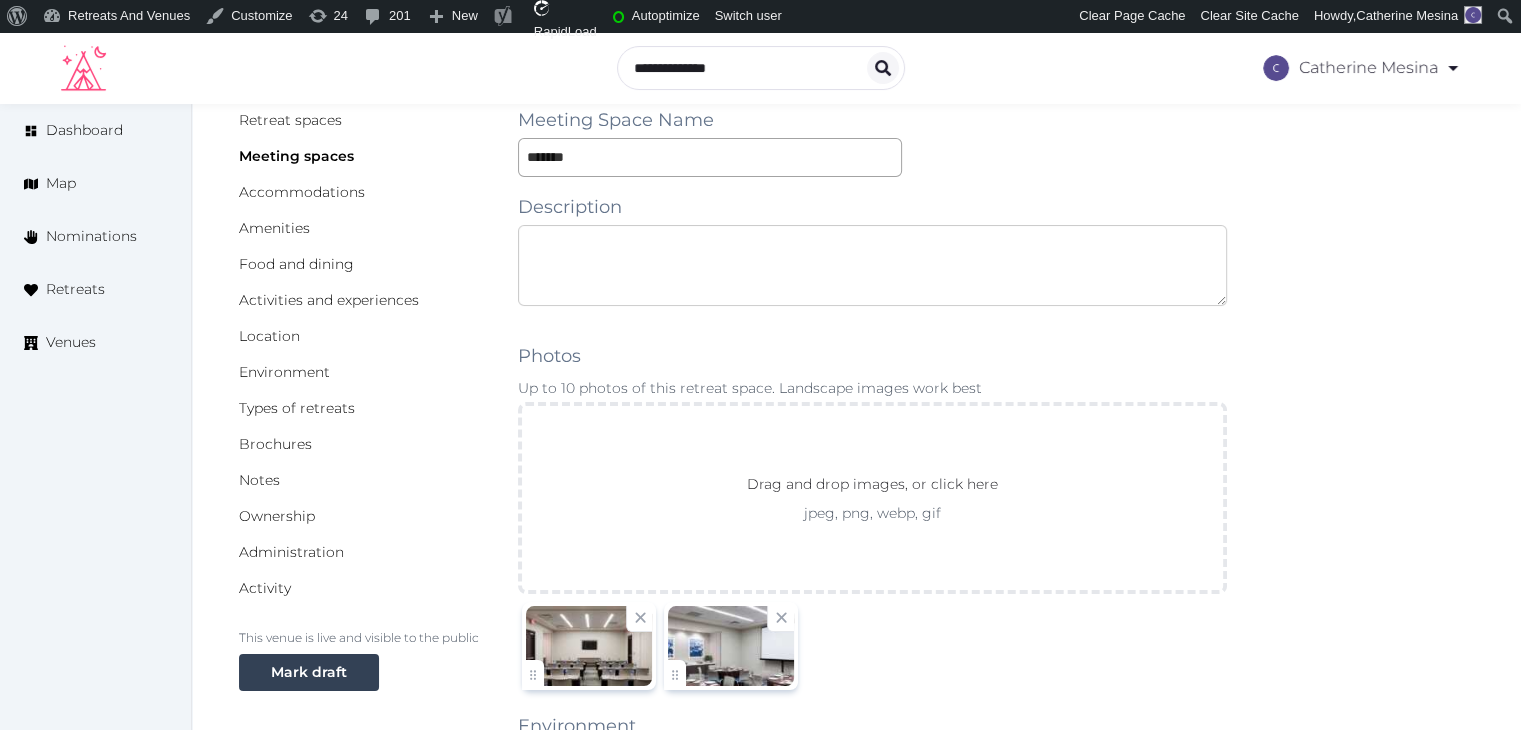 click at bounding box center [872, 265] 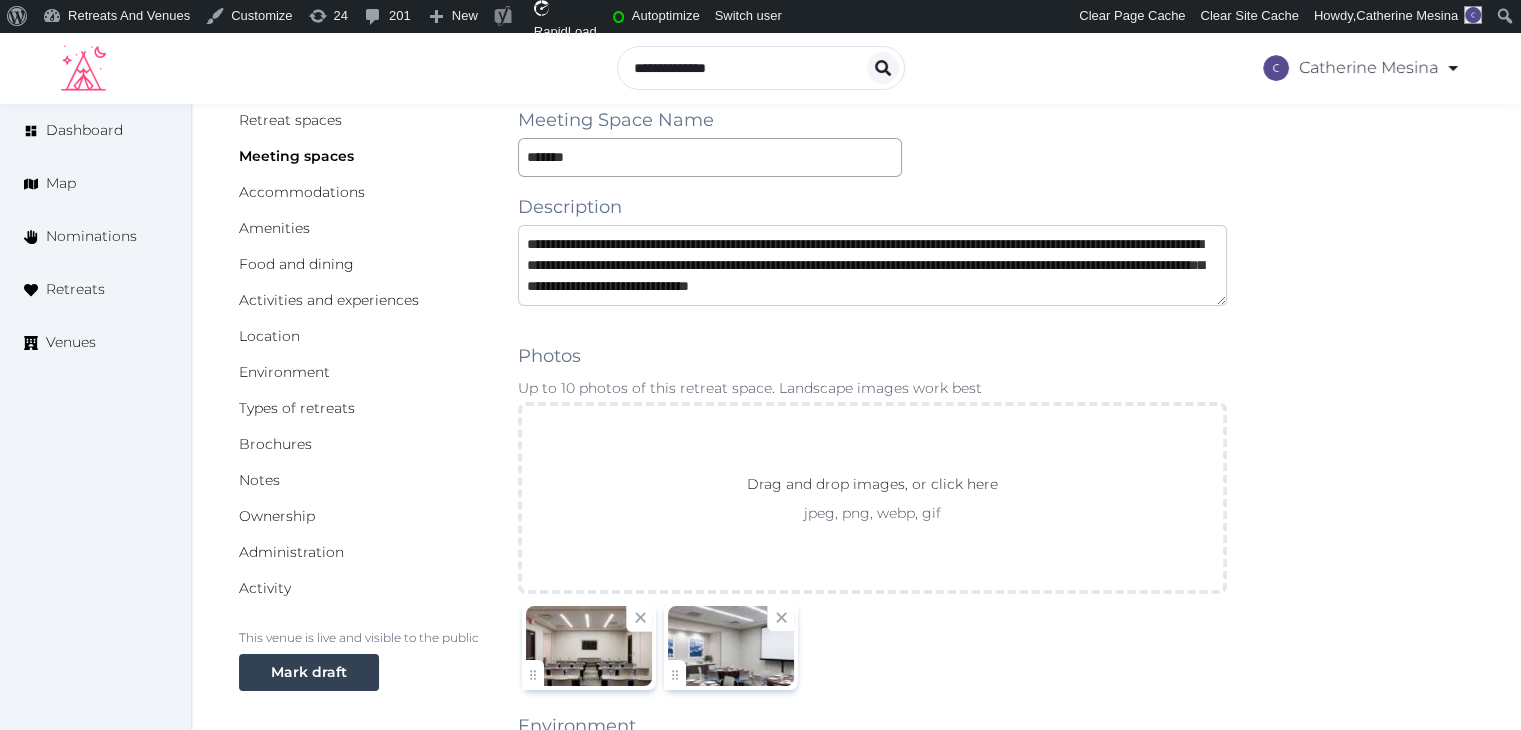 scroll, scrollTop: 11, scrollLeft: 0, axis: vertical 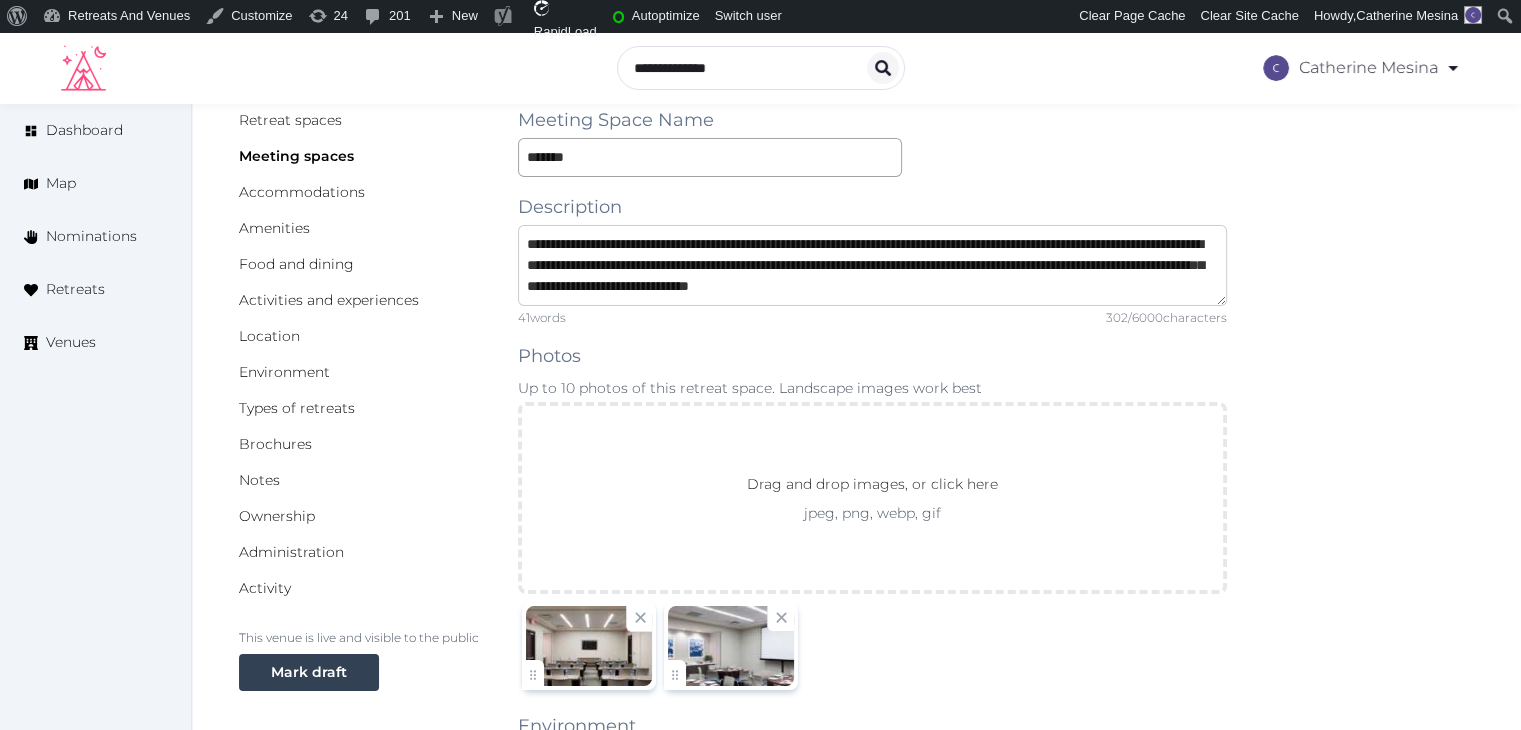 type 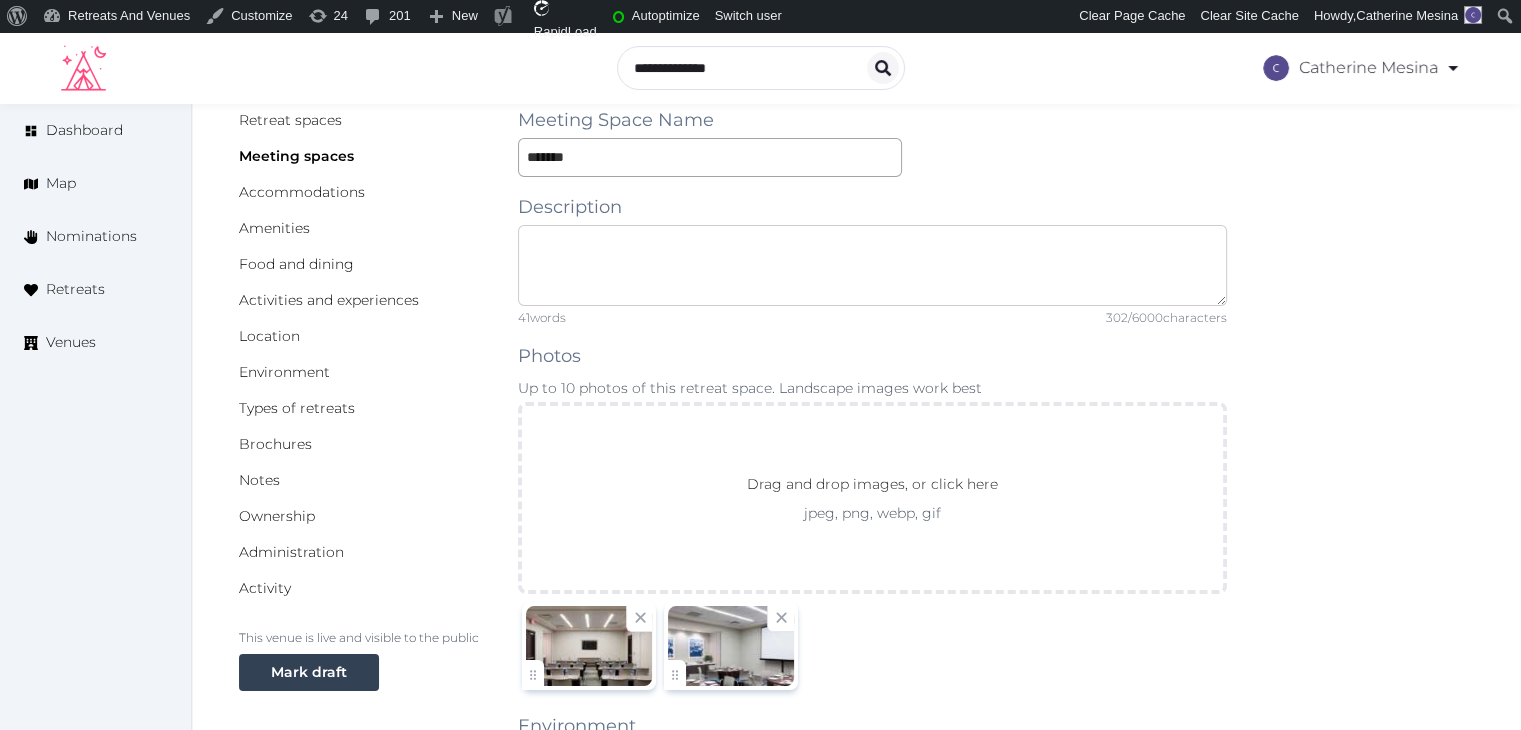 scroll, scrollTop: 0, scrollLeft: 0, axis: both 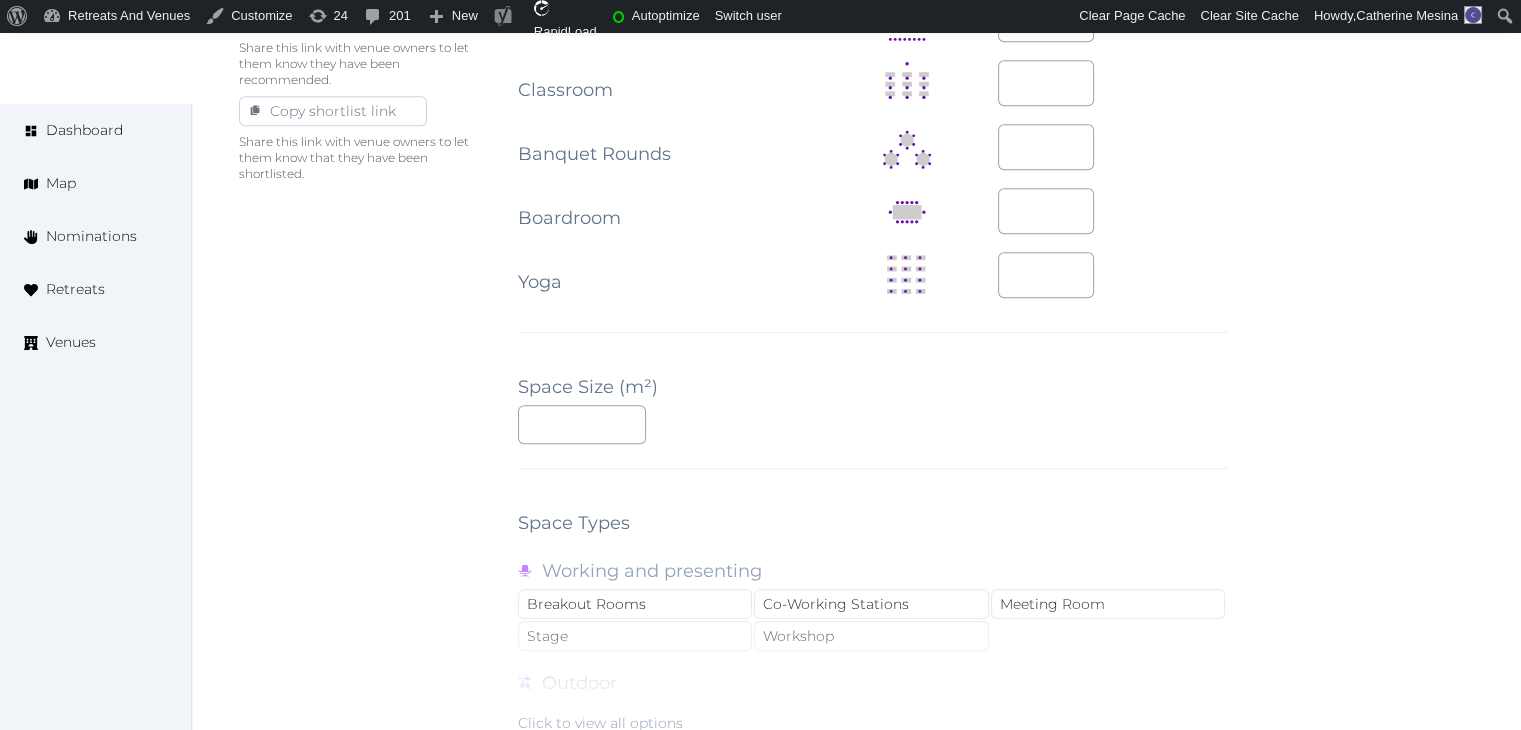 drag, startPoint x: 541, startPoint y: 390, endPoint x: 547, endPoint y: 425, distance: 35.510563 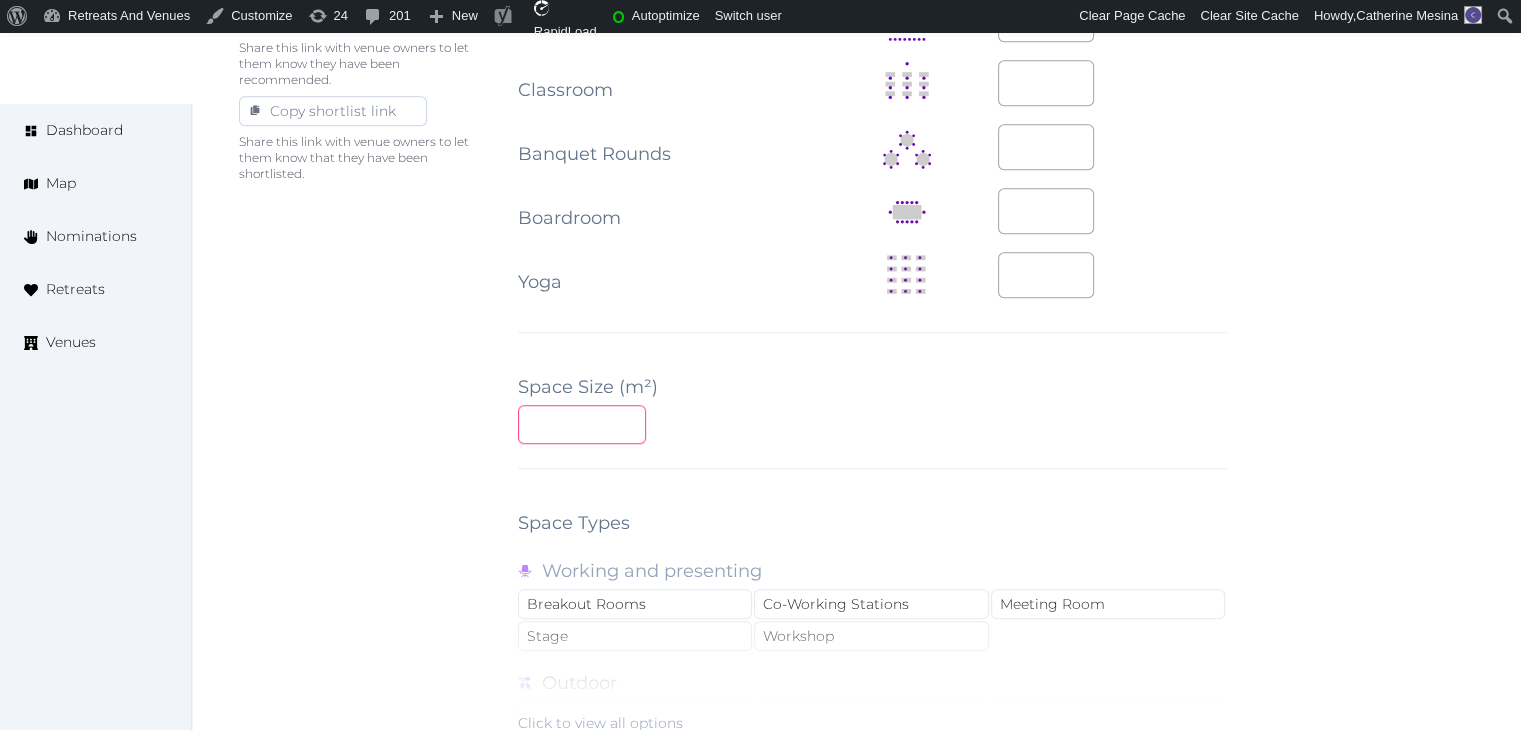 click at bounding box center [582, 424] 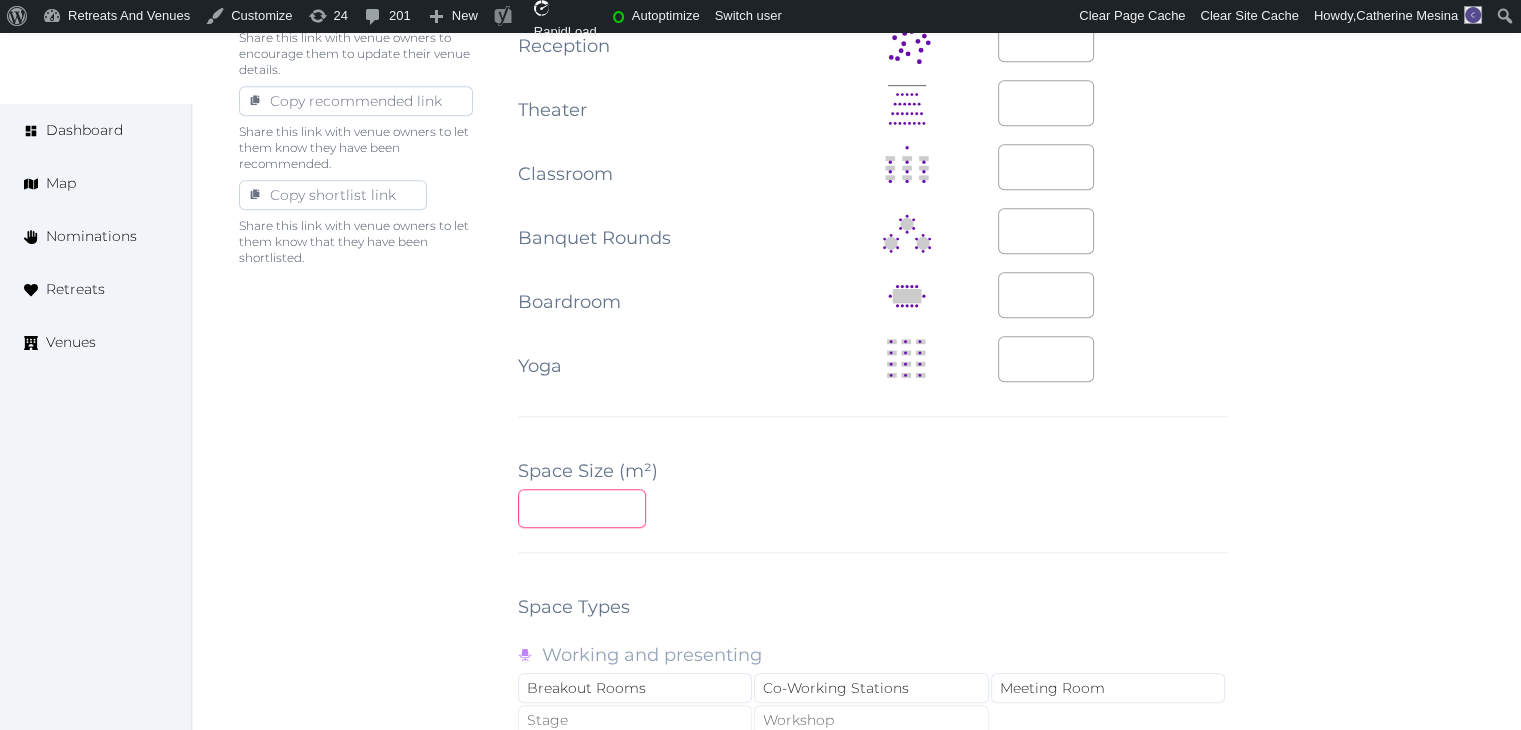 scroll, scrollTop: 1100, scrollLeft: 0, axis: vertical 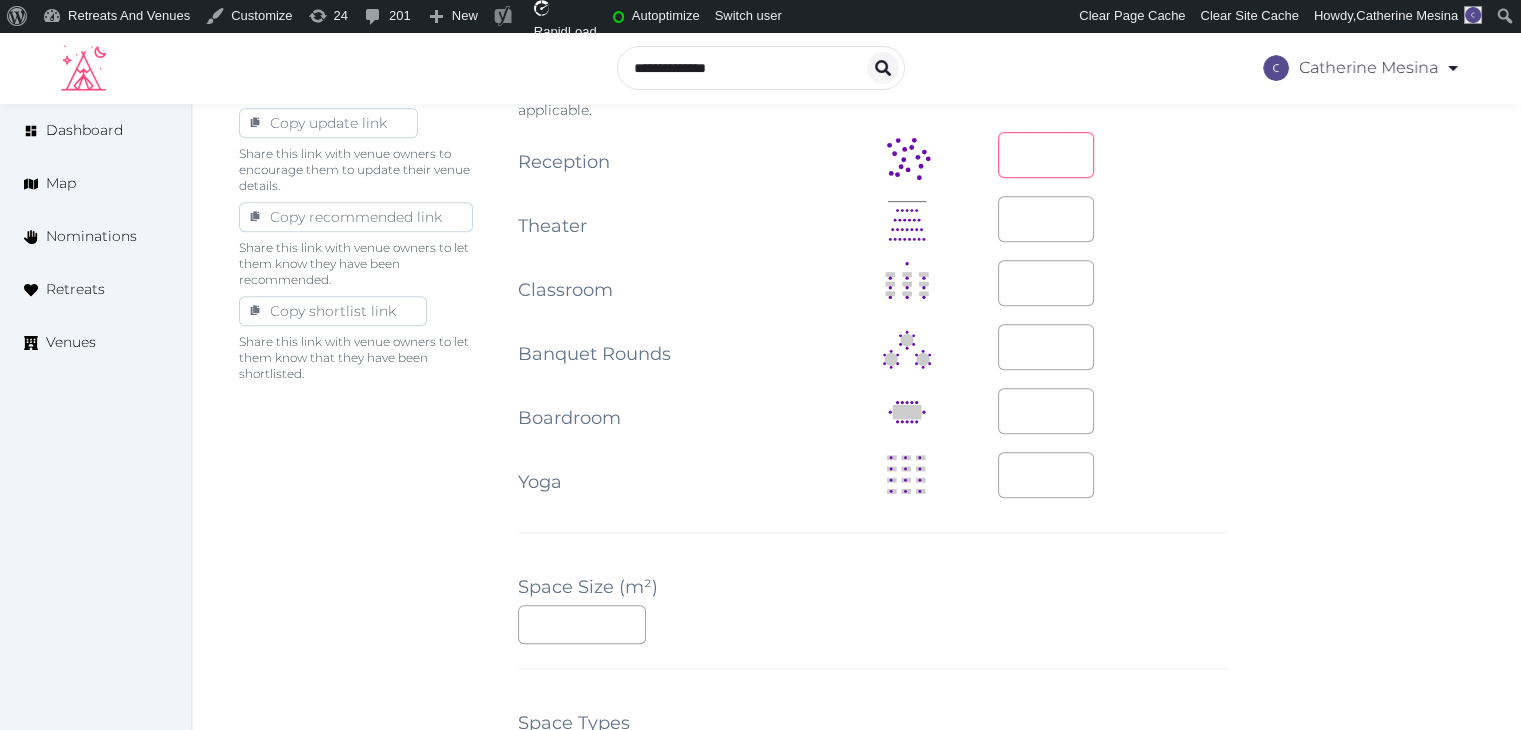 click at bounding box center [1046, 155] 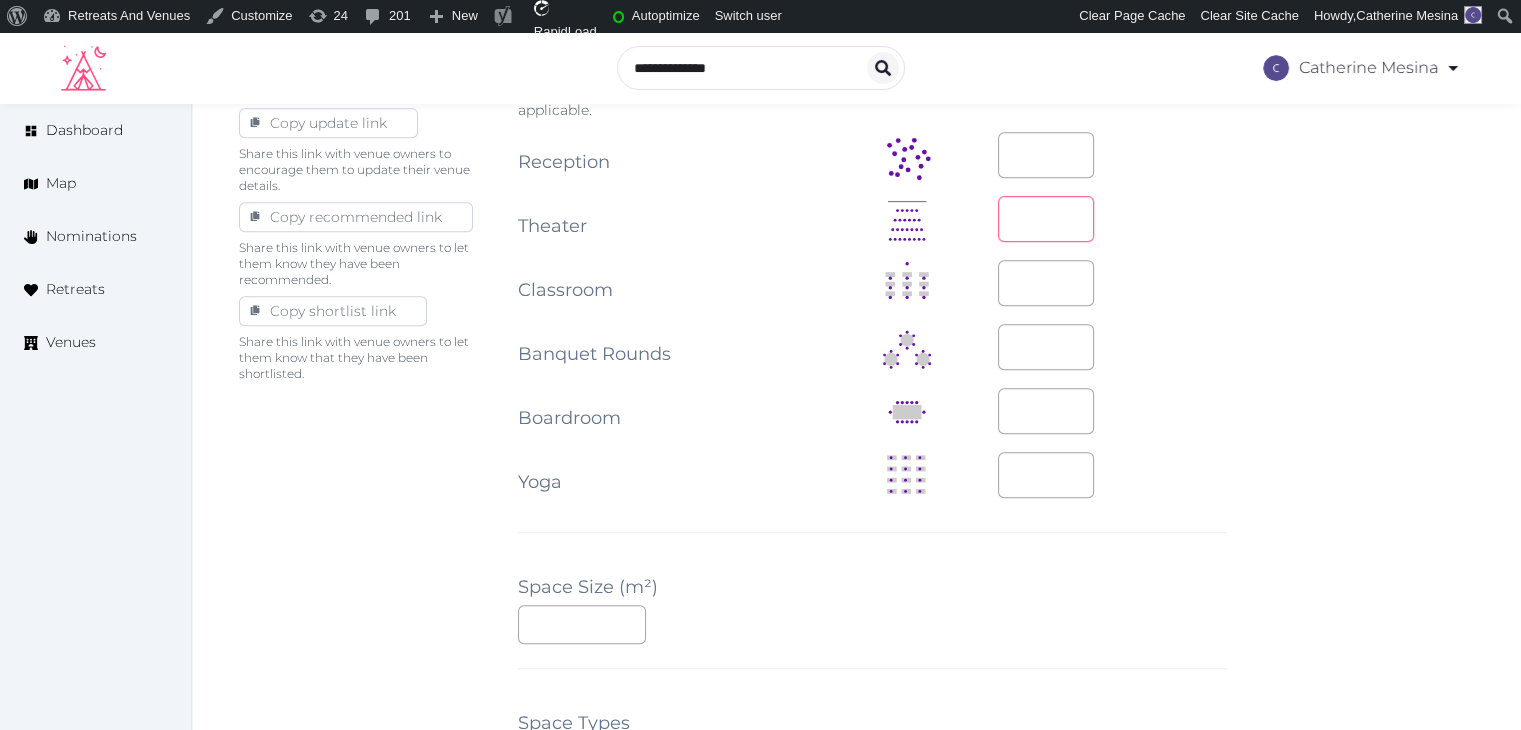 click at bounding box center [1046, 219] 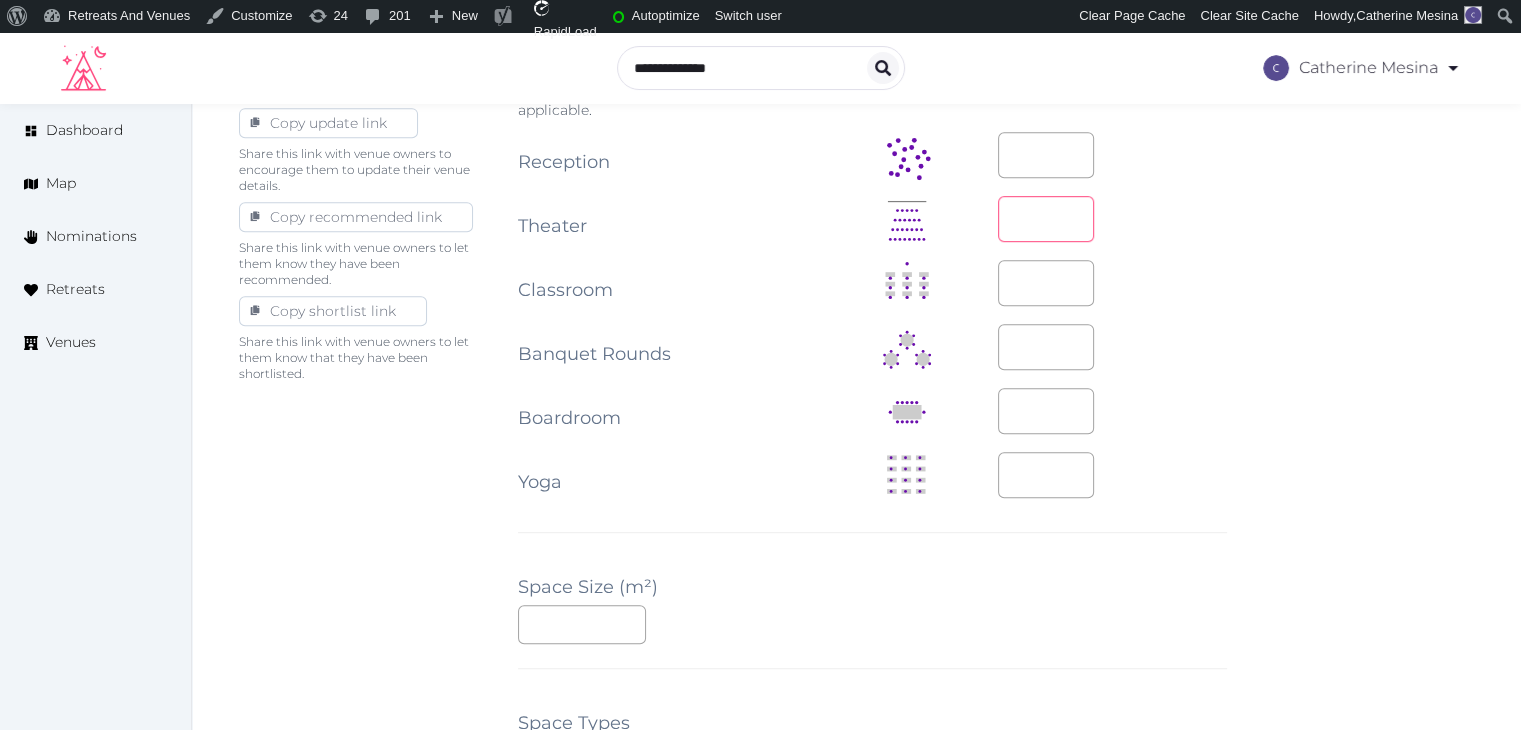 type on "**" 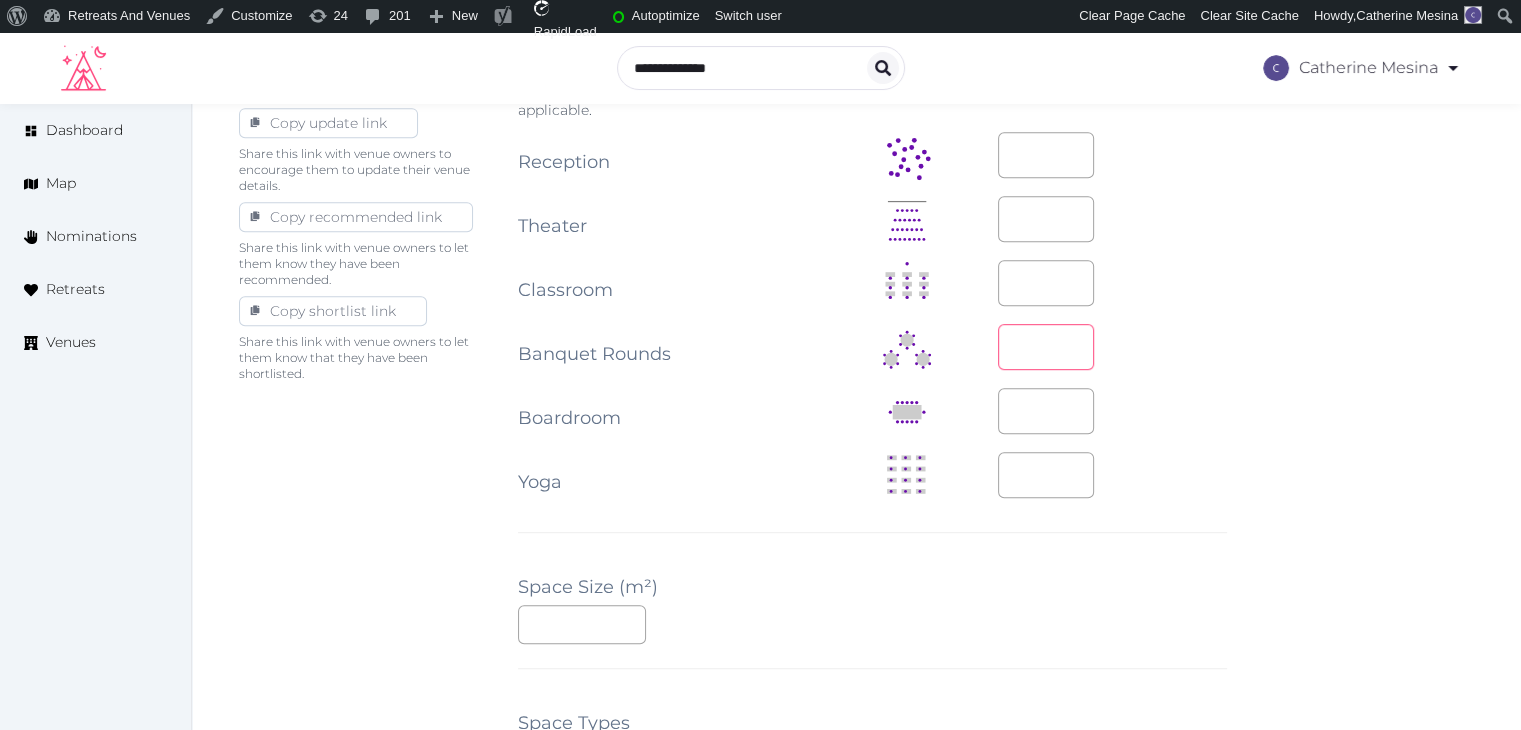click at bounding box center (1046, 347) 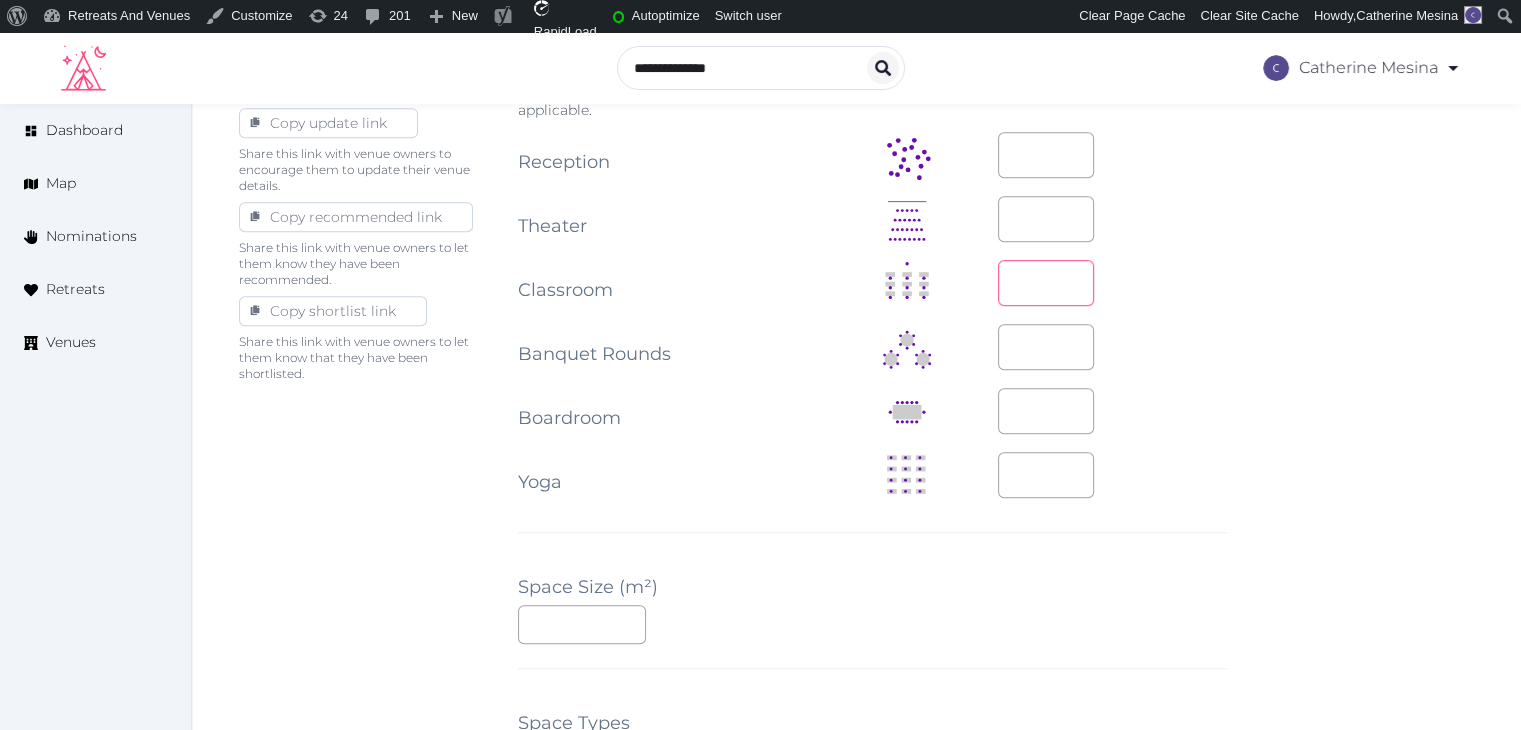 click at bounding box center (1046, 283) 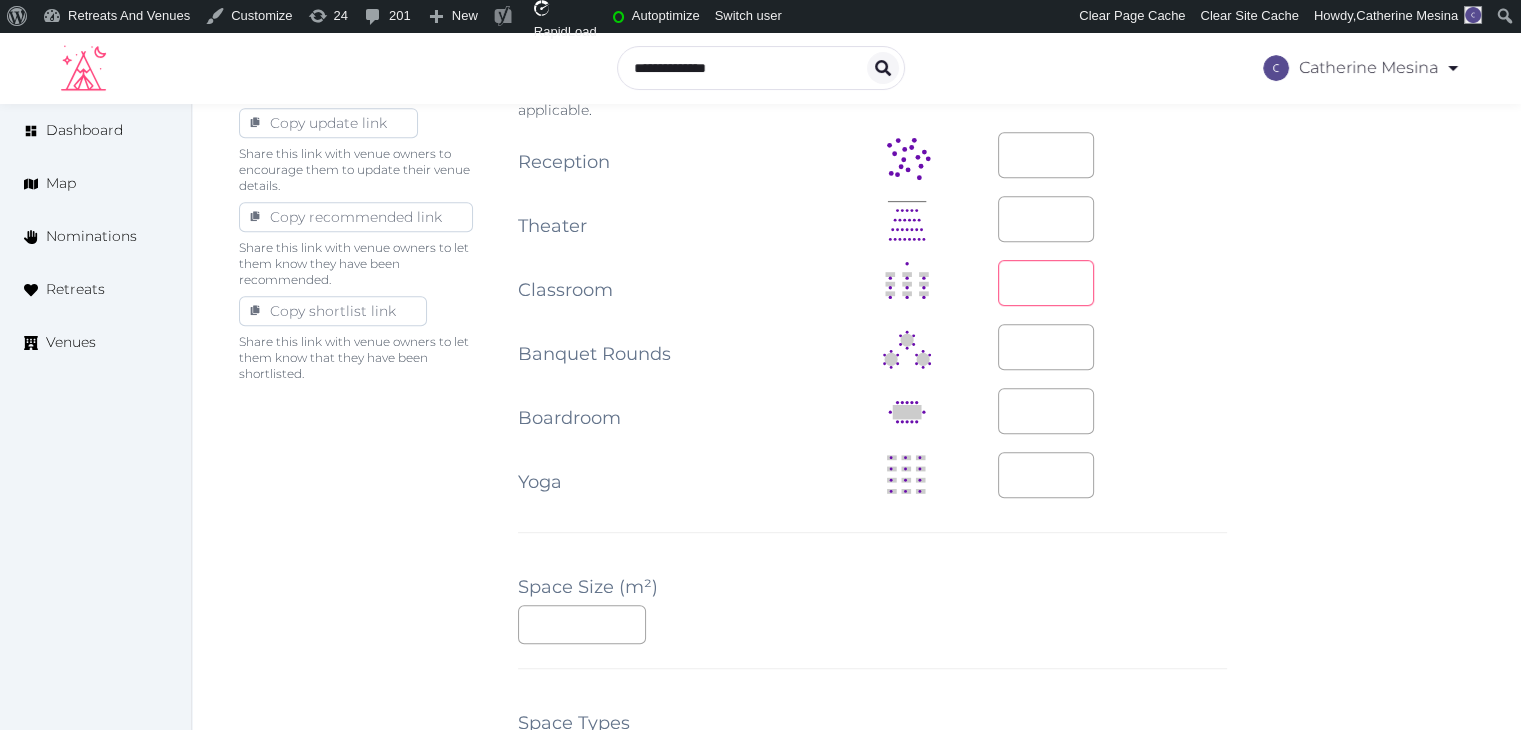 type on "**" 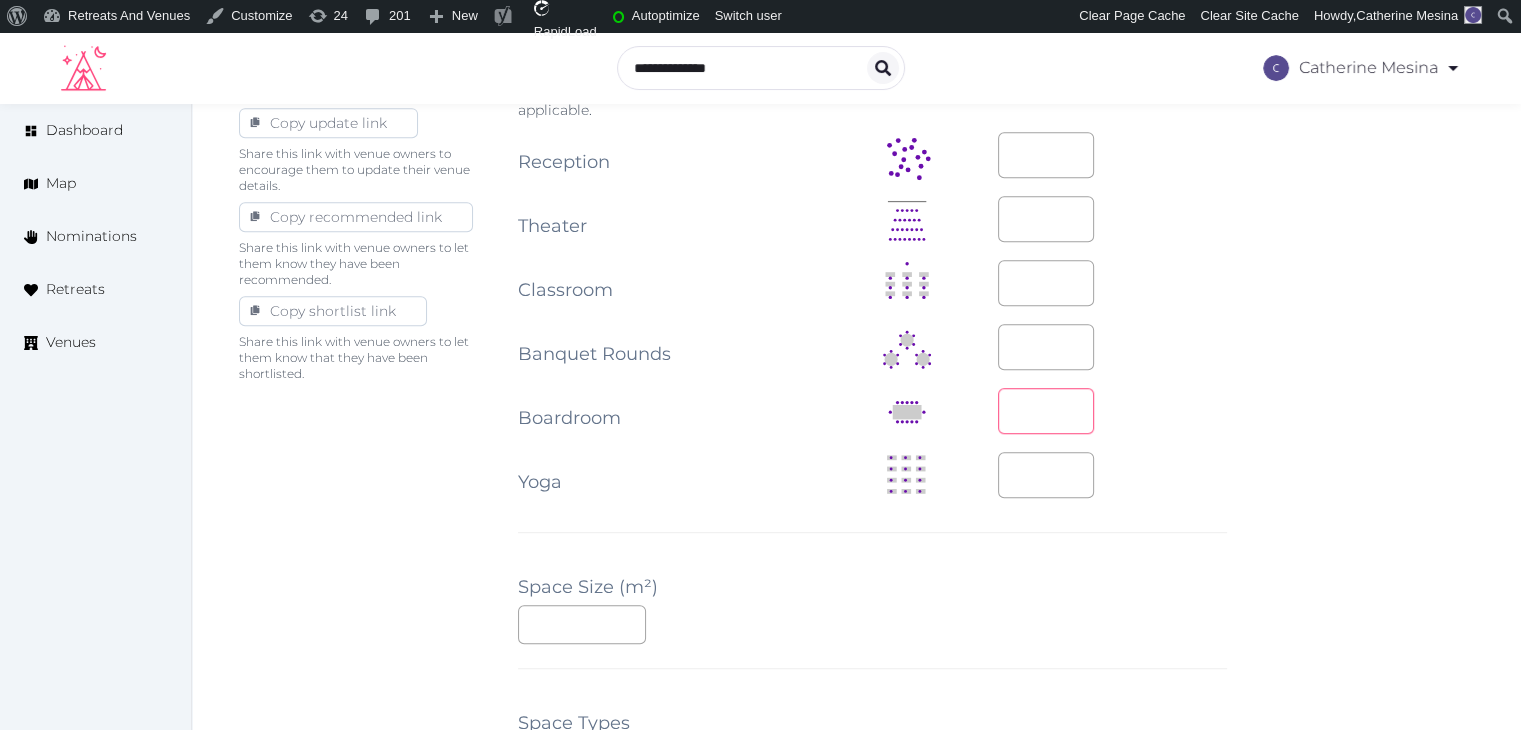 click at bounding box center [1046, 411] 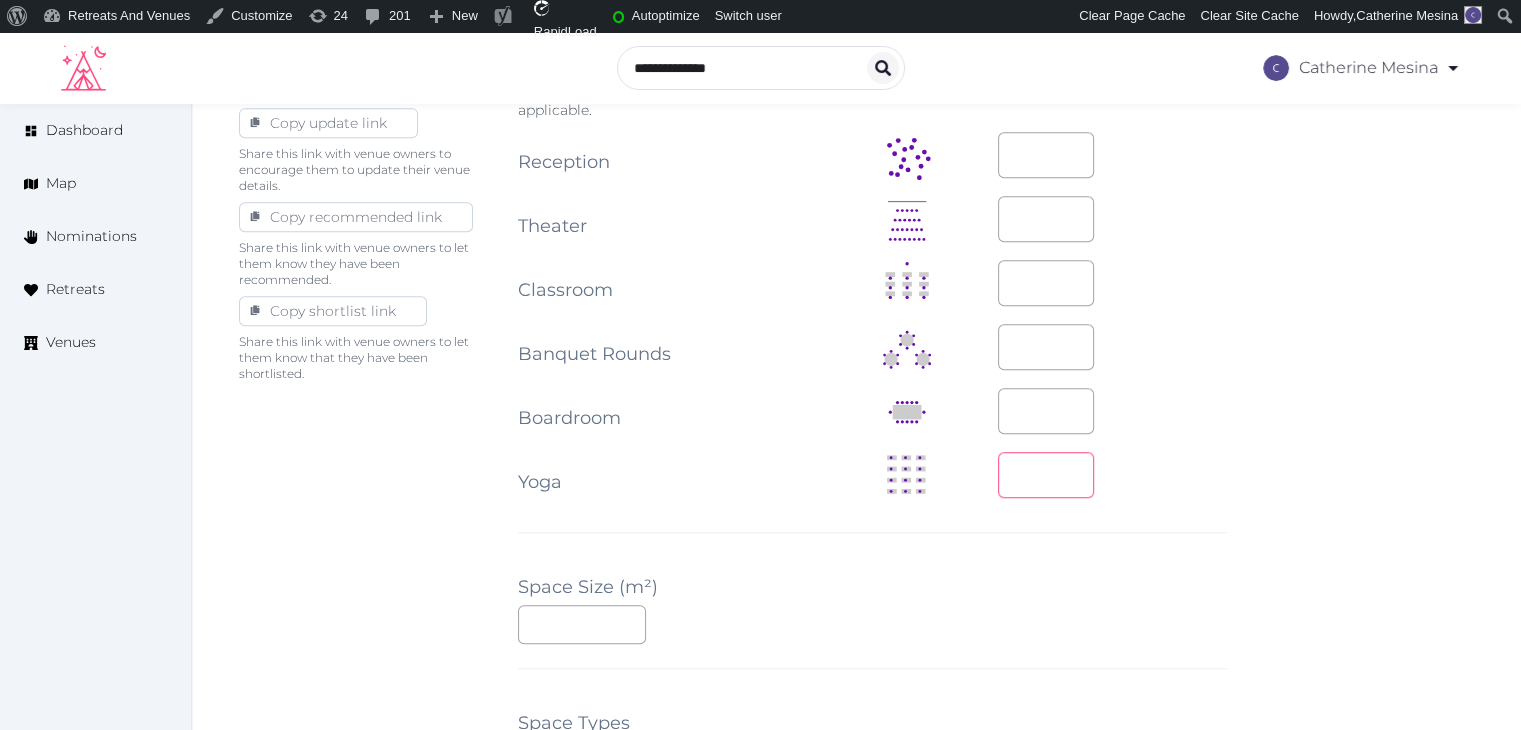 click at bounding box center [1112, 475] 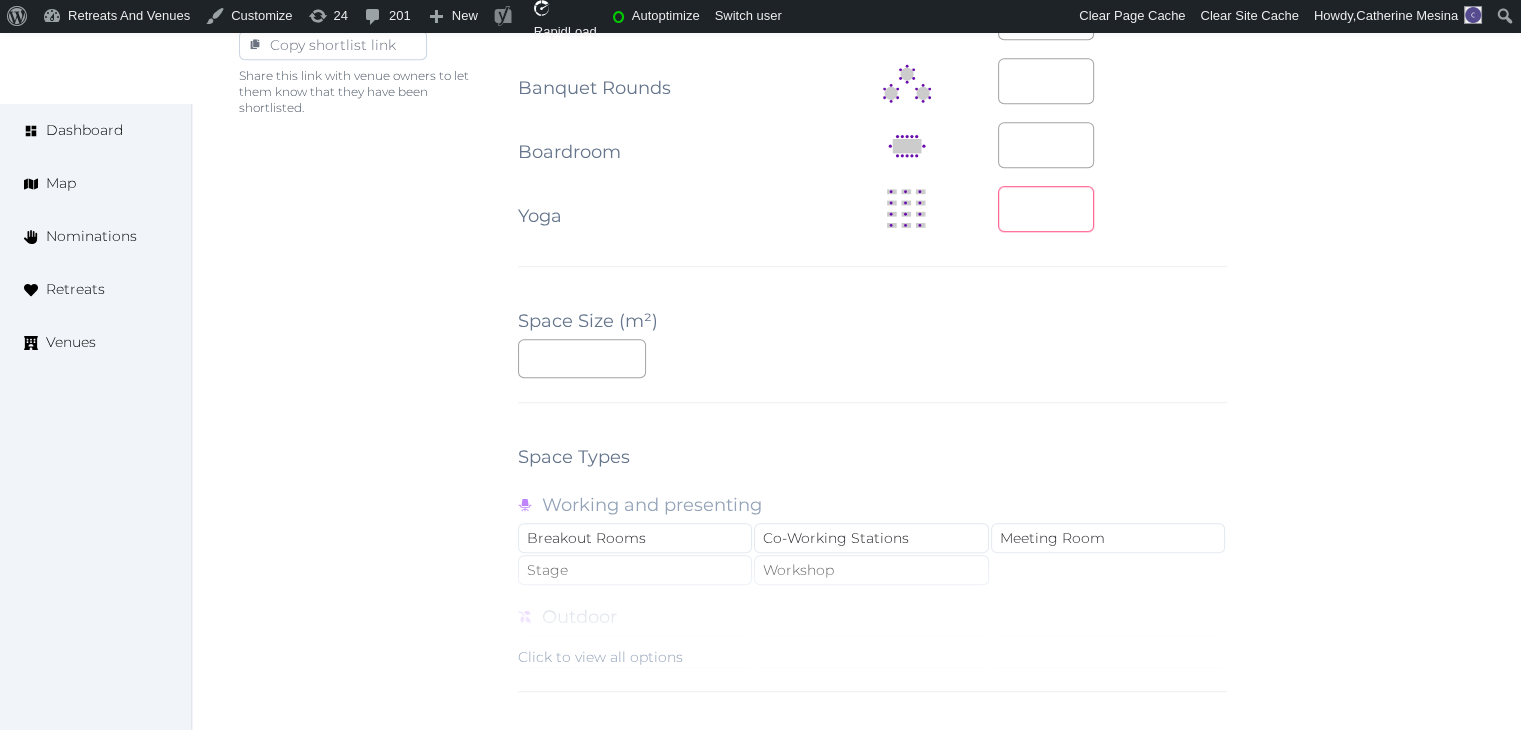 scroll, scrollTop: 1600, scrollLeft: 0, axis: vertical 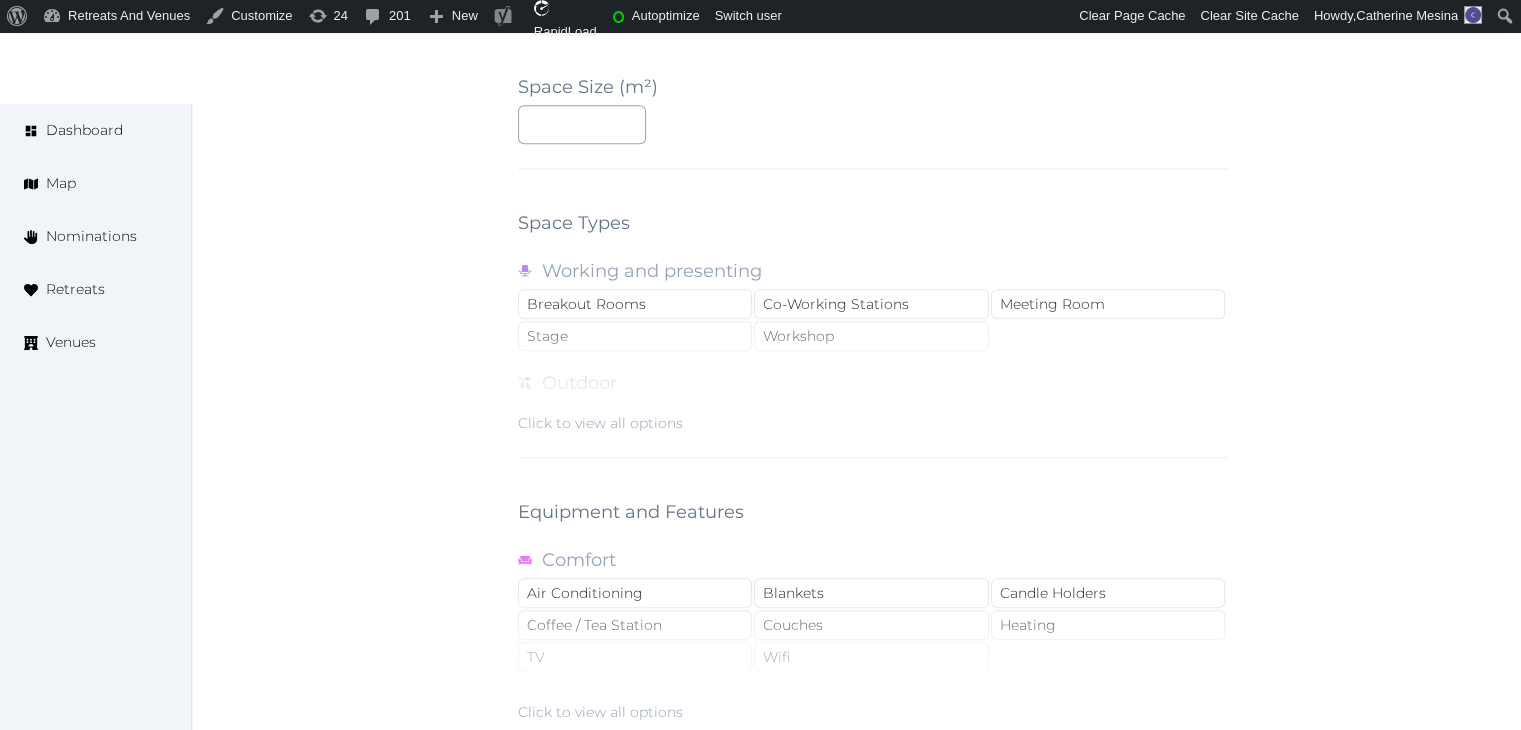 click on "Click to view all options" at bounding box center (600, 423) 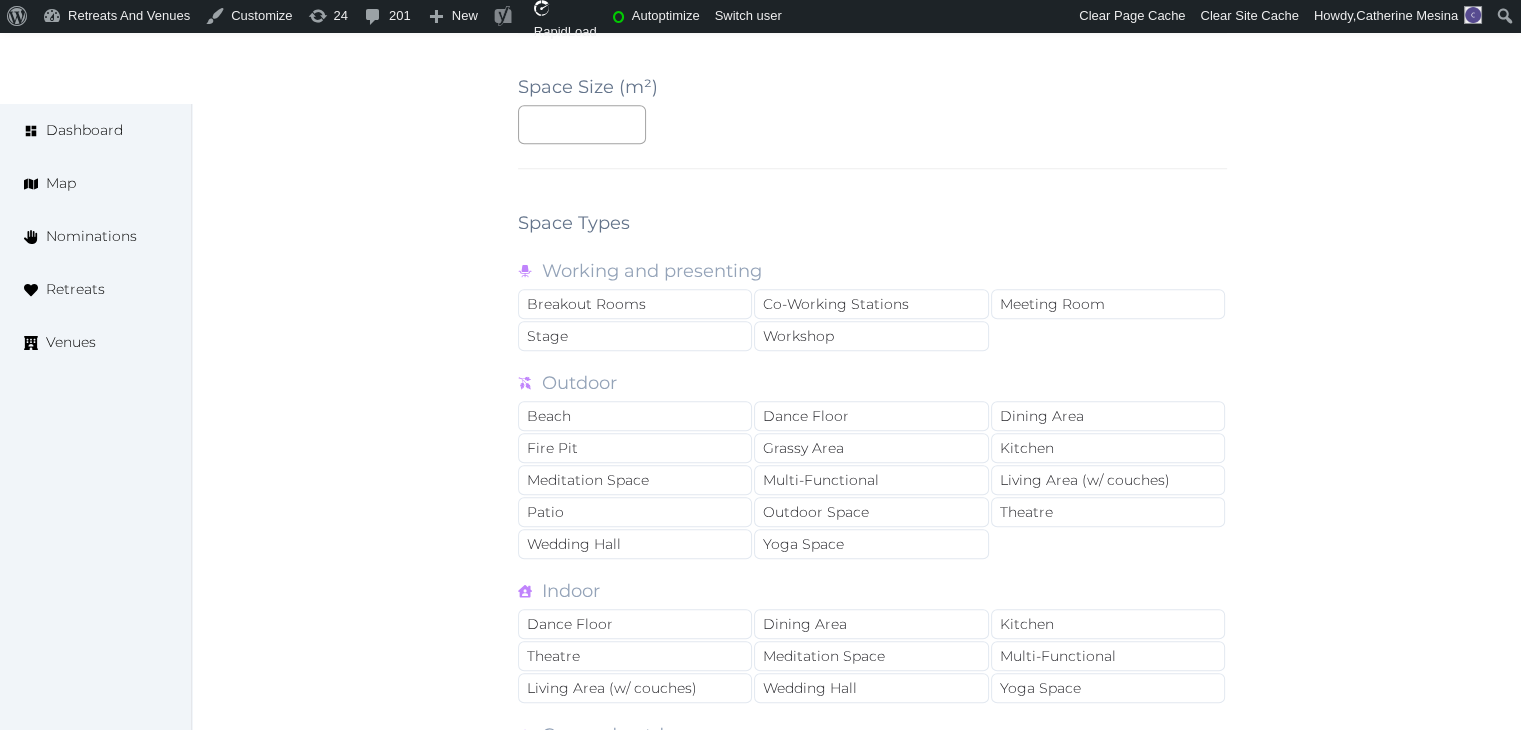drag, startPoint x: 1104, startPoint y: 294, endPoint x: 1108, endPoint y: 322, distance: 28.284271 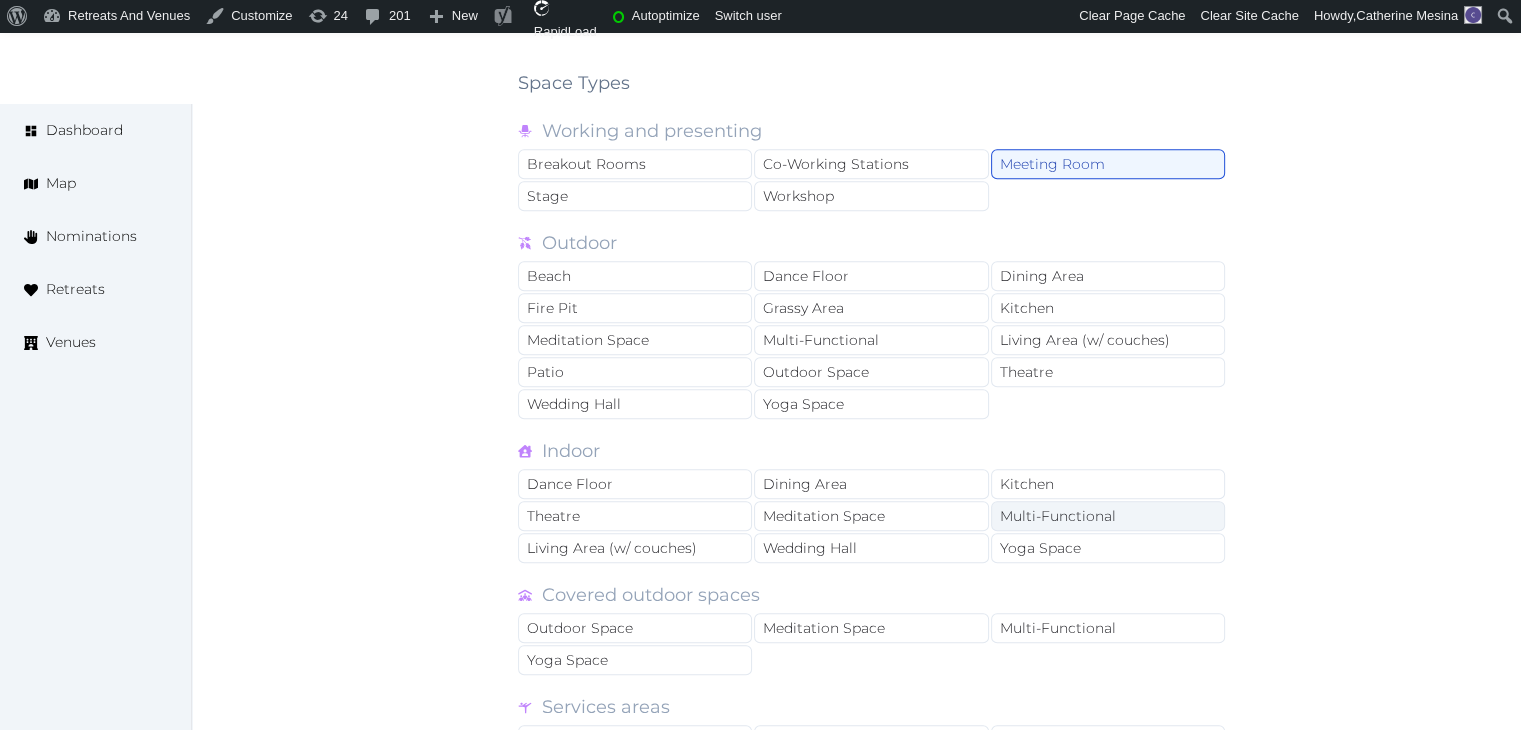 scroll, scrollTop: 1900, scrollLeft: 0, axis: vertical 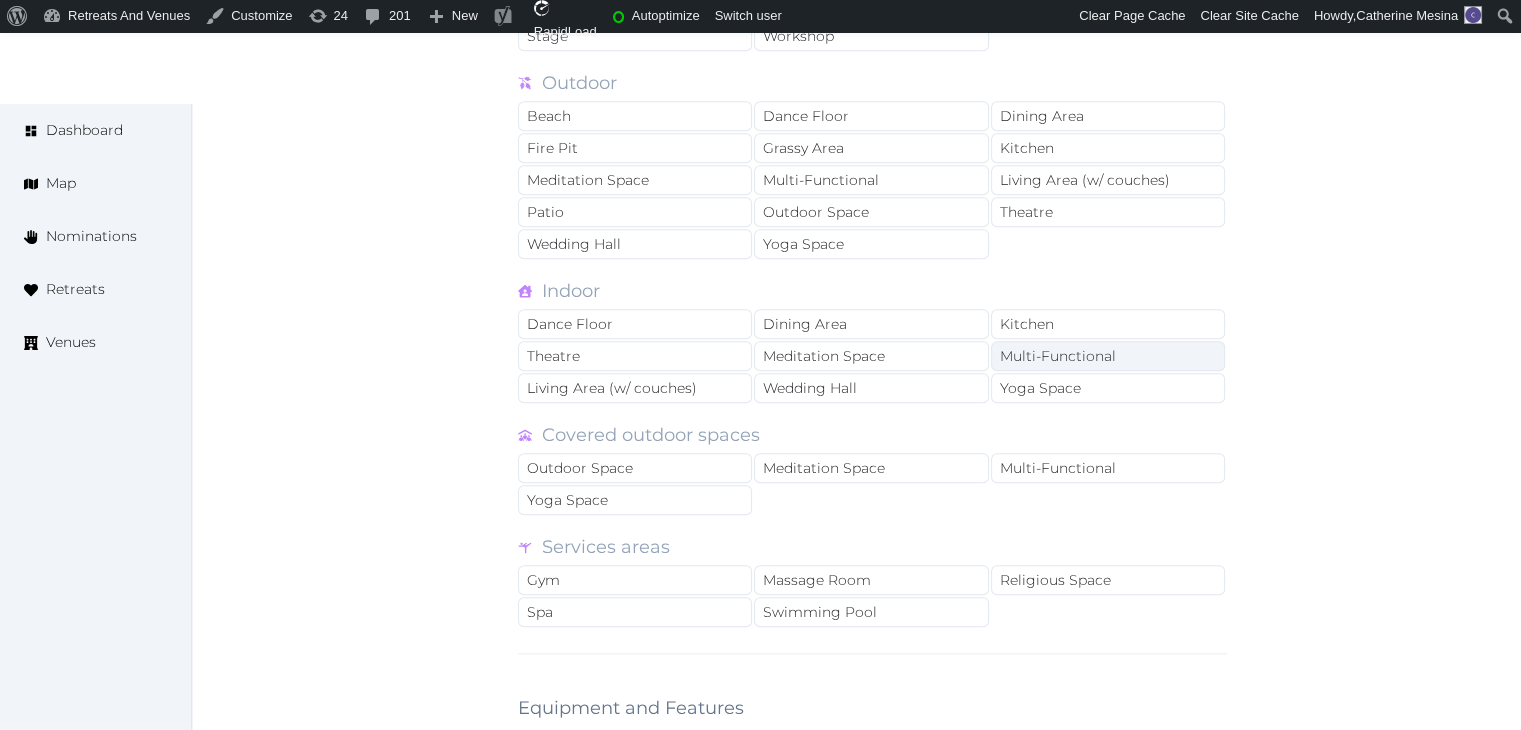 click on "Multi-Functional" at bounding box center [1108, 356] 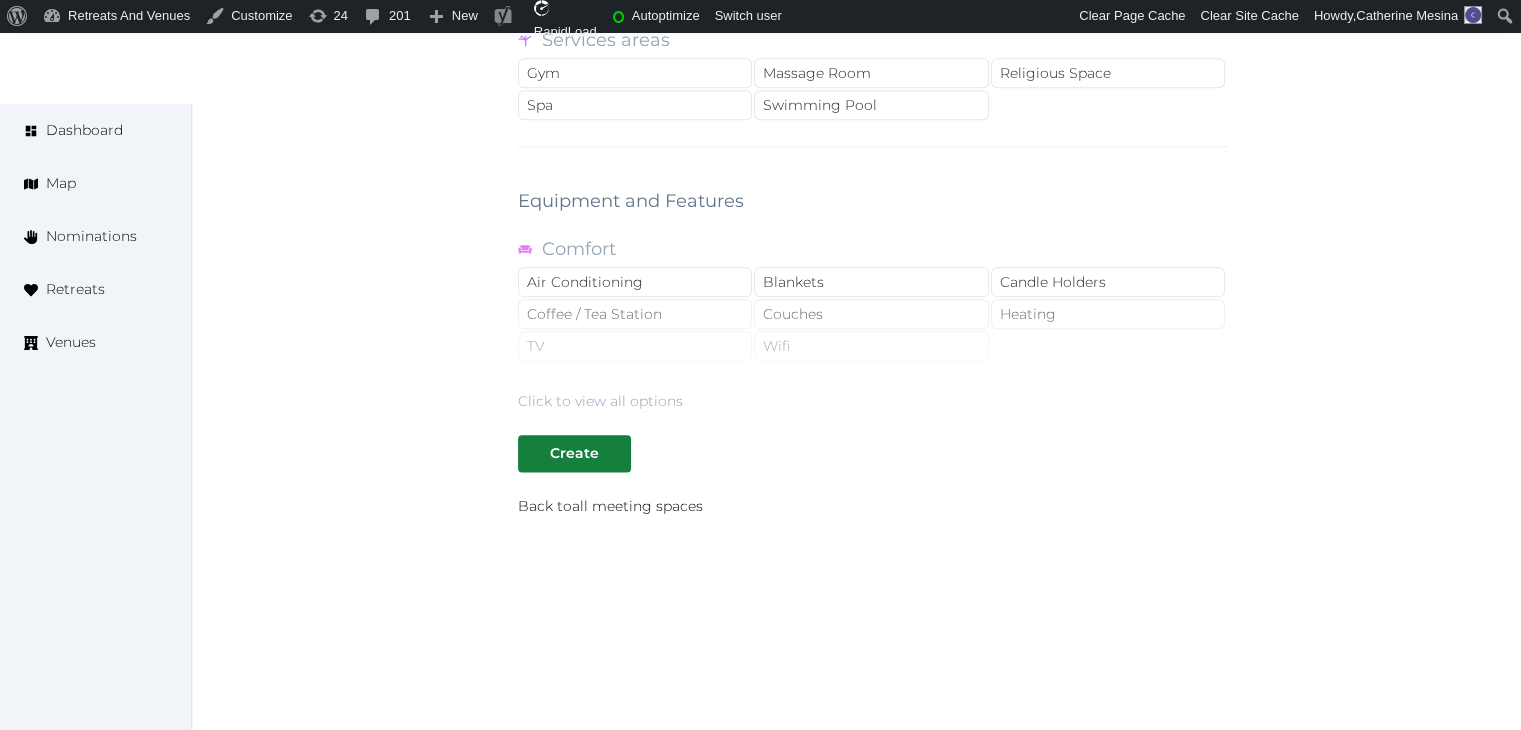 scroll, scrollTop: 2409, scrollLeft: 0, axis: vertical 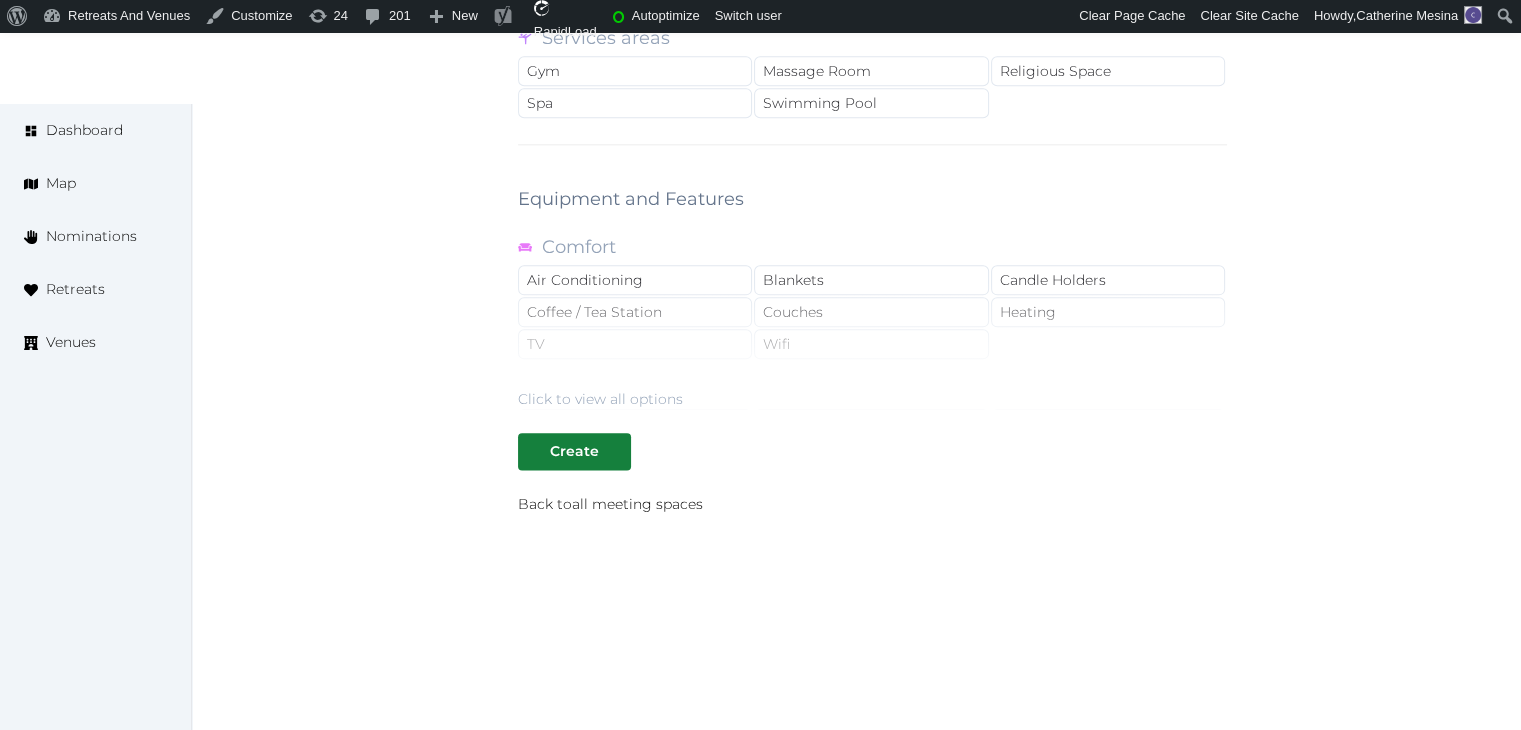 click on "Click to view all options" at bounding box center (600, 399) 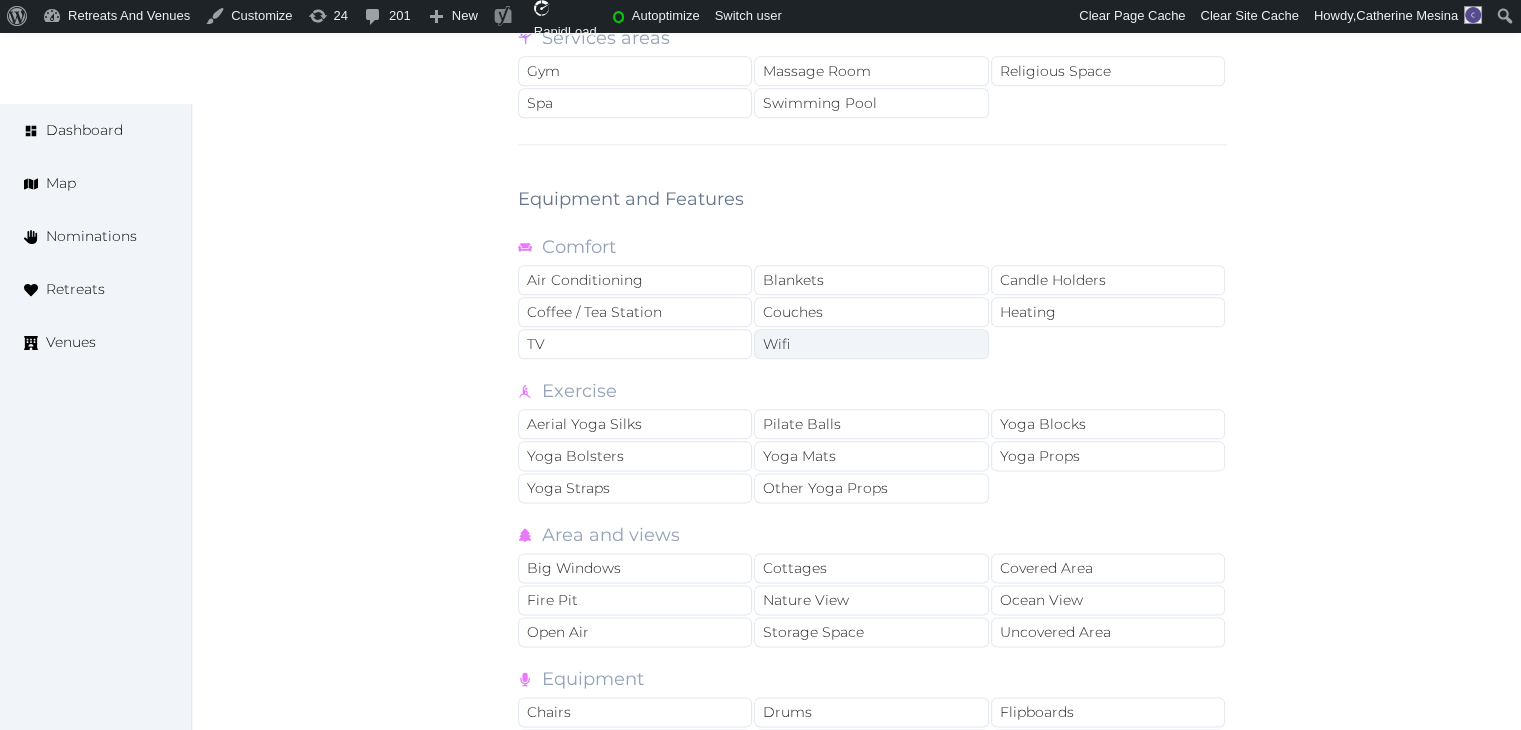 click on "Wifi" at bounding box center (871, 344) 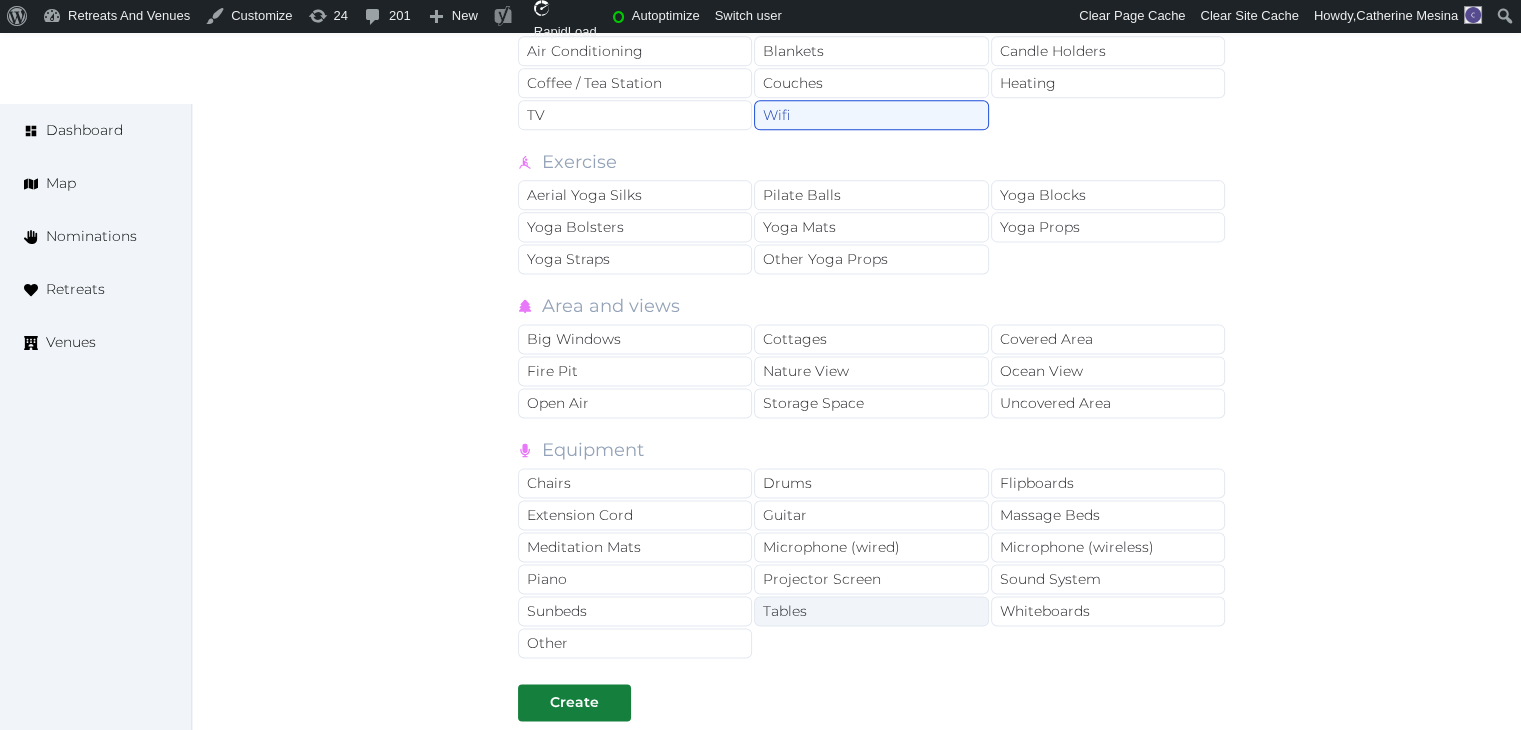 scroll, scrollTop: 2809, scrollLeft: 0, axis: vertical 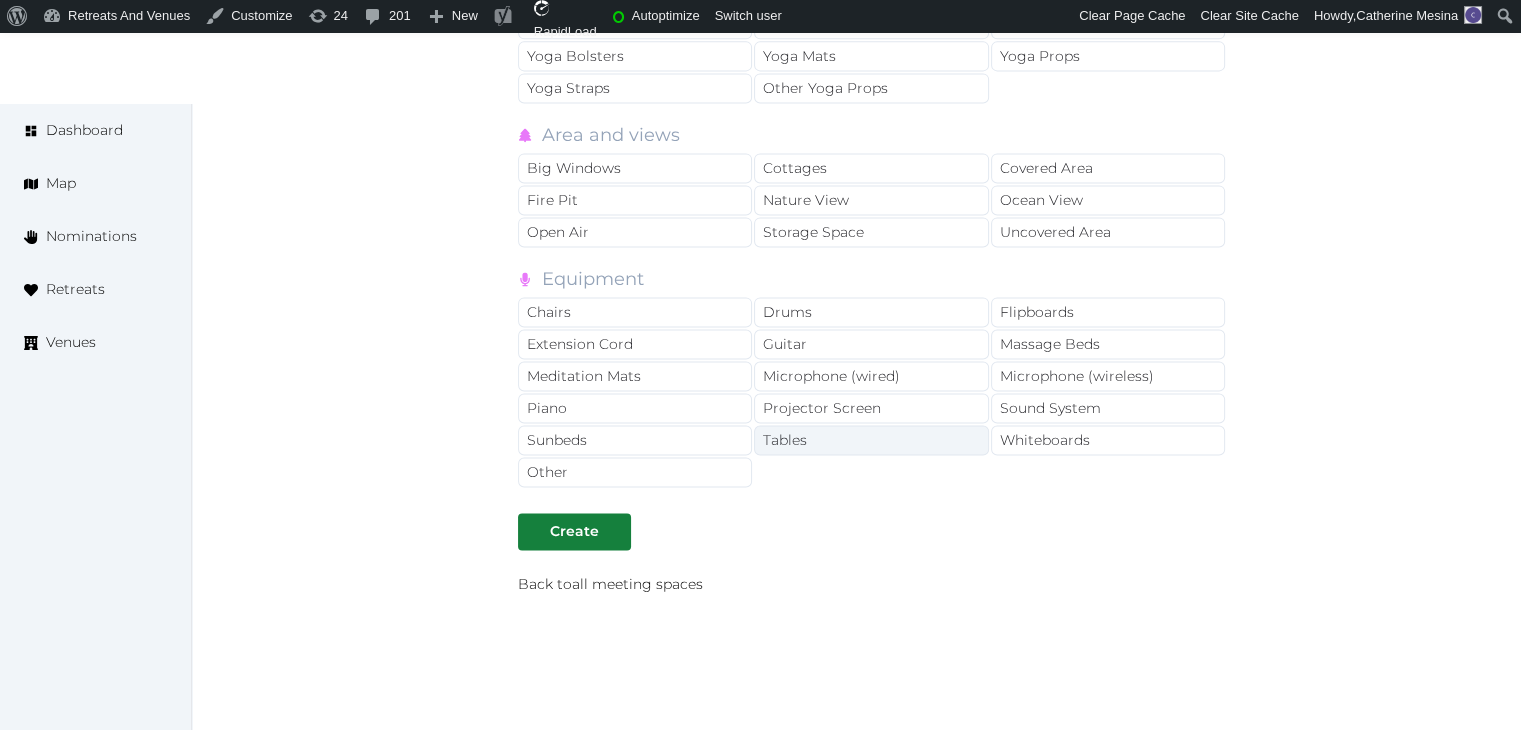 click on "Tables" at bounding box center (871, 440) 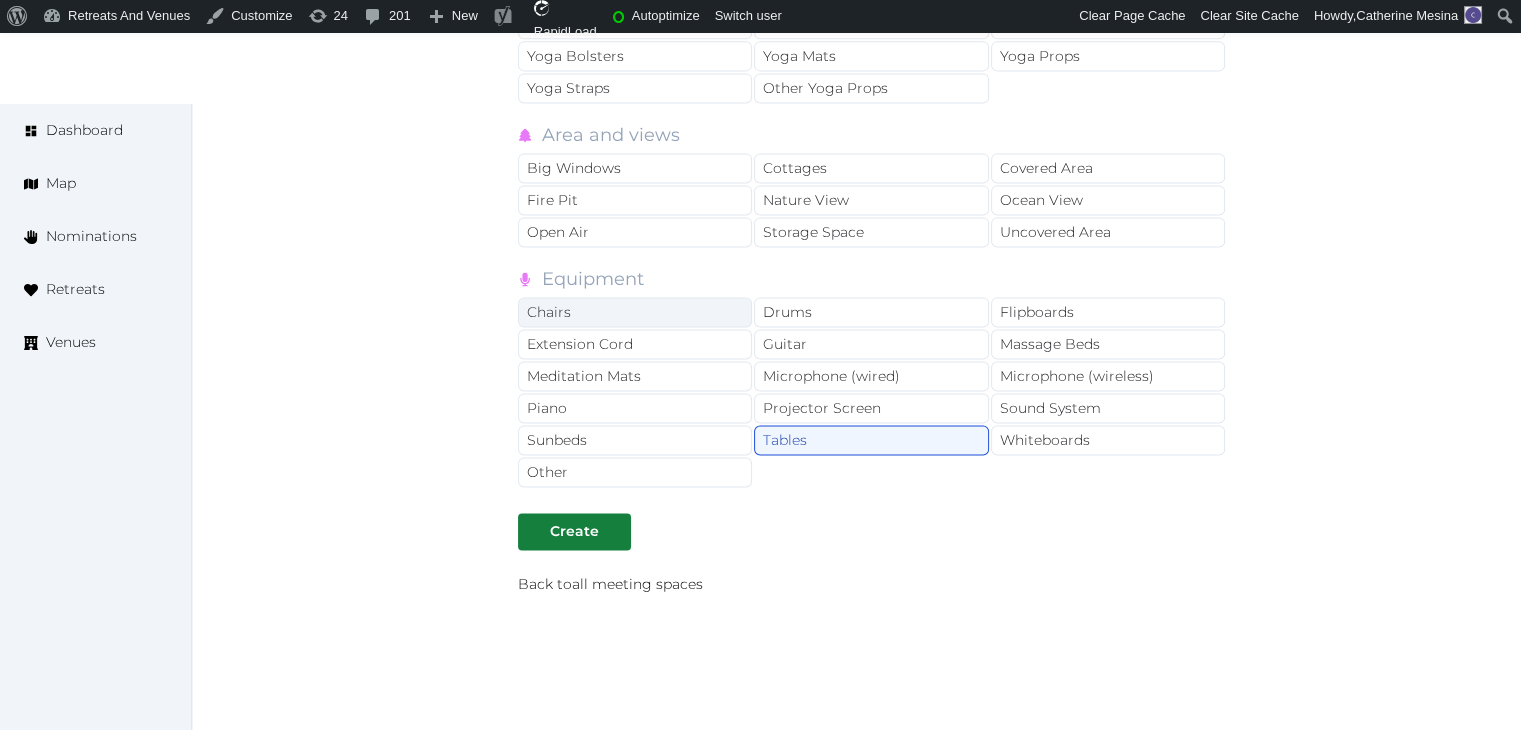 click on "Chairs" at bounding box center [635, 312] 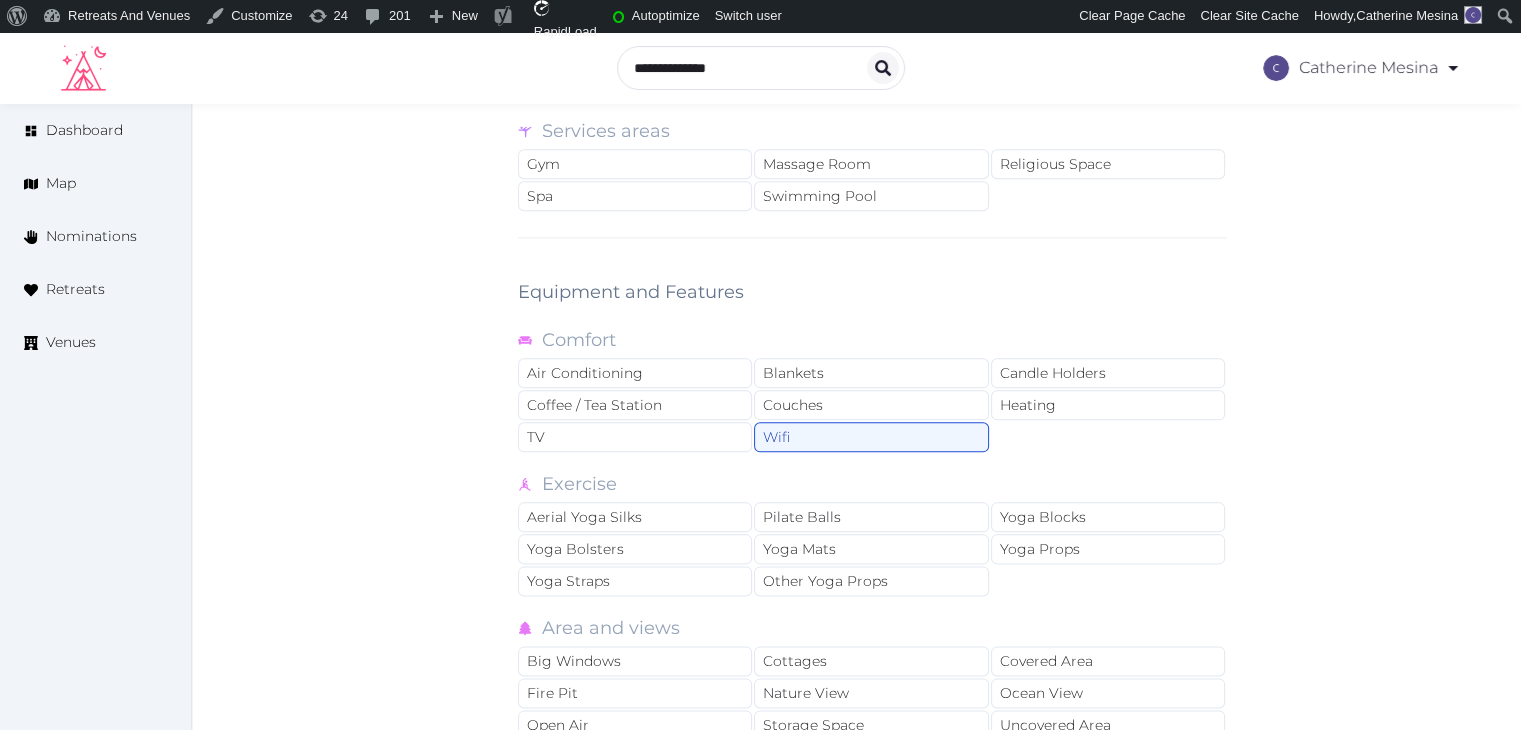scroll, scrollTop: 2309, scrollLeft: 0, axis: vertical 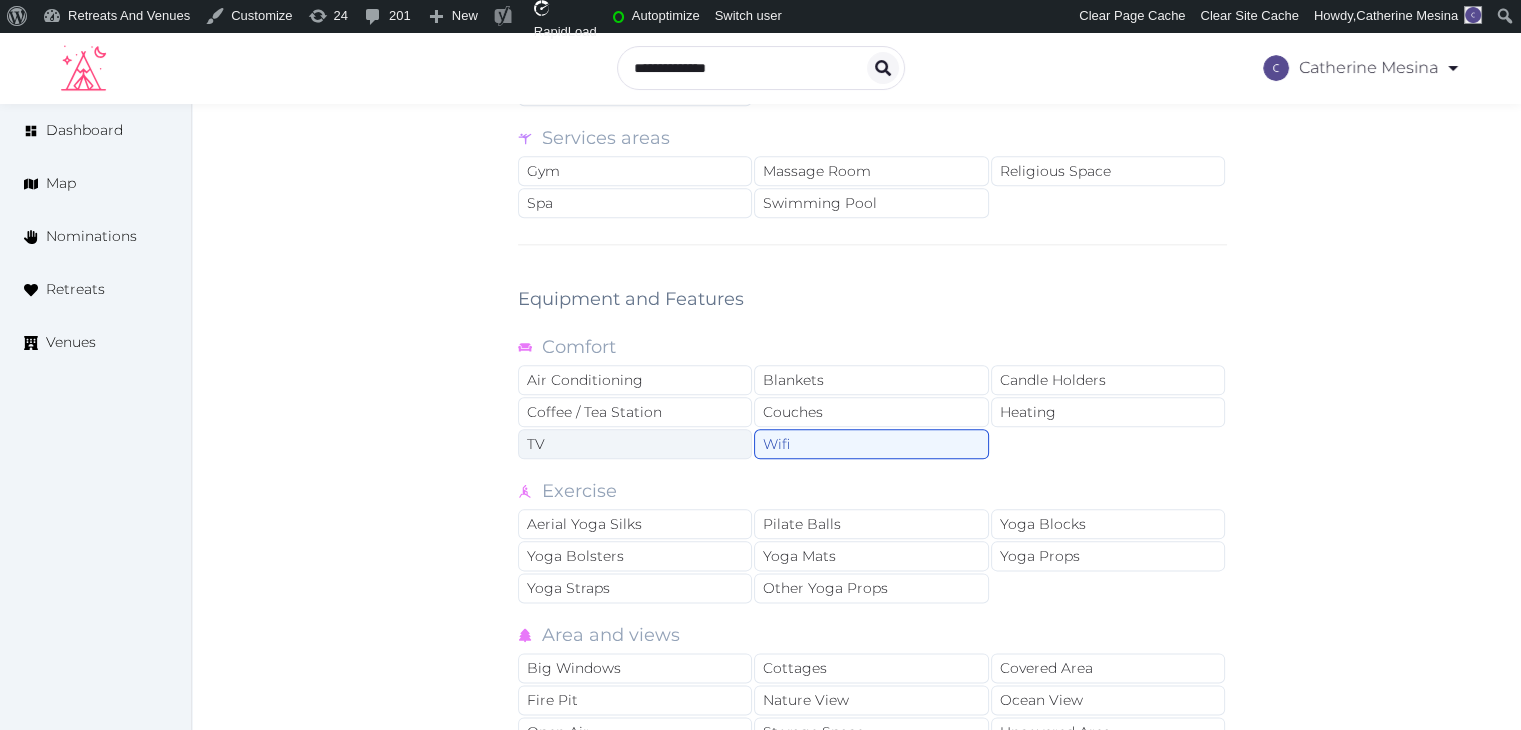 click on "TV" at bounding box center [635, 444] 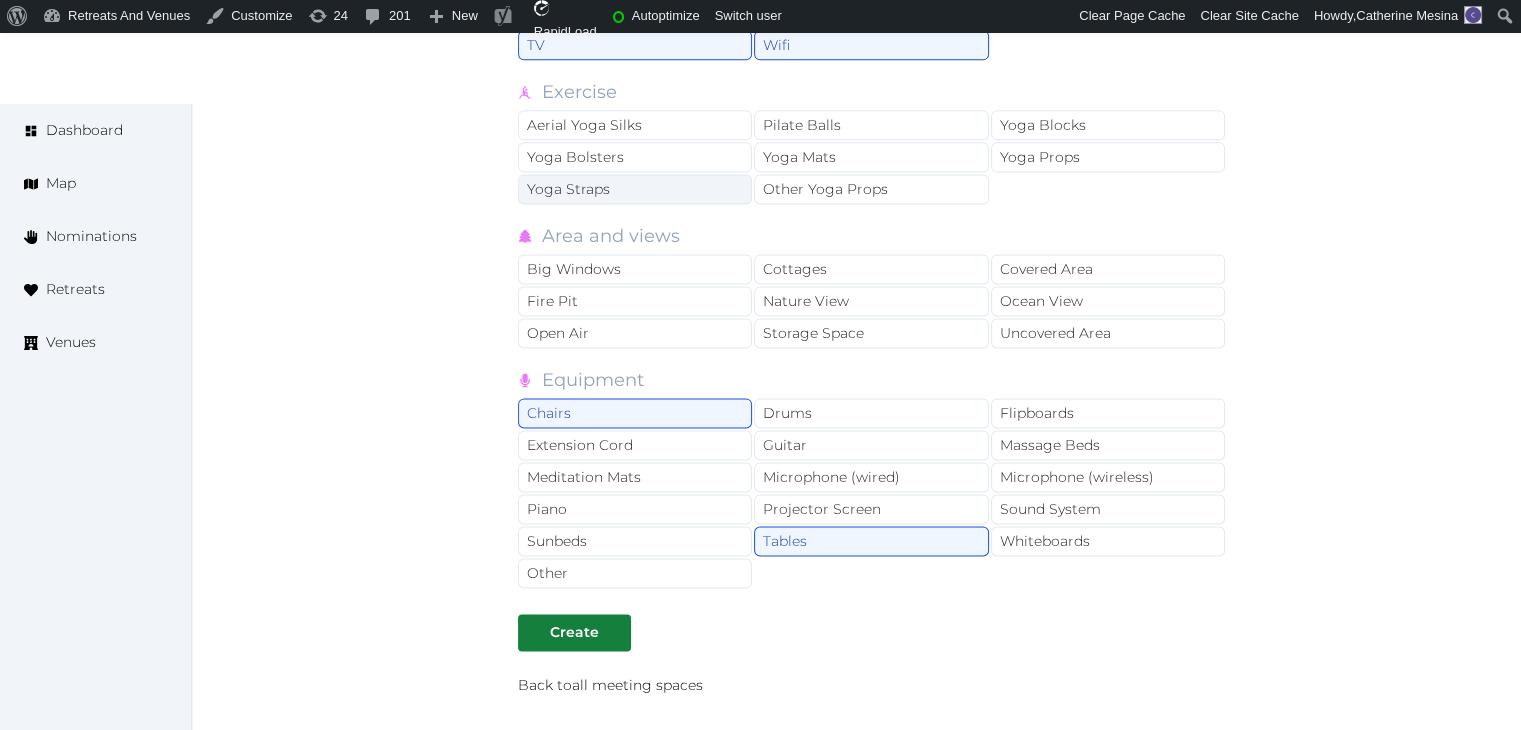 scroll, scrollTop: 2709, scrollLeft: 0, axis: vertical 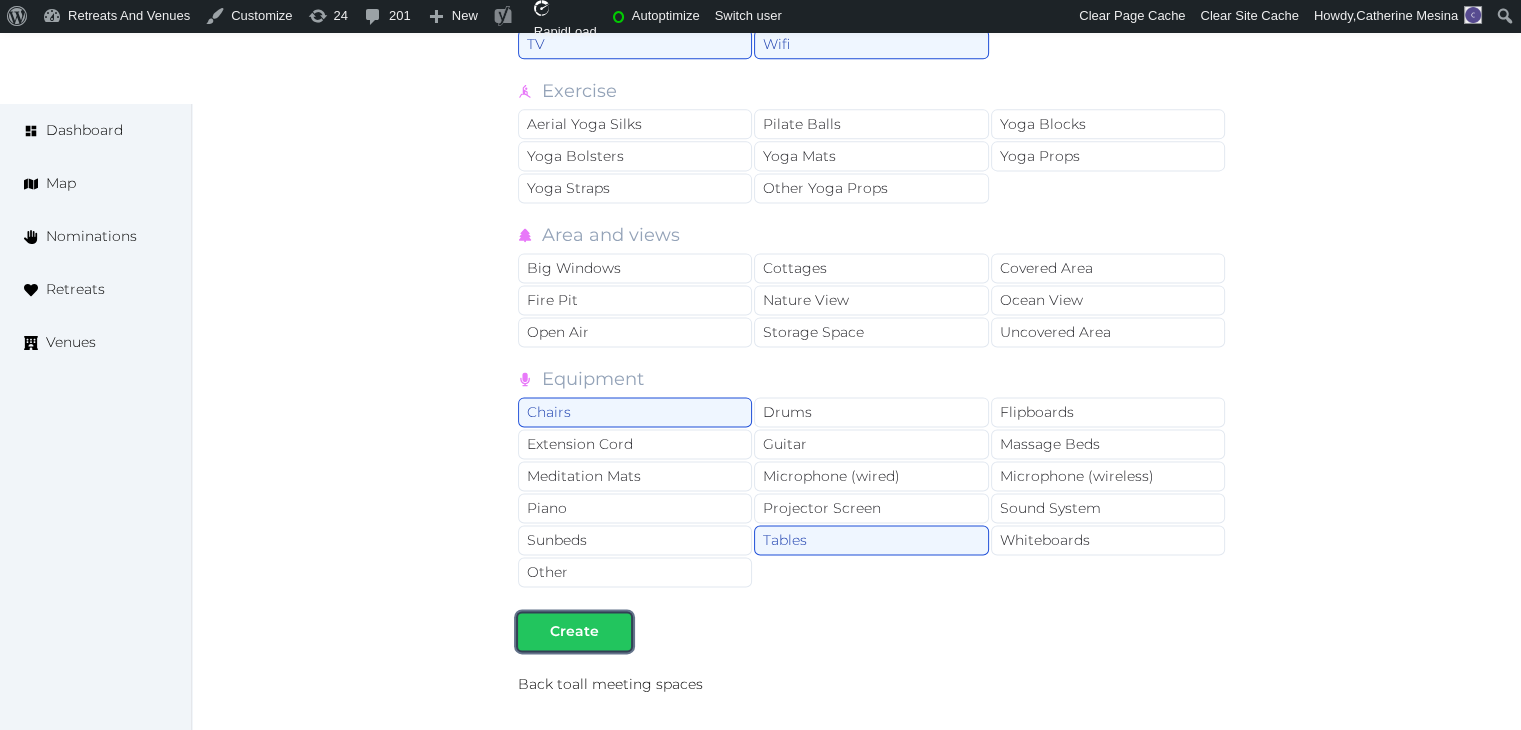 click on "Create" at bounding box center [574, 631] 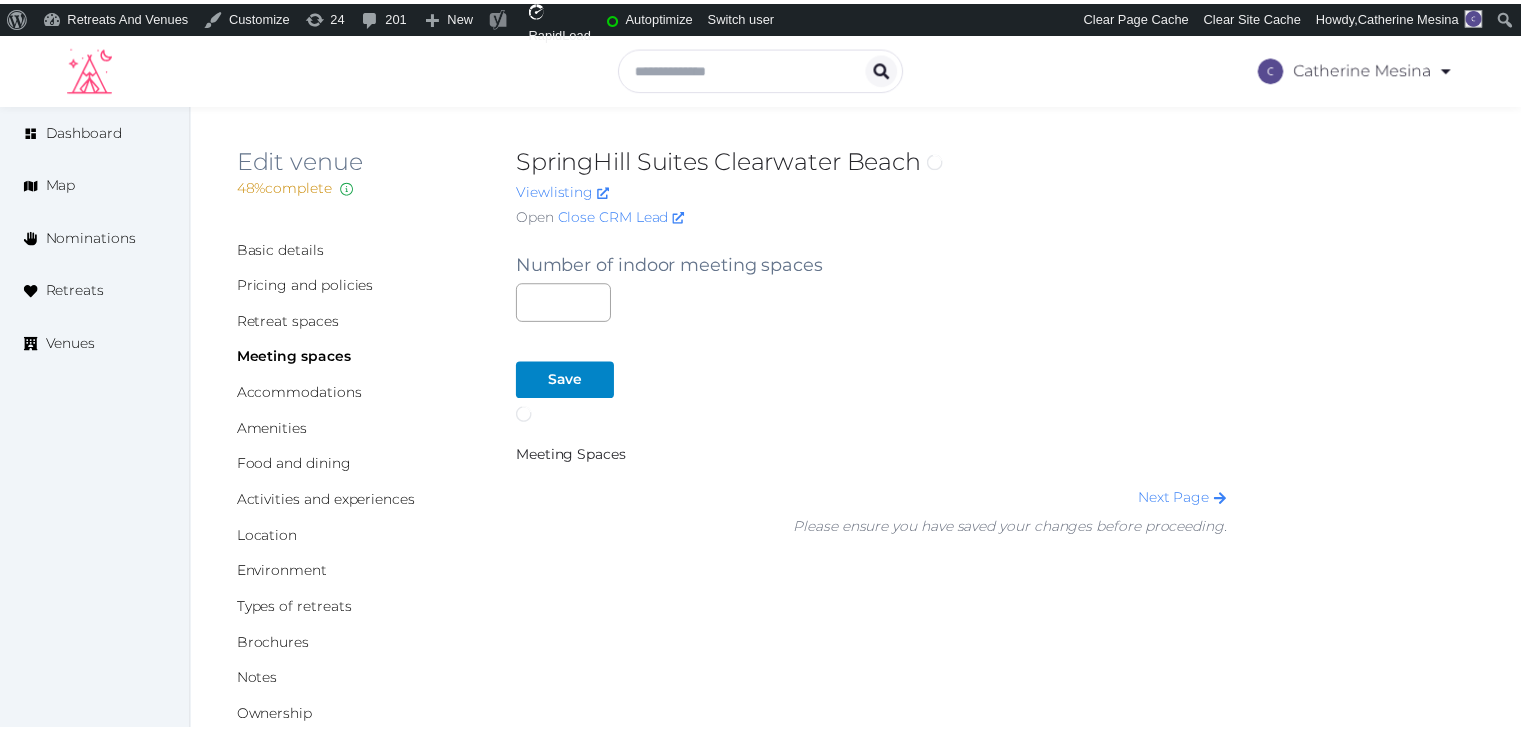 scroll, scrollTop: 0, scrollLeft: 0, axis: both 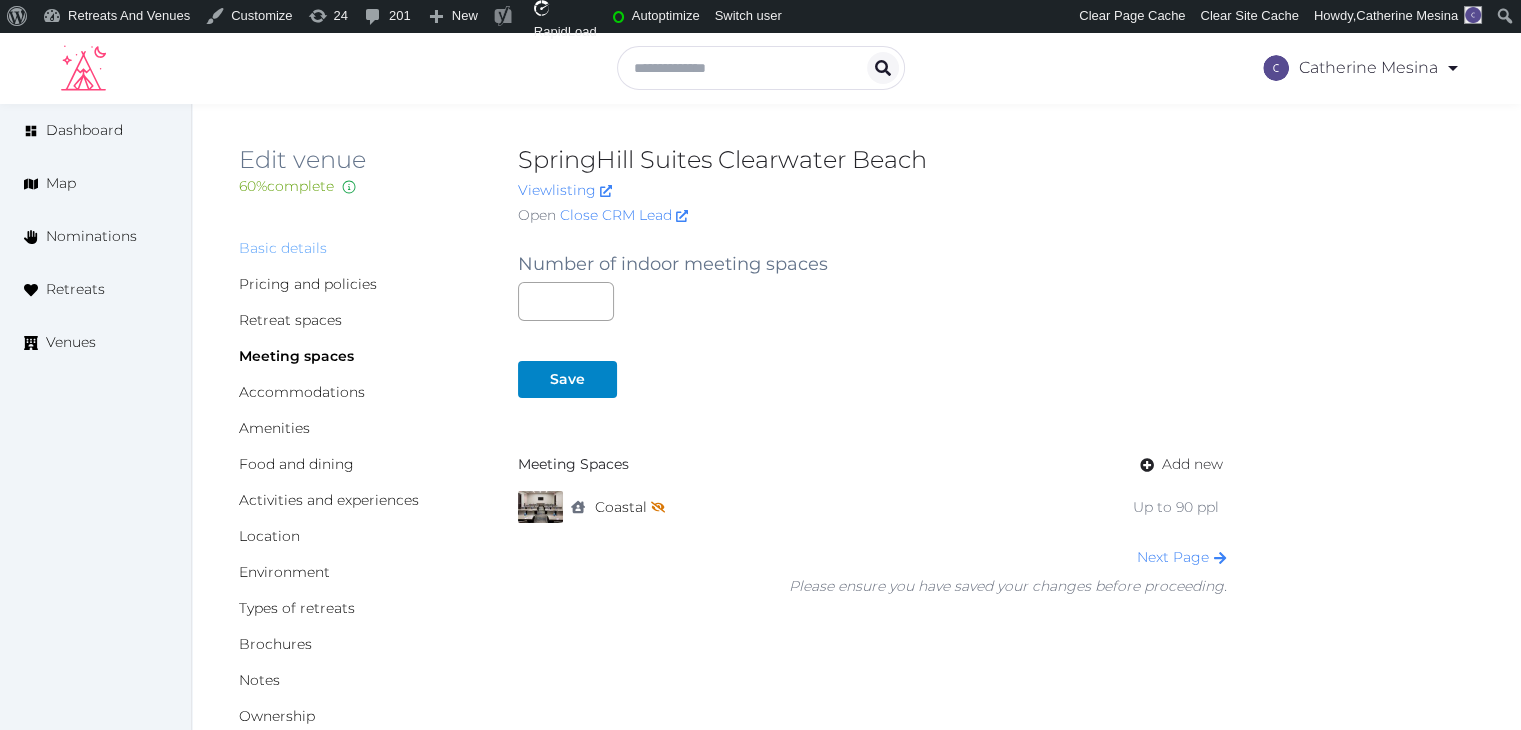 click on "Basic details" at bounding box center (283, 248) 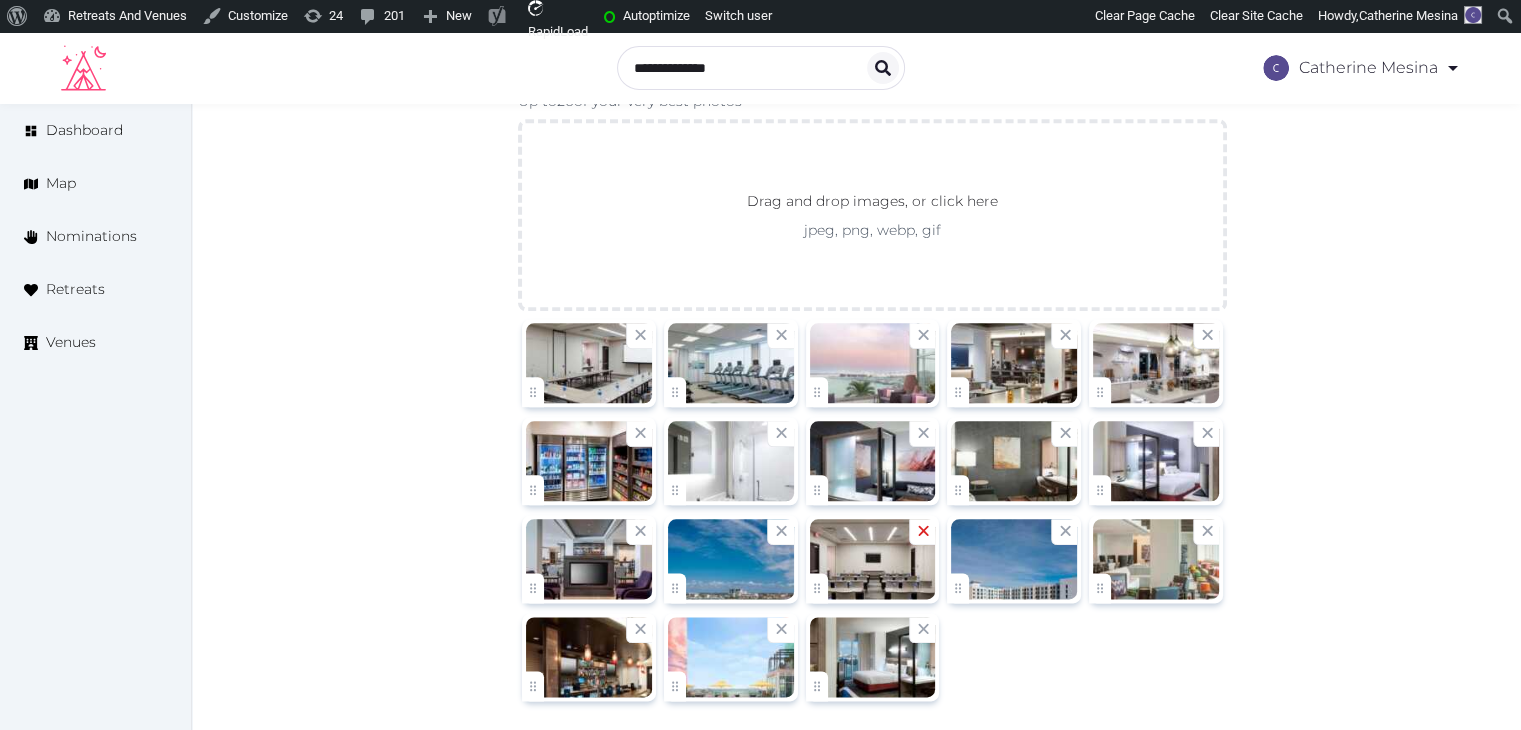 scroll, scrollTop: 2300, scrollLeft: 0, axis: vertical 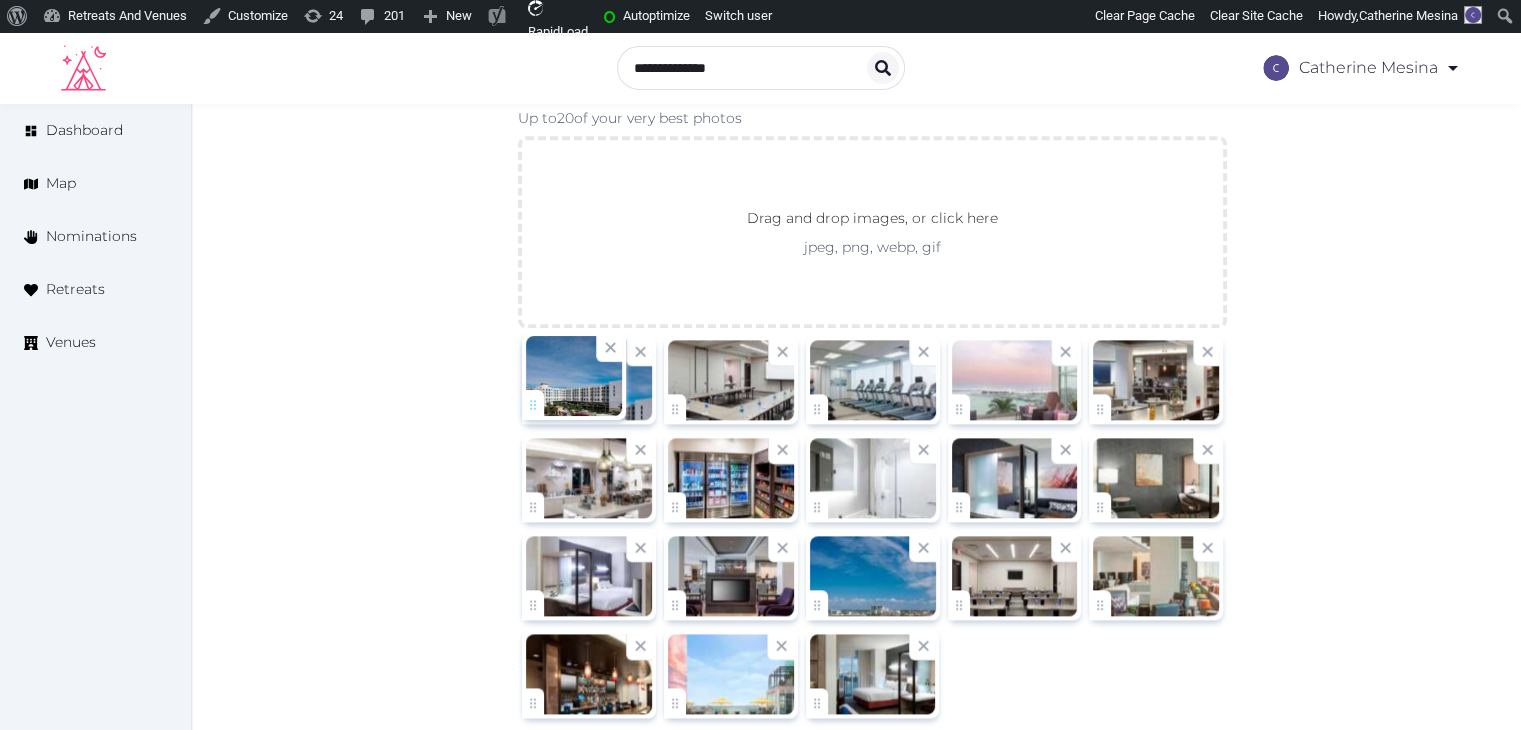 drag, startPoint x: 966, startPoint y: 607, endPoint x: 545, endPoint y: 426, distance: 458.25977 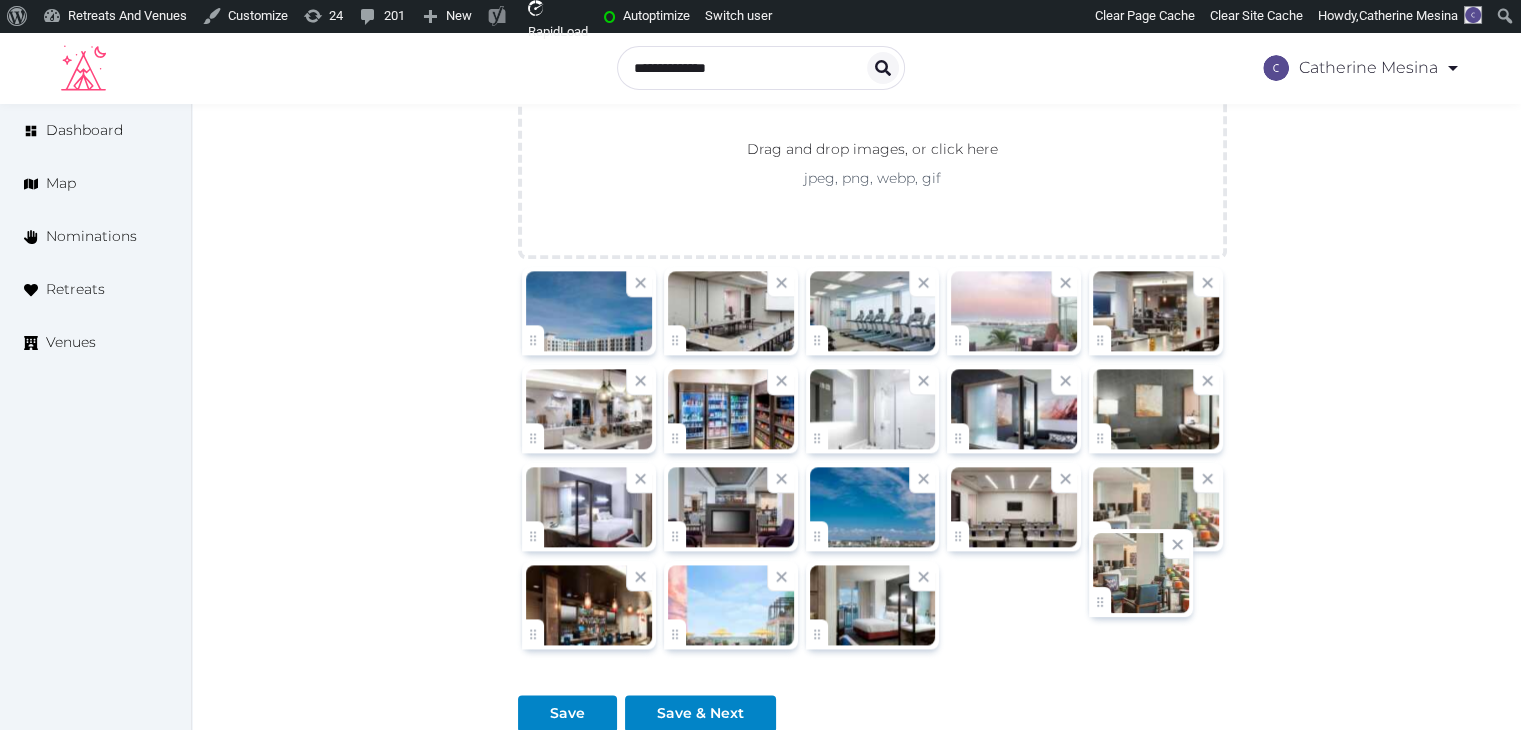 scroll, scrollTop: 2374, scrollLeft: 0, axis: vertical 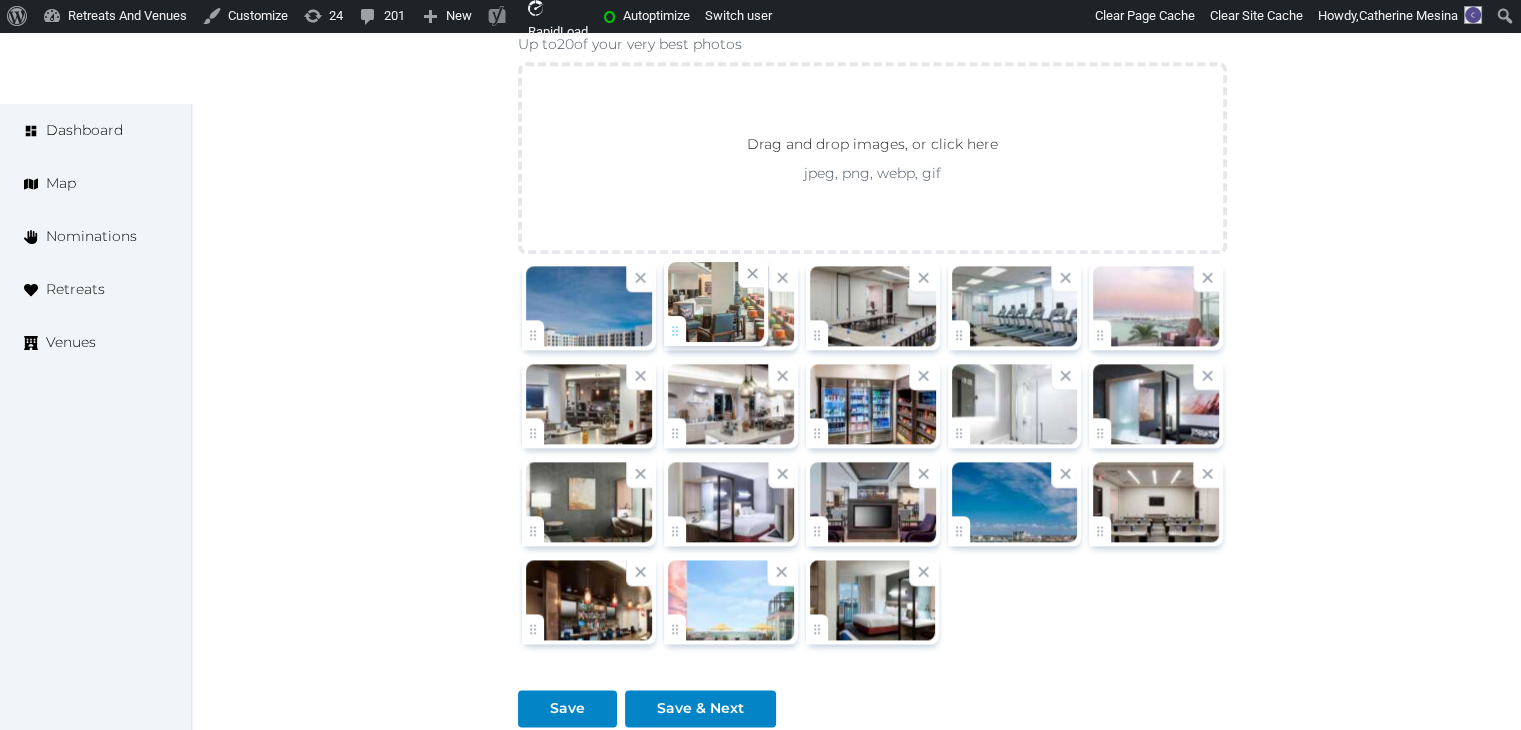 drag, startPoint x: 1092, startPoint y: 600, endPoint x: 688, endPoint y: 341, distance: 479.8927 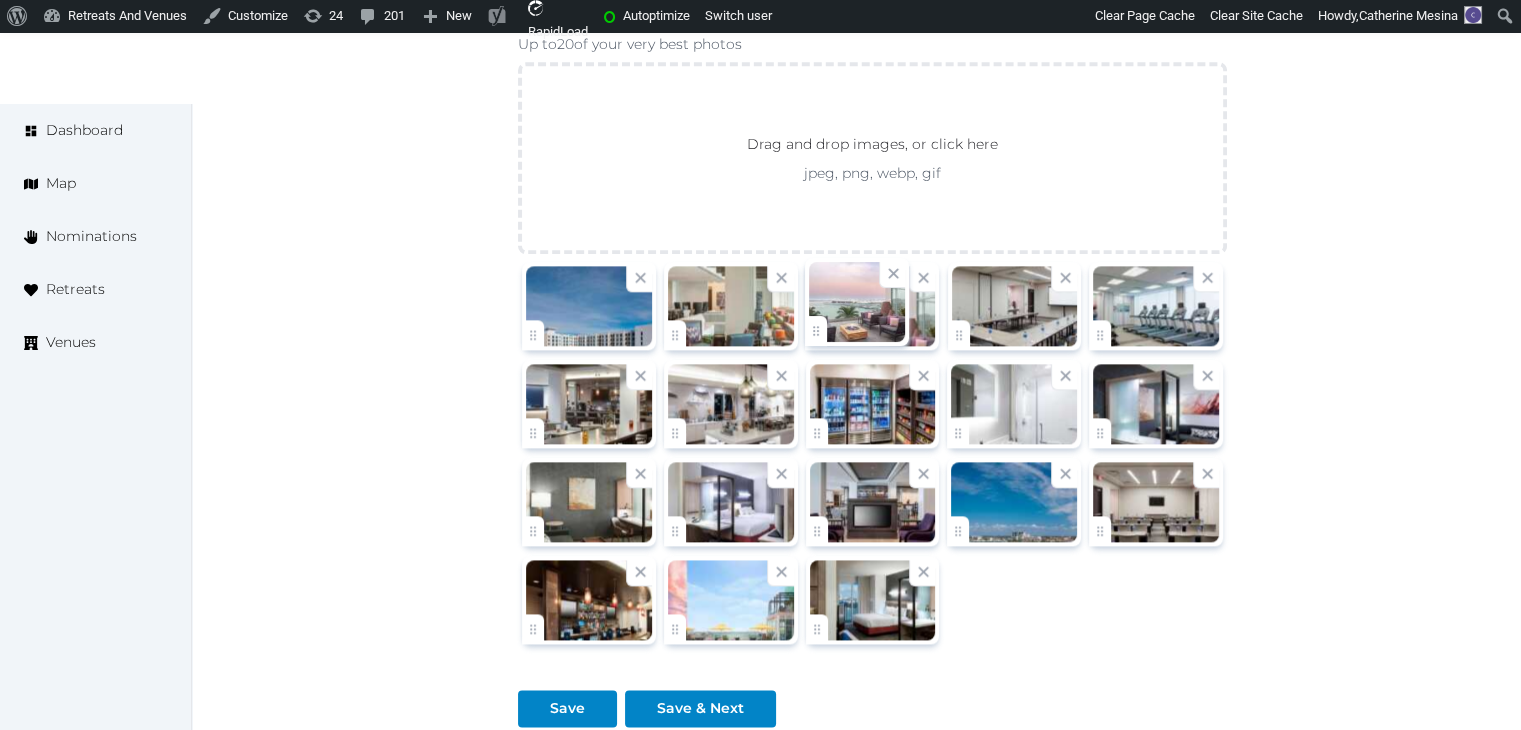 drag, startPoint x: 1112, startPoint y: 319, endPoint x: 888, endPoint y: 332, distance: 224.37692 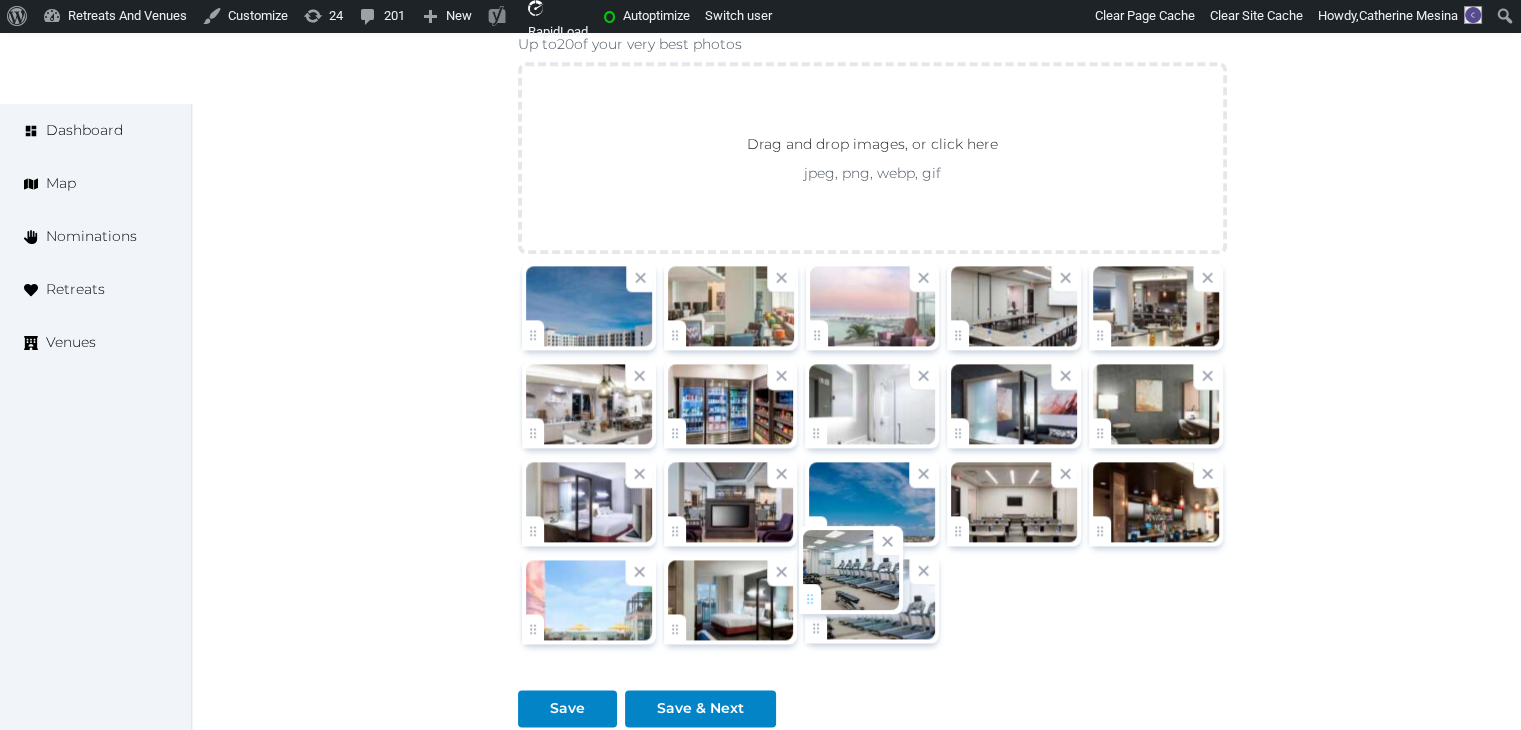 scroll, scrollTop: 2393, scrollLeft: 0, axis: vertical 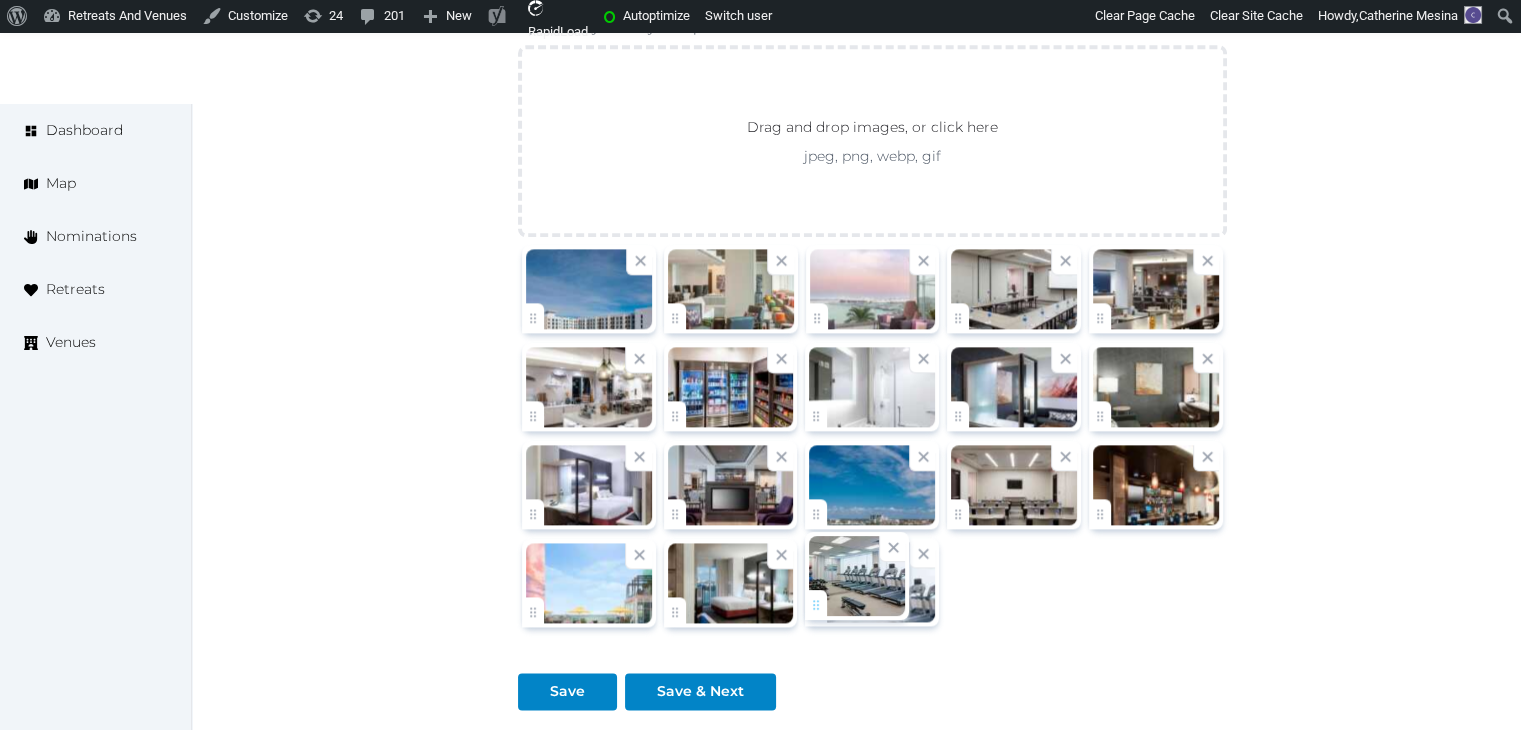 drag, startPoint x: 1098, startPoint y: 325, endPoint x: 808, endPoint y: 593, distance: 394.87213 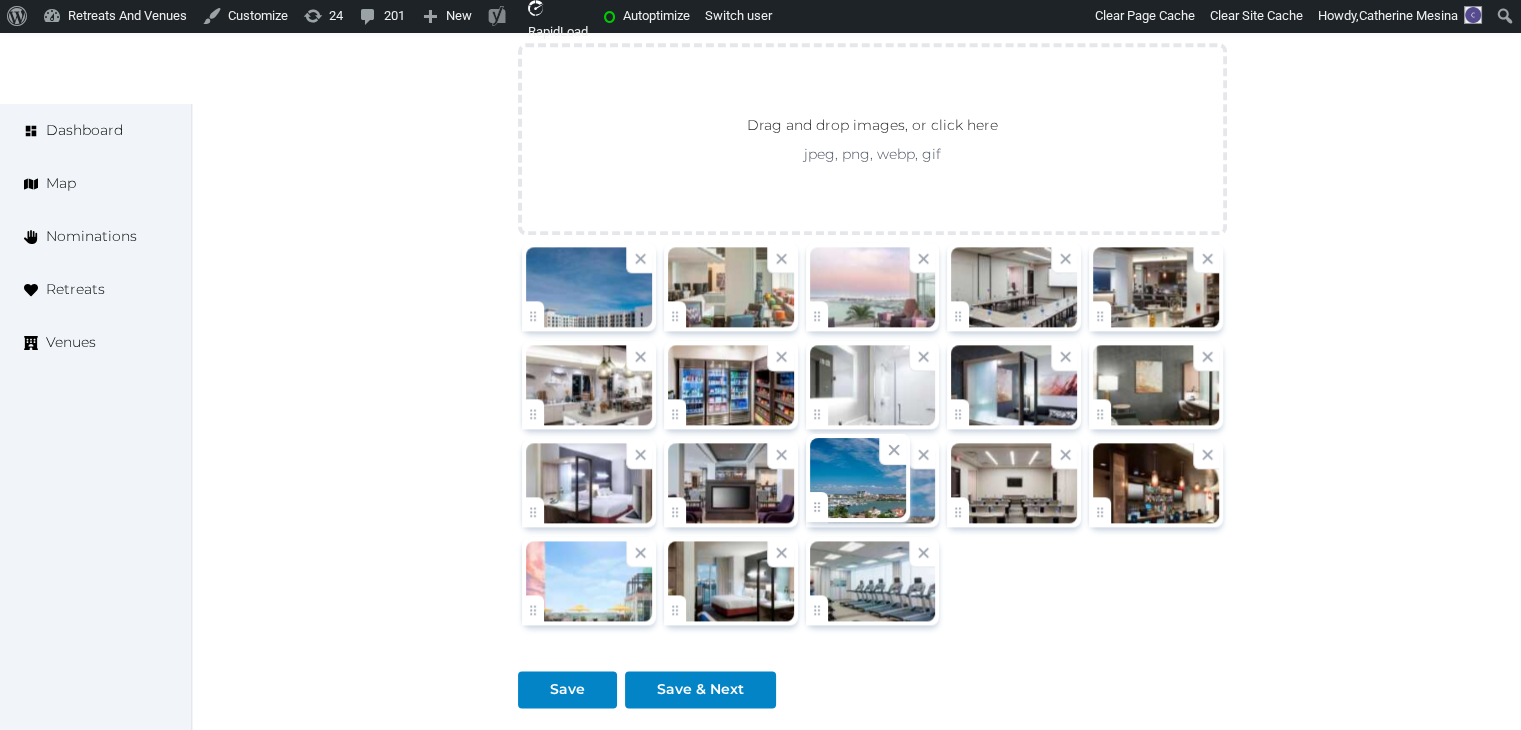 click on "Catherine Mesina   Account My Venue Listings My Retreats Logout      Dashboard Map Nominations Retreats Venues Edit venue 60 %  complete Fill out all the fields in your listing to increase its completion percentage.   A higher completion percentage will make your listing more attractive and result in better matches. SpringHill Suites Clearwater Beach   View  listing   Open    Close CRM Lead Basic details Pricing and policies Retreat spaces Meeting spaces Accommodations Amenities Food and dining Activities and experiences Location Environment Types of retreats Brochures Notes Ownership Administration Activity This venue is live and visible to the public Mark draft Archive Venue owned by RetreatsAndVenues Manager [EMAIL] Copy ownership transfer link Share this link with any user to transfer ownership of this venue. Users without accounts will be directed to register. Copy update link Copy recommended link Name" at bounding box center [760, -715] 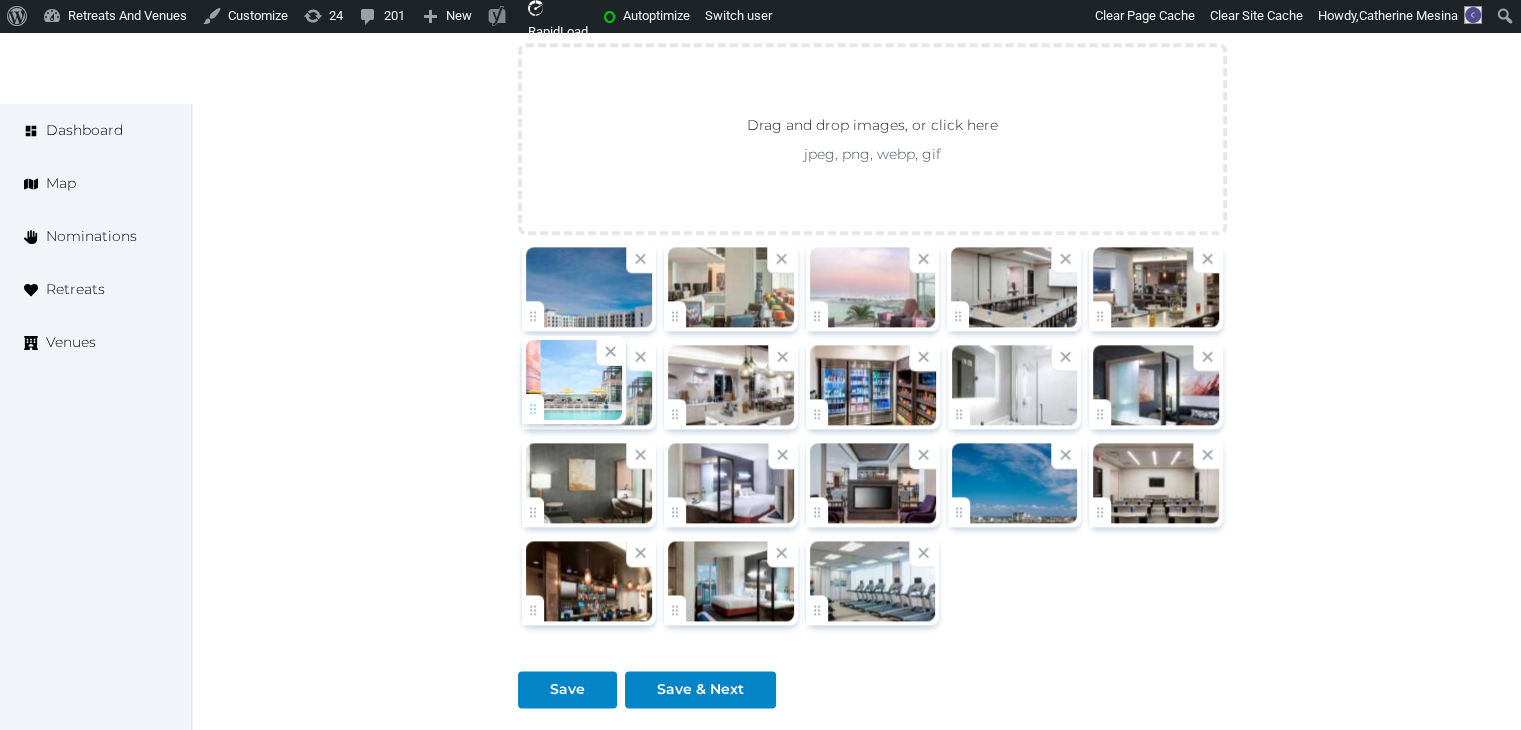 drag, startPoint x: 546, startPoint y: 605, endPoint x: 527, endPoint y: 416, distance: 189.95262 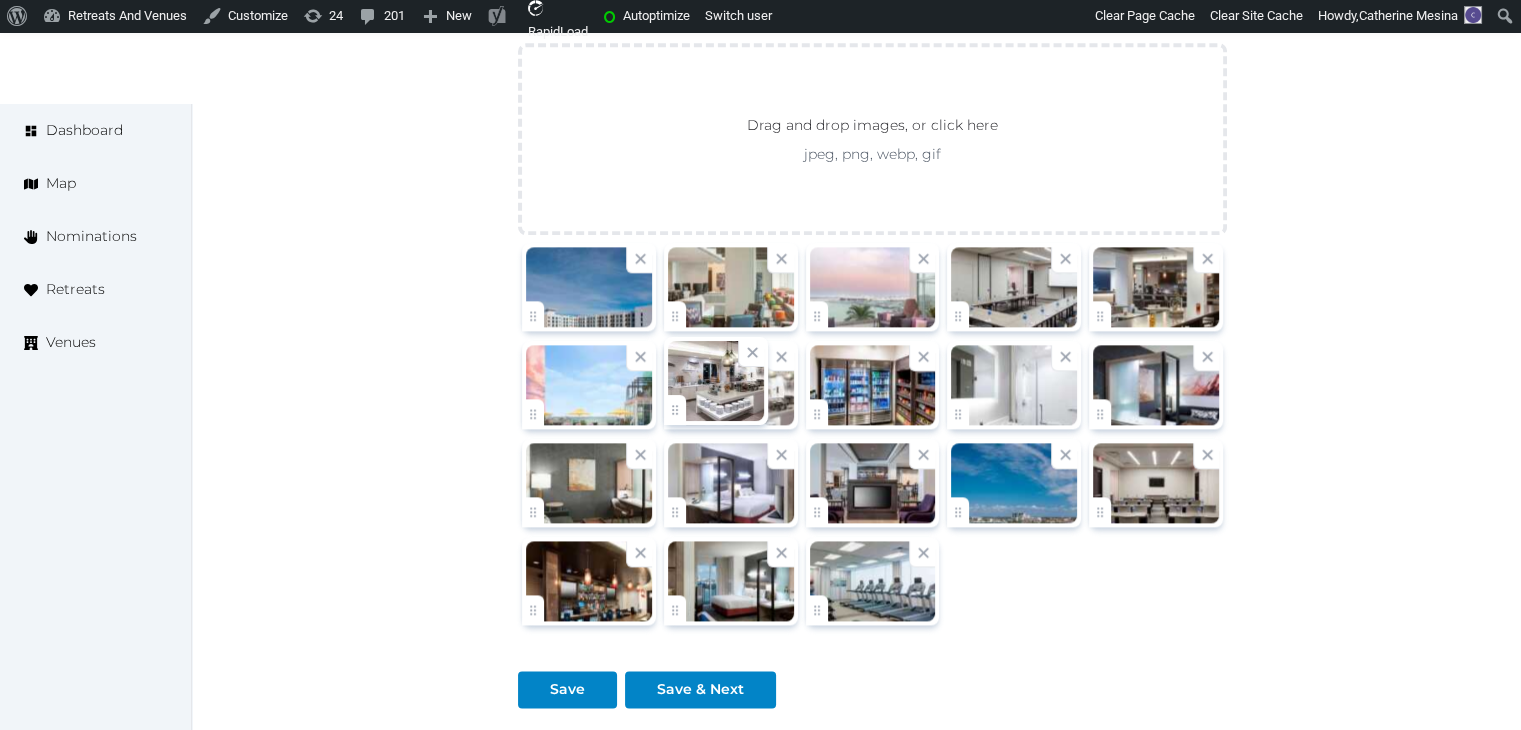 click on "Catherine Mesina   Account My Venue Listings My Retreats Logout      Dashboard Map Nominations Retreats Venues Edit venue 60 %  complete Fill out all the fields in your listing to increase its completion percentage.   A higher completion percentage will make your listing more attractive and result in better matches. SpringHill Suites Clearwater Beach   View  listing   Open    Close CRM Lead Basic details Pricing and policies Retreat spaces Meeting spaces Accommodations Amenities Food and dining Activities and experiences Location Environment Types of retreats Brochures Notes Ownership Administration Activity This venue is live and visible to the public Mark draft Archive Venue owned by RetreatsAndVenues Manager [EMAIL] Copy ownership transfer link Share this link with any user to transfer ownership of this venue. Users without accounts will be directed to register. Copy update link Copy recommended link Name" at bounding box center [760, -715] 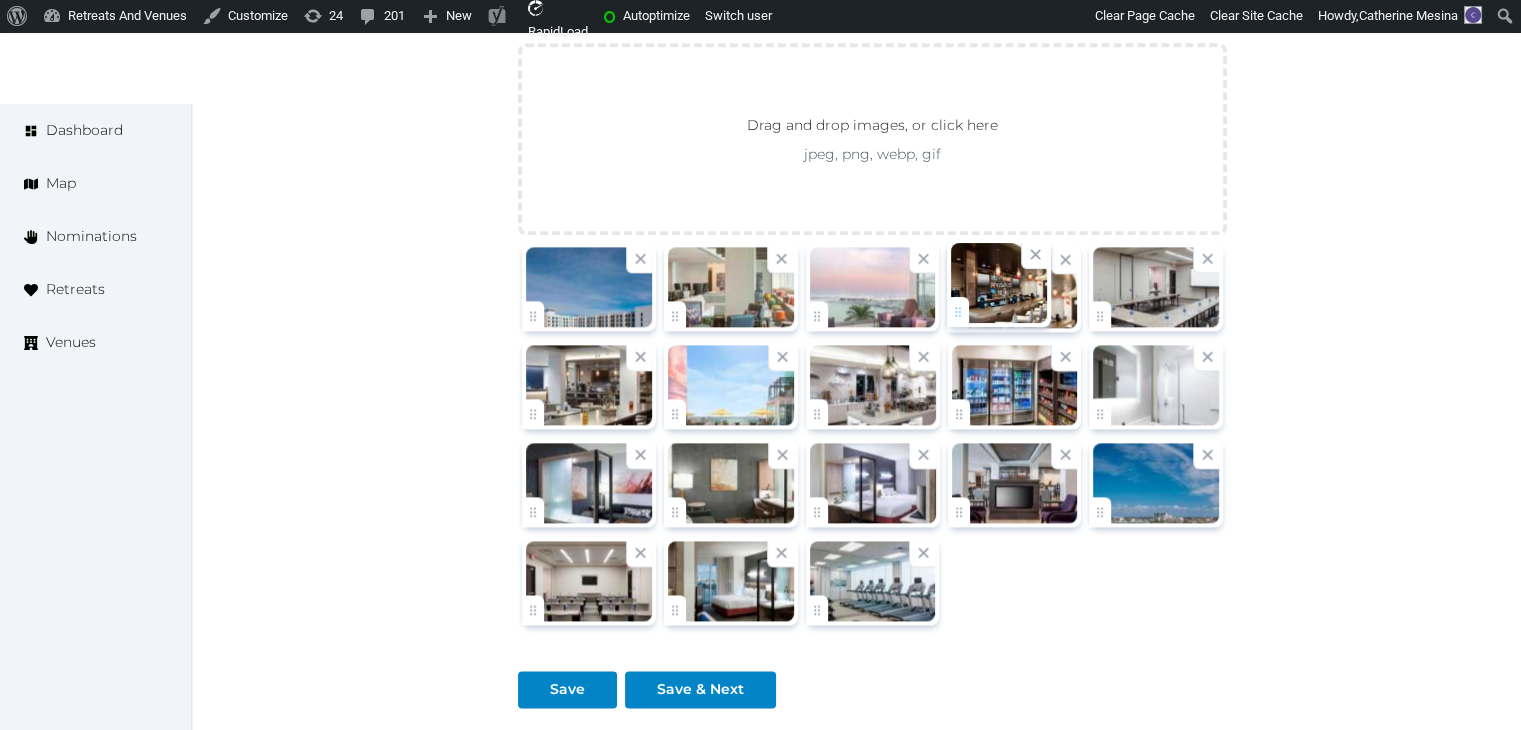 drag, startPoint x: 531, startPoint y: 602, endPoint x: 968, endPoint y: 289, distance: 537.52954 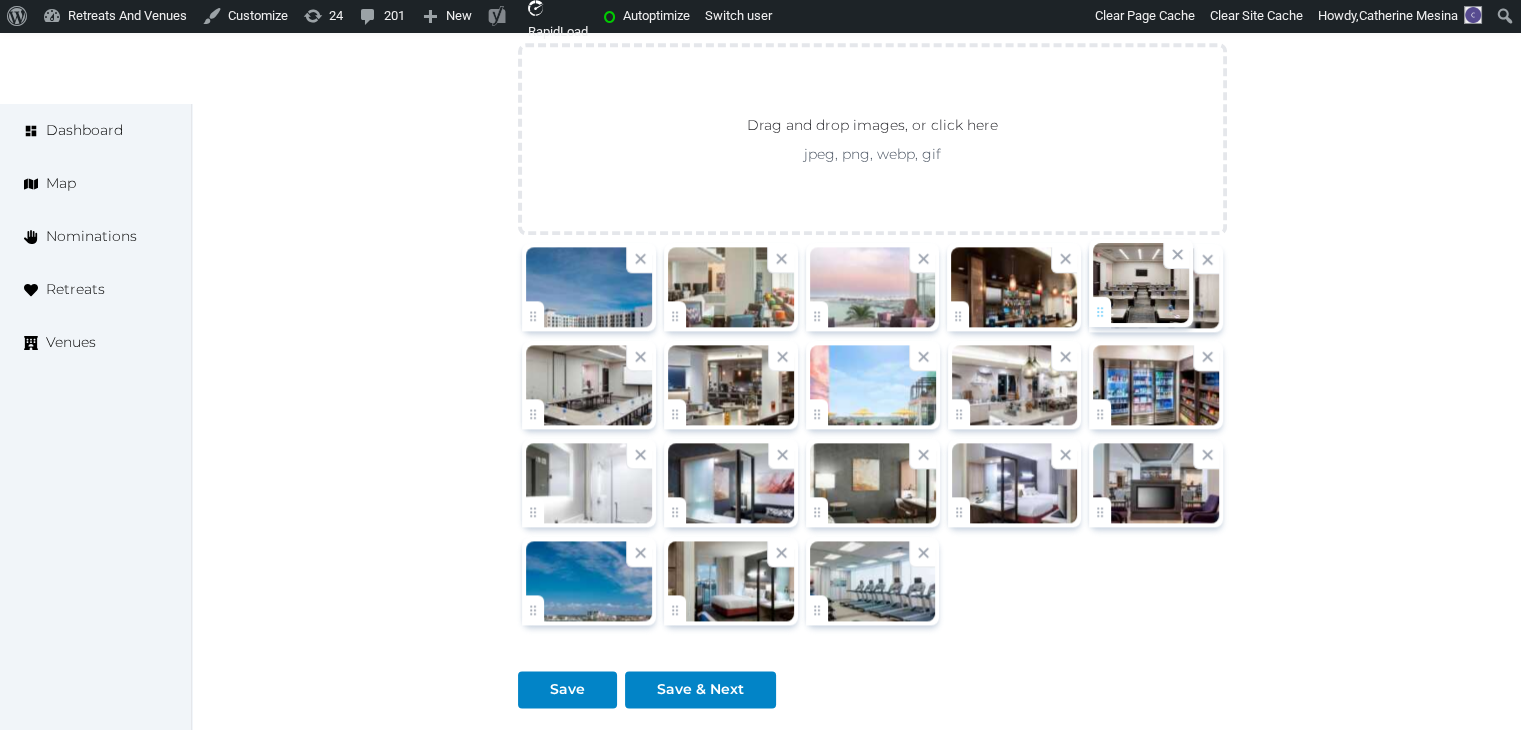 drag, startPoint x: 544, startPoint y: 599, endPoint x: 1142, endPoint y: 289, distance: 673.57556 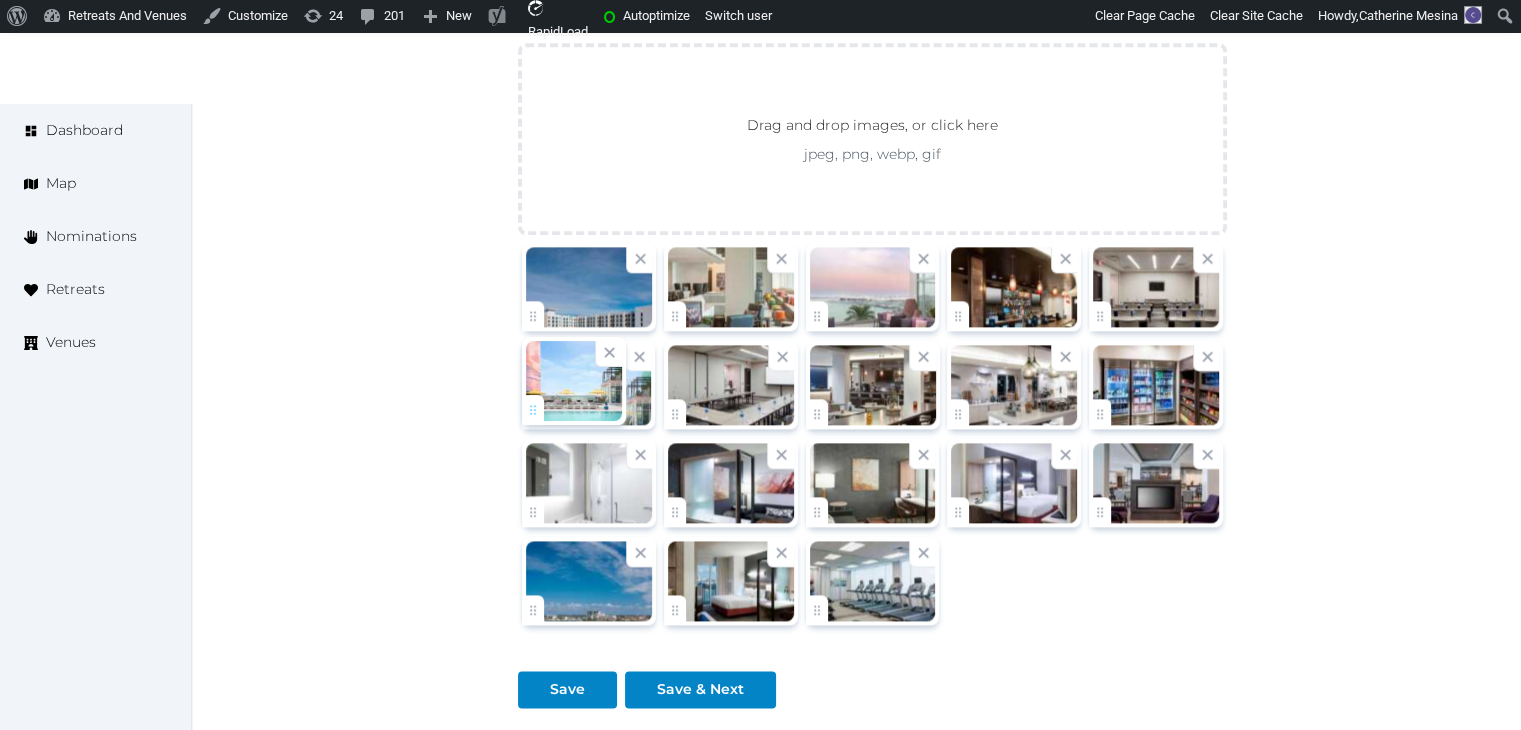 drag, startPoint x: 819, startPoint y: 413, endPoint x: 566, endPoint y: 389, distance: 254.13579 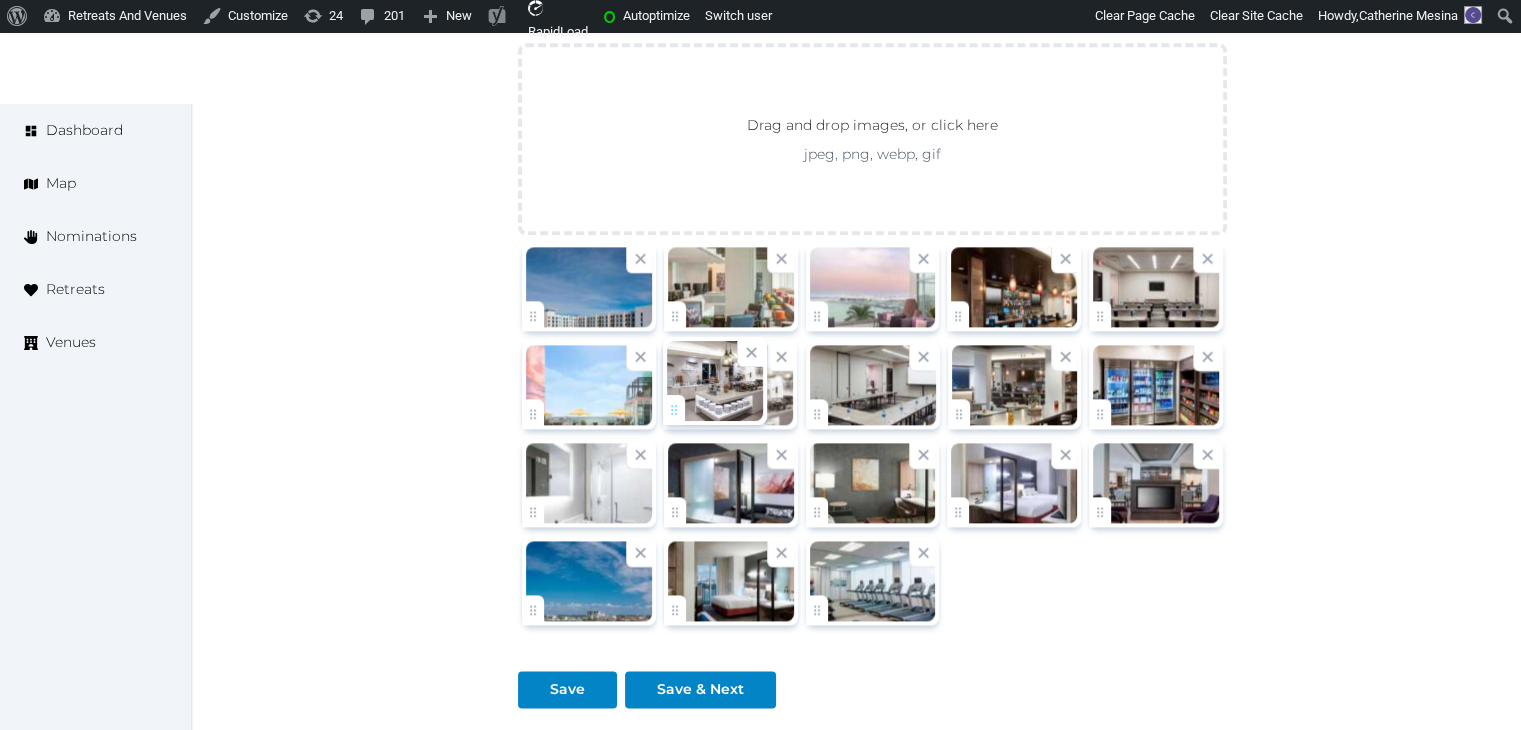 drag, startPoint x: 973, startPoint y: 413, endPoint x: 680, endPoint y: 413, distance: 293 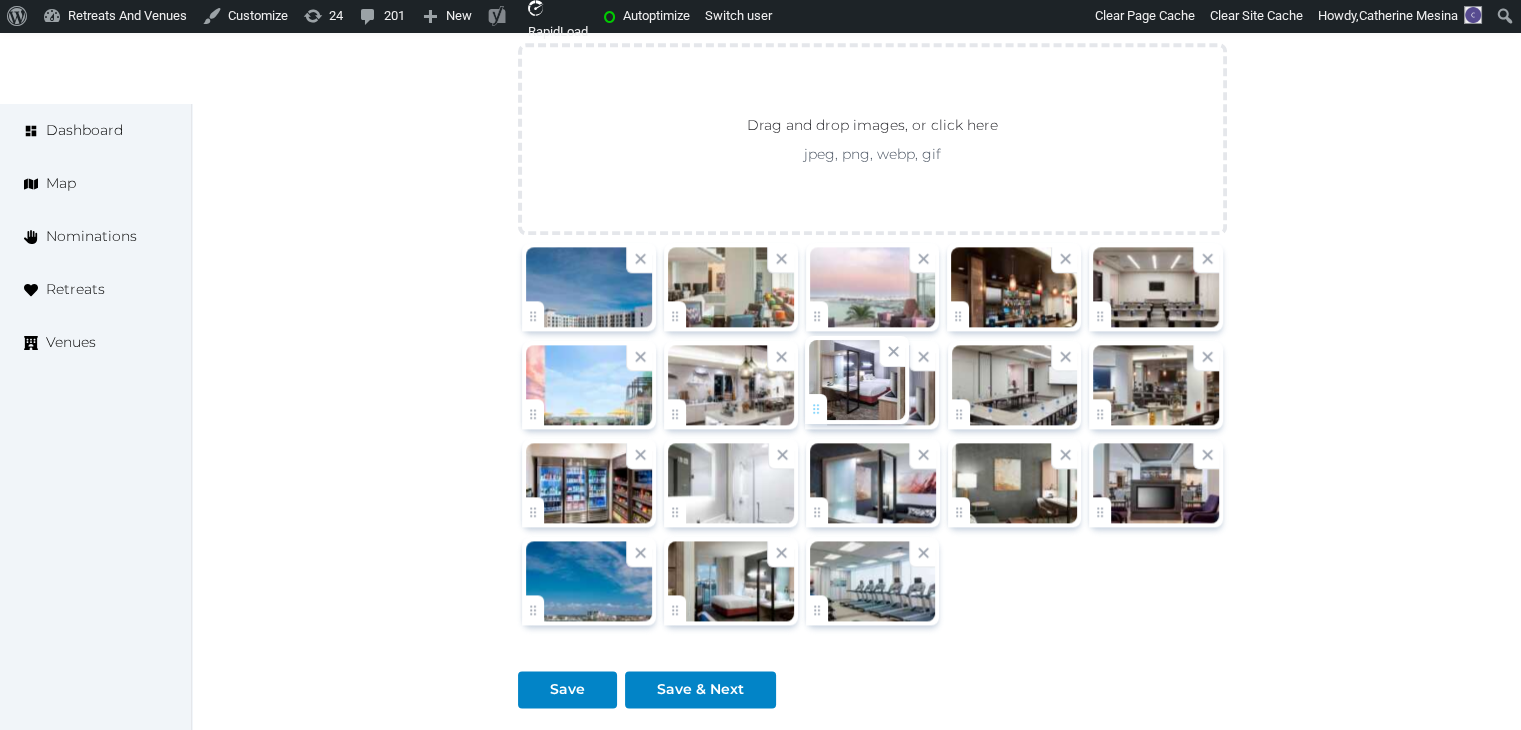 drag, startPoint x: 956, startPoint y: 510, endPoint x: 848, endPoint y: 413, distance: 145.16542 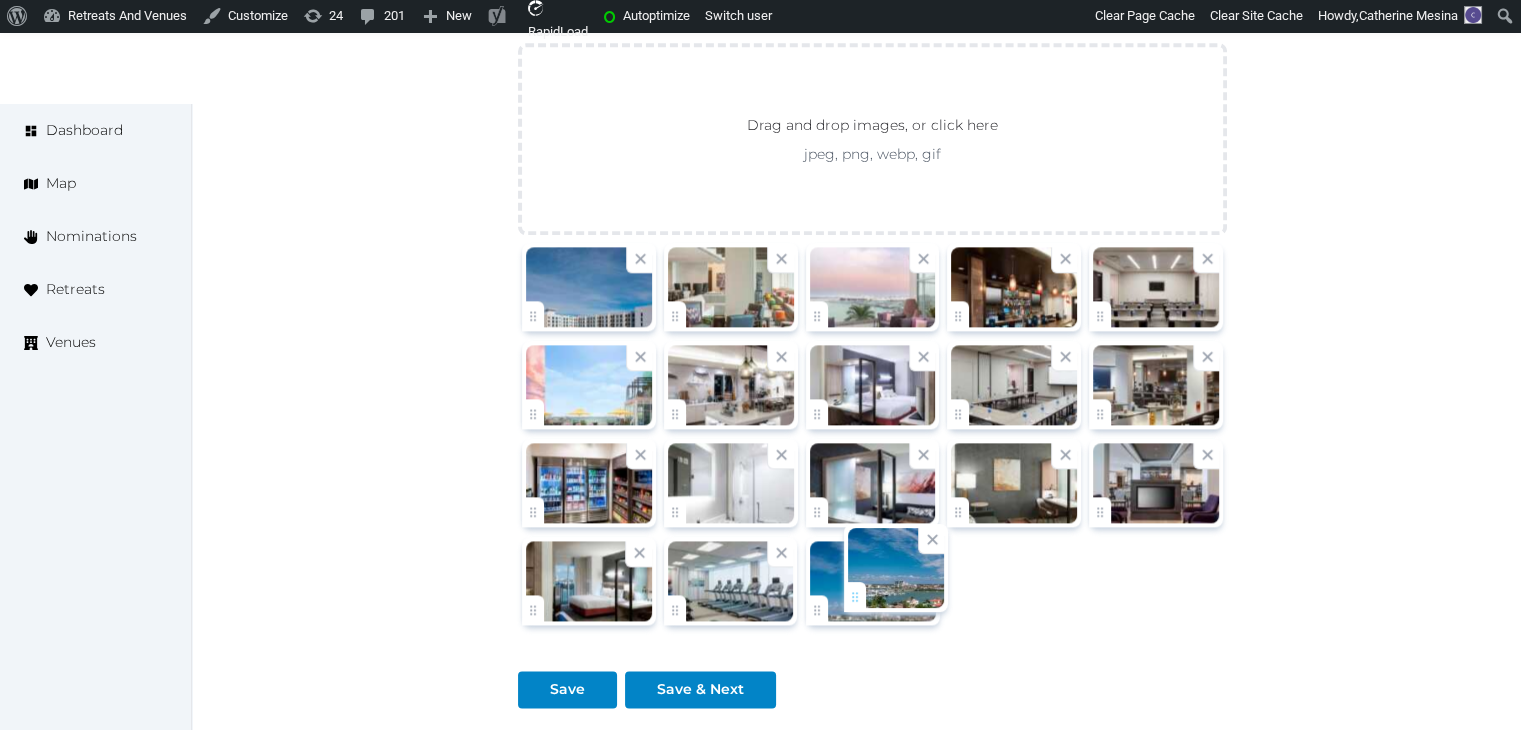 drag, startPoint x: 540, startPoint y: 611, endPoint x: 861, endPoint y: 603, distance: 321.09967 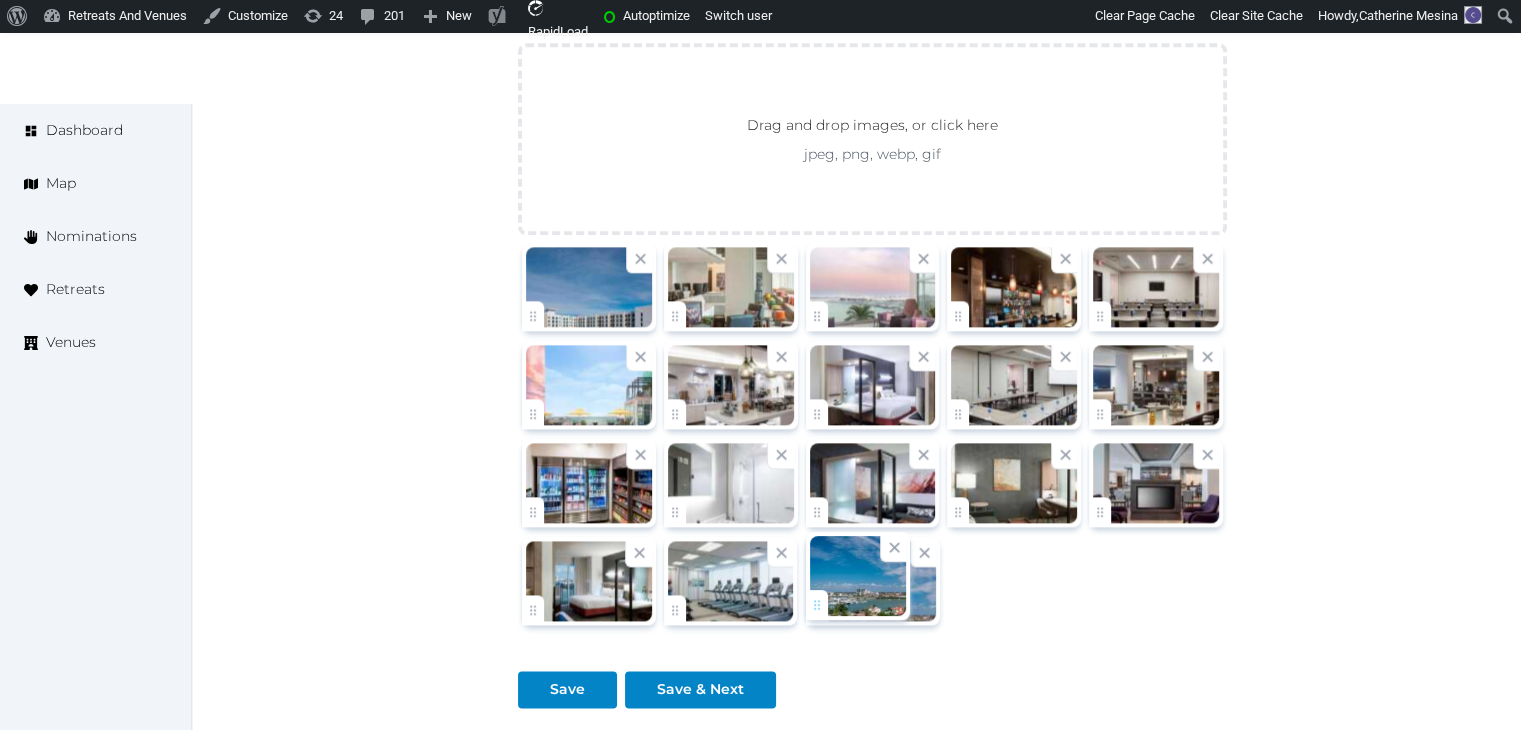 click on "Catherine Mesina   Account My Venue Listings My Retreats Logout      Dashboard Map Nominations Retreats Venues Edit venue 60 %  complete Fill out all the fields in your listing to increase its completion percentage.   A higher completion percentage will make your listing more attractive and result in better matches. SpringHill Suites Clearwater Beach   View  listing   Open    Close CRM Lead Basic details Pricing and policies Retreat spaces Meeting spaces Accommodations Amenities Food and dining Activities and experiences Location Environment Types of retreats Brochures Notes Ownership Administration Activity This venue is live and visible to the public Mark draft Archive Venue owned by RetreatsAndVenues Manager [EMAIL] Copy ownership transfer link Share this link with any user to transfer ownership of this venue. Users without accounts will be directed to register. Copy update link Copy recommended link Name" at bounding box center [760, -715] 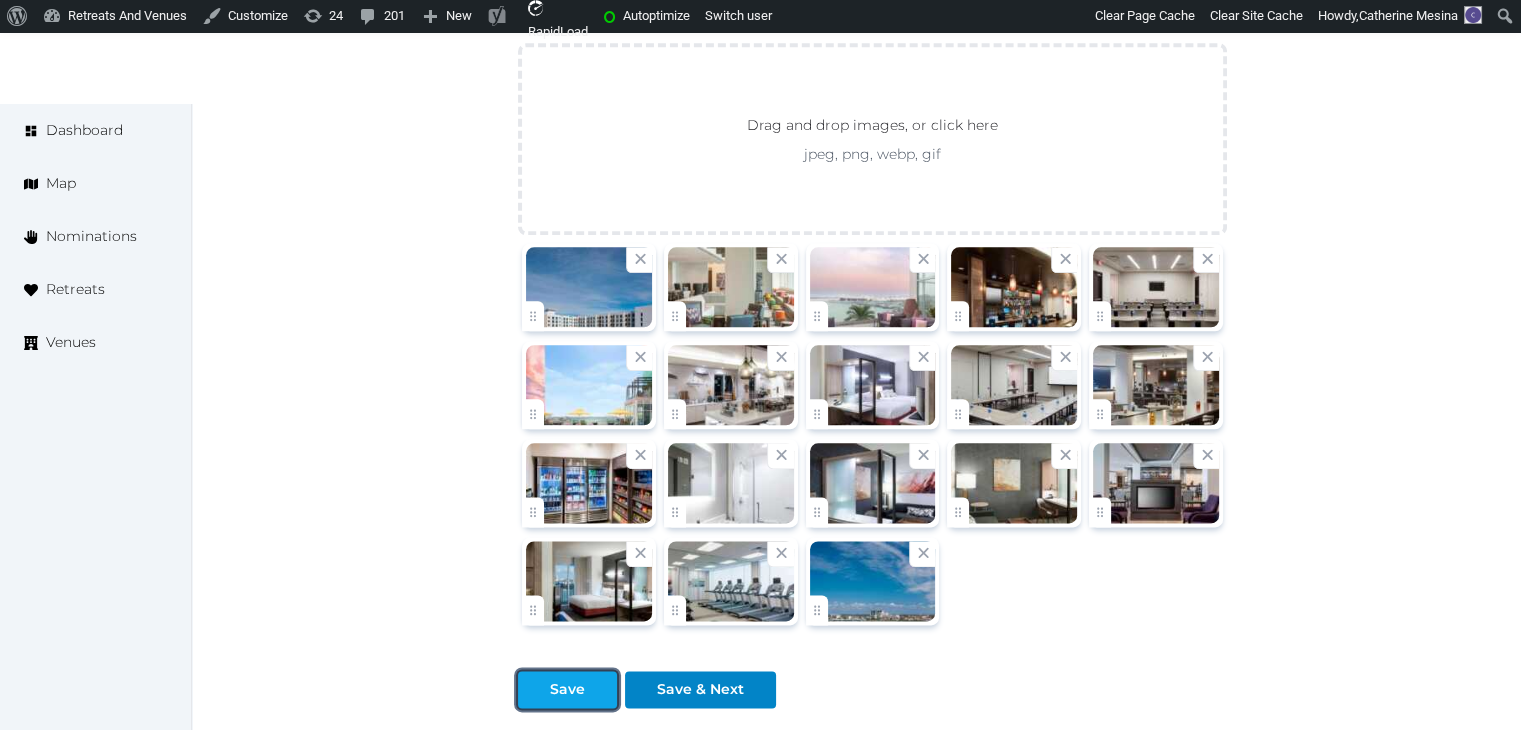click on "Save" at bounding box center [567, 689] 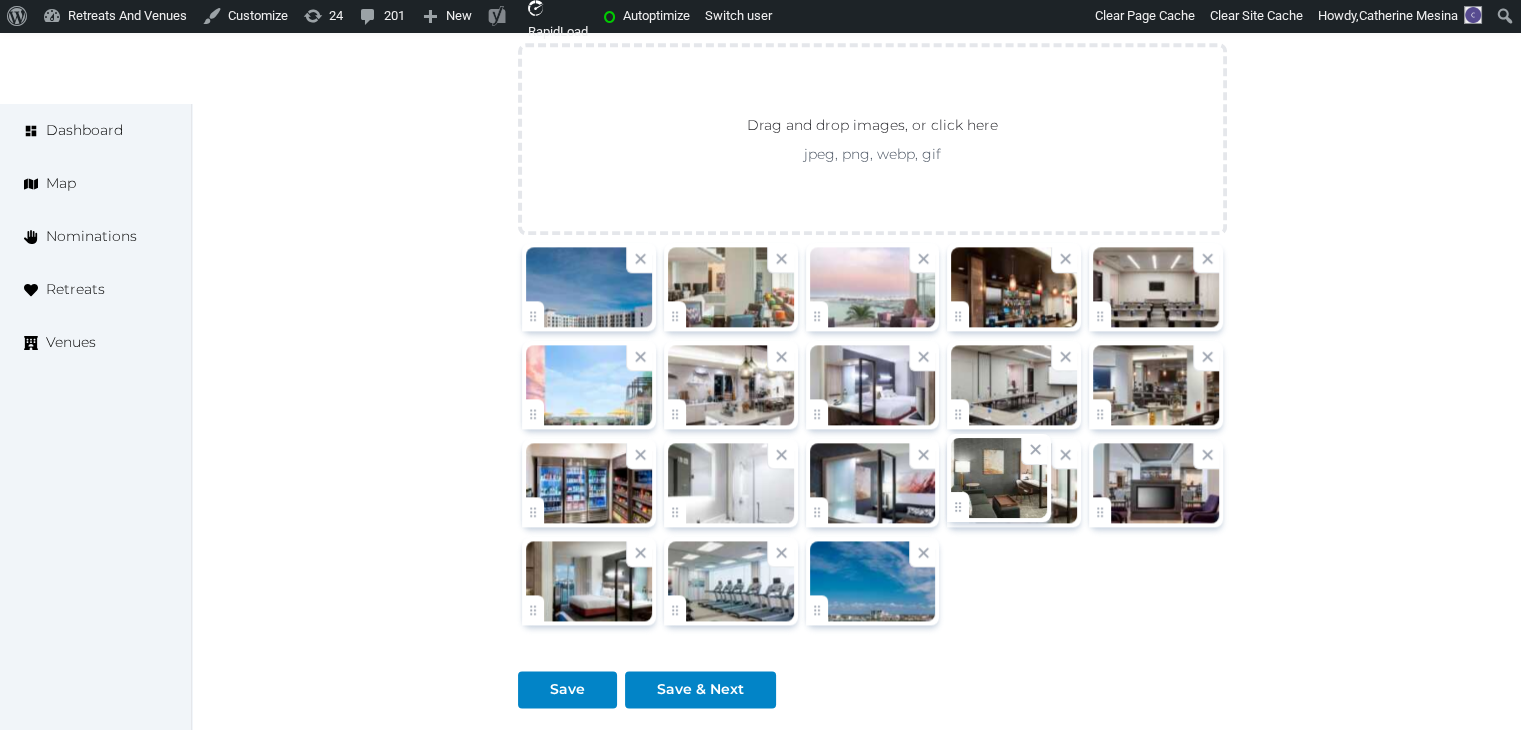click on "Catherine Mesina   Account My Venue Listings My Retreats Logout      Dashboard Map Nominations Retreats Venues Edit venue 60 %  complete Fill out all the fields in your listing to increase its completion percentage.   A higher completion percentage will make your listing more attractive and result in better matches. SpringHill Suites Clearwater Beach   View  listing   Open    Close CRM Lead Basic details Pricing and policies Retreat spaces Meeting spaces Accommodations Amenities Food and dining Activities and experiences Location Environment Types of retreats Brochures Notes Ownership Administration Activity This venue is live and visible to the public Mark draft Archive Venue owned by RetreatsAndVenues Manager [EMAIL] Copy ownership transfer link Share this link with any user to transfer ownership of this venue. Users without accounts will be directed to register. Copy update link Copy recommended link Name" at bounding box center [760, -715] 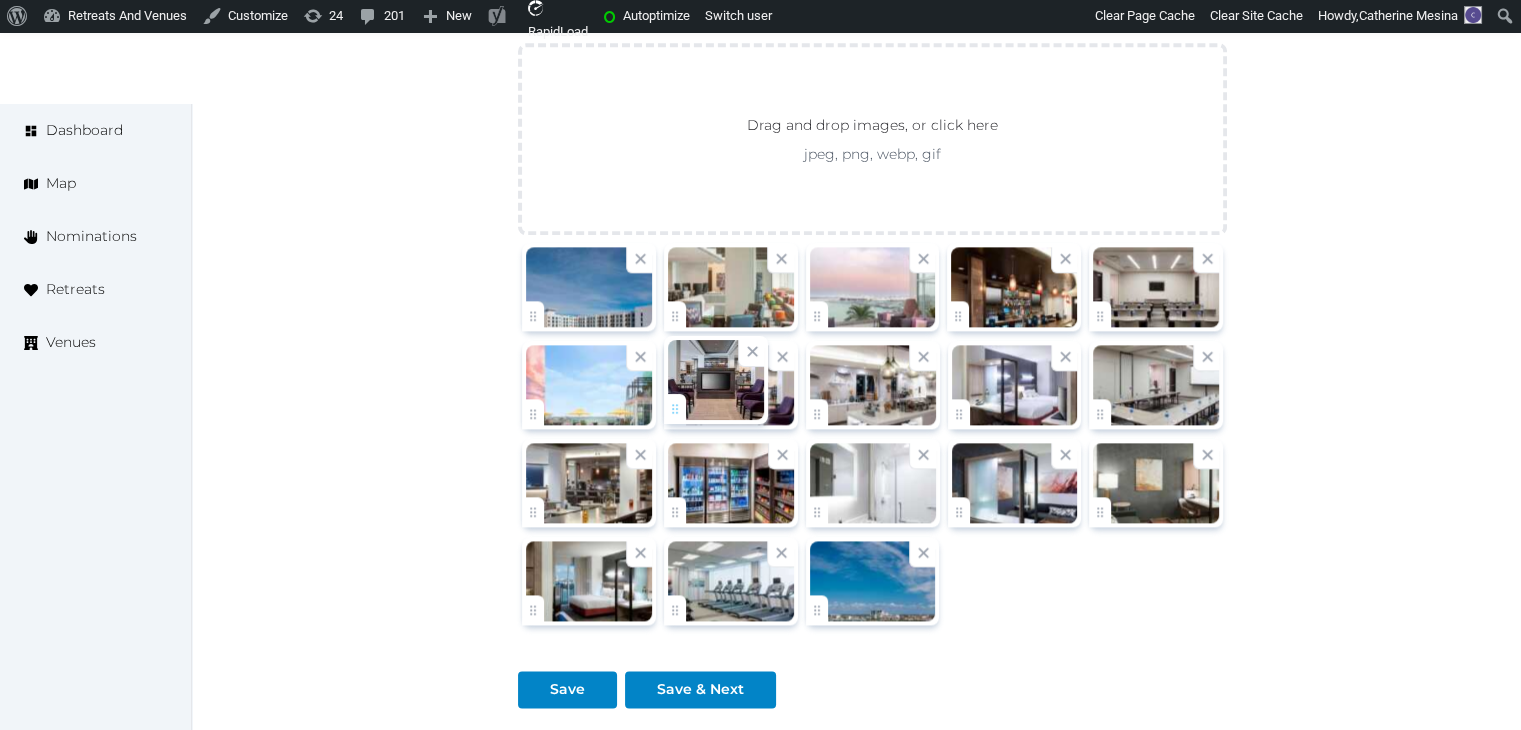drag, startPoint x: 1092, startPoint y: 502, endPoint x: 682, endPoint y: 391, distance: 424.75992 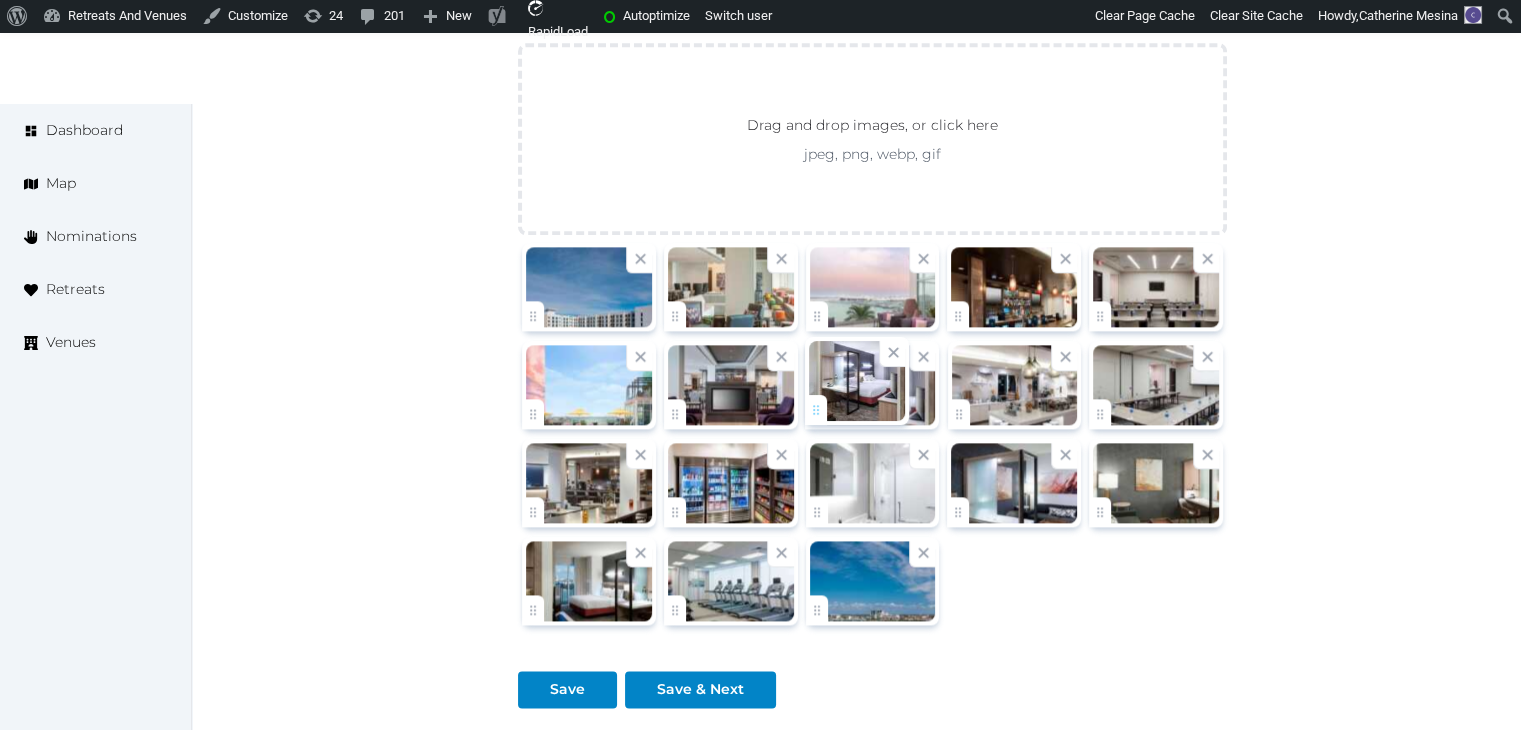 drag, startPoint x: 960, startPoint y: 405, endPoint x: 860, endPoint y: 400, distance: 100.12492 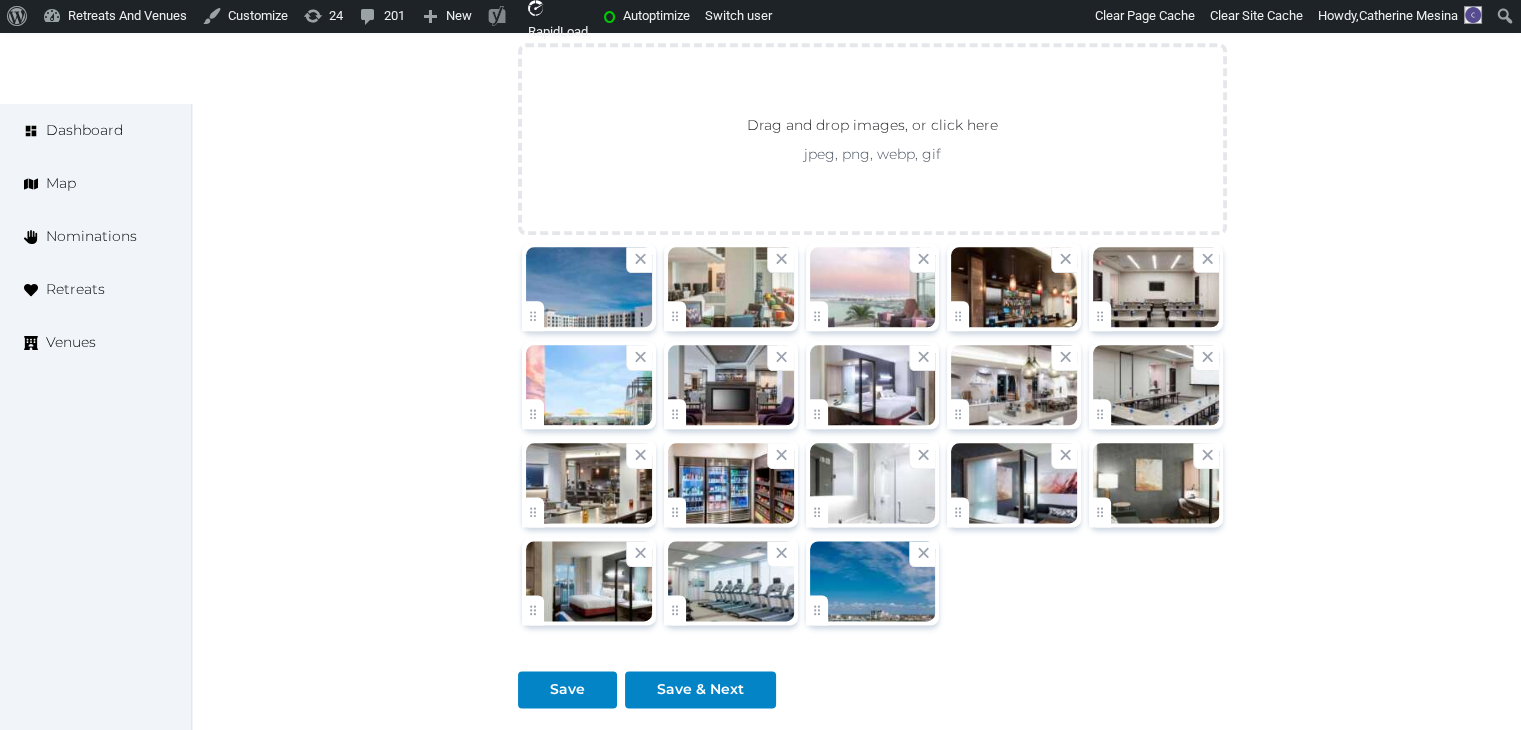 scroll, scrollTop: 2493, scrollLeft: 0, axis: vertical 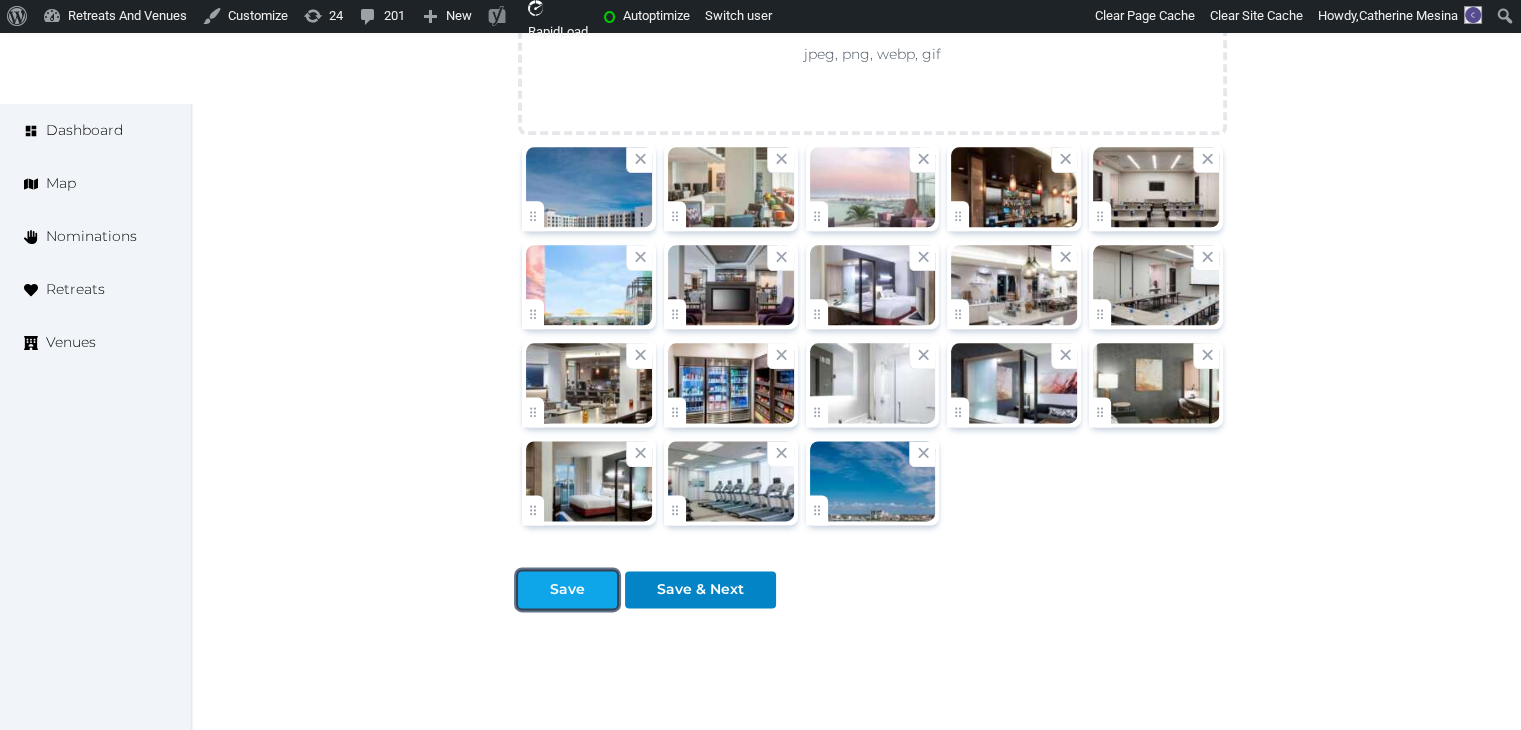 click at bounding box center [601, 589] 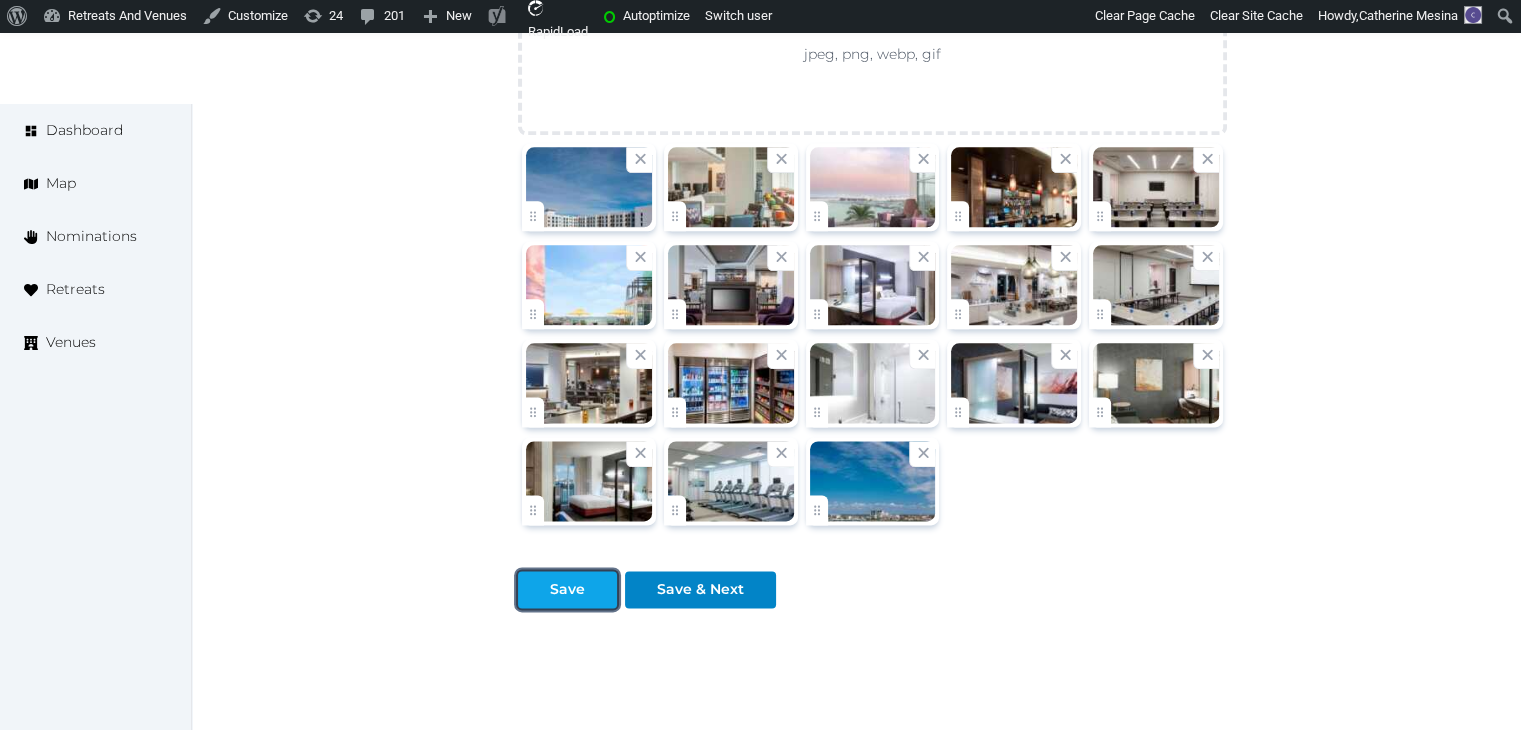 click on "Save" at bounding box center [567, 589] 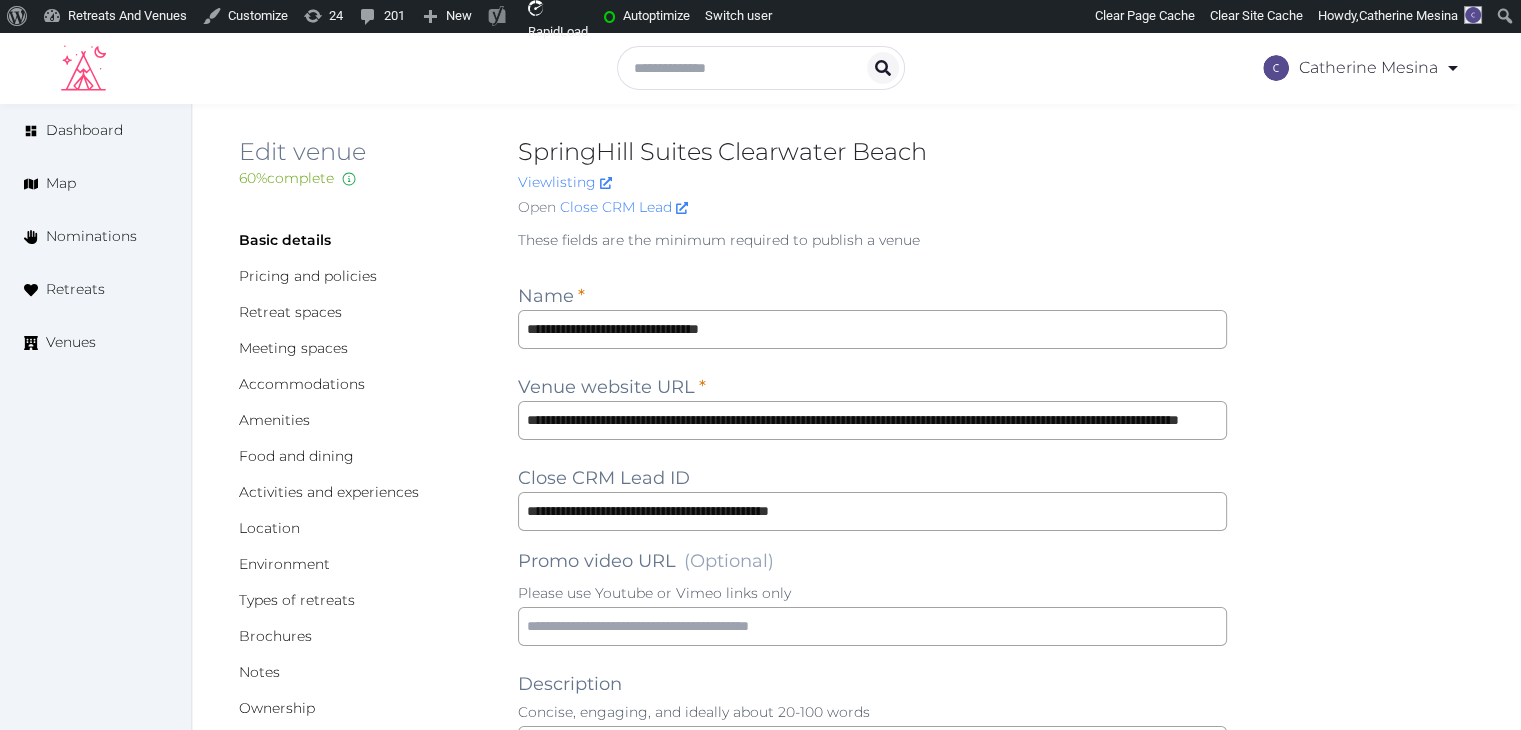 scroll, scrollTop: 0, scrollLeft: 0, axis: both 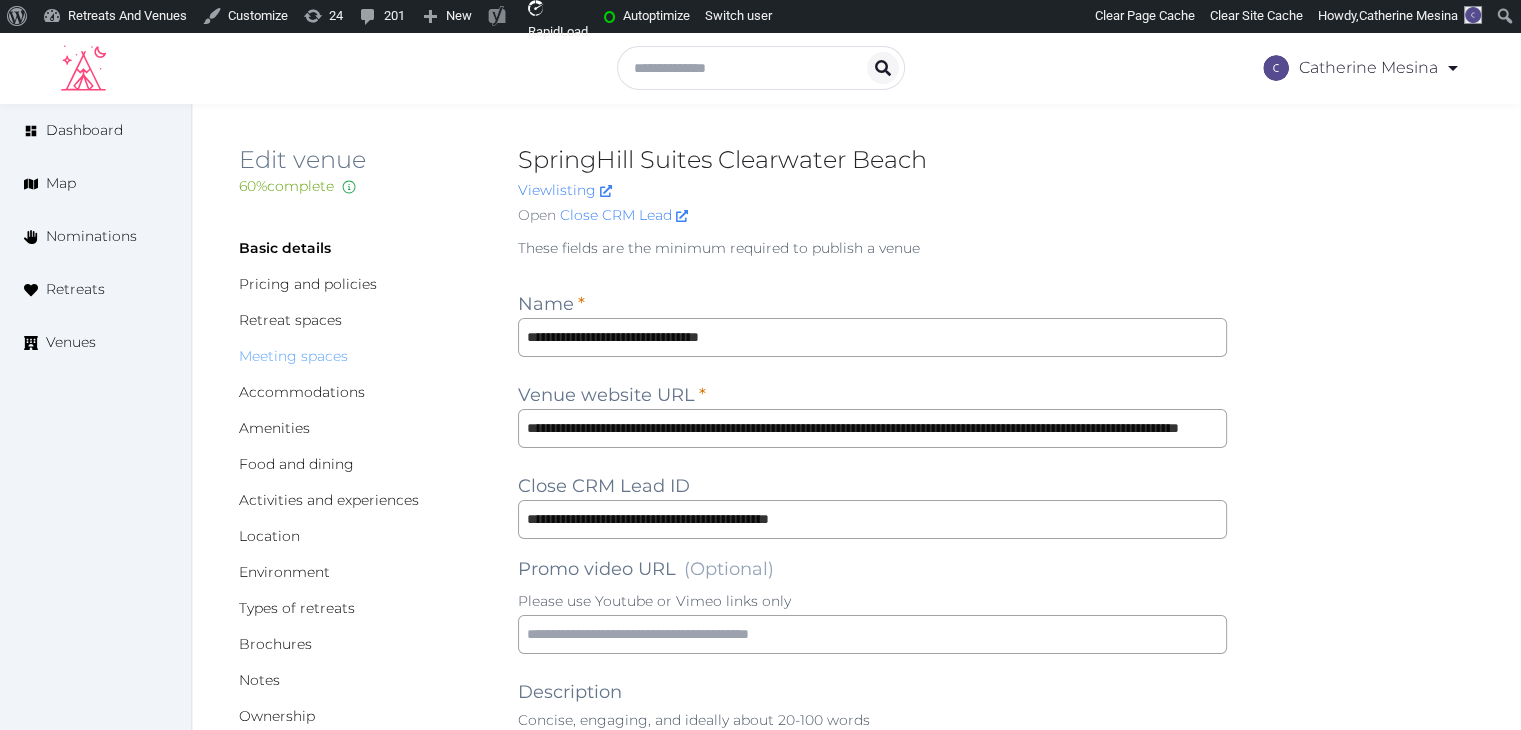 click on "Meeting spaces" at bounding box center (293, 356) 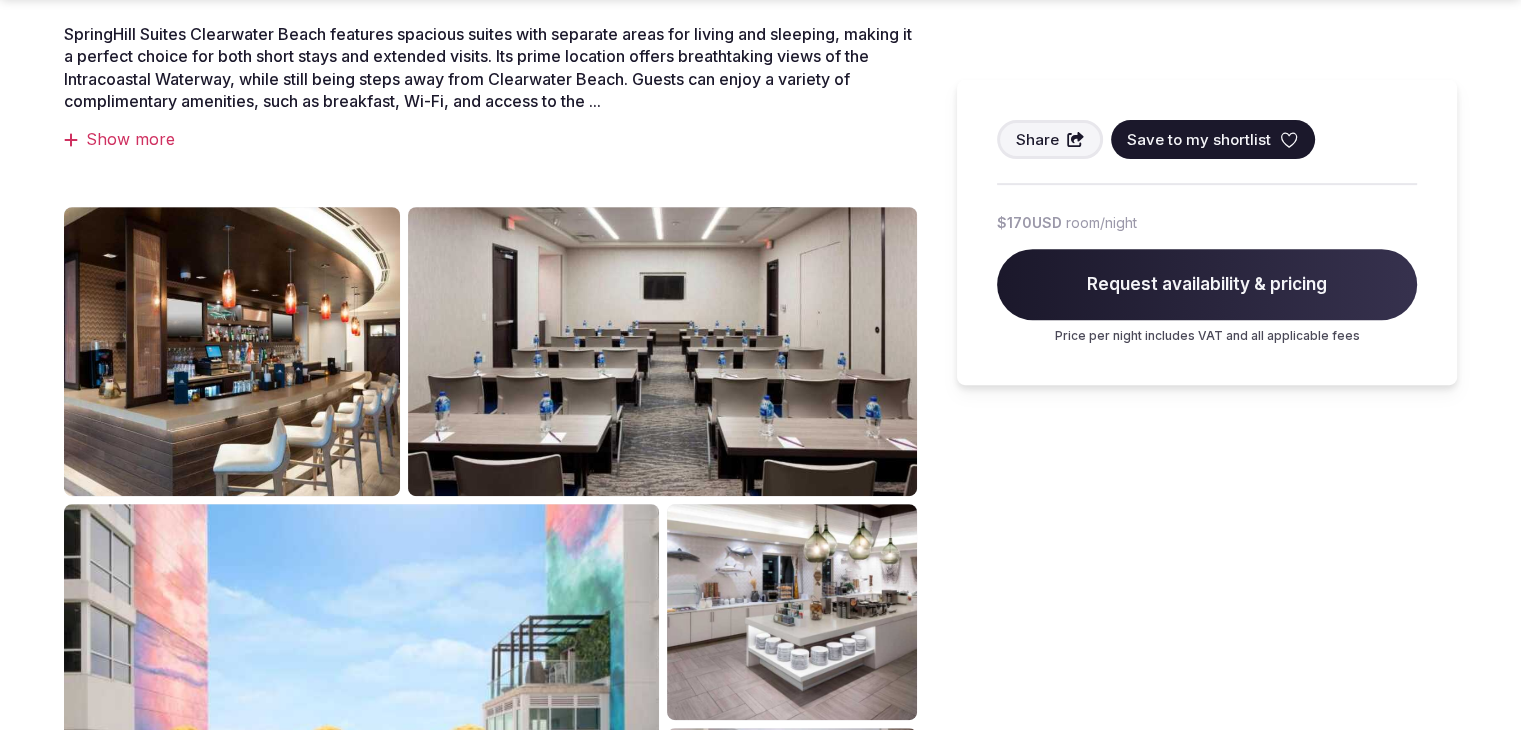 scroll, scrollTop: 1000, scrollLeft: 0, axis: vertical 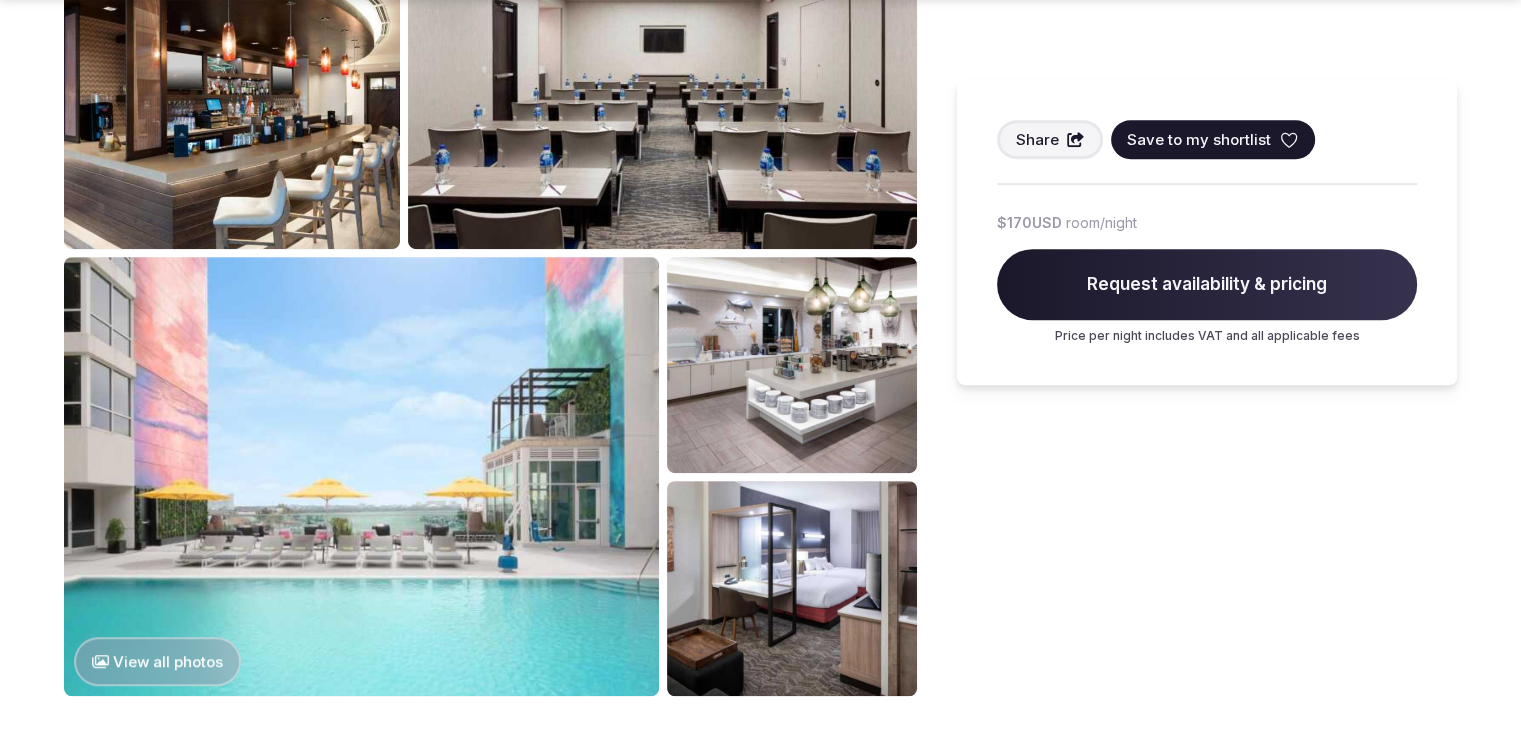 click on "View all photos" at bounding box center [157, 661] 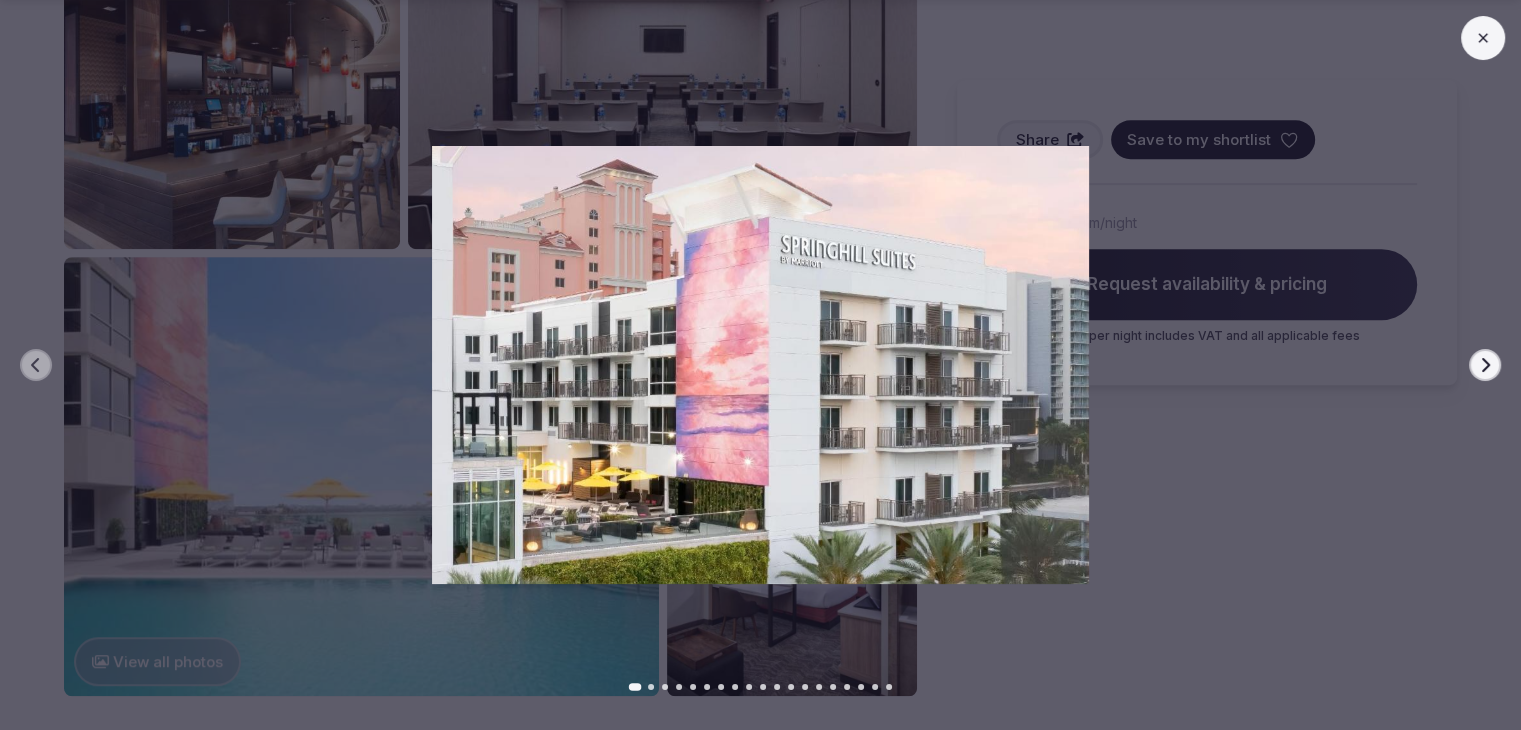 click on "Next slide" at bounding box center [1485, 365] 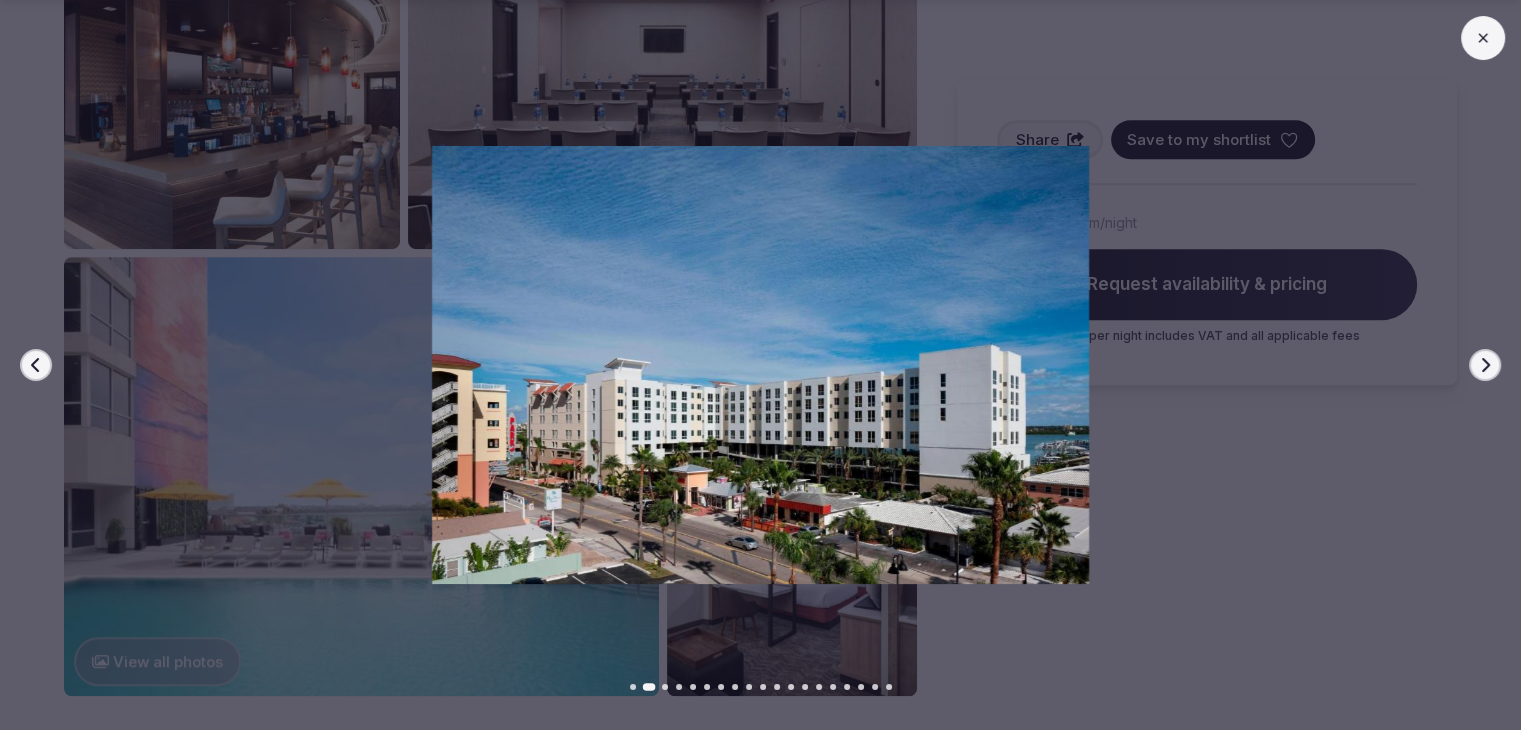 click on "Next slide" at bounding box center (1485, 365) 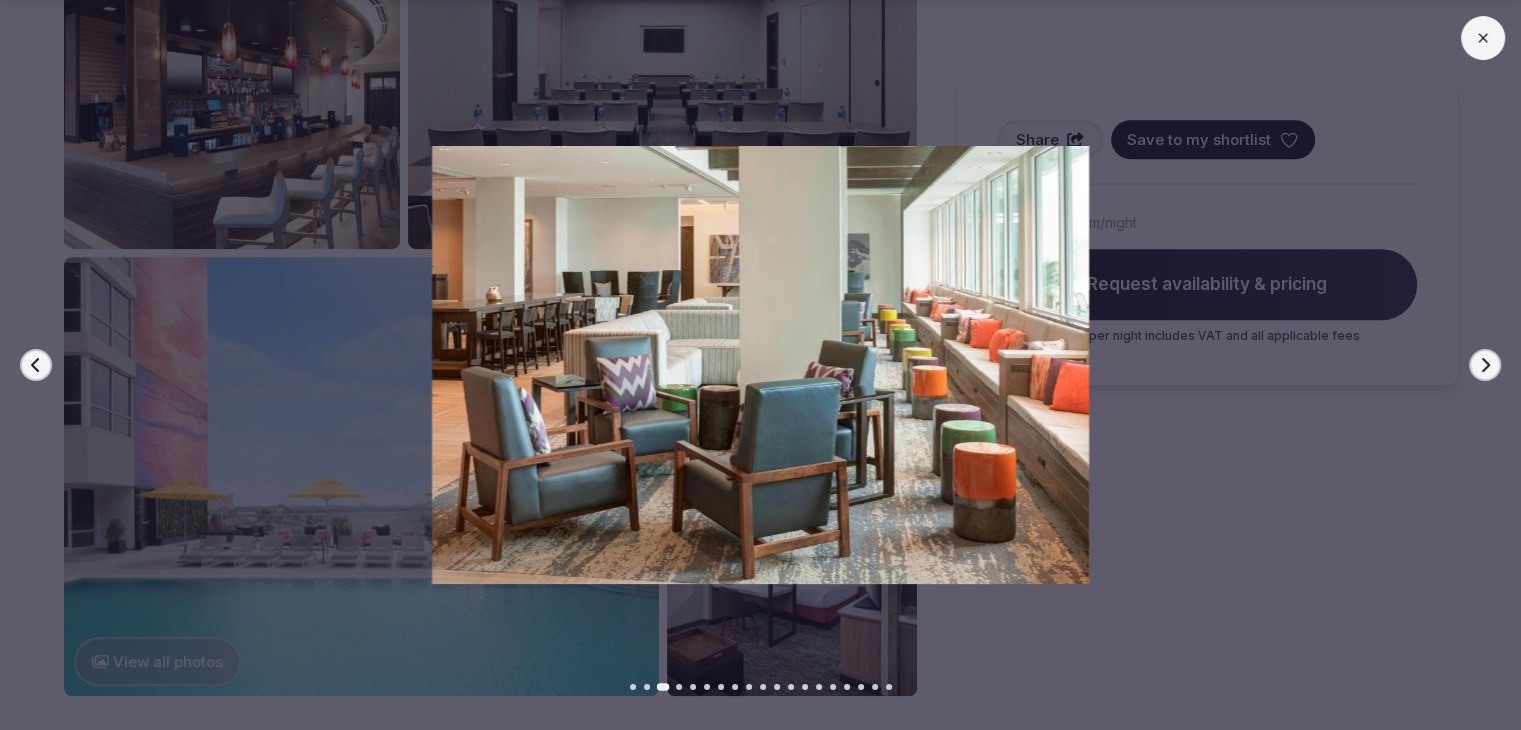 click on "Next slide" at bounding box center (1485, 365) 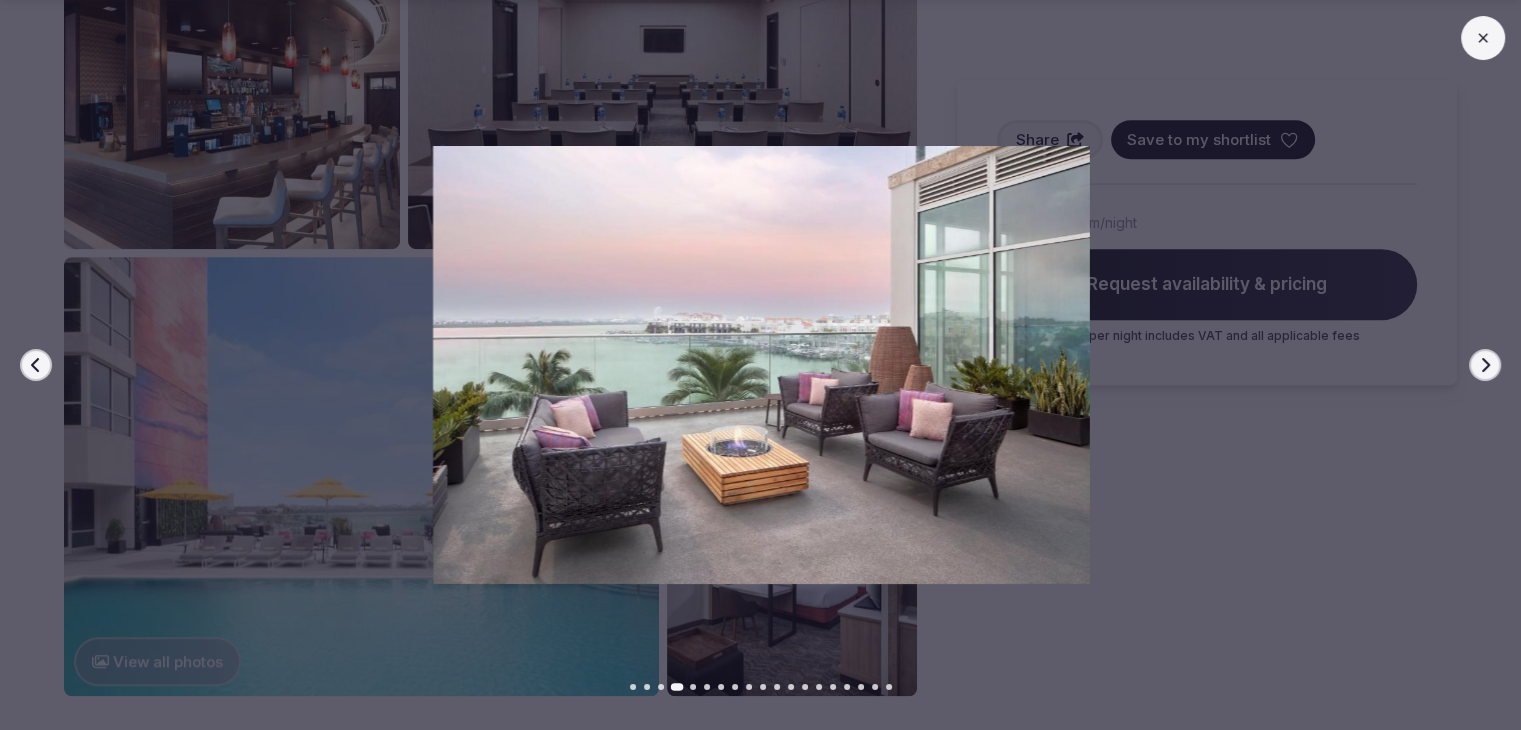 click on "Next slide" at bounding box center (1485, 365) 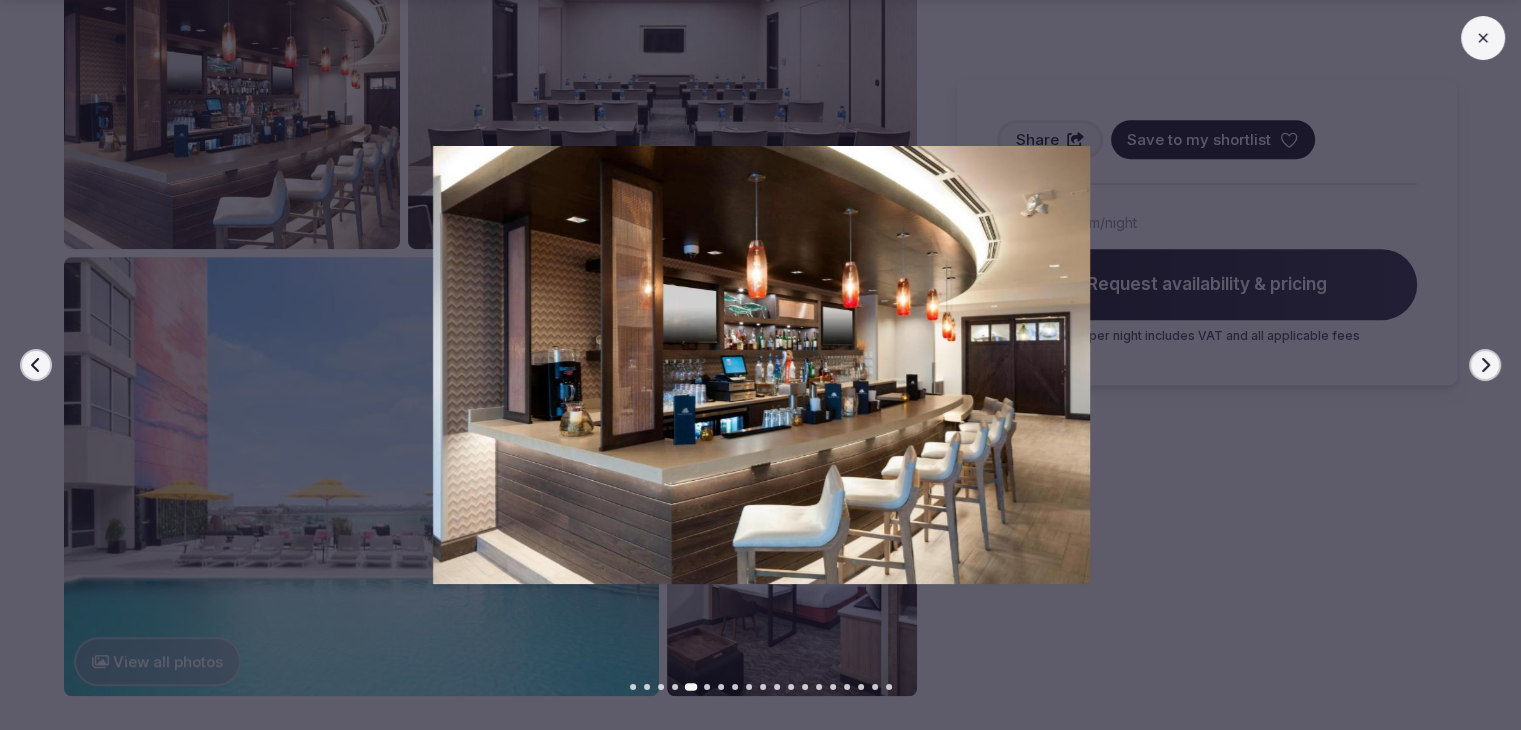 click on "Next slide" at bounding box center (1485, 365) 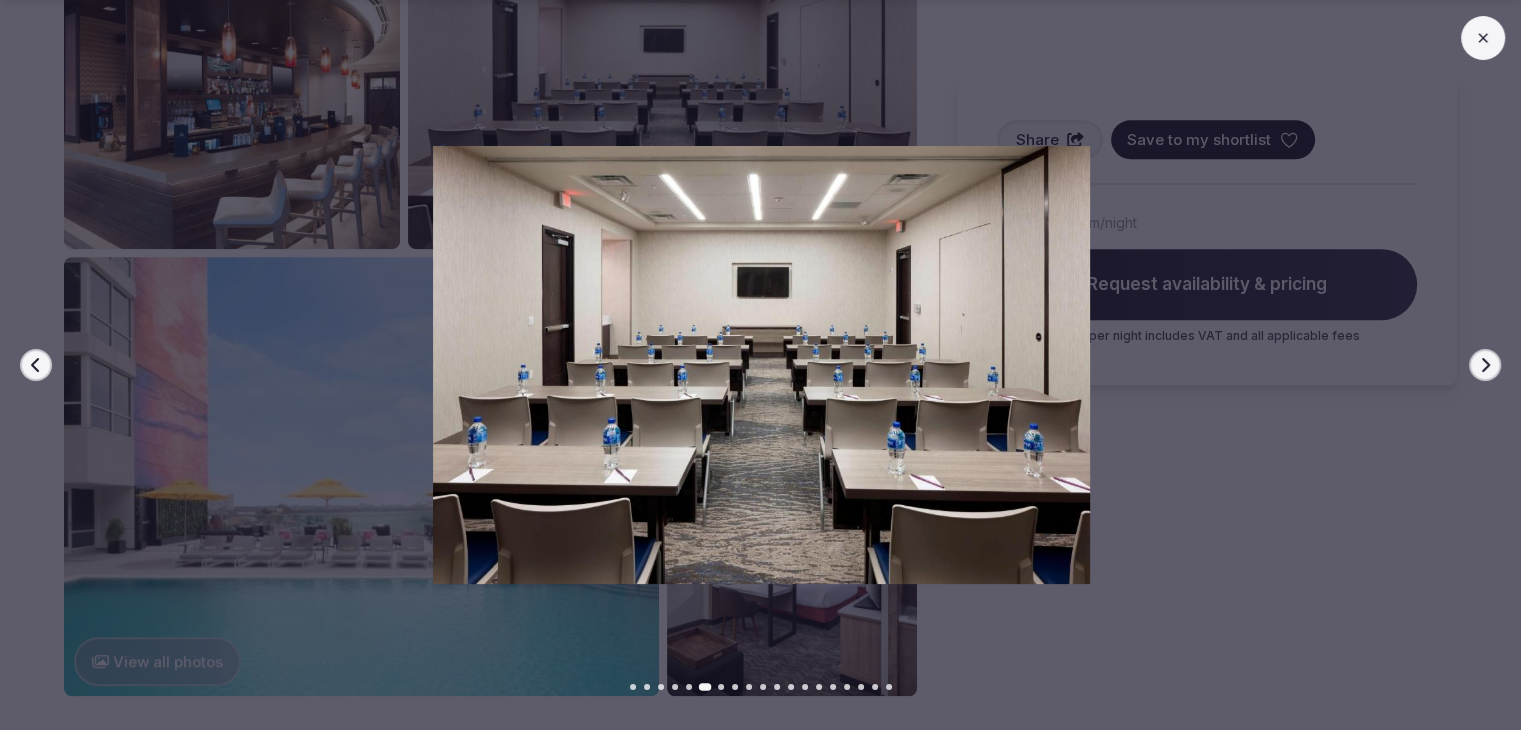 click on "Next slide" at bounding box center (1485, 365) 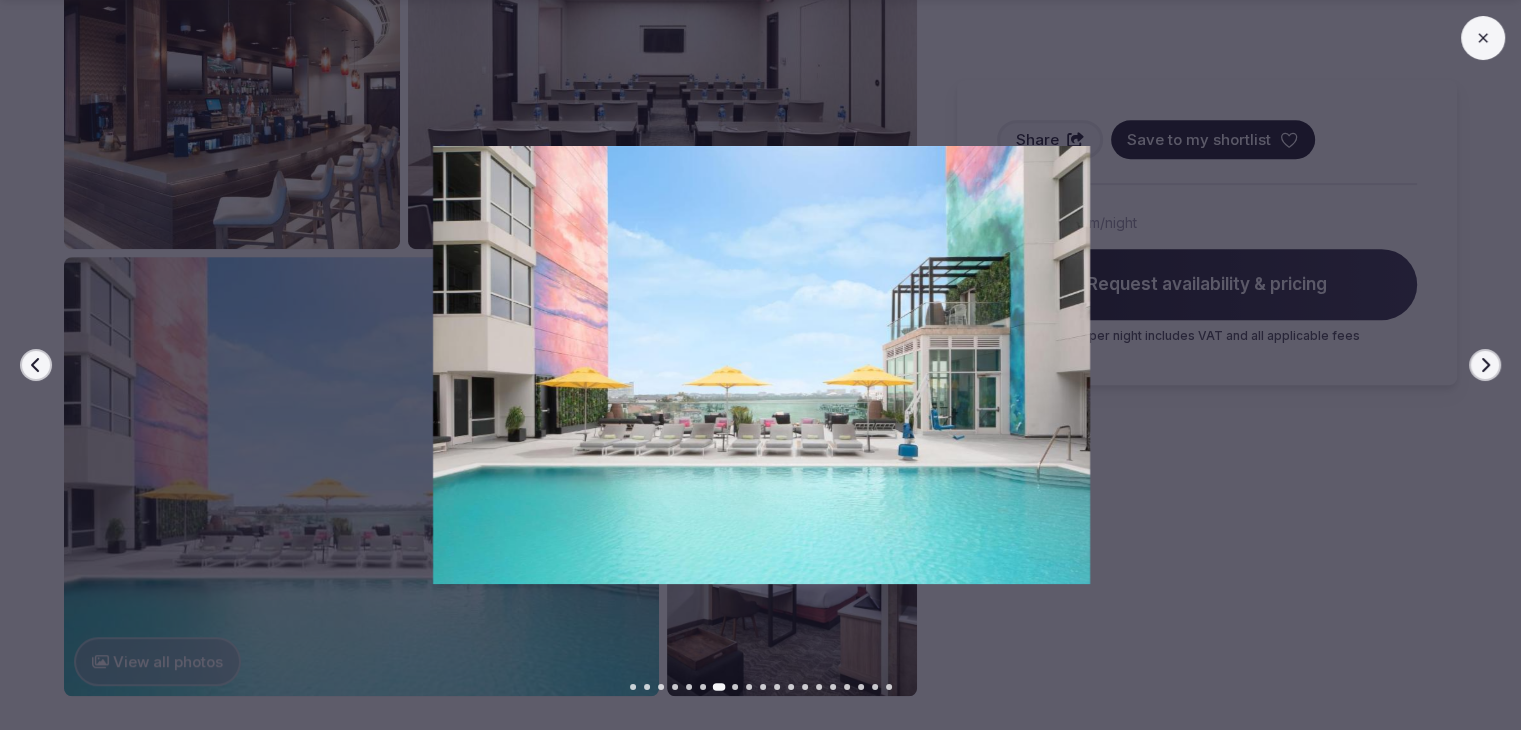 click on "Next slide" at bounding box center (1485, 365) 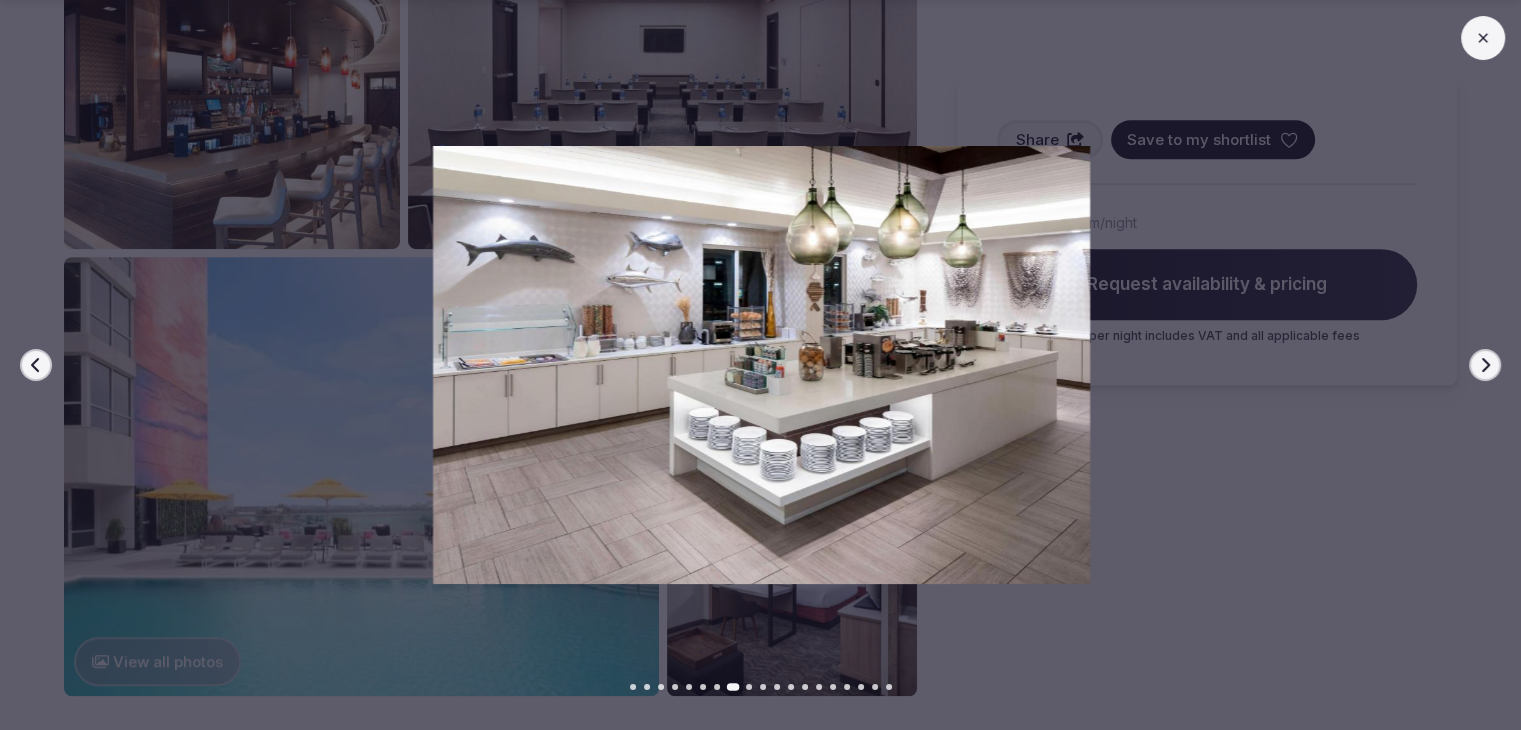 click on "Next slide" at bounding box center (1485, 365) 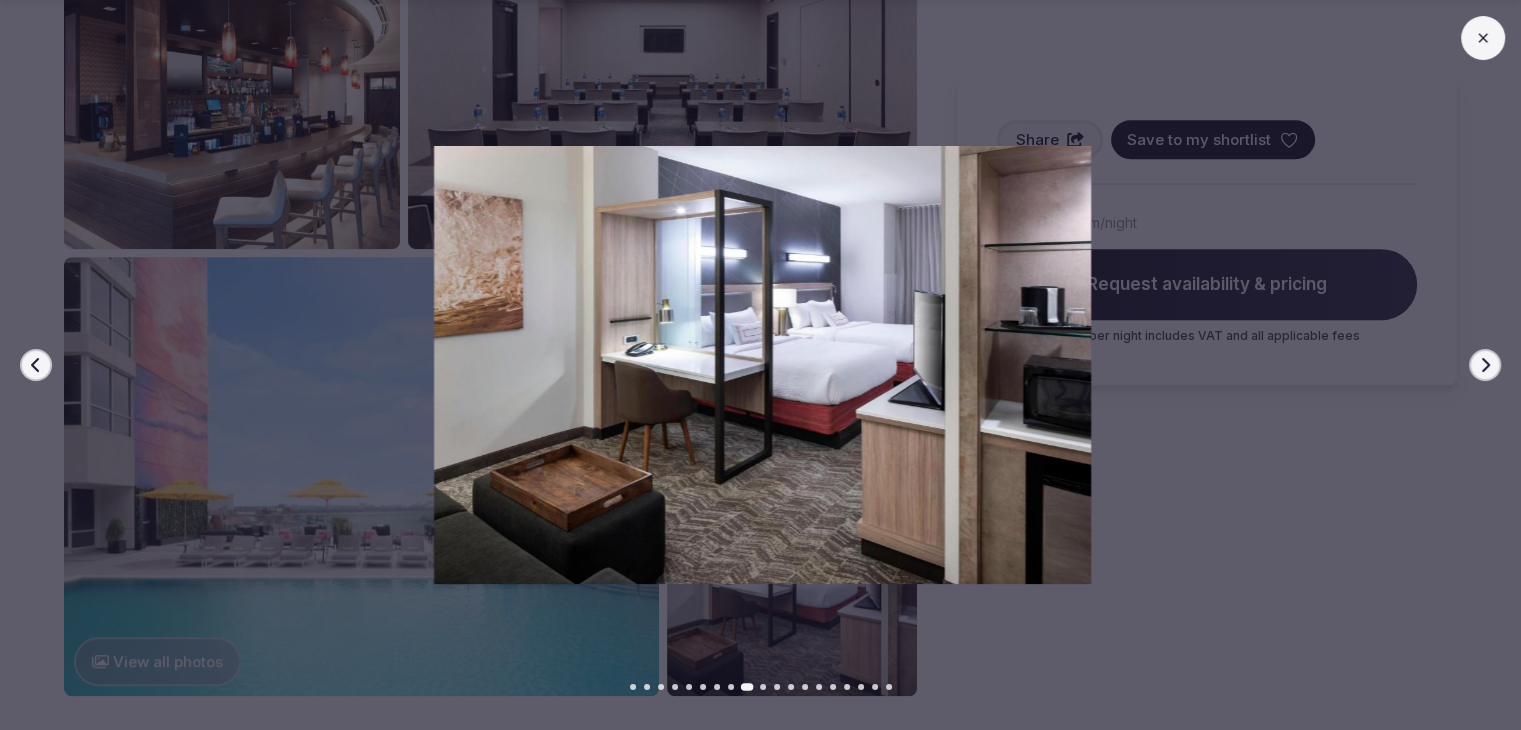 click on "Next slide" at bounding box center (1485, 365) 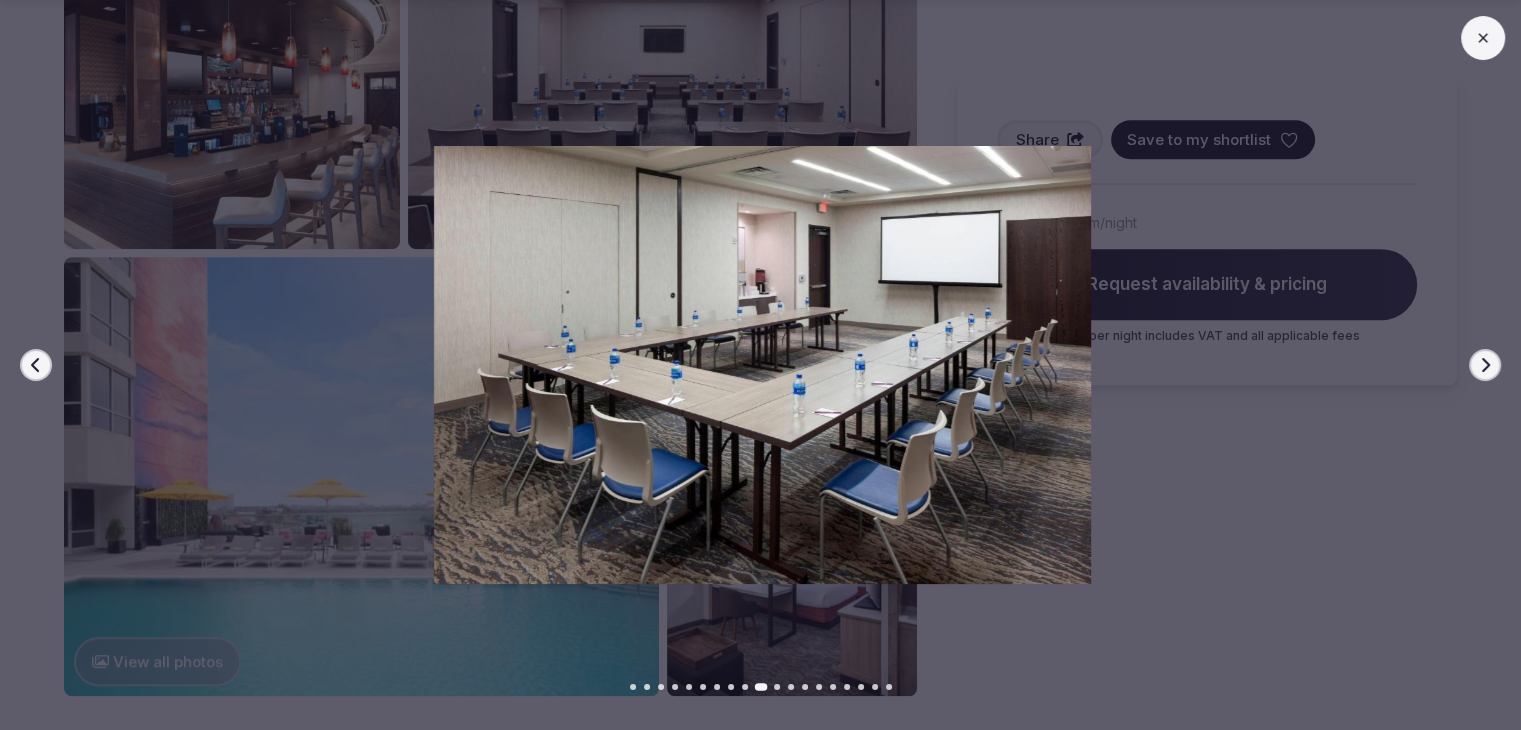 click on "Next slide" at bounding box center (1485, 365) 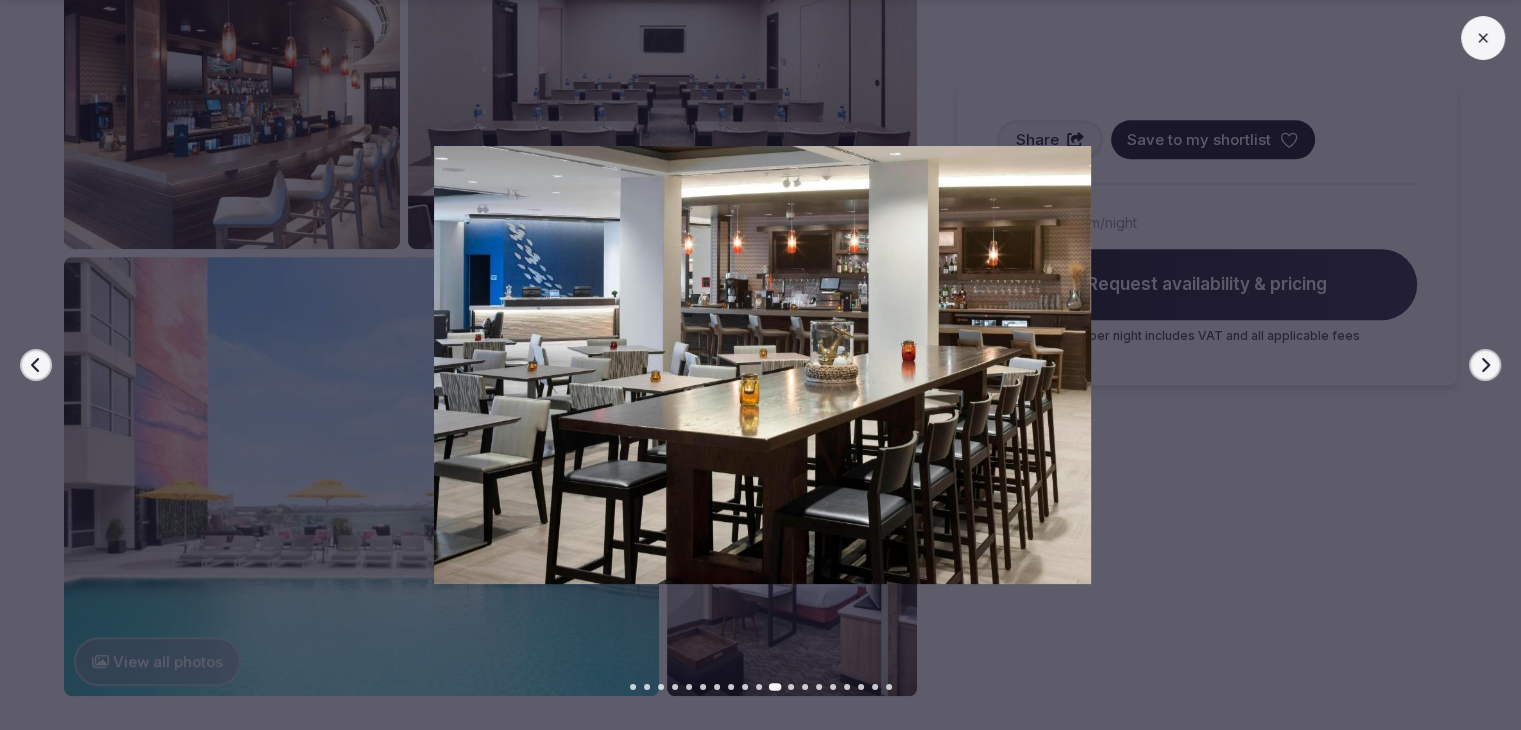 click on "Next slide" at bounding box center [1485, 365] 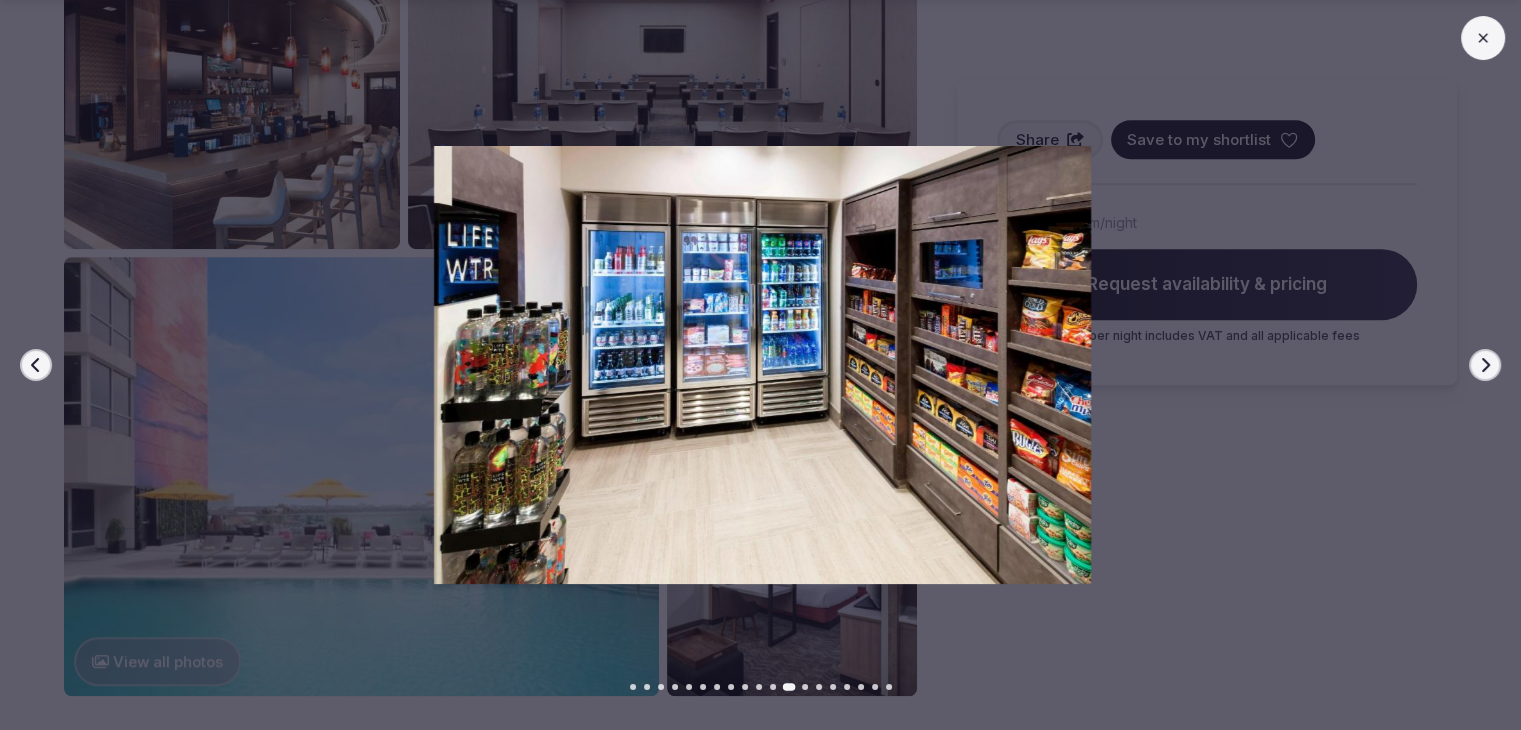click on "Next slide" at bounding box center (1485, 365) 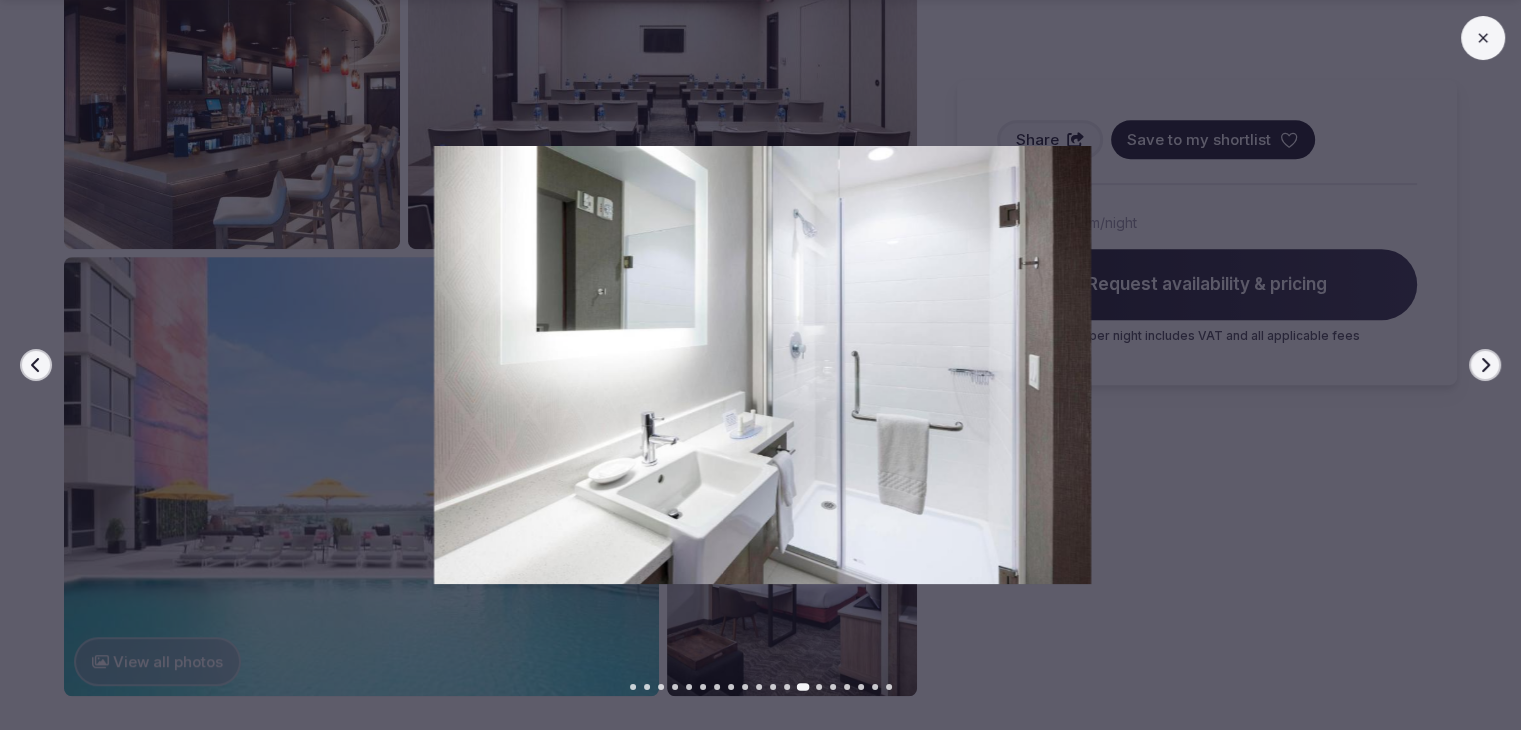 click on "Next slide" at bounding box center (1485, 365) 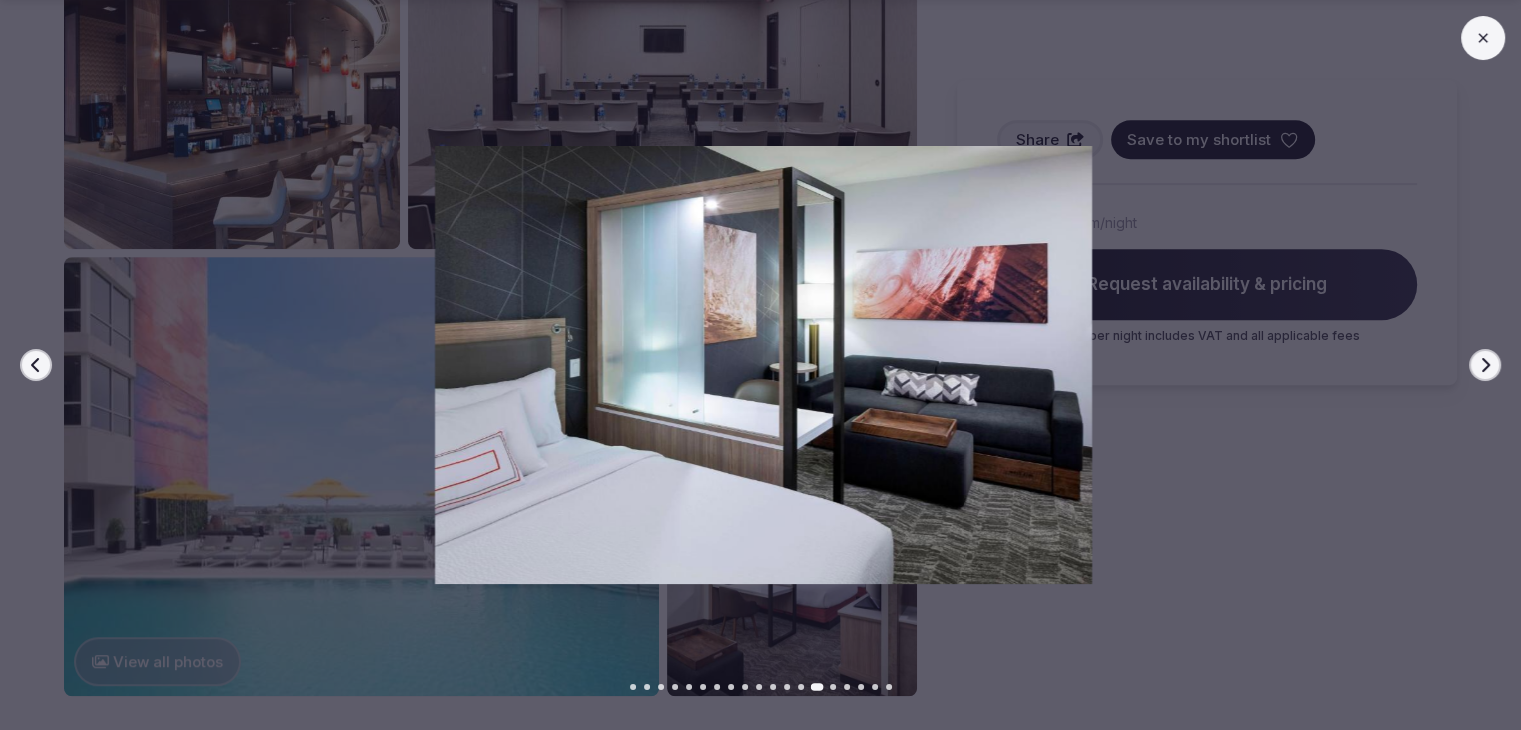 click on "Next slide" at bounding box center (1485, 365) 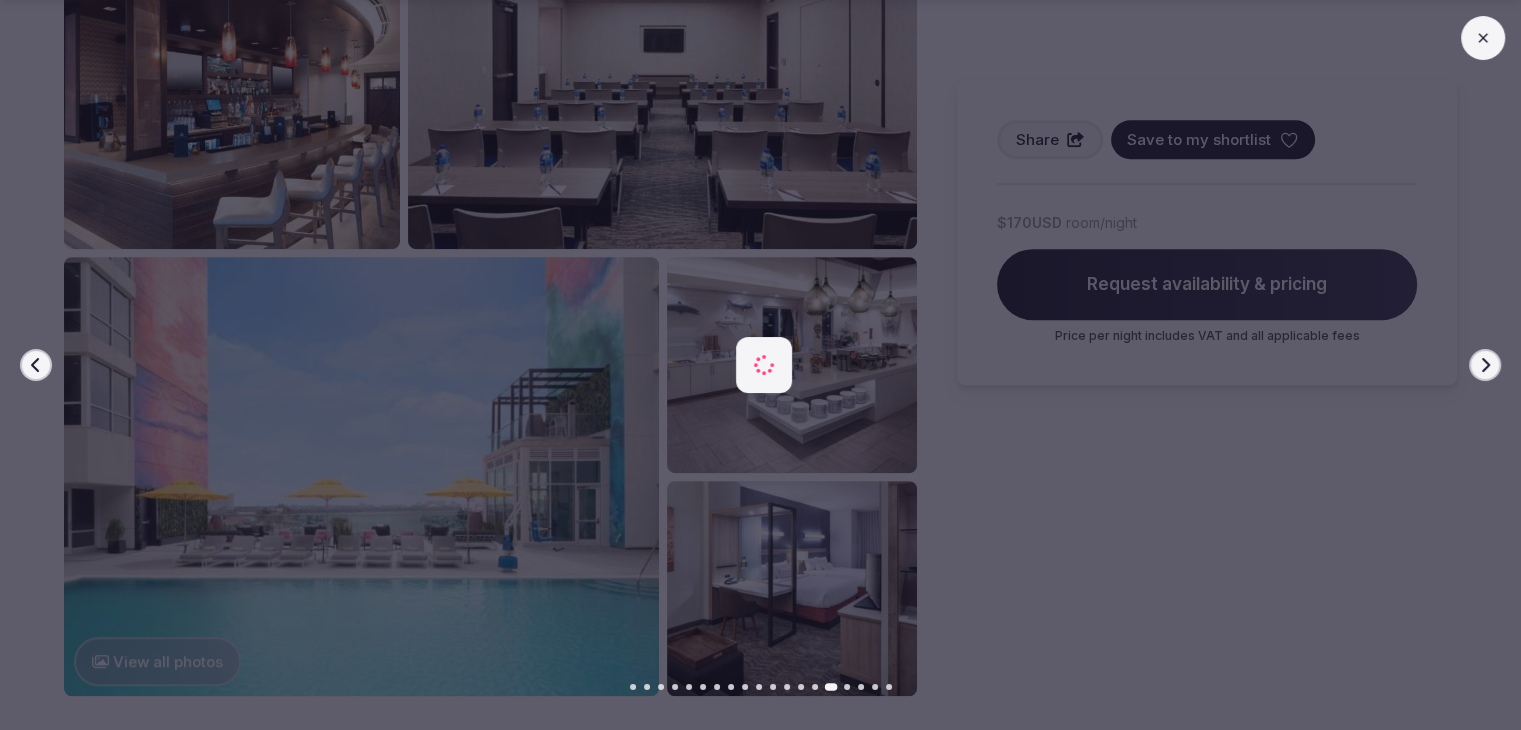click on "Next slide" at bounding box center [1485, 365] 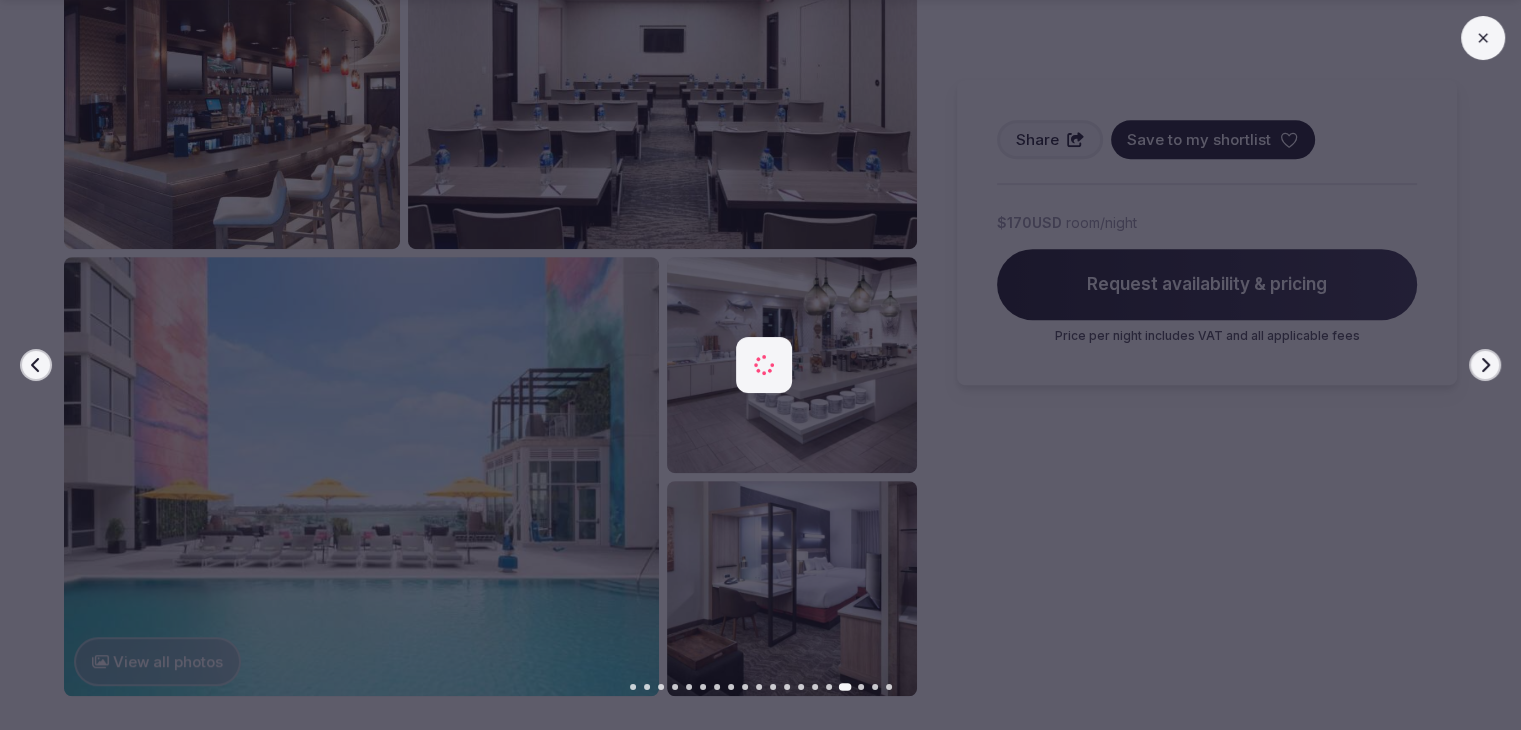 click on "Next slide" at bounding box center (1485, 365) 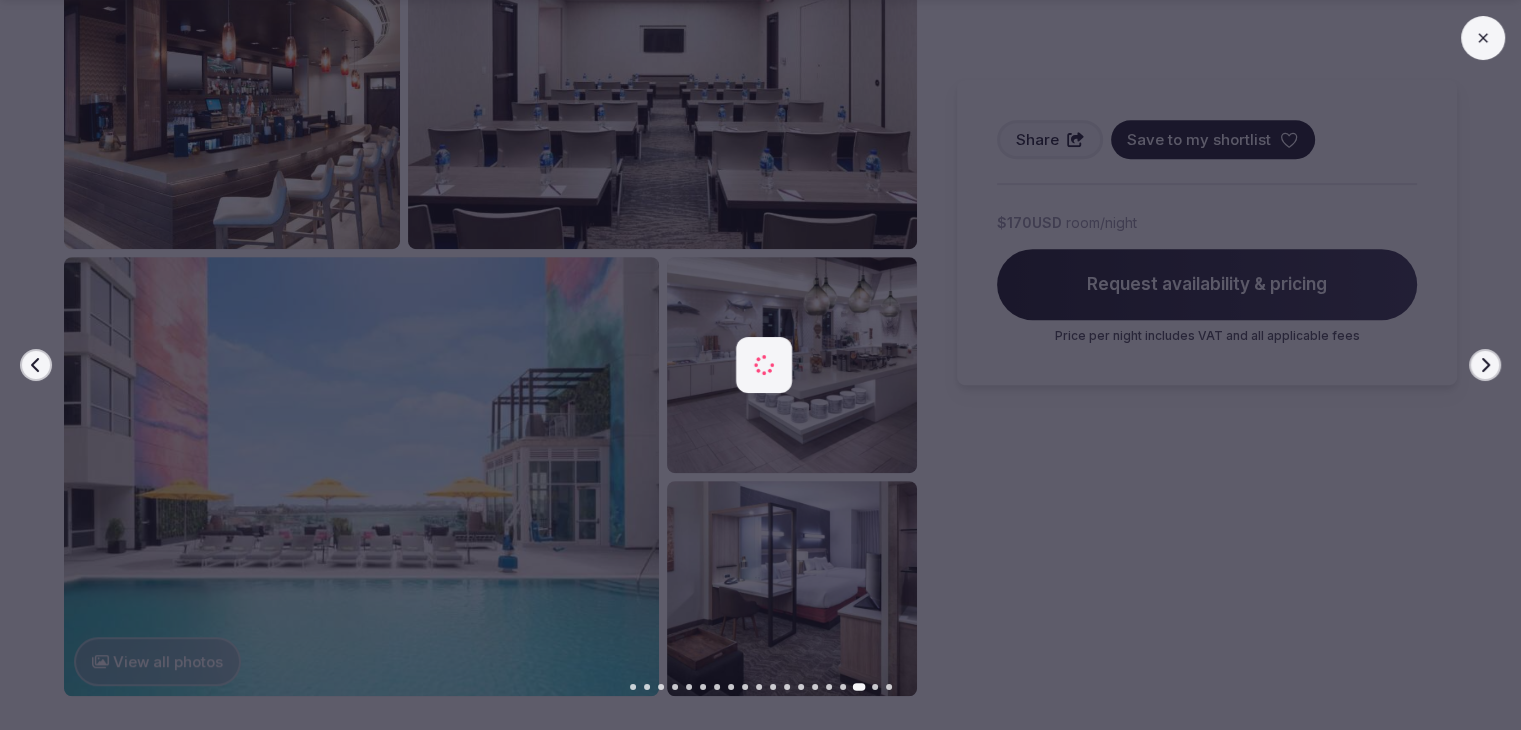 click on "Next slide" at bounding box center [1485, 365] 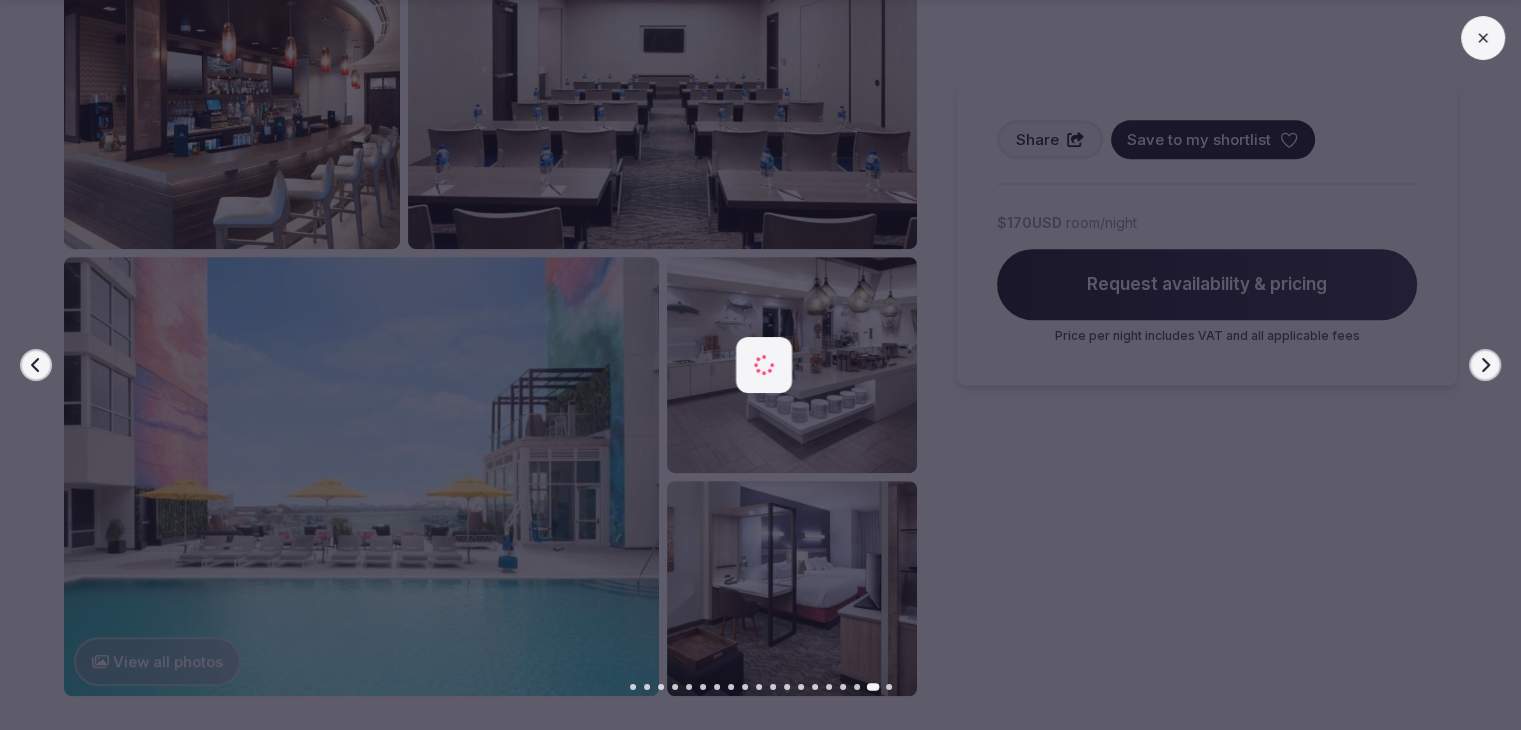 click on "Next slide" at bounding box center [1485, 365] 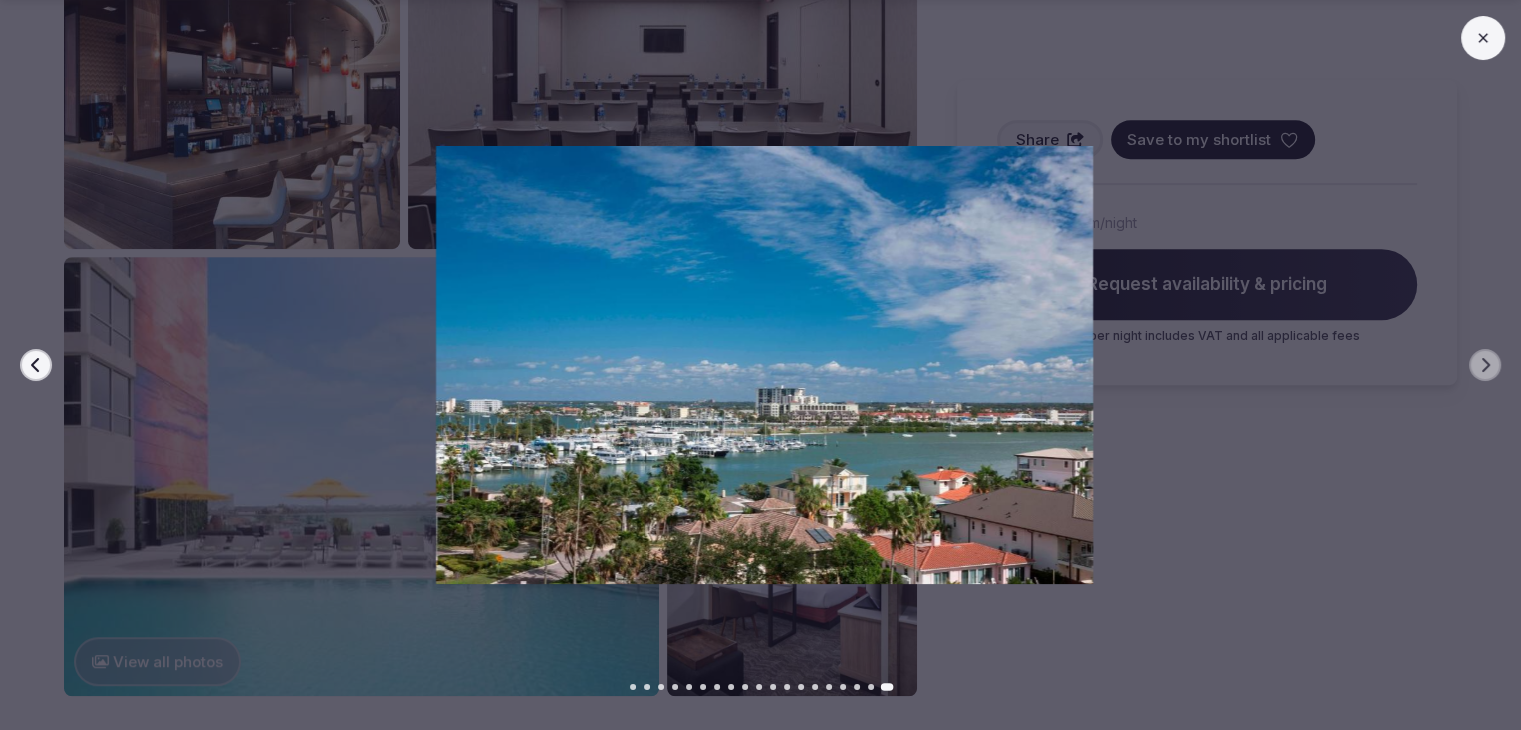 click 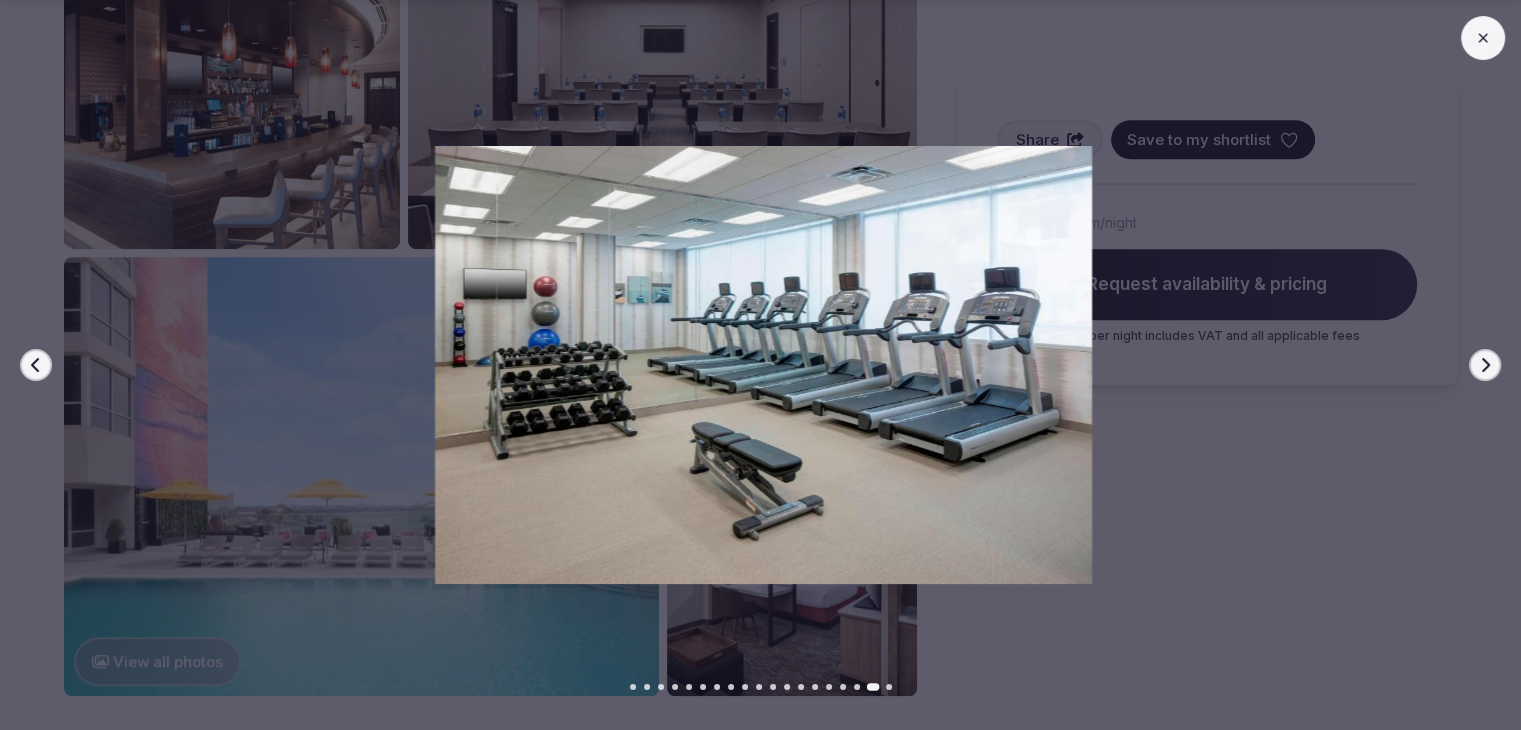 click 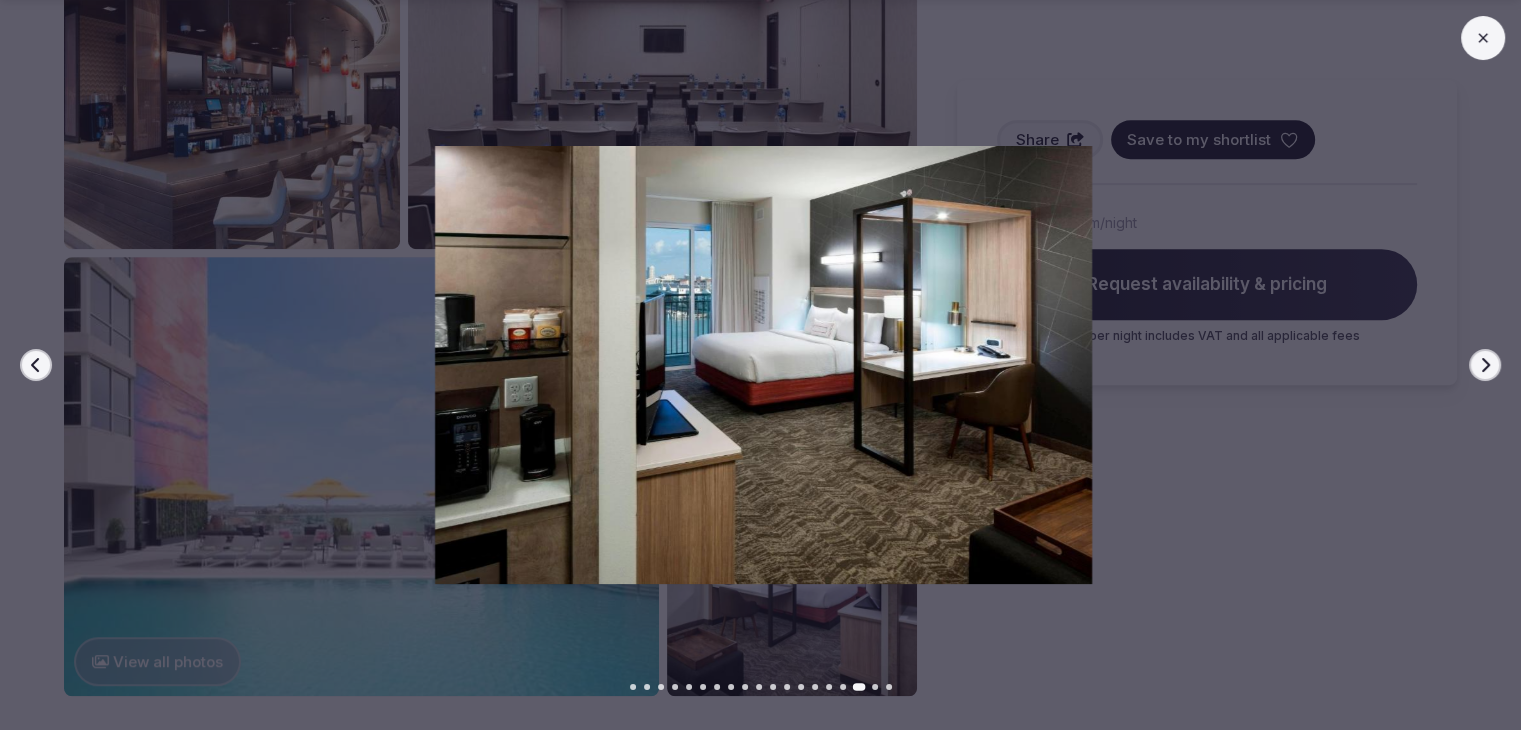 click 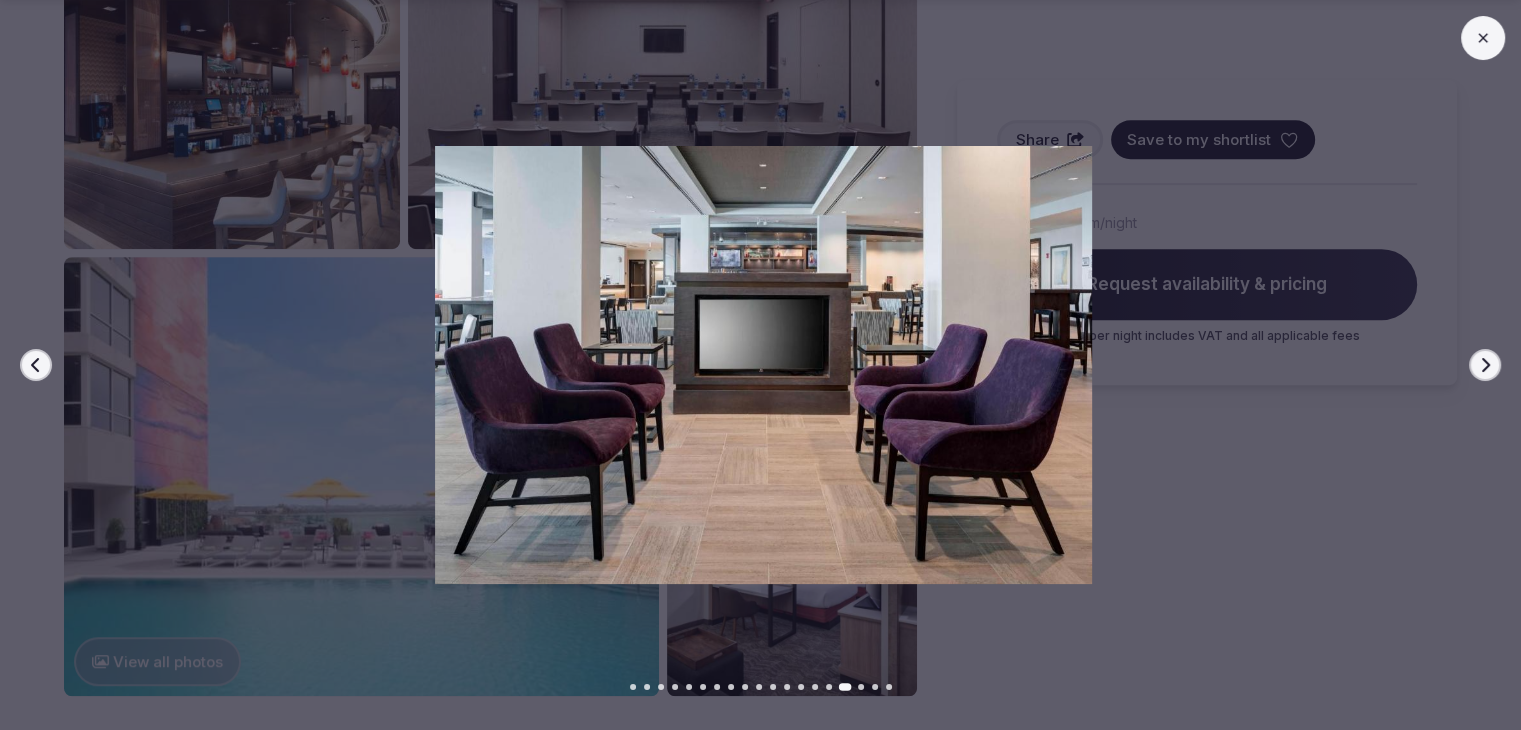 click at bounding box center (1483, 38) 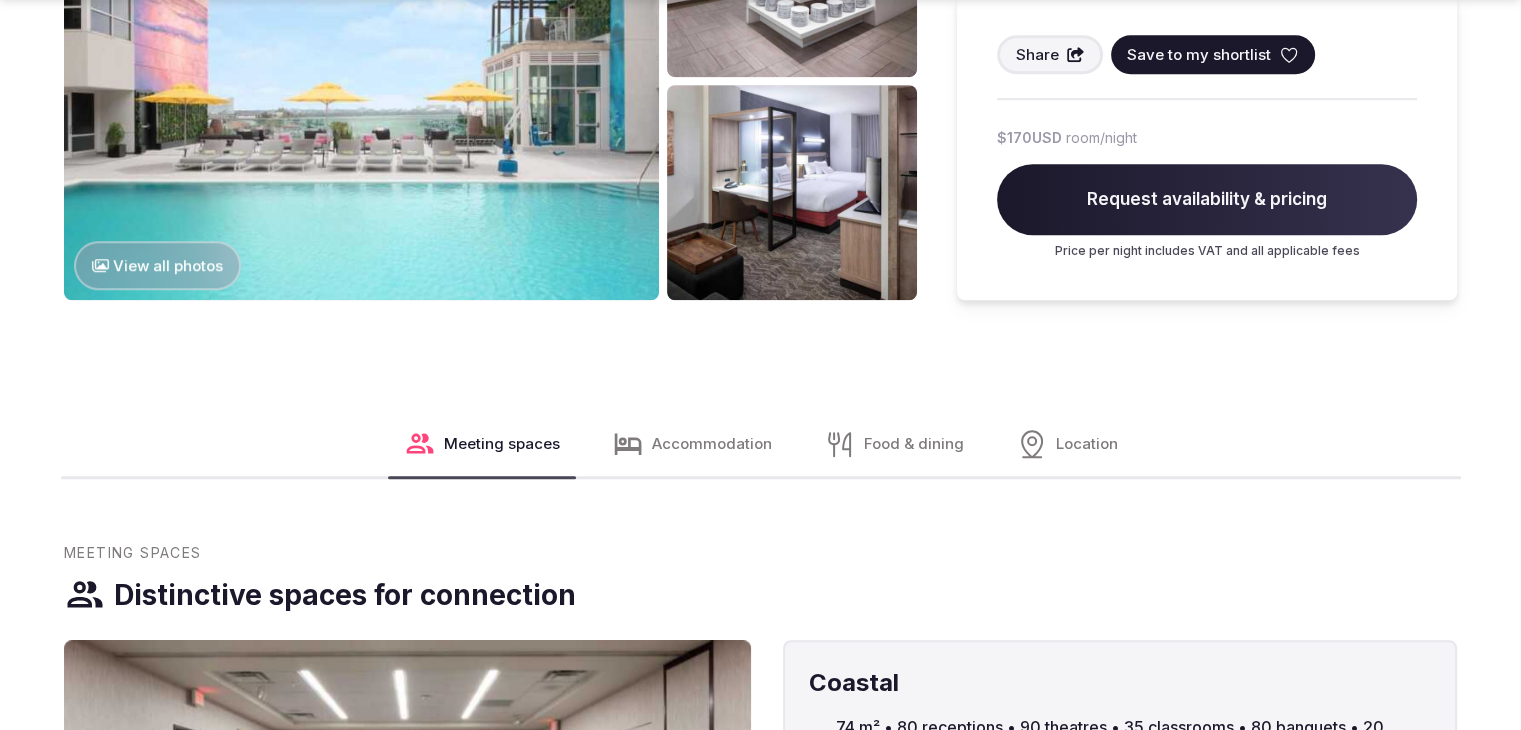 scroll, scrollTop: 1500, scrollLeft: 0, axis: vertical 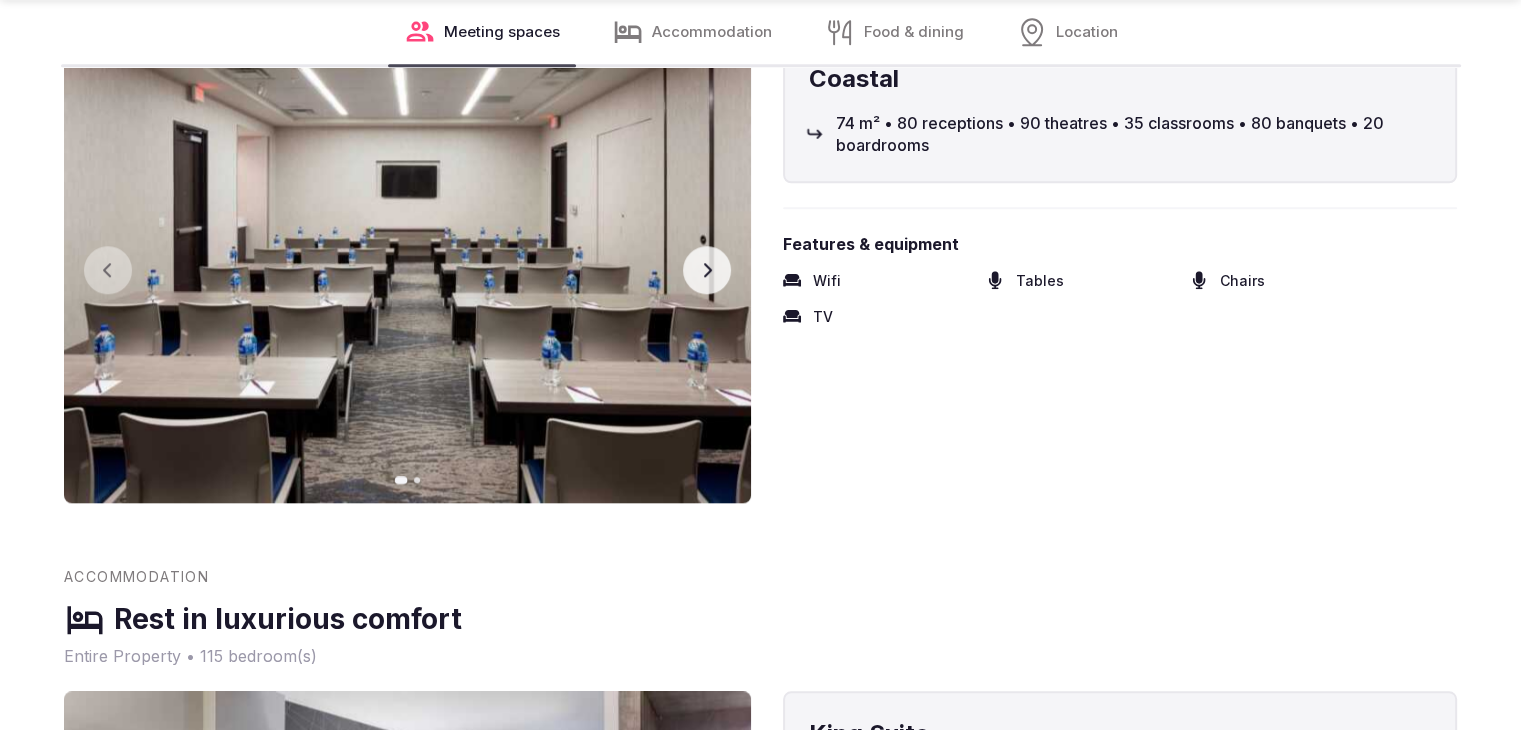 click on "Next slide" at bounding box center (707, 270) 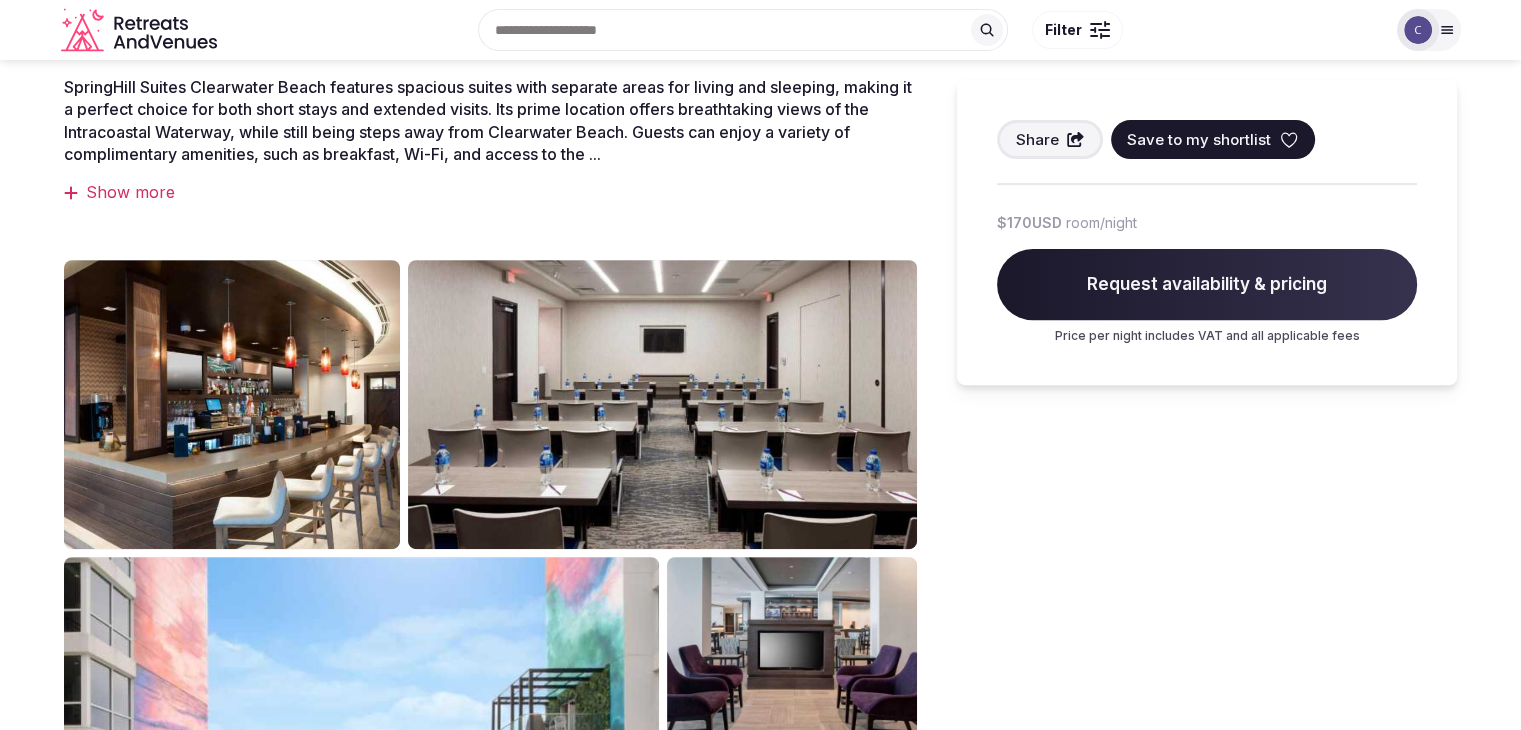 scroll, scrollTop: 100, scrollLeft: 0, axis: vertical 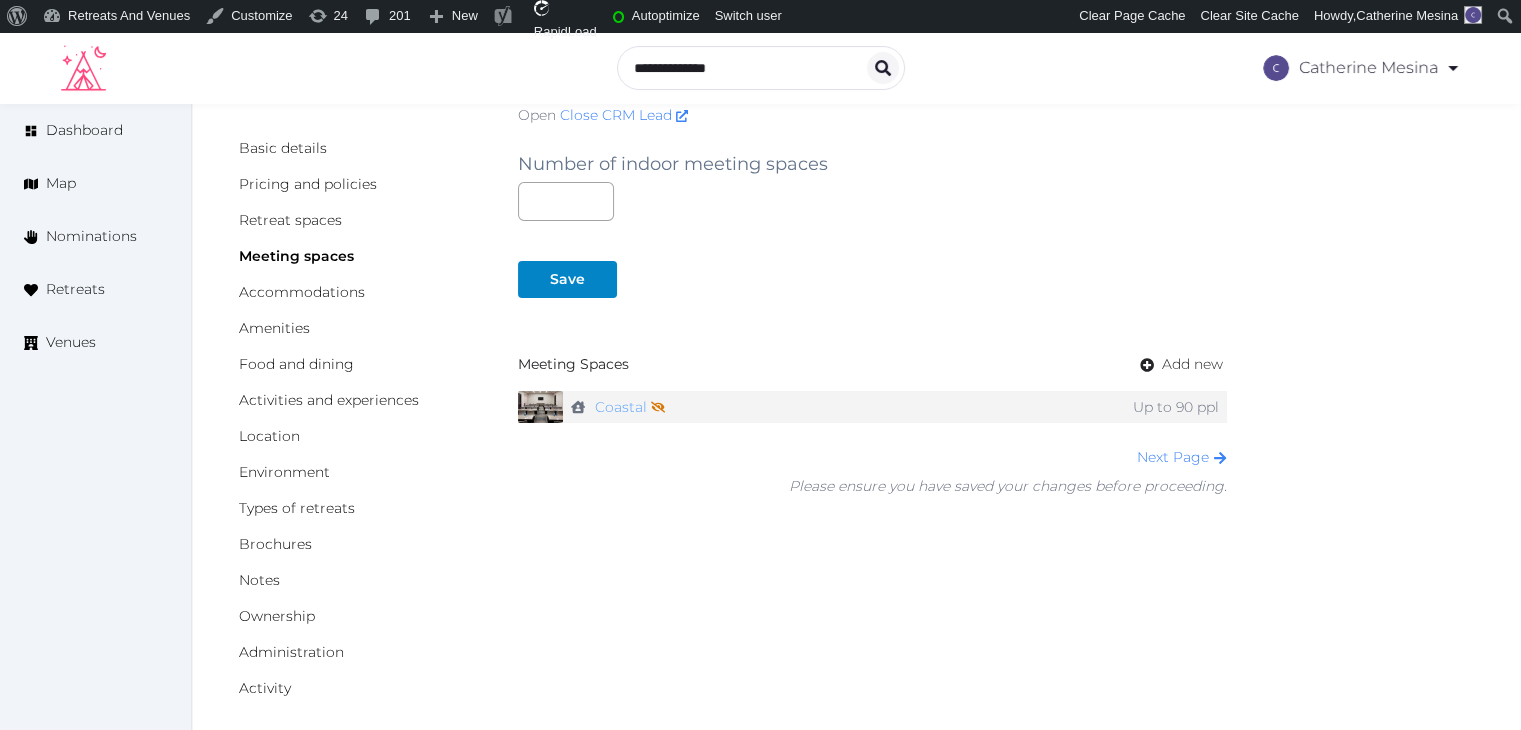 click on "Coastal   Not shown on profile until a name, description, and photo are added." at bounding box center [630, 407] 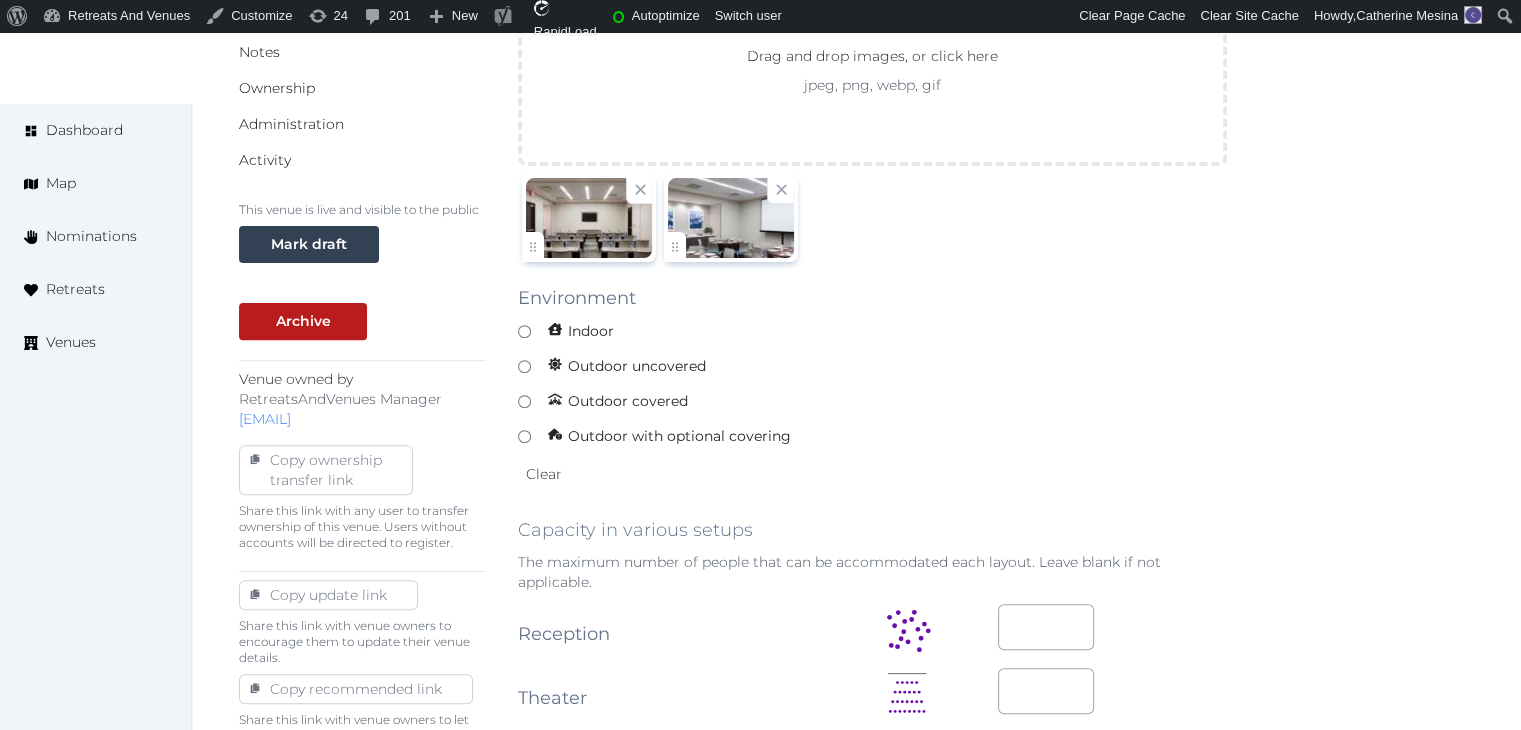 scroll, scrollTop: 700, scrollLeft: 0, axis: vertical 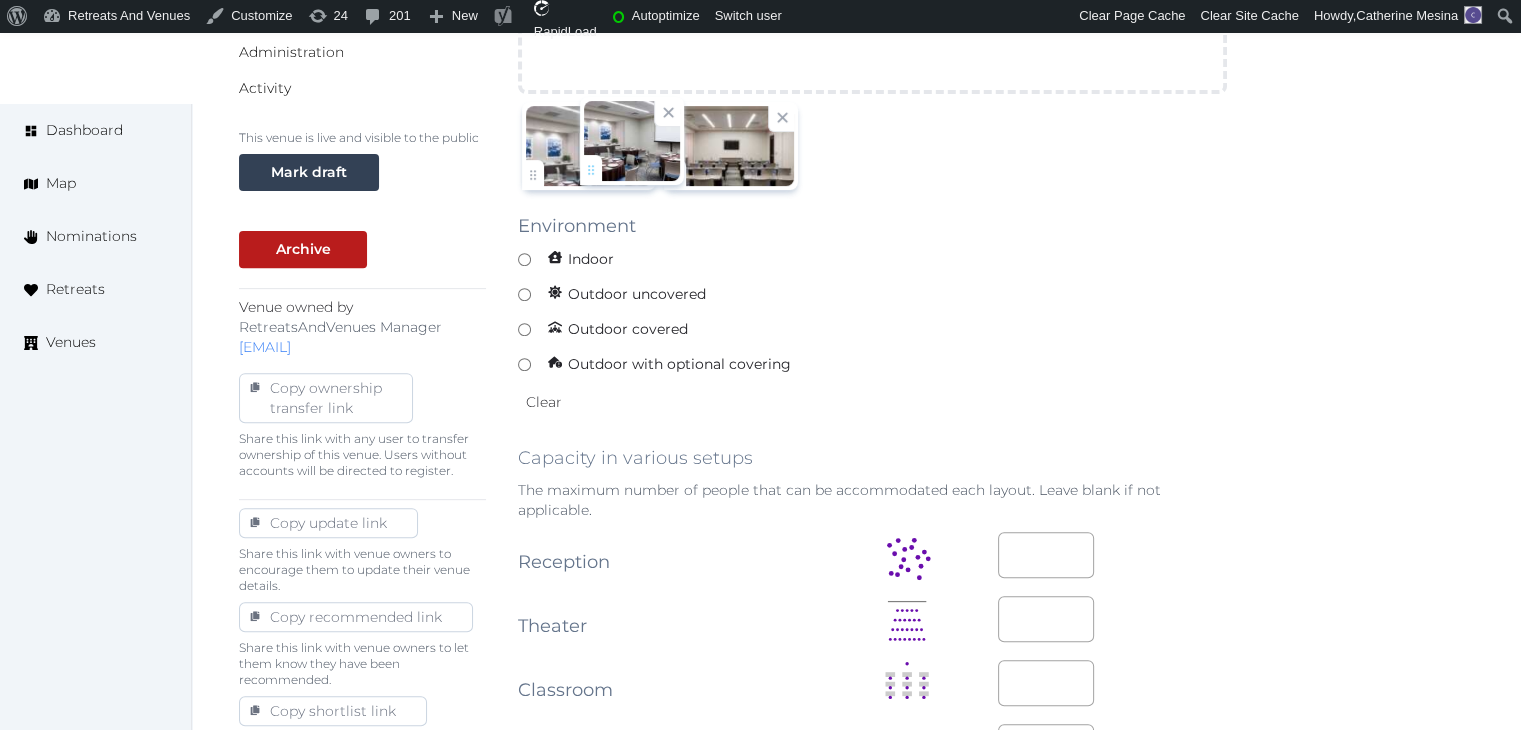 drag, startPoint x: 680, startPoint y: 177, endPoint x: 546, endPoint y: 173, distance: 134.0597 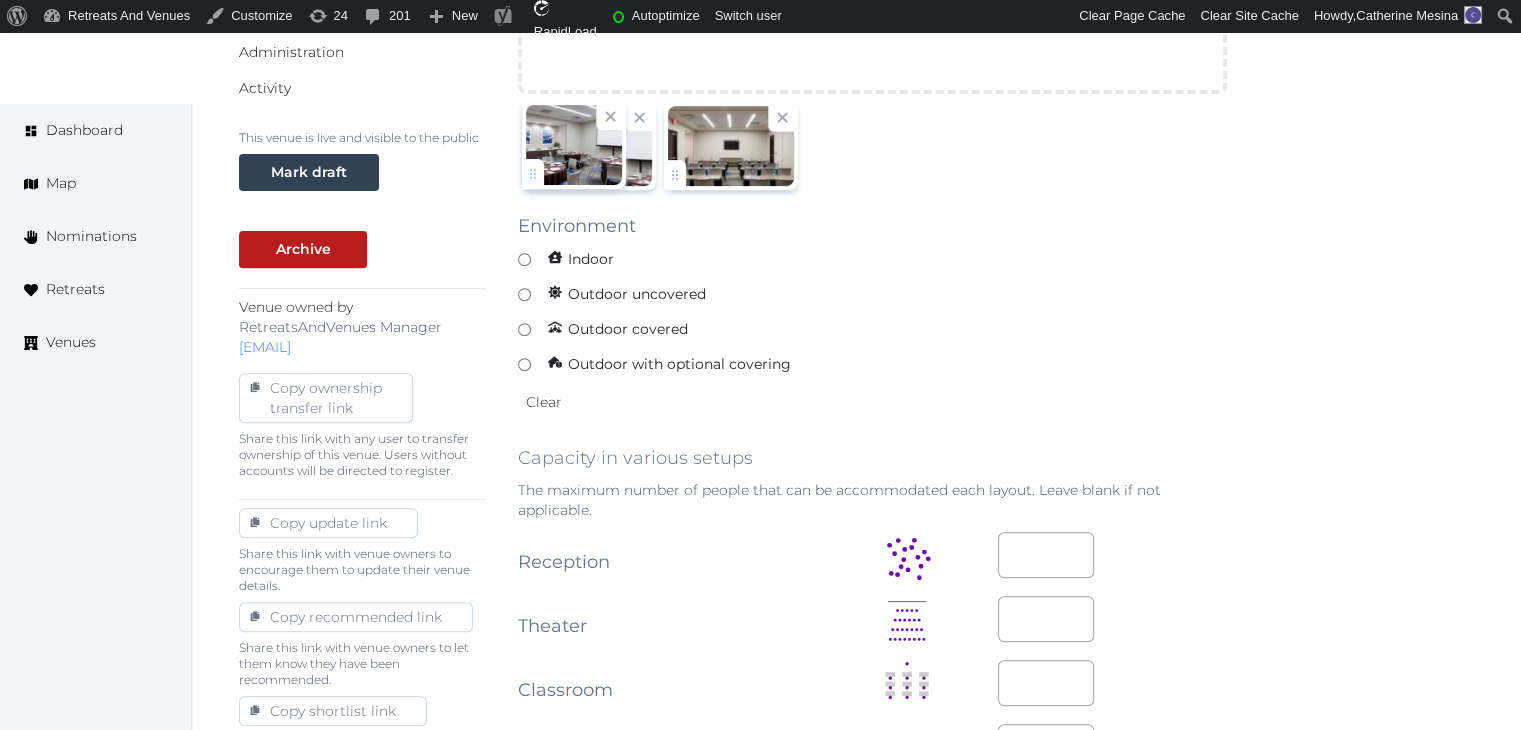 click on "Catherine Mesina   Account My Venue Listings My Retreats Logout      Dashboard Map Nominations Retreats Venues Edit venue 60 %  complete Fill out all the fields in your listing to increase its completion percentage.   A higher completion percentage will make your listing more attractive and result in better matches. SpringHill Suites Clearwater Beach   View  listing   Open    Close CRM Lead Basic details Pricing and policies Retreat spaces Meeting spaces Accommodations Amenities Food and dining Activities and experiences Location Environment Types of retreats Brochures Notes Ownership Administration Activity This venue is live and visible to the public Mark draft Archive Venue owned by RetreatsAndVenues Manager [EMAIL] Copy ownership transfer link Share this link with any user to transfer ownership of this venue. Users without accounts will be directed to register. Copy update link Copy recommended link Clear" at bounding box center (760, 642) 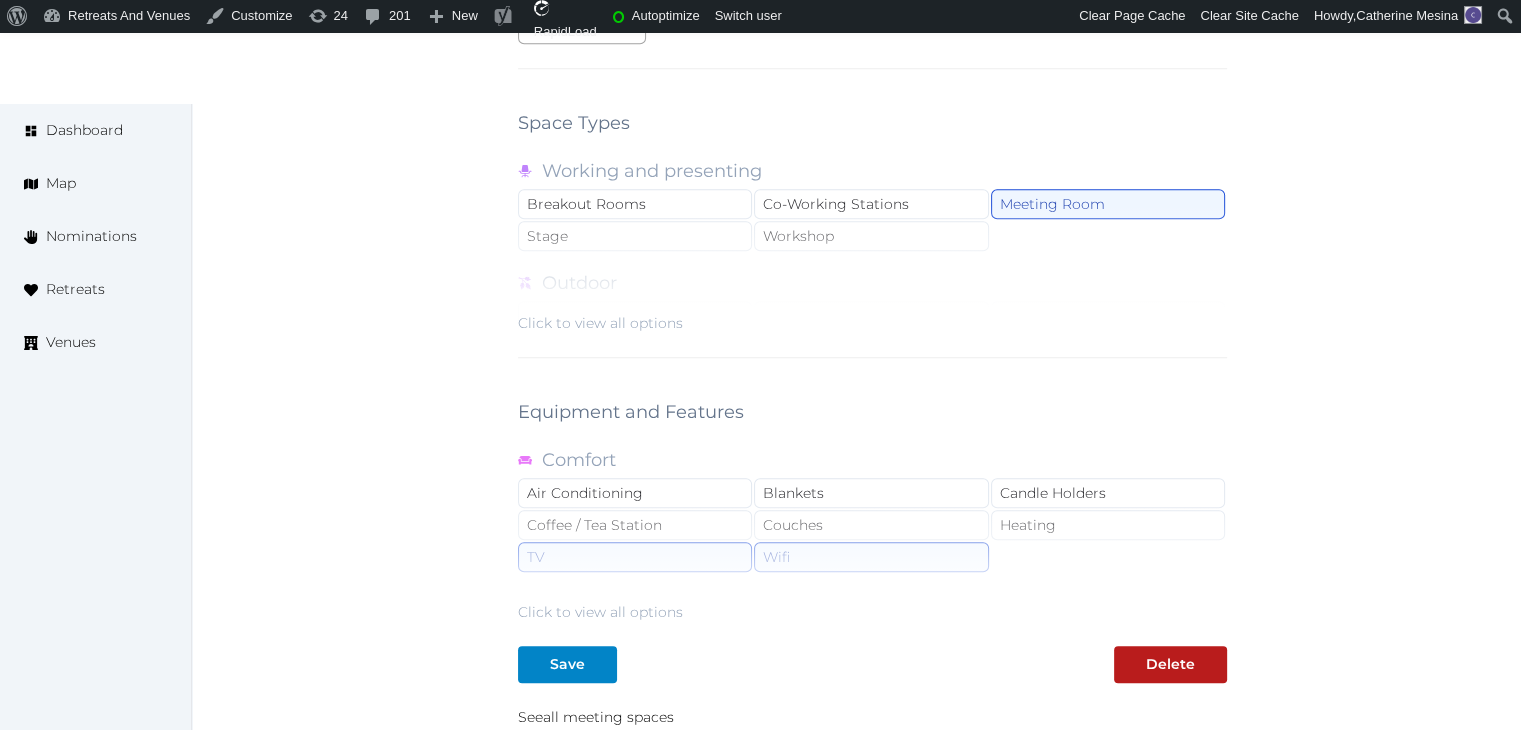 scroll, scrollTop: 1900, scrollLeft: 0, axis: vertical 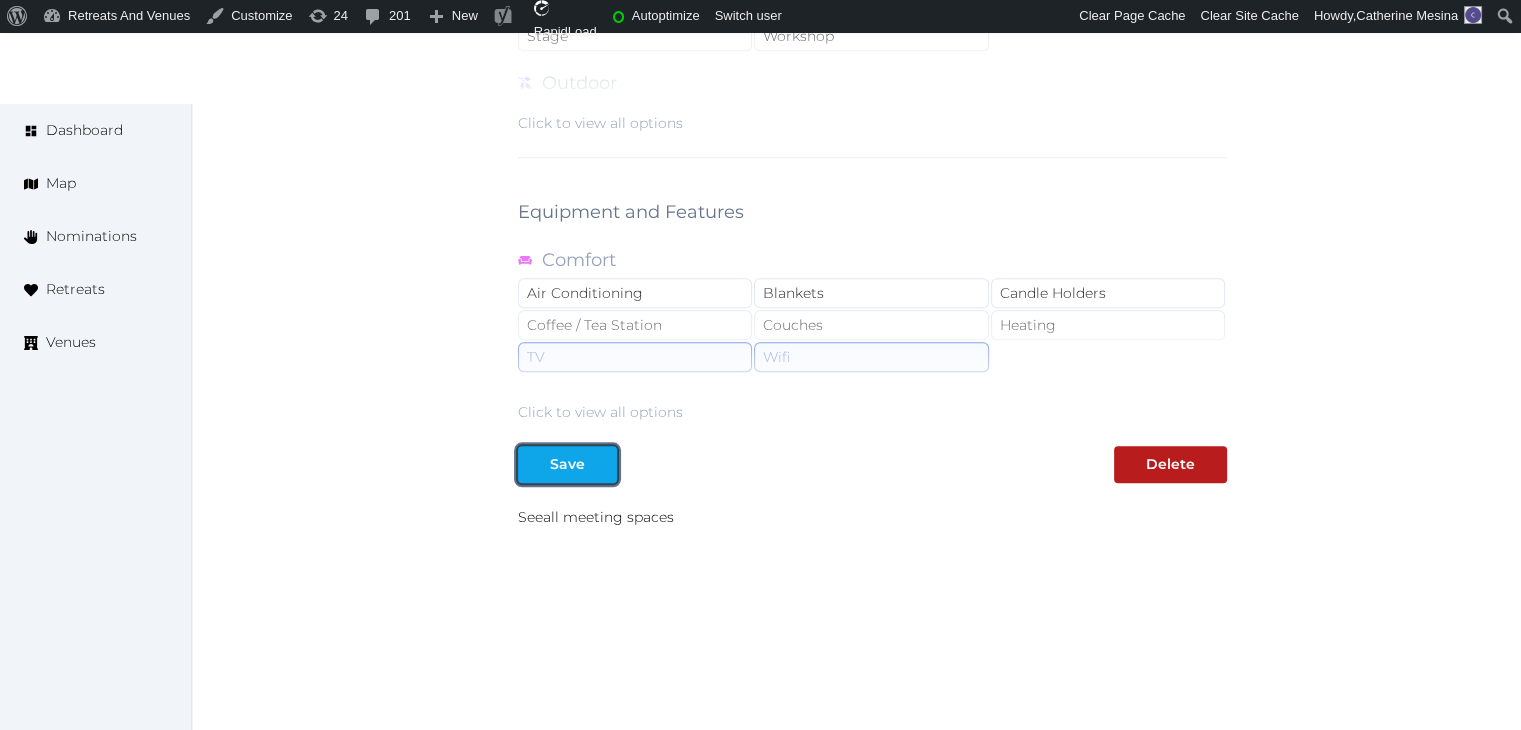click at bounding box center [601, 464] 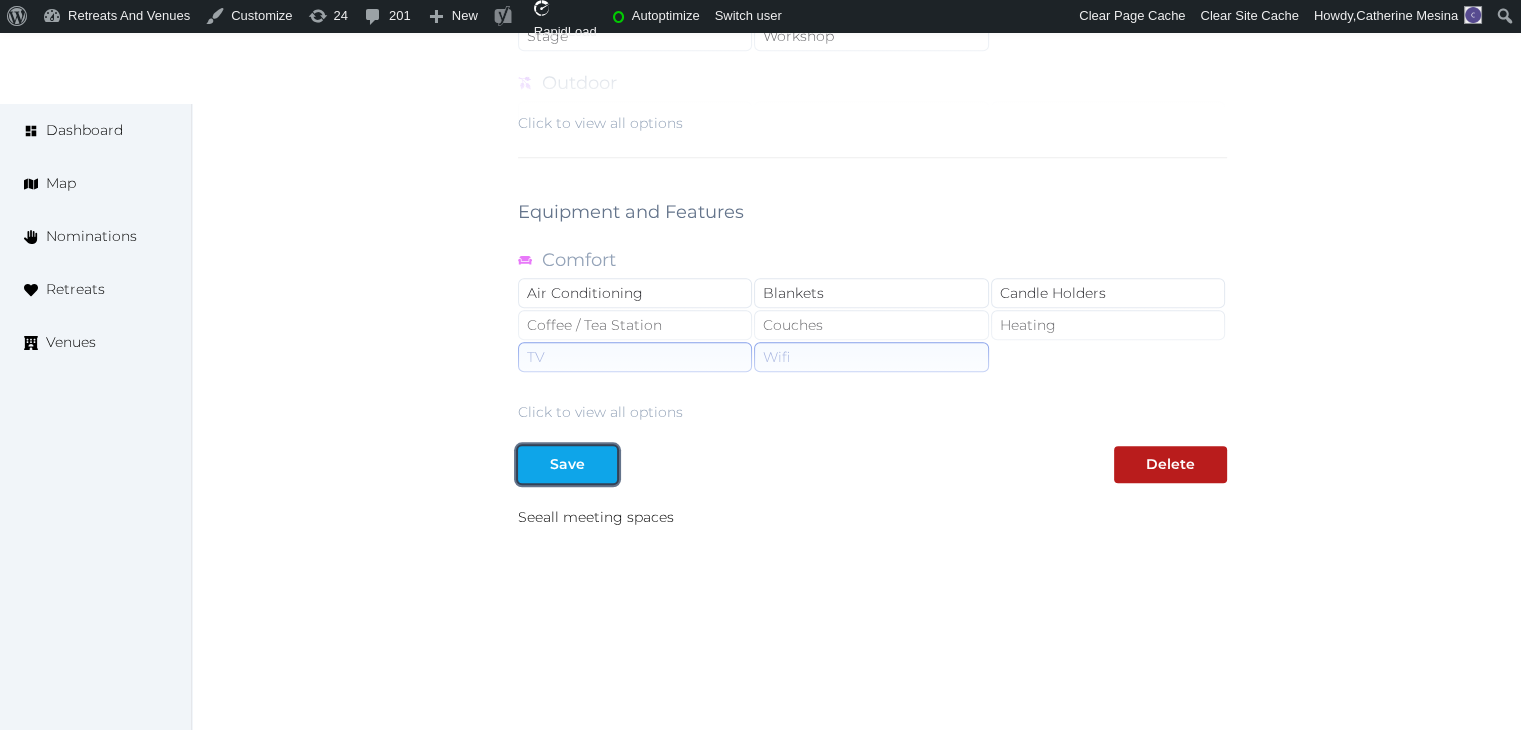 click on "Save" at bounding box center (567, 464) 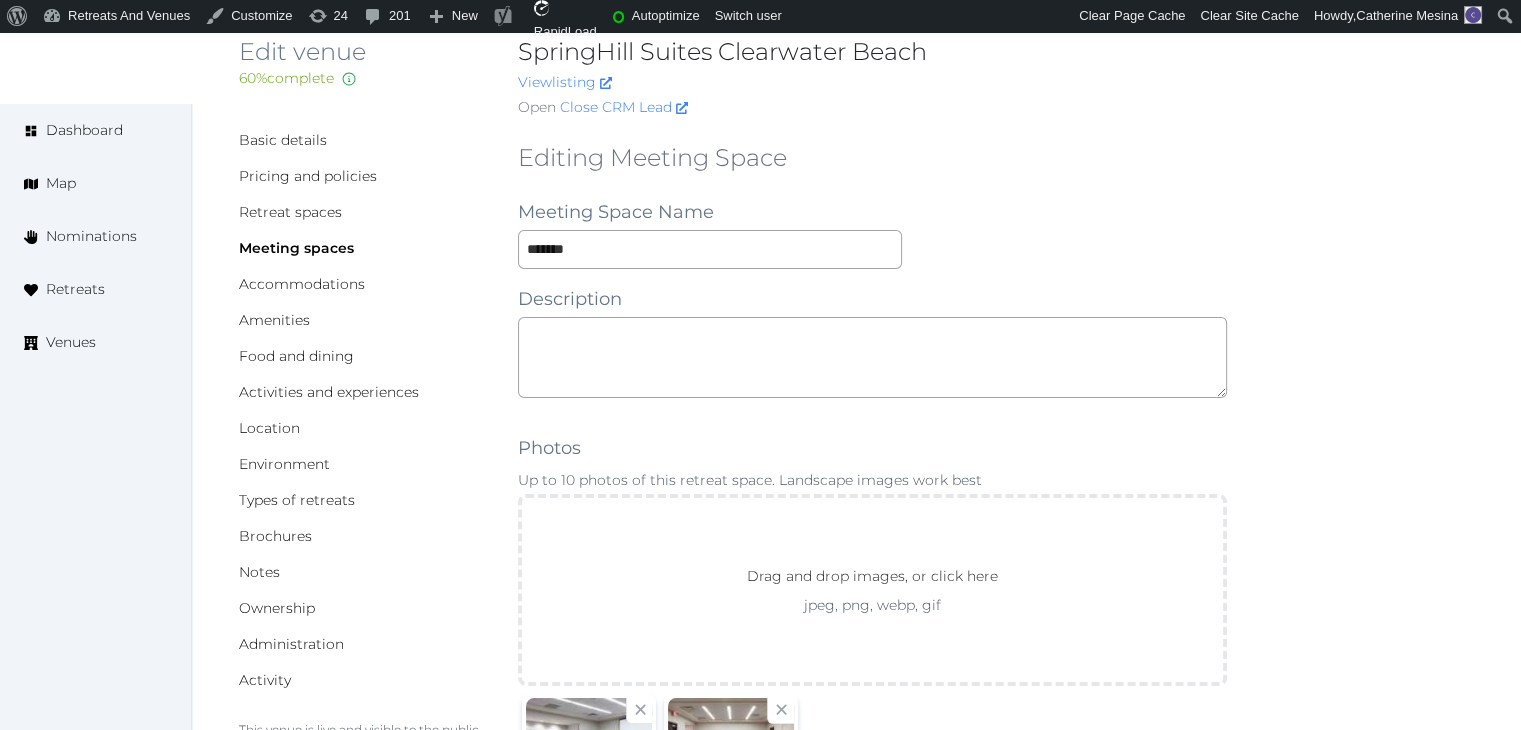 scroll, scrollTop: 28, scrollLeft: 0, axis: vertical 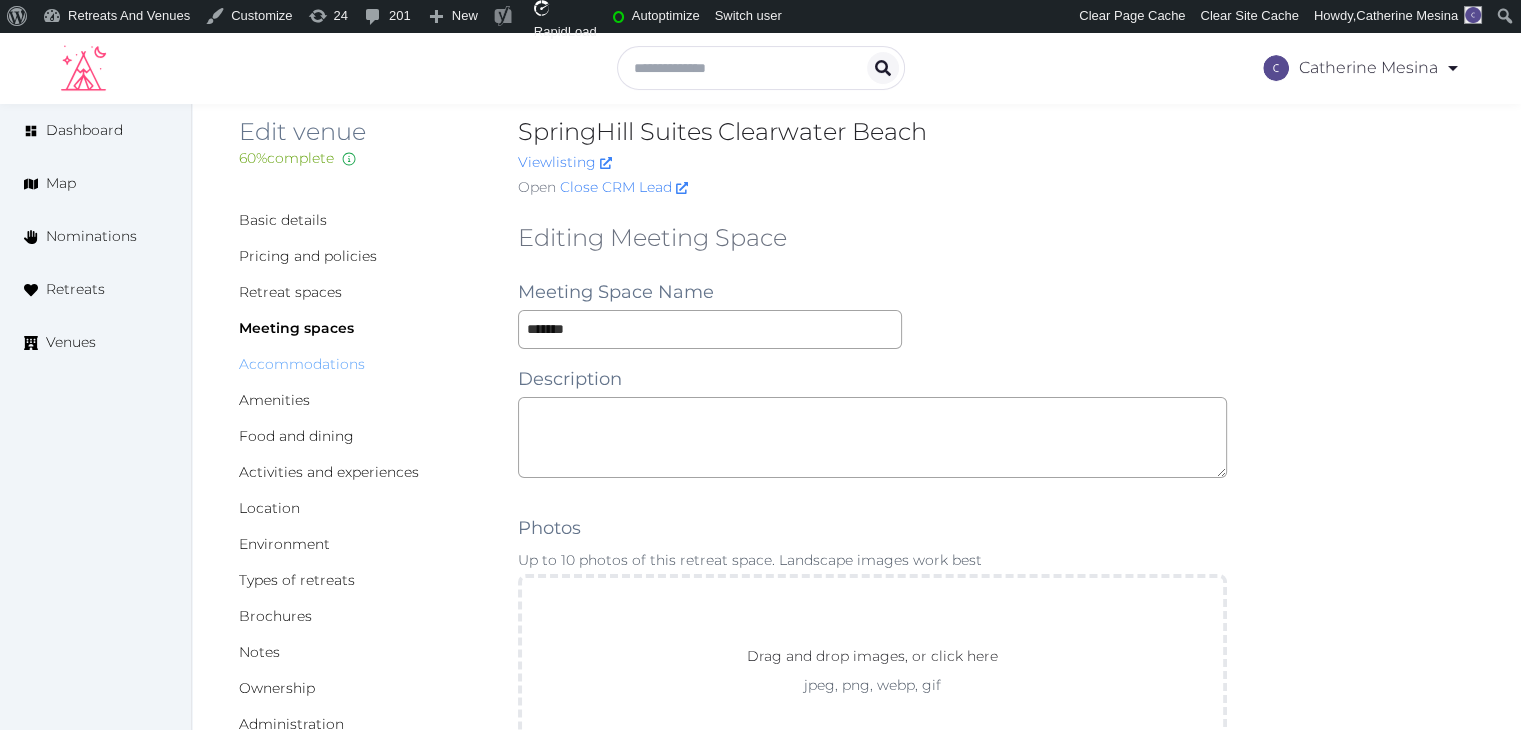 click on "Accommodations" at bounding box center (302, 364) 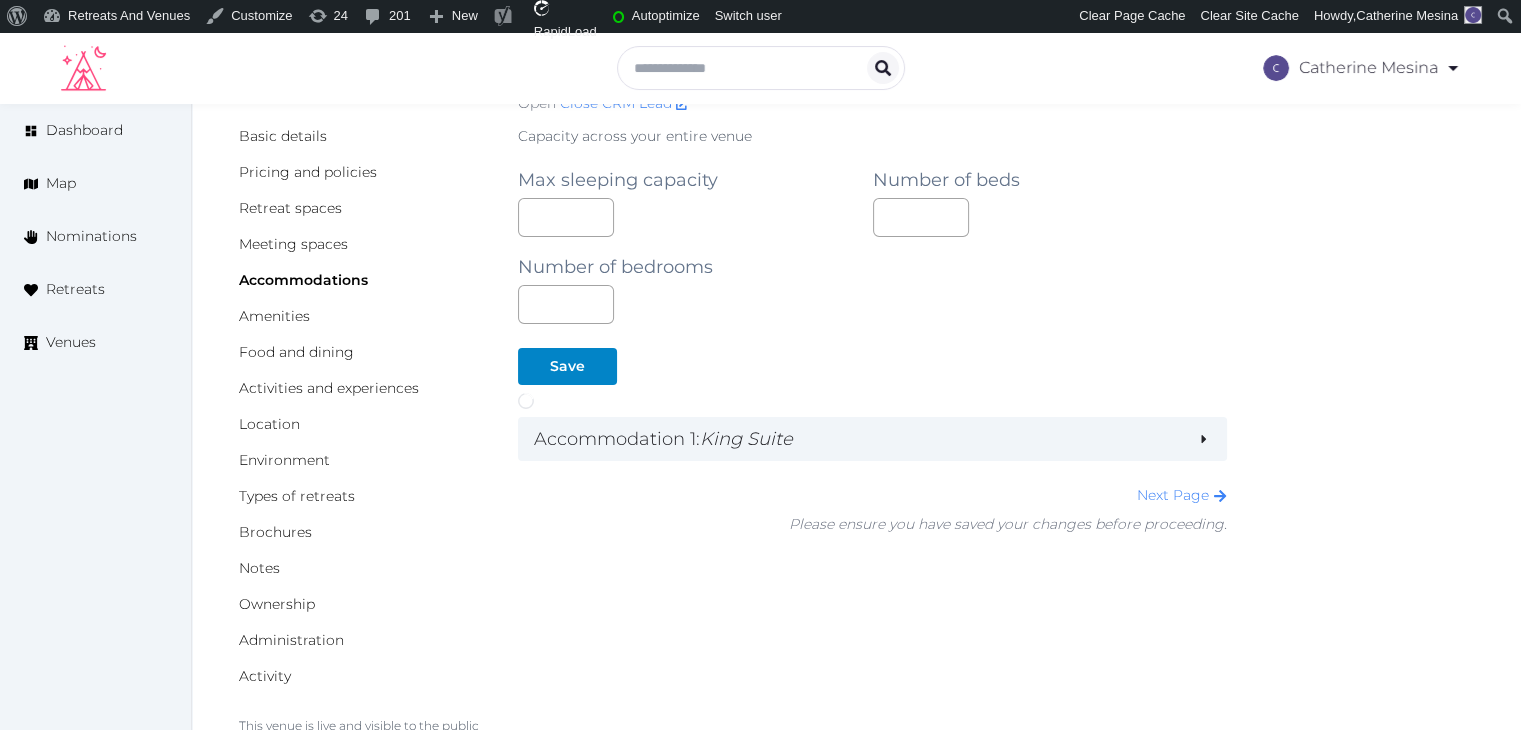 scroll, scrollTop: 140, scrollLeft: 0, axis: vertical 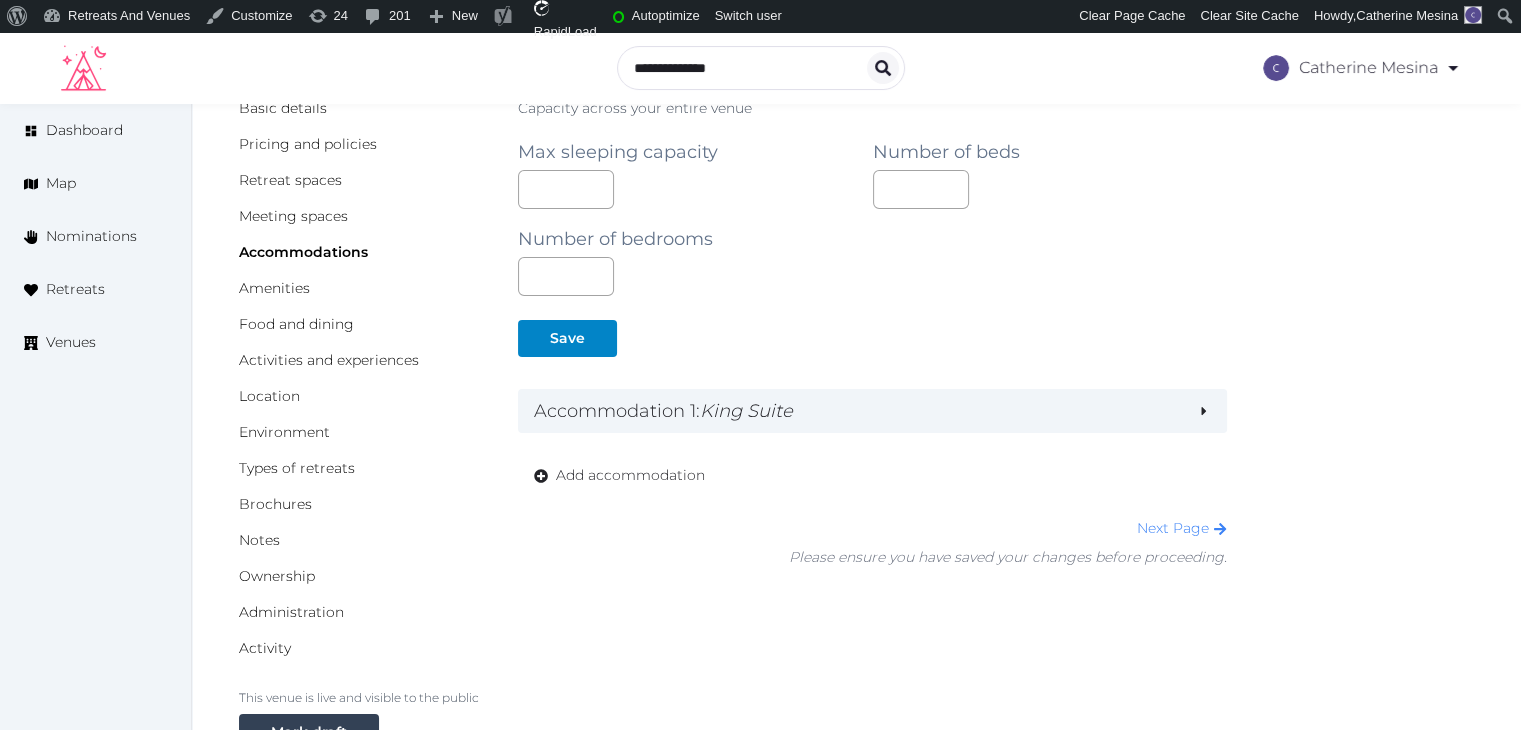 drag, startPoint x: 836, startPoint y: 417, endPoint x: 820, endPoint y: 474, distance: 59.20304 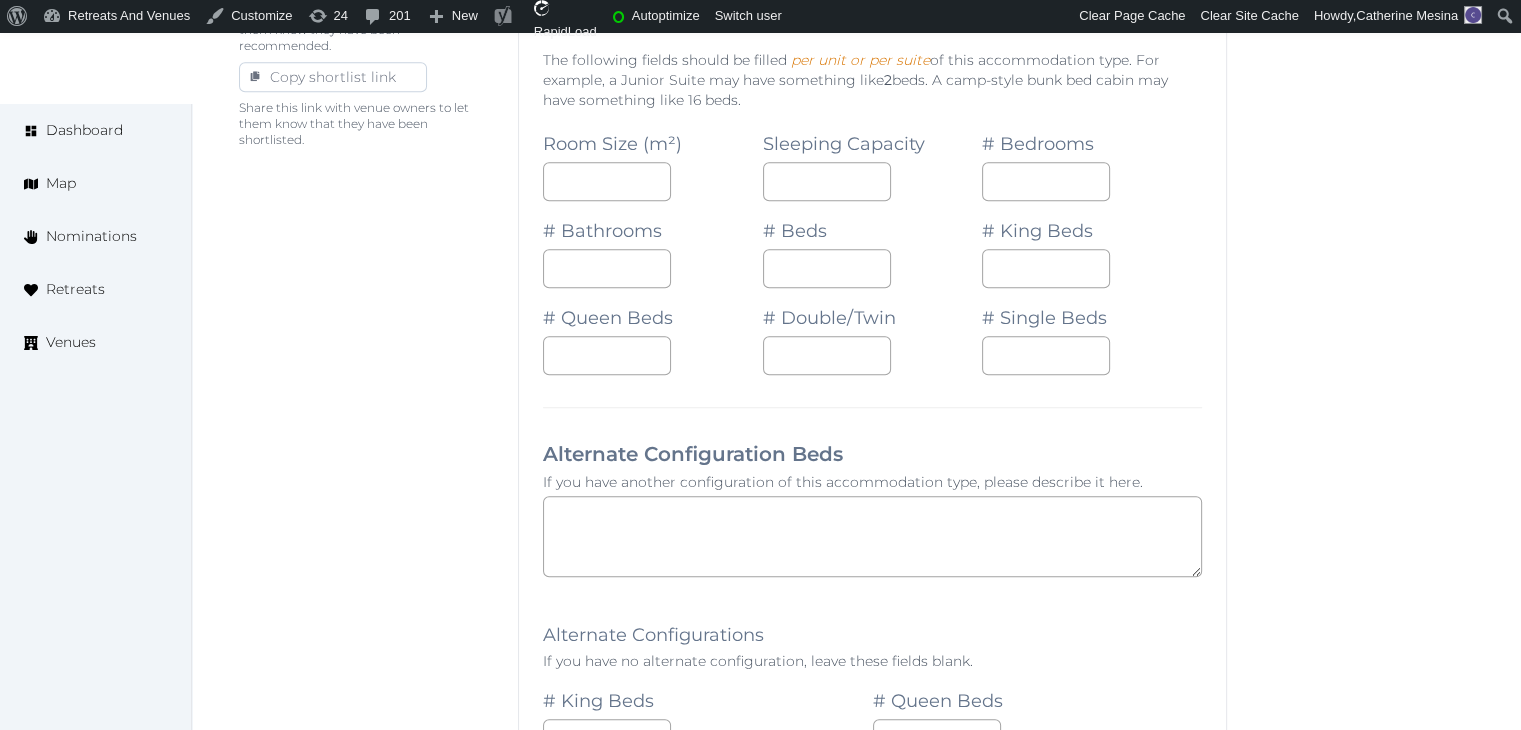 scroll, scrollTop: 940, scrollLeft: 0, axis: vertical 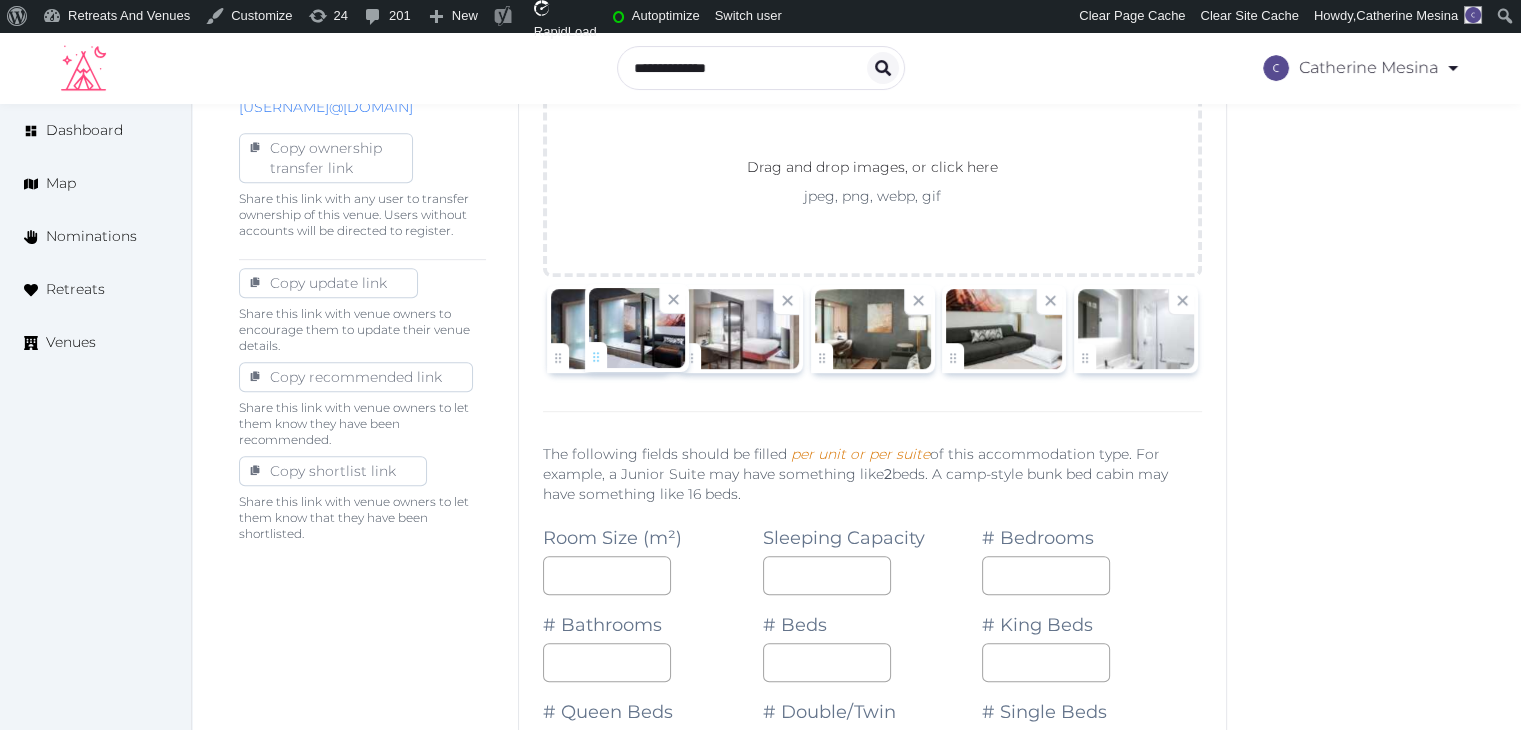 drag, startPoint x: 819, startPoint y: 358, endPoint x: 582, endPoint y: 353, distance: 237.05273 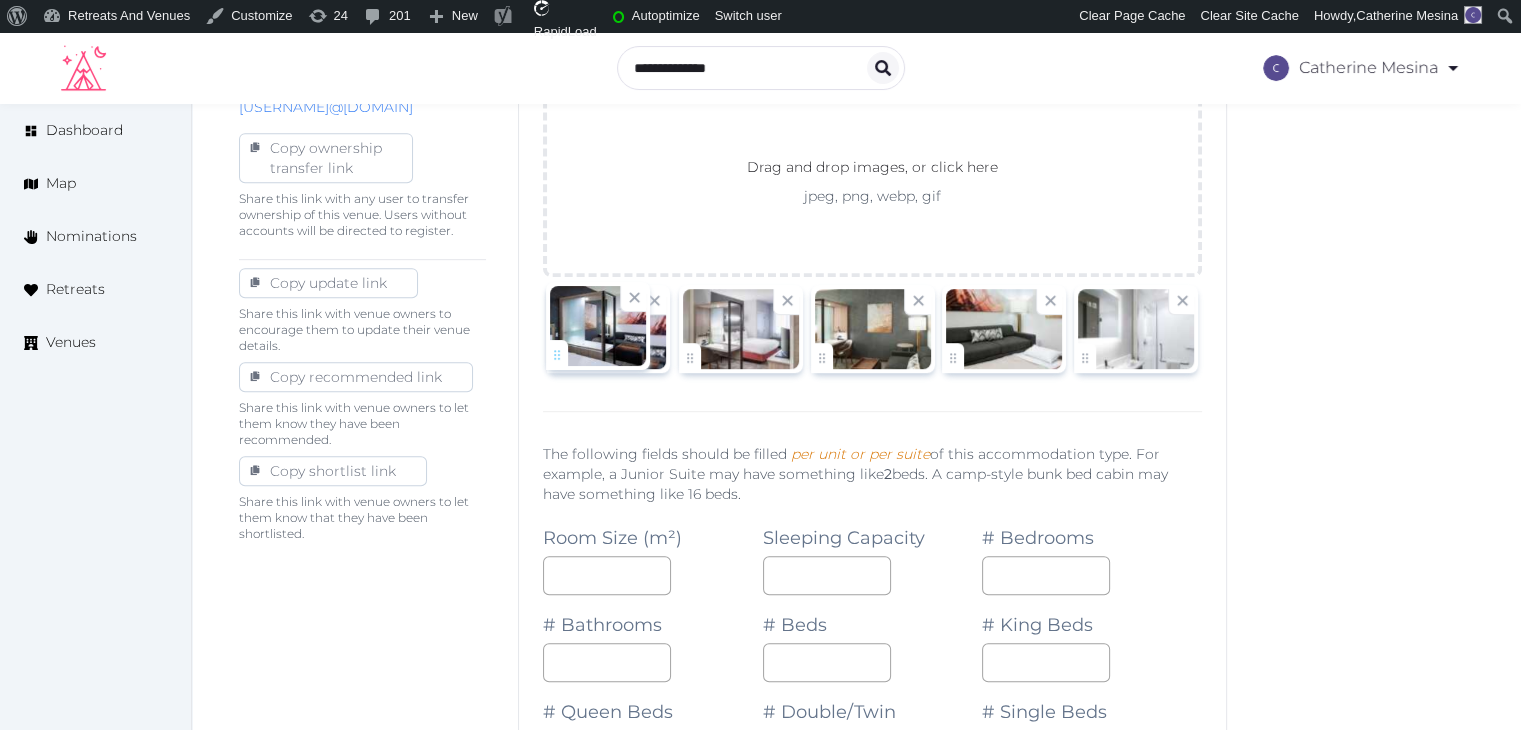 click on "[FIRST] [LAST]   Account My Venue Listings My Retreats Logout      Dashboard Map Nominations Retreats Venues Edit venue 60 %  complete Fill out all the fields in your listing to increase its completion percentage.   A higher completion percentage will make your listing more attractive and result in better matches. SpringHill Suites Clearwater Beach   View  listing   Open    Close CRM Lead Basic details Pricing and policies Retreat spaces Meeting spaces Accommodations Amenities Food and dining Activities and experiences Location Environment Types of retreats Brochures Notes Ownership Administration Activity This venue is live and visible to the public Mark draft Archive Venue owned by RetreatsAndVenues Manager [USERNAME]@[DOMAIN] Copy ownership transfer link Share this link with any user to transfer ownership of this venue. Users without accounts will be directed to register. Copy update link Copy recommended link *** /" at bounding box center [760, 868] 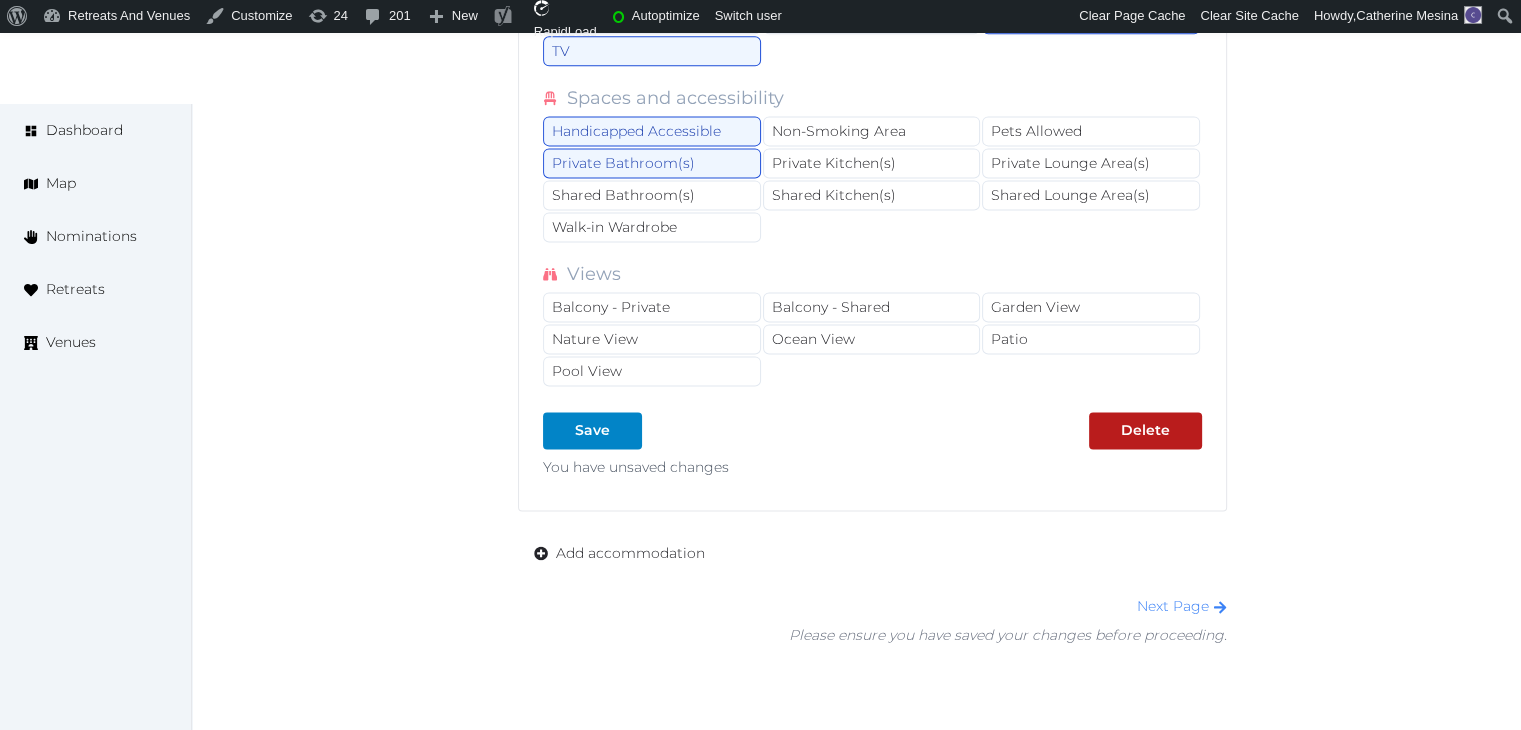 scroll, scrollTop: 2879, scrollLeft: 0, axis: vertical 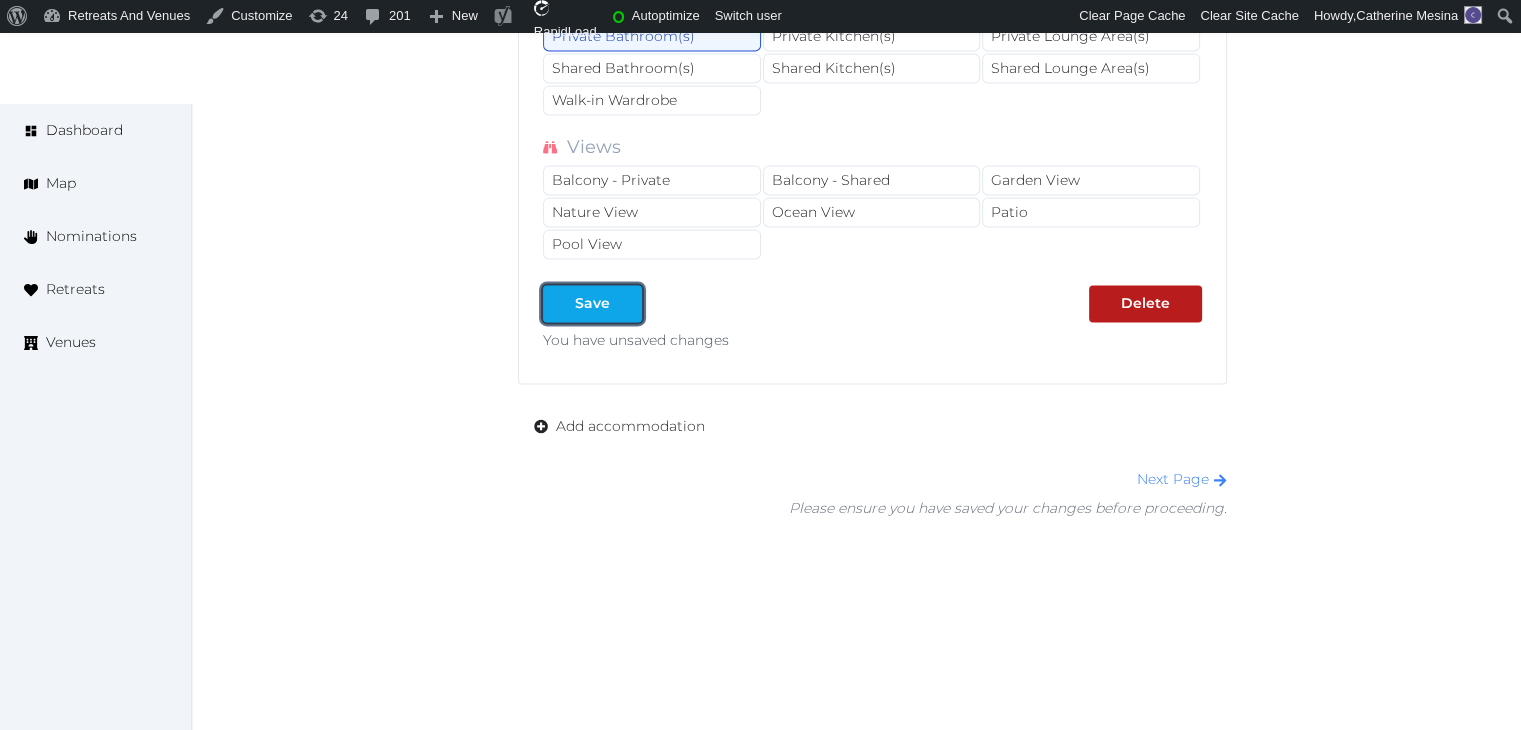 click on "Save" at bounding box center [592, 303] 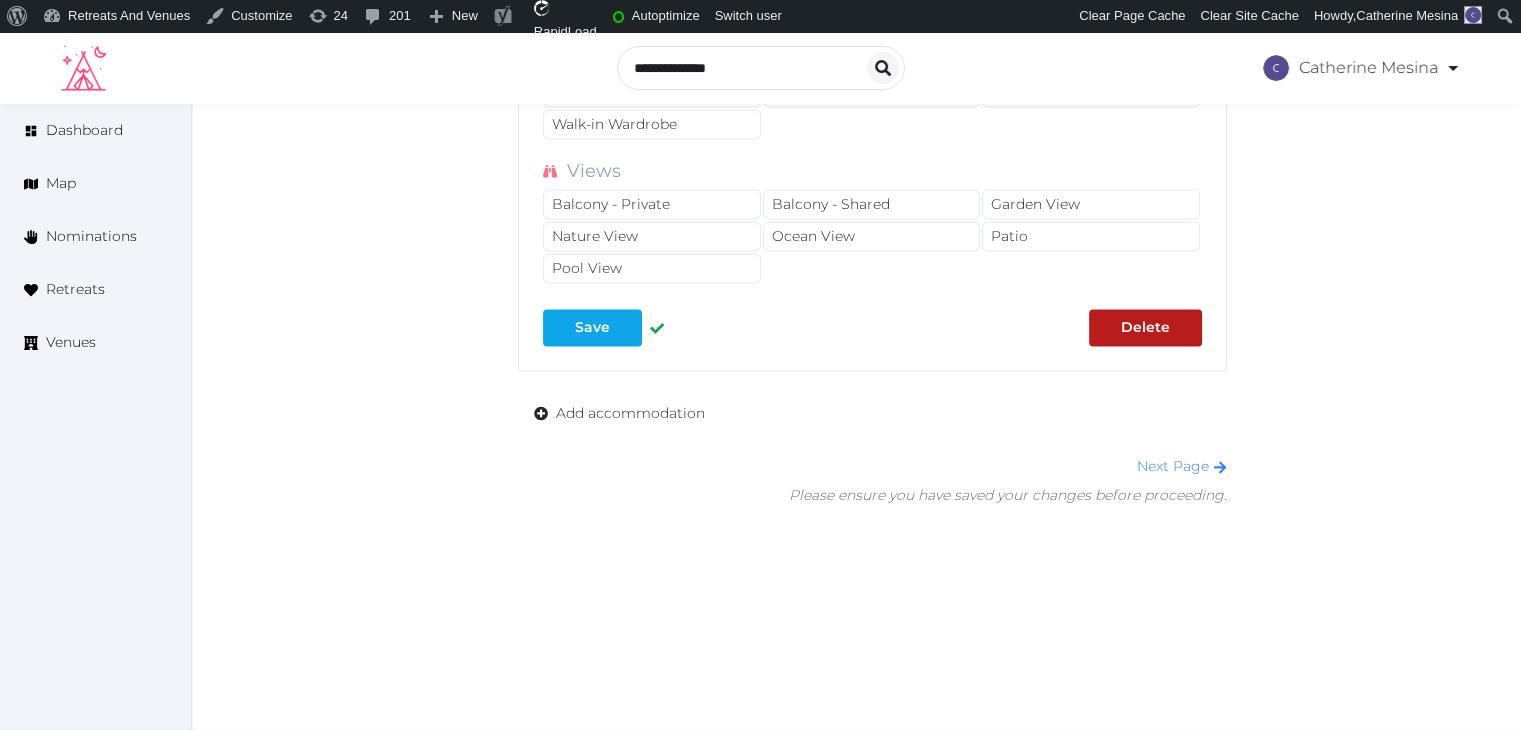 scroll, scrollTop: 2842, scrollLeft: 0, axis: vertical 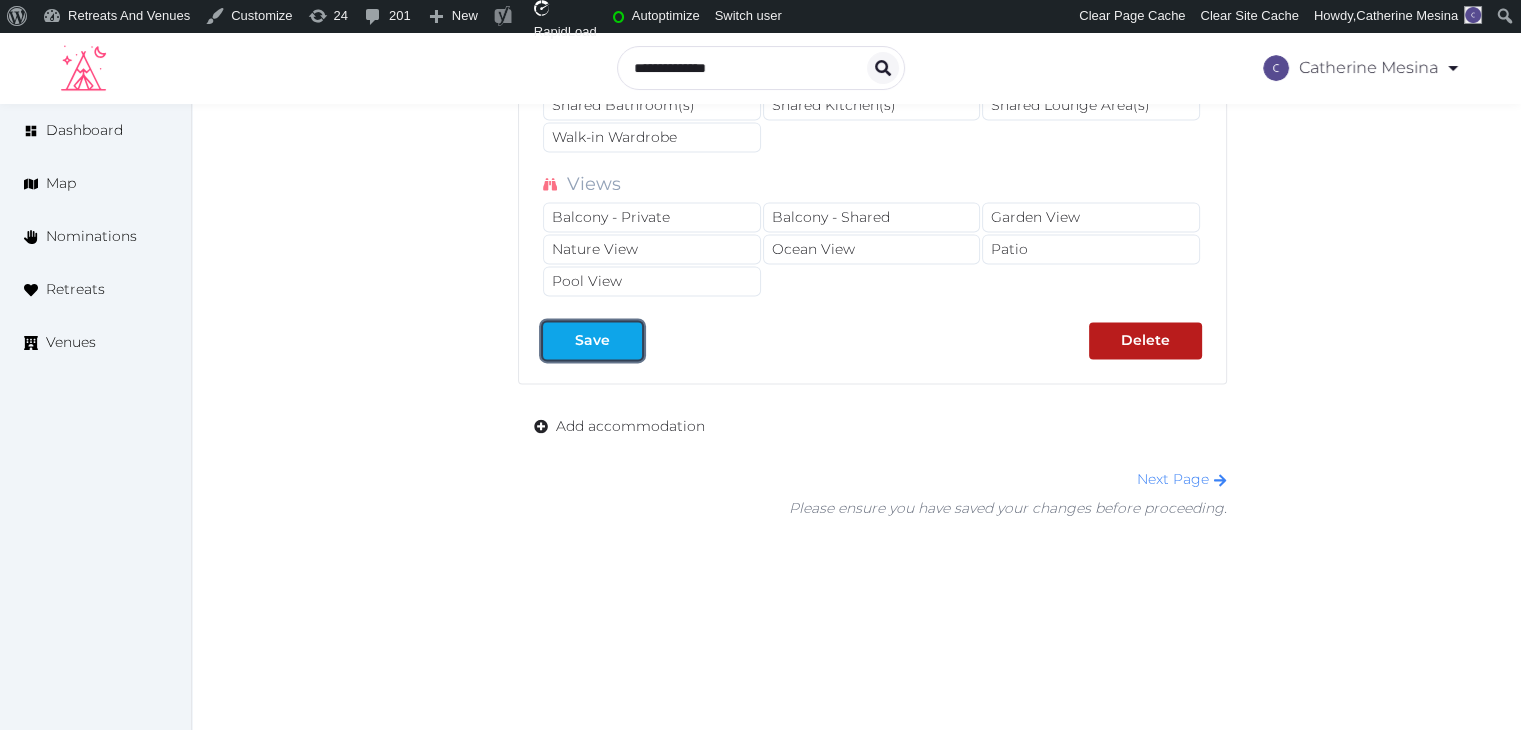 click on "Save" at bounding box center [592, 340] 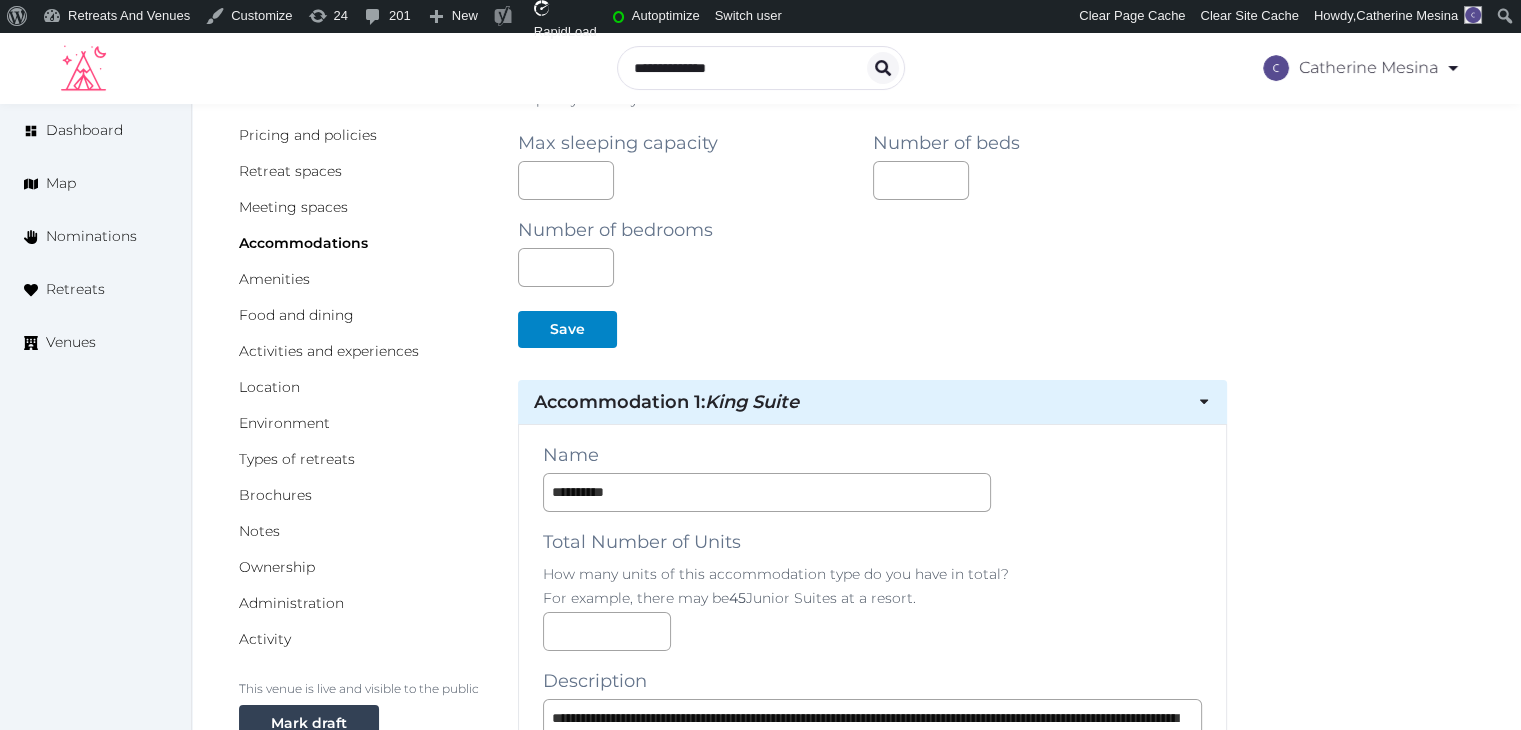 scroll, scrollTop: 0, scrollLeft: 0, axis: both 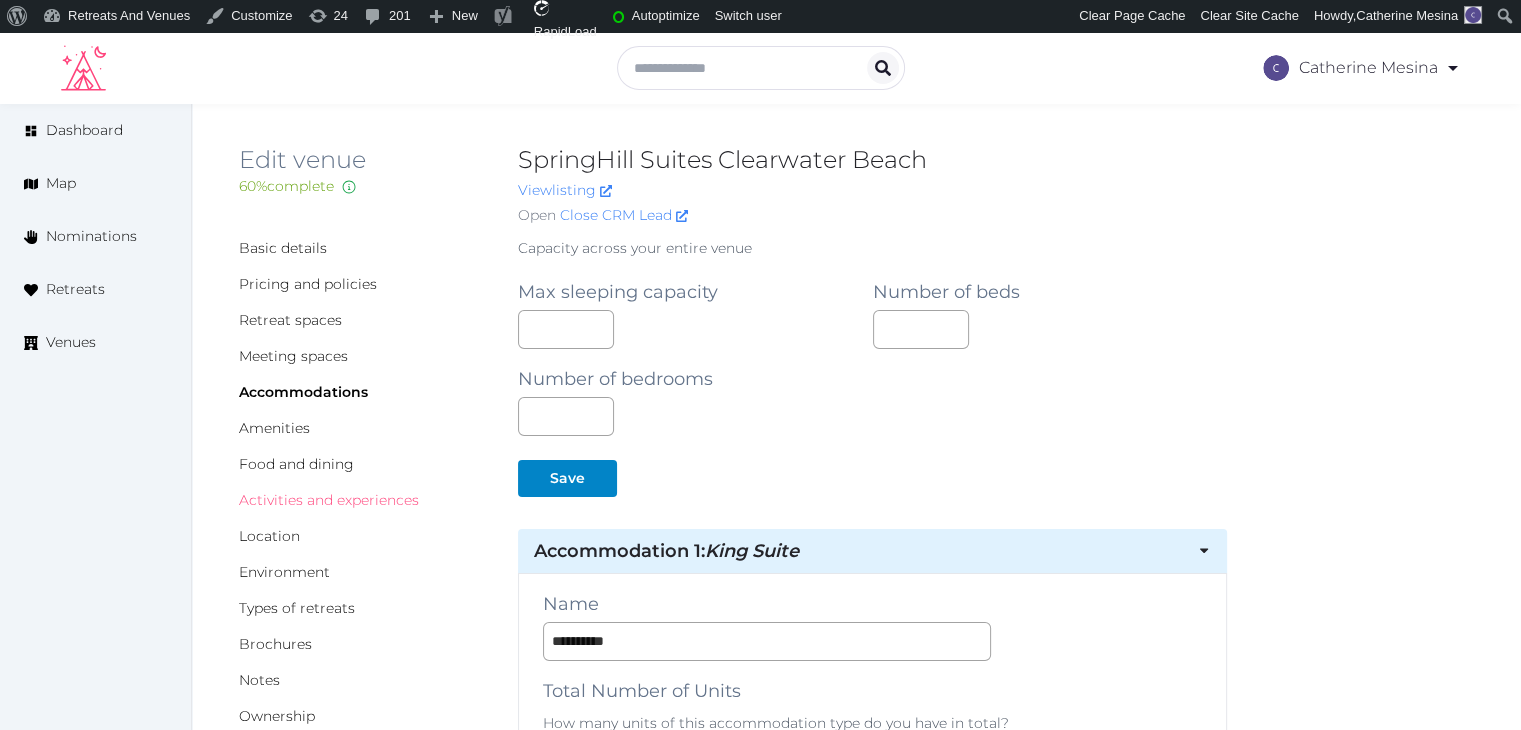 drag, startPoint x: 335, startPoint y: 500, endPoint x: 357, endPoint y: 524, distance: 32.55764 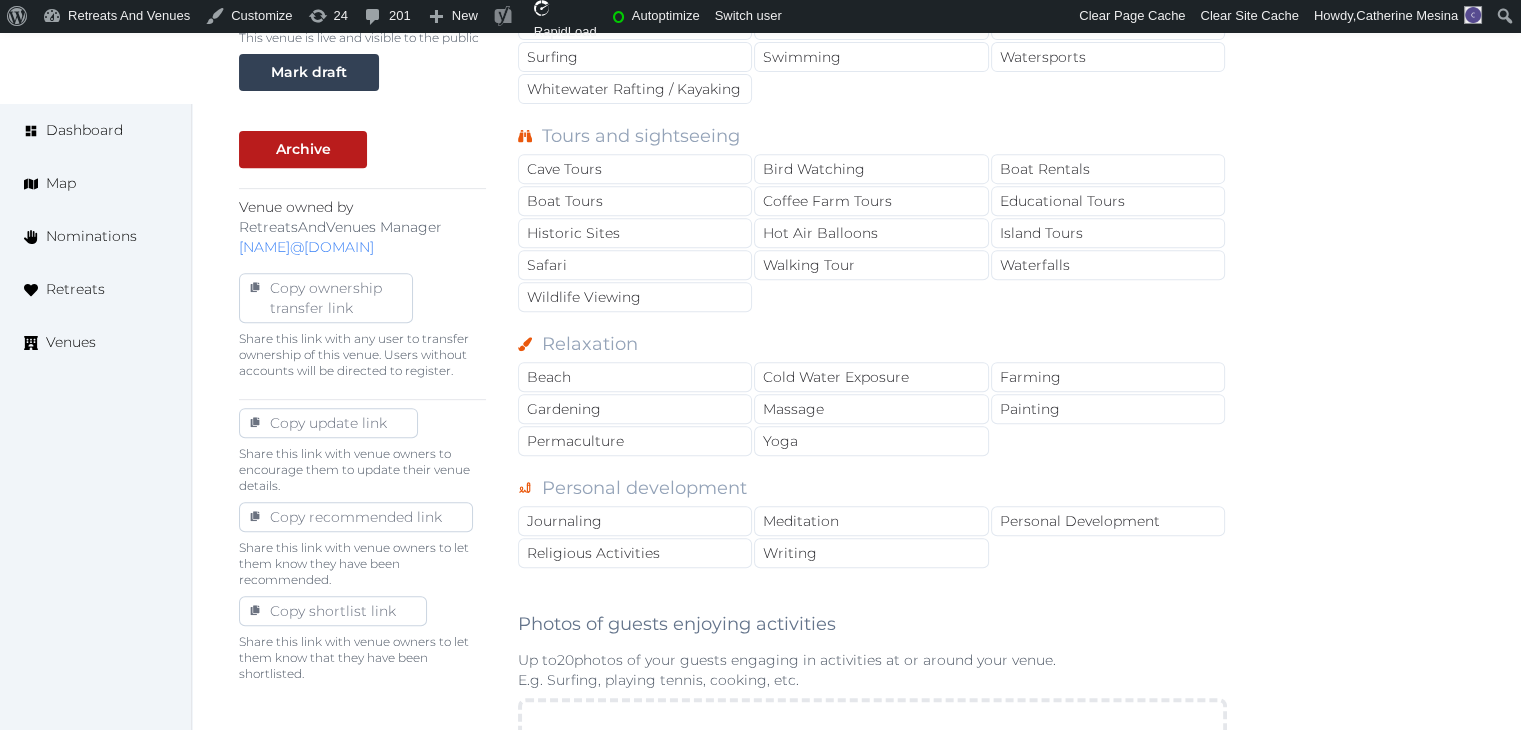 scroll, scrollTop: 1100, scrollLeft: 0, axis: vertical 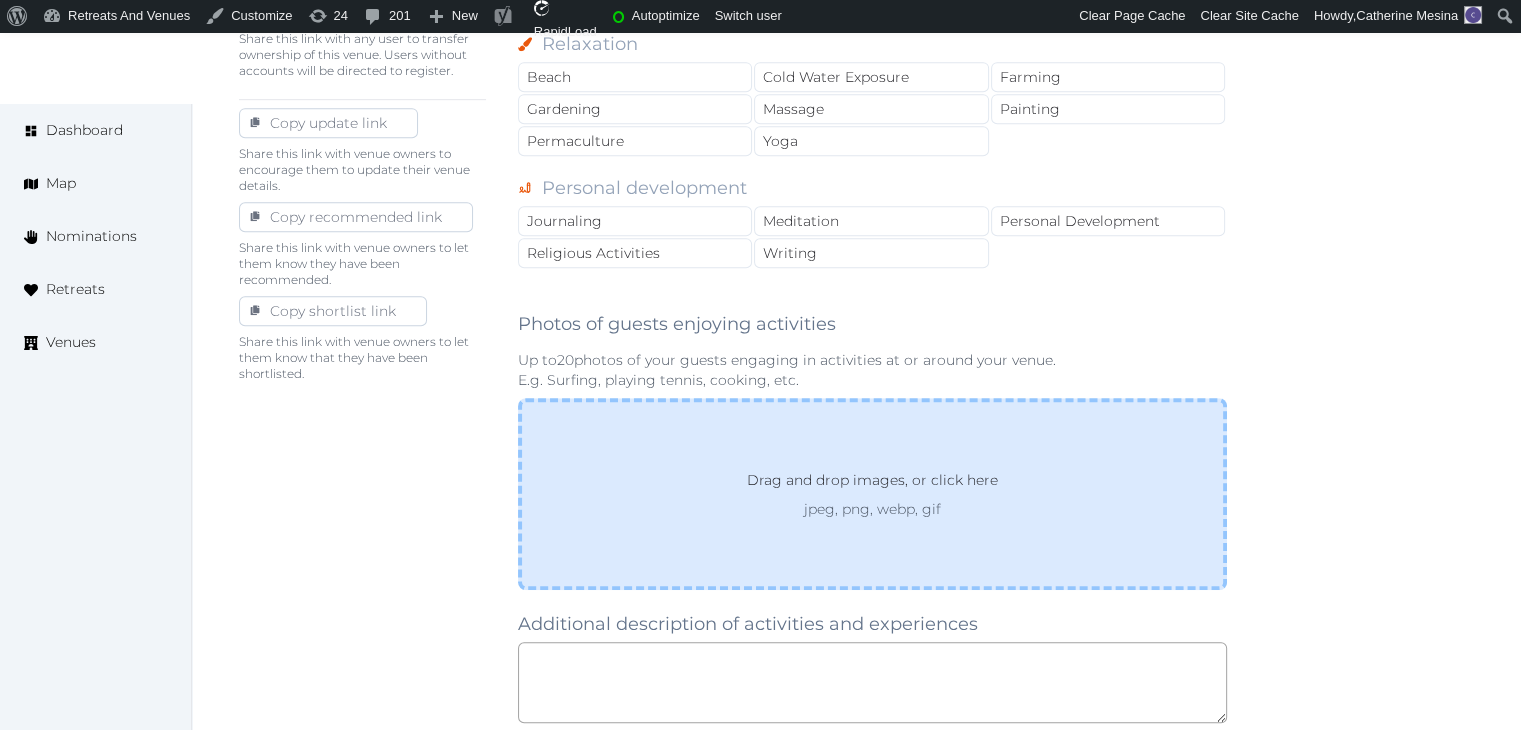 click on "Drag and drop images, or click here jpeg, png, webp, gif" at bounding box center (872, 494) 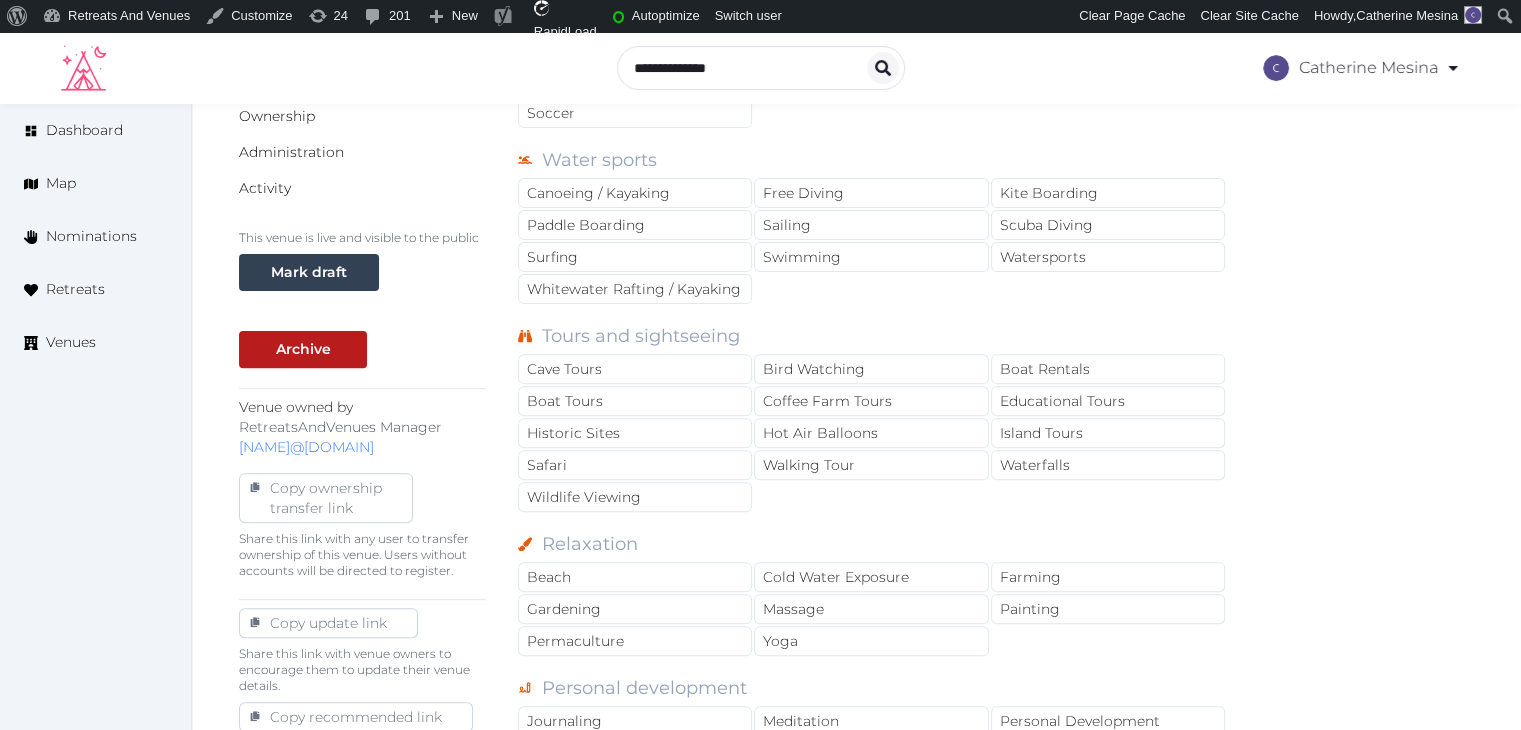 scroll, scrollTop: 0, scrollLeft: 0, axis: both 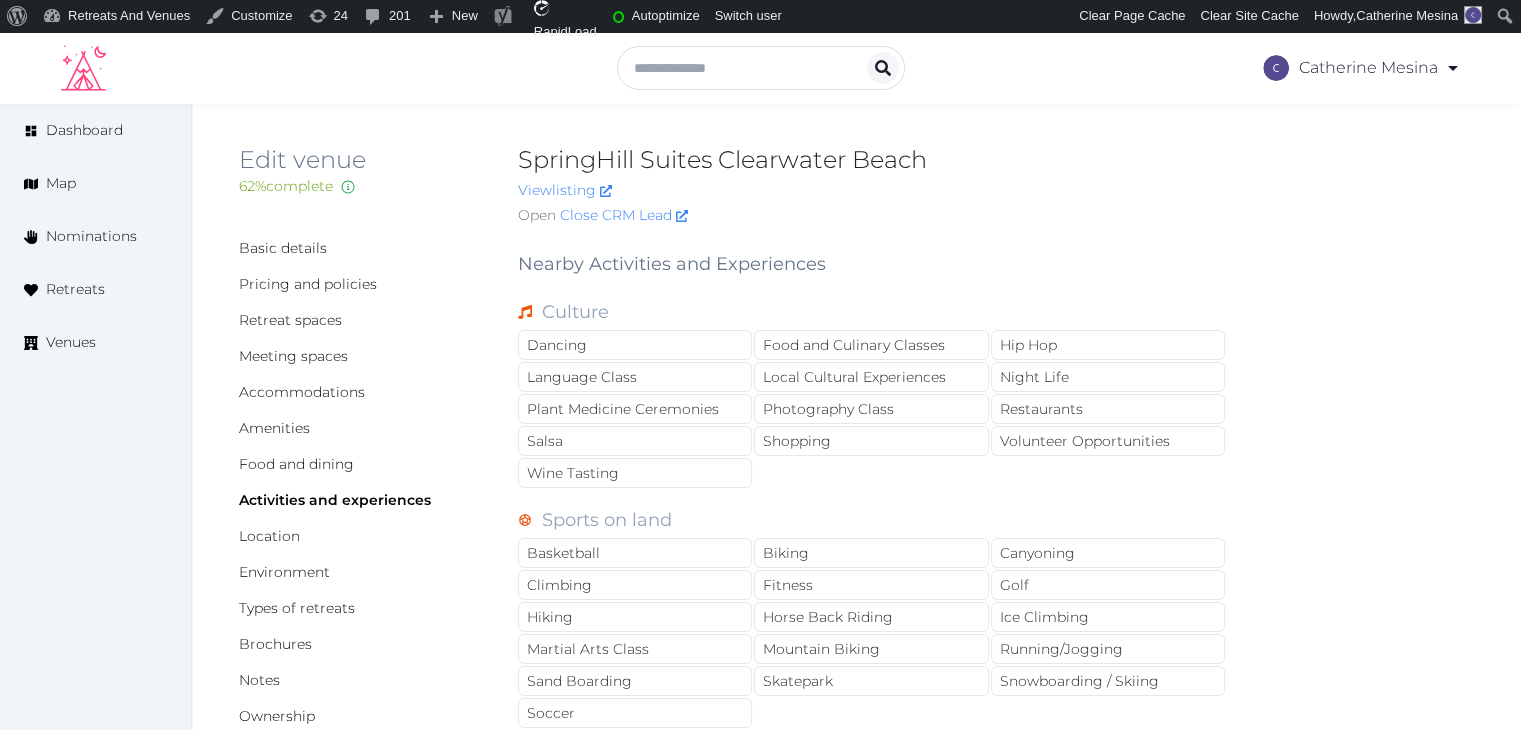 click on "SpringHill Suites Clearwater Beach" at bounding box center (872, 160) 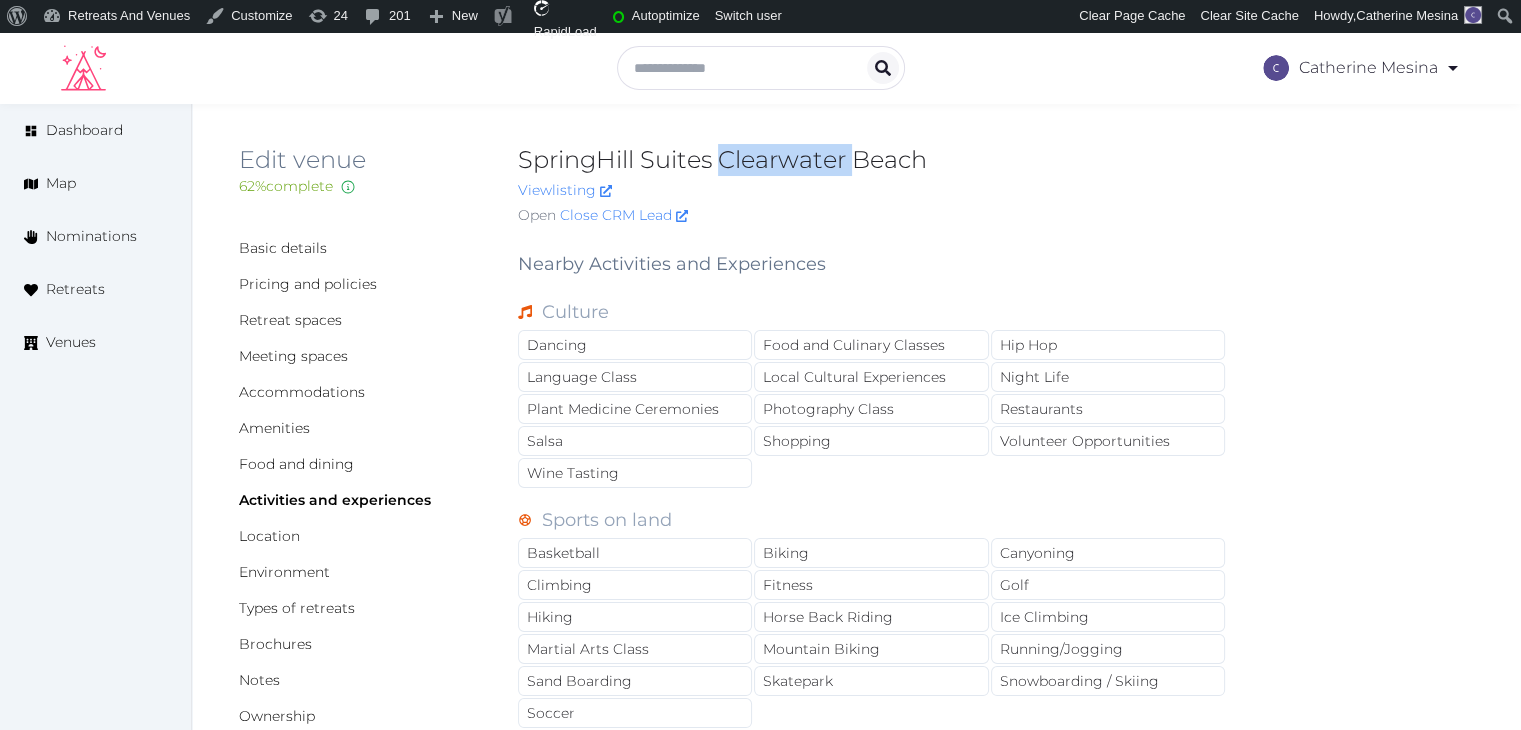 click on "SpringHill Suites Clearwater Beach" at bounding box center [872, 160] 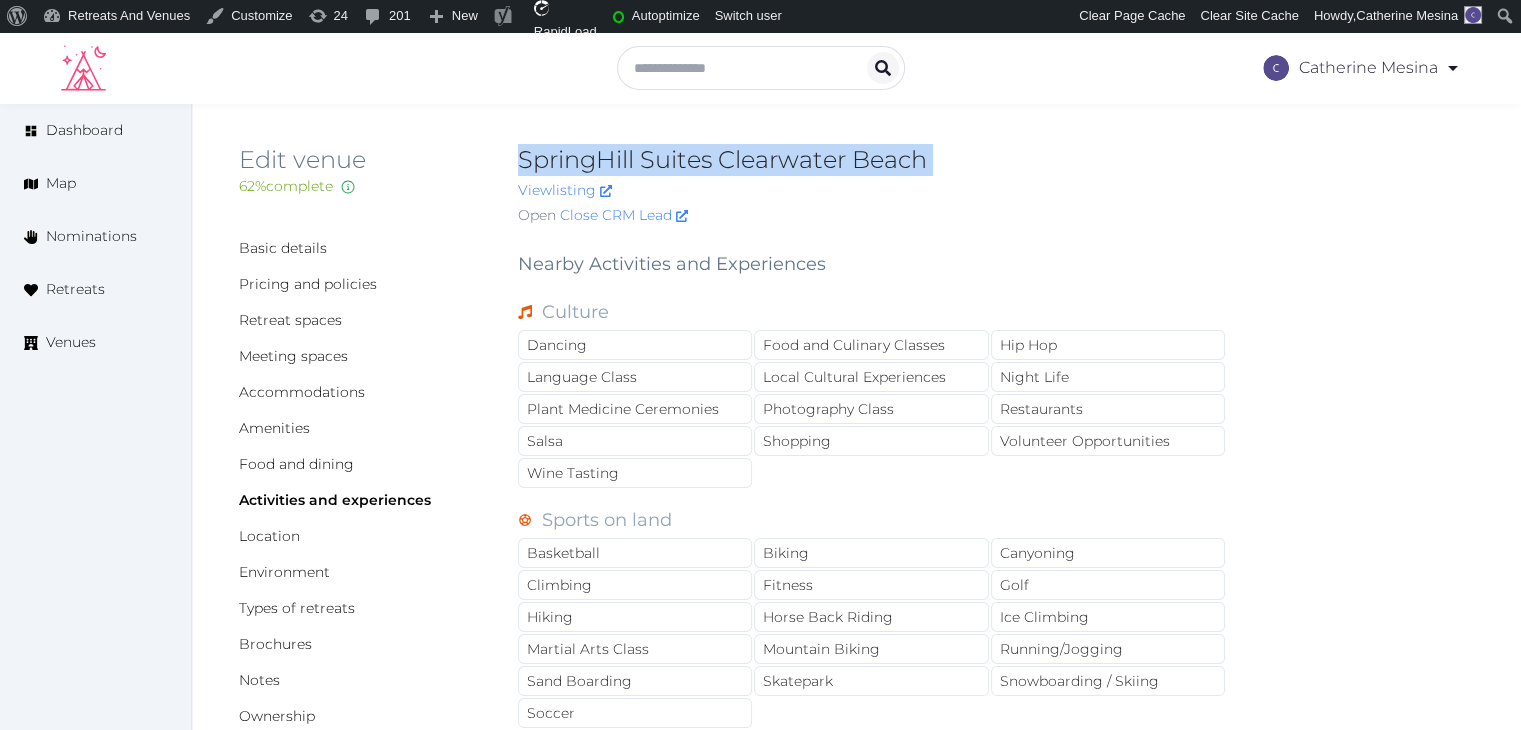 click on "SpringHill Suites Clearwater Beach" at bounding box center [872, 160] 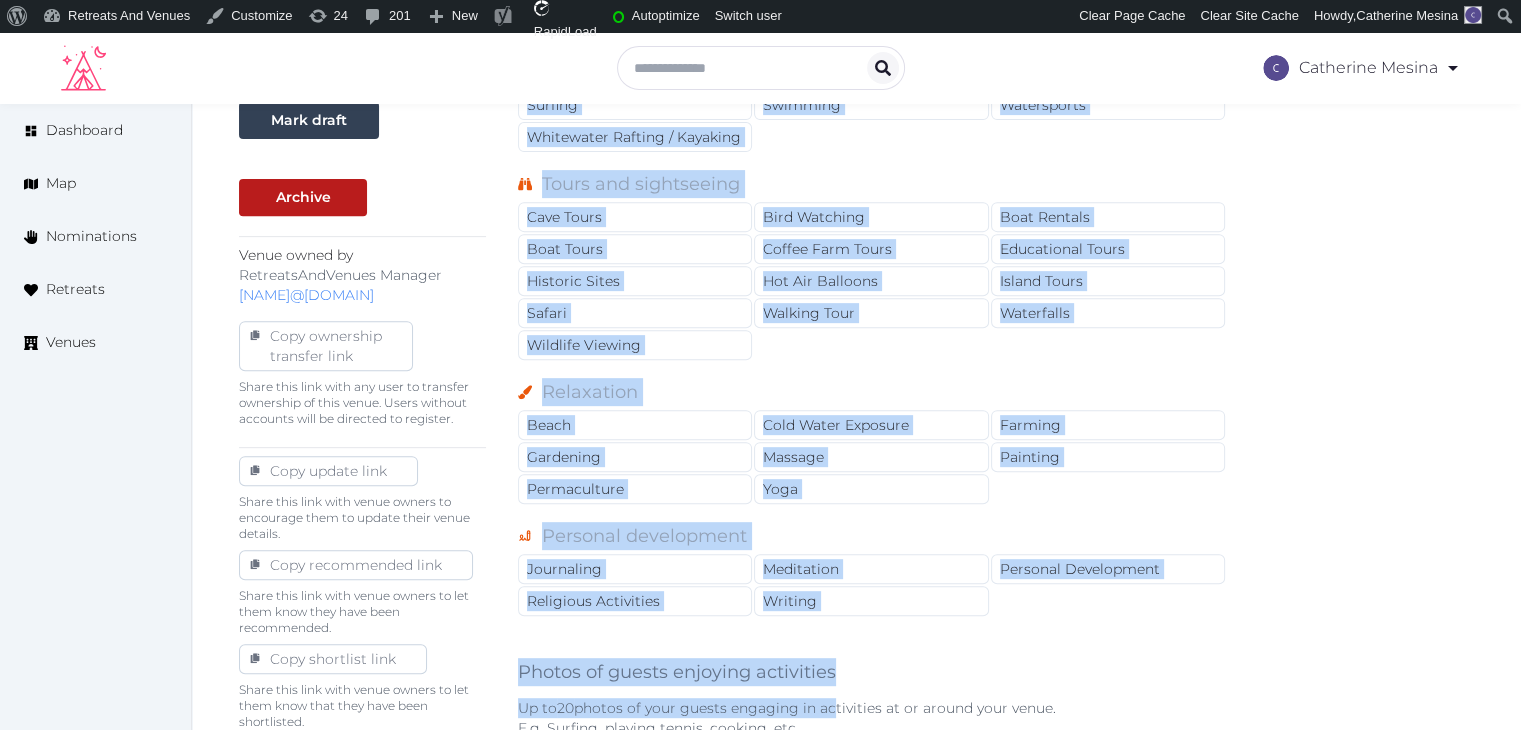 scroll, scrollTop: 768, scrollLeft: 0, axis: vertical 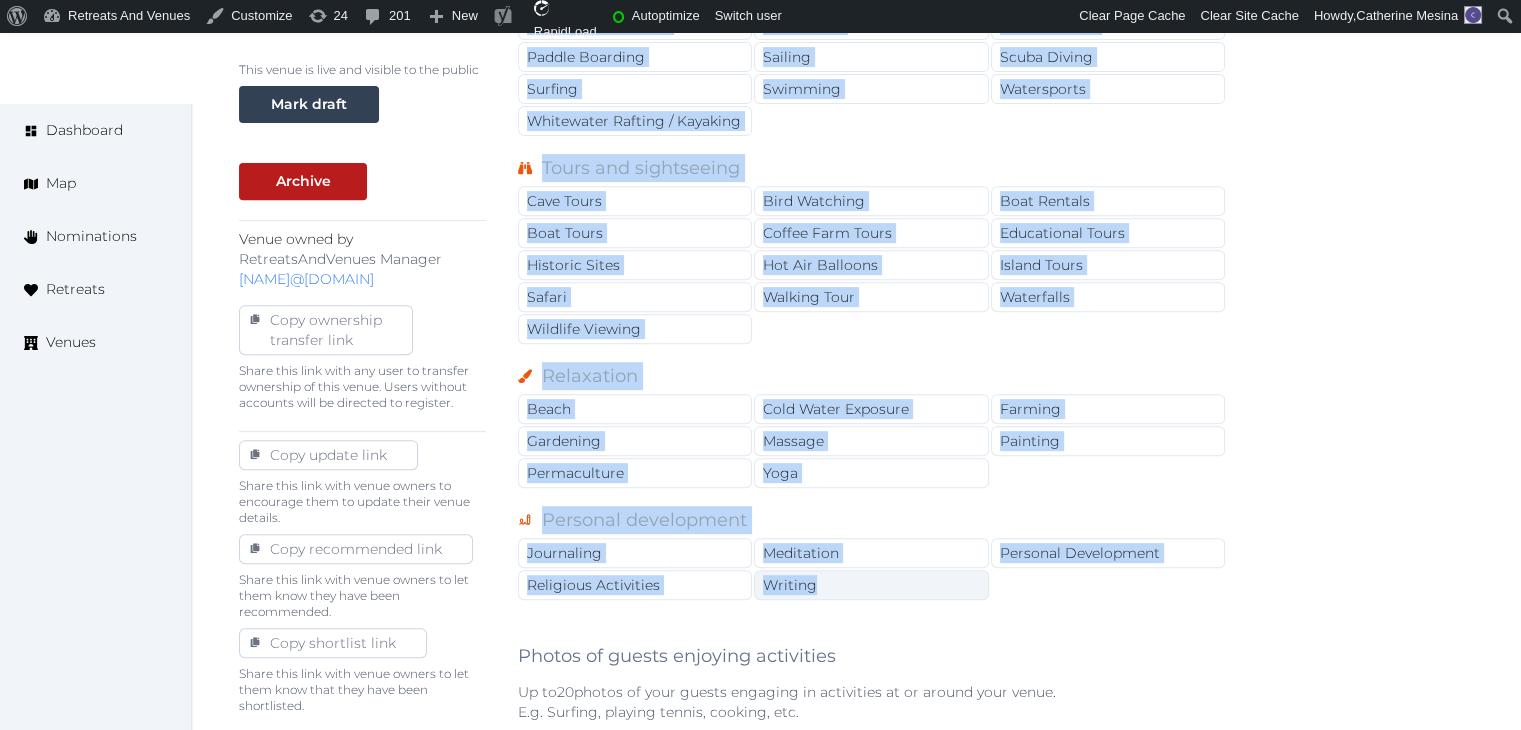 drag, startPoint x: 520, startPoint y: 263, endPoint x: 863, endPoint y: 581, distance: 467.73175 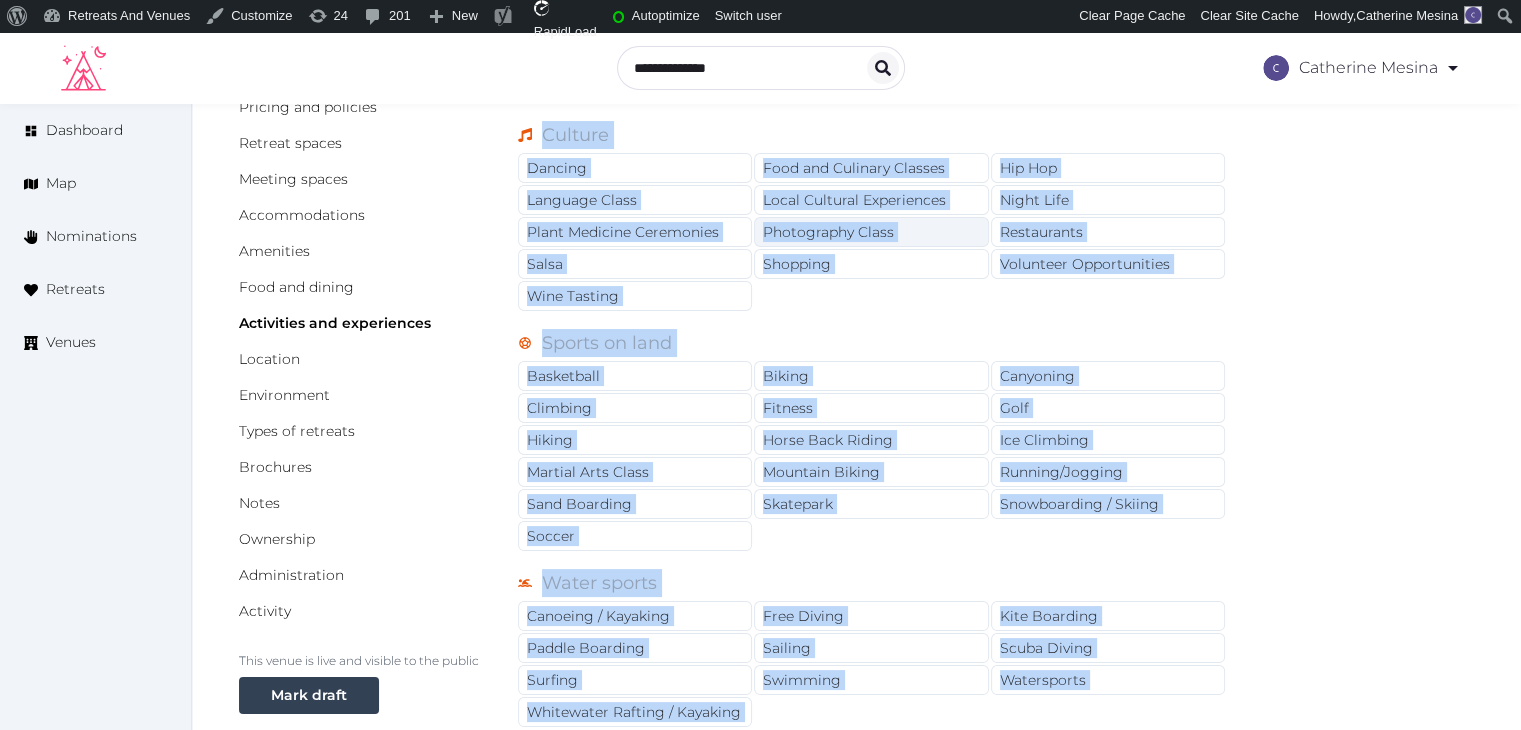 scroll, scrollTop: 68, scrollLeft: 0, axis: vertical 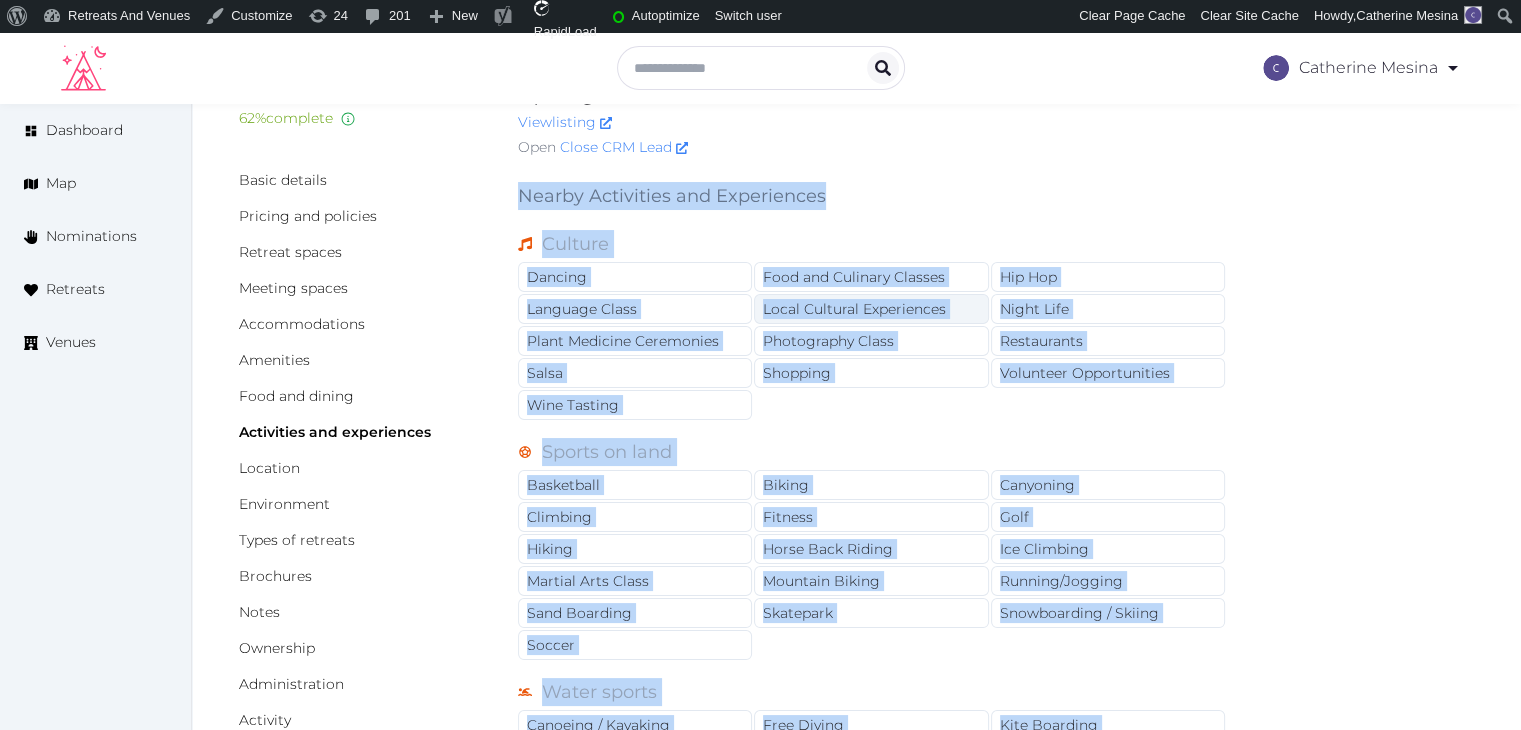 click on "Local Cultural Experiences" at bounding box center (871, 309) 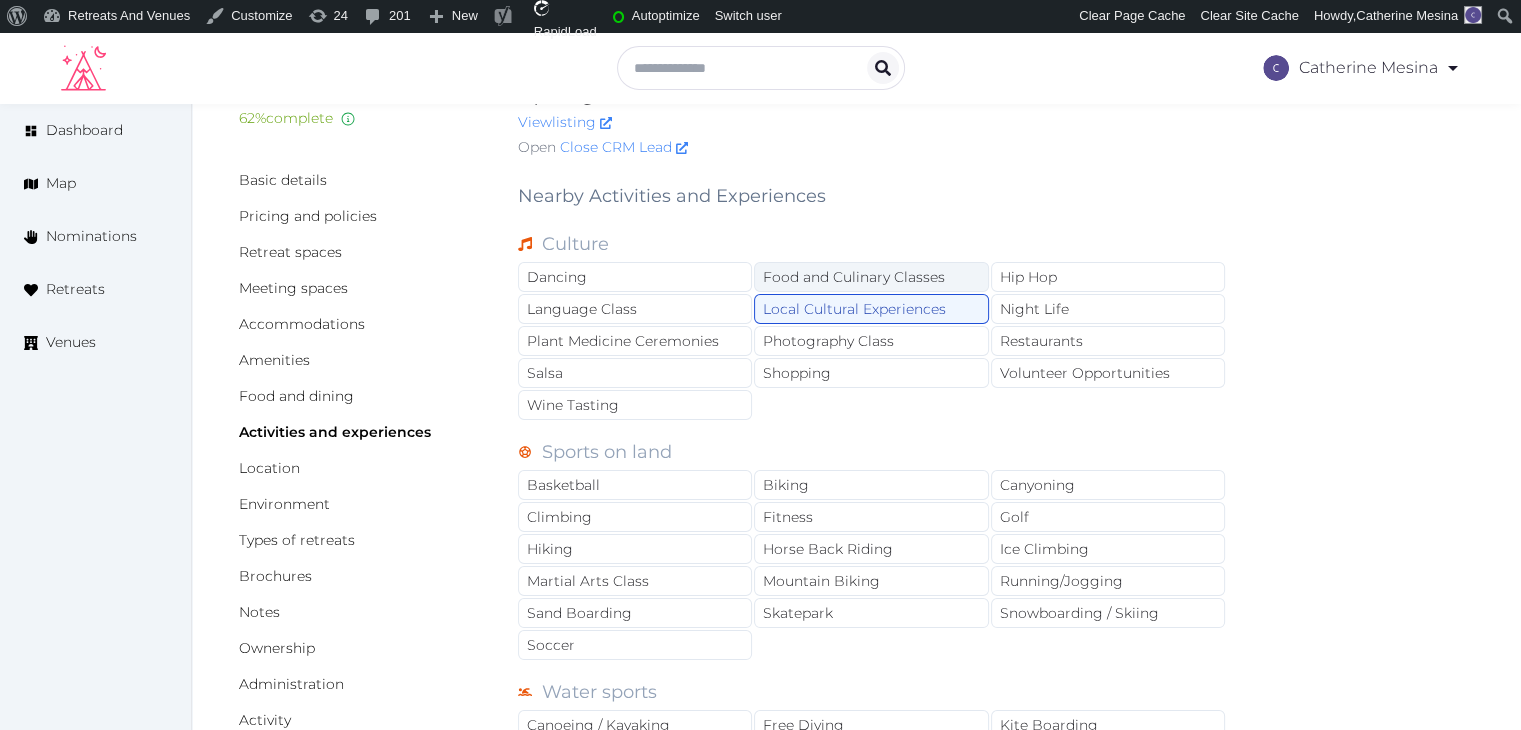 click on "Food and Culinary Classes" at bounding box center [871, 277] 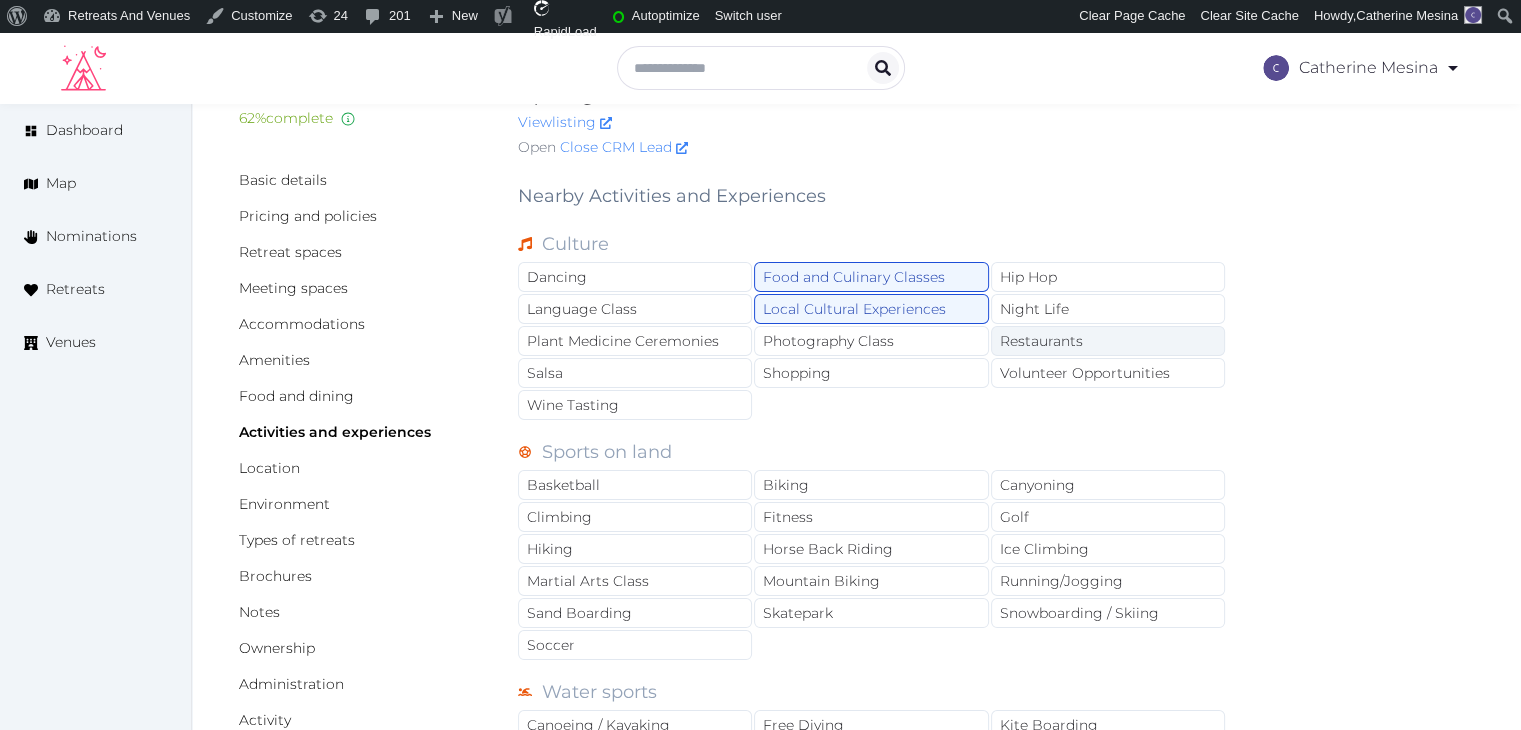 click on "Restaurants" at bounding box center [1108, 341] 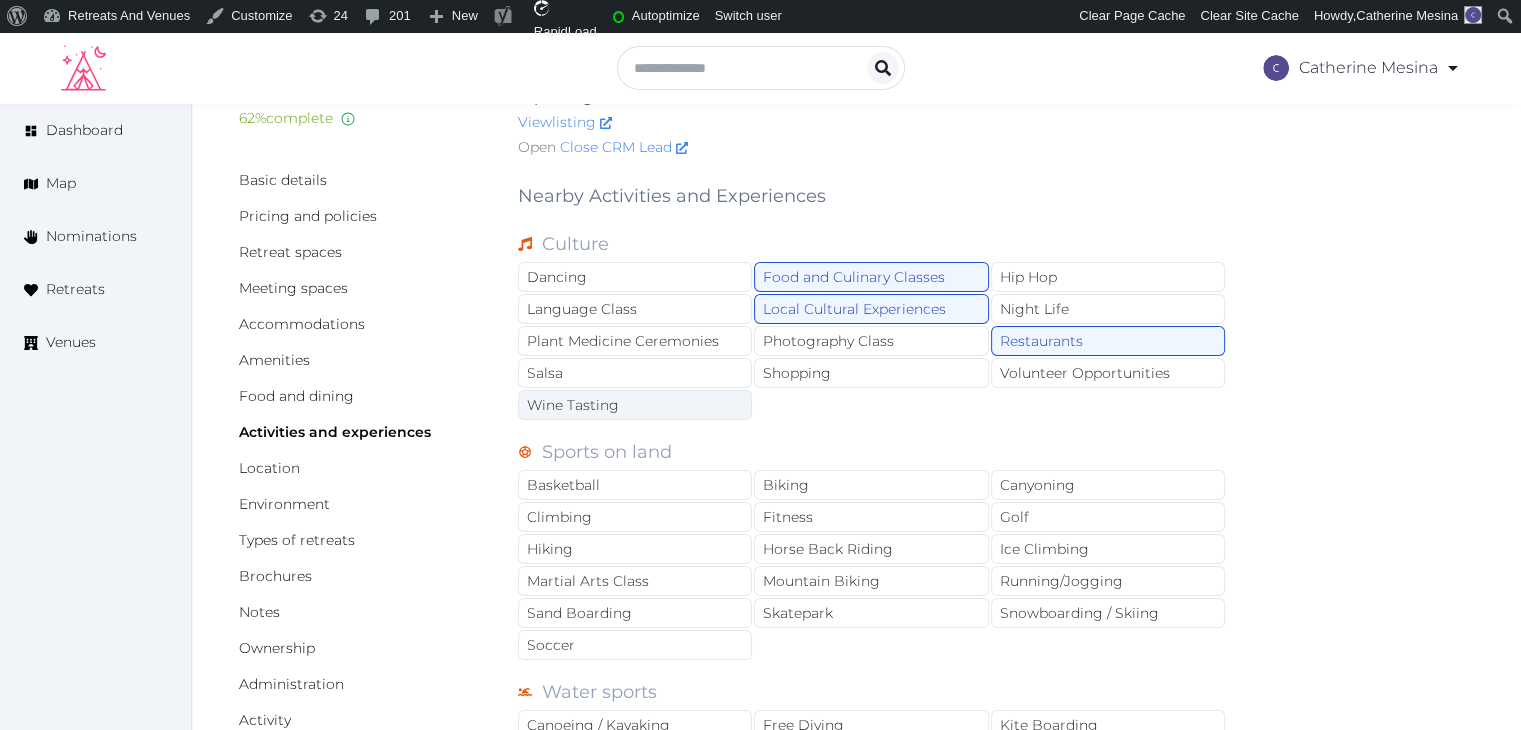 click on "Wine Tasting" at bounding box center [635, 405] 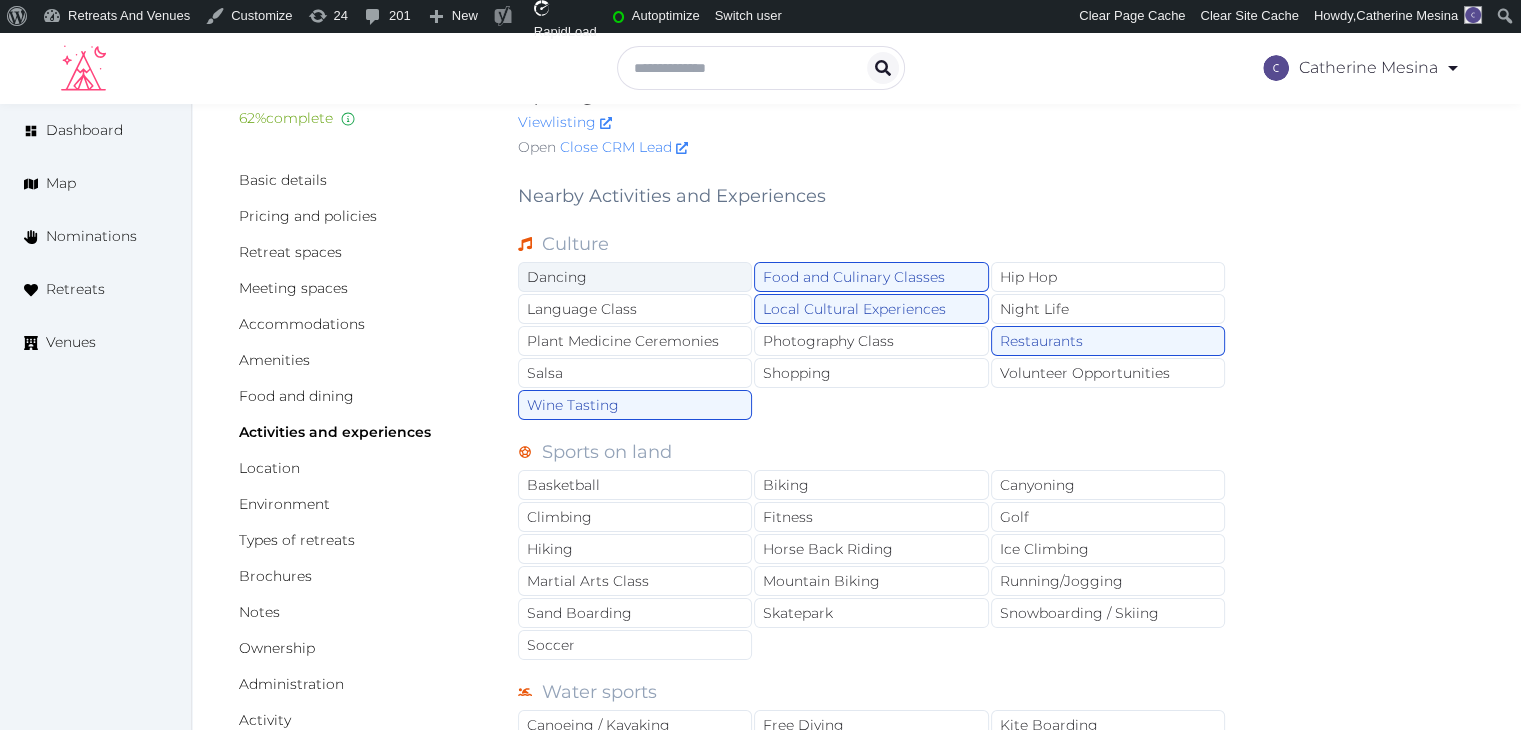 click on "Dancing" at bounding box center [635, 277] 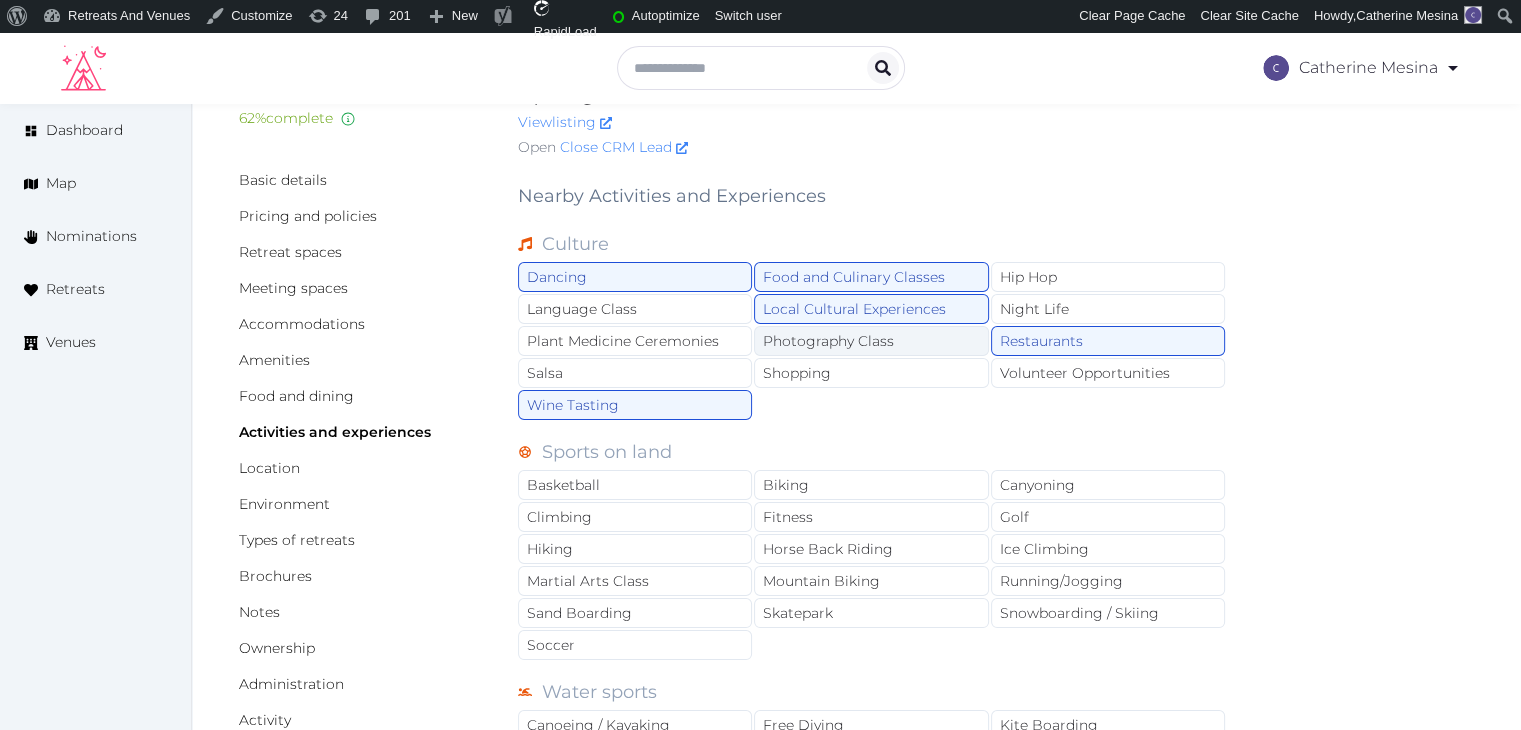 click on "Photography Class" at bounding box center (871, 341) 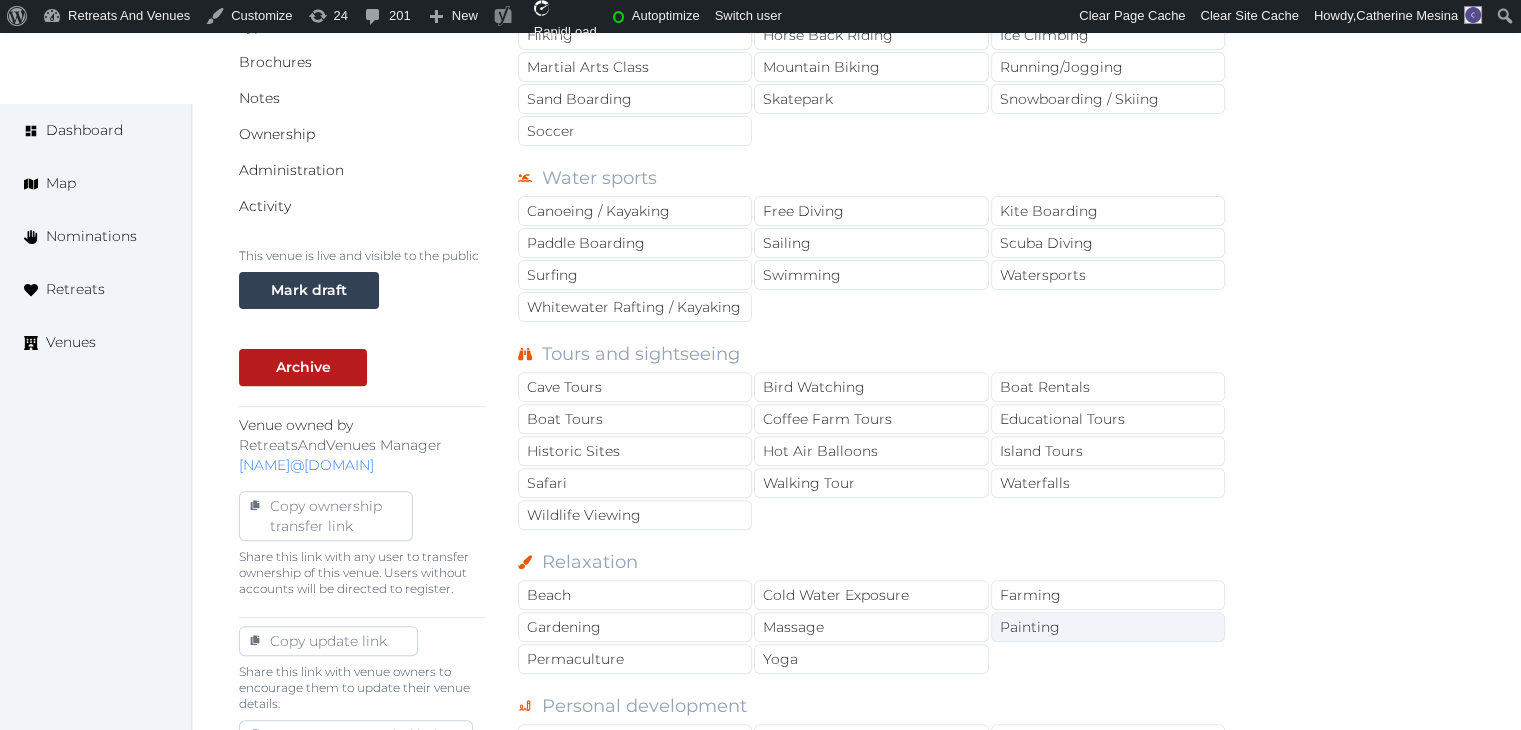 scroll, scrollTop: 668, scrollLeft: 0, axis: vertical 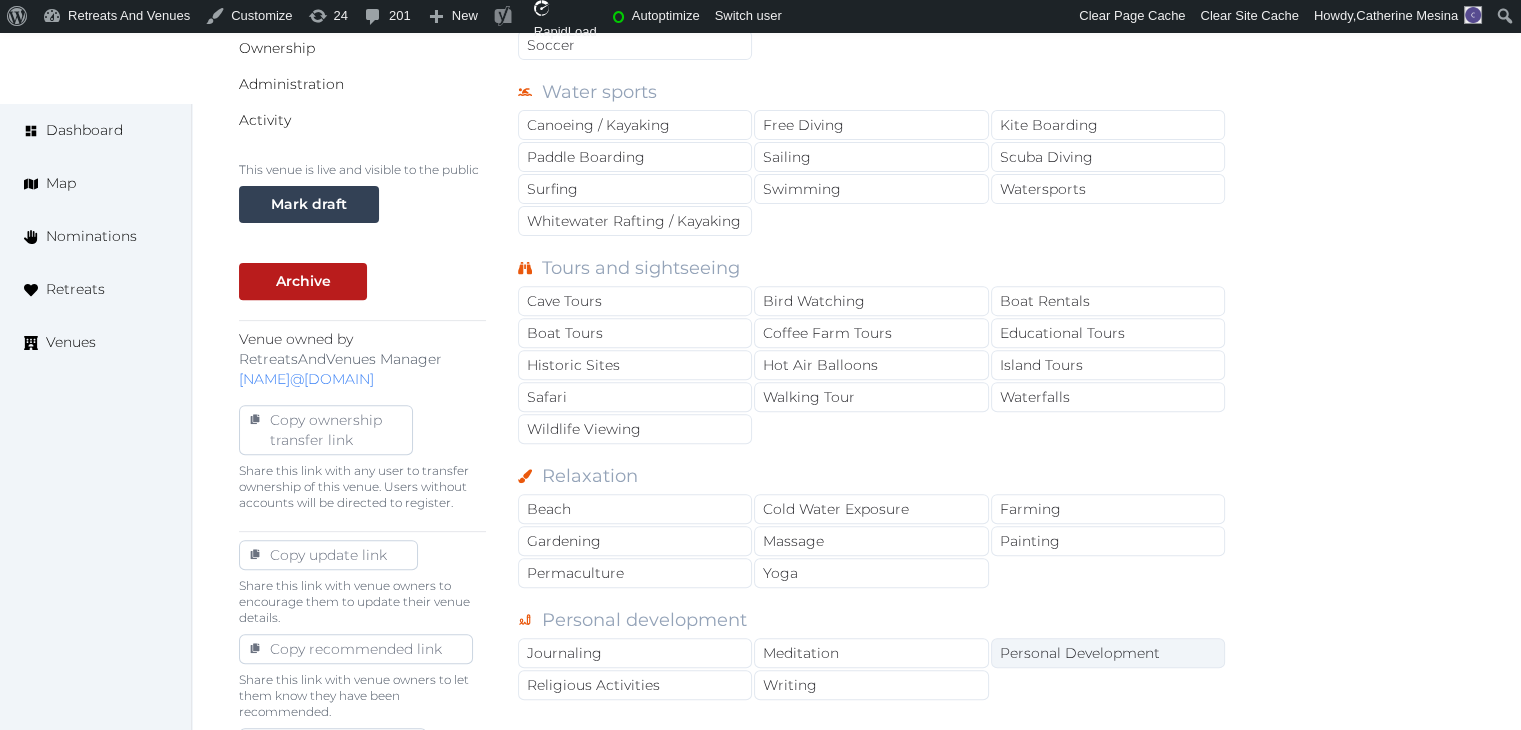 click on "Personal Development" at bounding box center [1108, 653] 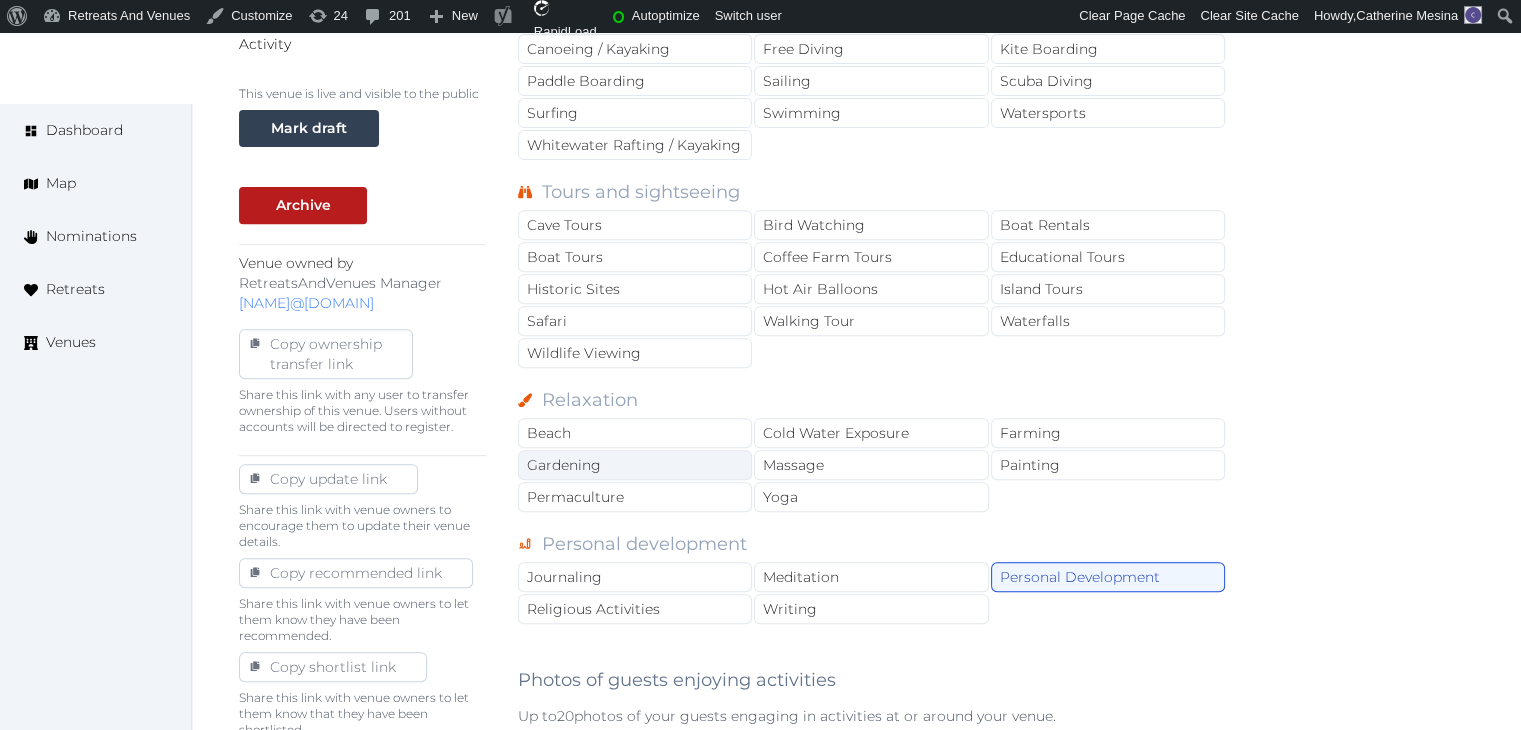 scroll, scrollTop: 868, scrollLeft: 0, axis: vertical 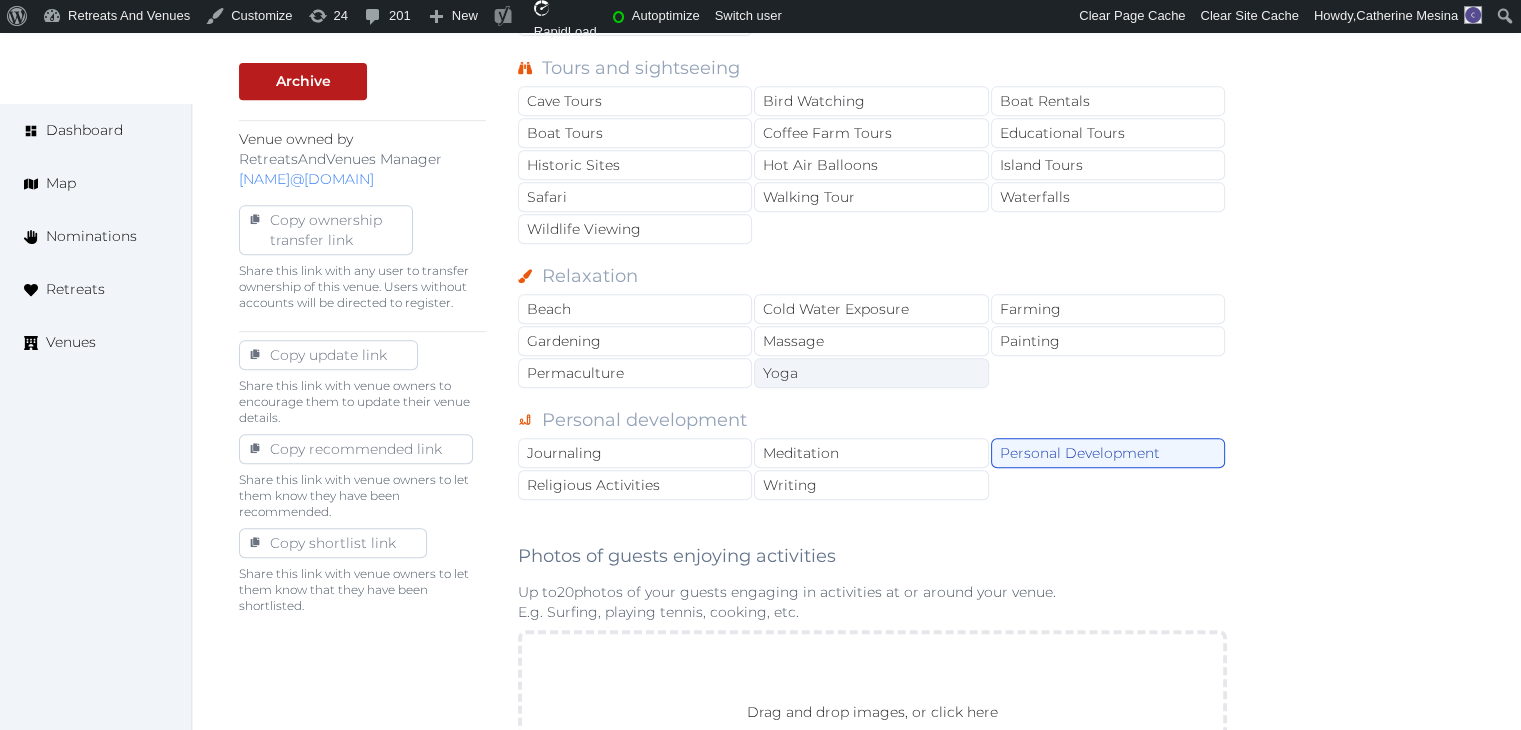 drag, startPoint x: 849, startPoint y: 350, endPoint x: 850, endPoint y: 369, distance: 19.026299 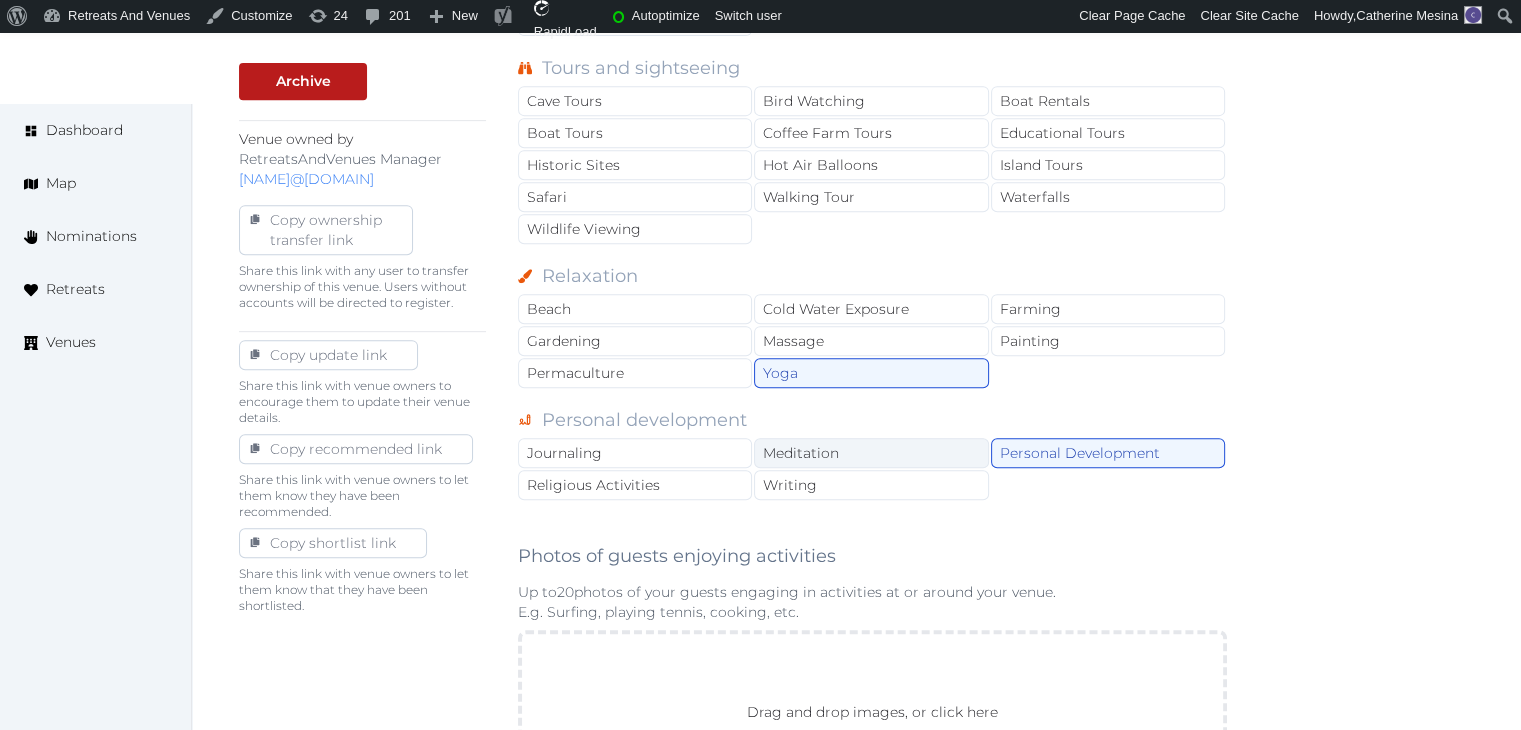 click on "Meditation" at bounding box center [871, 453] 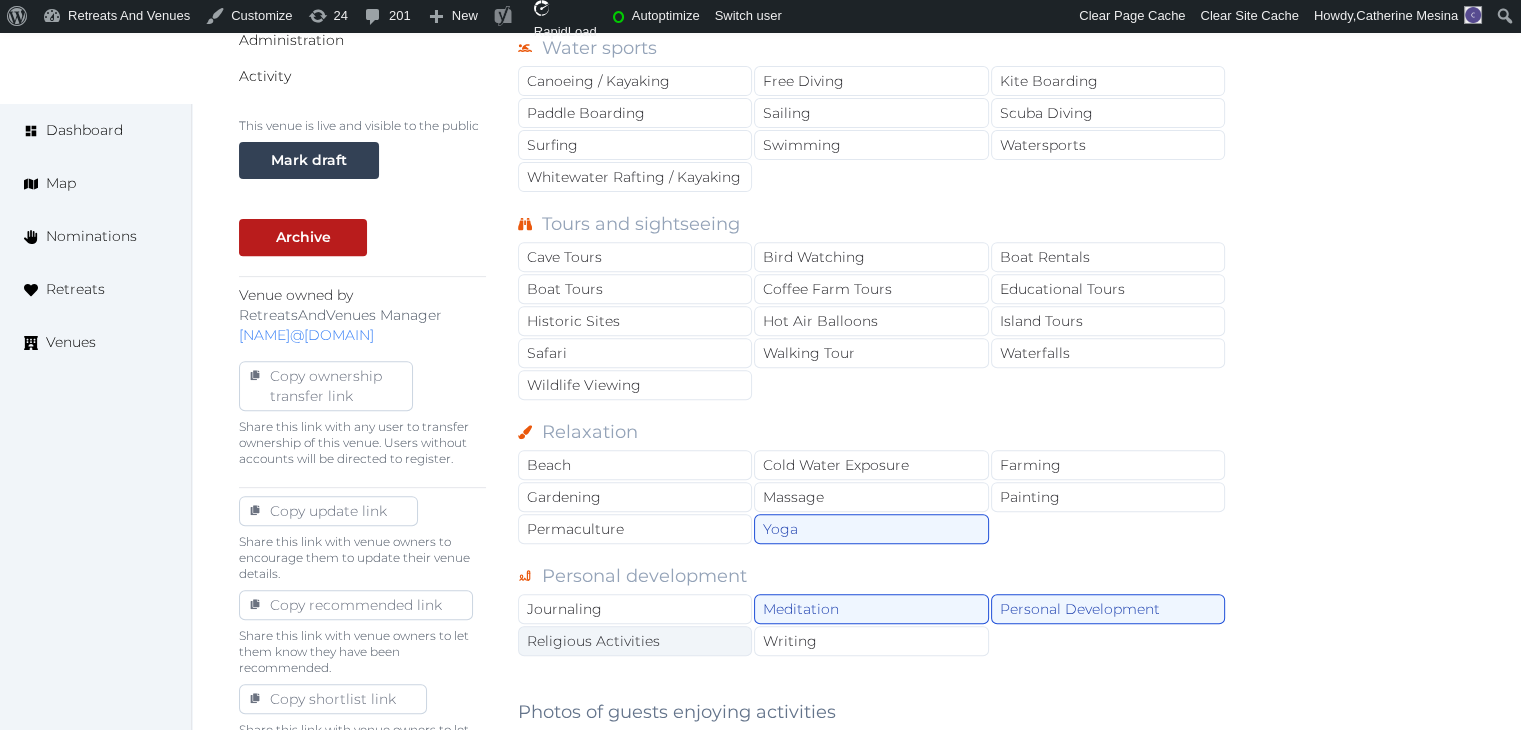 scroll, scrollTop: 568, scrollLeft: 0, axis: vertical 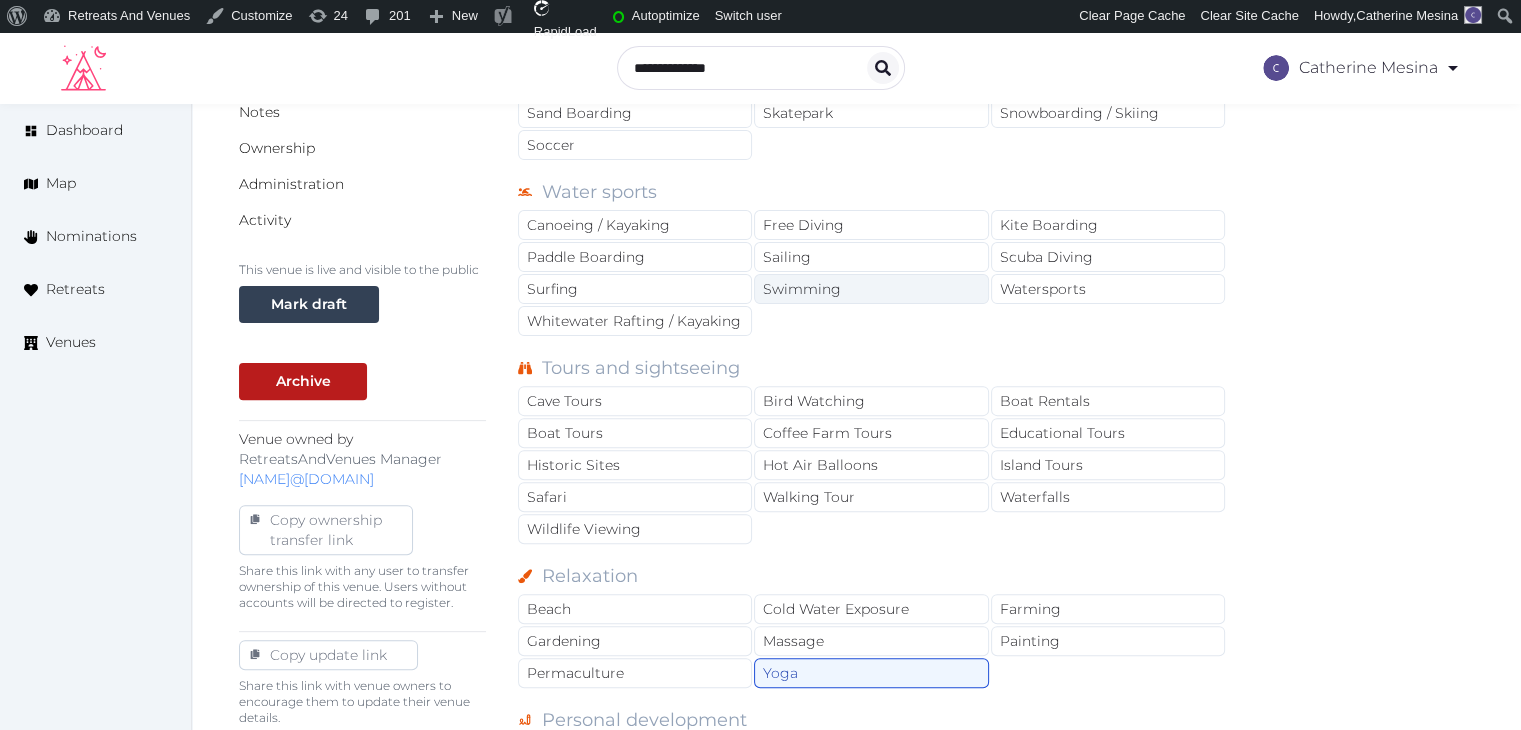 click on "Swimming" at bounding box center [871, 289] 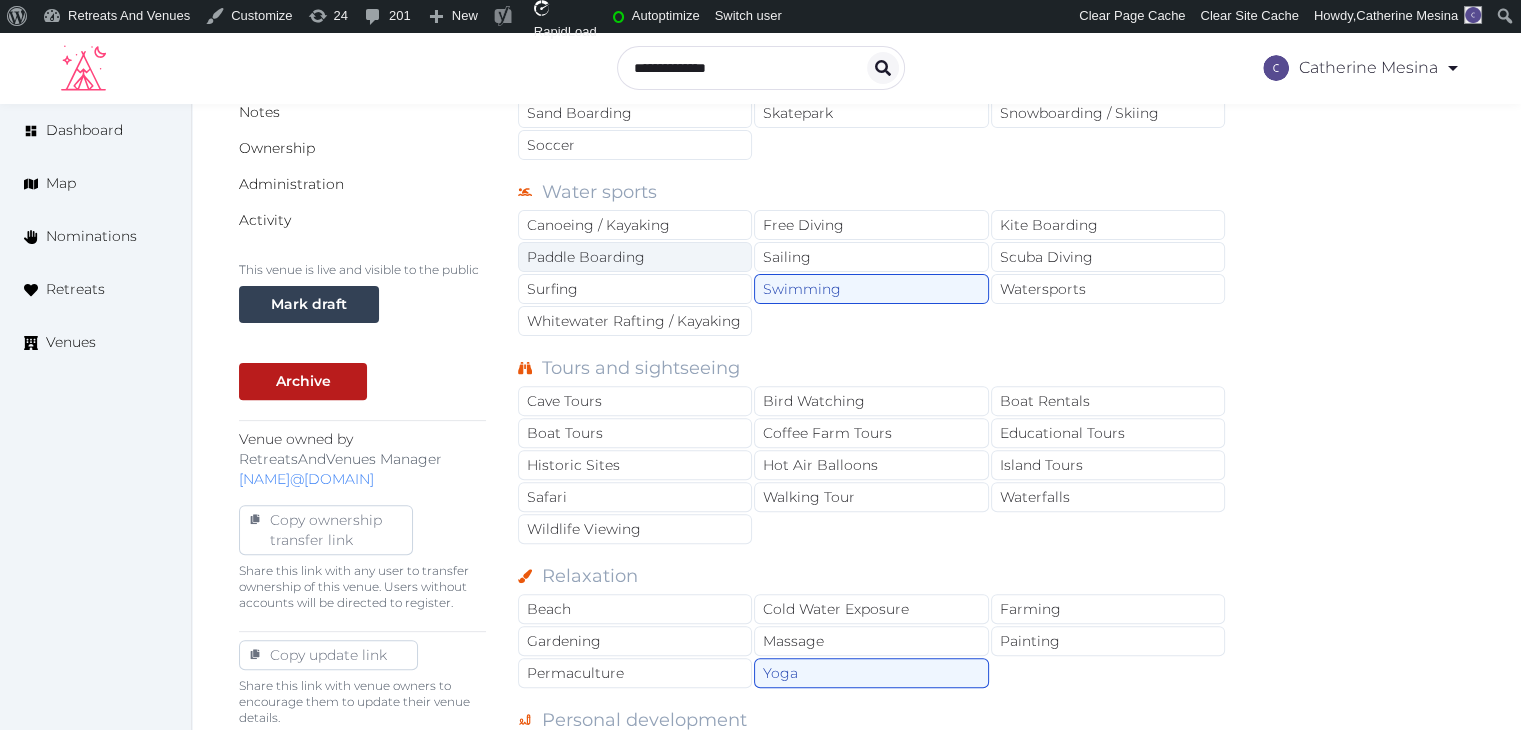 click on "Paddle Boarding" at bounding box center (635, 257) 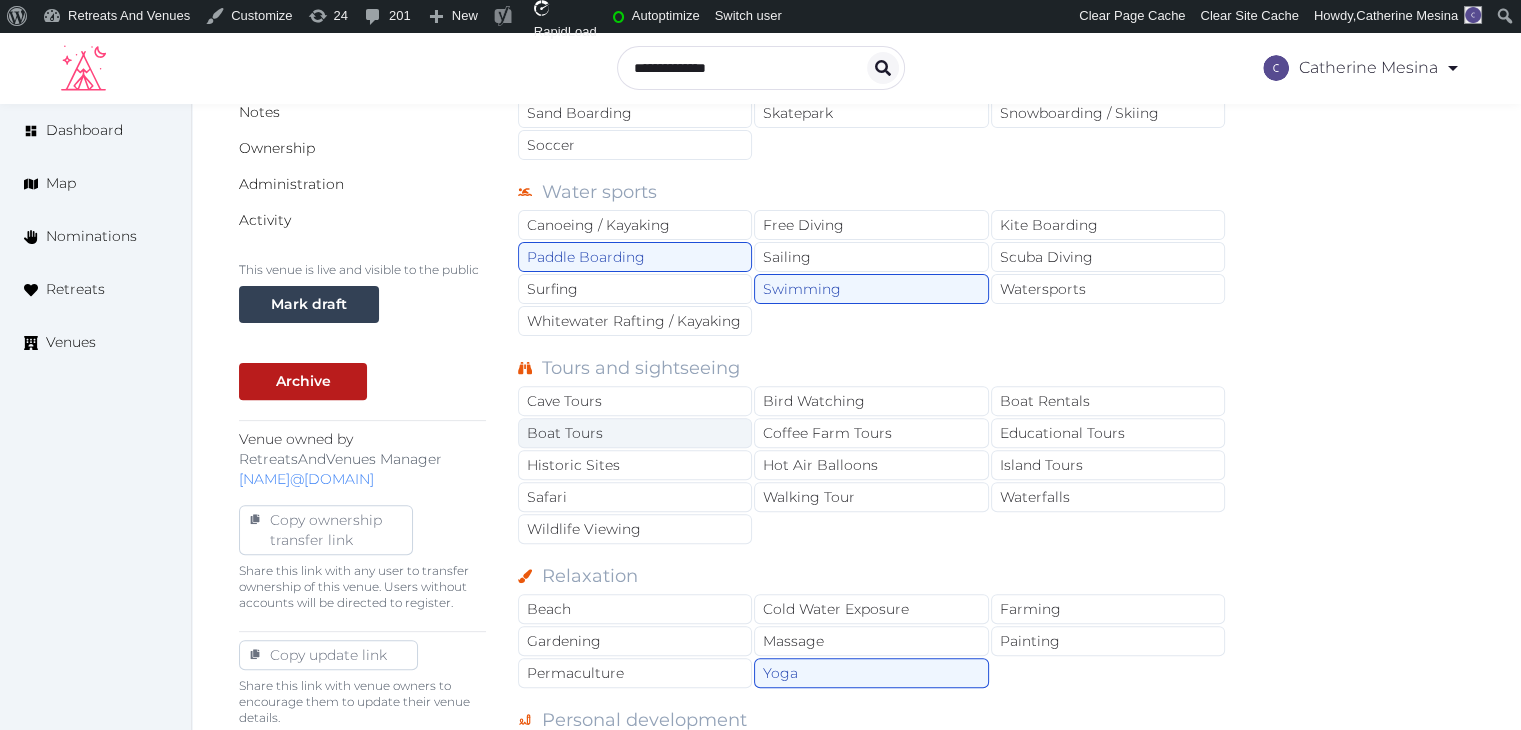 click on "Boat Tours" at bounding box center [635, 433] 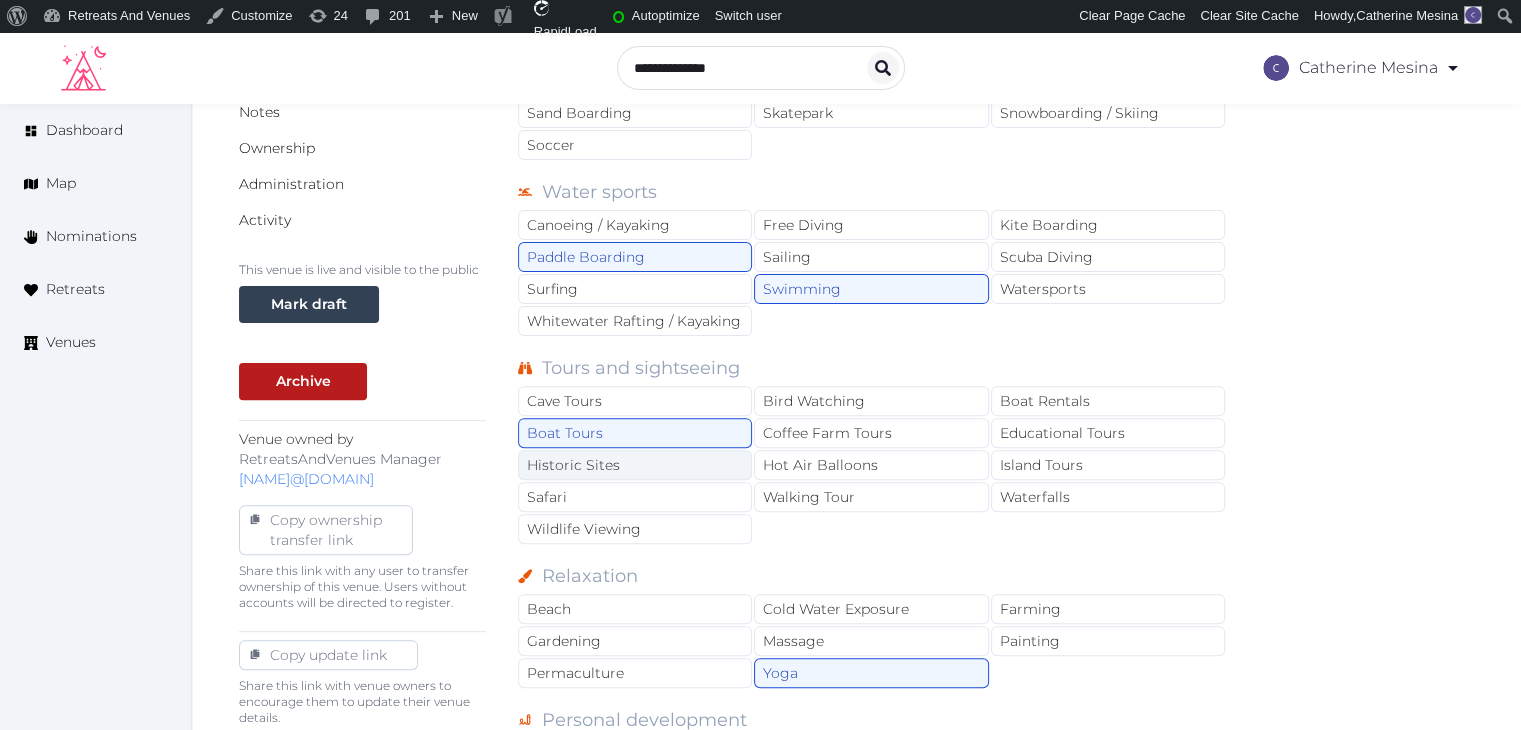 click on "Historic Sites" at bounding box center [635, 465] 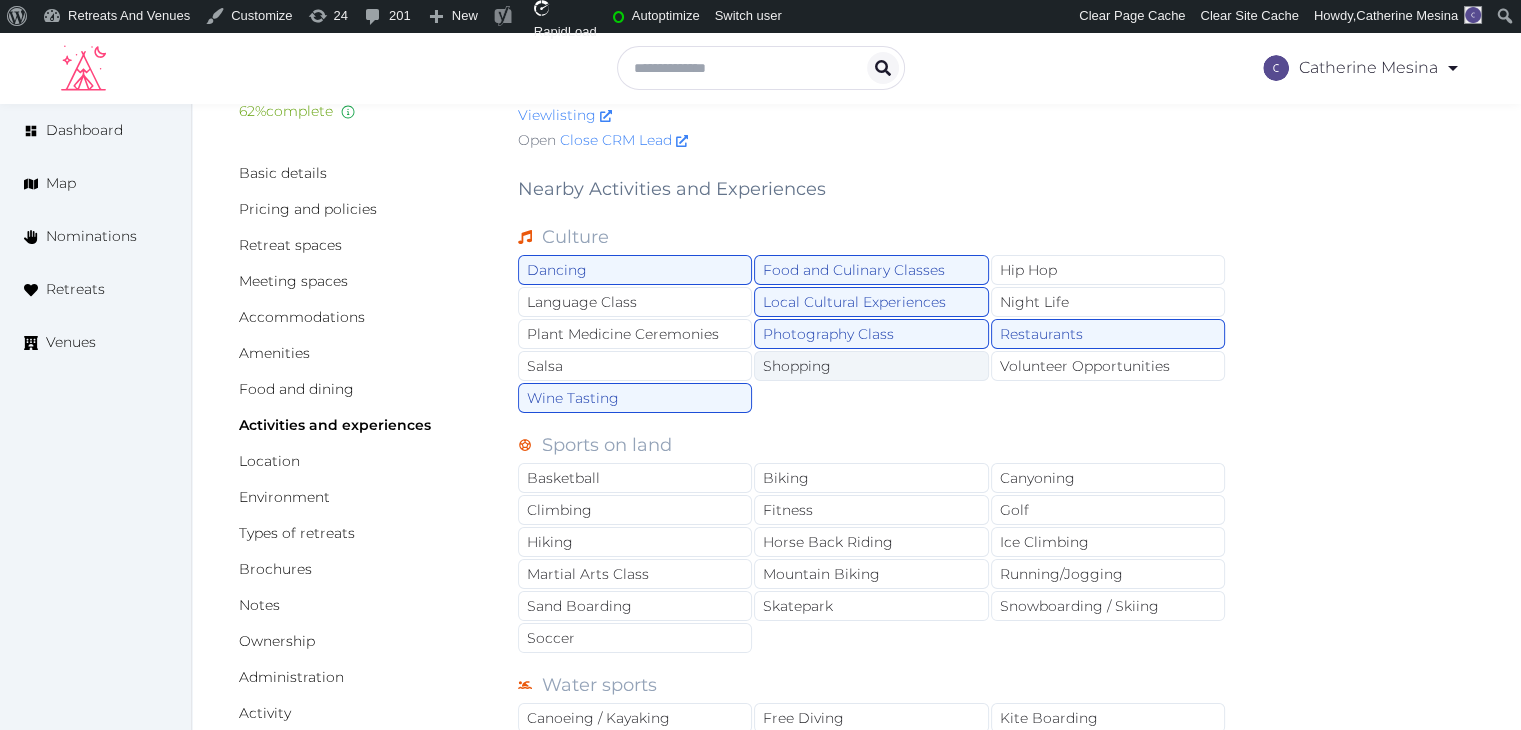 scroll, scrollTop: 68, scrollLeft: 0, axis: vertical 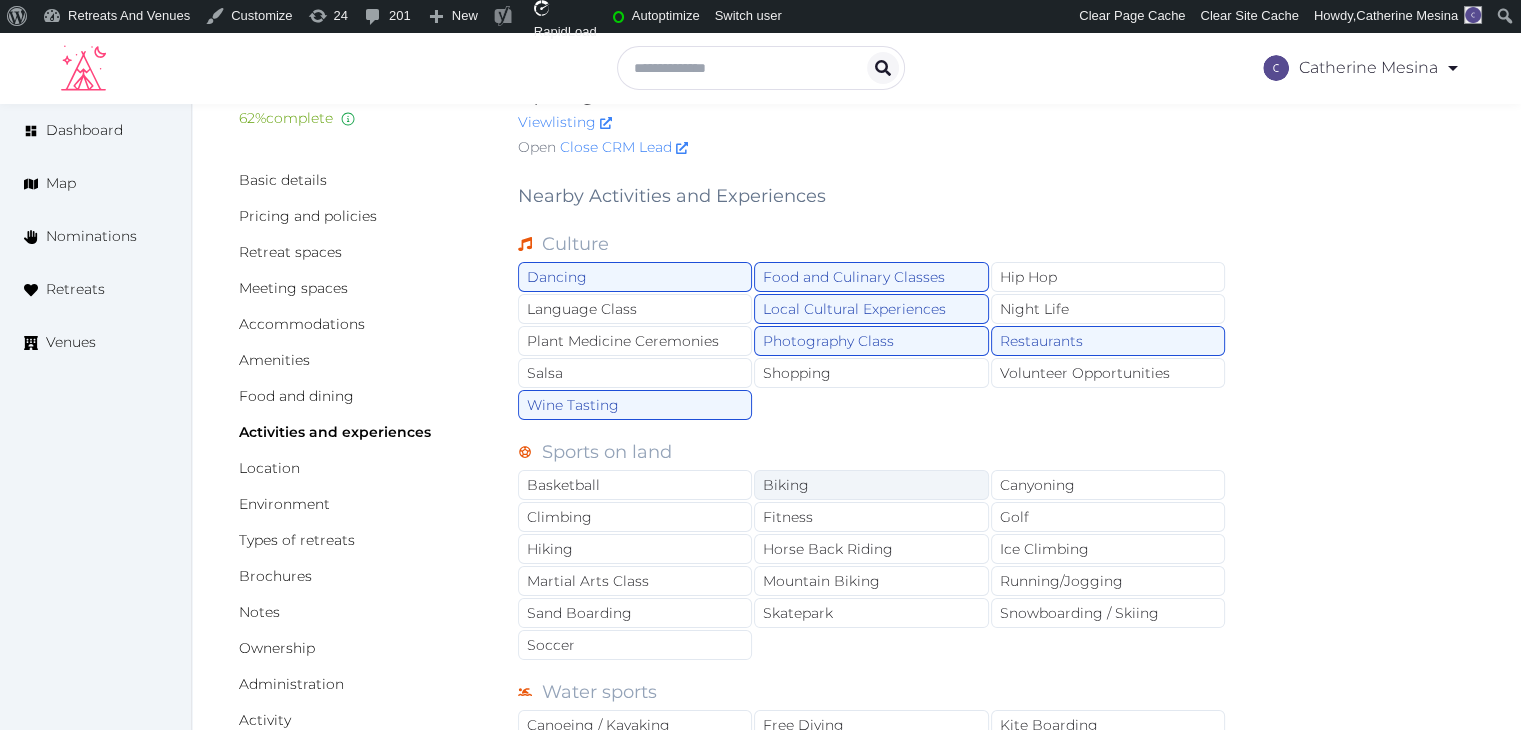 click on "Biking" at bounding box center [871, 485] 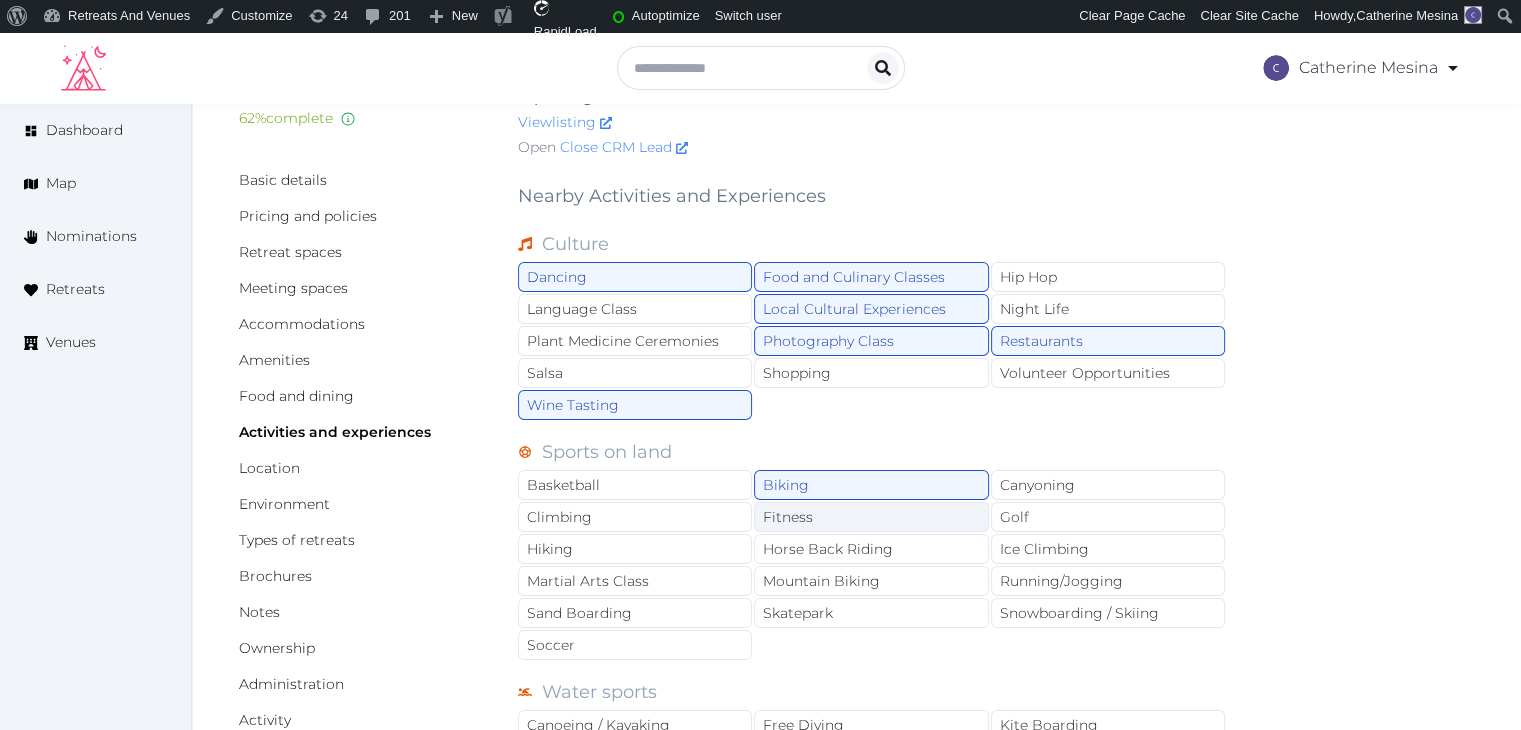 click on "Fitness" at bounding box center [871, 517] 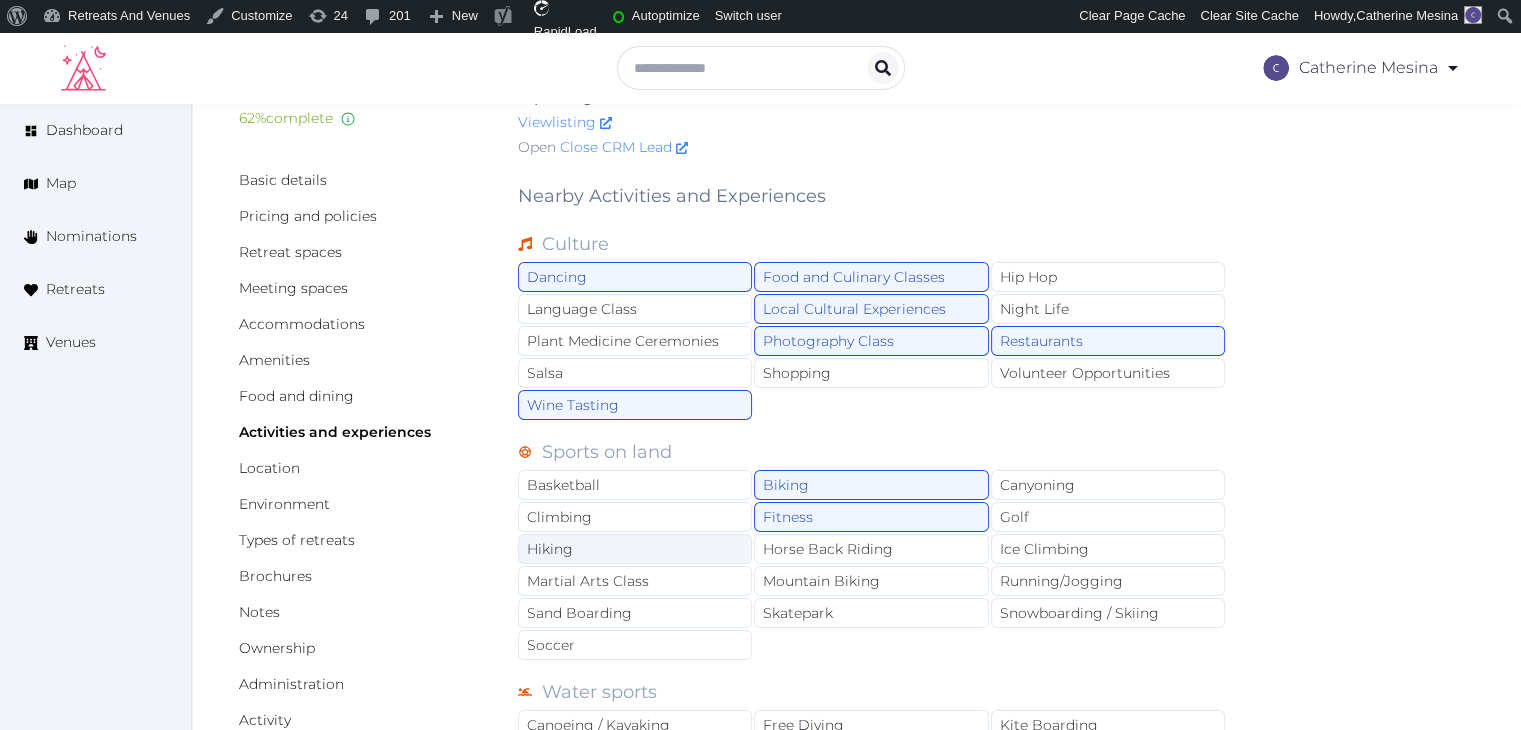 click on "Hiking" at bounding box center [635, 549] 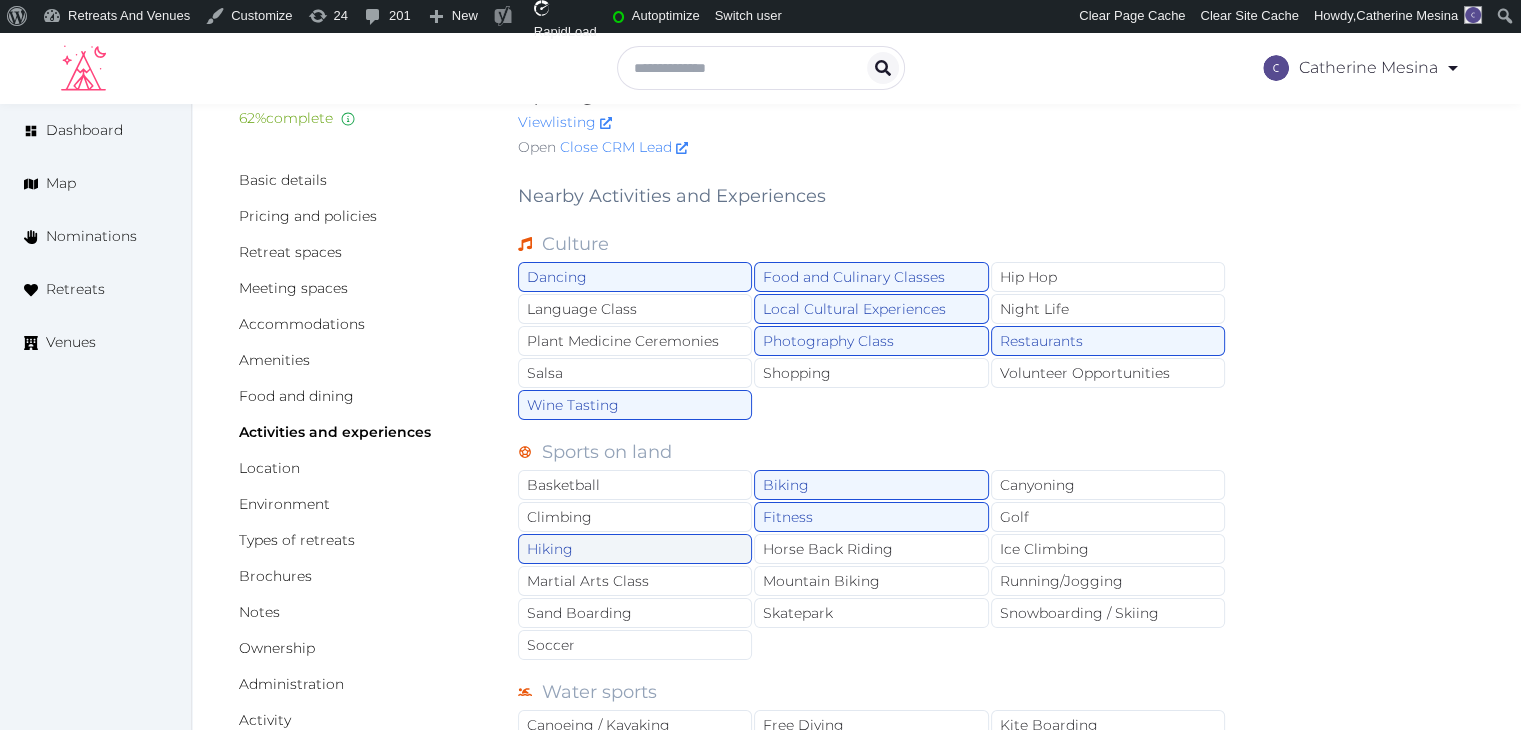 scroll, scrollTop: 168, scrollLeft: 0, axis: vertical 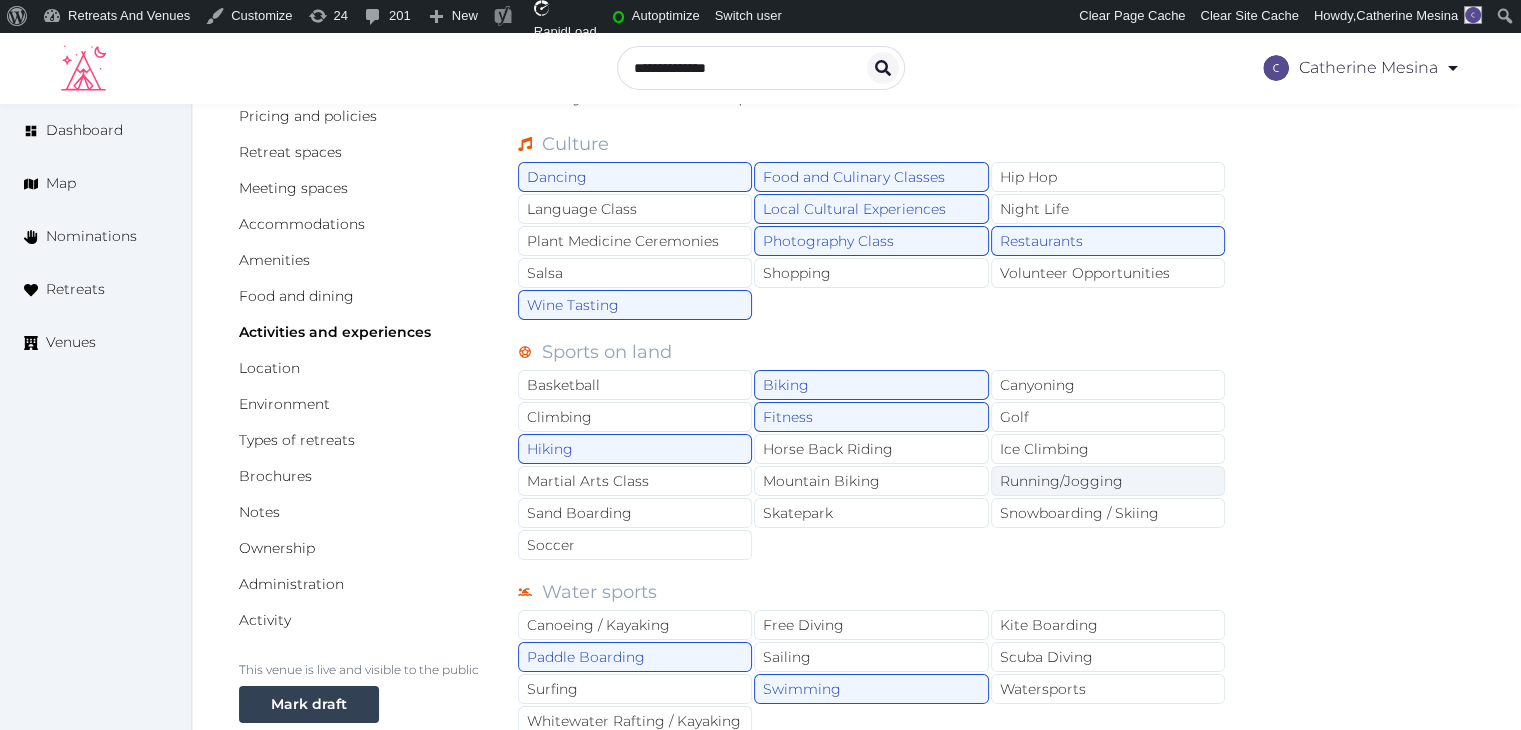 click on "Running/Jogging" at bounding box center [1108, 481] 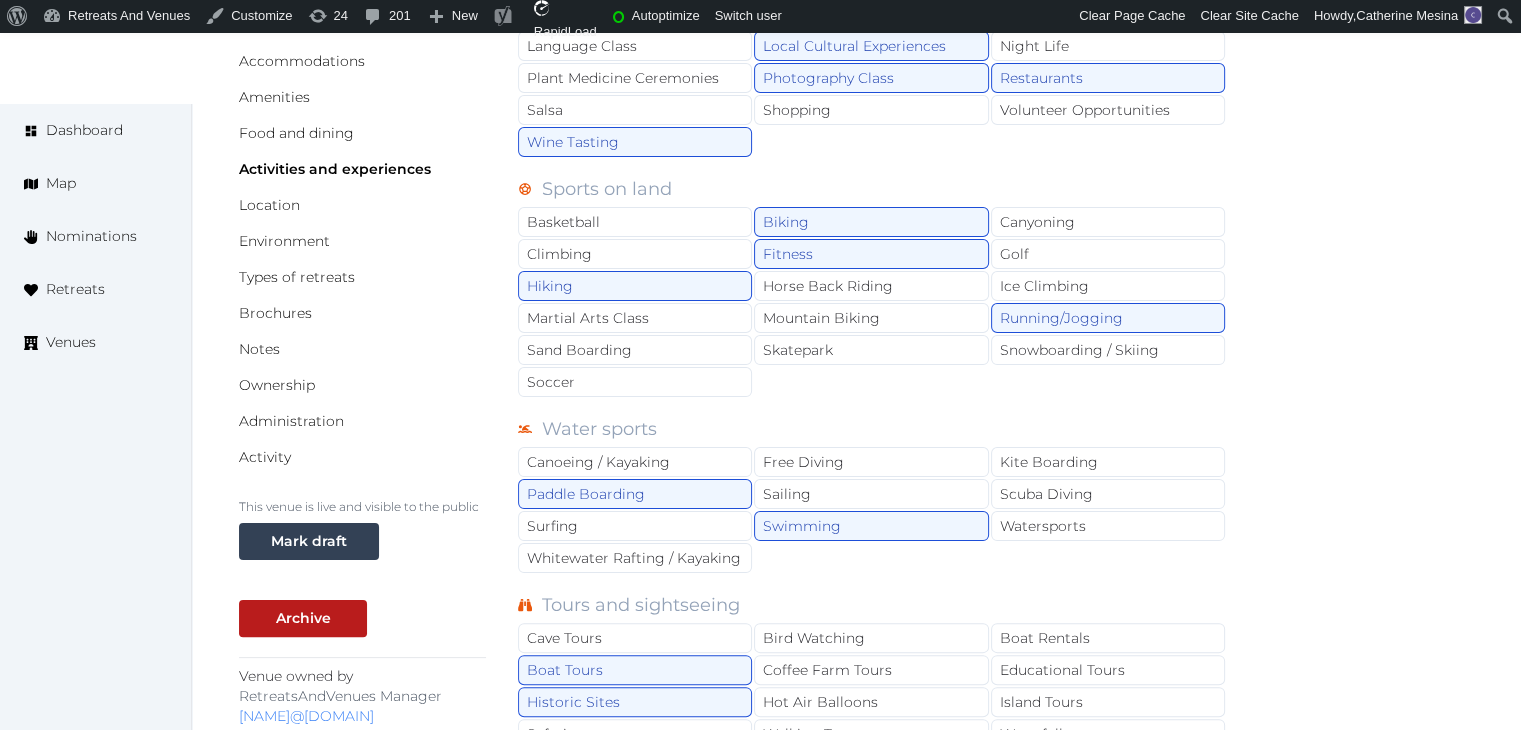 scroll, scrollTop: 668, scrollLeft: 0, axis: vertical 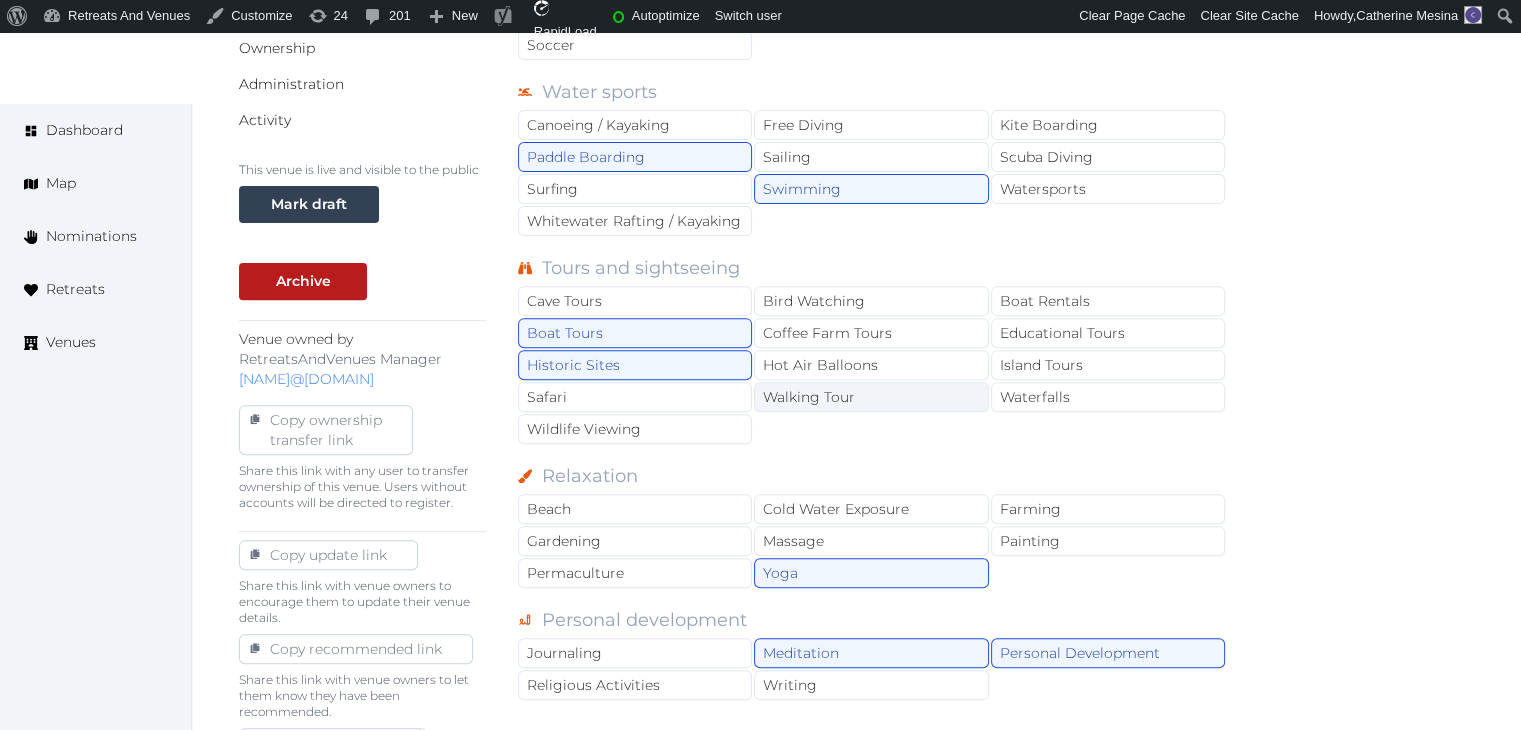 click on "Walking Tour" at bounding box center (871, 397) 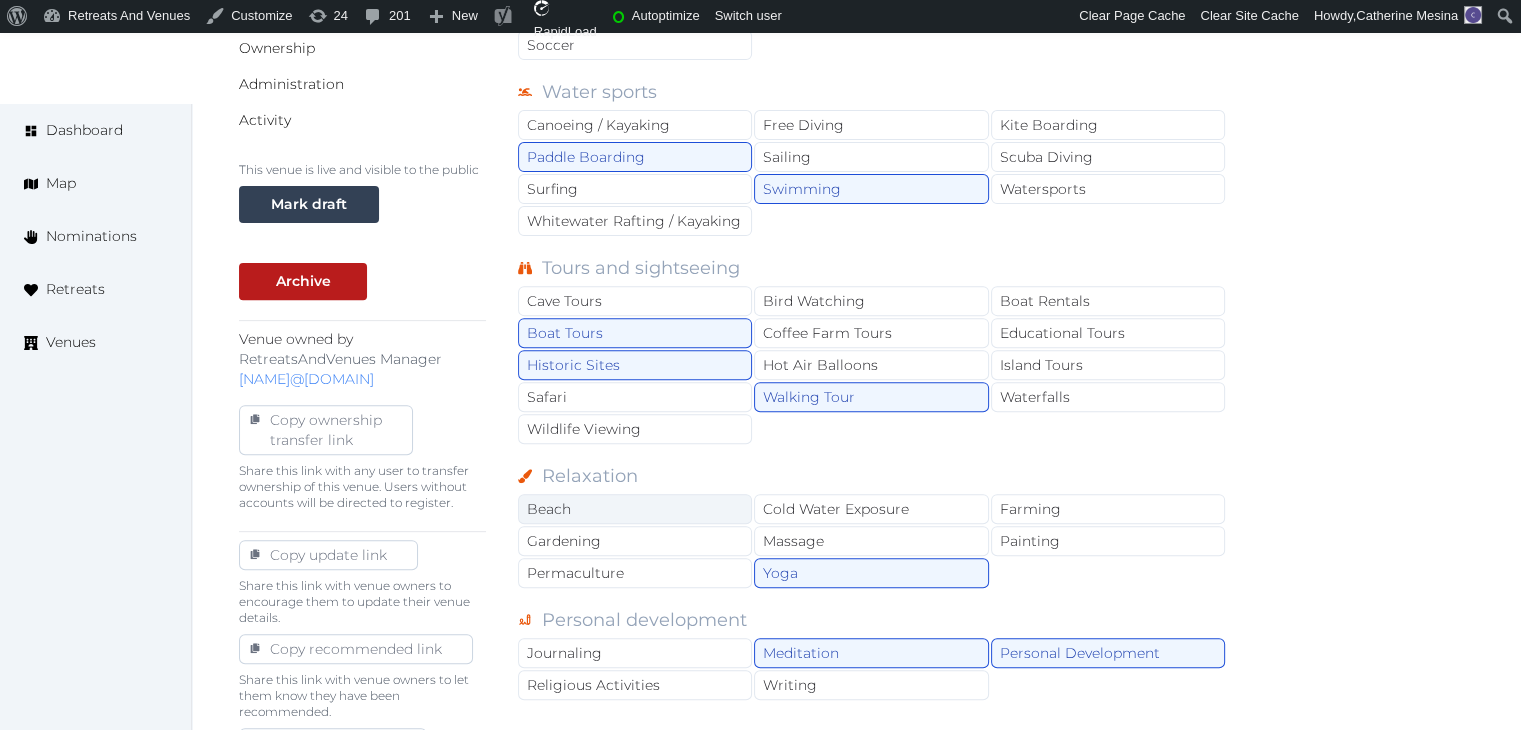 click on "Beach" at bounding box center [635, 509] 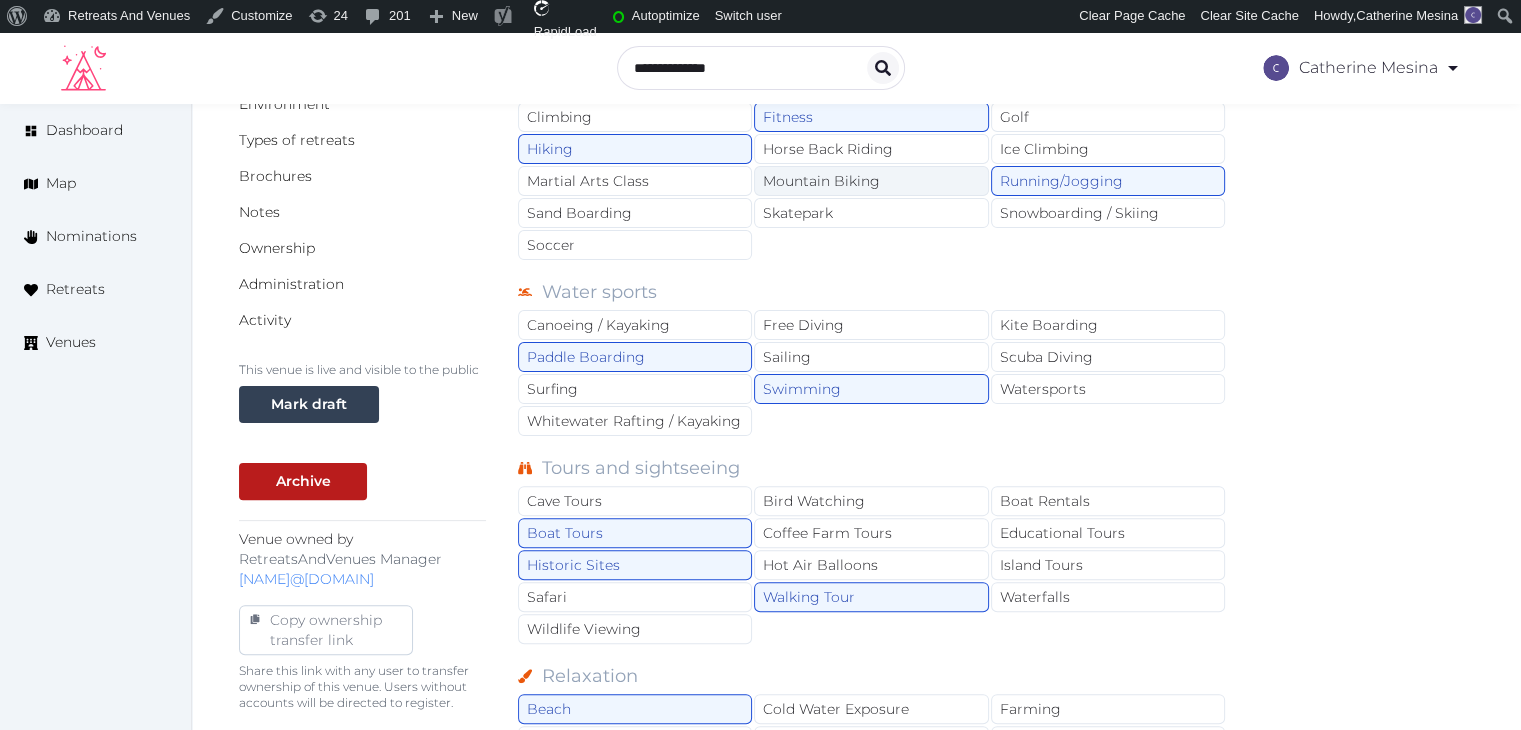 scroll, scrollTop: 368, scrollLeft: 0, axis: vertical 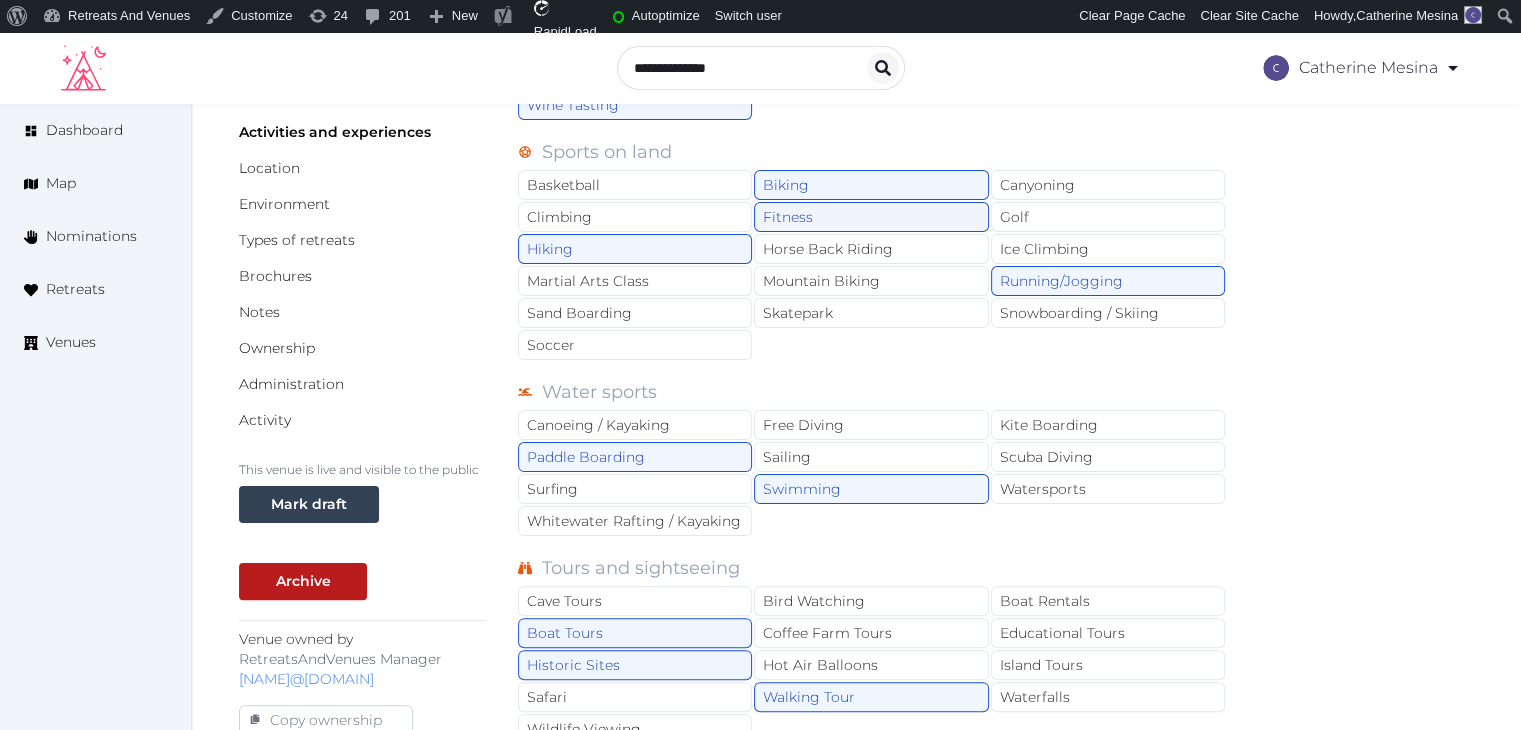 click on "Fitness" at bounding box center [871, 217] 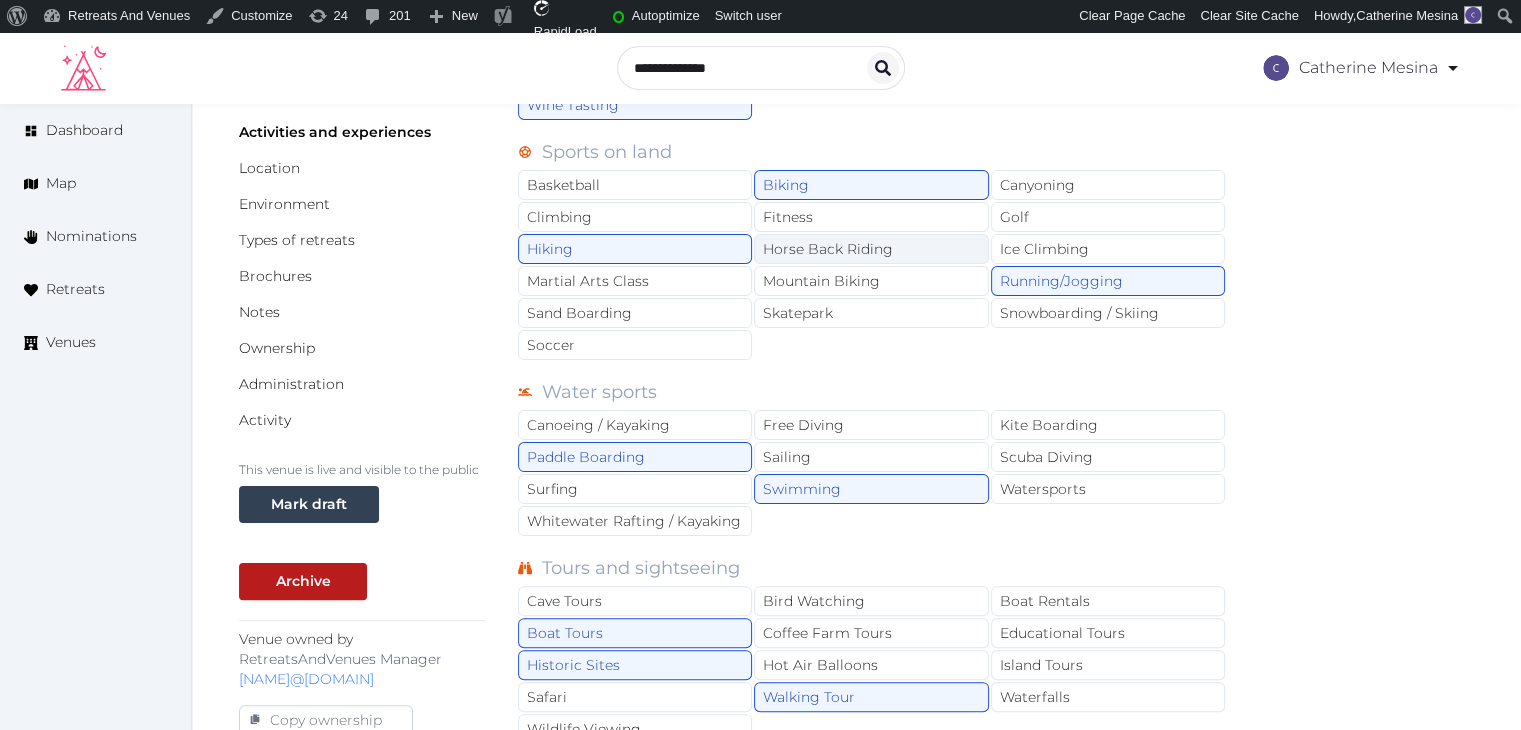 click on "Horse Back Riding" at bounding box center [871, 249] 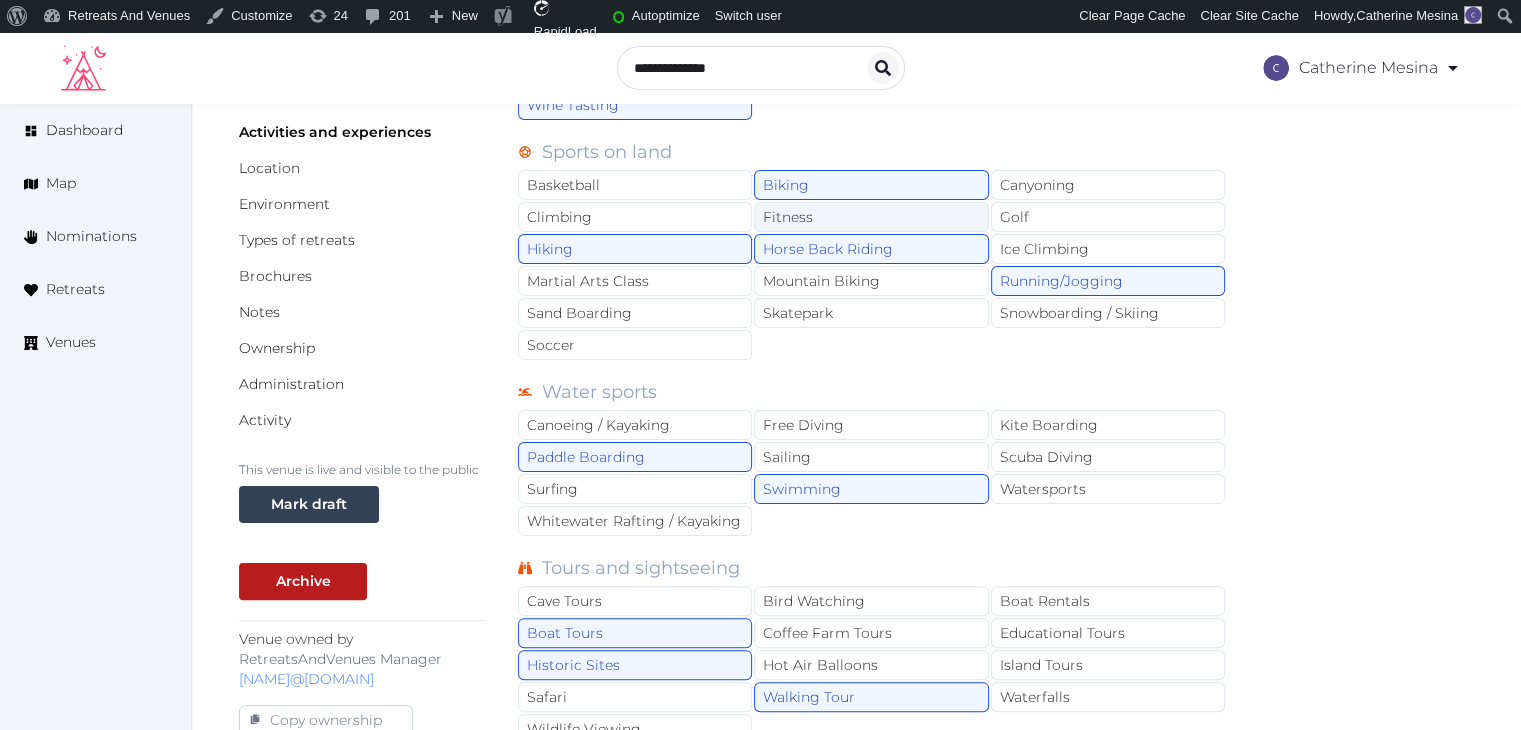 click on "Fitness" at bounding box center [871, 217] 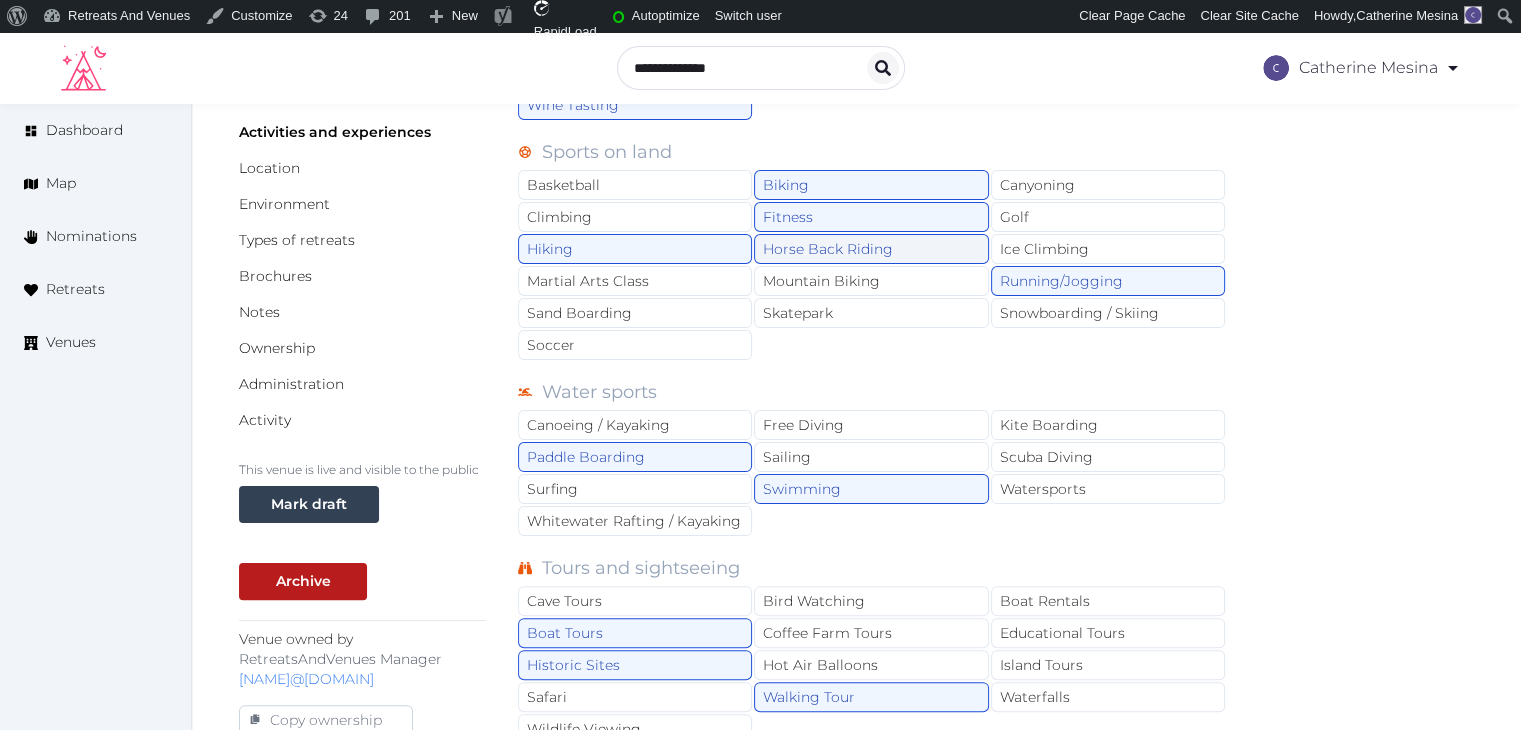 click on "Horse Back Riding" at bounding box center (871, 249) 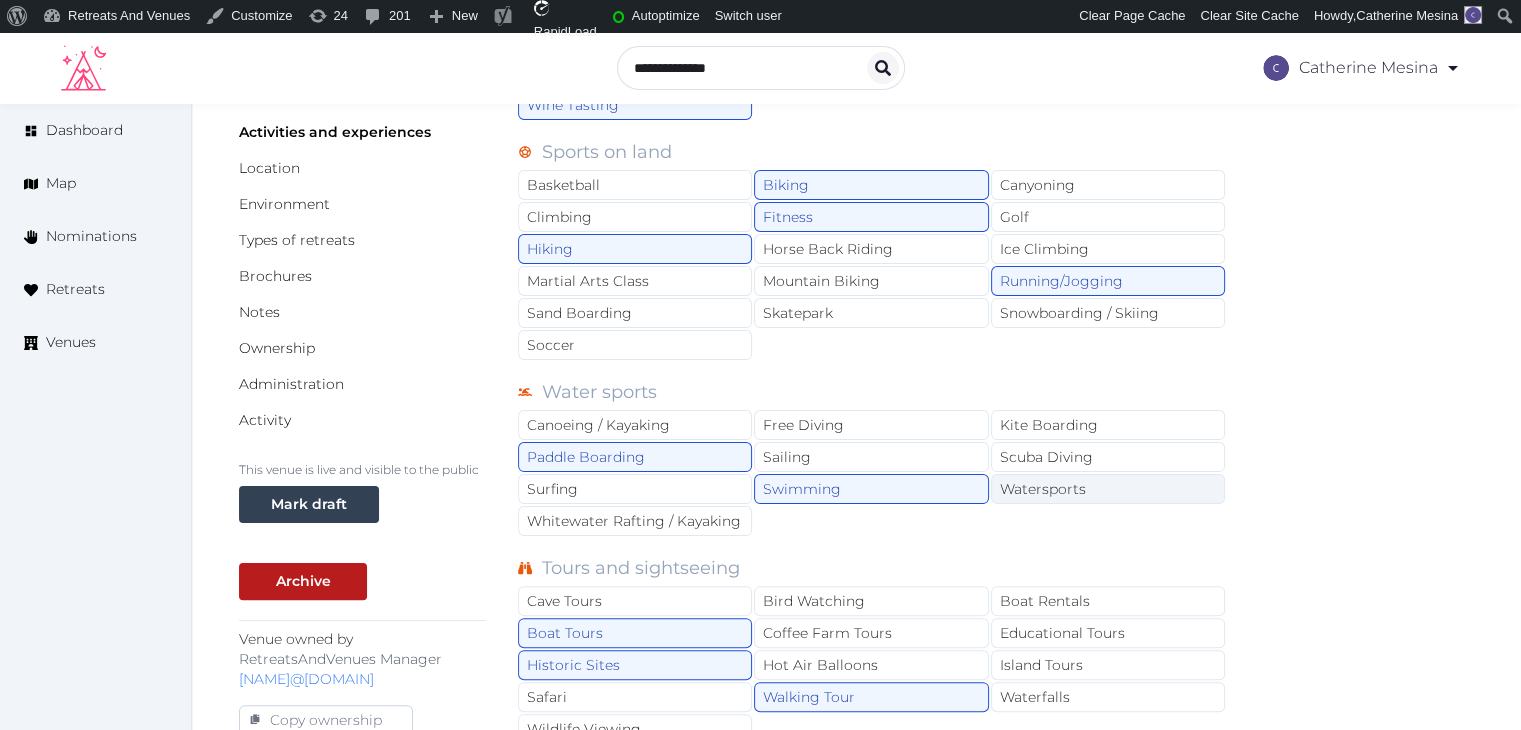 click on "Watersports" at bounding box center [1108, 489] 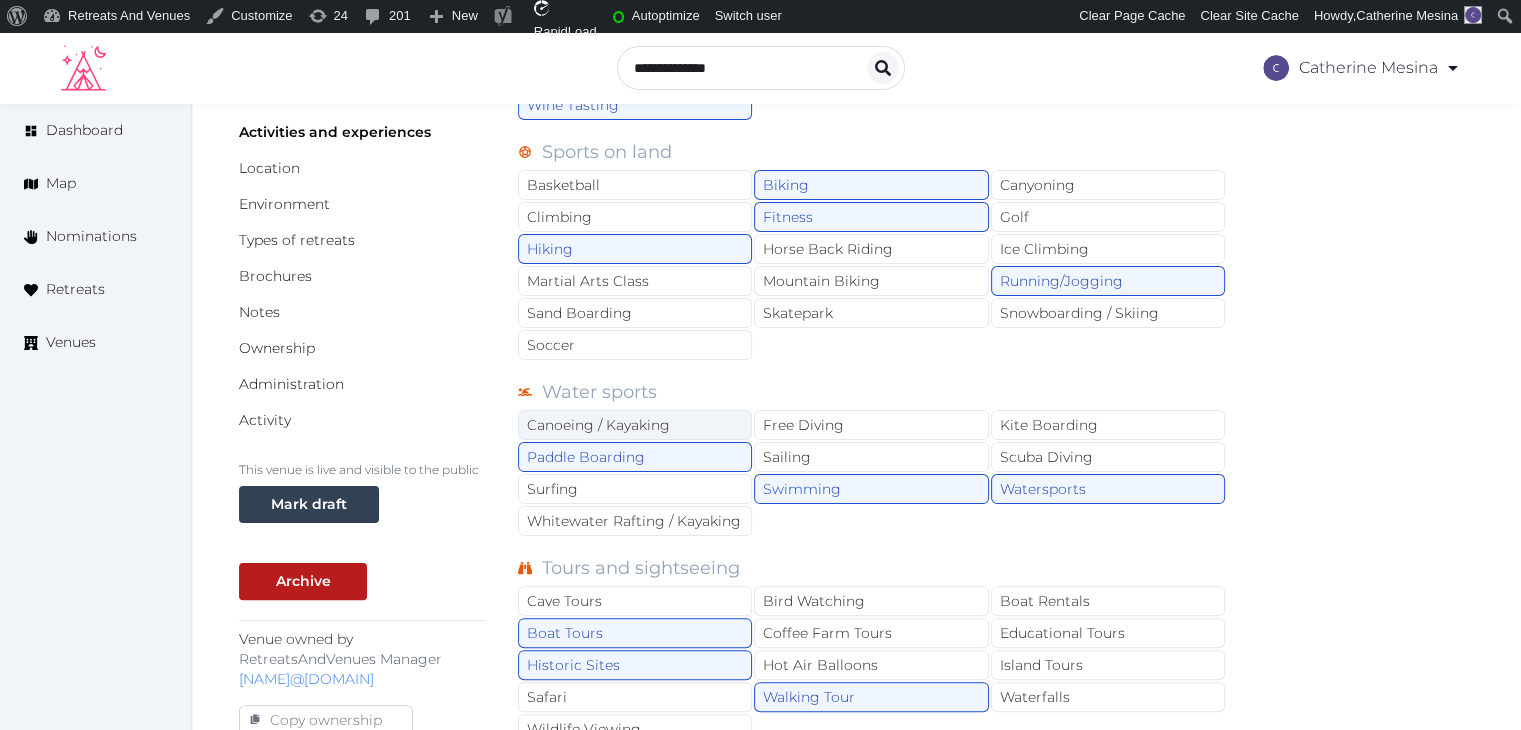 click on "Canoeing / Kayaking" at bounding box center [635, 425] 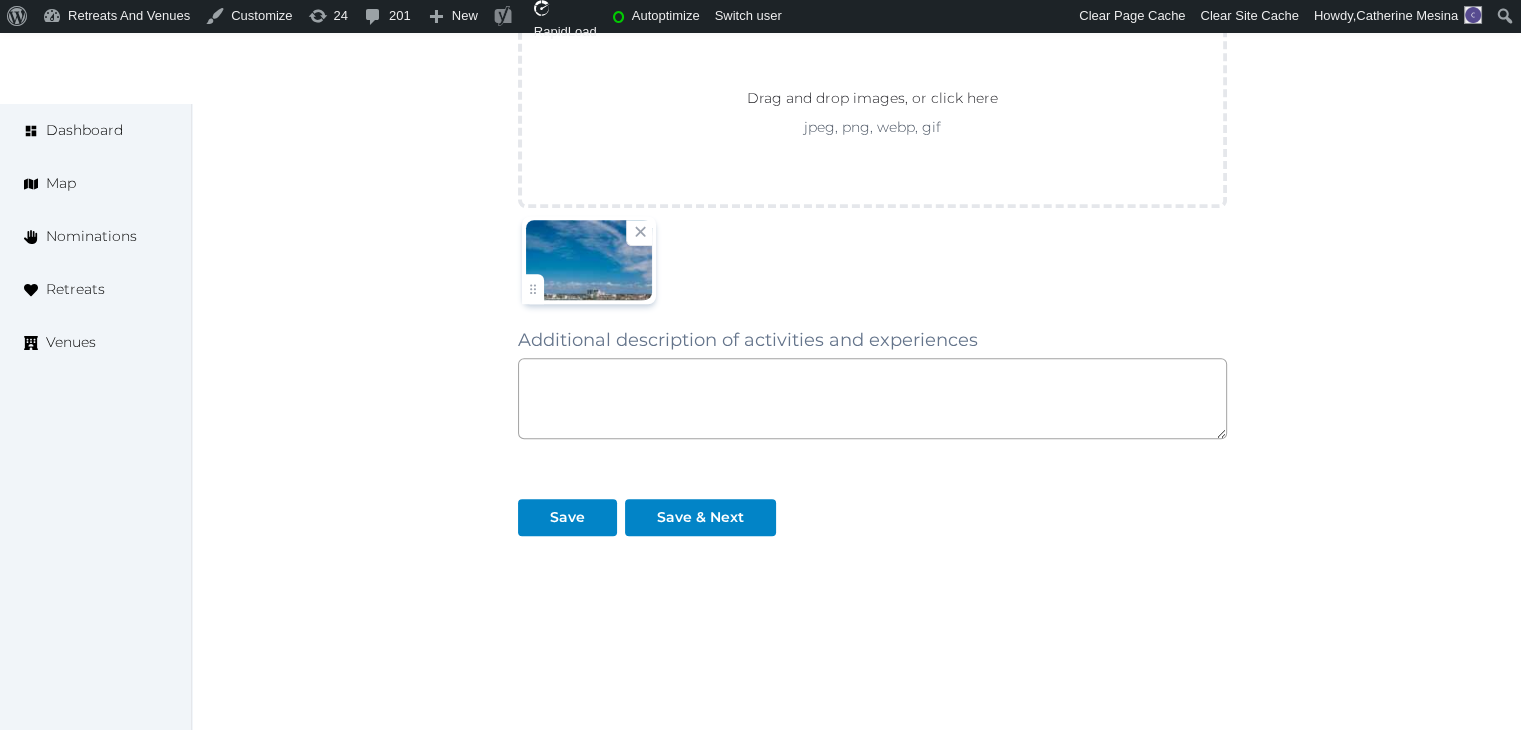 scroll, scrollTop: 1501, scrollLeft: 0, axis: vertical 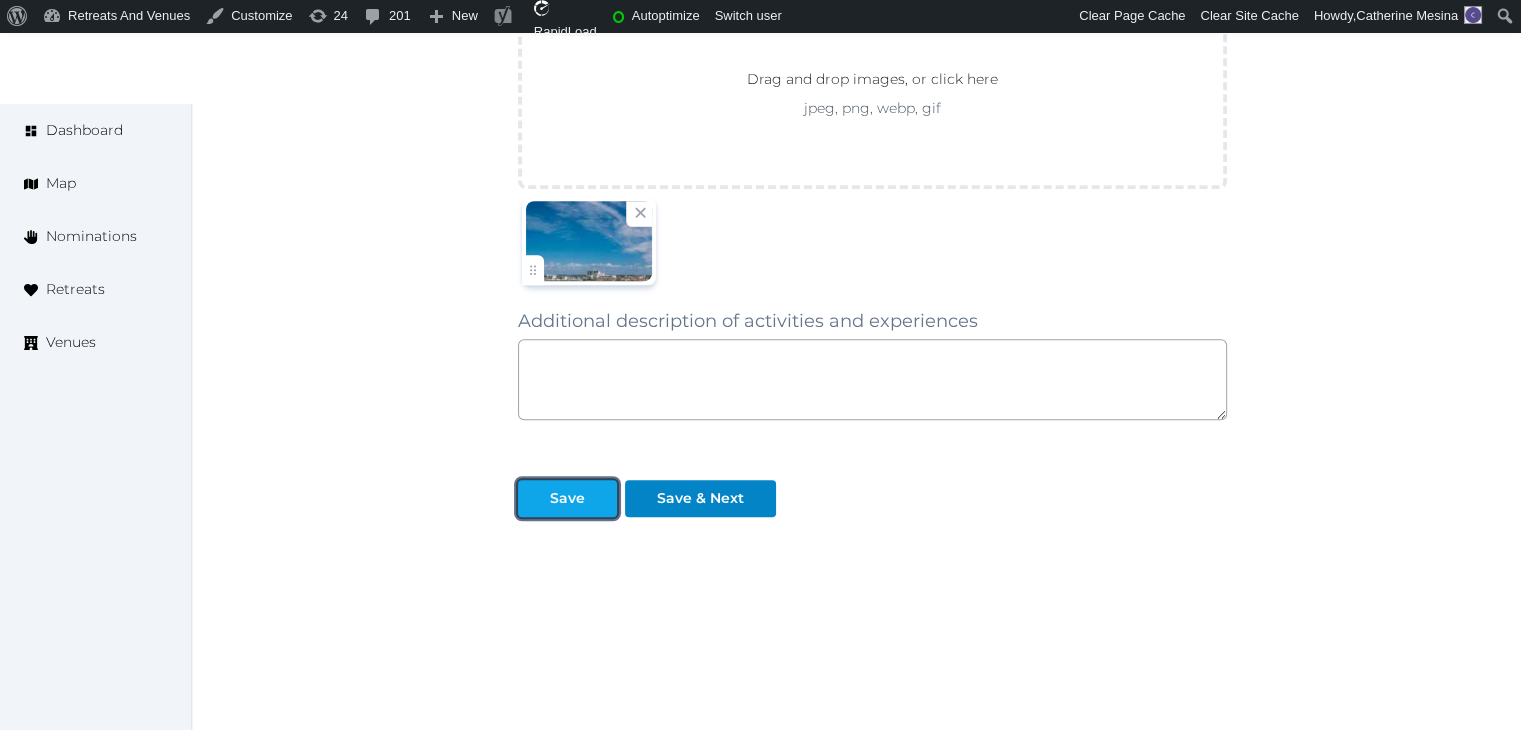 click on "Save" at bounding box center [567, 498] 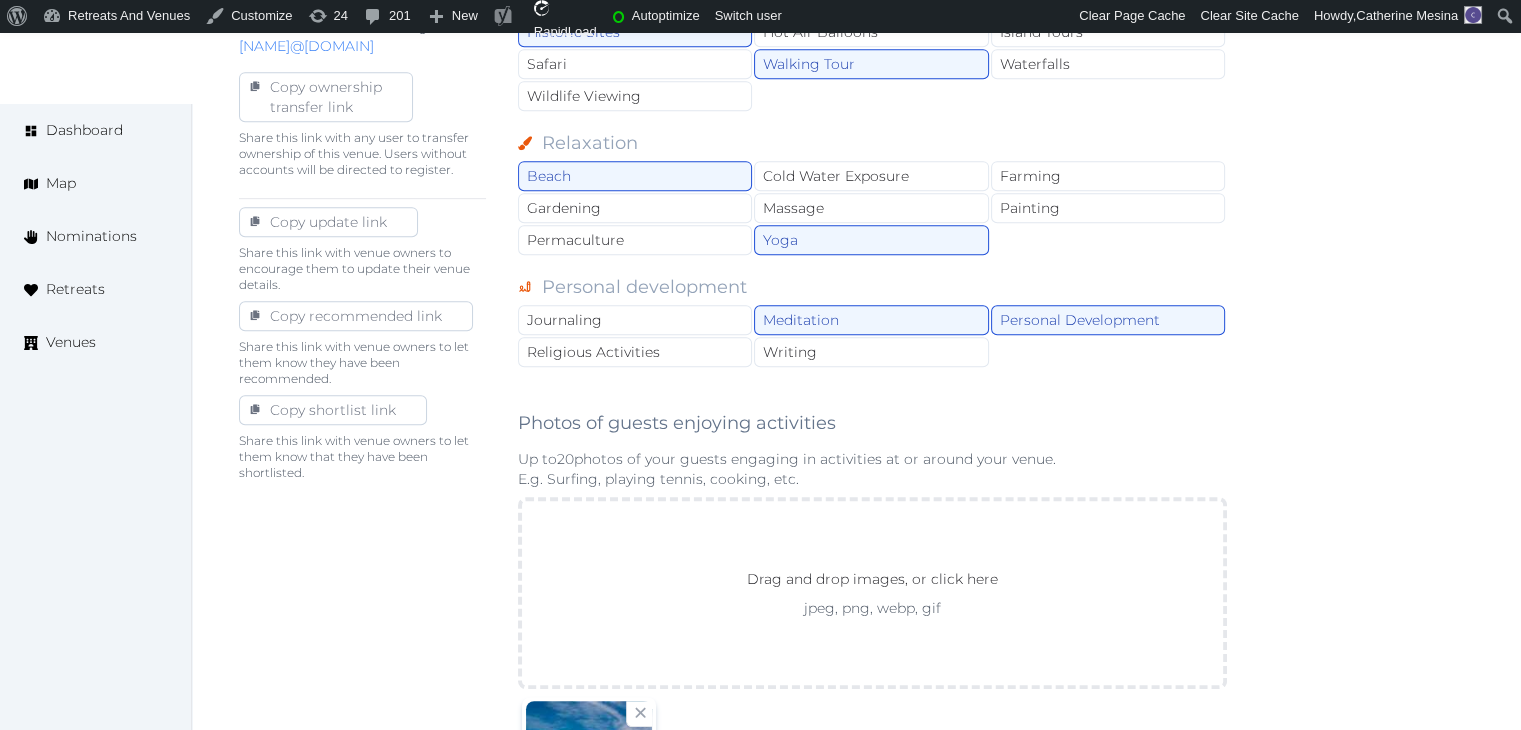 scroll, scrollTop: 1401, scrollLeft: 0, axis: vertical 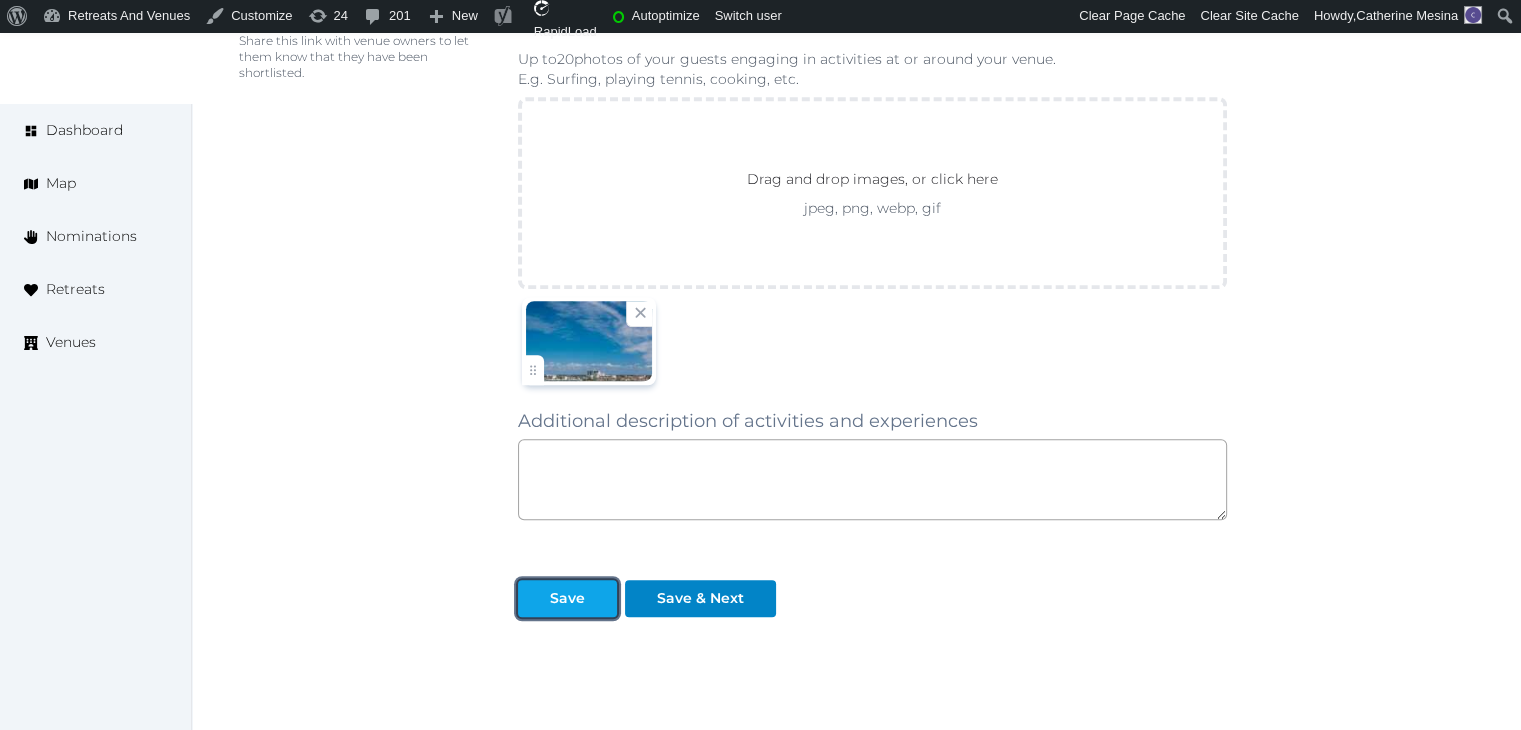 click on "Save" at bounding box center [567, 598] 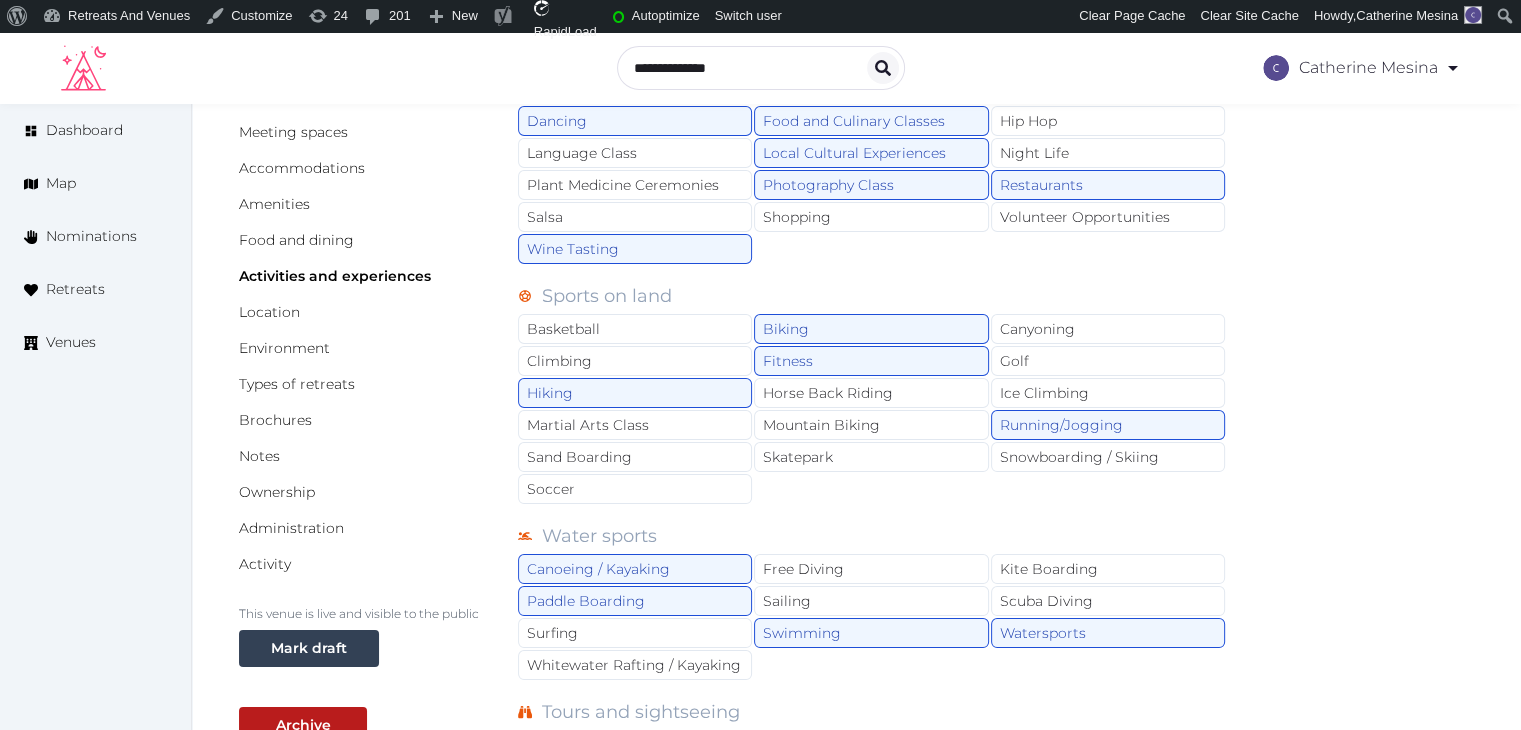 scroll, scrollTop: 0, scrollLeft: 0, axis: both 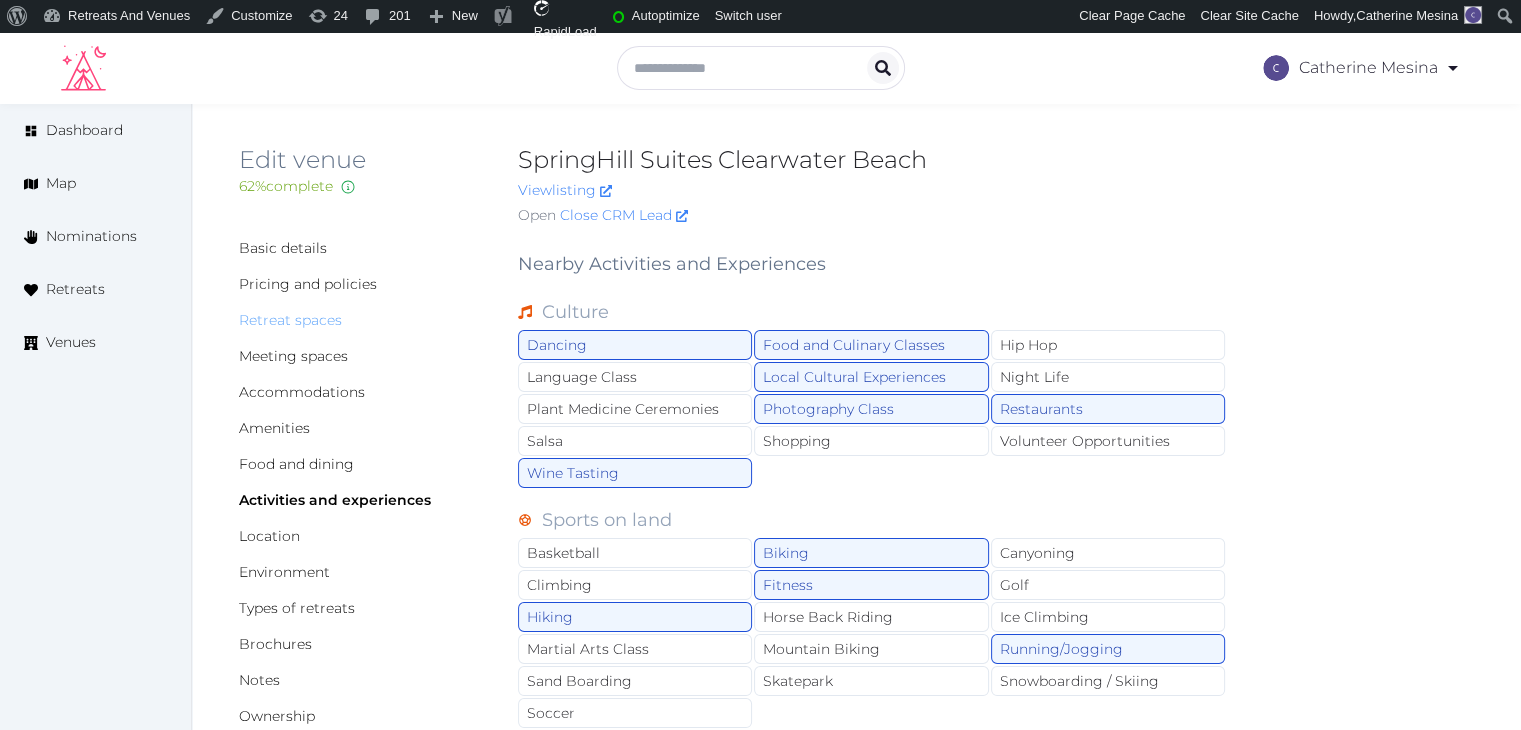 click on "Retreat spaces" at bounding box center [290, 320] 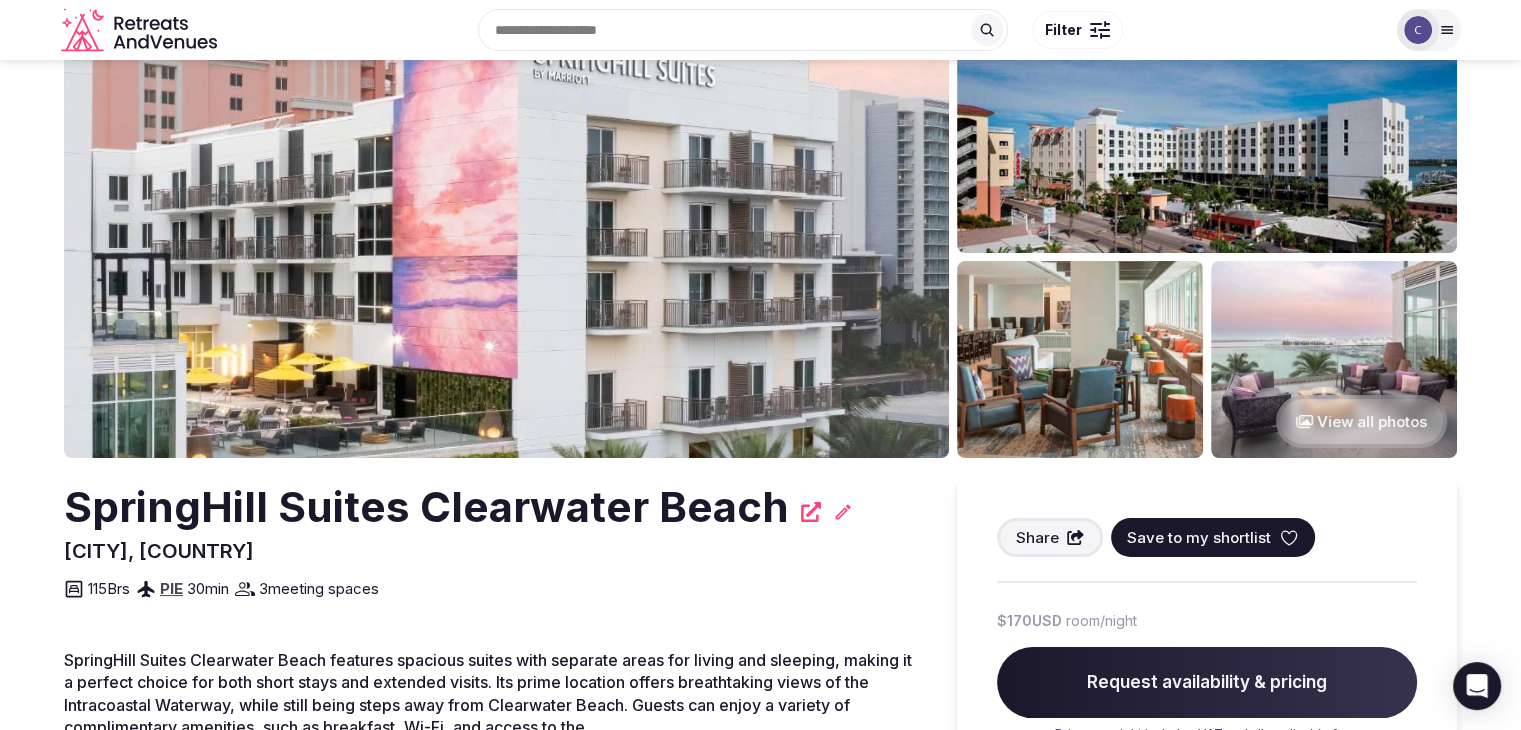 scroll, scrollTop: 200, scrollLeft: 0, axis: vertical 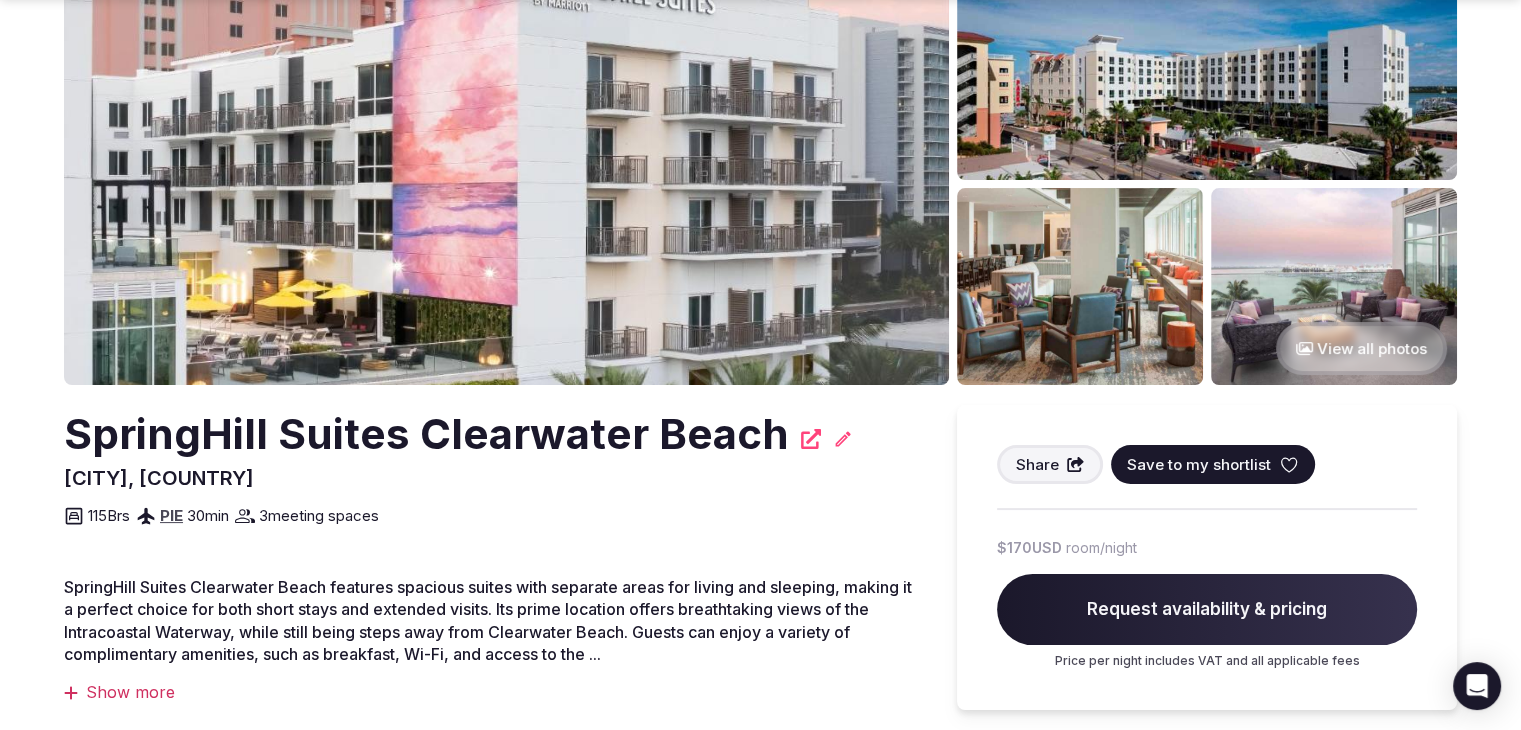 click on "SpringHill Suites Clearwater Beach" at bounding box center (426, 434) 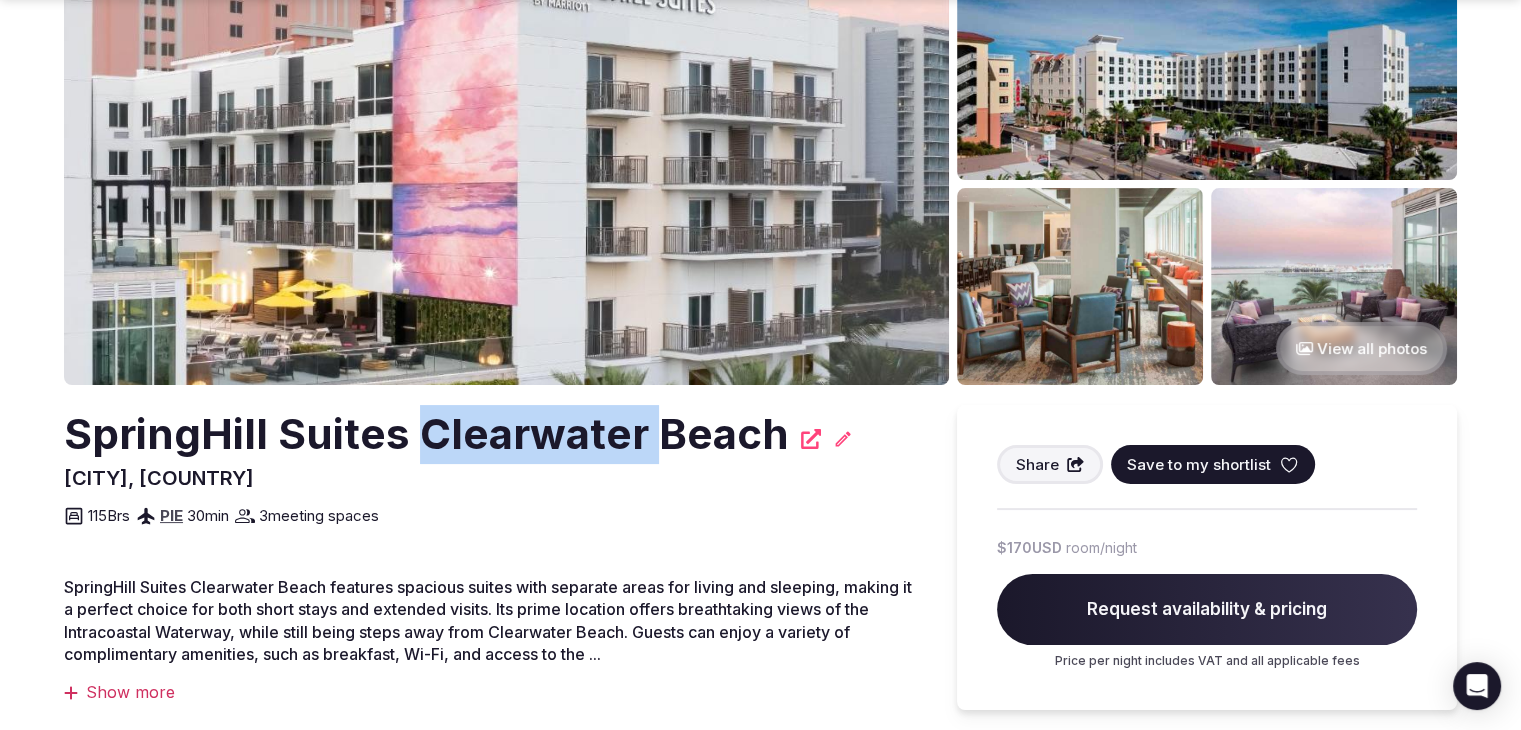 click on "SpringHill Suites Clearwater Beach" at bounding box center [426, 434] 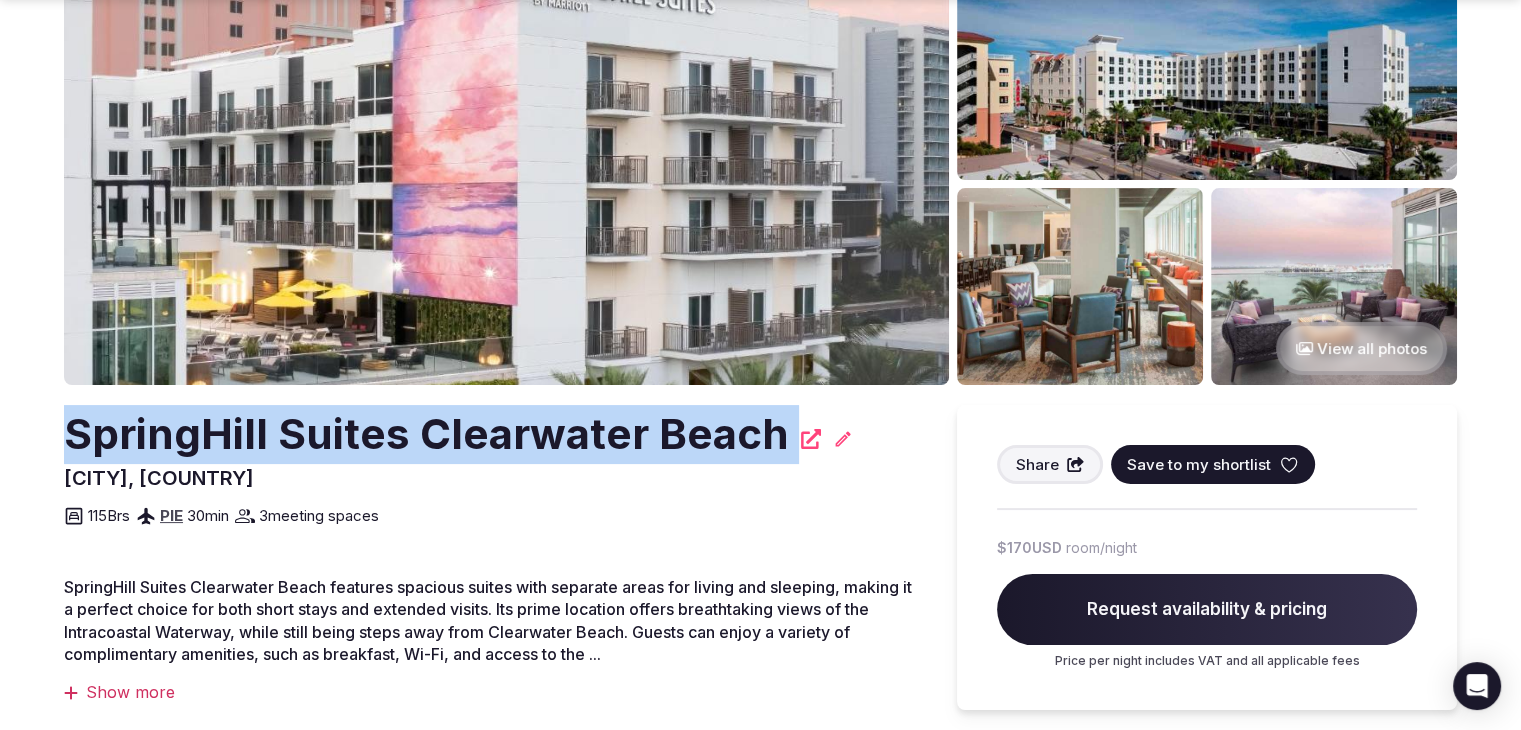 click on "SpringHill Suites Clearwater Beach" at bounding box center (426, 434) 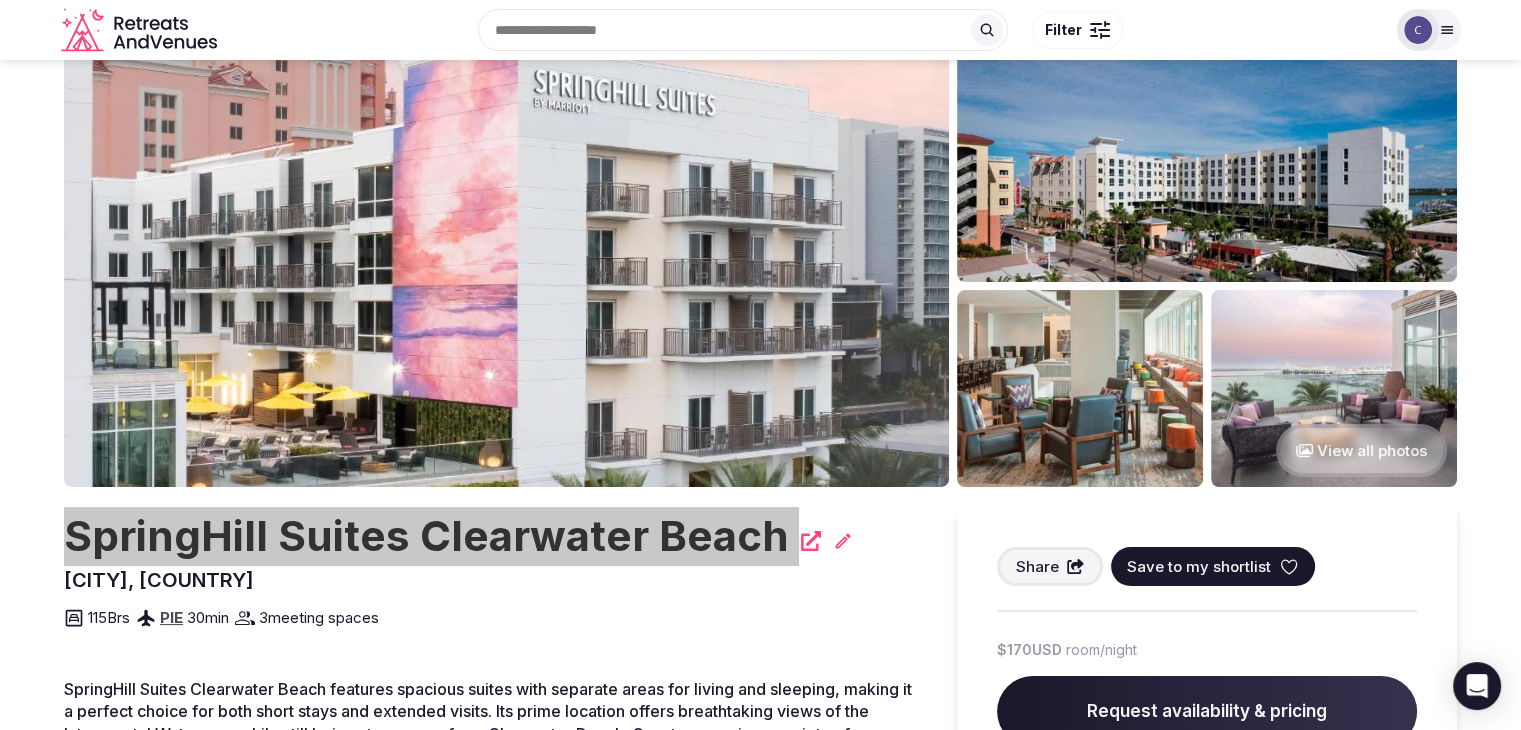 scroll, scrollTop: 0, scrollLeft: 0, axis: both 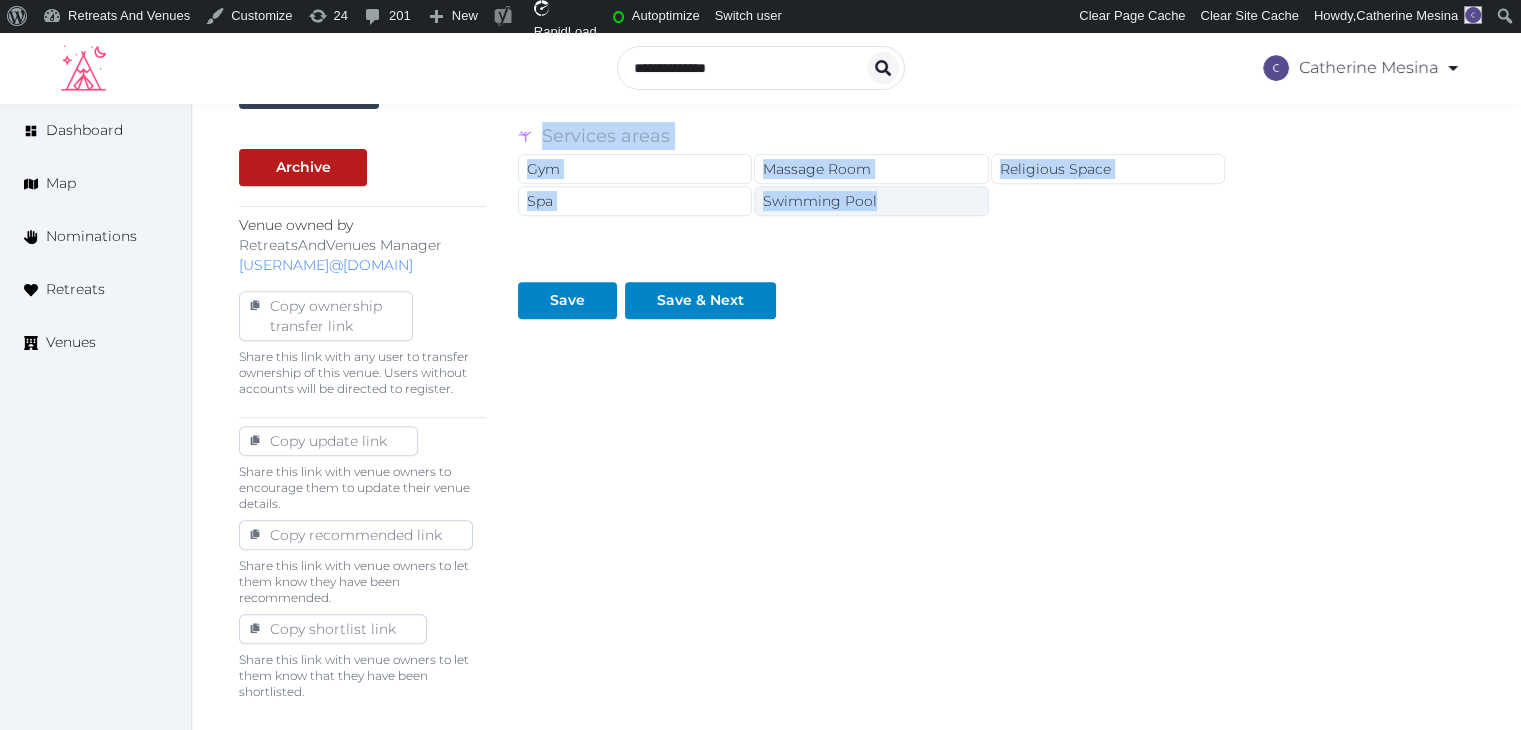 drag, startPoint x: 515, startPoint y: 241, endPoint x: 892, endPoint y: 204, distance: 378.8113 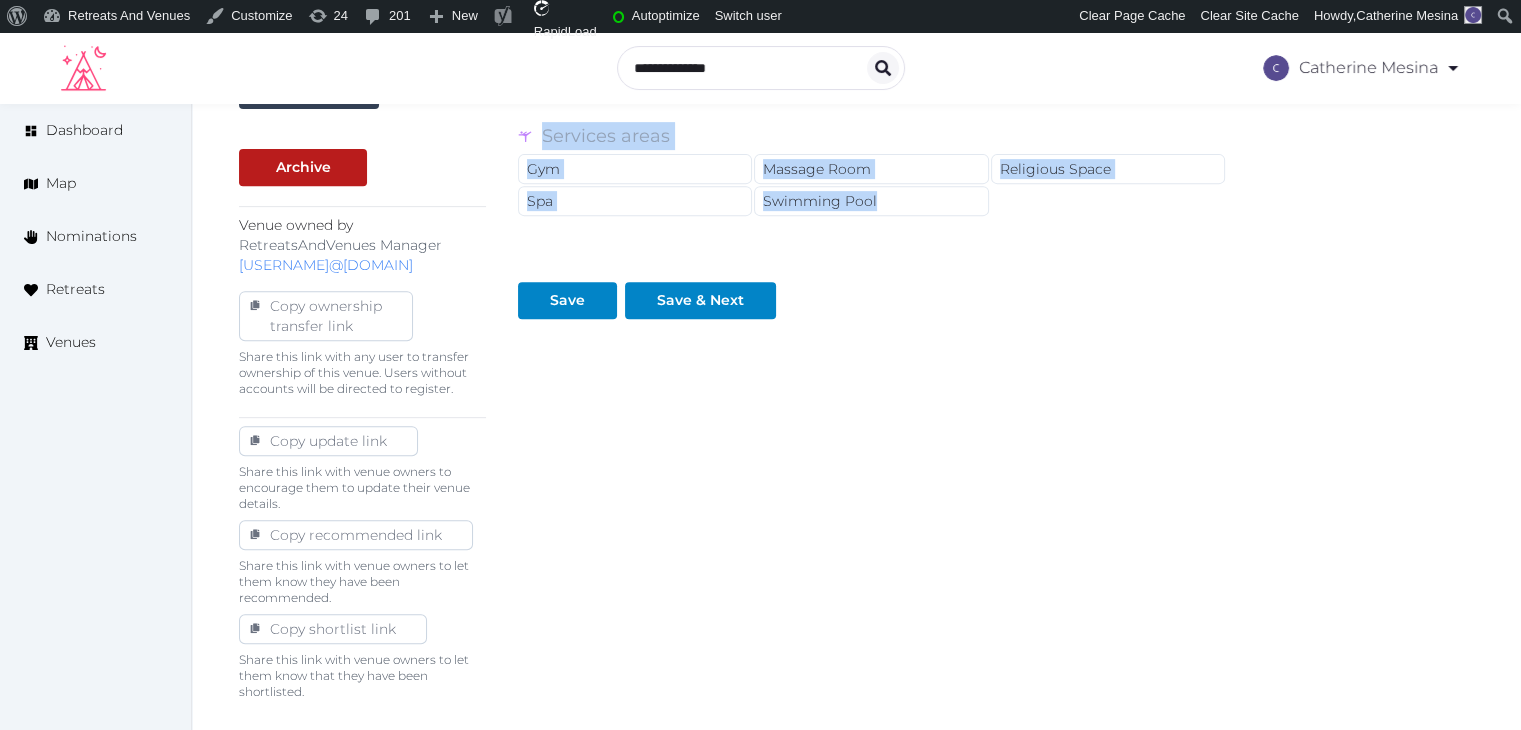 copy on "Types of Retreat Spaces Working and presenting Breakout Rooms Boardroom Conference Room Co-Working Stations Large Communal Dining / Meeting Table Meeting Room Stage Workshop Outdoor Beach Dance Floor Dining Area Fire Pit Grassy Area Outdoor In Nature Kitchen Meditation Space Multi-Functional Living Area (w/ couches) Patio Outdoor Space Theatre Wedding Hall Yoga Space Indoor Dance Floor Dining Area Kitchen Theatre Meditation Space Multi-Functional Living Area (w/ couches) Wedding Hall Yoga Space Covered outdoor spaces Outdoor Space Meditation Space Multi-Functional Yoga Space Services areas Gym Massage Room Religious Space Spa Swimming Pool" 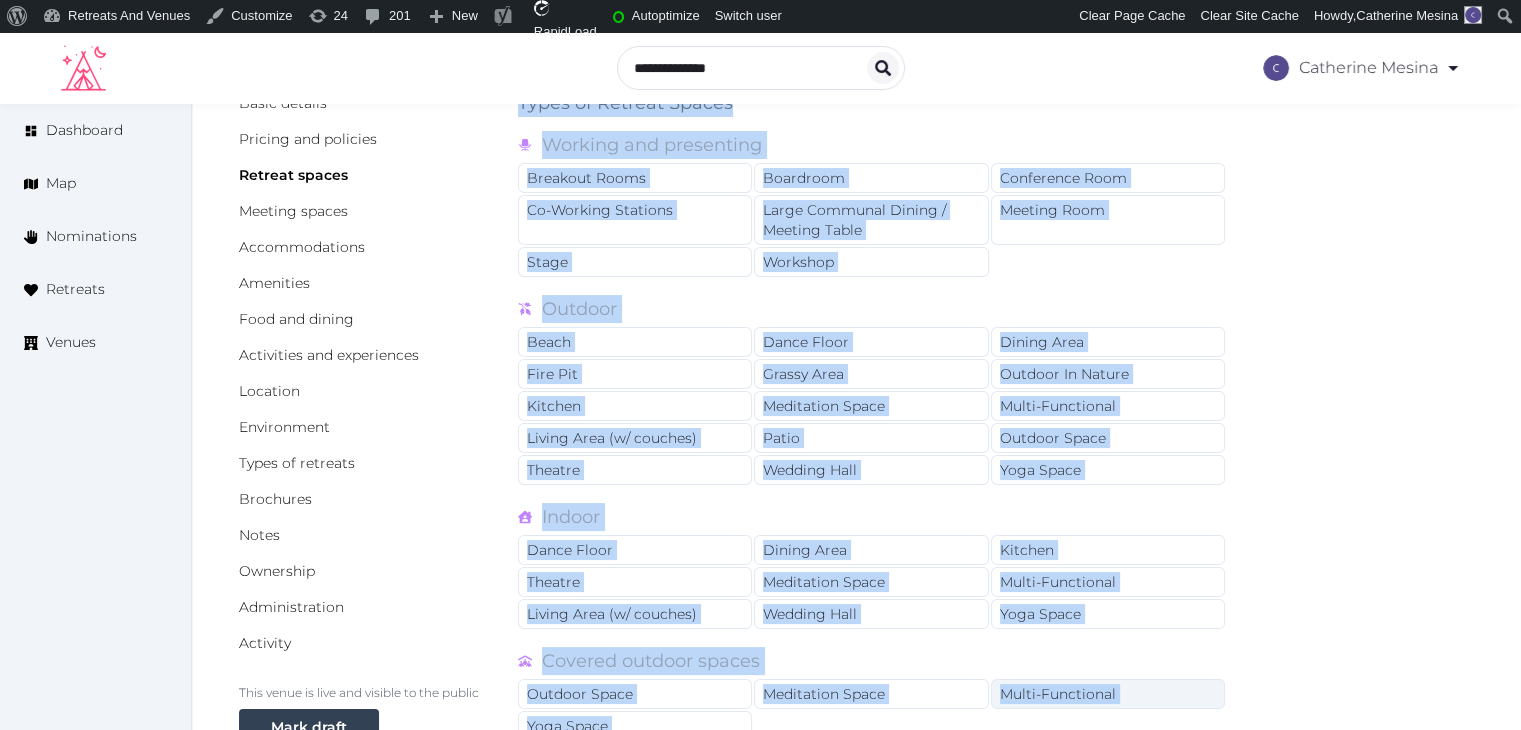 scroll, scrollTop: 0, scrollLeft: 0, axis: both 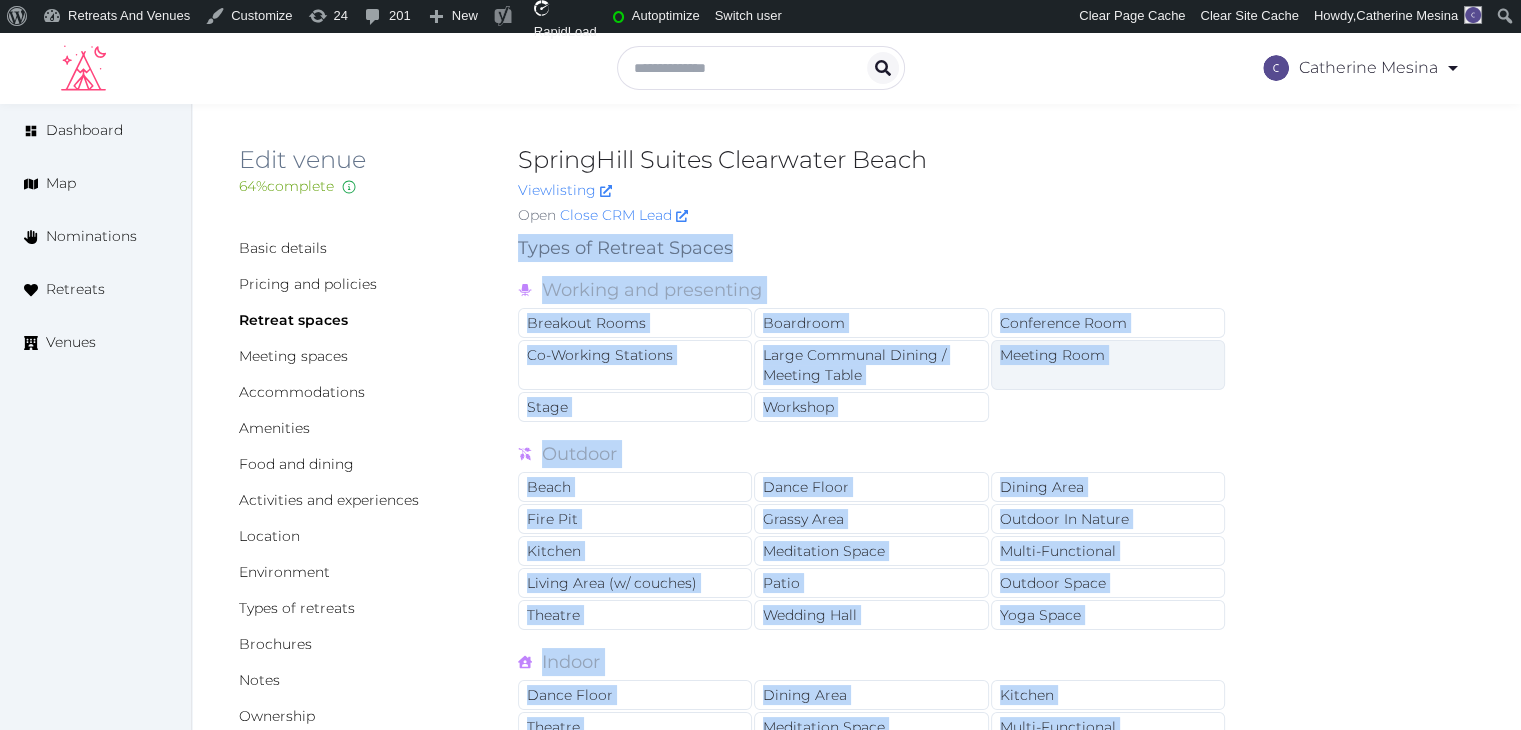 click on "Meeting Room" at bounding box center (1108, 365) 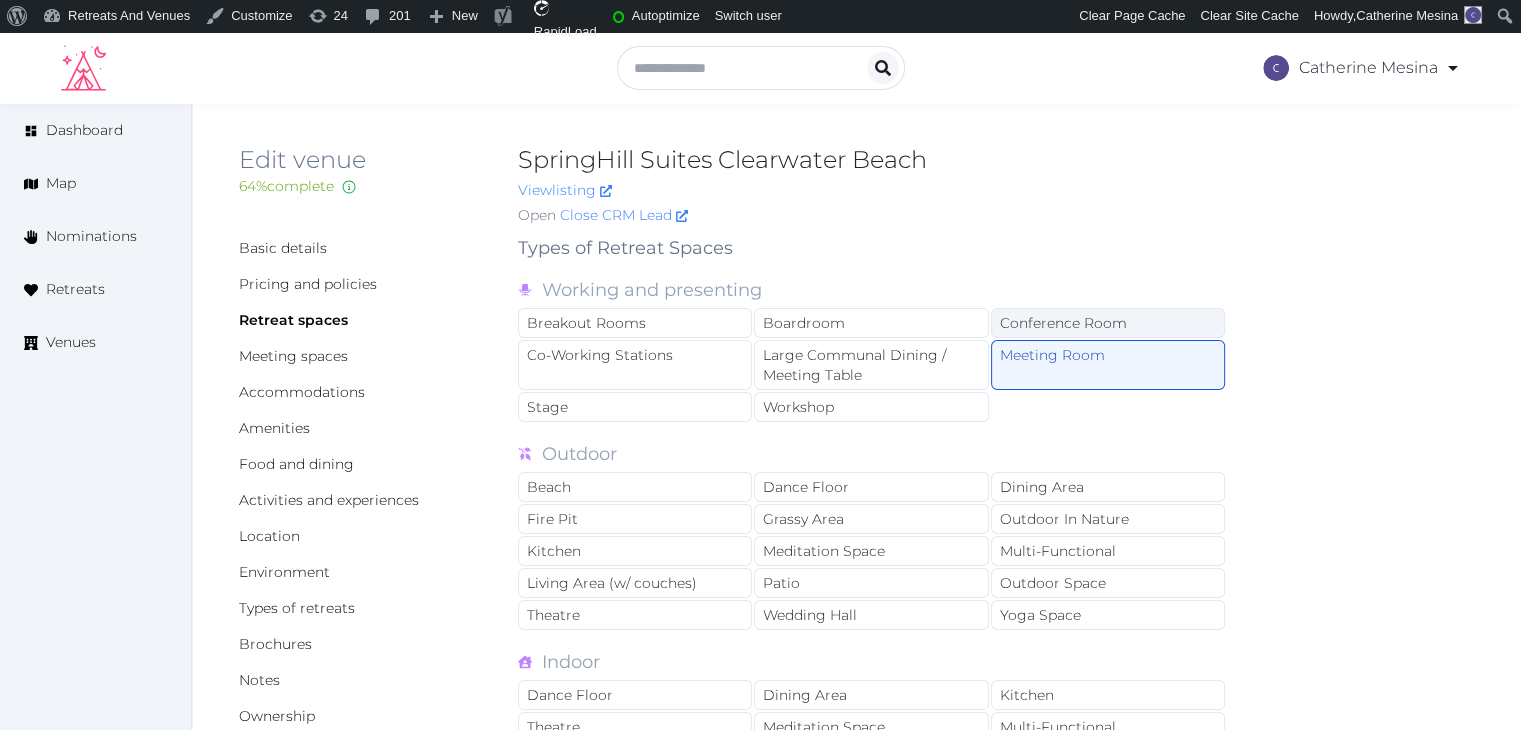 click on "Conference Room" at bounding box center [1108, 323] 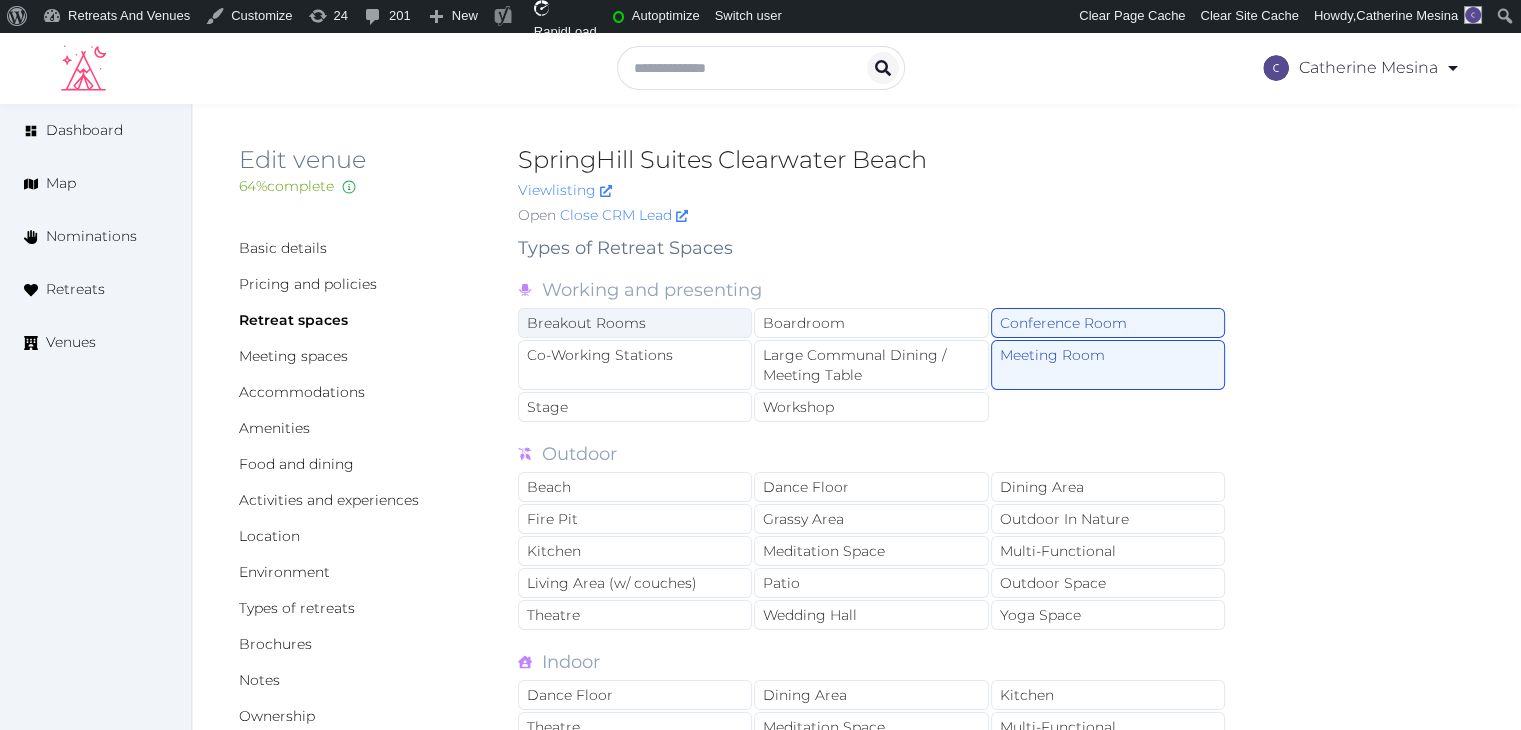 click on "Breakout Rooms" at bounding box center (635, 323) 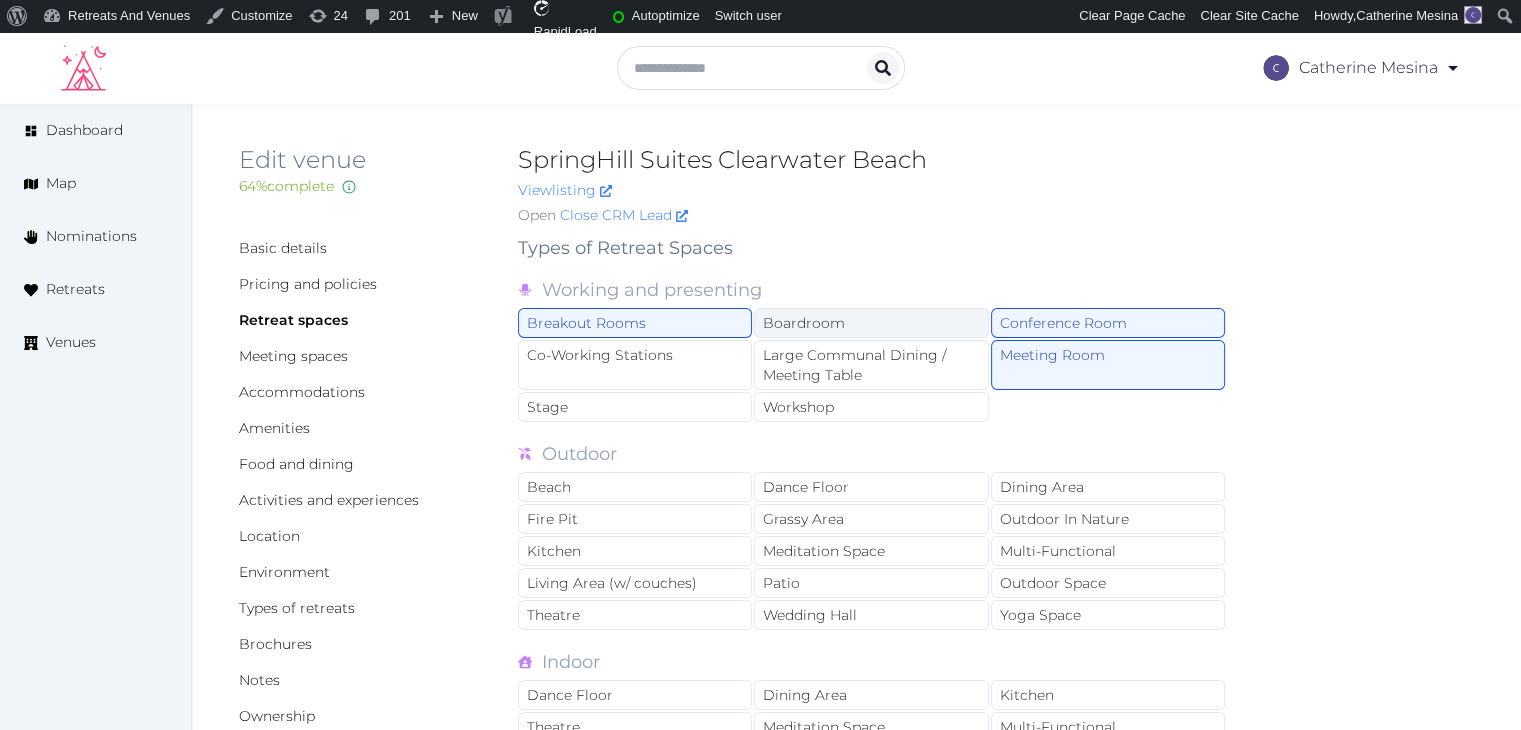 click on "Boardroom" at bounding box center (871, 323) 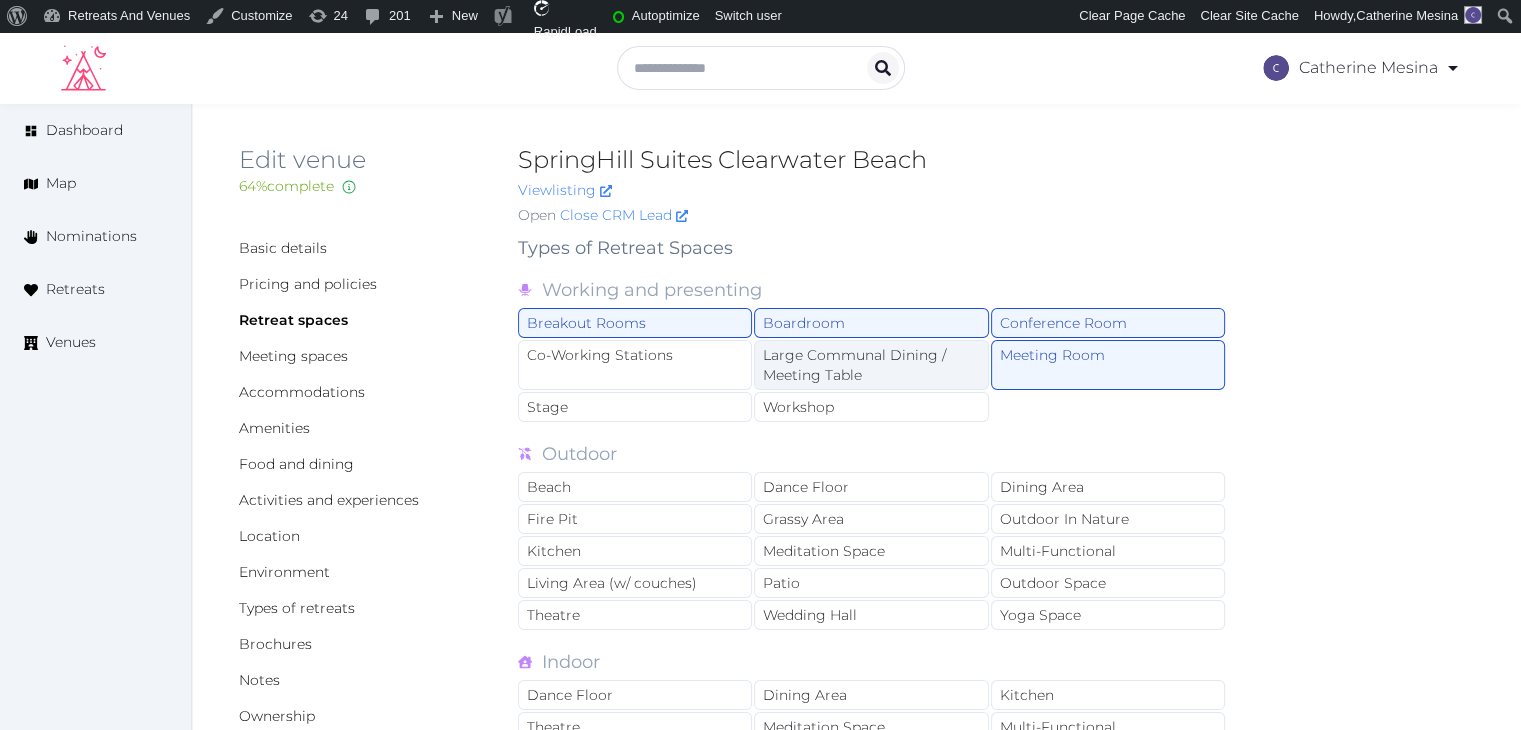 drag, startPoint x: 967, startPoint y: 350, endPoint x: 941, endPoint y: 381, distance: 40.459858 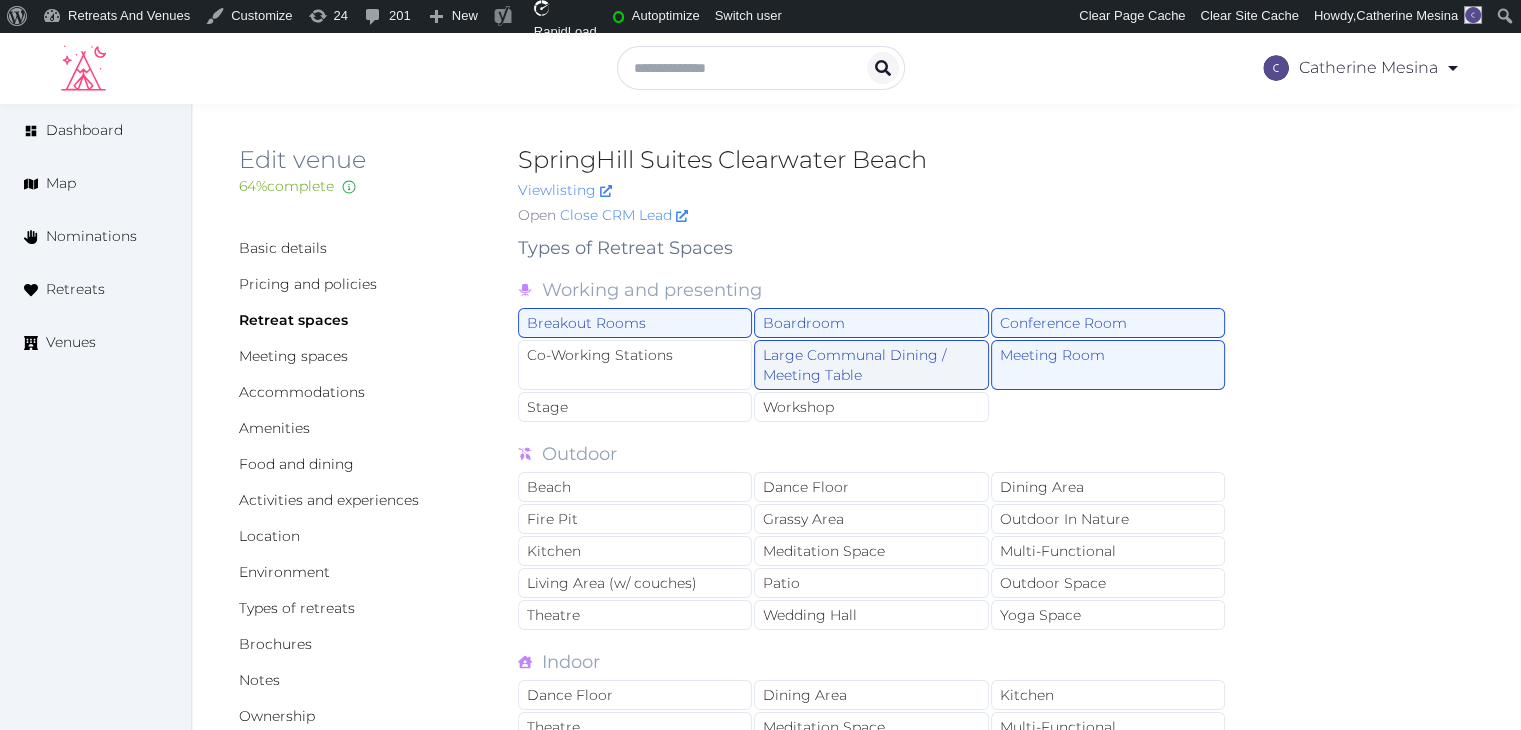 click on "Large Communal Dining / Meeting Table" at bounding box center [871, 365] 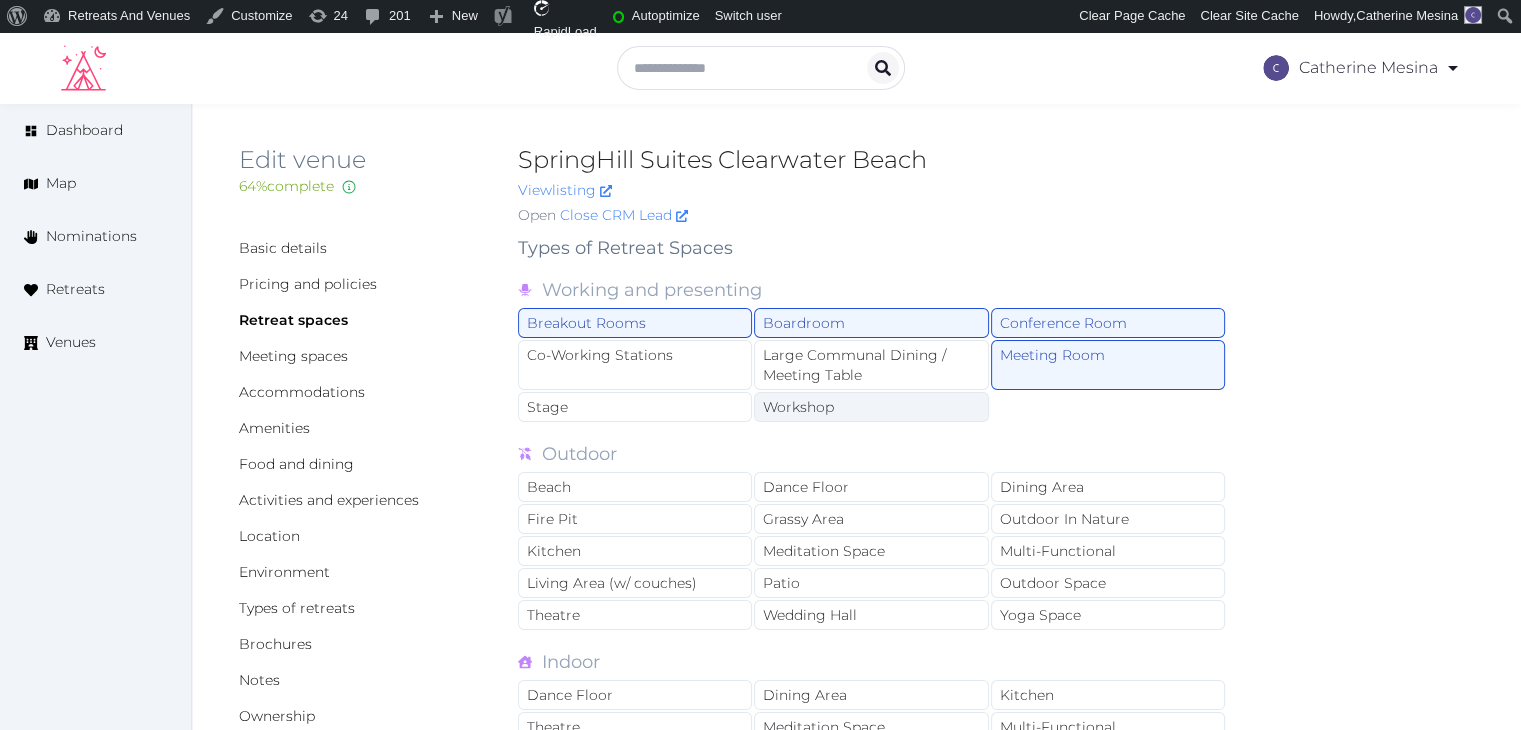 click on "Workshop" at bounding box center (871, 407) 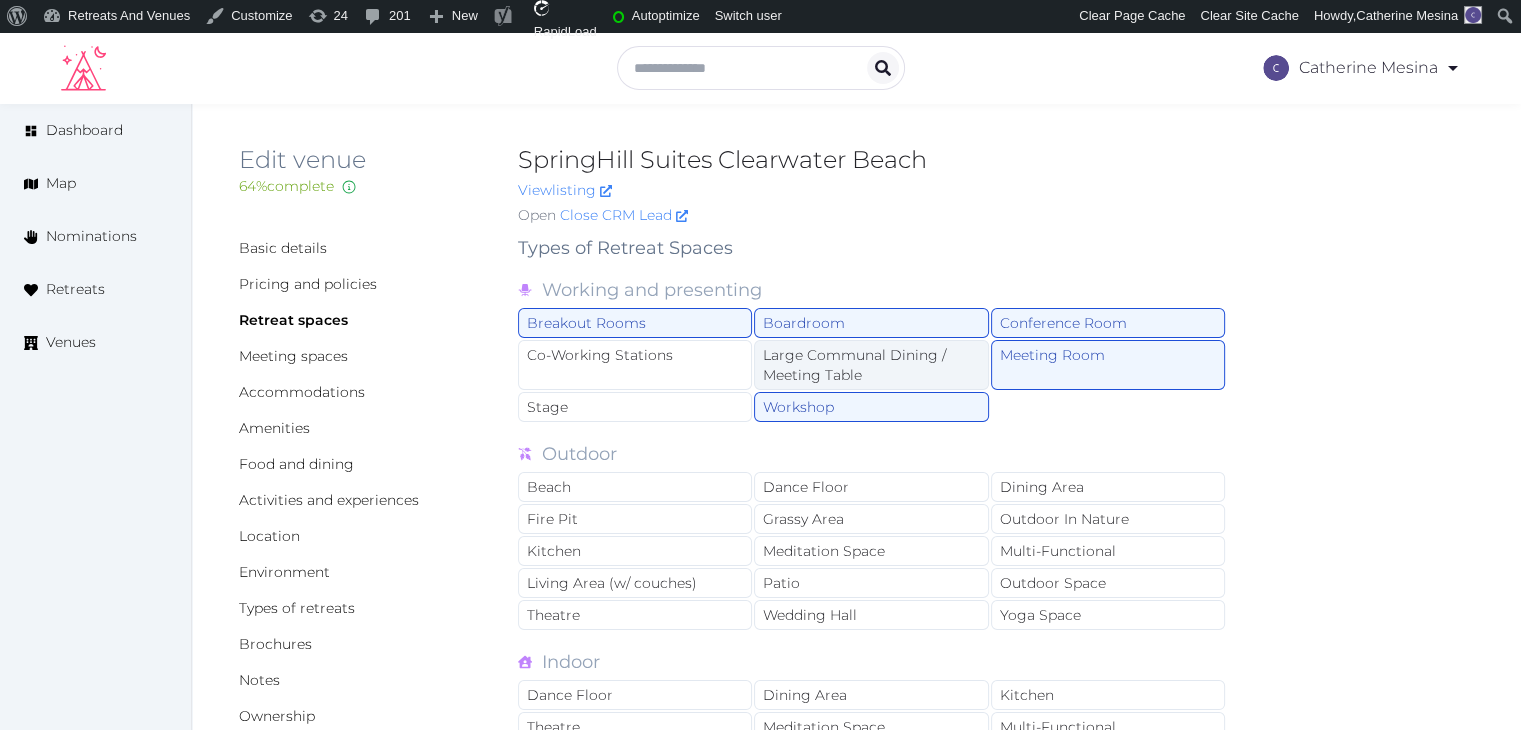 drag, startPoint x: 904, startPoint y: 385, endPoint x: 761, endPoint y: 377, distance: 143.2236 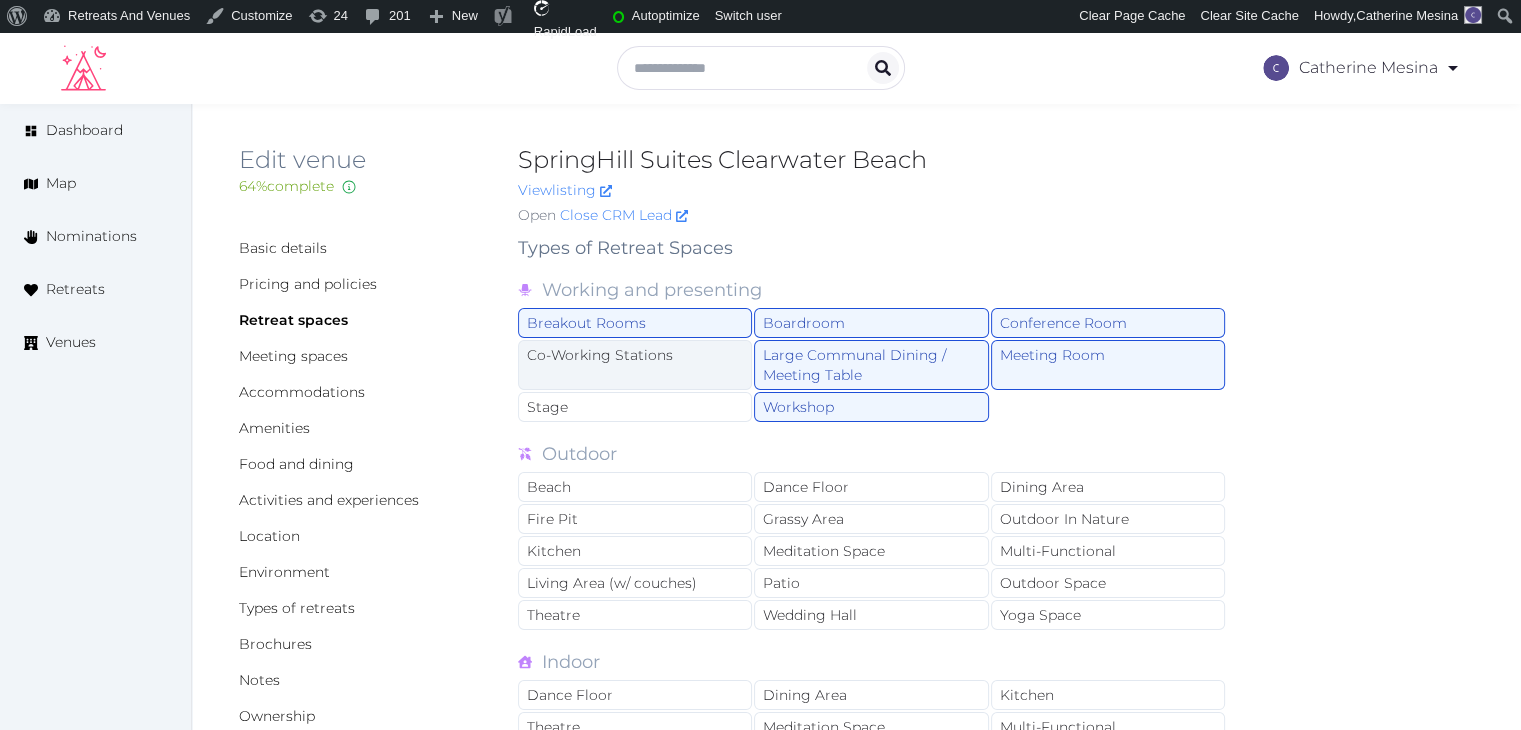 click on "Co-Working Stations" at bounding box center (635, 365) 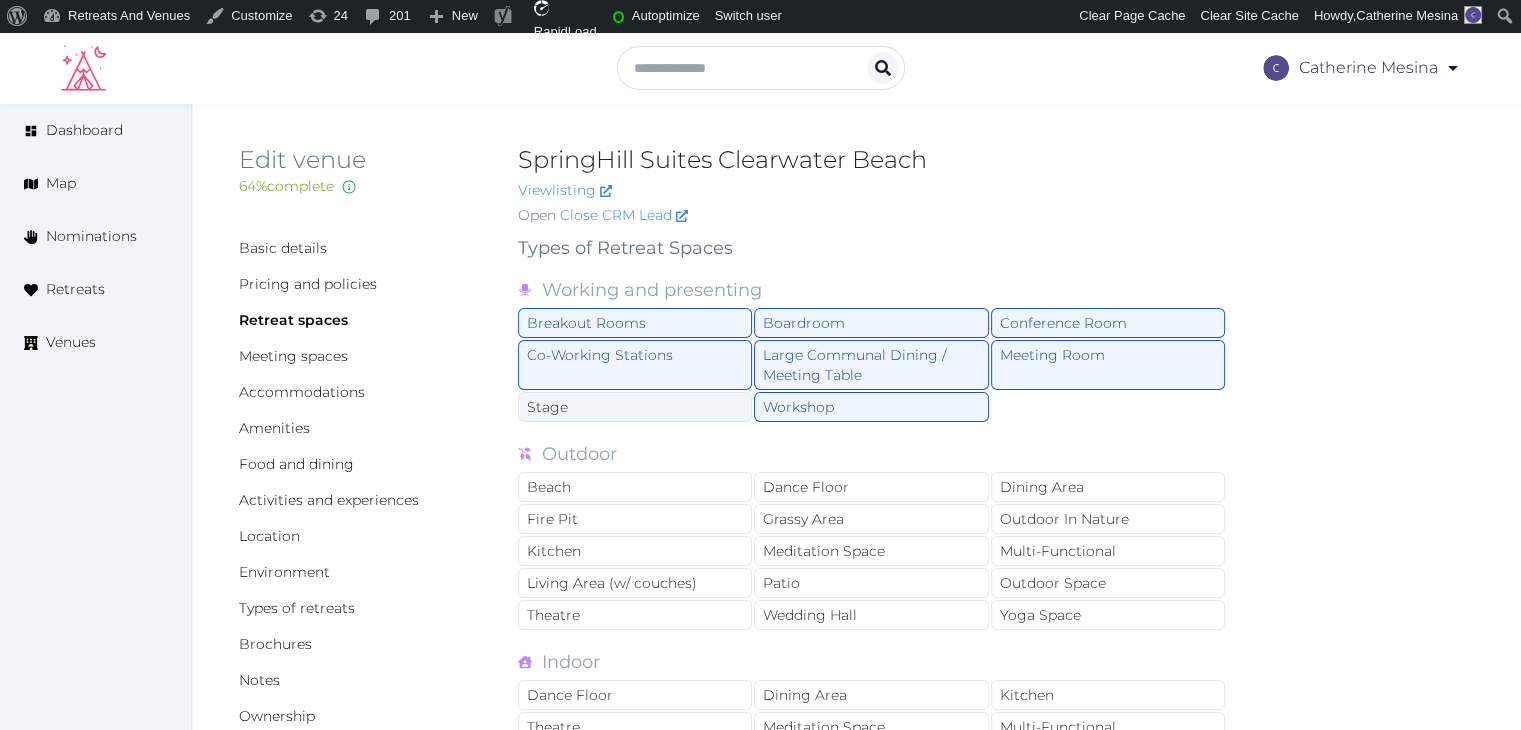 click on "Stage" at bounding box center [635, 407] 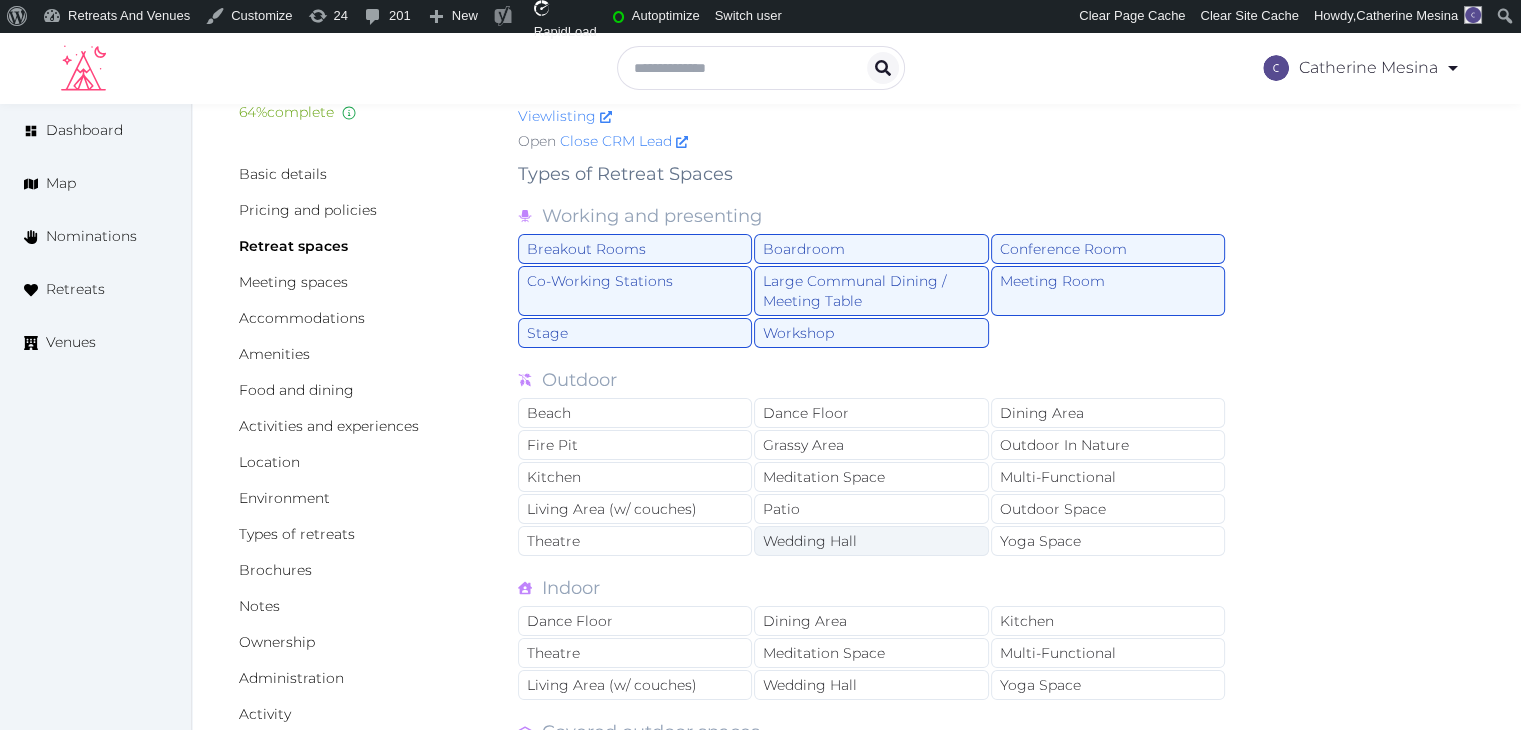 scroll, scrollTop: 300, scrollLeft: 0, axis: vertical 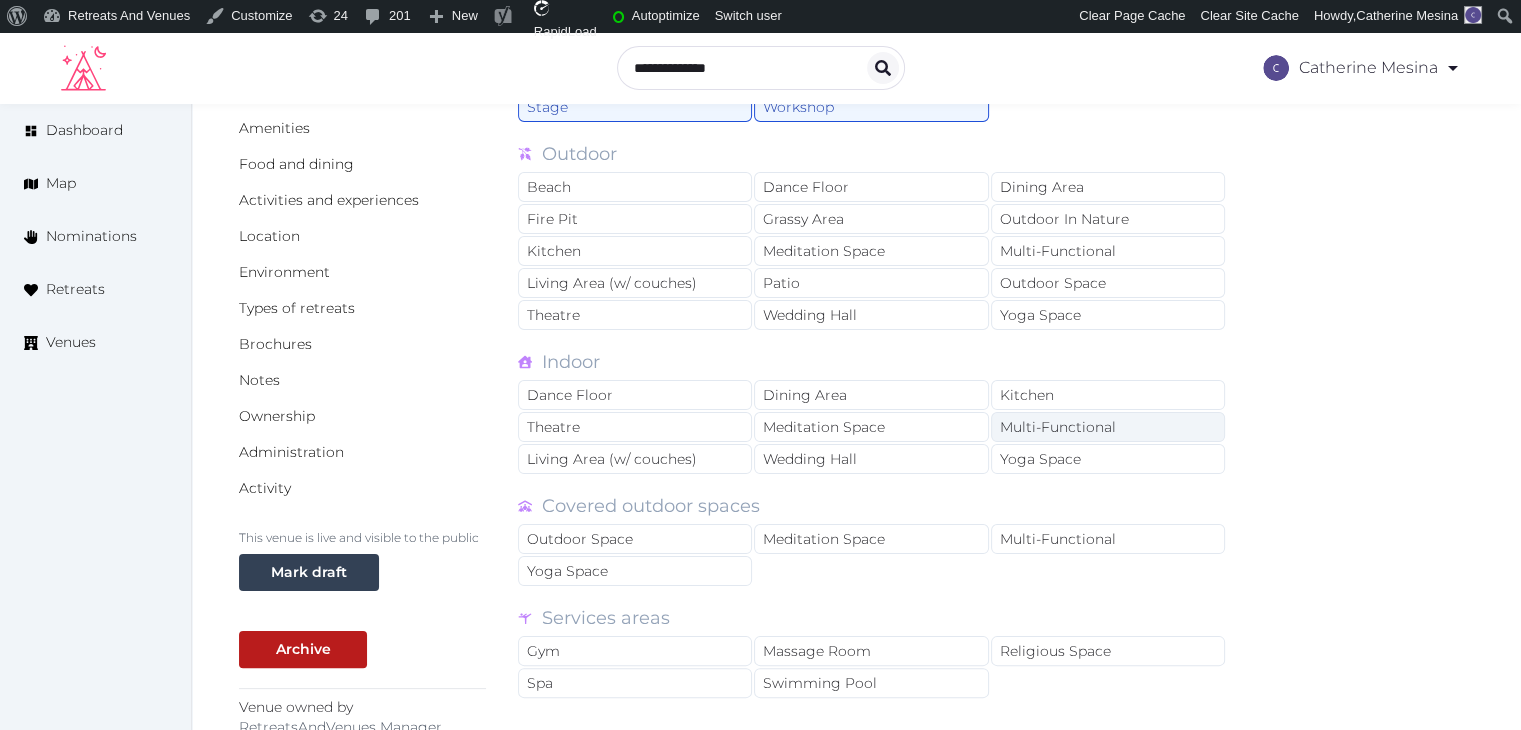 click on "Multi-Functional" at bounding box center [1108, 427] 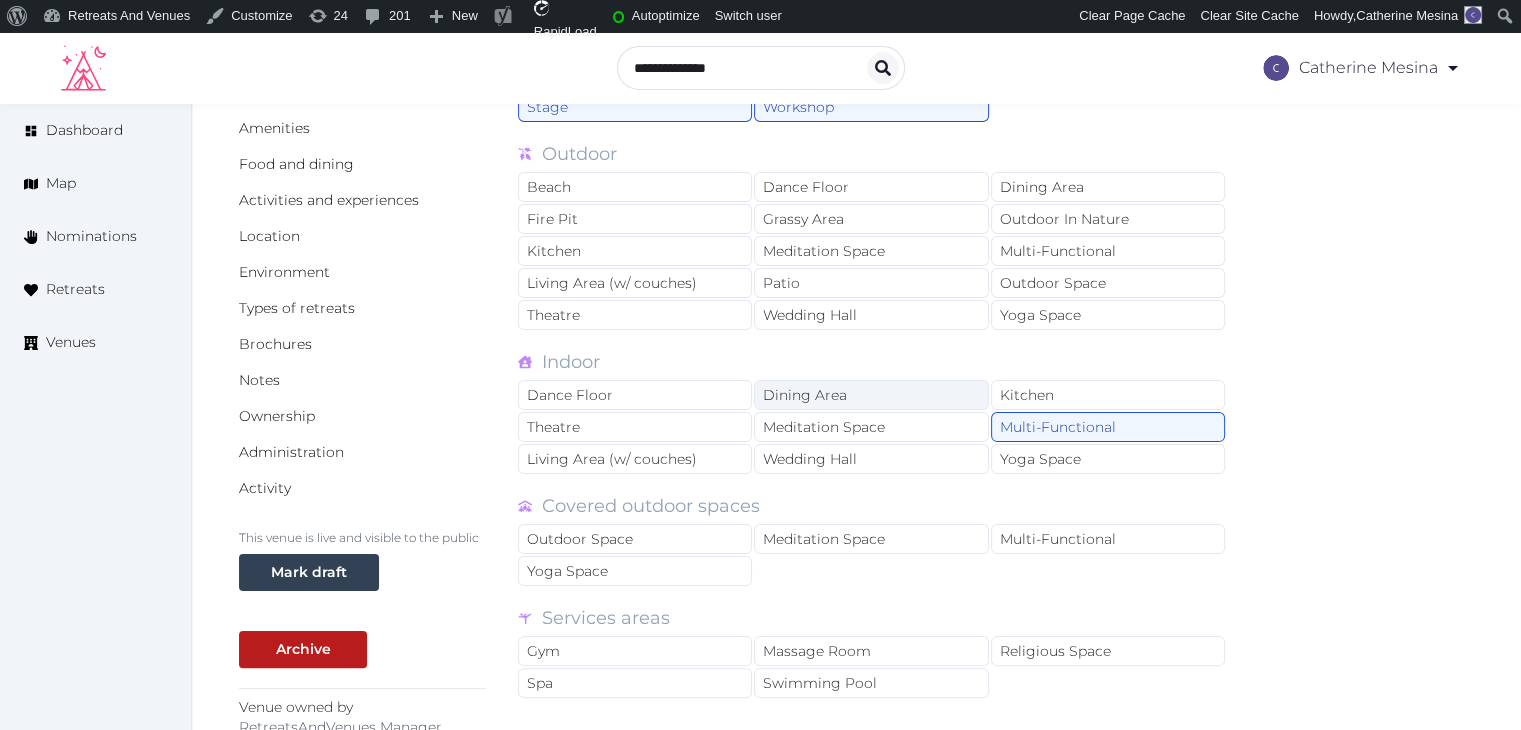 click on "Dining Area" at bounding box center (871, 395) 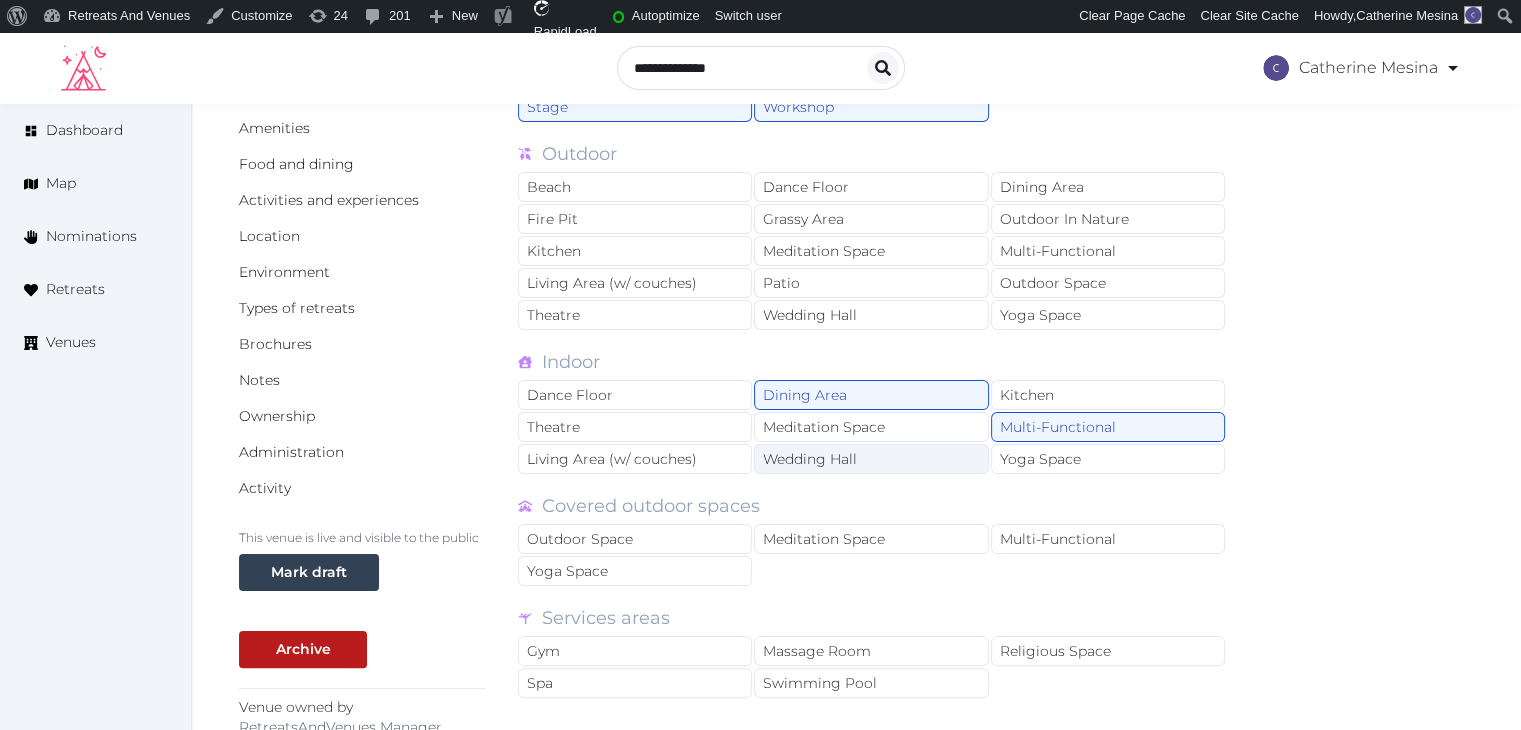 click on "Wedding Hall" at bounding box center [871, 459] 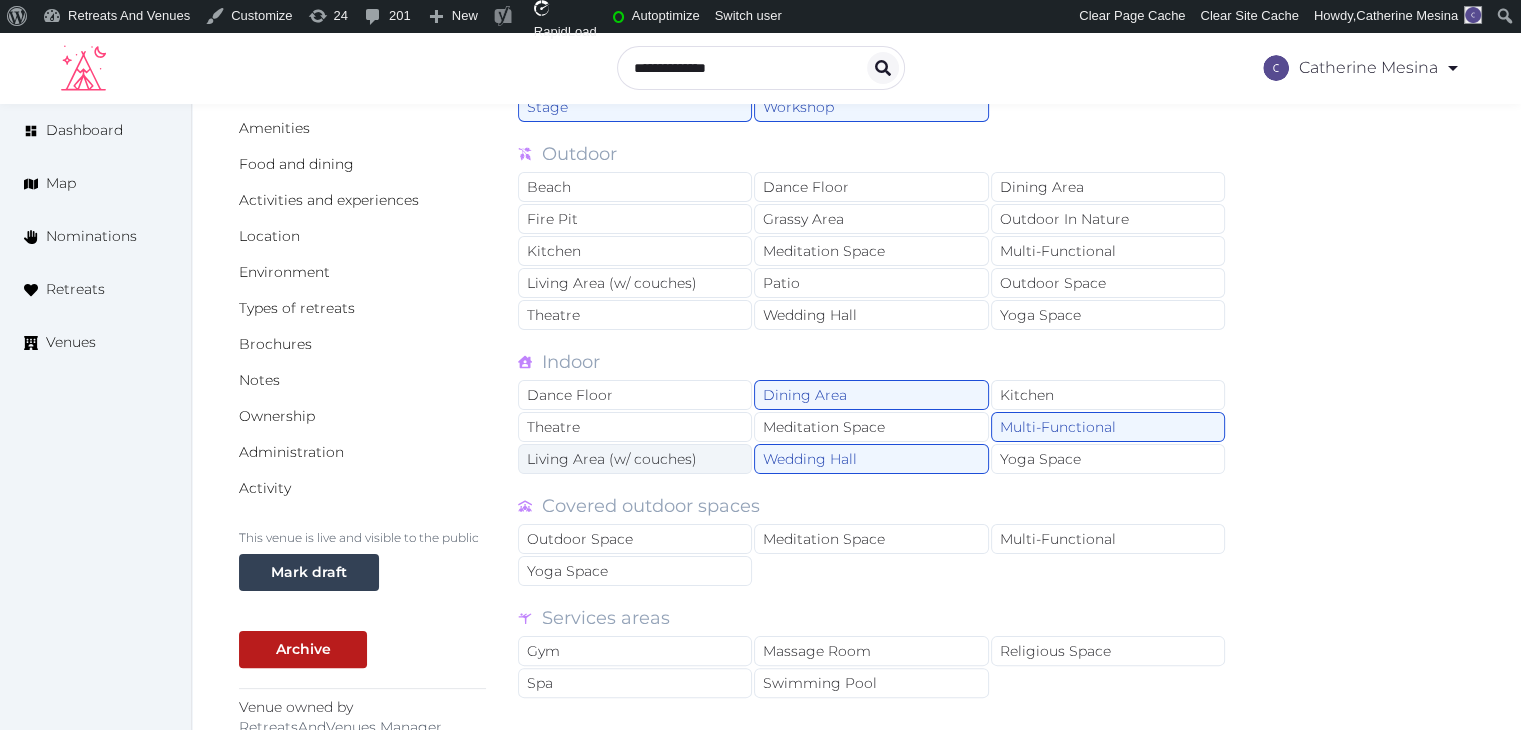click on "Living Area (w/ couches)" at bounding box center [635, 459] 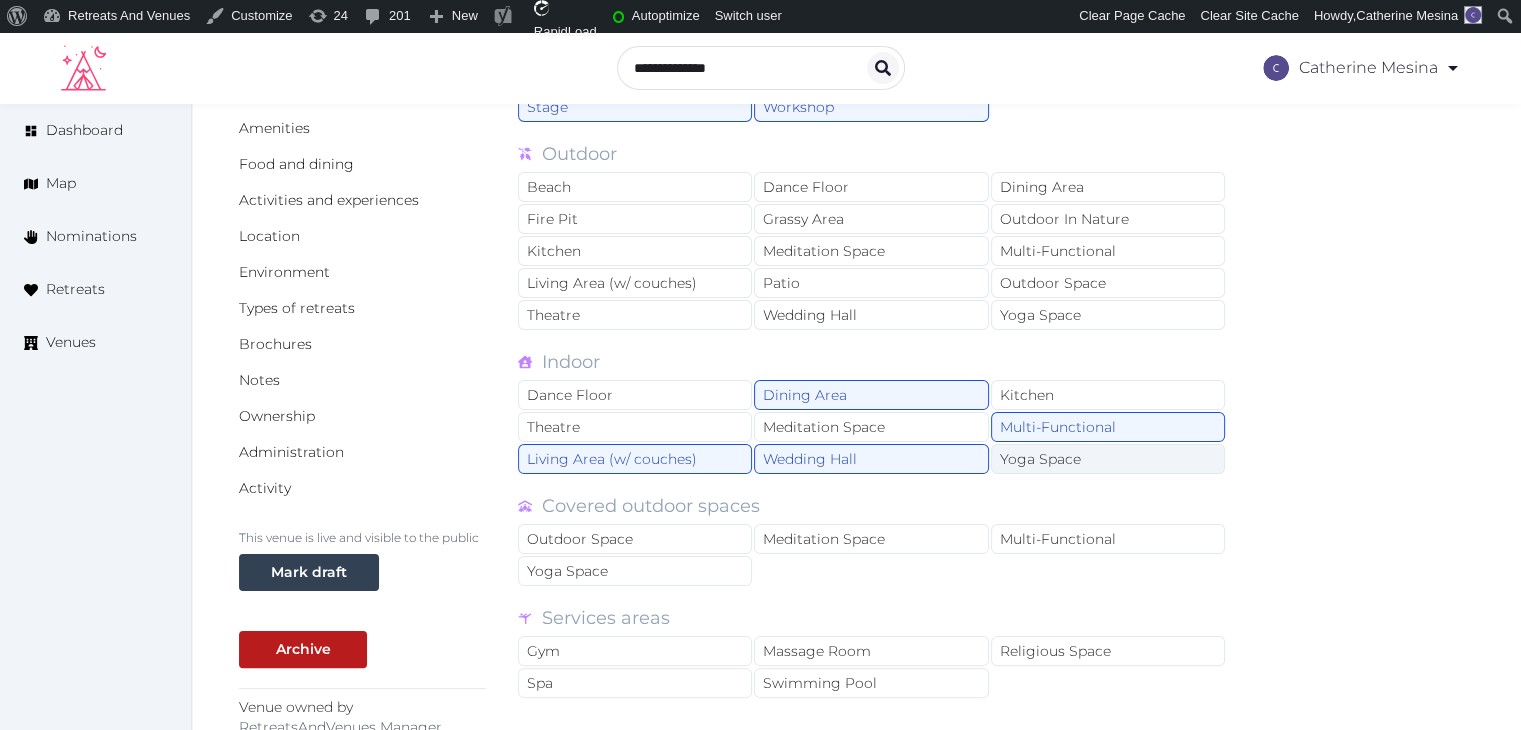 click on "Yoga Space" at bounding box center (1108, 459) 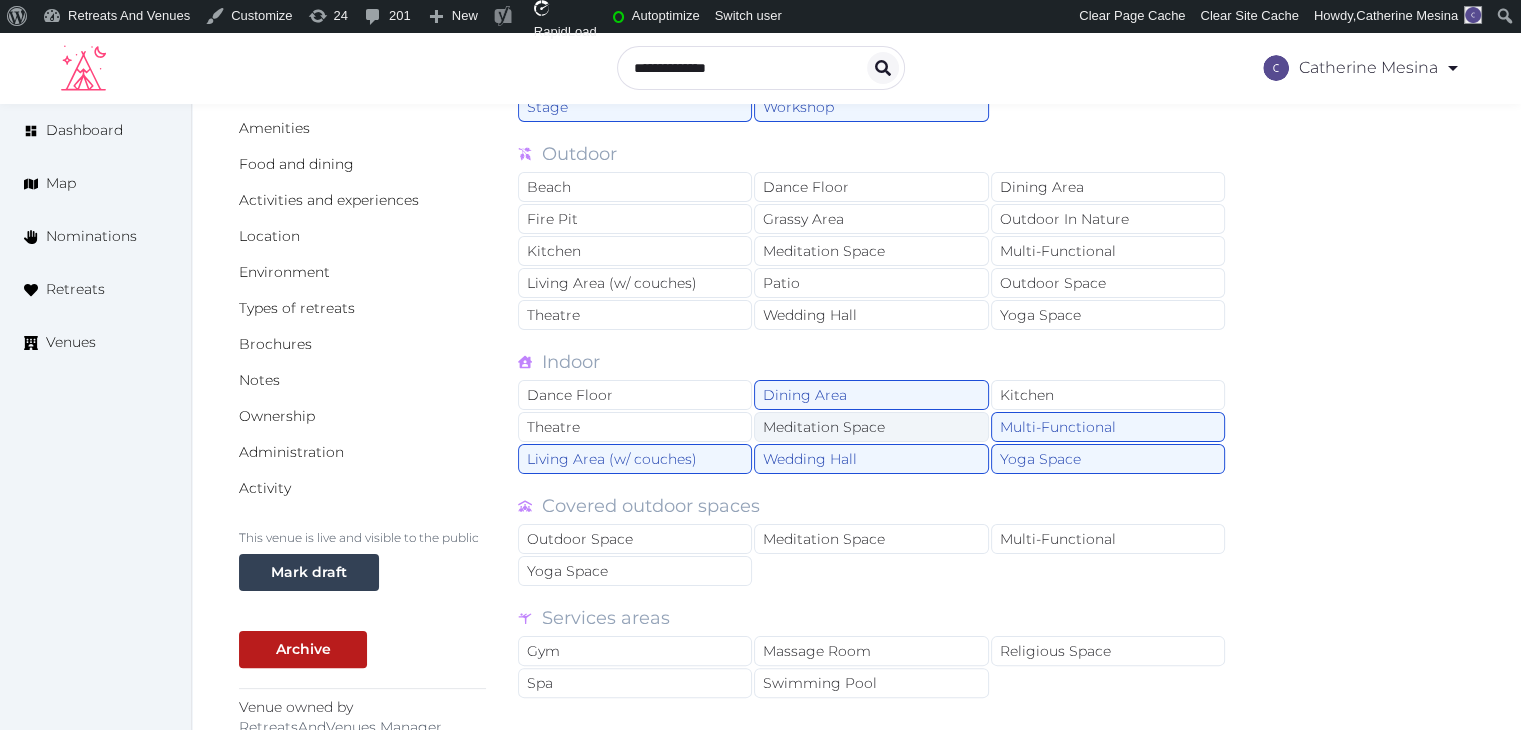 click on "Meditation Space" at bounding box center [871, 427] 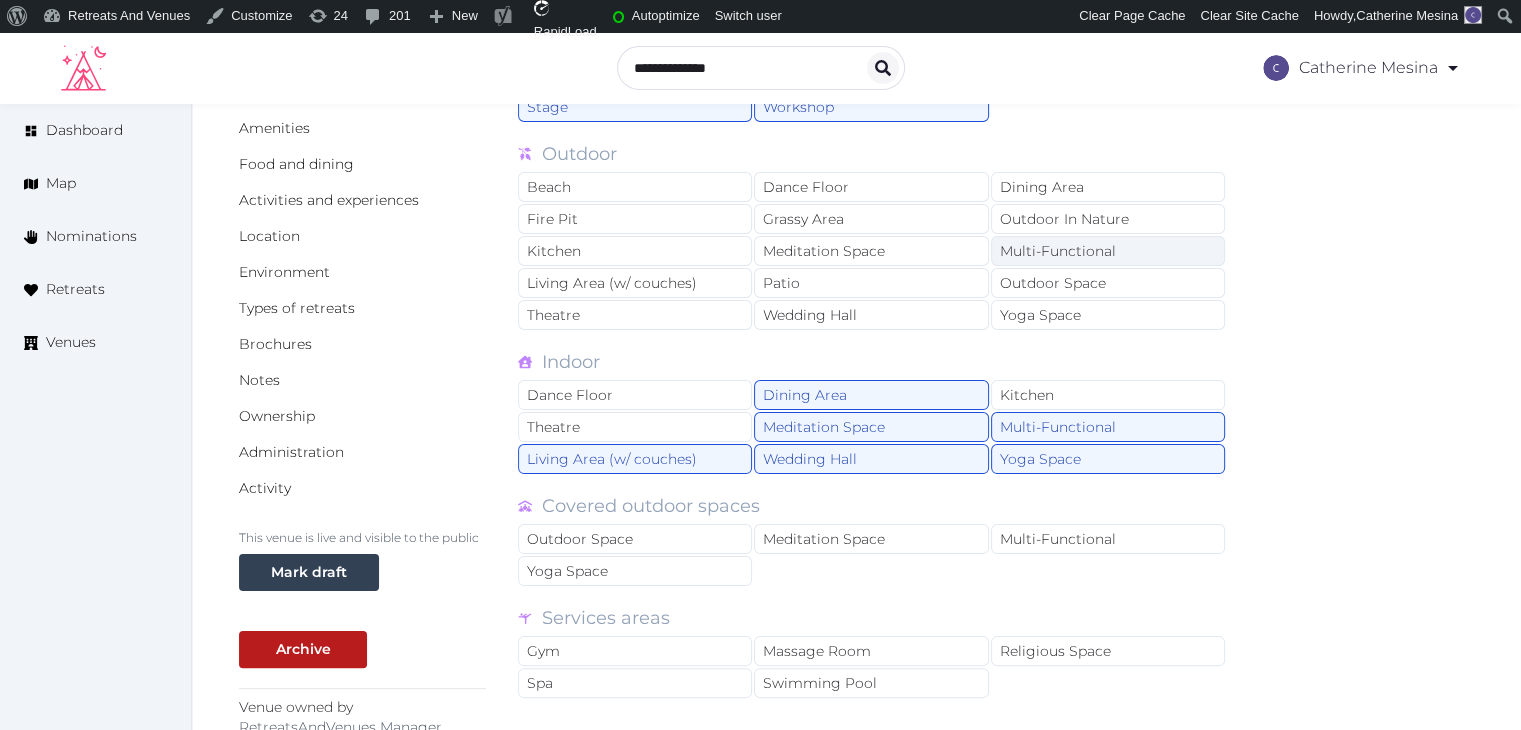 click on "Multi-Functional" at bounding box center [1108, 251] 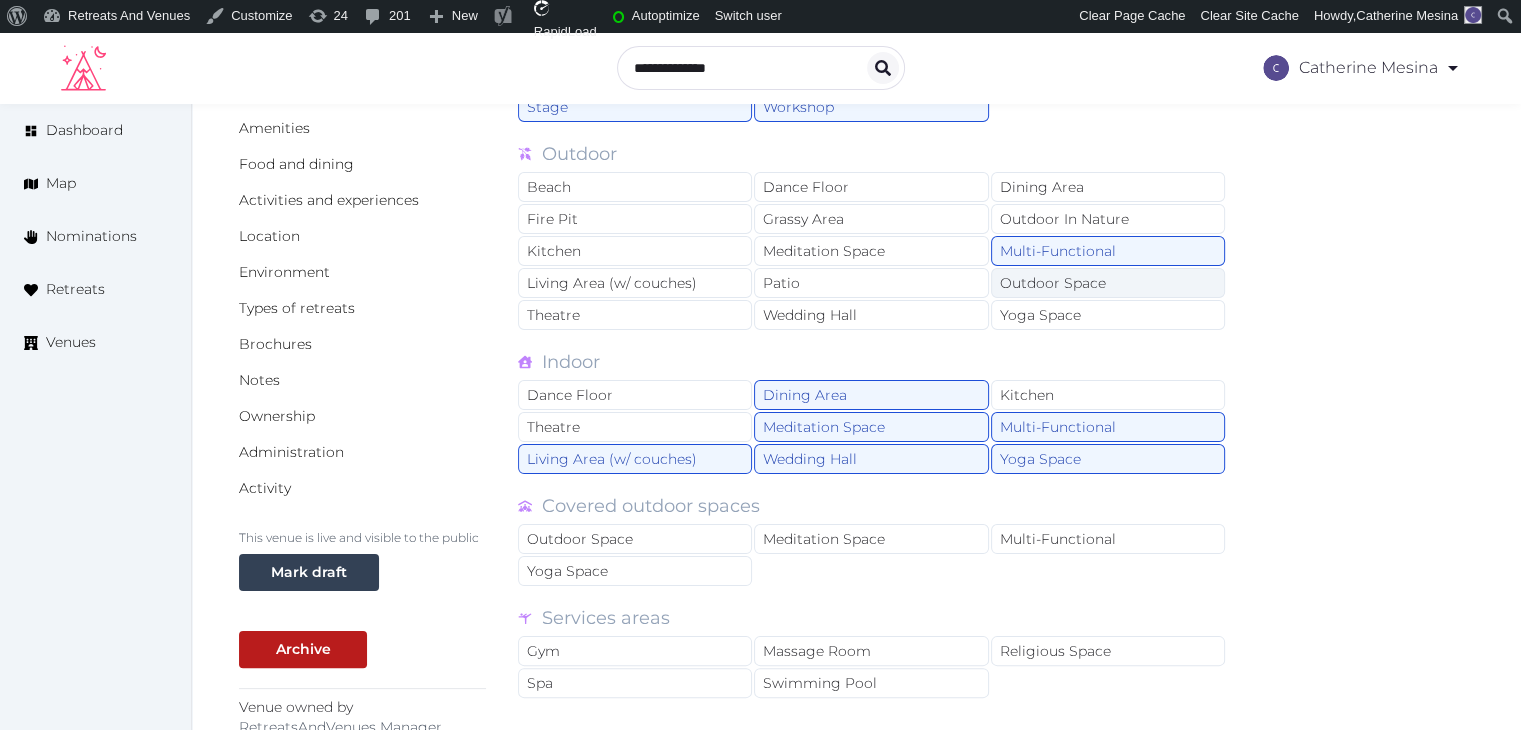 click on "Outdoor Space" at bounding box center [1108, 283] 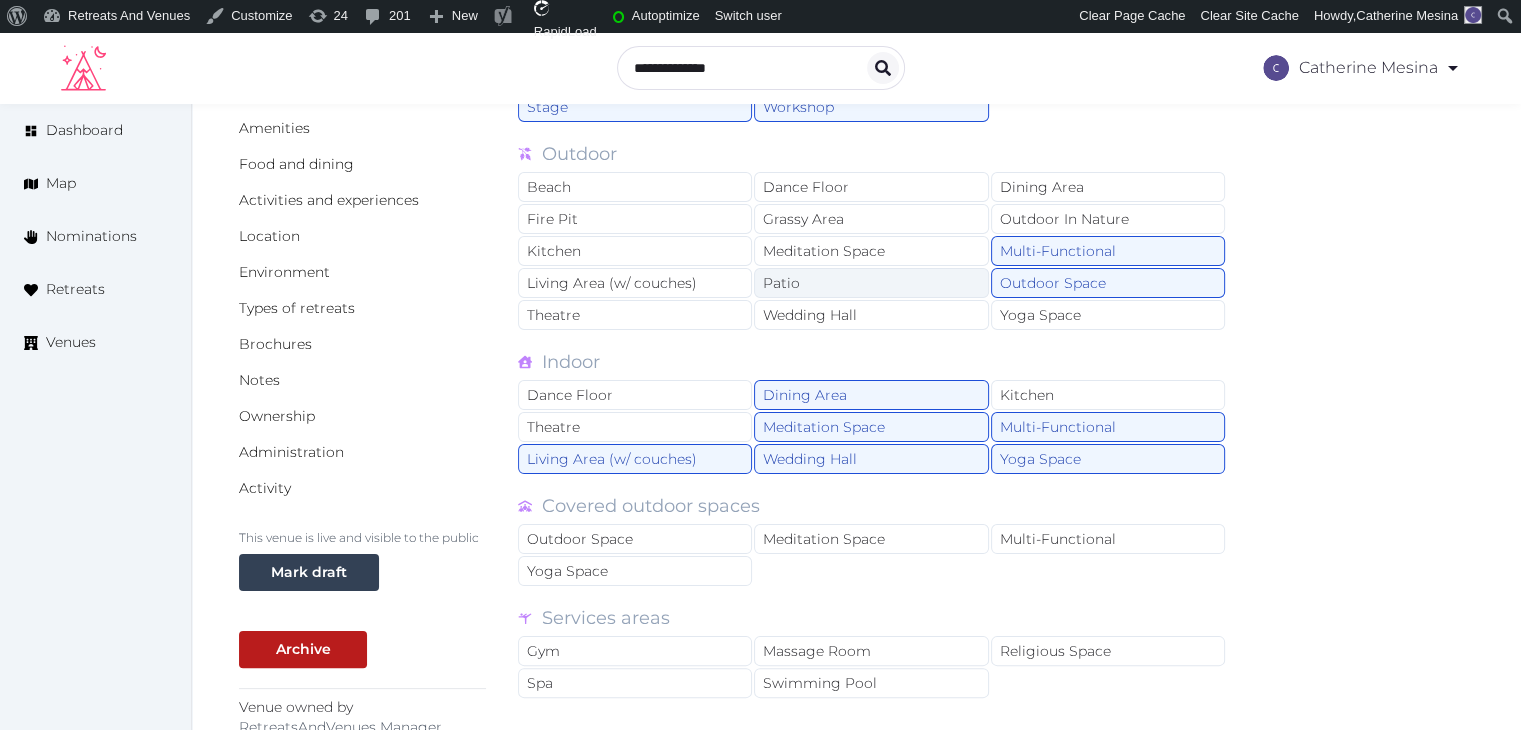 click on "Patio" at bounding box center (871, 283) 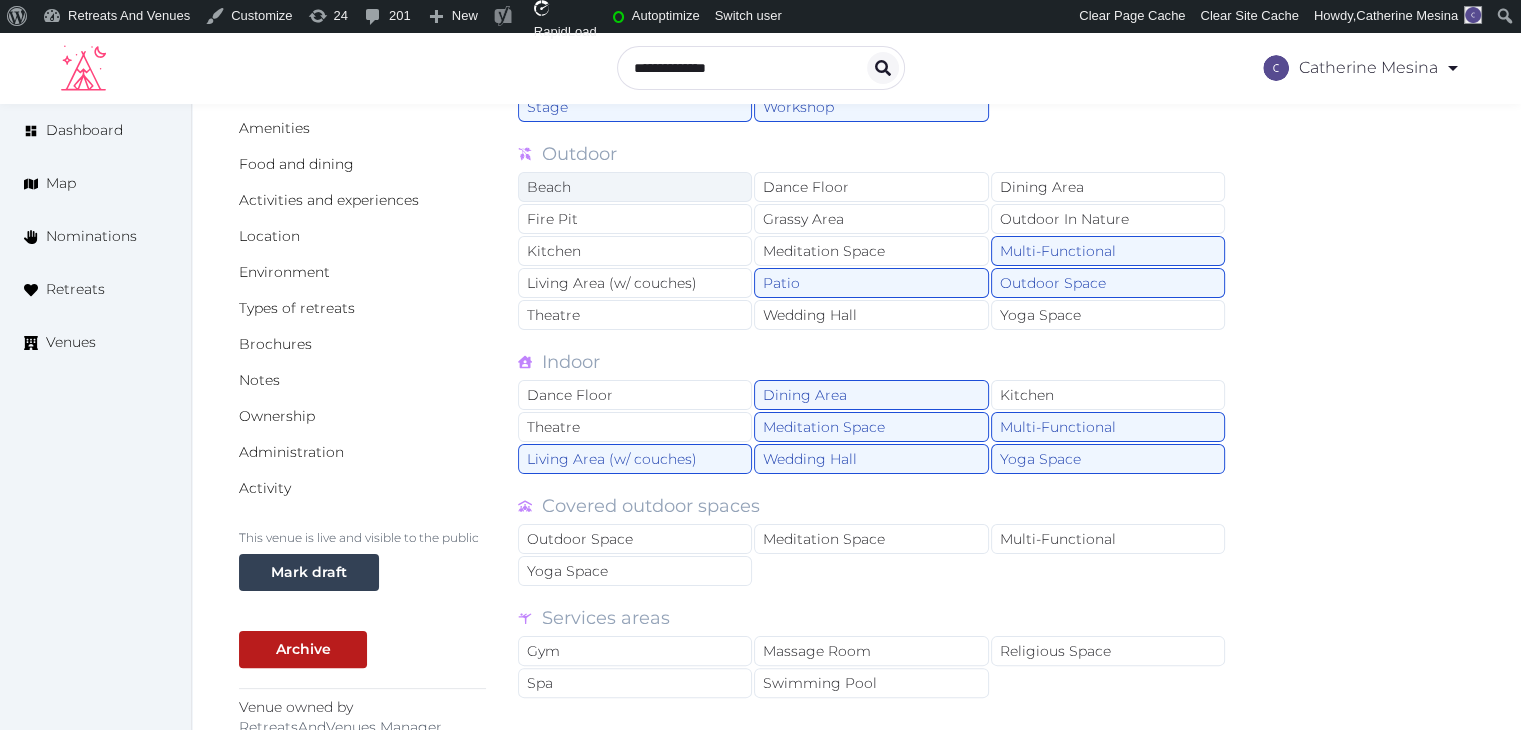 click on "Beach" at bounding box center [635, 187] 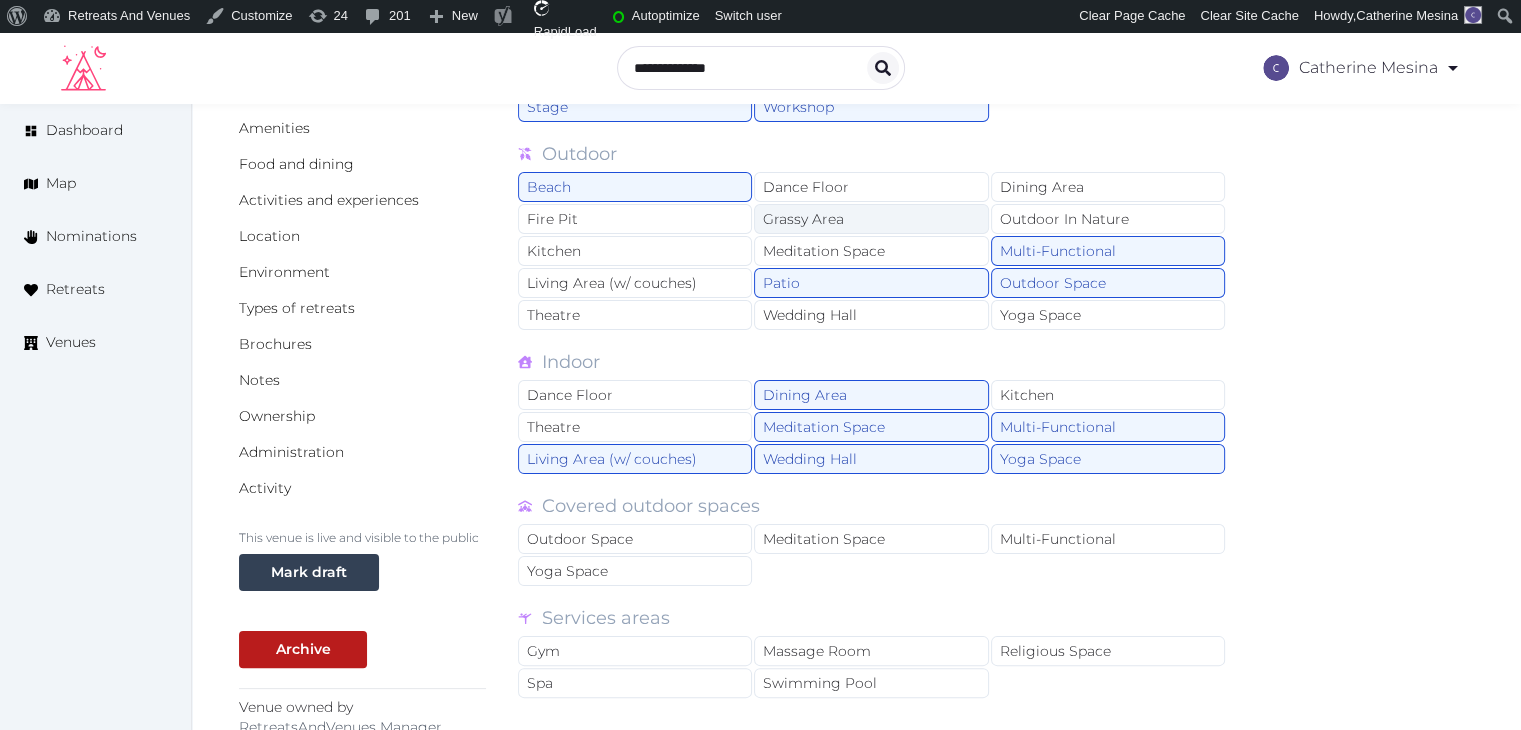 click on "Grassy Area" at bounding box center [871, 219] 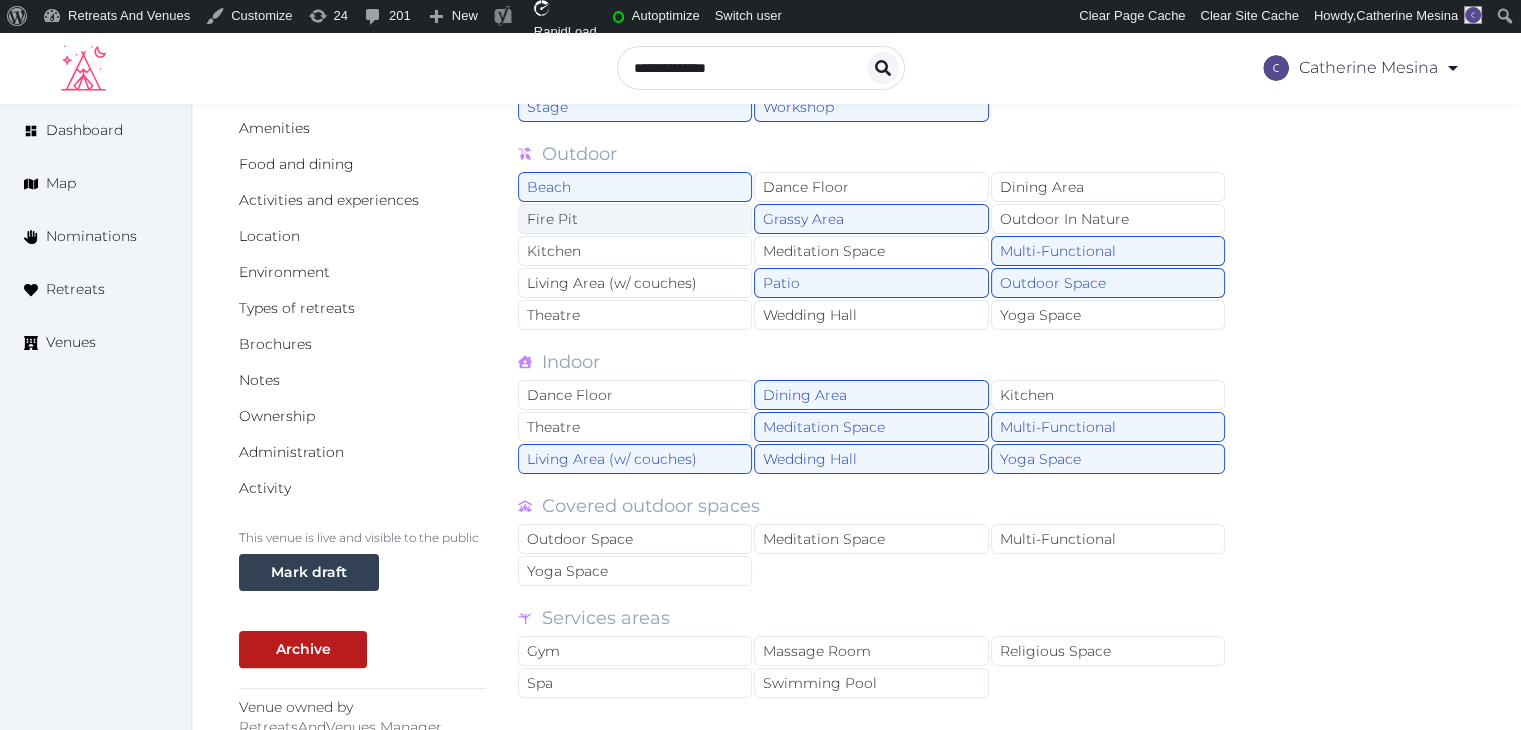 click on "Fire Pit" at bounding box center (635, 219) 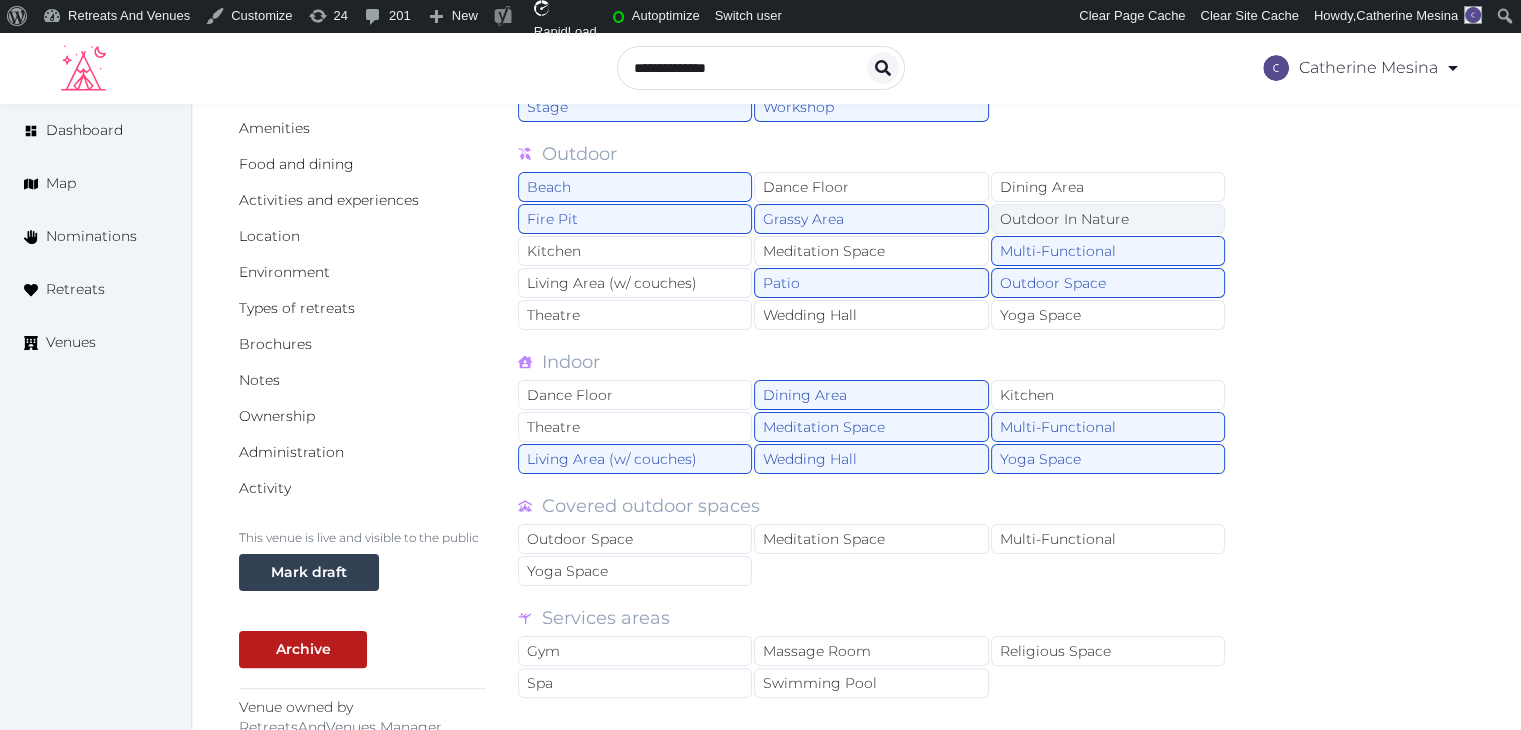 click on "Outdoor In Nature" at bounding box center [1108, 219] 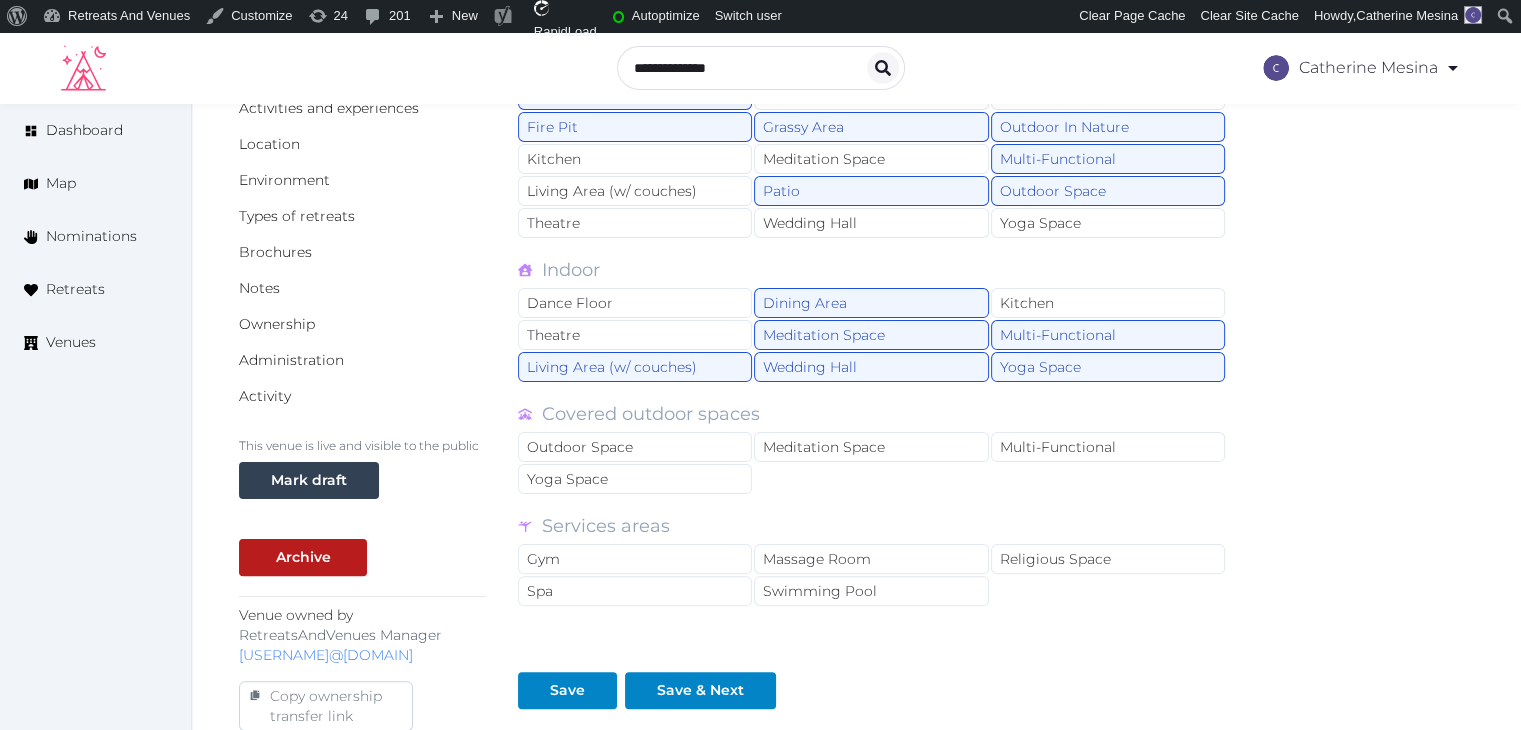 scroll, scrollTop: 500, scrollLeft: 0, axis: vertical 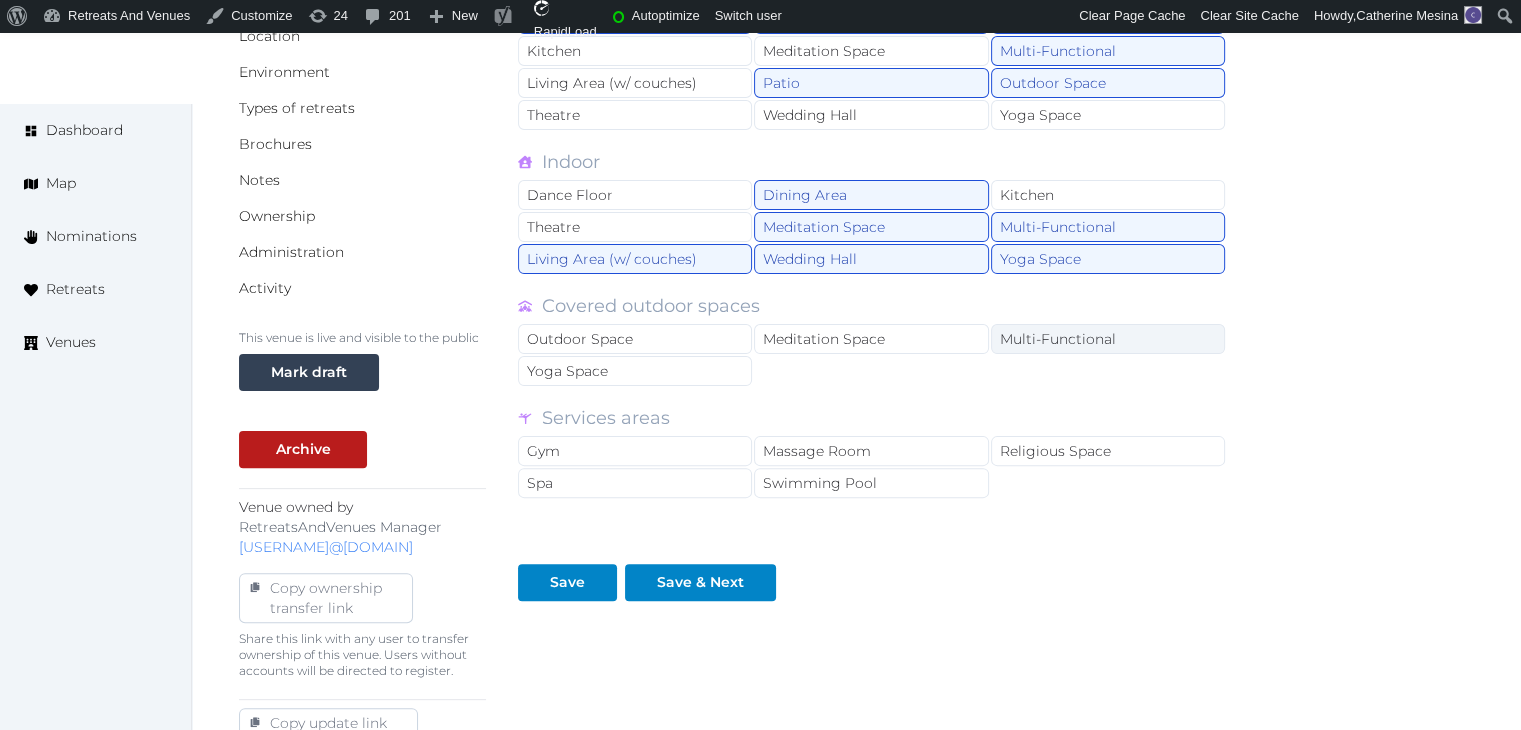 click on "Multi-Functional" at bounding box center (1108, 339) 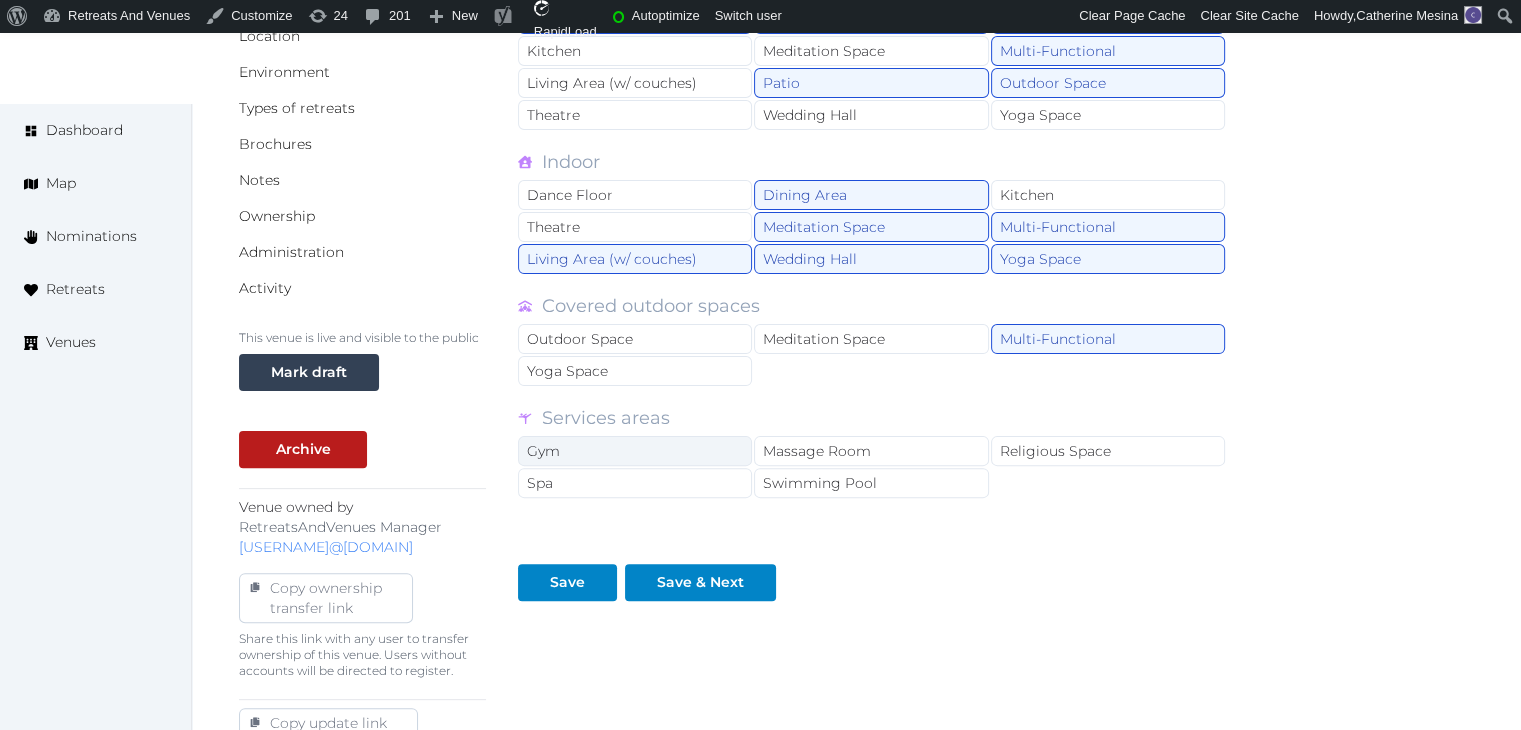 click on "Gym" at bounding box center [635, 451] 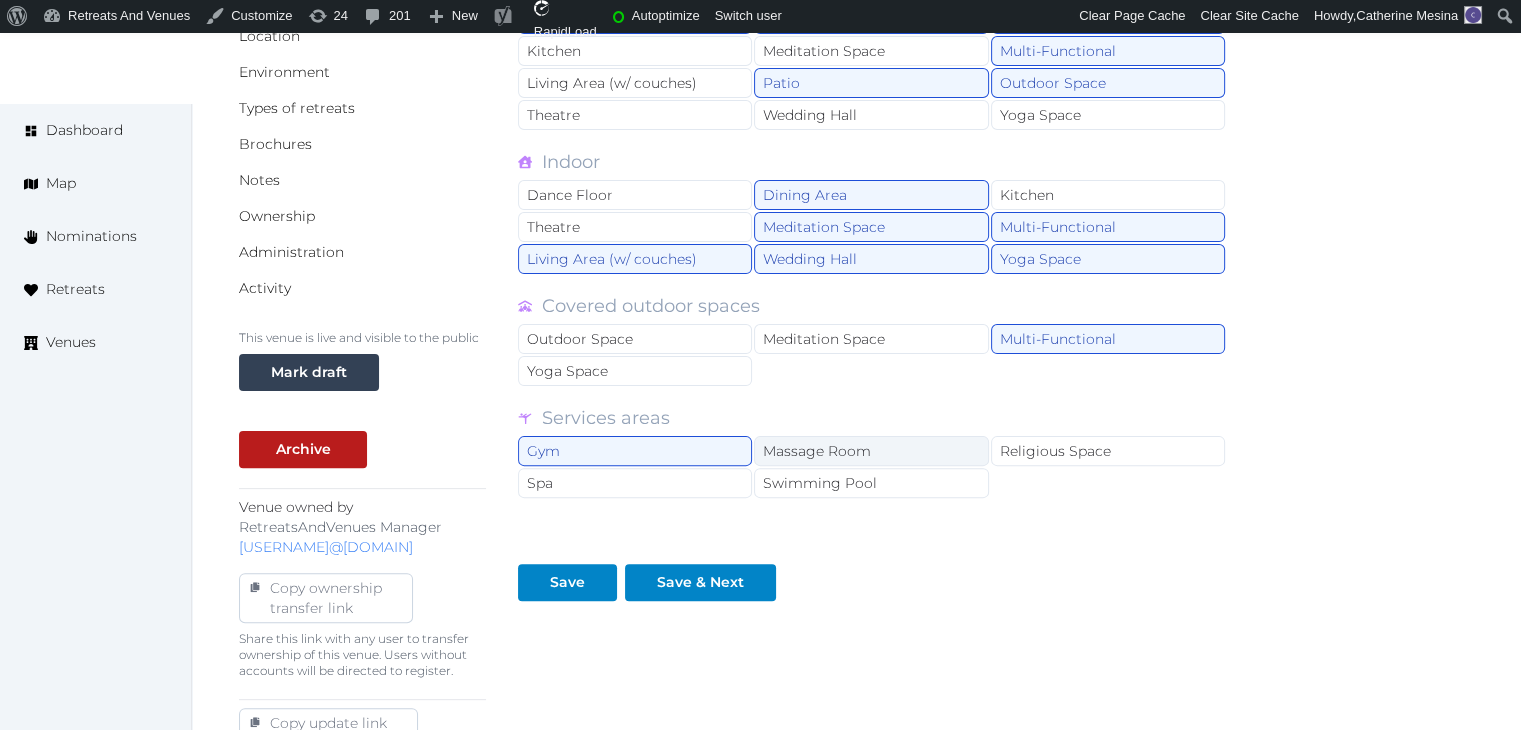 drag, startPoint x: 636, startPoint y: 467, endPoint x: 842, endPoint y: 457, distance: 206.24257 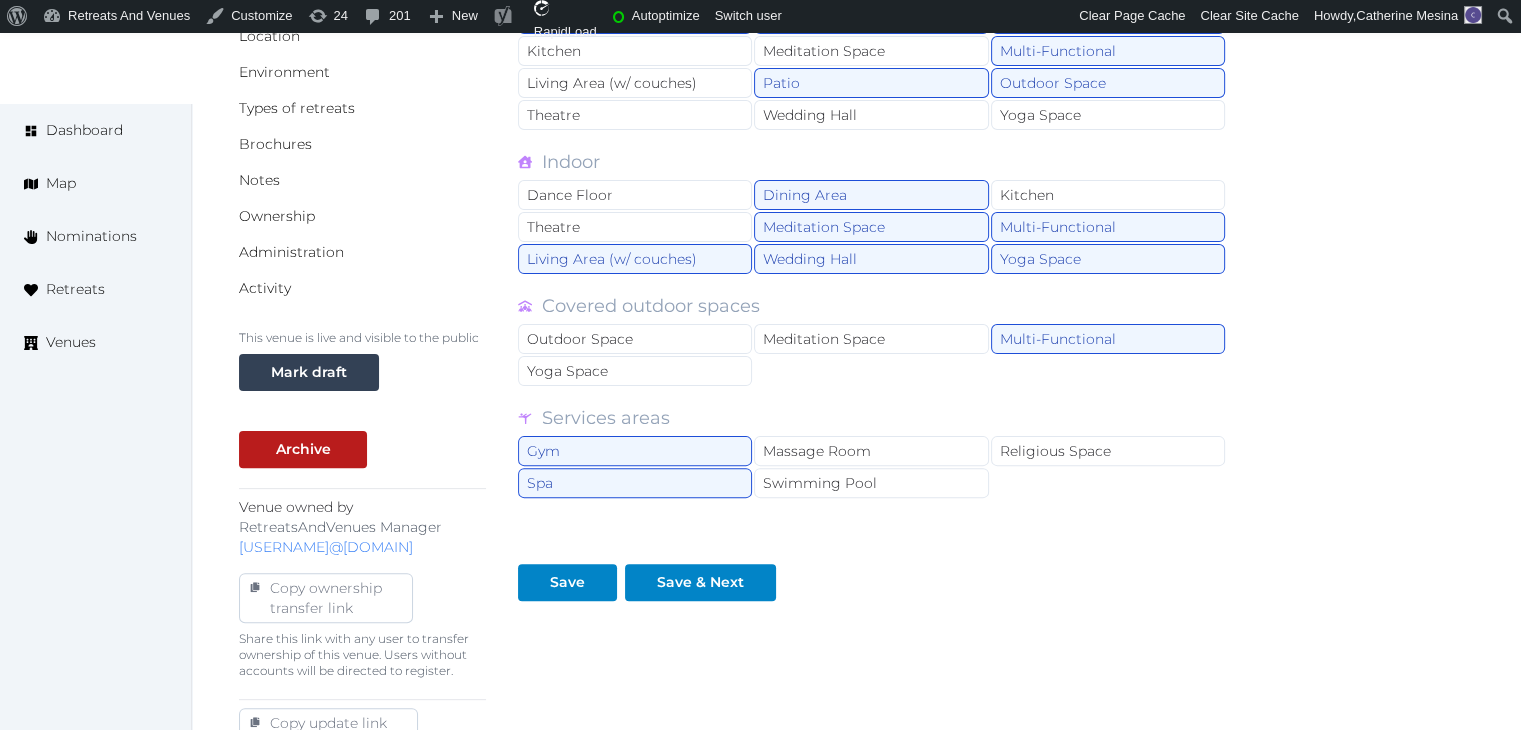 click on "Swimming Pool" at bounding box center (871, 483) 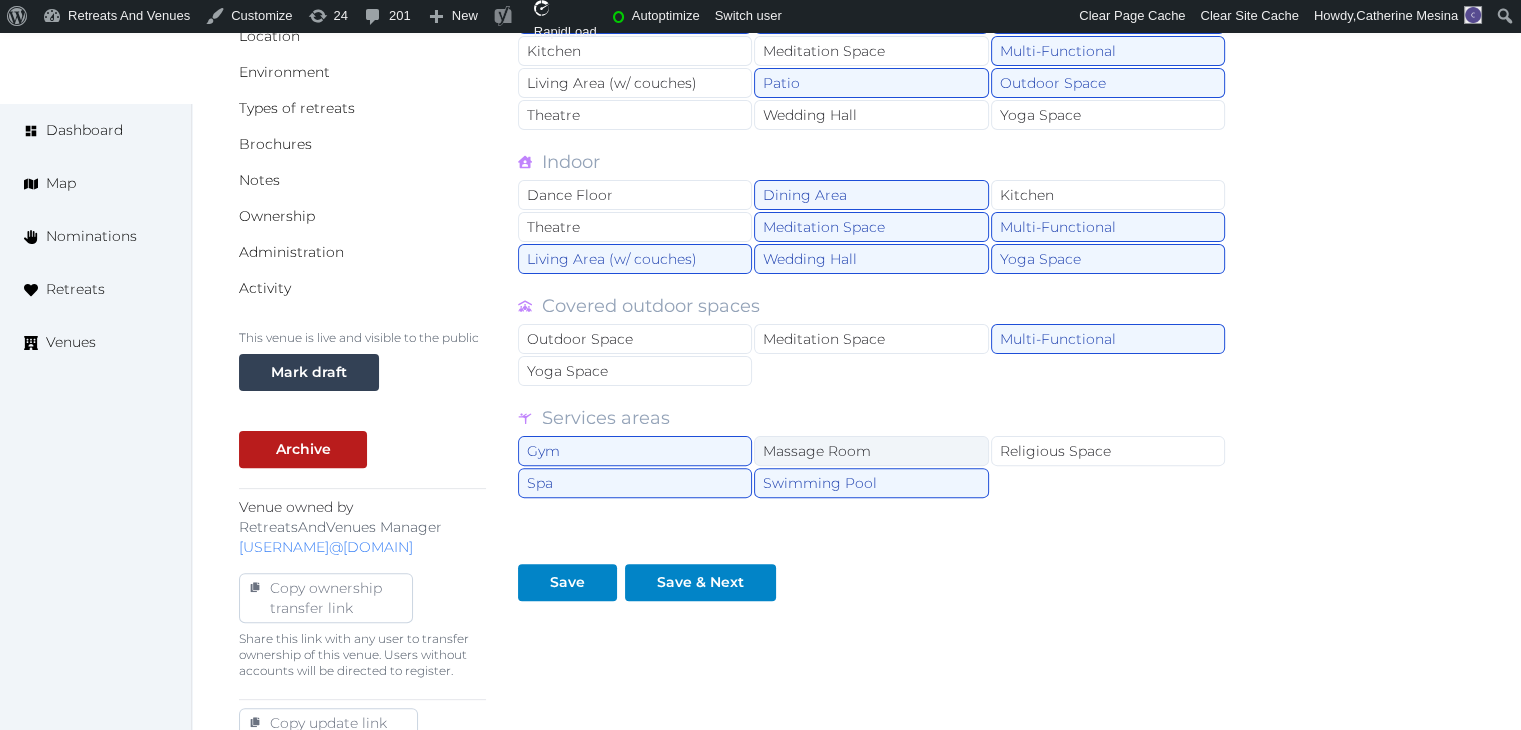 click on "Massage Room" at bounding box center (871, 451) 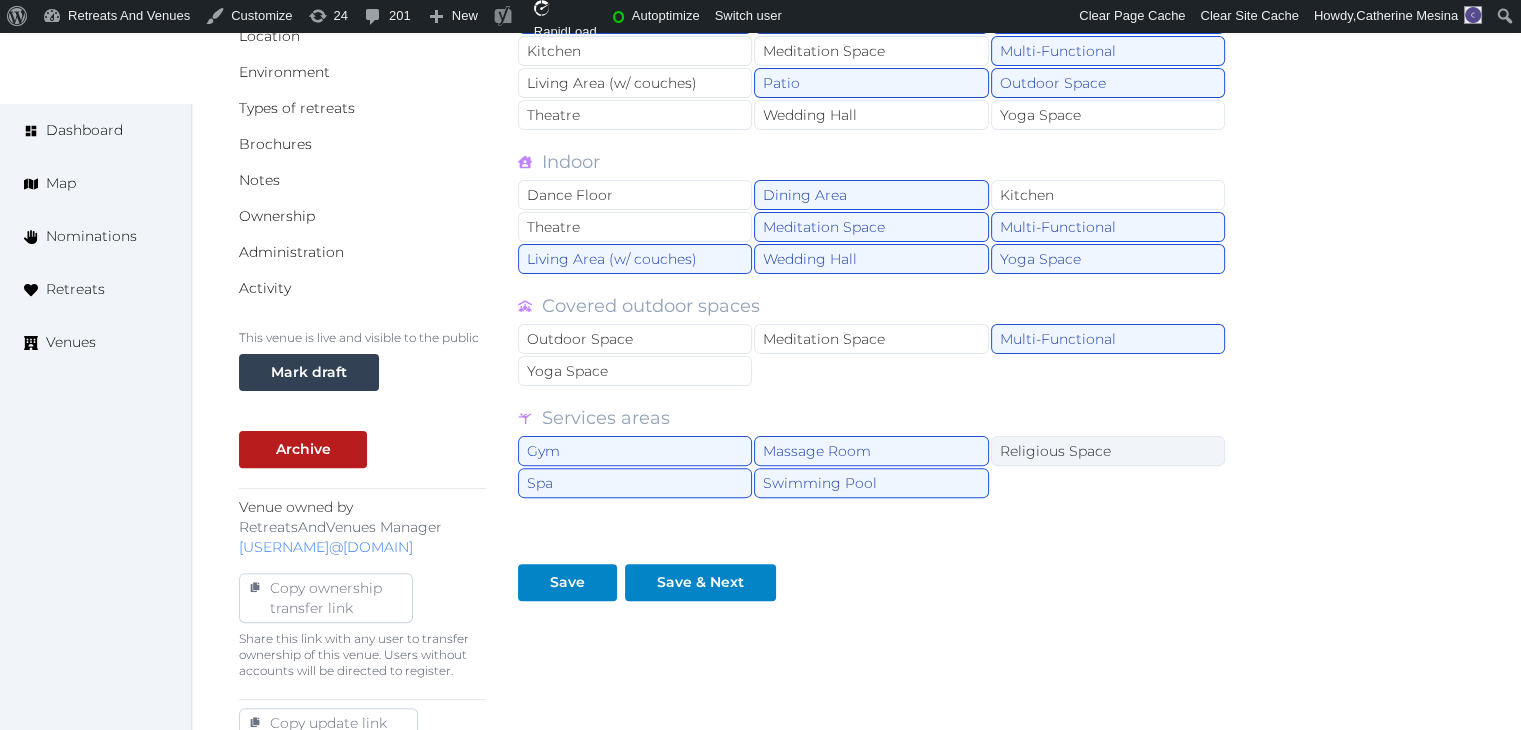 click on "Religious Space" at bounding box center [1108, 451] 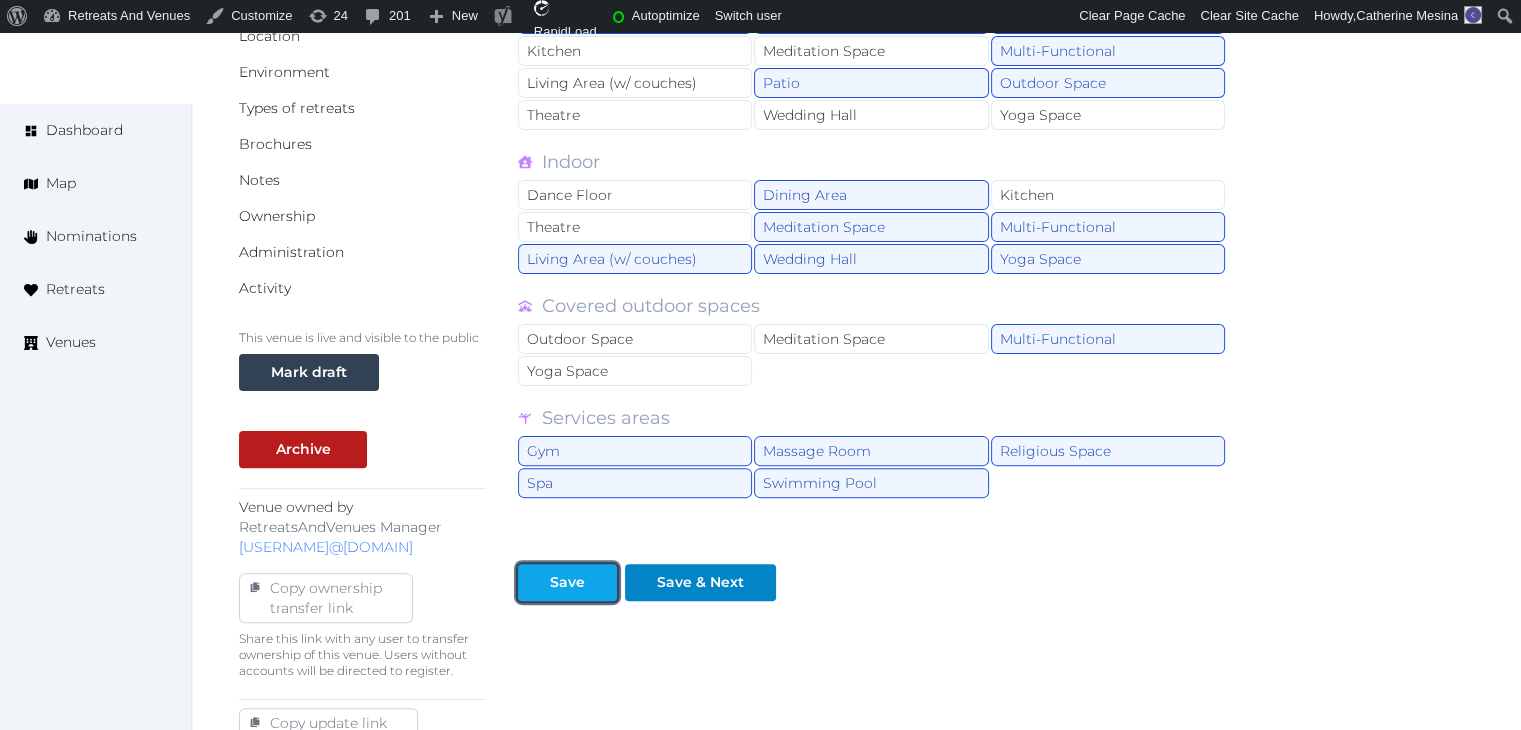 click on "Save" at bounding box center [567, 582] 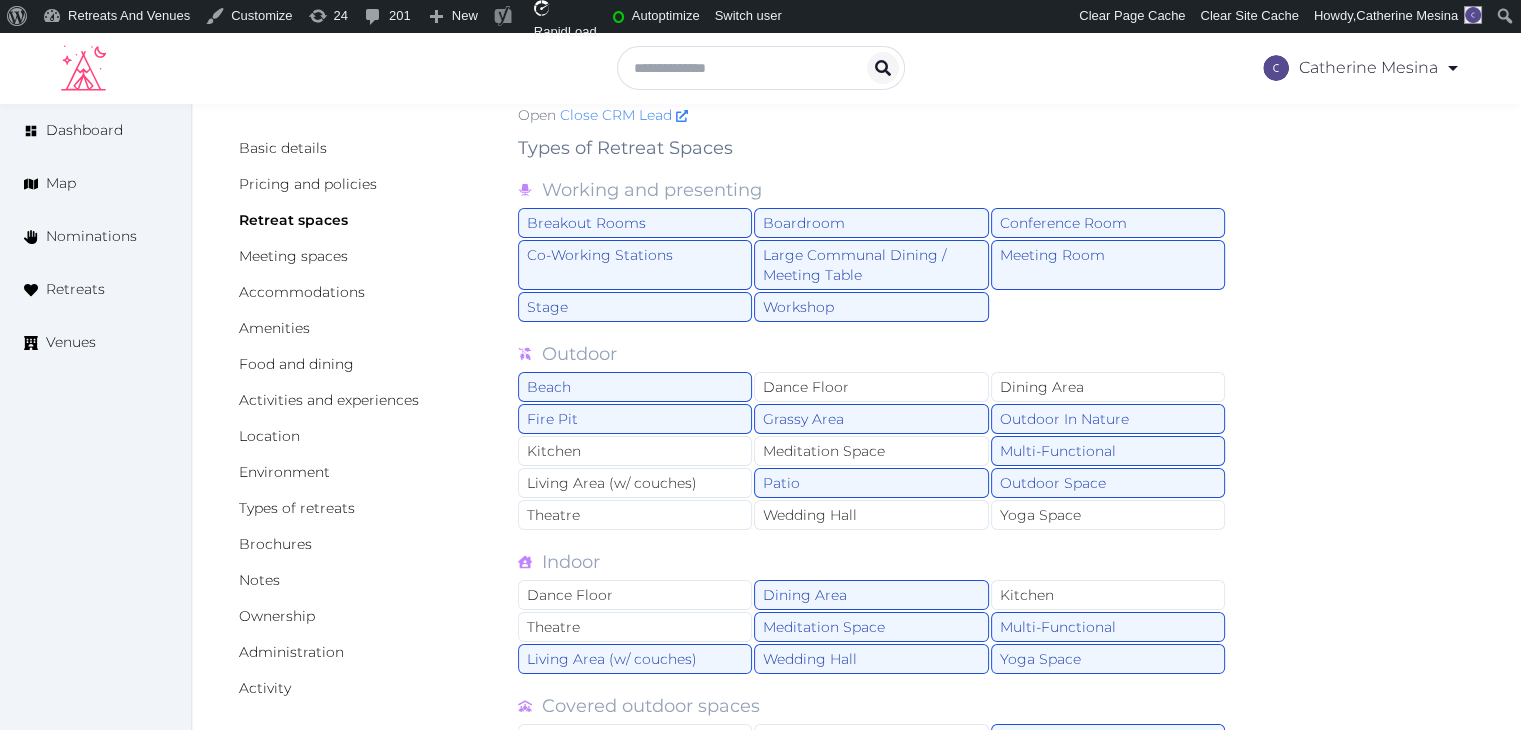 scroll, scrollTop: 0, scrollLeft: 0, axis: both 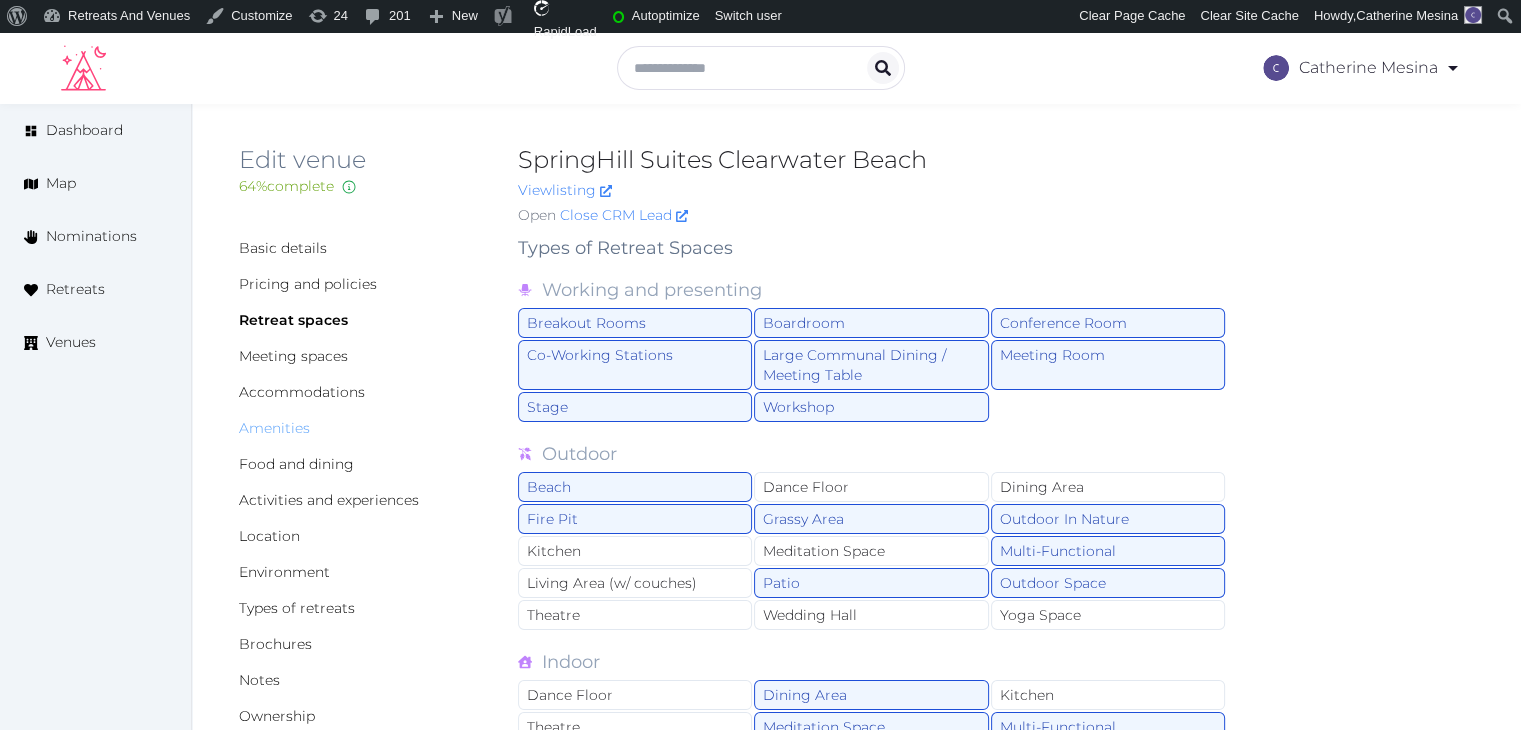 click on "Amenities" at bounding box center (274, 428) 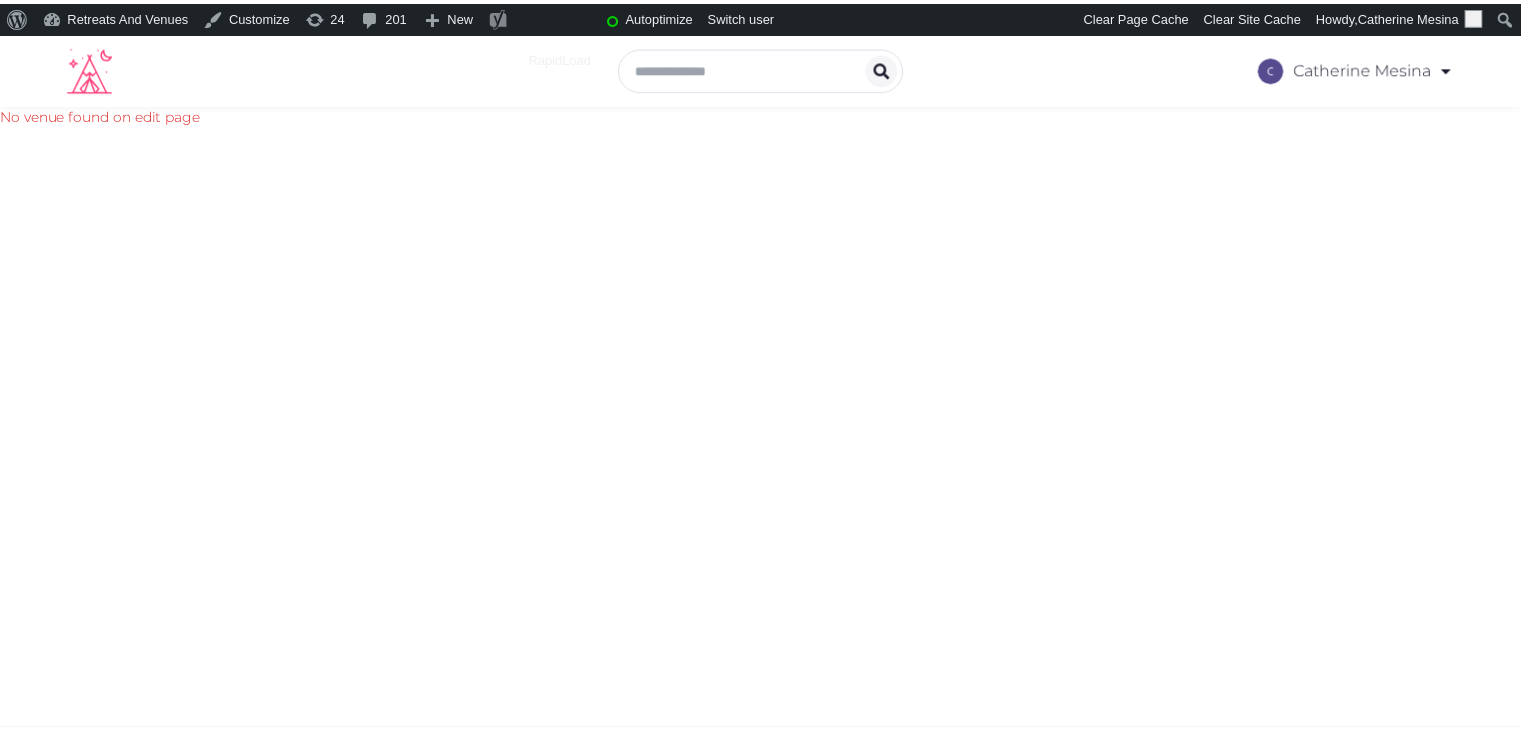 scroll, scrollTop: 0, scrollLeft: 0, axis: both 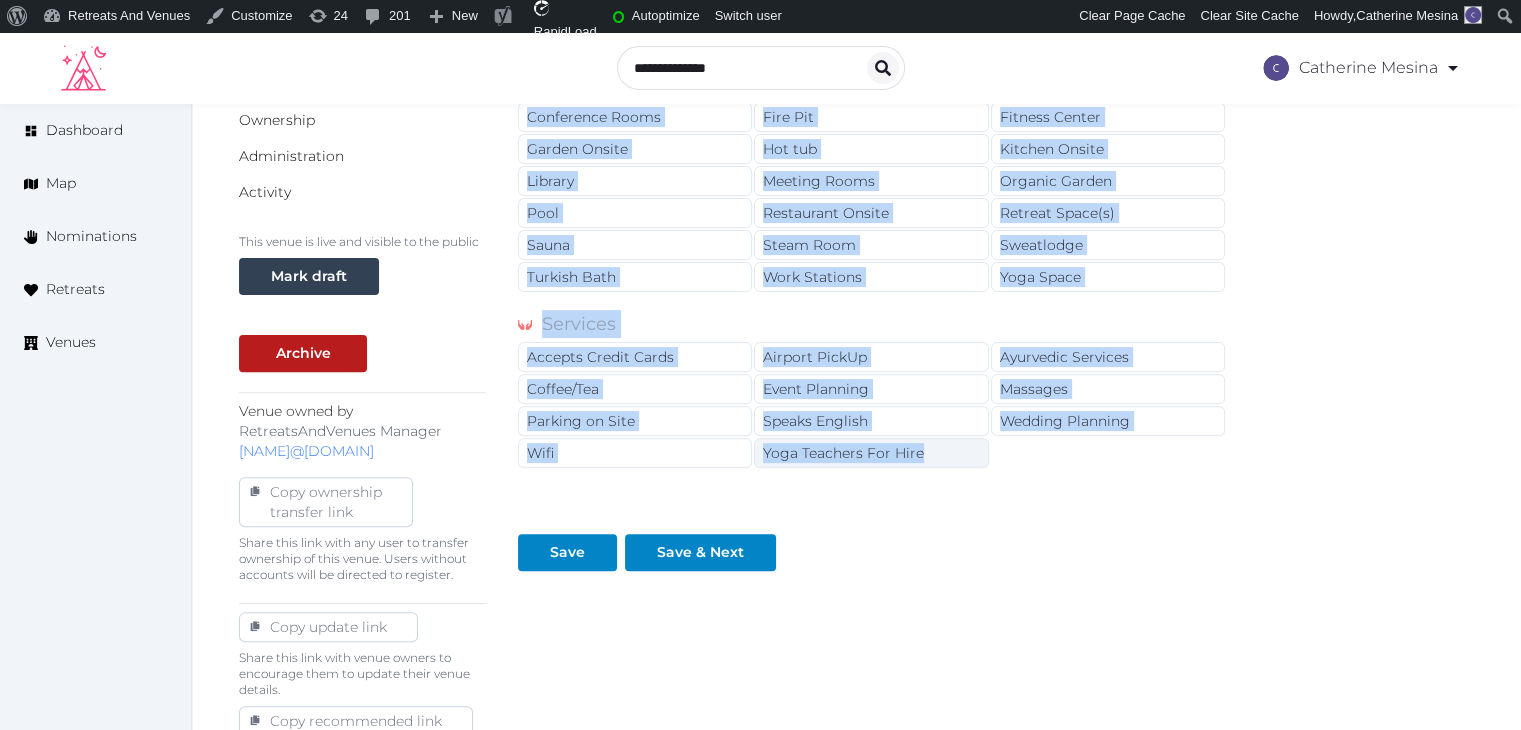 drag, startPoint x: 519, startPoint y: 264, endPoint x: 957, endPoint y: 451, distance: 476.24887 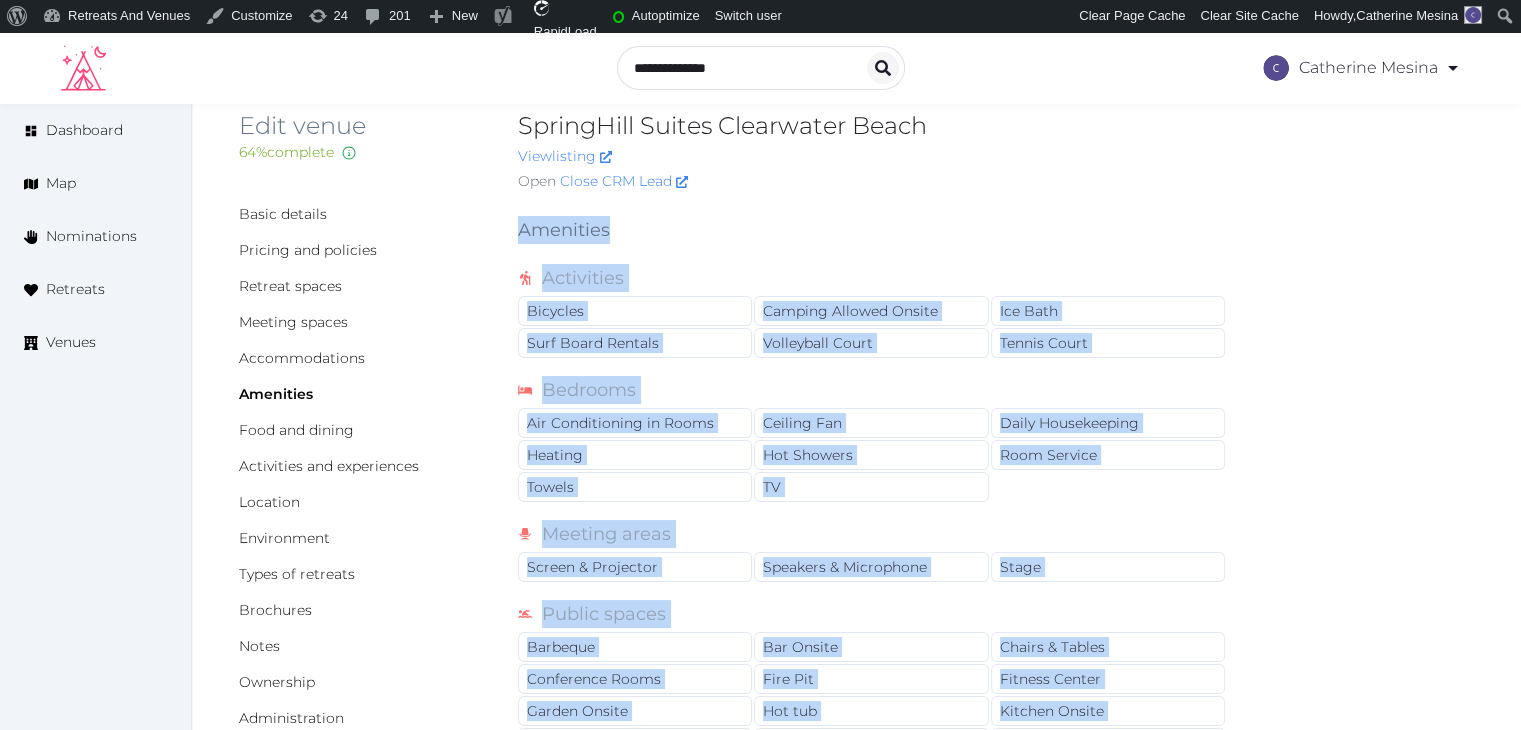 scroll, scrollTop: 0, scrollLeft: 0, axis: both 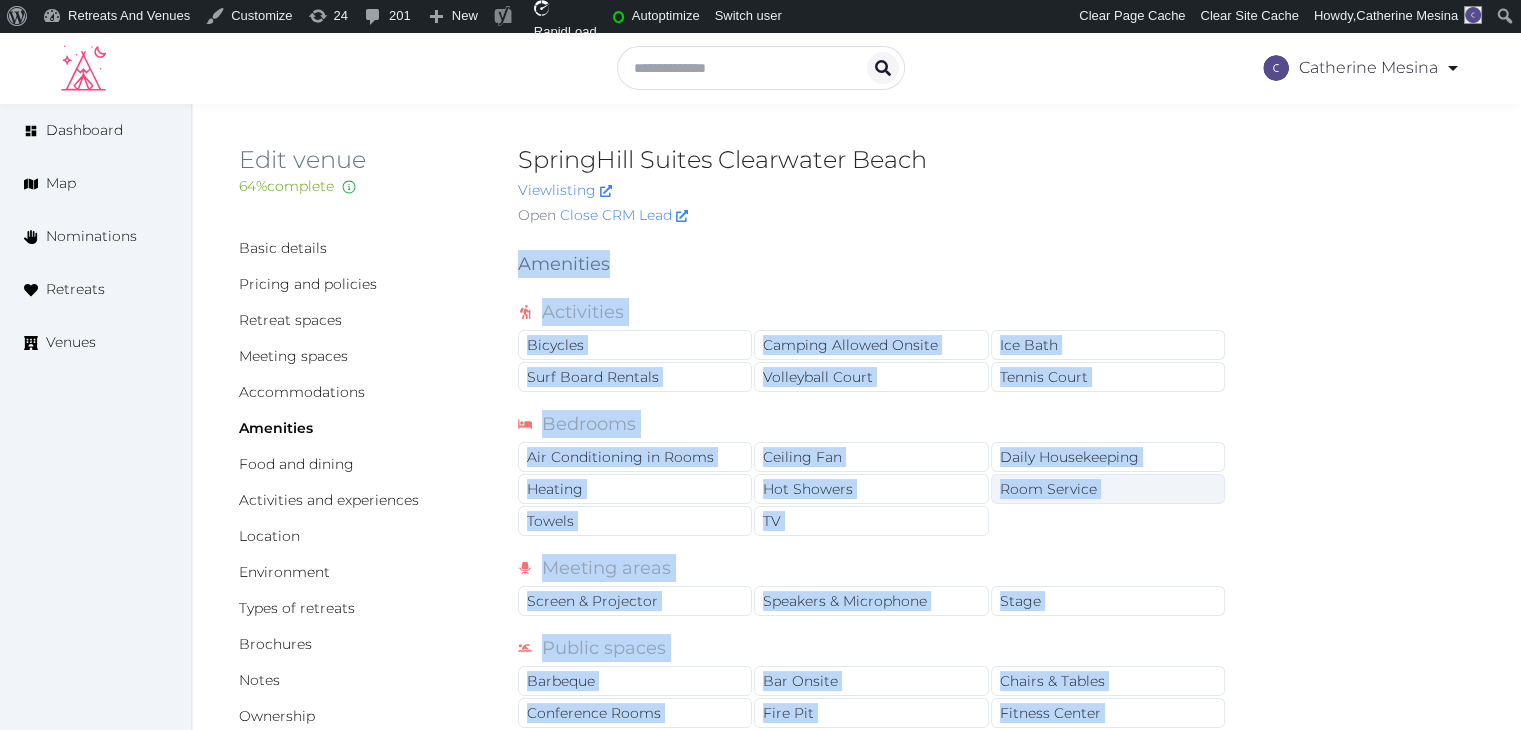click on "Room Service" at bounding box center (1108, 489) 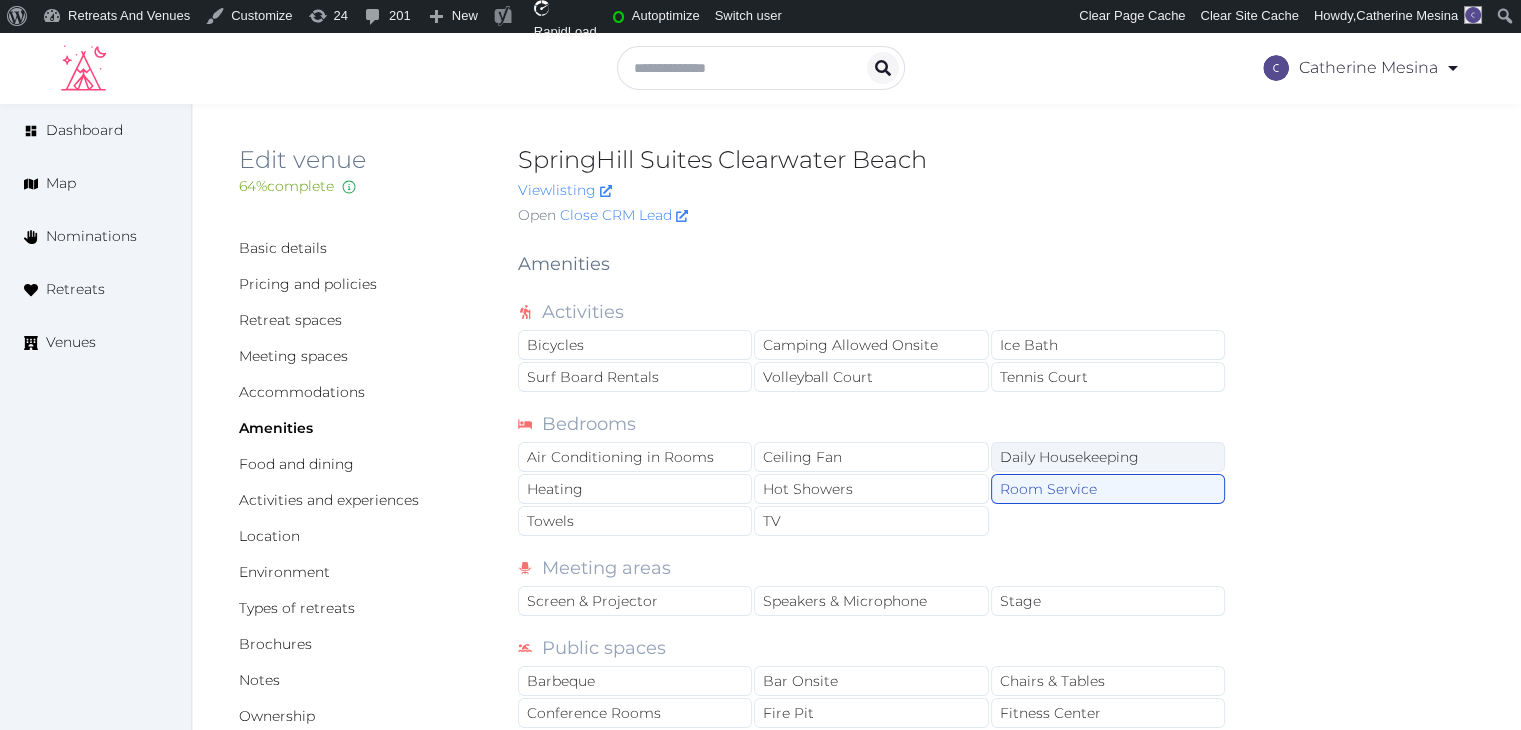 click on "Daily Housekeeping" at bounding box center [1108, 457] 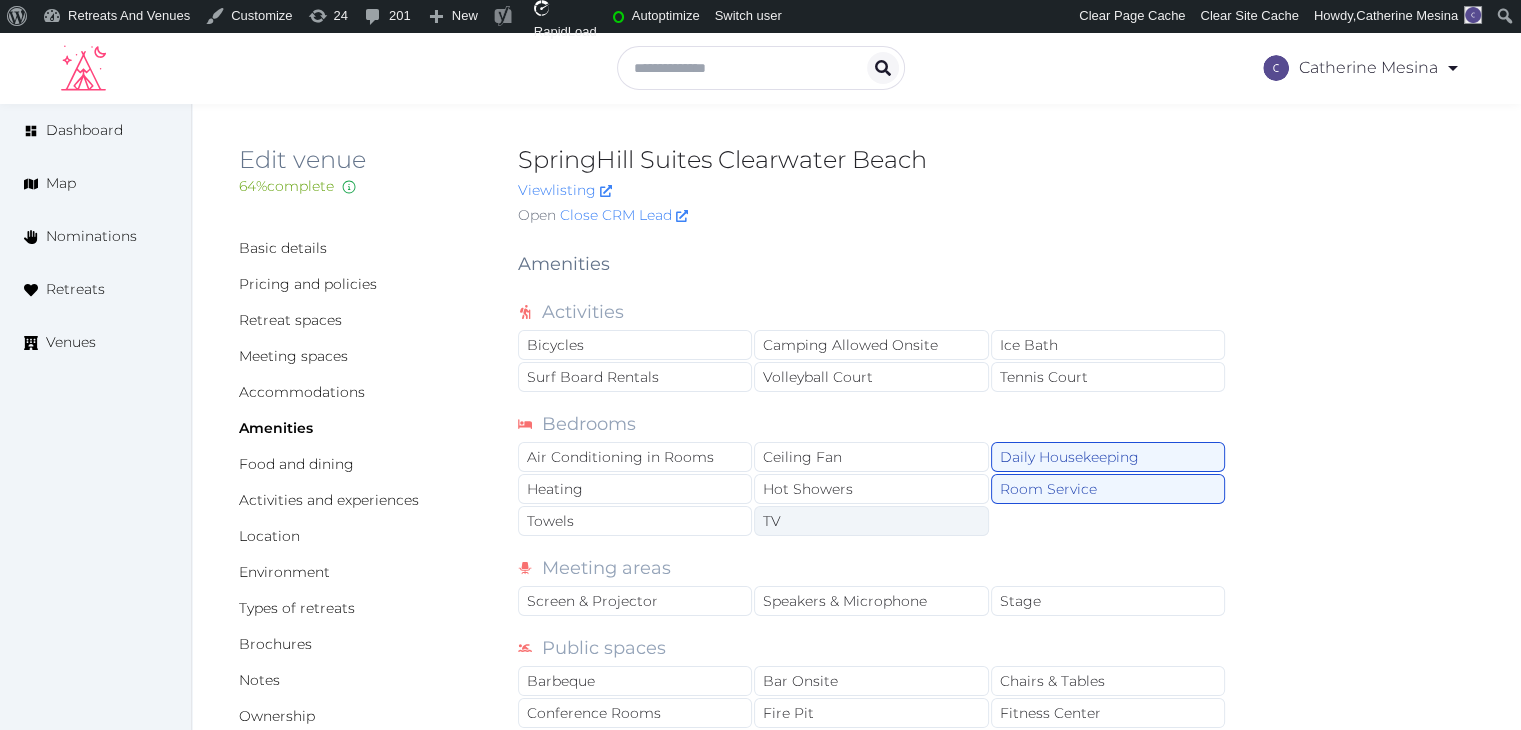 click on "TV" at bounding box center (871, 521) 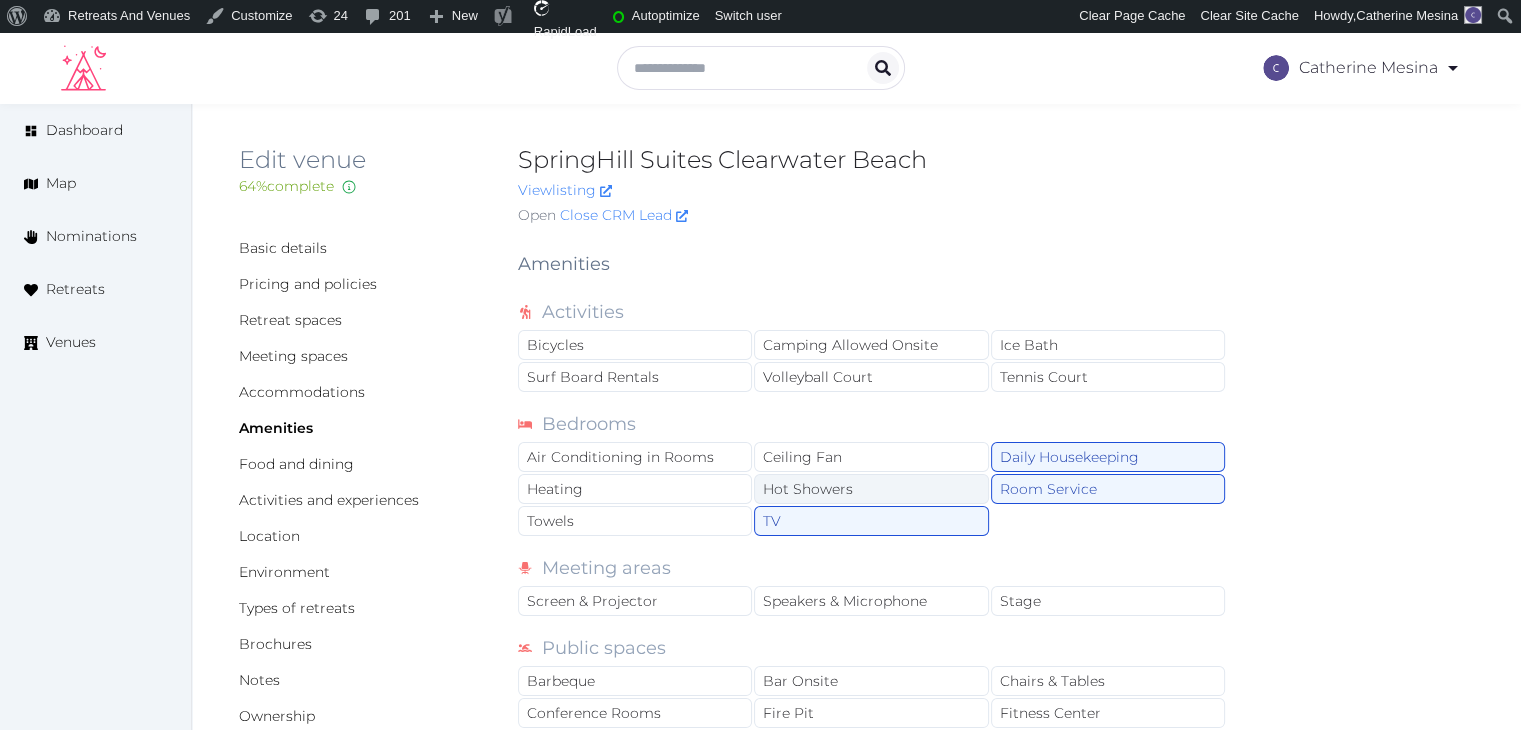 click on "Hot Showers" at bounding box center (871, 489) 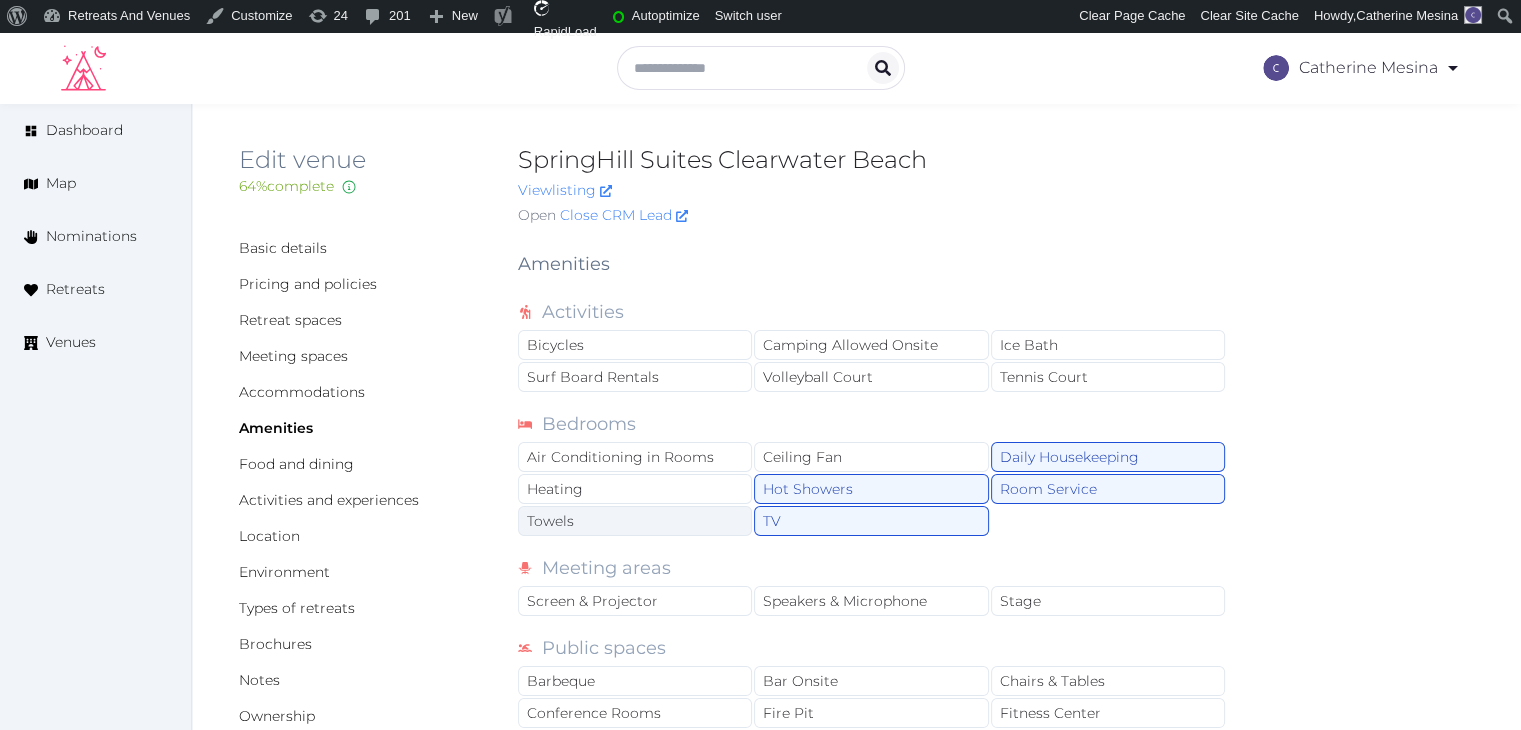 click on "Towels" at bounding box center [635, 521] 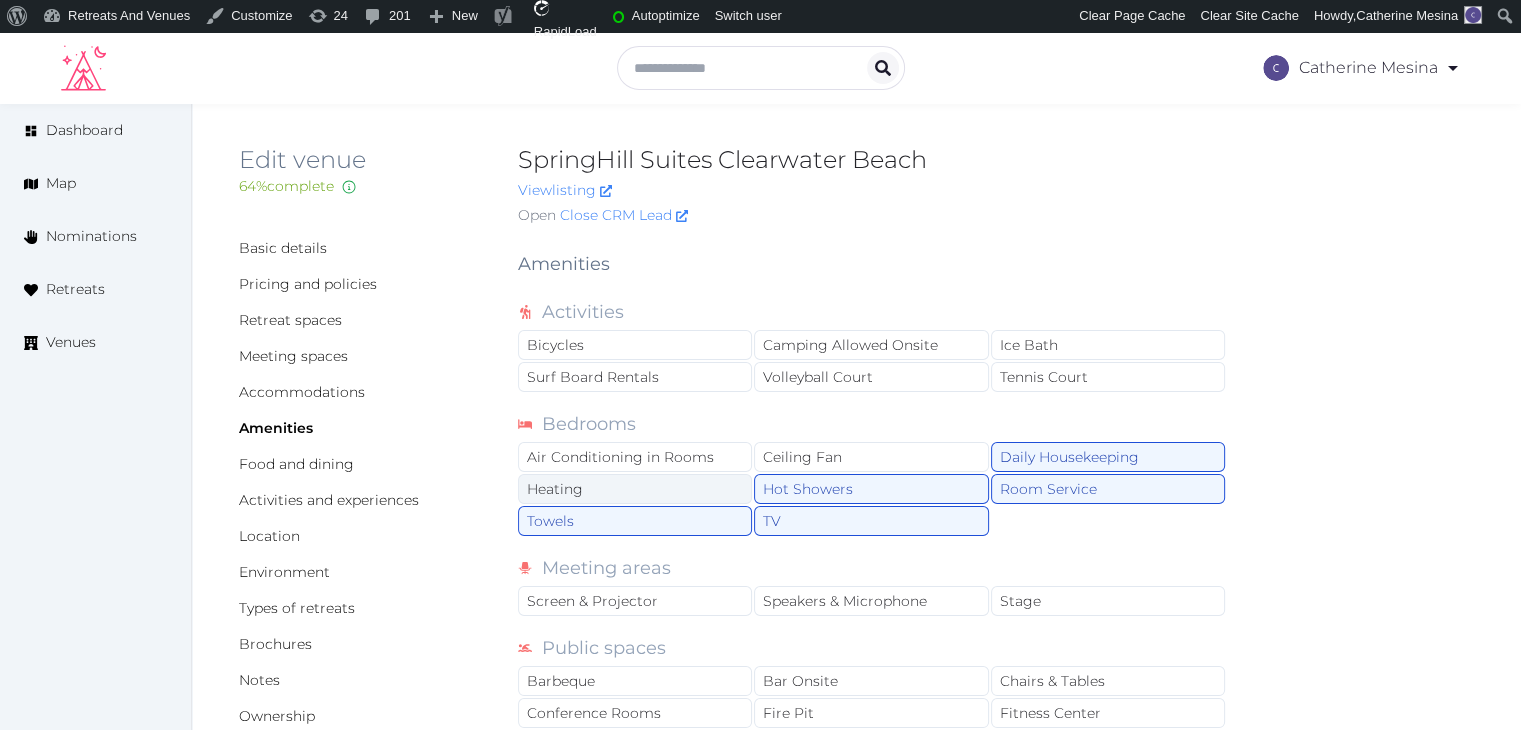 click on "Heating" at bounding box center (635, 489) 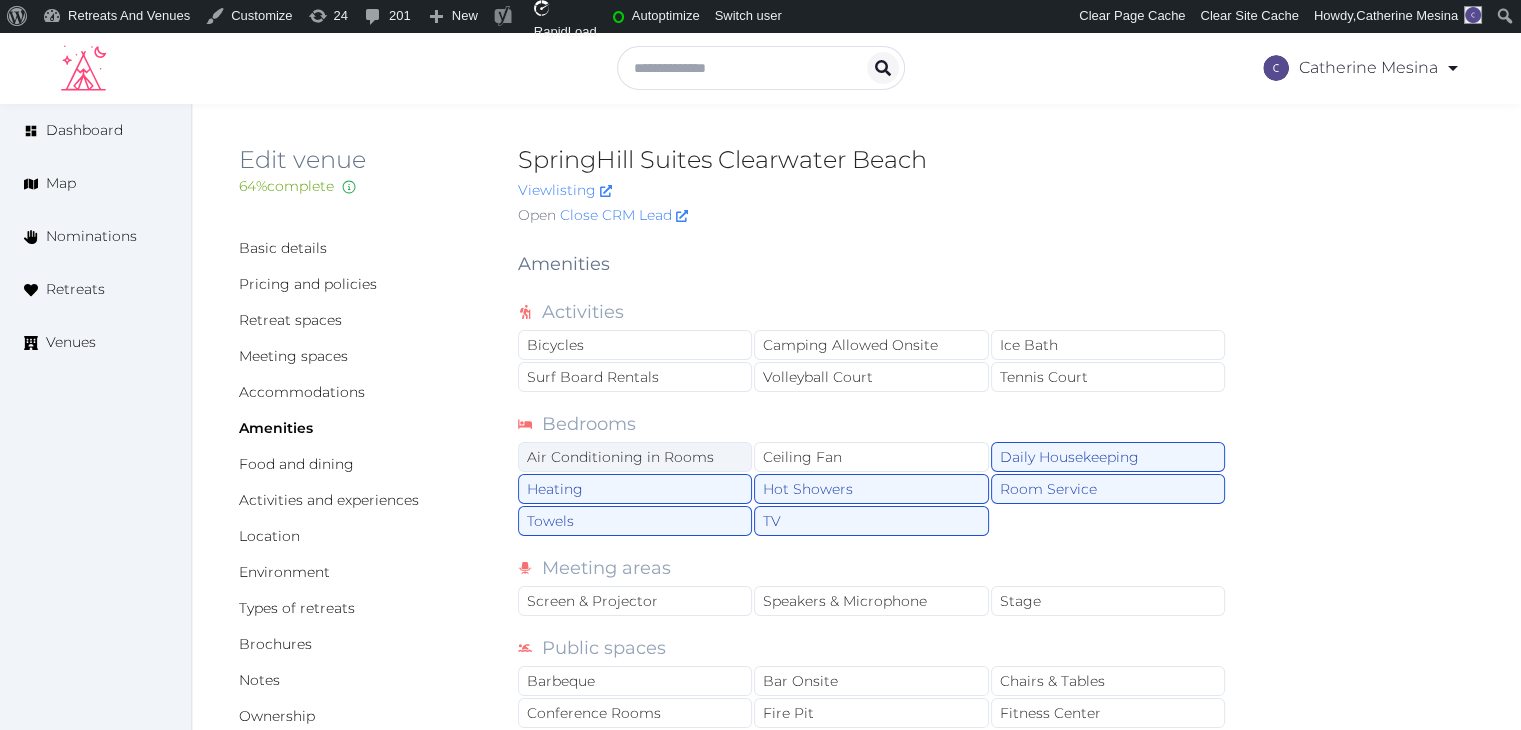 click on "Air Conditioning in Rooms" at bounding box center (635, 457) 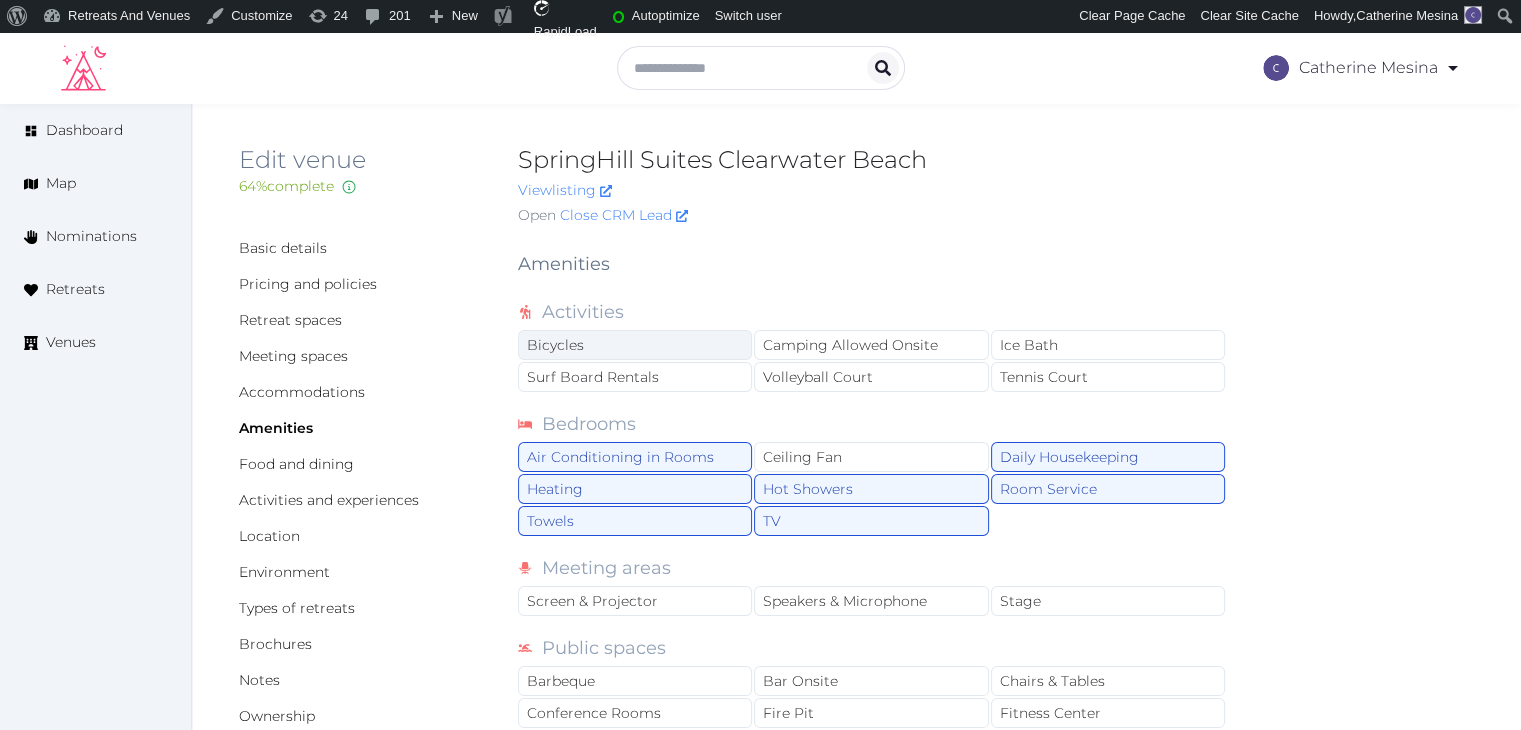 click on "Bicycles" at bounding box center [635, 345] 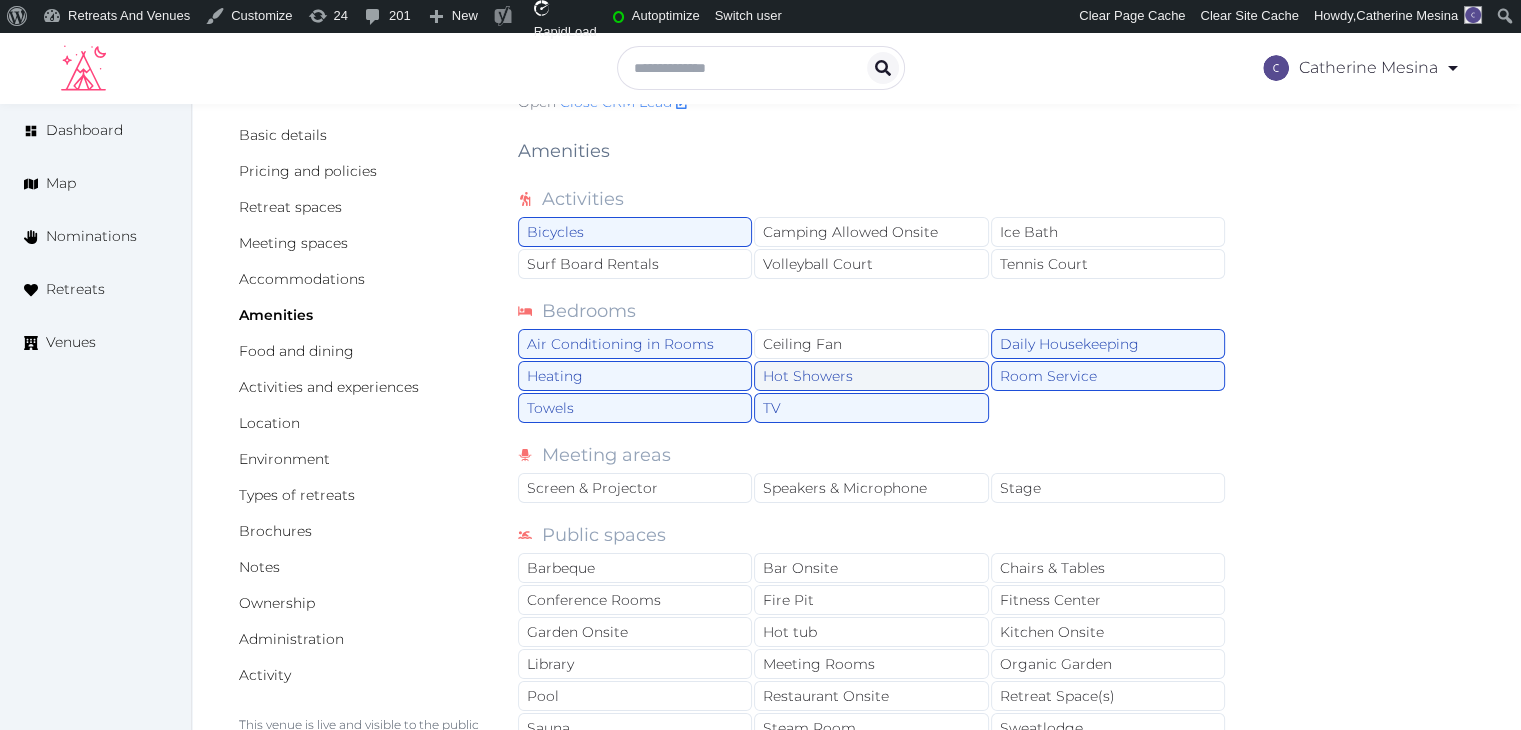 scroll, scrollTop: 200, scrollLeft: 0, axis: vertical 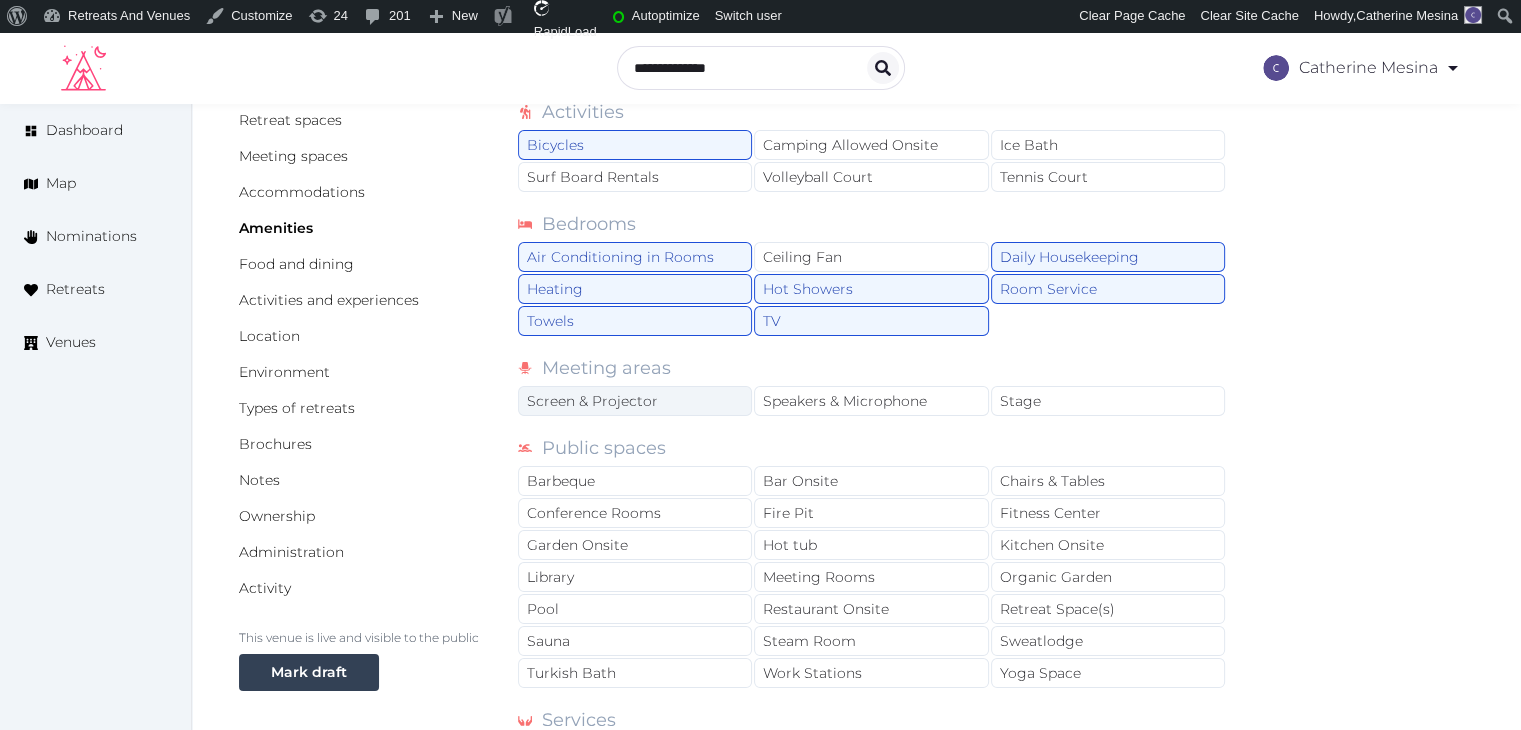 drag, startPoint x: 700, startPoint y: 394, endPoint x: 742, endPoint y: 393, distance: 42.0119 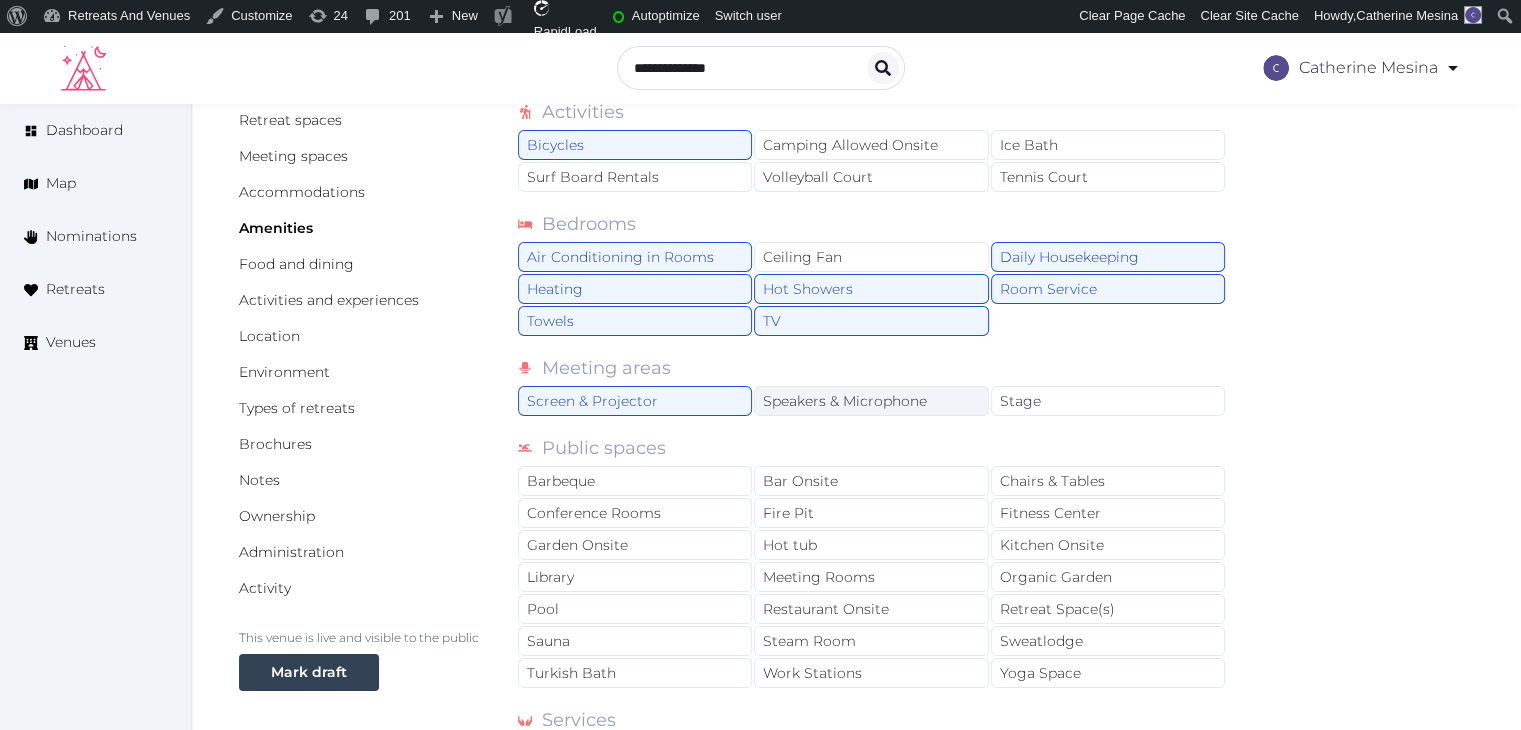 click on "Speakers & Microphone" at bounding box center [871, 401] 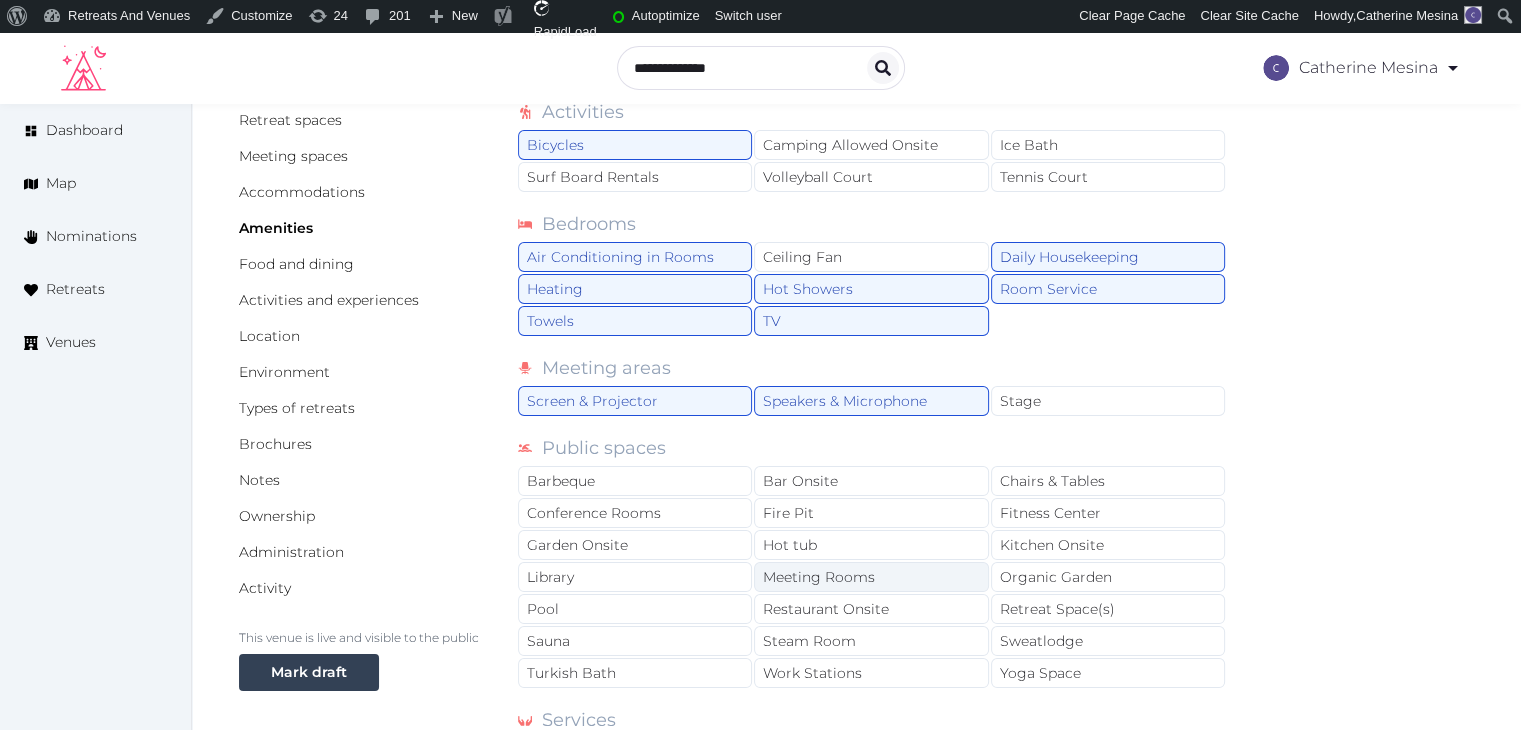 click on "Meeting Rooms" at bounding box center [871, 577] 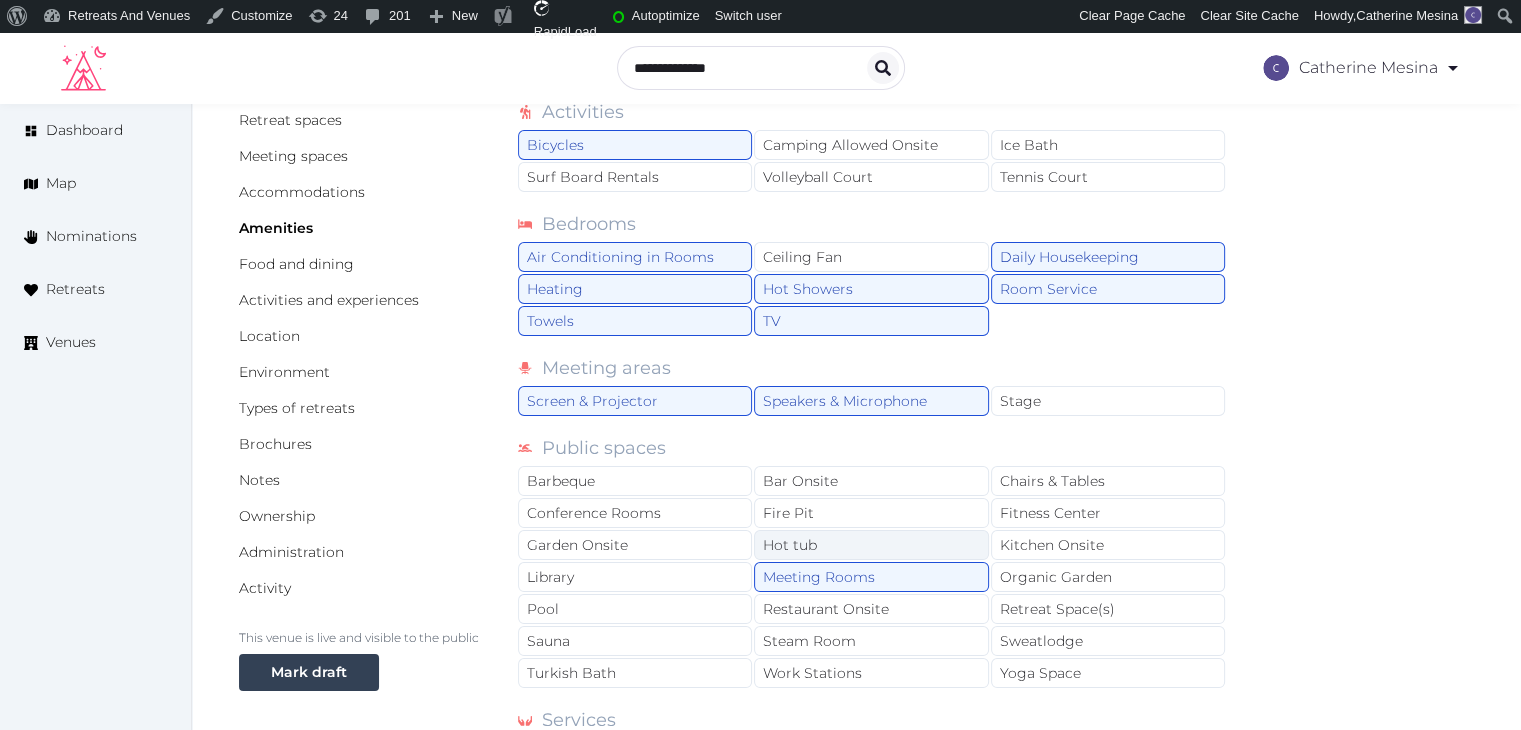 drag, startPoint x: 853, startPoint y: 609, endPoint x: 923, endPoint y: 545, distance: 94.847244 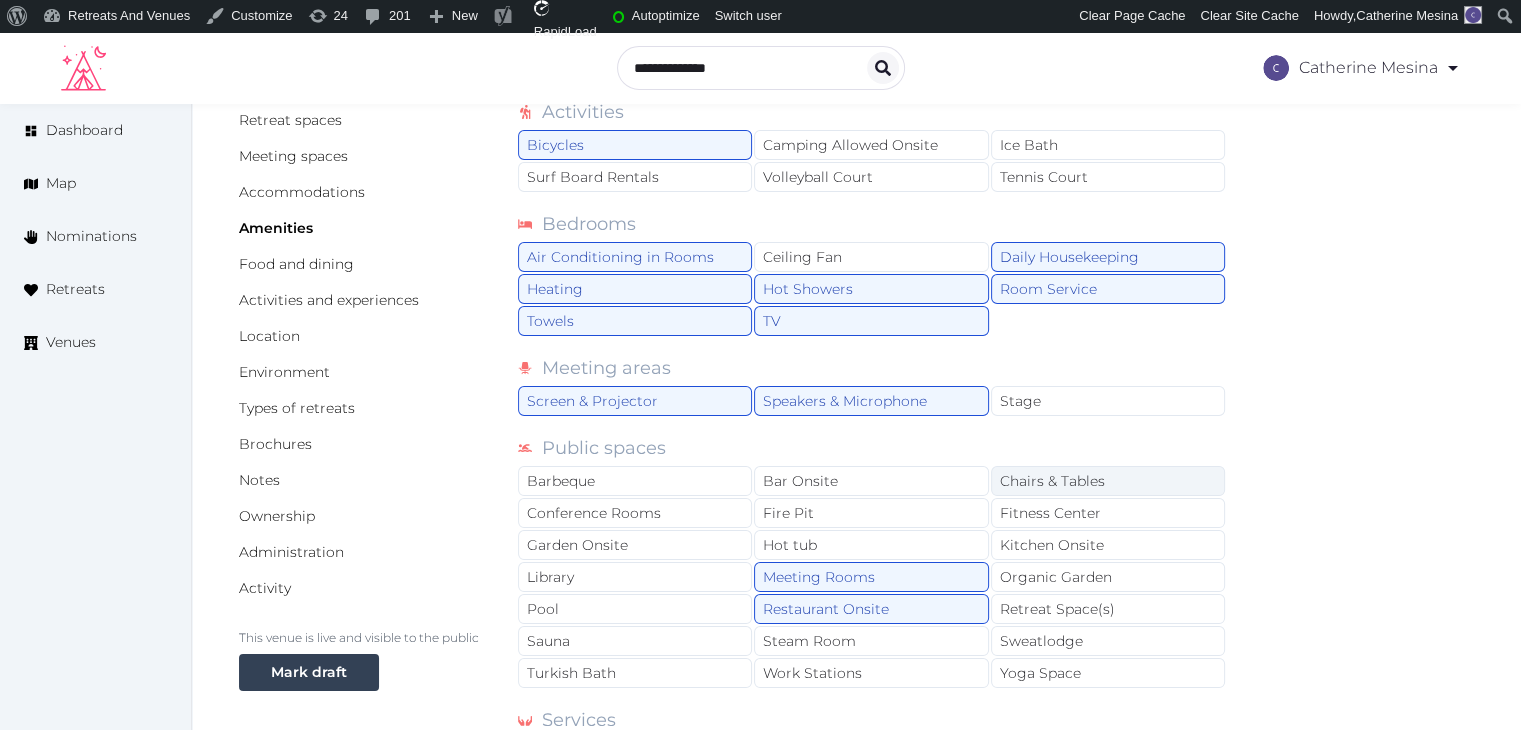 click on "Chairs & Tables" at bounding box center (1108, 481) 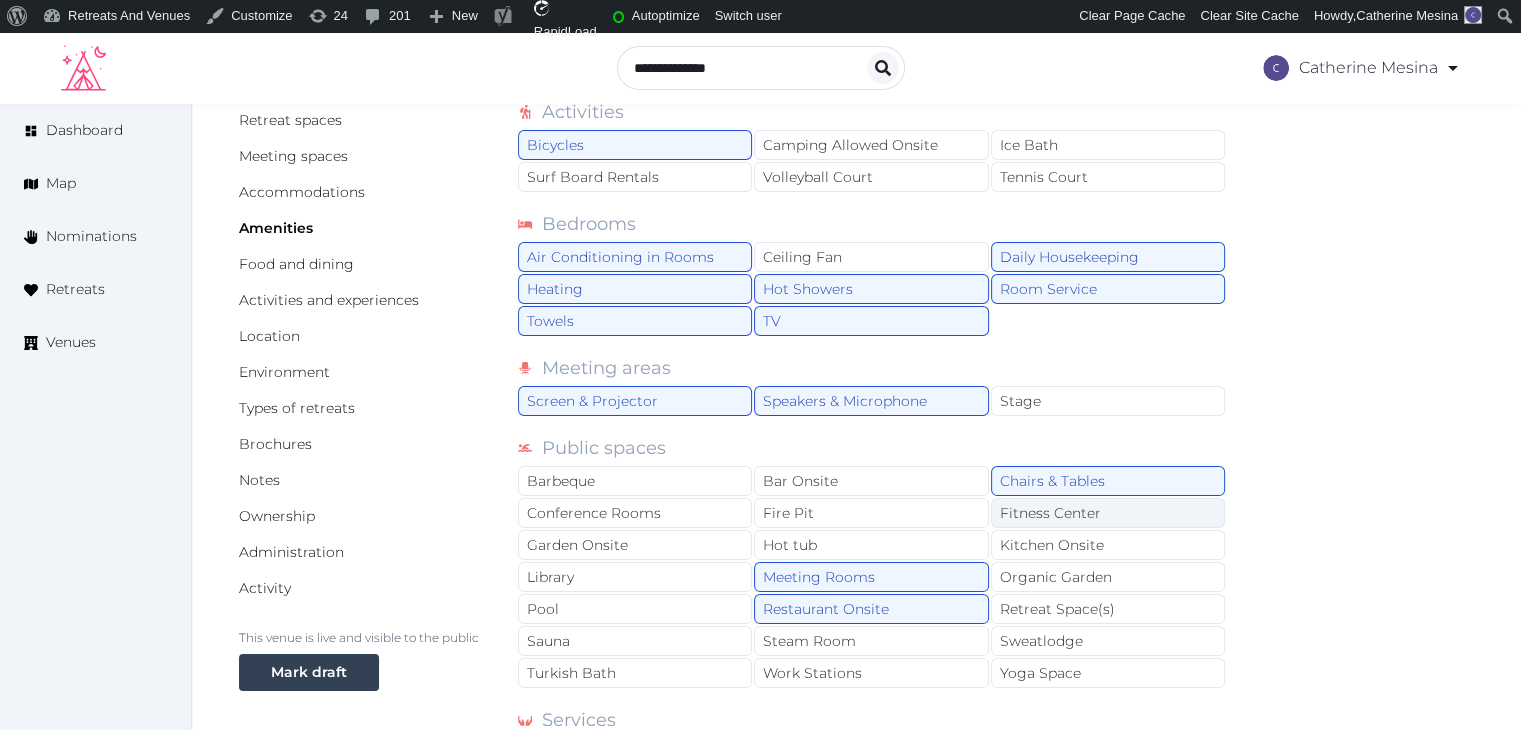 click on "Fitness Center" at bounding box center (1108, 513) 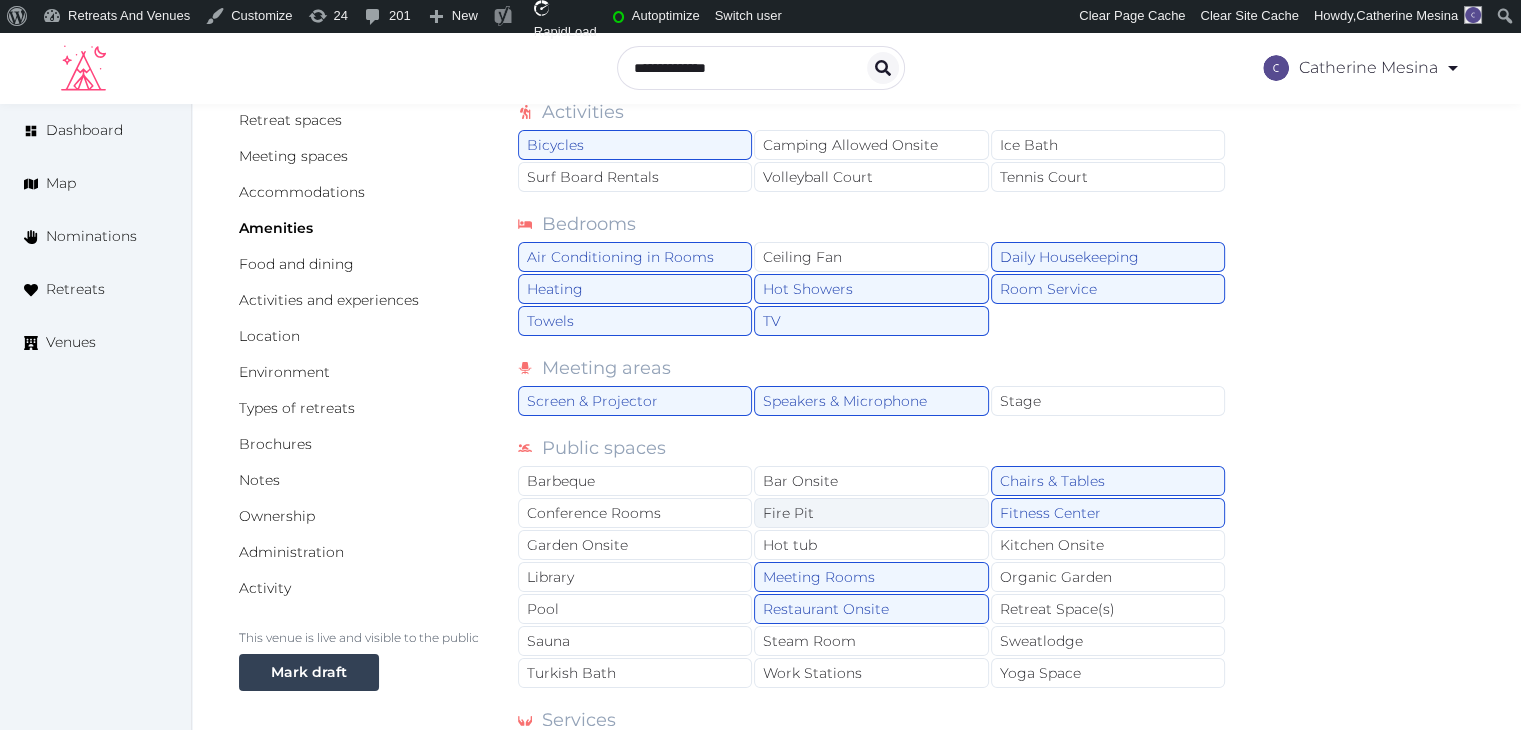 click on "Fire Pit" at bounding box center [871, 513] 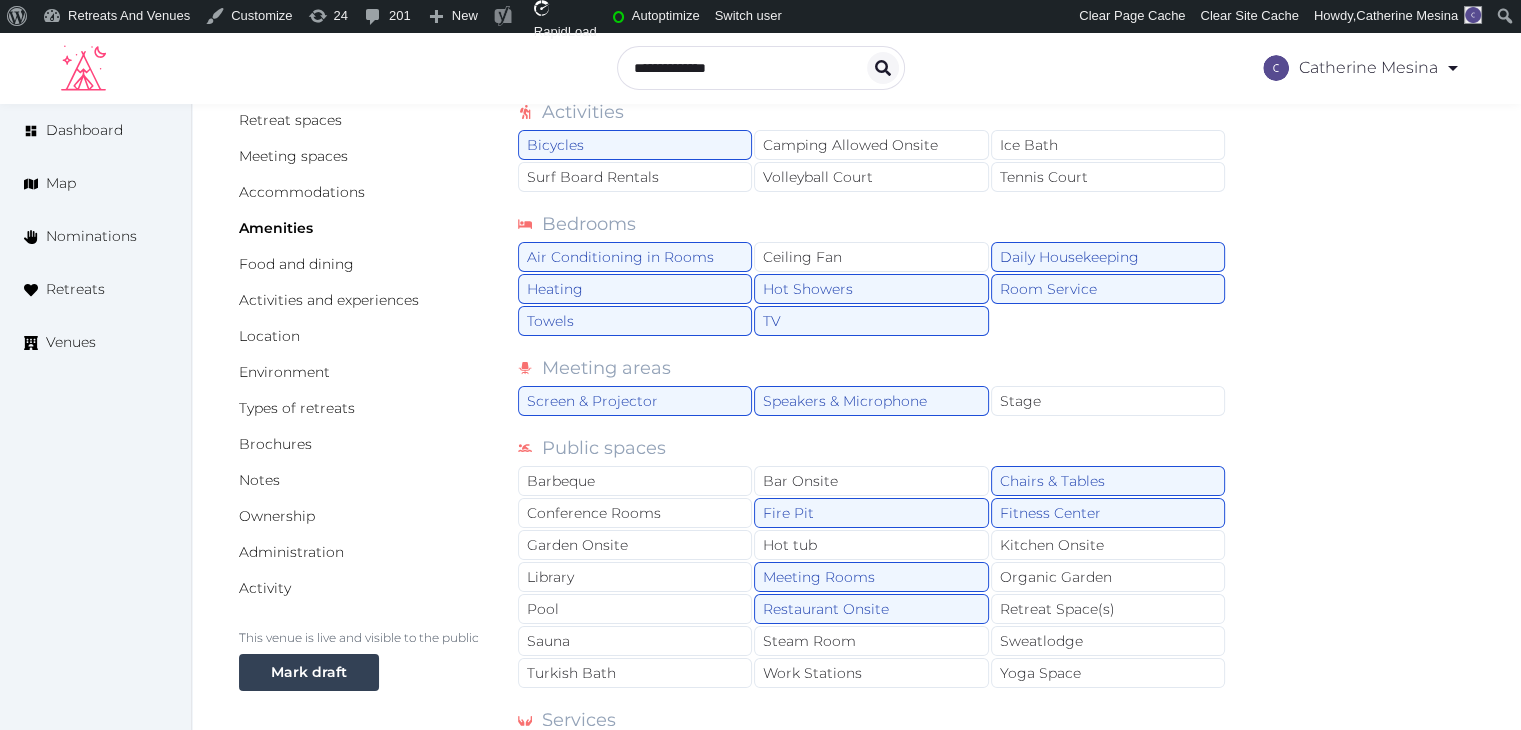 click on "Barbeque Bar Onsite Chairs & Tables Conference Rooms Fire Pit Fitness Center Garden Onsite Hot tub Kitchen Onsite Library Meeting Rooms Organic Garden Pool Restaurant Onsite Retreat Space(s) Sauna Steam Room Sweatlodge Turkish Bath Work Stations Yoga Space" at bounding box center [872, 578] 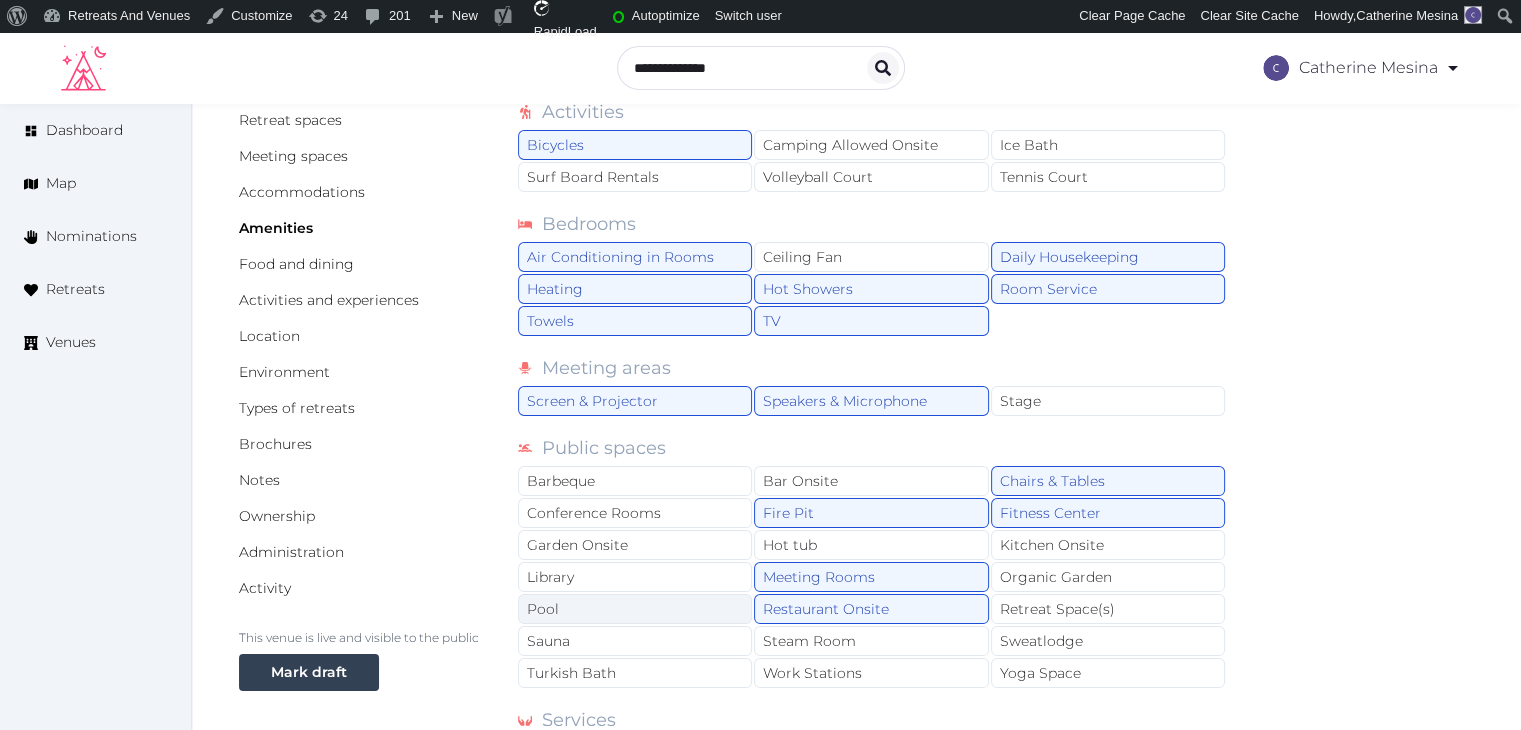 click on "Pool" at bounding box center (635, 609) 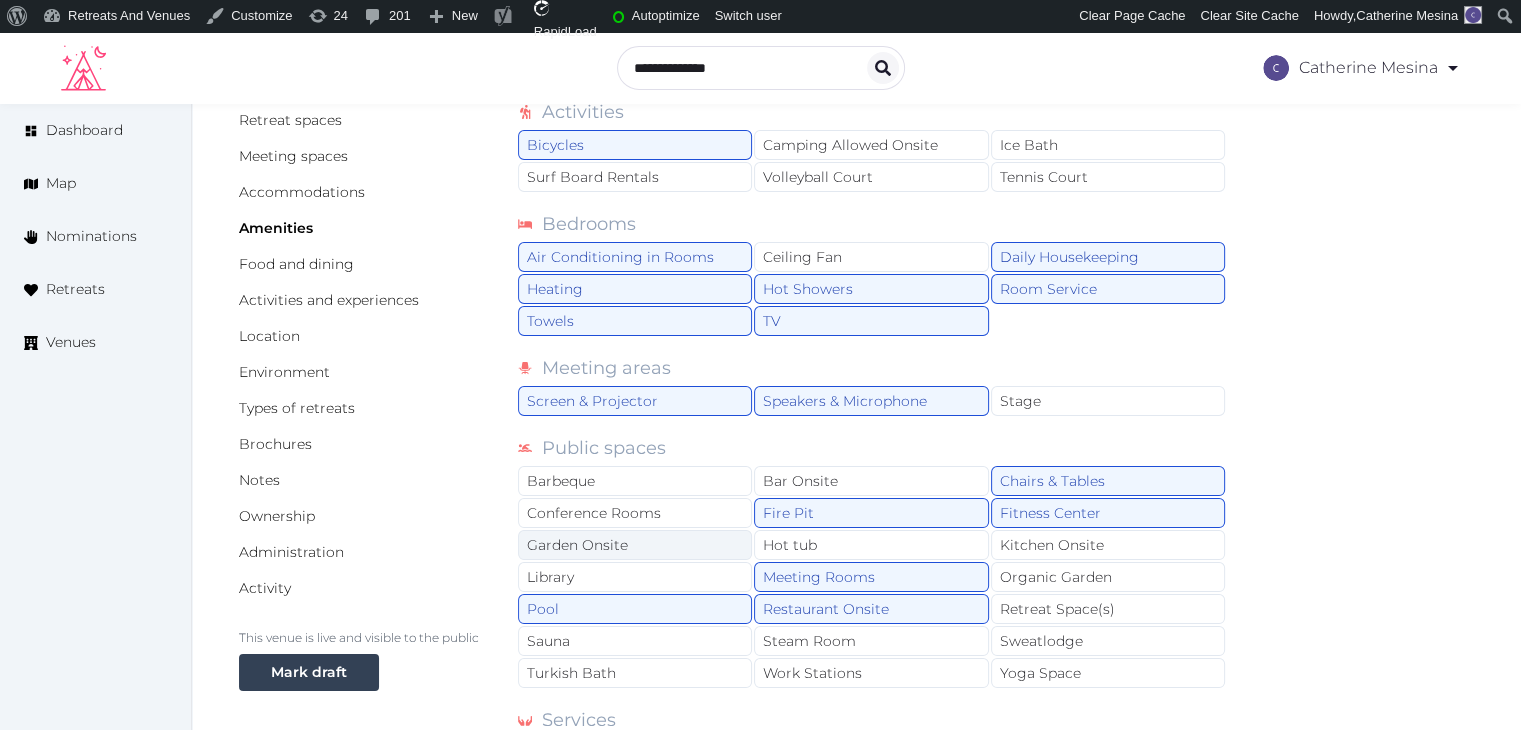 click on "Garden Onsite" at bounding box center (635, 545) 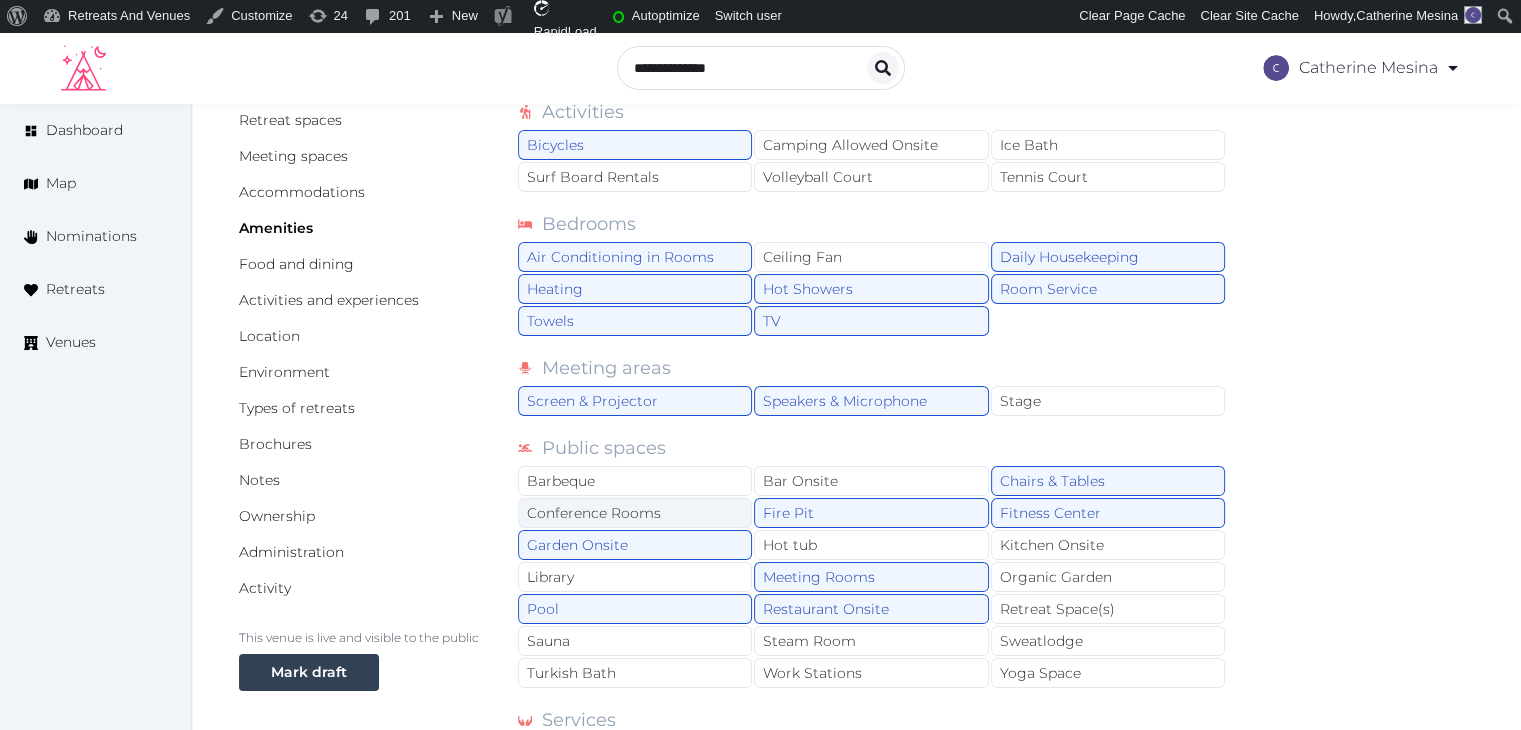click on "Conference Rooms" at bounding box center (635, 513) 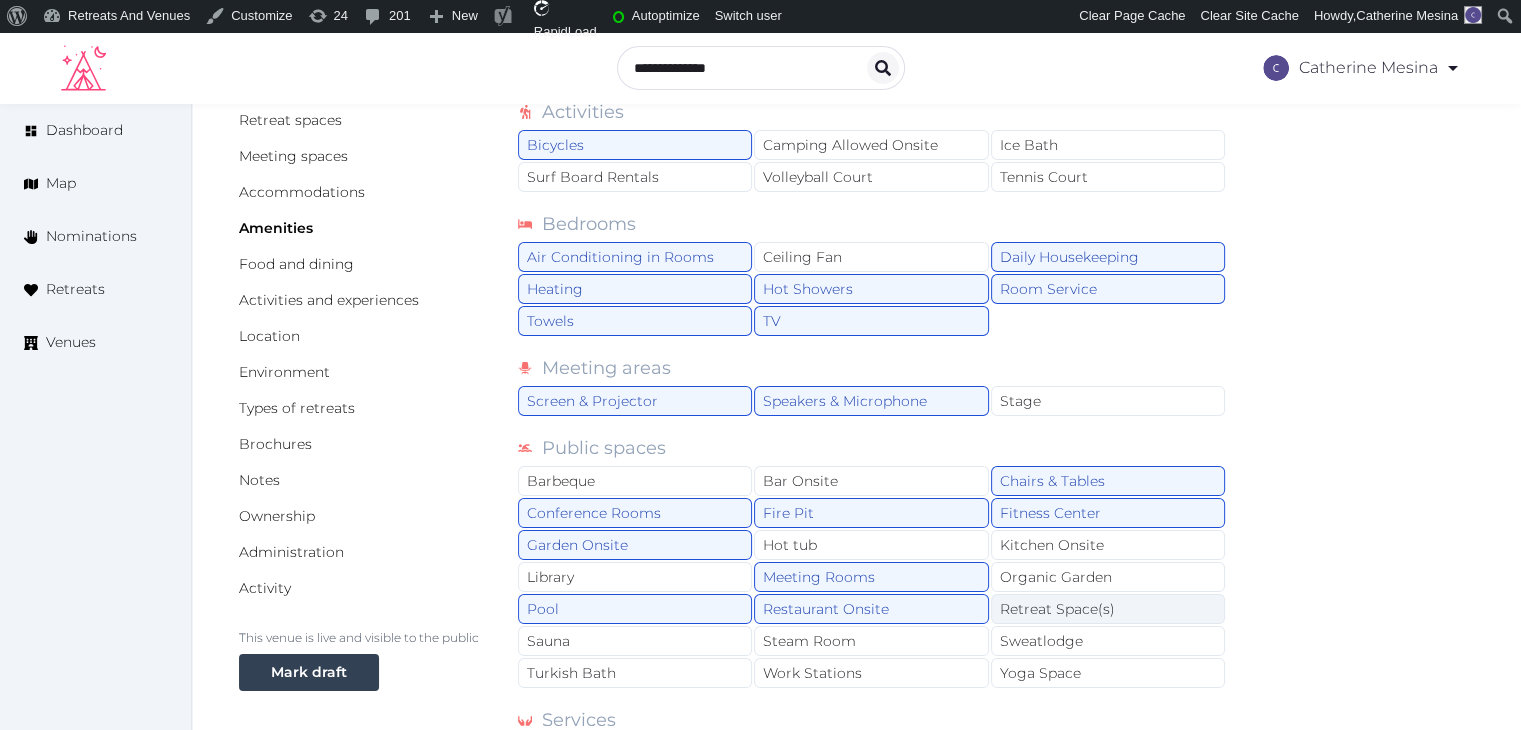 click on "Retreat Space(s)" at bounding box center [1108, 609] 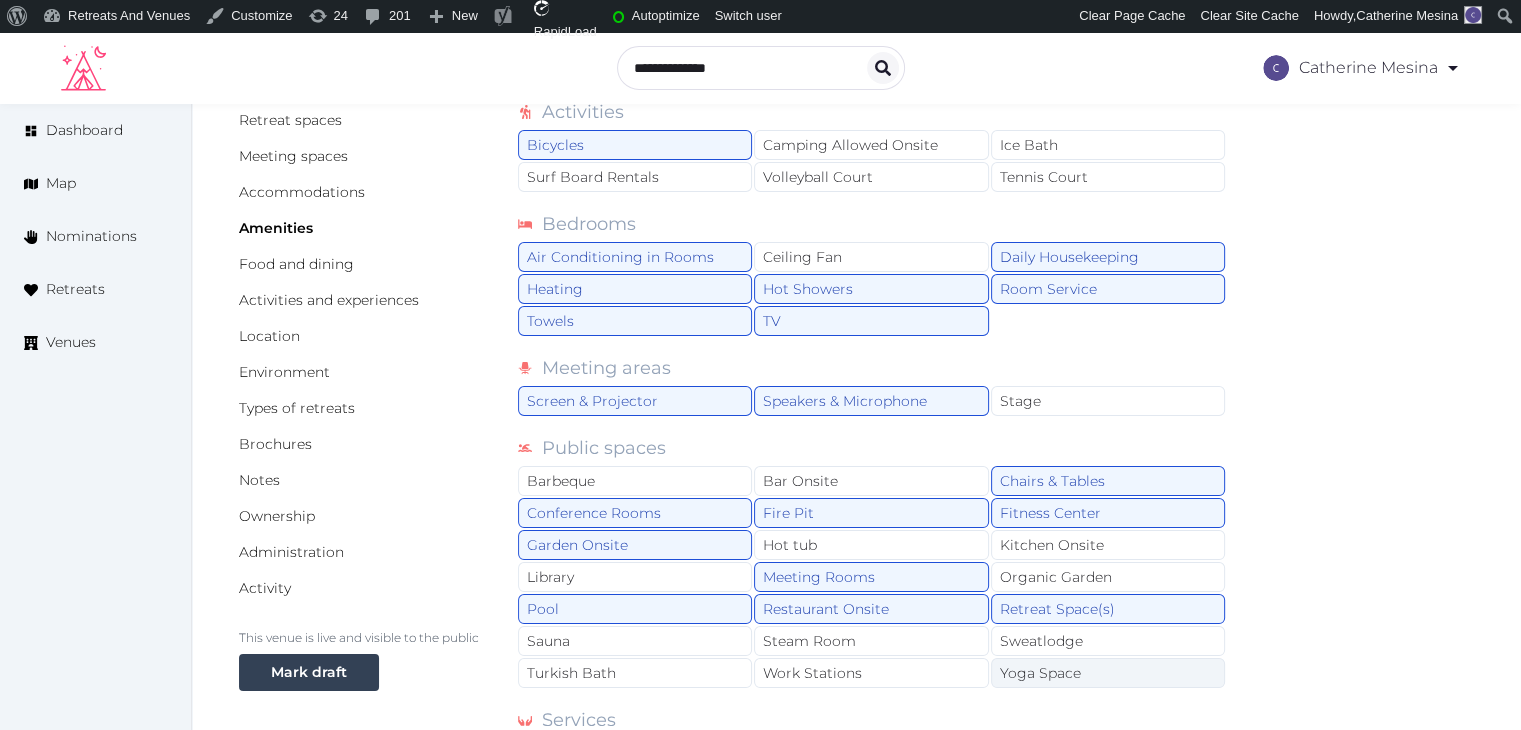 click on "Yoga Space" at bounding box center (1108, 673) 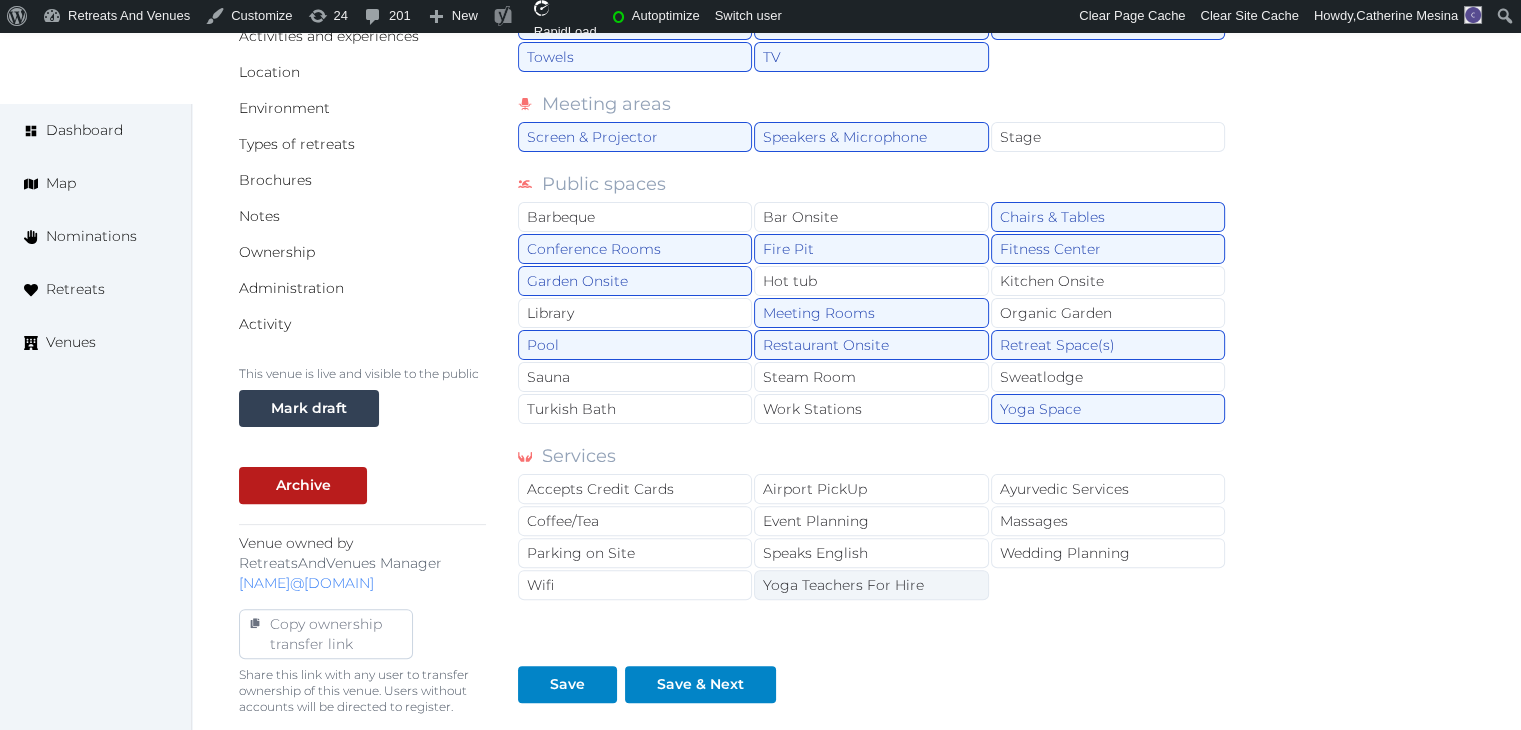 scroll, scrollTop: 500, scrollLeft: 0, axis: vertical 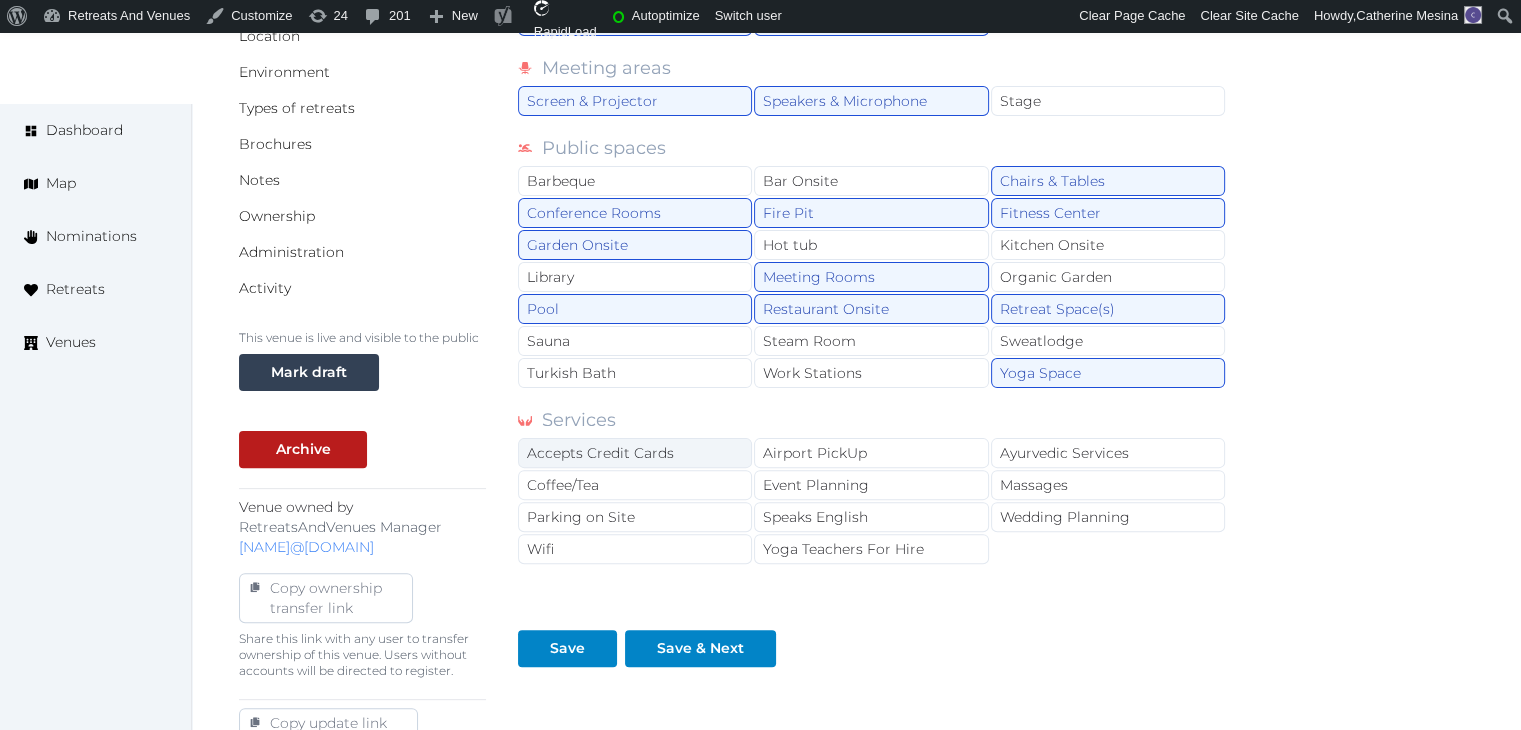 click on "Accepts Credit Cards" at bounding box center (635, 453) 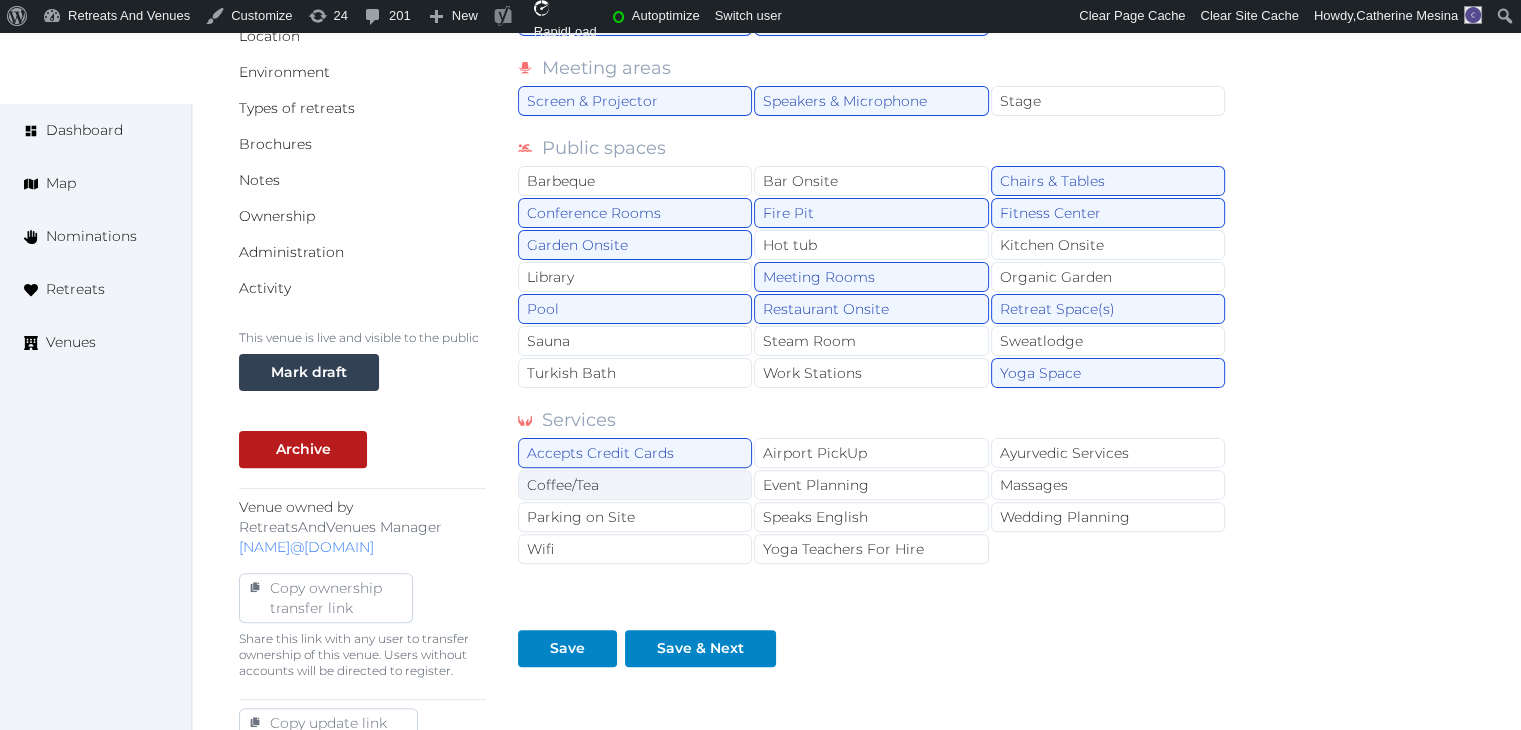 click on "Coffee/Tea" at bounding box center [635, 485] 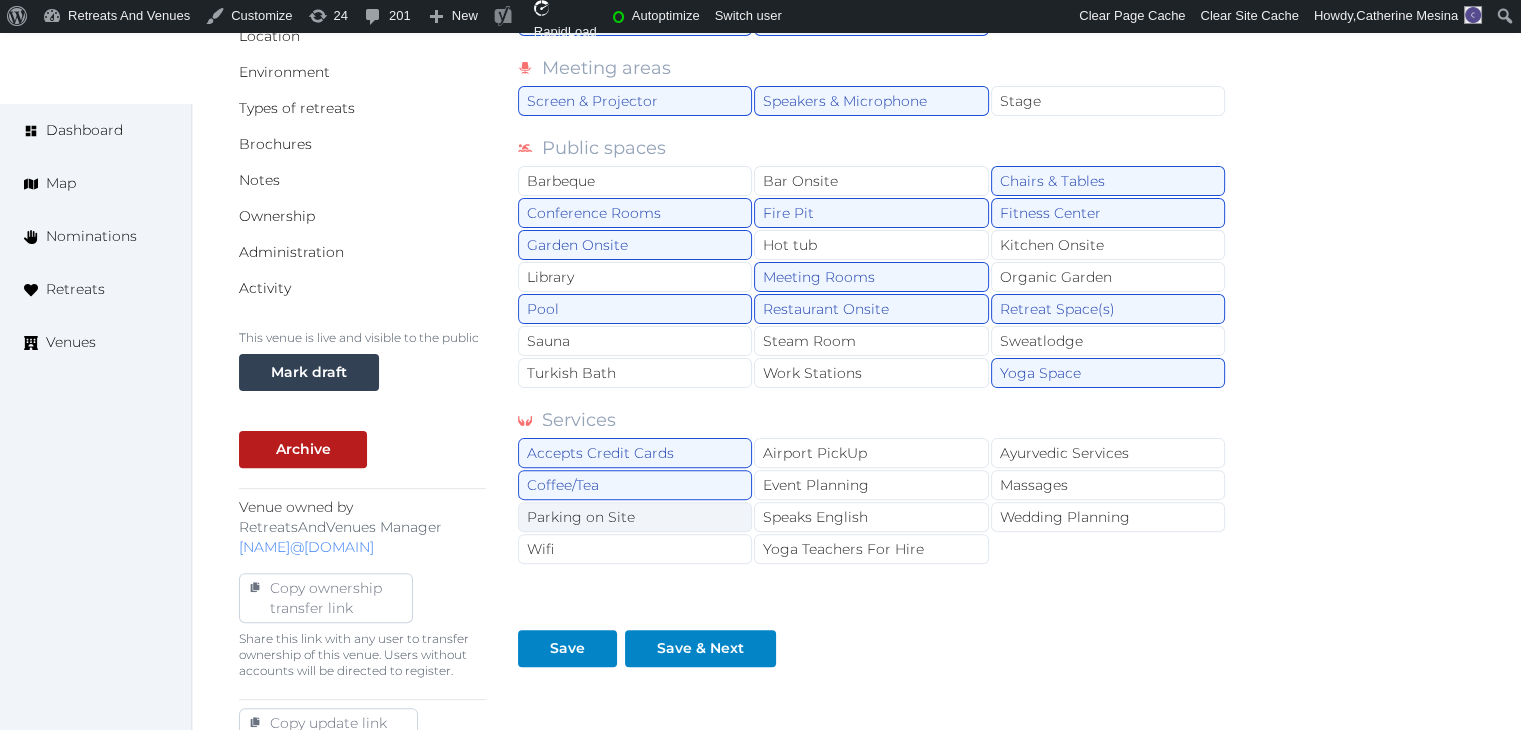 click on "Parking on Site" at bounding box center (635, 517) 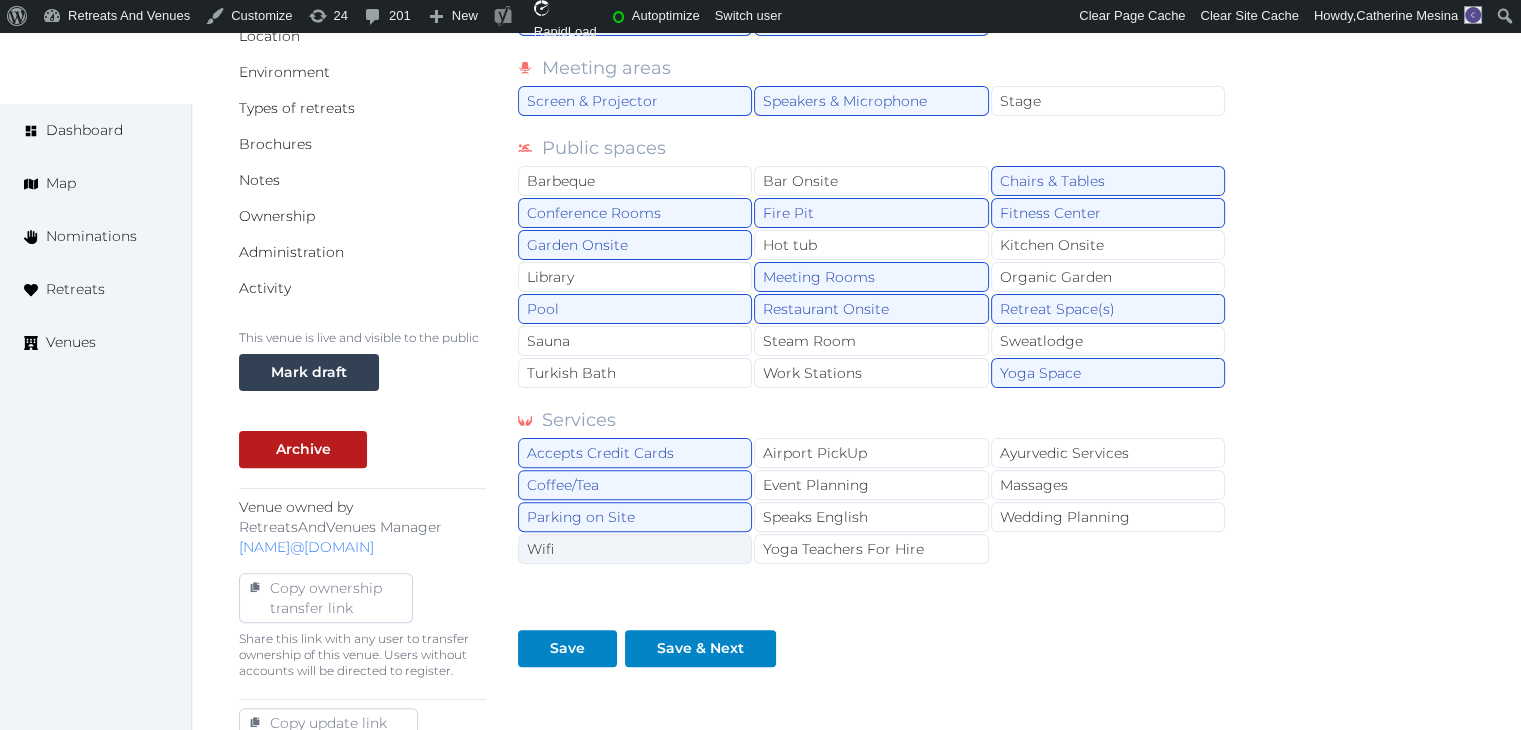 click on "Wifi" at bounding box center [635, 549] 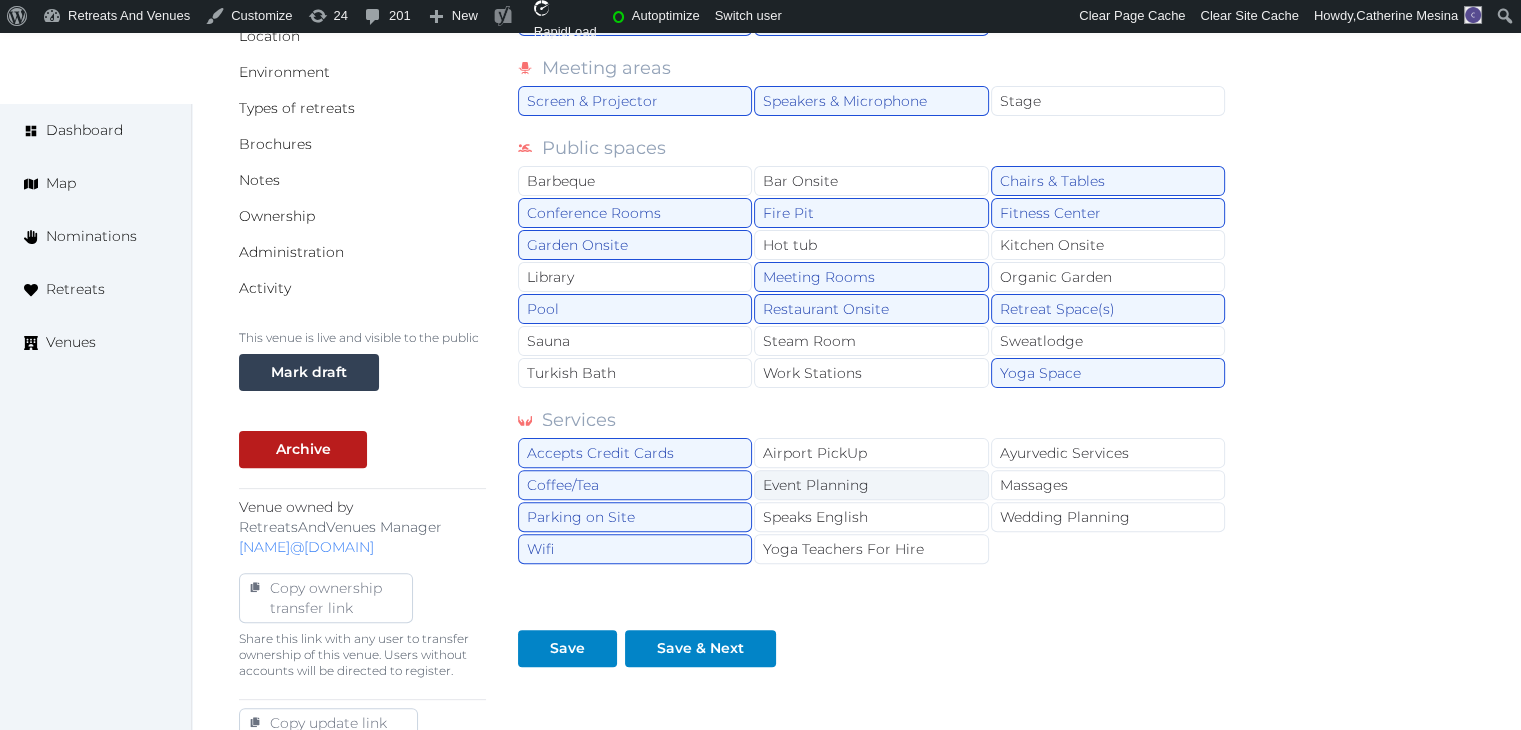 click on "Event Planning" at bounding box center (871, 485) 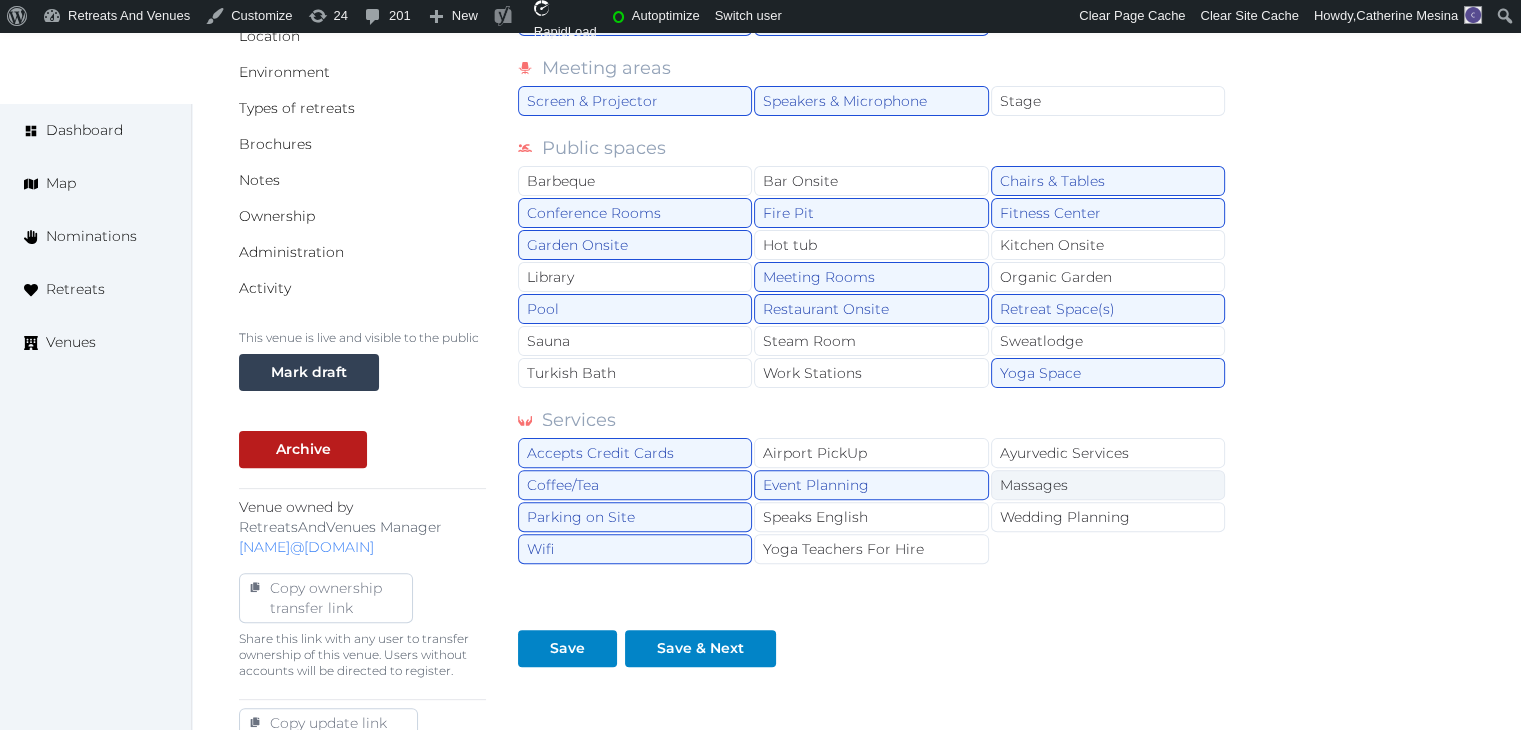 drag, startPoint x: 870, startPoint y: 506, endPoint x: 1009, endPoint y: 481, distance: 141.2303 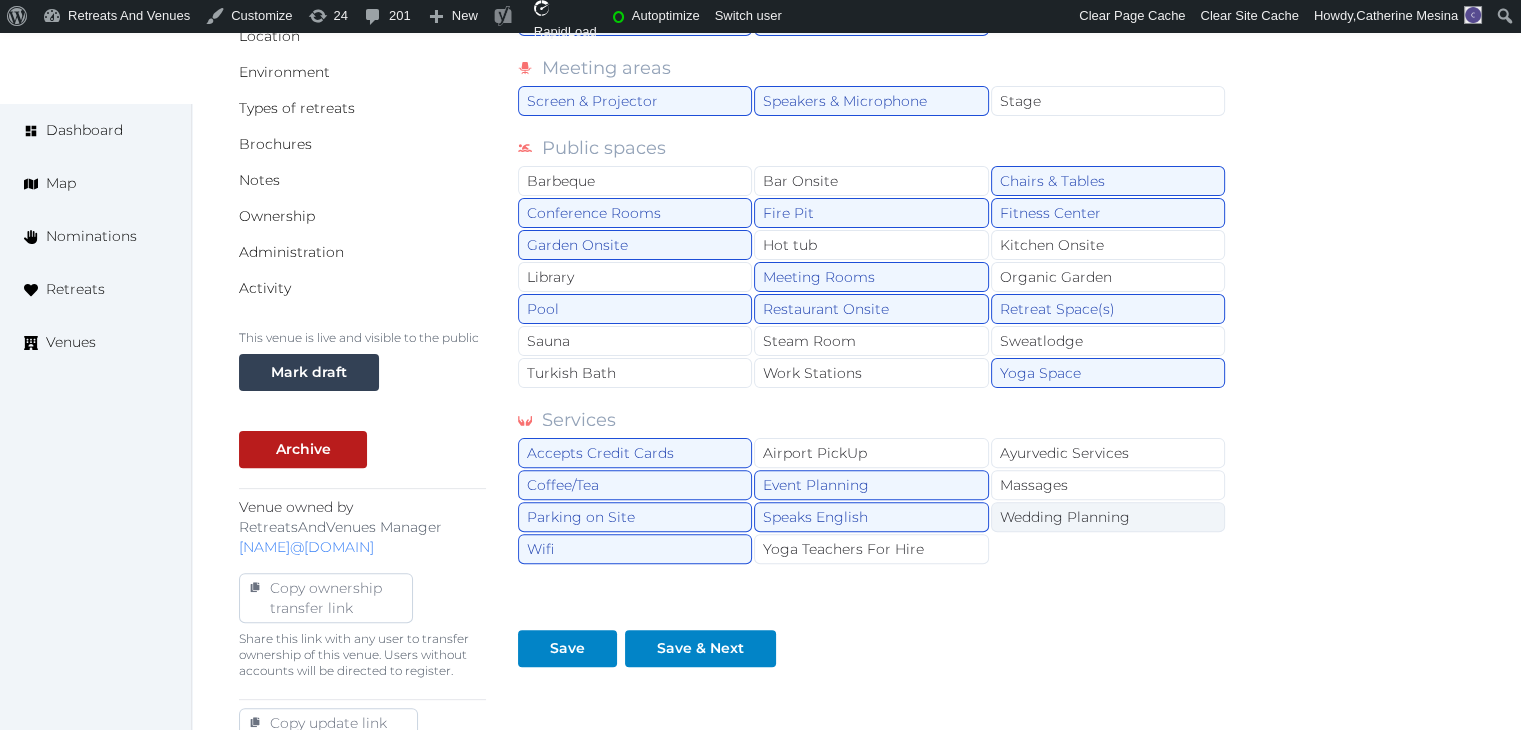 click on "Wedding Planning" at bounding box center (1108, 517) 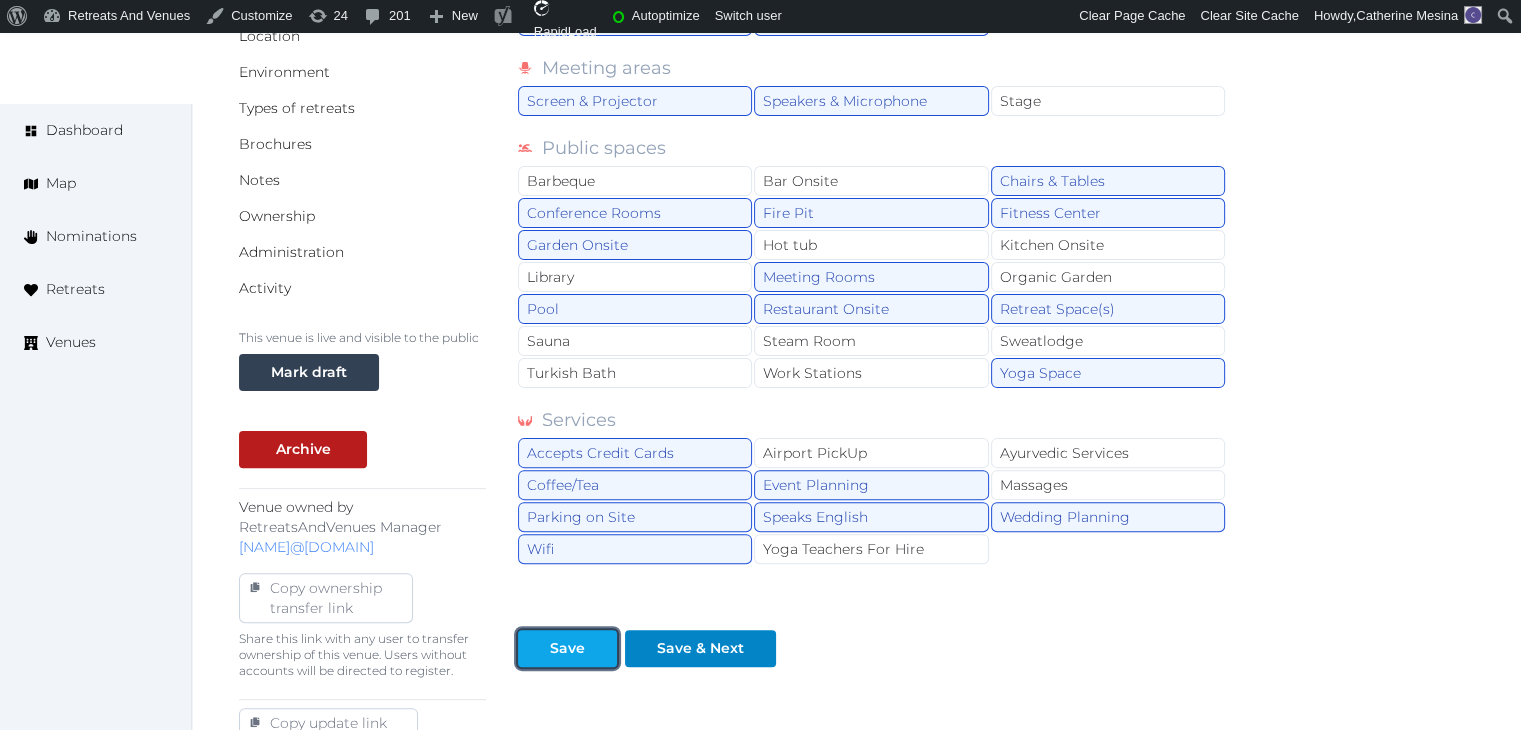 click on "Save" at bounding box center [567, 648] 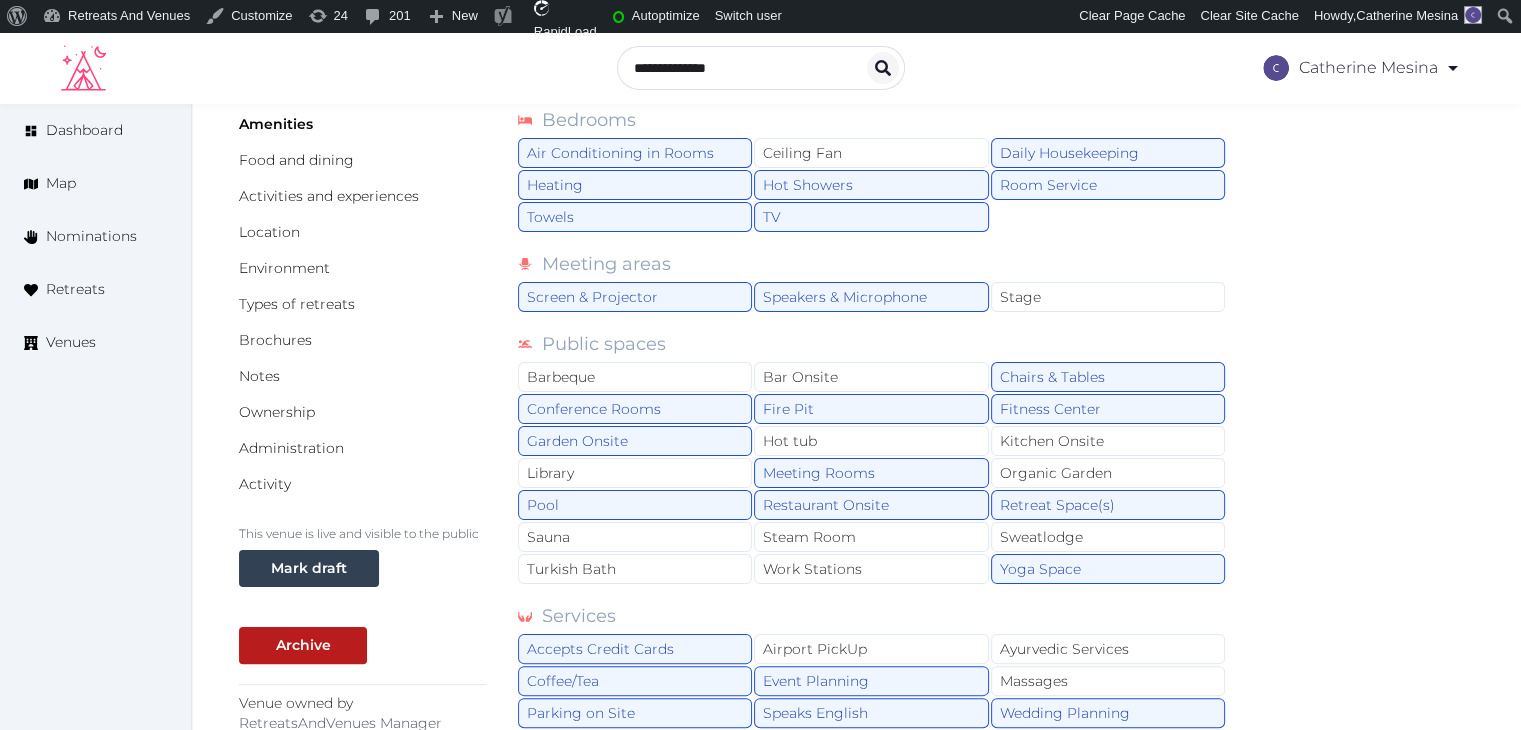 scroll, scrollTop: 300, scrollLeft: 0, axis: vertical 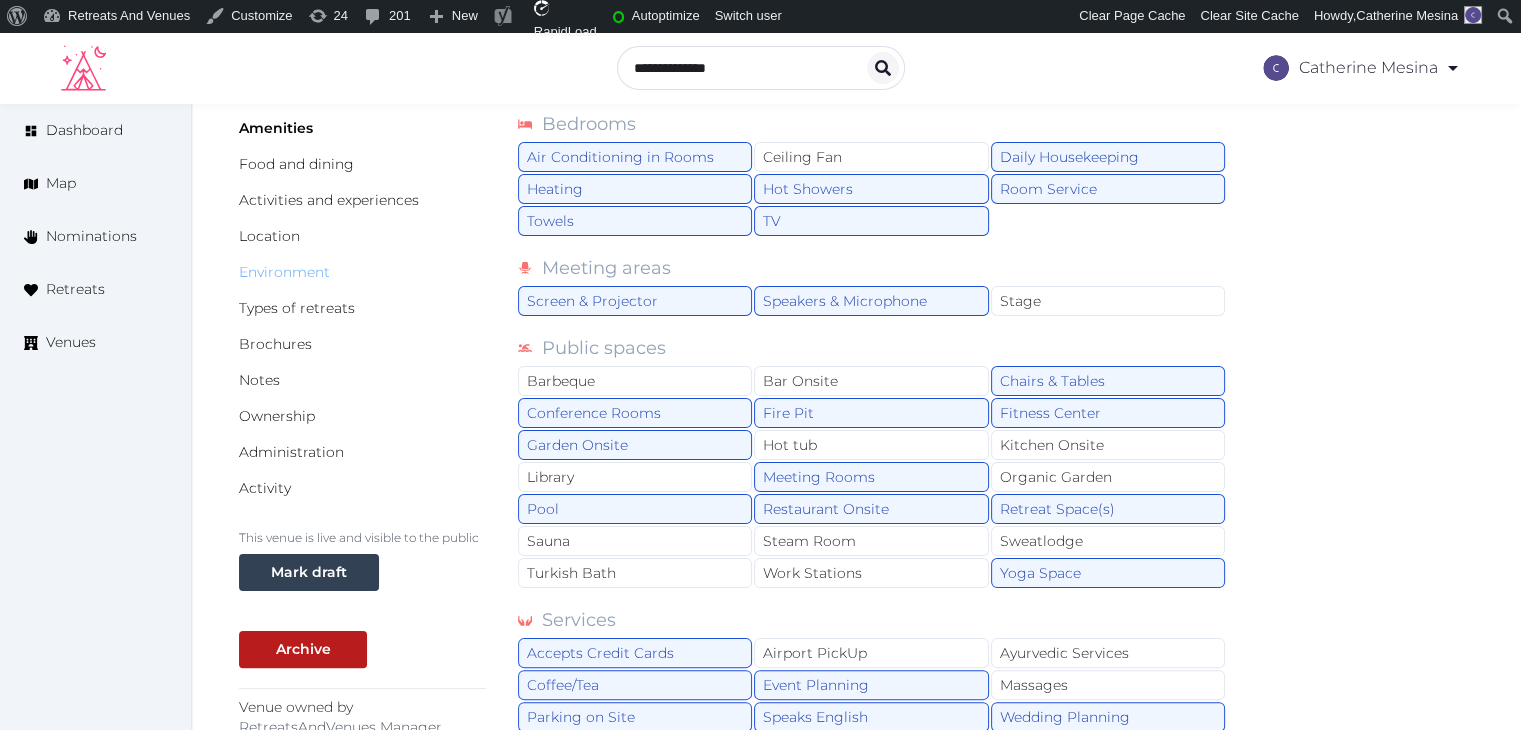 click on "Environment" at bounding box center [284, 272] 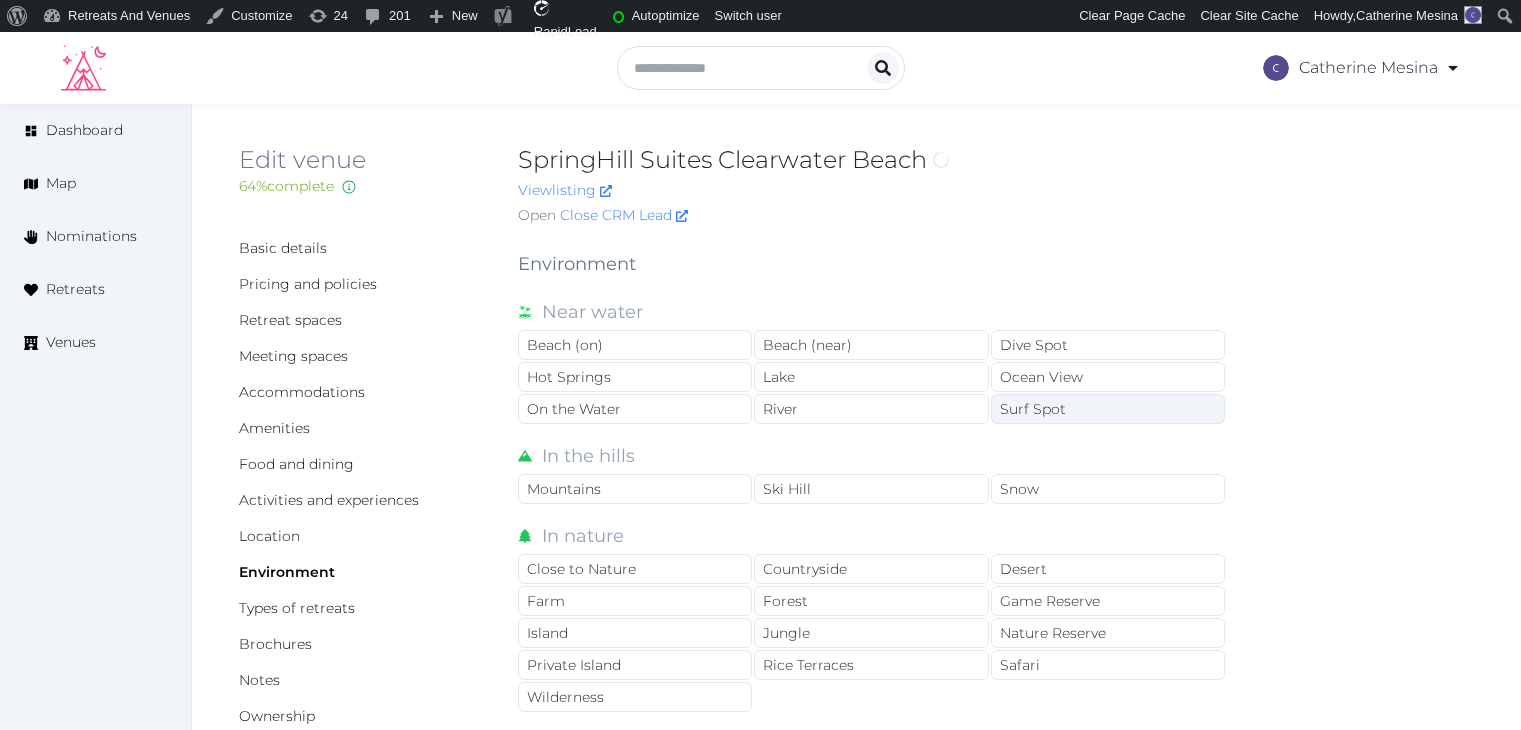 scroll, scrollTop: 0, scrollLeft: 0, axis: both 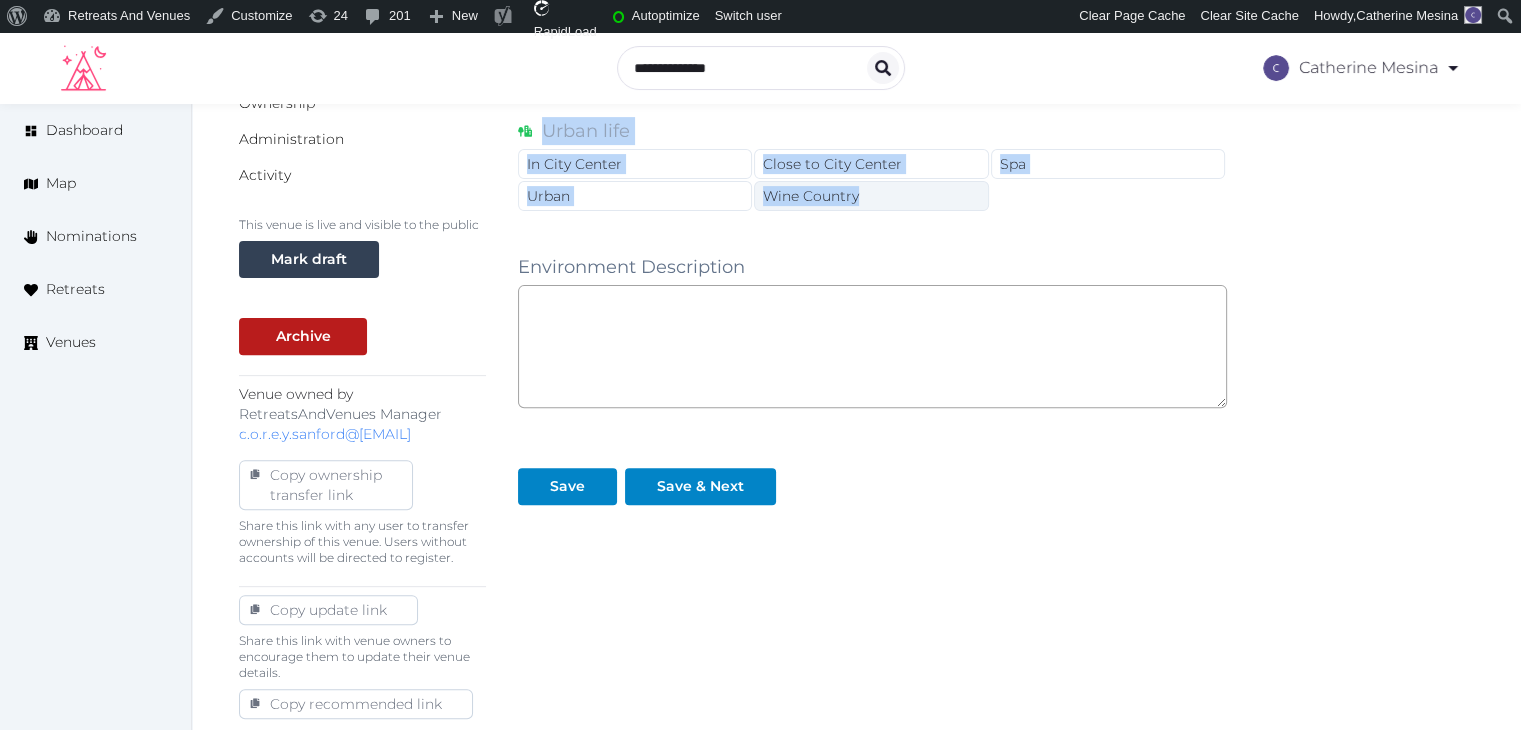 drag, startPoint x: 516, startPoint y: 269, endPoint x: 905, endPoint y: 194, distance: 396.1641 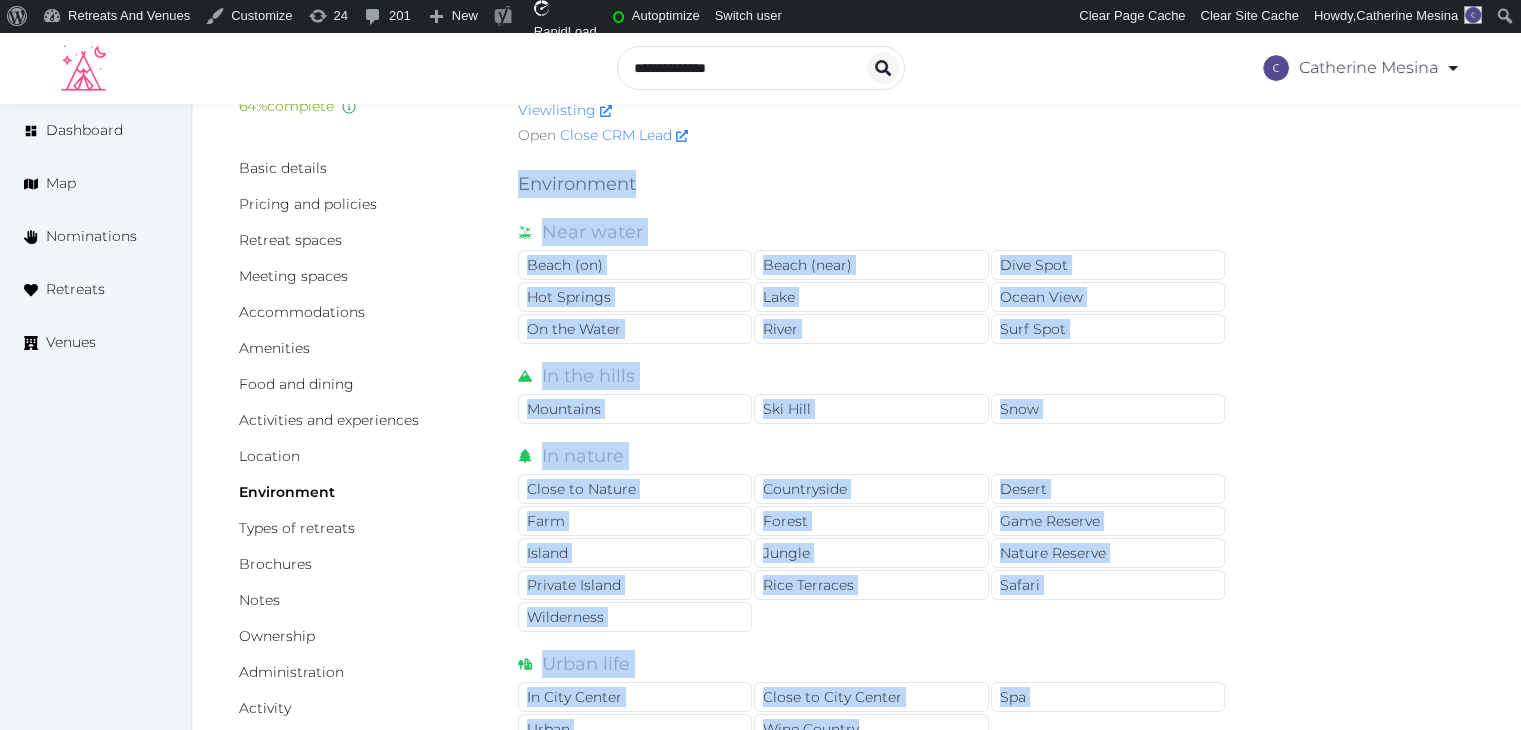 scroll, scrollTop: 0, scrollLeft: 0, axis: both 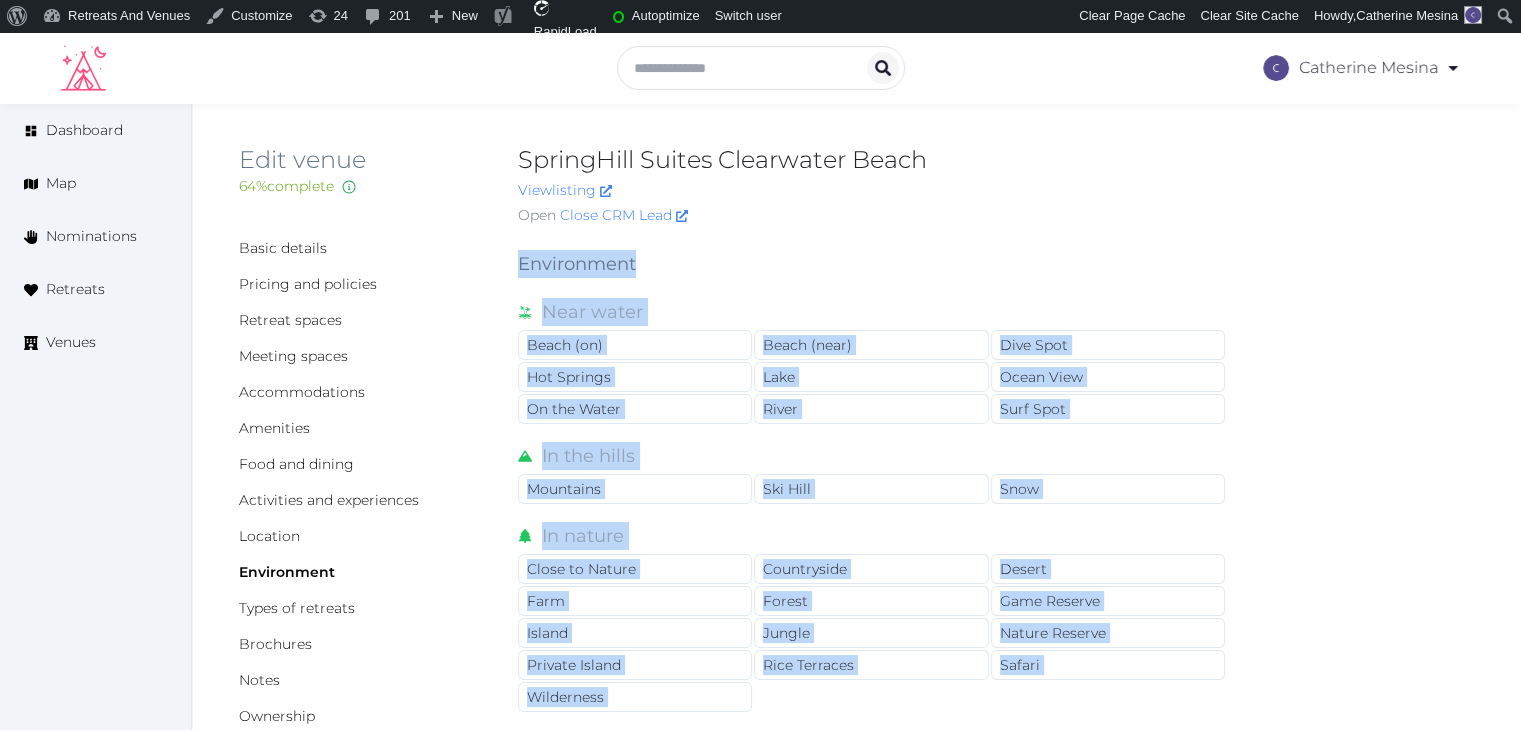 click on "Near water" at bounding box center [872, 312] 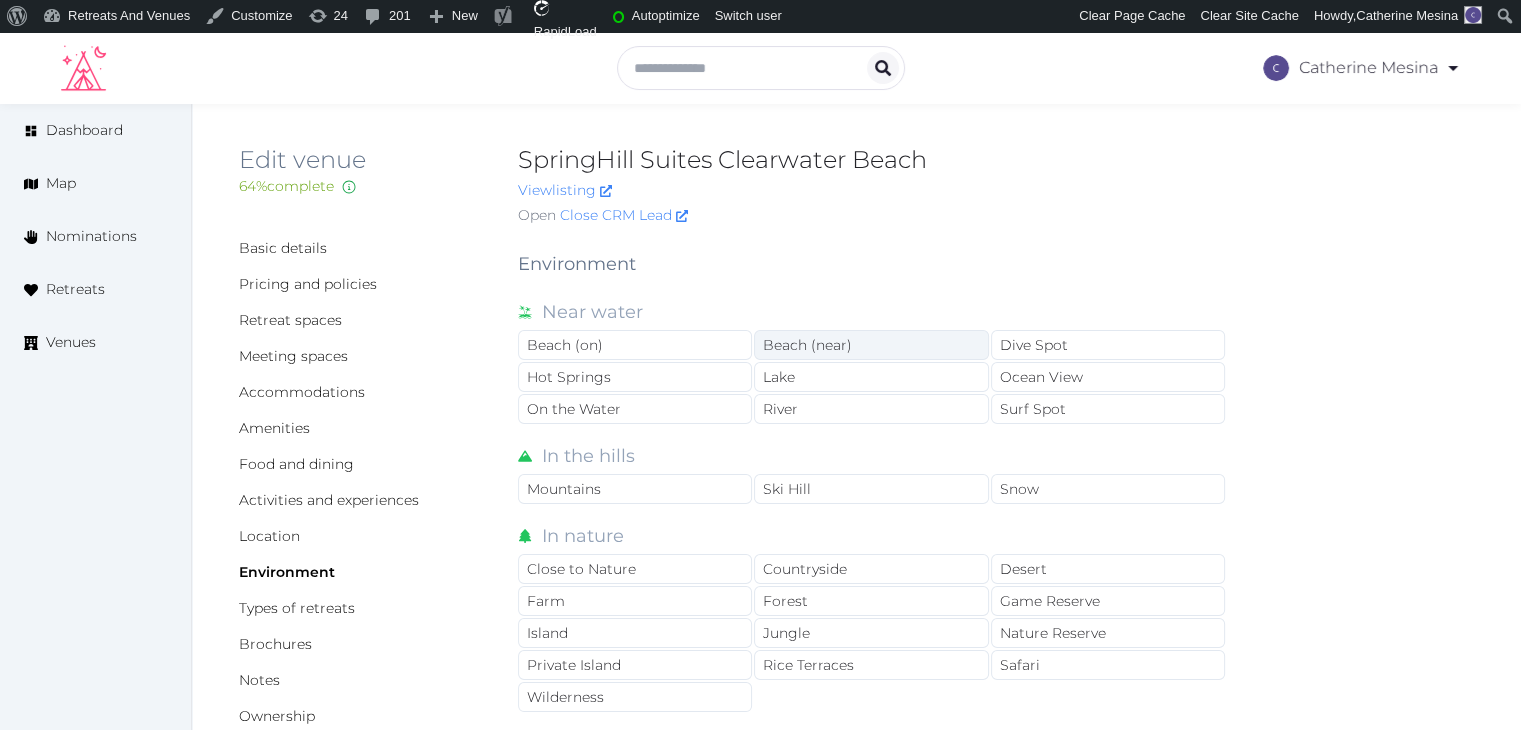 click on "Beach (near)" at bounding box center (871, 345) 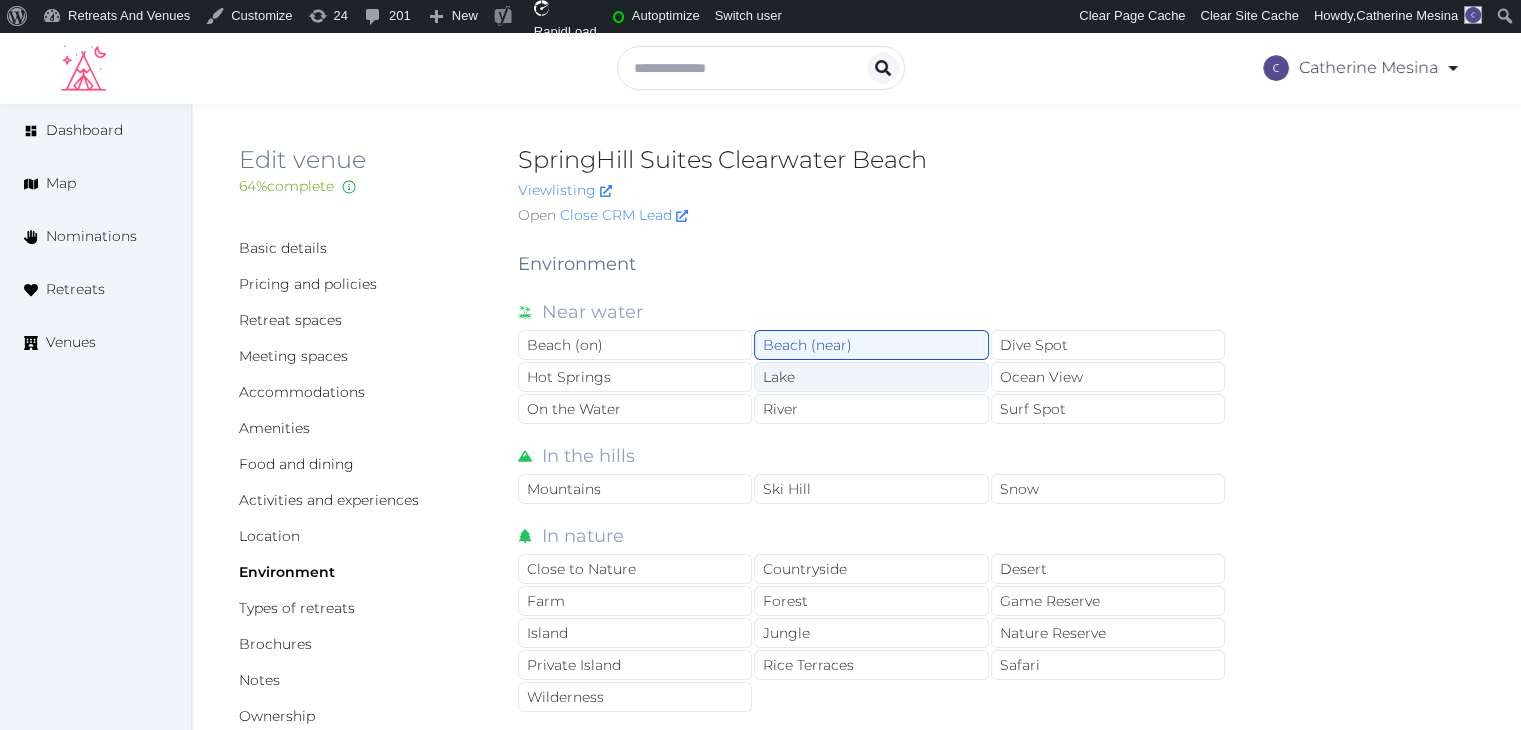 click on "Lake" at bounding box center [871, 377] 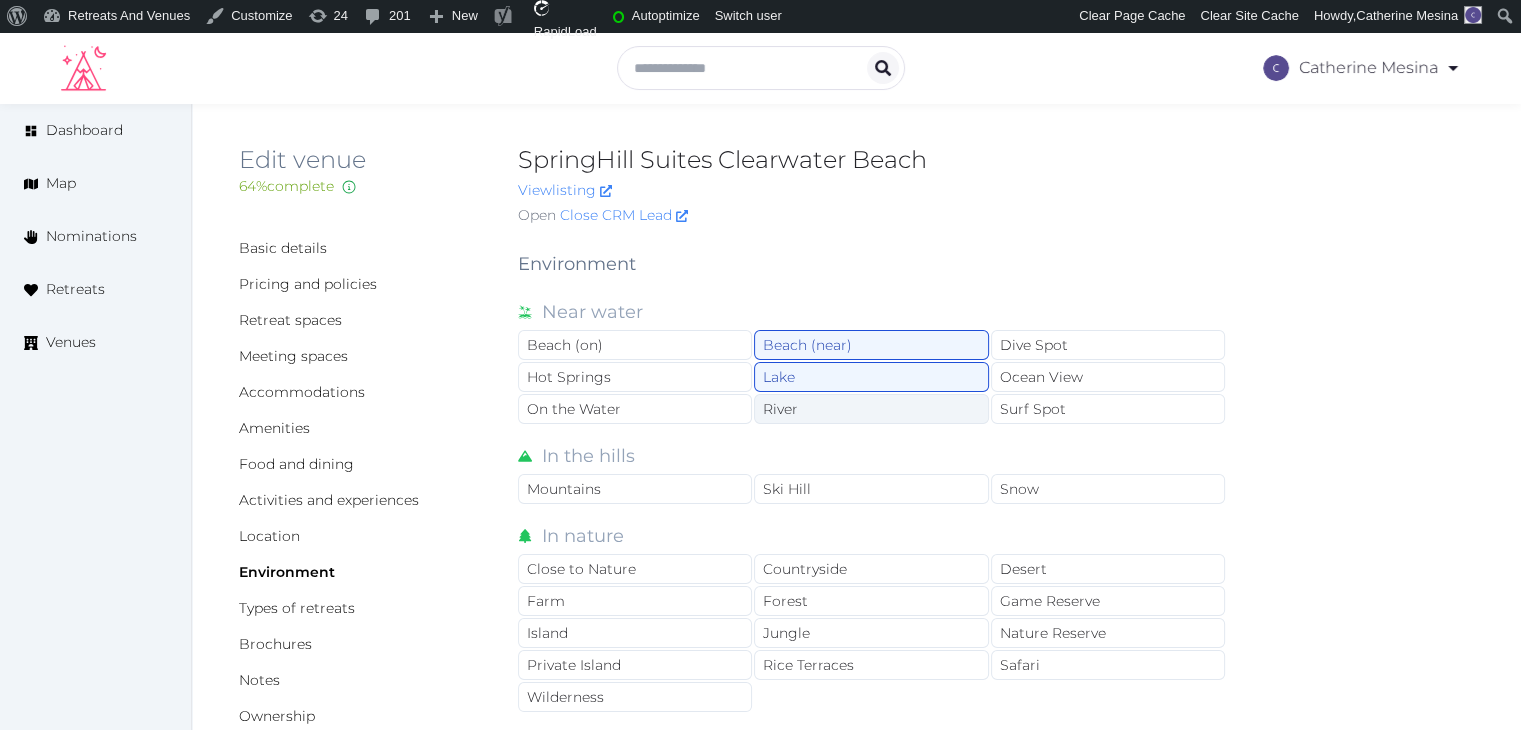 click on "River" at bounding box center [871, 409] 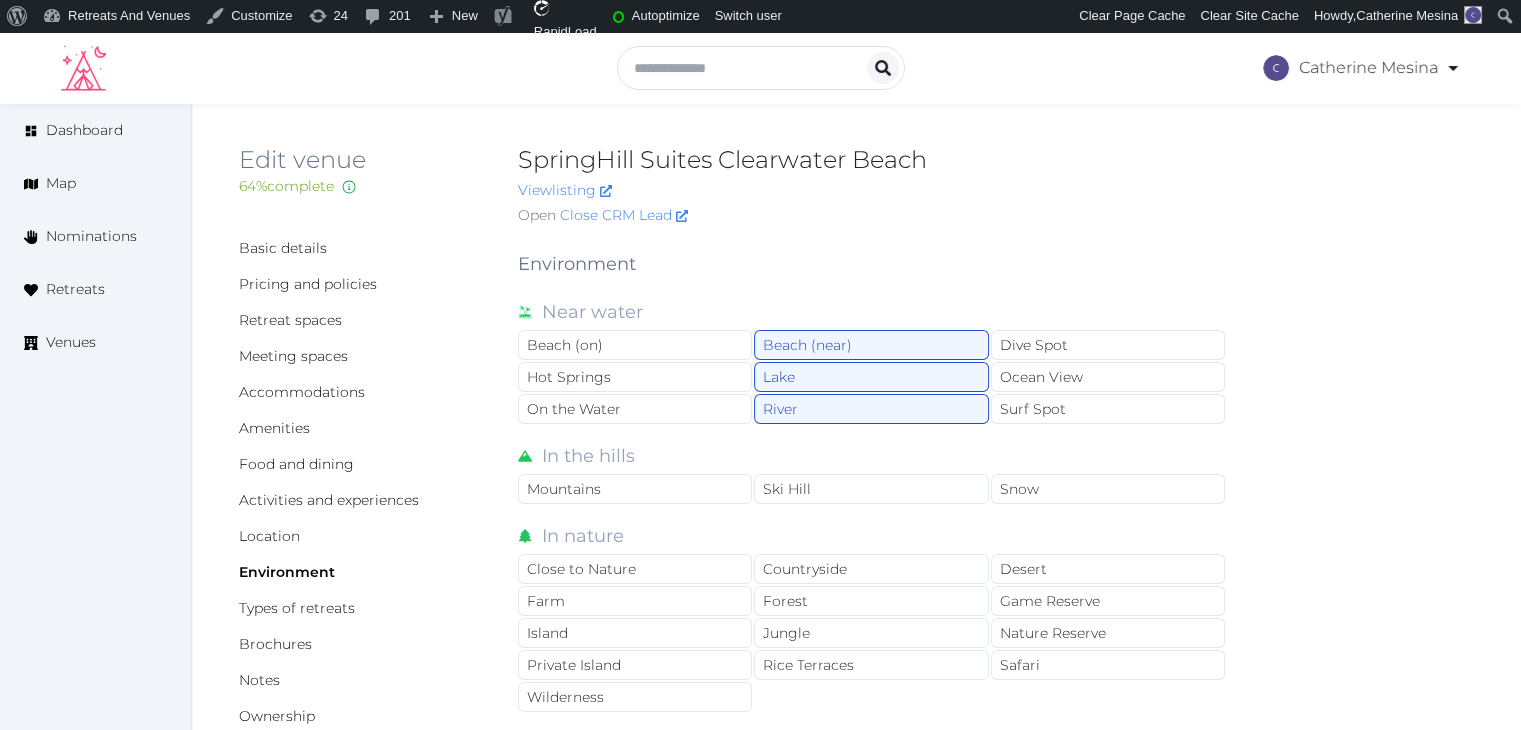 drag, startPoint x: 308, startPoint y: 307, endPoint x: 308, endPoint y: 324, distance: 17 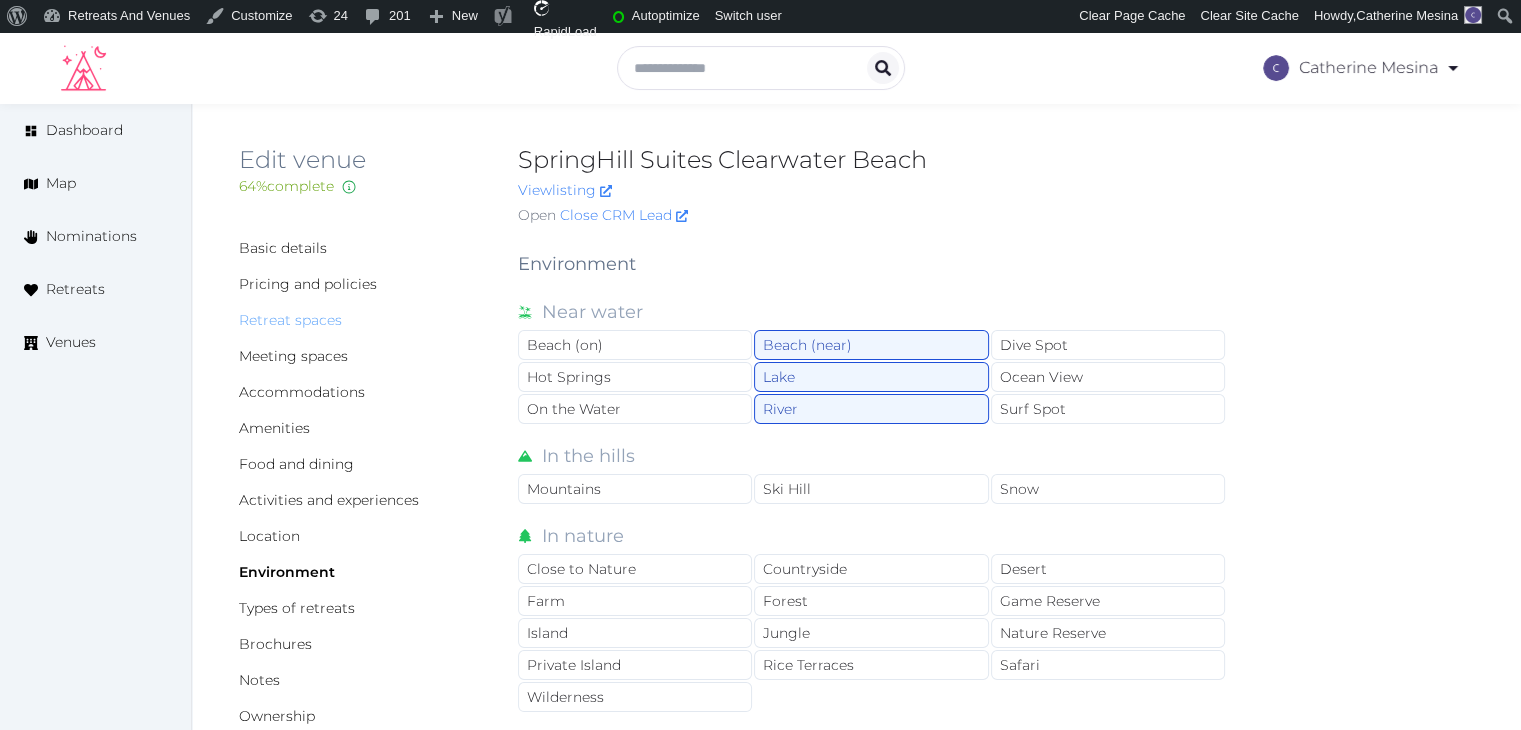 click on "Basic details Pricing and policies Retreat spaces Meeting spaces Accommodations Amenities Food and dining Activities and experiences Location Environment Types of retreats Brochures Notes Ownership Administration Activity" at bounding box center [362, 518] 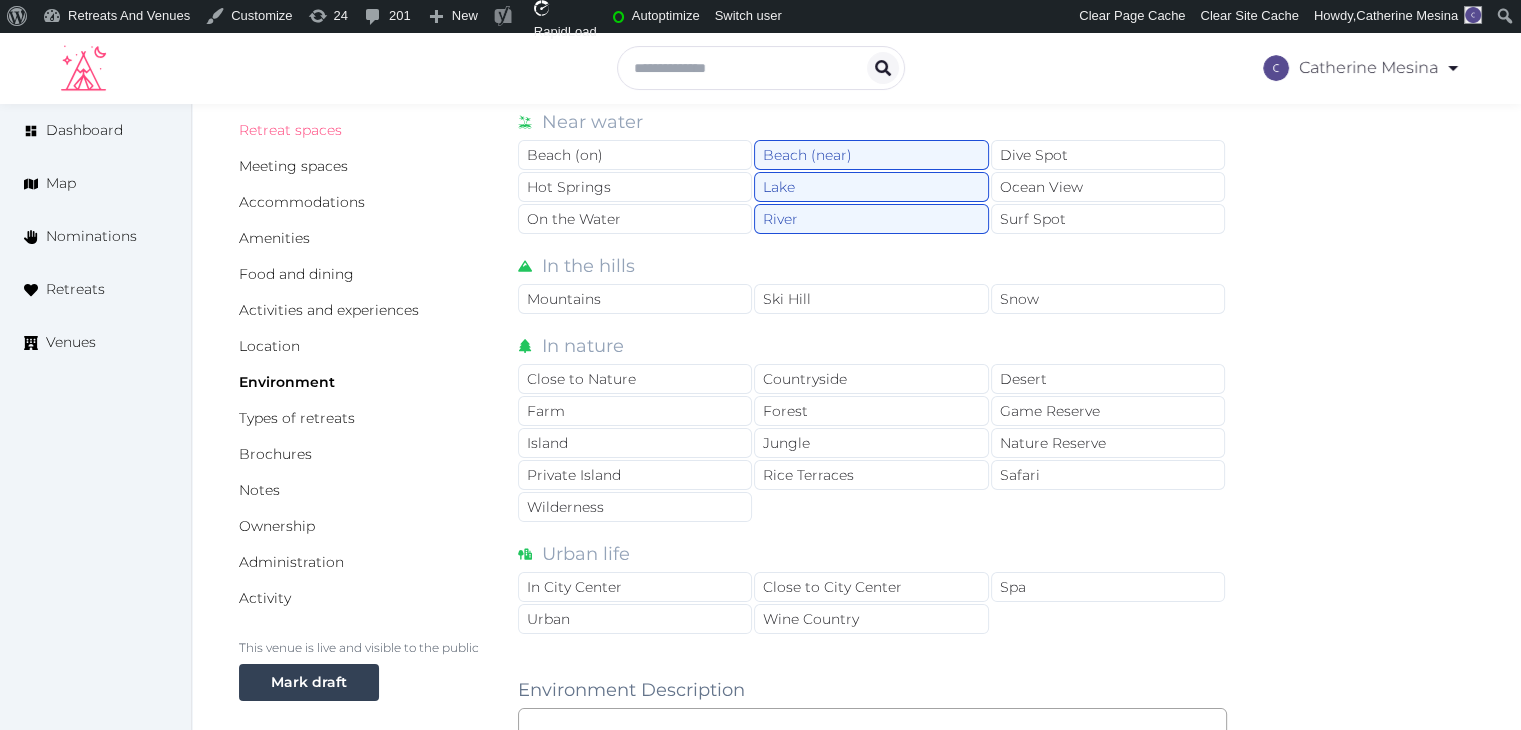 scroll, scrollTop: 300, scrollLeft: 0, axis: vertical 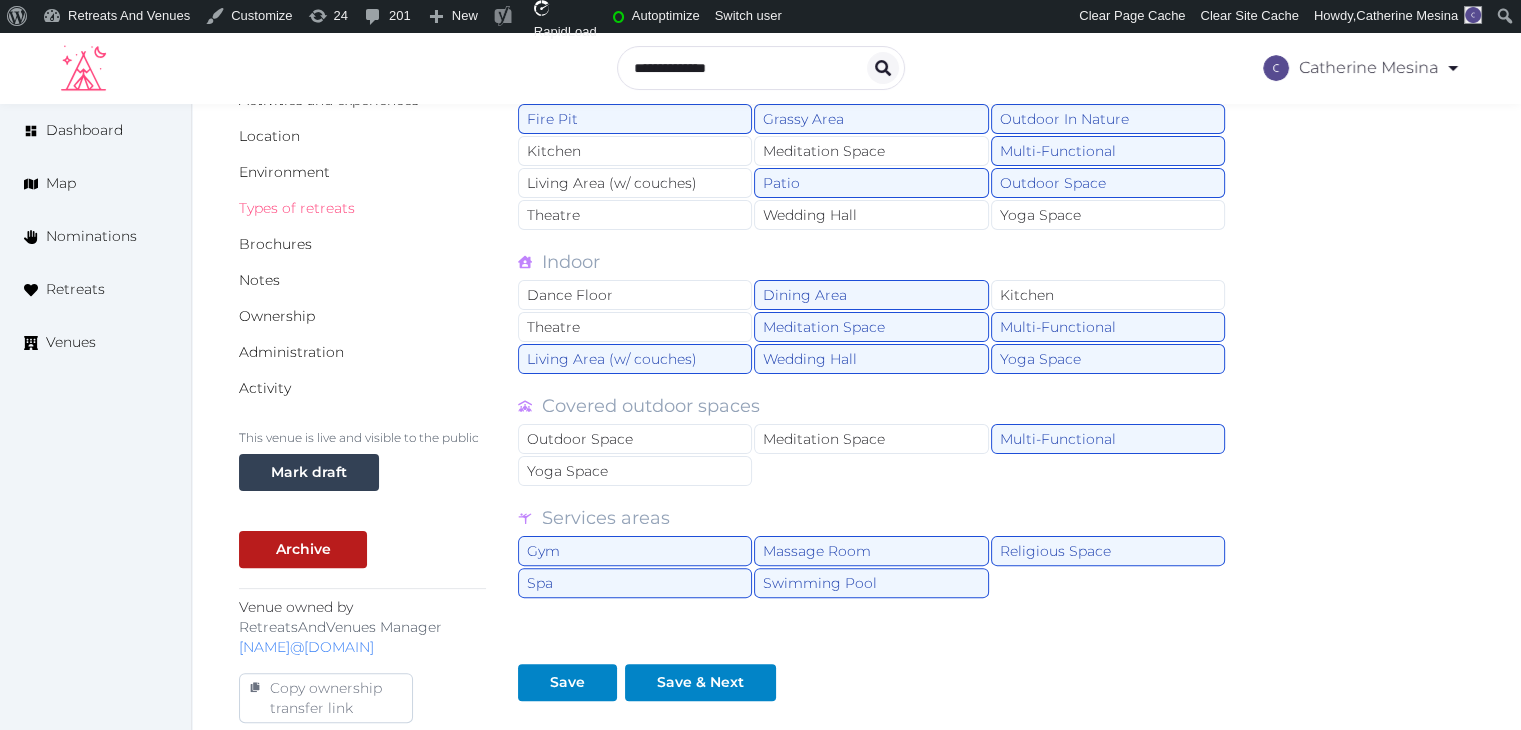 drag, startPoint x: 313, startPoint y: 207, endPoint x: 332, endPoint y: 285, distance: 80.280754 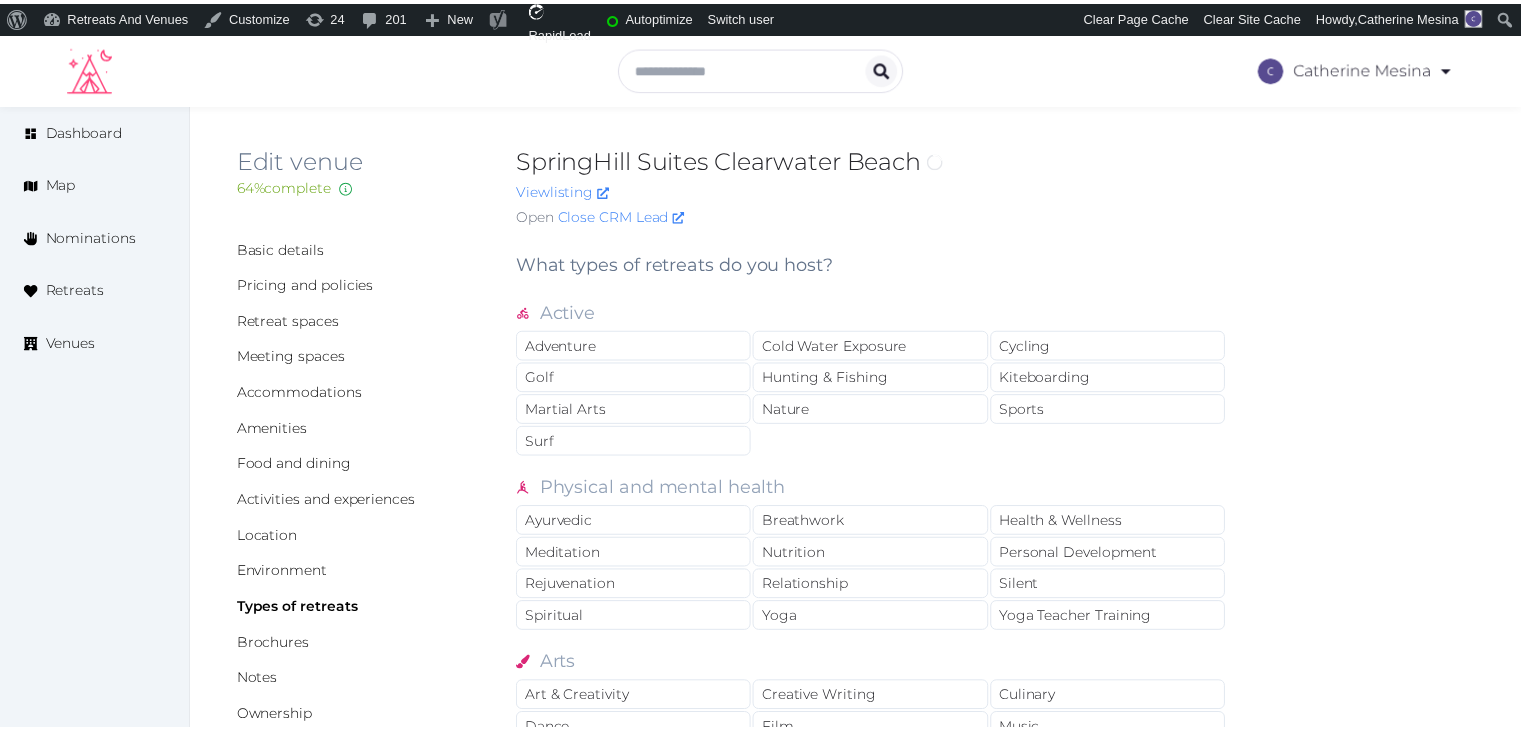 scroll, scrollTop: 0, scrollLeft: 0, axis: both 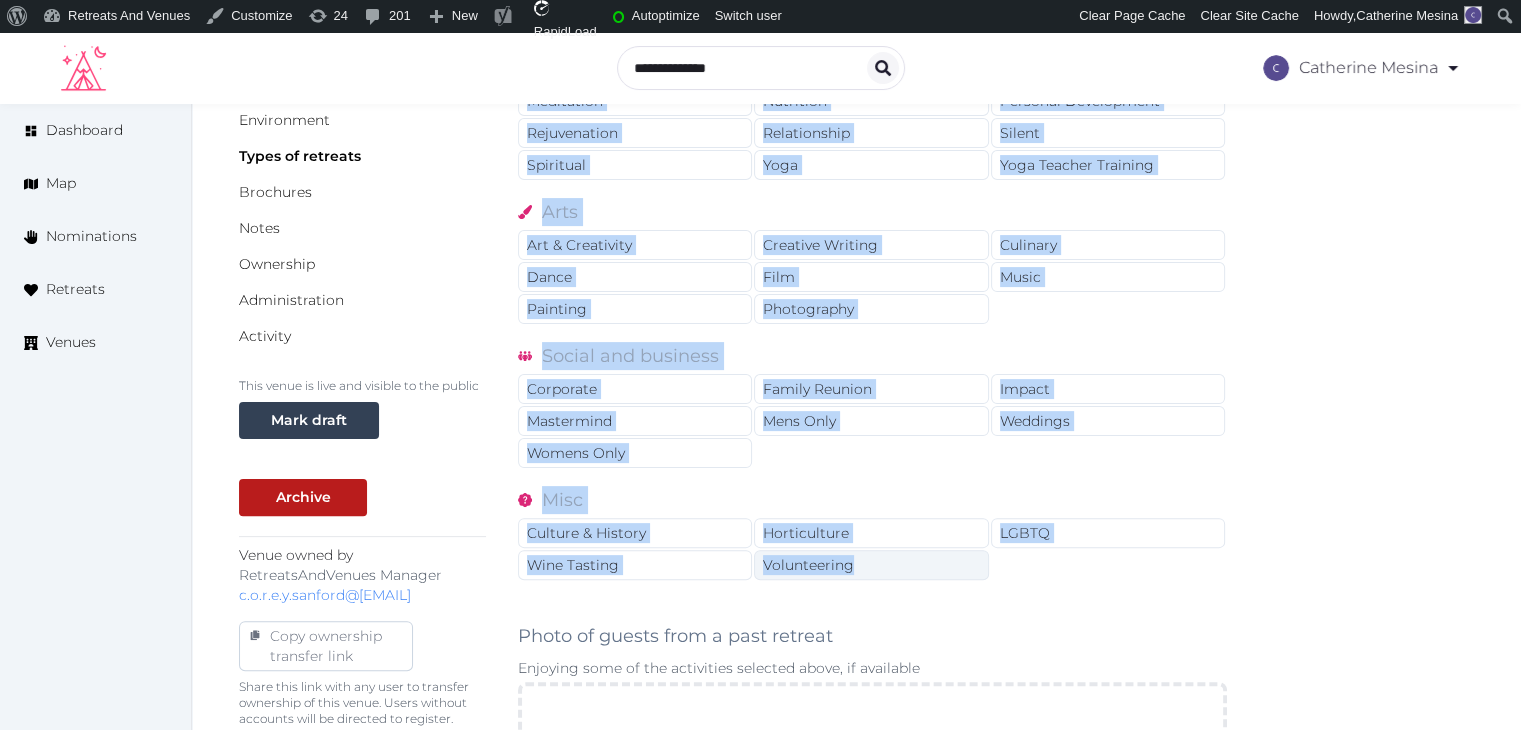 drag, startPoint x: 524, startPoint y: 261, endPoint x: 879, endPoint y: 564, distance: 466.7269 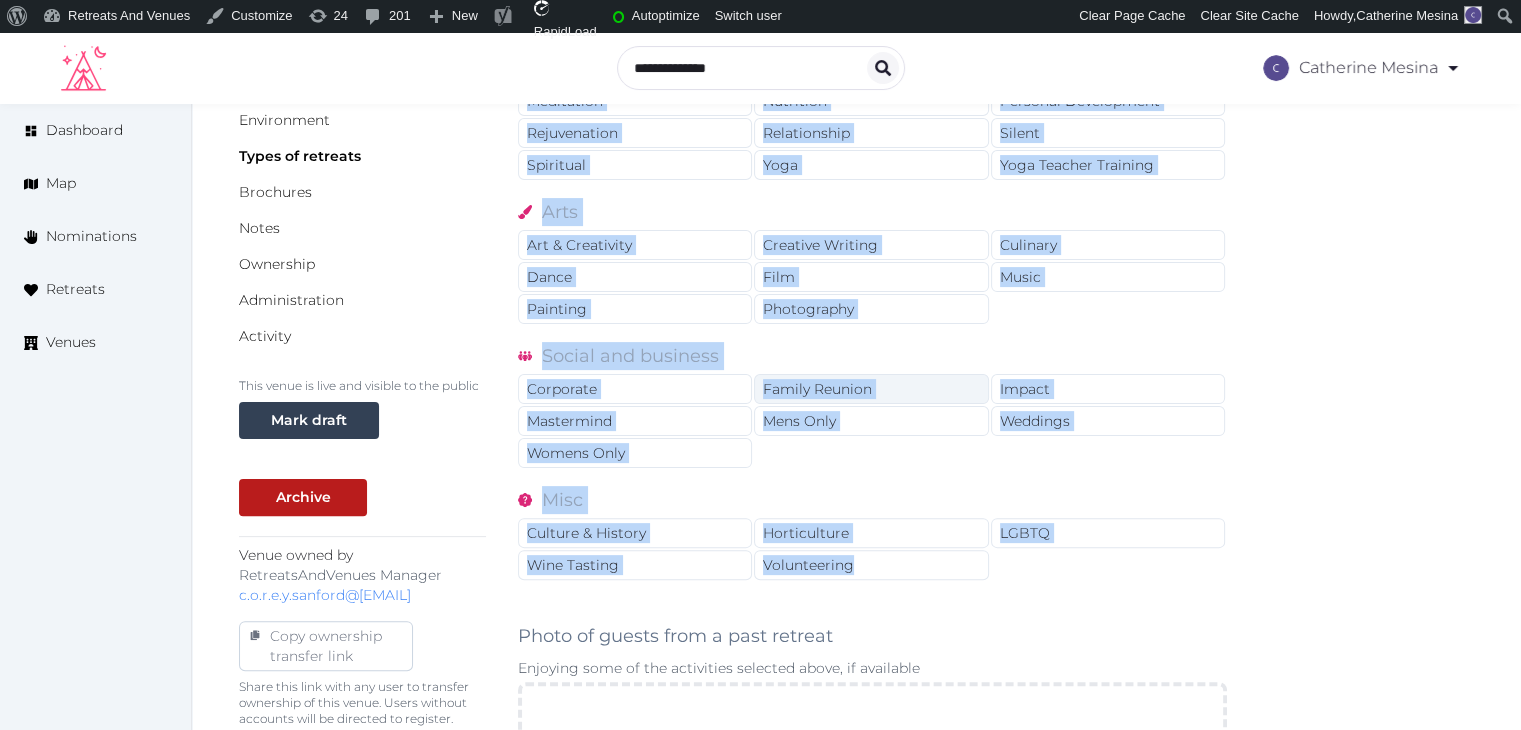 drag, startPoint x: 685, startPoint y: 384, endPoint x: 769, endPoint y: 384, distance: 84 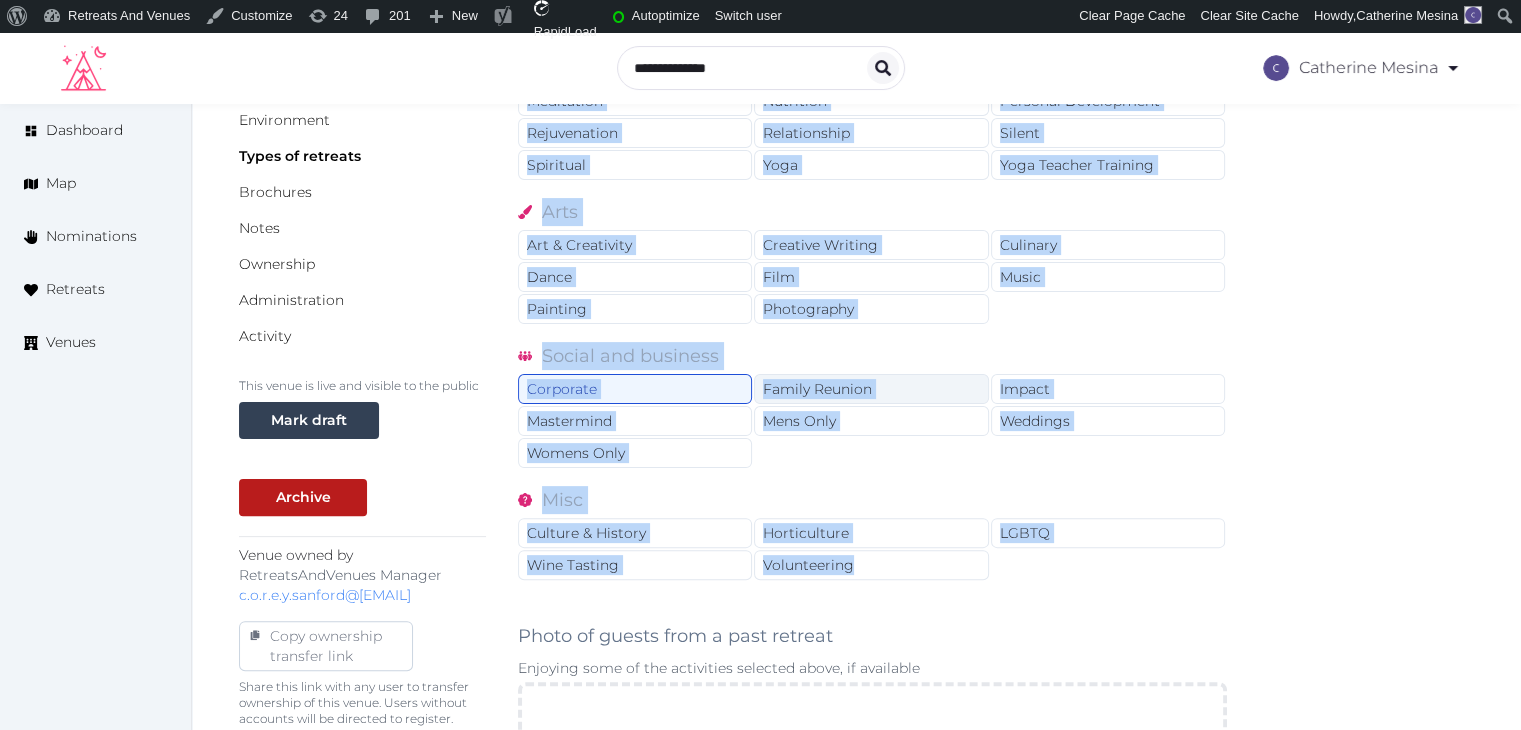 click on "Family Reunion" at bounding box center (871, 389) 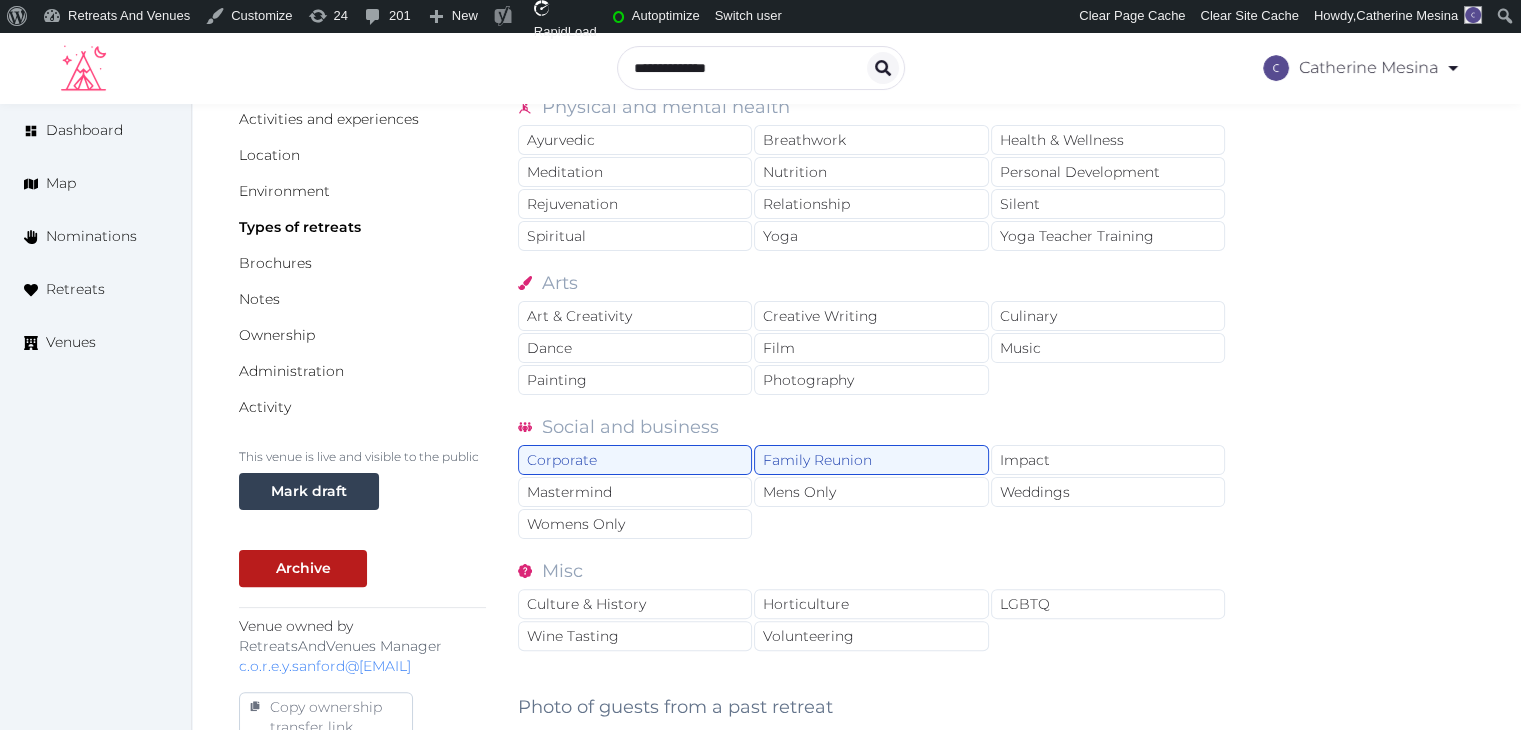 scroll, scrollTop: 352, scrollLeft: 0, axis: vertical 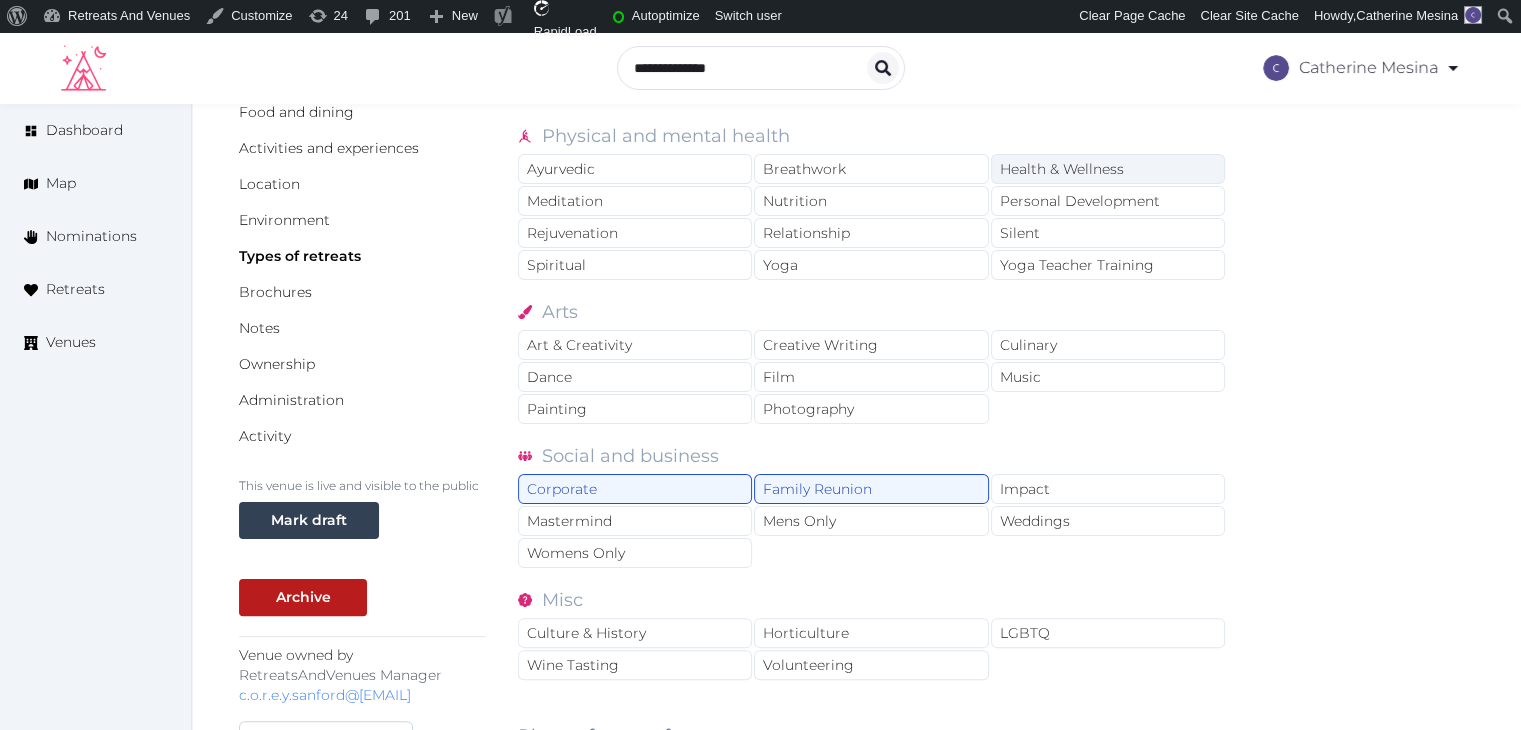 click on "Health & Wellness" at bounding box center (1108, 169) 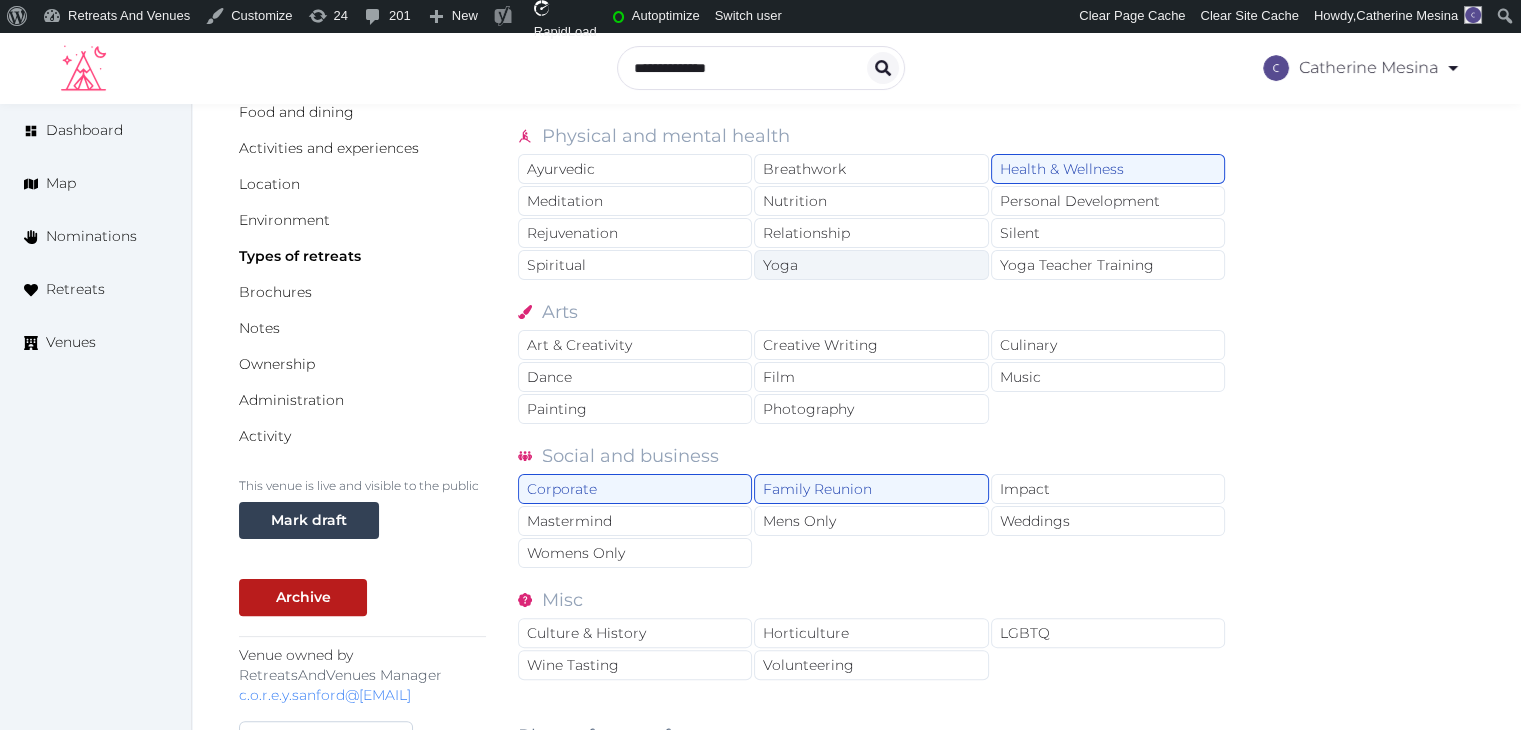 click on "Yoga" at bounding box center [871, 265] 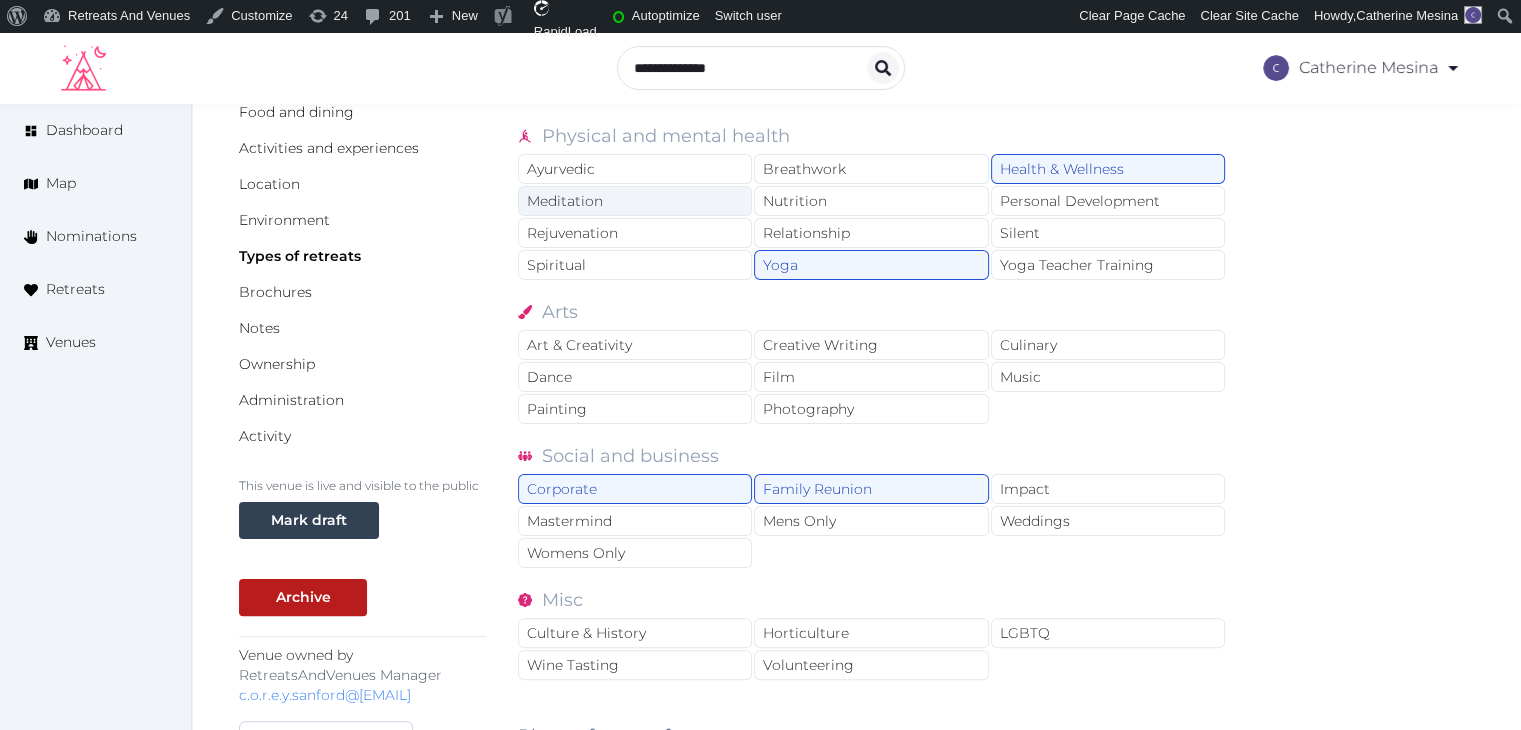 click on "Meditation" at bounding box center (635, 201) 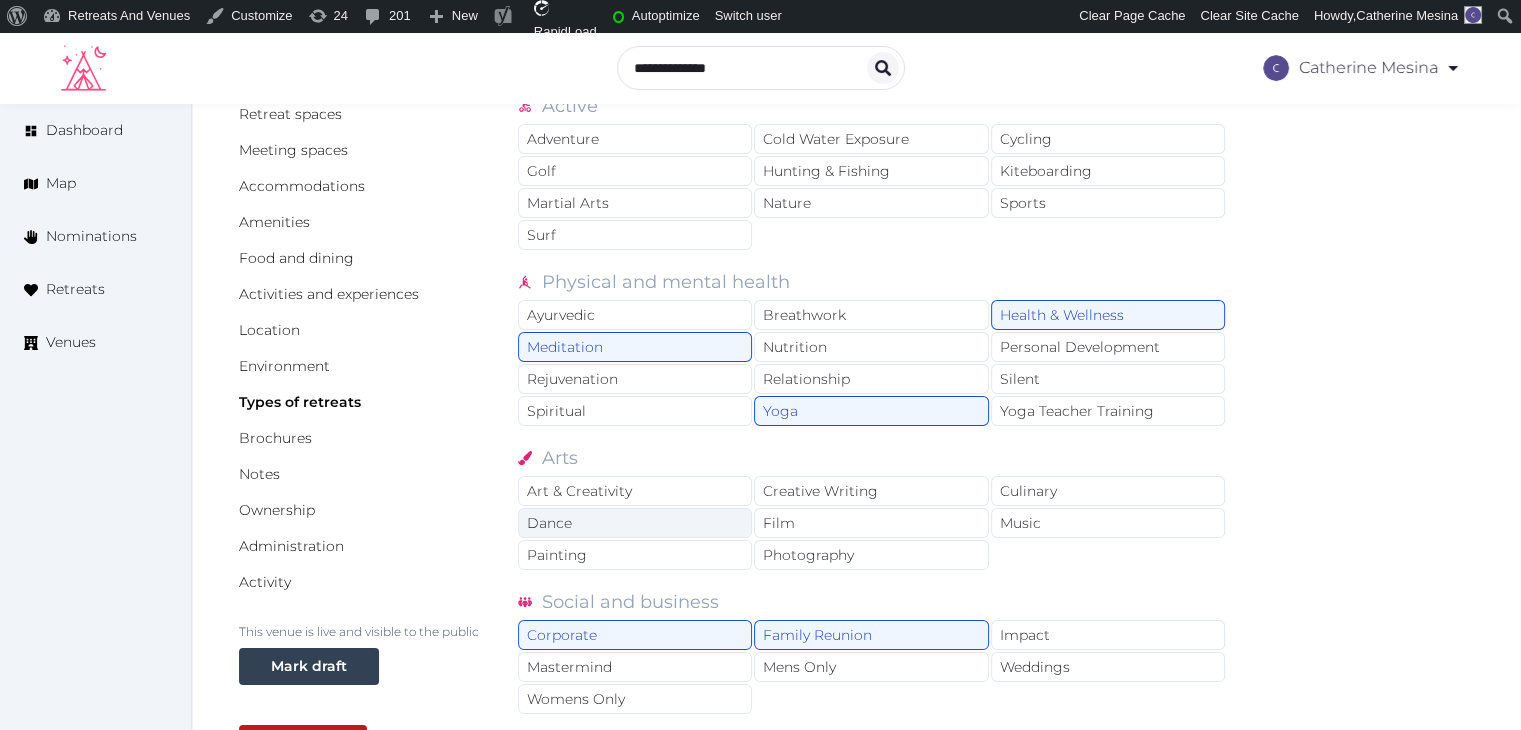 scroll, scrollTop: 0, scrollLeft: 0, axis: both 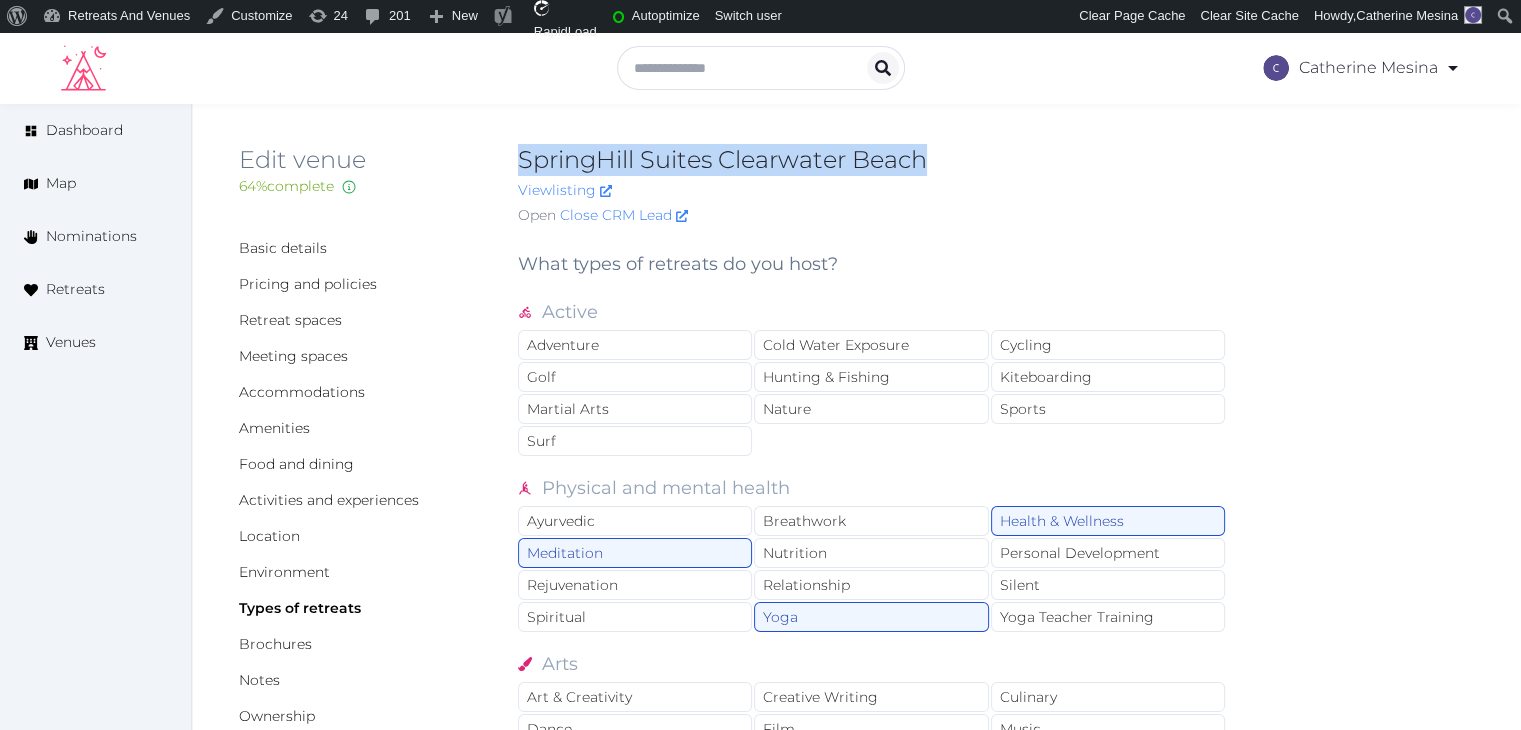 drag, startPoint x: 513, startPoint y: 130, endPoint x: 940, endPoint y: 162, distance: 428.1974 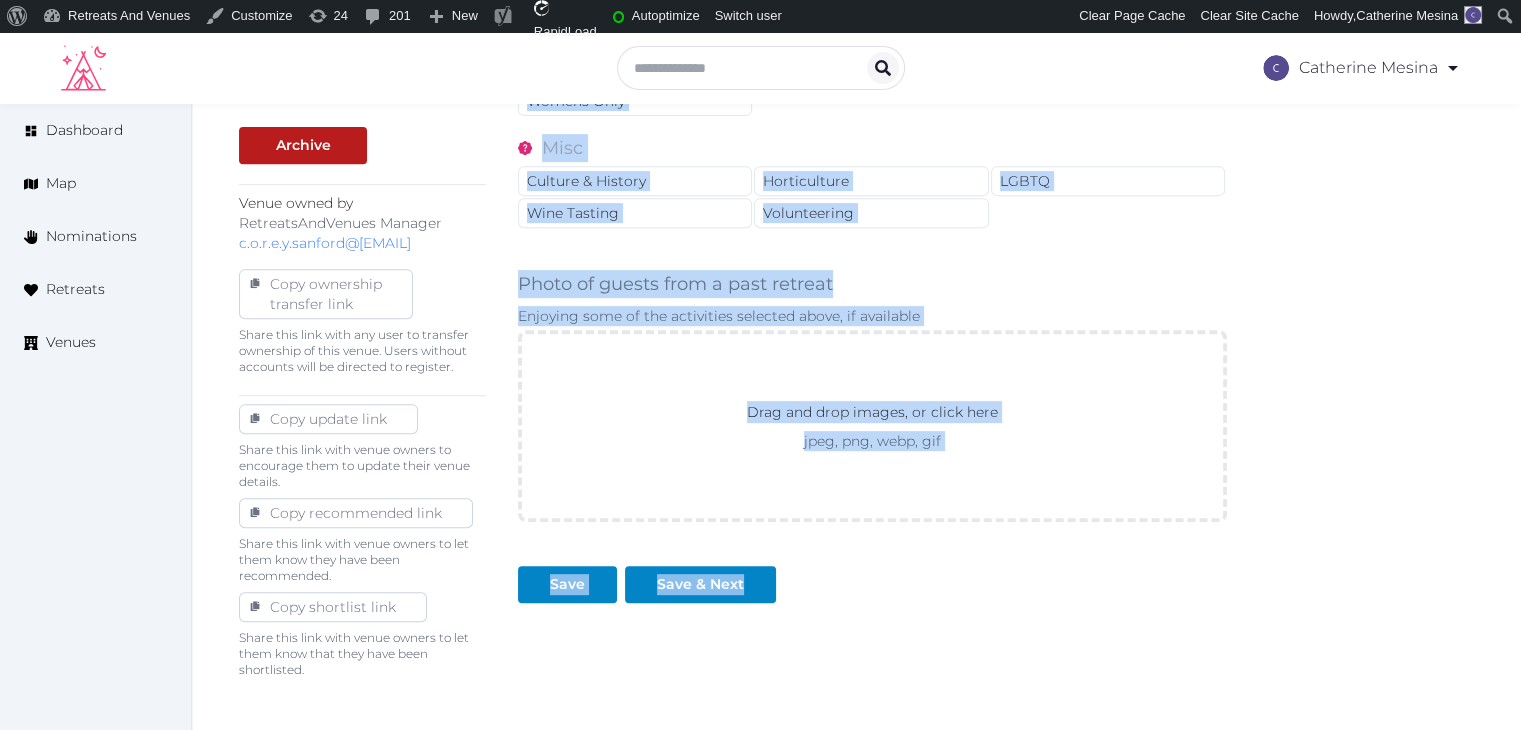 scroll, scrollTop: 895, scrollLeft: 0, axis: vertical 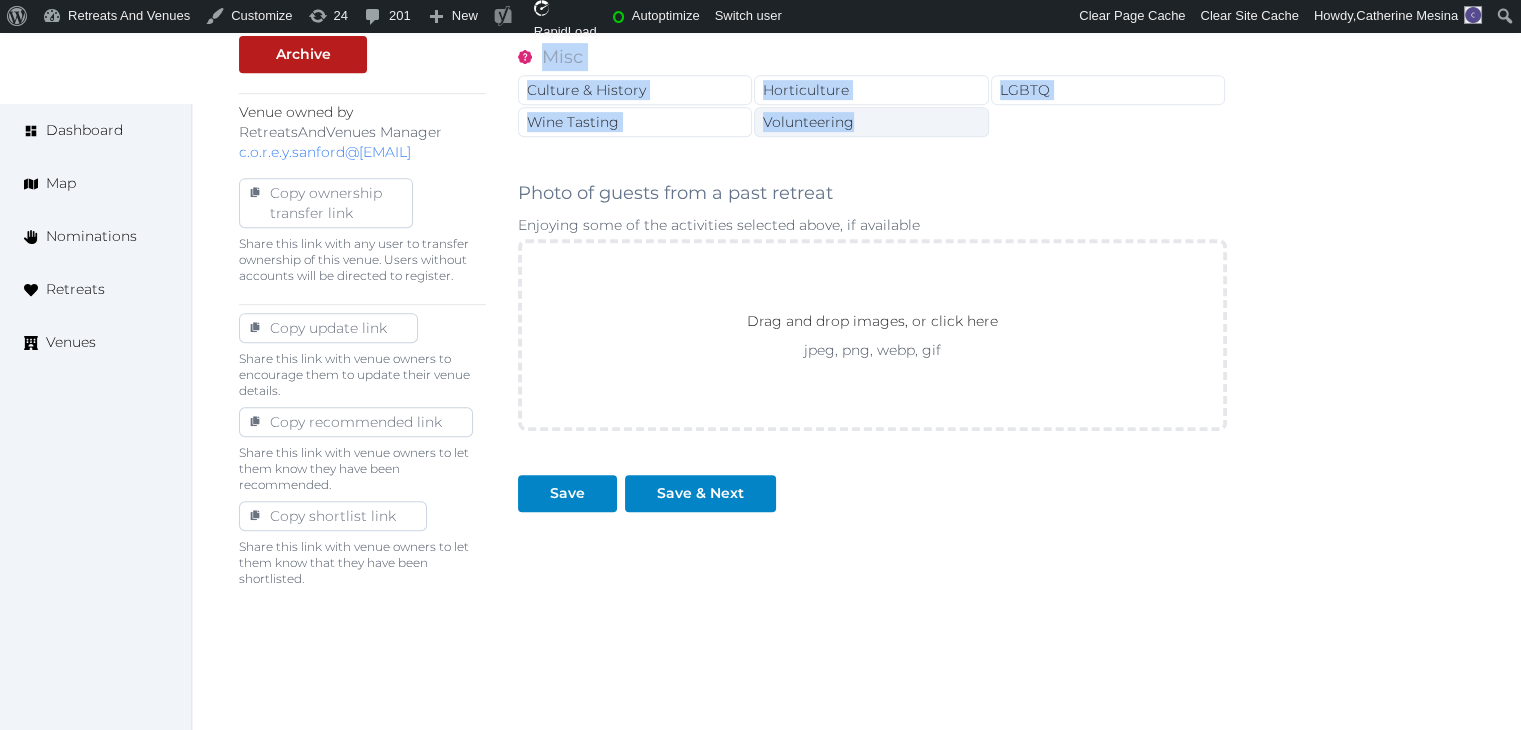 drag, startPoint x: 513, startPoint y: 257, endPoint x: 944, endPoint y: 118, distance: 452.8598 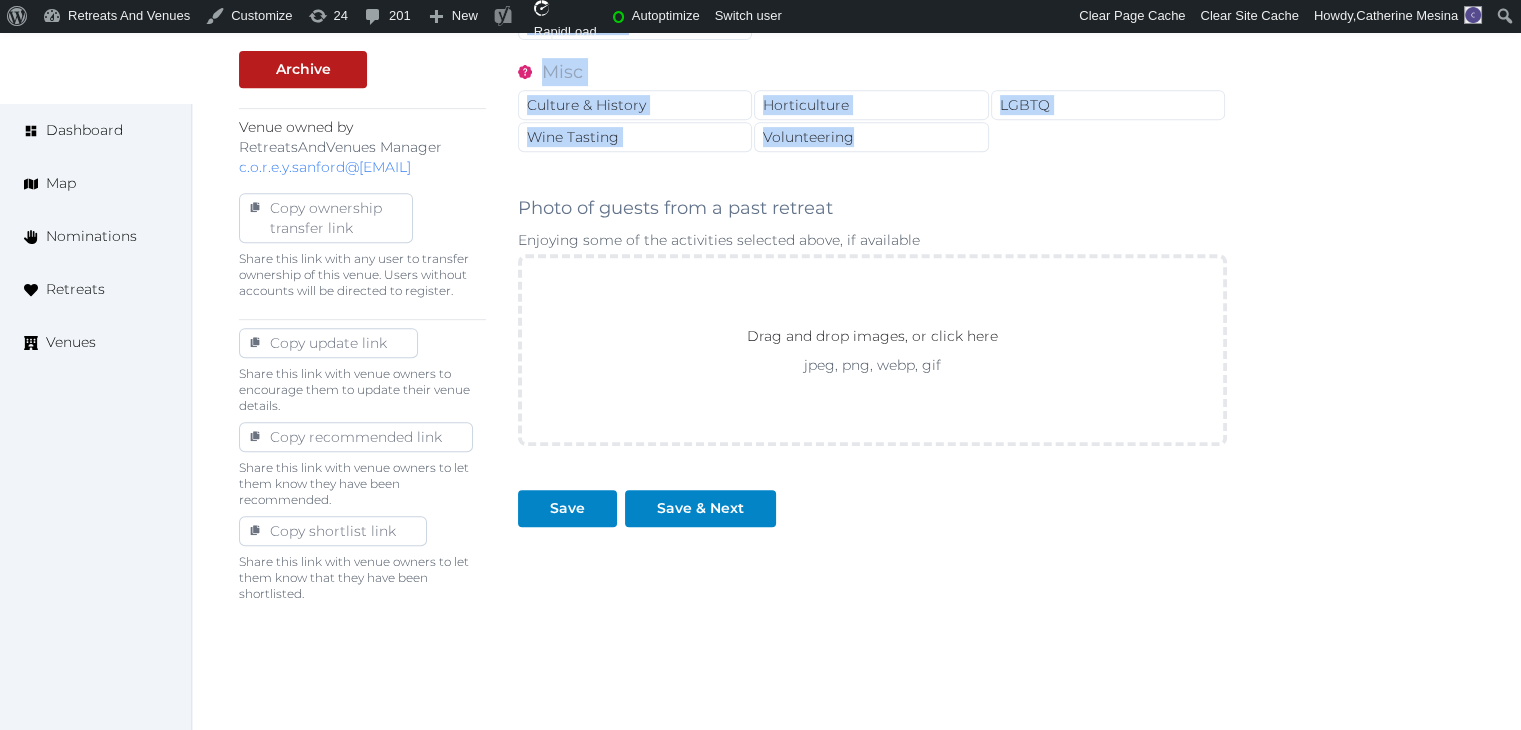 scroll, scrollTop: 695, scrollLeft: 0, axis: vertical 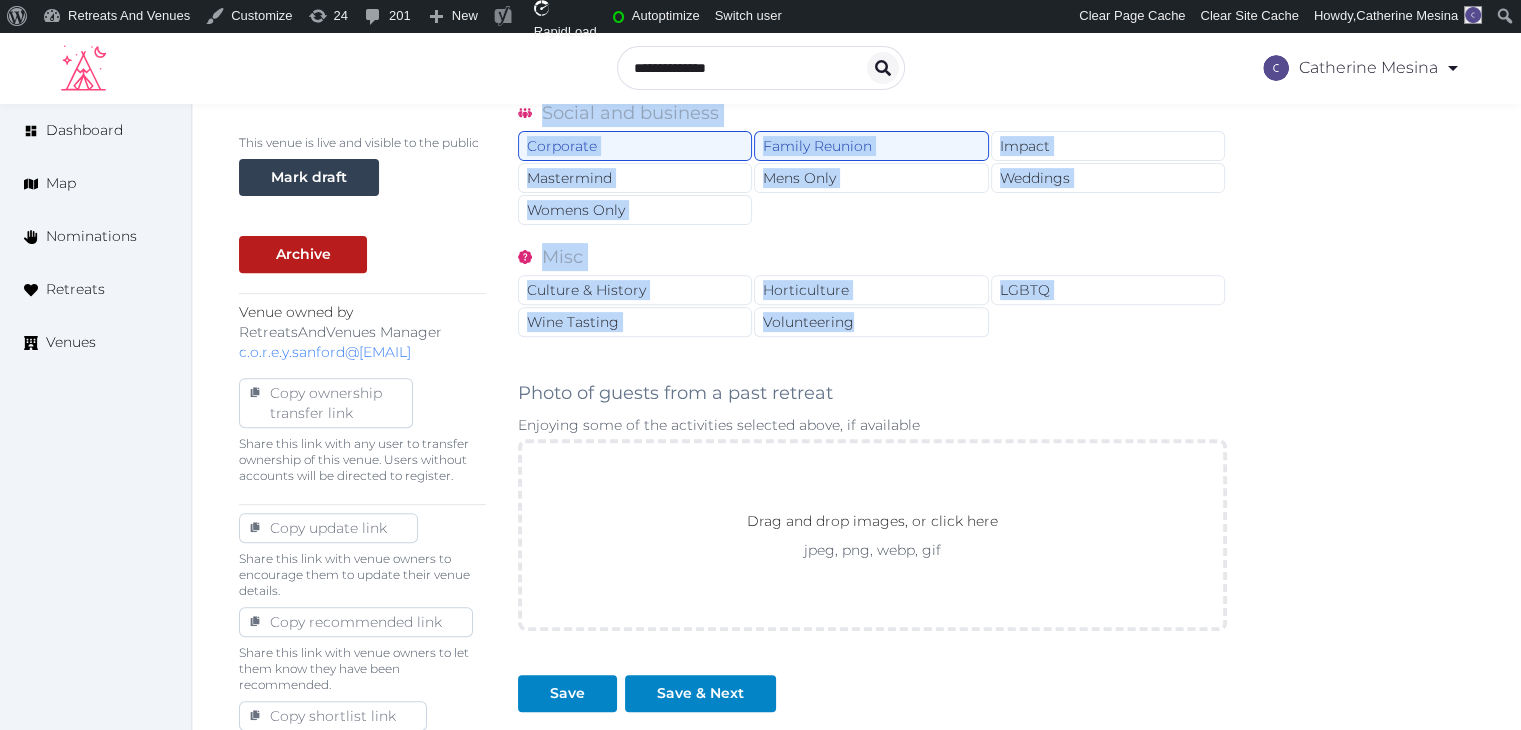 click on "Basic details Pricing and policies Retreat spaces Meeting spaces Accommodations Amenities Food and dining Activities and experiences Location Environment Types of retreats Brochures Notes Ownership Administration Activity This venue is live and visible to the public Mark draft Archive Venue owned by RetreatsAndVenues Manager c.o.r.e.y.sanford@[EMAIL] Copy ownership transfer link Share this link with any user to transfer ownership of this venue. Users without accounts will be directed to register. Copy update link Share this link with venue owners to encourage them to update their venue details. Copy recommended link Share this link with venue owners to let them know they have been recommended. Copy shortlist link Share this link with venue owners to let them know that they have been shortlisted. What types of retreats do you host? Active Adventure Cold Water Exposure Cycling Golf Hunting & Fishing Kiteboarding Martial Arts Nature Sports Surf Physical and mental health Ayurvedic Breathwork Silent" at bounding box center (856, 221) 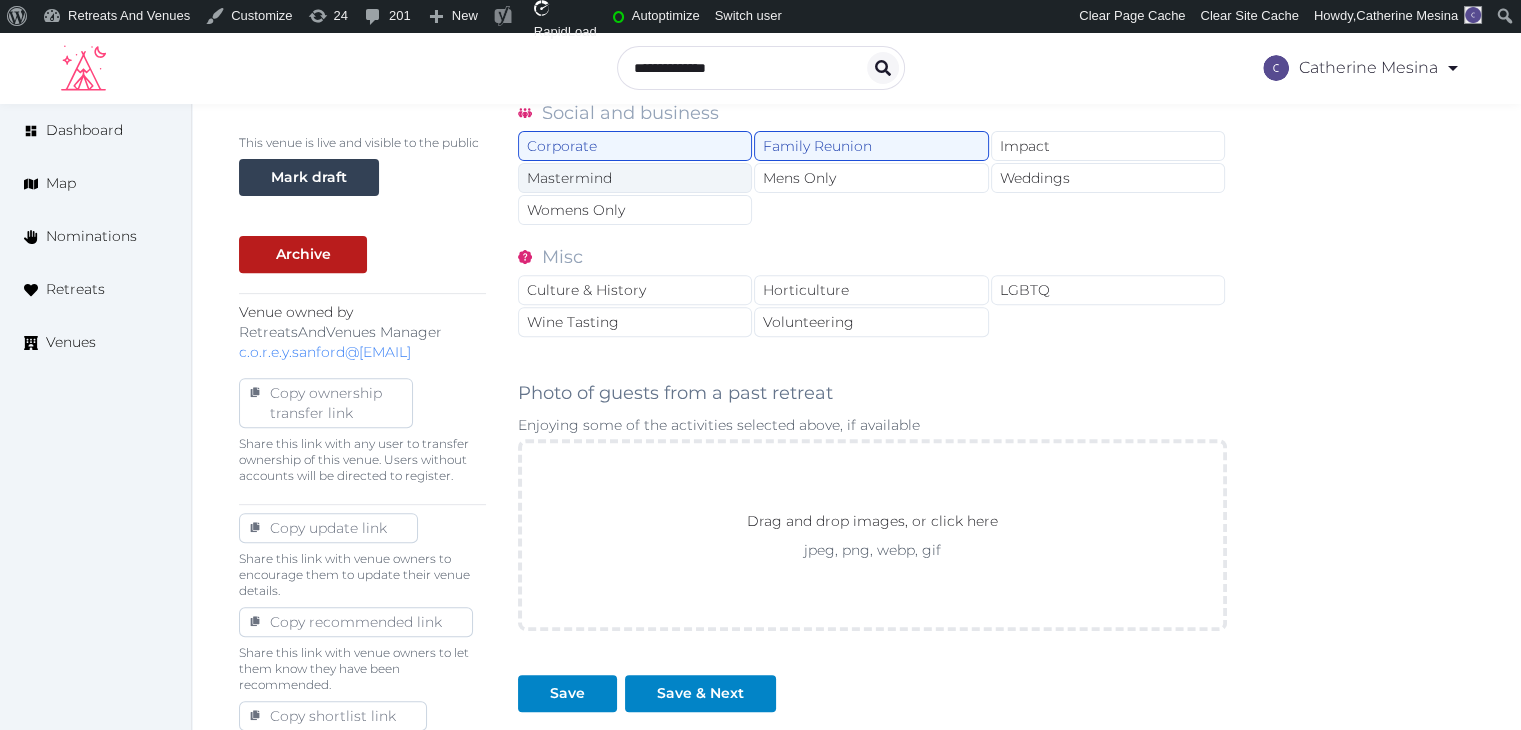 click on "Mastermind" at bounding box center (635, 178) 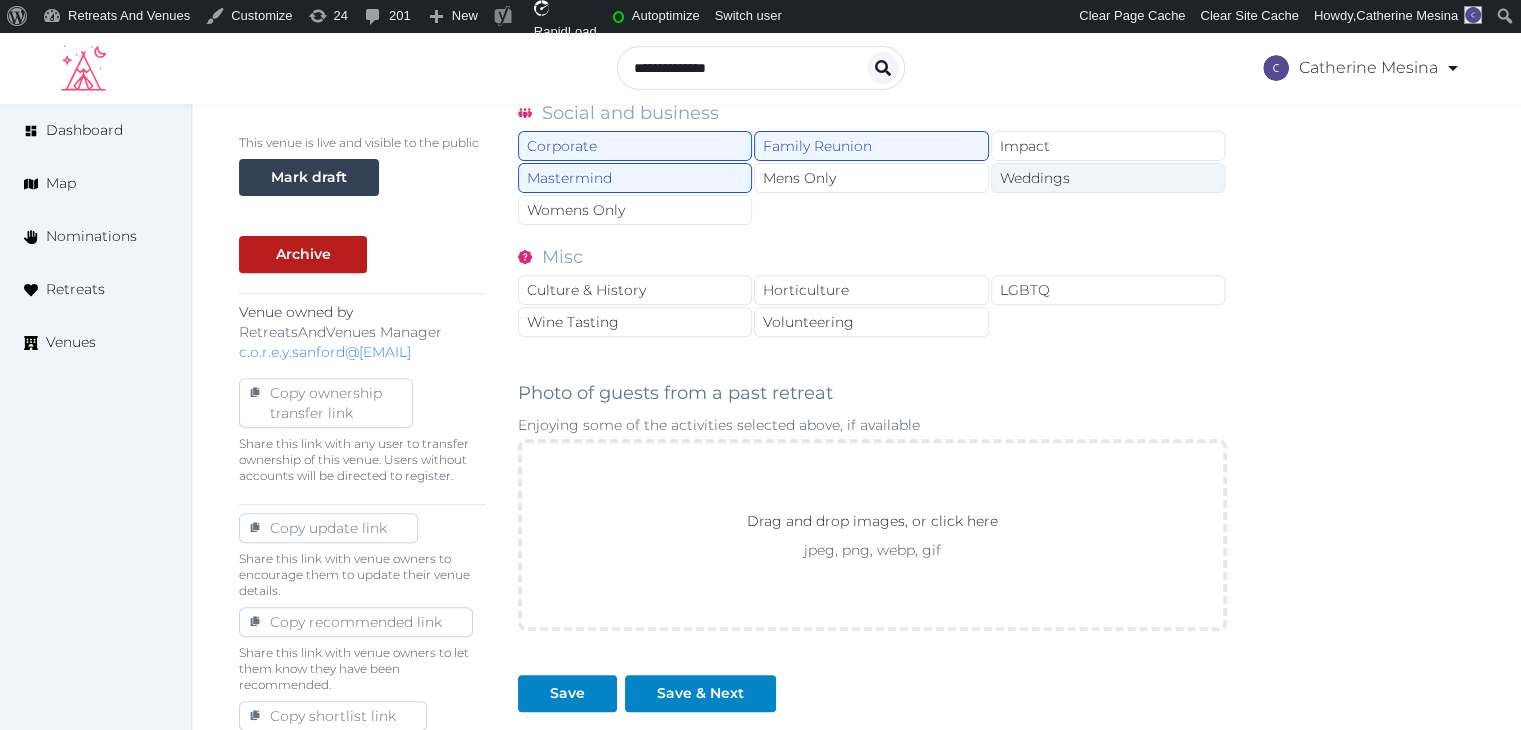 click on "Weddings" at bounding box center [1108, 178] 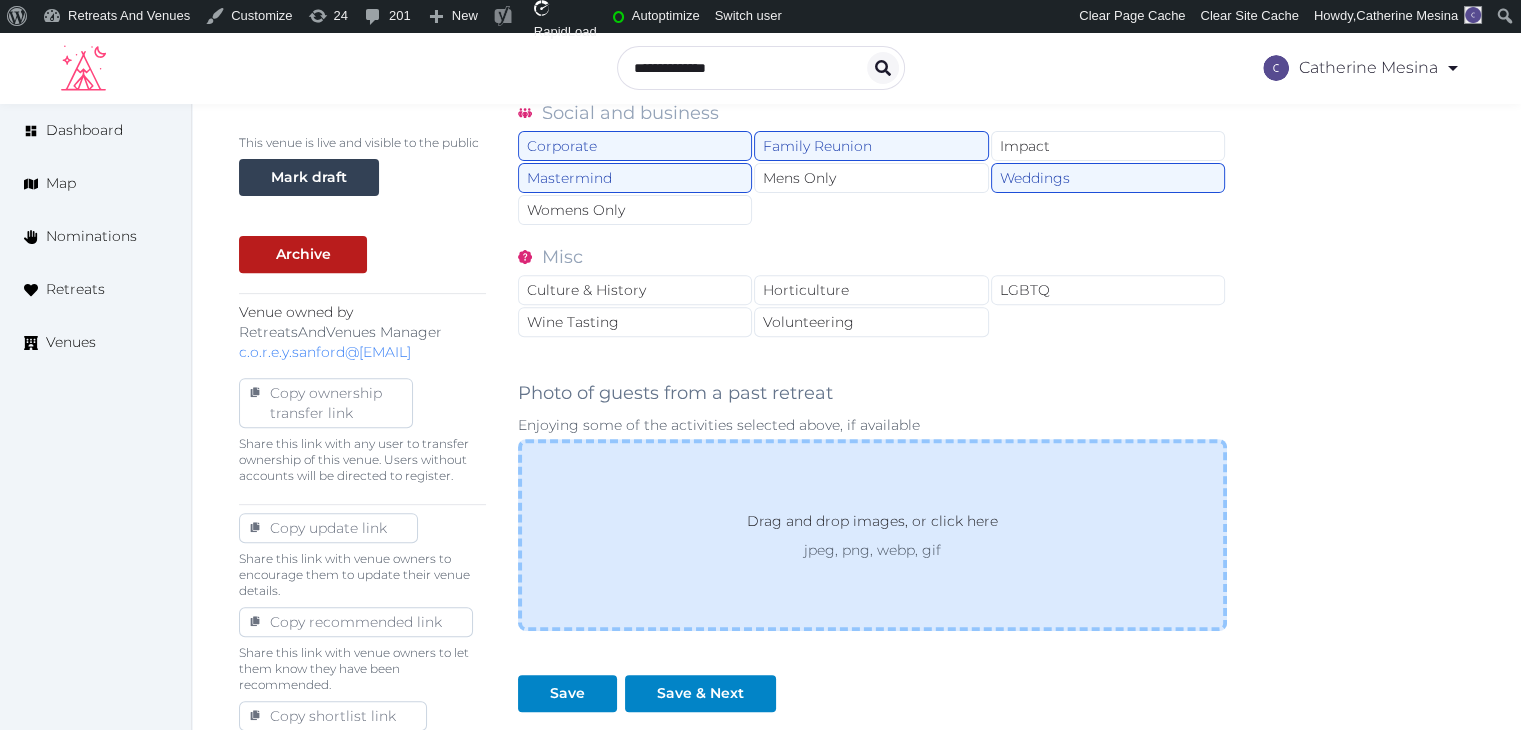 scroll, scrollTop: 795, scrollLeft: 0, axis: vertical 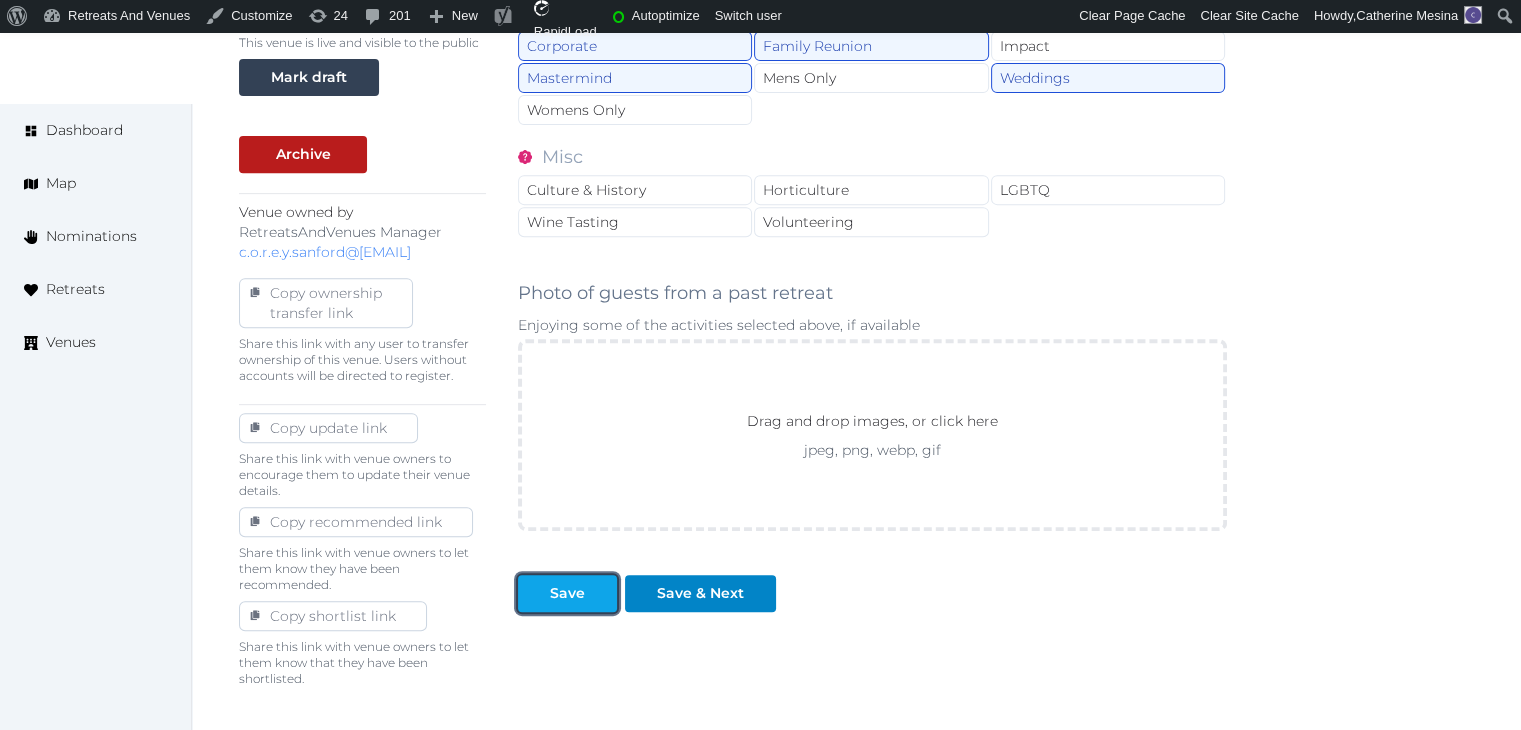 click on "Save" at bounding box center (567, 593) 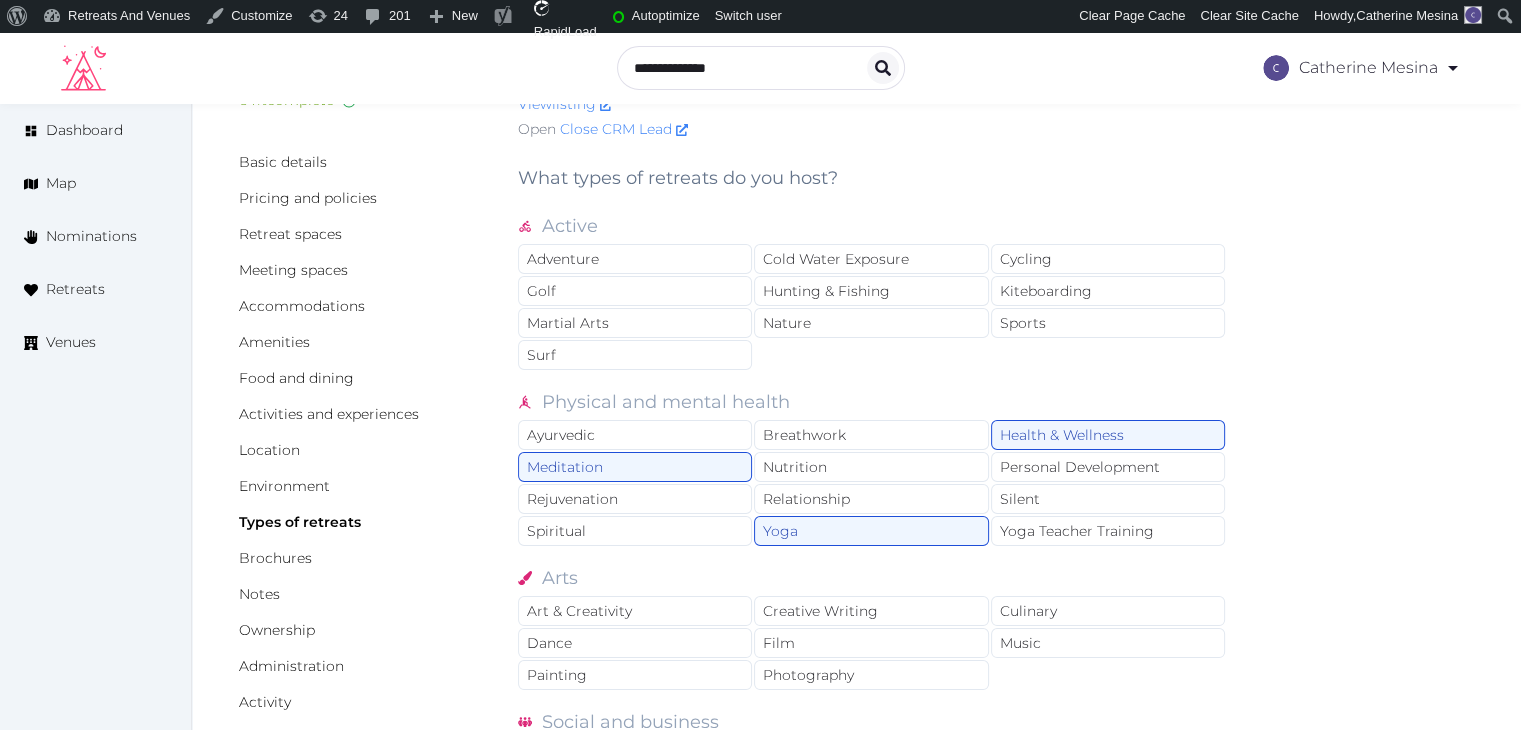 scroll, scrollTop: 0, scrollLeft: 0, axis: both 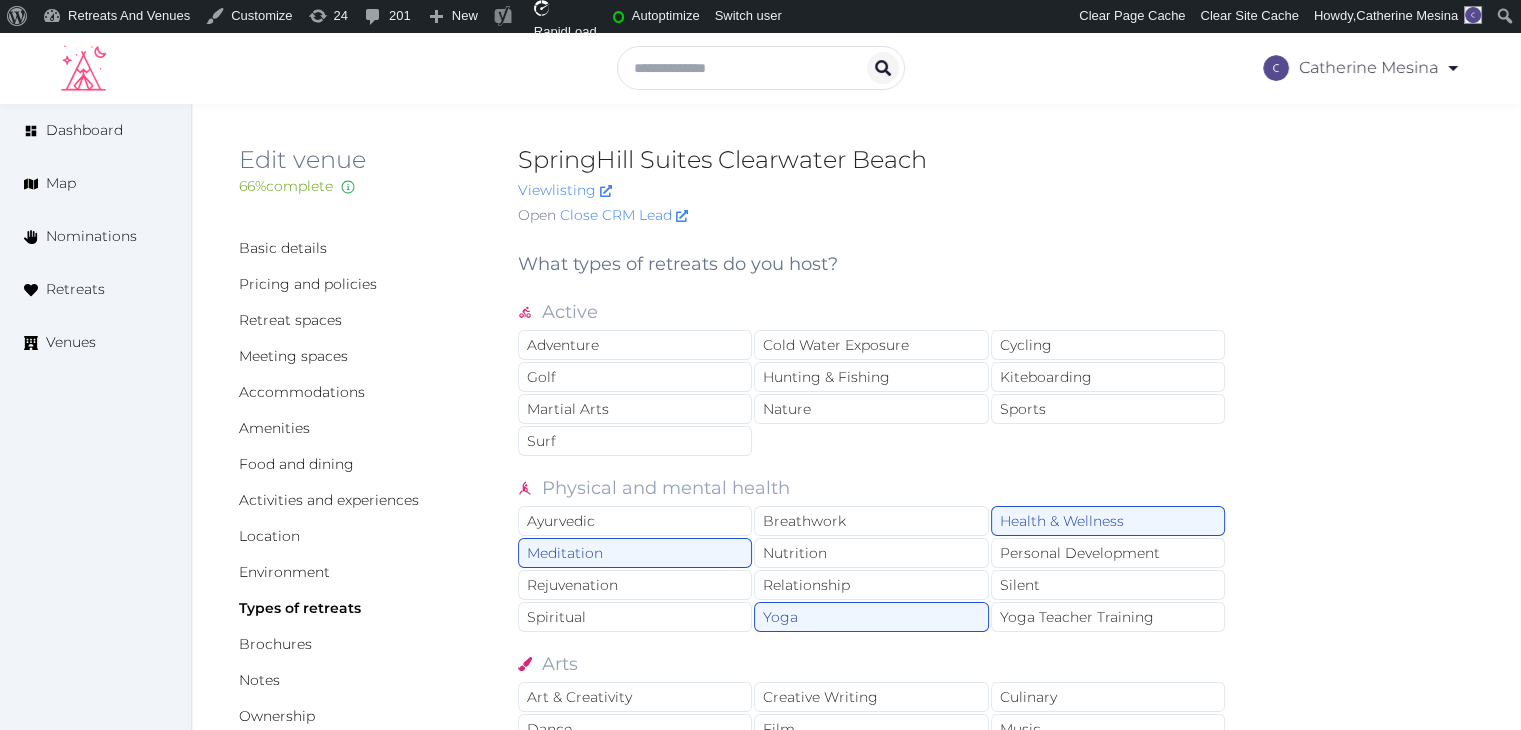 click on "SpringHill Suites Clearwater Beach" at bounding box center (872, 160) 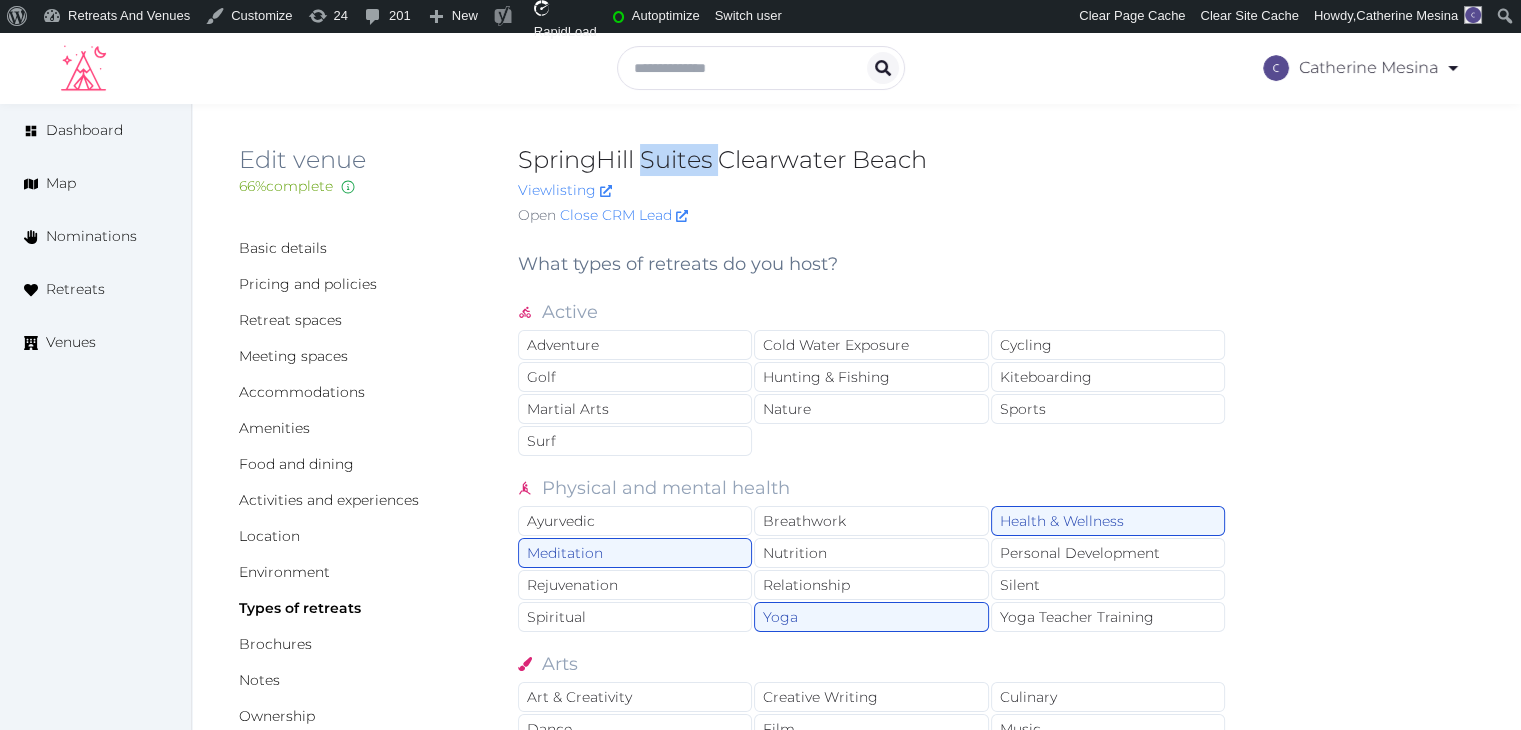 click on "SpringHill Suites Clearwater Beach" at bounding box center (872, 160) 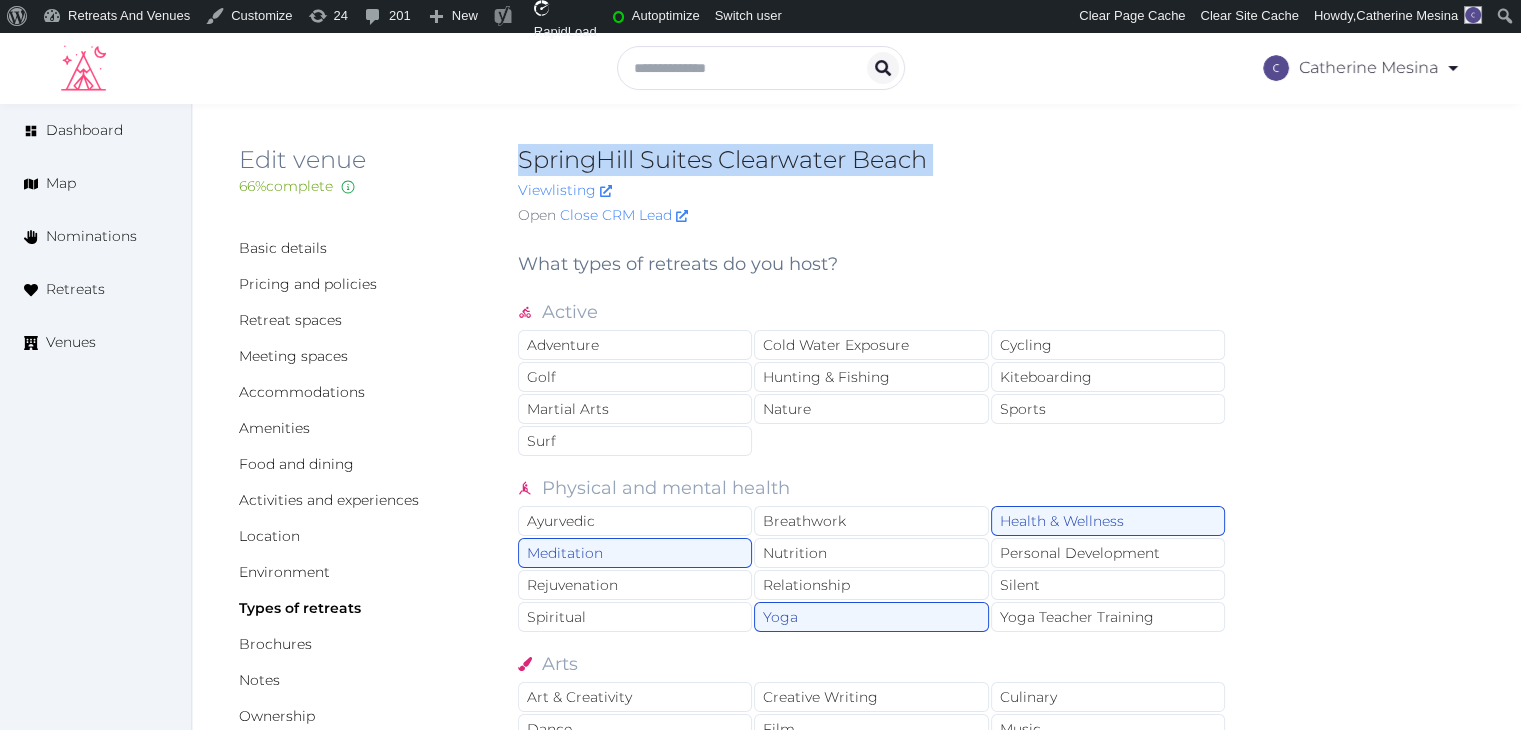 click on "SpringHill Suites Clearwater Beach" at bounding box center (872, 160) 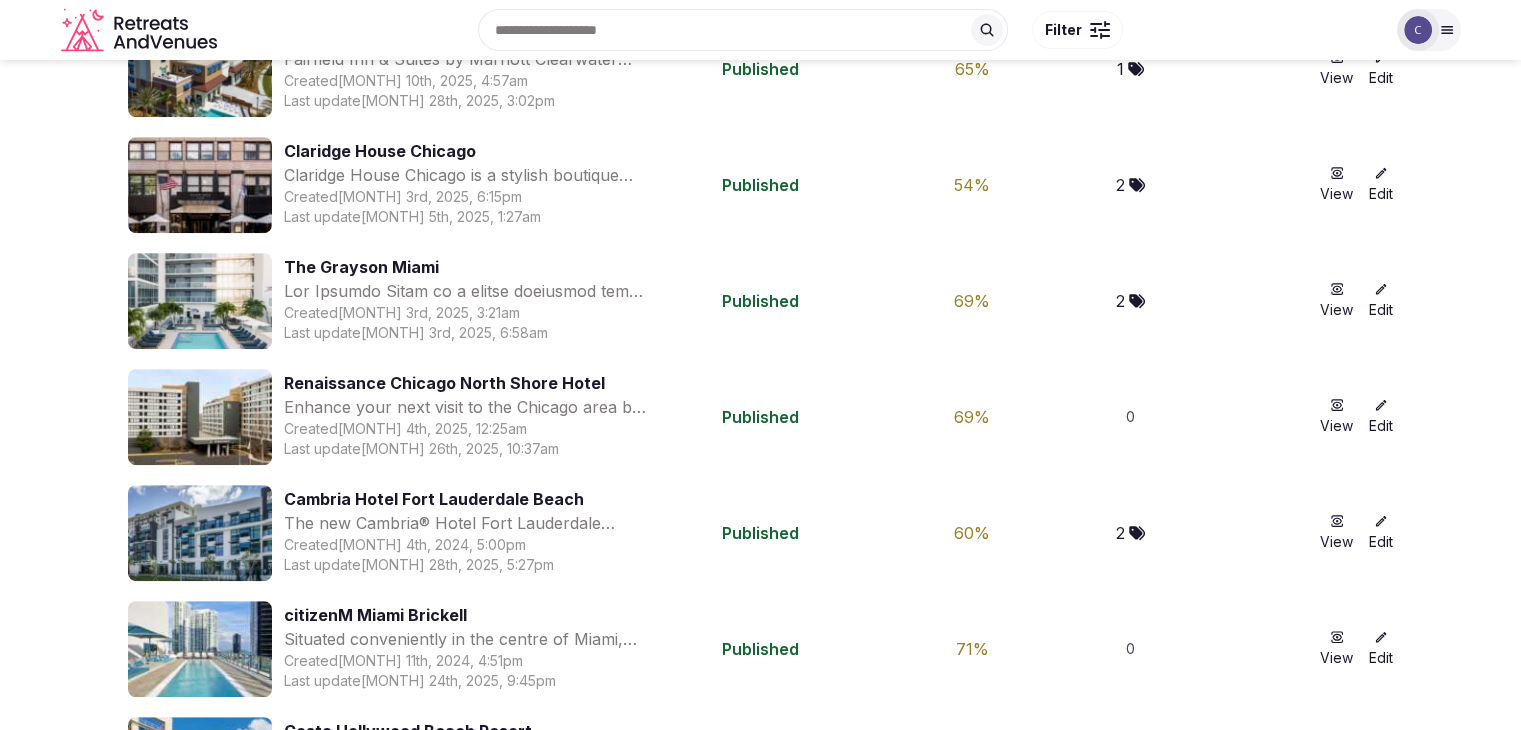 scroll, scrollTop: 800, scrollLeft: 0, axis: vertical 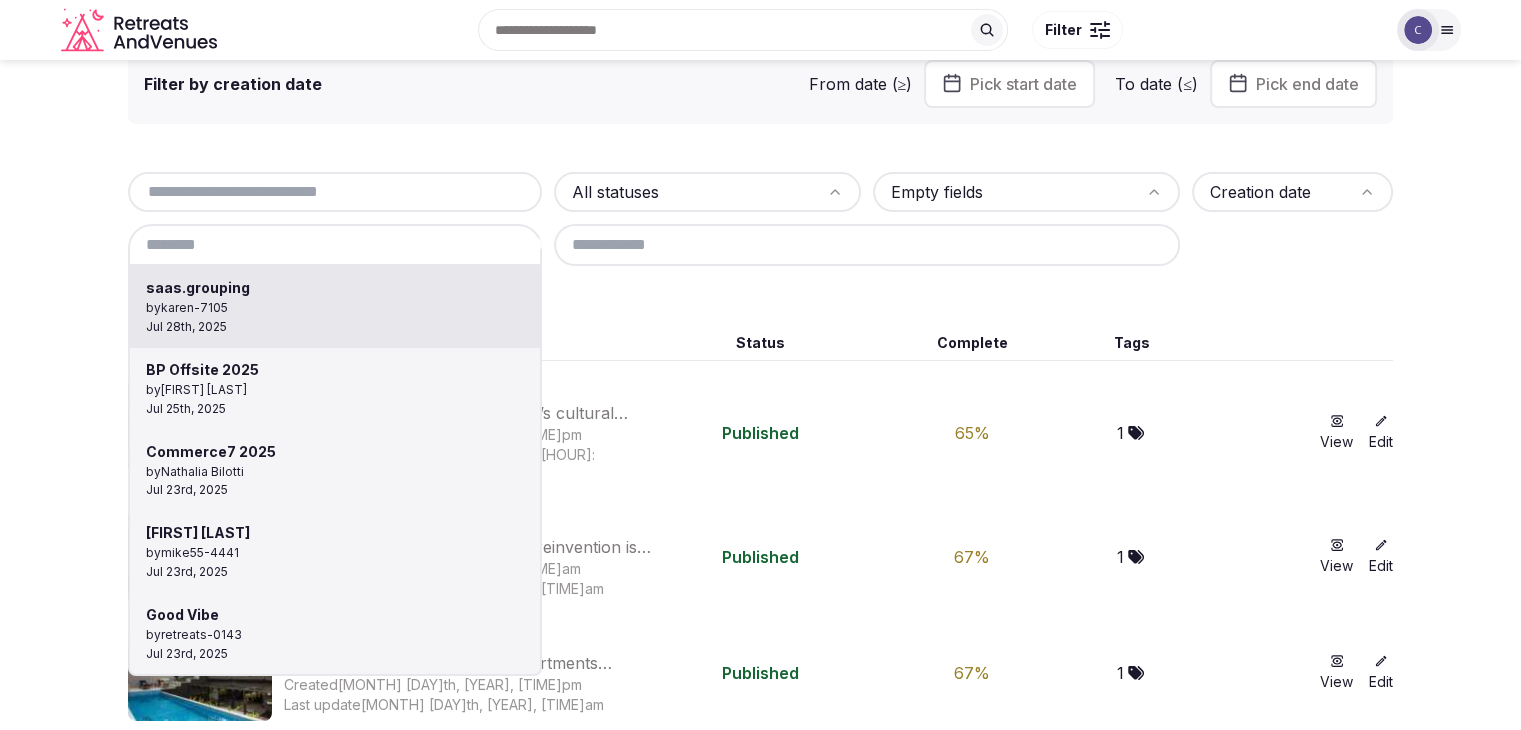 click at bounding box center (335, 245) 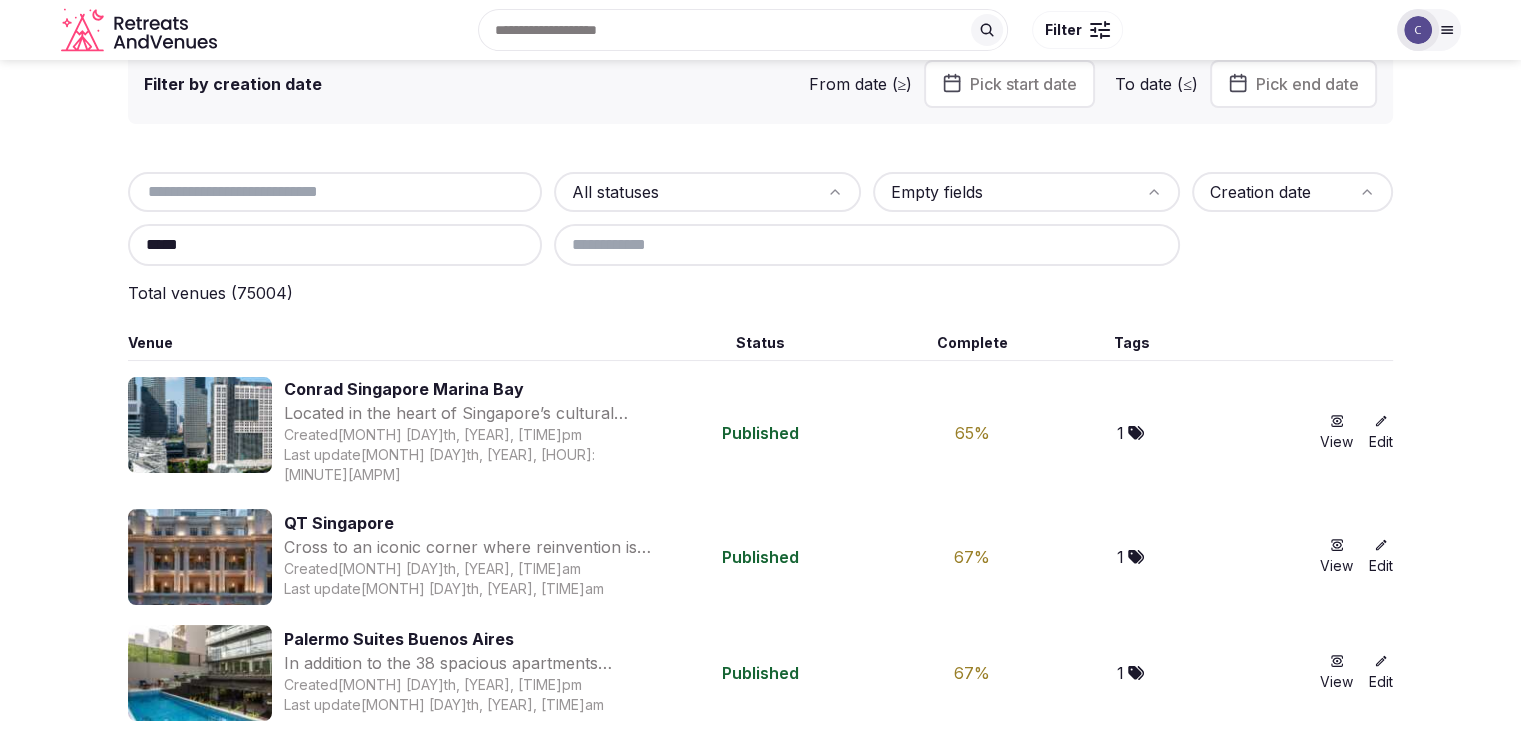 click on "*****" at bounding box center (335, 245) 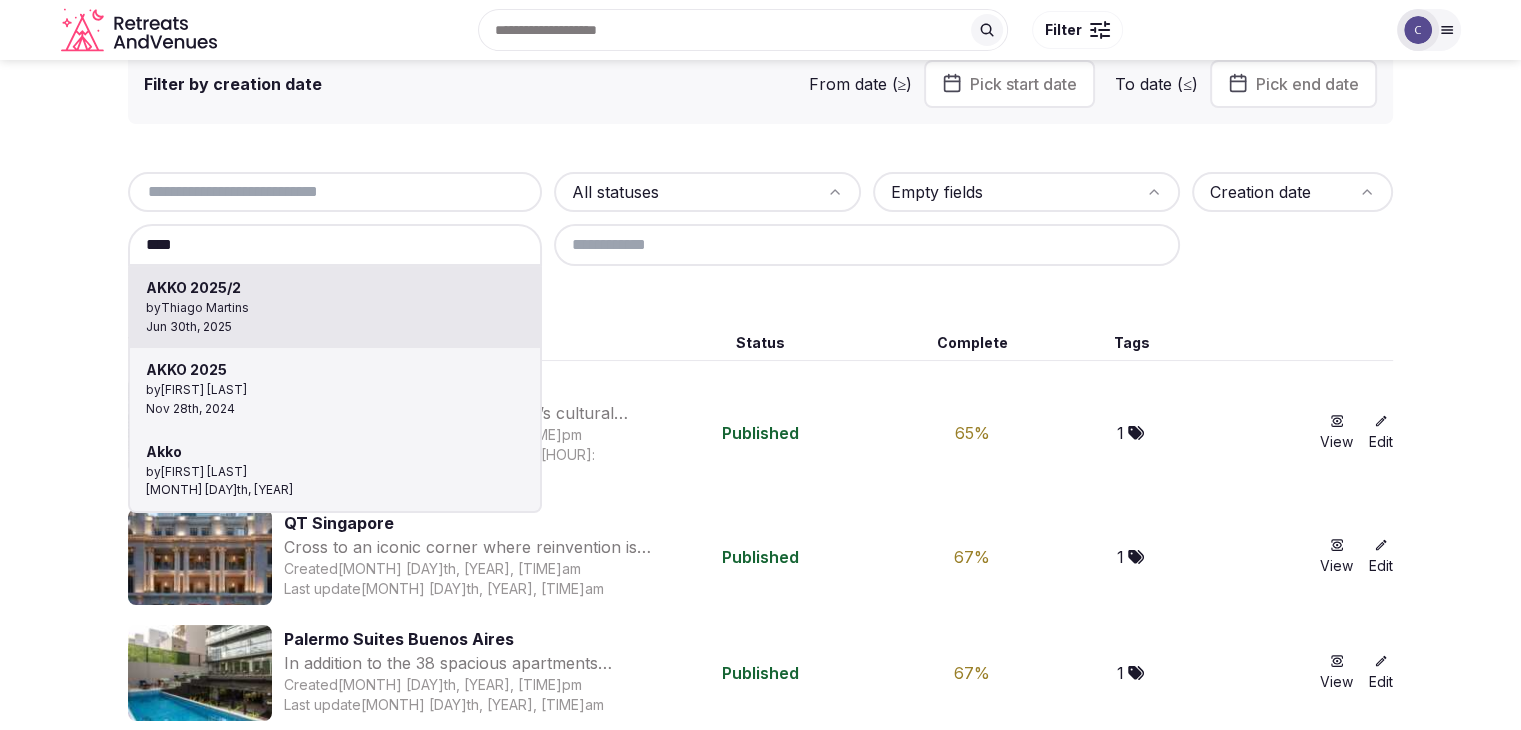 type on "**********" 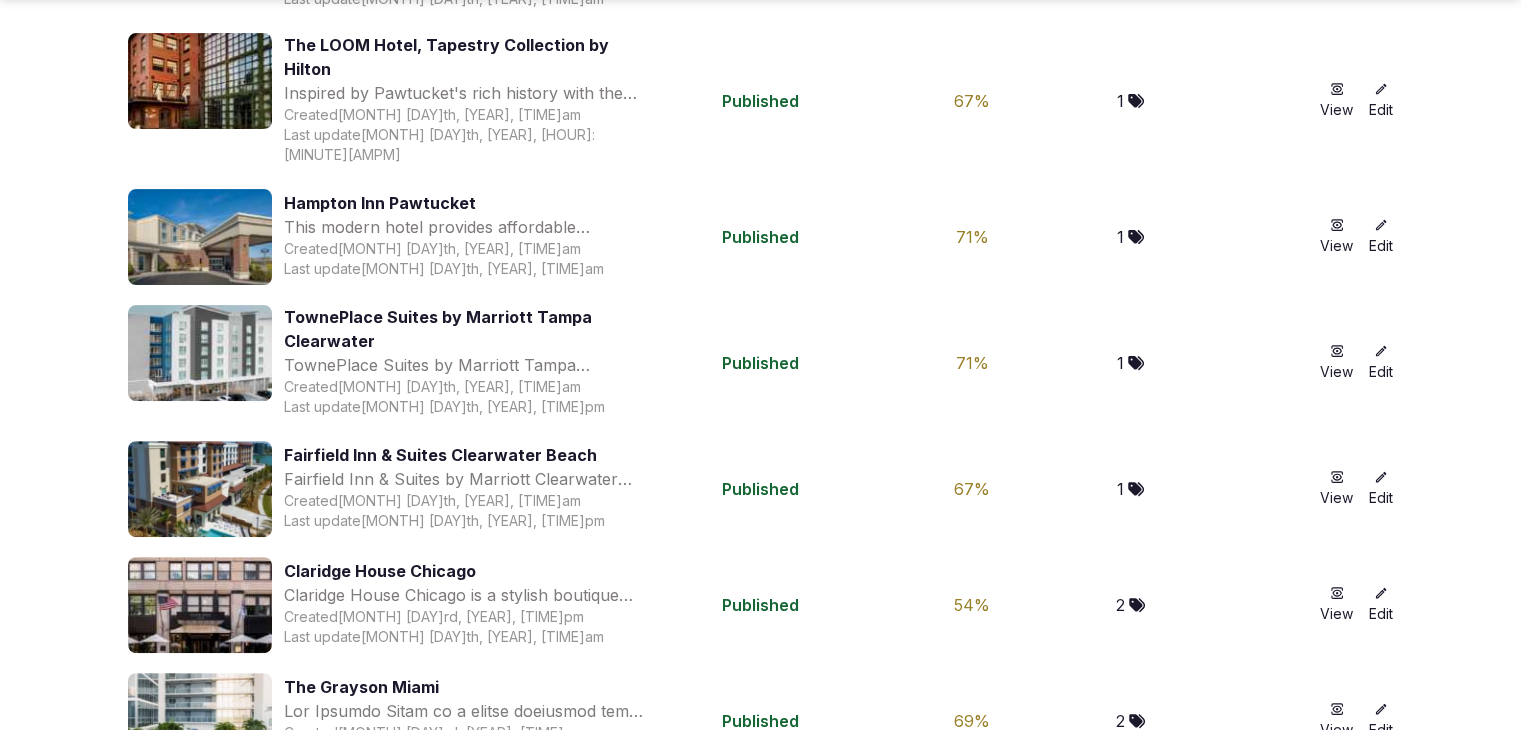 scroll, scrollTop: 700, scrollLeft: 0, axis: vertical 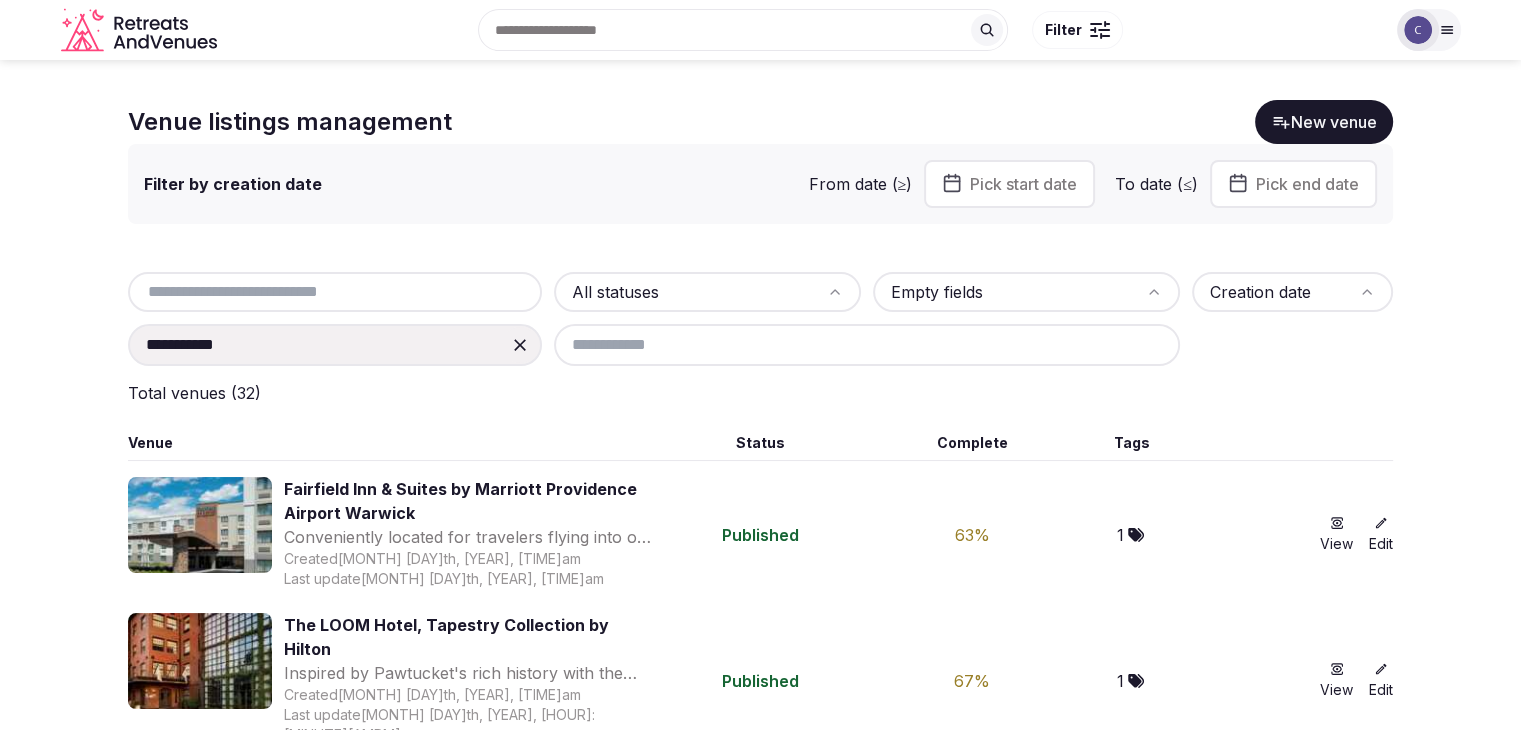 click 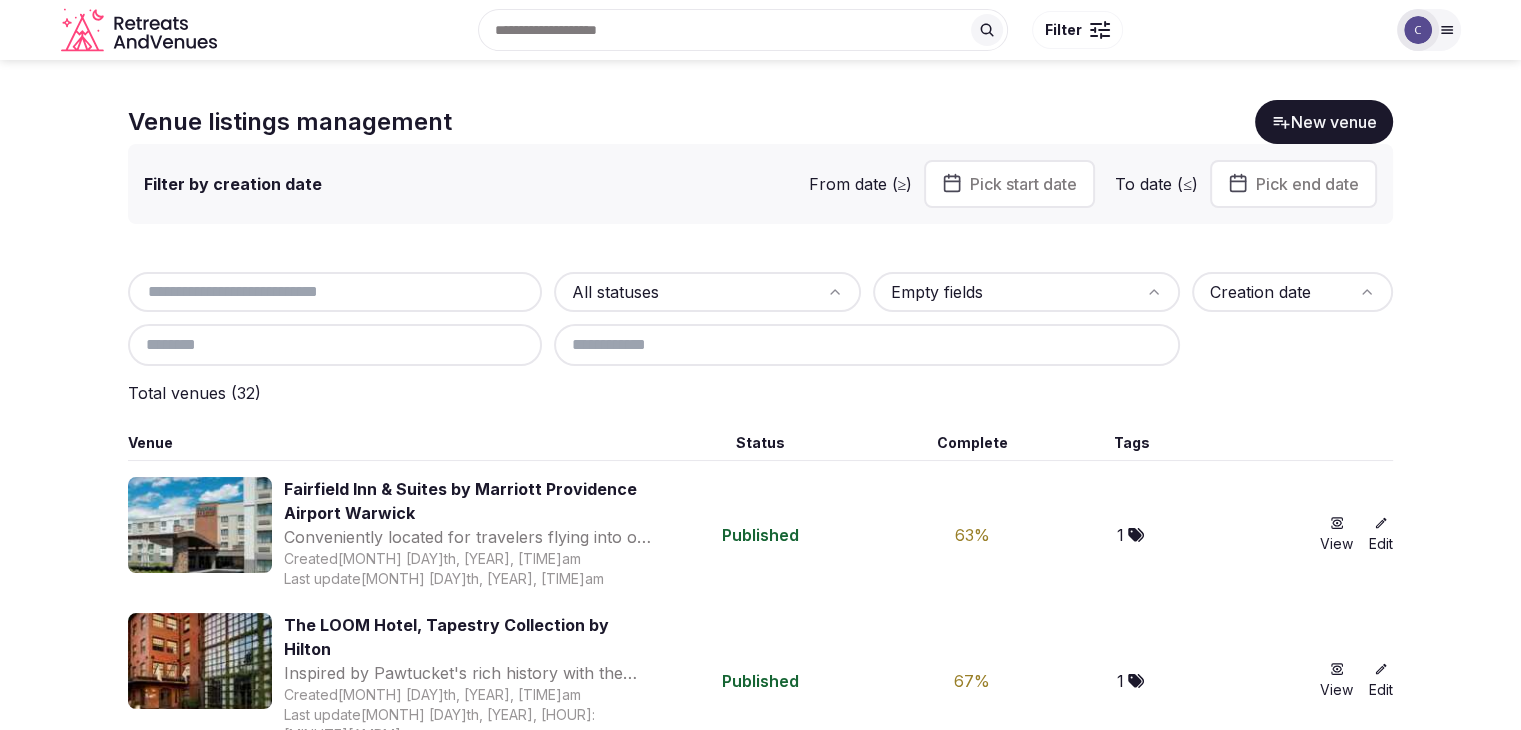 click at bounding box center [335, 345] 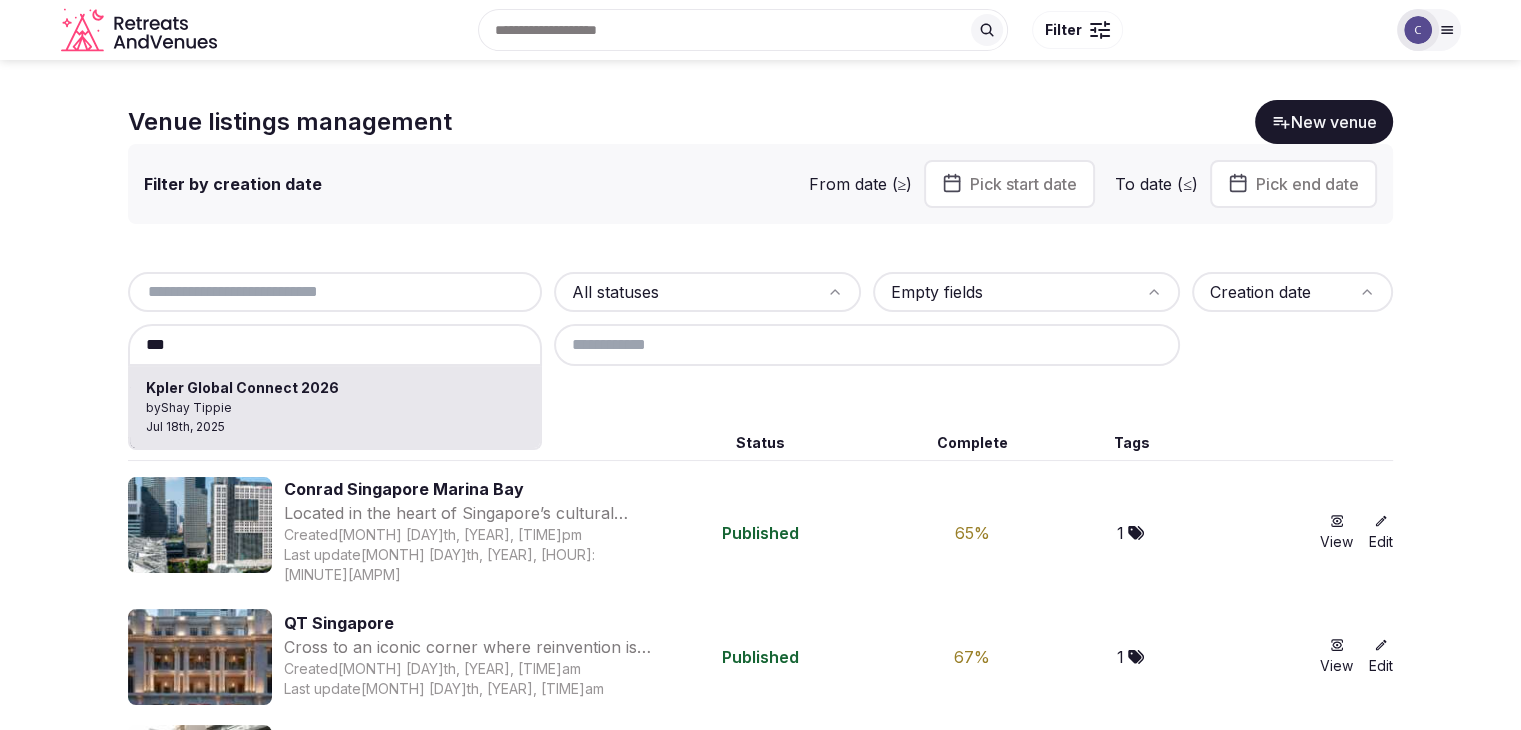type on "**********" 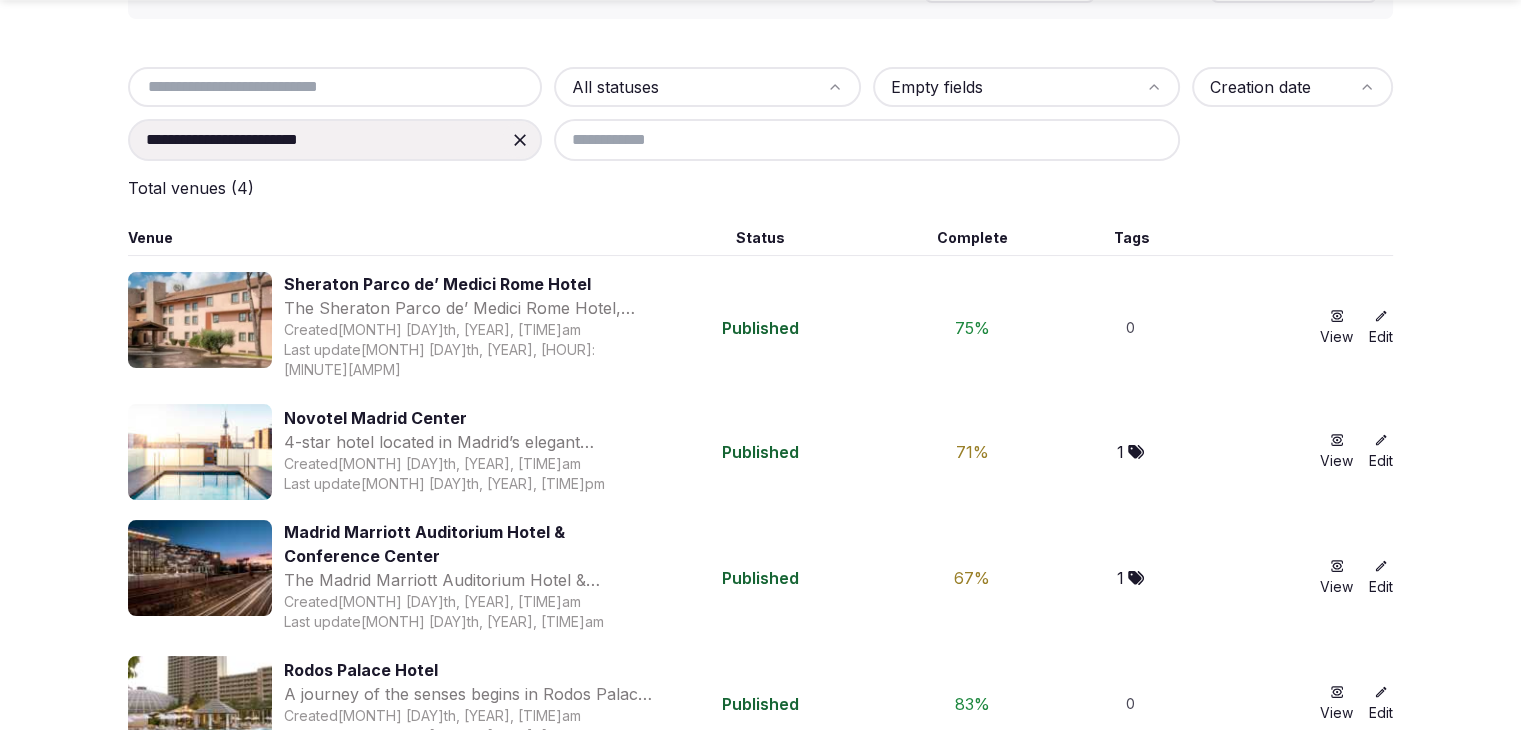 scroll, scrollTop: 235, scrollLeft: 0, axis: vertical 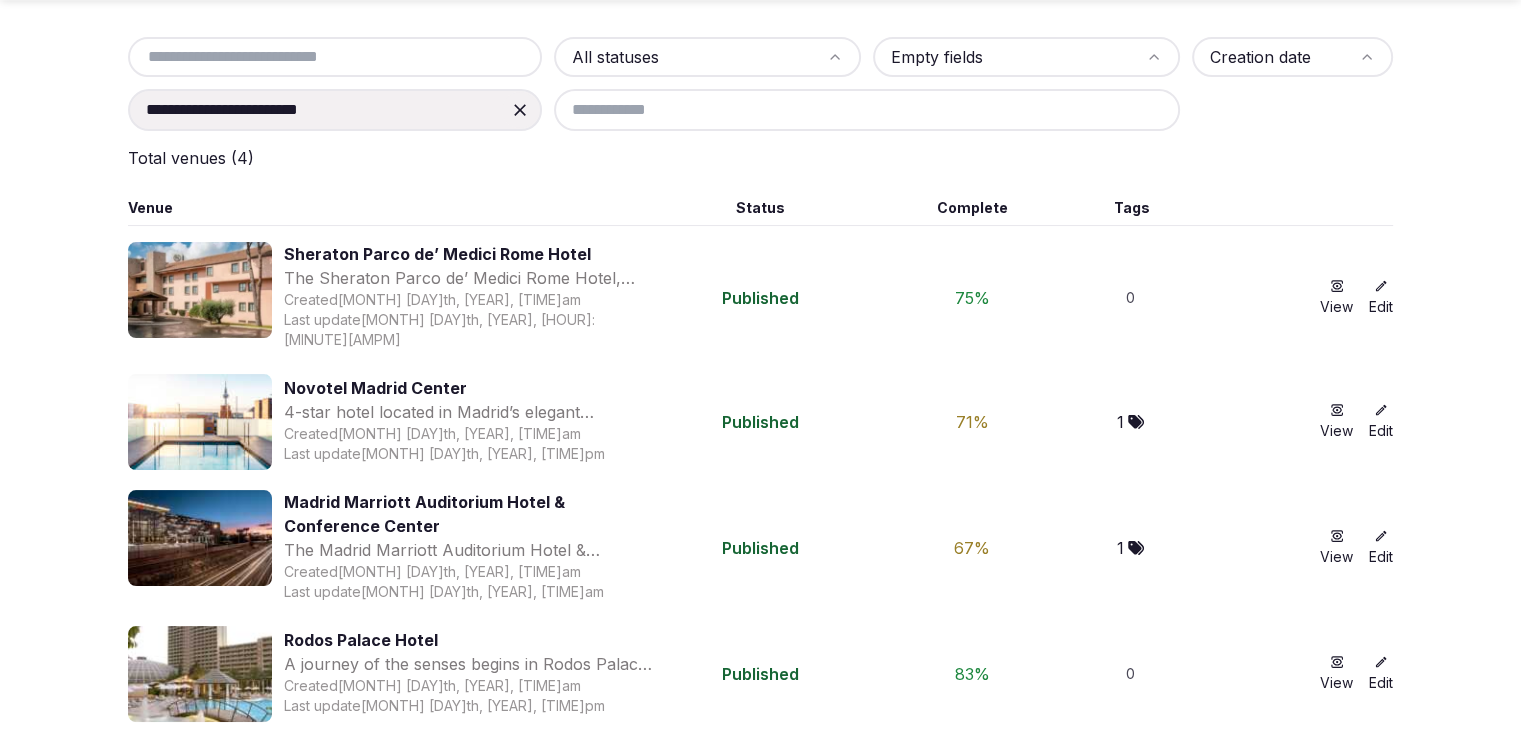 click 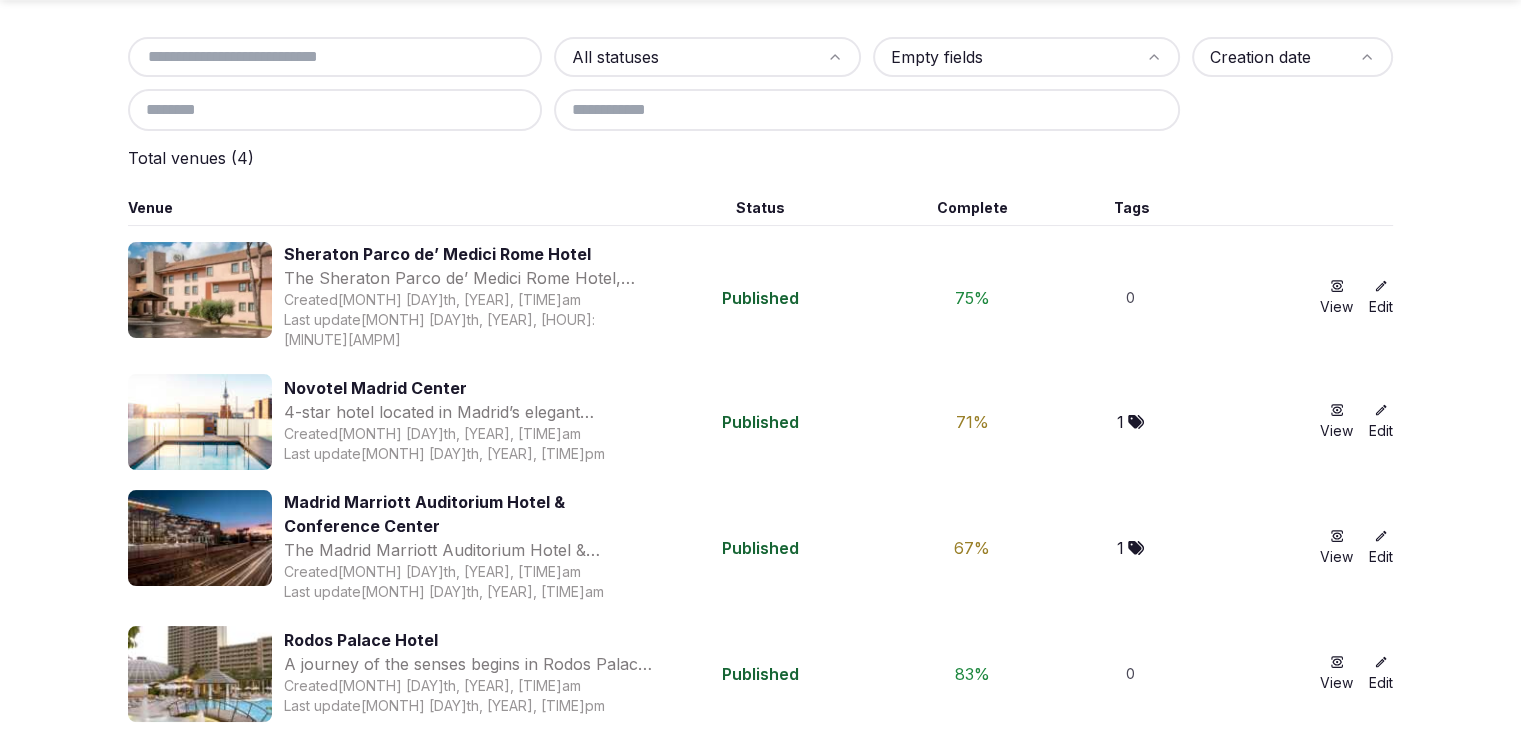 click at bounding box center [335, 110] 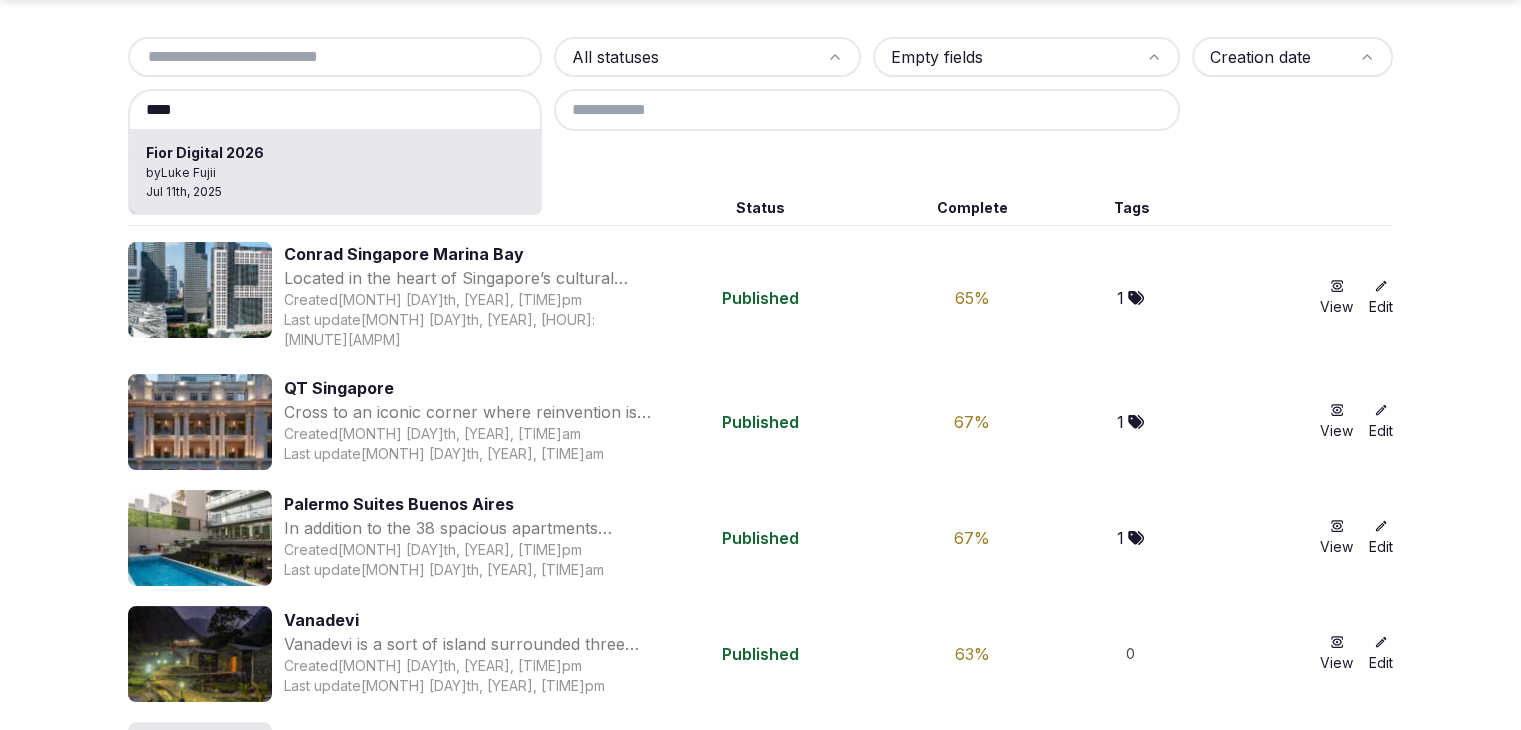type on "**********" 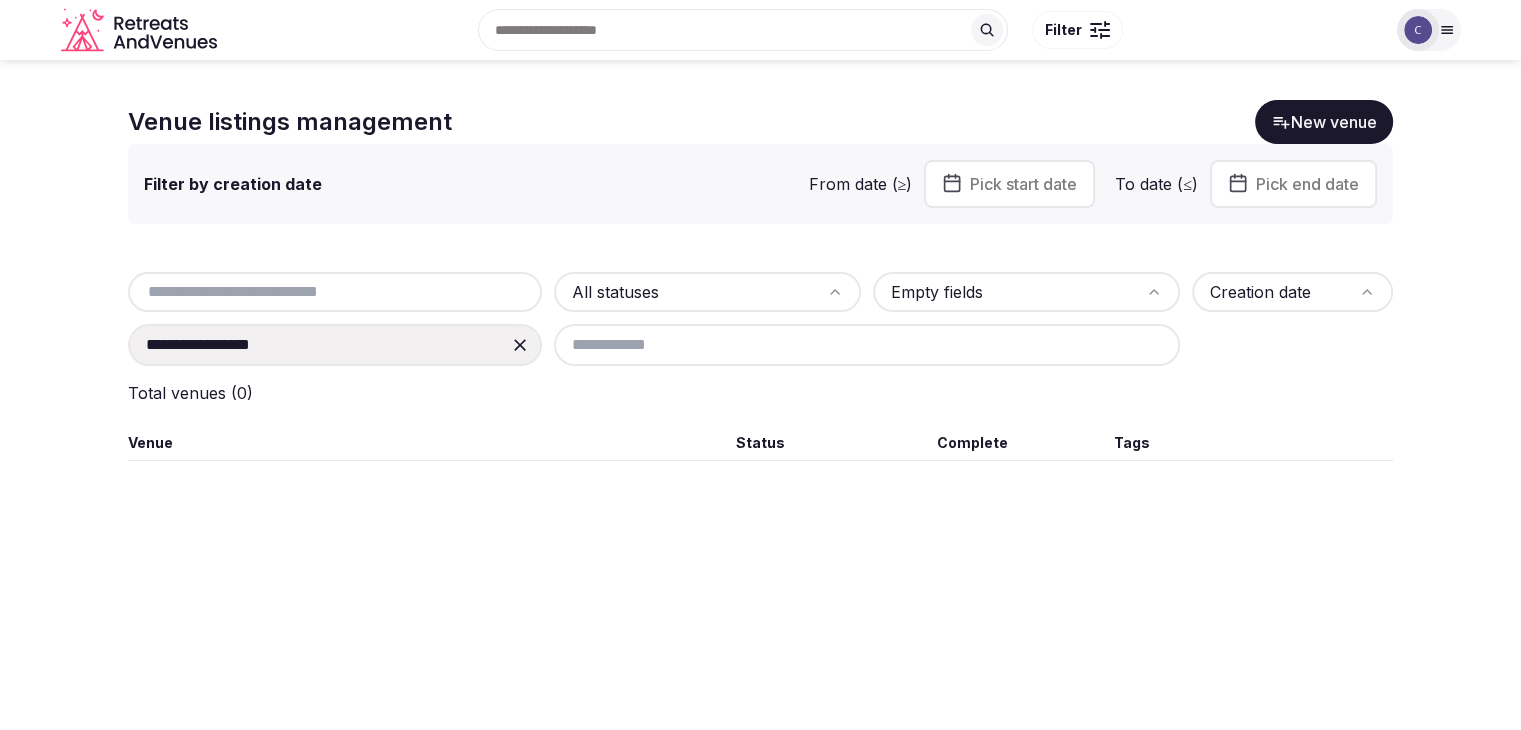 scroll, scrollTop: 0, scrollLeft: 0, axis: both 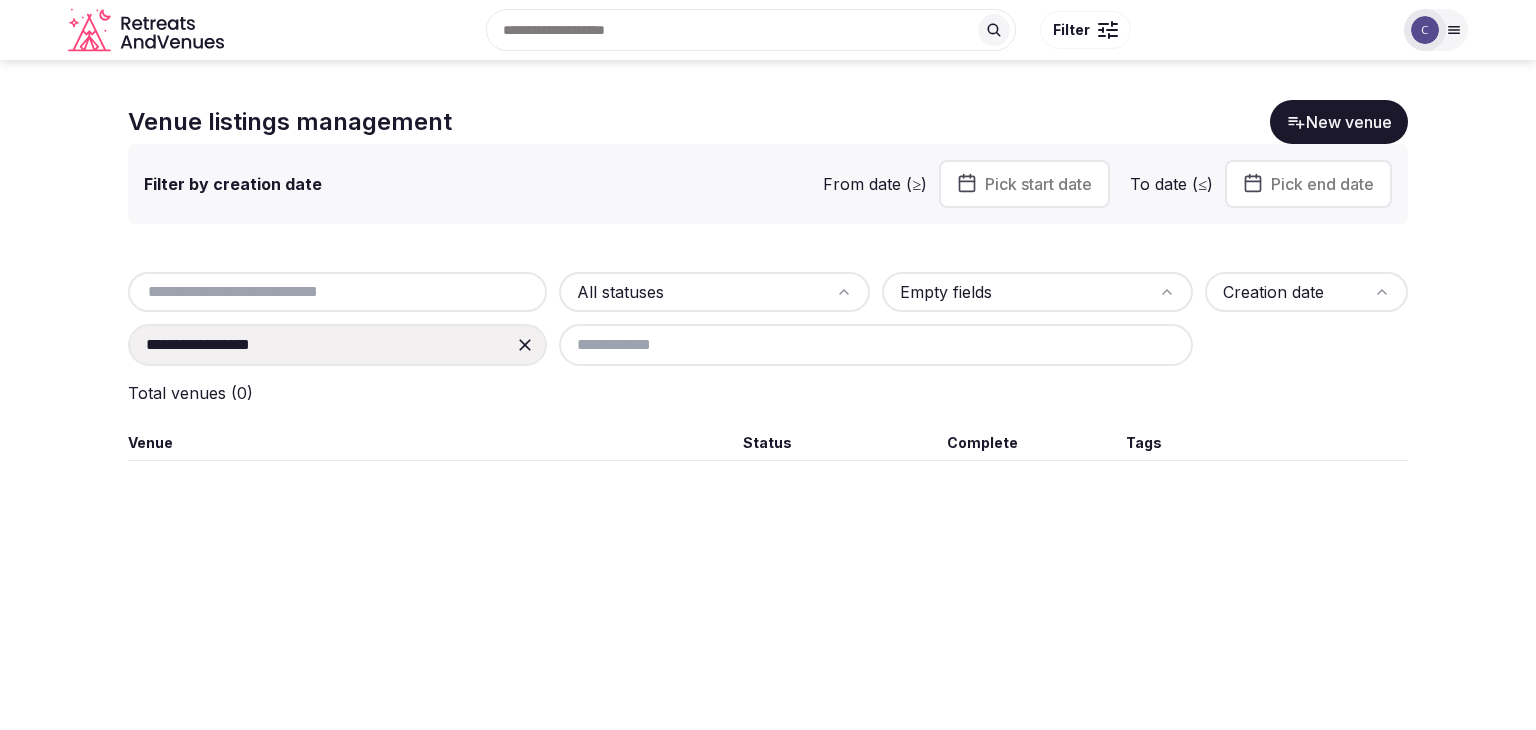 drag, startPoint x: 526, startPoint y: 343, endPoint x: 313, endPoint y: 340, distance: 213.02112 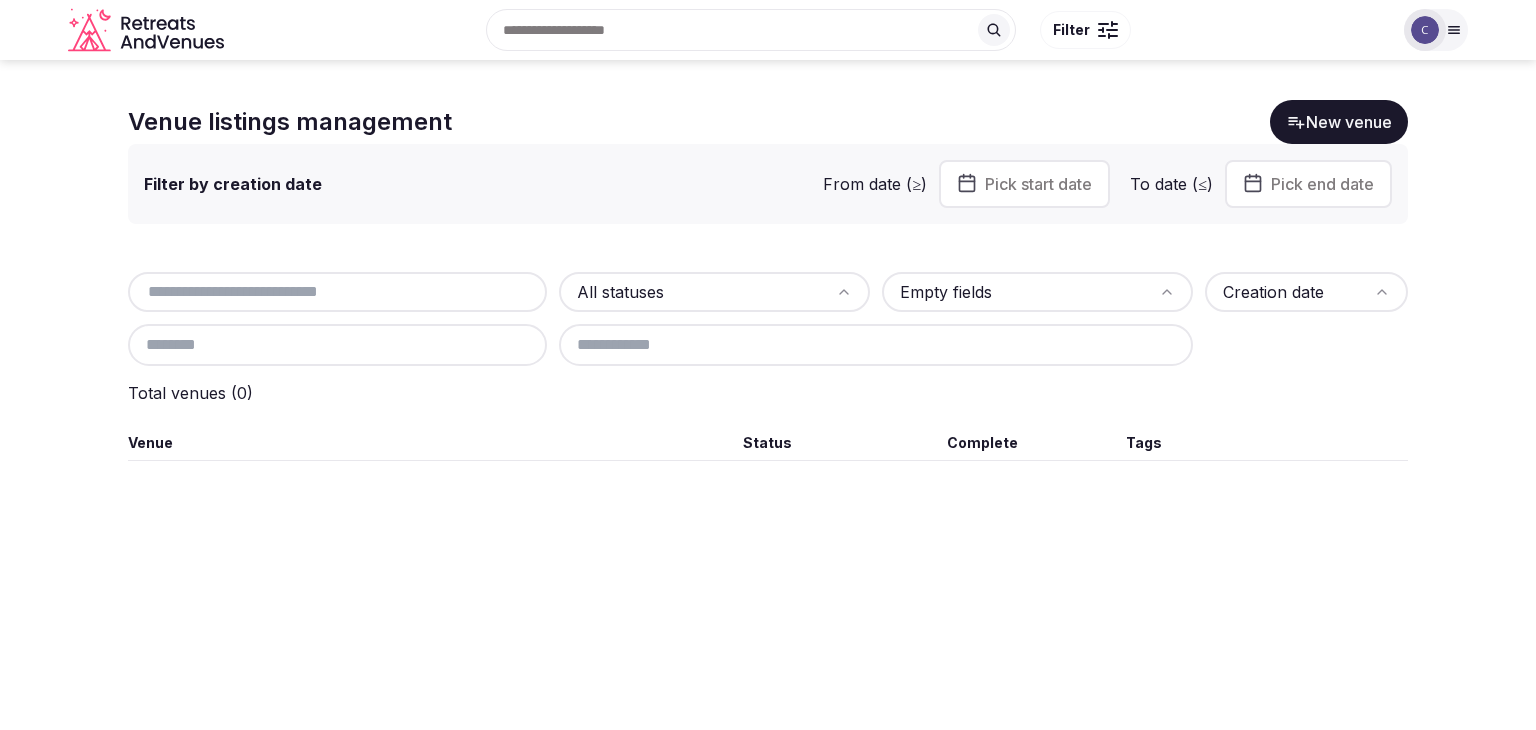 click at bounding box center [337, 345] 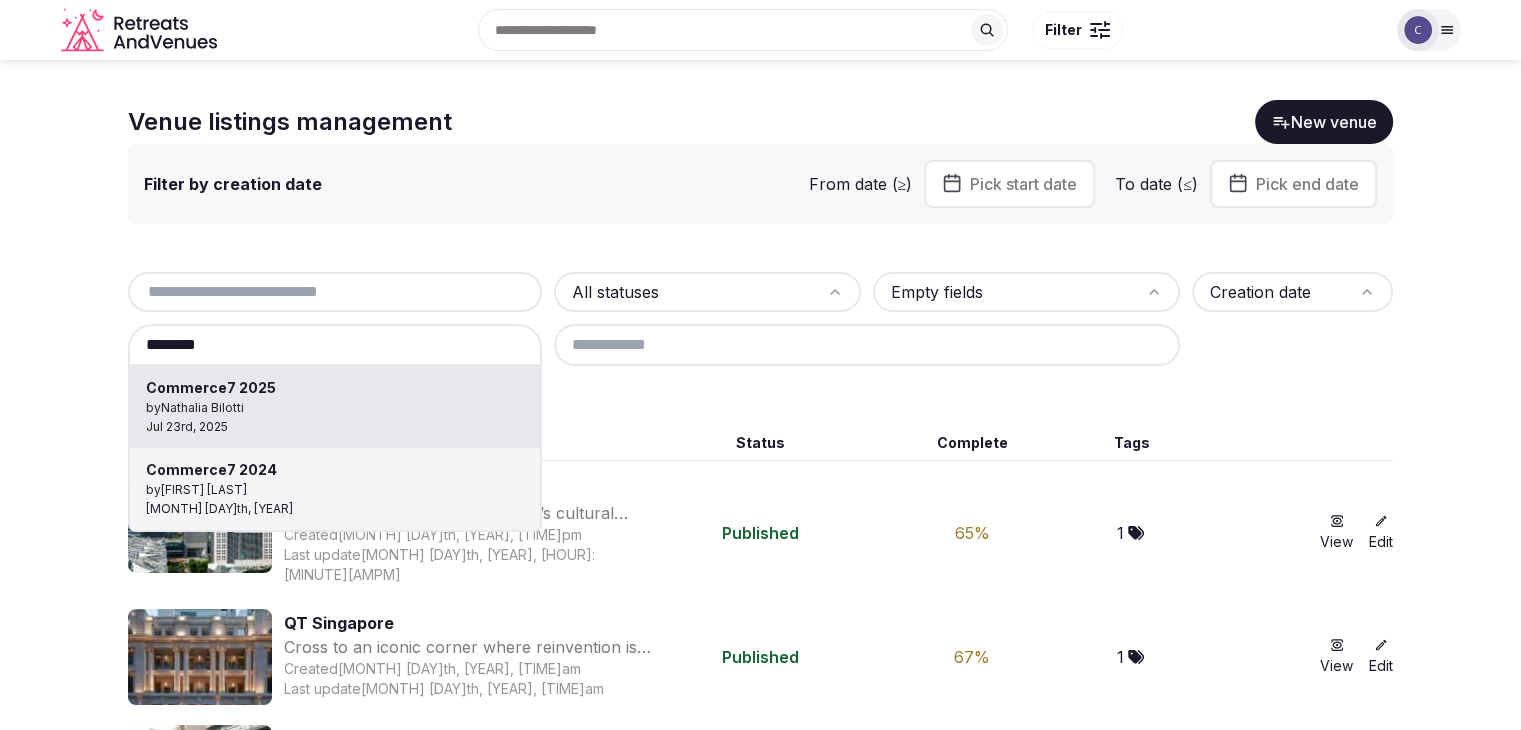 type on "**********" 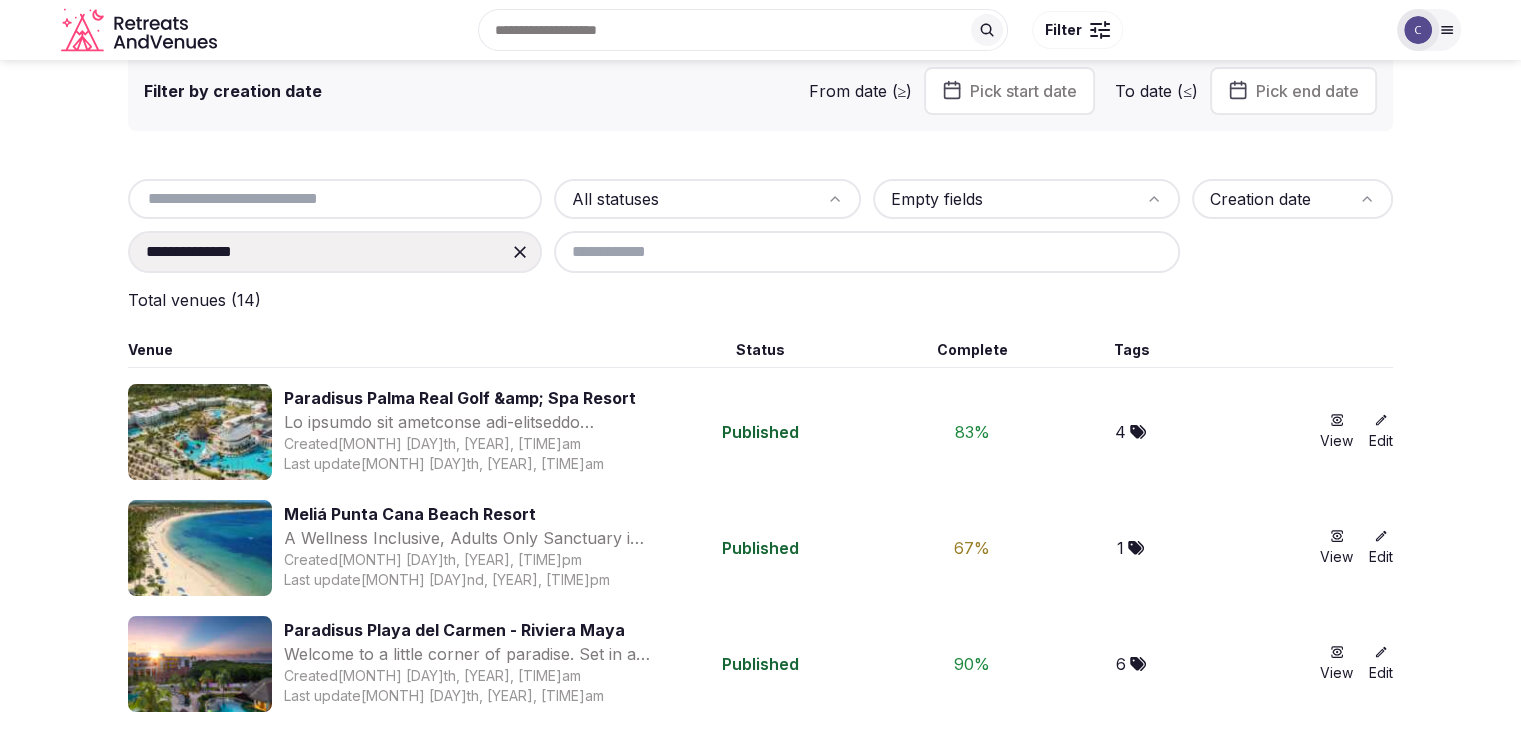 scroll, scrollTop: 0, scrollLeft: 0, axis: both 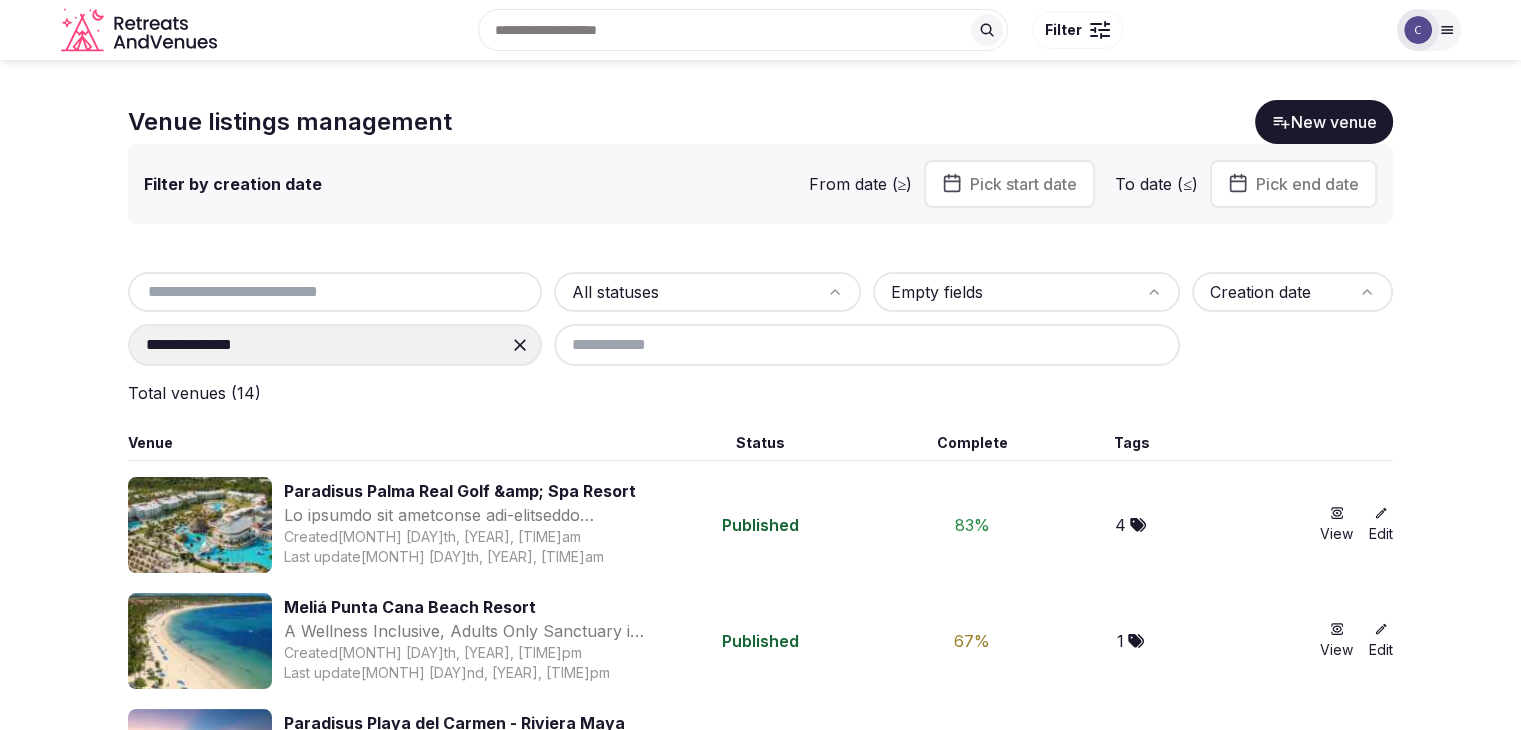 drag, startPoint x: 512, startPoint y: 342, endPoint x: 484, endPoint y: 345, distance: 28.160255 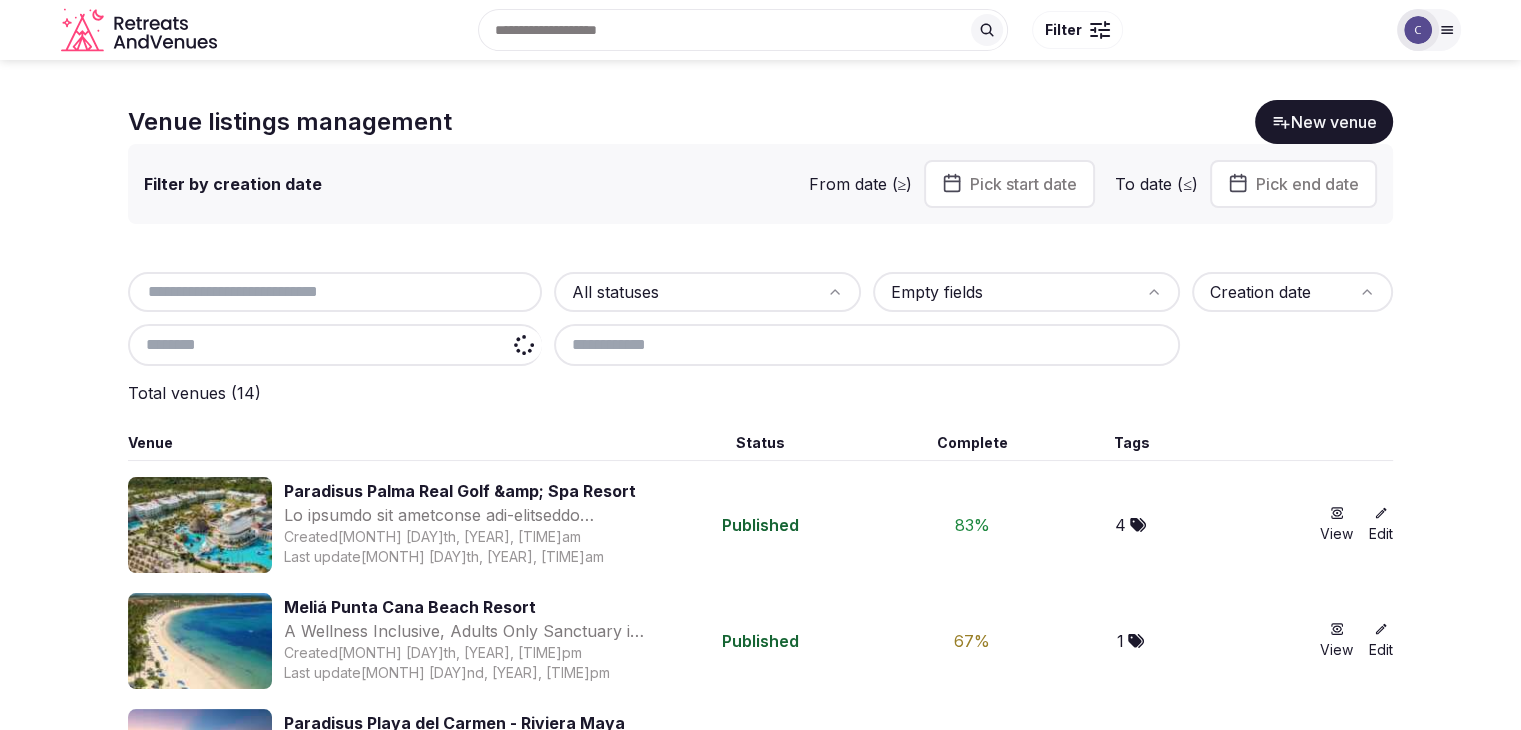 click at bounding box center [335, 345] 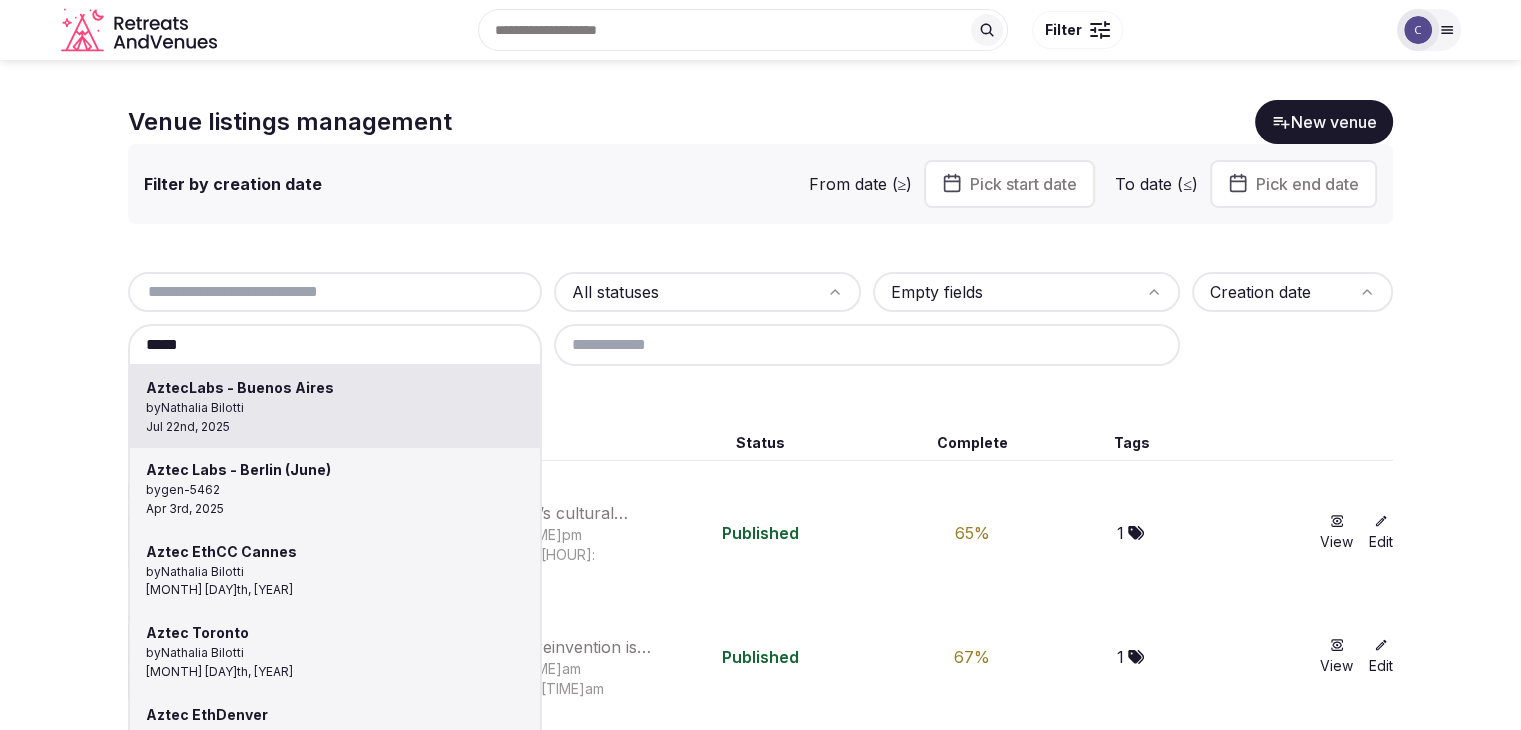 type on "**********" 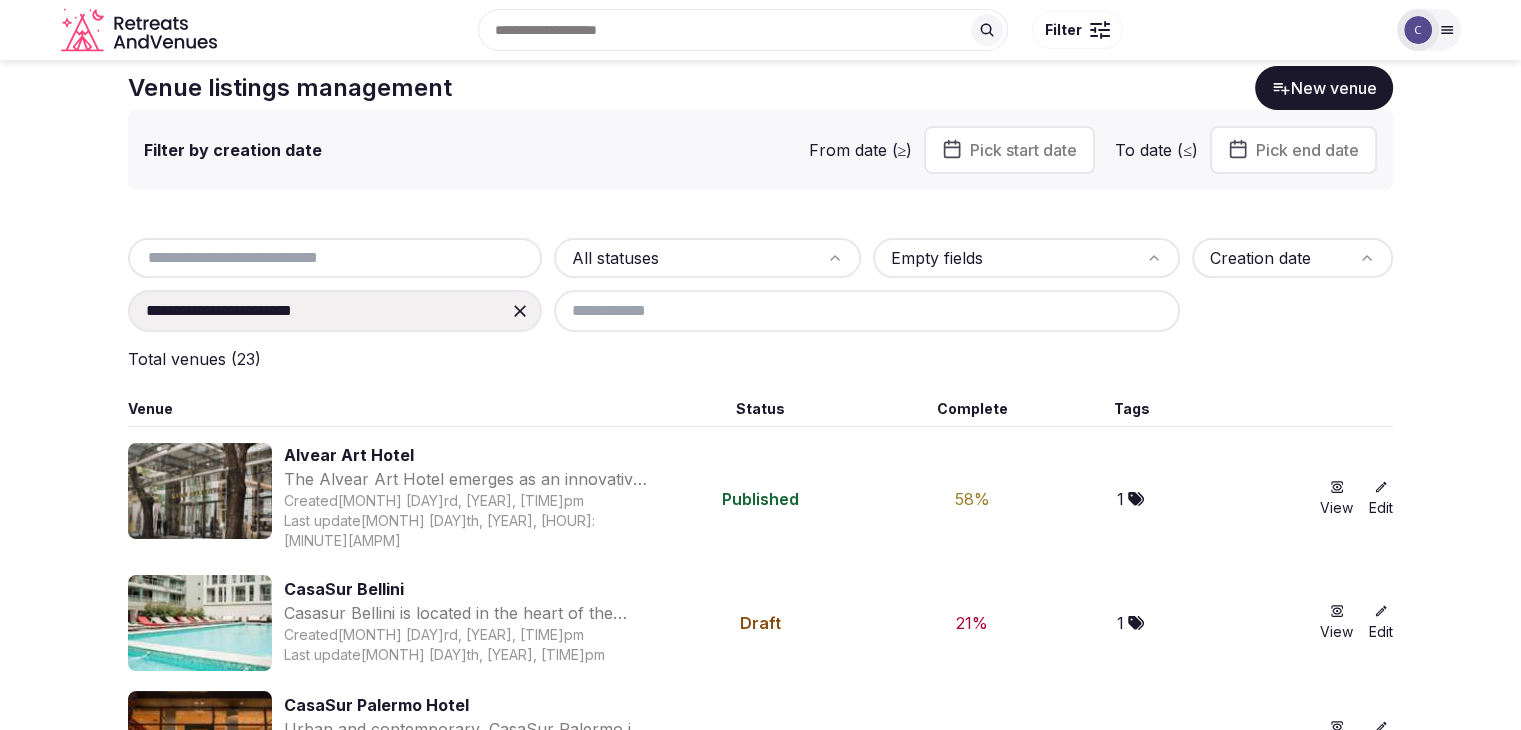 scroll, scrollTop: 19, scrollLeft: 0, axis: vertical 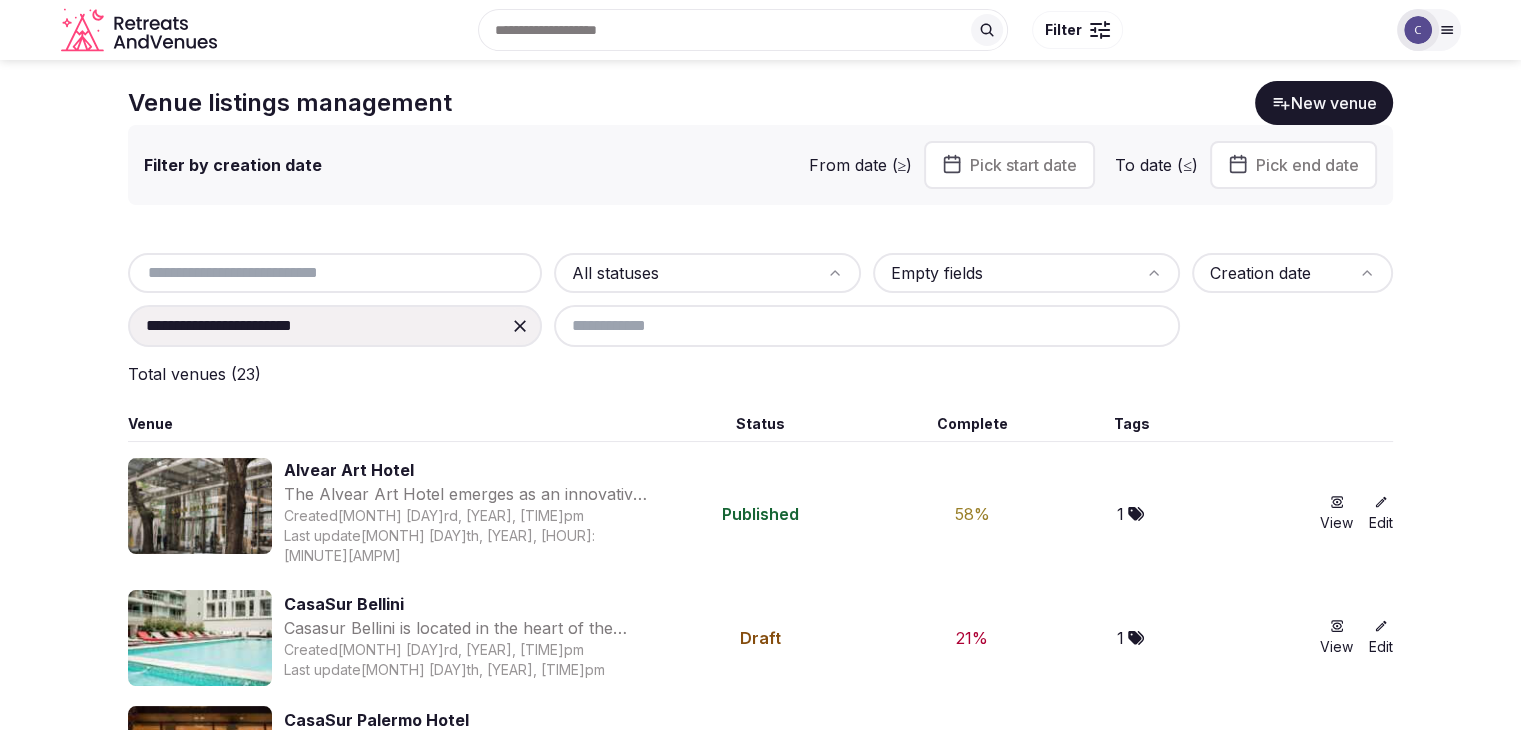 click 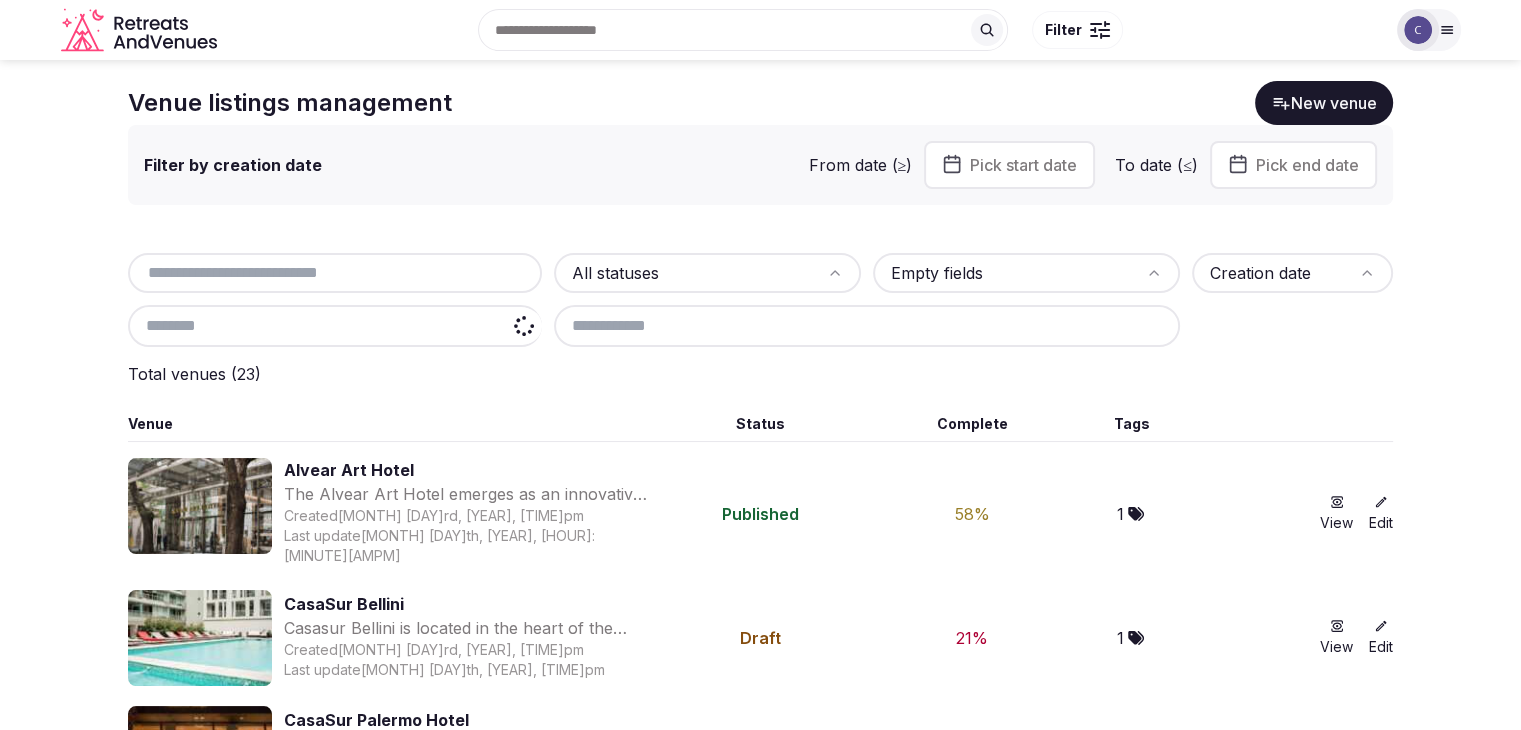 click at bounding box center (335, 326) 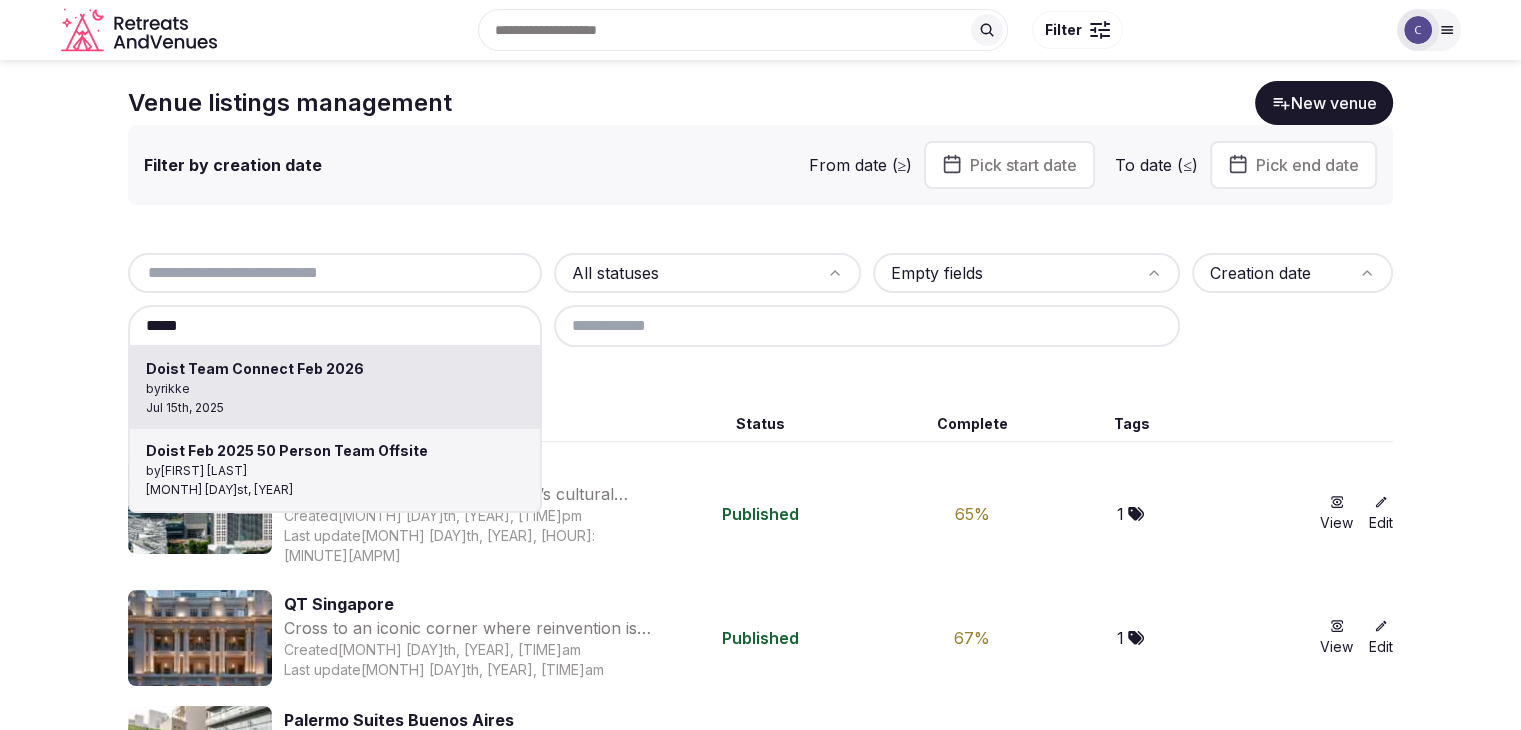 type on "**********" 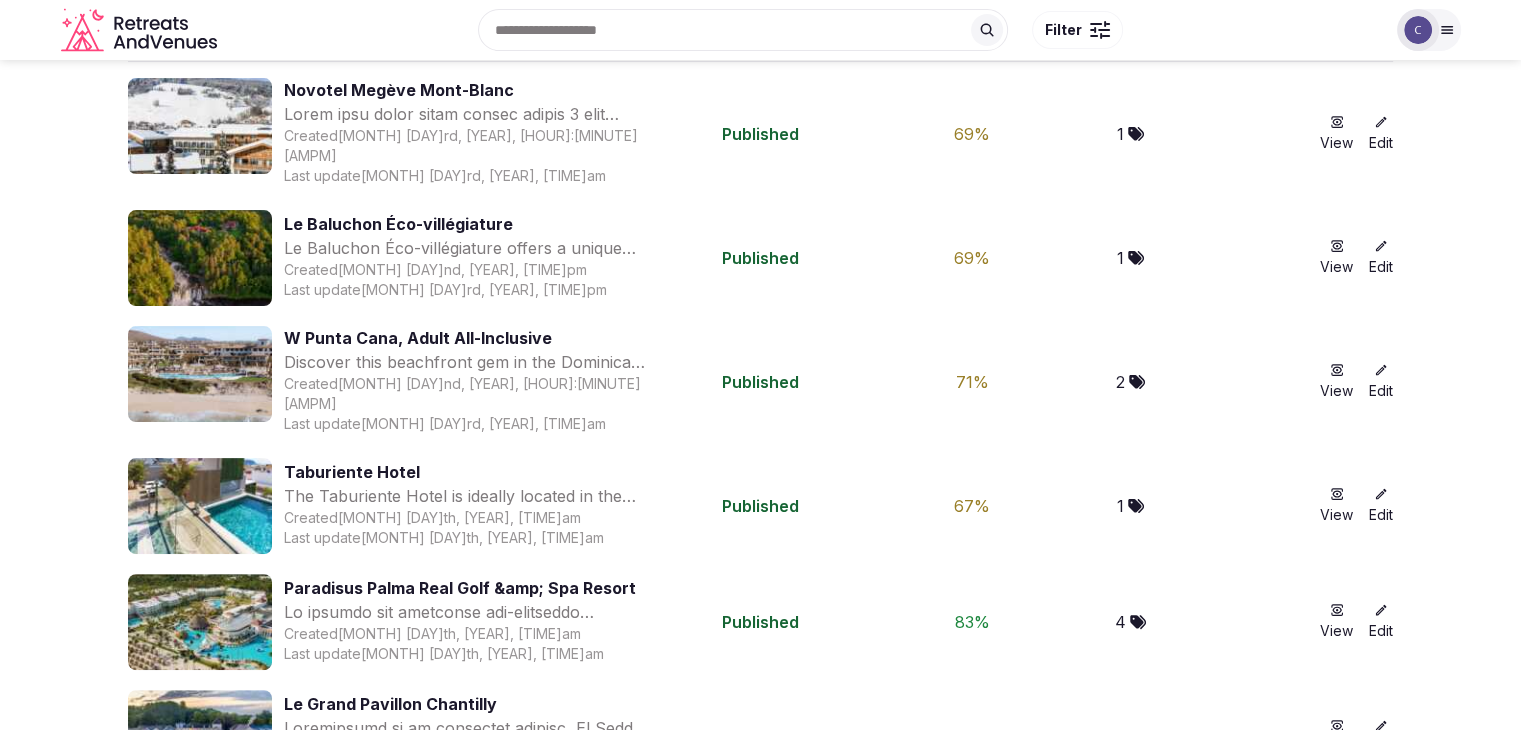 scroll, scrollTop: 127, scrollLeft: 0, axis: vertical 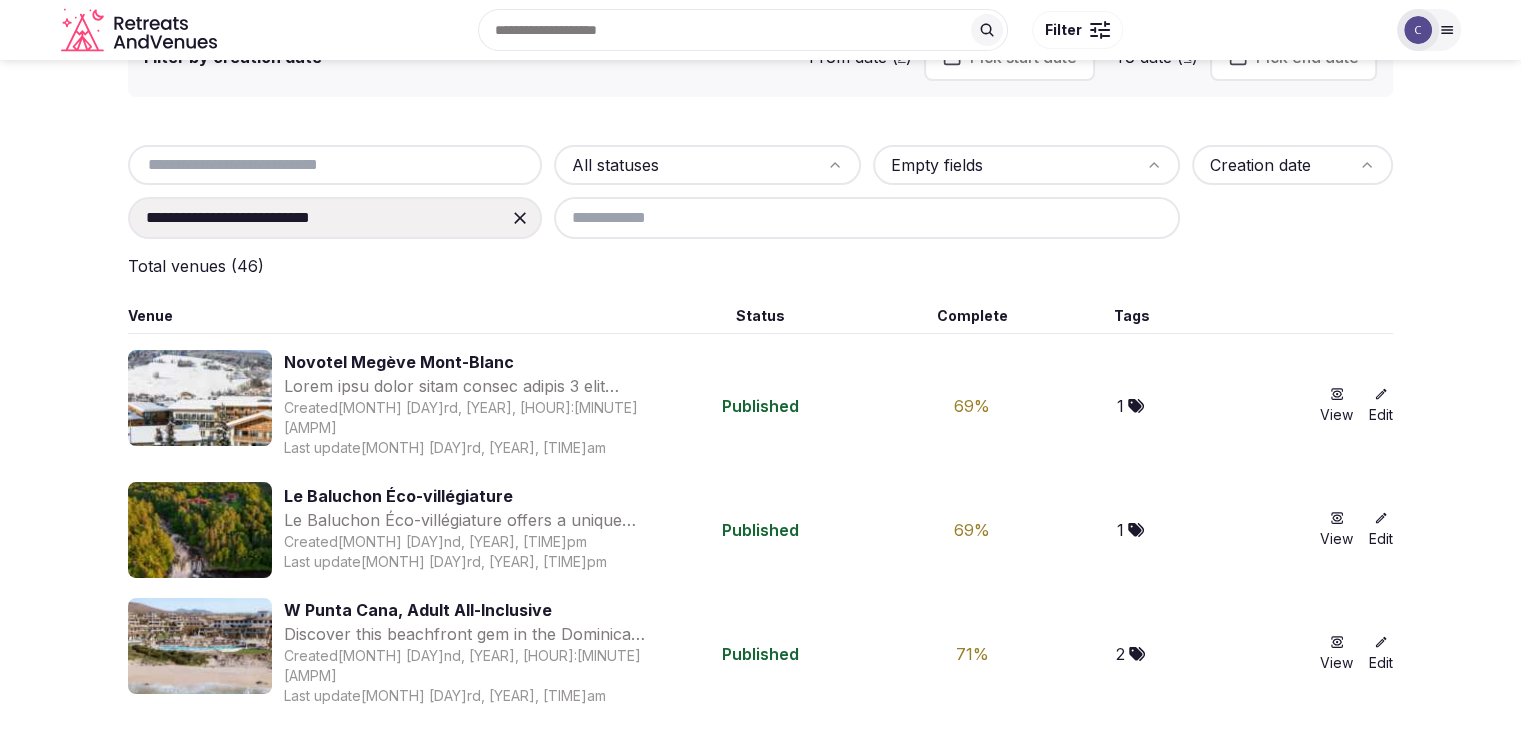 click 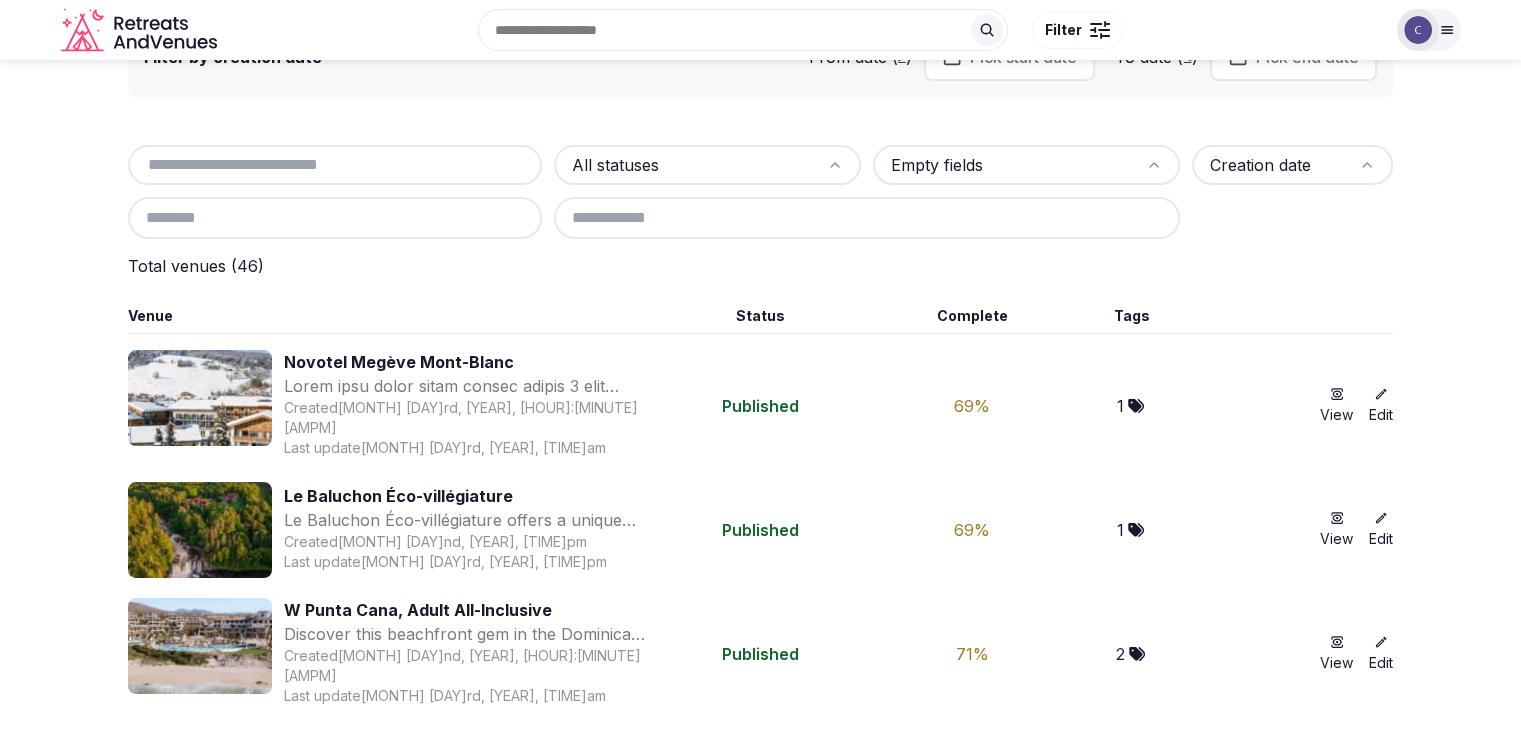 click at bounding box center (335, 218) 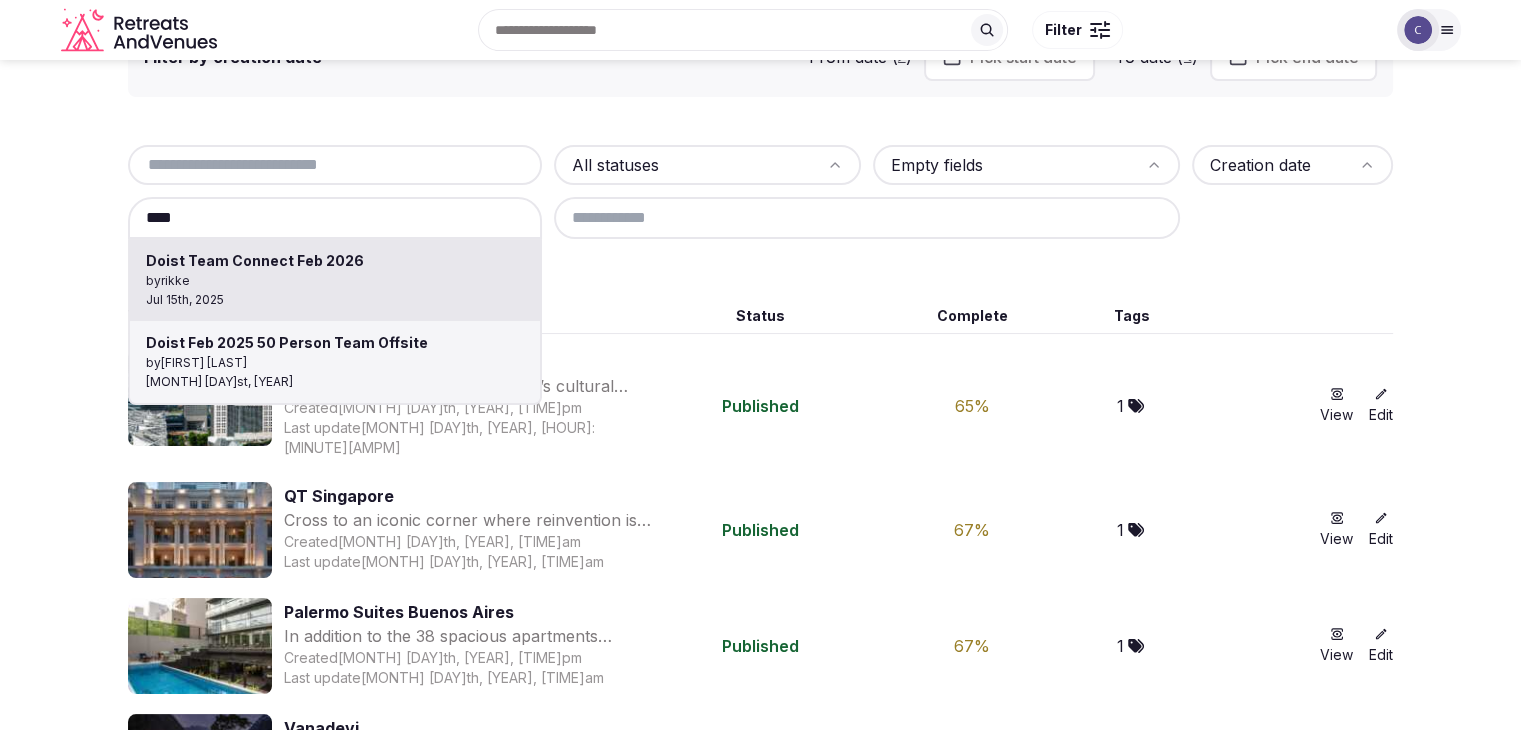 type on "**********" 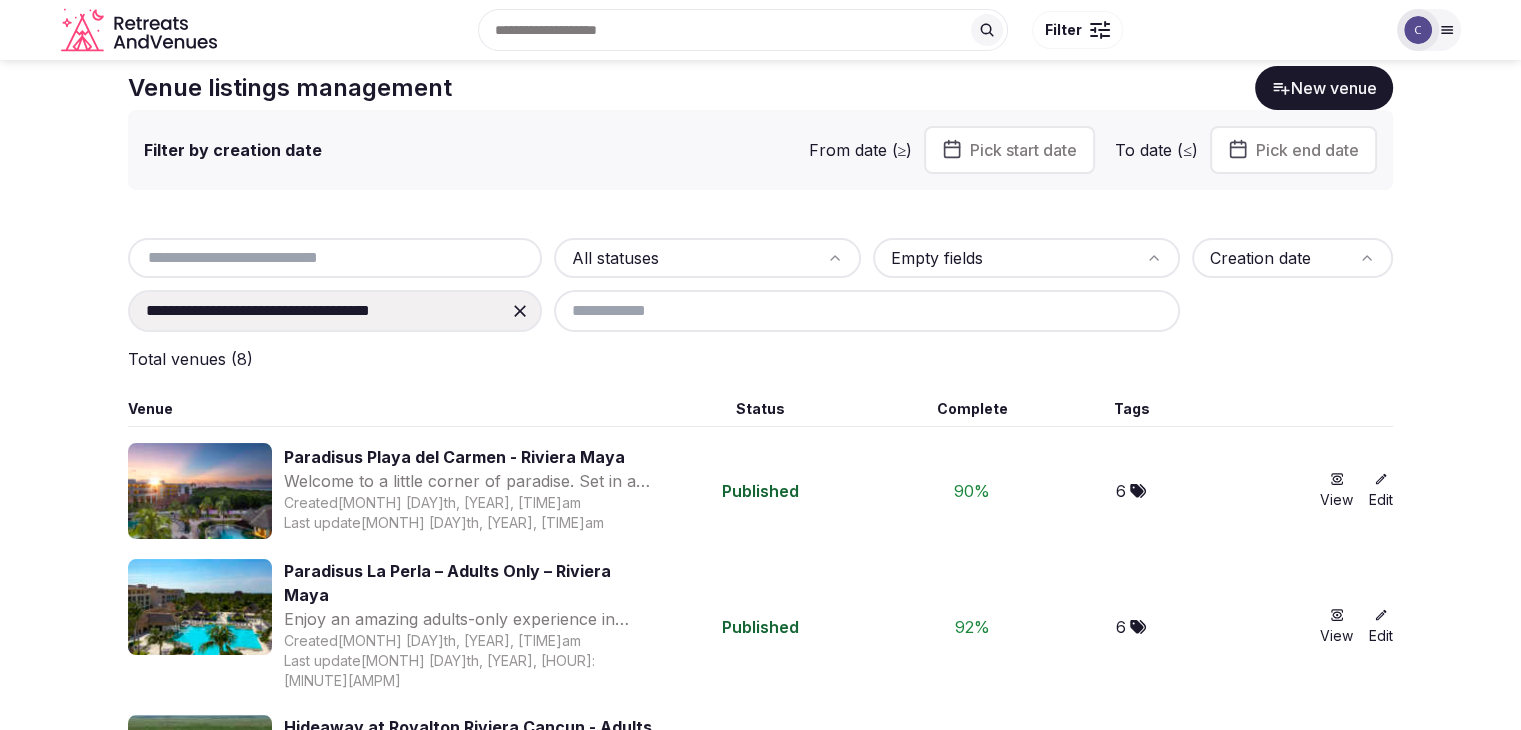 scroll, scrollTop: 0, scrollLeft: 0, axis: both 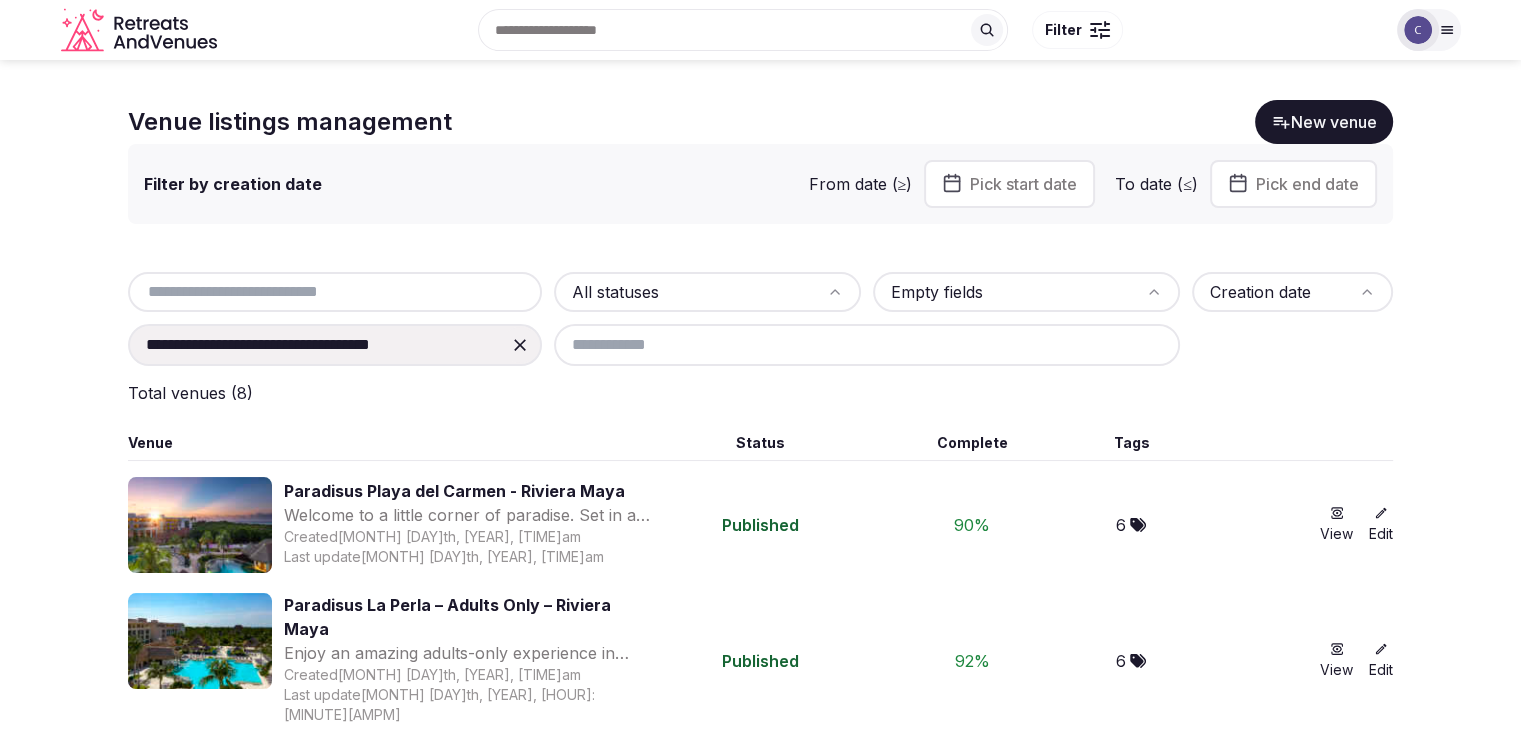 drag, startPoint x: 522, startPoint y: 353, endPoint x: 447, endPoint y: 357, distance: 75.10659 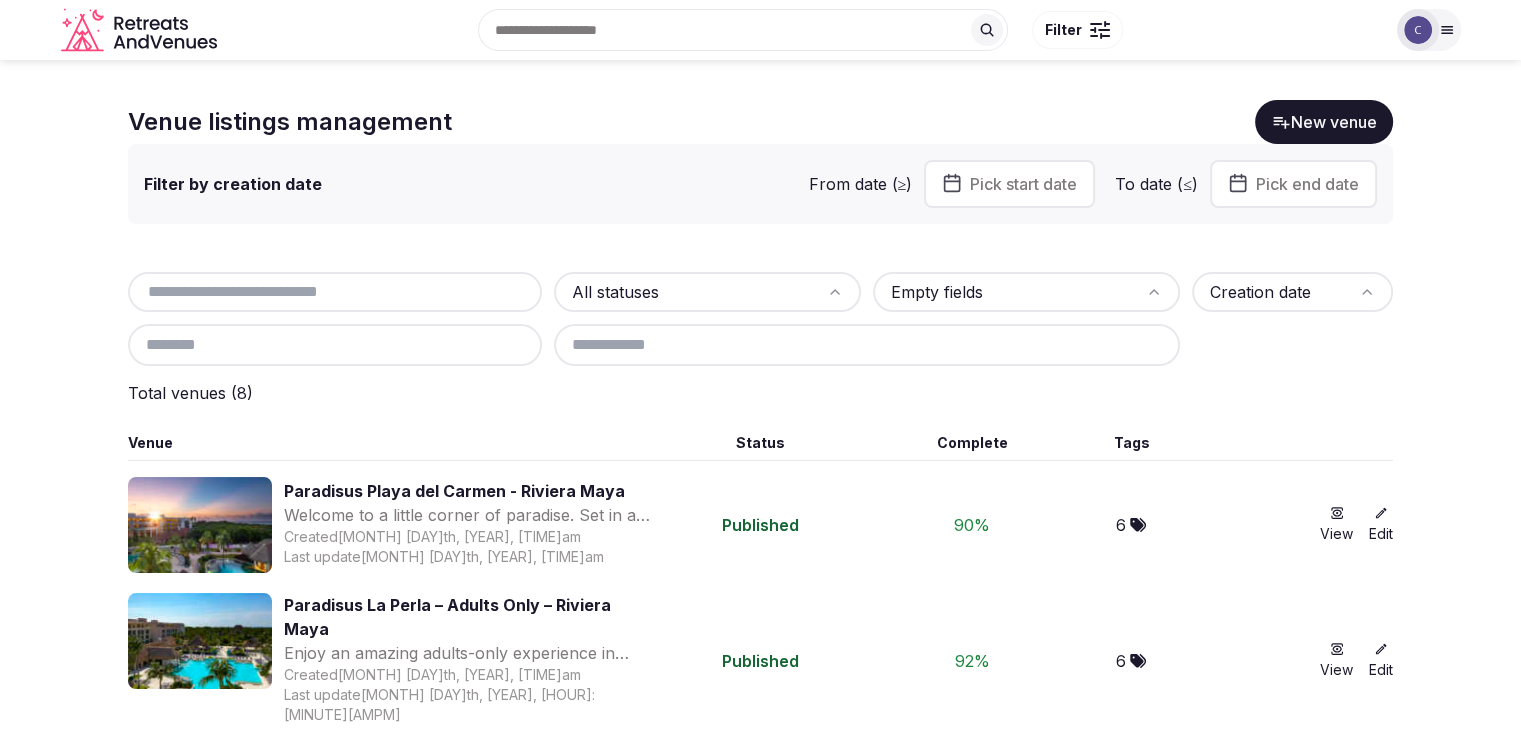 click at bounding box center [335, 345] 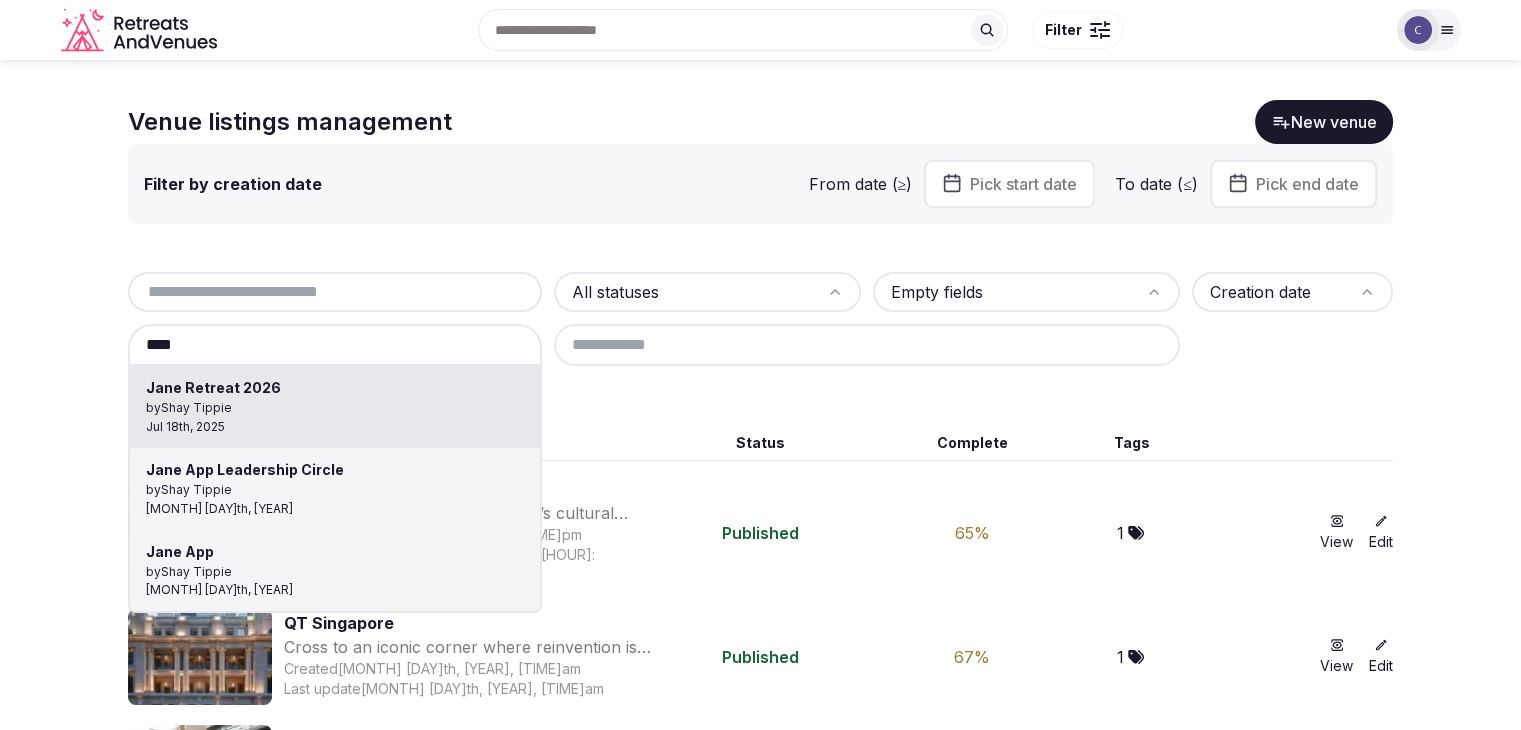type on "**********" 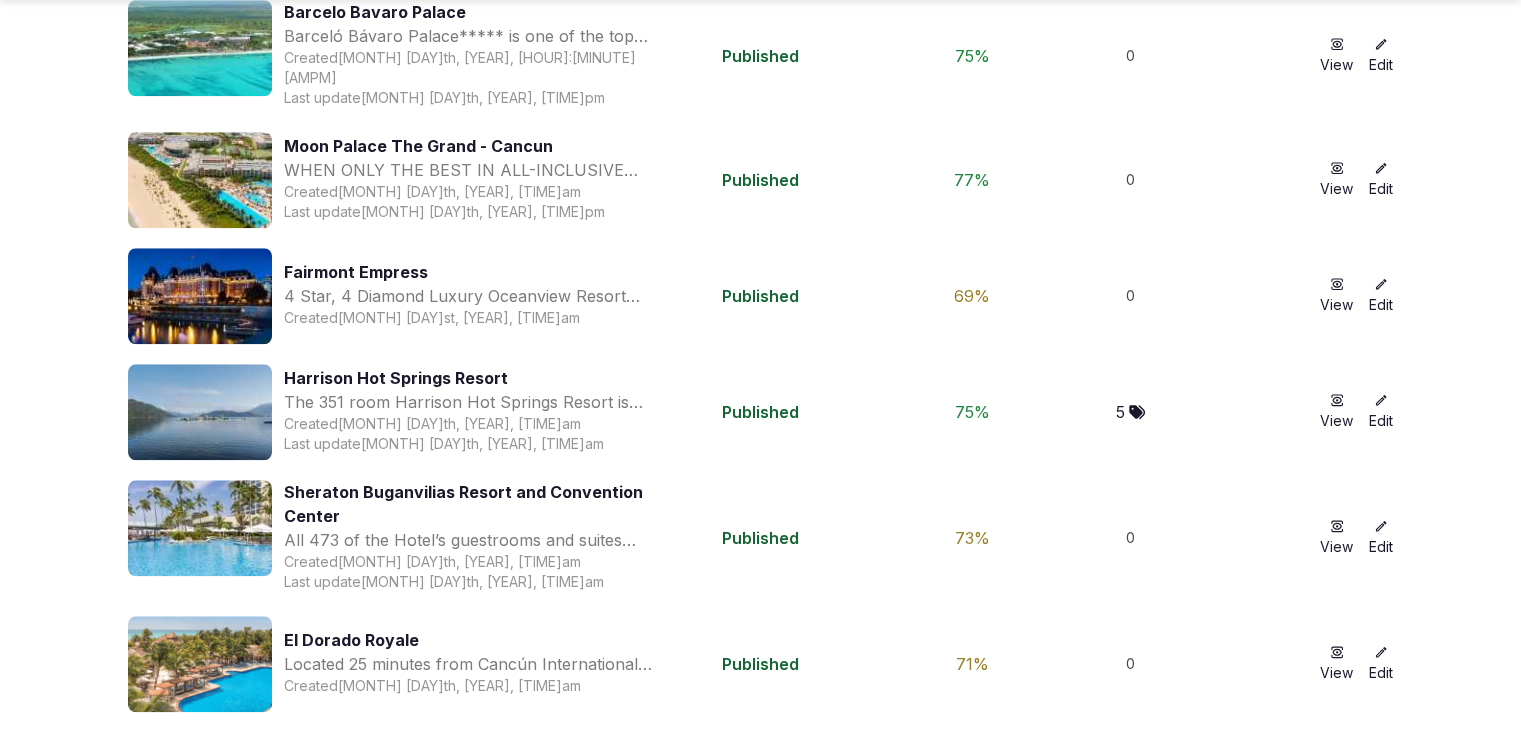 scroll, scrollTop: 1879, scrollLeft: 0, axis: vertical 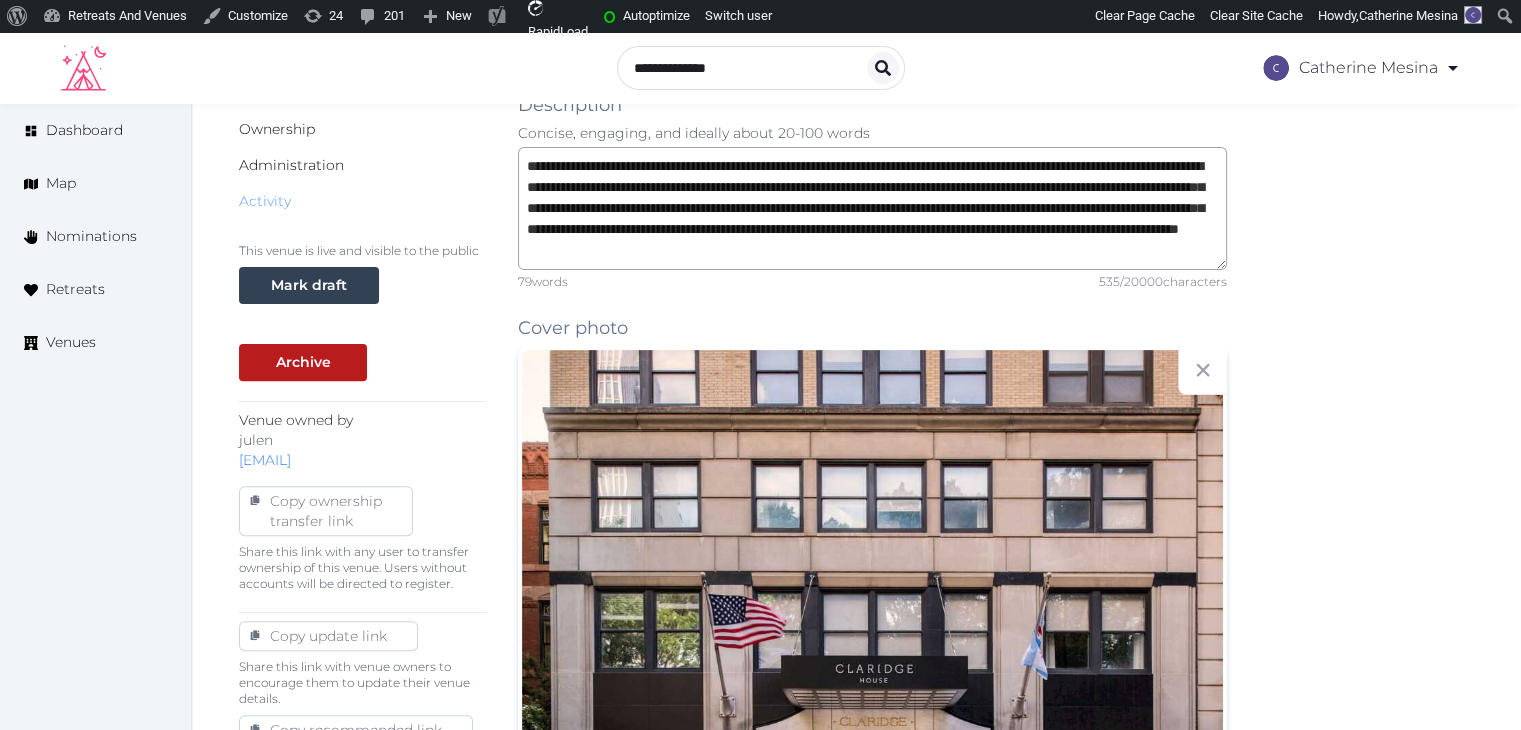 click on "Activity" at bounding box center [265, 201] 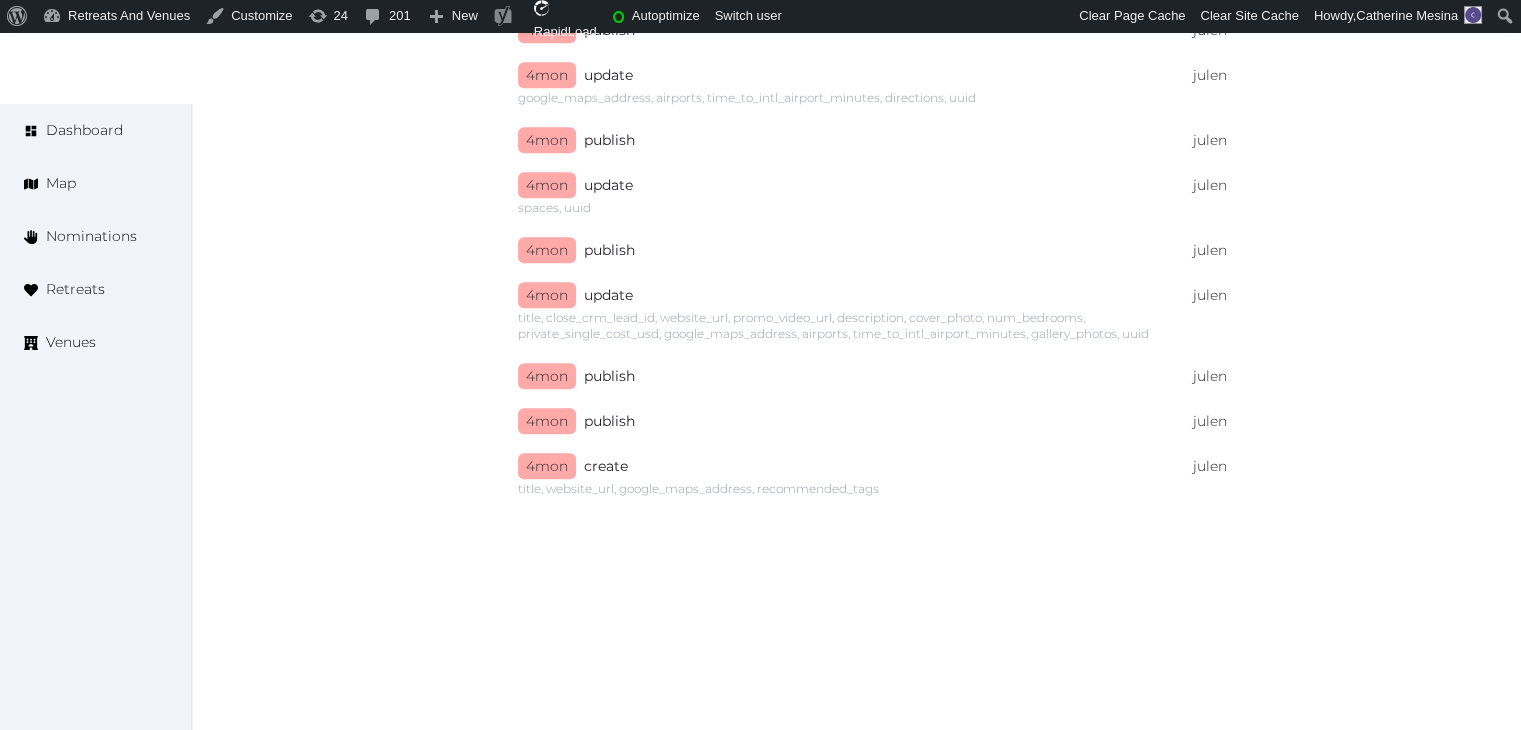 scroll, scrollTop: 1949, scrollLeft: 0, axis: vertical 